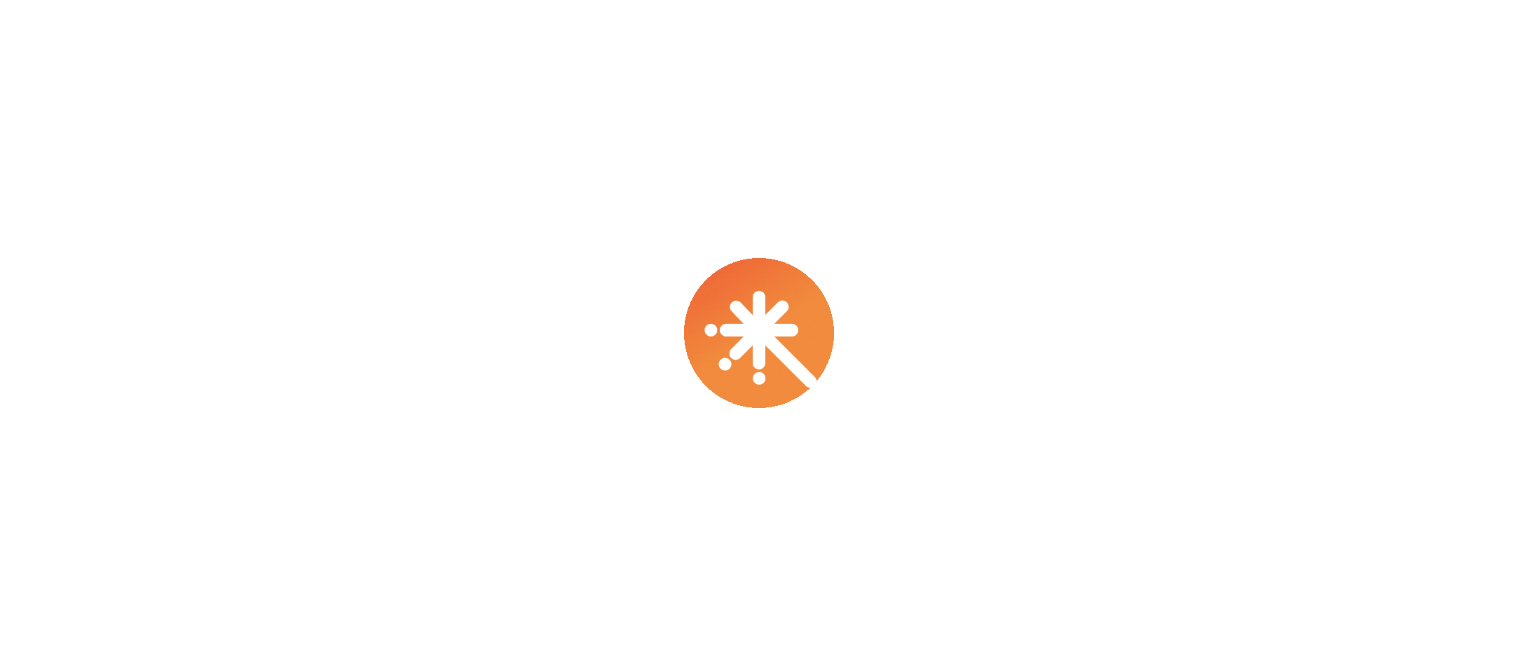 scroll, scrollTop: 0, scrollLeft: 0, axis: both 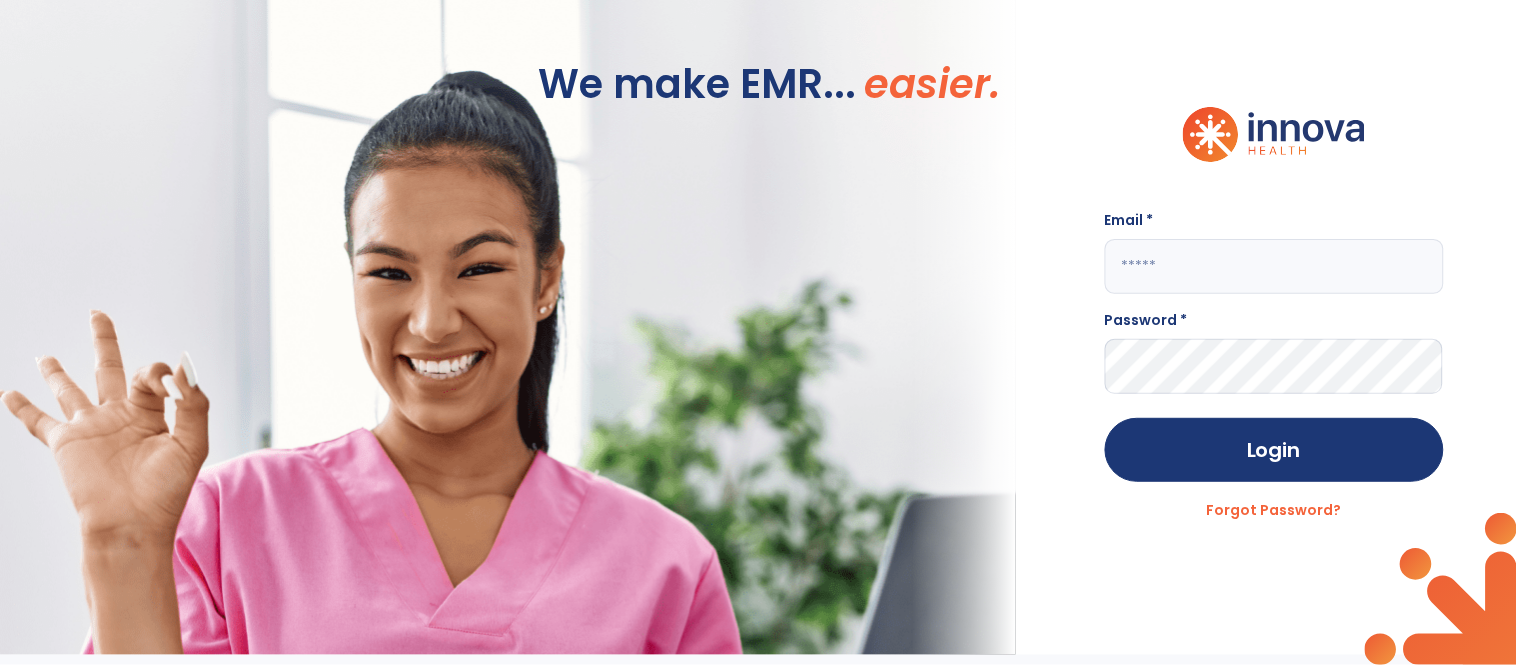 click 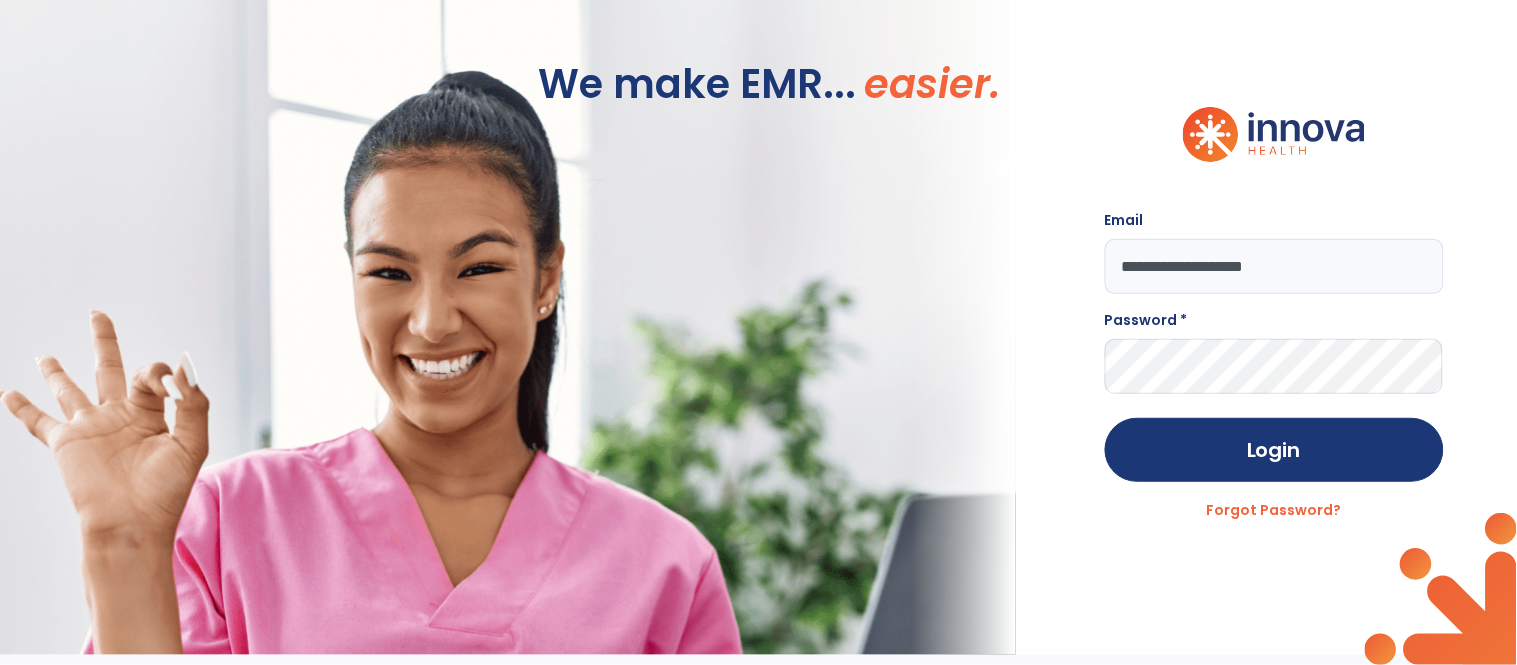 type on "**********" 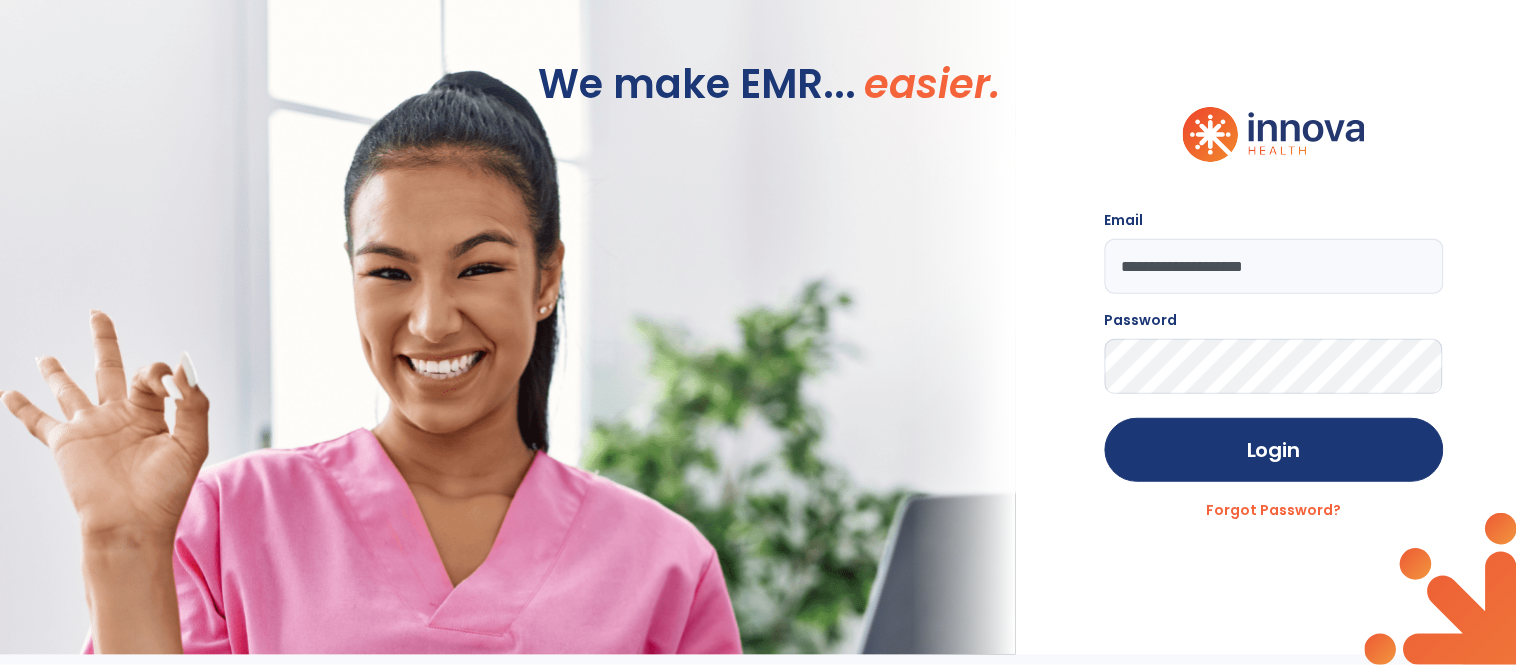 click on "Login" 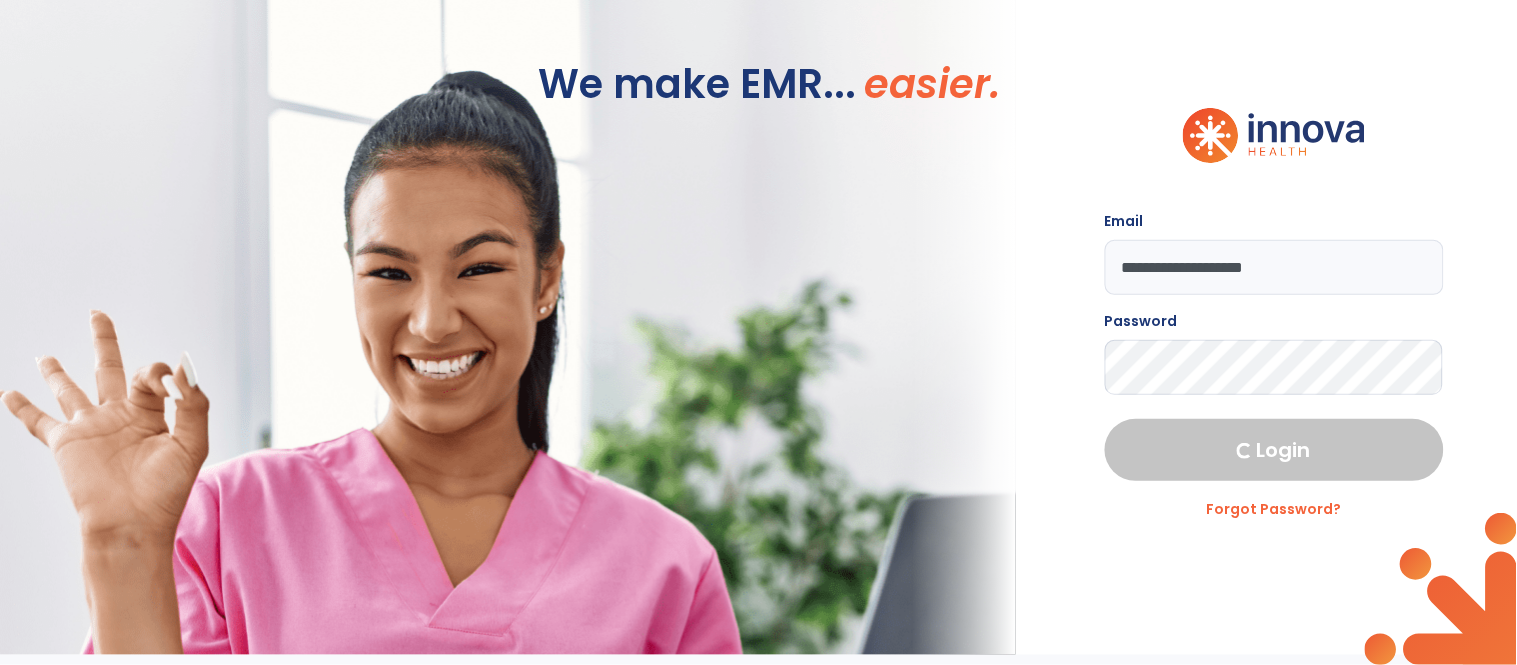 select on "****" 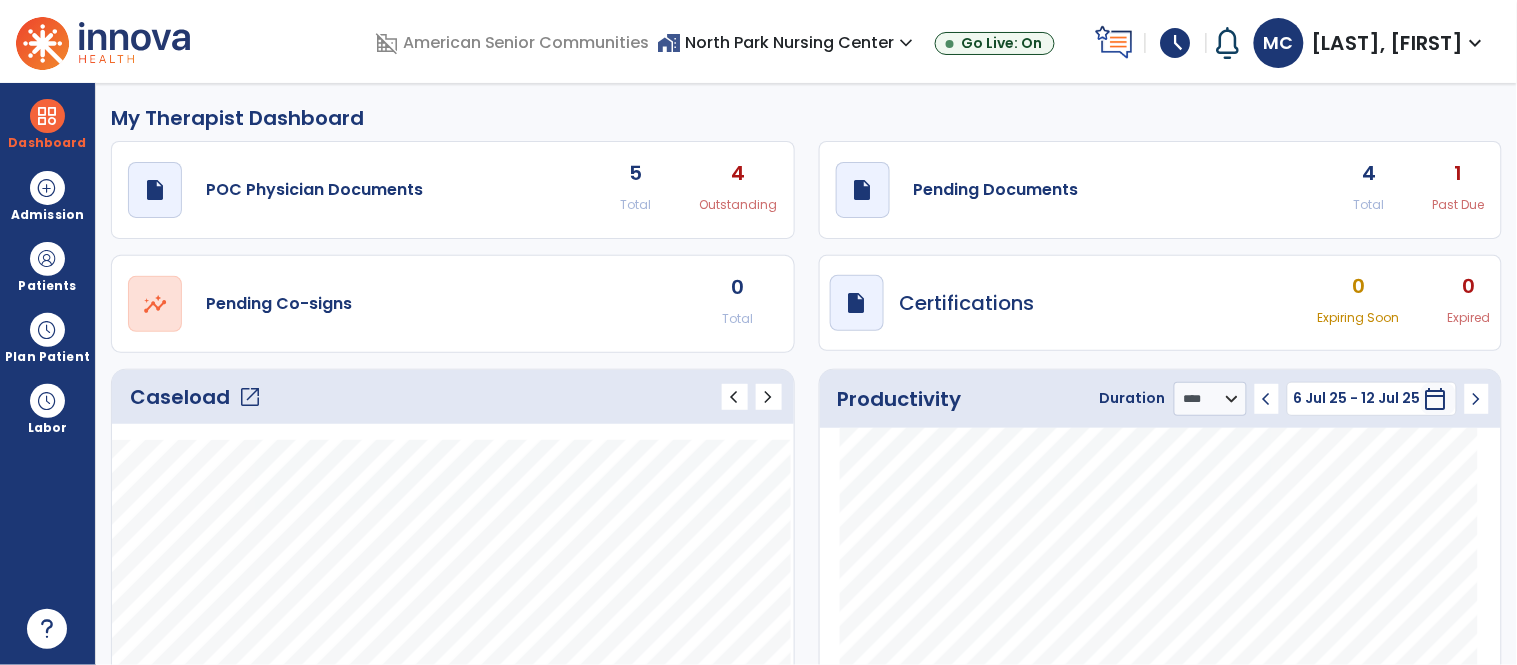 click on "open_in_new" 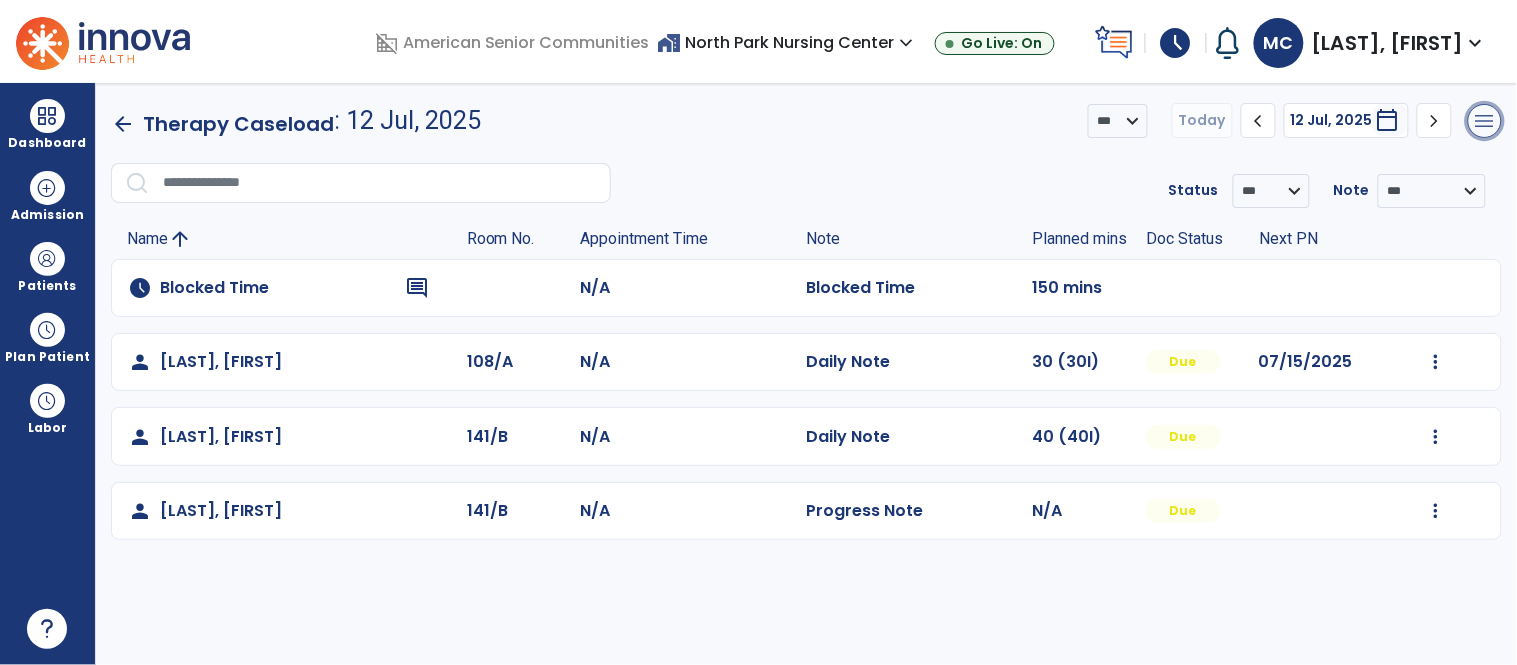 click on "menu" at bounding box center (1485, 121) 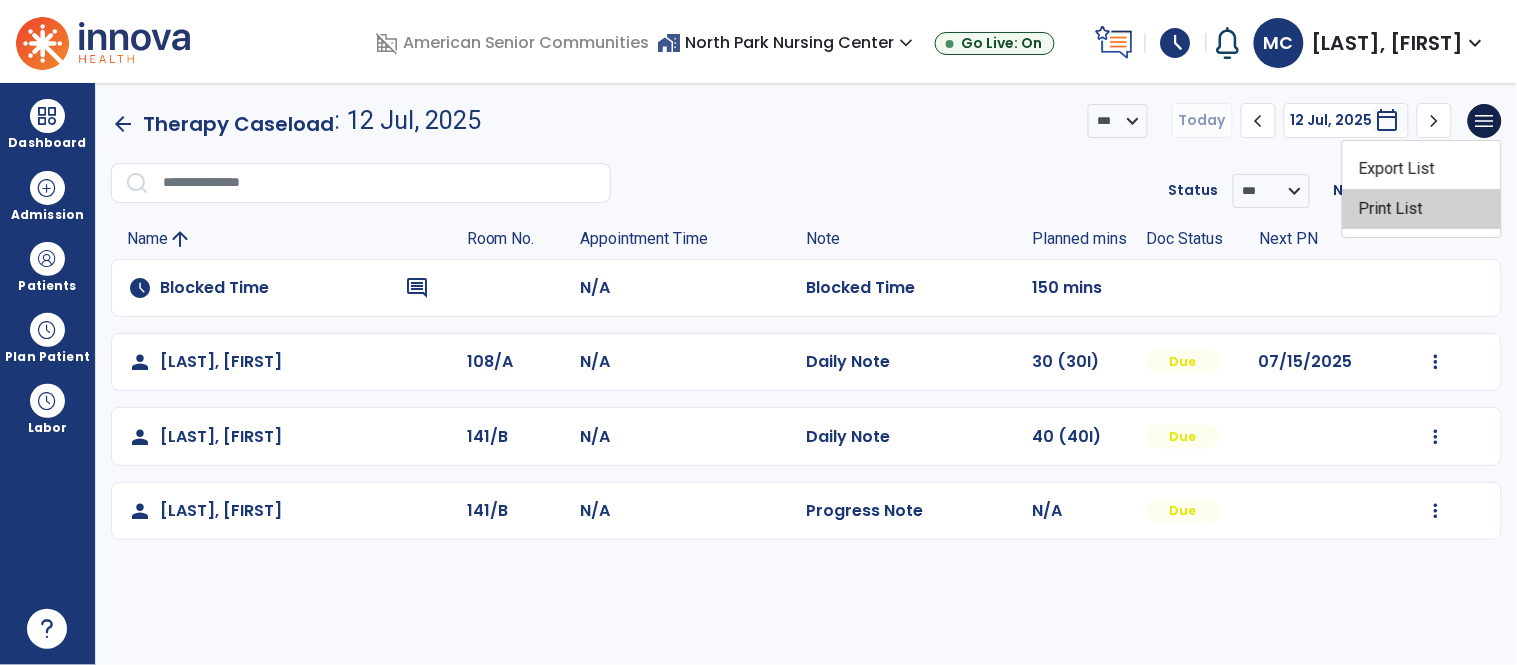 click on "Print List" 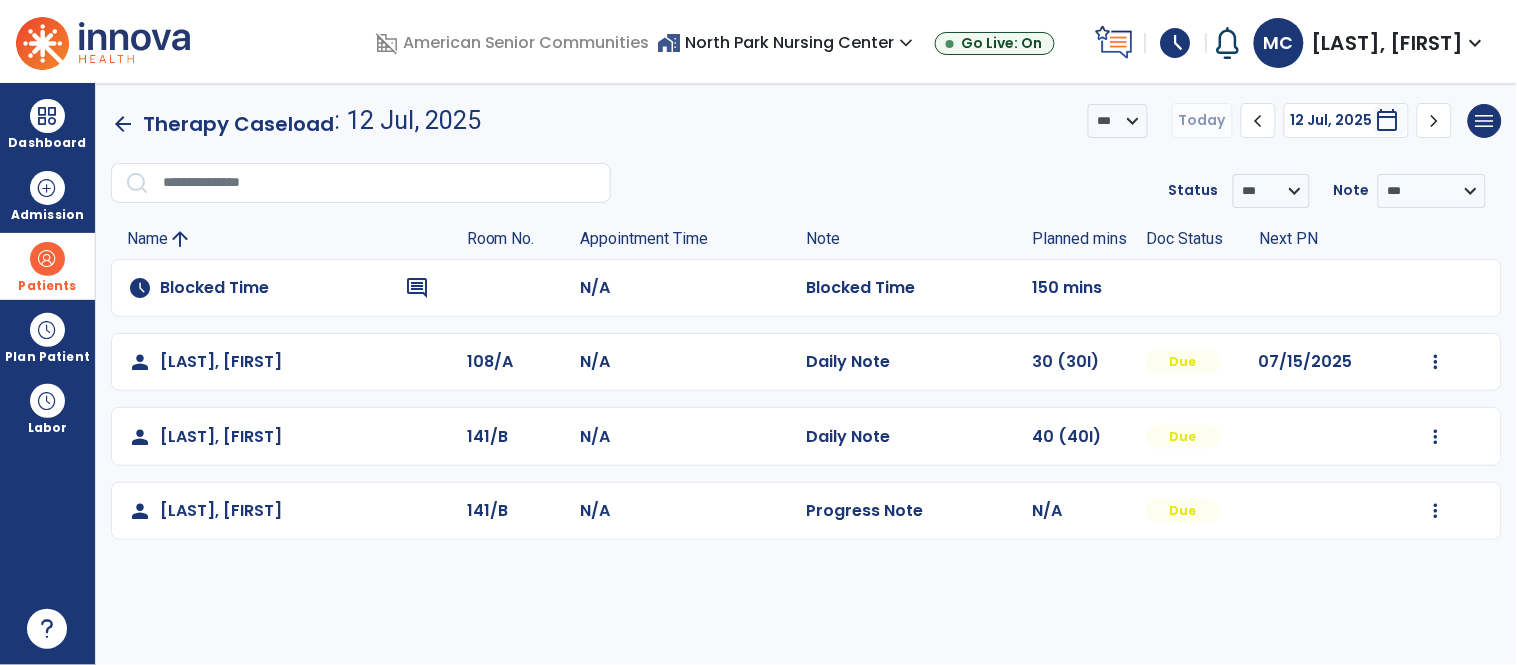 click on "Patients" at bounding box center (47, 286) 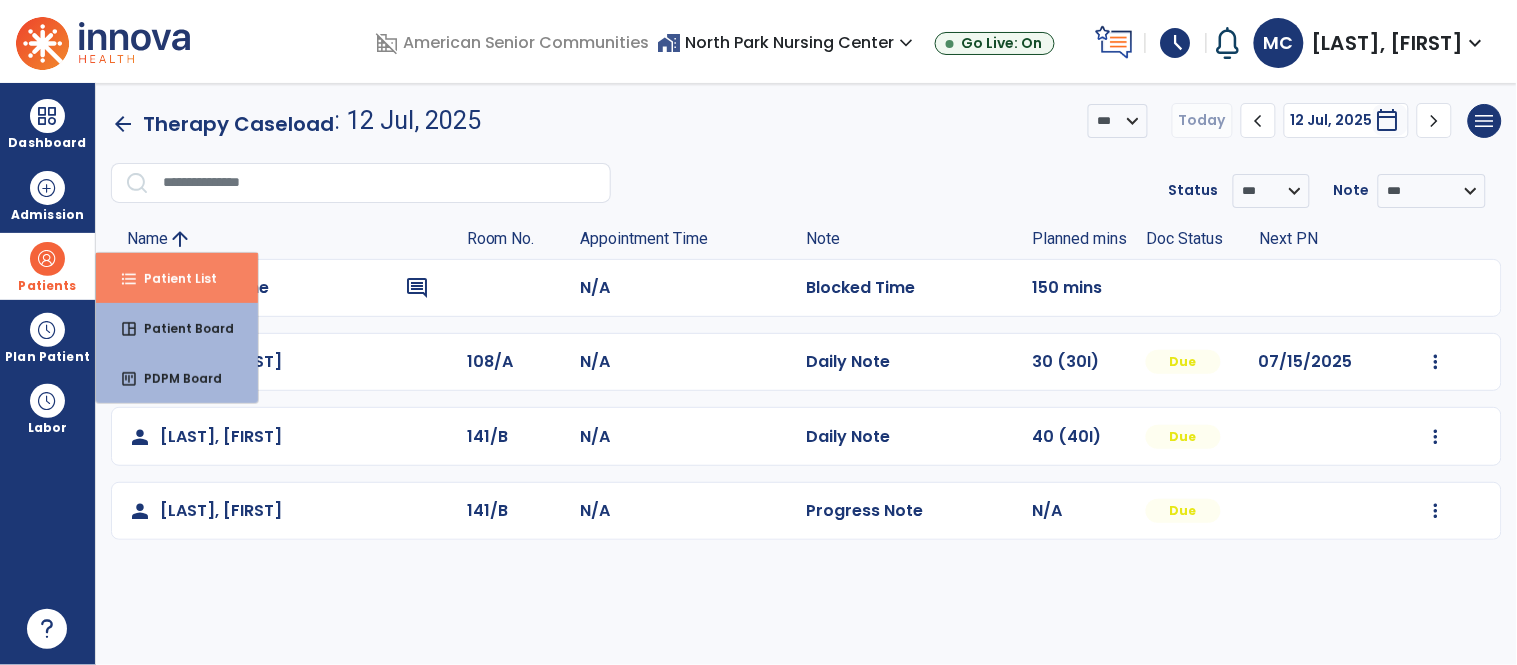 click on "format_list_bulleted  Patient List" at bounding box center (177, 278) 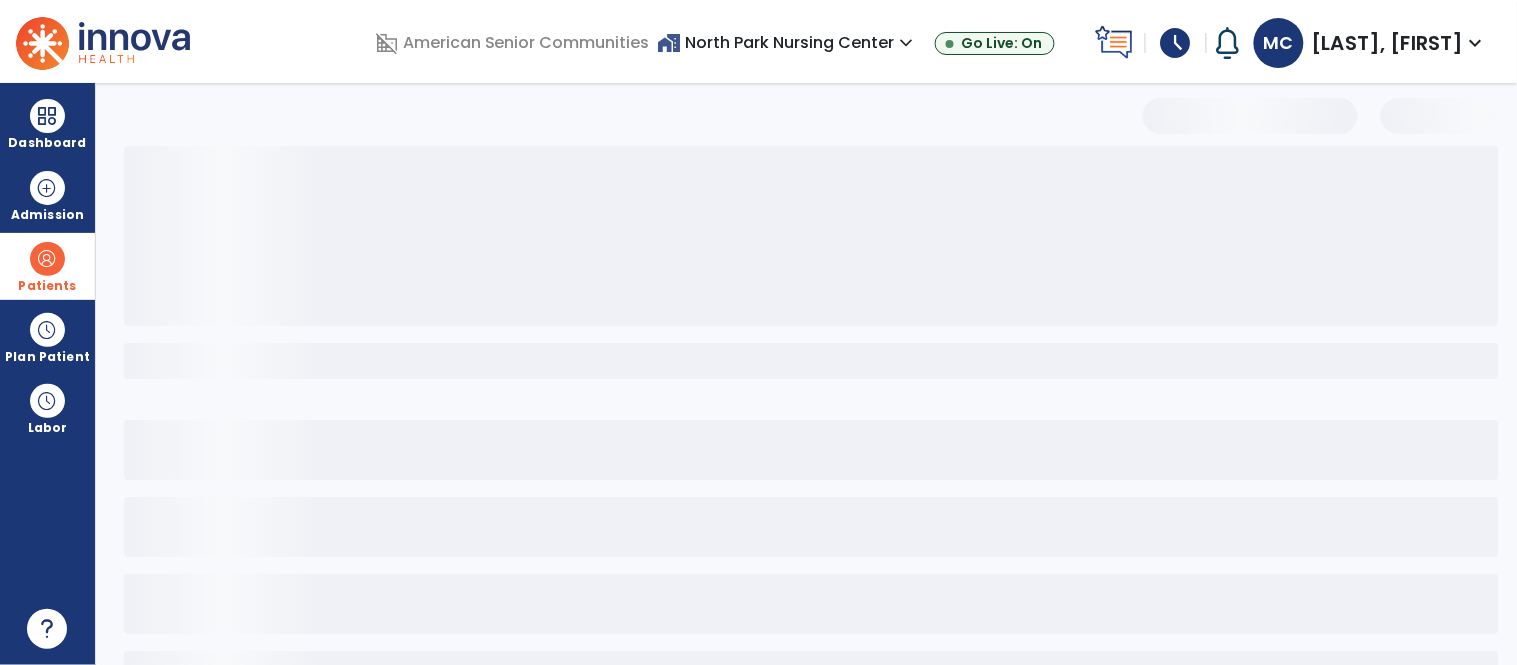 select on "***" 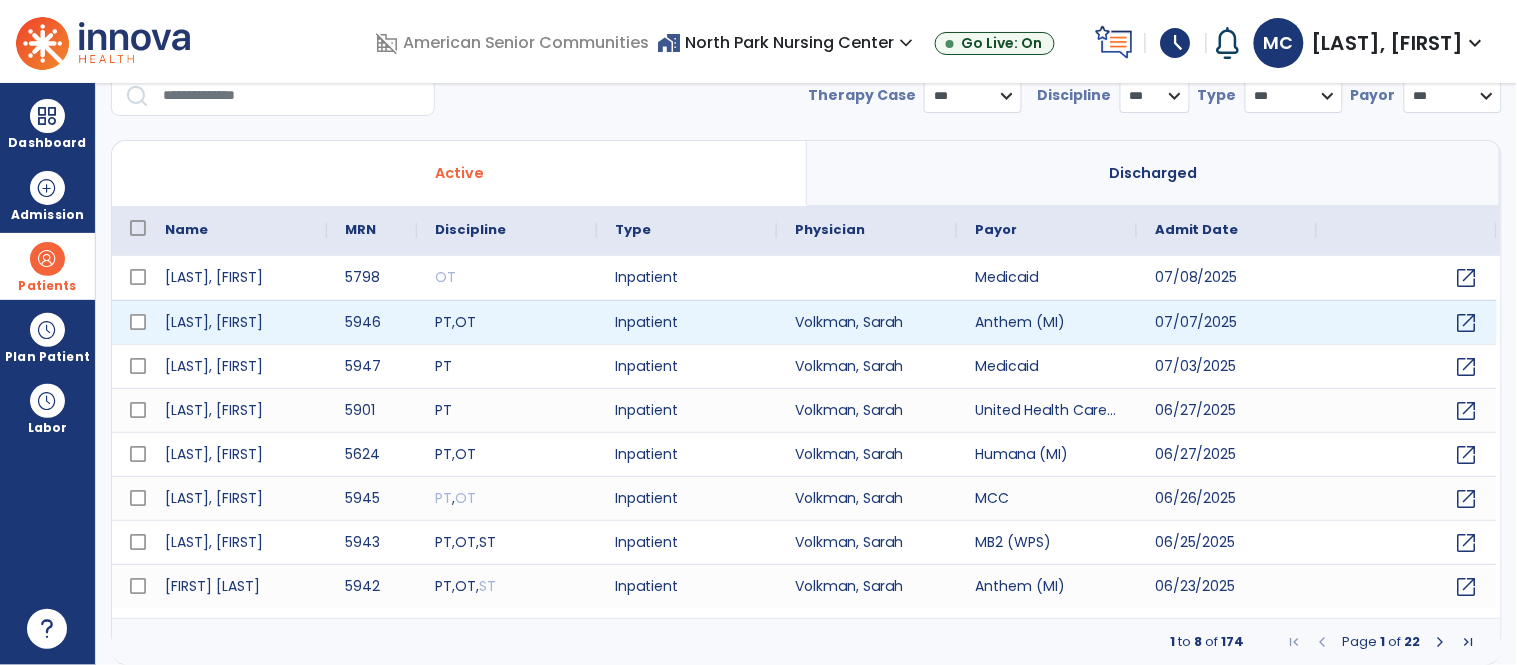 scroll, scrollTop: 0, scrollLeft: 0, axis: both 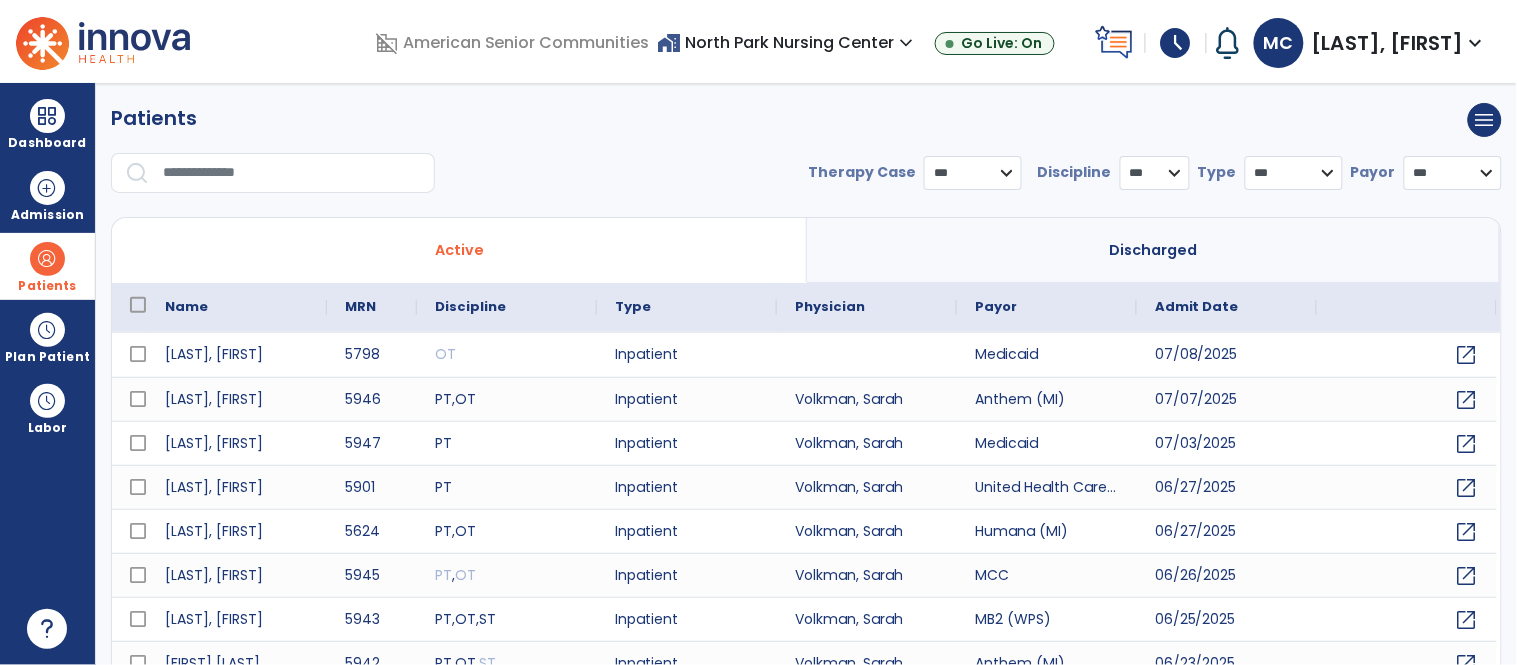 click at bounding box center [292, 173] 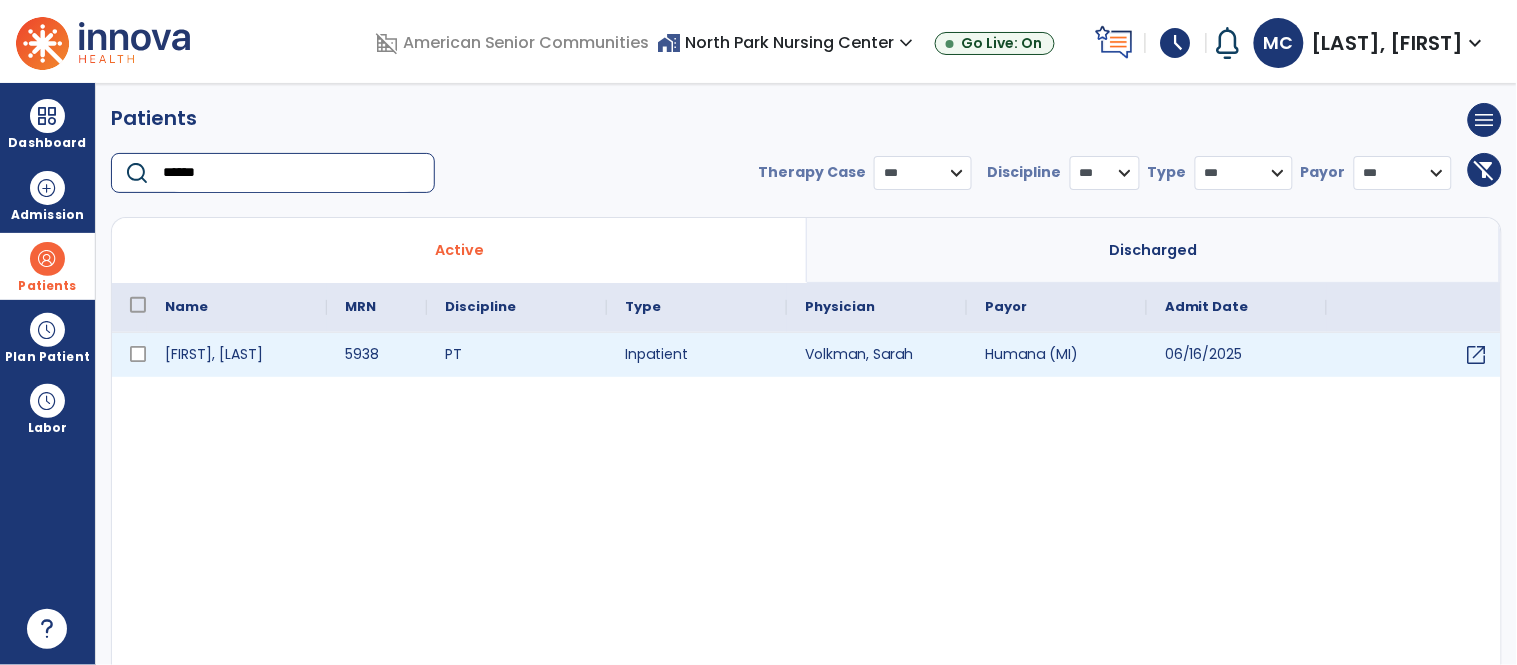 type on "******" 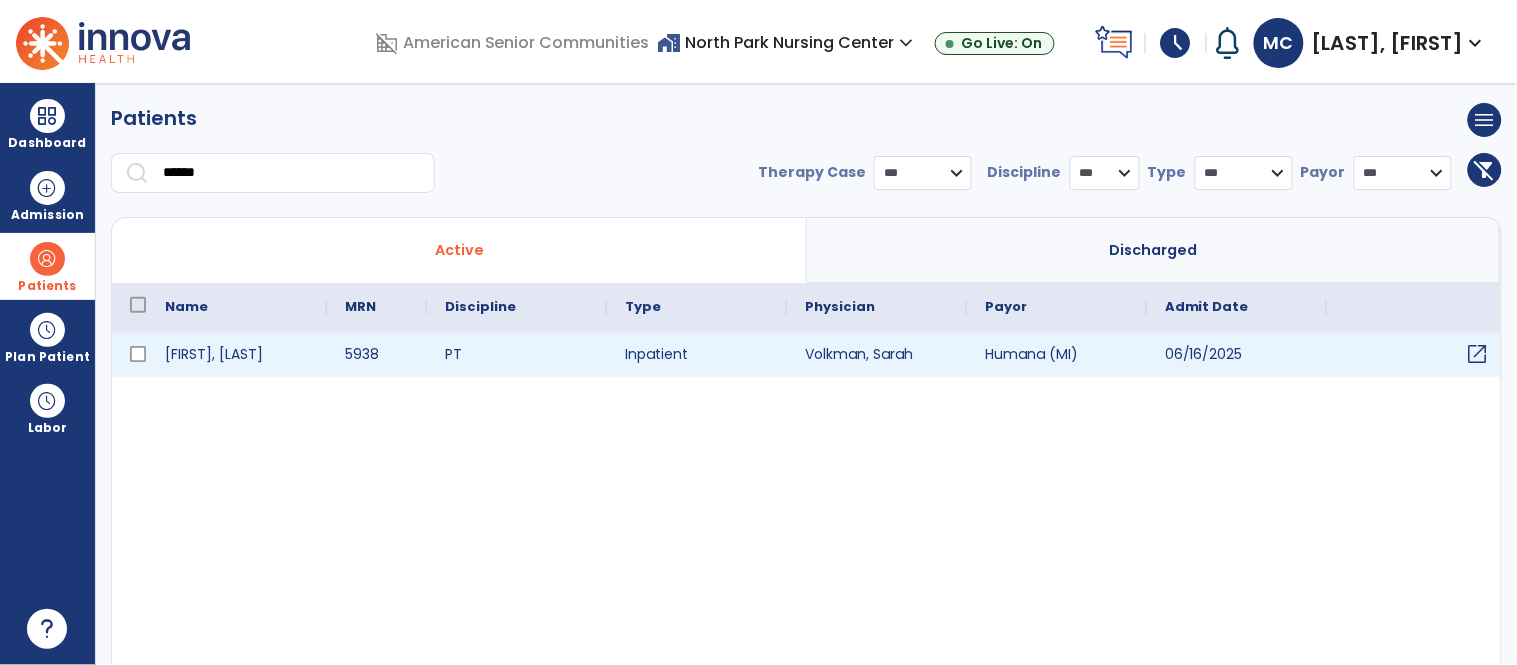 click on "open_in_new" at bounding box center [1478, 354] 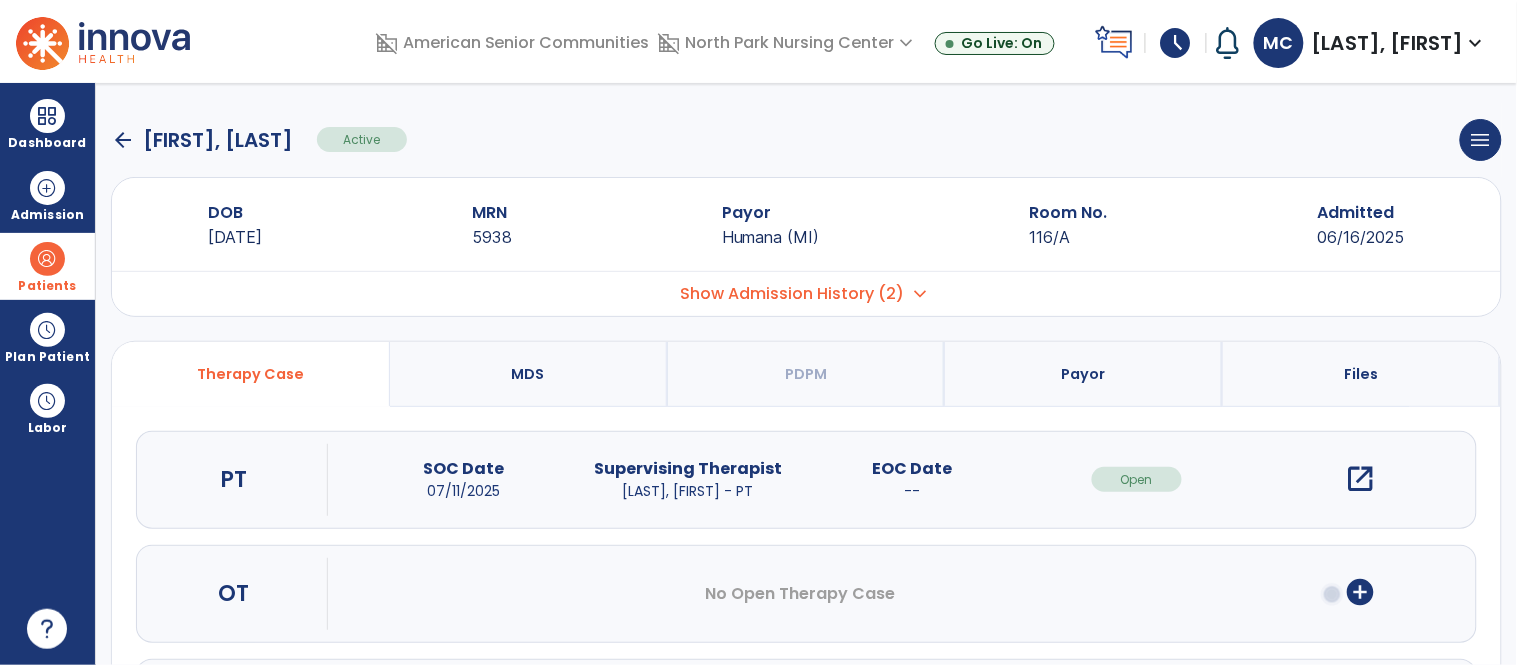 click on "open_in_new" at bounding box center [1361, 479] 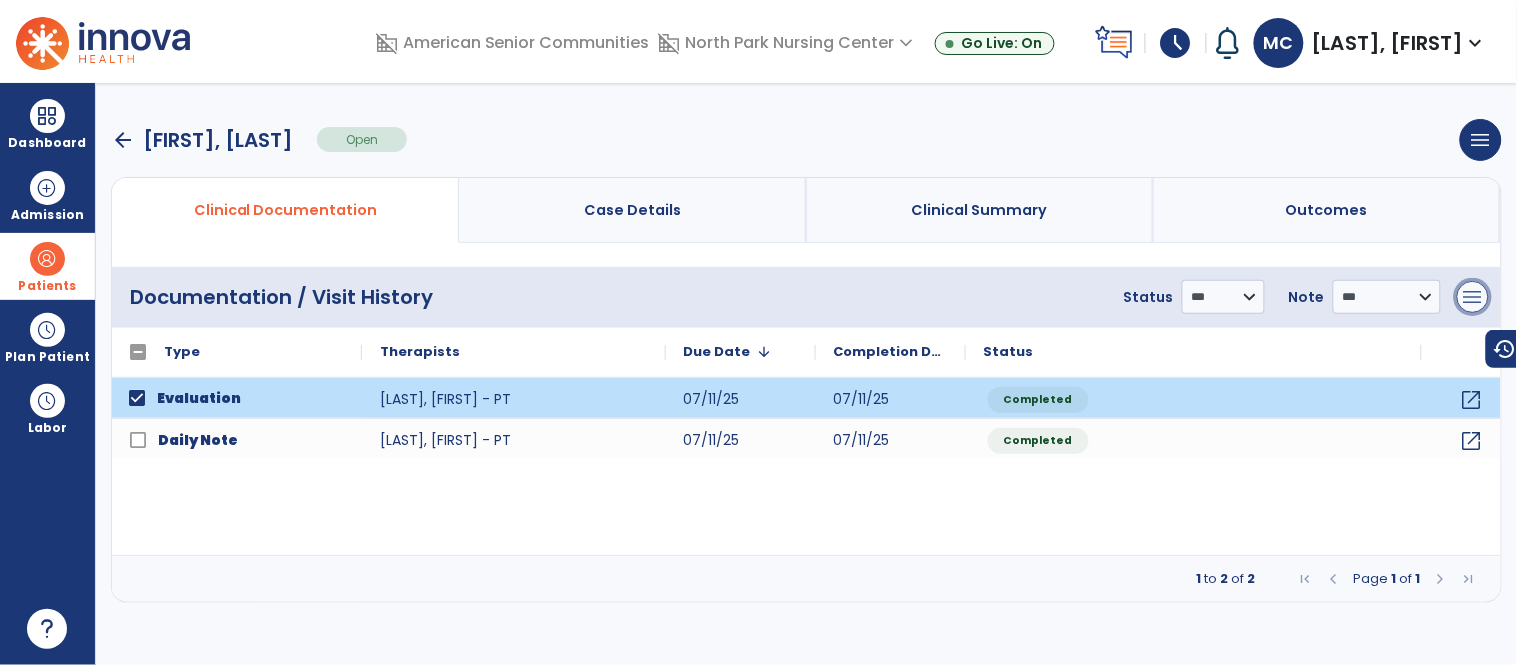 click on "menu" at bounding box center (1473, 297) 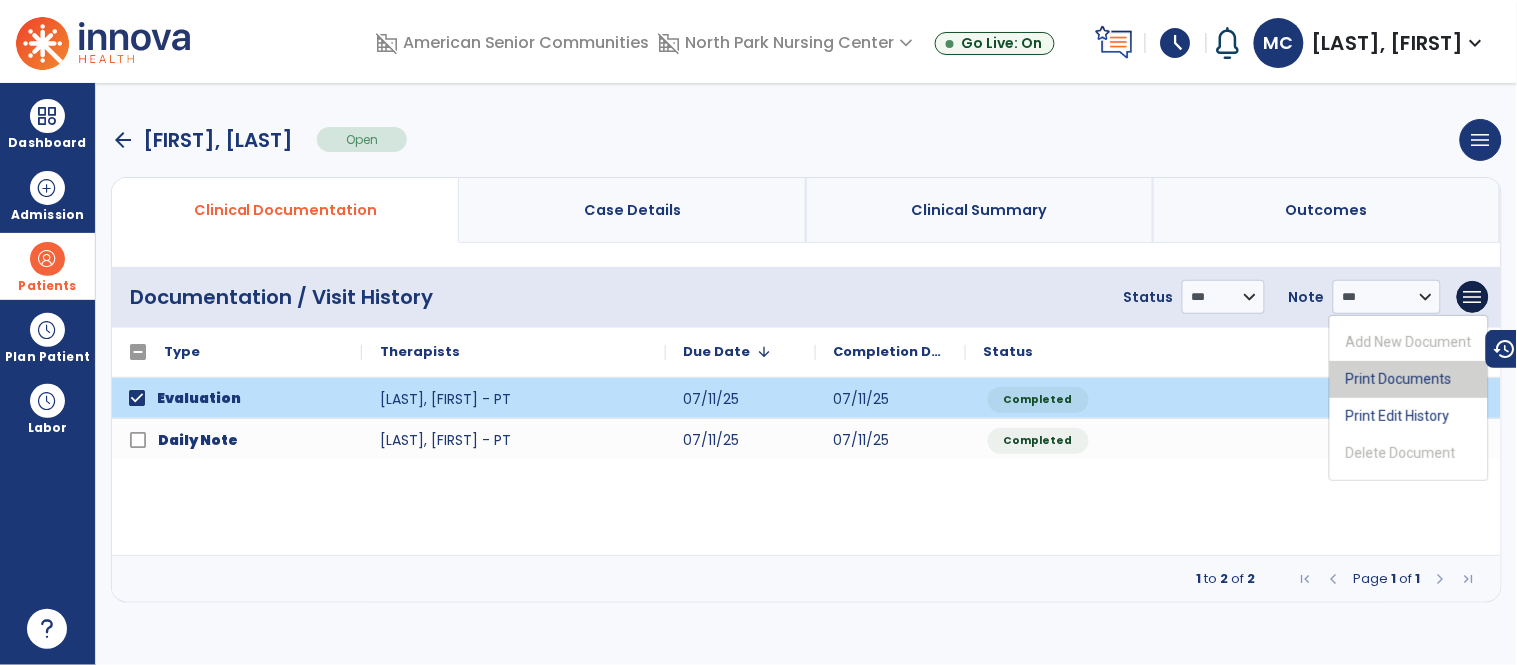 click on "Print Documents" at bounding box center [1409, 379] 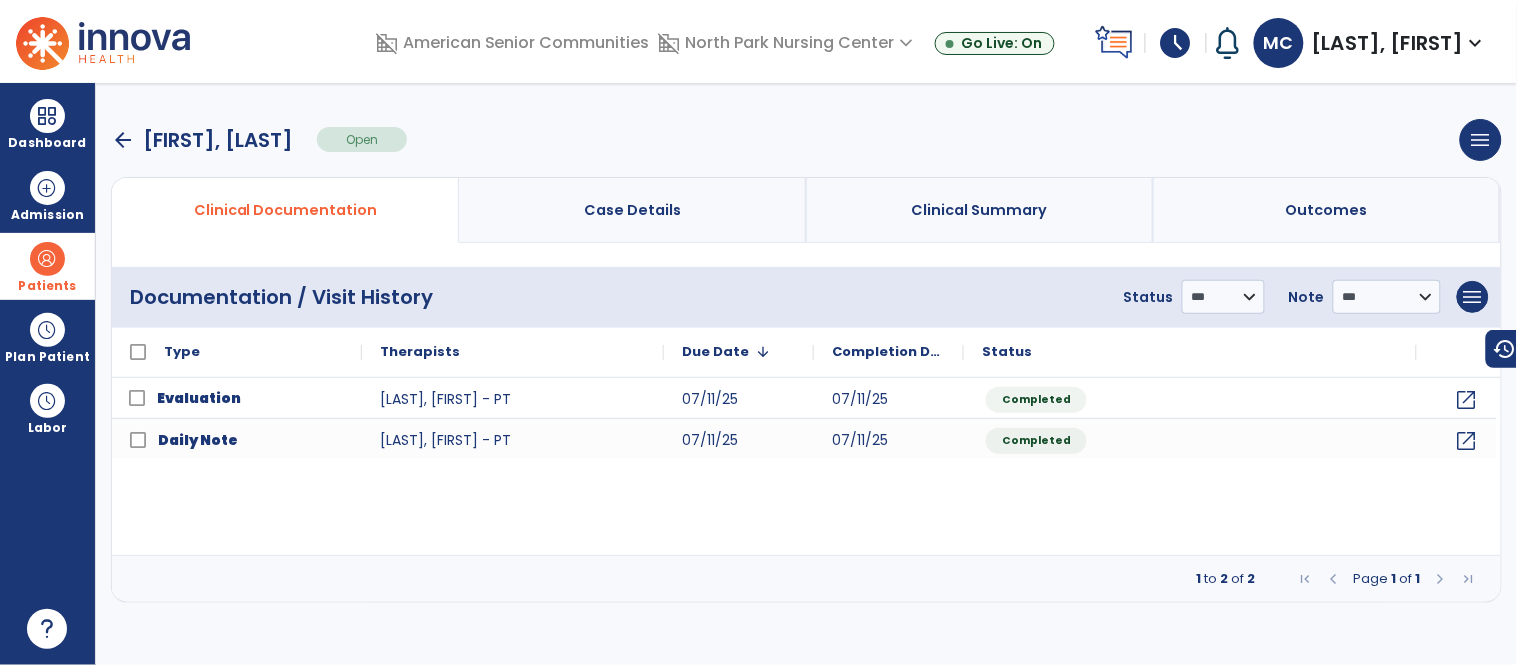 click on "arrow_back" at bounding box center (123, 140) 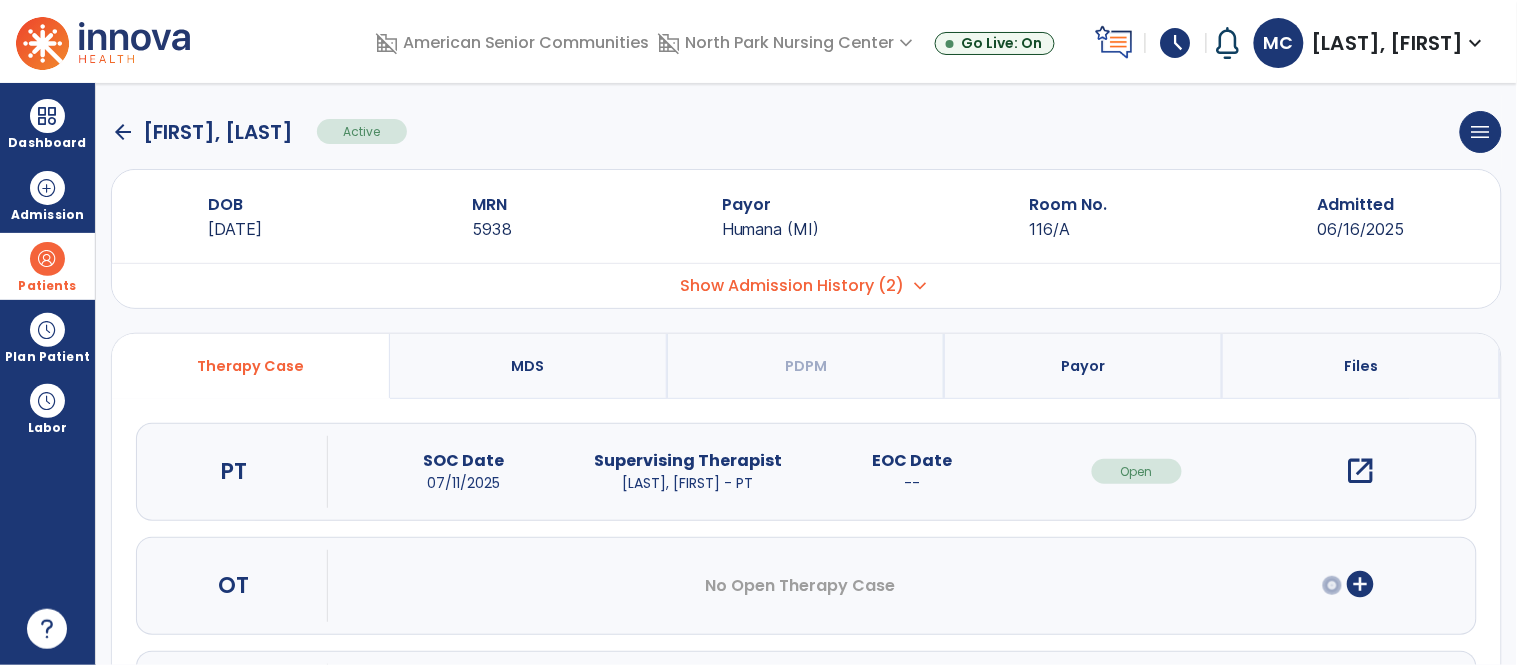 scroll, scrollTop: 5, scrollLeft: 0, axis: vertical 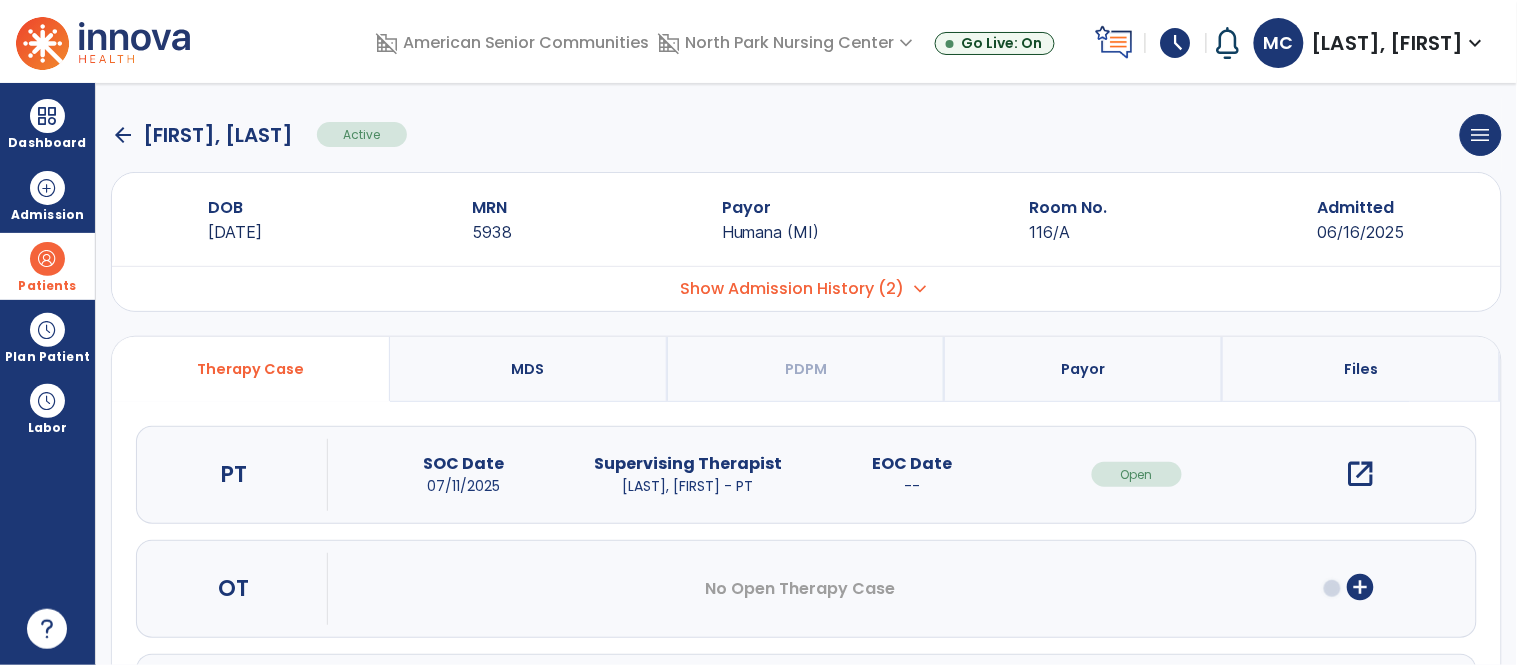 click on "Show Admission History (2)" at bounding box center (793, 289) 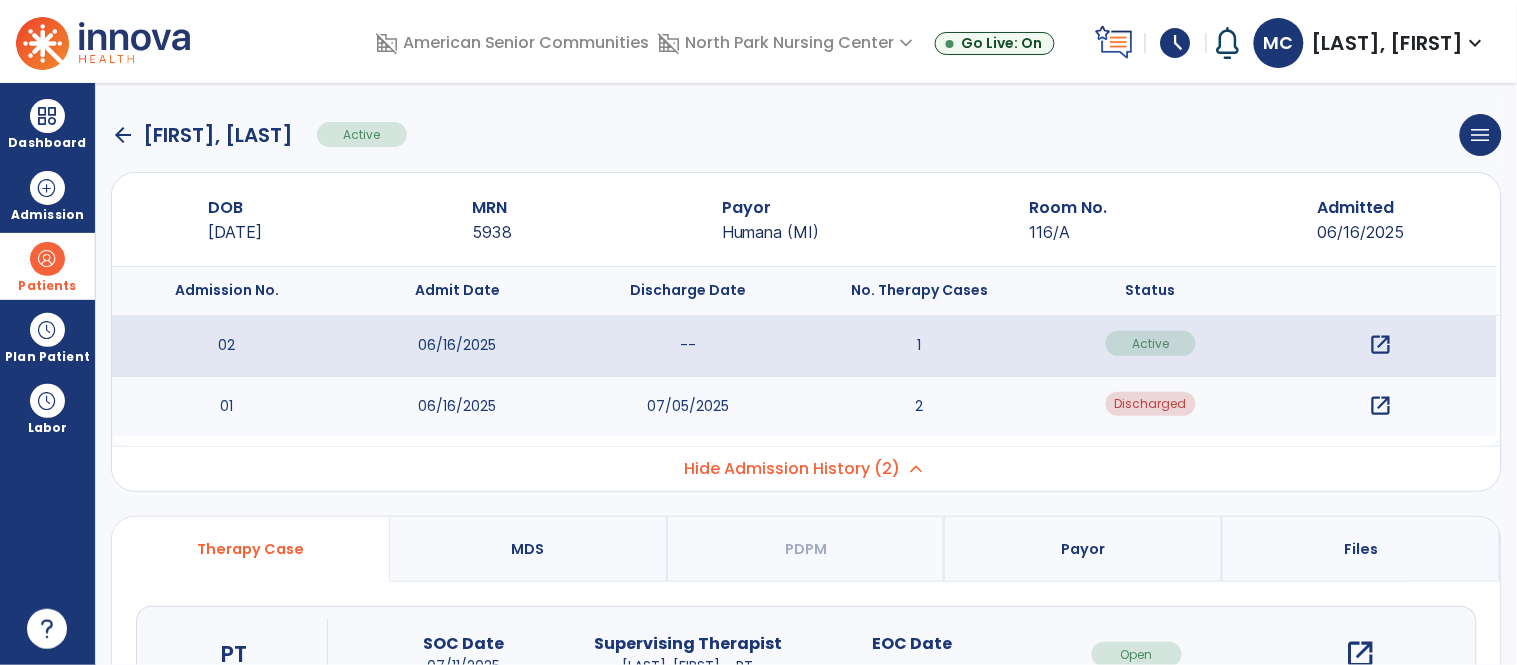 click on "open_in_new" at bounding box center (1381, 406) 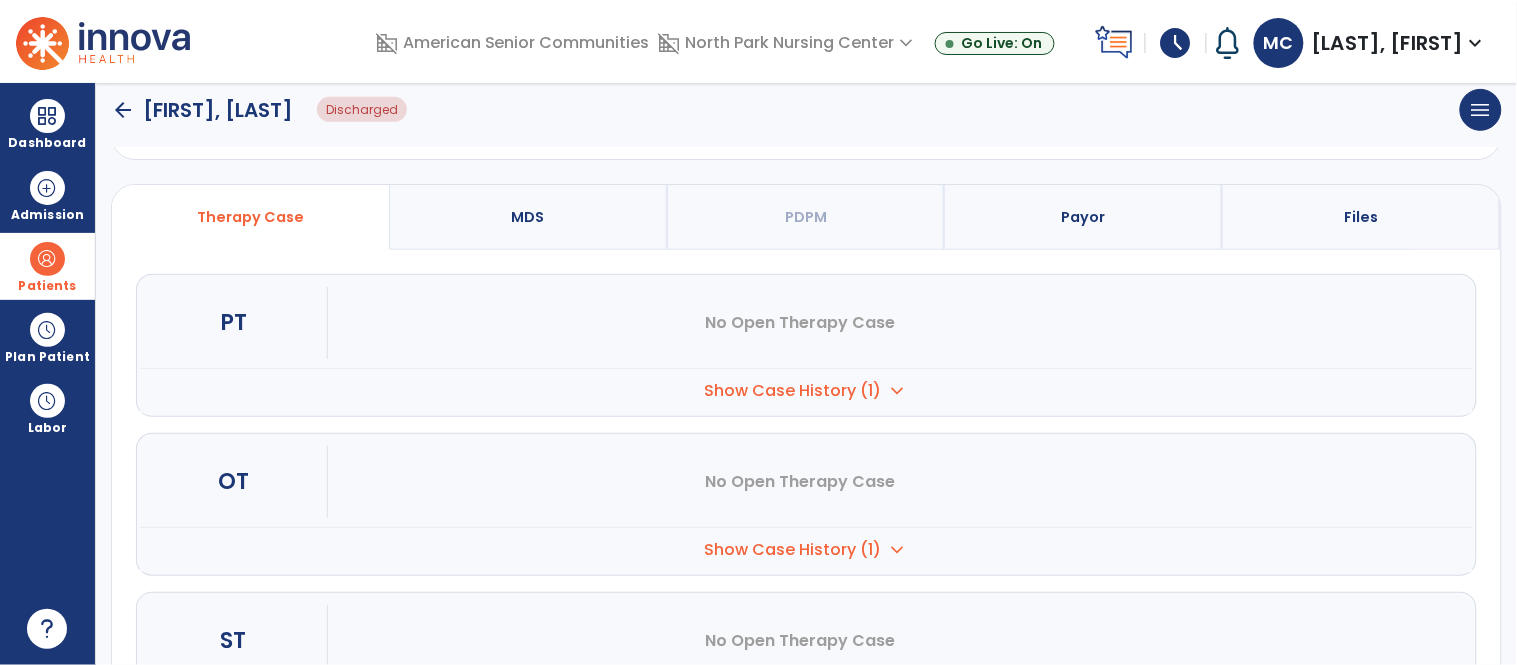 scroll, scrollTop: 338, scrollLeft: 0, axis: vertical 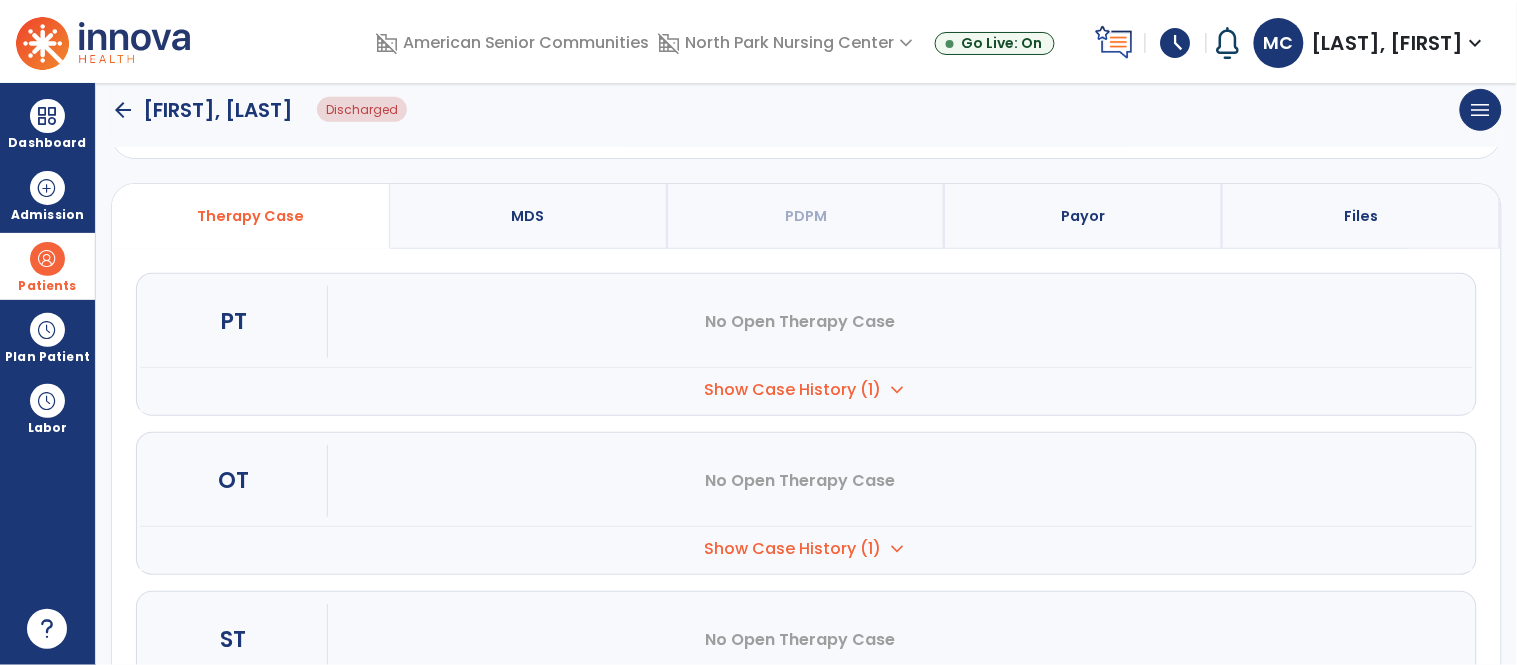 click on "Show Case History (1)" at bounding box center [792, 390] 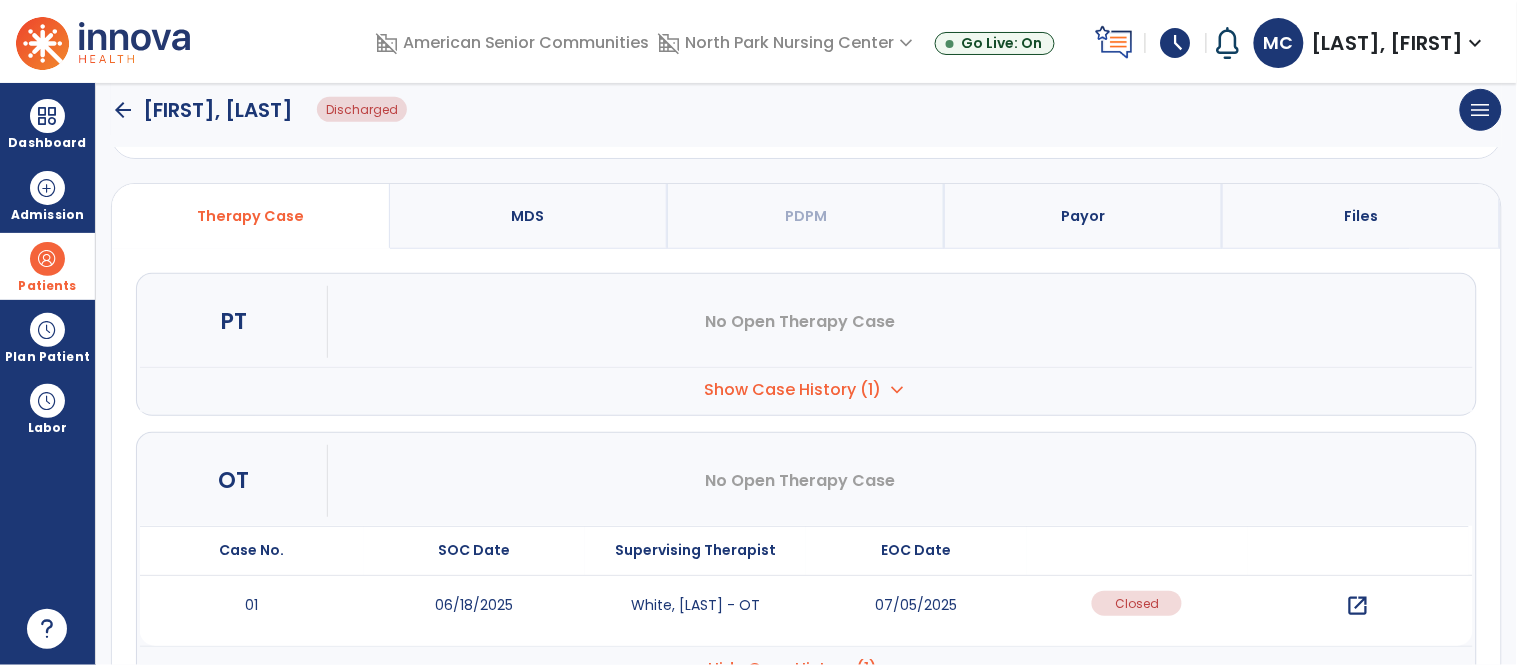 click on "open_in_new" at bounding box center [1358, 606] 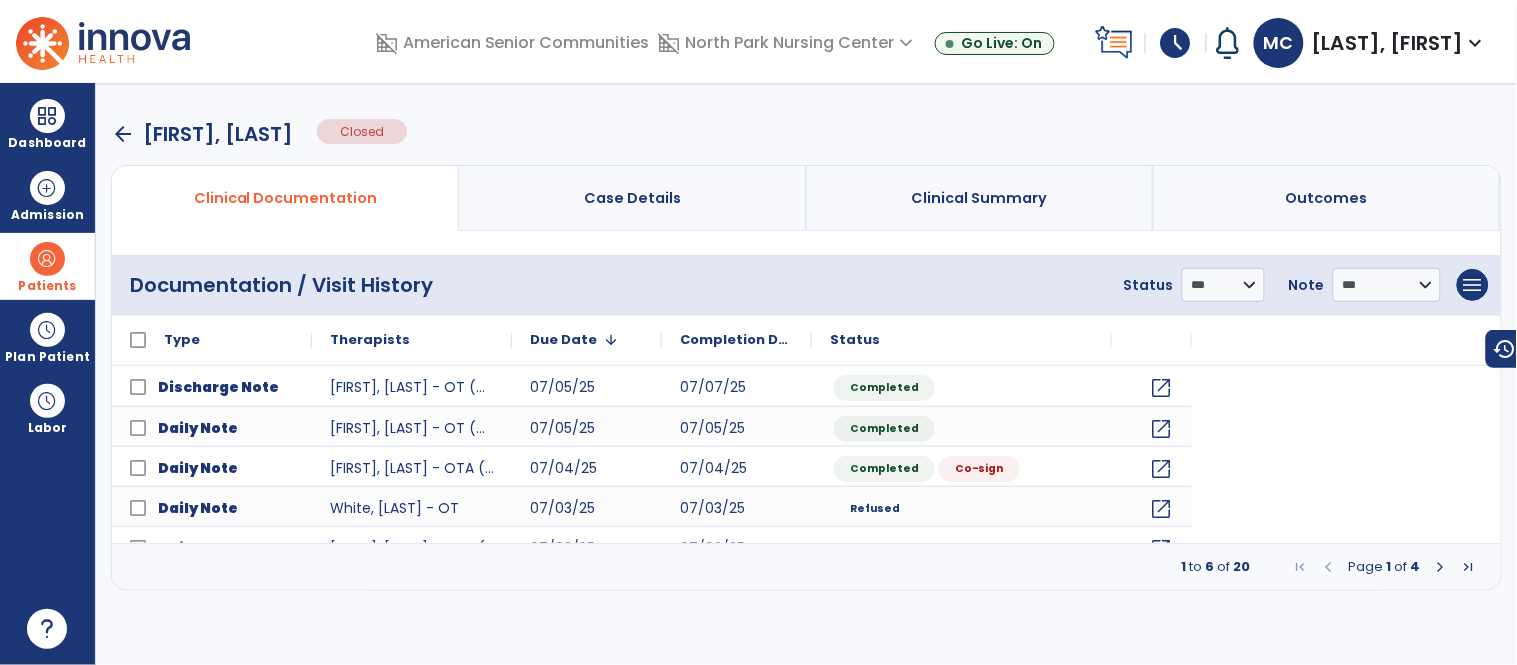 scroll, scrollTop: 0, scrollLeft: 0, axis: both 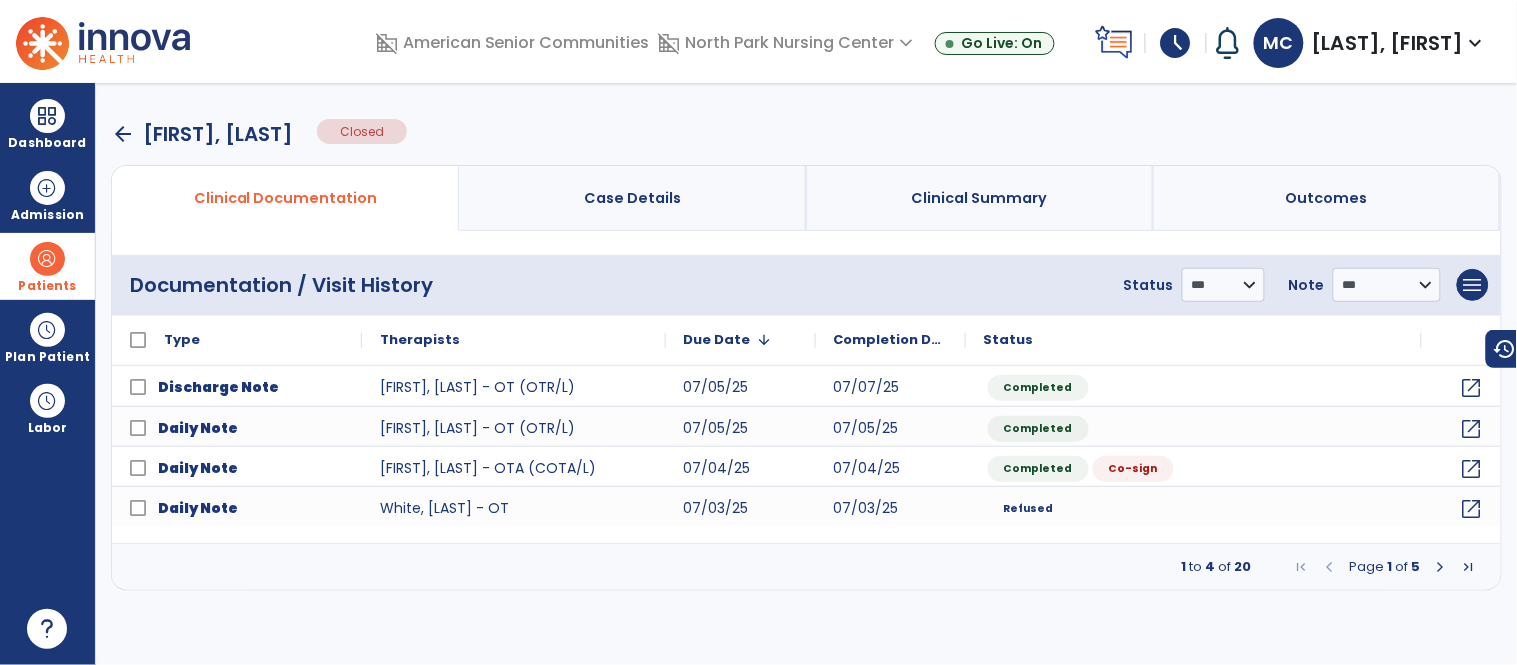click at bounding box center [1441, 567] 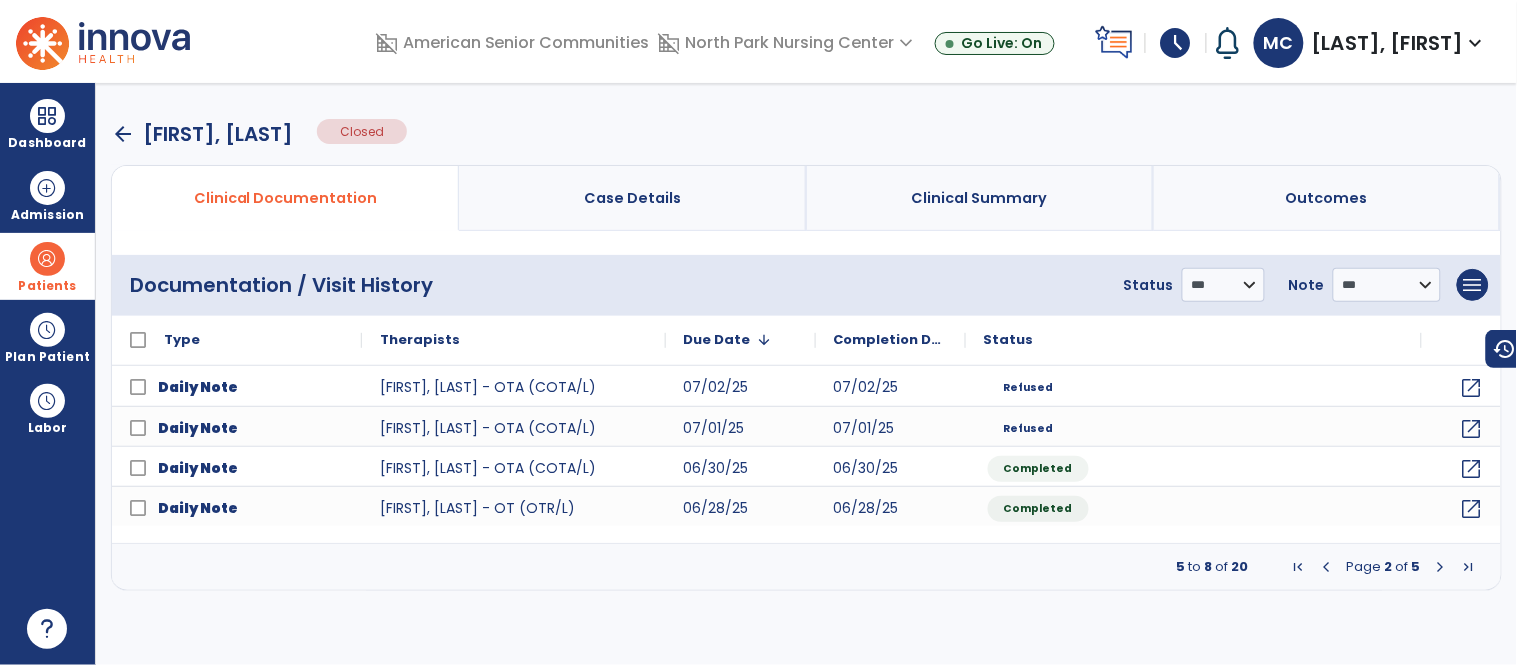 click at bounding box center [1441, 567] 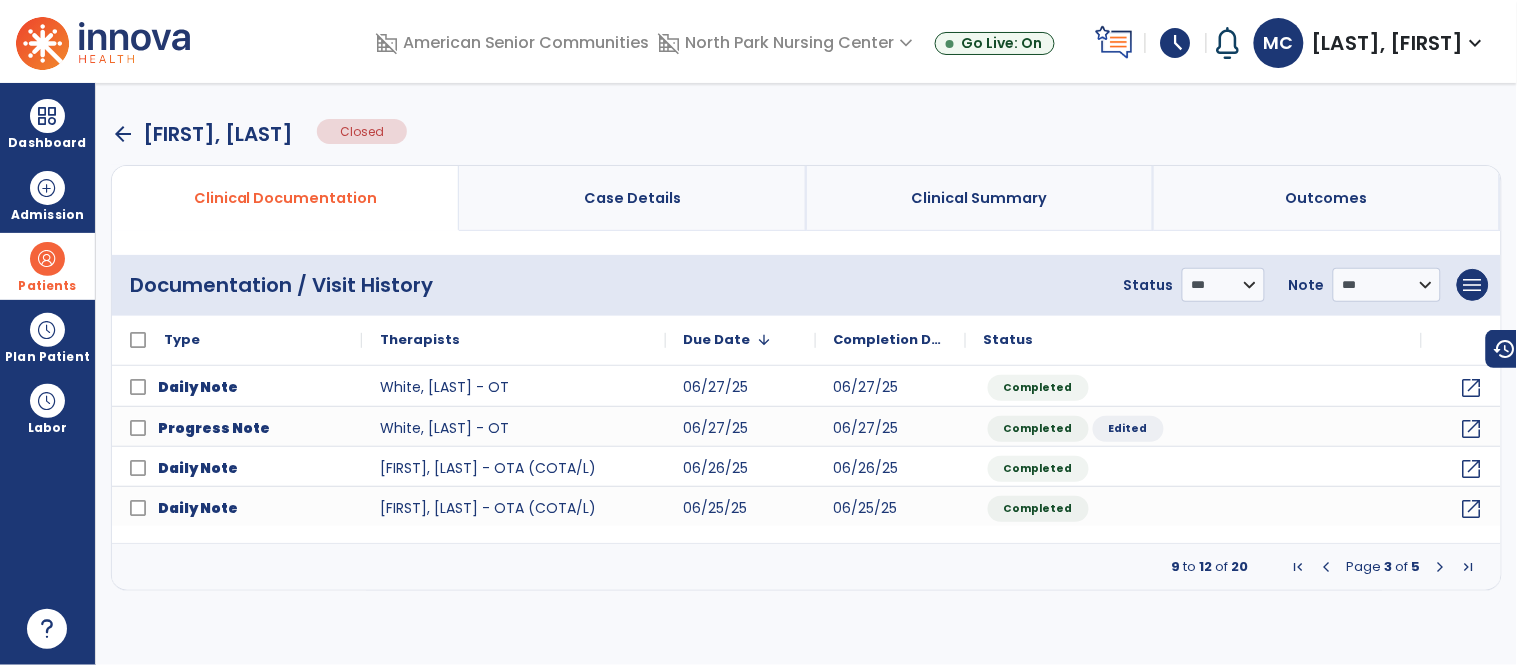 click at bounding box center (1441, 567) 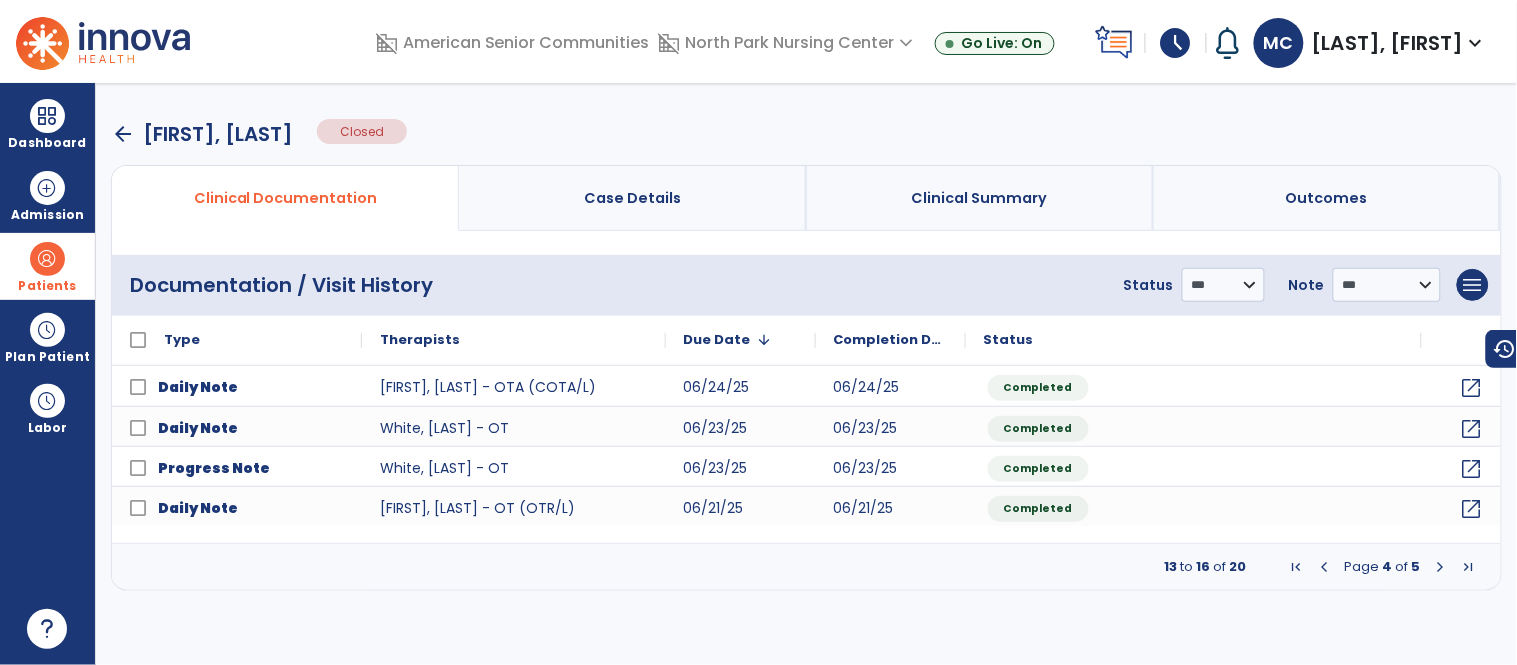 click at bounding box center (1441, 567) 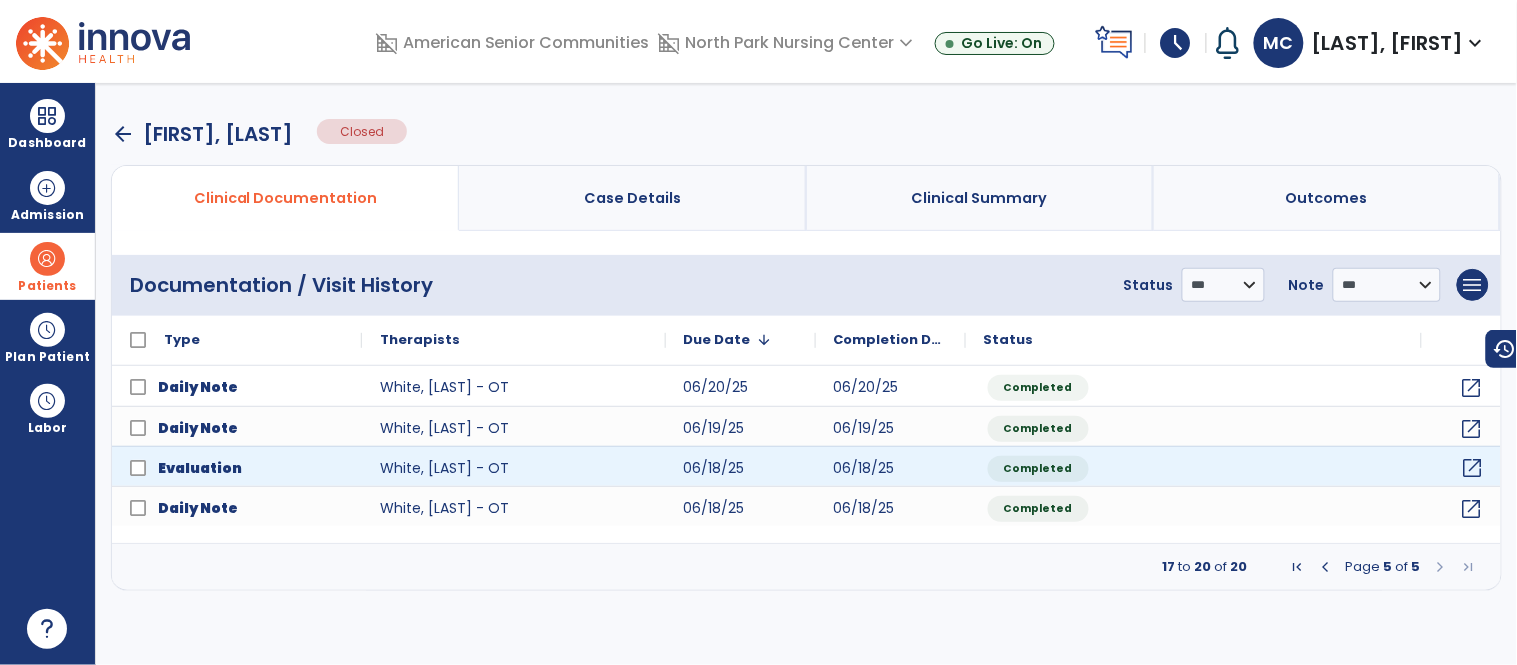 click on "open_in_new" 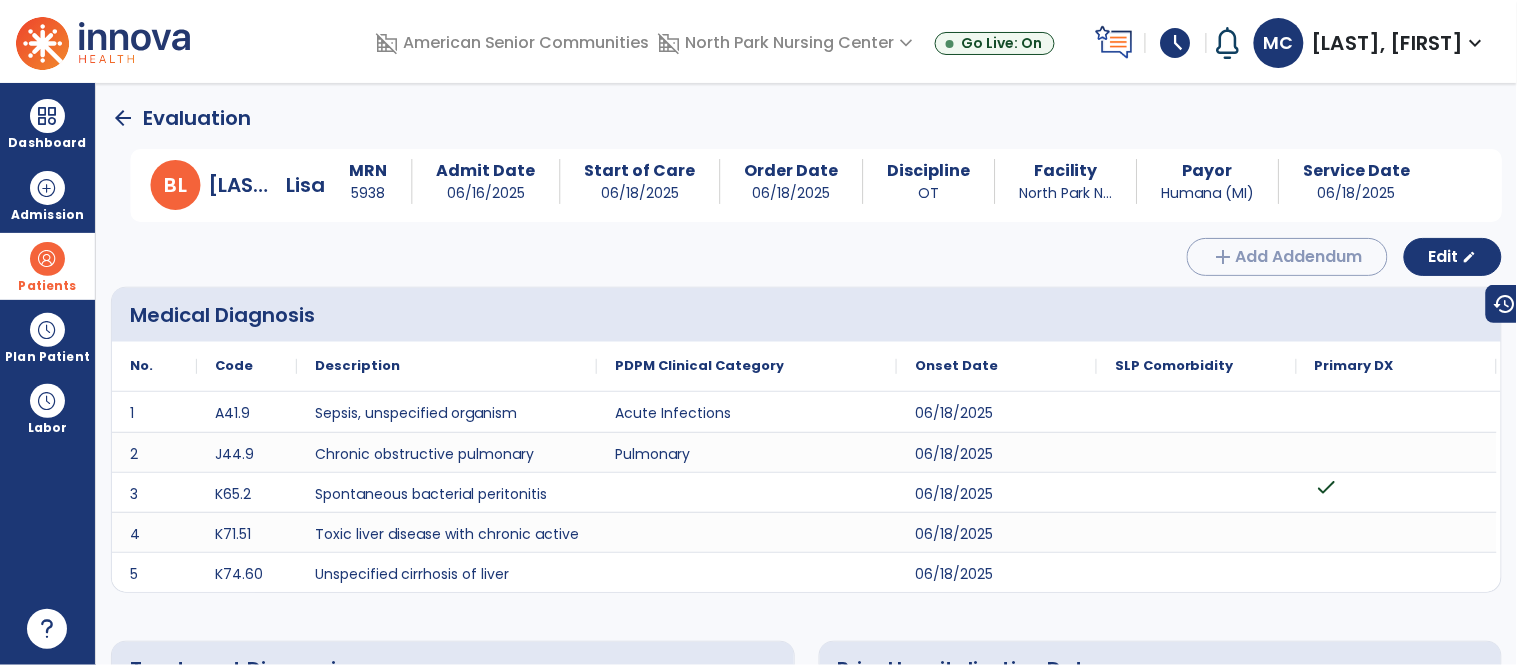 scroll, scrollTop: 0, scrollLeft: 0, axis: both 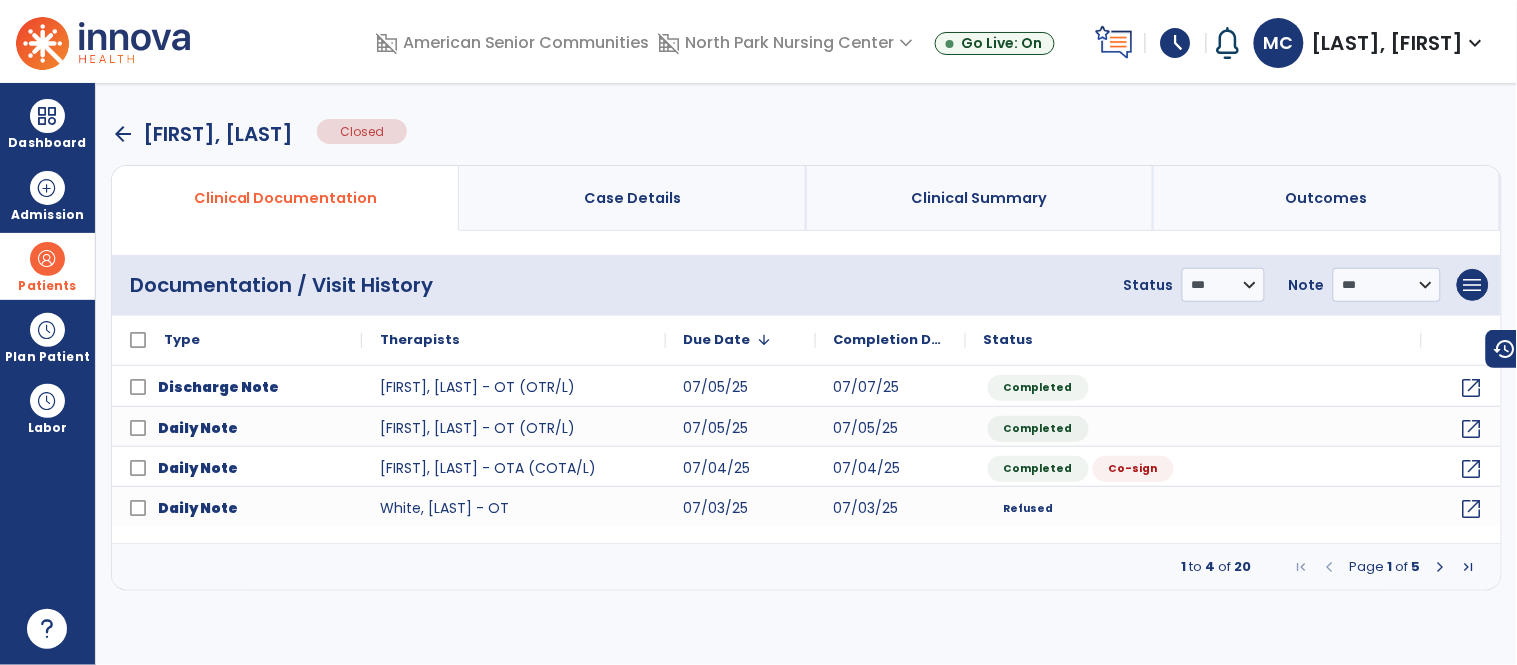 click at bounding box center (1441, 567) 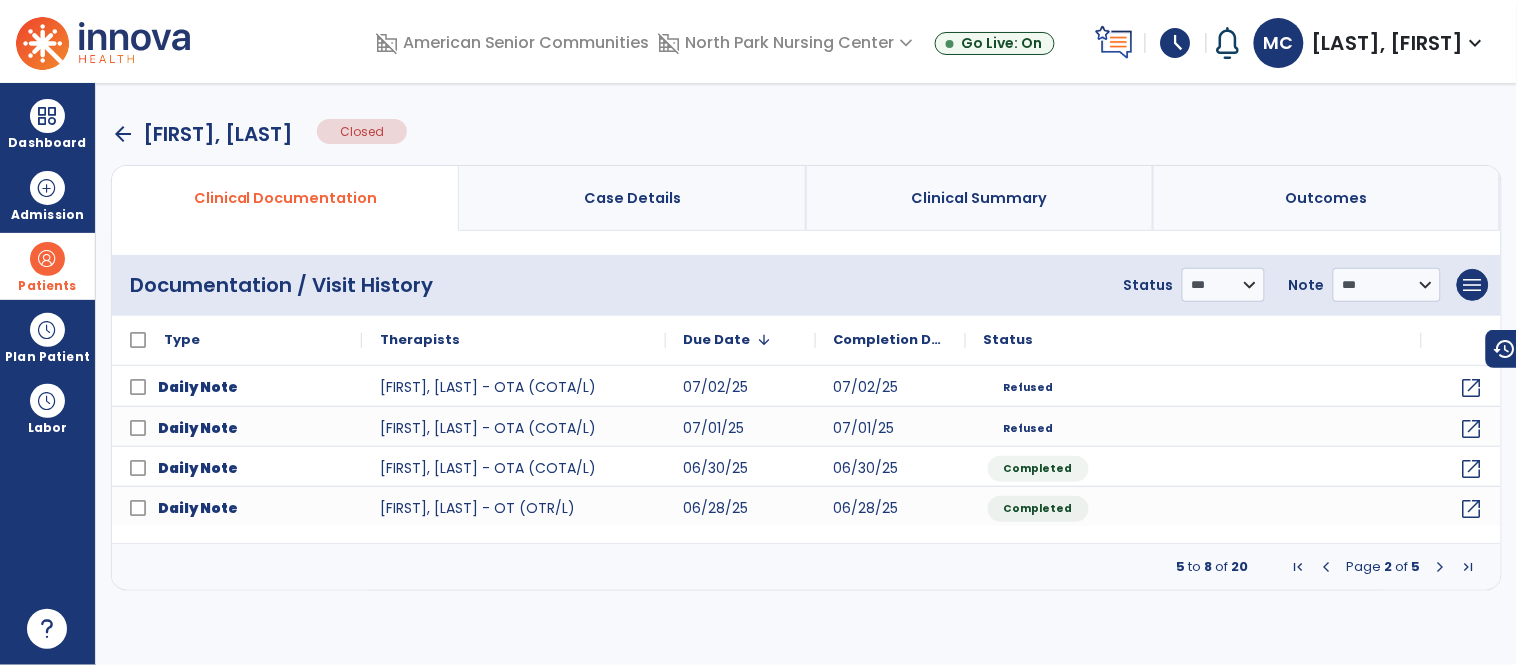 click at bounding box center [1441, 567] 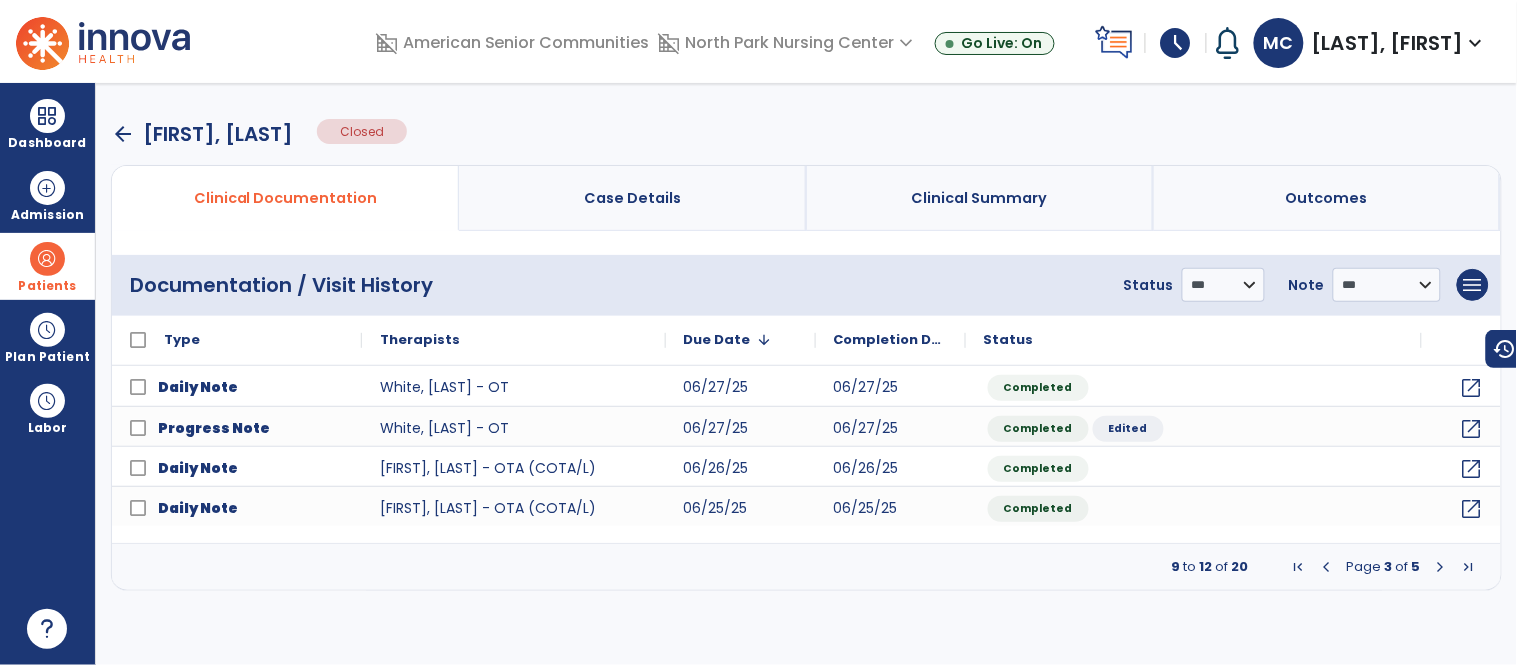 click at bounding box center (1441, 567) 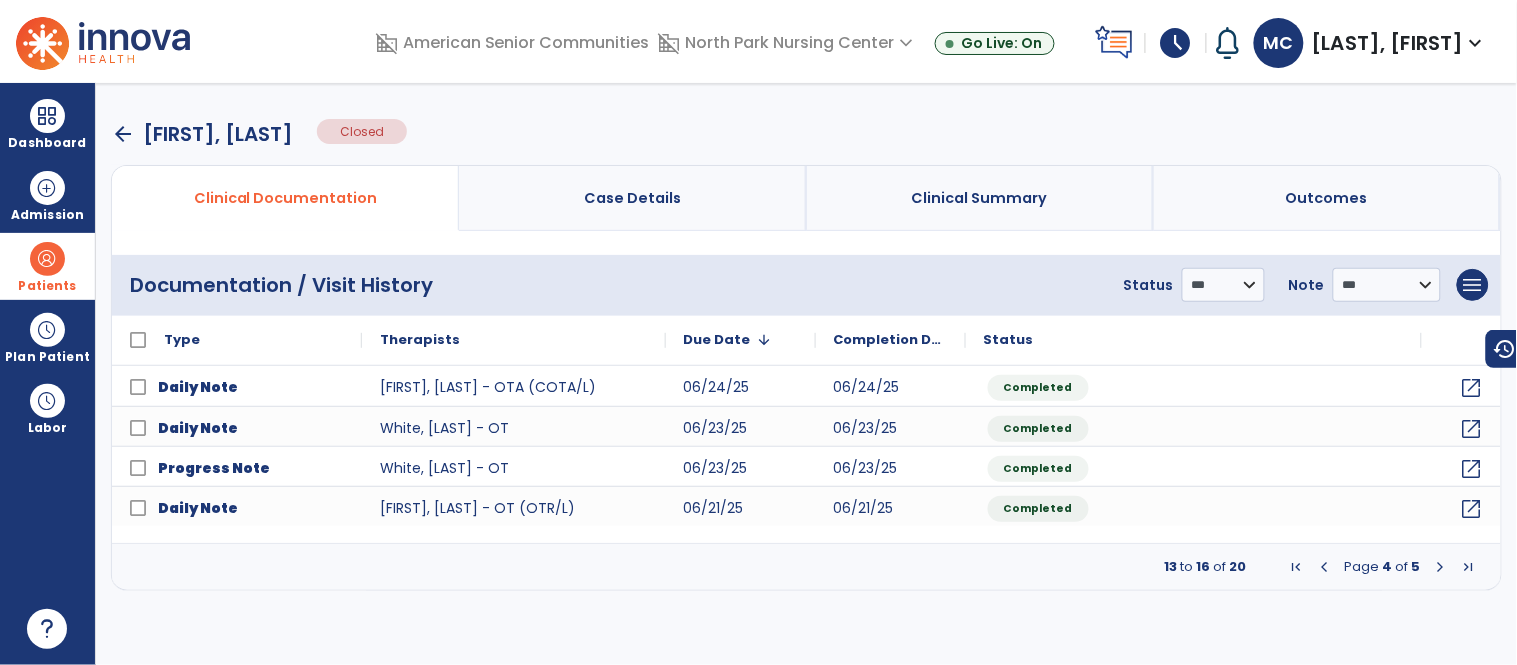 click at bounding box center (1441, 567) 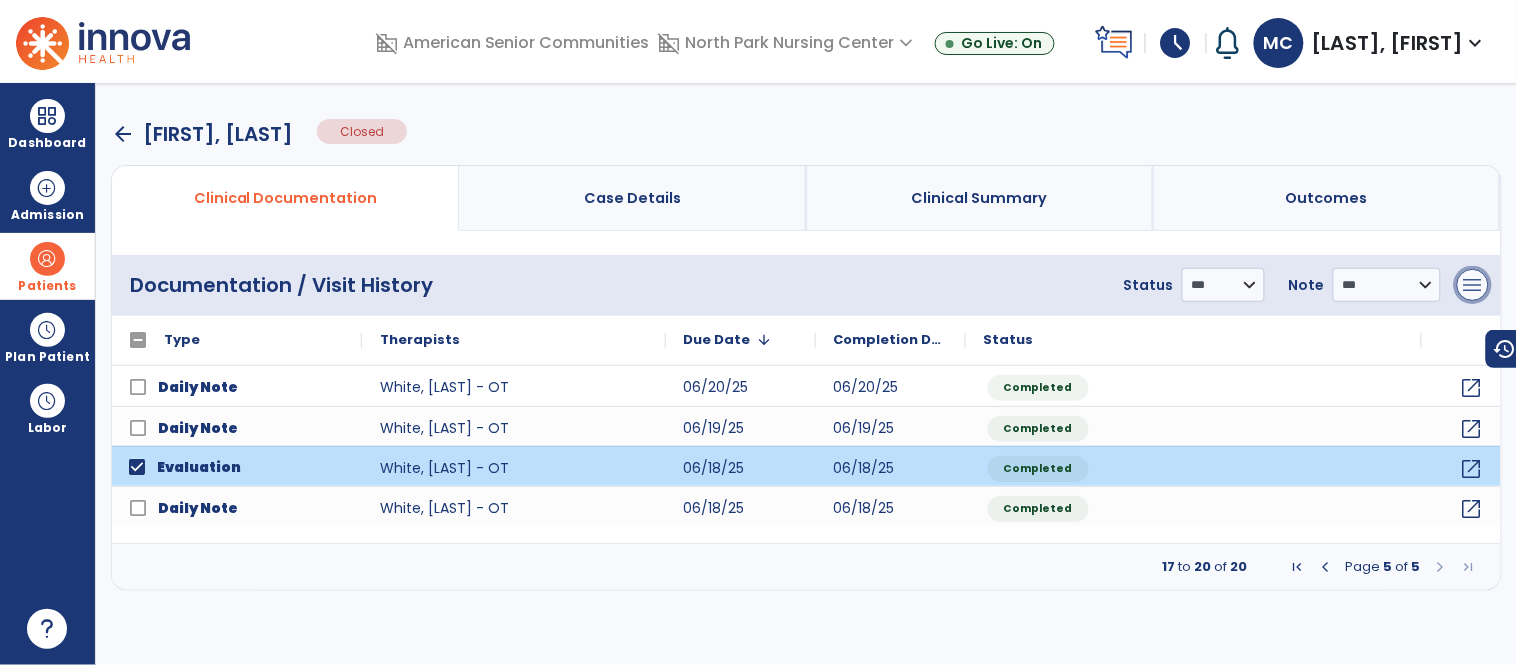 click on "menu" at bounding box center [1473, 285] 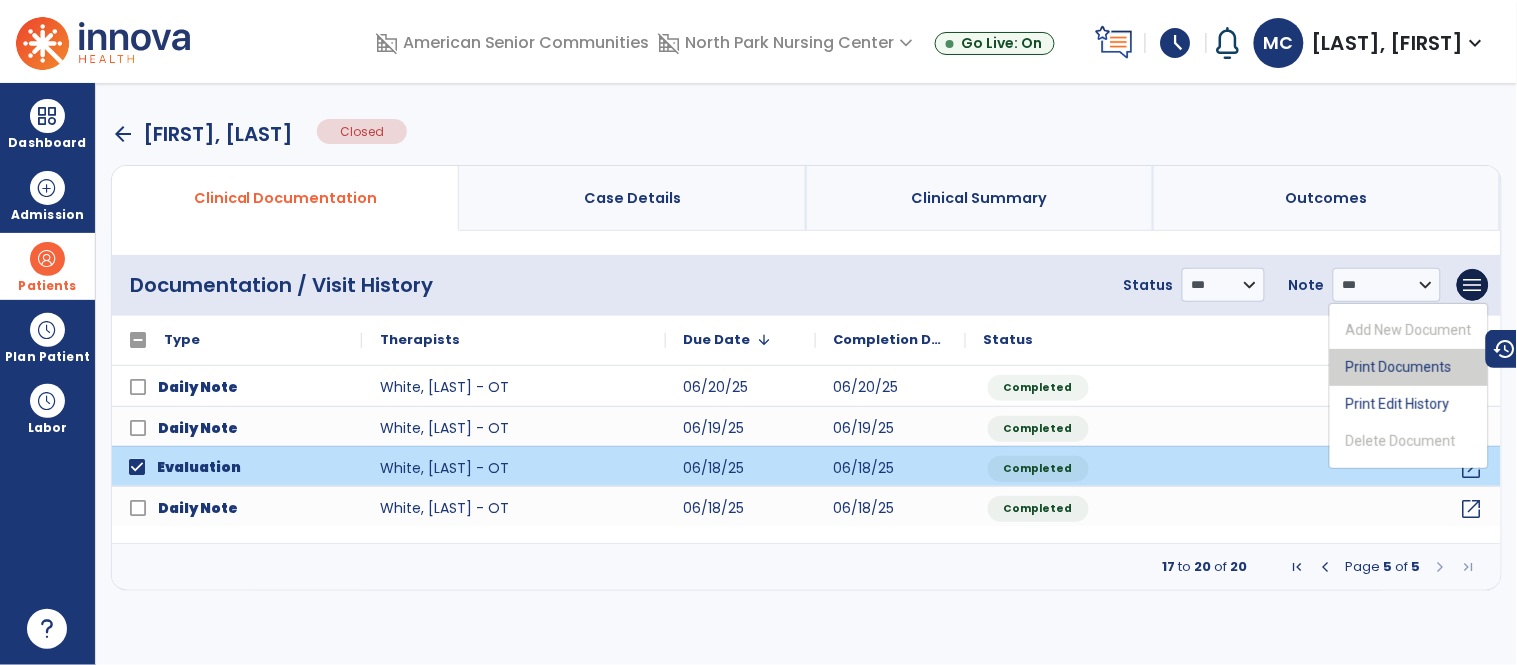 click on "Print Documents" at bounding box center (1409, 367) 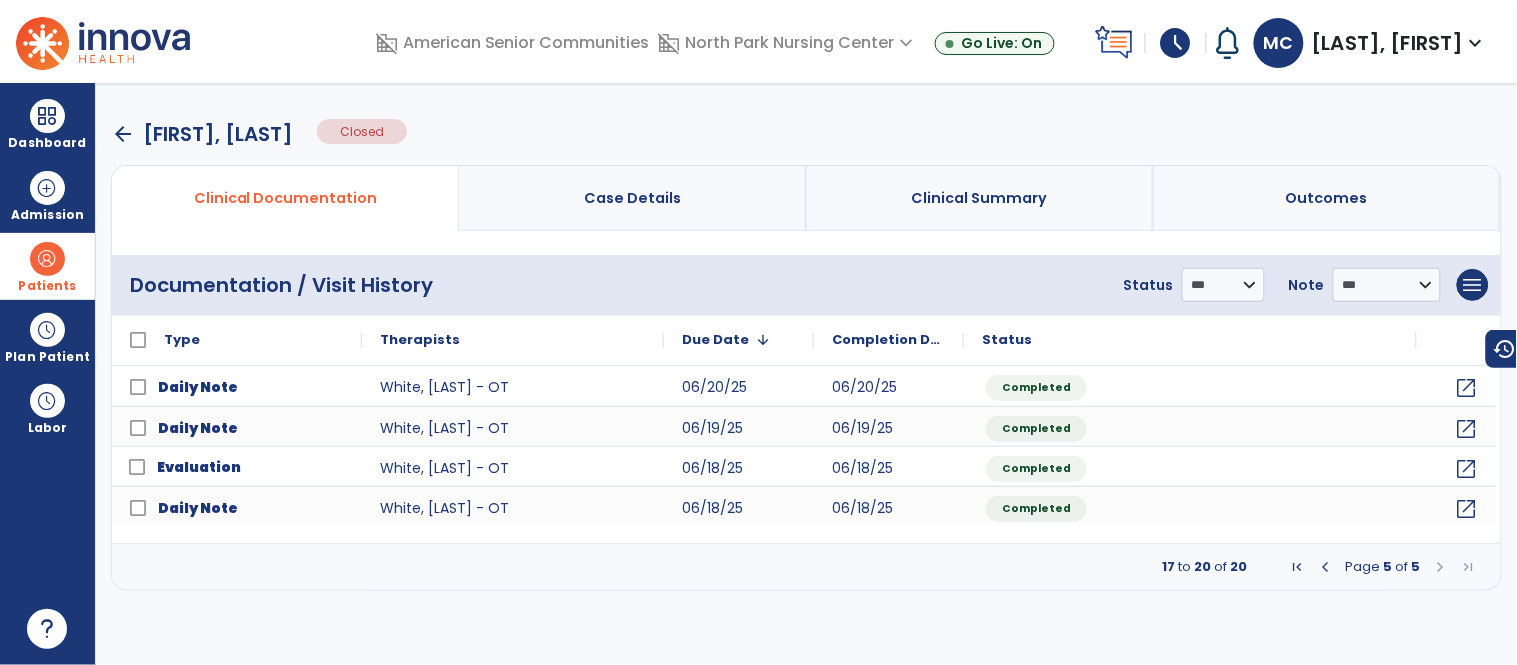 click on "arrow_back" at bounding box center [123, 134] 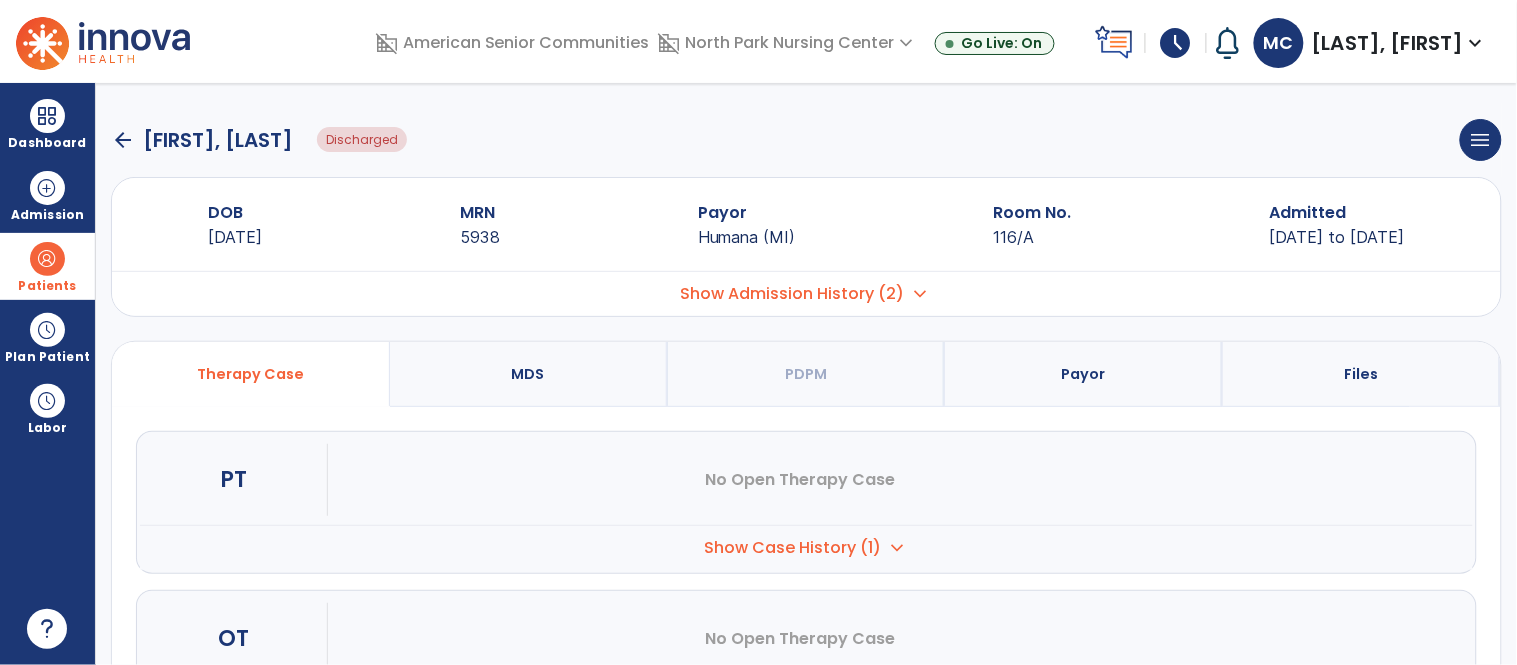 click on "arrow_back" 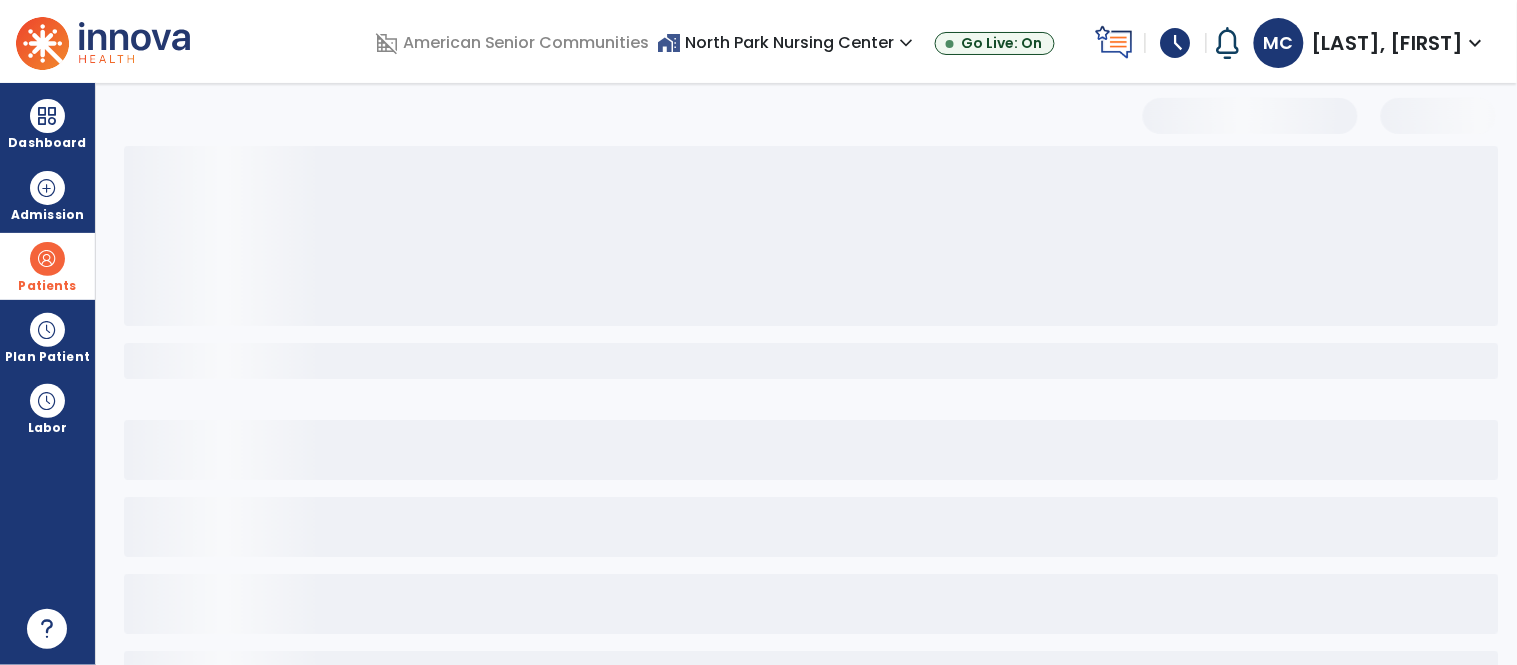 select on "***" 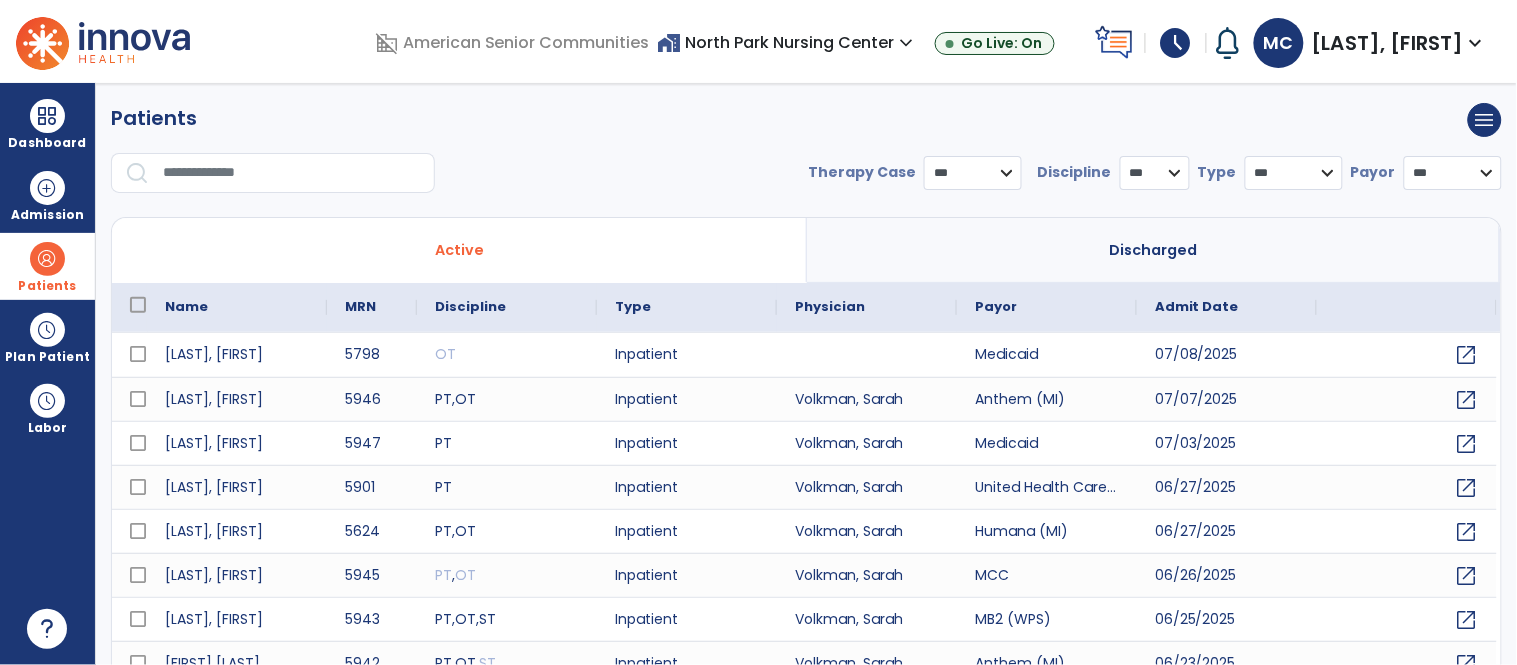 click at bounding box center (292, 173) 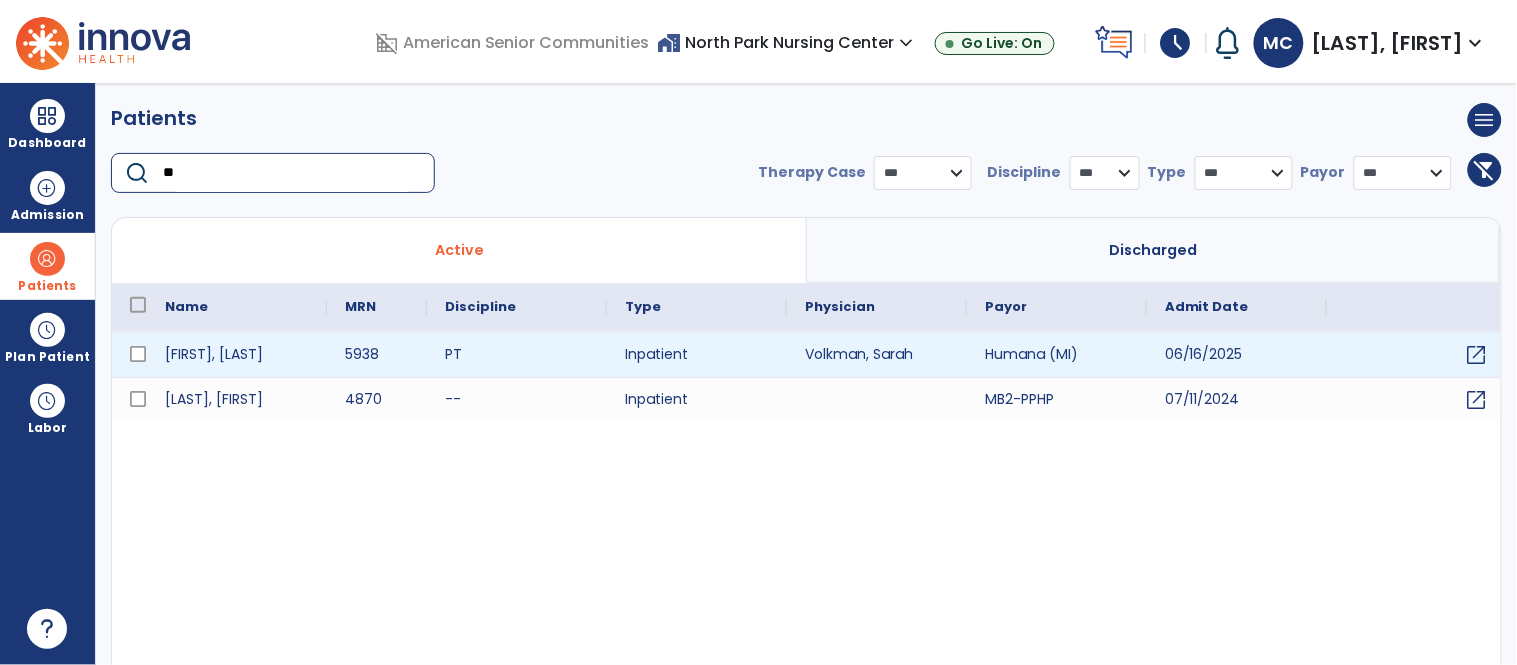 type on "**" 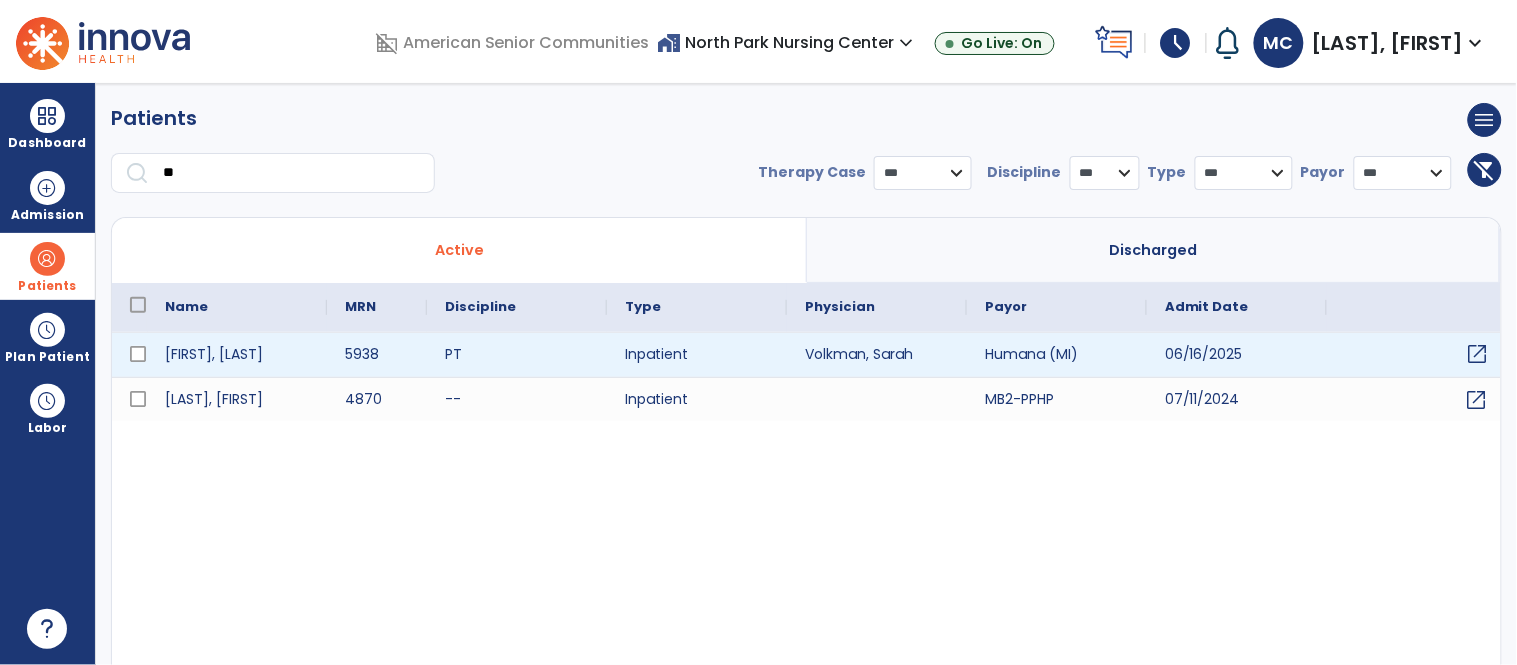 click on "open_in_new" at bounding box center (1478, 354) 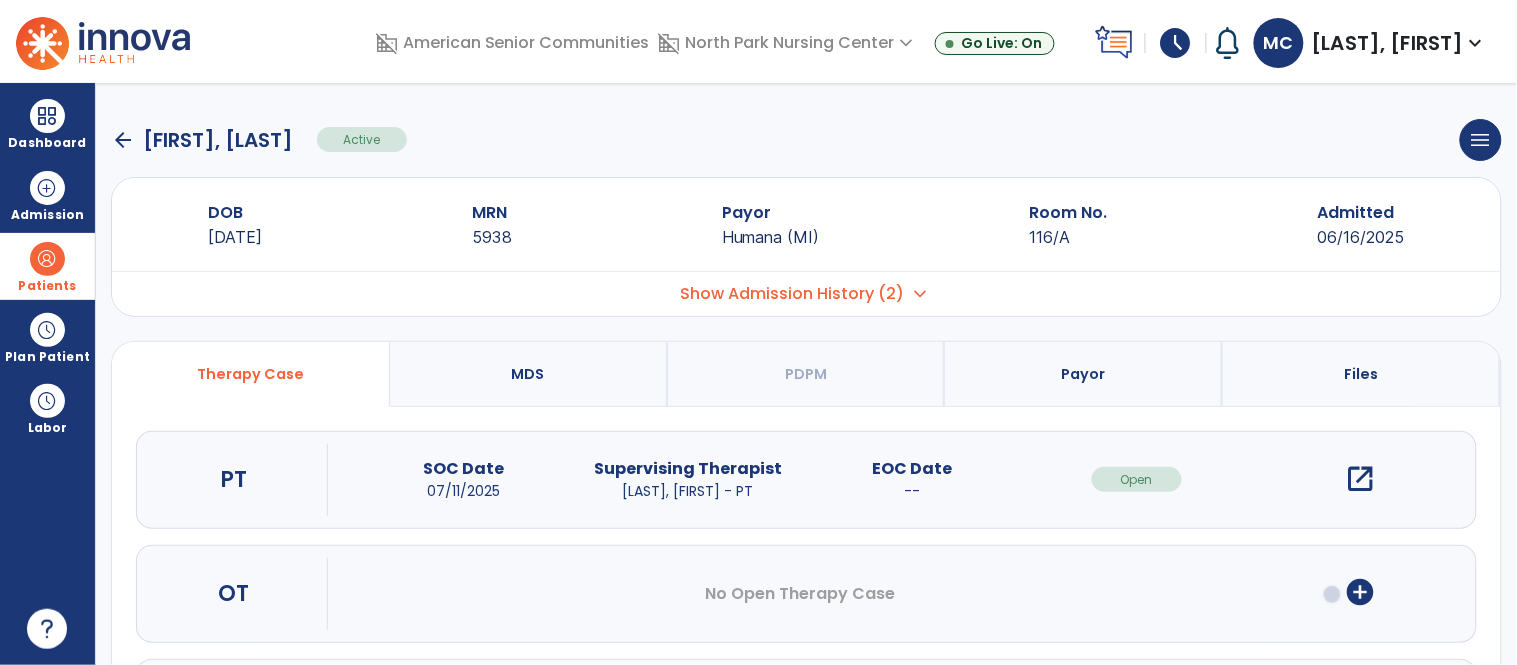 click on "add_circle" at bounding box center [1361, 592] 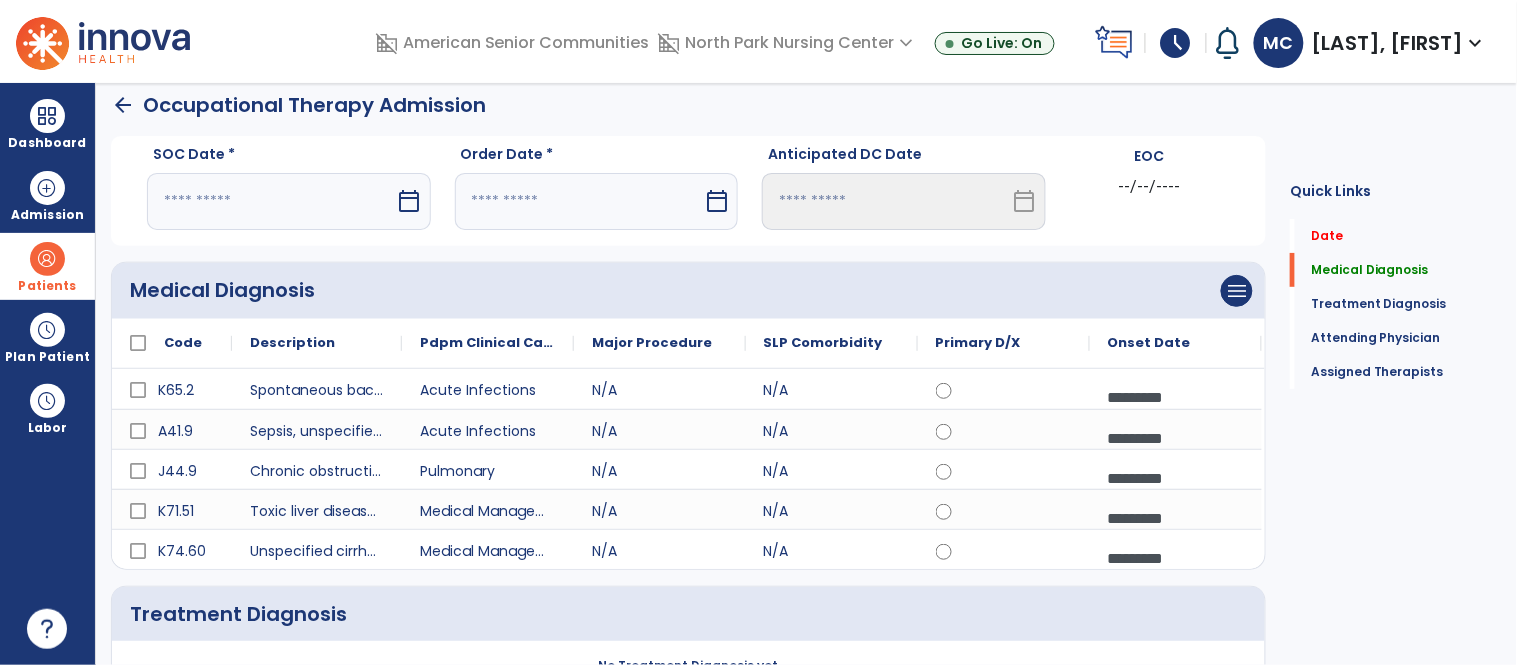 scroll, scrollTop: 0, scrollLeft: 0, axis: both 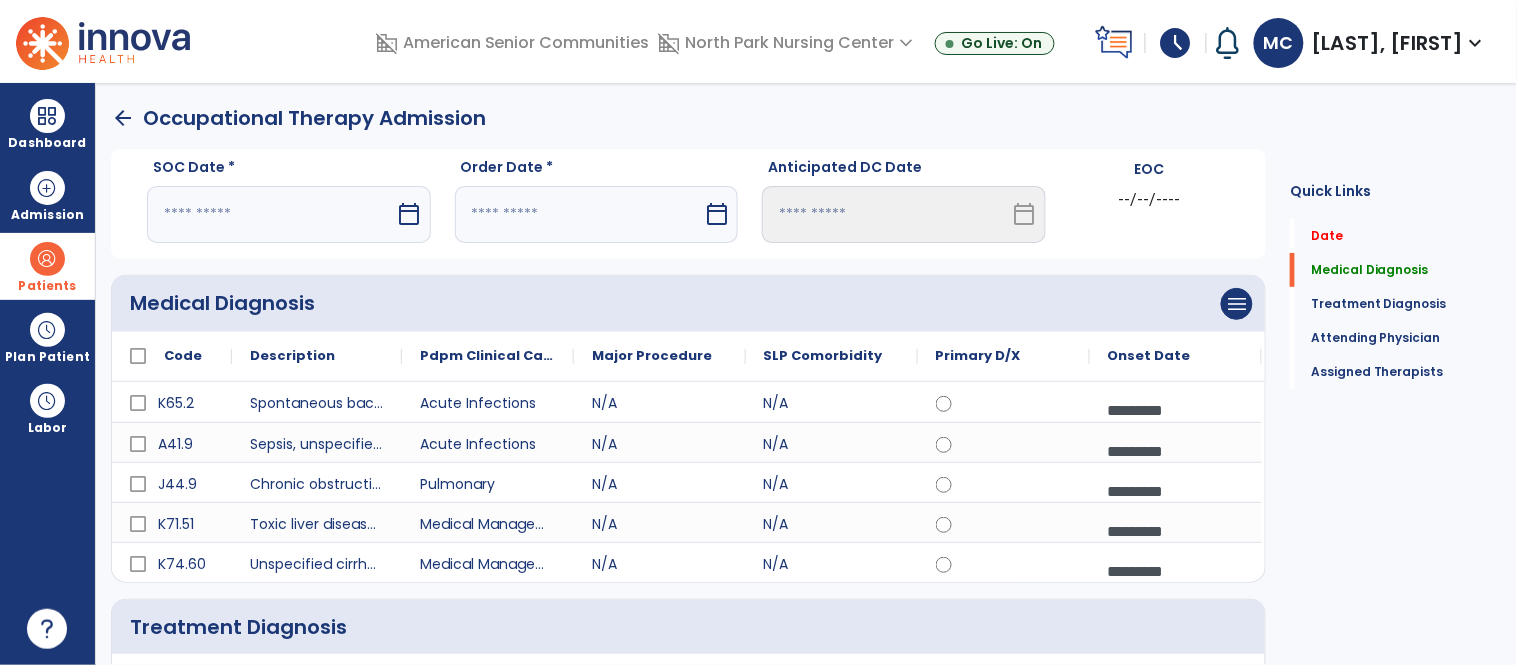 click on "calendar_today" at bounding box center (410, 214) 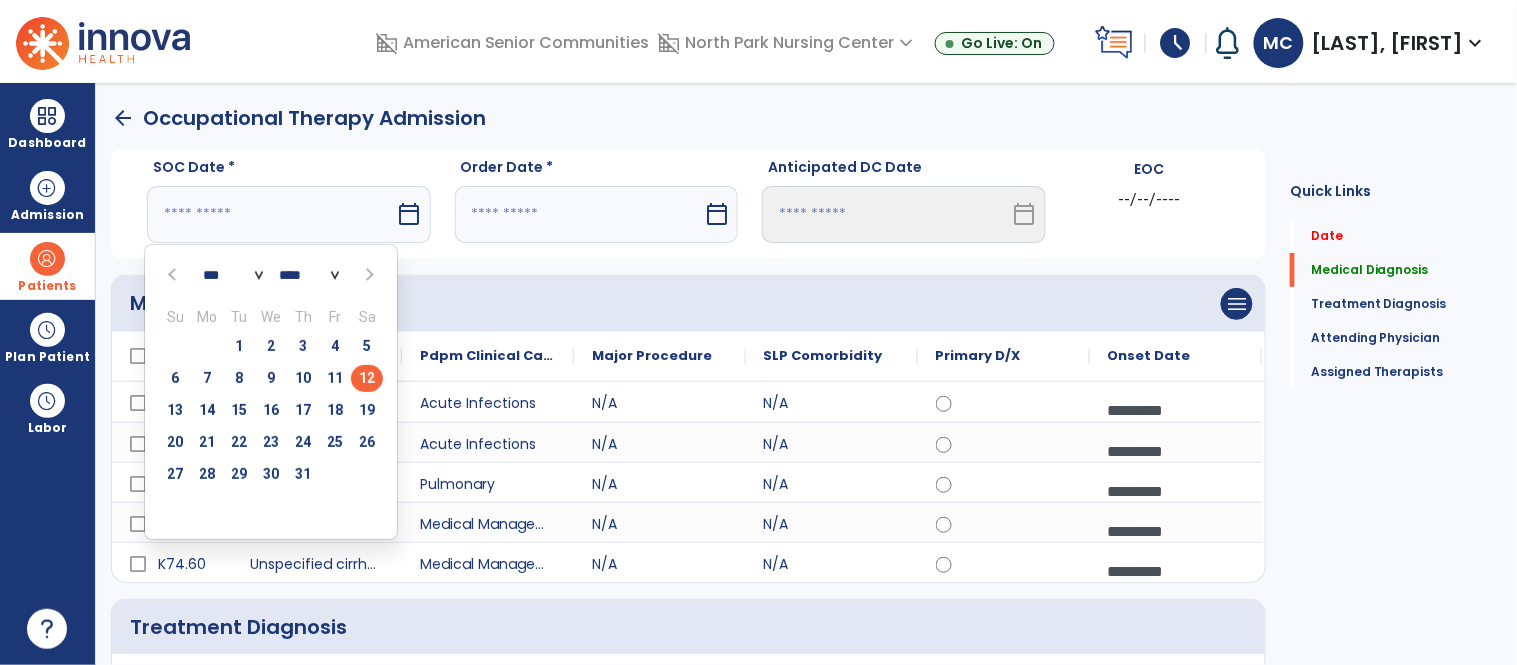 click on "12" at bounding box center [367, 378] 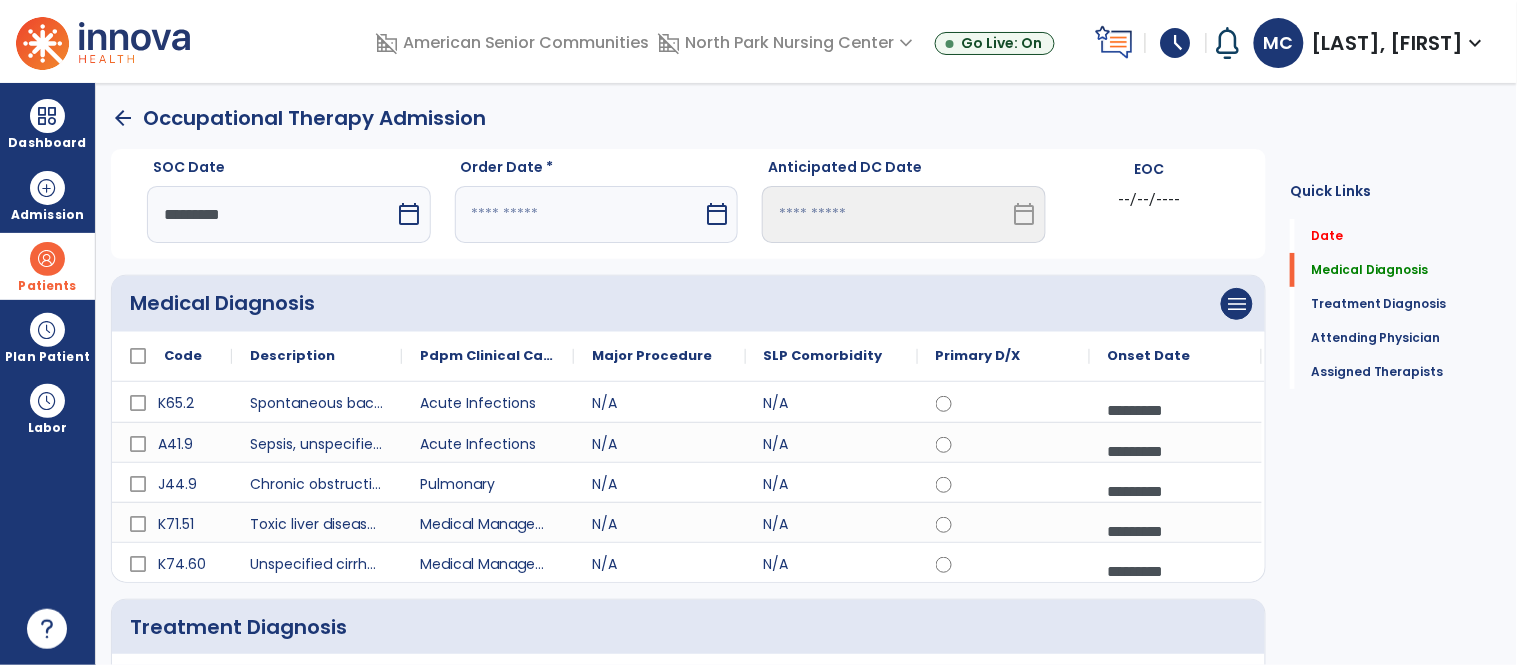 click on "calendar_today" at bounding box center [717, 214] 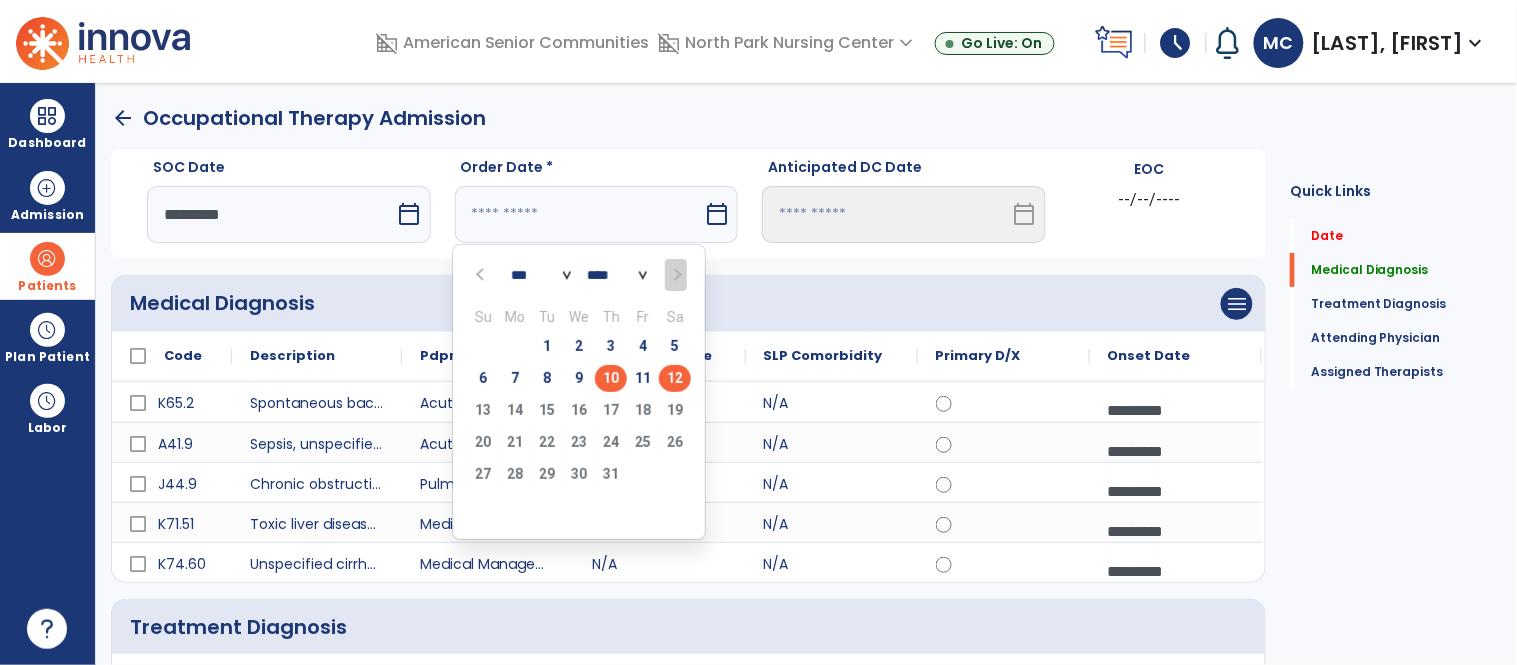 click on "10" at bounding box center (611, 378) 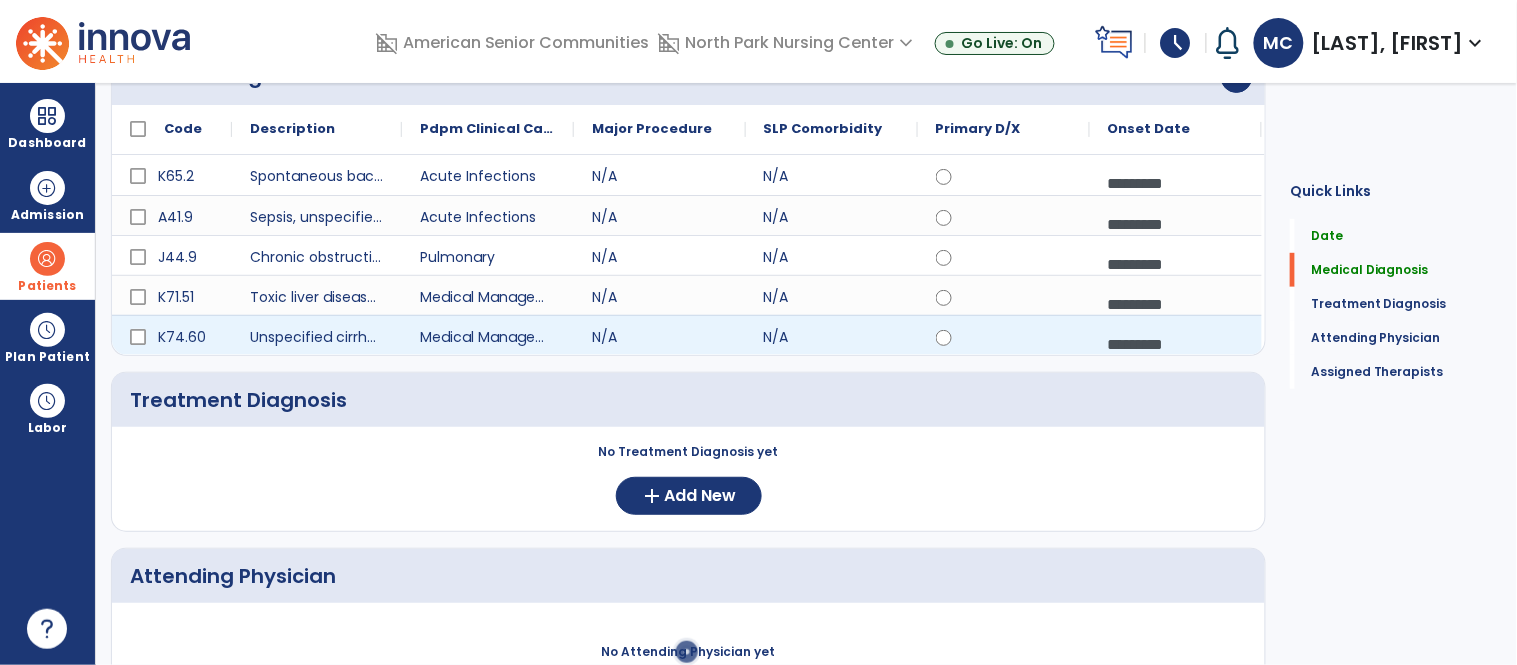 scroll, scrollTop: 224, scrollLeft: 0, axis: vertical 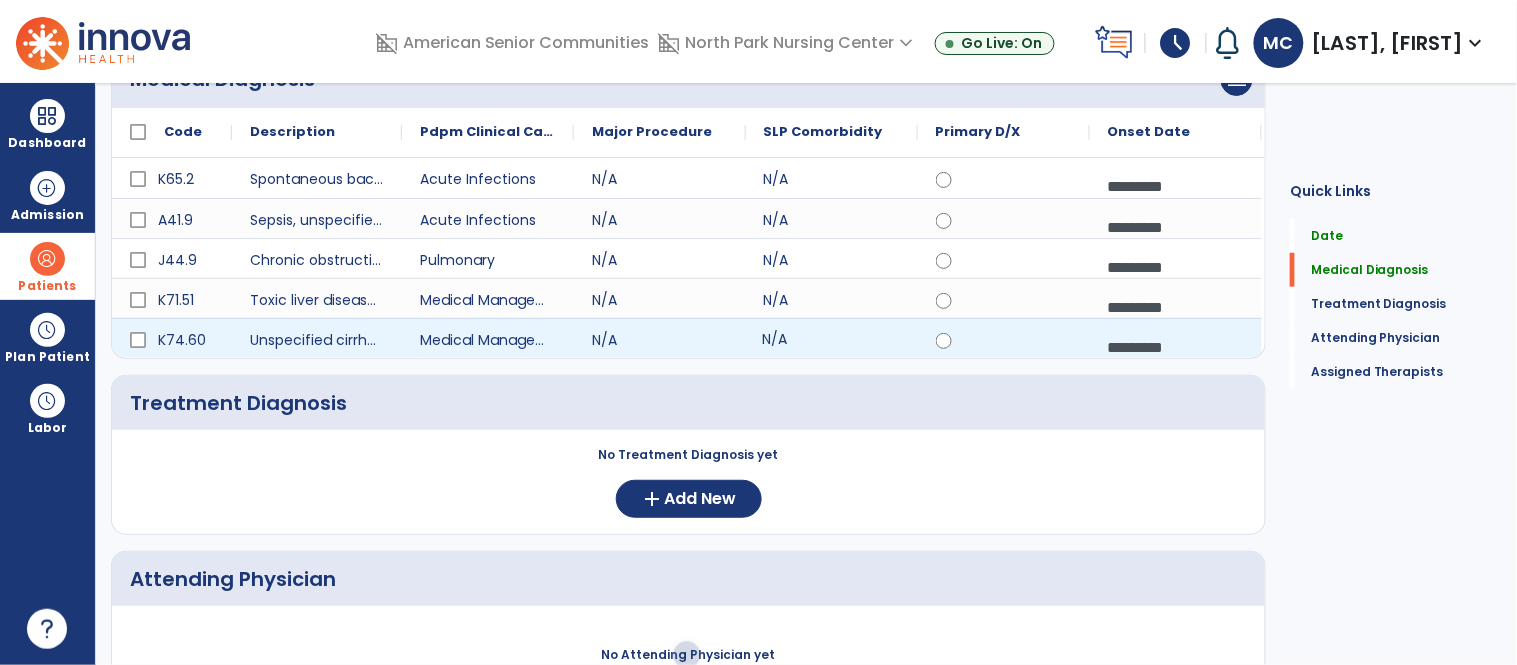 click on "N/A" 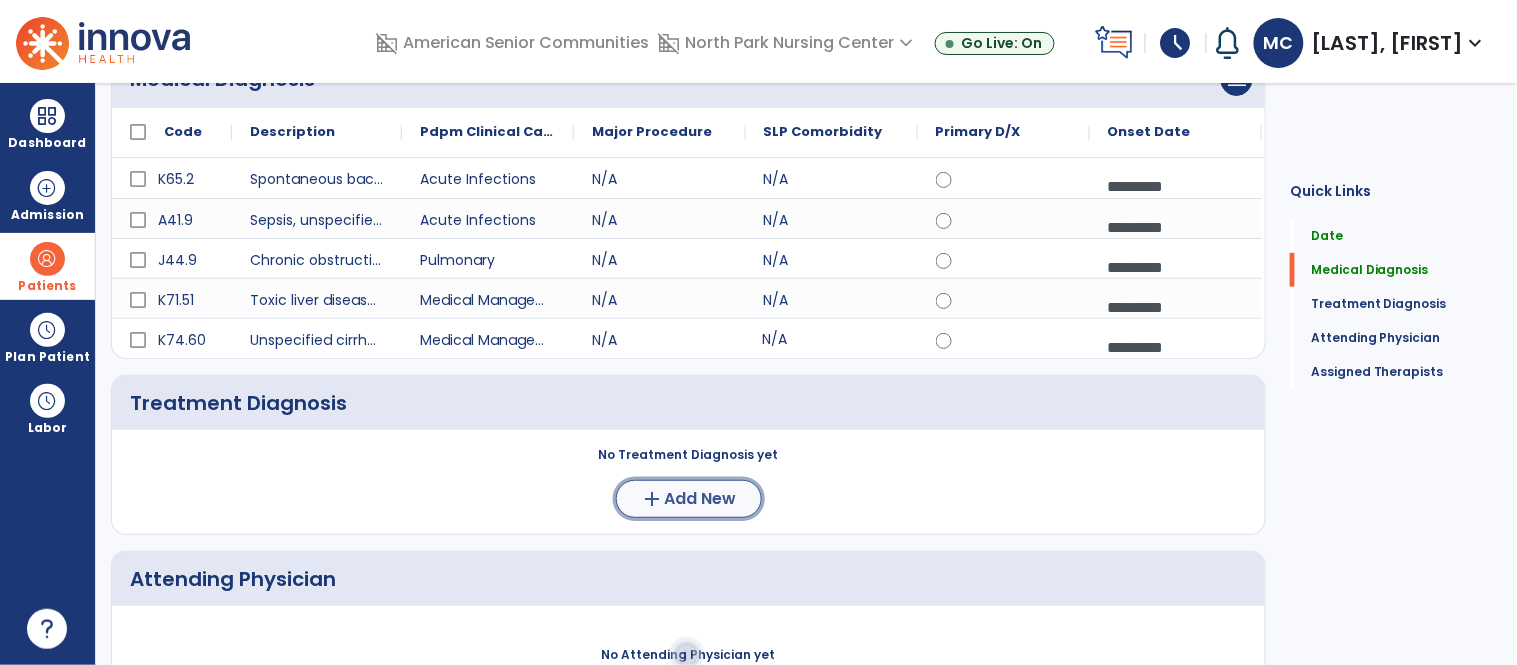click on "add  Add New" 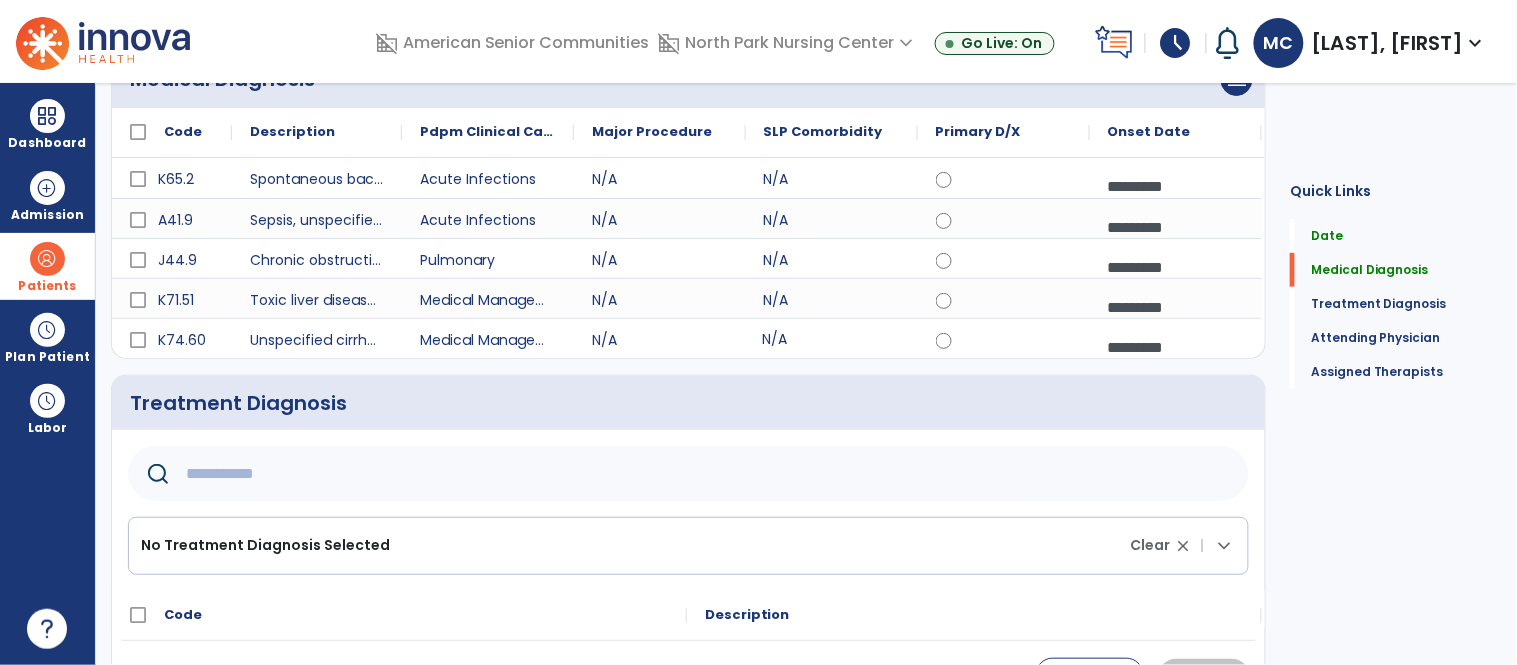click 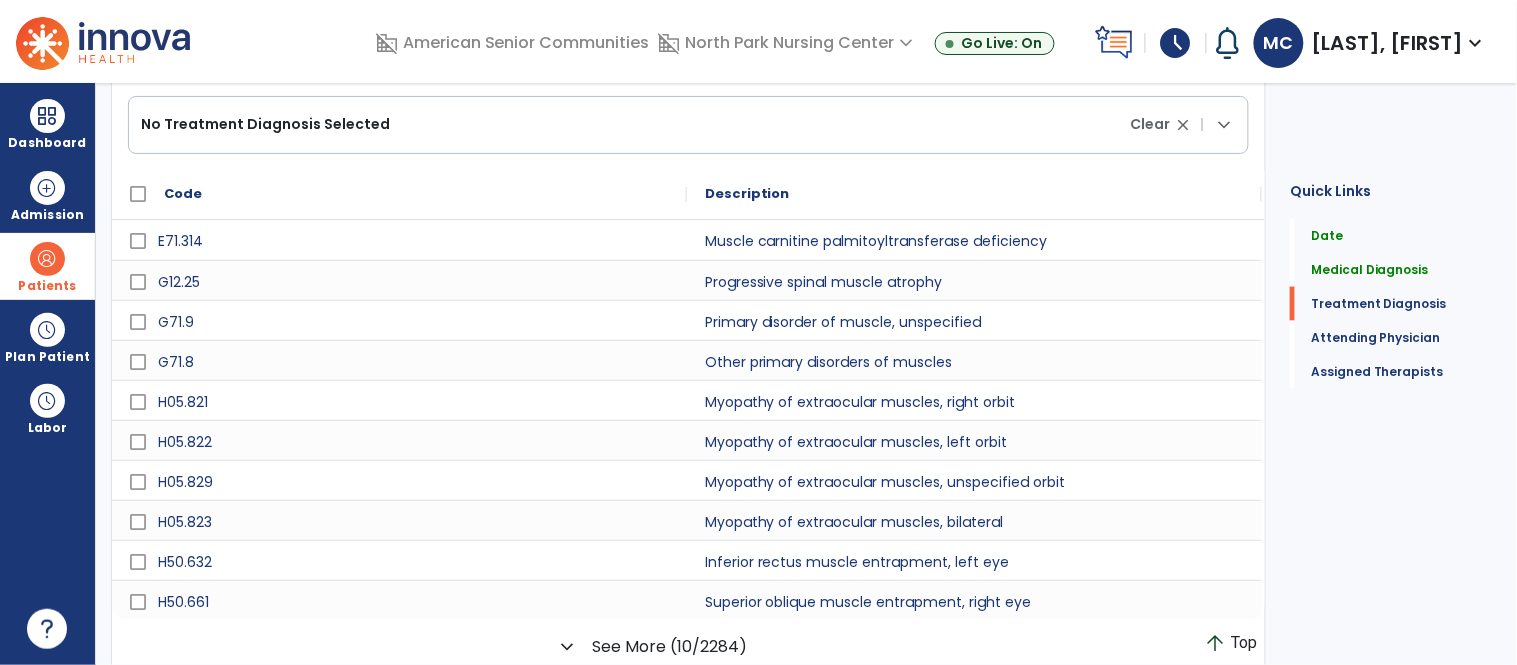 scroll, scrollTop: 603, scrollLeft: 0, axis: vertical 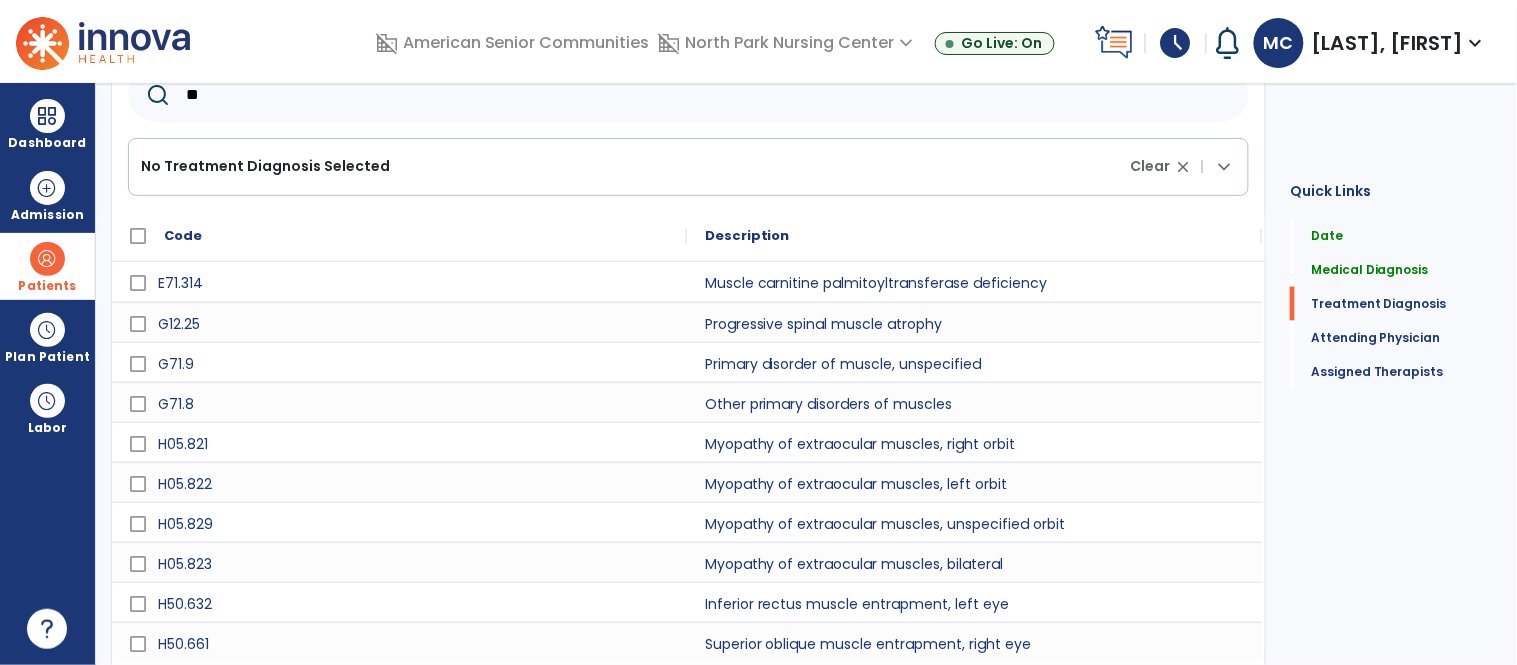 type on "*" 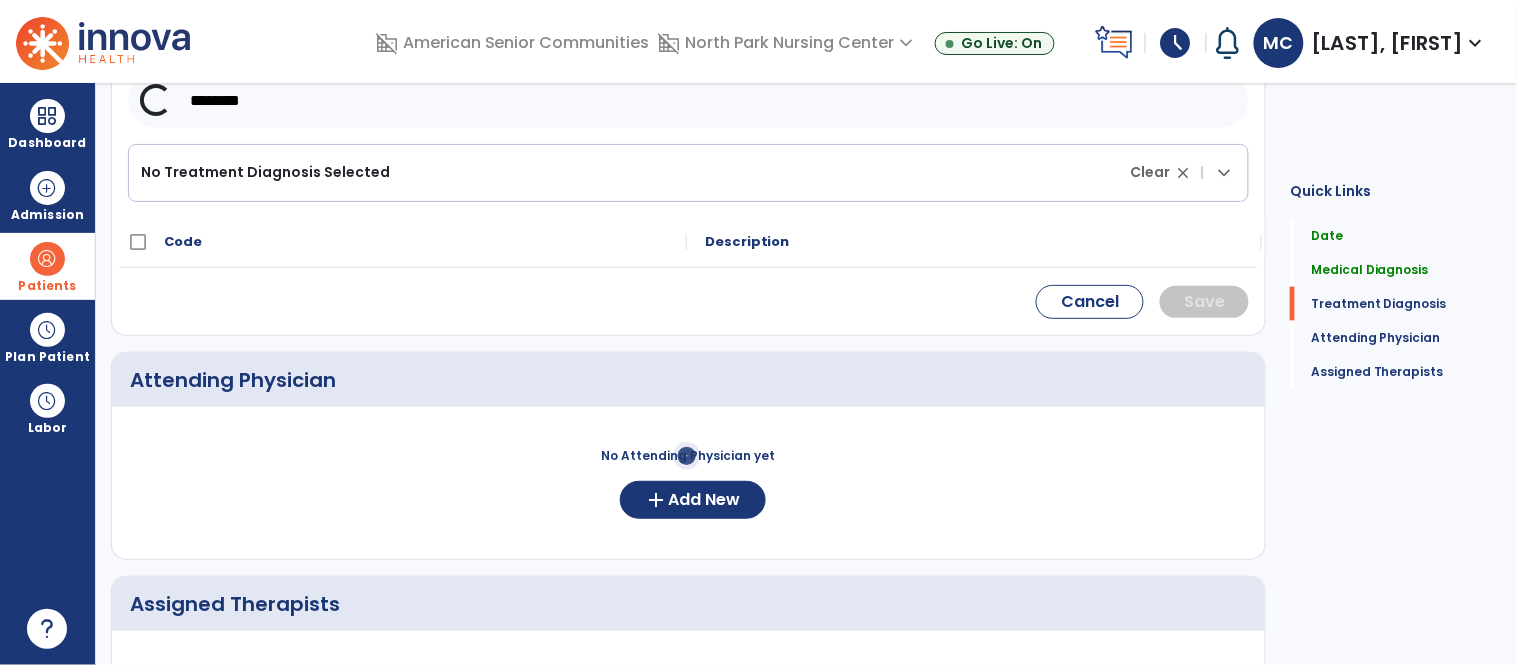 scroll, scrollTop: 603, scrollLeft: 0, axis: vertical 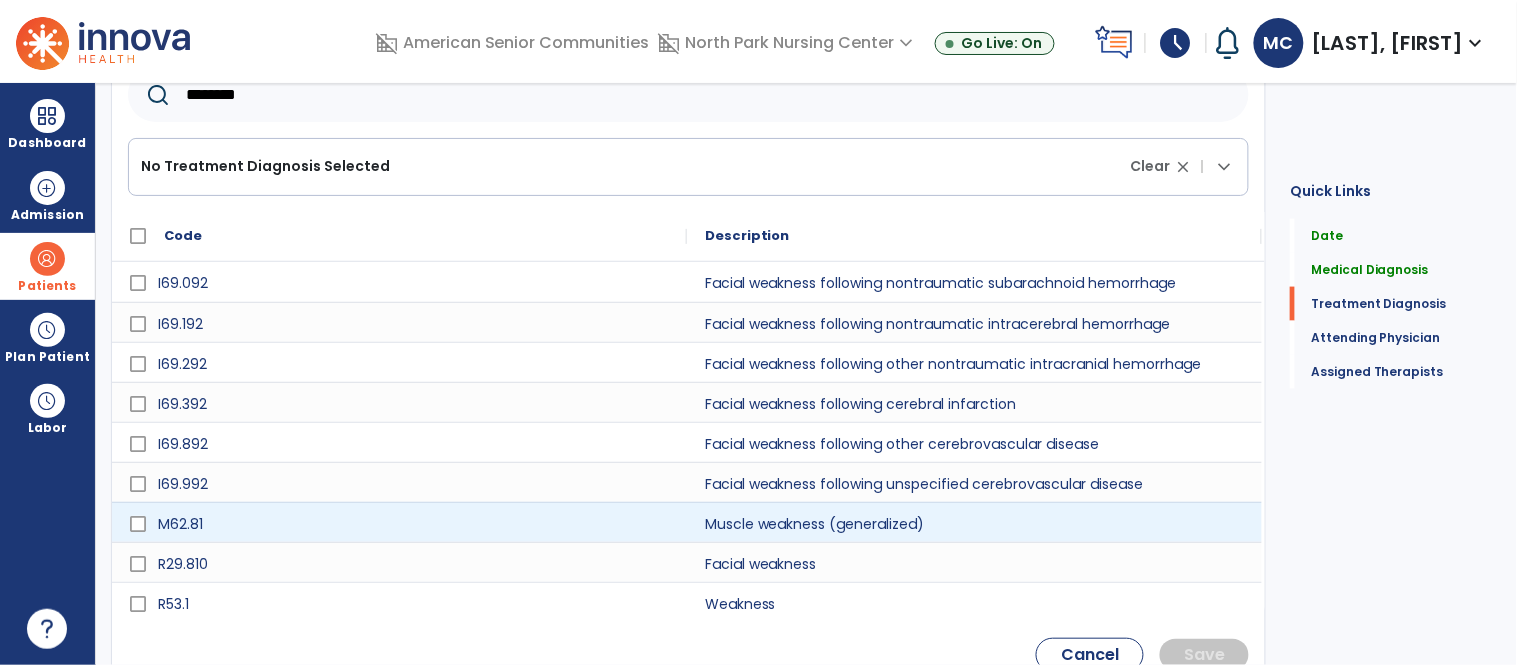 type on "********" 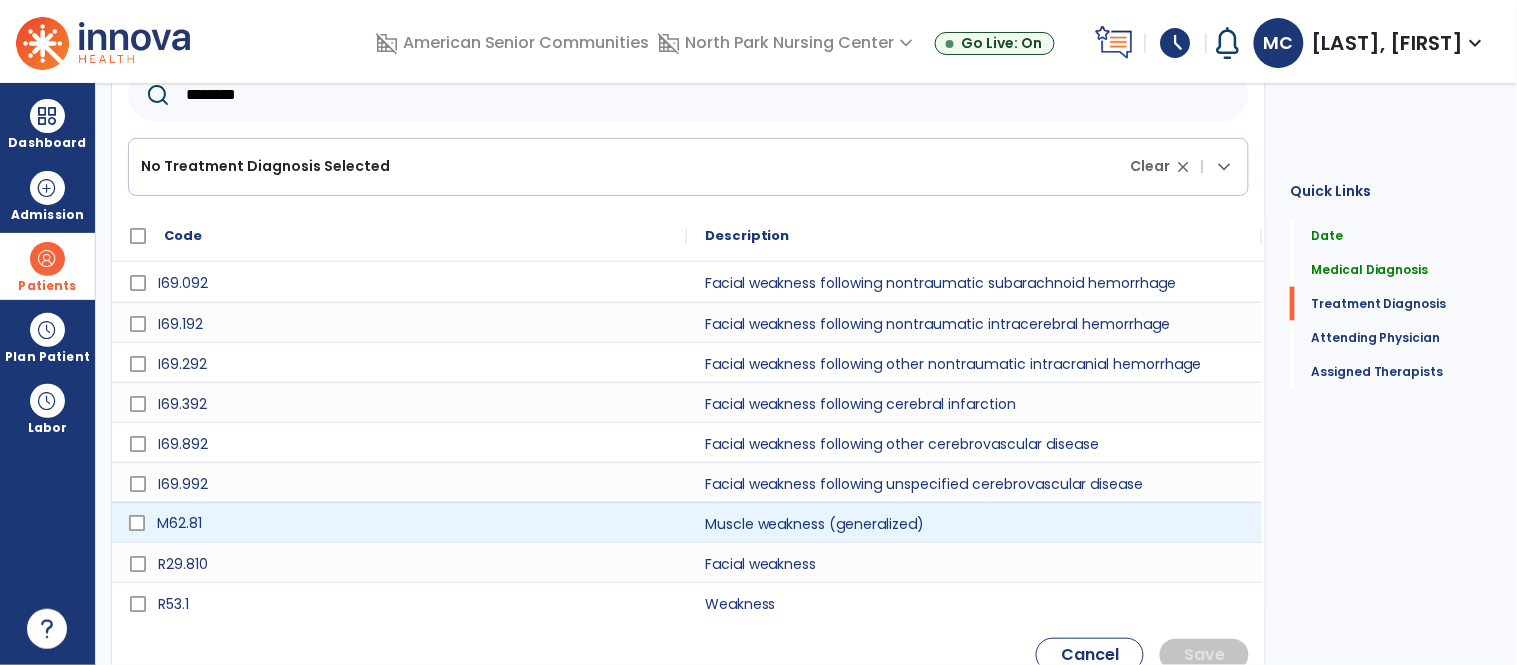 click on "M62.81" at bounding box center [413, 523] 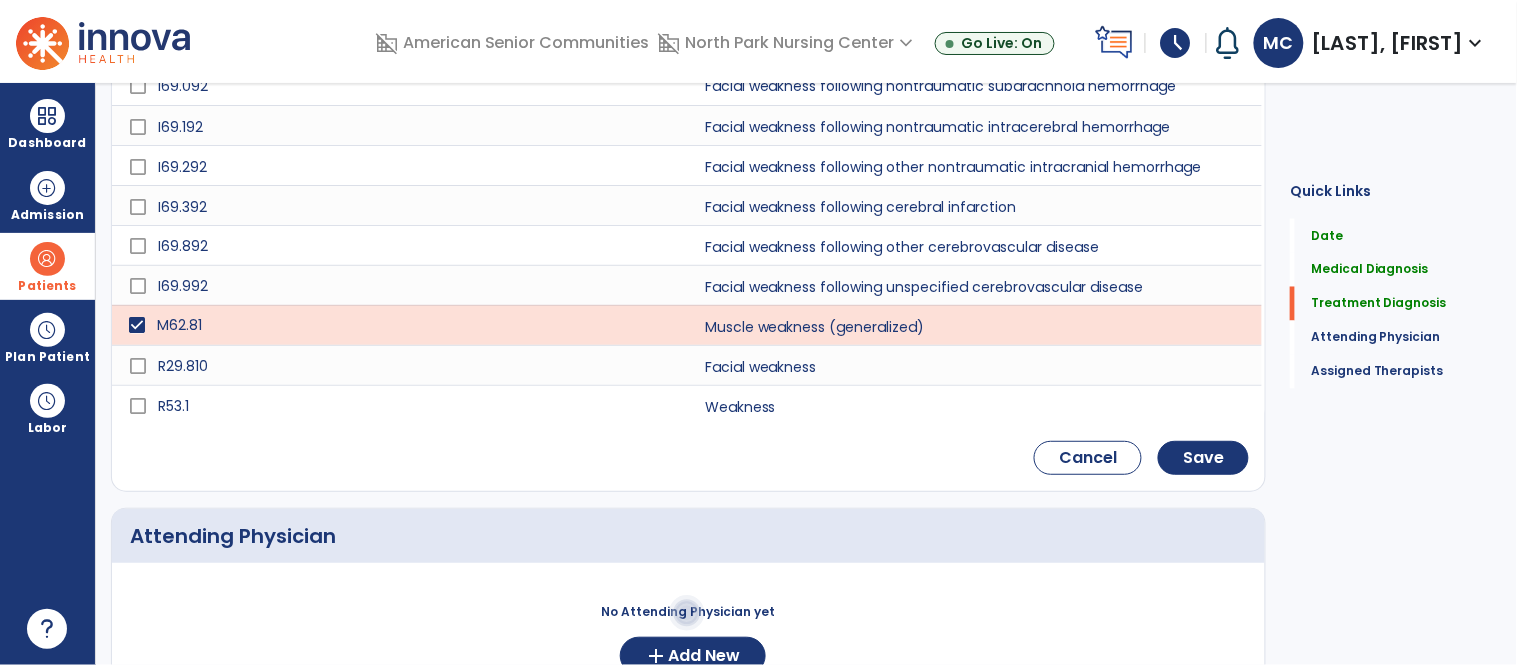 scroll, scrollTop: 812, scrollLeft: 0, axis: vertical 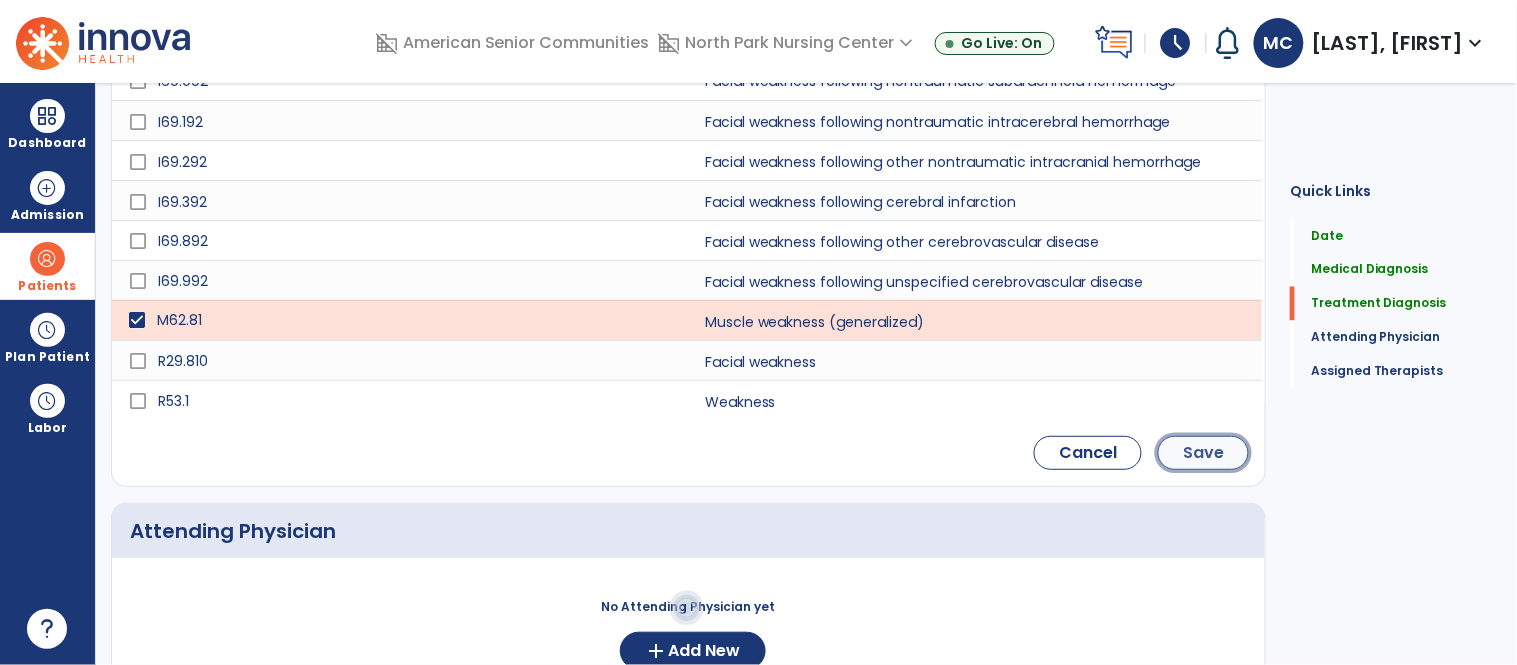 click on "Save" 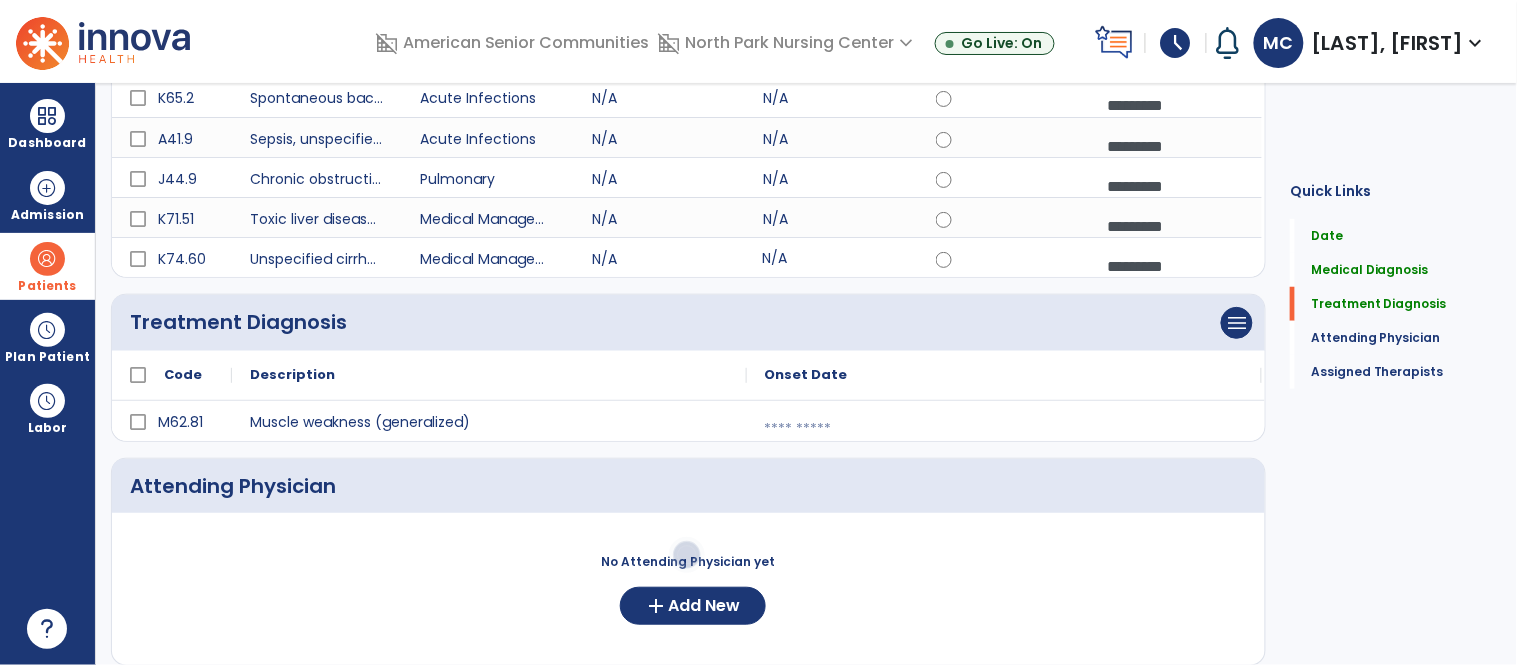 scroll, scrollTop: 300, scrollLeft: 0, axis: vertical 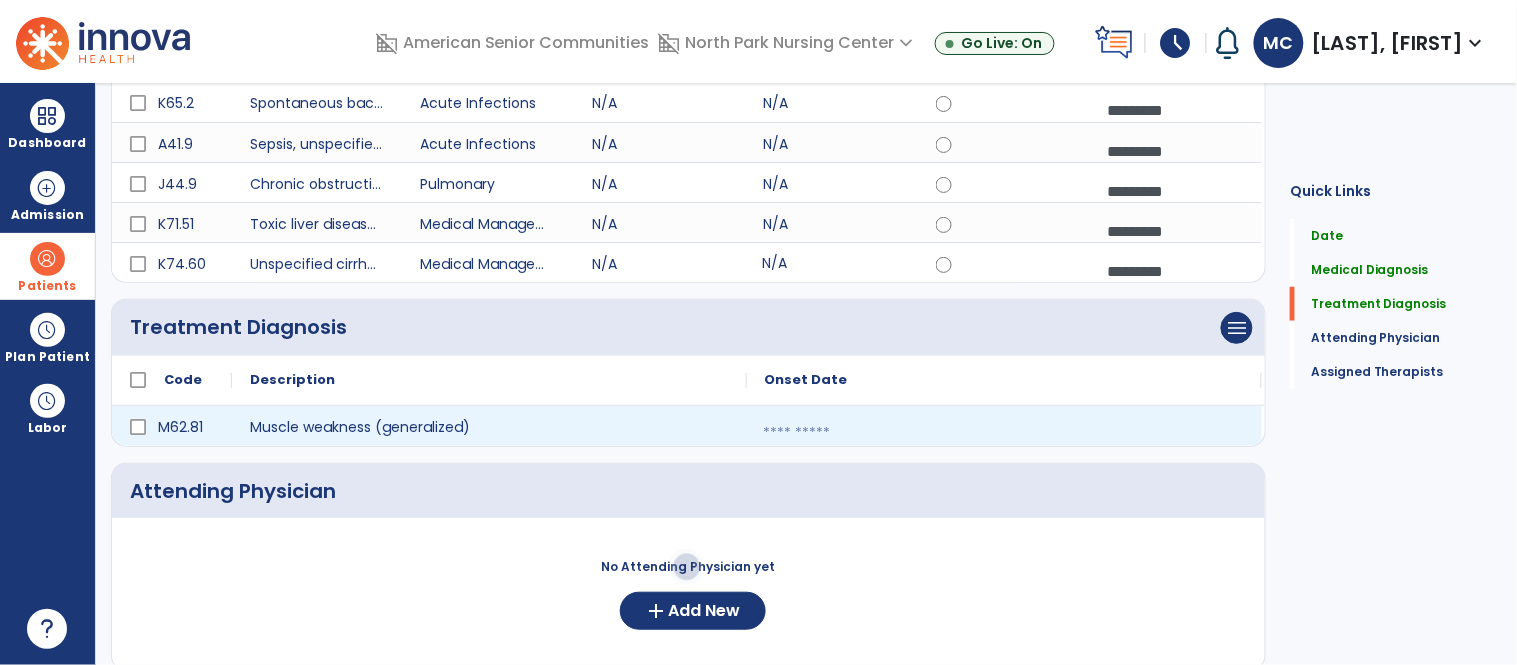 click at bounding box center [1004, 433] 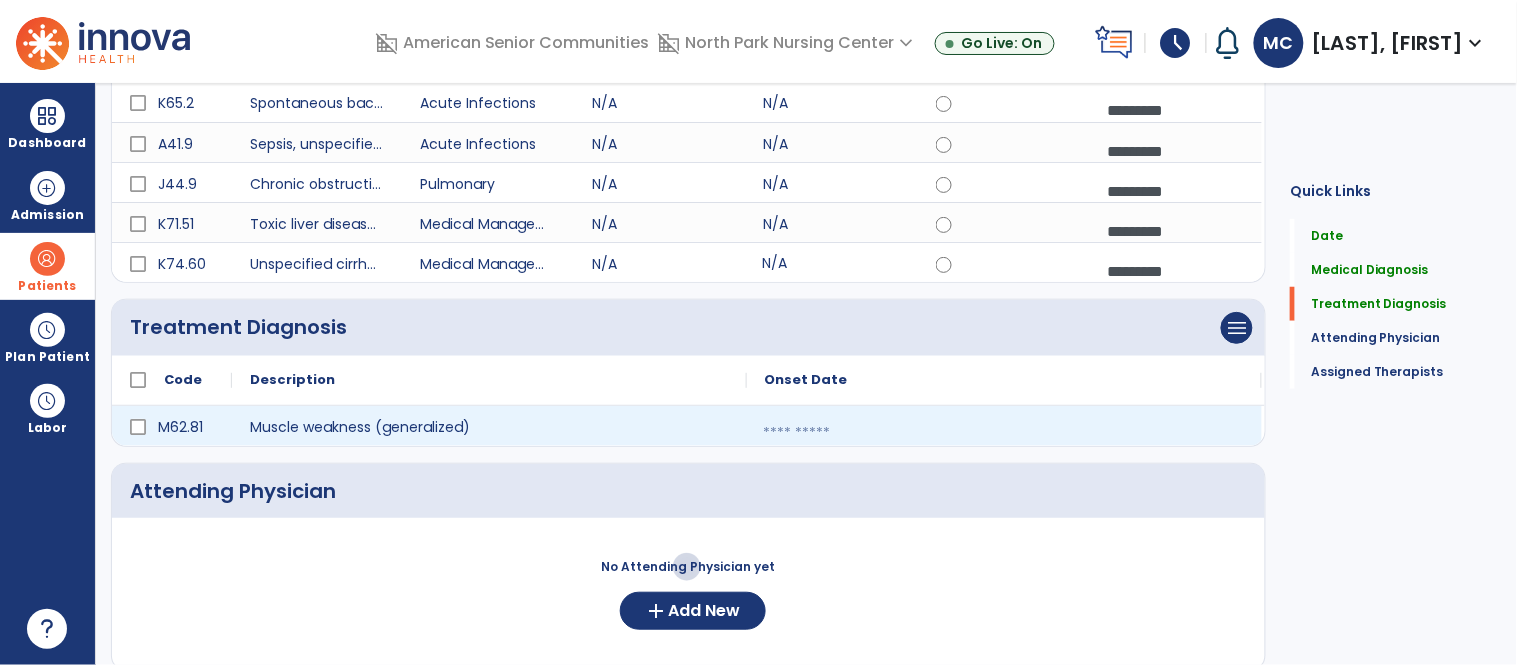 select on "*" 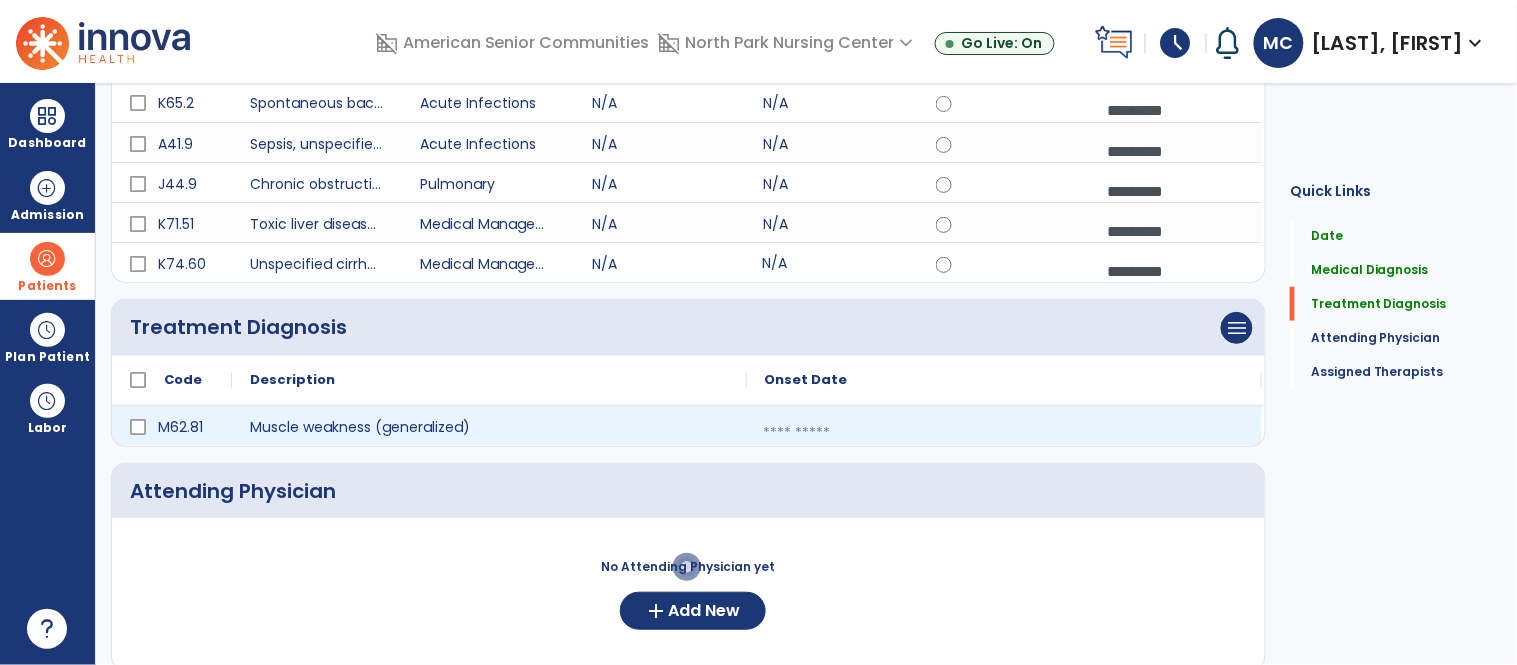 select on "****" 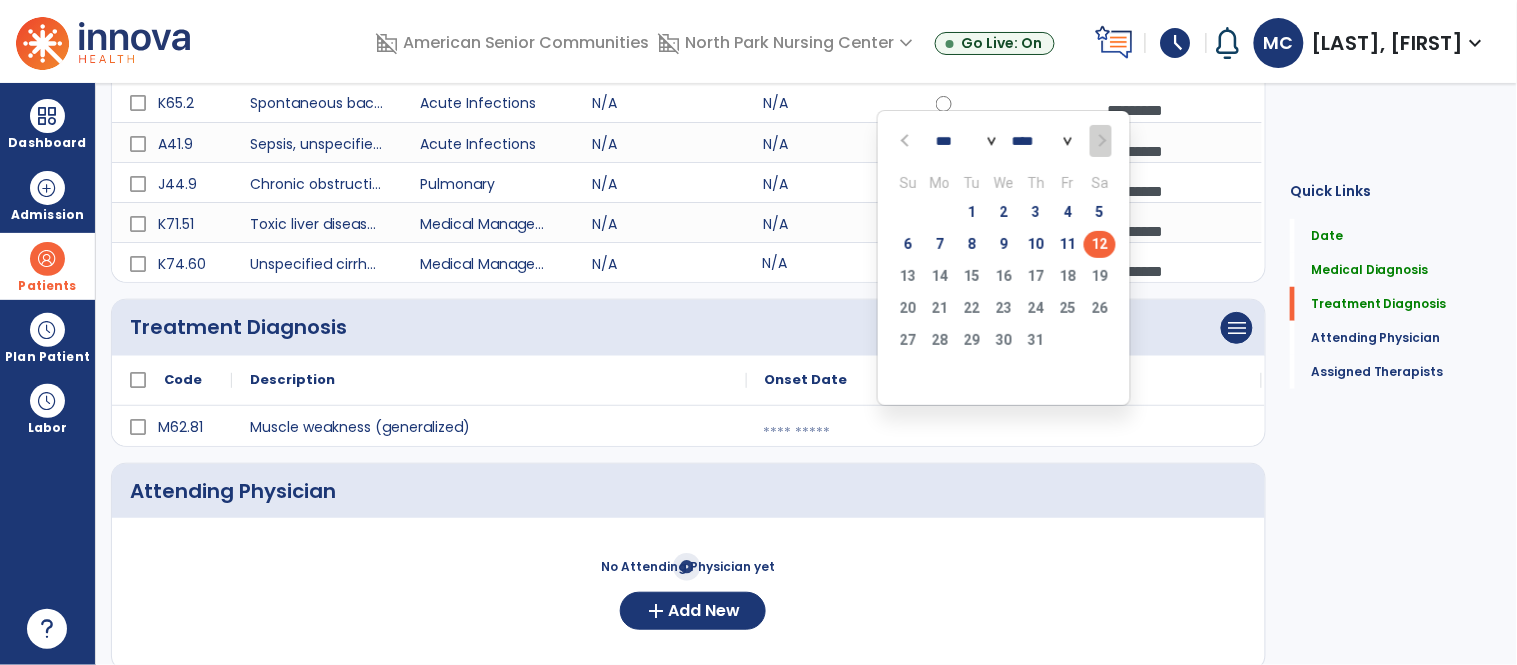 click on "12" 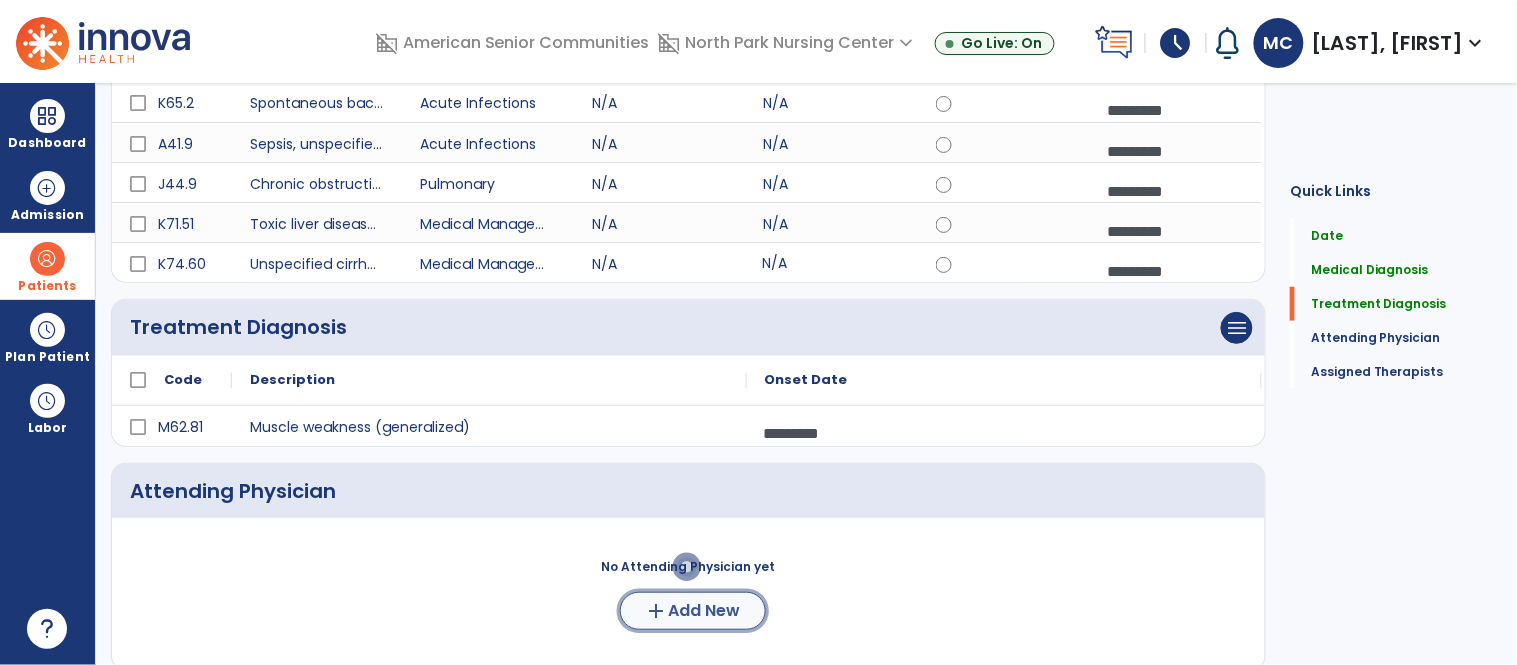 click on "add  Add New" 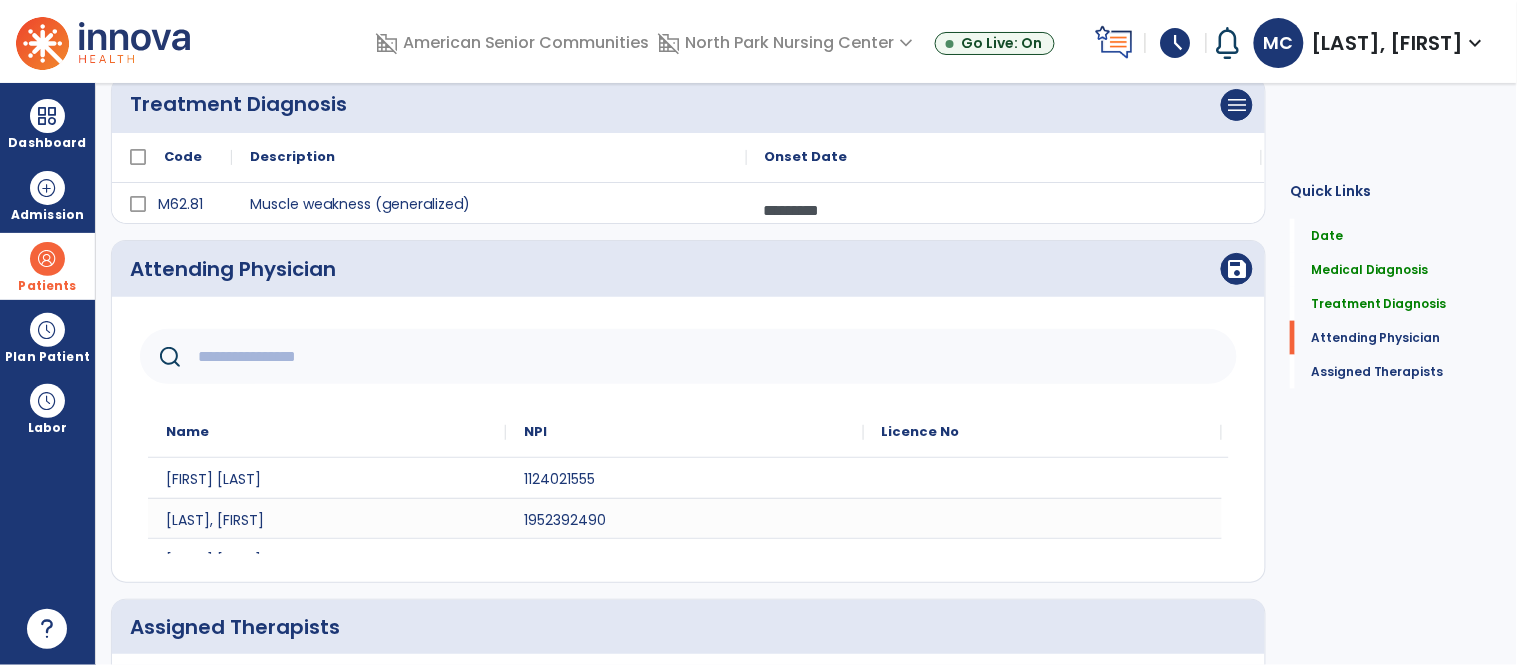scroll, scrollTop: 525, scrollLeft: 0, axis: vertical 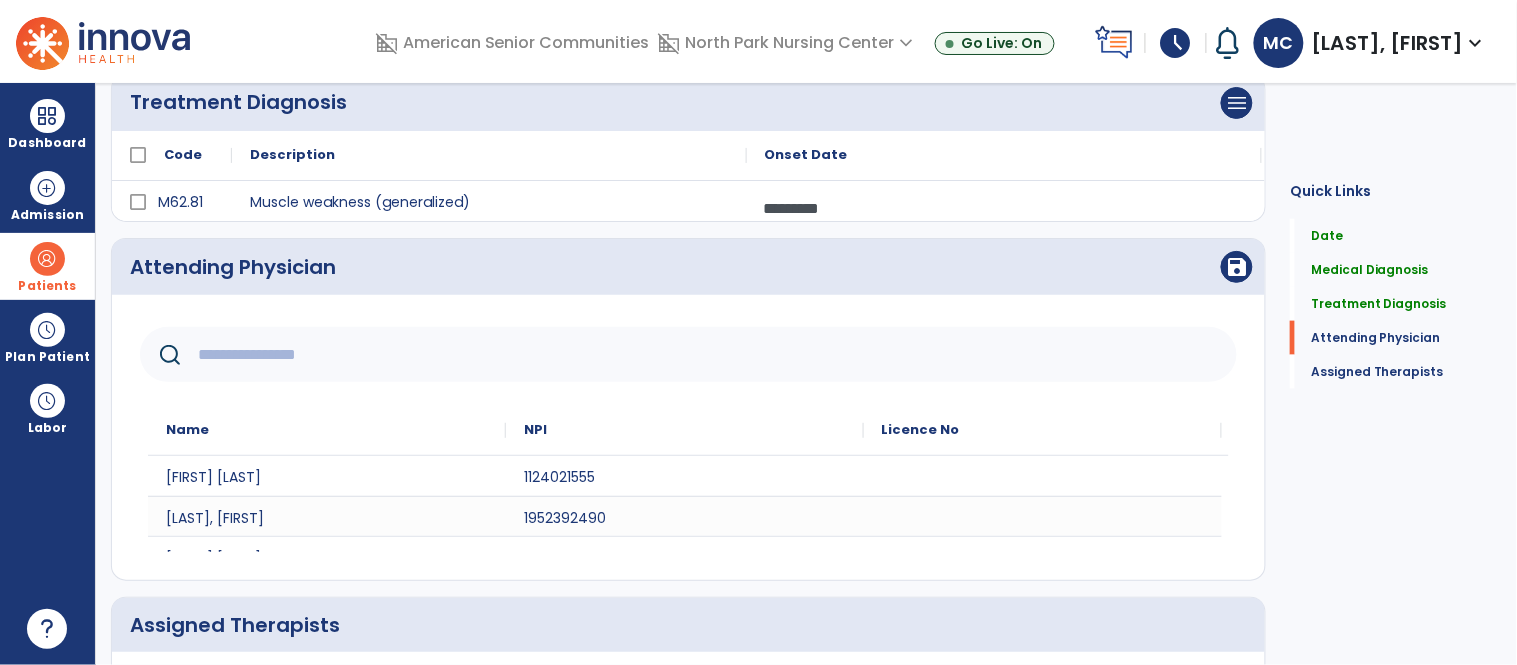 click 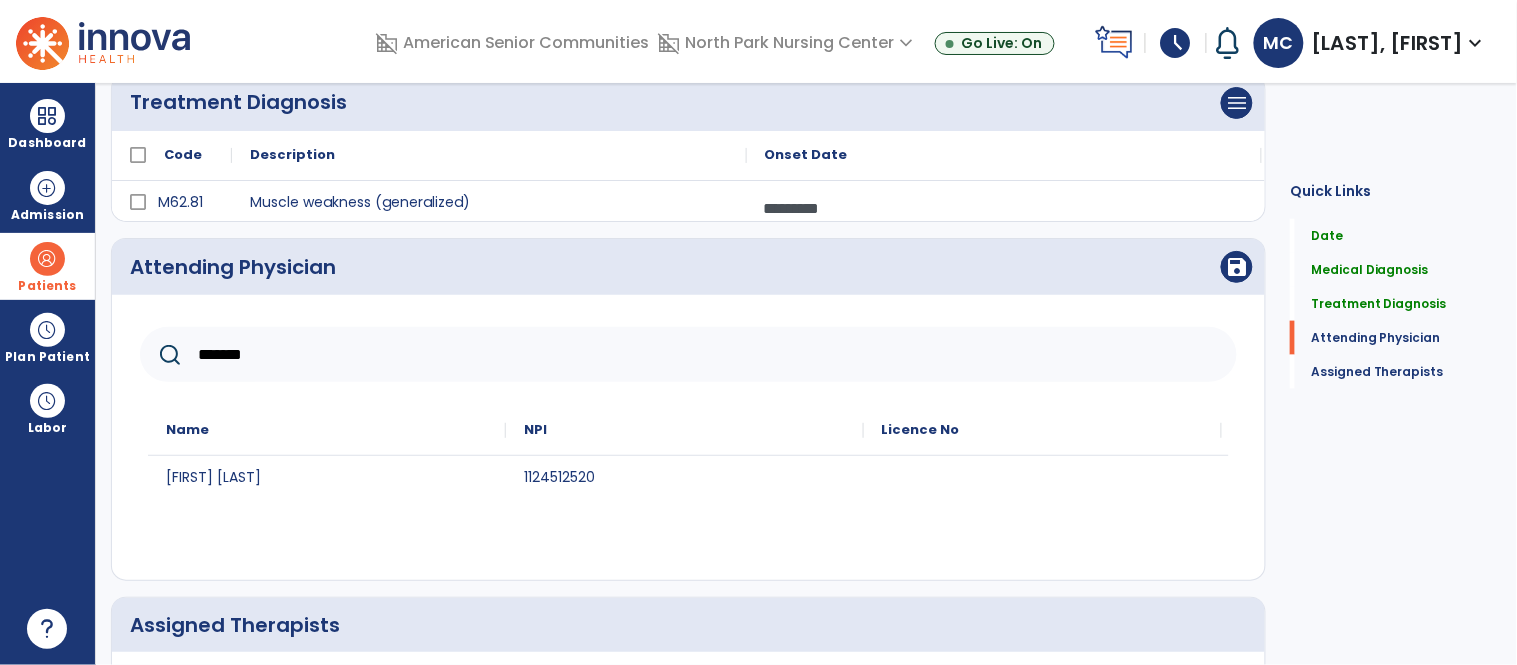 type on "*******" 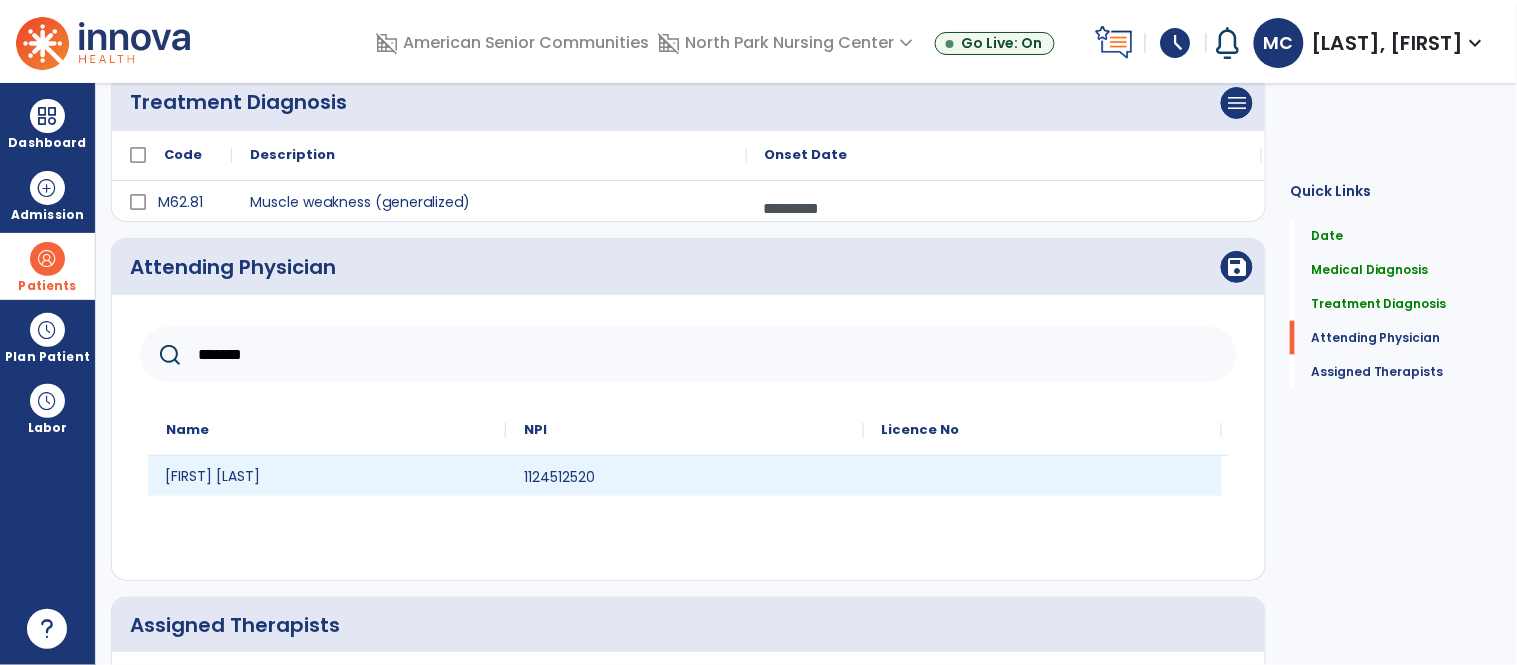 click on "[FIRST] [LAST]" 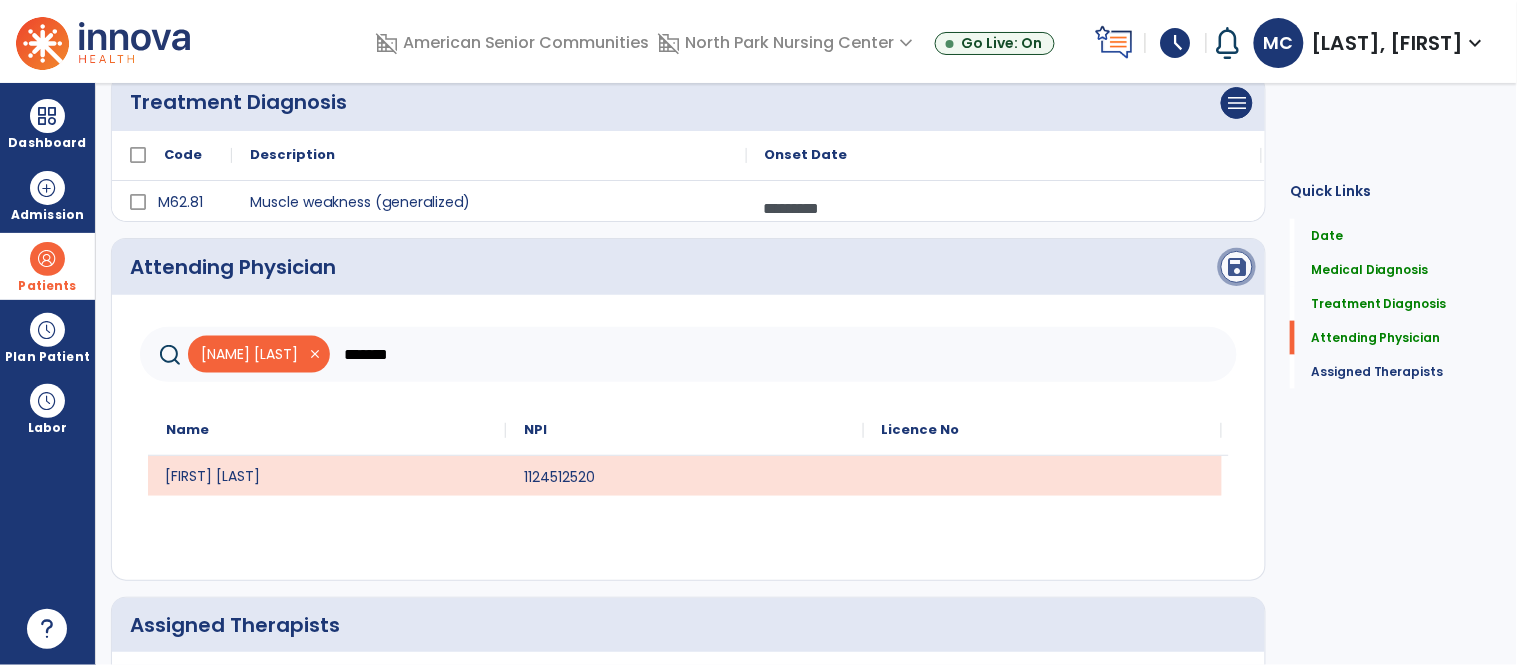 click on "save" 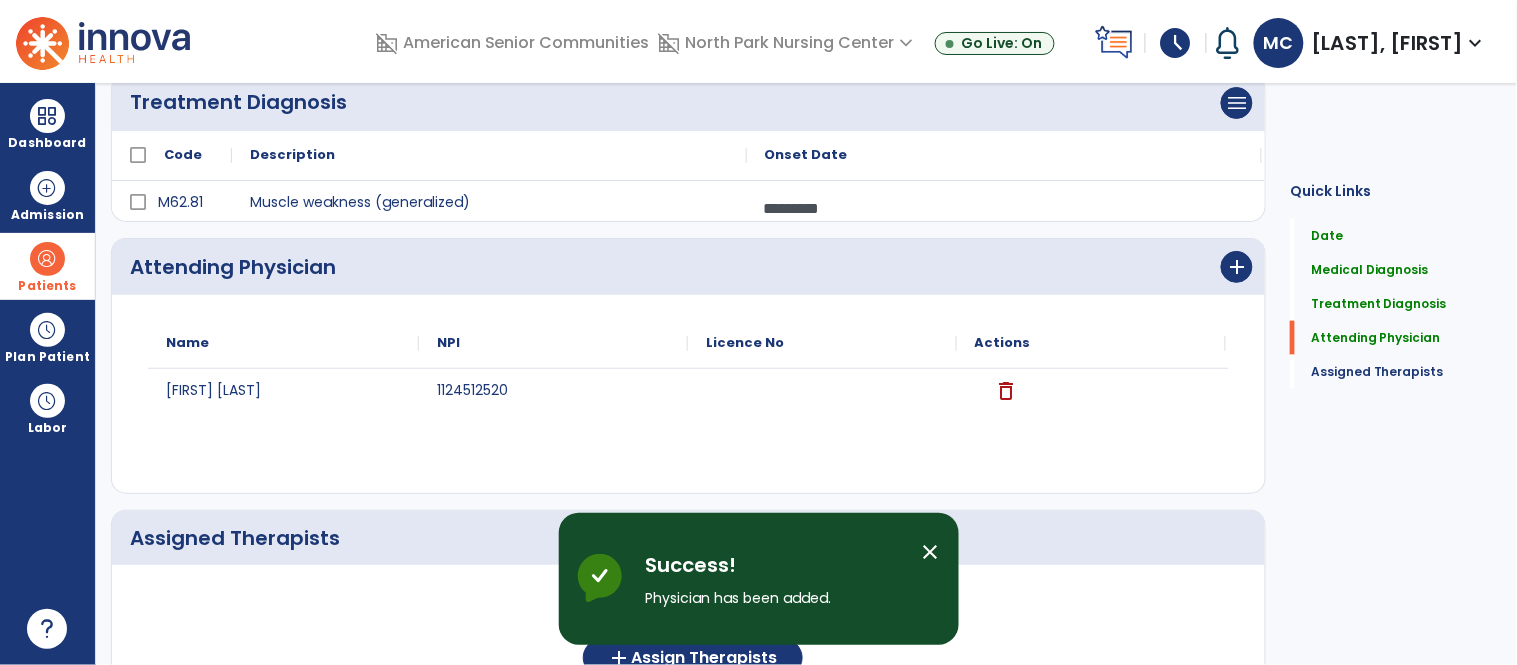 scroll, scrollTop: 671, scrollLeft: 0, axis: vertical 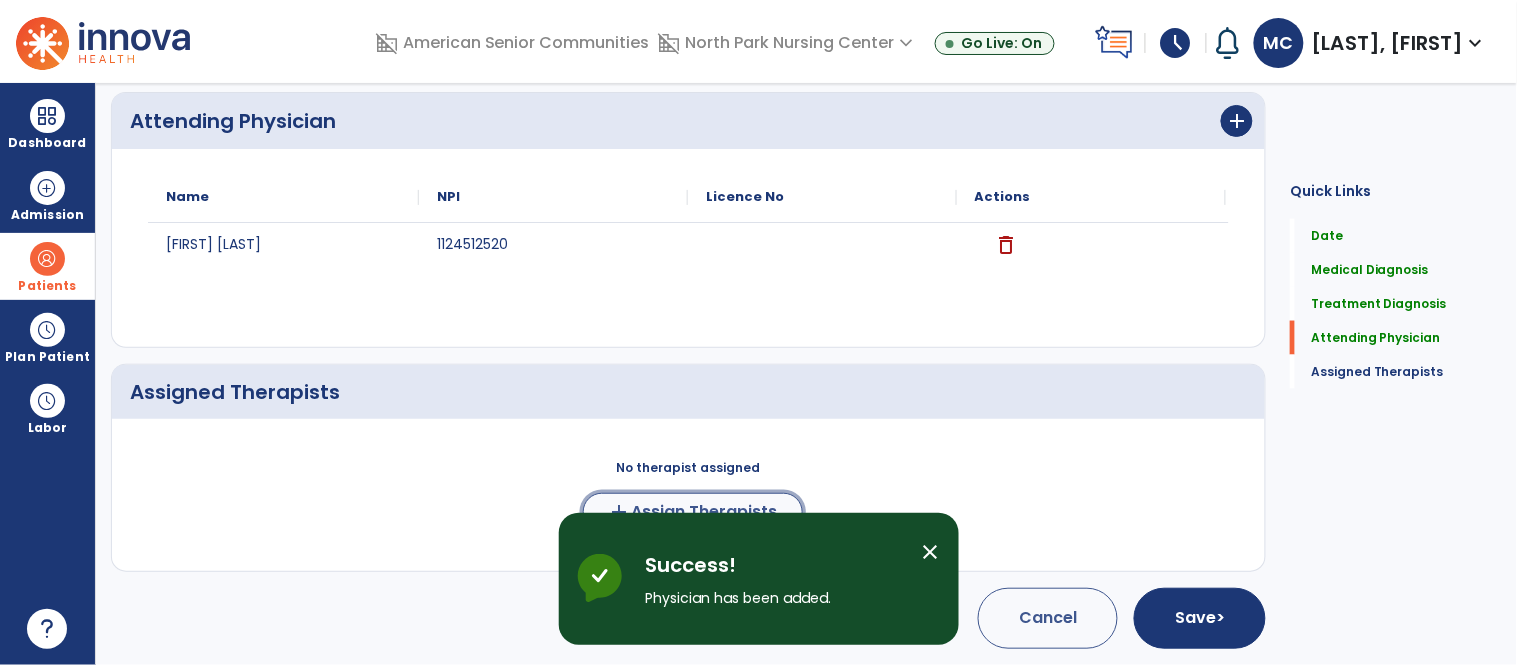 click on "Assign Therapists" 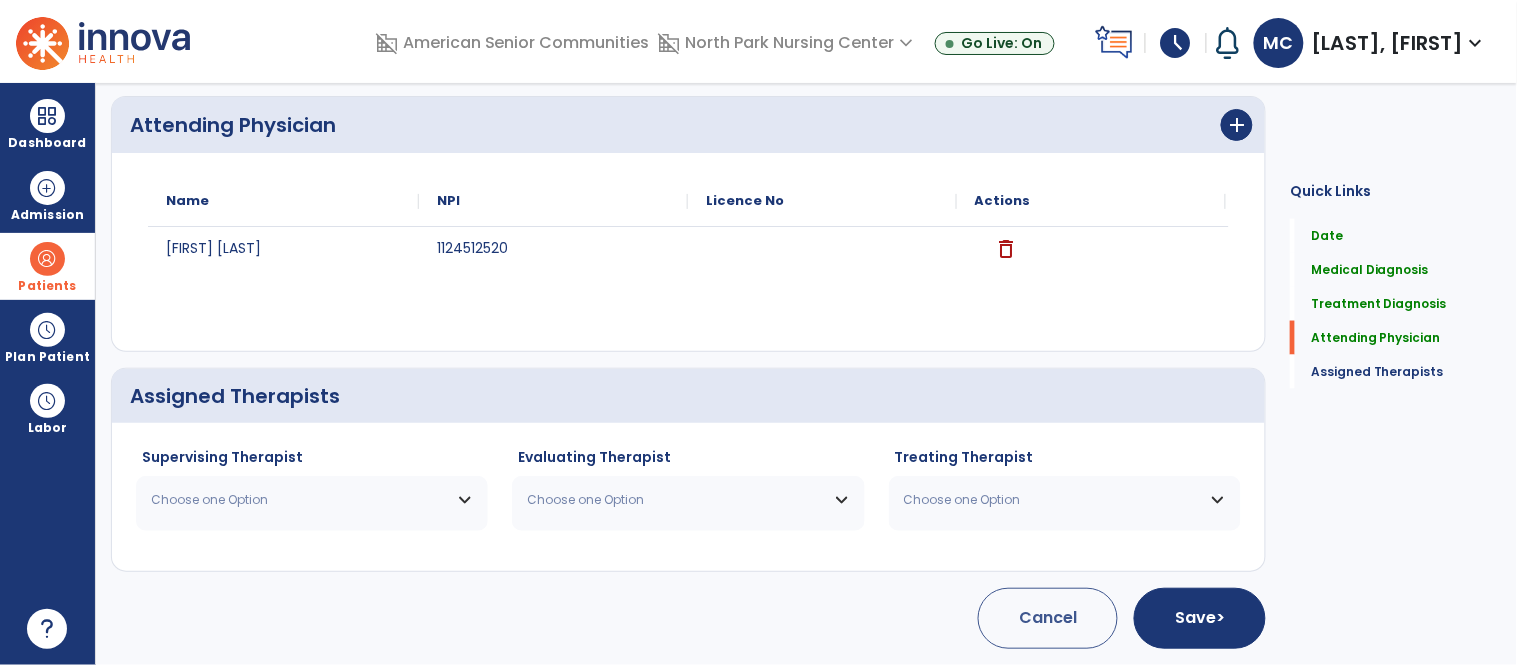 scroll, scrollTop: 667, scrollLeft: 0, axis: vertical 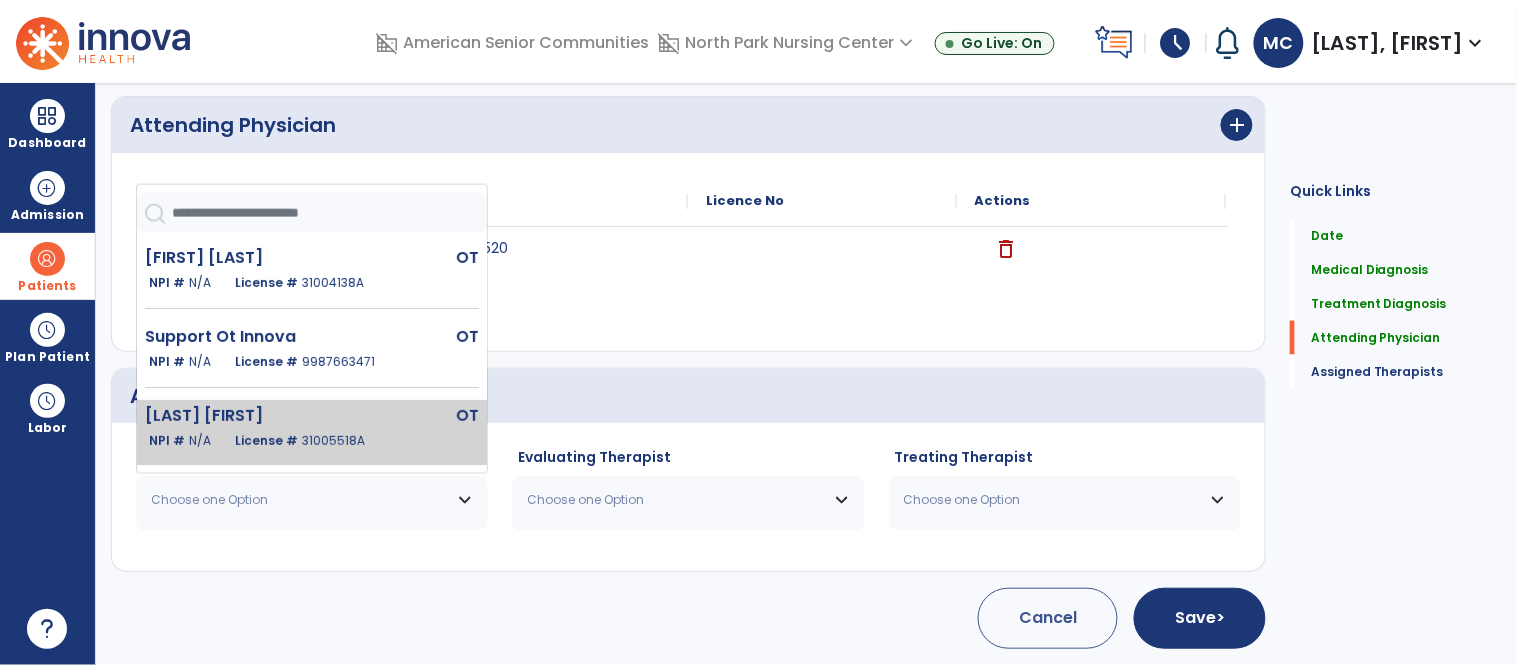 click on "[FIRST] [LAST]" 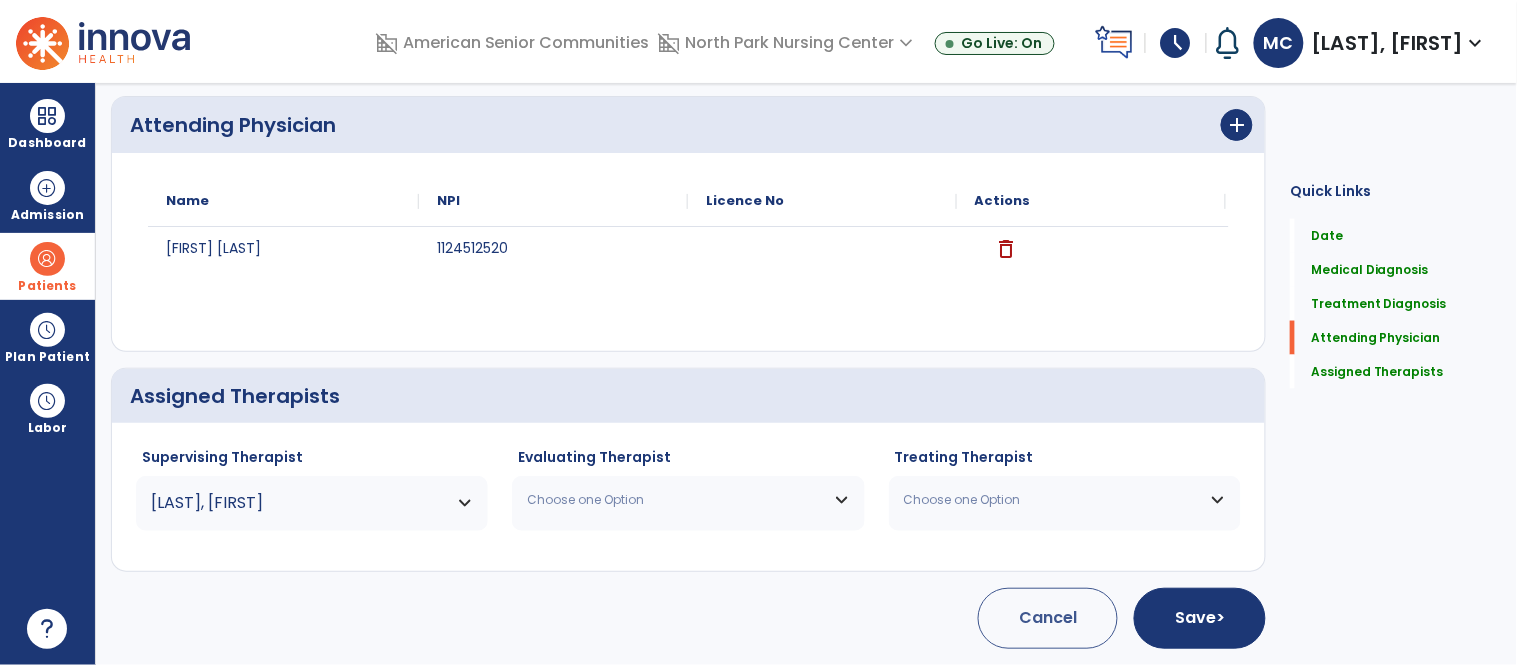 click on "Choose one Option" at bounding box center (688, 500) 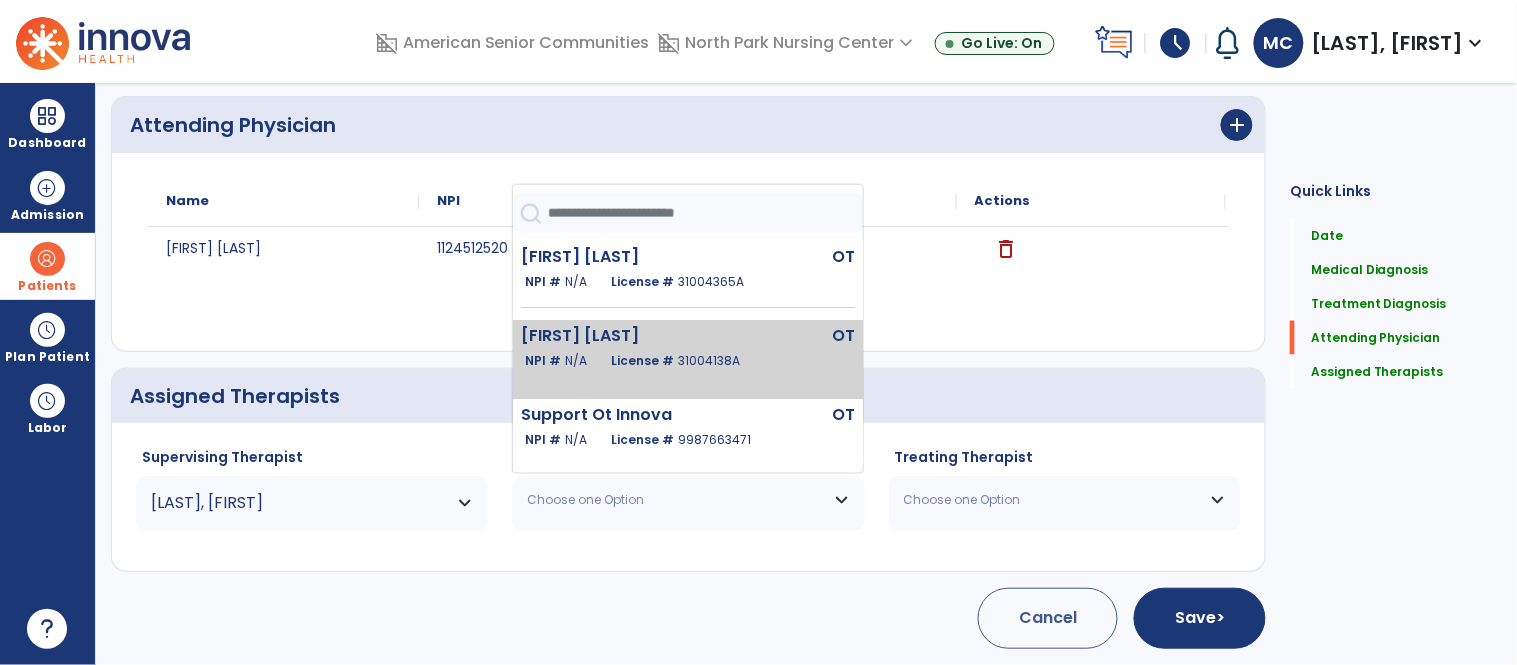 click on "Chandler Melissa  OT   NPI #  N/A   License #  31004138A" 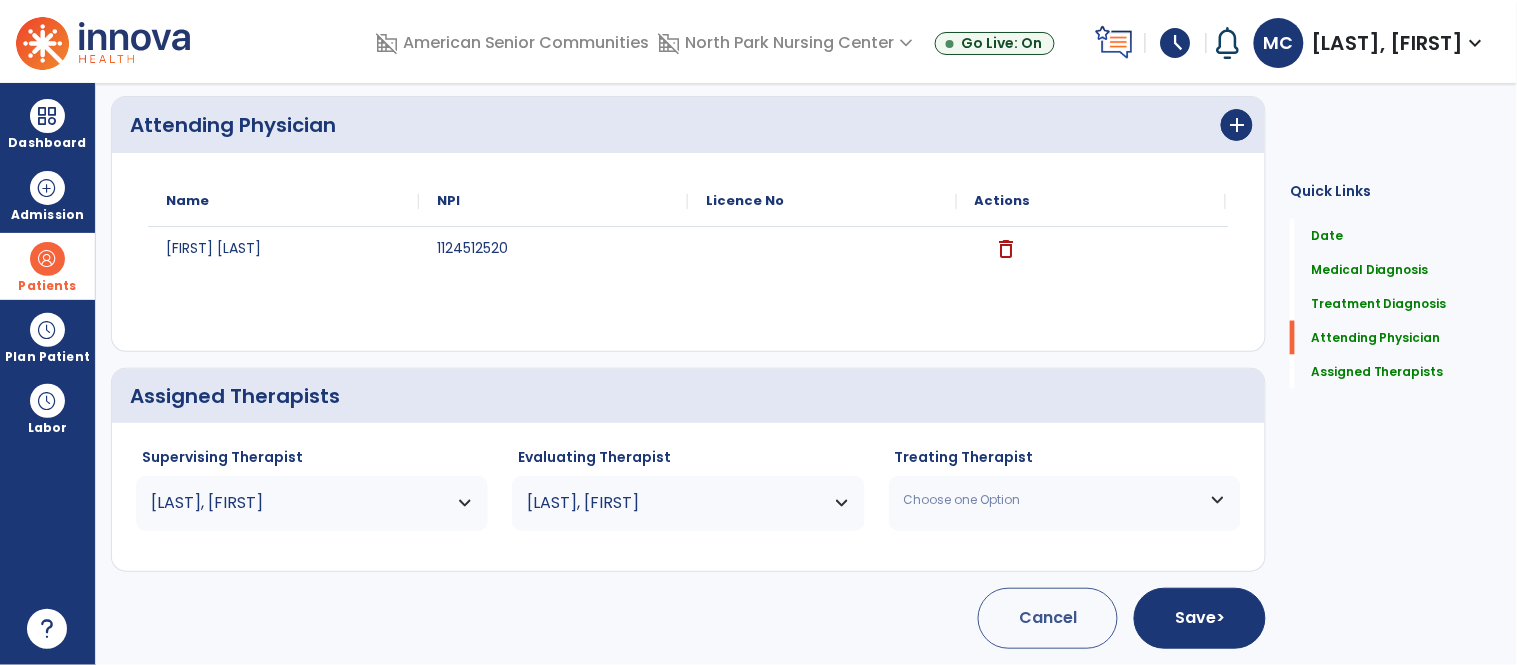 click on "Choose one Option" at bounding box center [1065, 500] 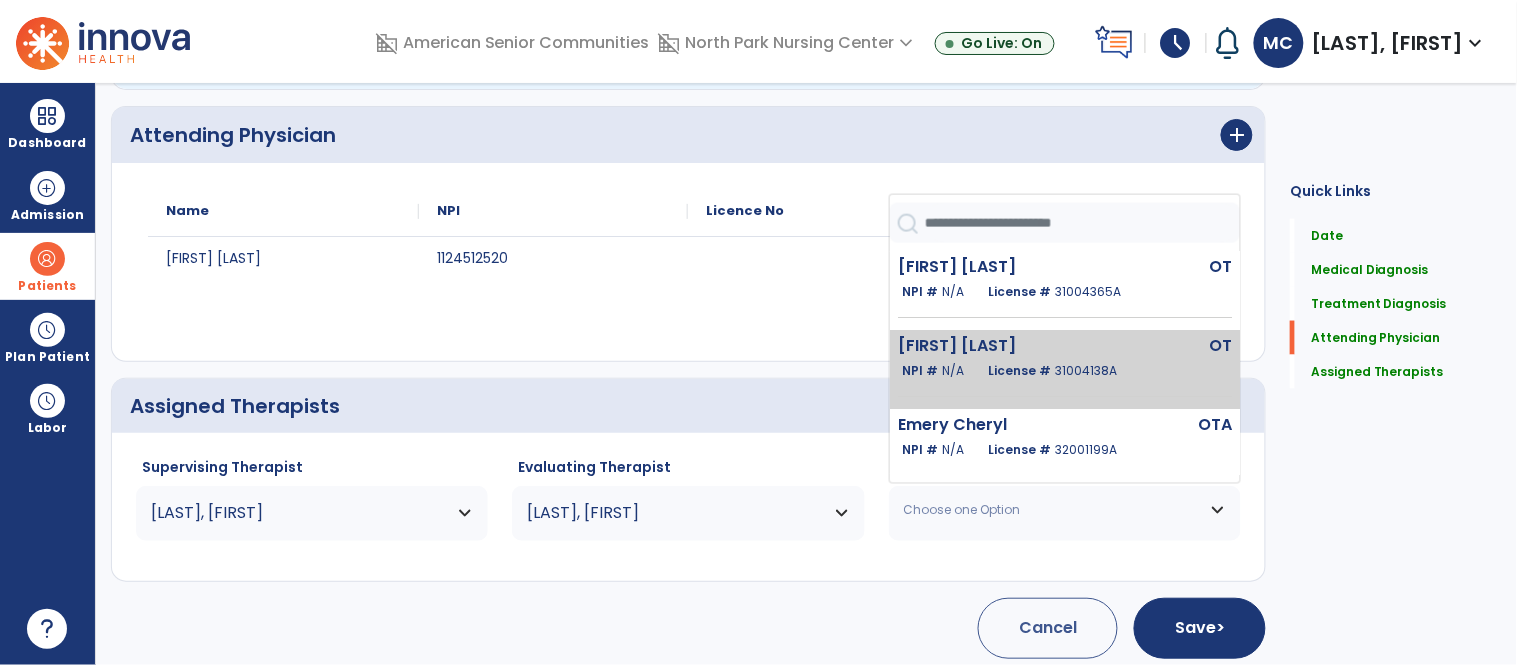 scroll, scrollTop: 666, scrollLeft: 0, axis: vertical 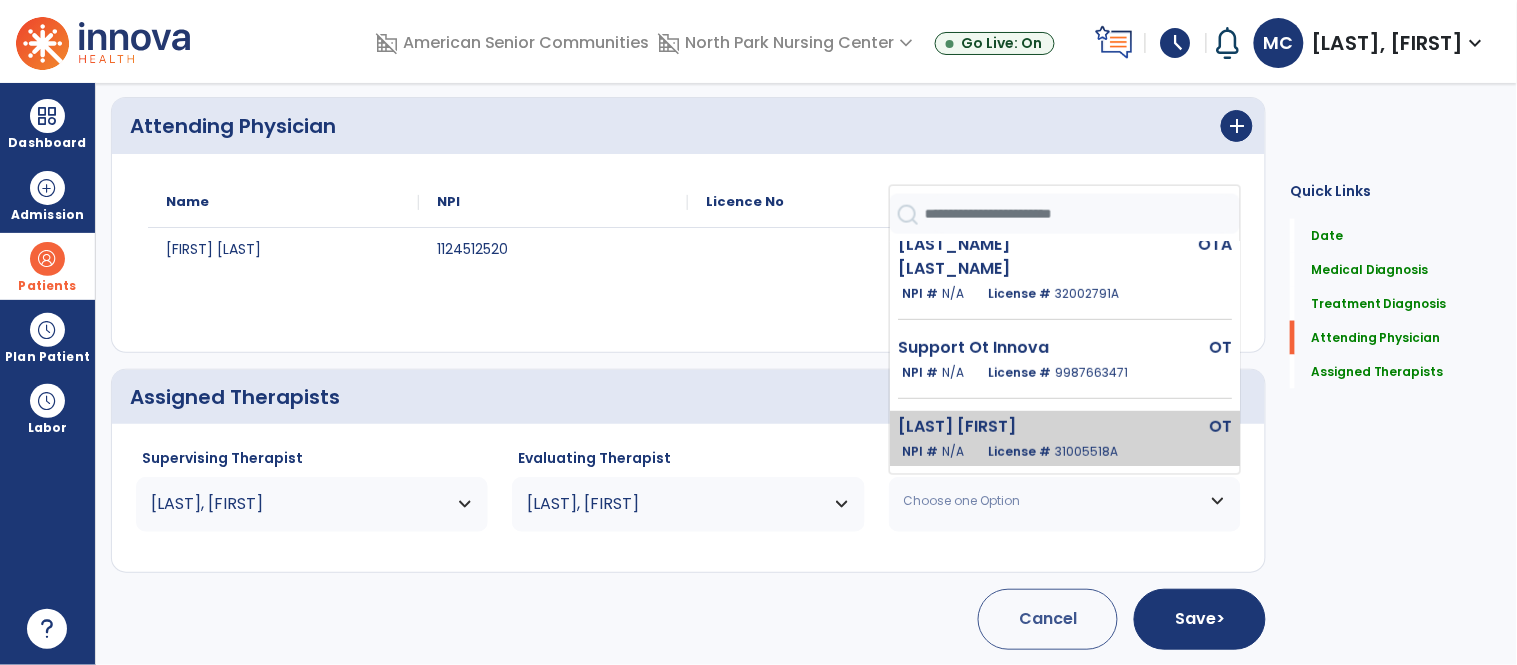 click on "[LAST], [FIRST]   OT   NPI #  N/A   License #  31005518A" 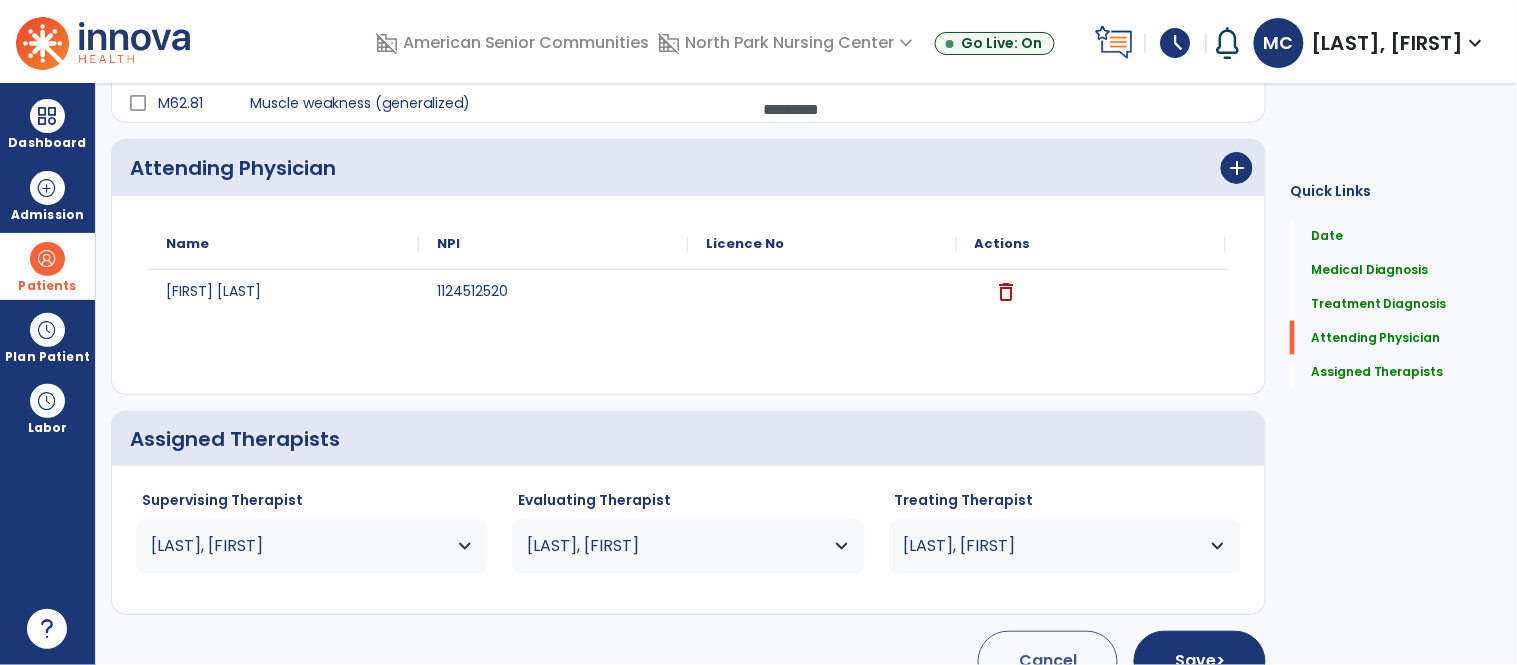 scroll, scrollTop: 666, scrollLeft: 0, axis: vertical 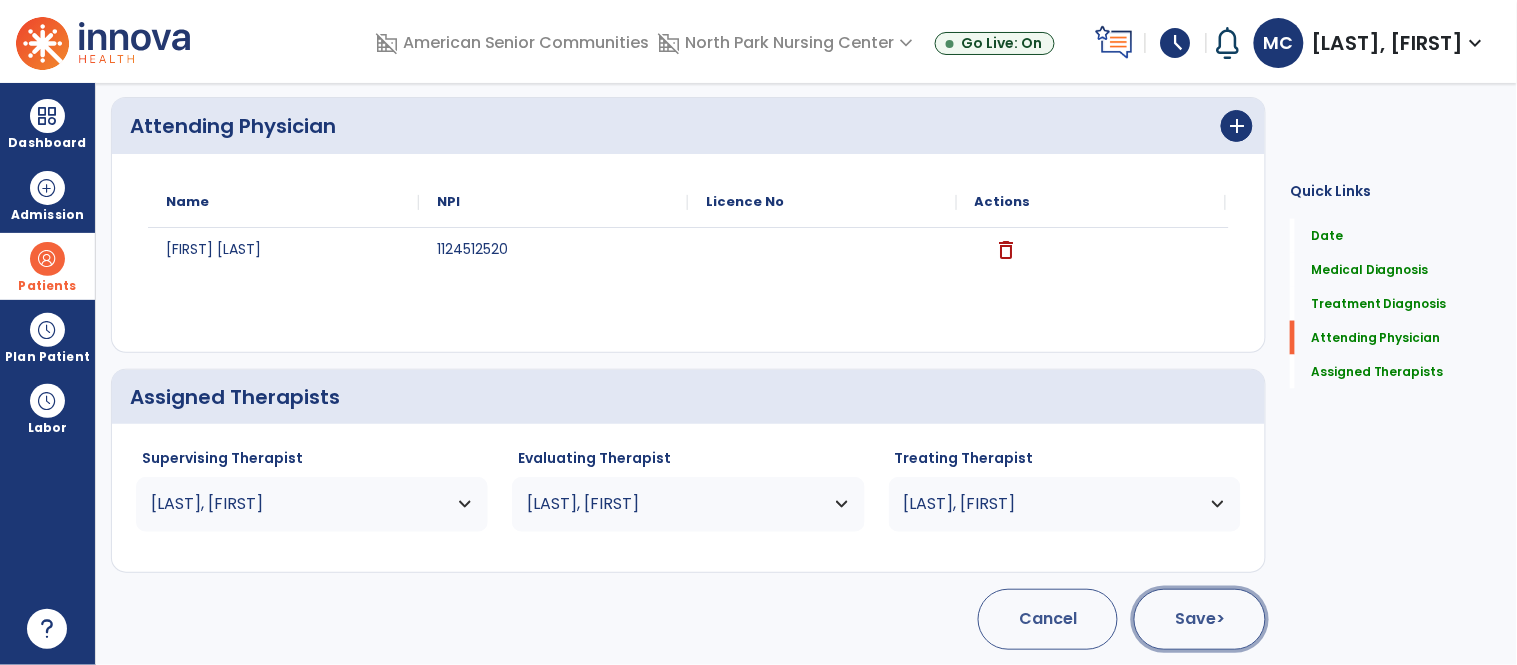 click on "Save  >" 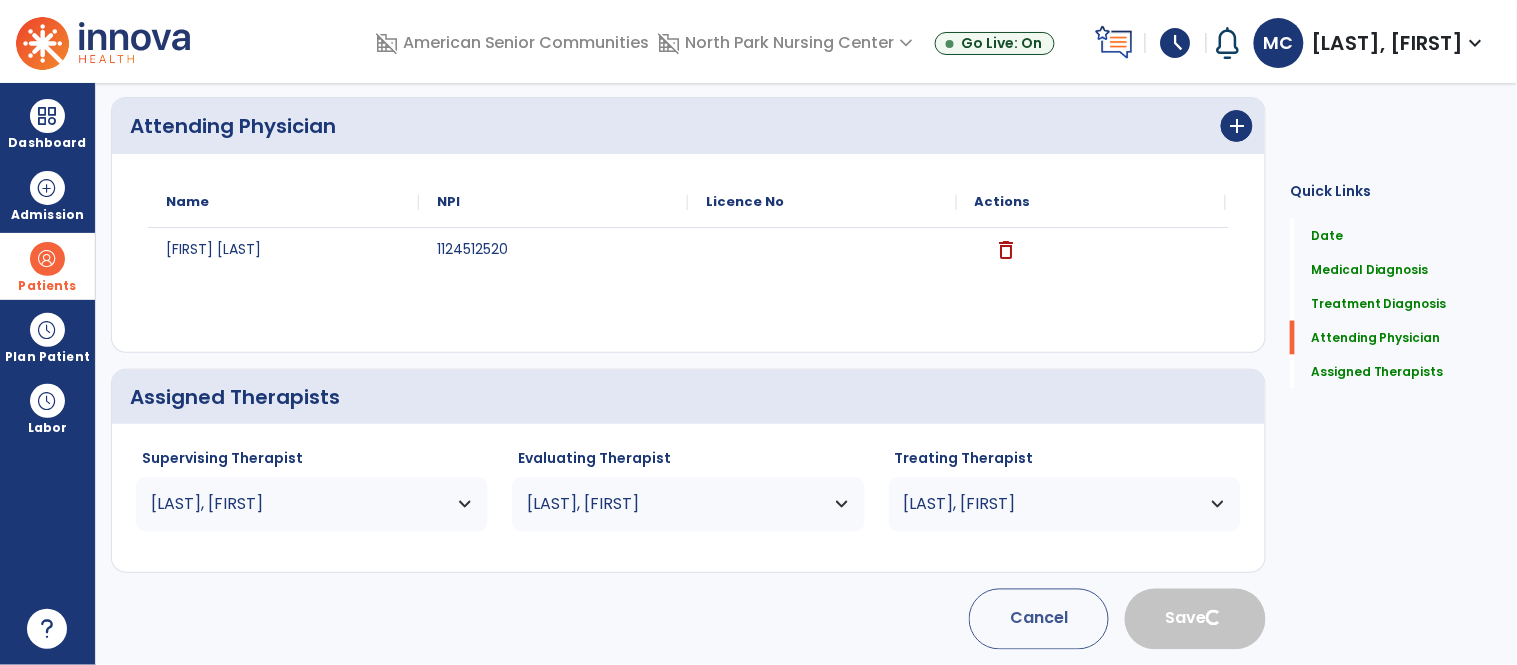 type 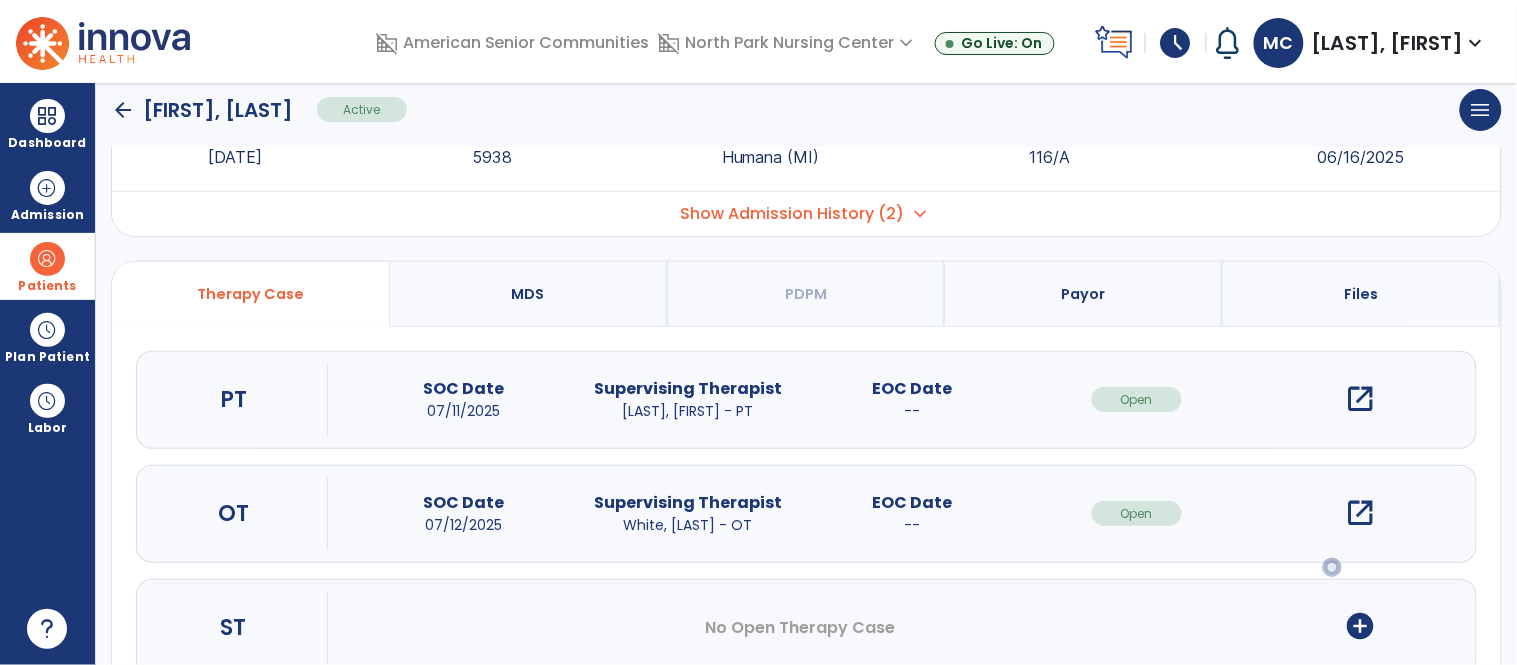 scroll, scrollTop: 141, scrollLeft: 0, axis: vertical 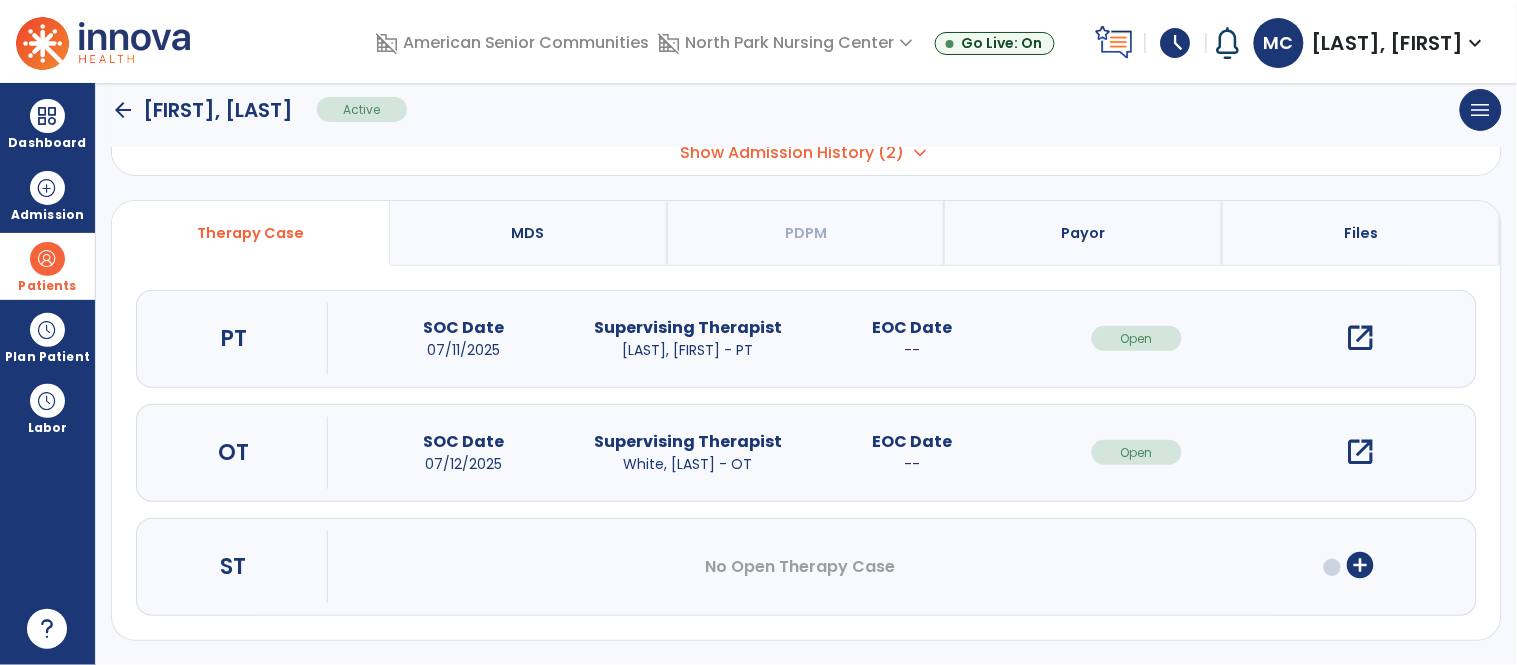 click on "open_in_new" at bounding box center [1361, 452] 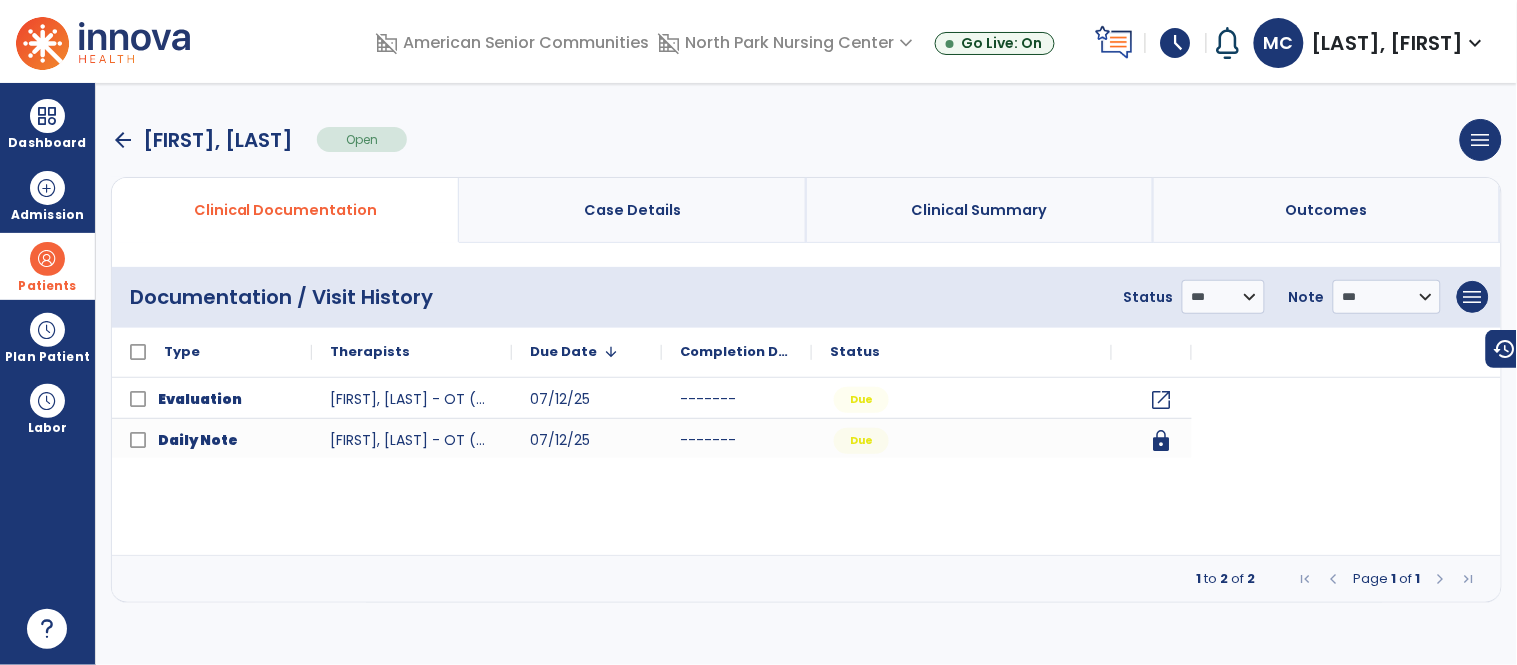 scroll, scrollTop: 0, scrollLeft: 0, axis: both 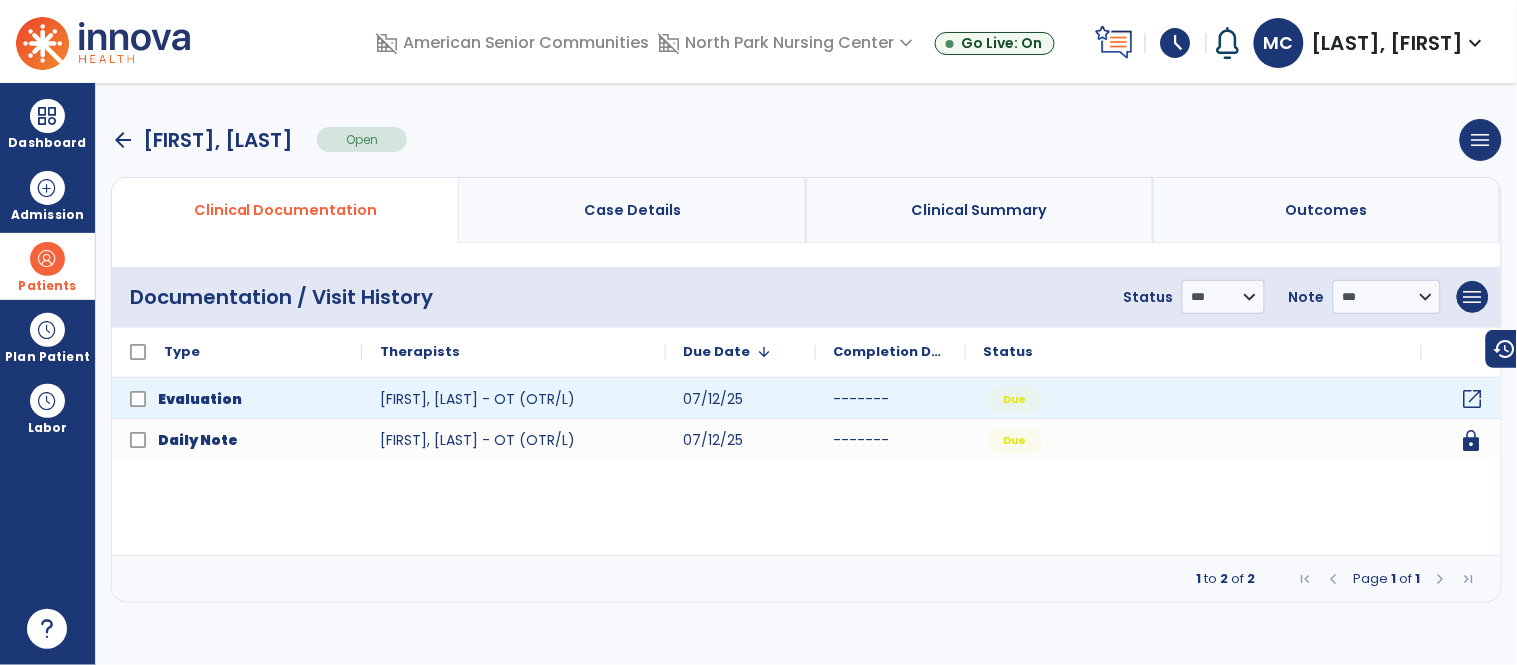 click on "open_in_new" 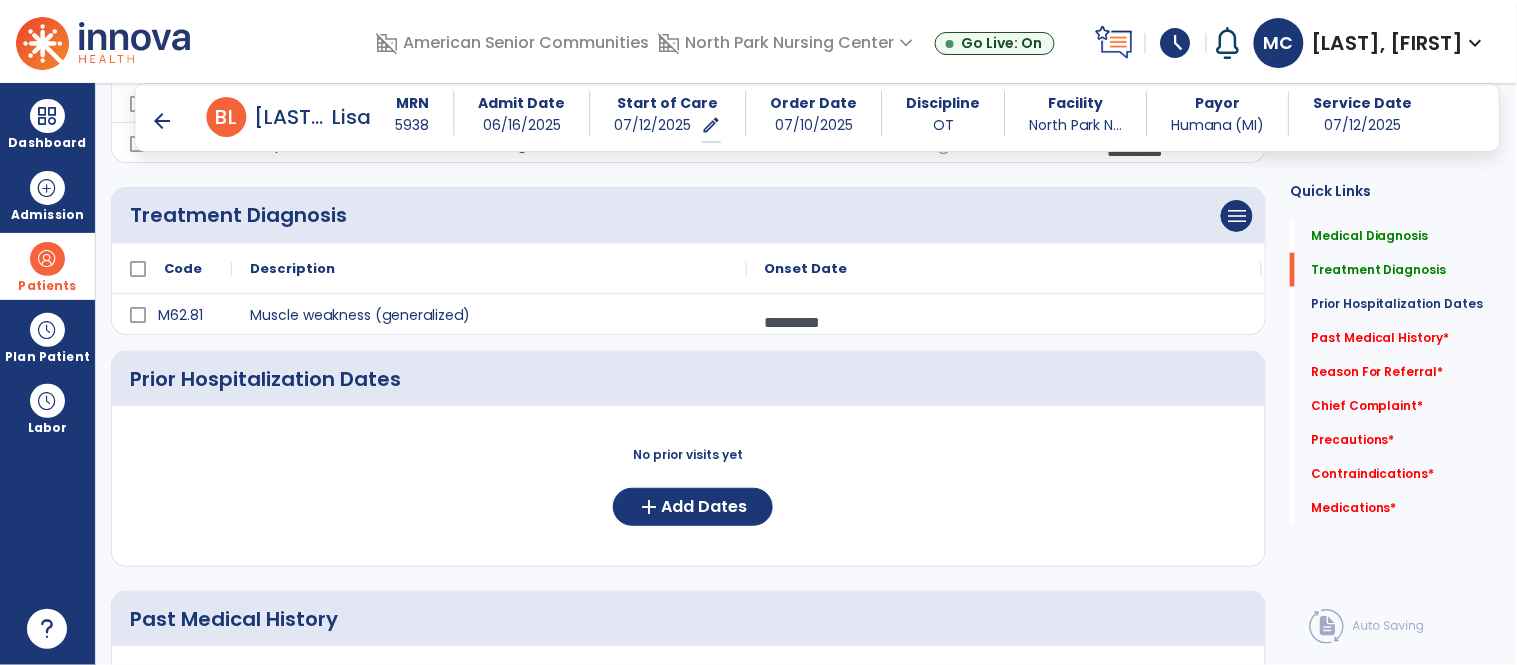 scroll, scrollTop: 474, scrollLeft: 0, axis: vertical 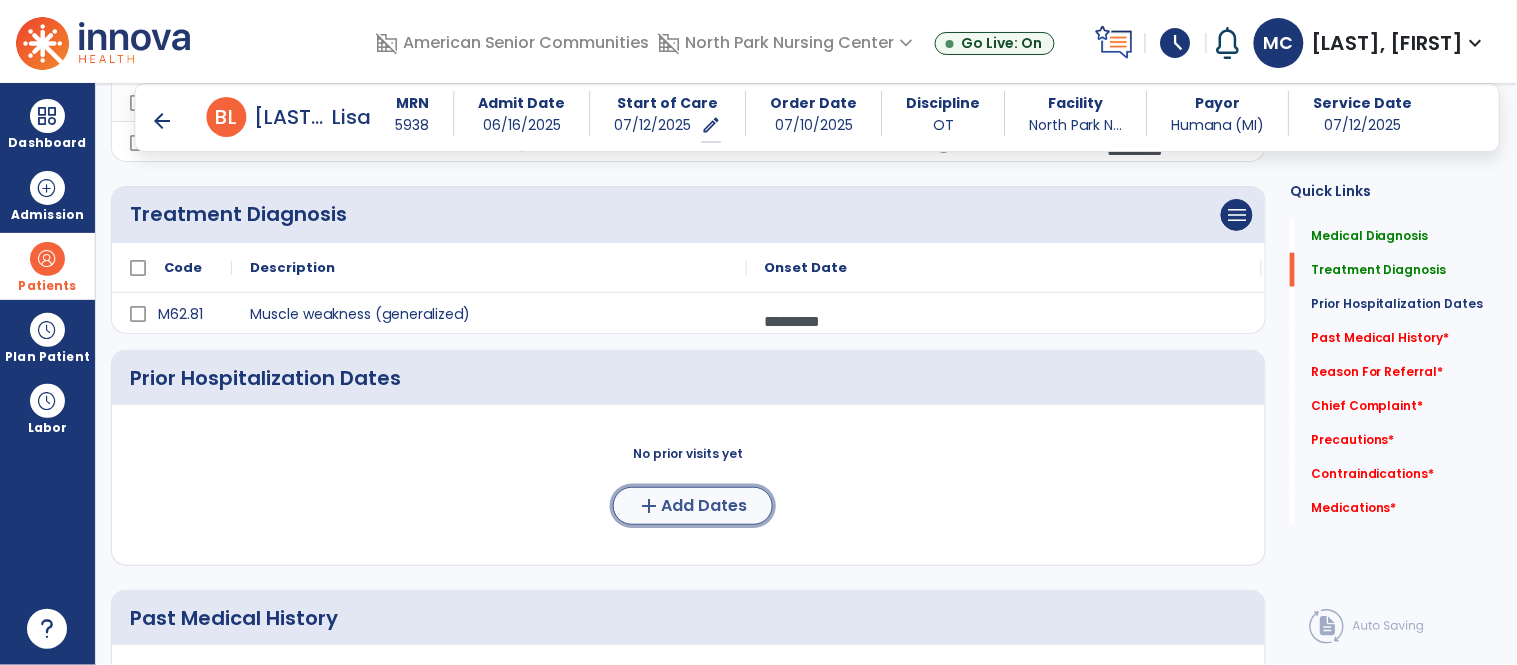click on "Add Dates" 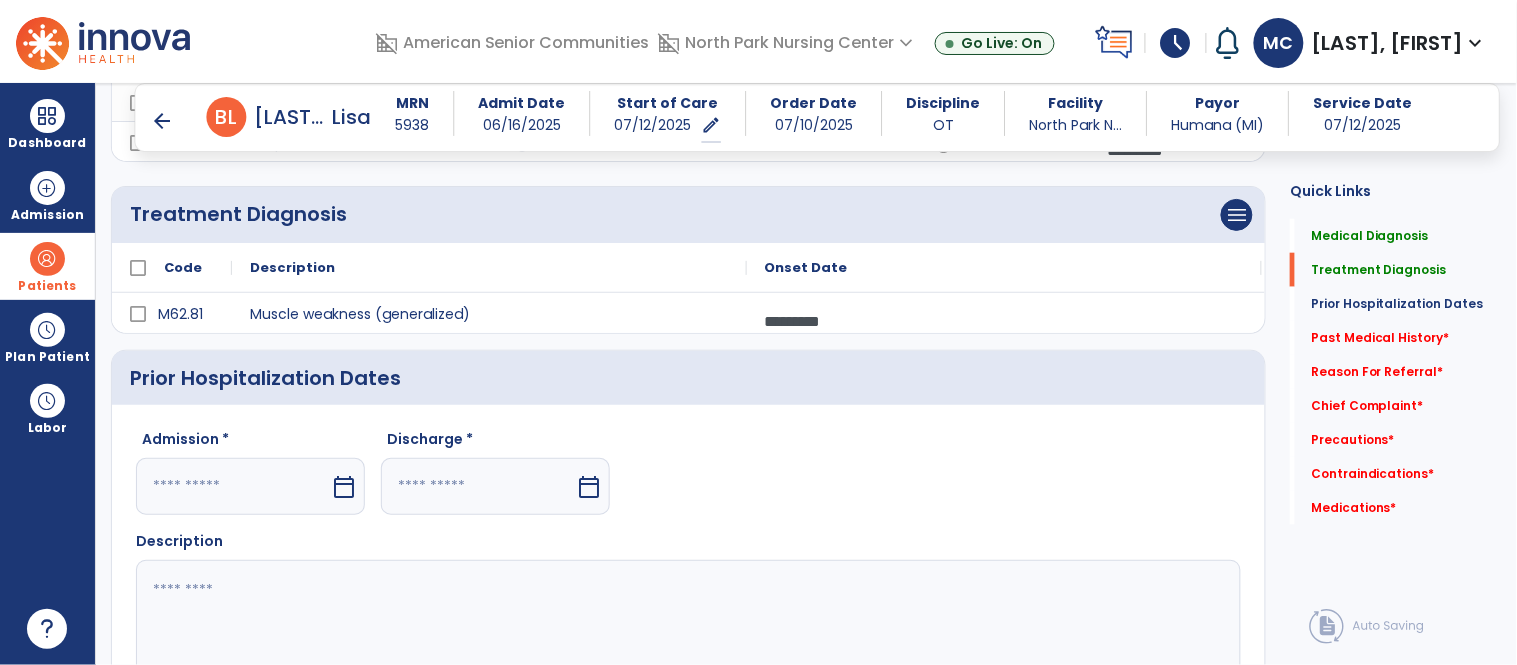 click on "calendar_today" at bounding box center (344, 487) 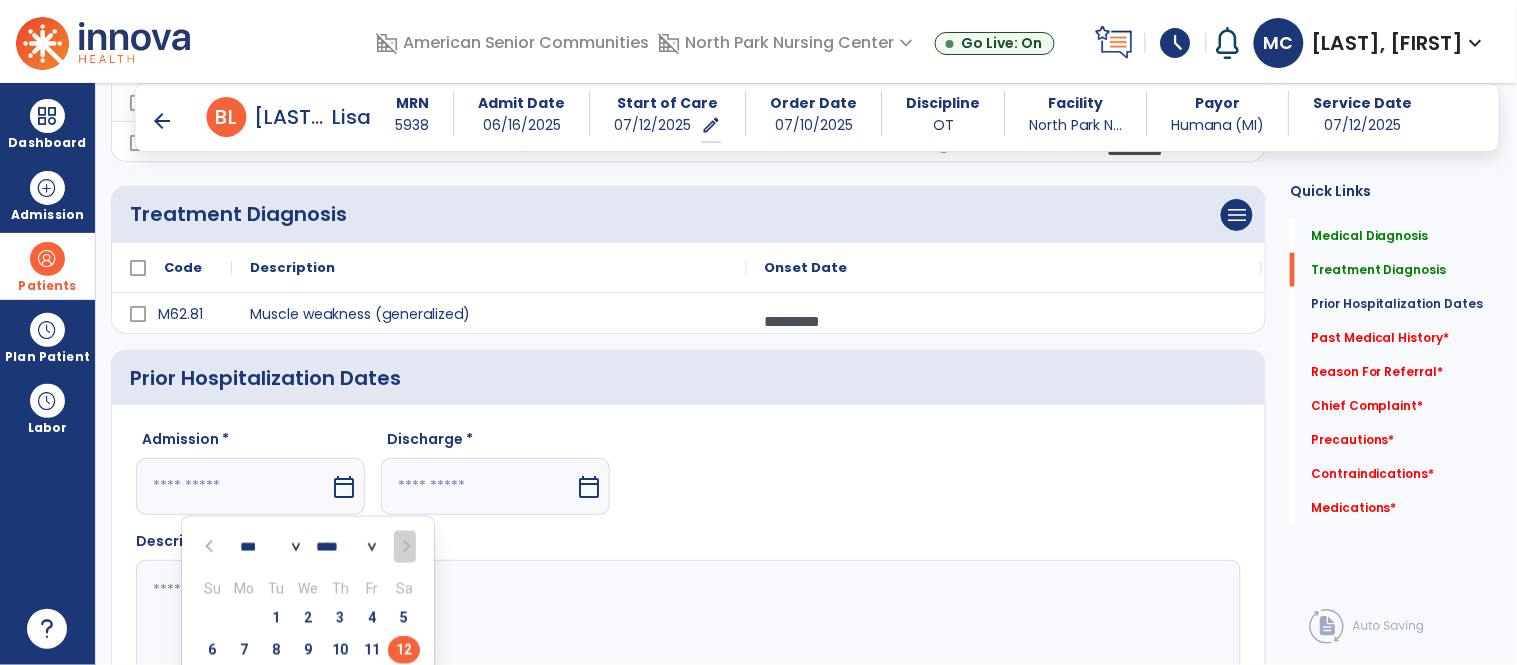 scroll, scrollTop: 478, scrollLeft: 0, axis: vertical 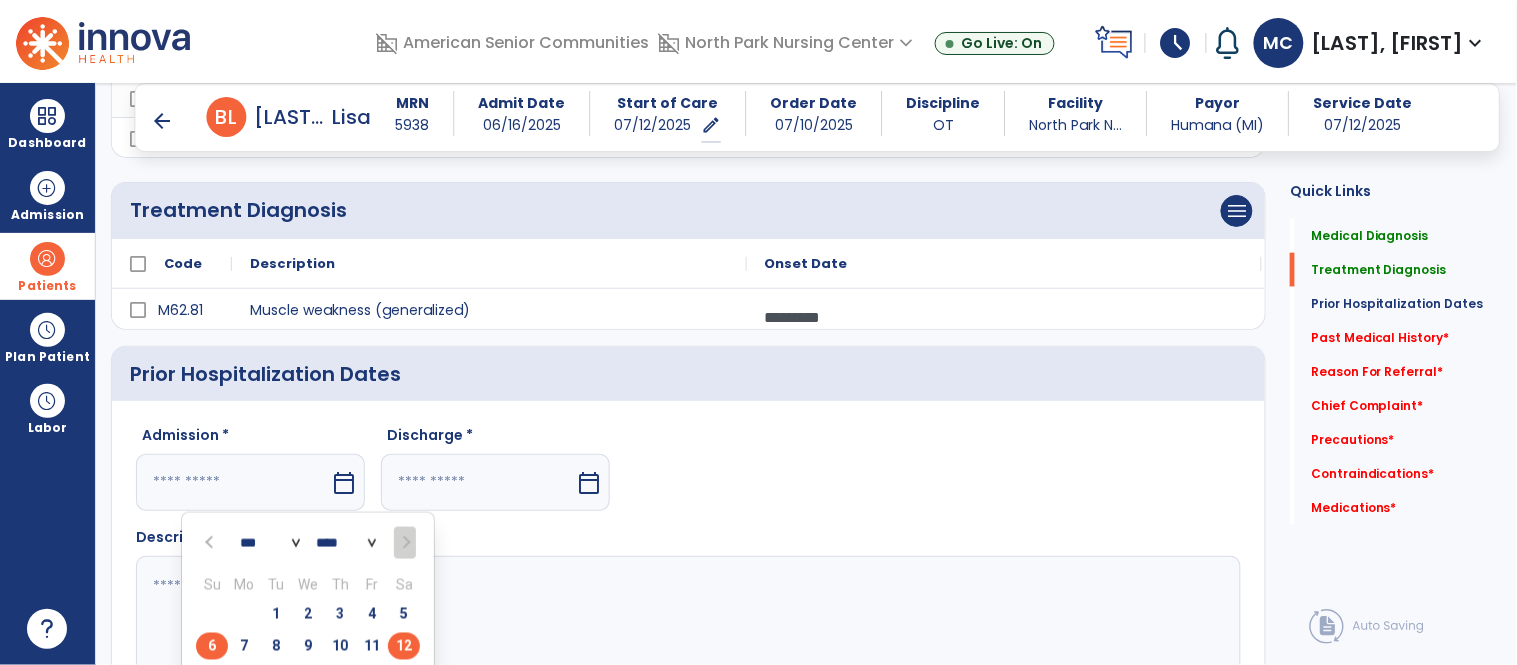 click on "6" at bounding box center [212, 646] 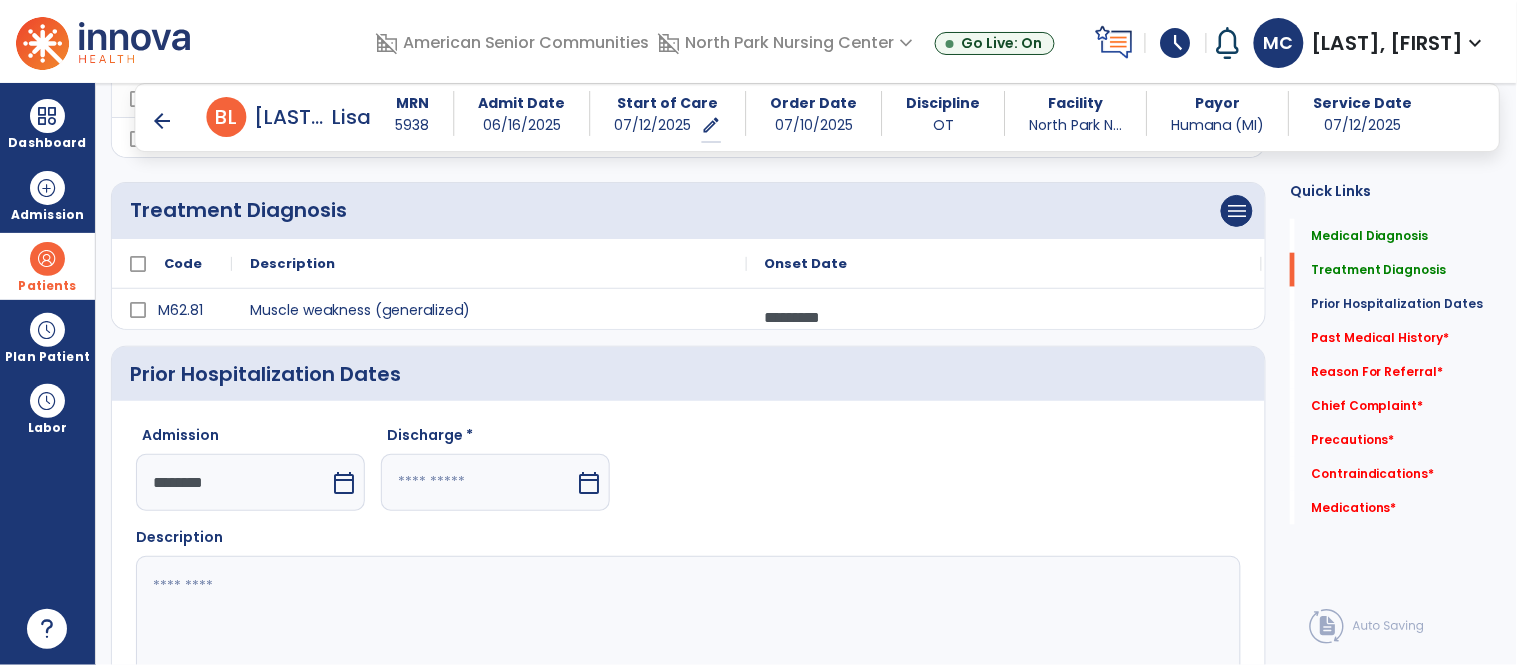 click on "calendar_today" at bounding box center (589, 483) 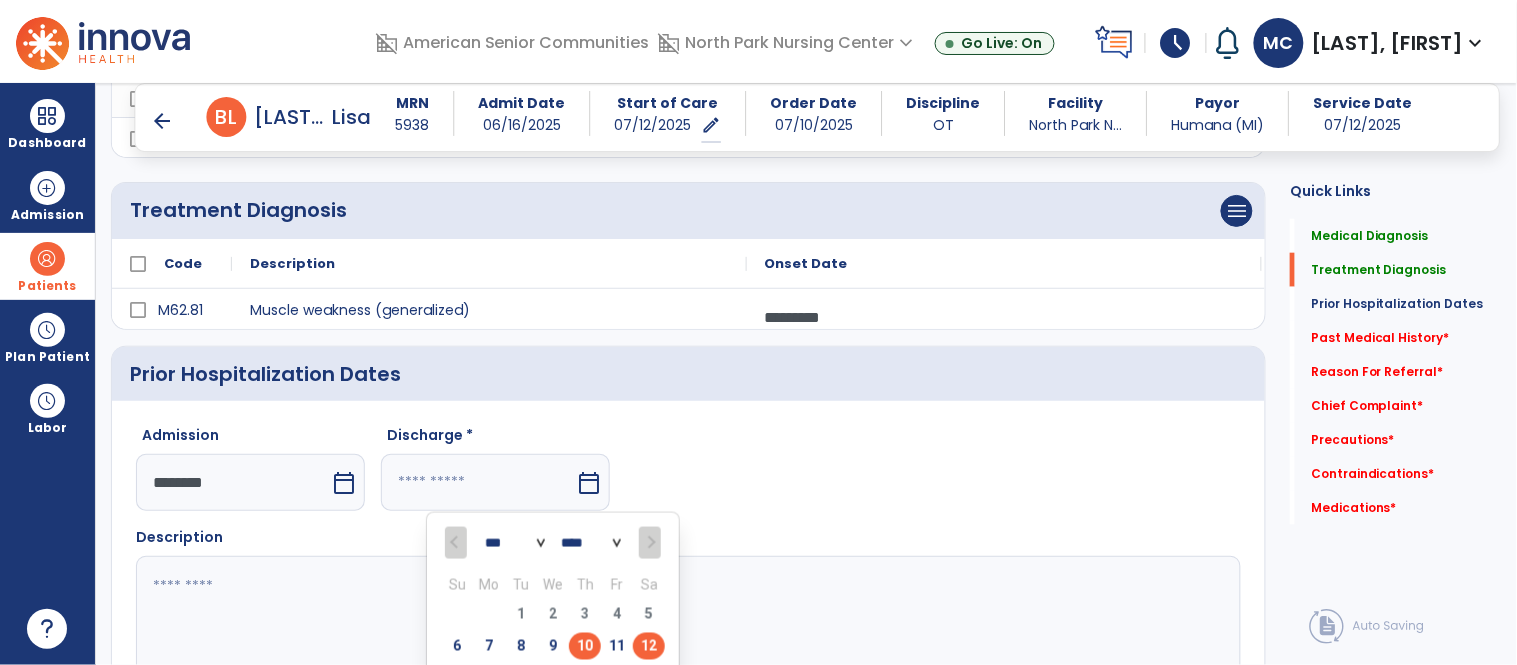 click on "10" at bounding box center (585, 646) 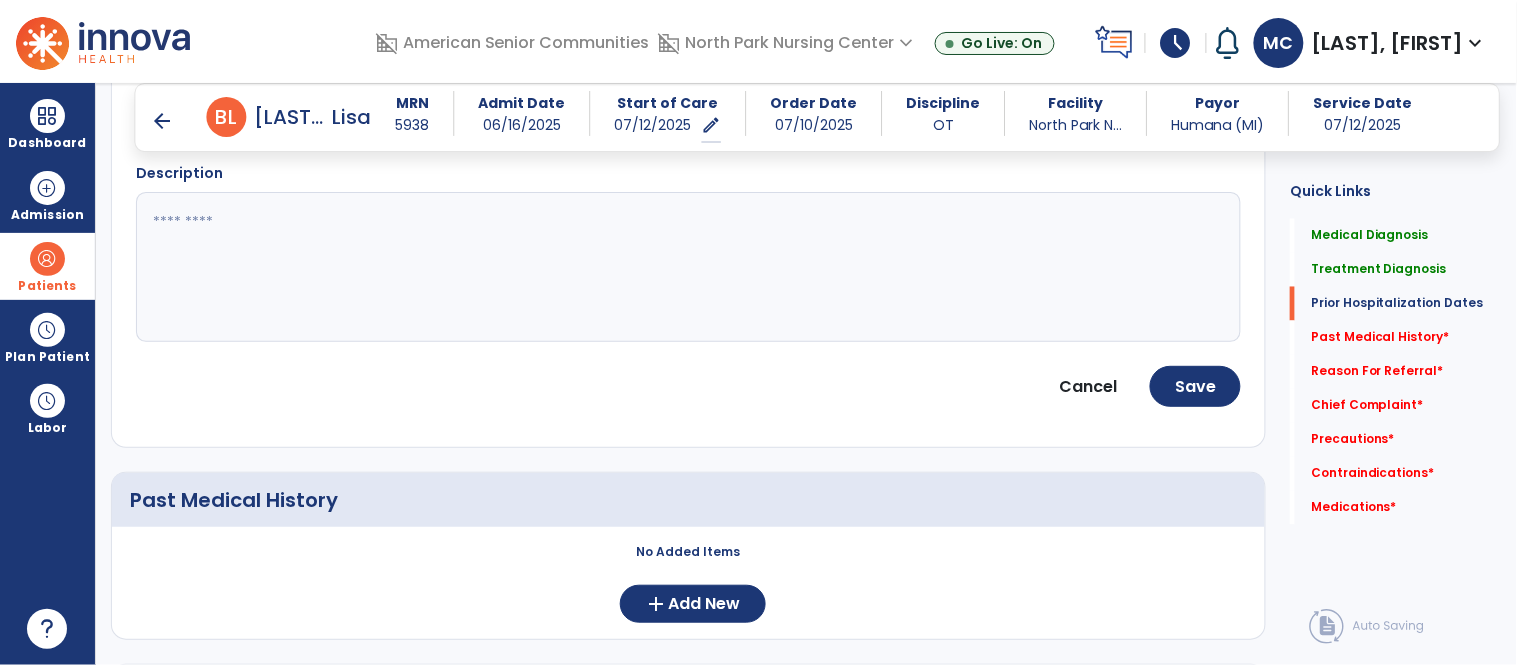 scroll, scrollTop: 847, scrollLeft: 0, axis: vertical 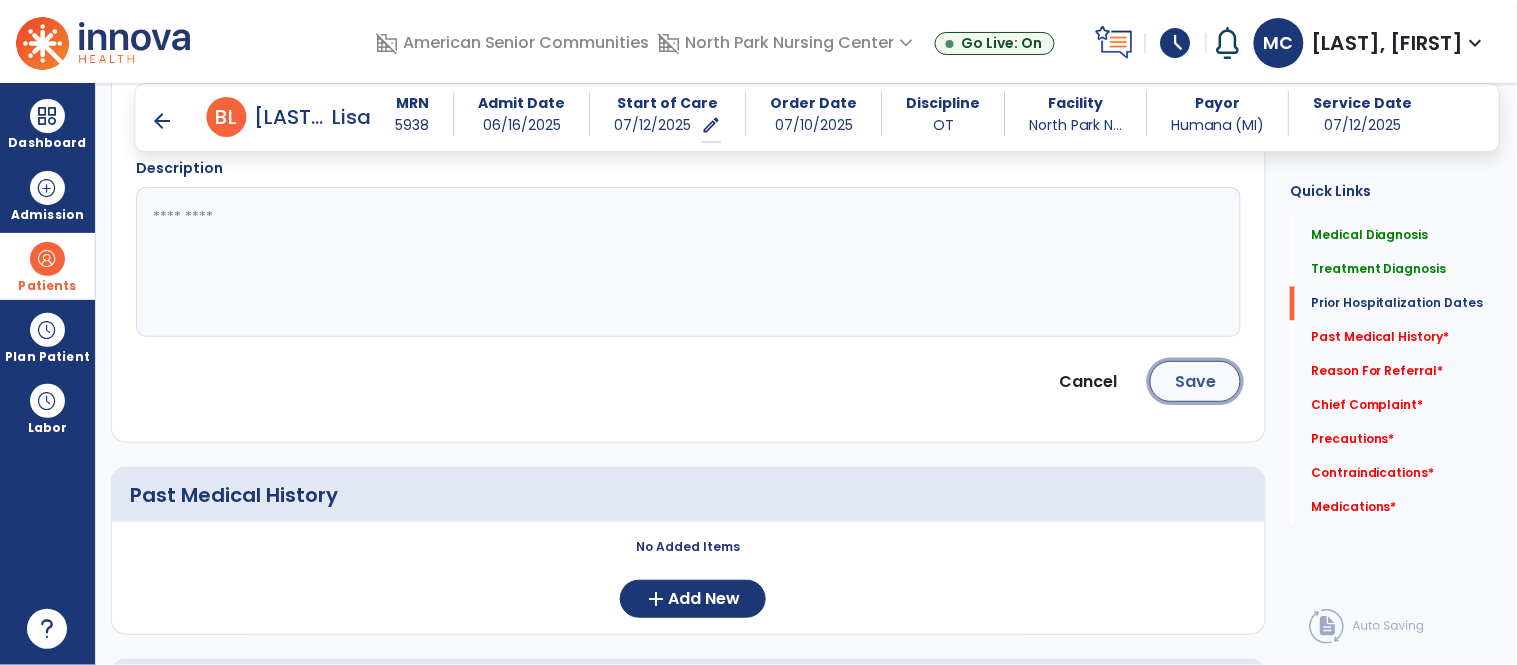 click on "Save" 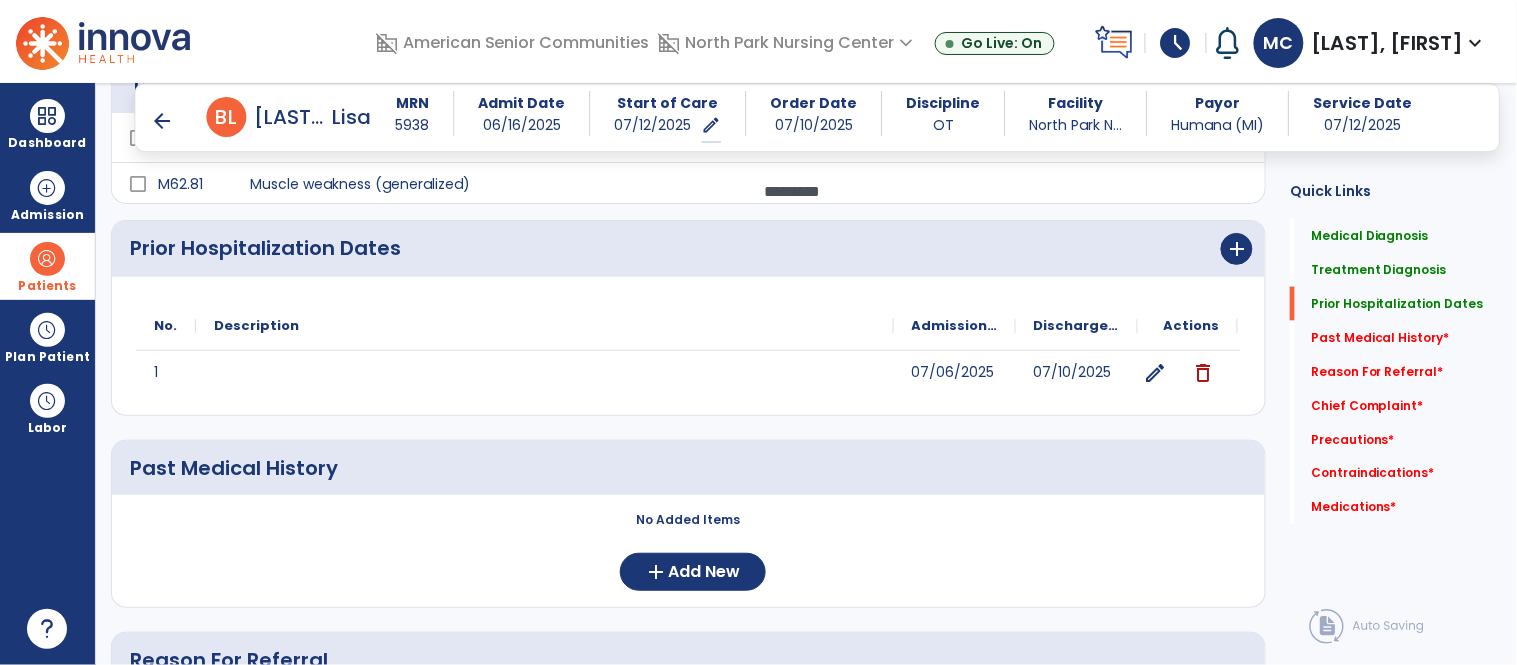 scroll, scrollTop: 608, scrollLeft: 0, axis: vertical 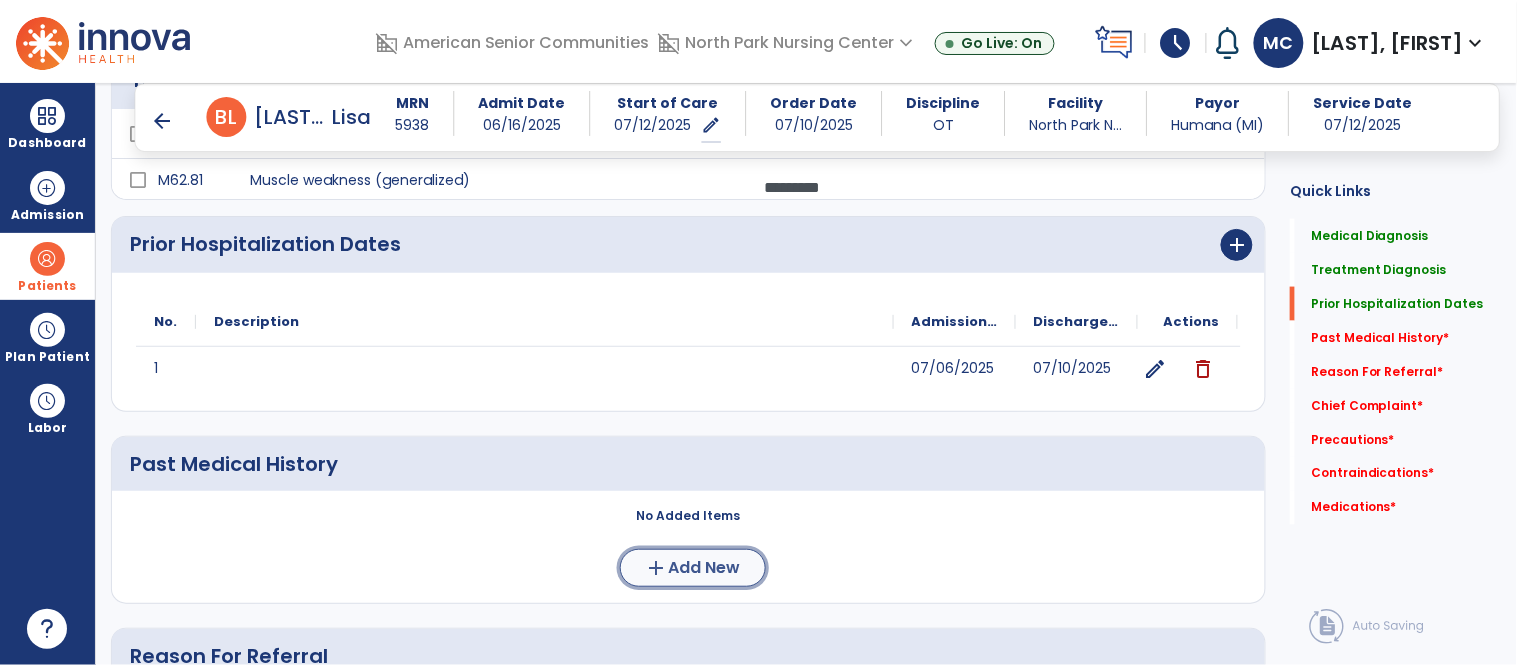 click on "add" 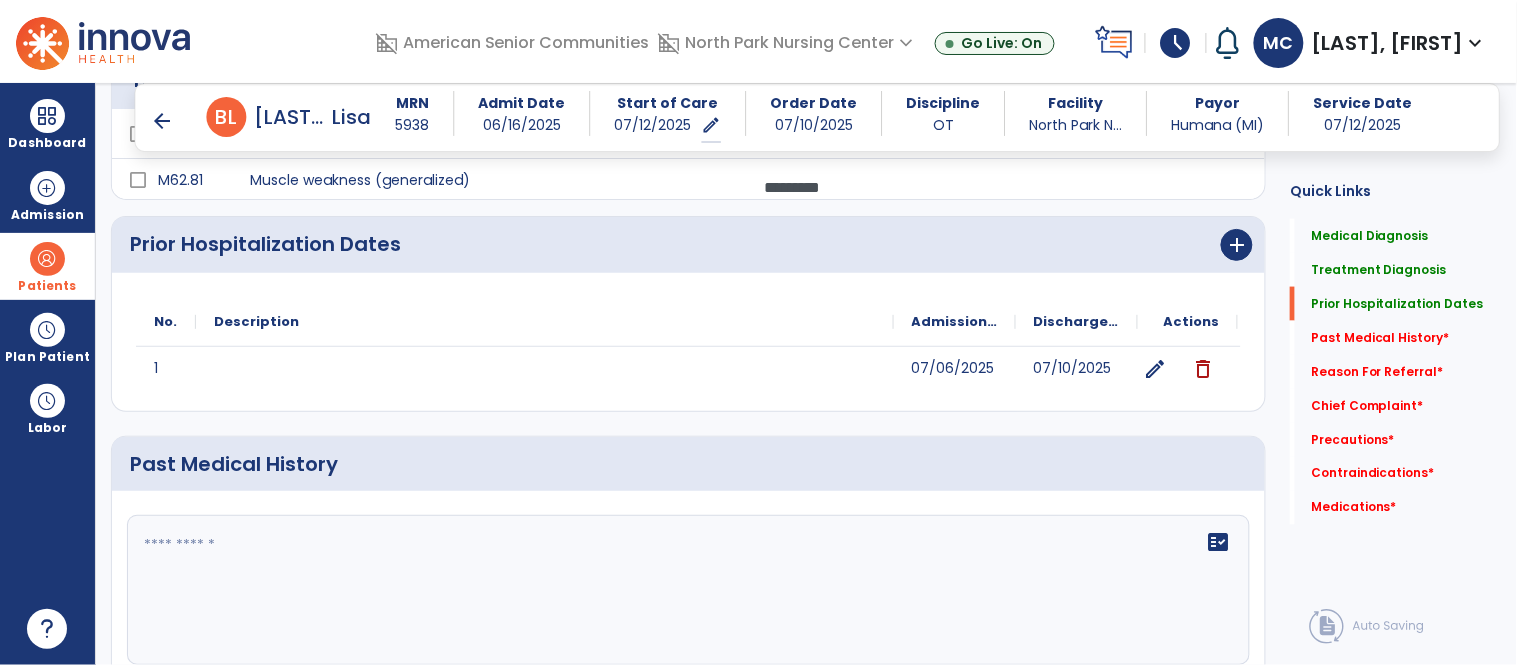 click 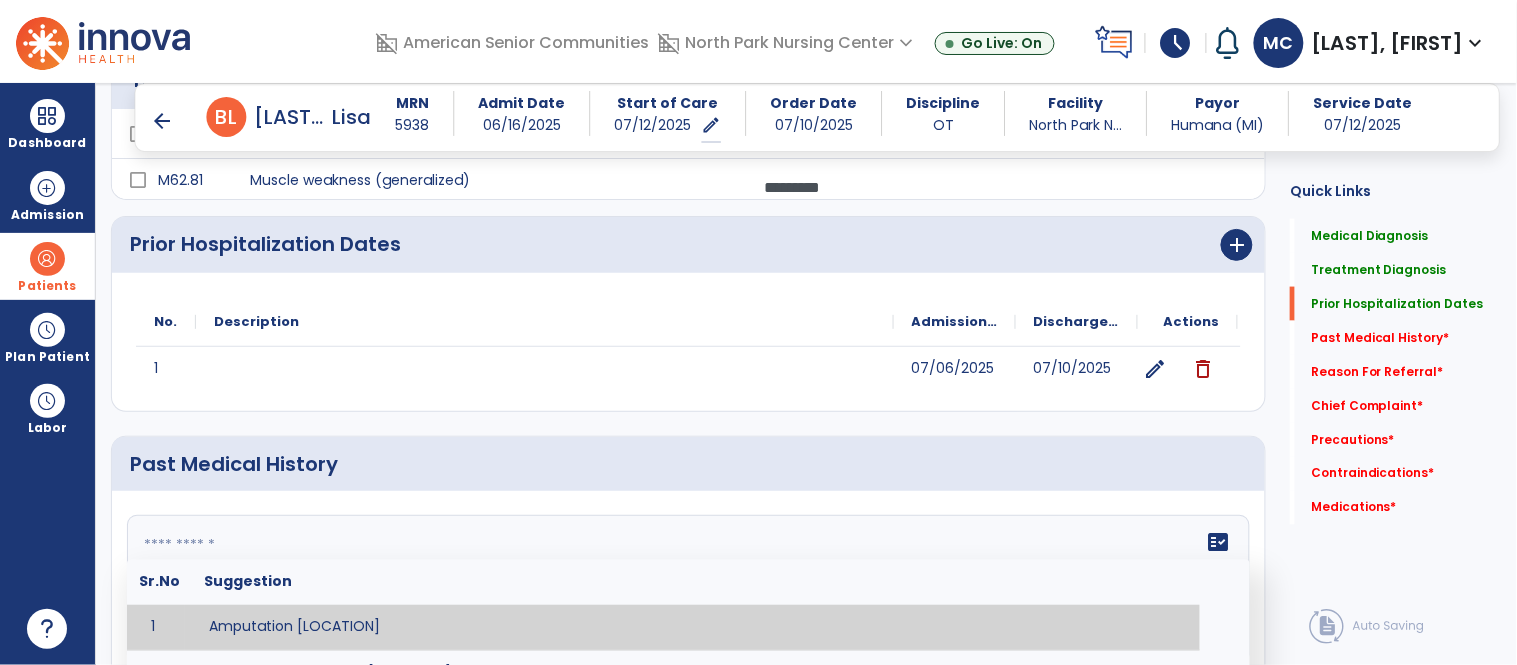 click 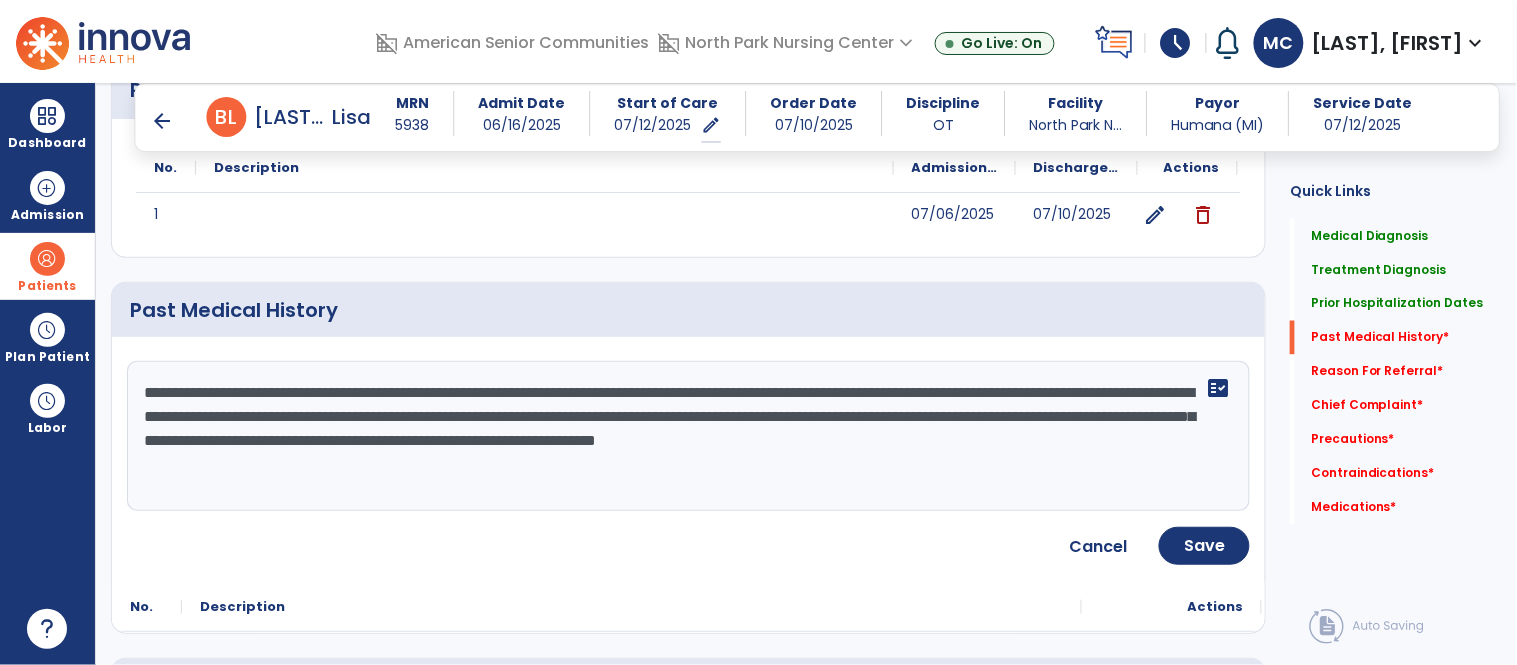 scroll, scrollTop: 766, scrollLeft: 0, axis: vertical 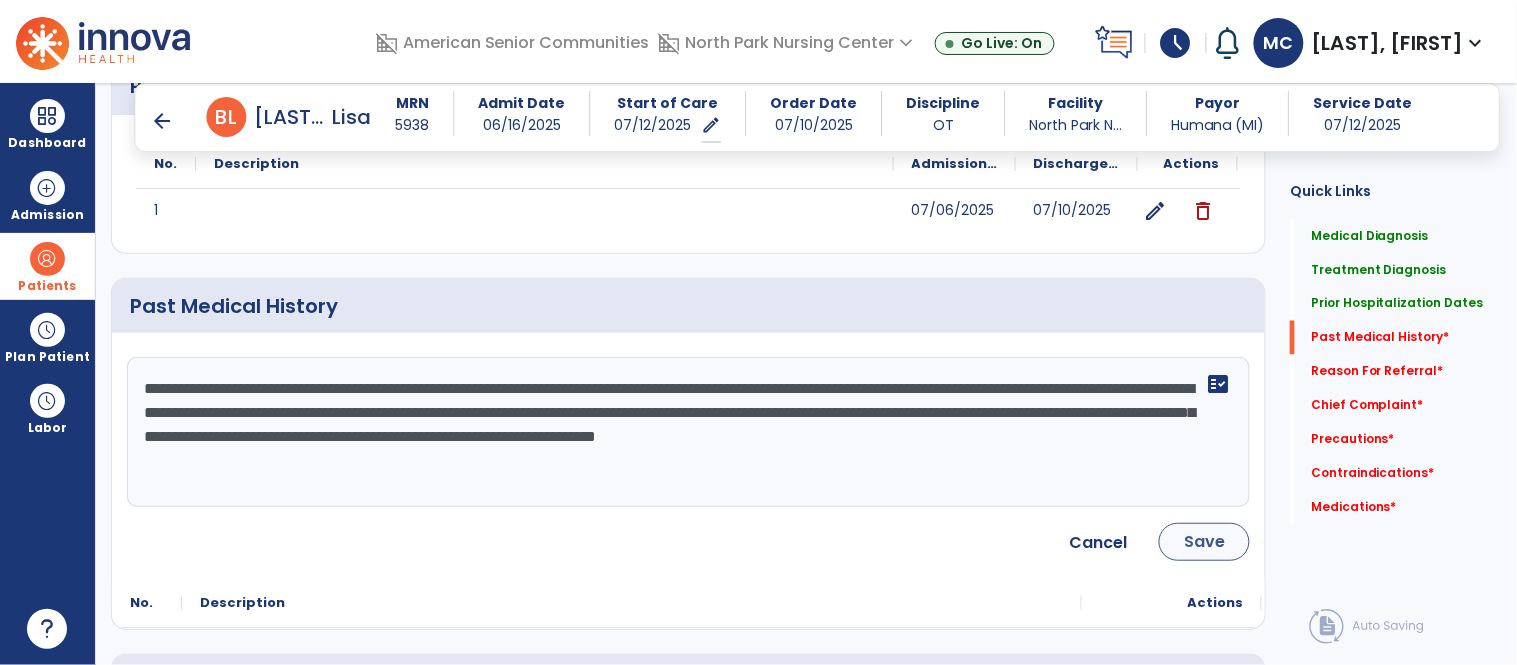 type on "**********" 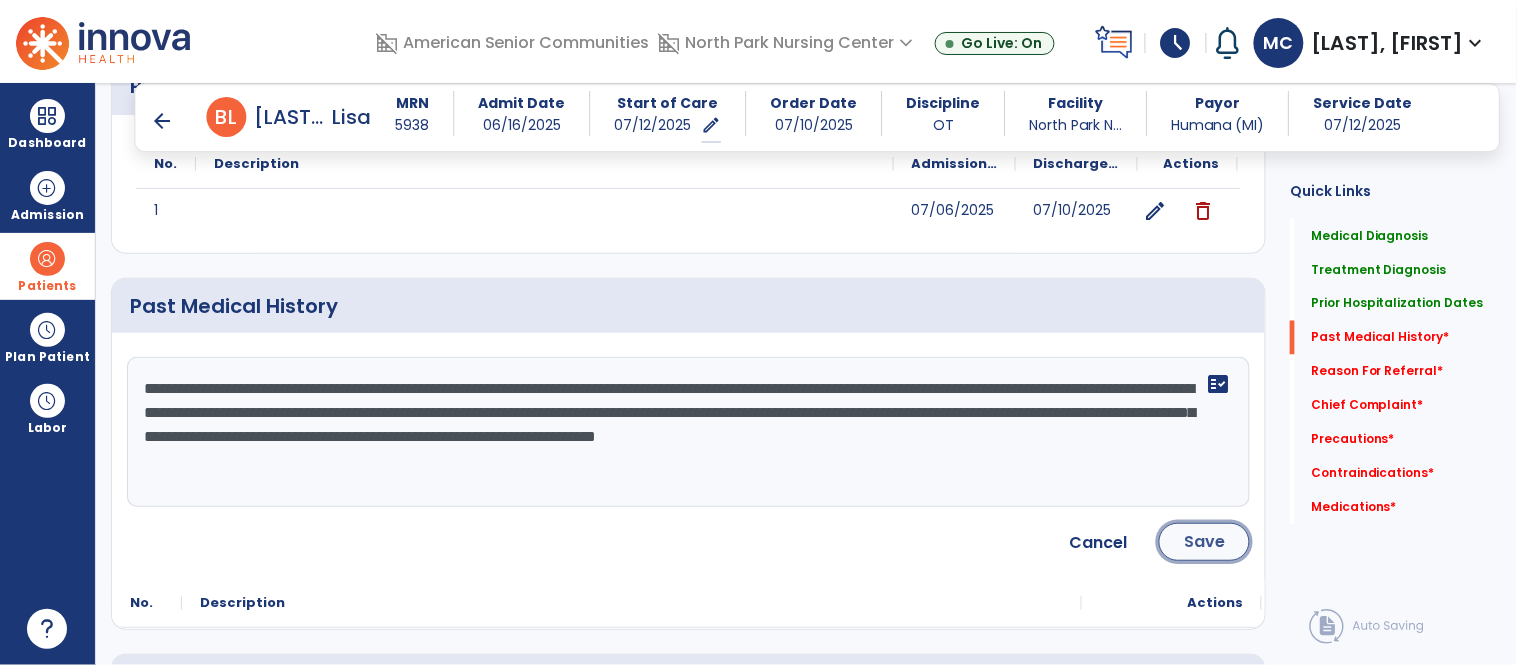 click on "Save" 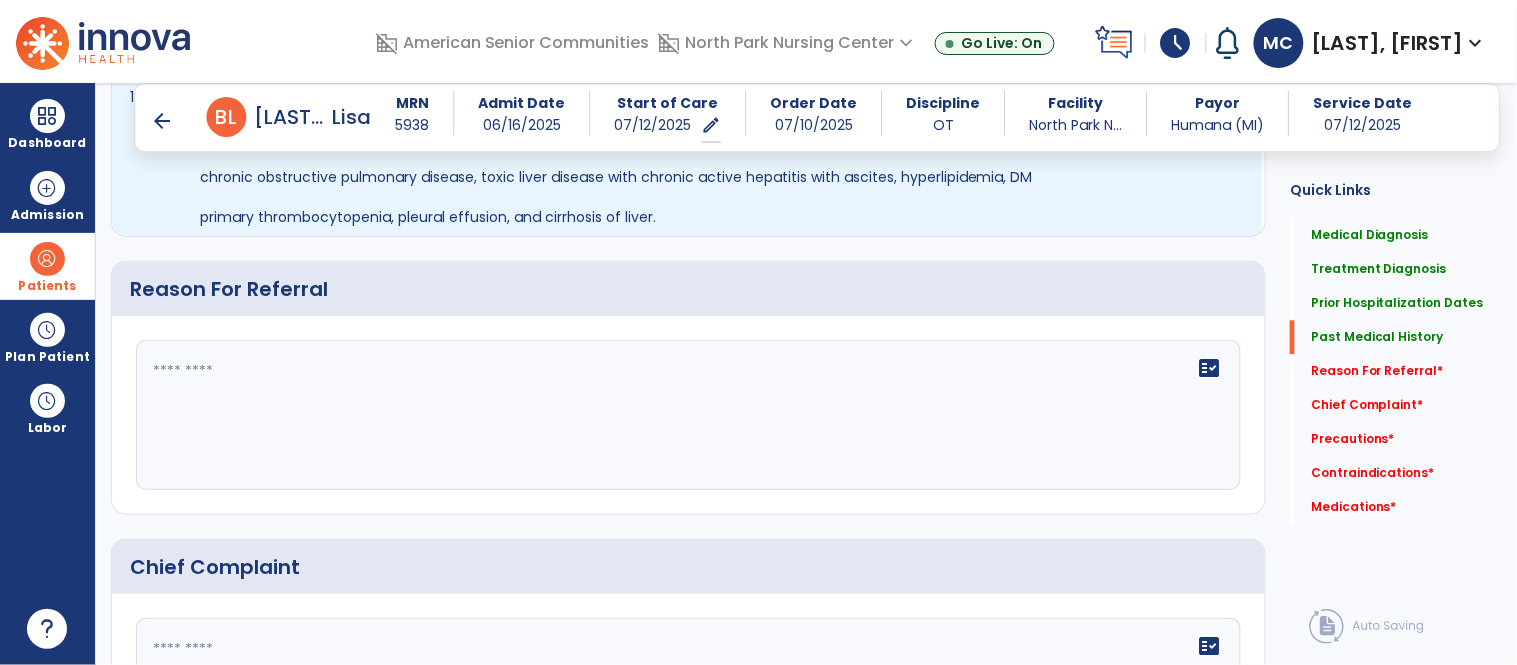 scroll, scrollTop: 1098, scrollLeft: 0, axis: vertical 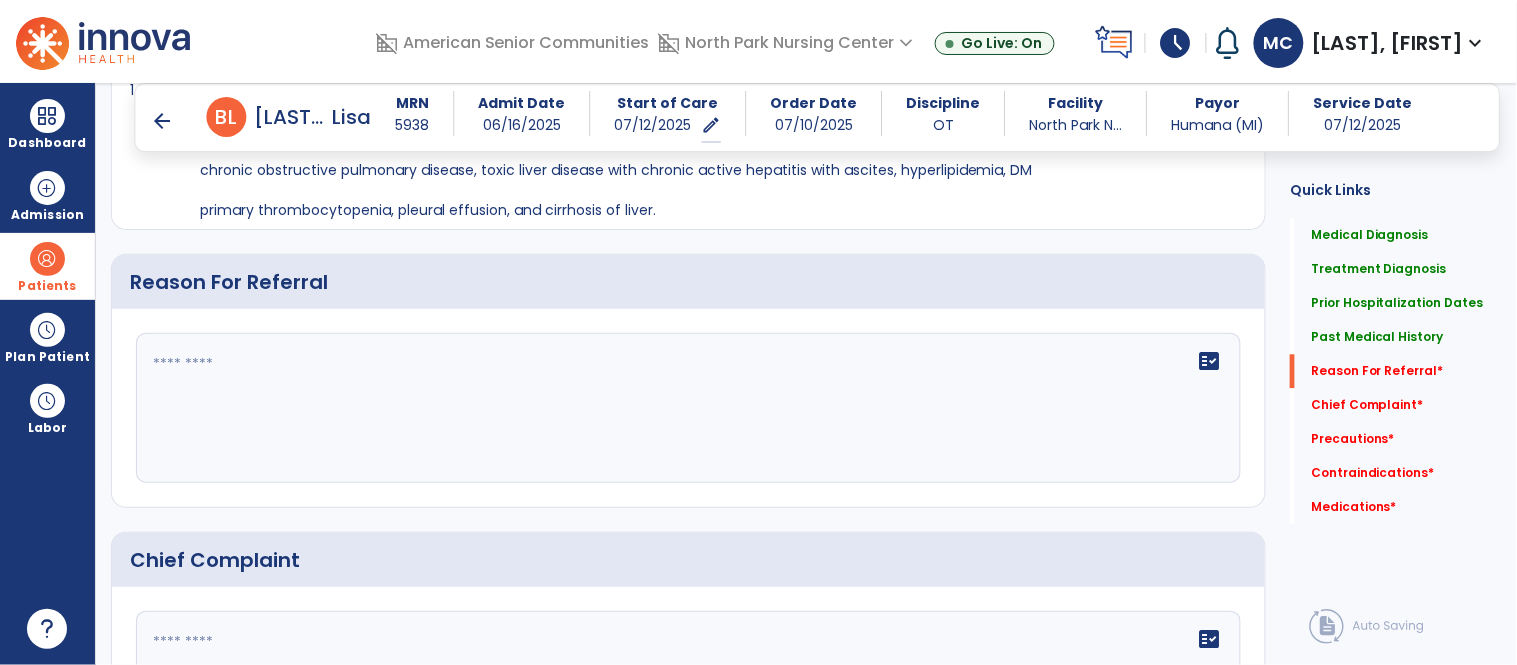 click on "fact_check" 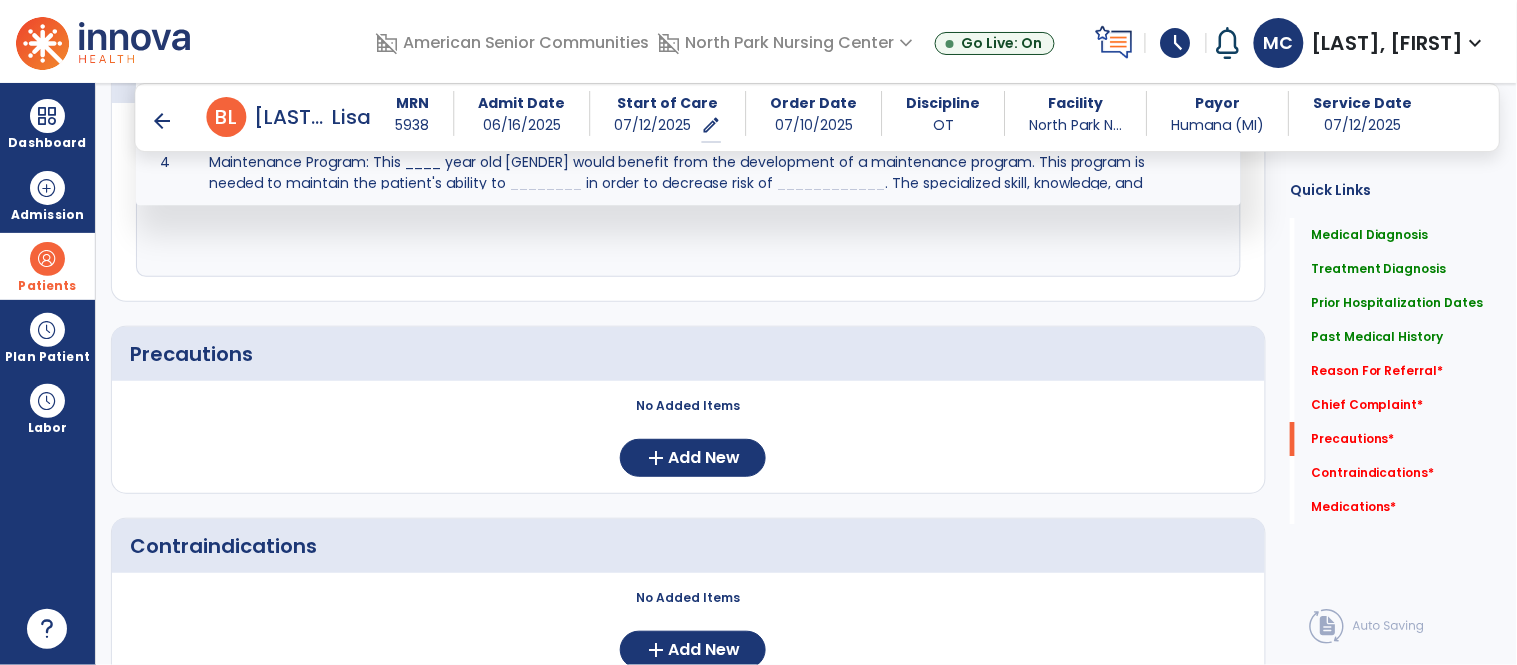 scroll, scrollTop: 1590, scrollLeft: 0, axis: vertical 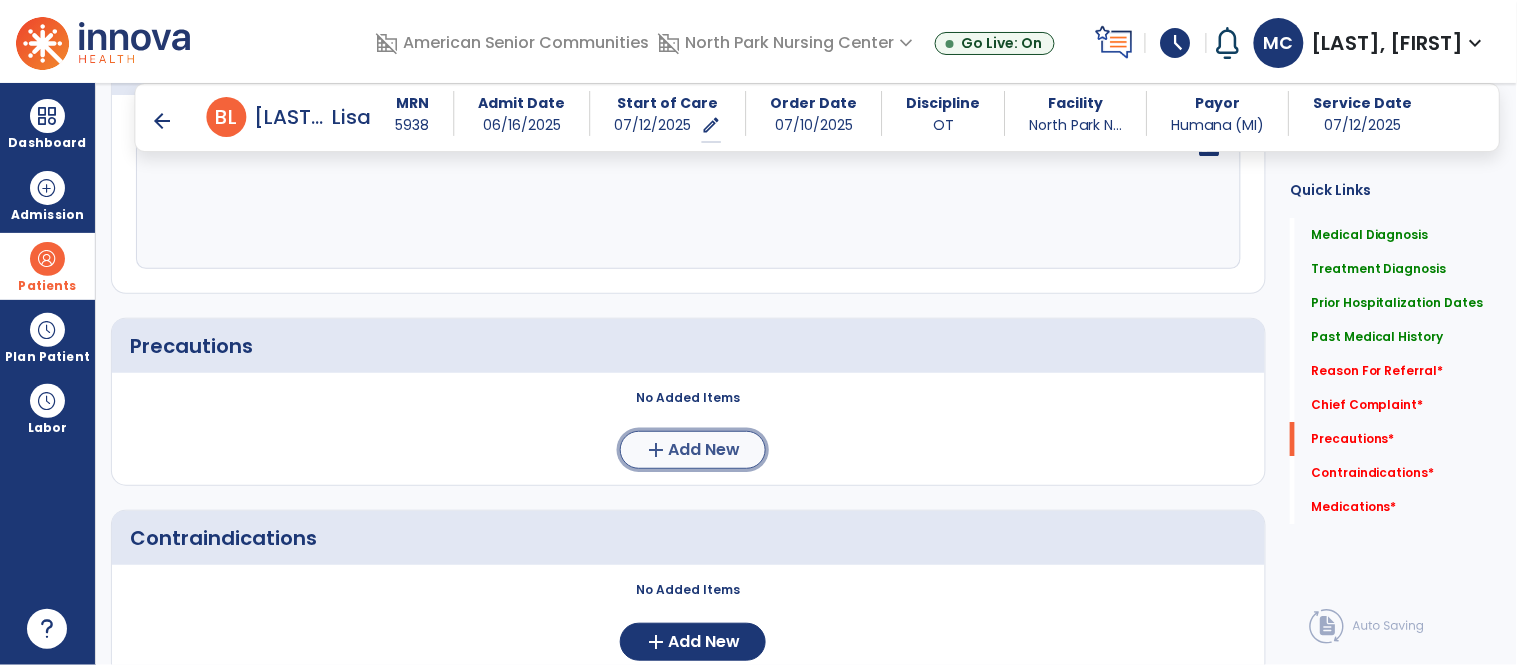 click on "add  Add New" 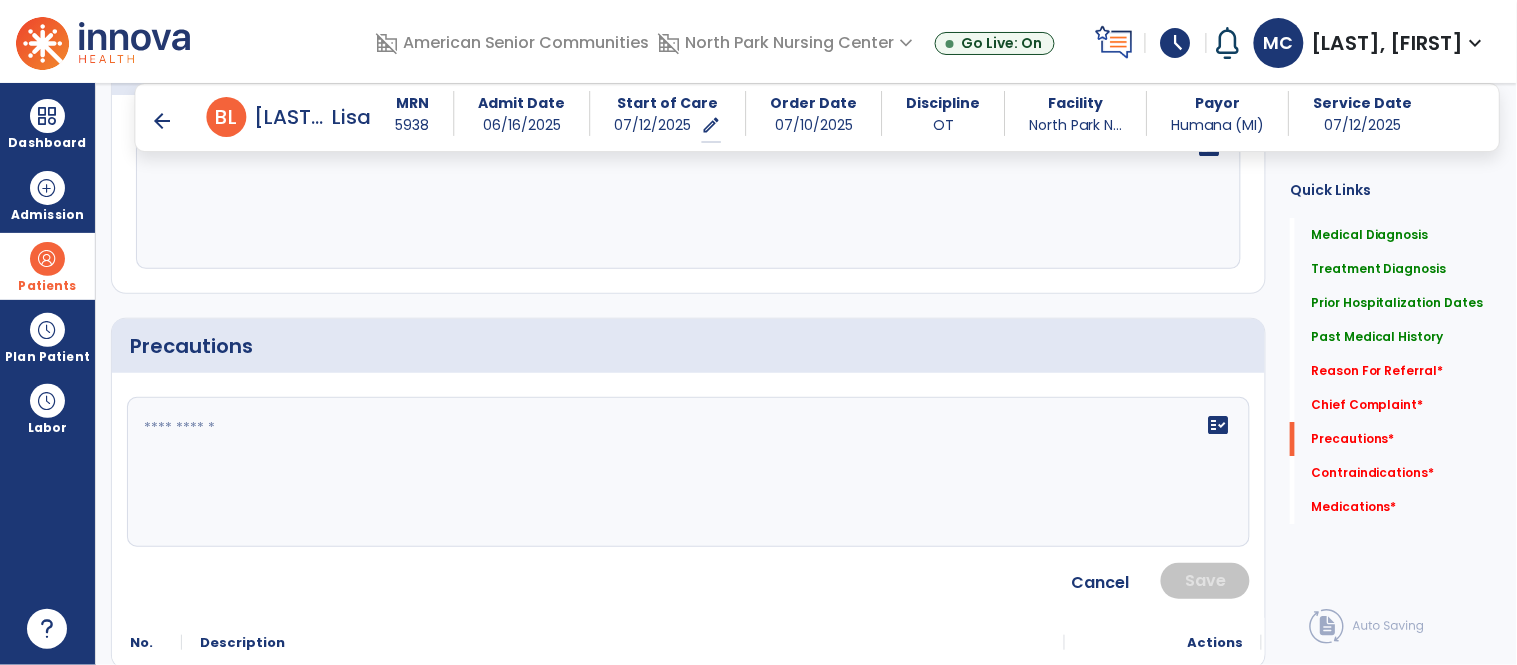 click on "fact_check" 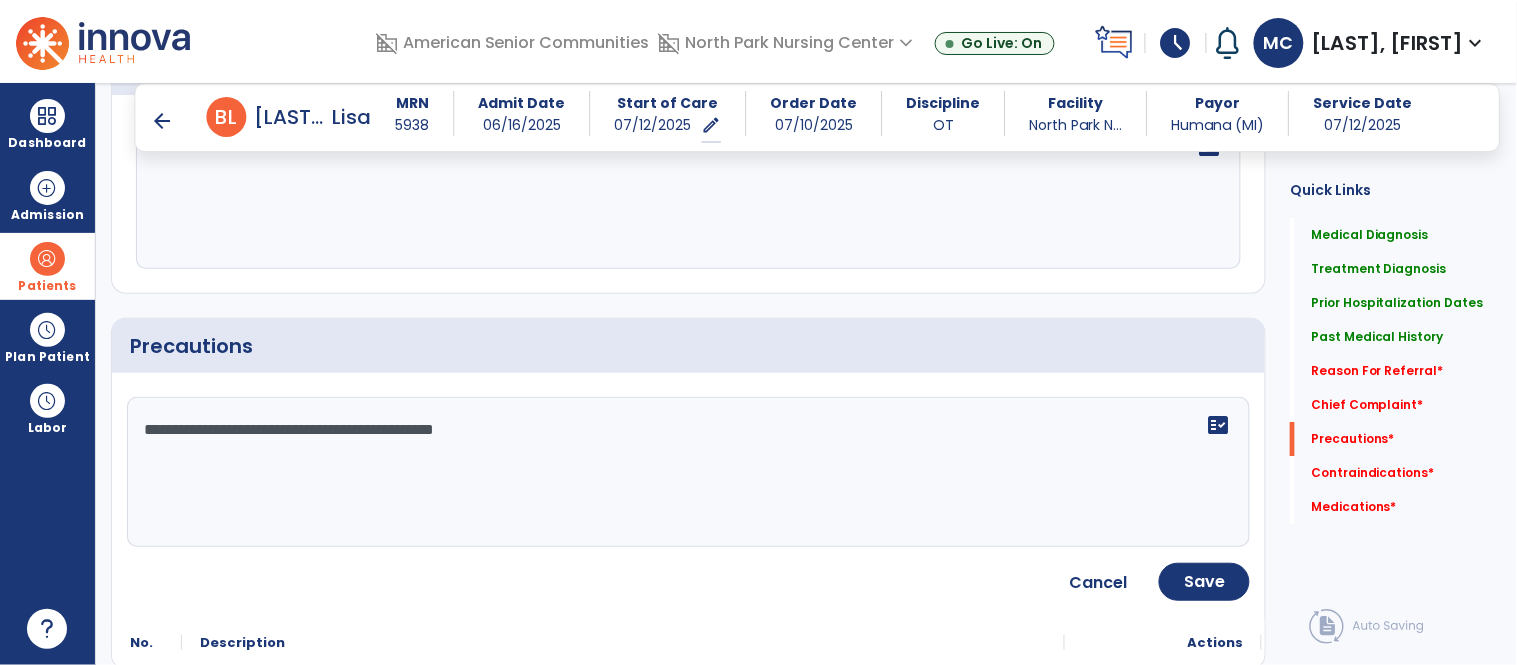 type on "**********" 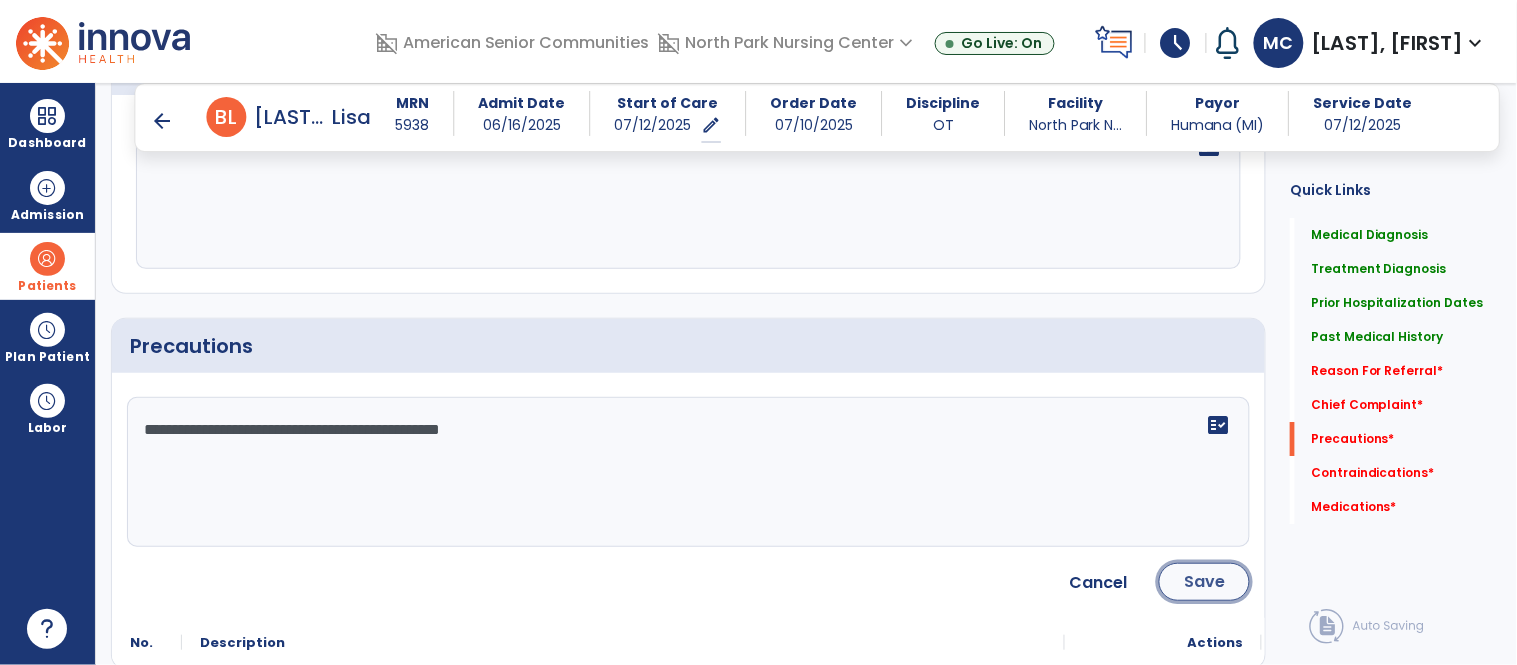 click on "Save" 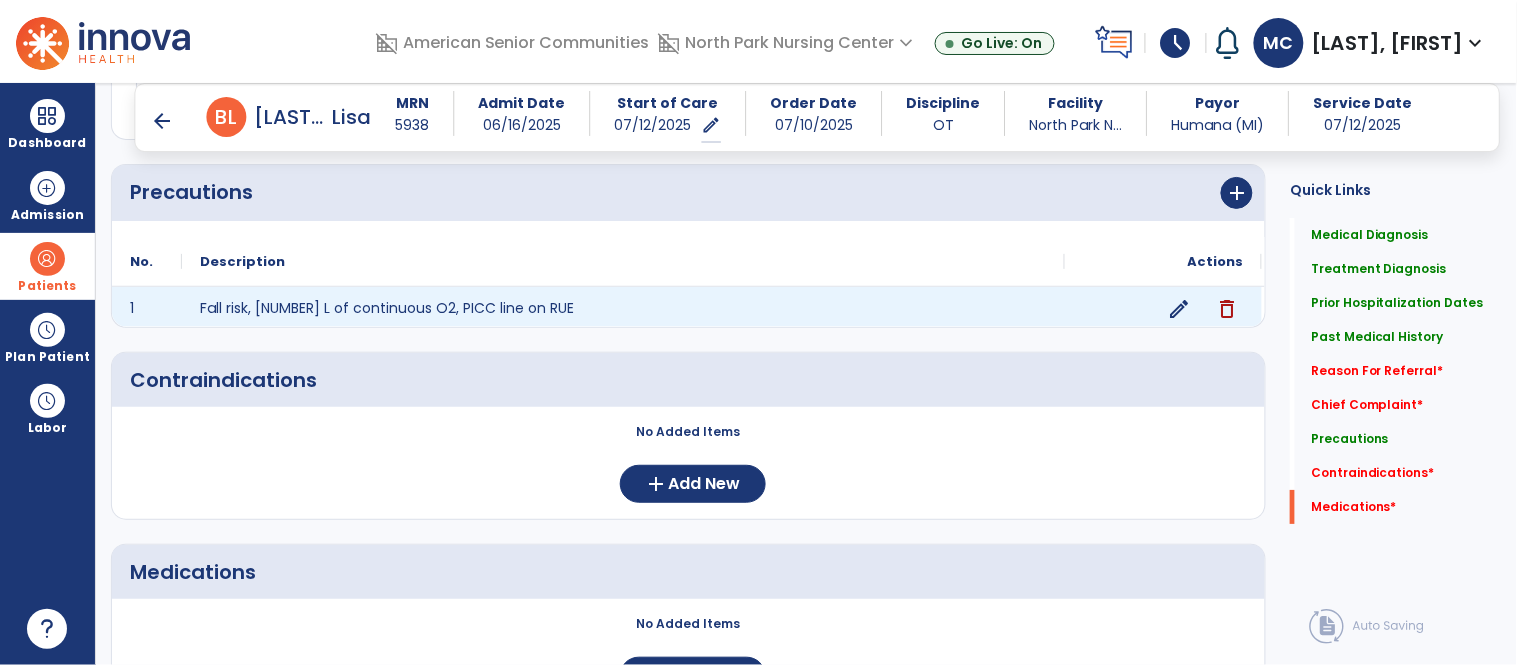scroll, scrollTop: 1751, scrollLeft: 0, axis: vertical 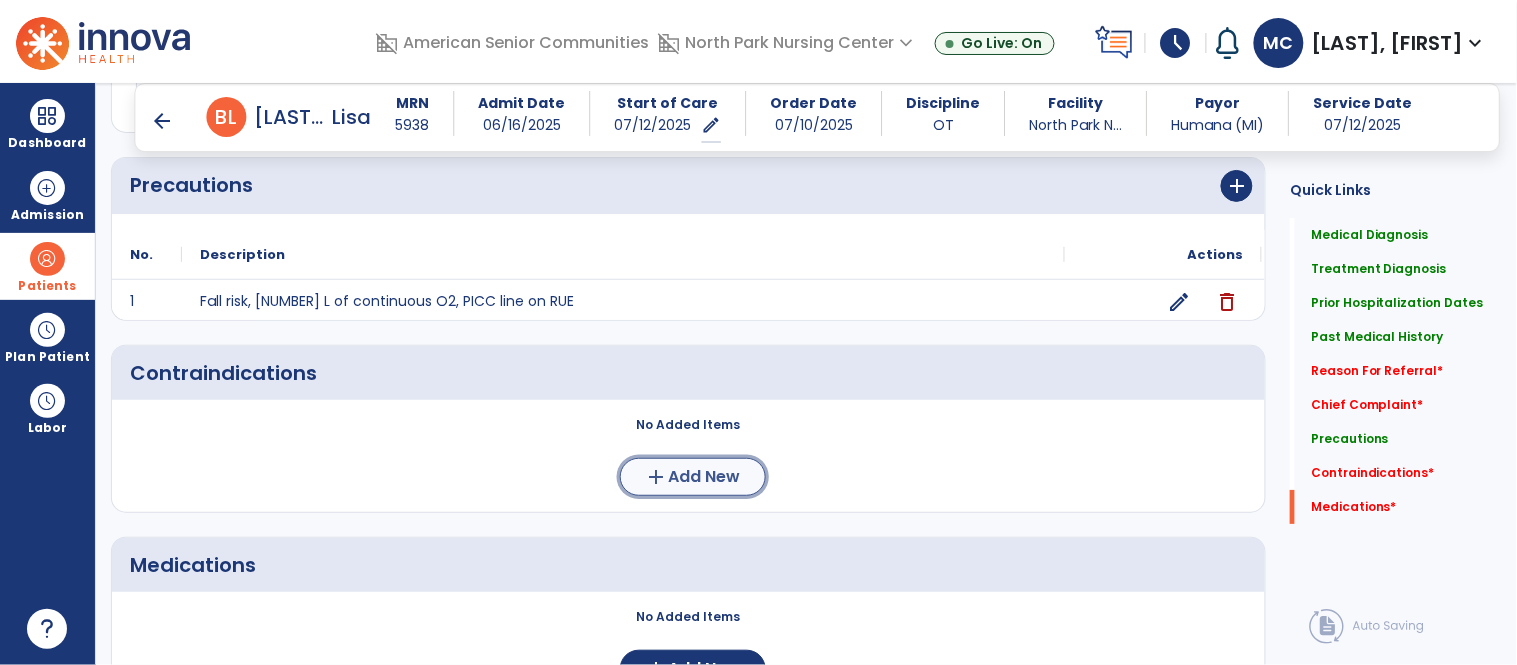 click on "Add New" 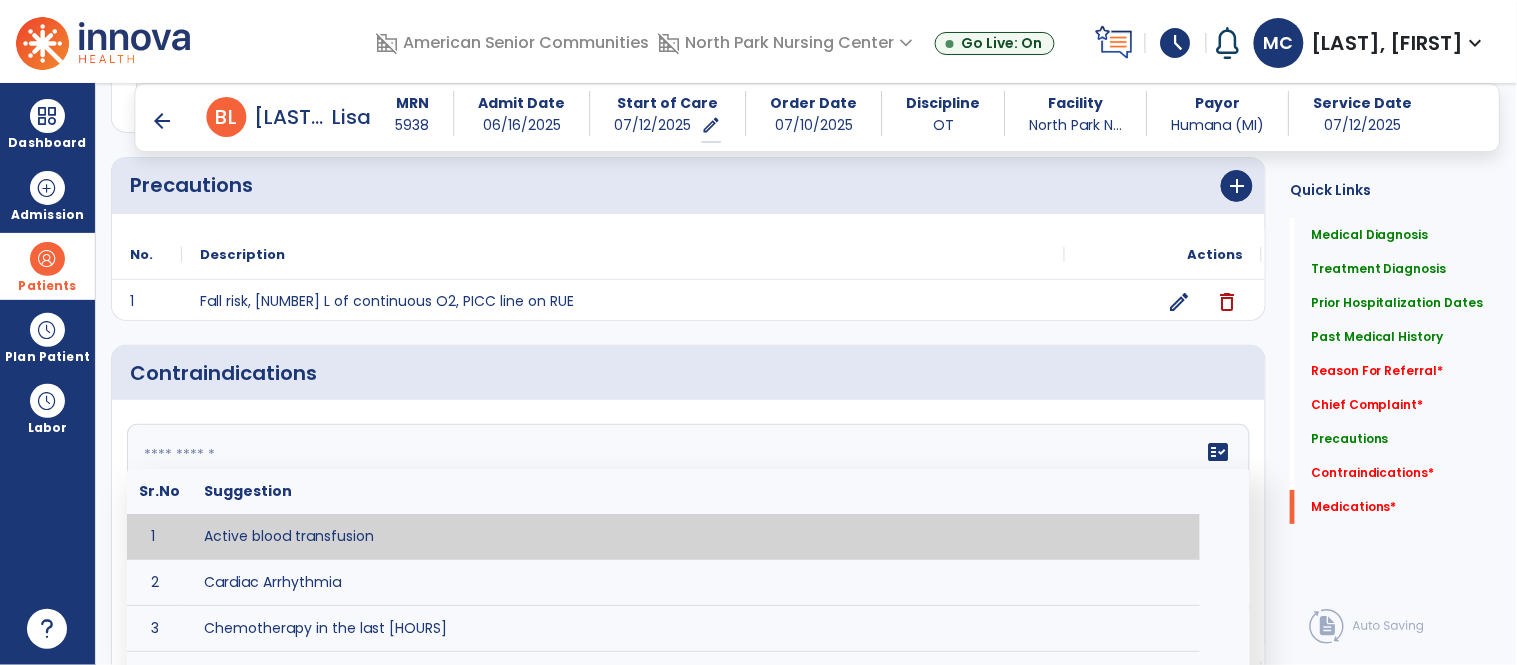 click 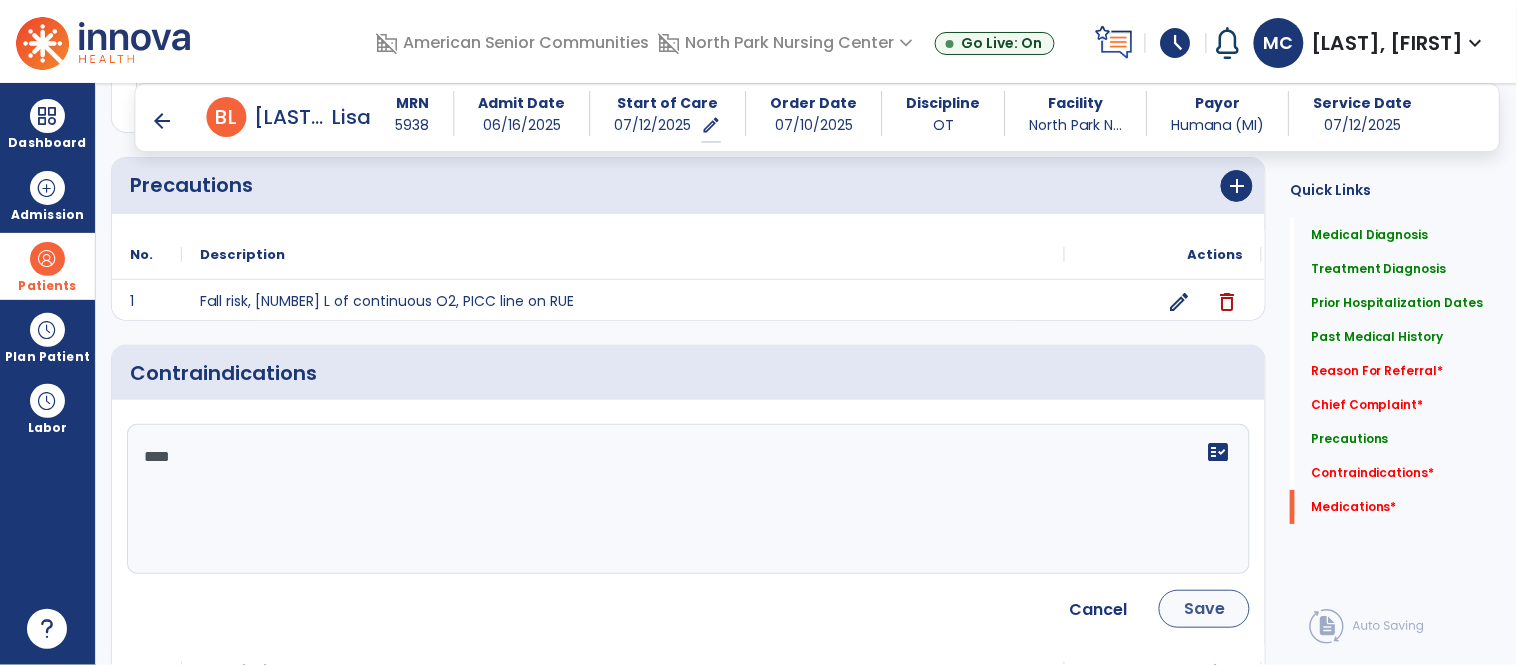 type on "****" 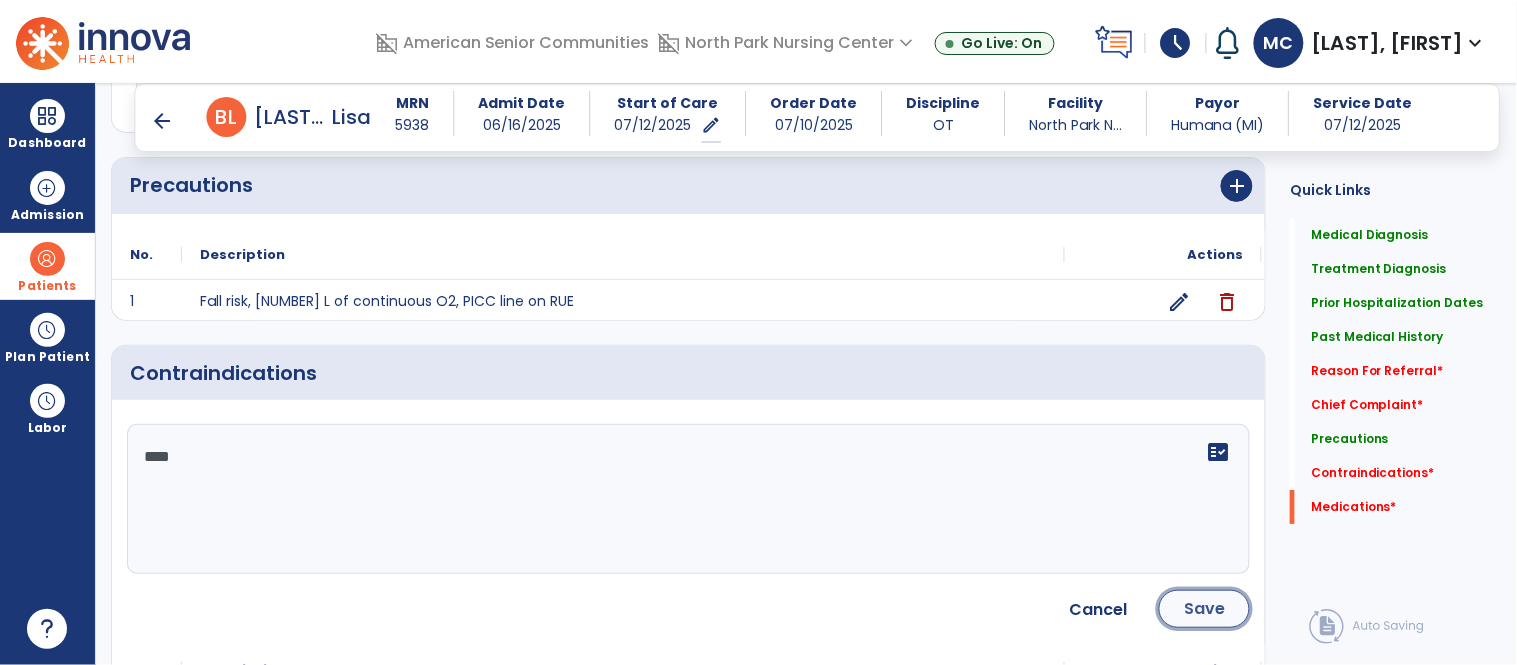 click on "Save" 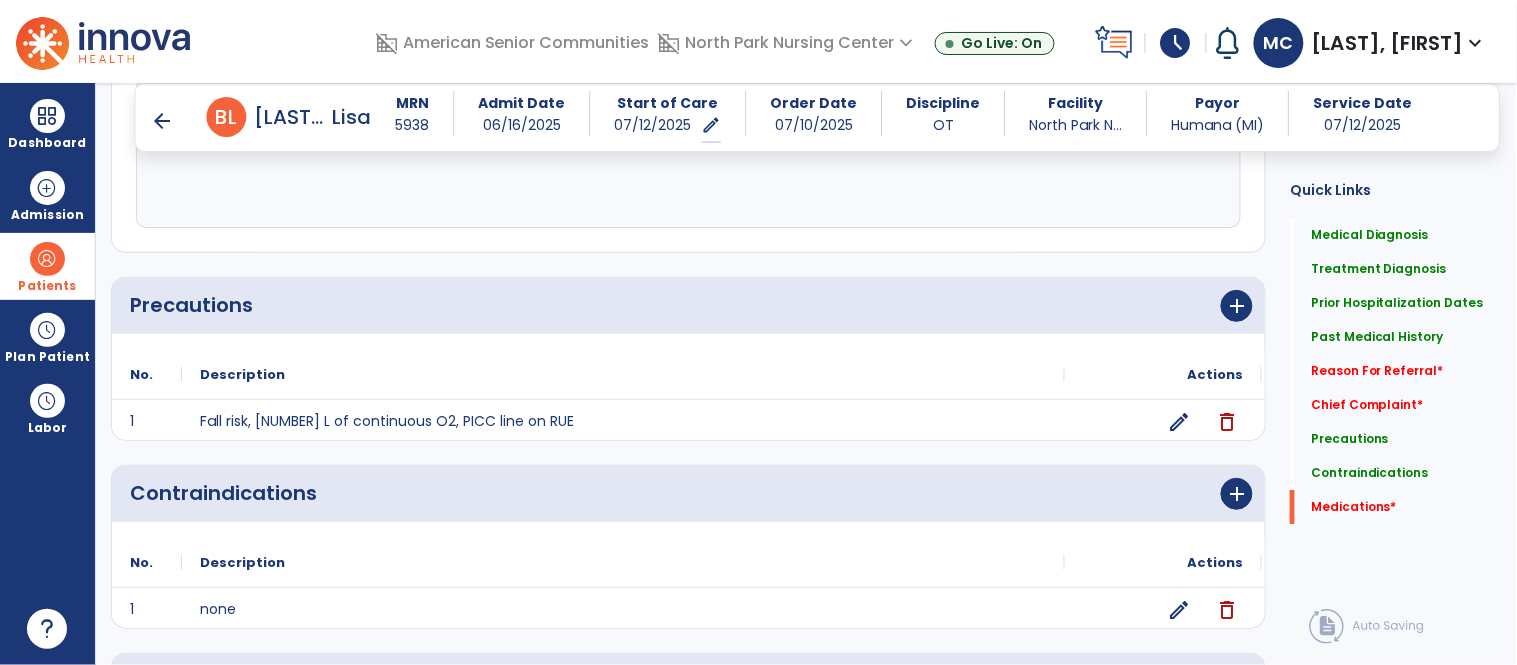 scroll, scrollTop: 1858, scrollLeft: 0, axis: vertical 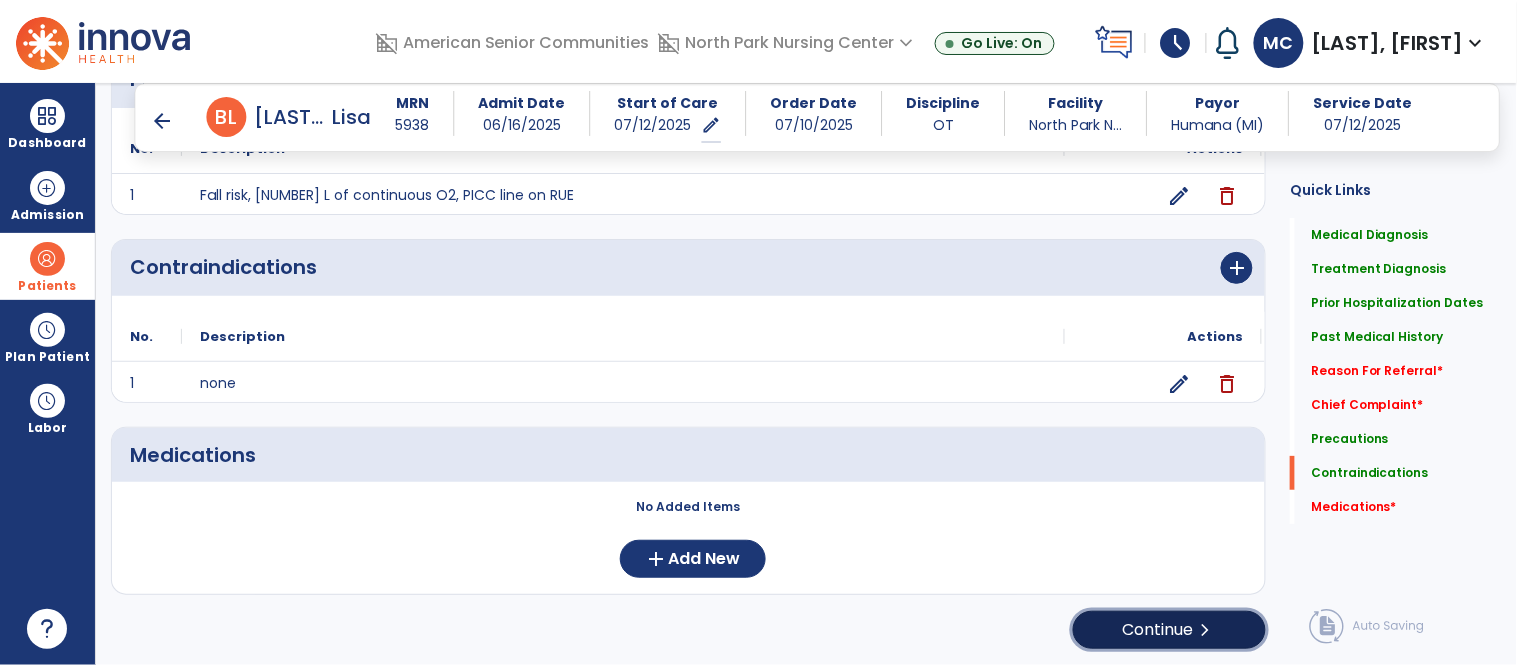 click on "Continue  chevron_right" 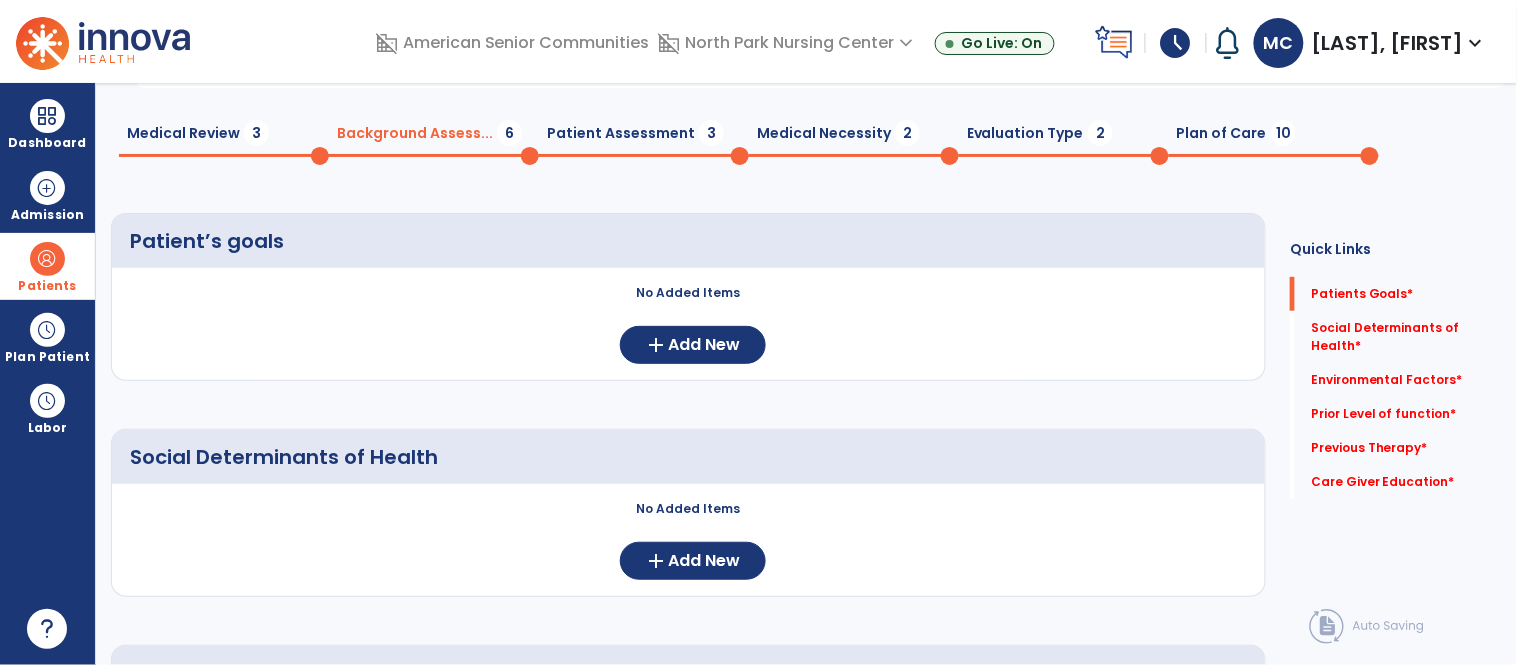 scroll, scrollTop: 0, scrollLeft: 0, axis: both 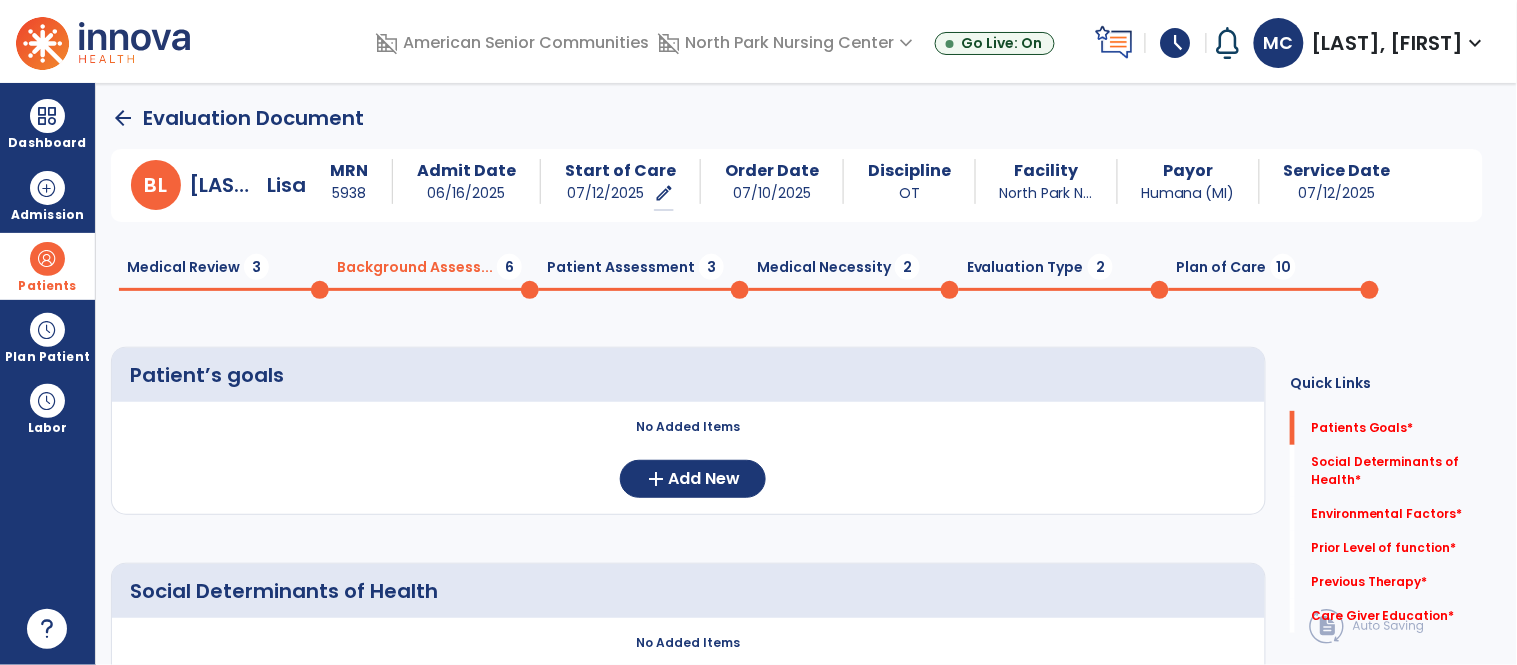 click on "Medical Review  3" 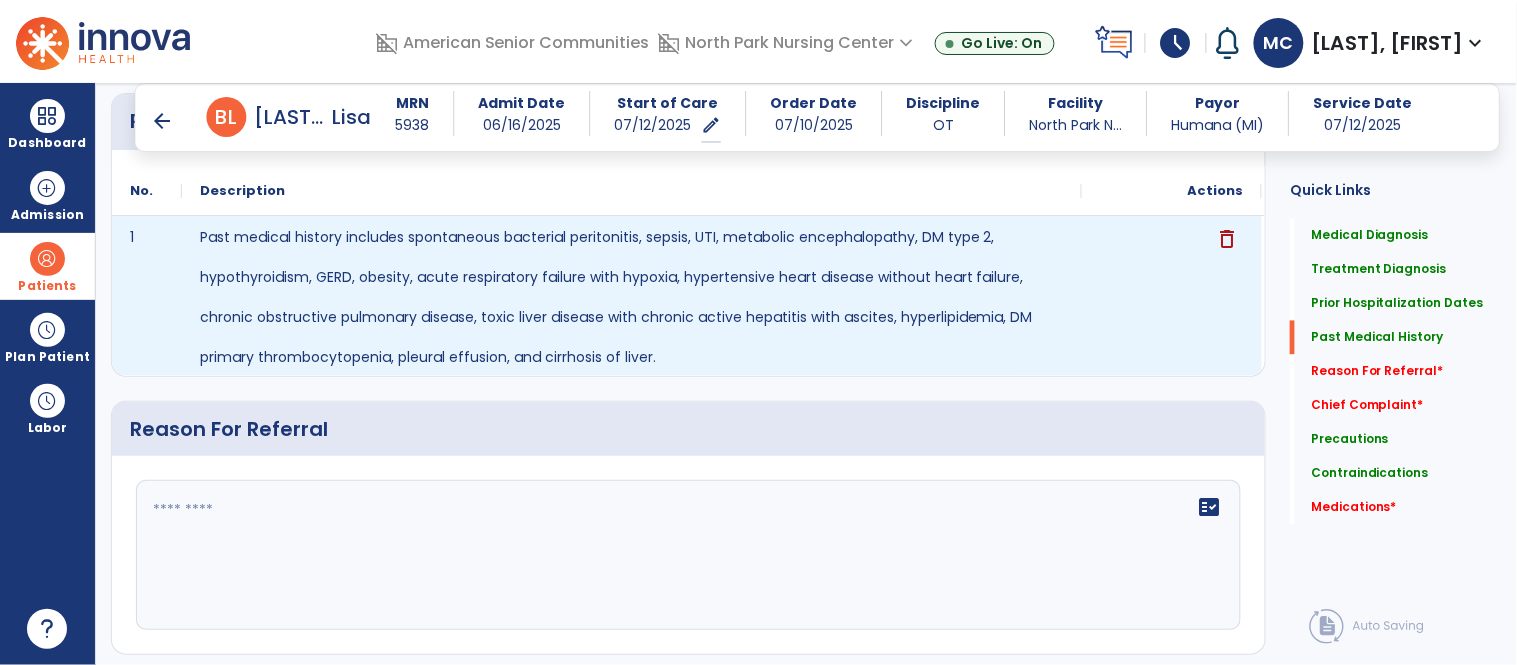 scroll, scrollTop: 952, scrollLeft: 0, axis: vertical 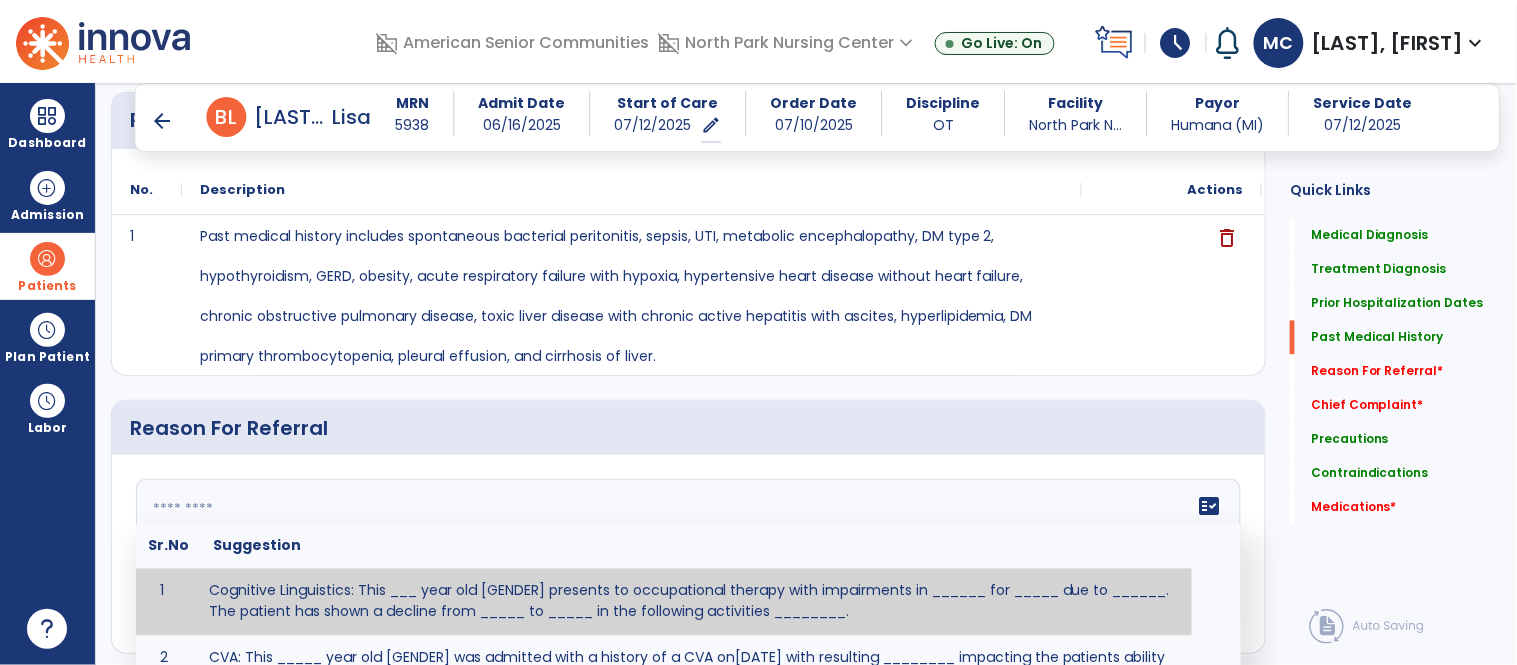 click on "fact_check  Sr.No Suggestion 1 Cognitive Linguistics: This ___ year old [GENDER] presents to occupational therapy with impairments in ______ for _____ due to ______.  The patient has shown a decline from _____ to _____ in the following activities ________. 2 CVA: This _____ year old [GENDER] was admitted with a history of a CVA on[DATE] with resulting ________ impacting the patients ability to perform _________. 3 Fall: This _____ year old [GENDER] presents to therapy due to a fall on [DATE] as a result of _______ resulting in _______.  Patient has complaints of _________ with resulting impairments in _________. 4 5 Fall at Home: This _____ year old [GENDER] fell at home, resulting  in ________.  This has impacted this patient's _______.  As a result of these noted limitations in functional activities, this patient is unable to safely return to home.  This patient requires skilled therapy in order to improve safety and function. 6 7 8 9 10 11" 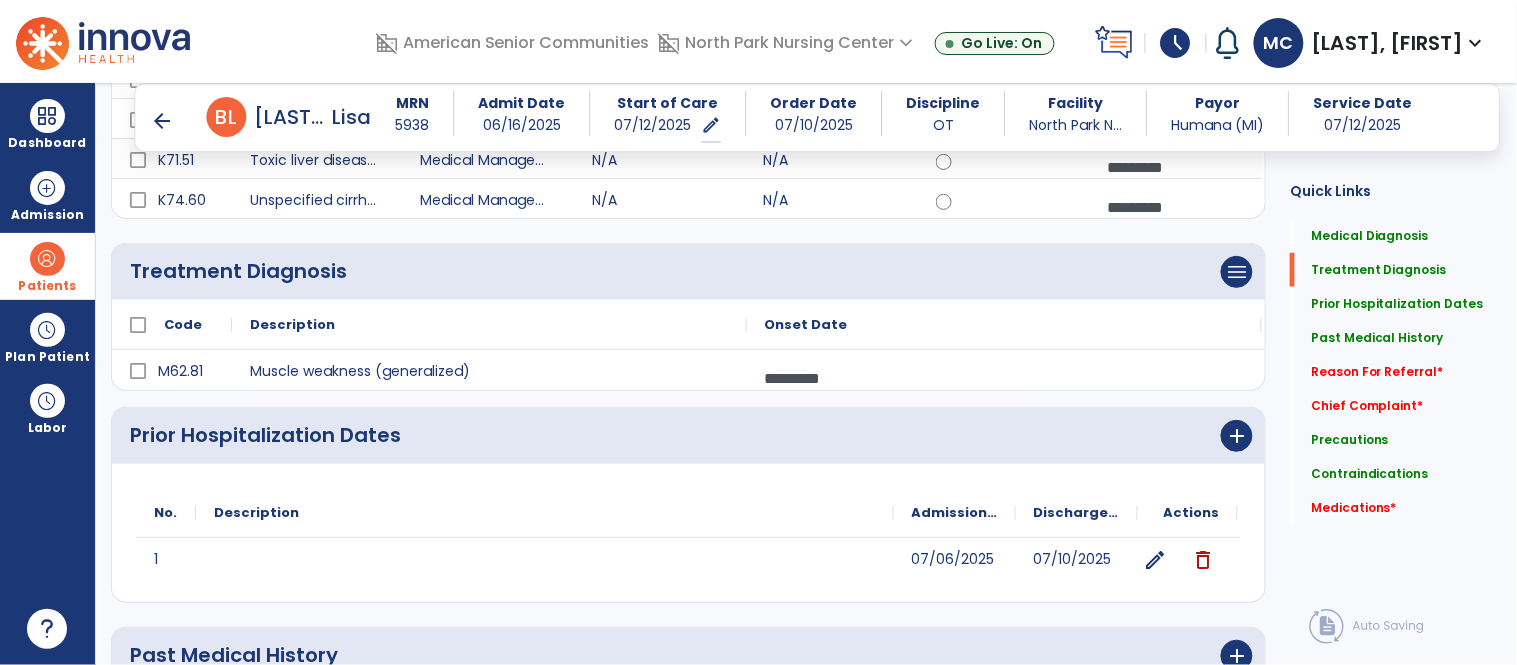 scroll, scrollTop: 421, scrollLeft: 0, axis: vertical 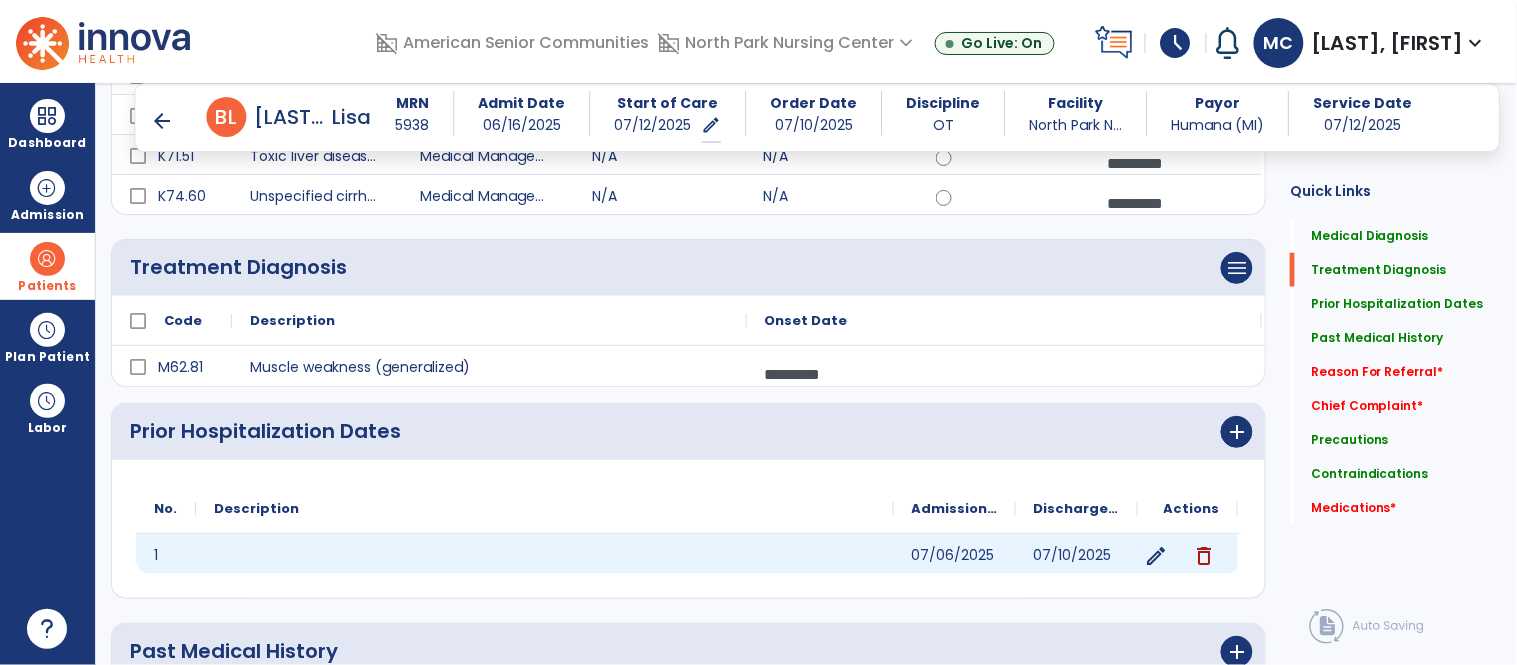 click on "edit" 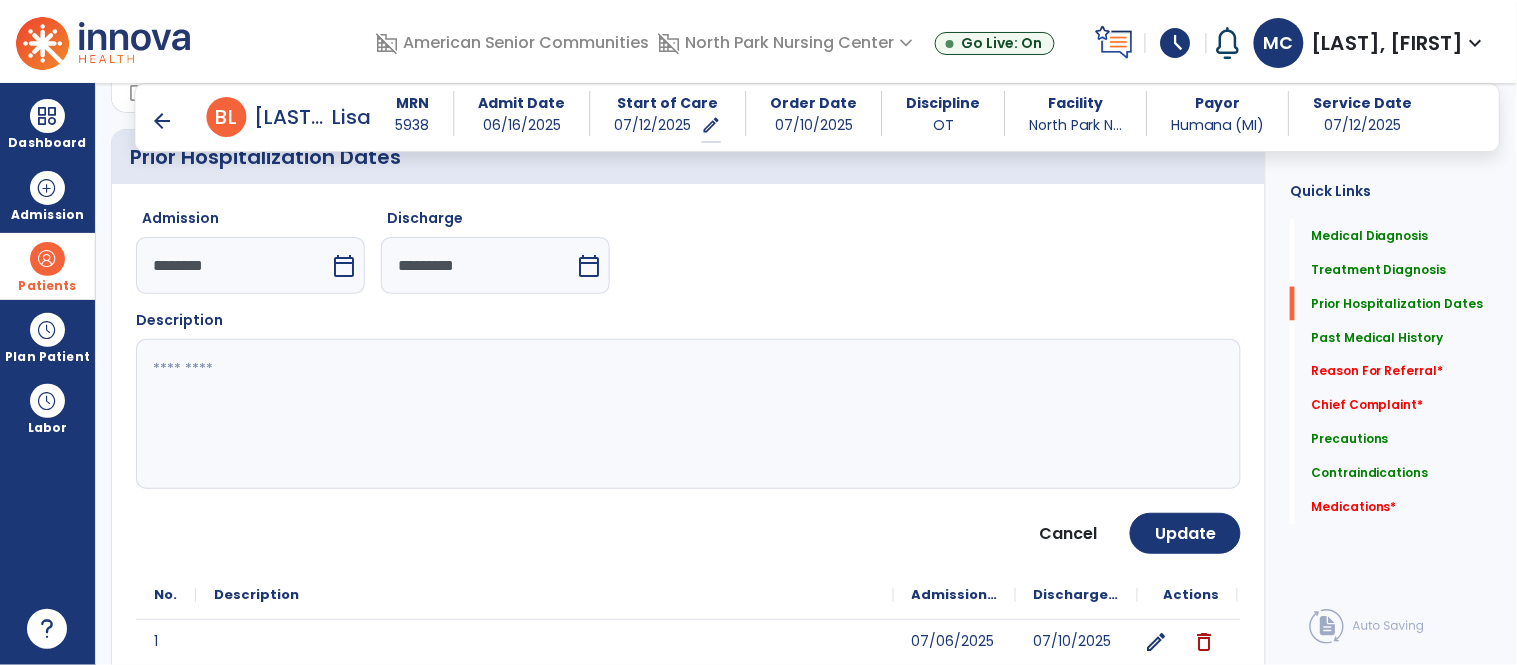 scroll, scrollTop: 703, scrollLeft: 0, axis: vertical 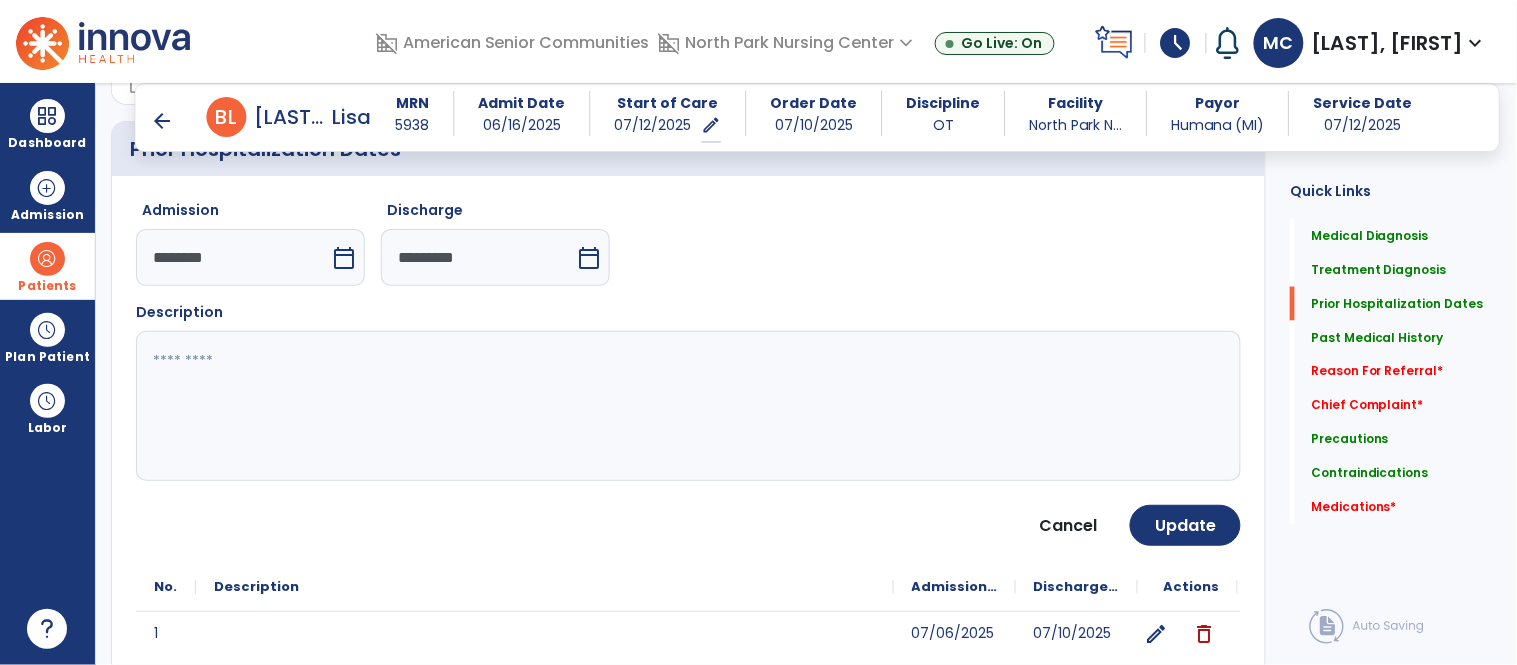 click on "calendar_today" at bounding box center (344, 258) 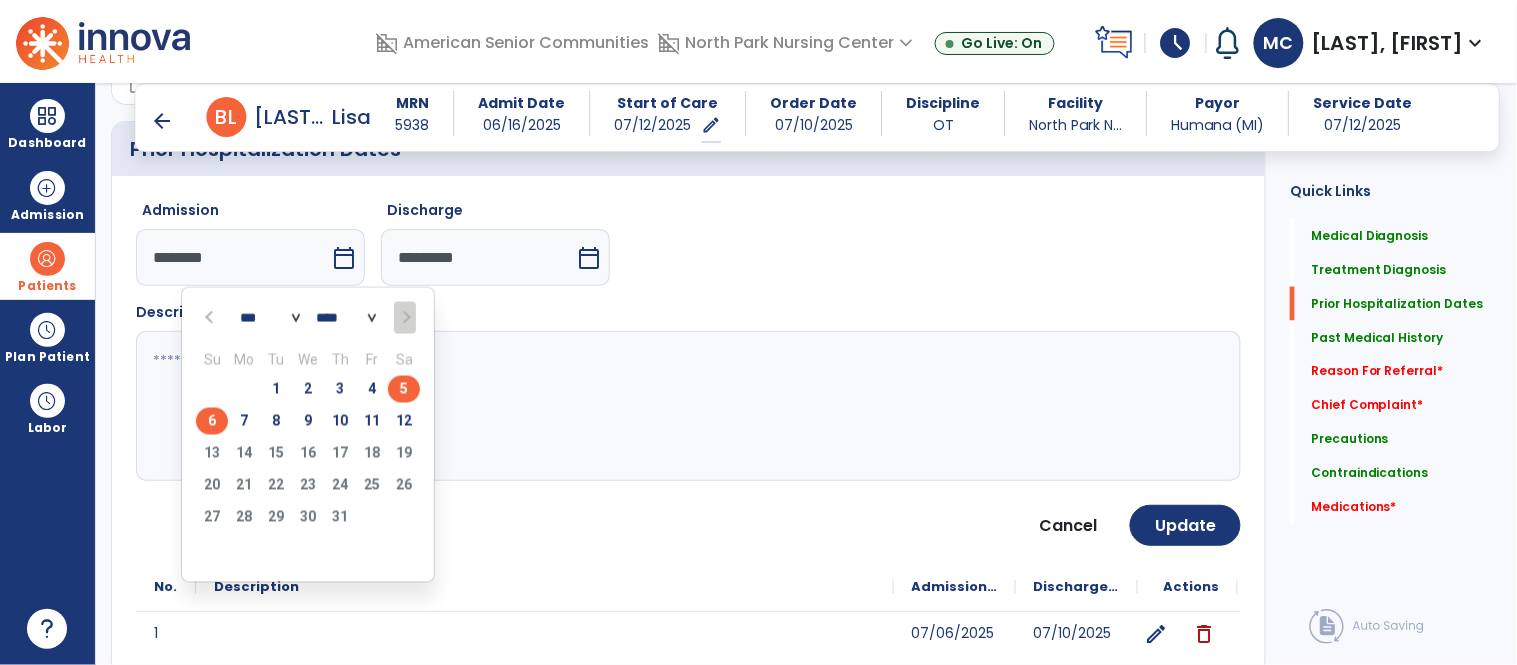 click on "5" at bounding box center [404, 389] 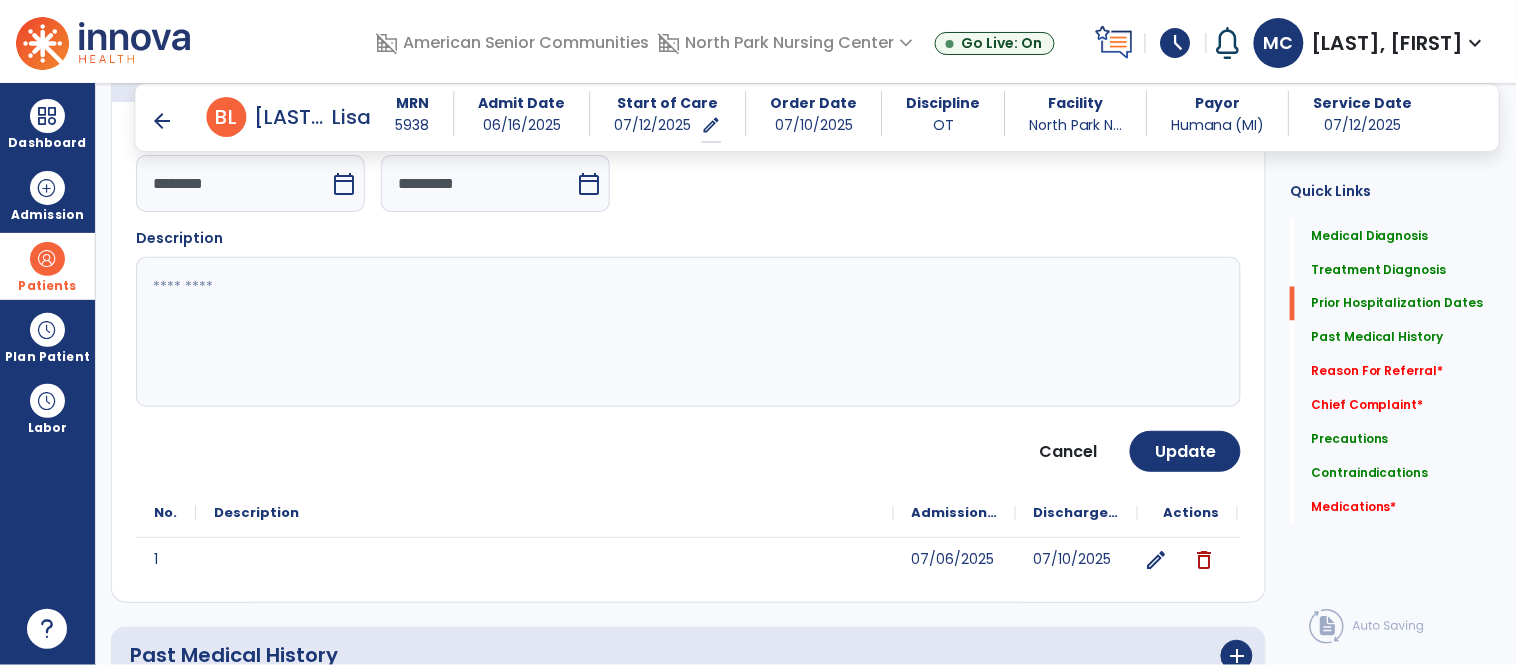 scroll, scrollTop: 778, scrollLeft: 0, axis: vertical 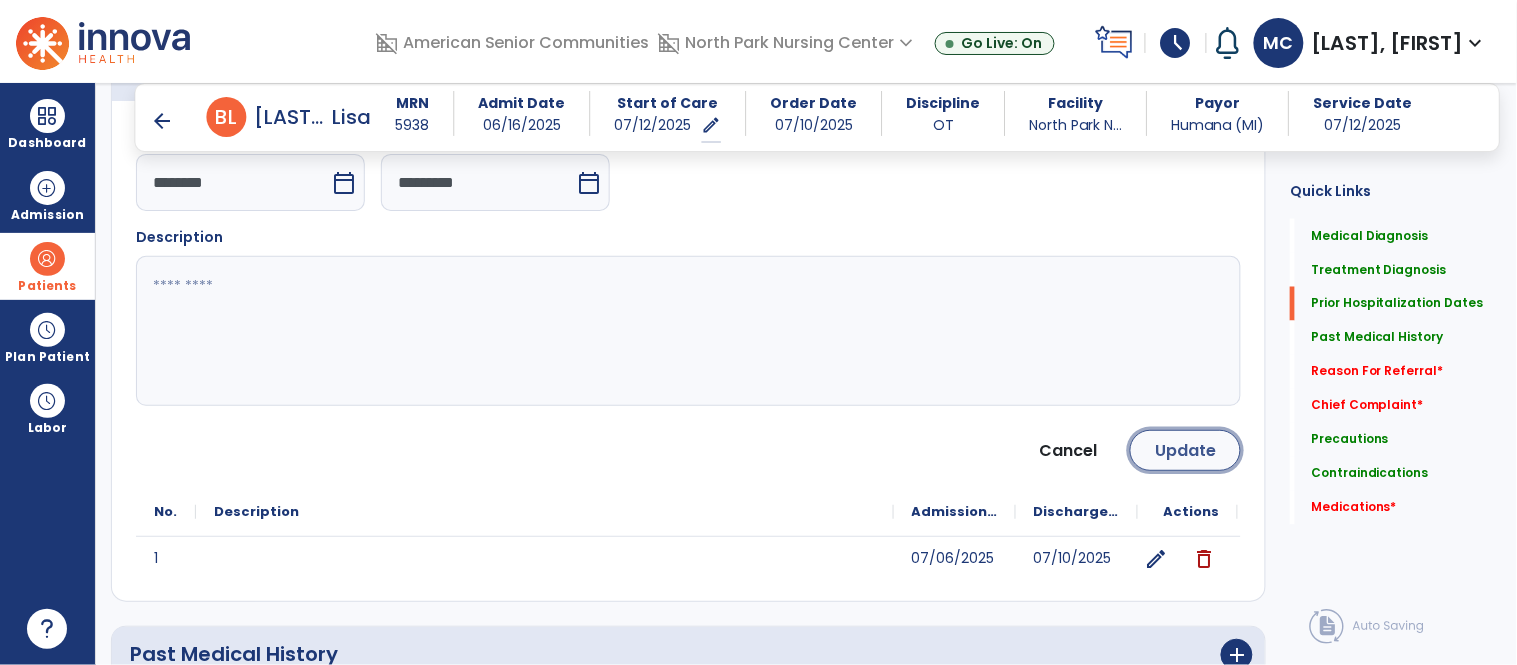 click on "Update" 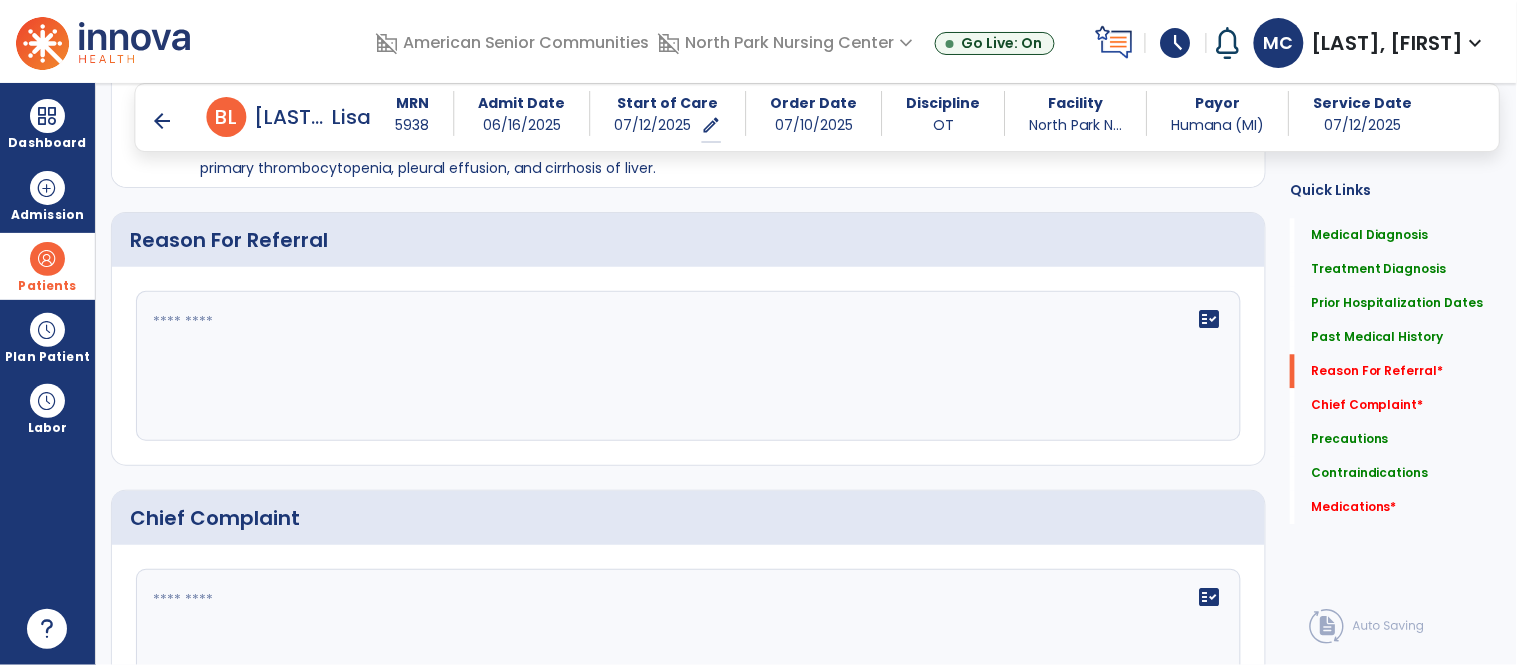 scroll, scrollTop: 1138, scrollLeft: 0, axis: vertical 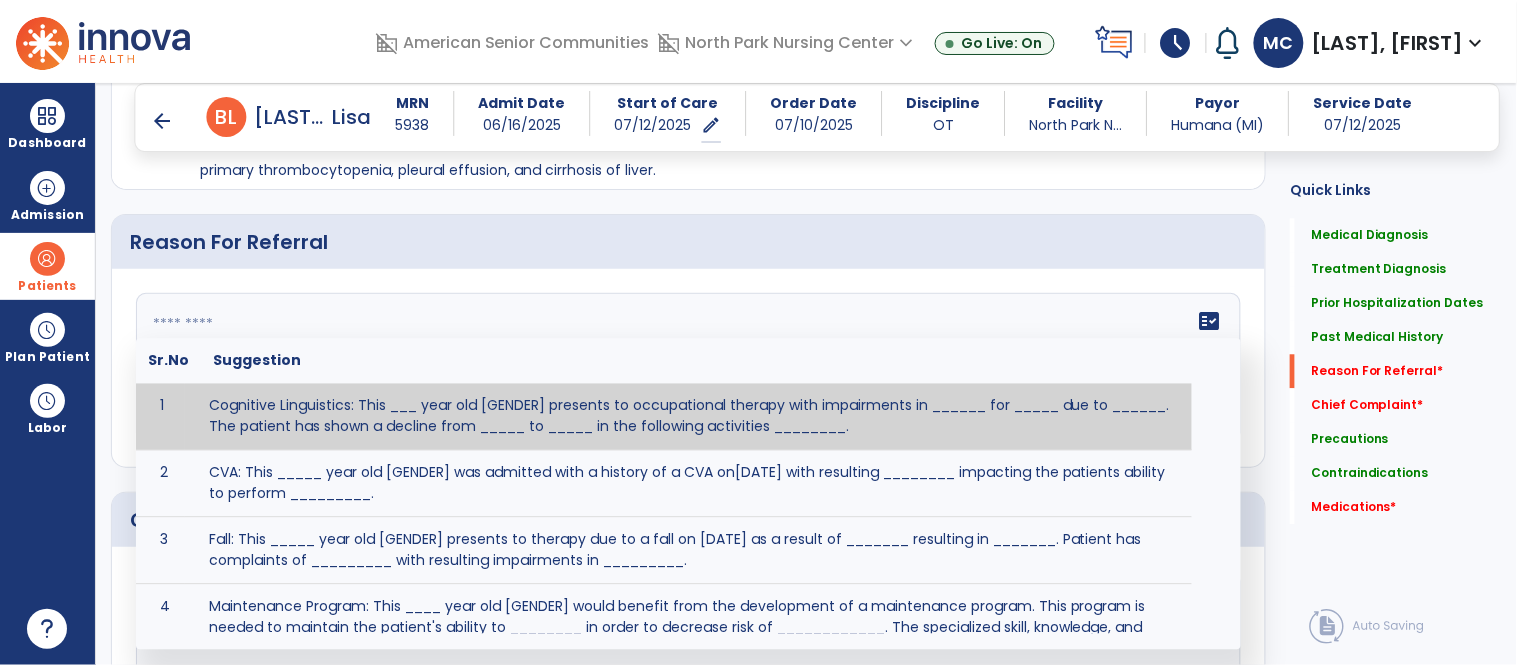 click on "fact_check  Sr.No Suggestion 1 Cognitive Linguistics: This ___ year old [GENDER] presents to occupational therapy with impairments in ______ for _____ due to ______.  The patient has shown a decline from _____ to _____ in the following activities ________. 2 CVA: This _____ year old [GENDER] was admitted with a history of a CVA on[DATE] with resulting ________ impacting the patients ability to perform _________. 3 Fall: This _____ year old [GENDER] presents to therapy due to a fall on [DATE] as a result of _______ resulting in _______.  Patient has complaints of _________ with resulting impairments in _________. 4 5 Fall at Home: This _____ year old [GENDER] fell at home, resulting  in ________.  This has impacted this patient's _______.  As a result of these noted limitations in functional activities, this patient is unable to safely return to home.  This patient requires skilled therapy in order to improve safety and function. 6 7 8 9 10 11" 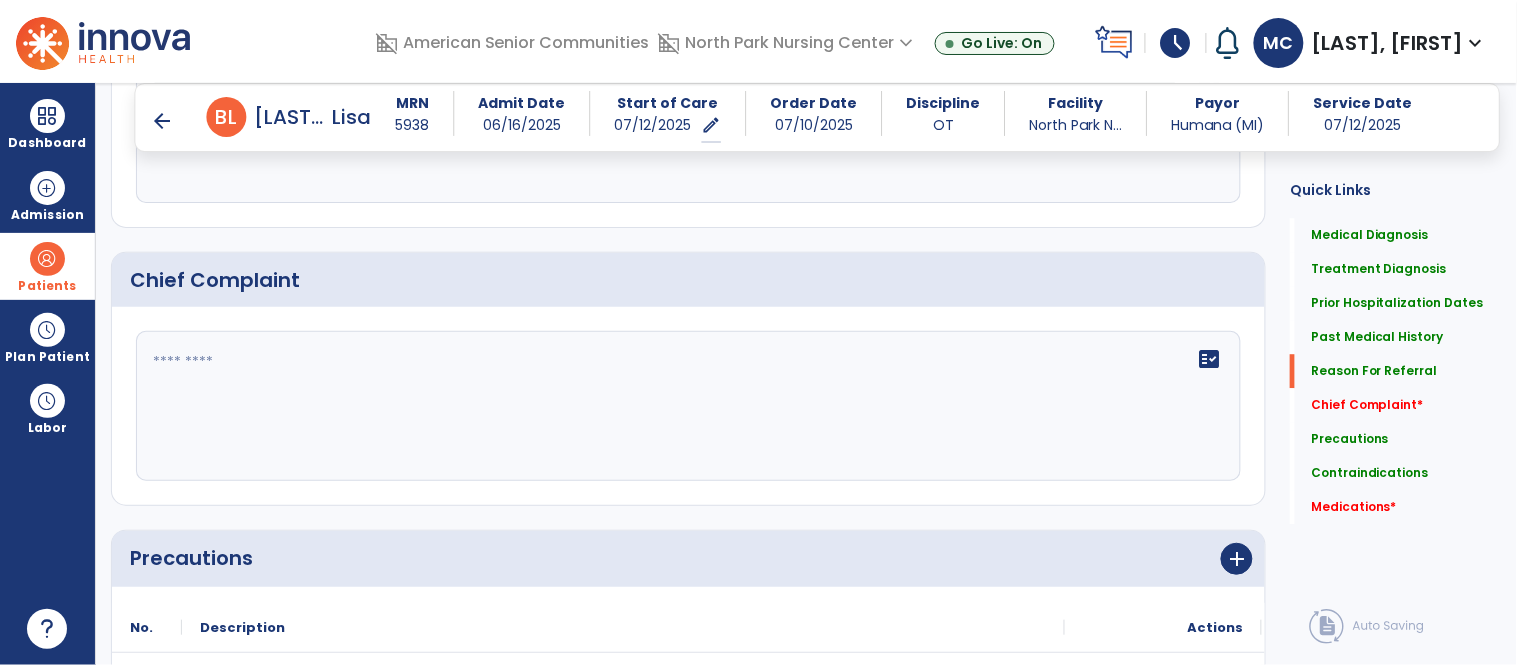 scroll, scrollTop: 1258, scrollLeft: 0, axis: vertical 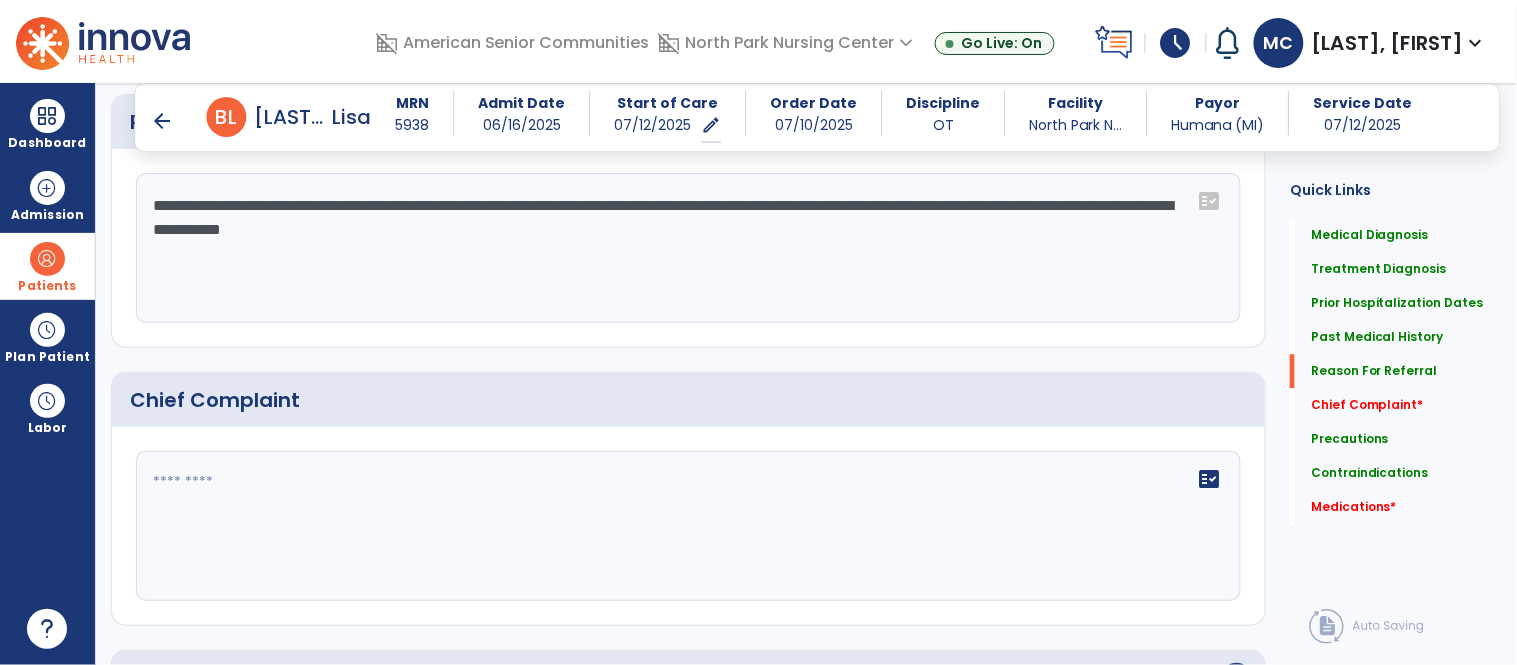 drag, startPoint x: 1015, startPoint y: 205, endPoint x: 1021, endPoint y: 226, distance: 21.84033 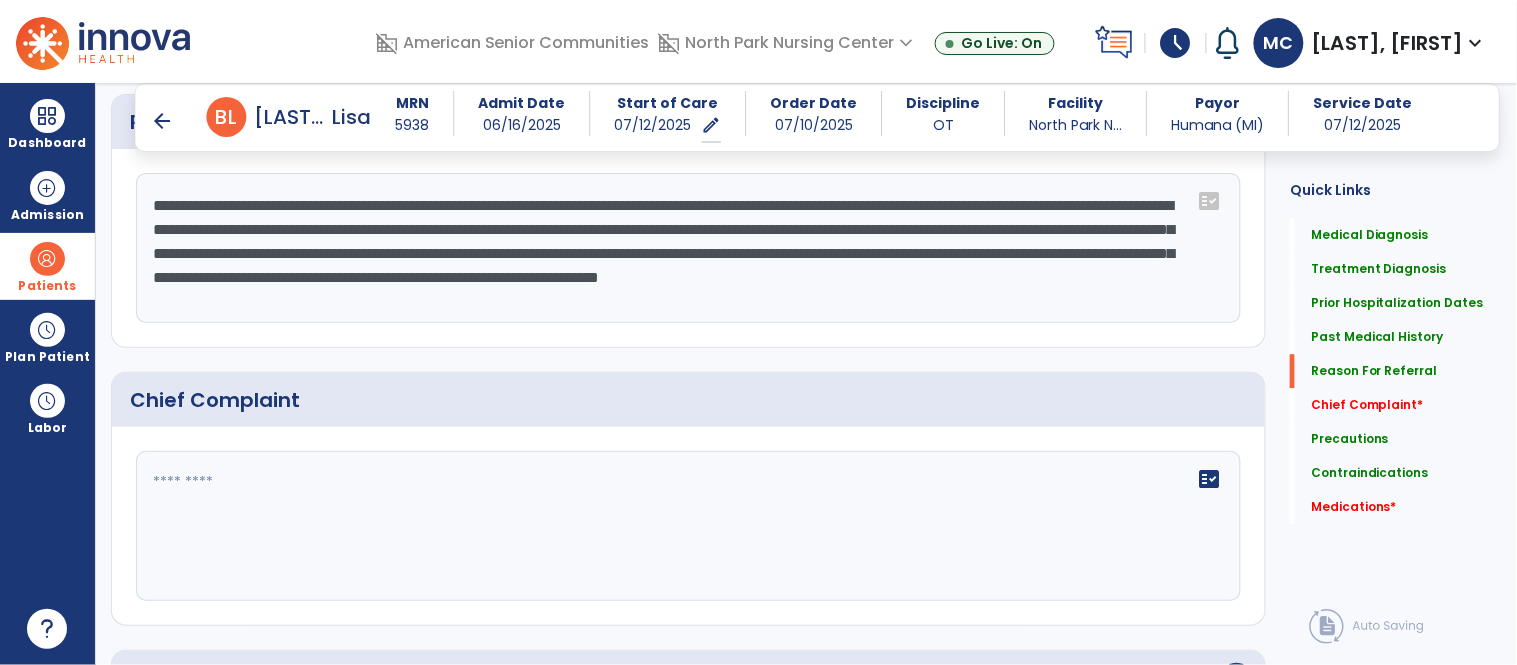scroll, scrollTop: 1258, scrollLeft: 0, axis: vertical 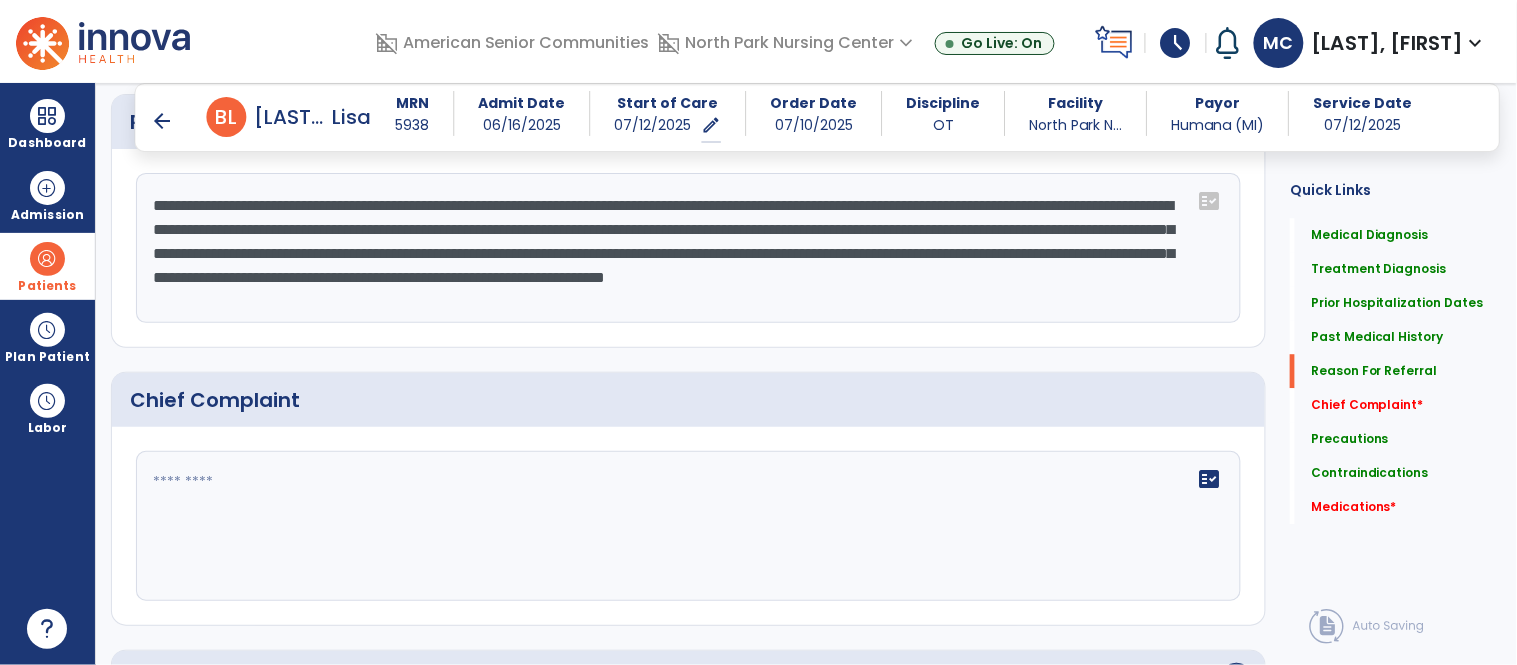 click on "**********" 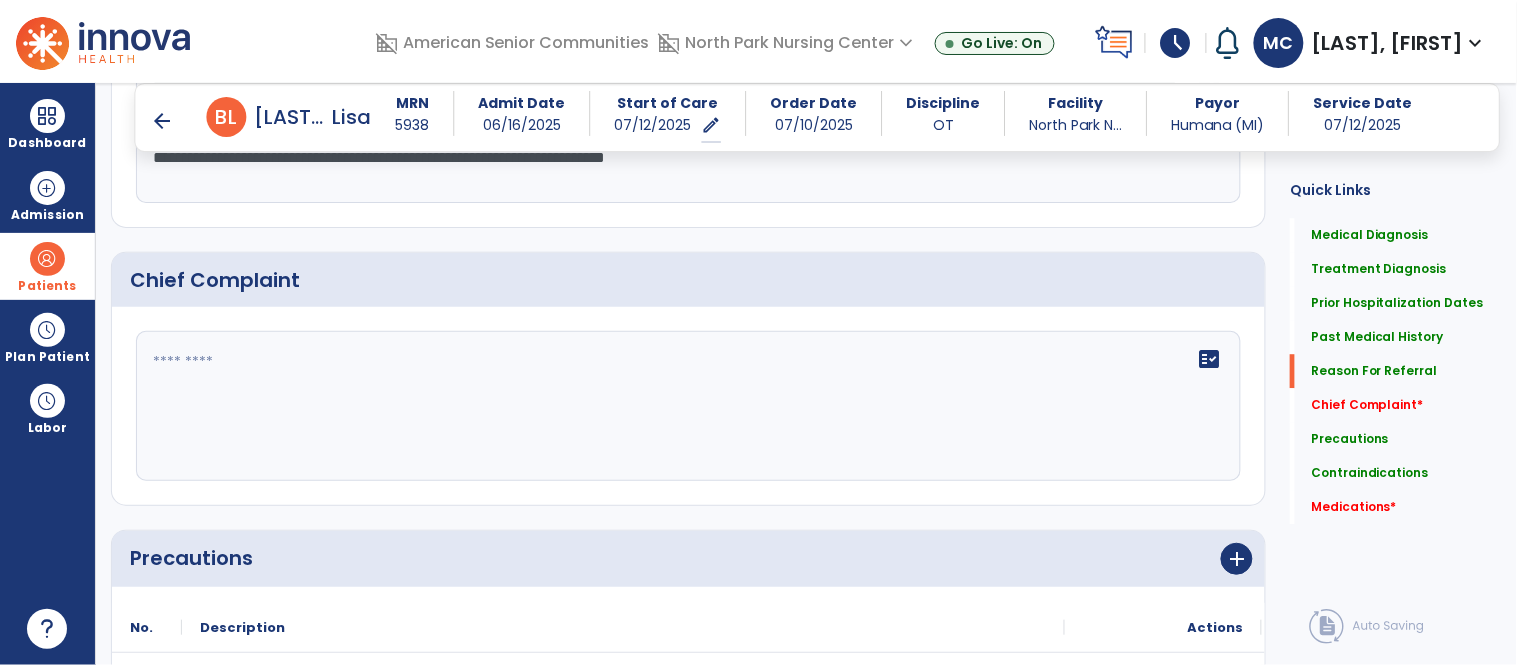 scroll, scrollTop: 1258, scrollLeft: 0, axis: vertical 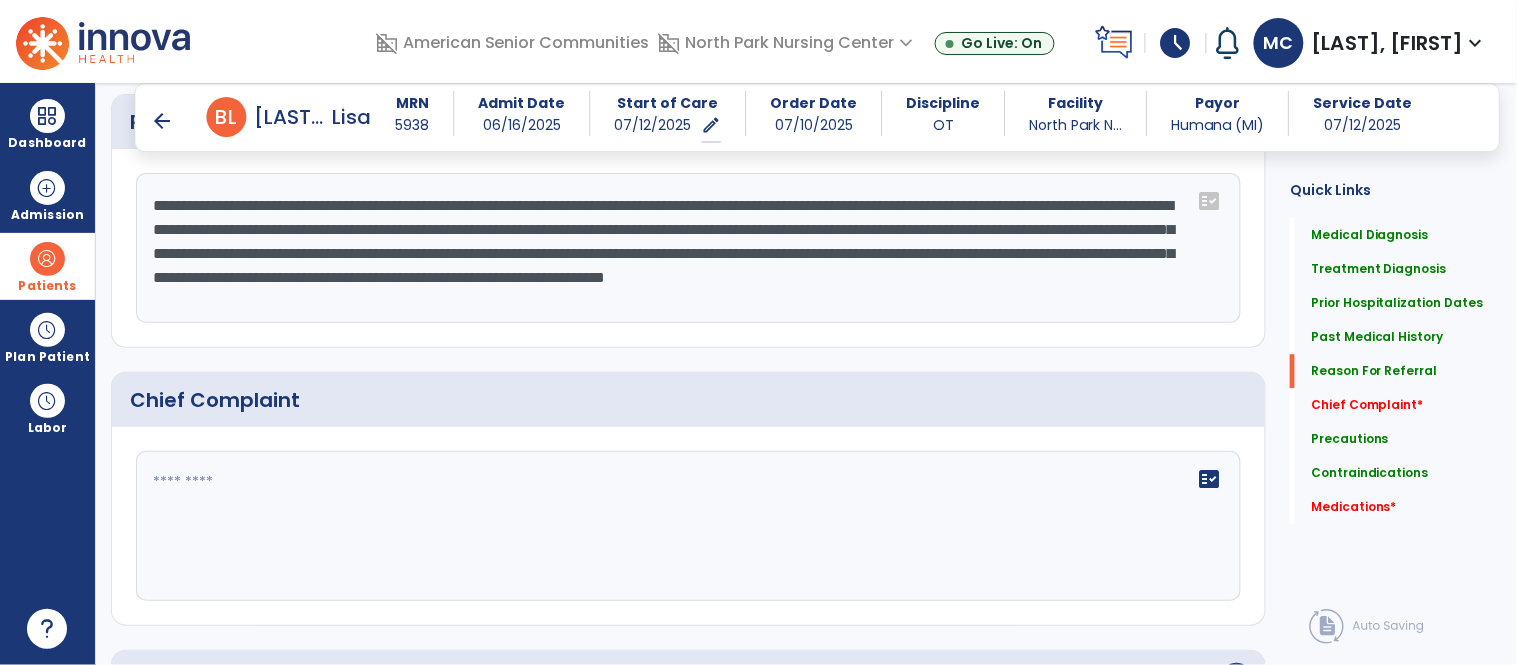 click on "**********" 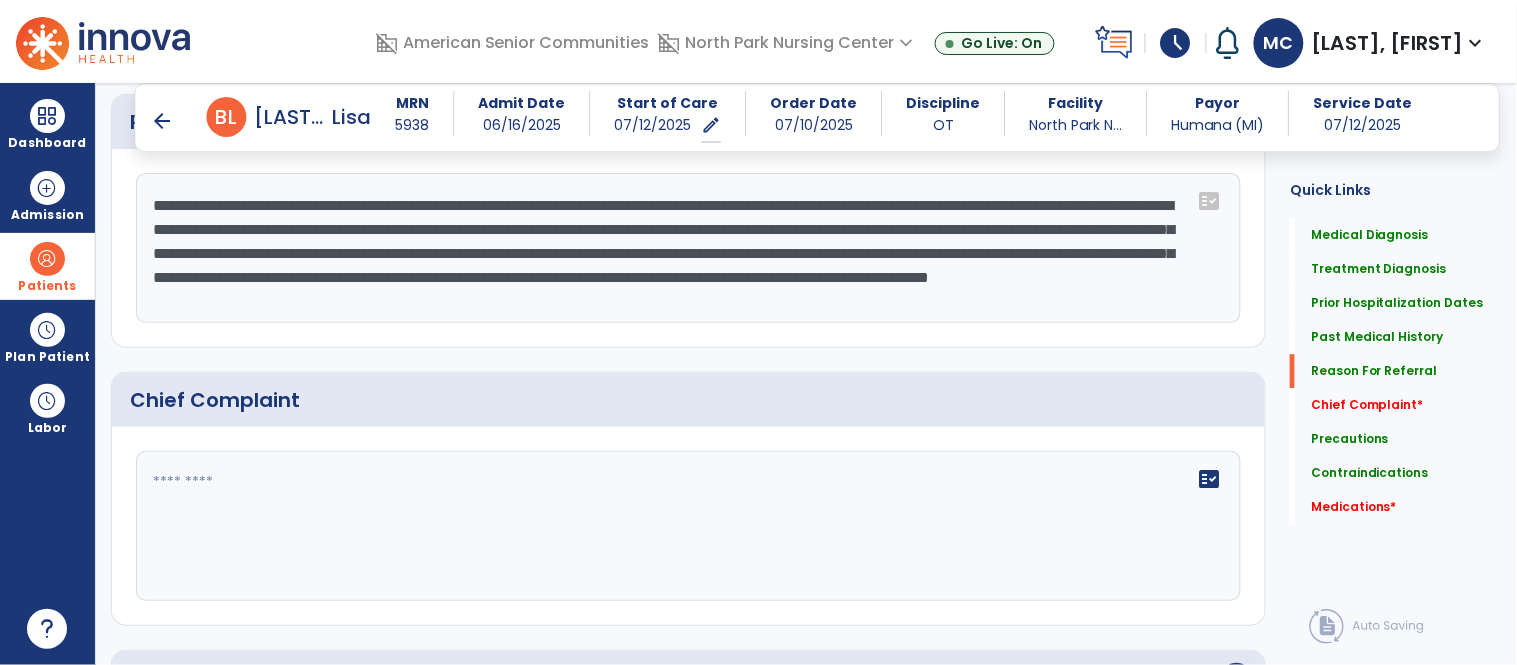 scroll, scrollTop: 15, scrollLeft: 0, axis: vertical 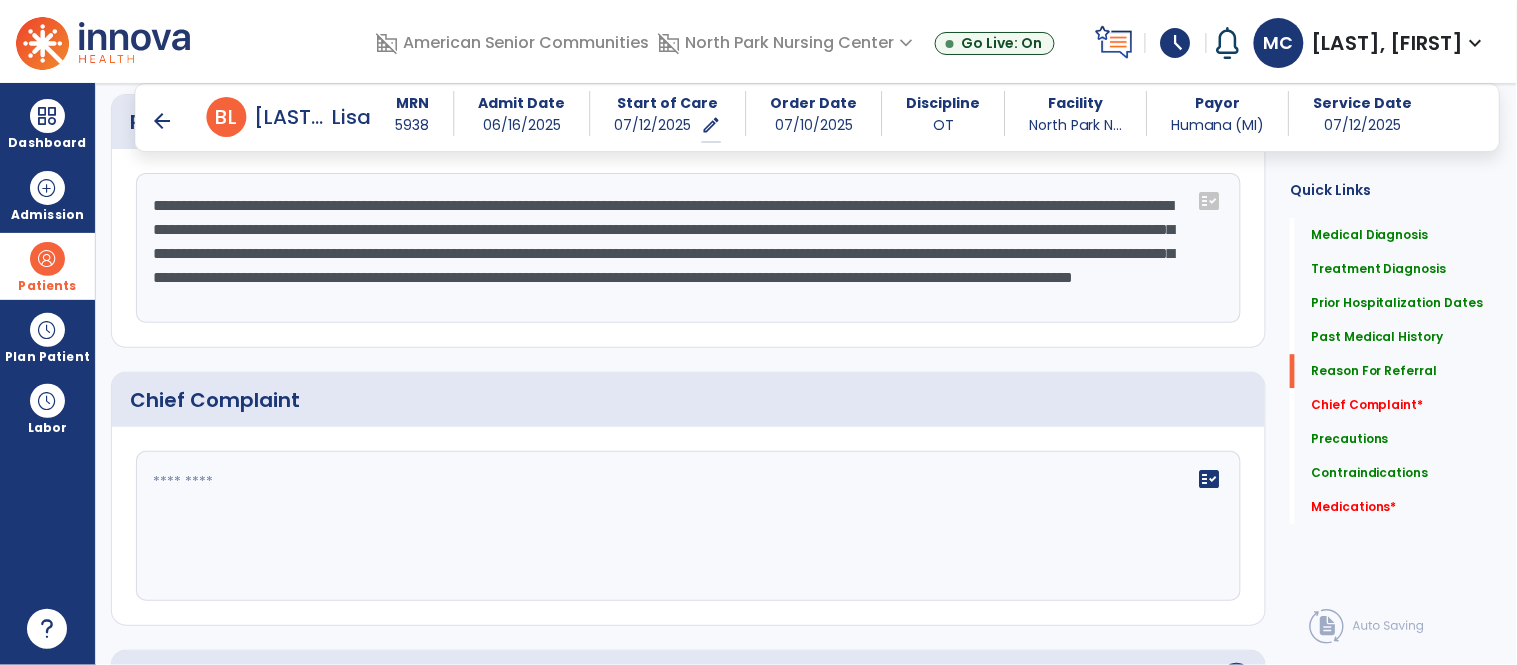 type on "**********" 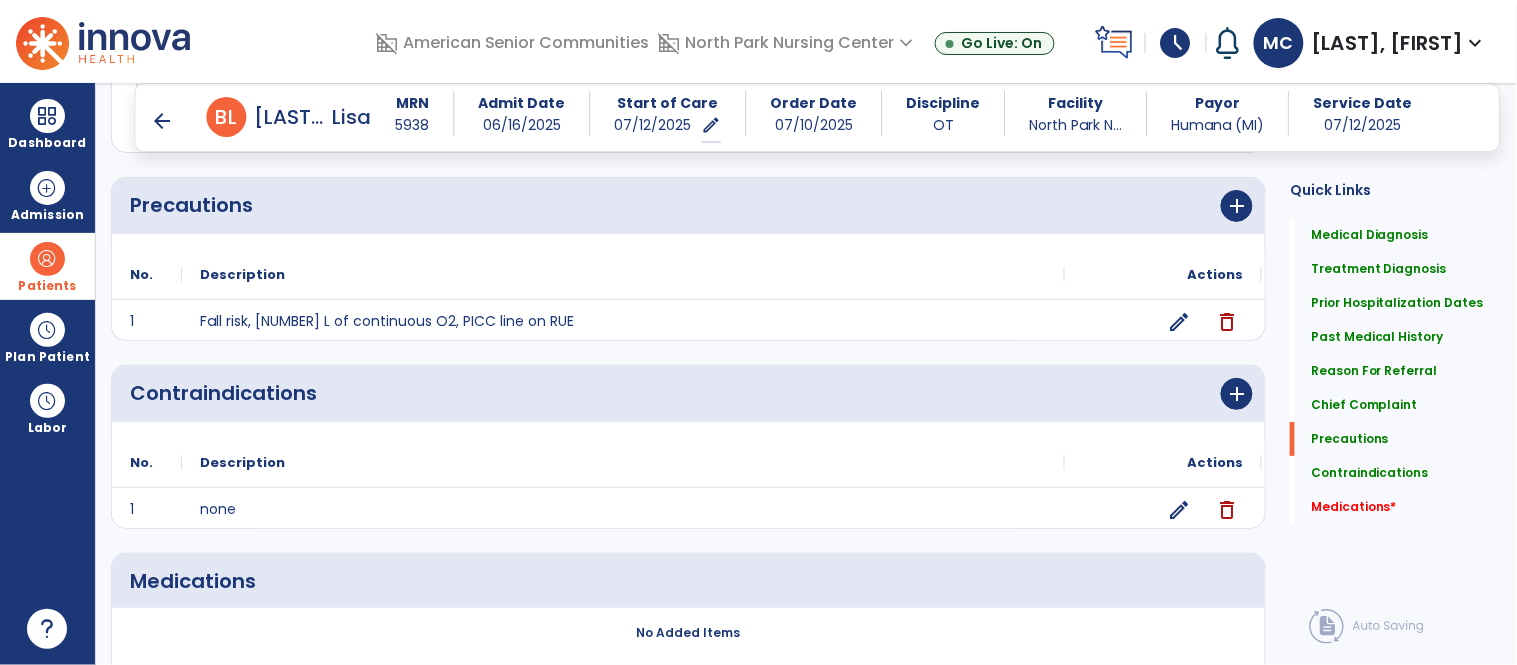scroll, scrollTop: 1858, scrollLeft: 0, axis: vertical 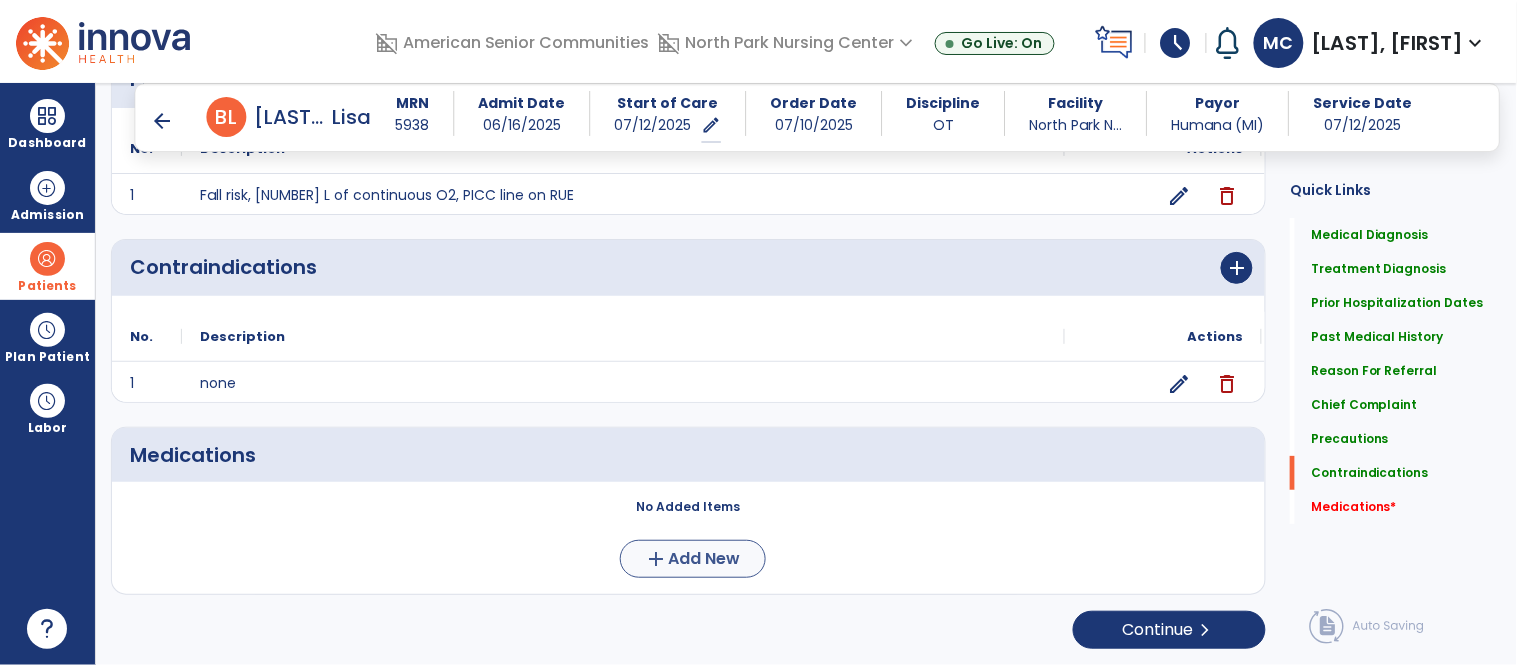 type on "**********" 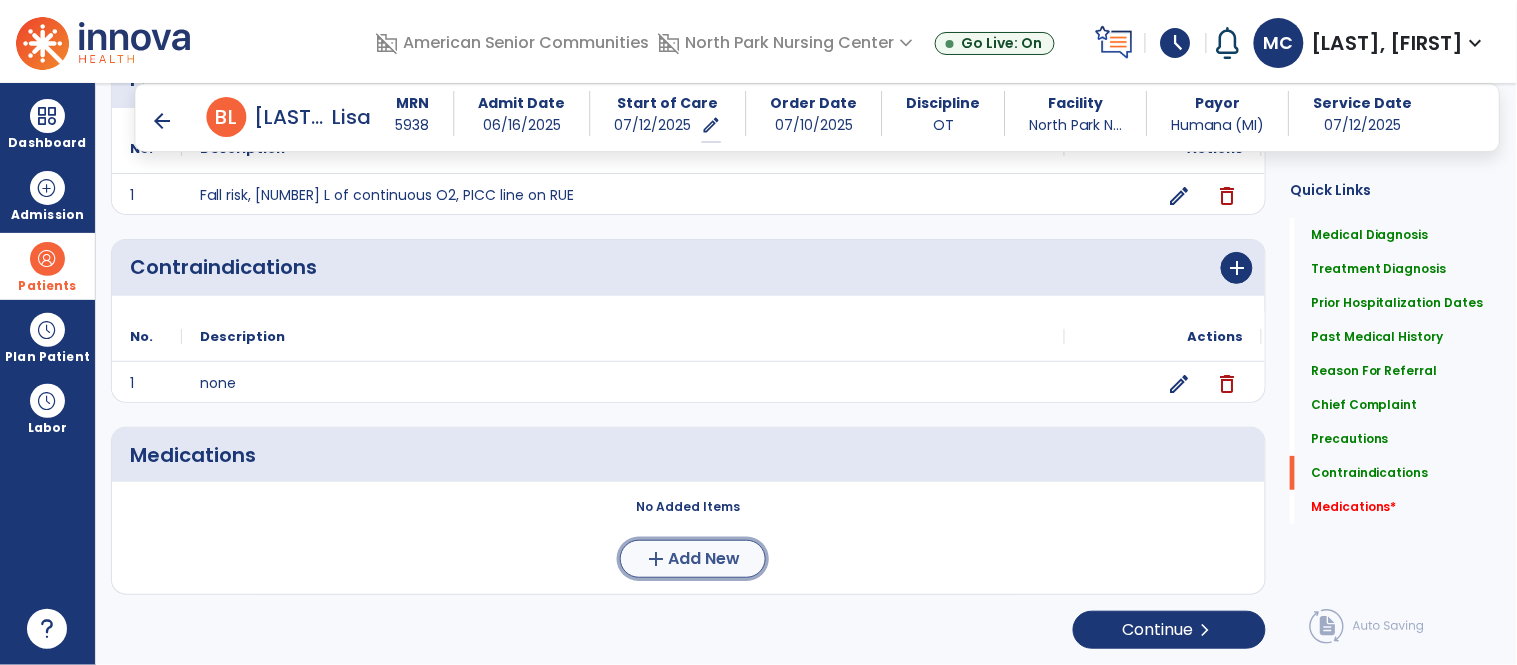 click on "Add New" 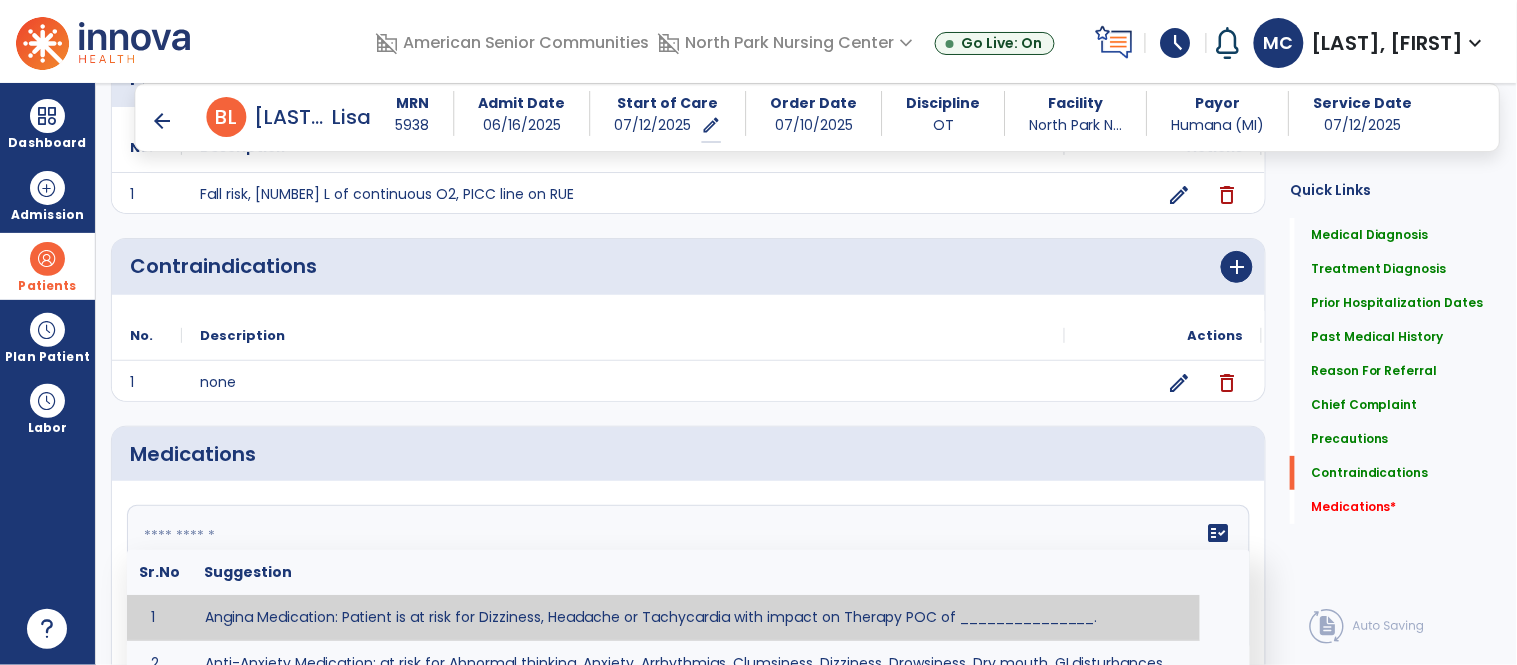 click on "fact_check  Sr.No Suggestion 1 Angina Medication: Patient is at risk for Dizziness, Headache or Tachycardia with impact on Therapy POC of _______________. 2 Anti-Anxiety Medication: at risk for Abnormal thinking, Anxiety, Arrhythmias, Clumsiness, Dizziness, Drowsiness, Dry mouth, GI disturbances, Headache, Increased appetite, Loss of appetite, Orthostatic hypotension, Sedation, Seizures, Tachycardia, Unsteadiness, Weakness or Weight gain with impact on Therapy POC of _____________. 3 Anti-Arrhythmic Agents: at risk for Arrhythmias, Confusion, EKG changes, Hallucinations, Hepatotoxicity, Increased blood pressure, Increased heart rate, Lethargy or Toxicity with impact on Therapy POC of 4 Anti-Coagulant medications: with potential risk for hemorrhage (including rectal bleeding and coughing up blood), and heparin-induced thrombocytopenia (HIT syndrome). Potential impact on therapy progress includes _________. 5 6 7 8 Aspirin for ______________. 9 10 11 12 13 14 15 16 17 18 19 20 21 22 23 24" 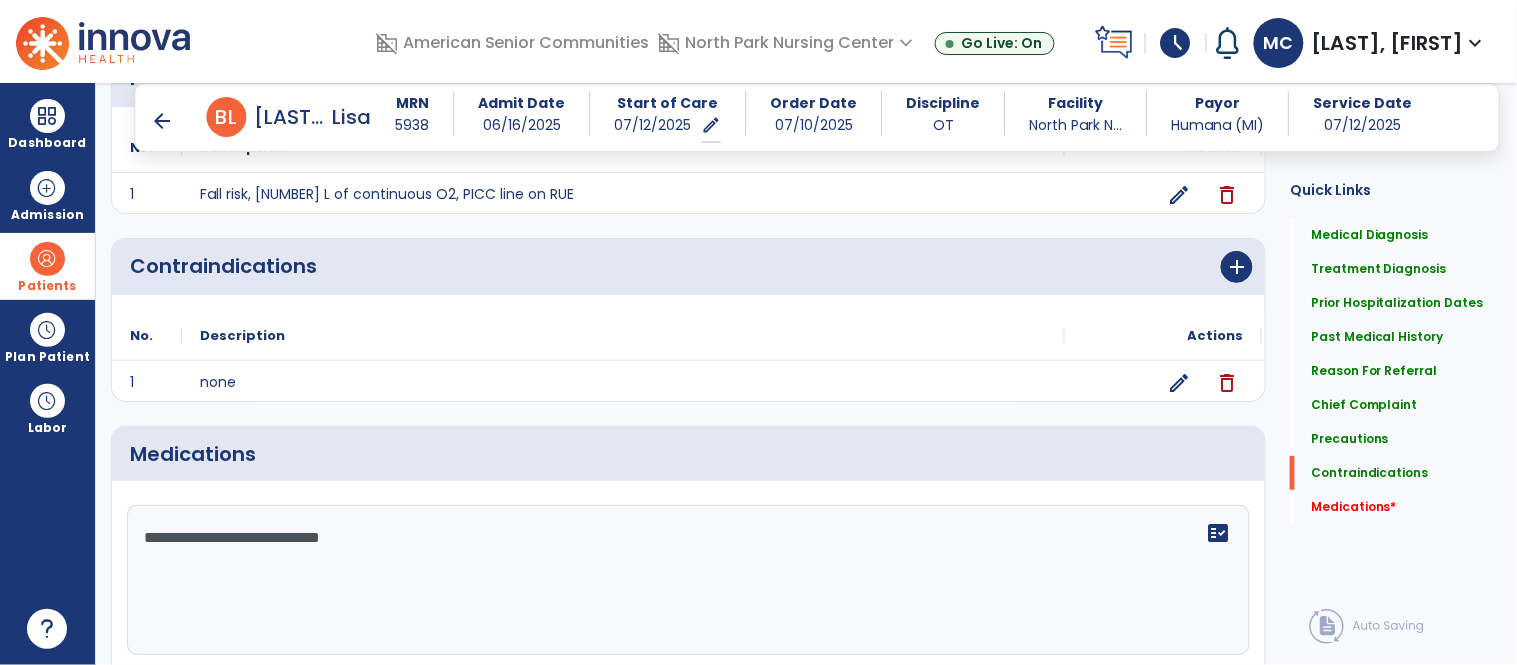 type on "**********" 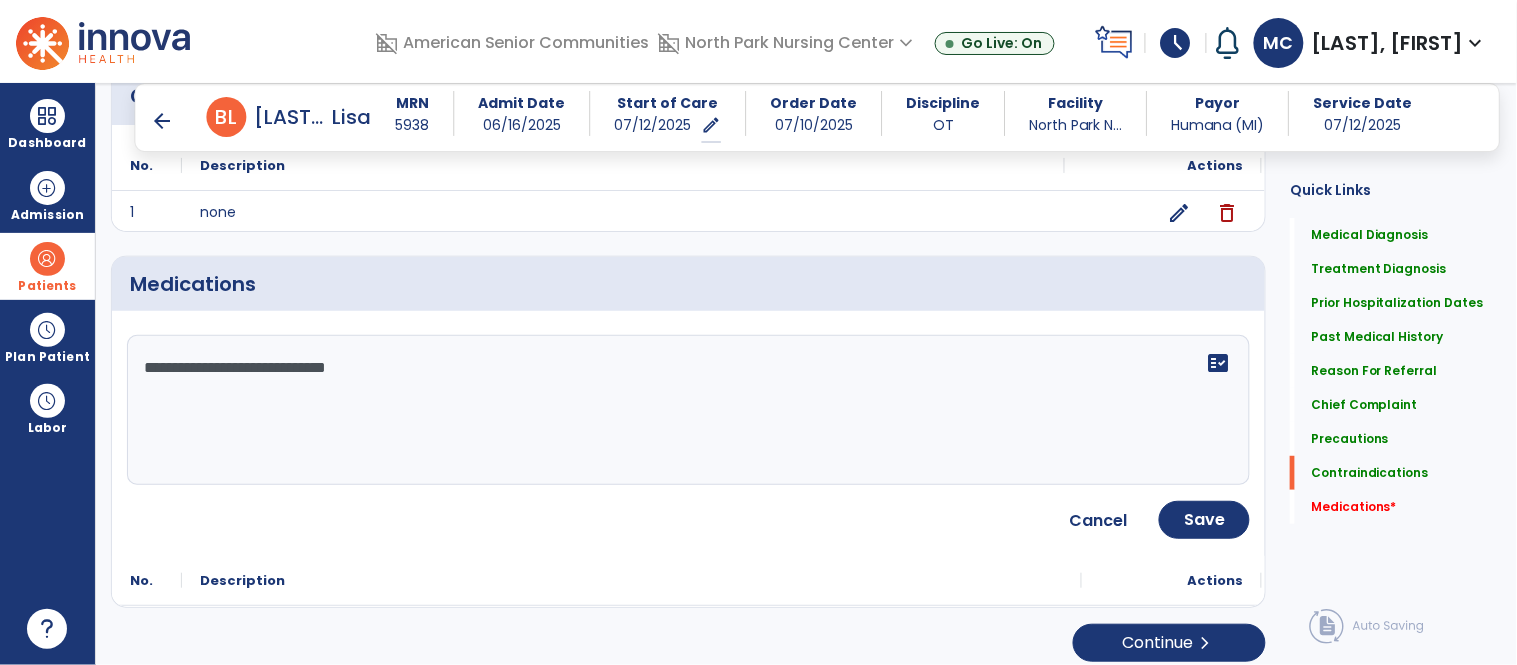 scroll, scrollTop: 2043, scrollLeft: 0, axis: vertical 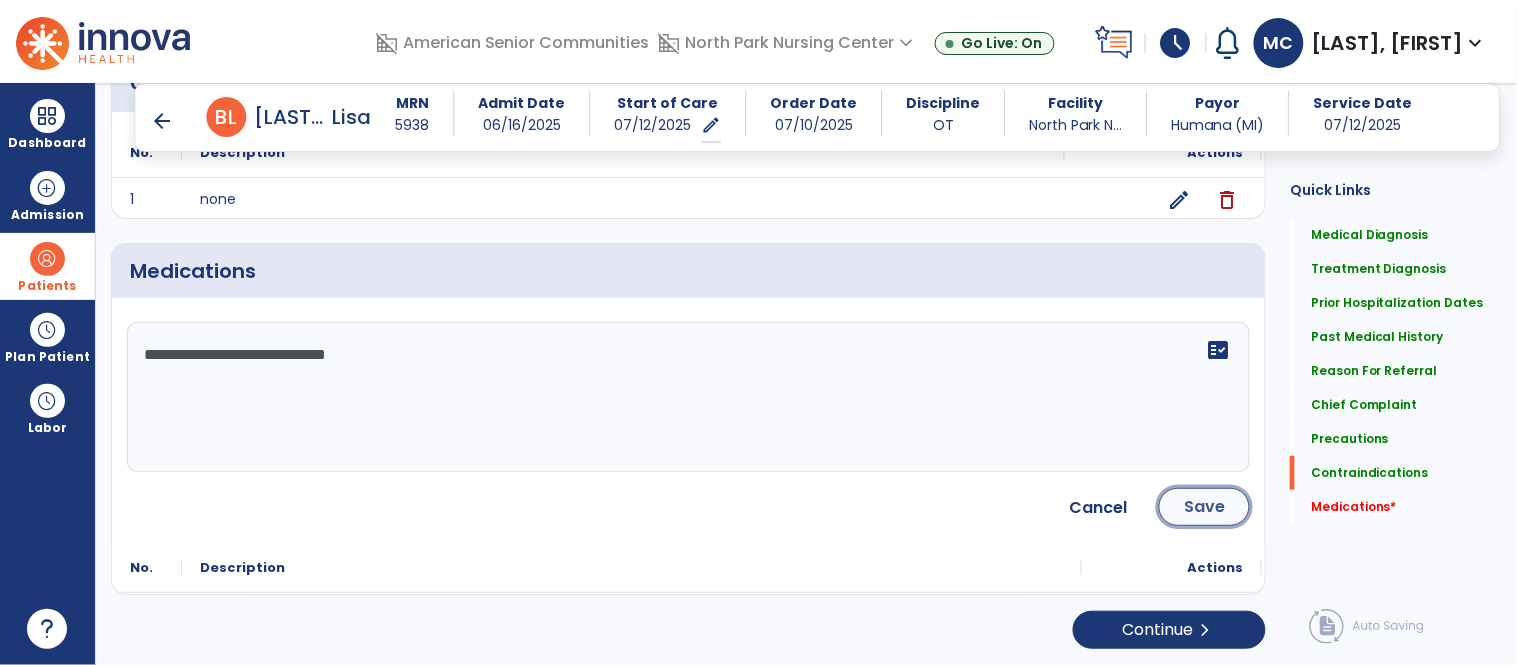 click on "Save" 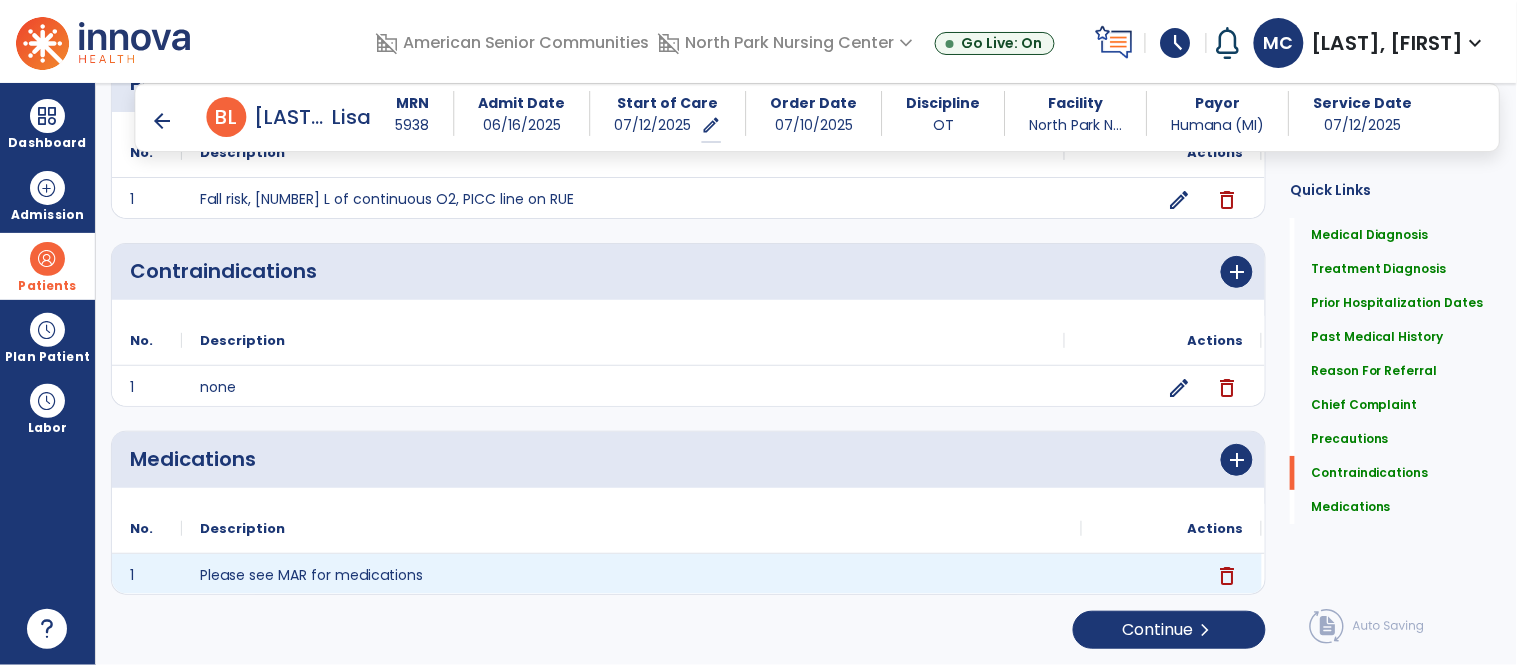 scroll, scrollTop: 1855, scrollLeft: 0, axis: vertical 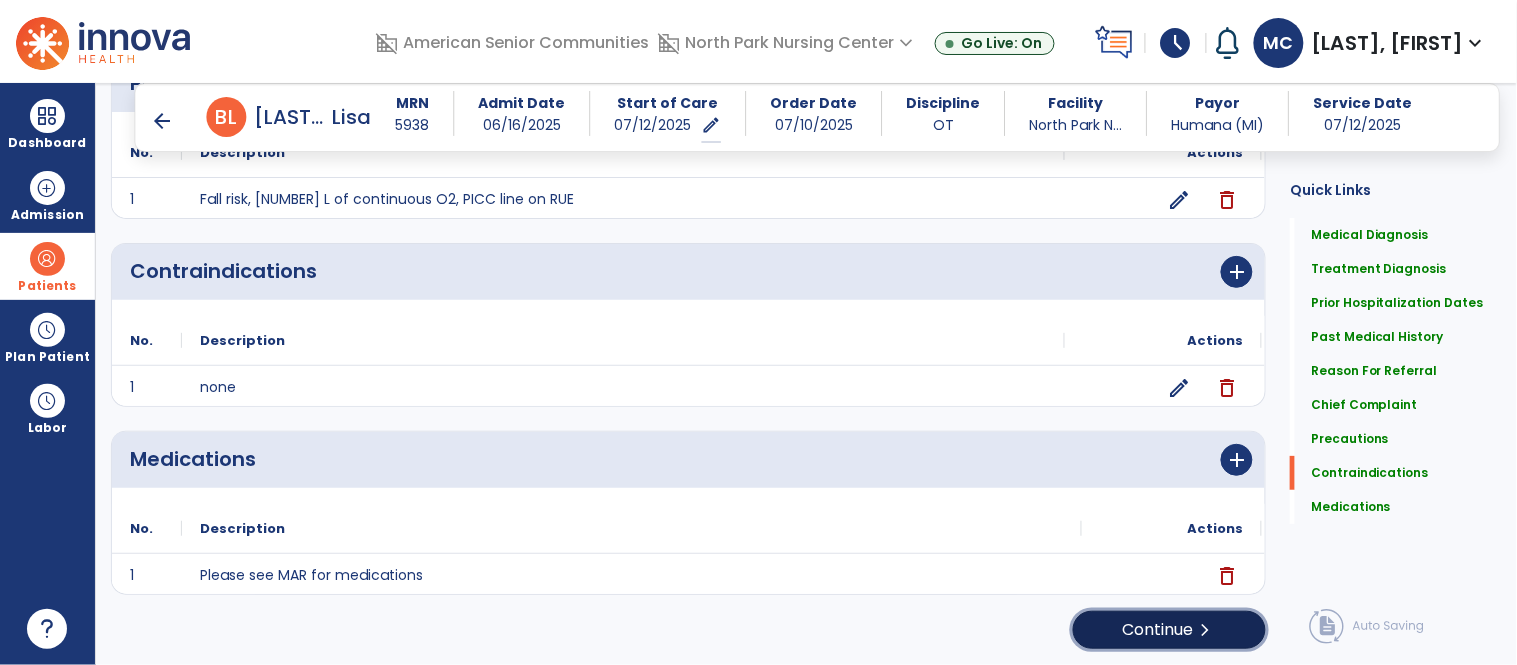 click on "Continue  chevron_right" 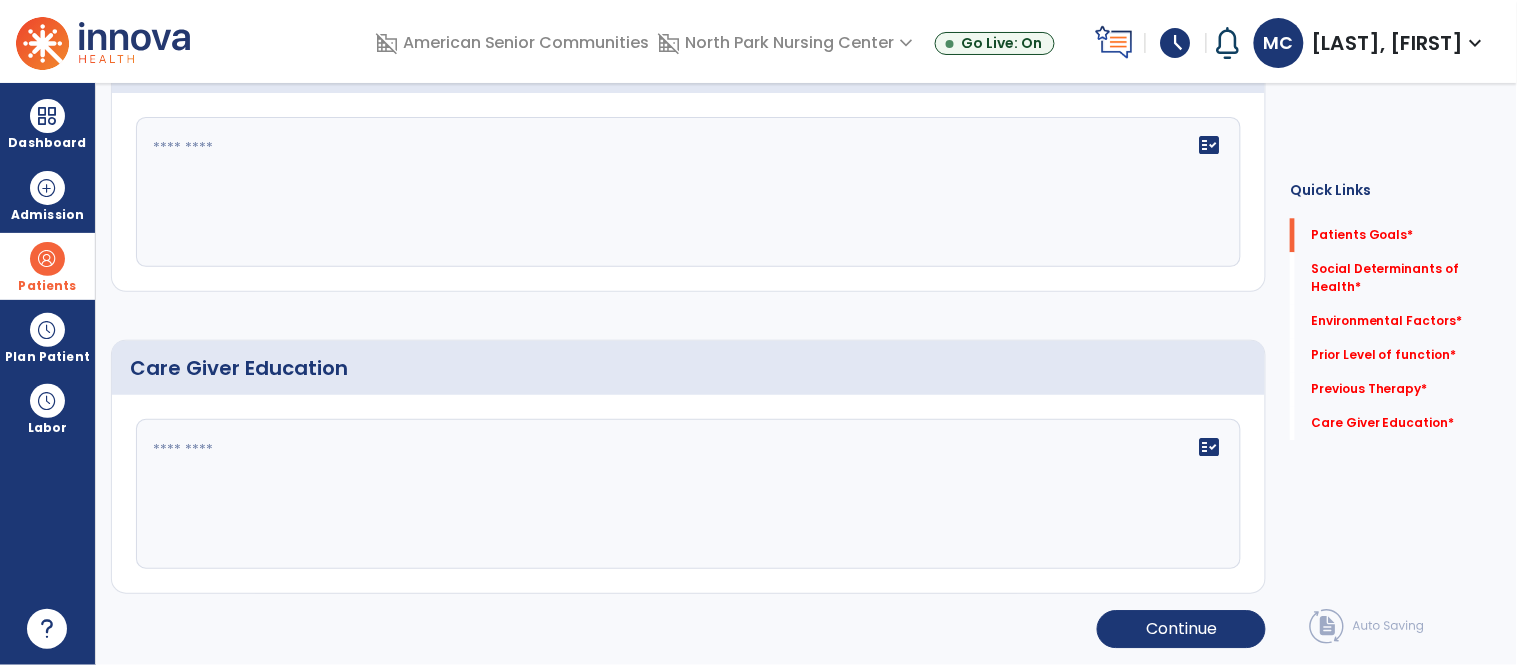 scroll, scrollTop: 0, scrollLeft: 0, axis: both 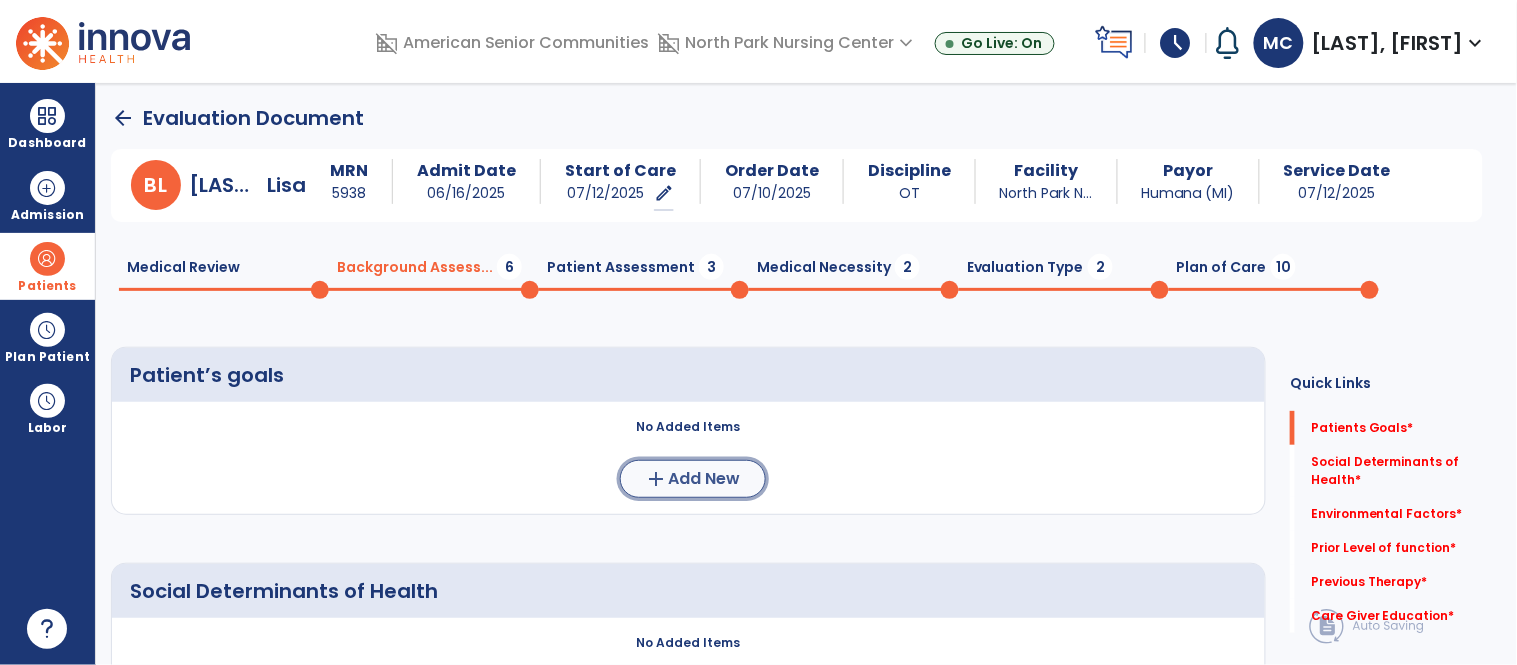 click on "Add New" 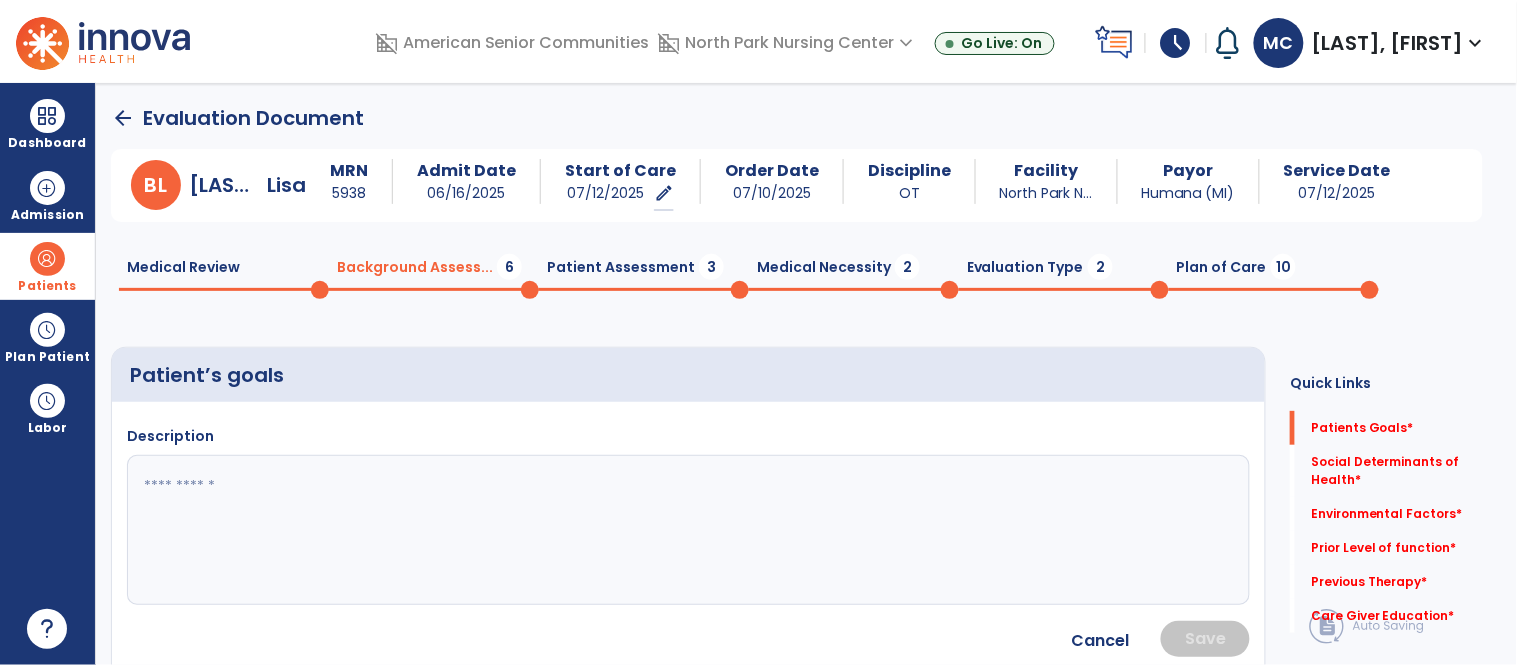 click 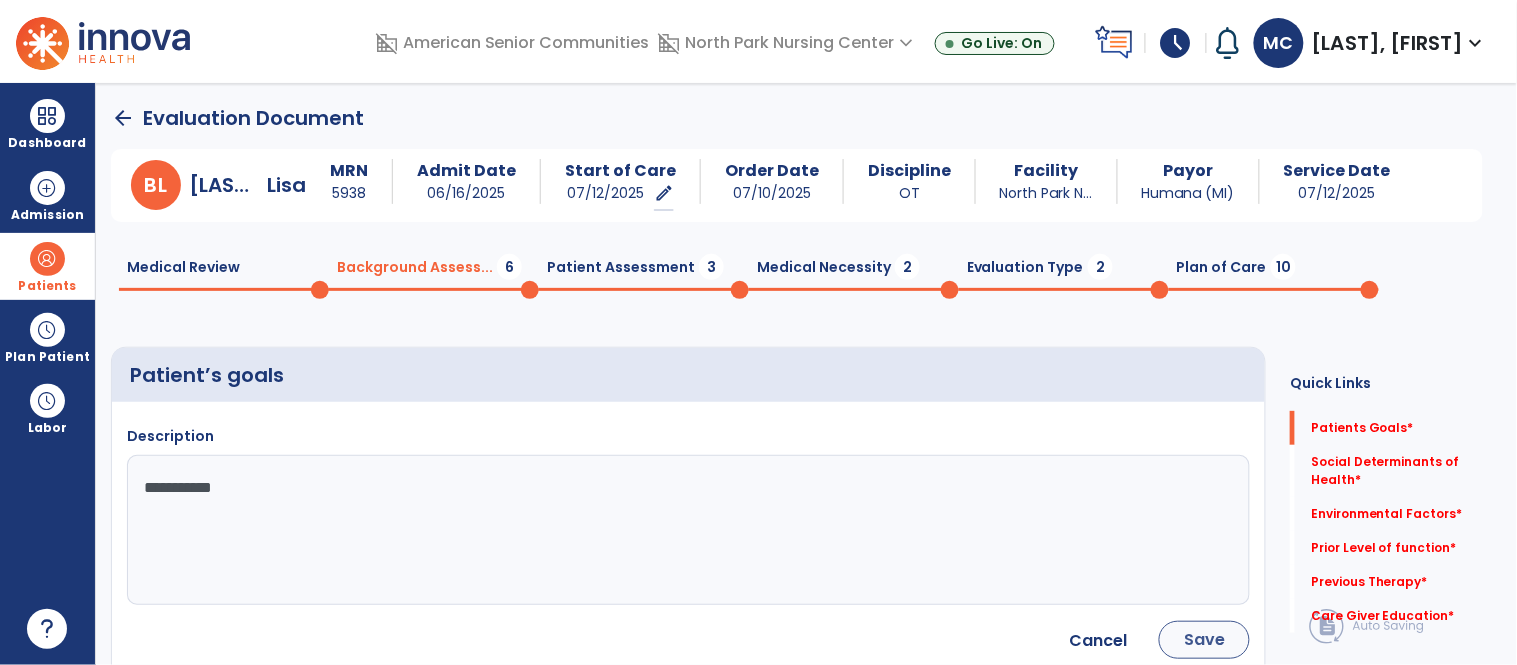 type on "**********" 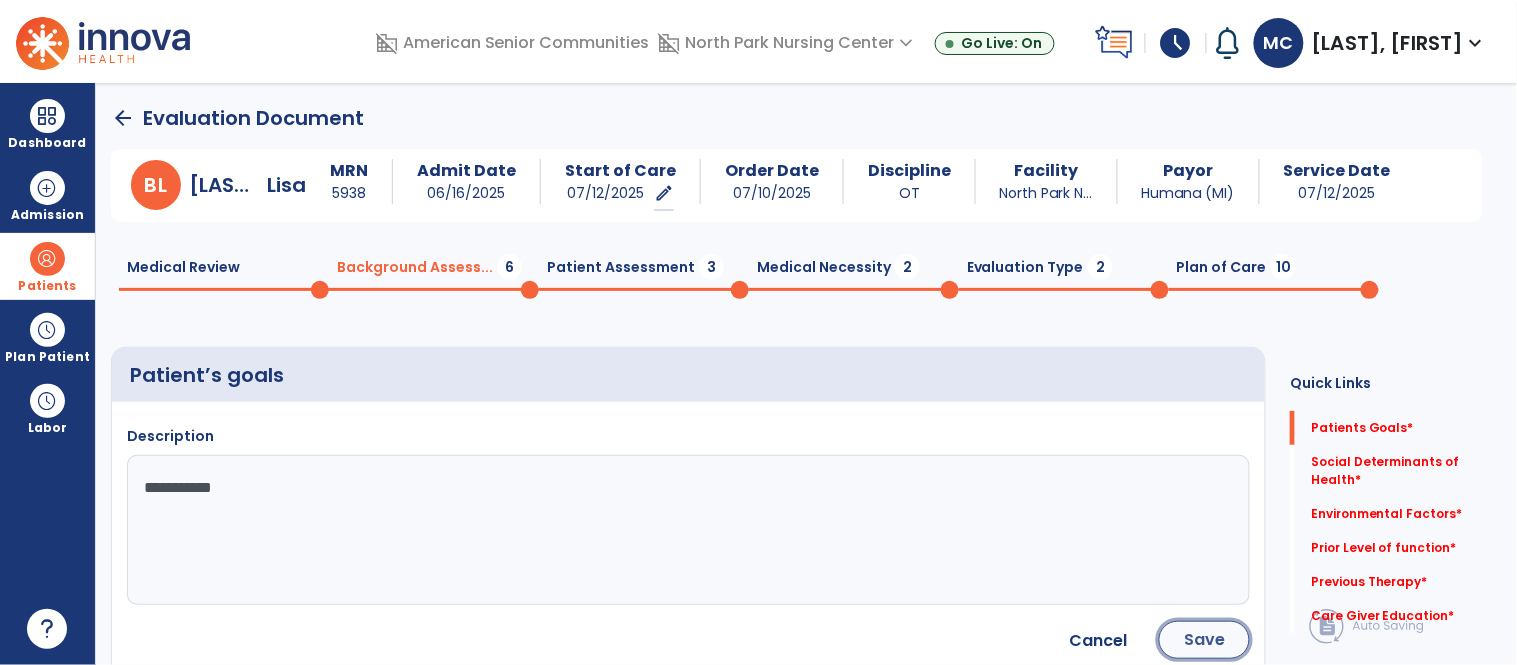 click on "Save" 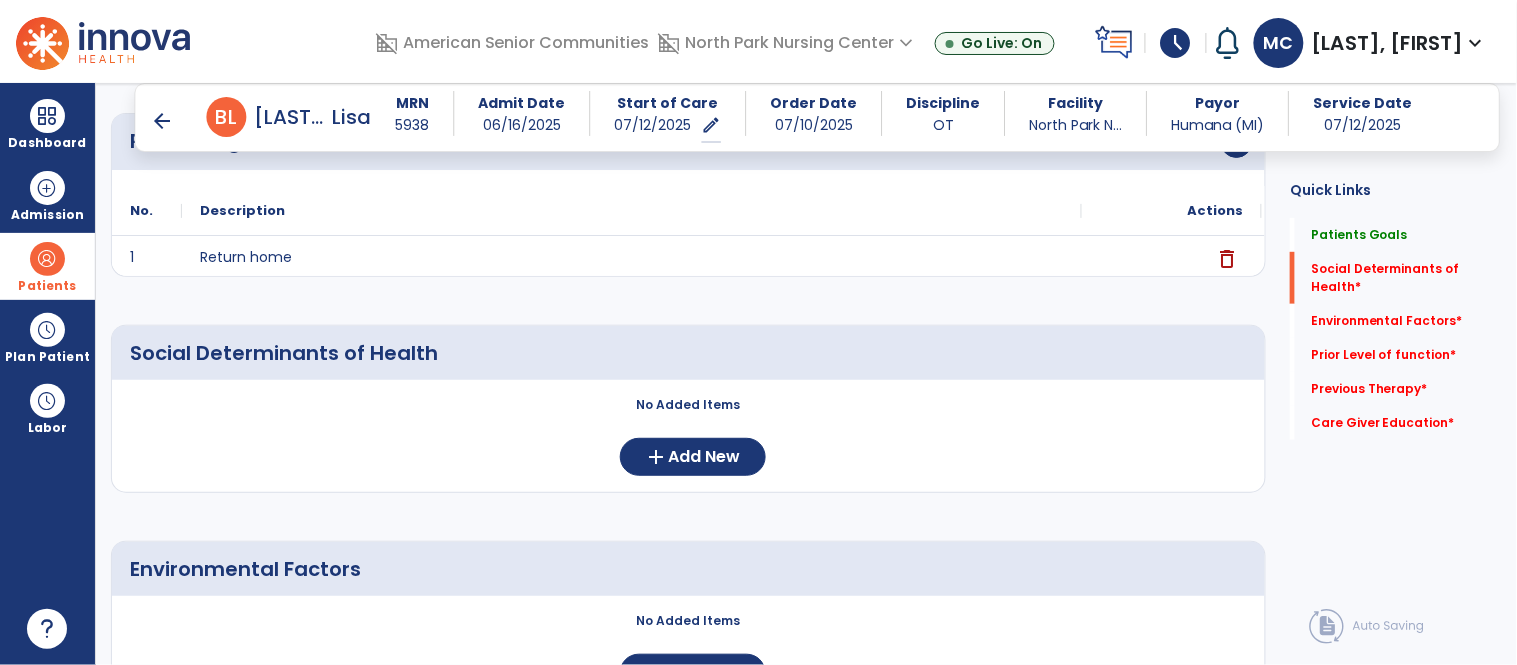 scroll, scrollTop: 221, scrollLeft: 0, axis: vertical 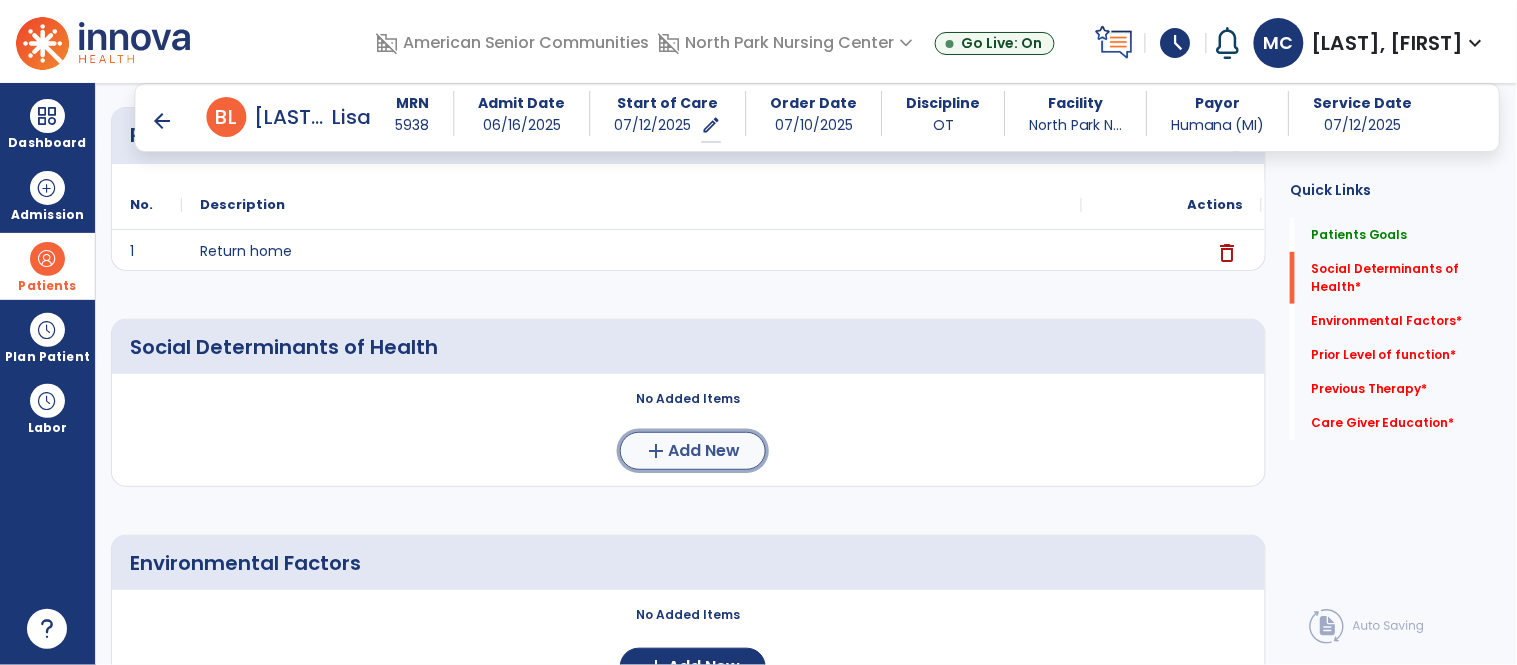 click on "add" 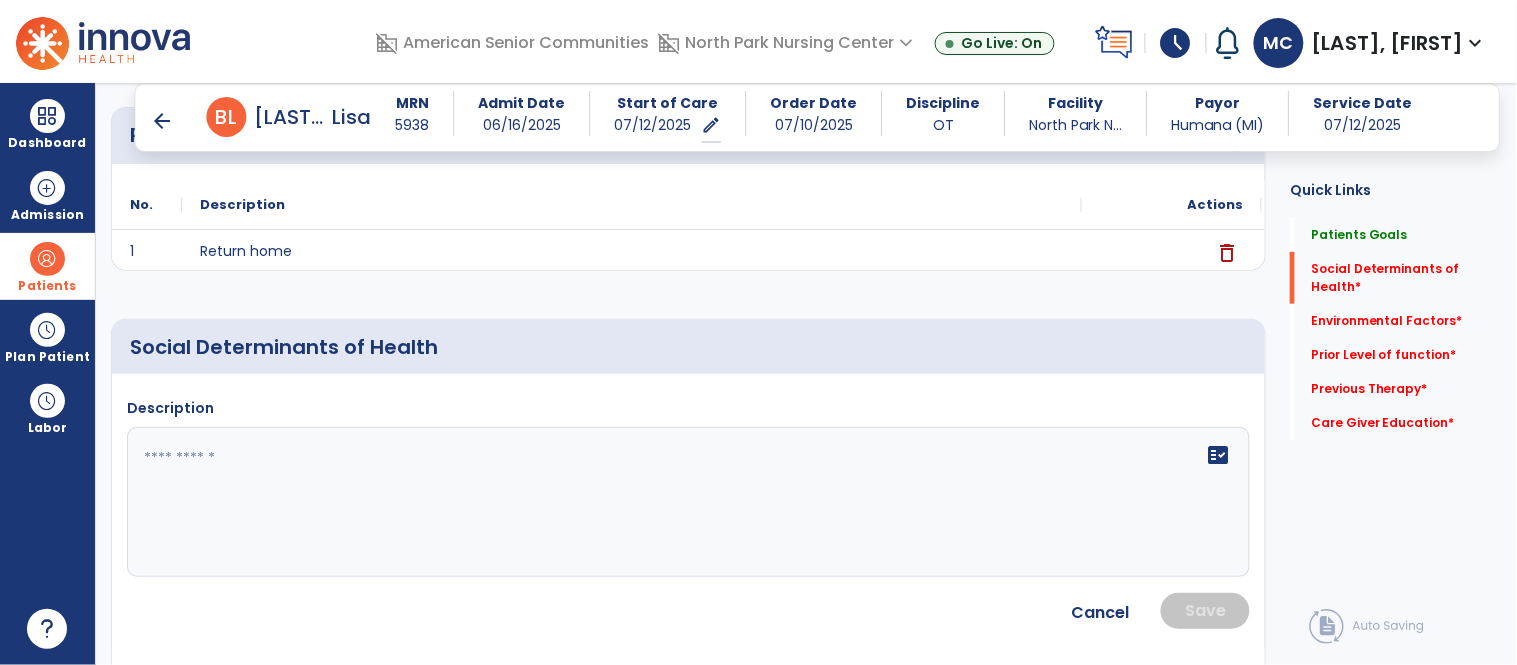 click 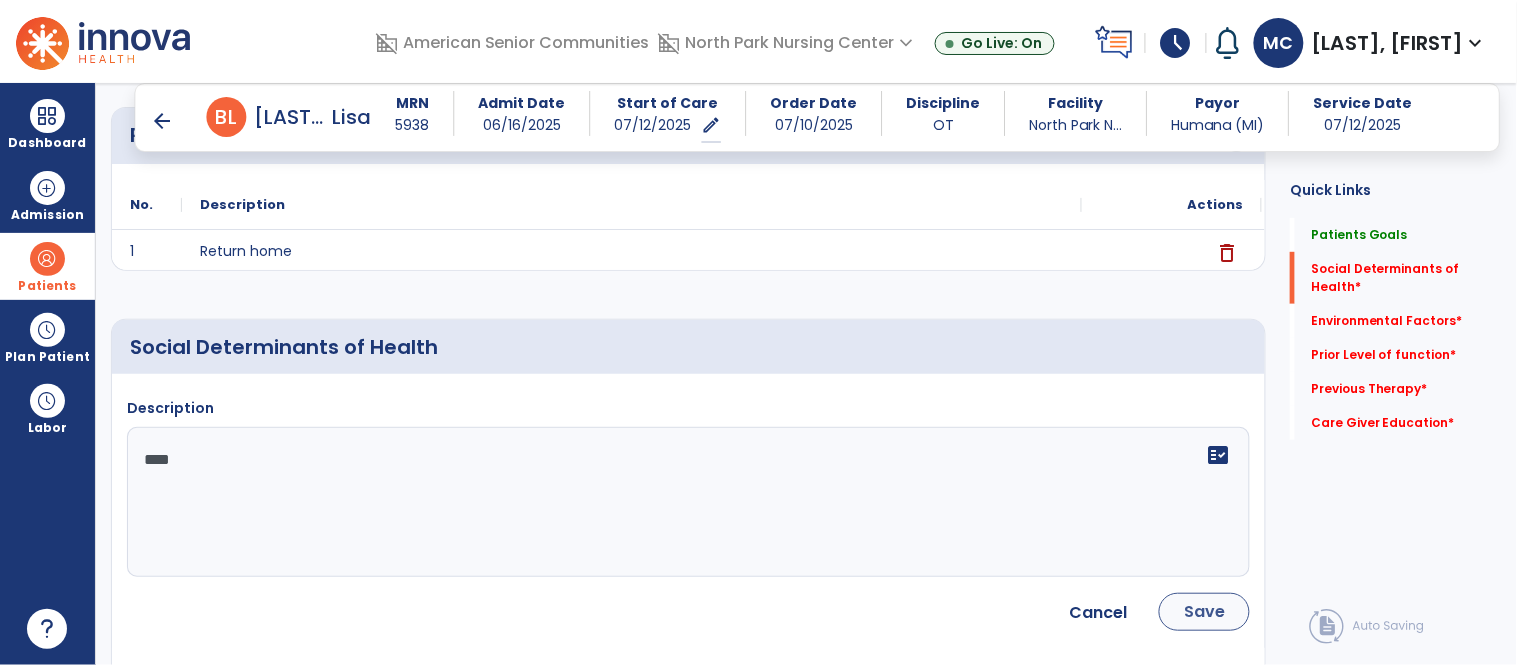 type on "****" 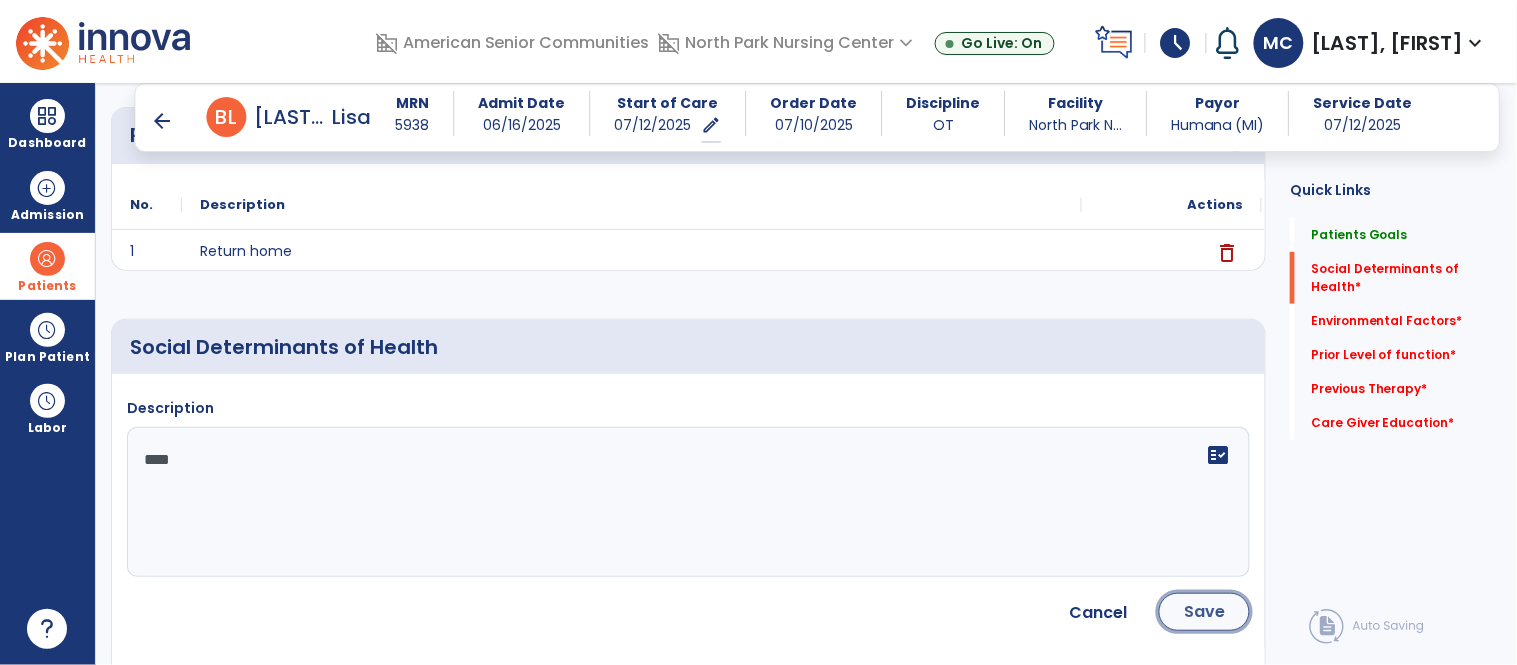 click on "Save" 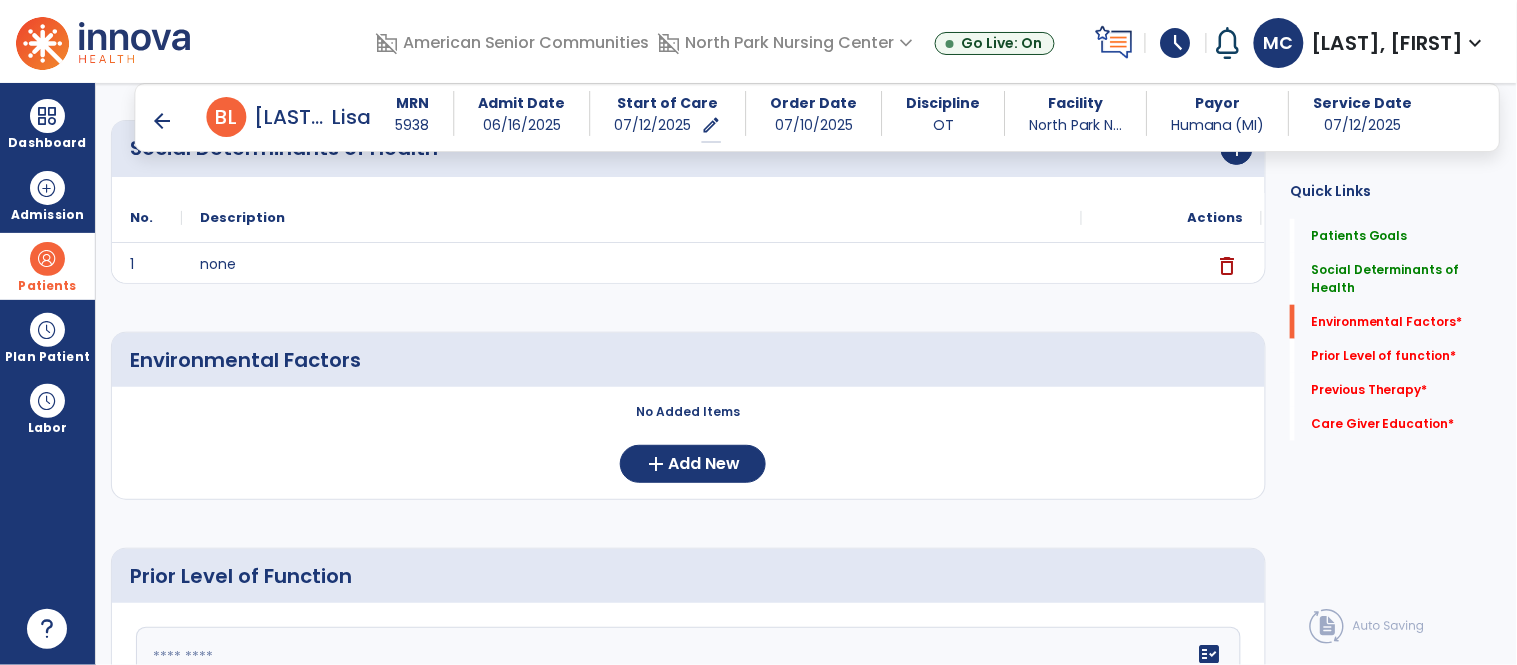 scroll, scrollTop: 425, scrollLeft: 0, axis: vertical 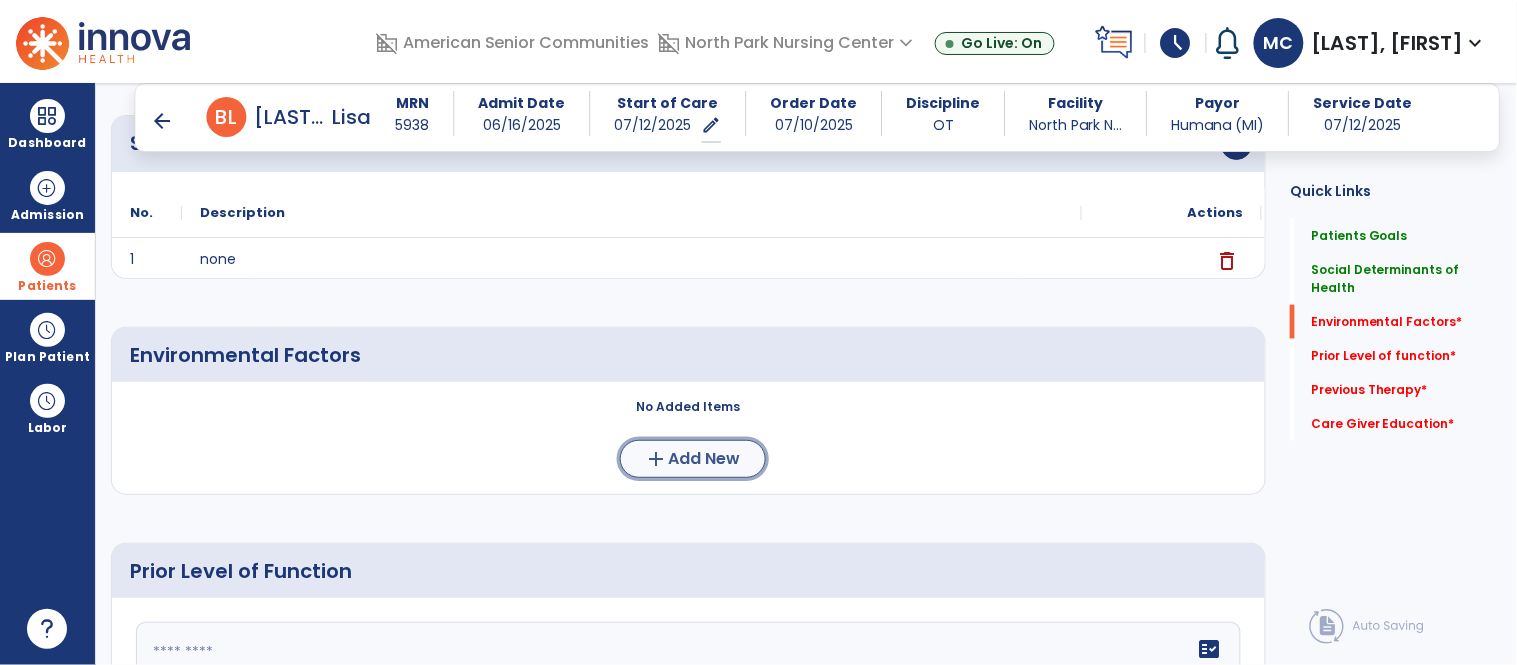 click on "Add New" 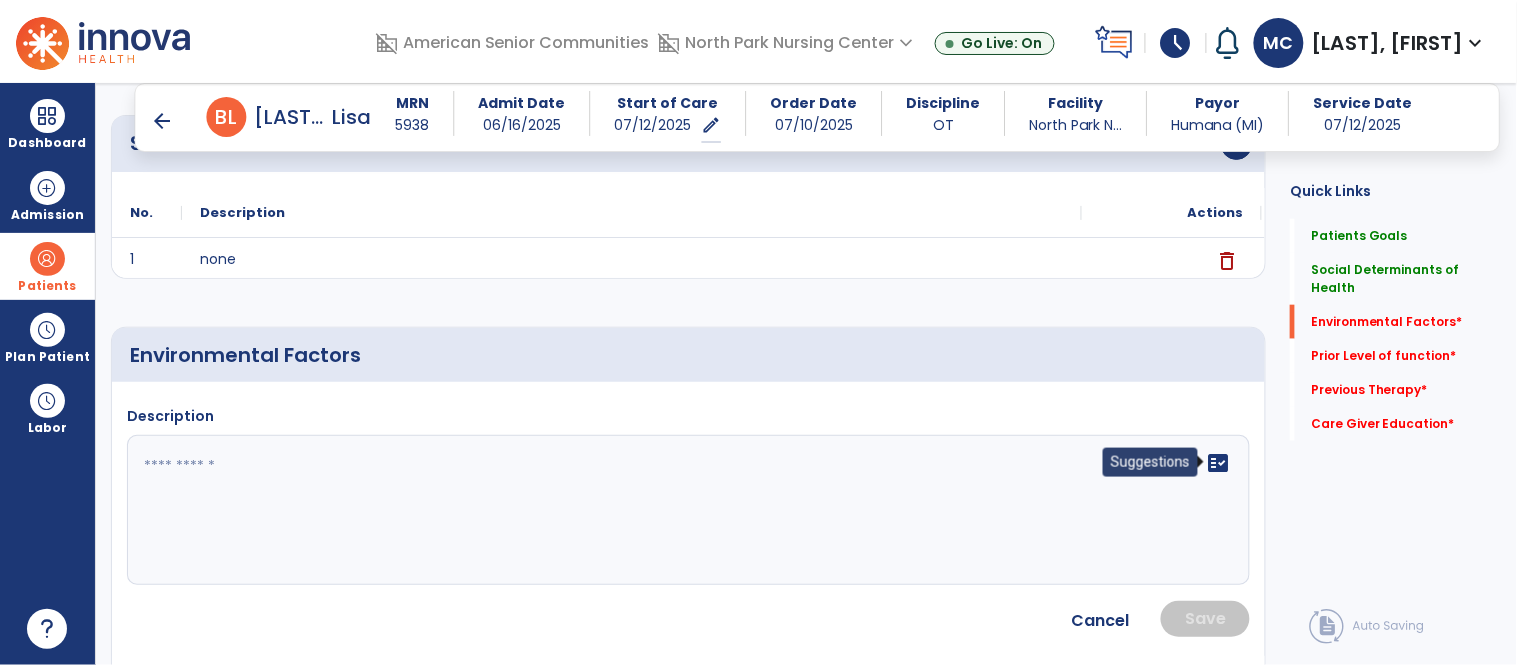 click on "fact_check" 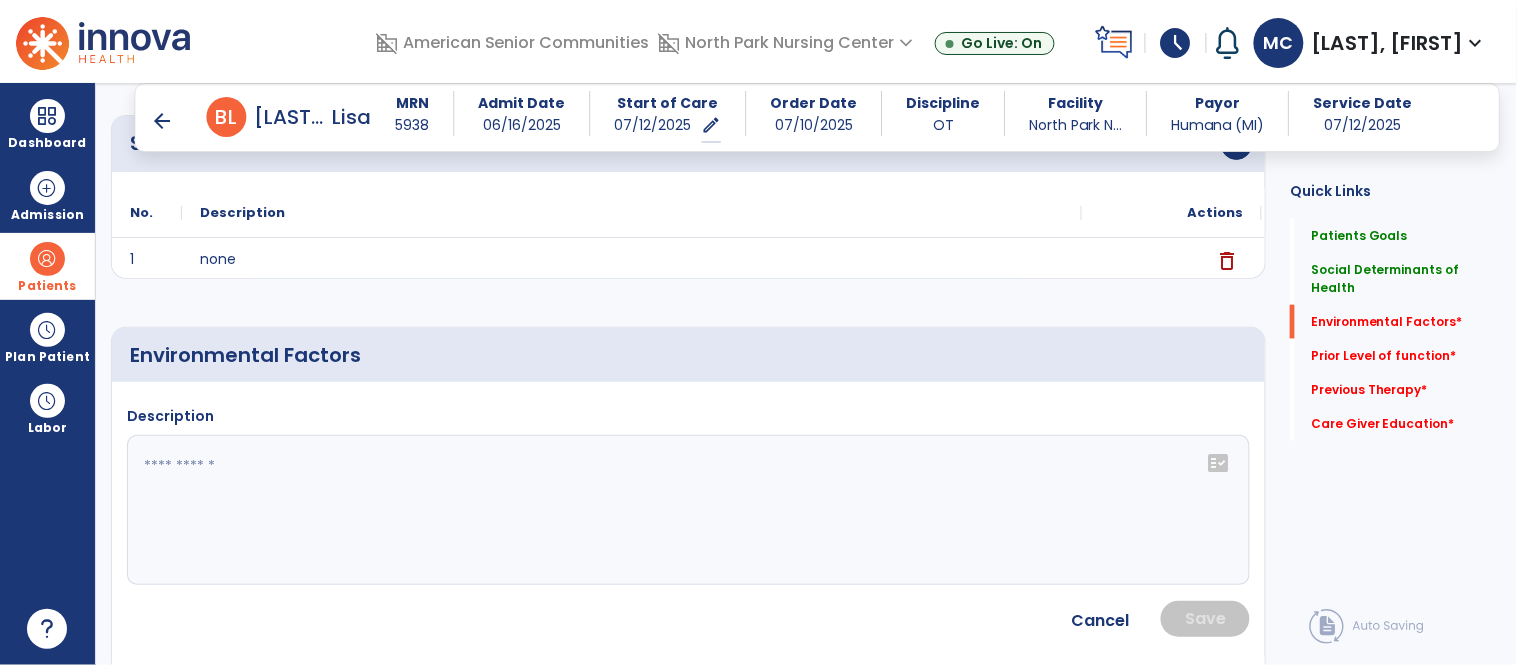 click on "fact_check" 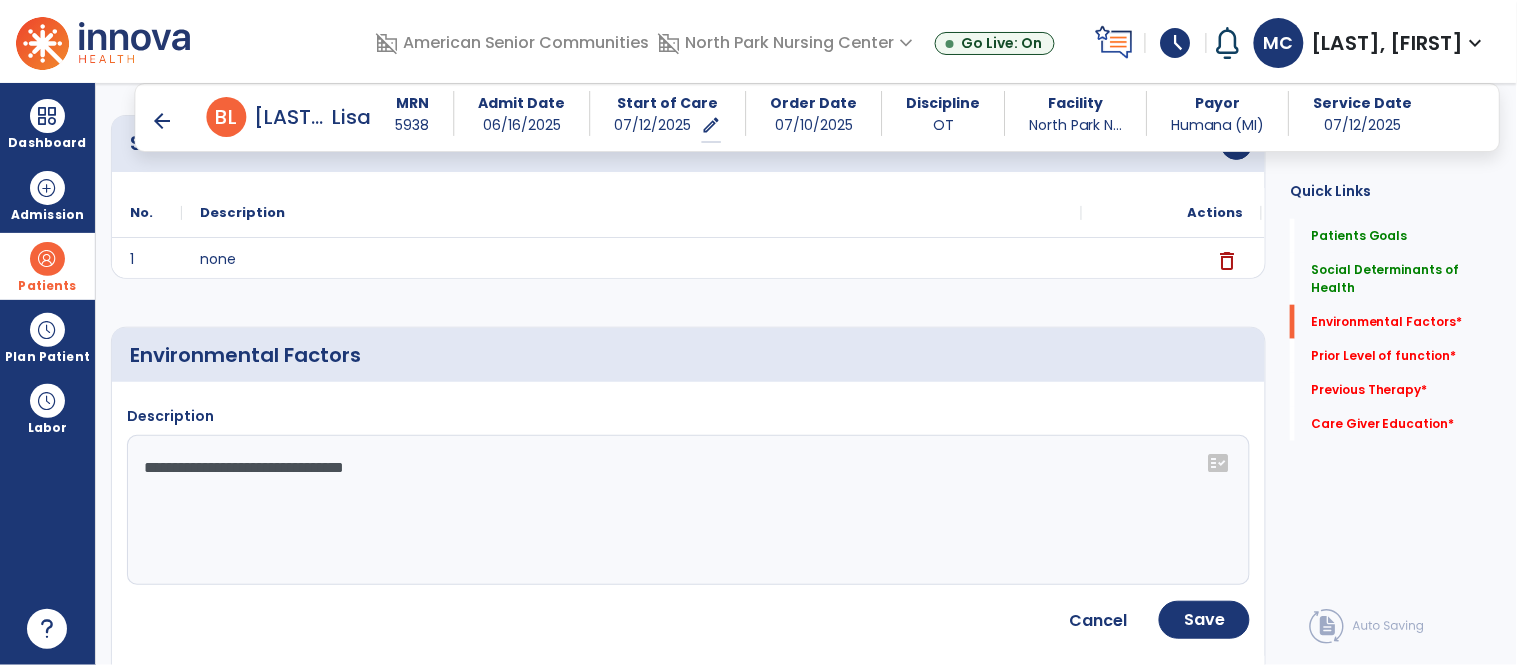 click on "**********" 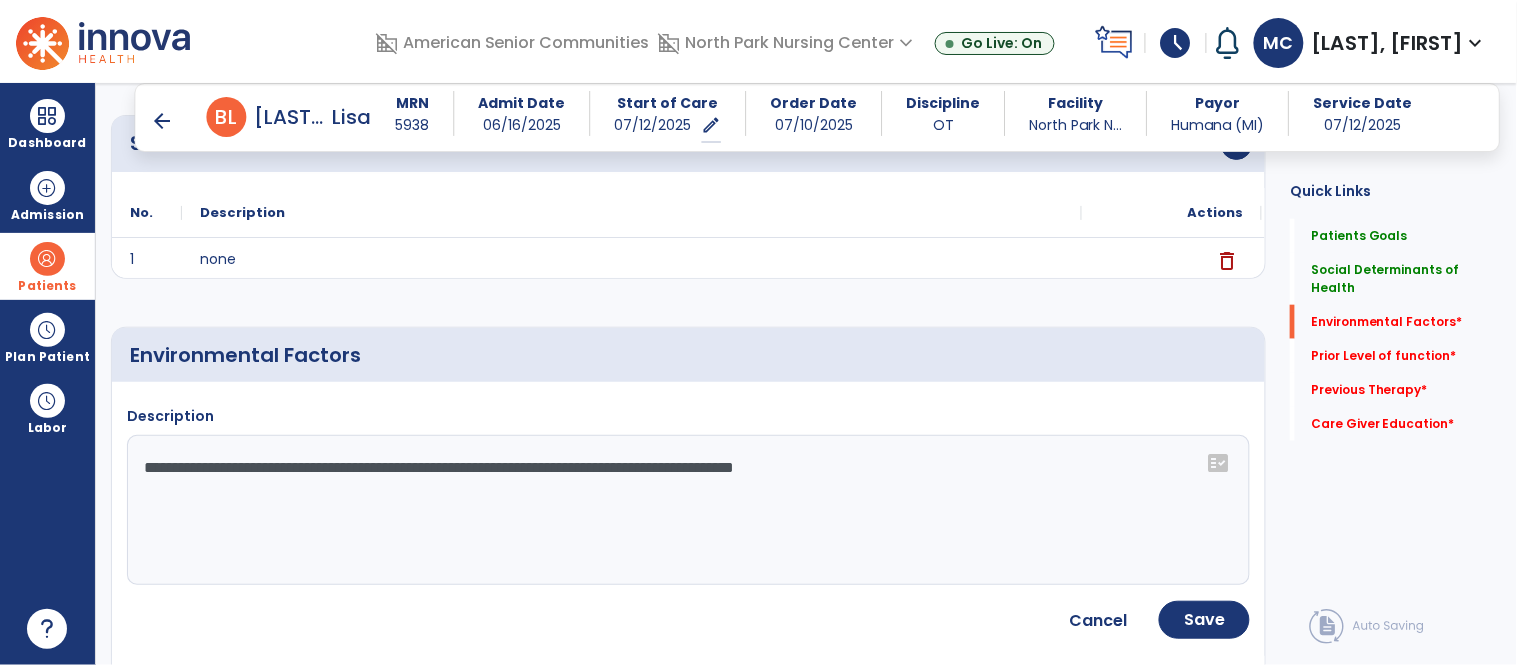 type on "**********" 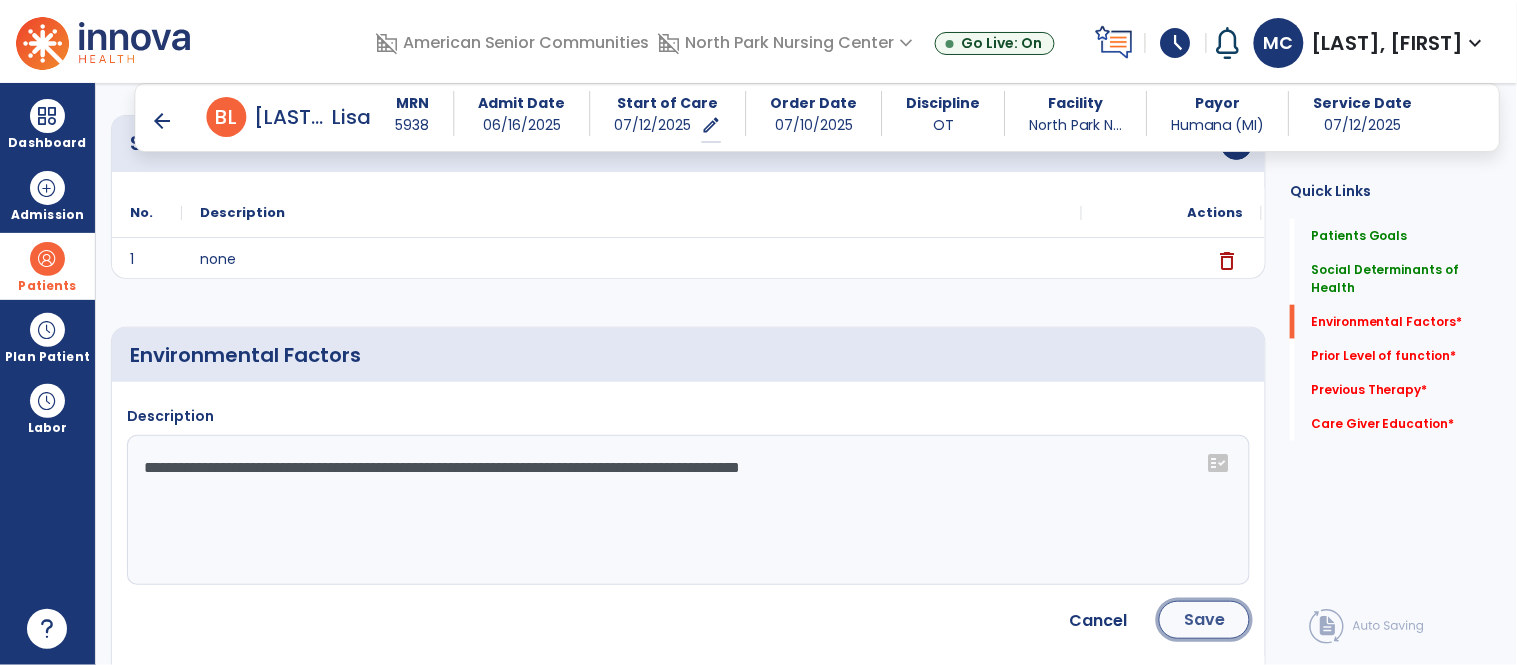 click on "Save" 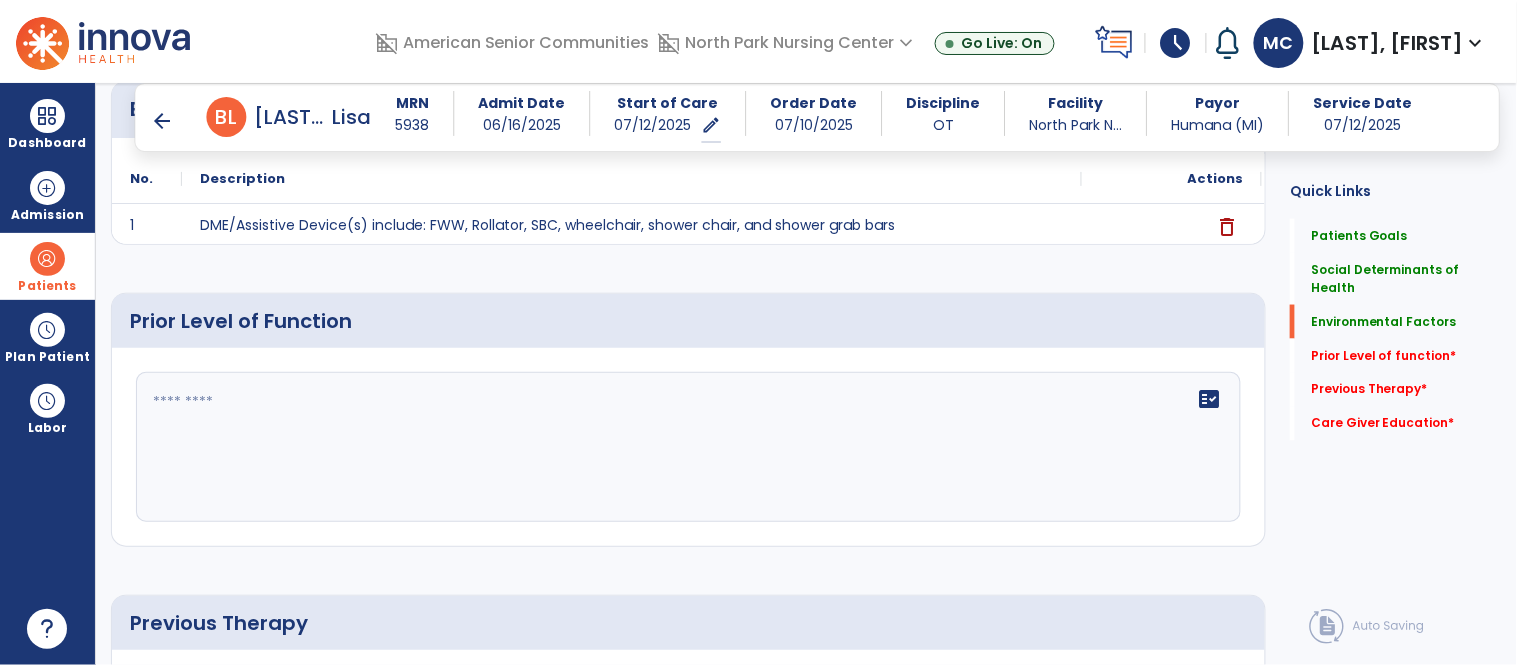 scroll, scrollTop: 676, scrollLeft: 0, axis: vertical 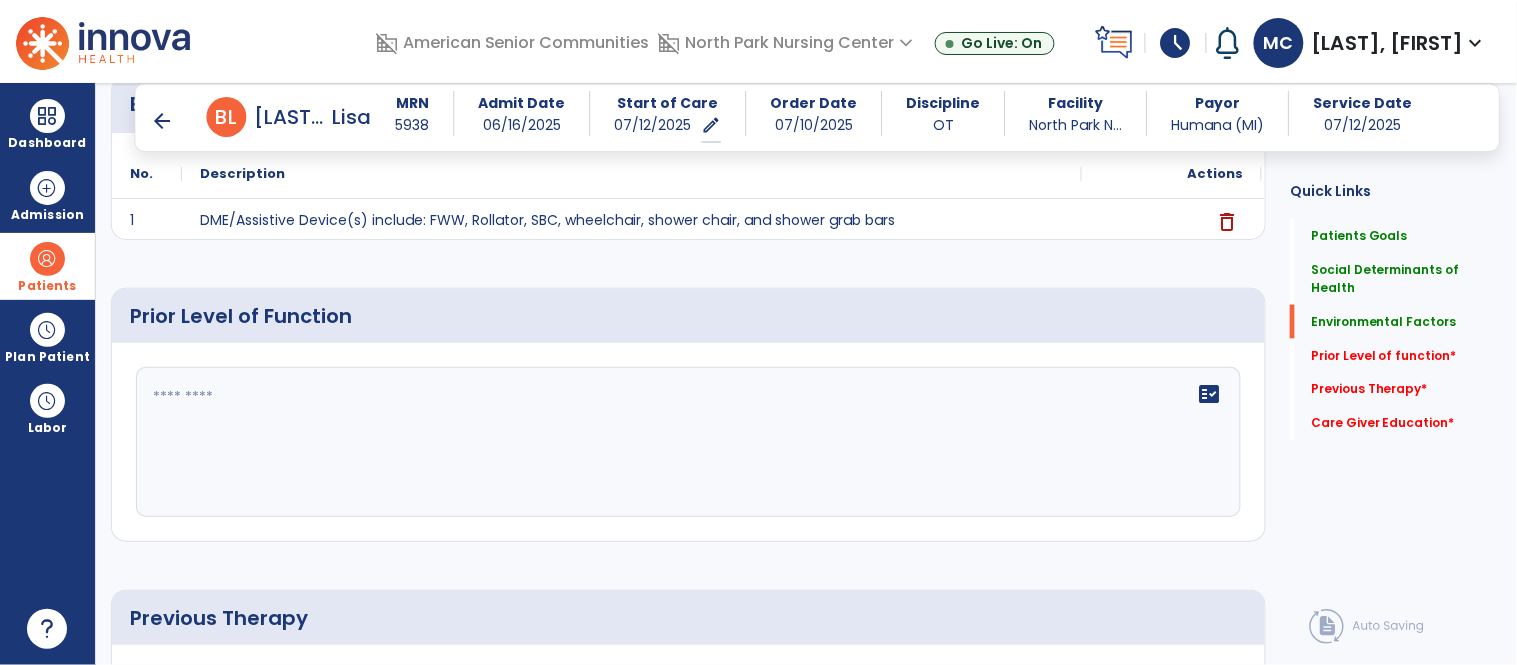 click 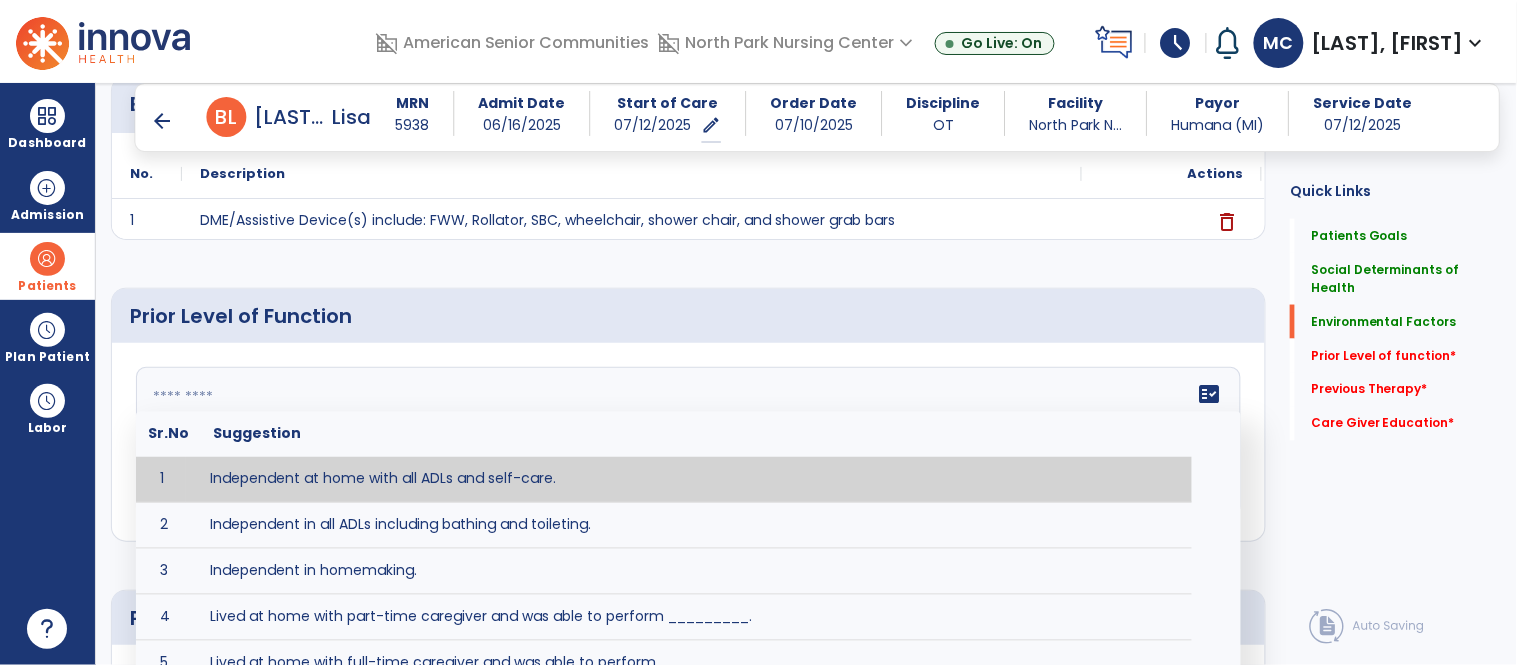 click 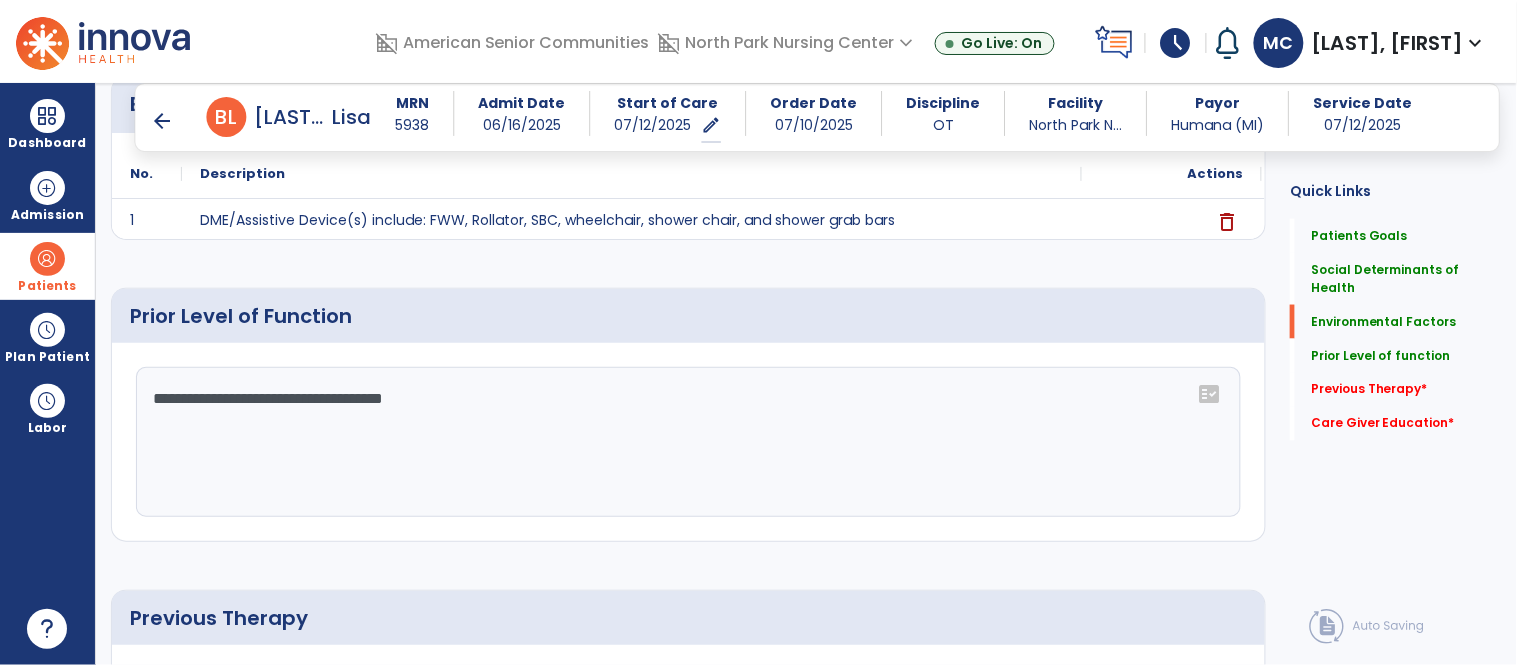 click on "**********" 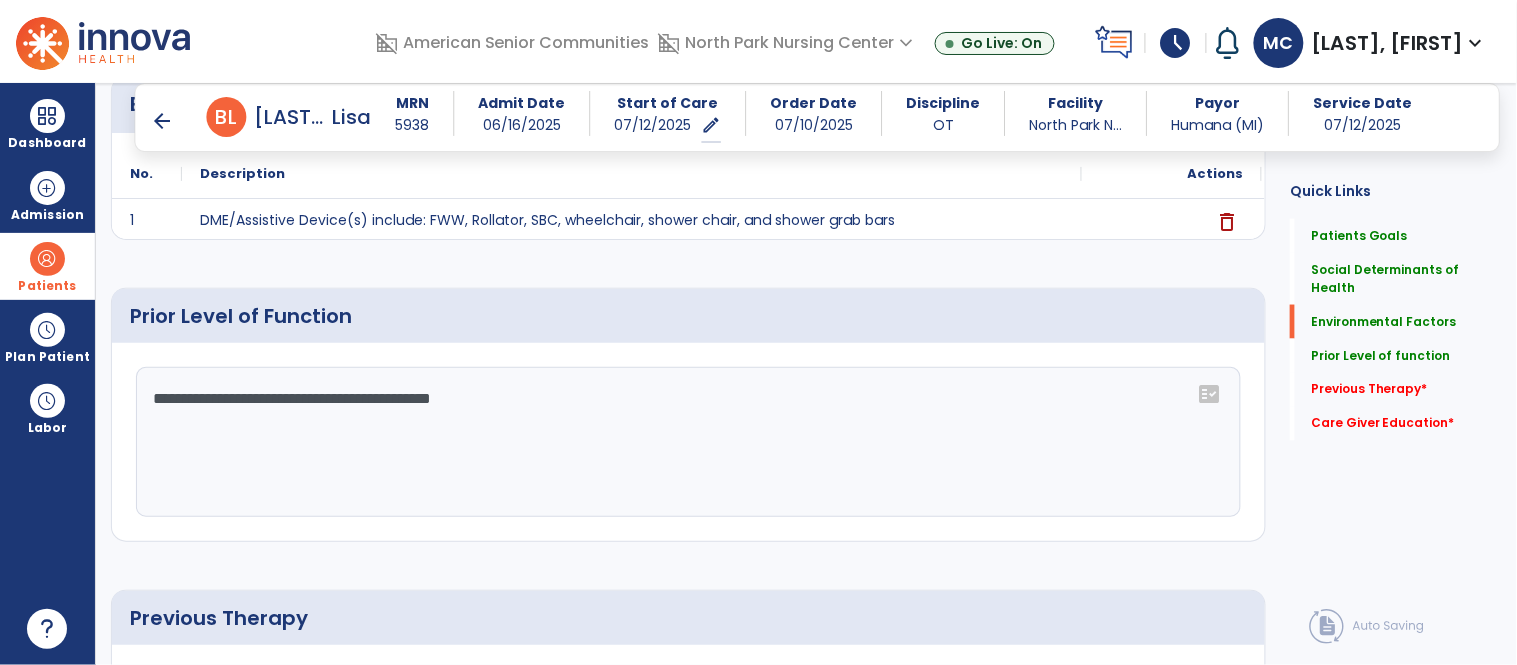 click on "**********" 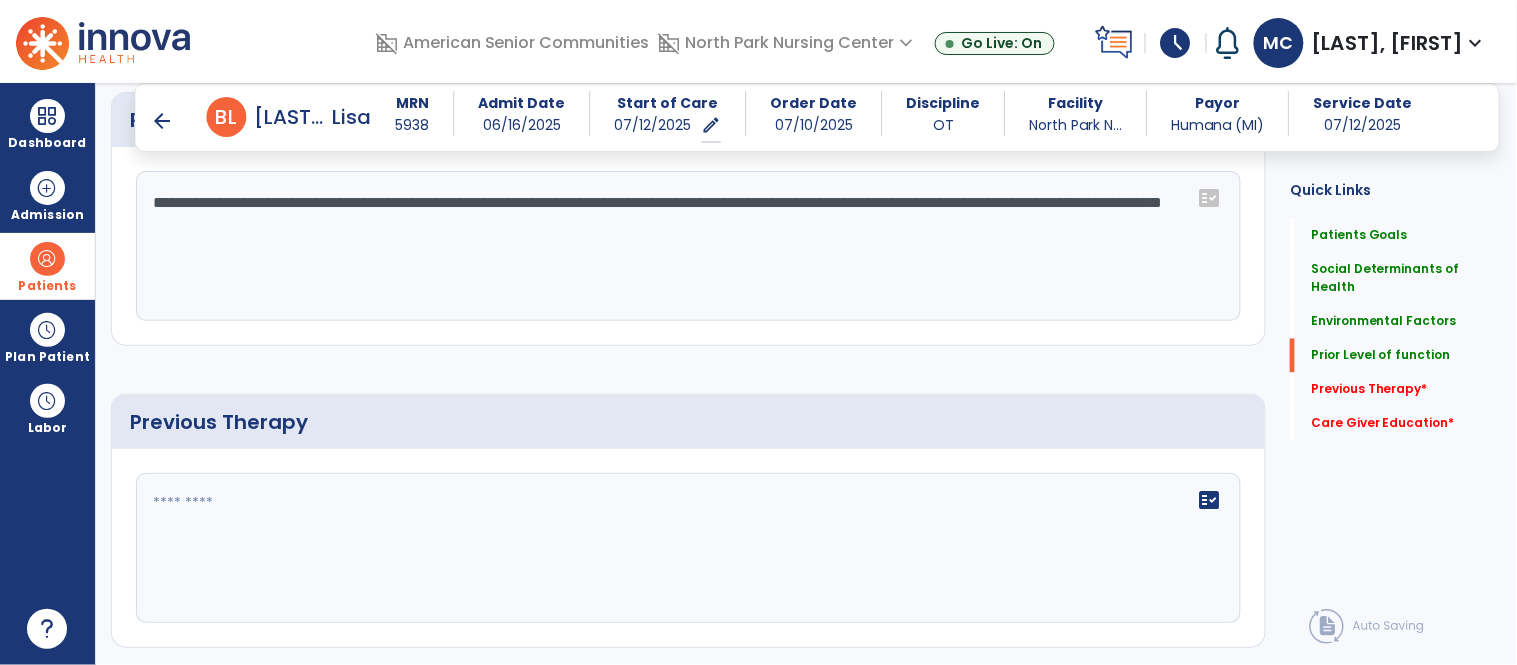 scroll, scrollTop: 875, scrollLeft: 0, axis: vertical 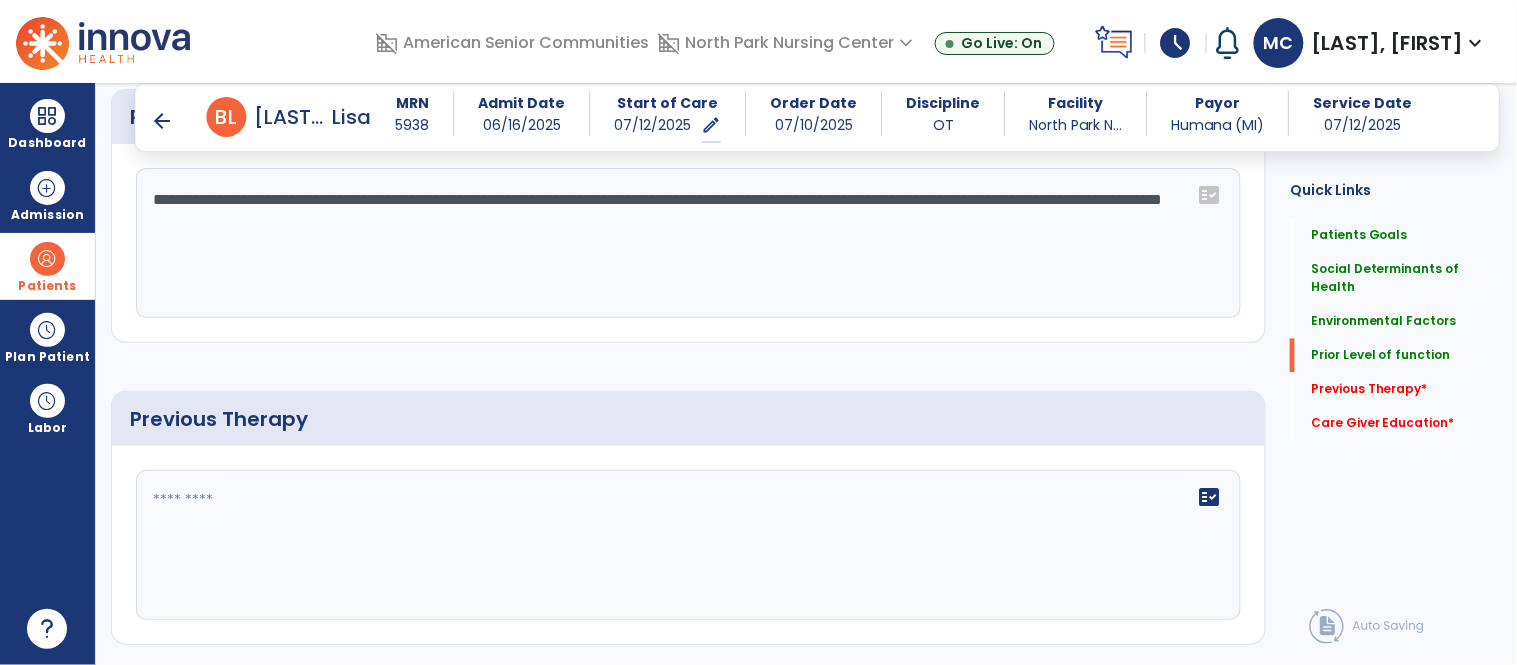 type on "**********" 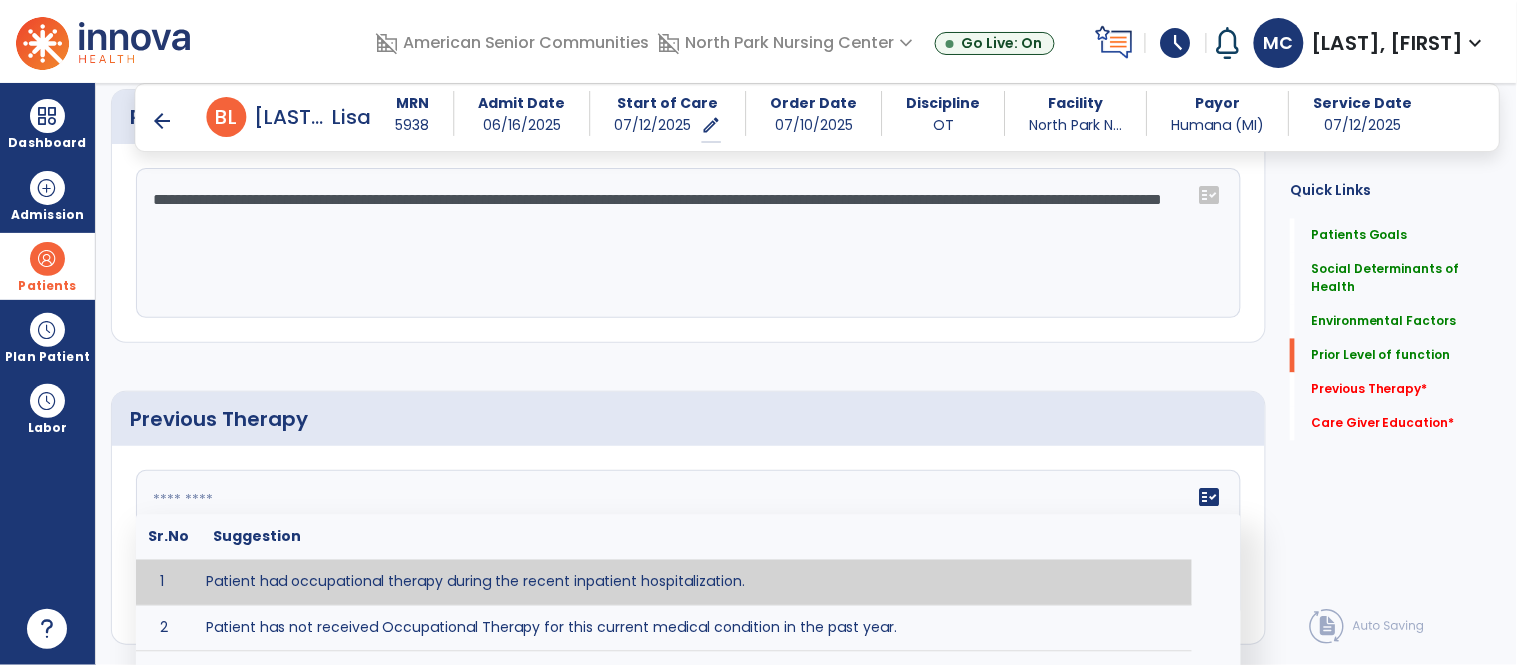 click on "fact_check  Sr.No Suggestion 1 Patient had occupational therapy during the recent inpatient hospitalization. 2 Patient has not received Occupational Therapy for this current medical condition in the past year. 3 Prior Occupational Therapy received on [DATE] for ___________. 4 Prior Occupational Therapy for [CONDITION] included [TYPE of THERAPY] in [MONTH/YEAR] with good results. 5 Patient has not received Occupational Therapy for this current medical condition in the past year and had yet to achieve LTGs prior to being hospitalized. 6 Prior to this recent hospitalization, the patient had been on therapy case load for [TIME]and was still working to achieve LTGs before being hospitalized." 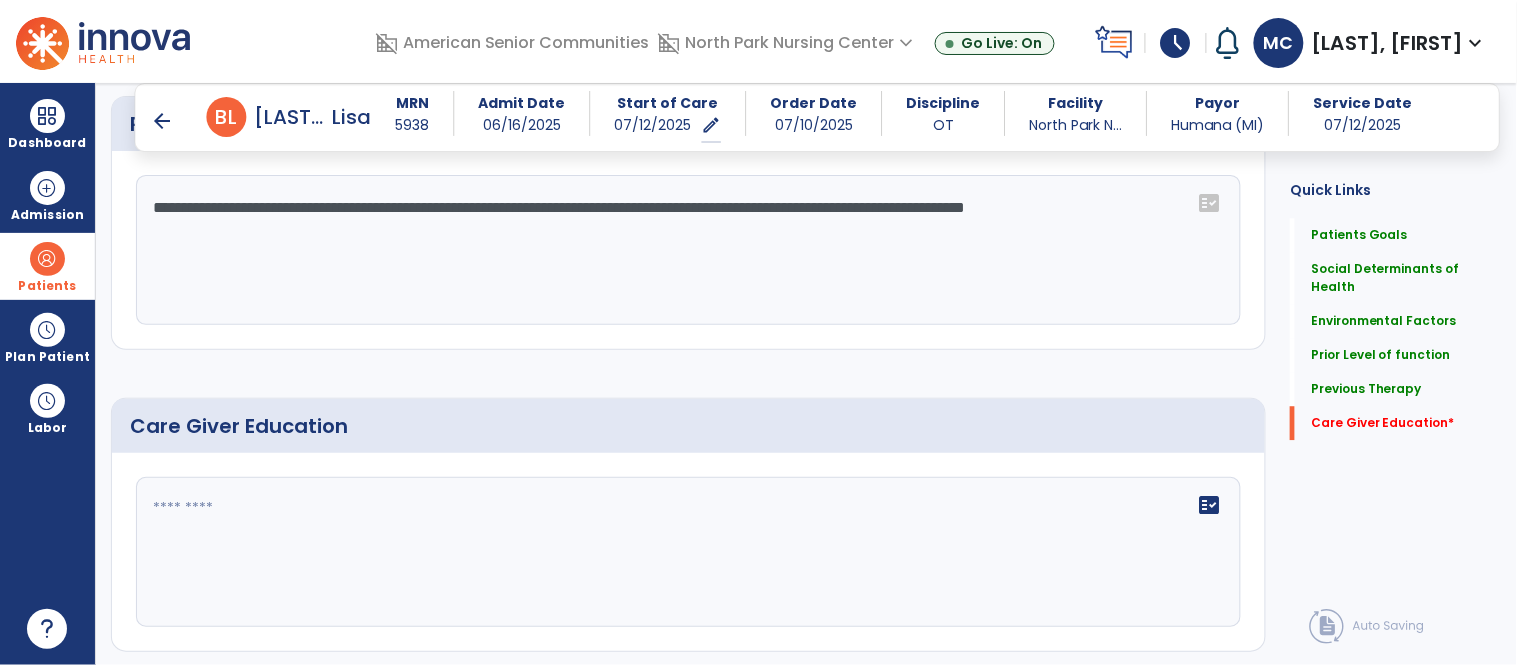 scroll, scrollTop: 1174, scrollLeft: 0, axis: vertical 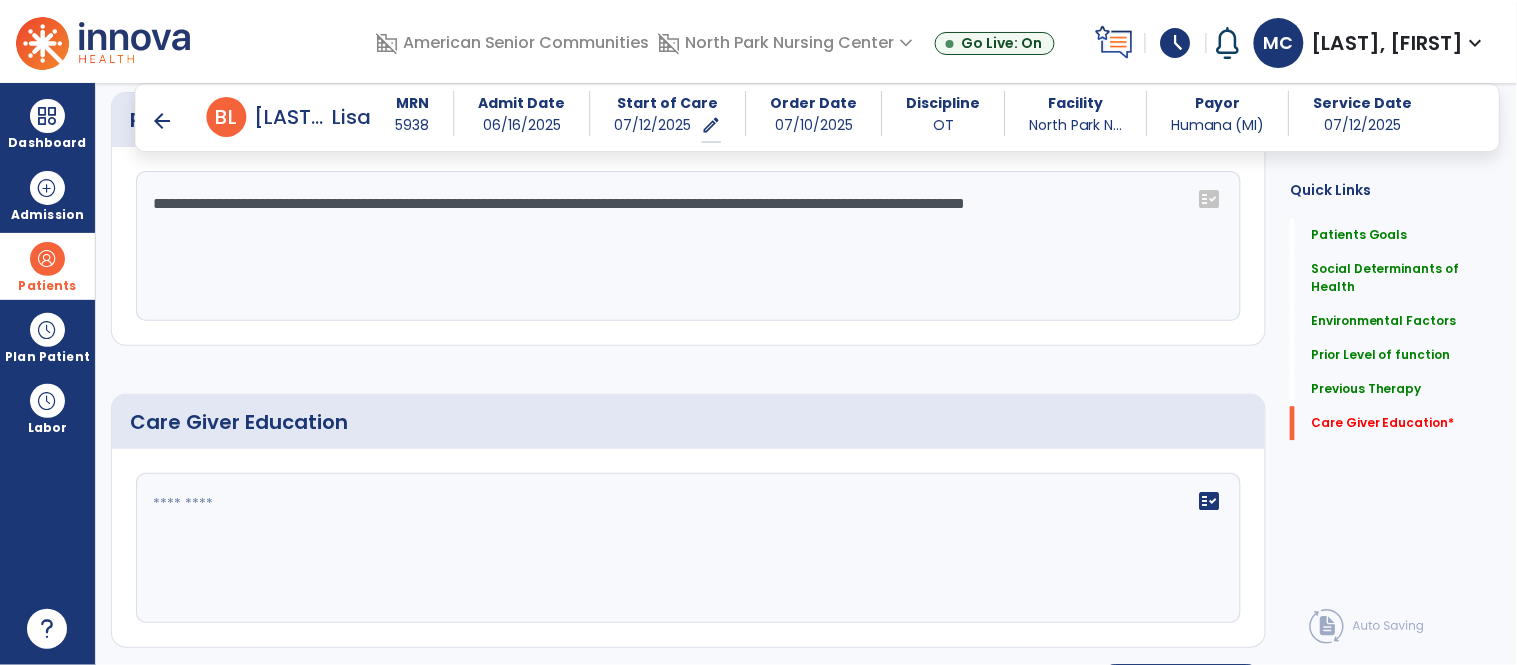 type on "**********" 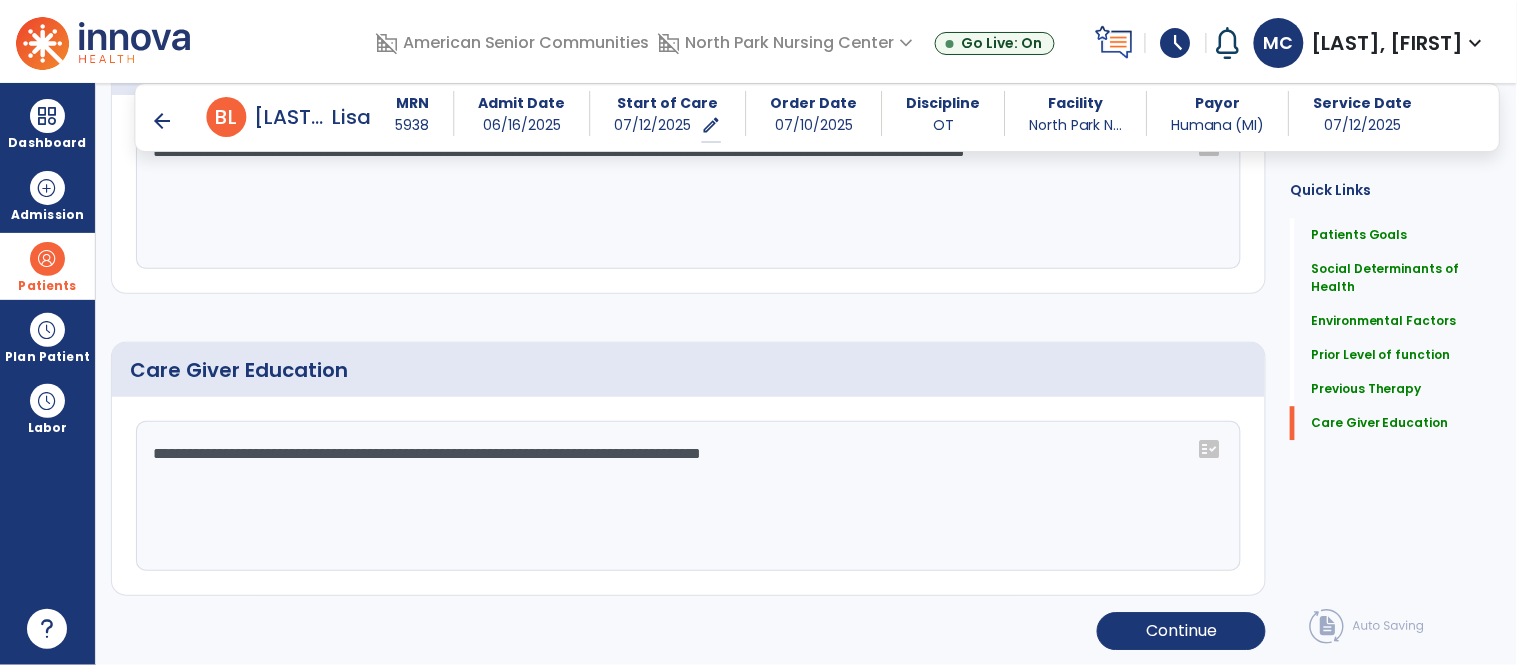 scroll, scrollTop: 1228, scrollLeft: 0, axis: vertical 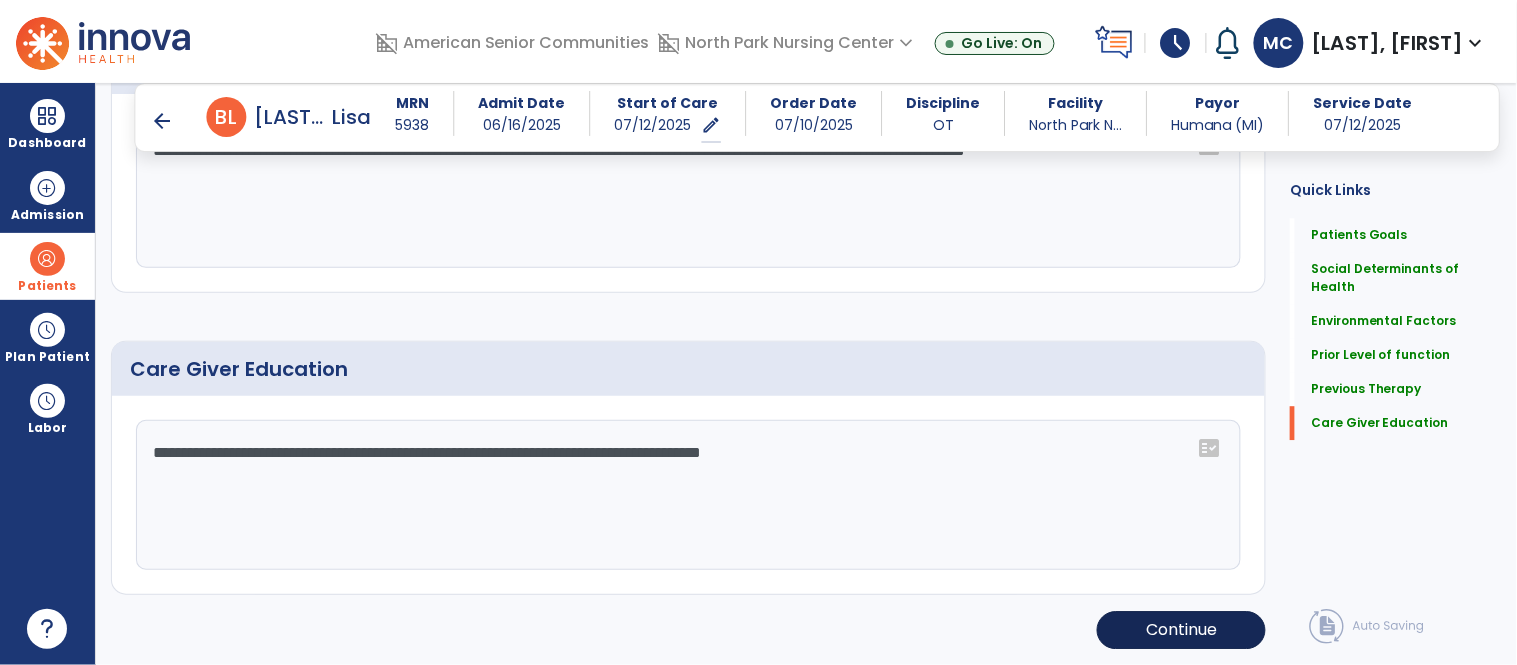 type on "**********" 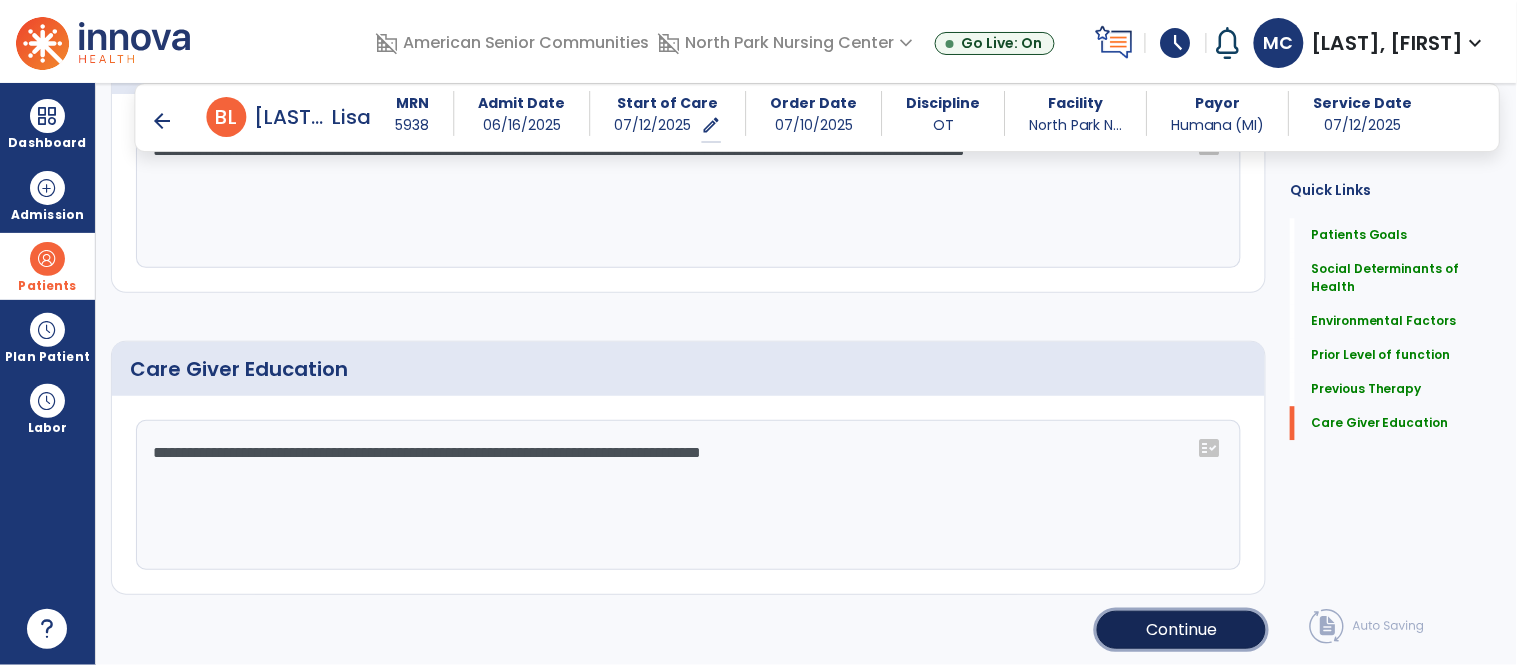 click on "Continue" 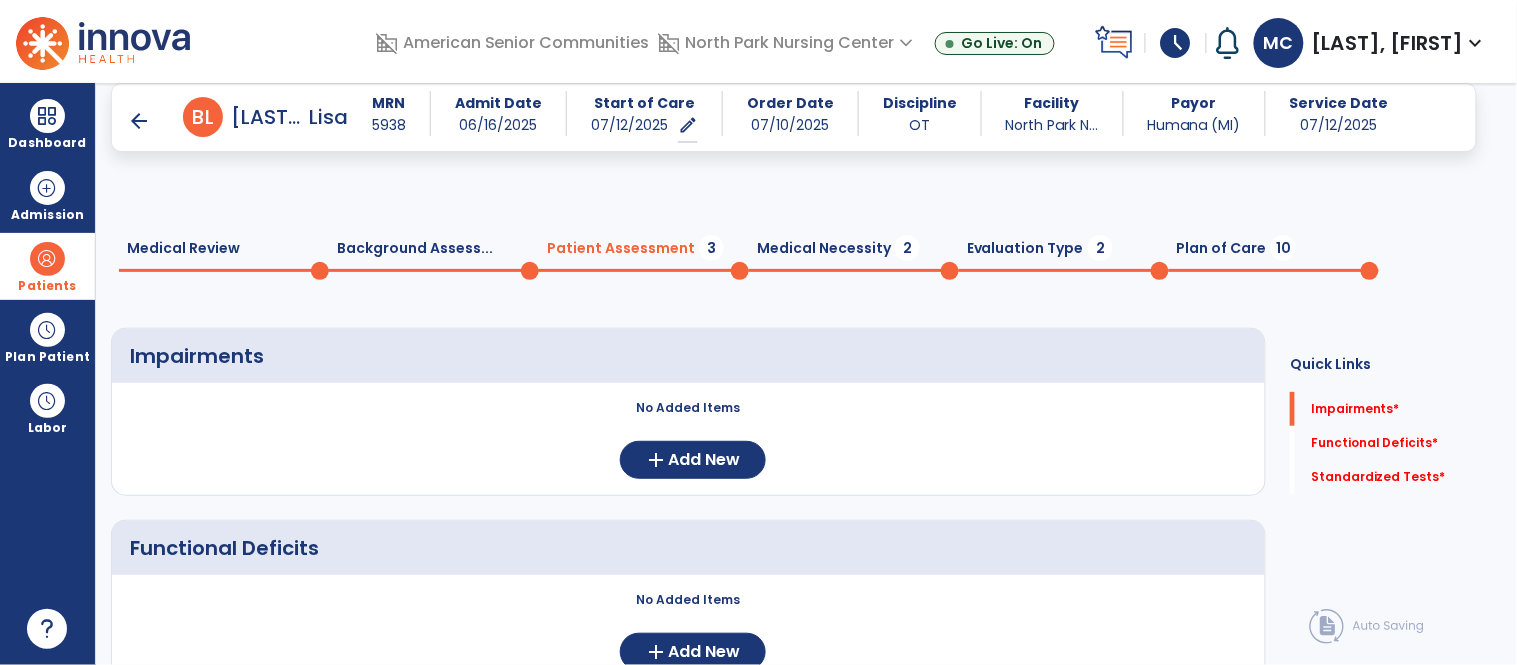 scroll, scrollTop: 122, scrollLeft: 0, axis: vertical 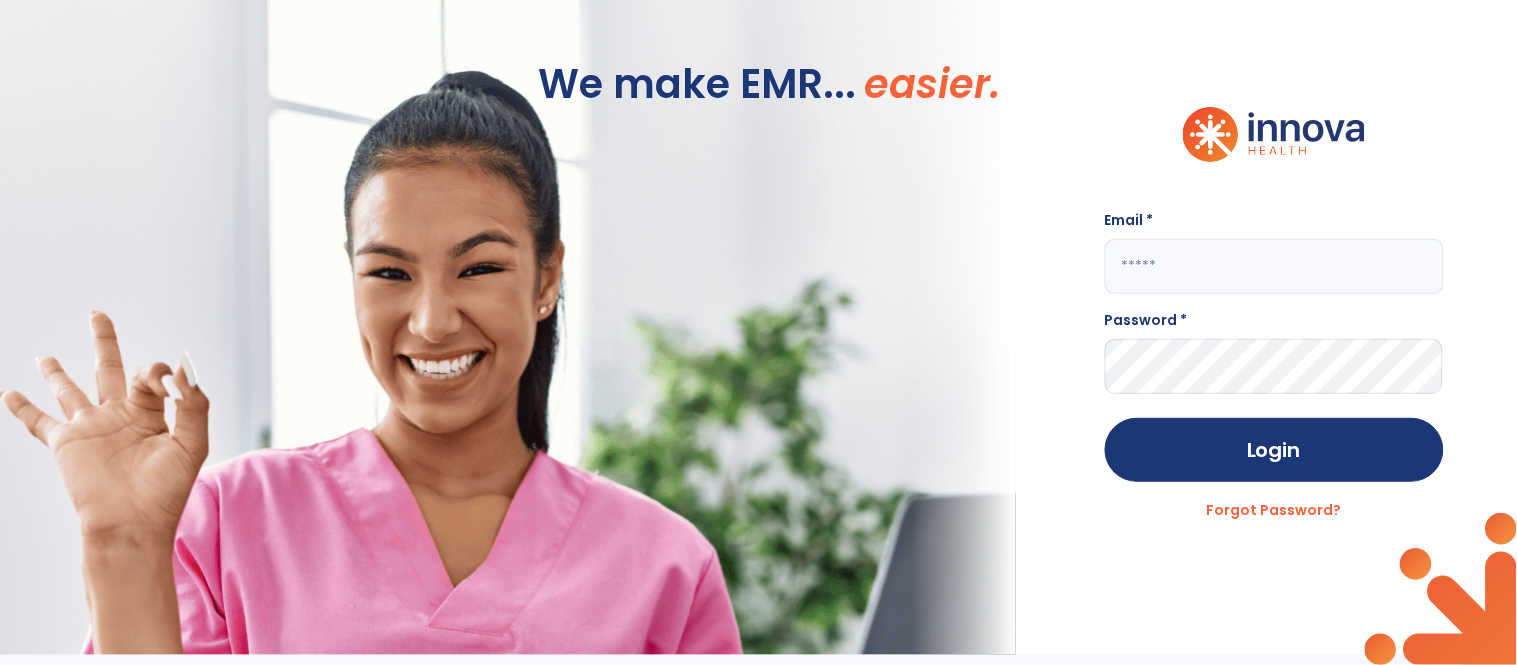 click 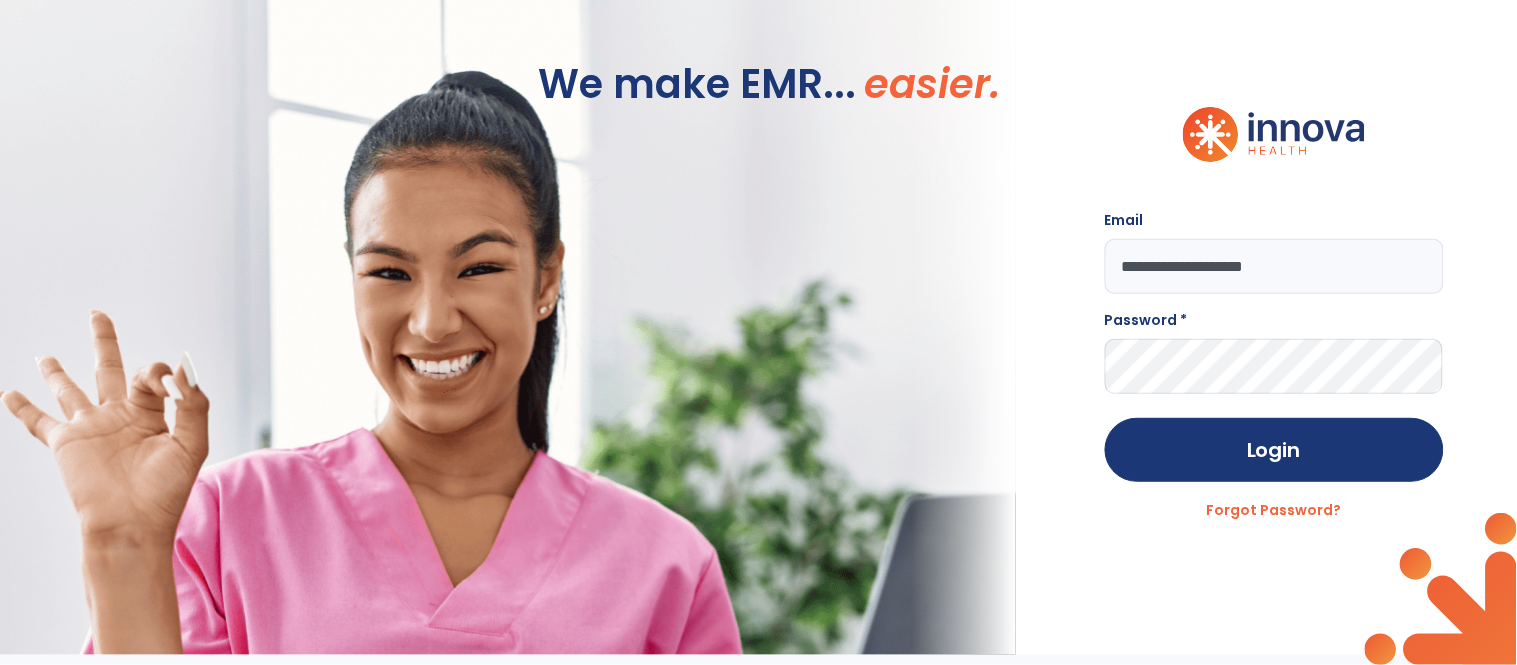 type on "**********" 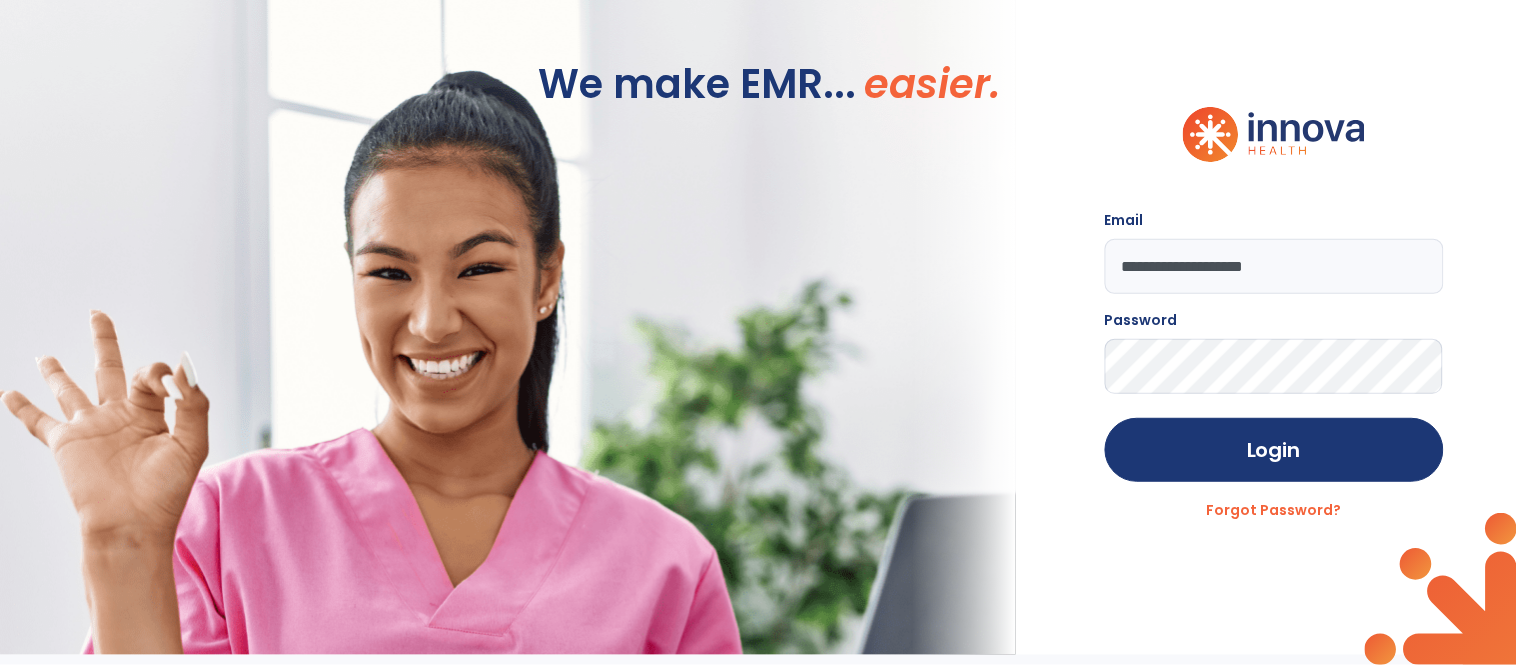 click on "Login" 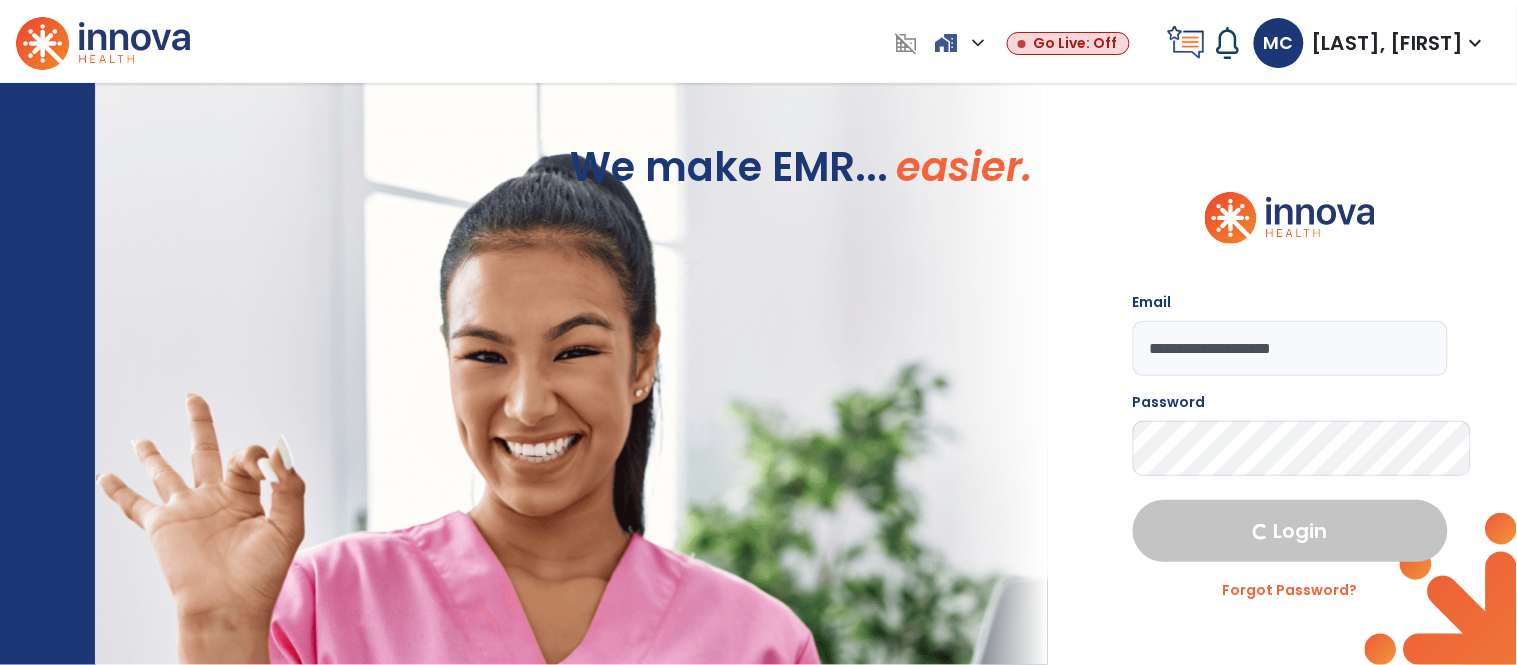 select on "****" 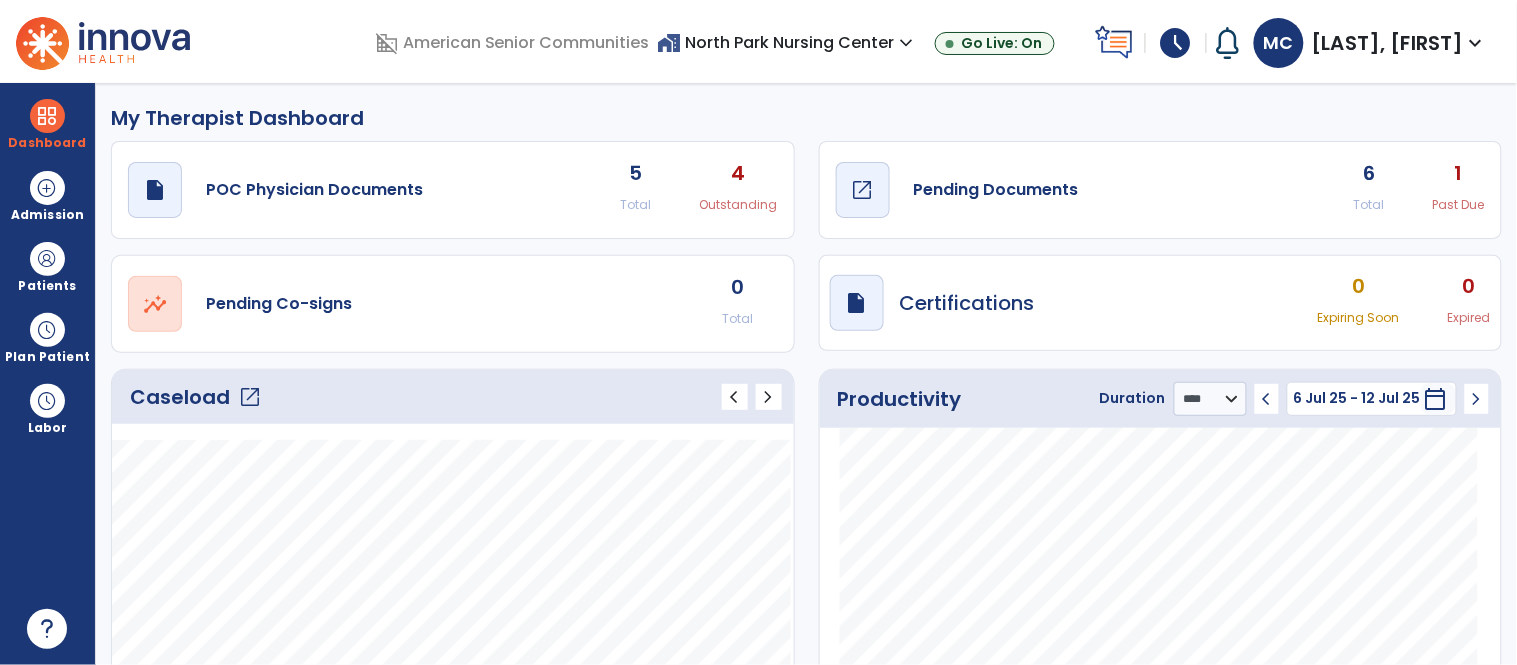 click on "Pending Documents" 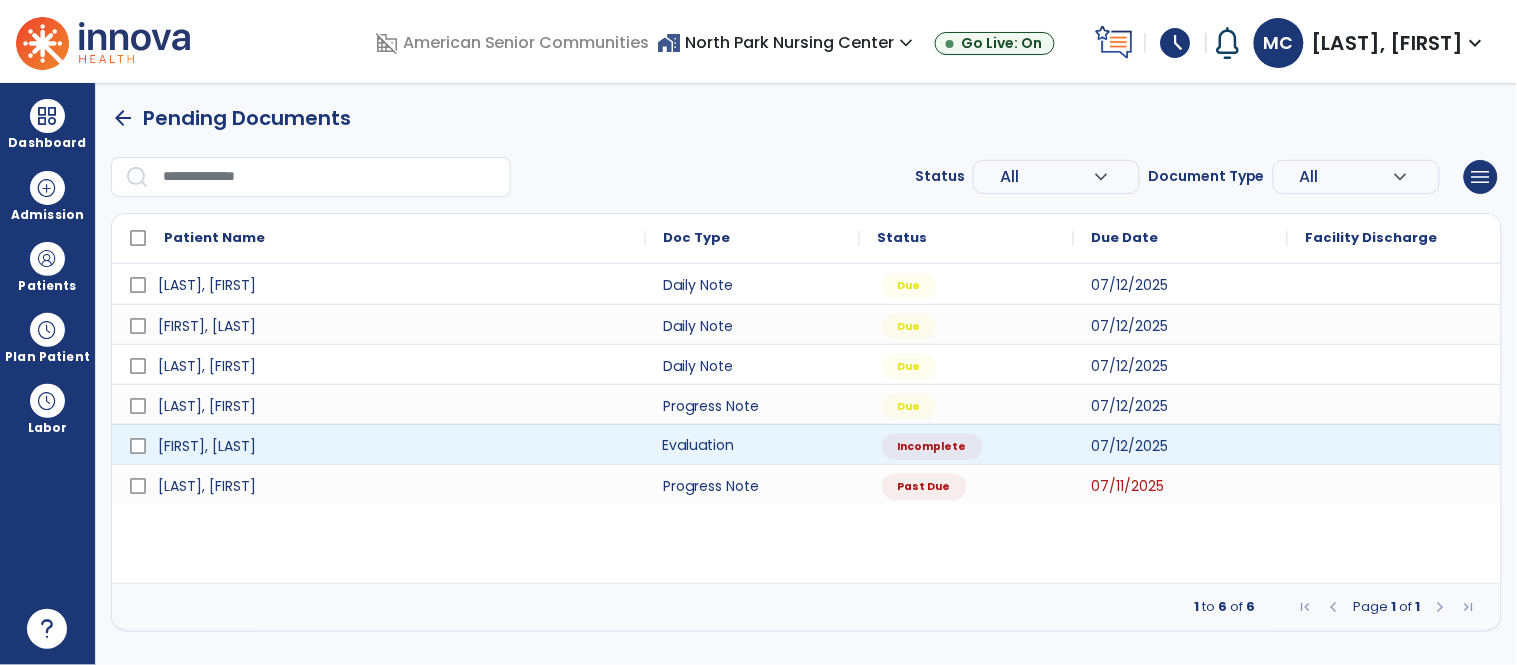 click on "Evaluation" at bounding box center (753, 444) 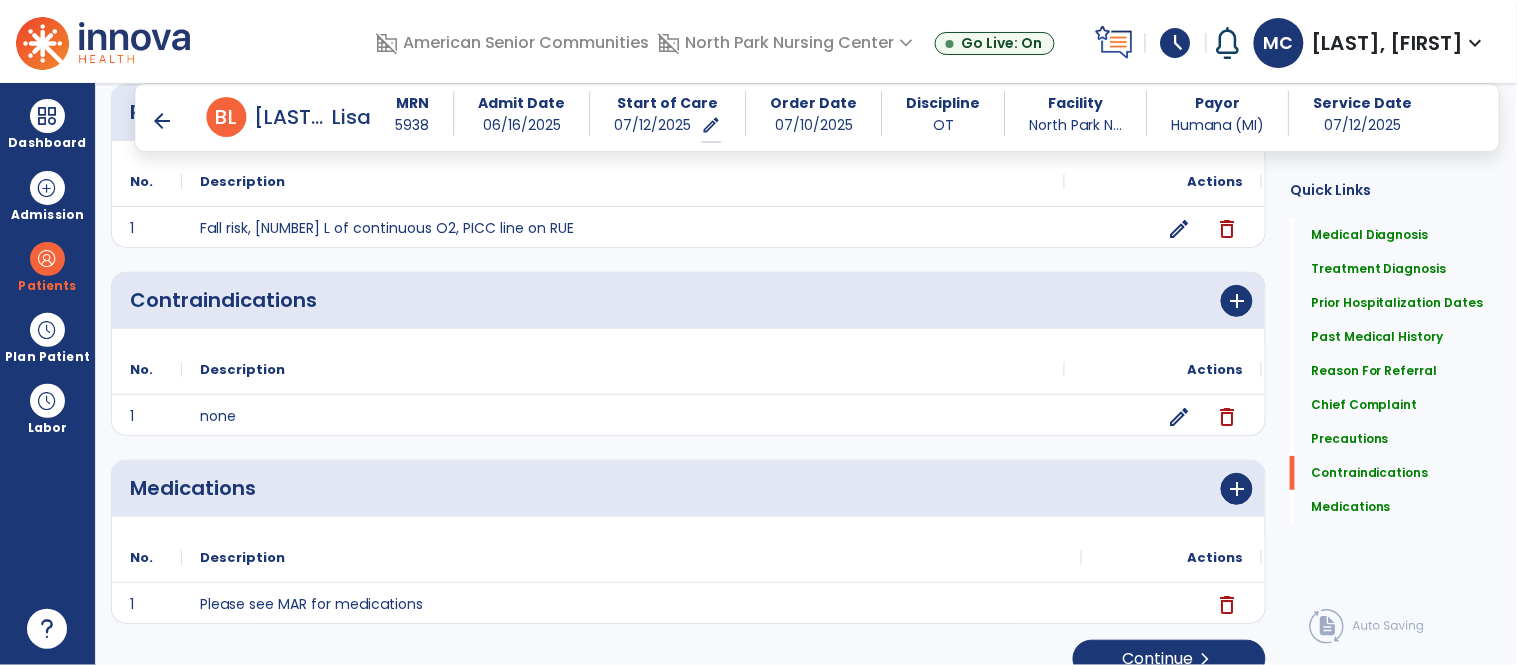 scroll, scrollTop: 1854, scrollLeft: 0, axis: vertical 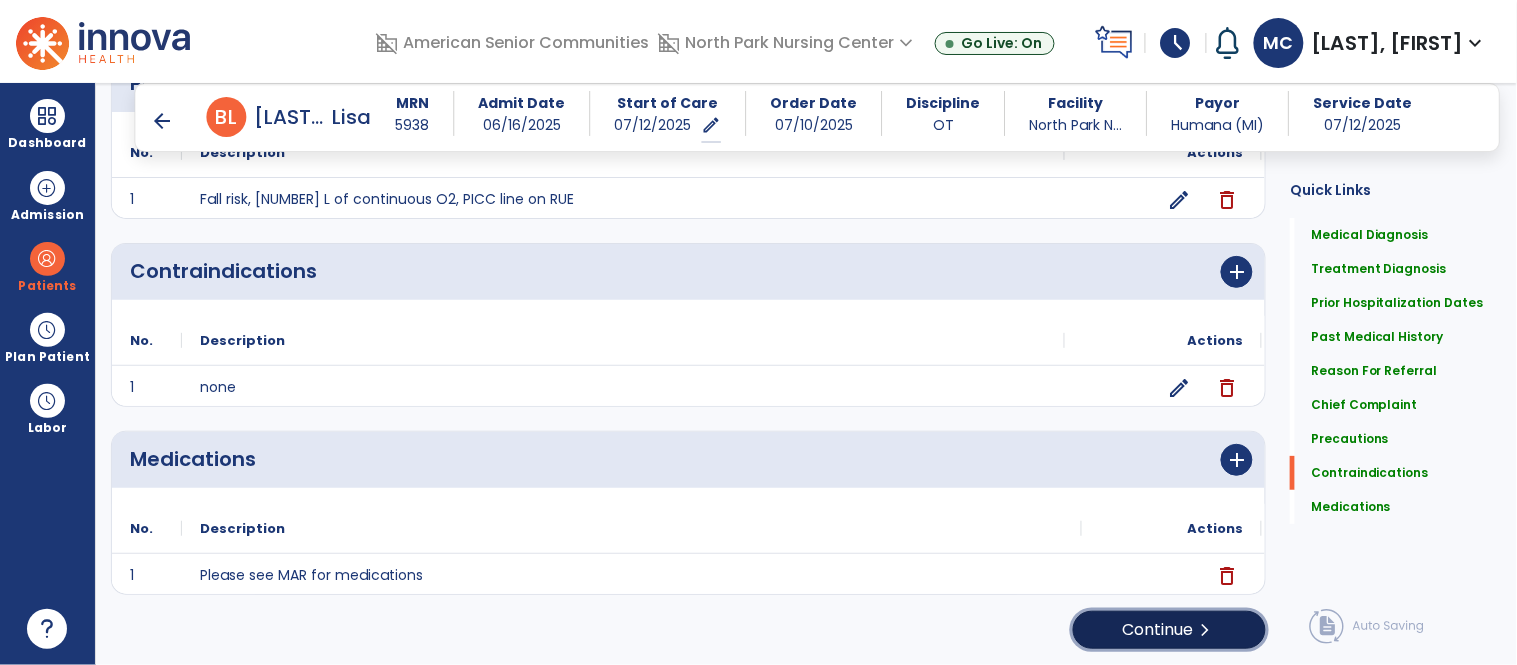 click on "Continue  chevron_right" 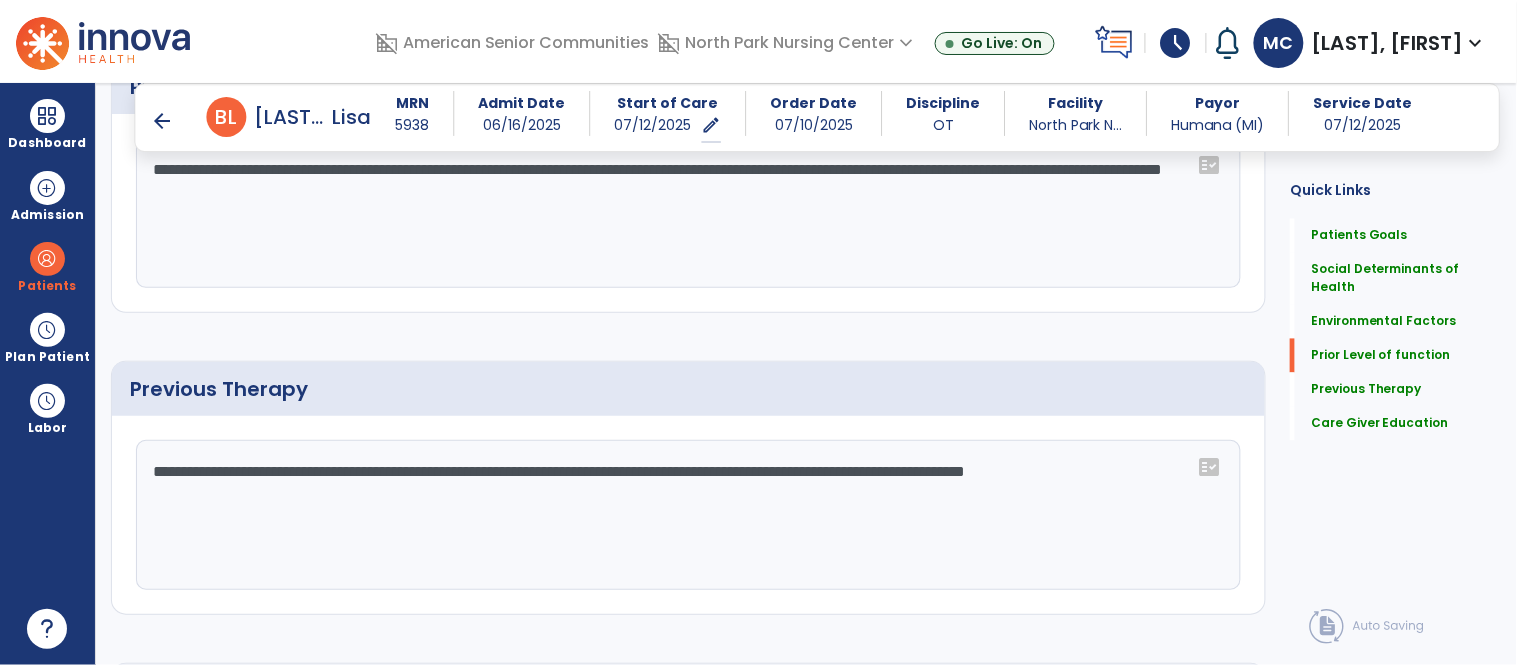 scroll, scrollTop: 1228, scrollLeft: 0, axis: vertical 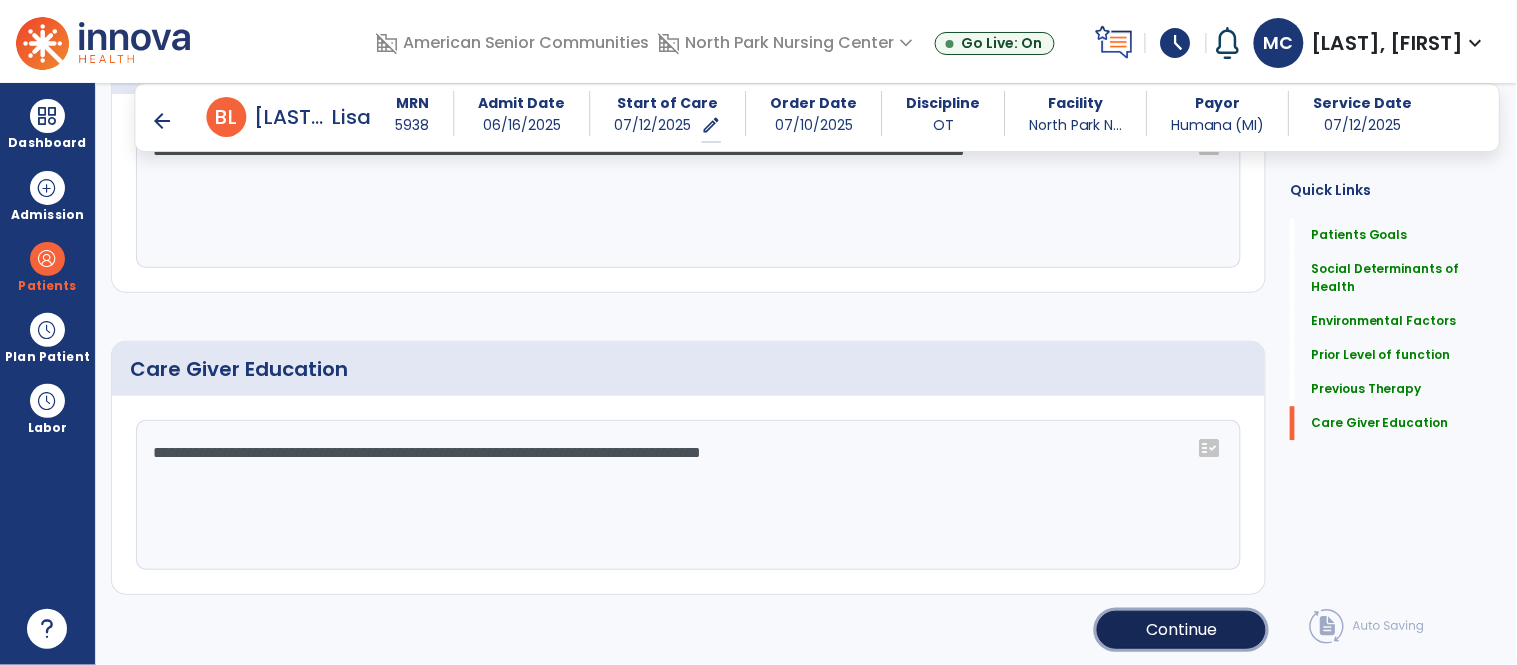 click on "Continue" 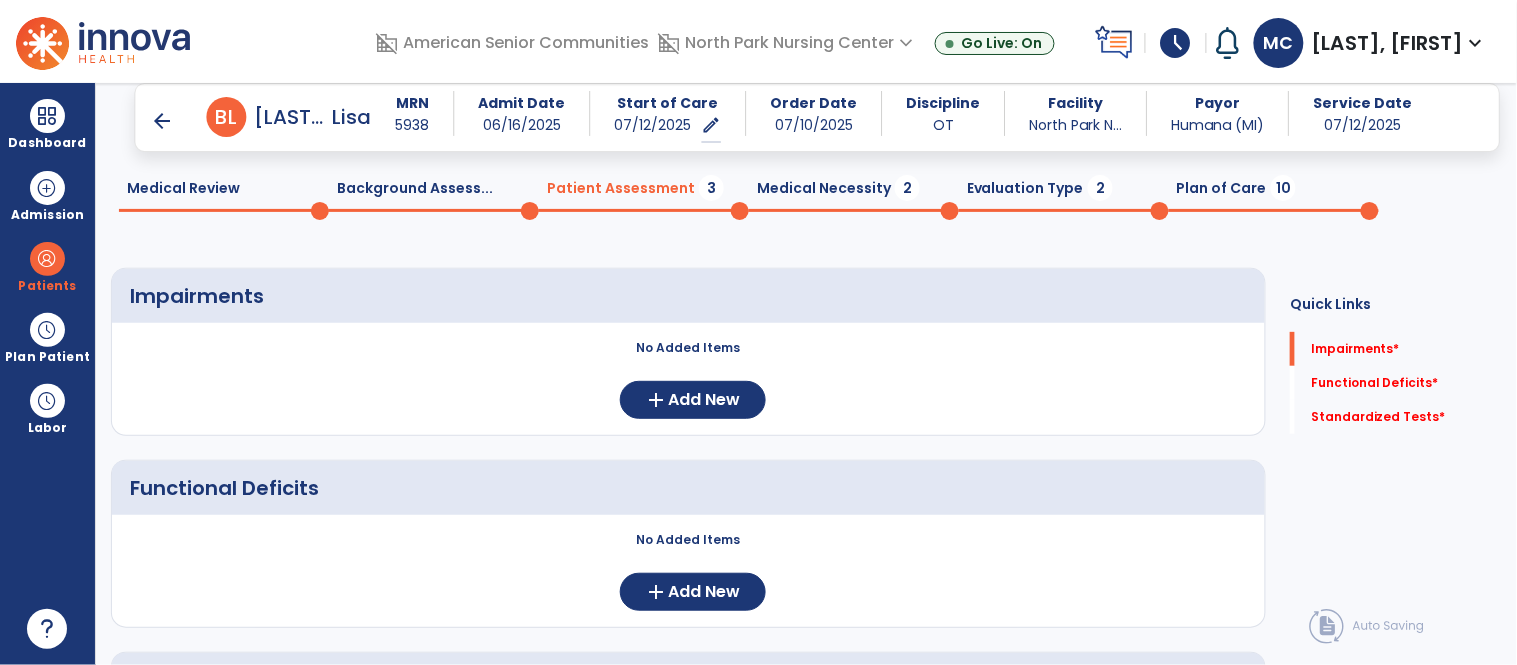 scroll, scrollTop: 56, scrollLeft: 0, axis: vertical 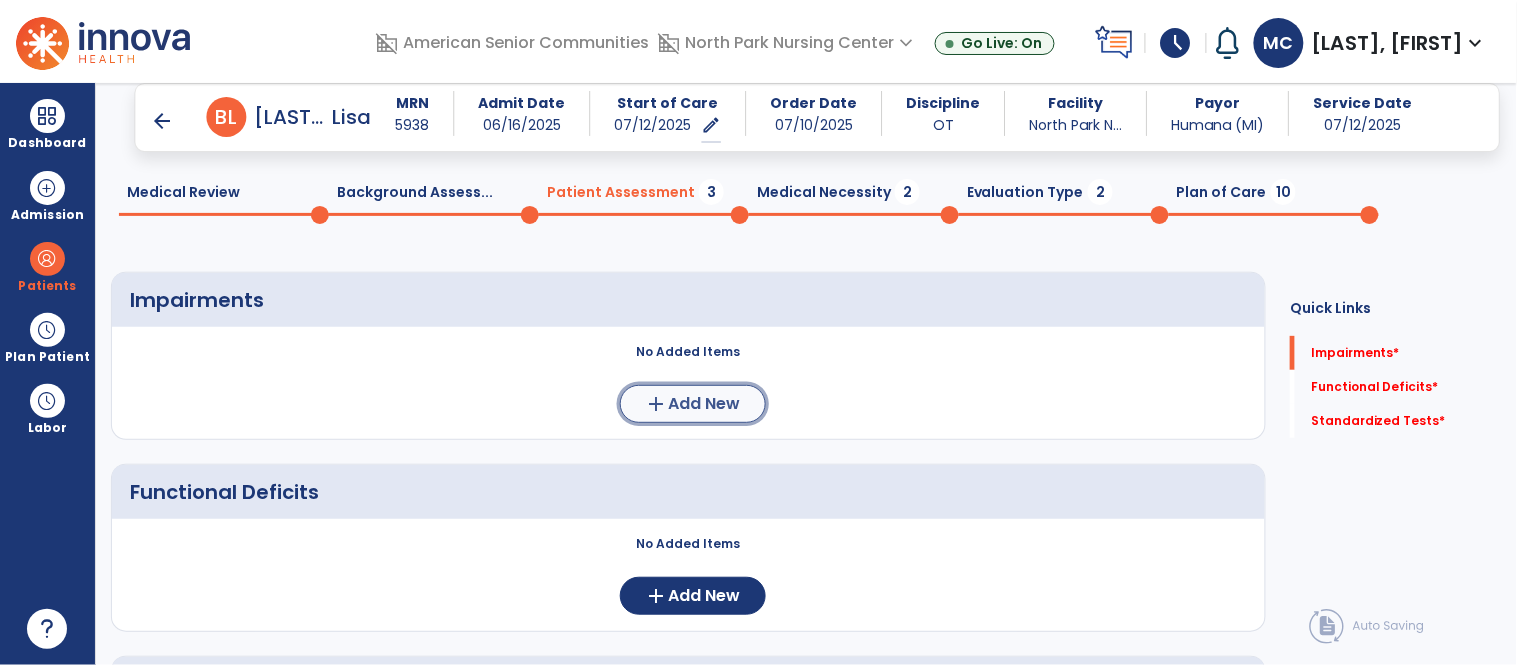 click on "Add New" 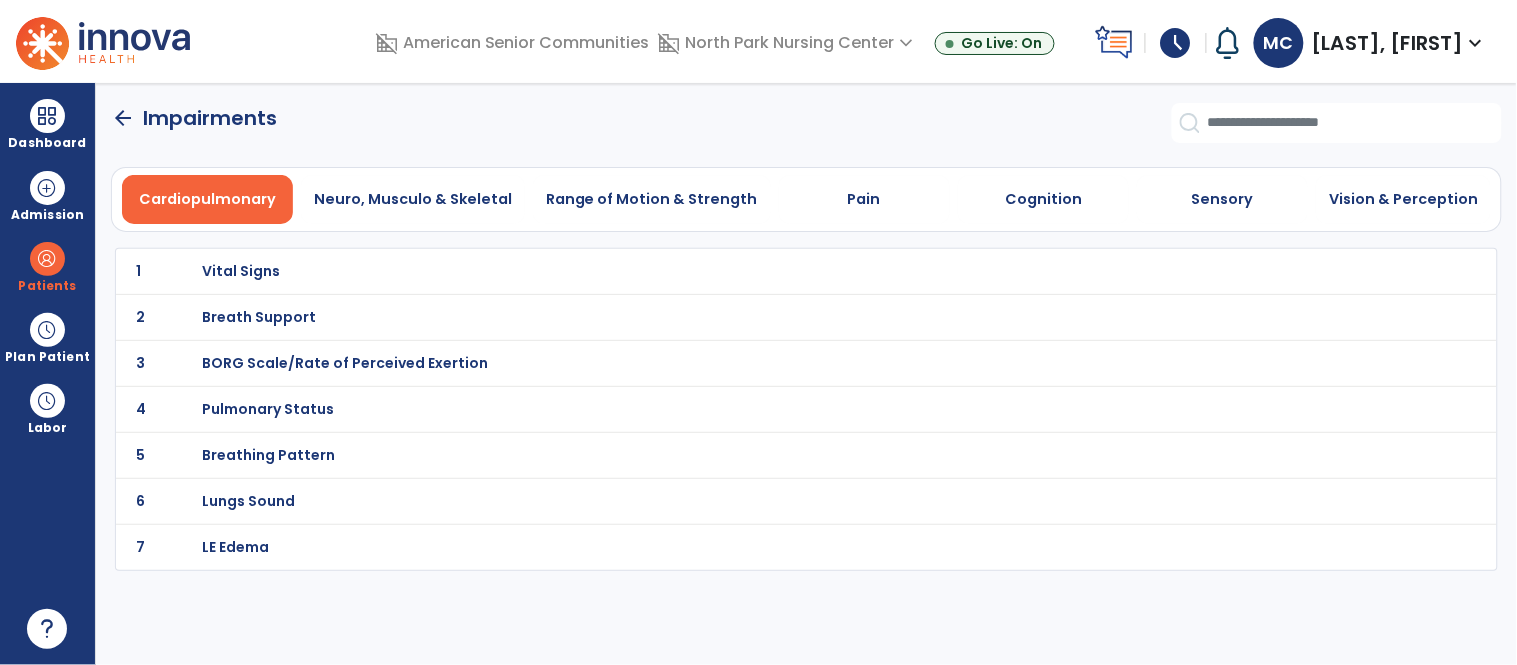 scroll, scrollTop: 0, scrollLeft: 0, axis: both 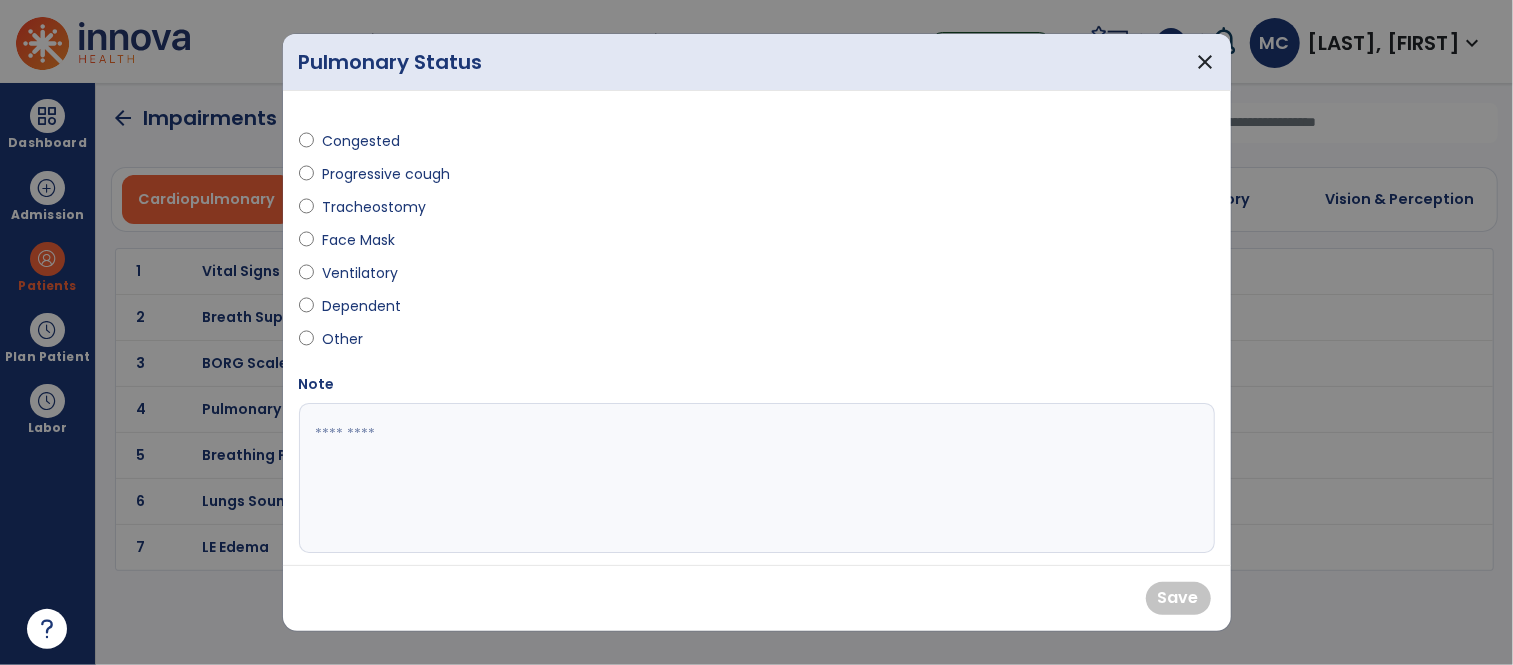 click on "Dependent" at bounding box center (522, 310) 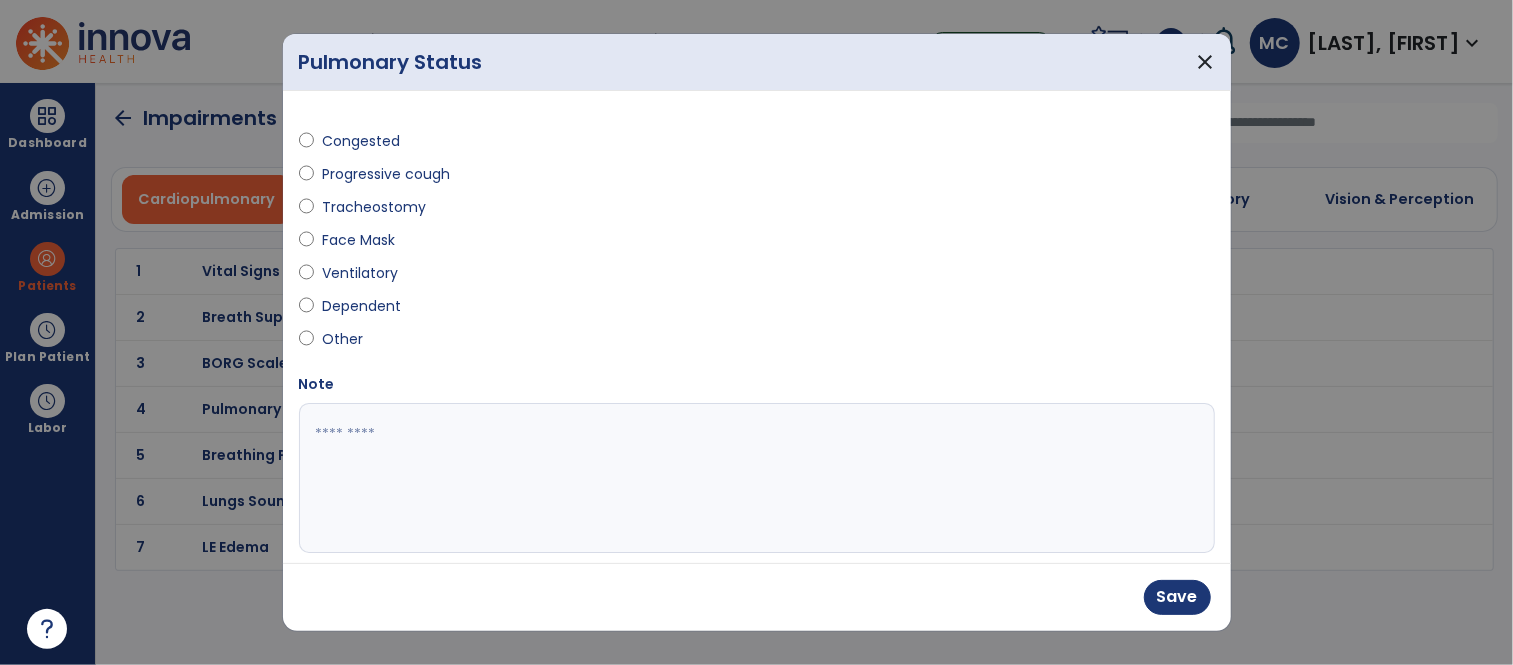 click at bounding box center (754, 478) 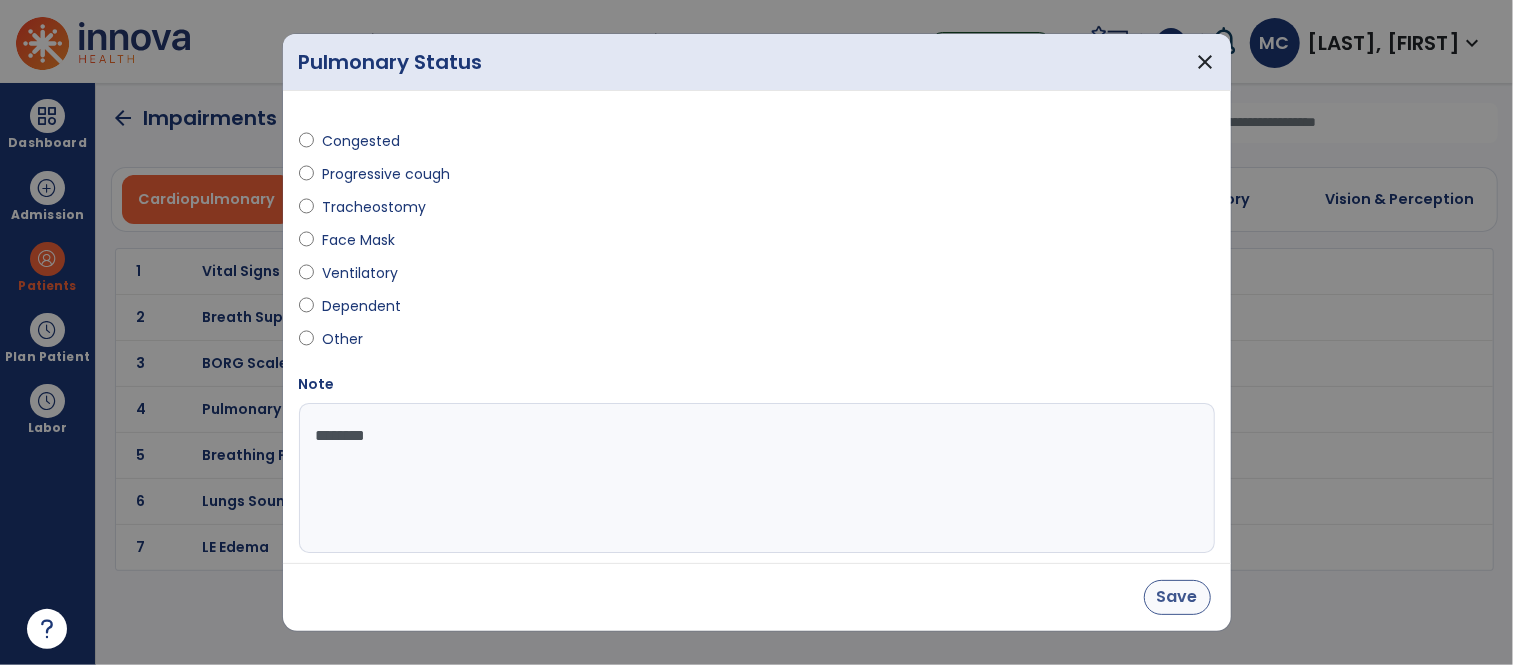 type on "********" 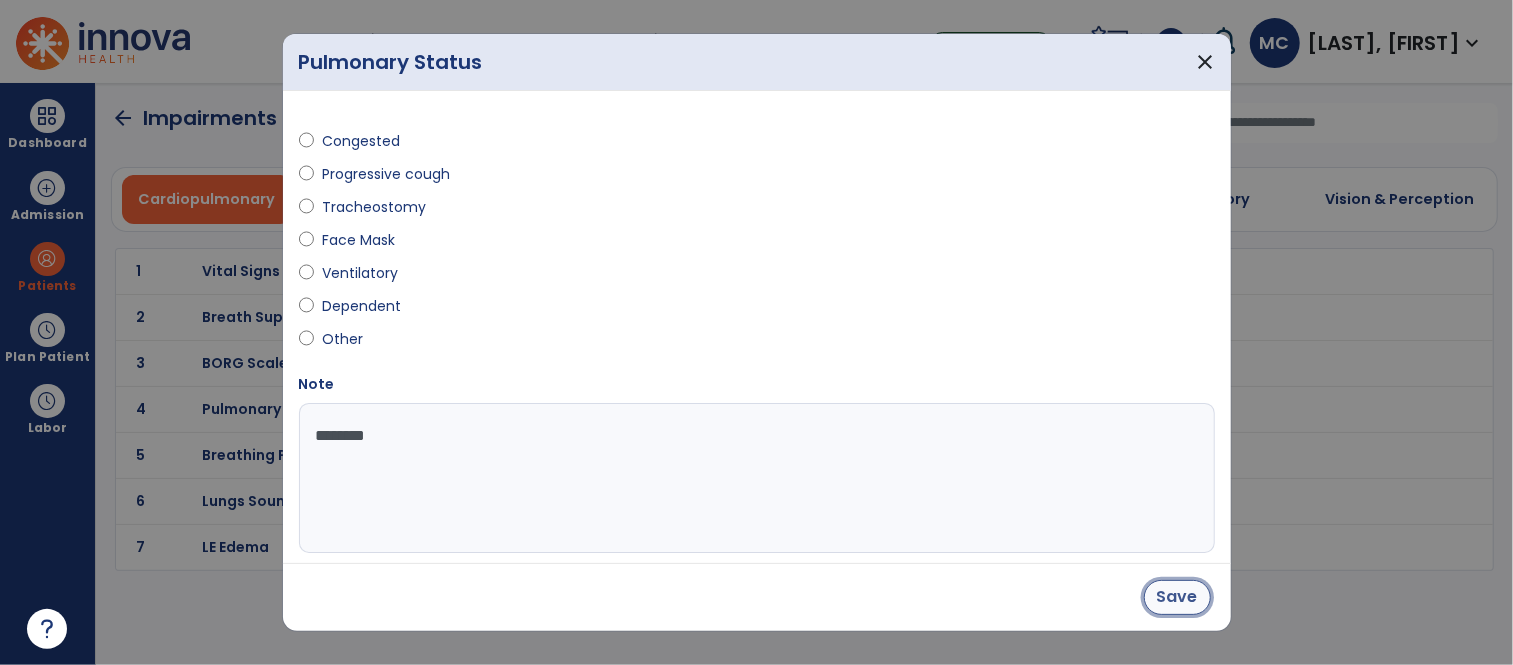 click on "Save" at bounding box center [1177, 597] 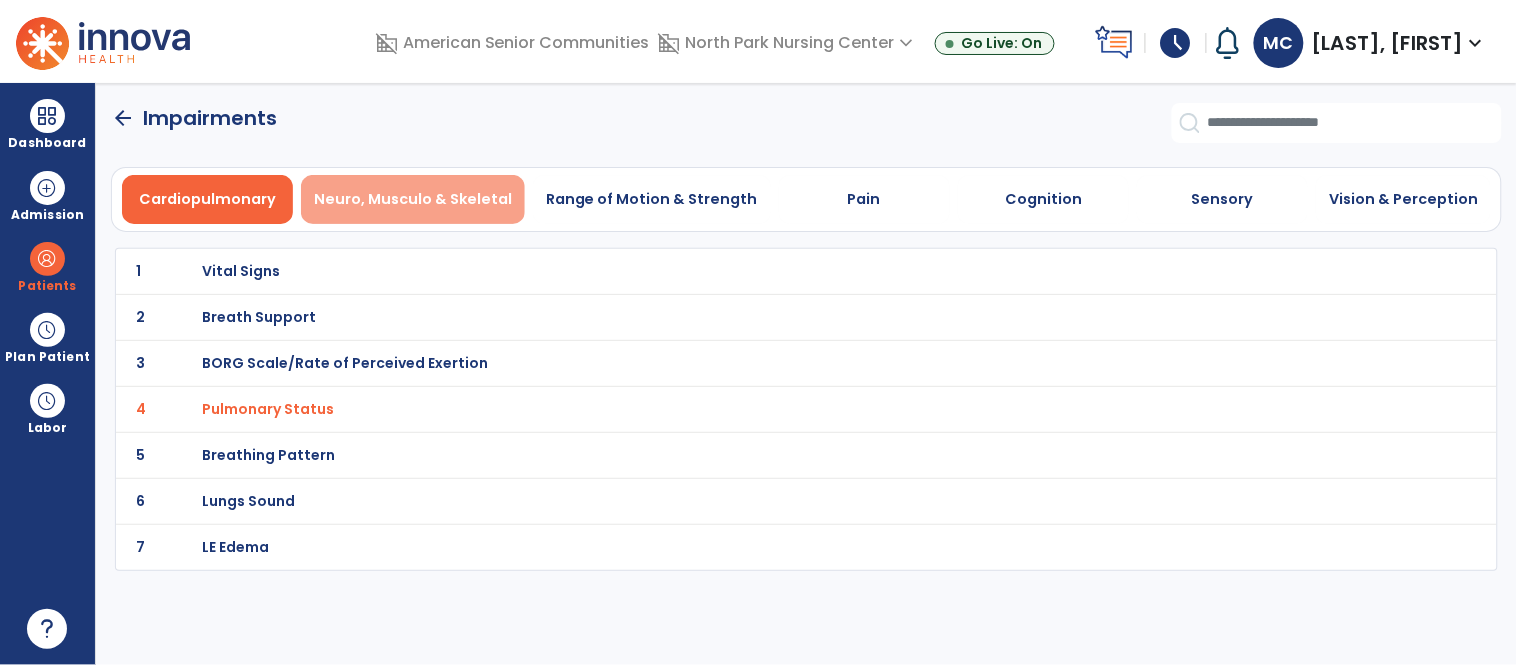 click on "Neuro, Musculo & Skeletal" at bounding box center [413, 199] 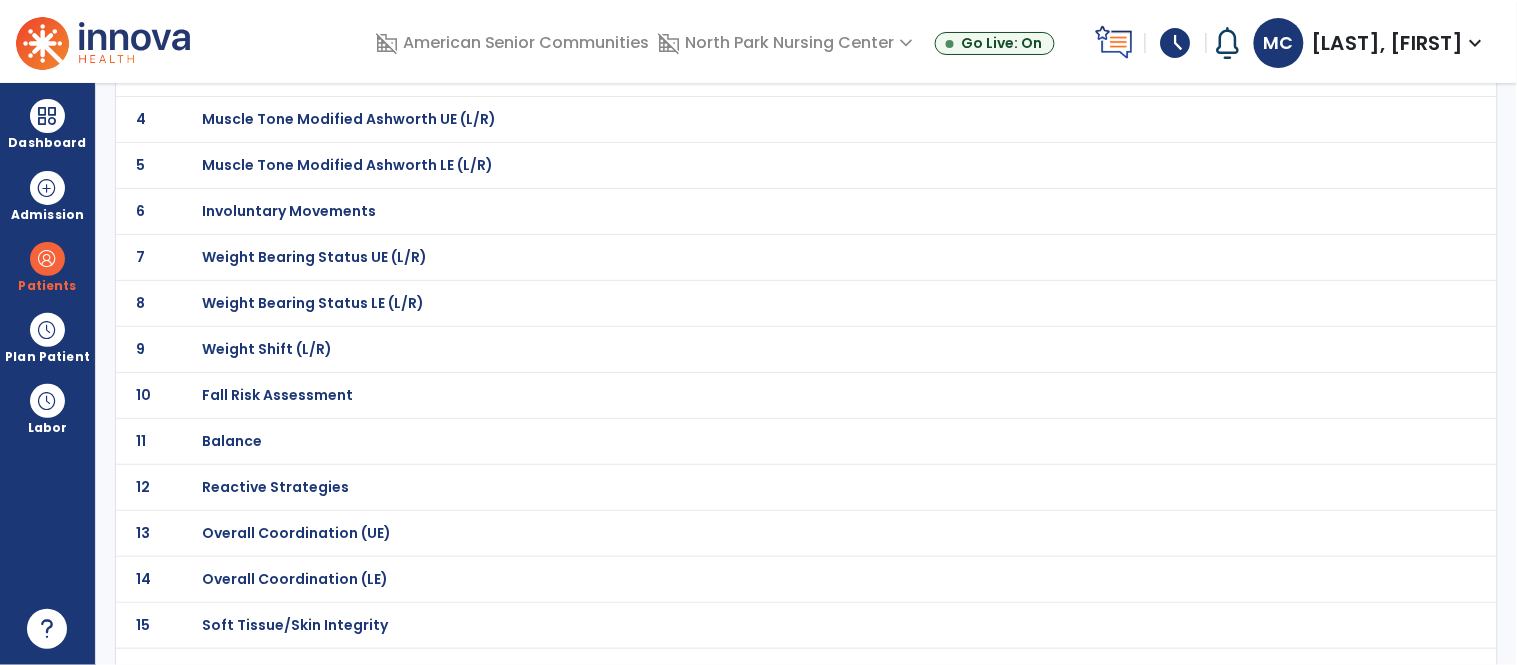 scroll, scrollTop: 291, scrollLeft: 0, axis: vertical 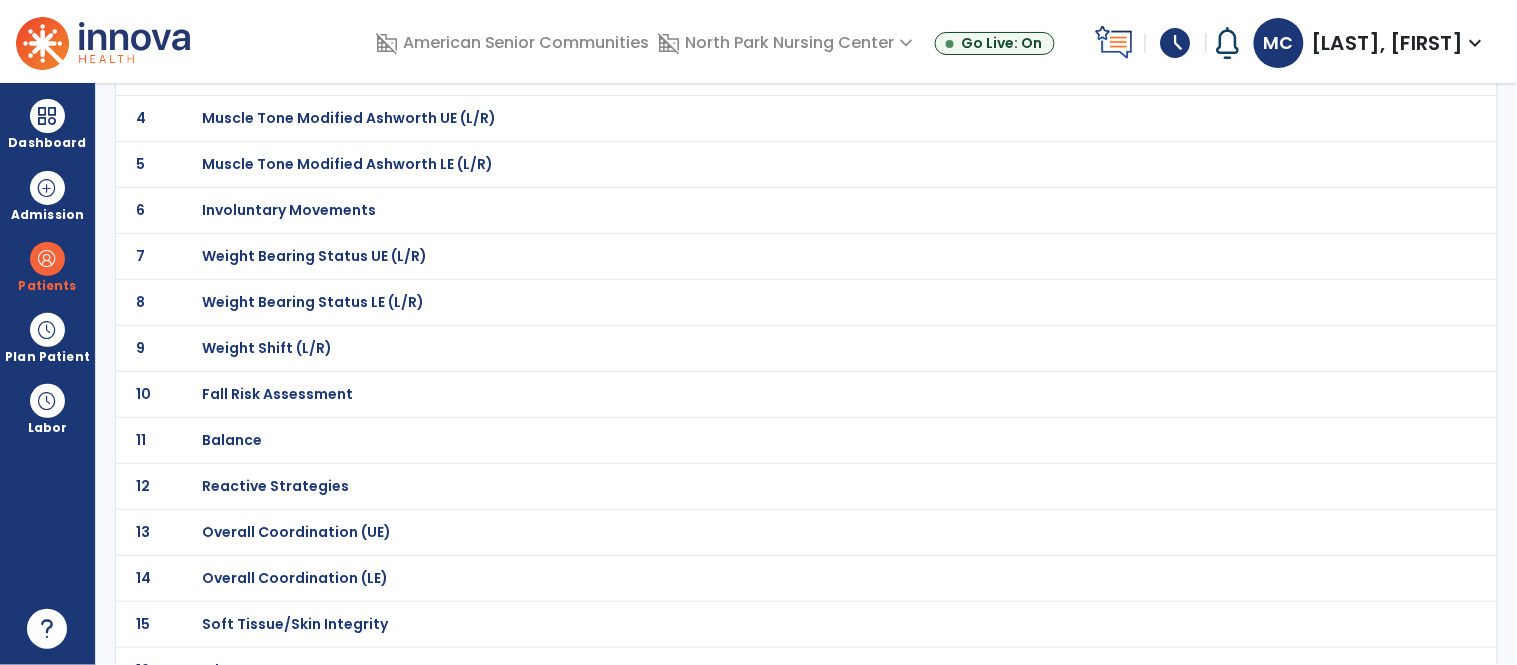 click on "Balance" at bounding box center [273, -20] 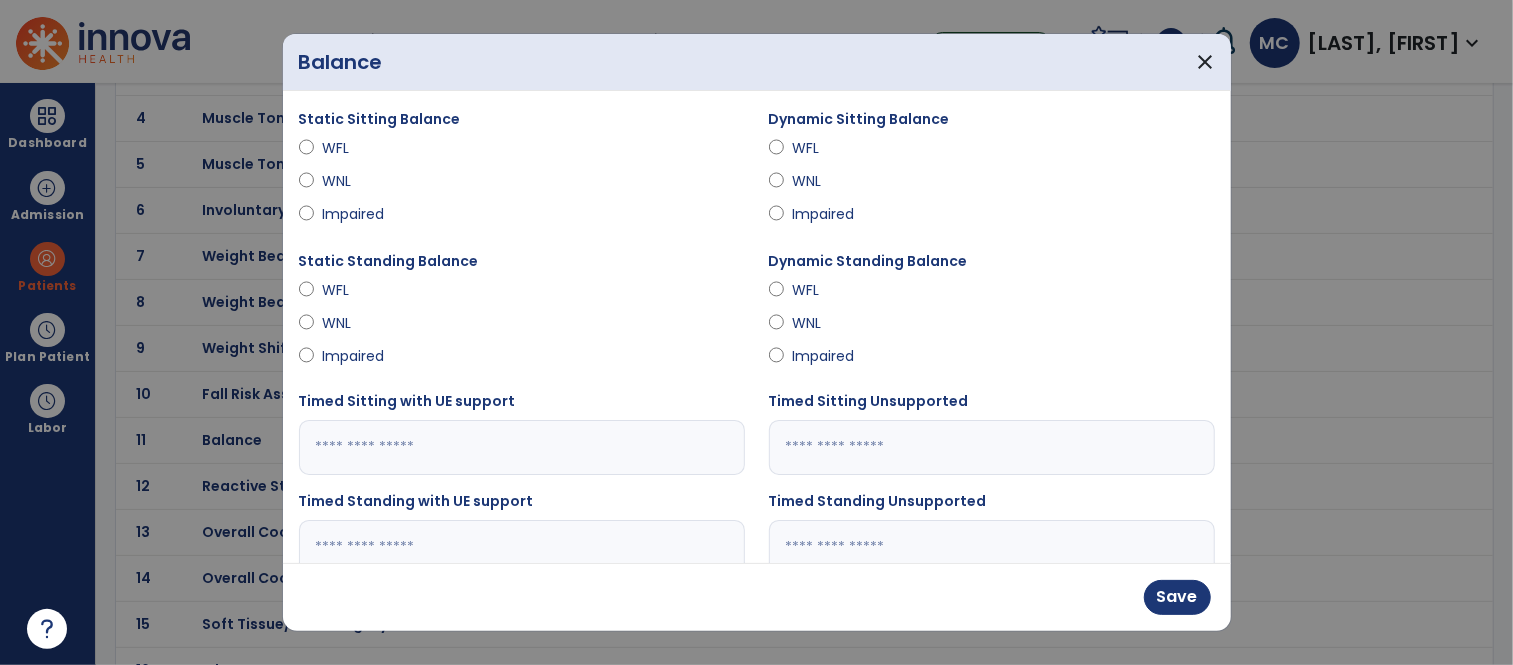 click on "Impaired" at bounding box center (992, 218) 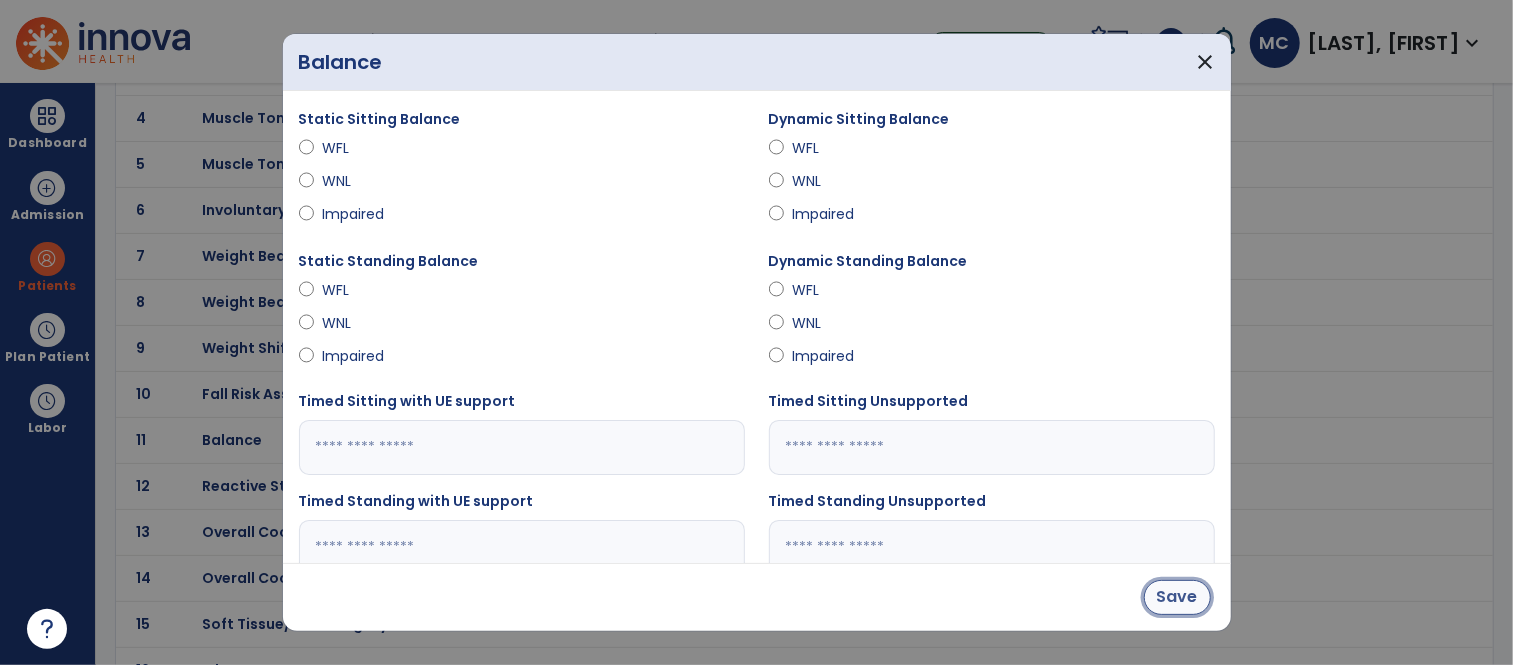 click on "Save" at bounding box center [1177, 597] 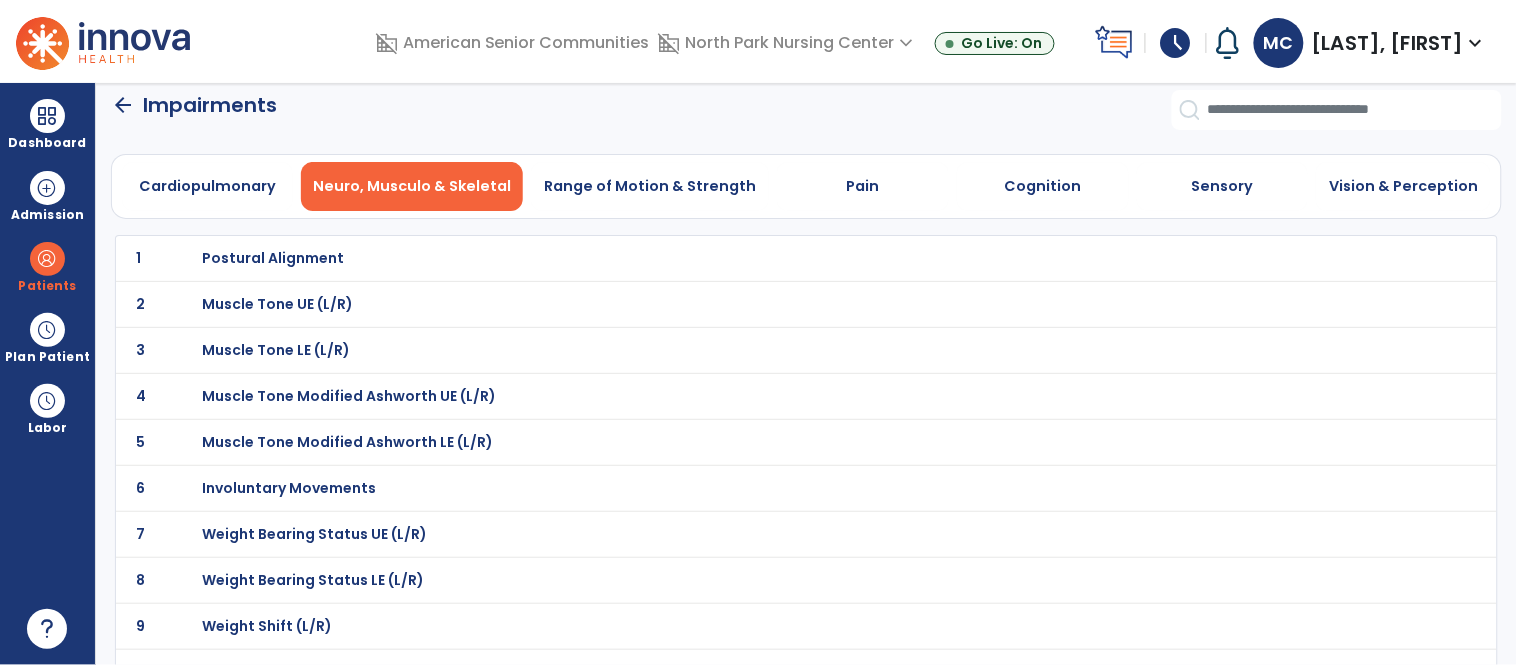 scroll, scrollTop: 0, scrollLeft: 0, axis: both 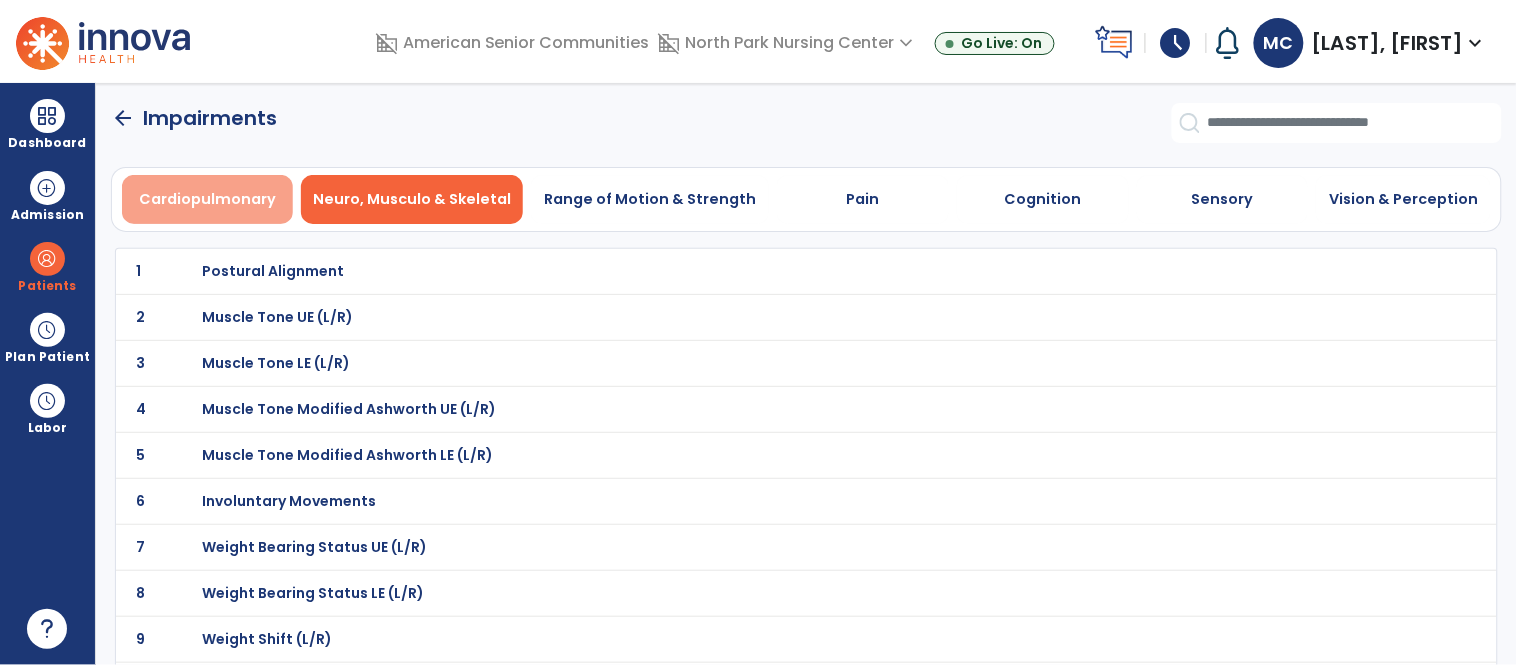 click on "Cardiopulmonary" at bounding box center (208, 199) 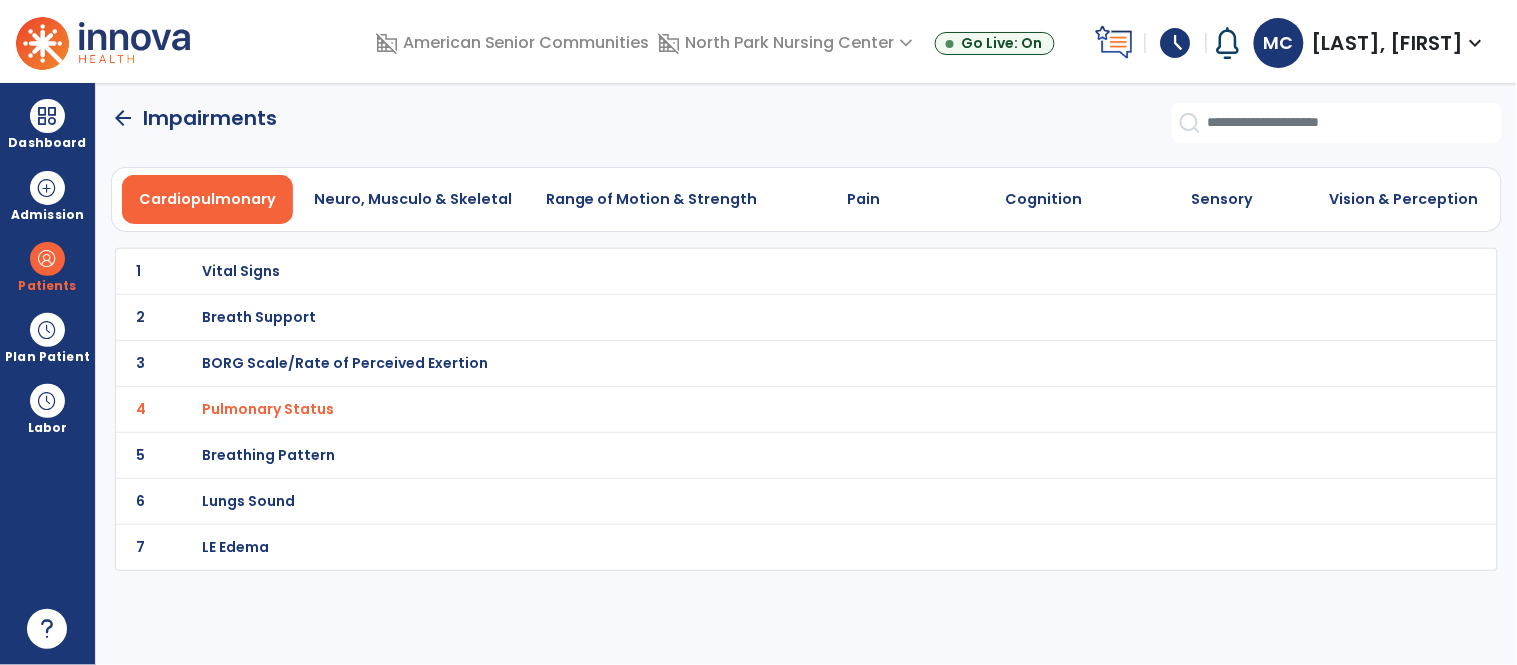 click on "BORG Scale/Rate of Perceived Exertion" at bounding box center (241, 271) 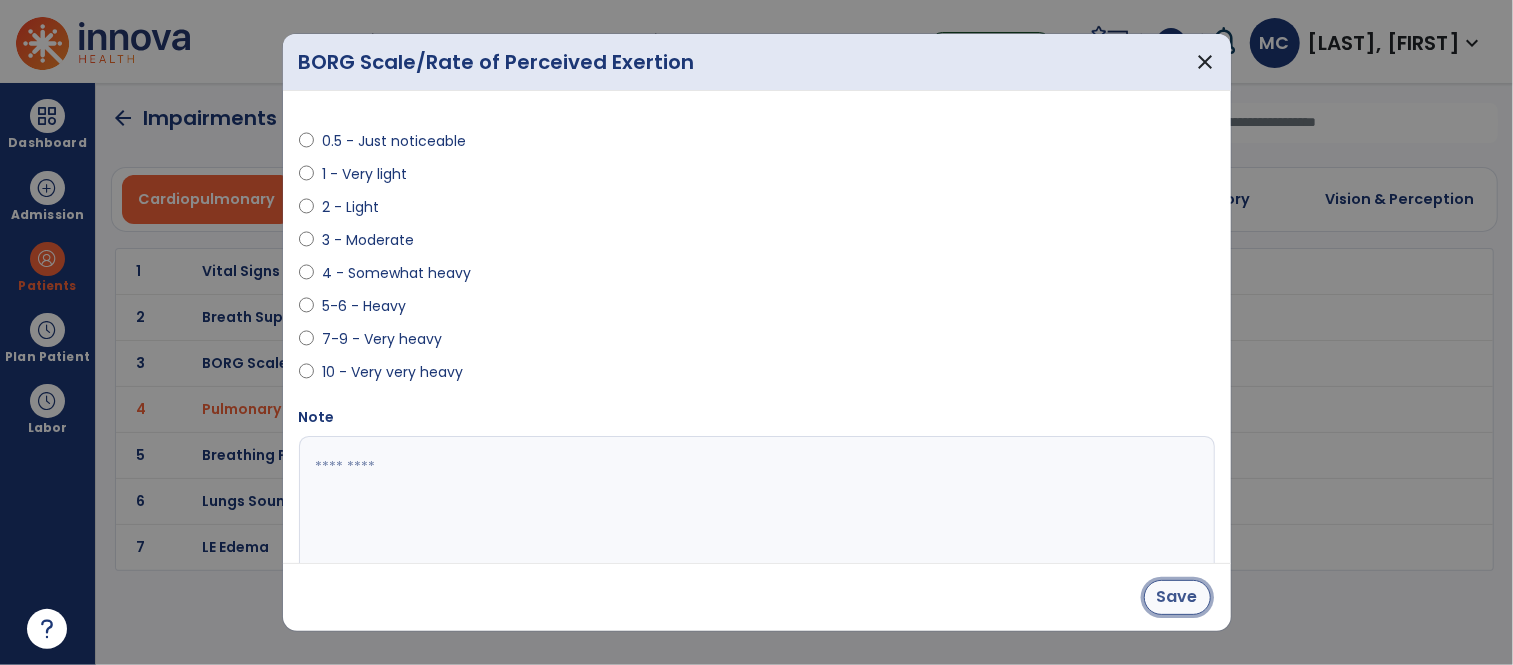 click on "Save" at bounding box center [1177, 597] 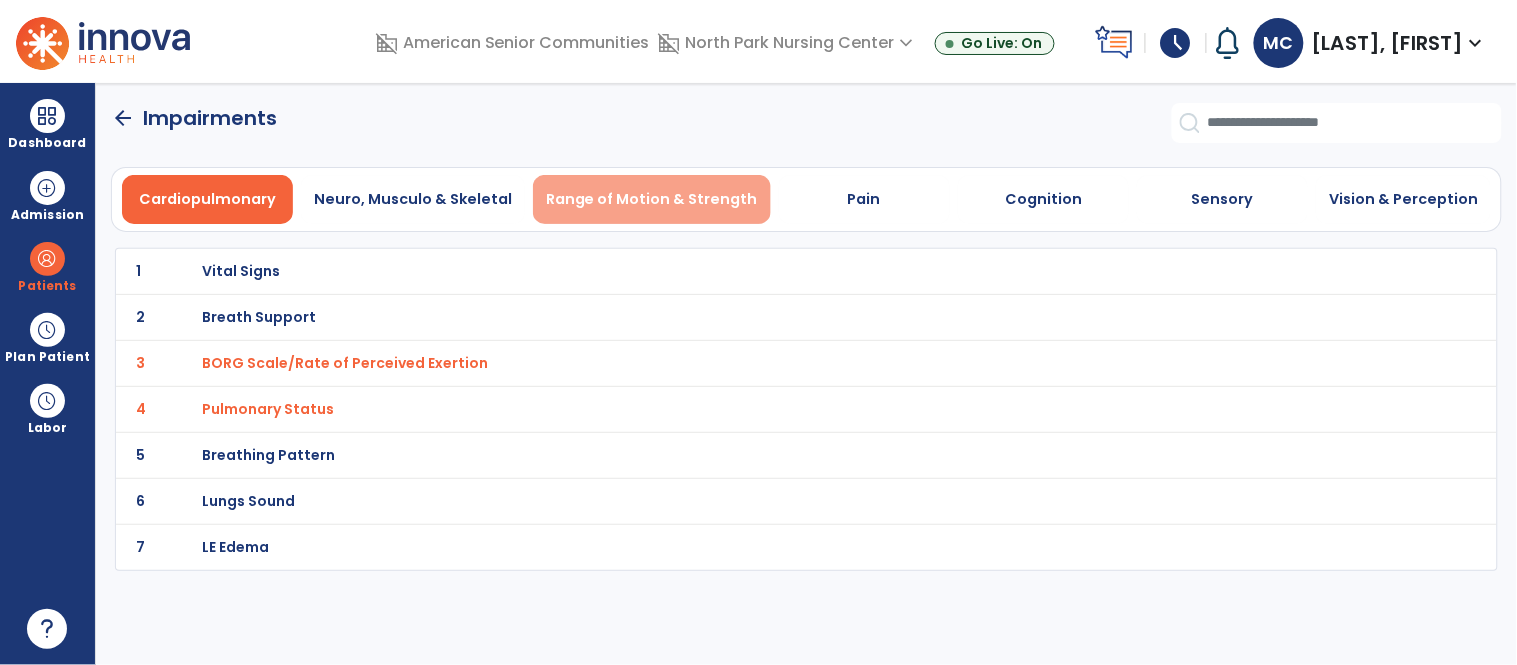 click on "Range of Motion & Strength" at bounding box center [652, 199] 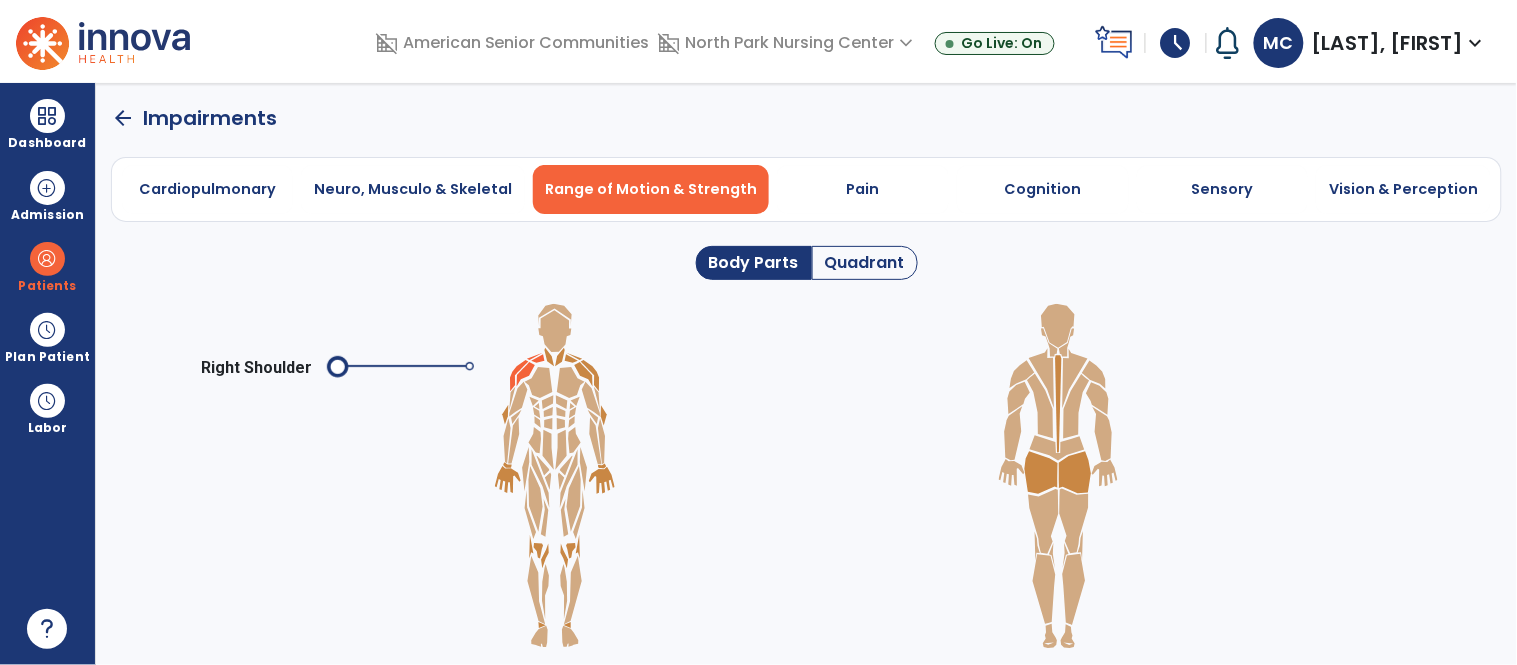 click 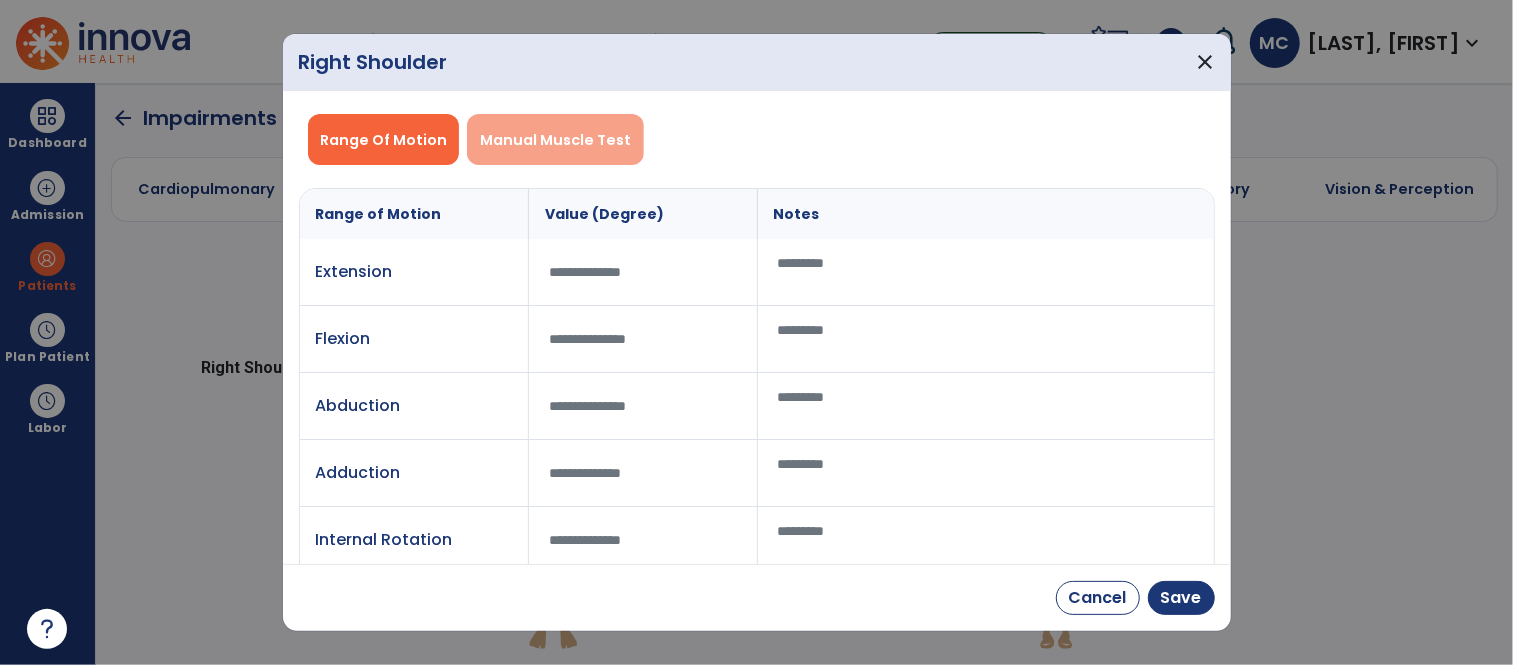 click on "Manual Muscle Test" at bounding box center [555, 139] 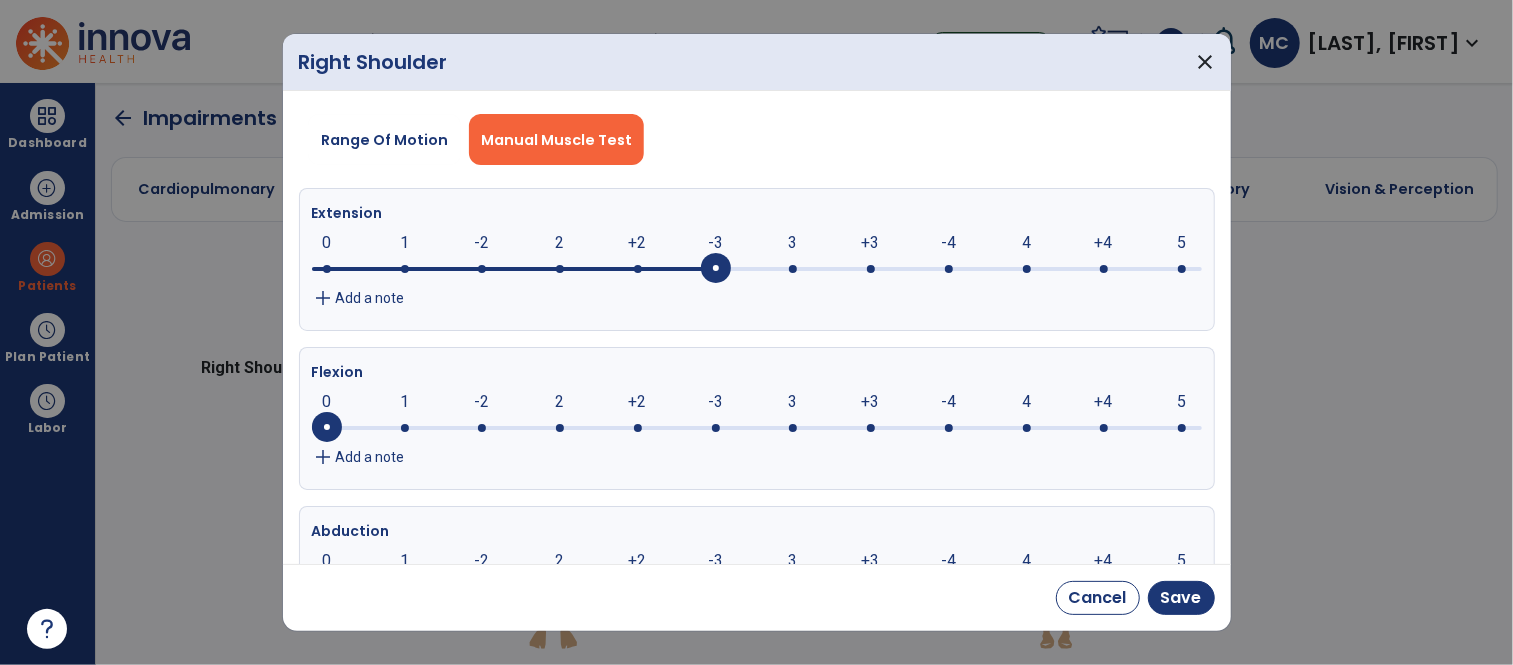 click 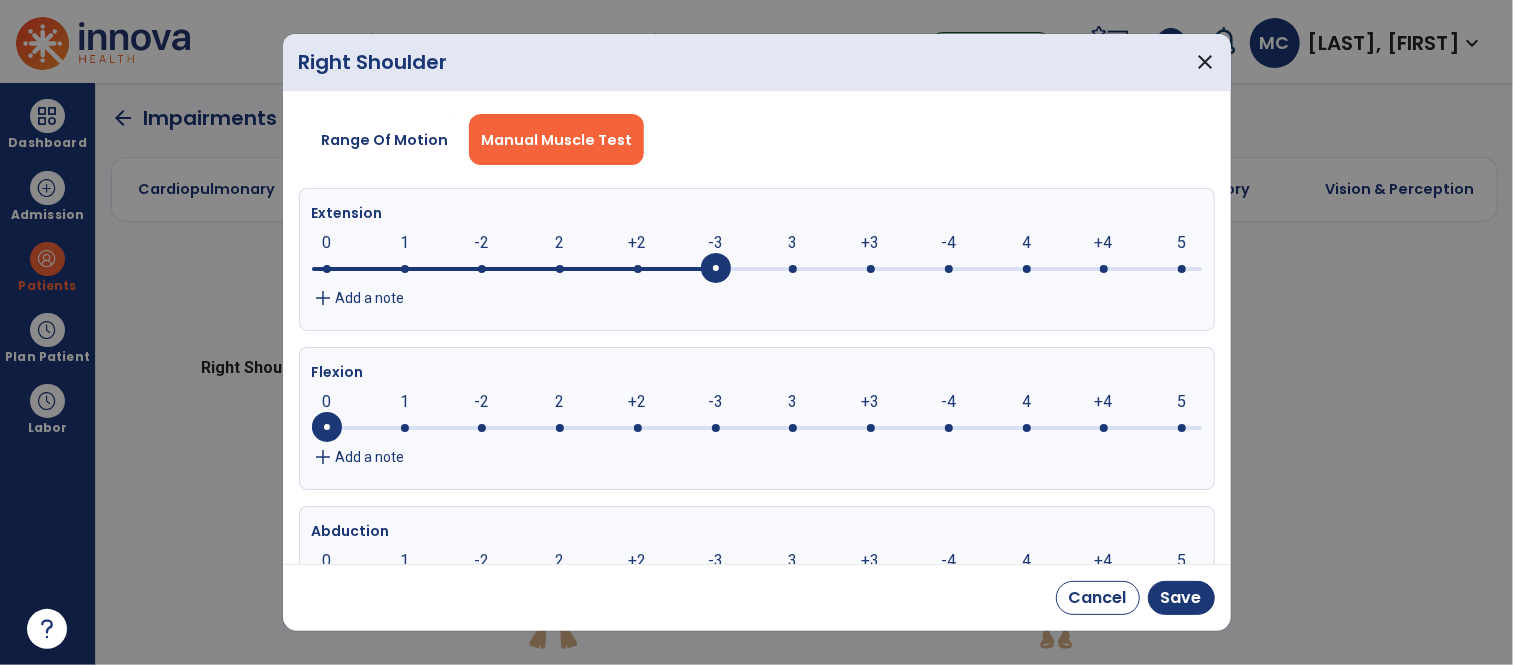click 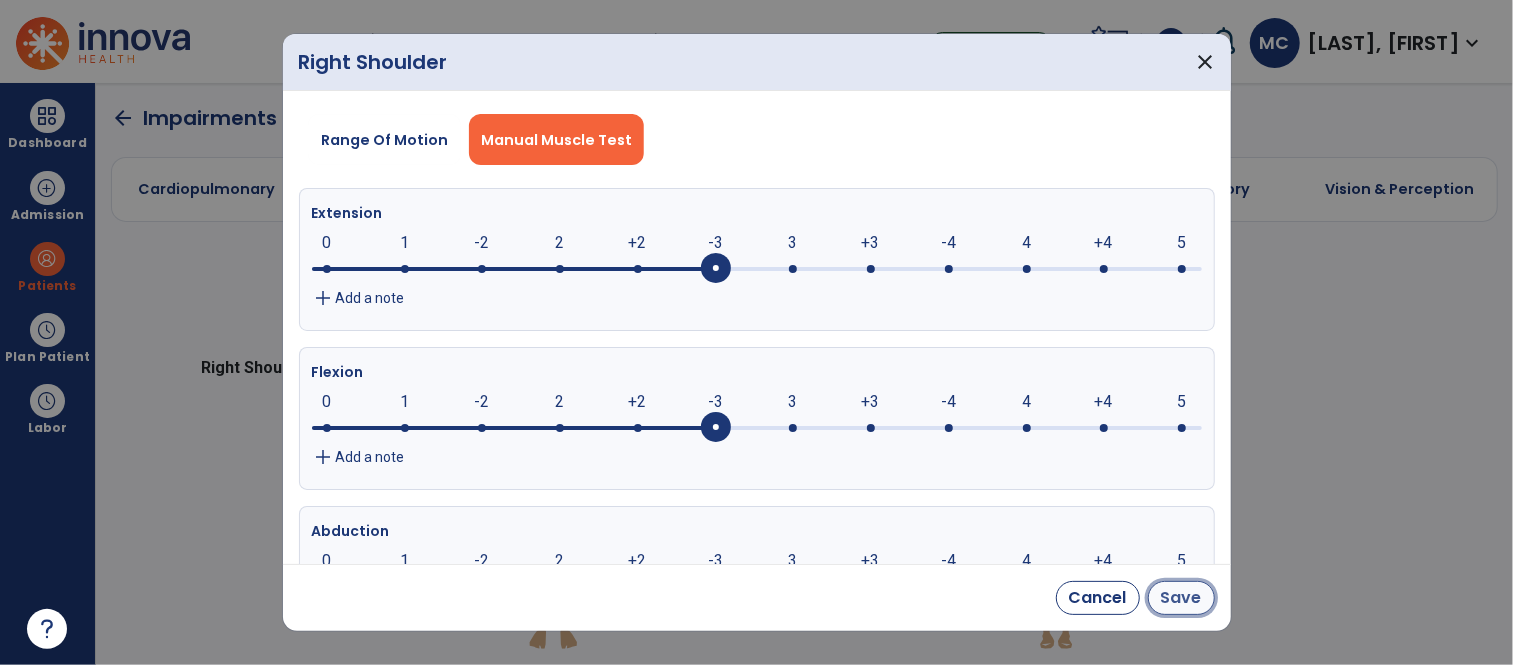 click on "Save" at bounding box center [1181, 598] 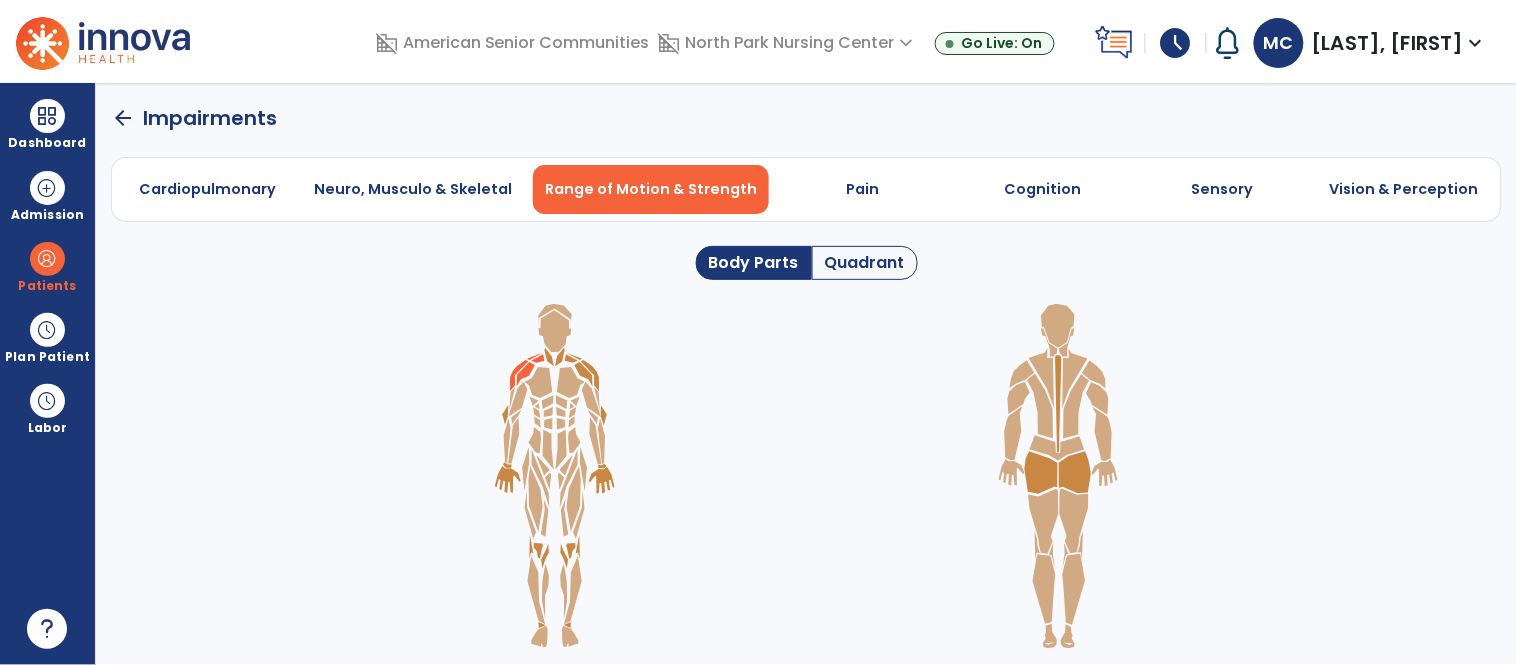 click 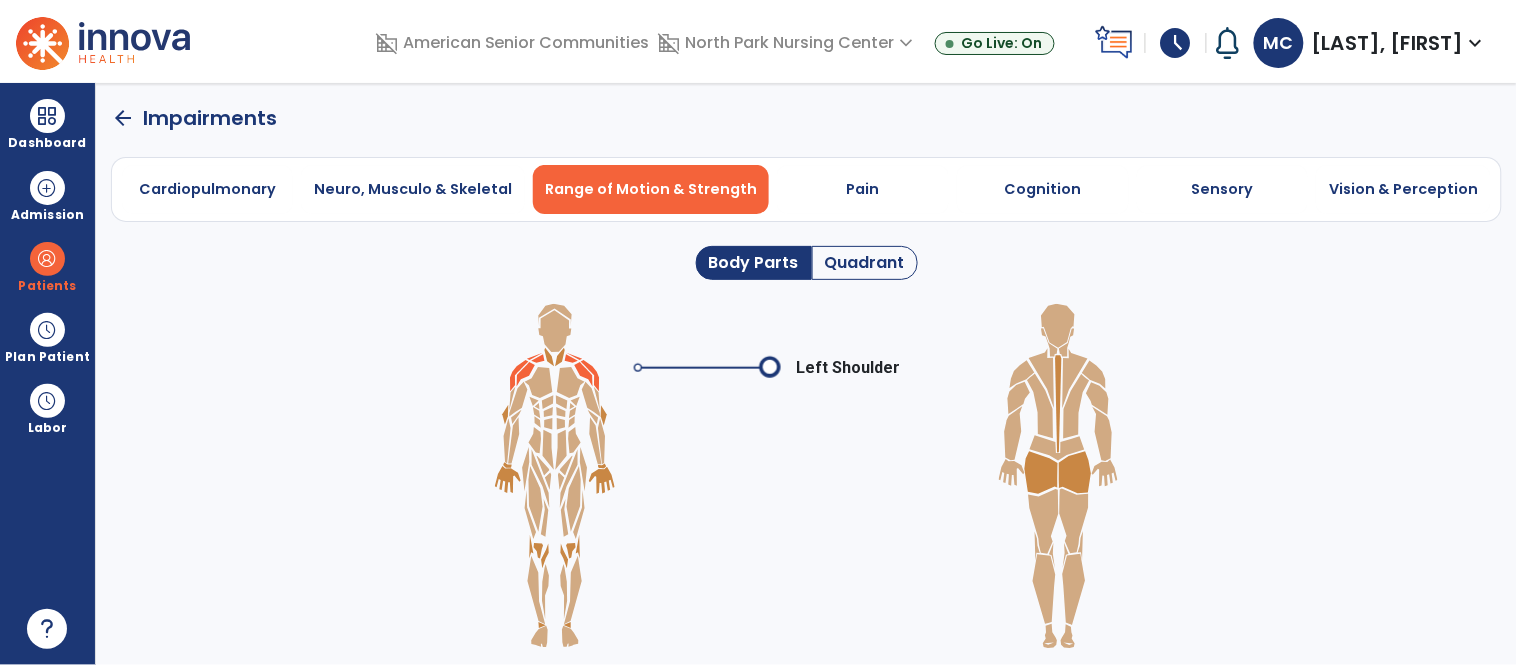 click 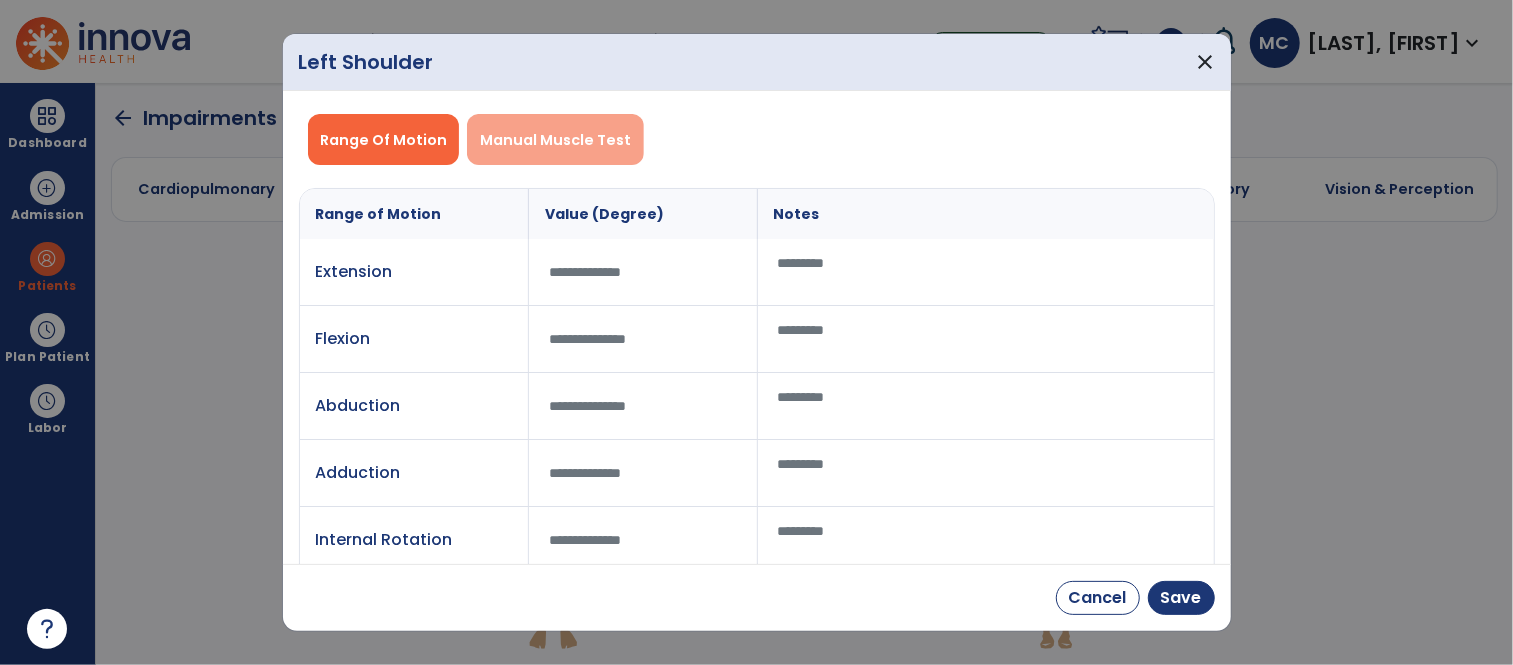 click on "Manual Muscle Test" at bounding box center (555, 140) 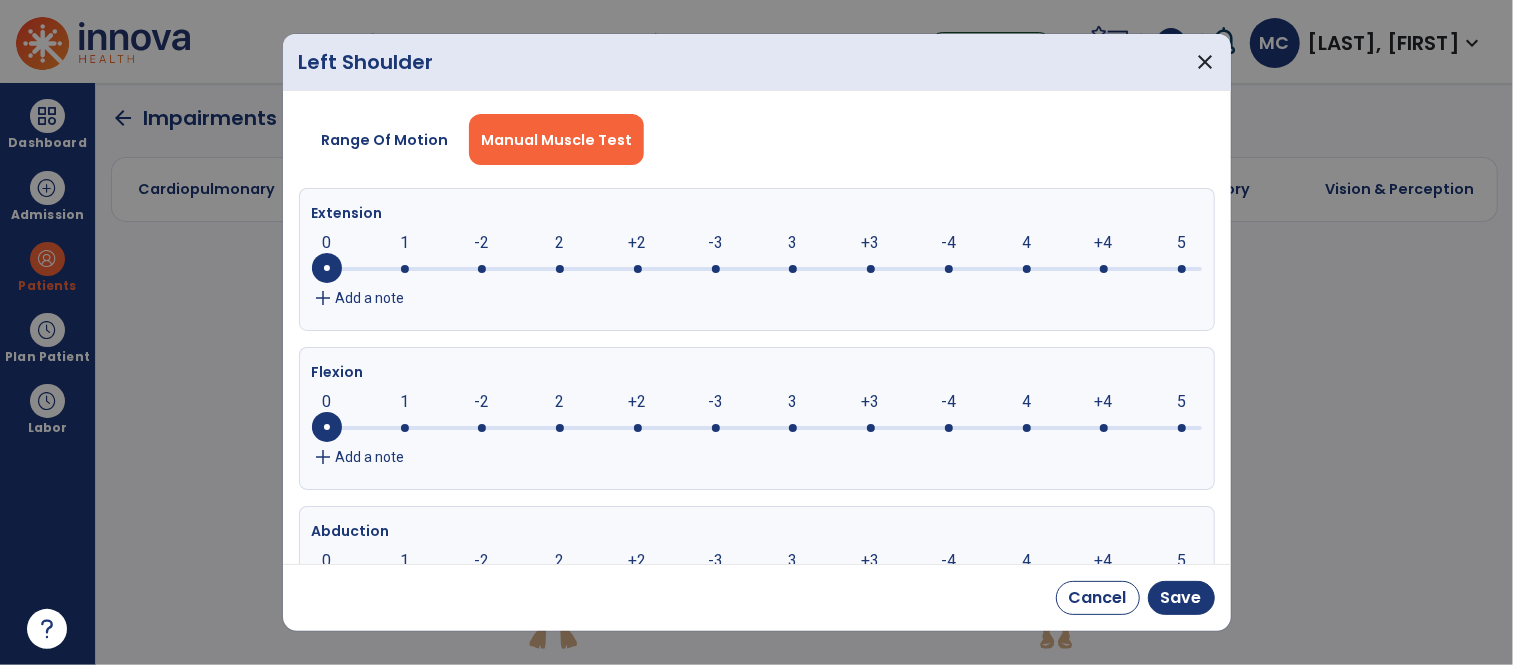 click 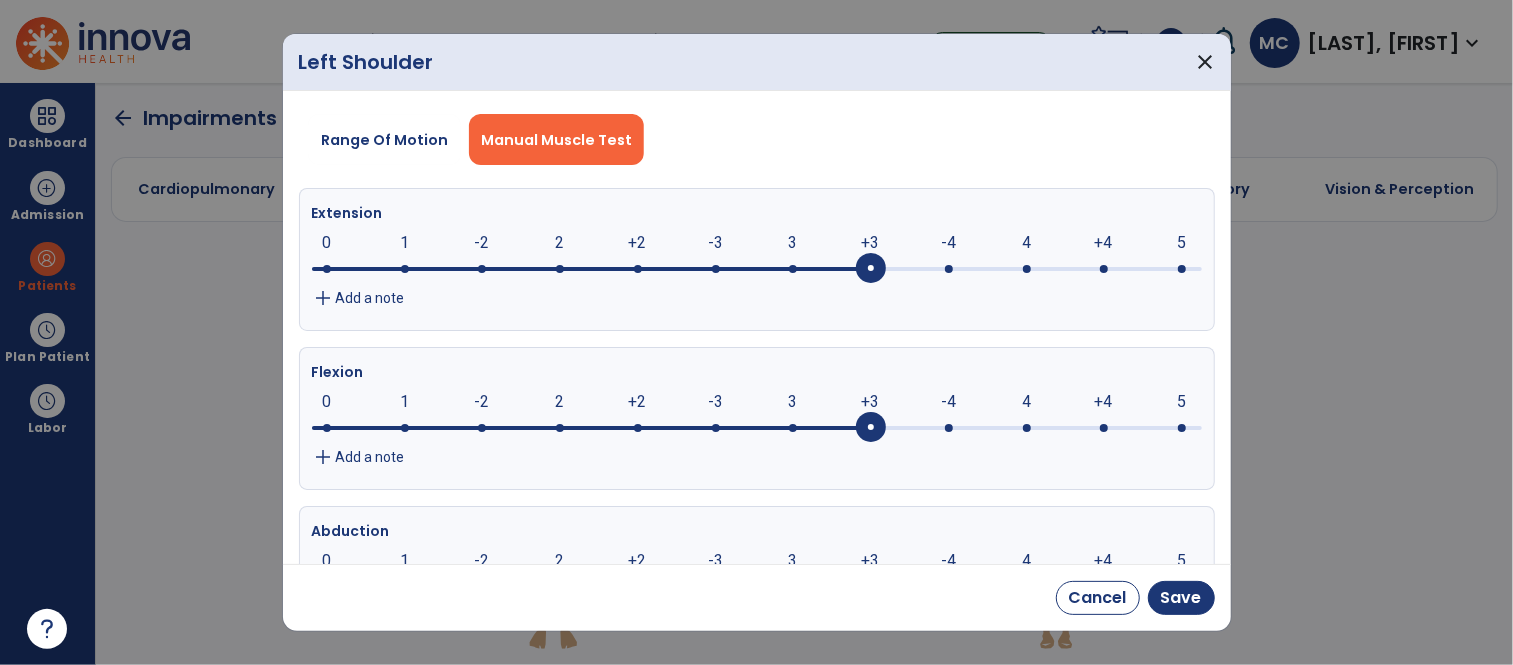 click 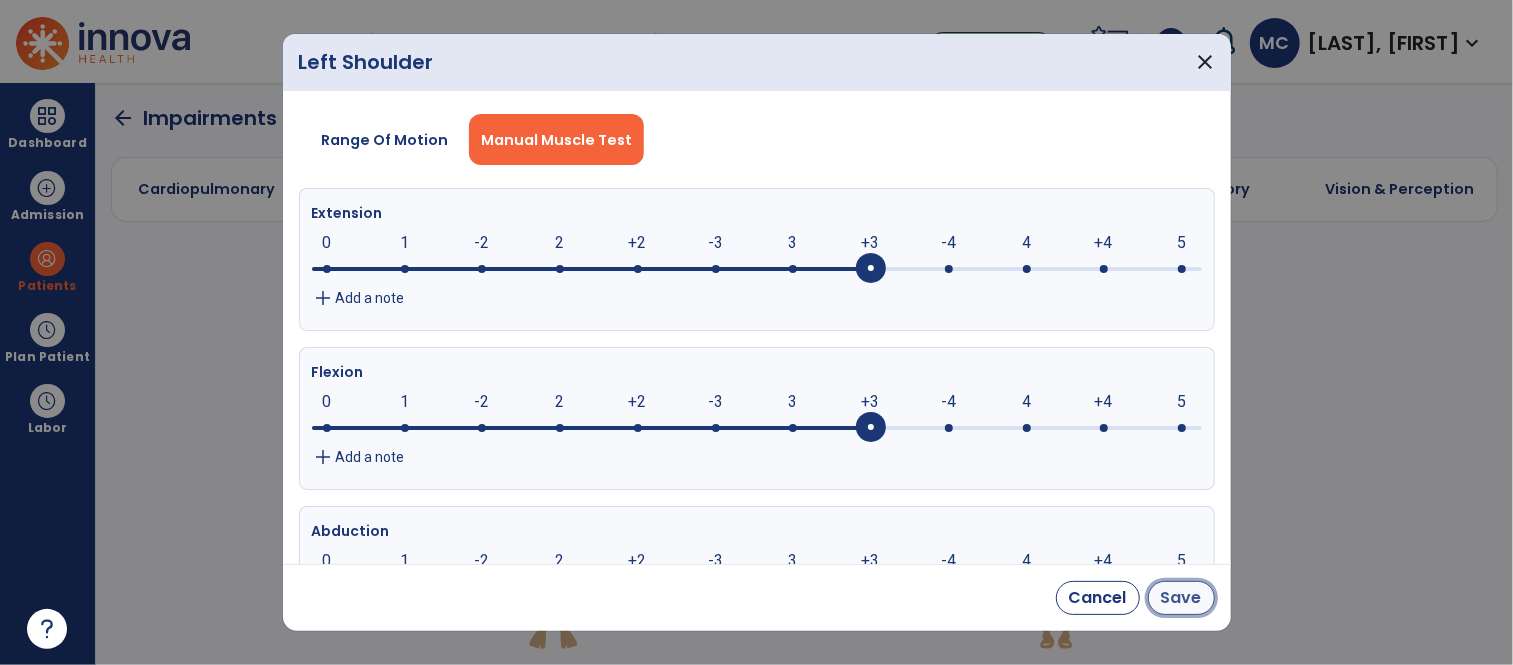 click on "Save" at bounding box center (1181, 598) 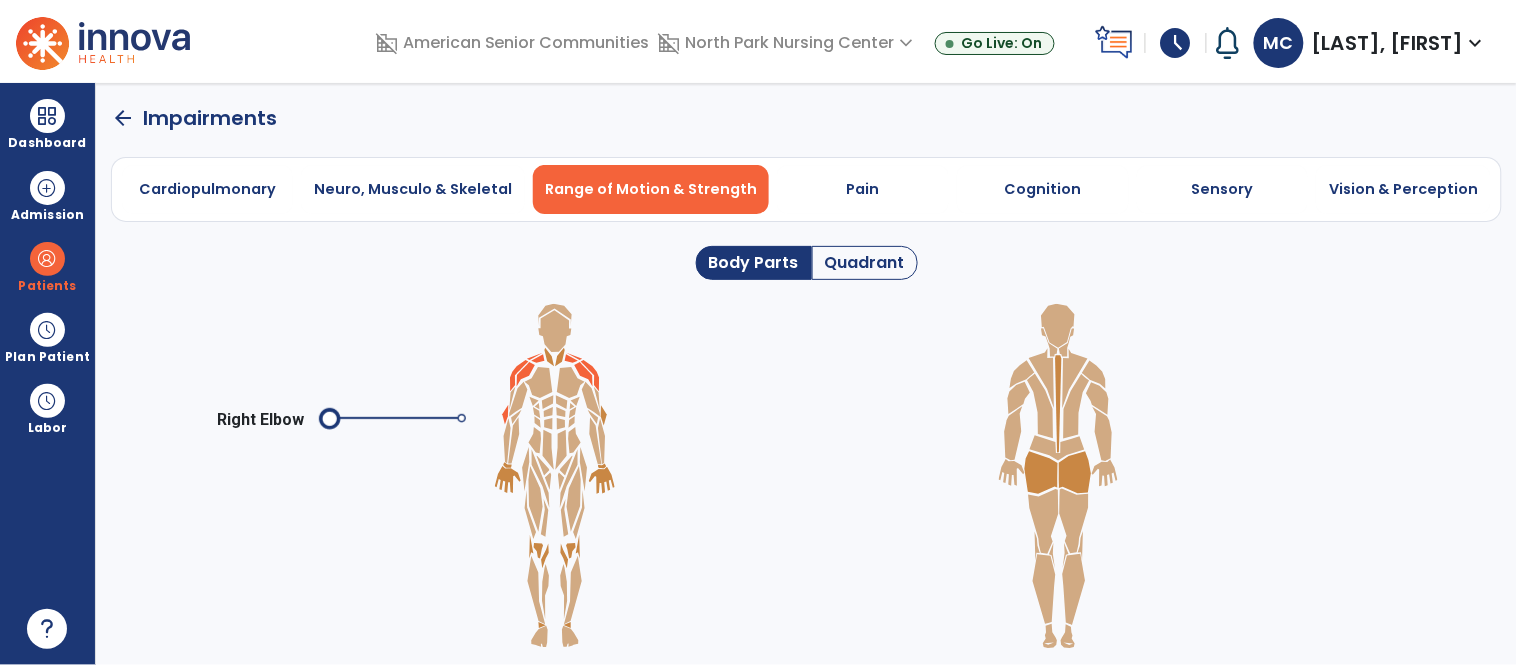 click 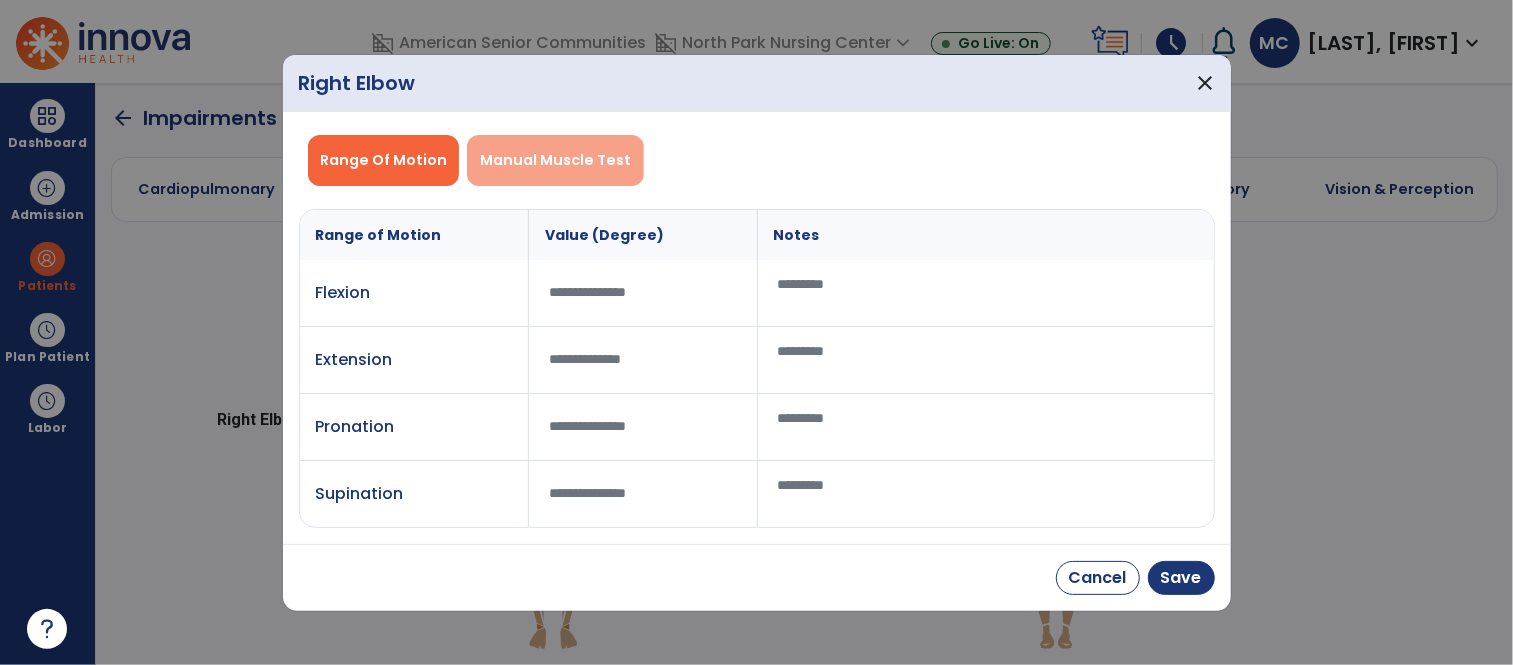 click on "Manual Muscle Test" at bounding box center [555, 160] 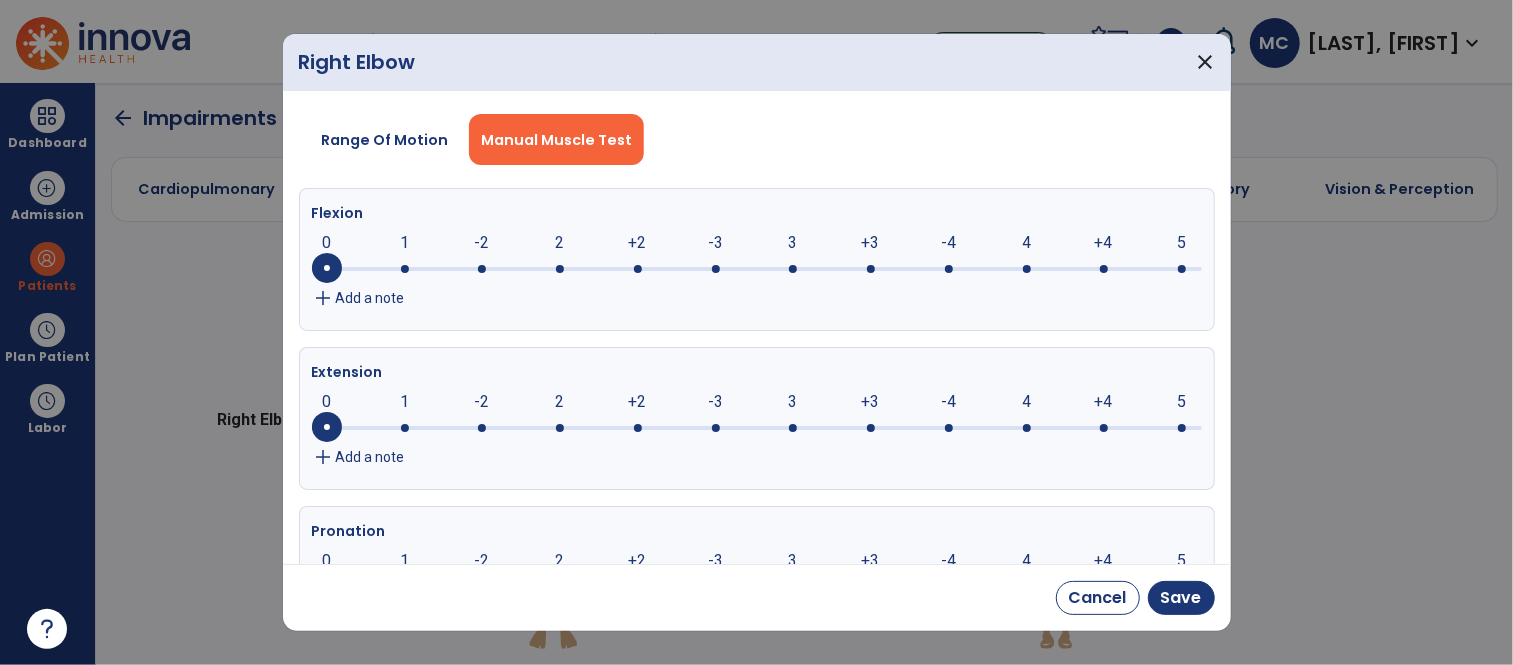 click 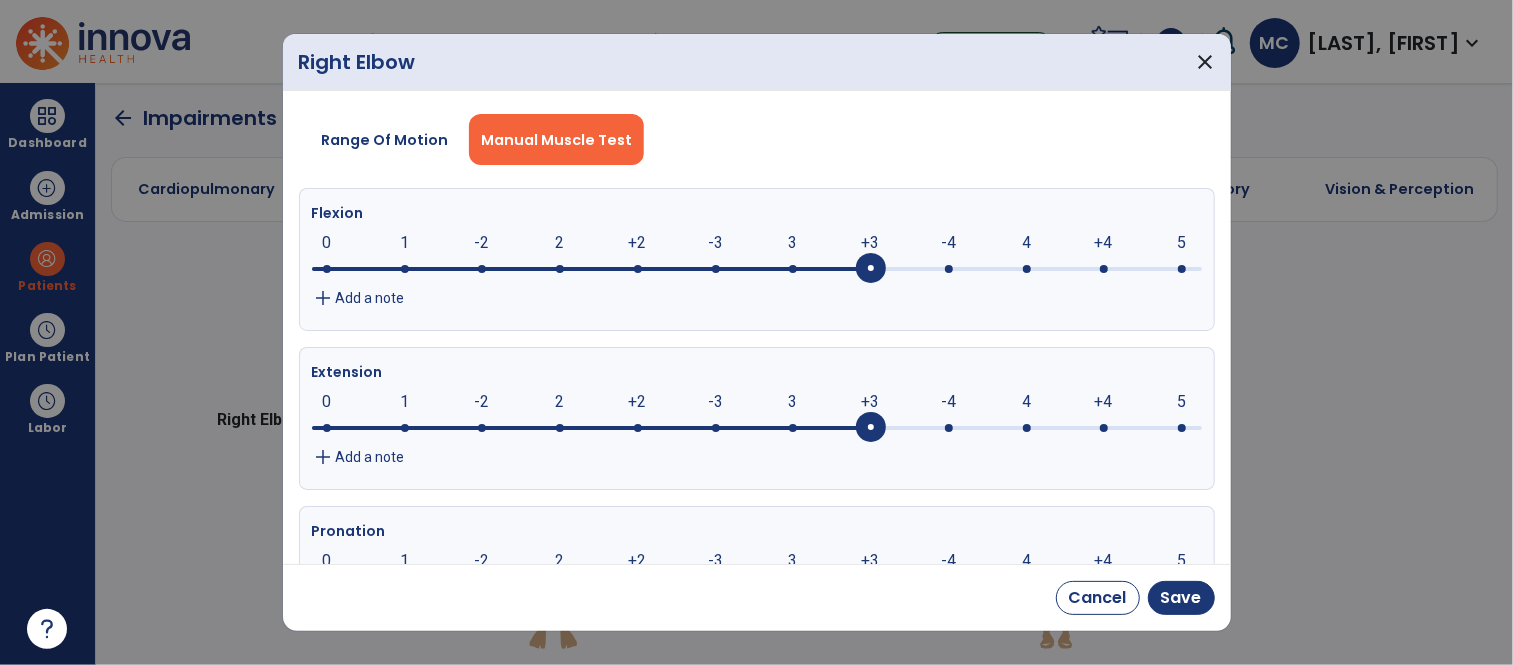 click 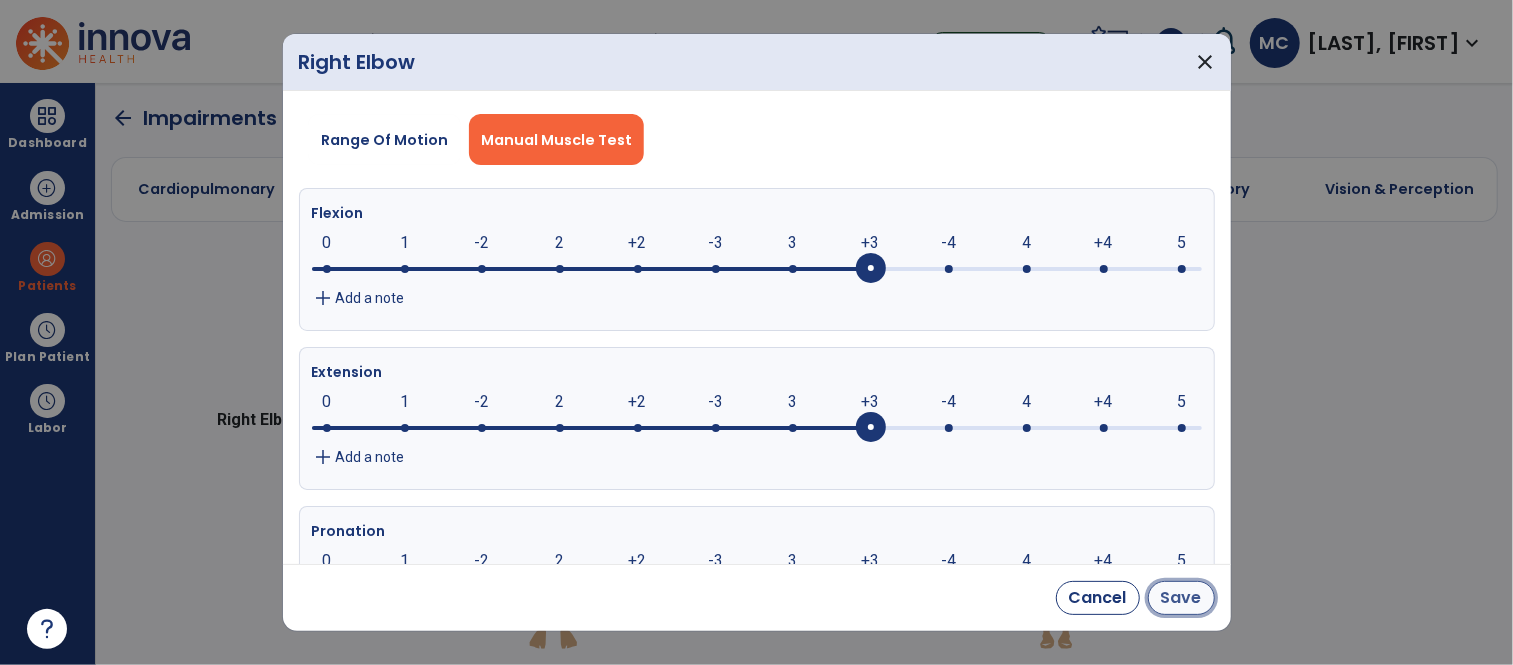 click on "Save" at bounding box center (1181, 598) 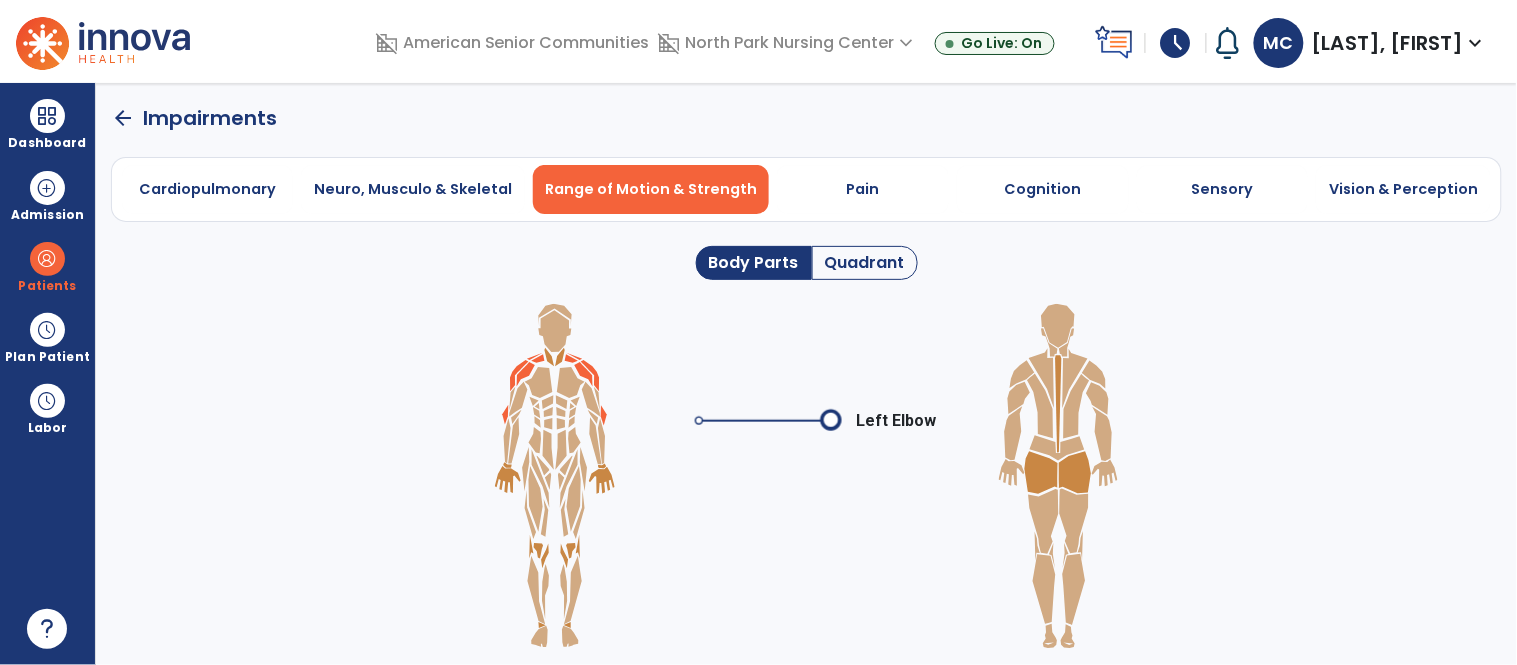 click 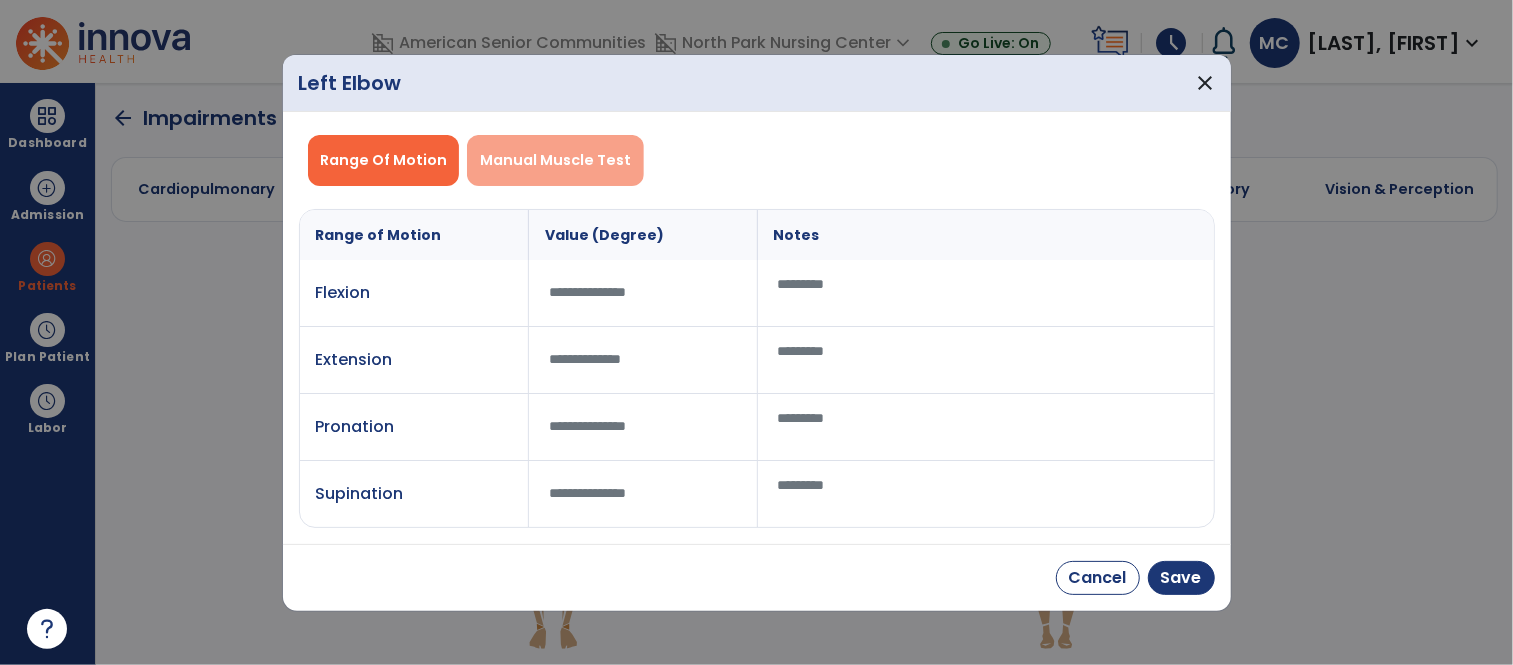 click on "Manual Muscle Test" at bounding box center (555, 160) 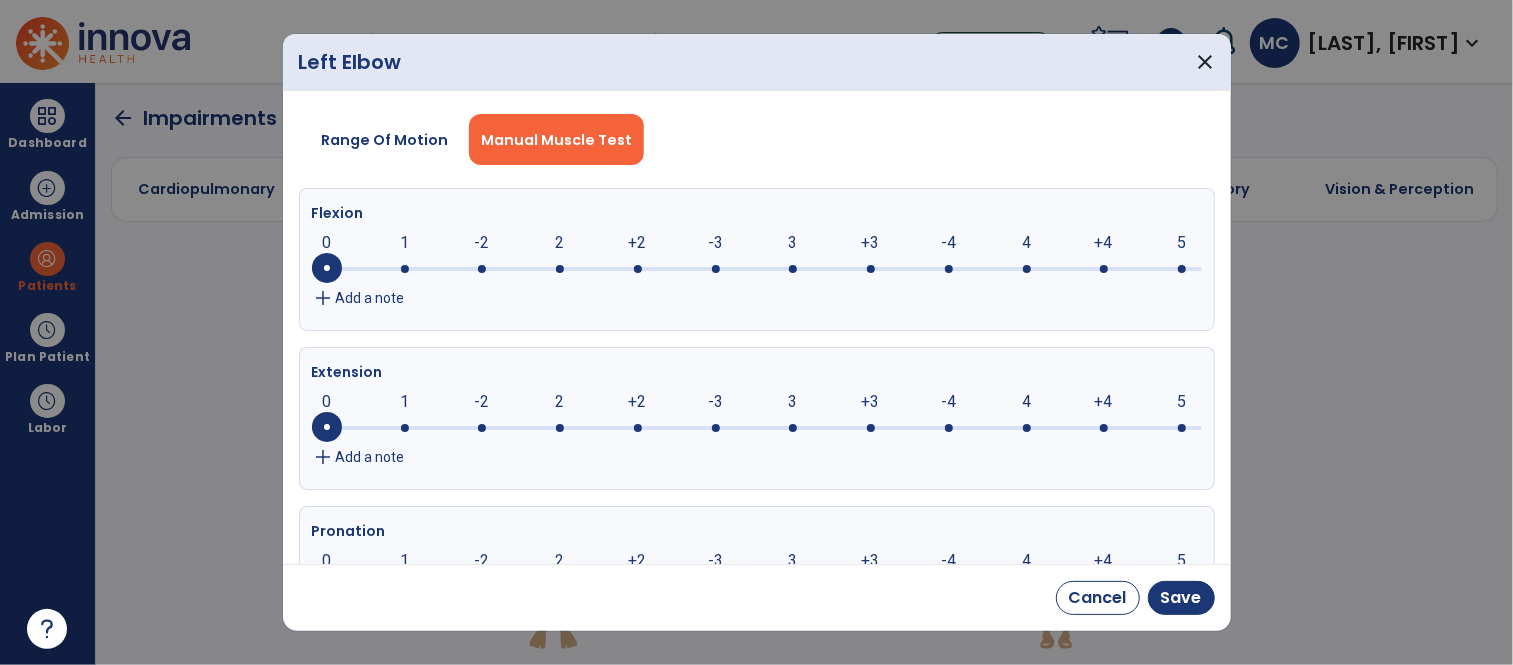 click 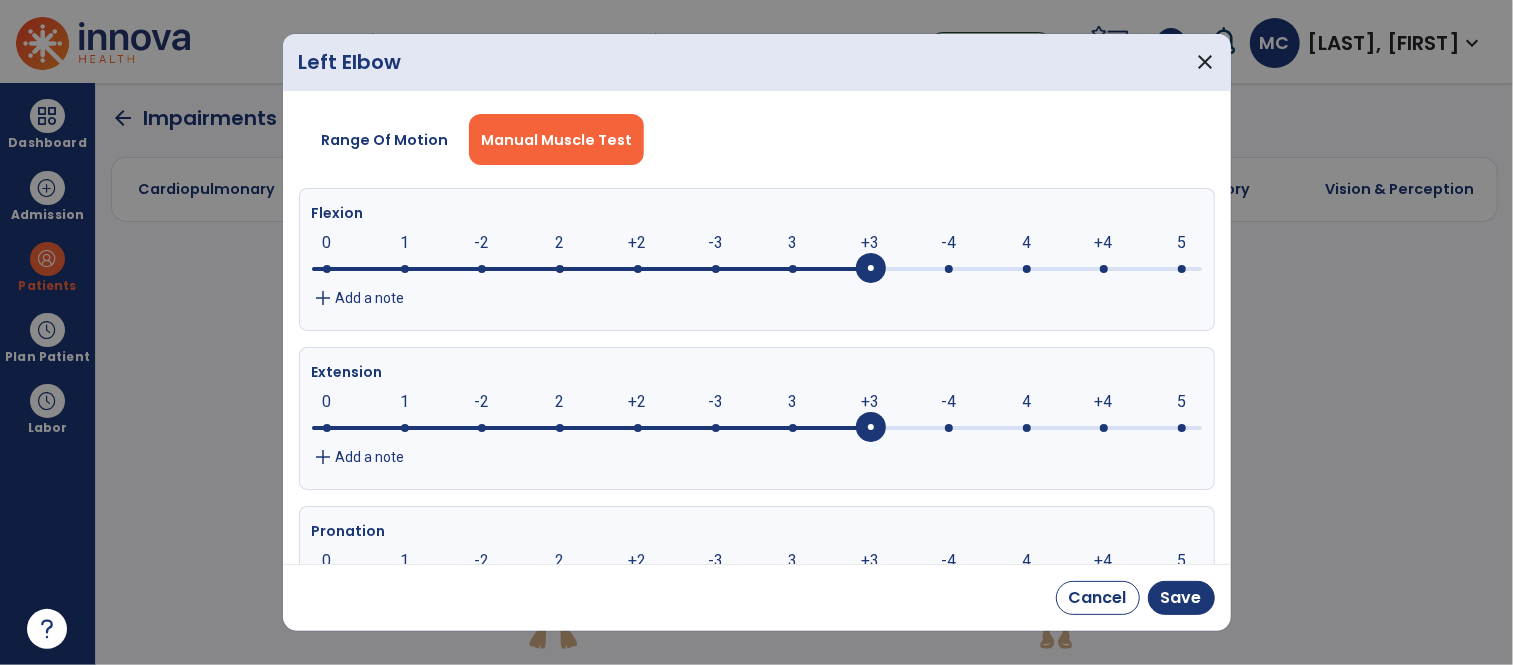 click 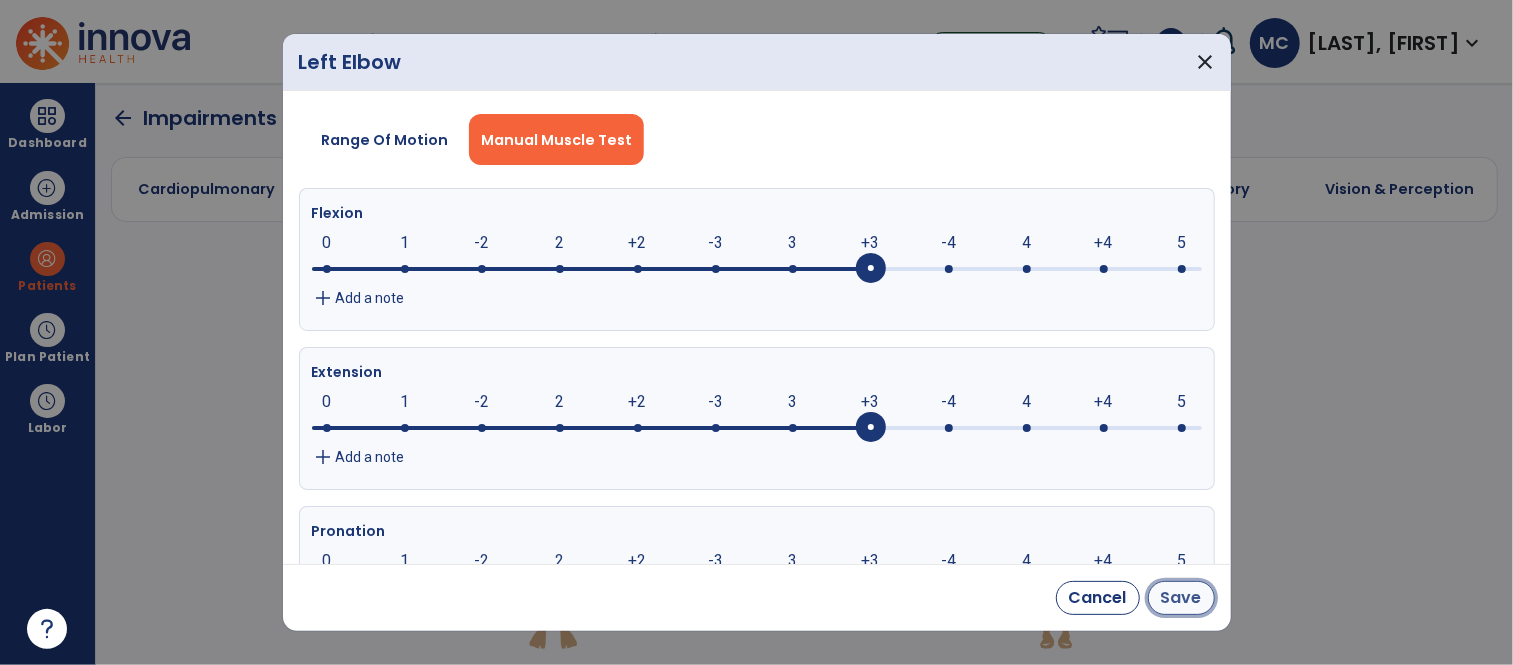 click on "Save" at bounding box center (1181, 598) 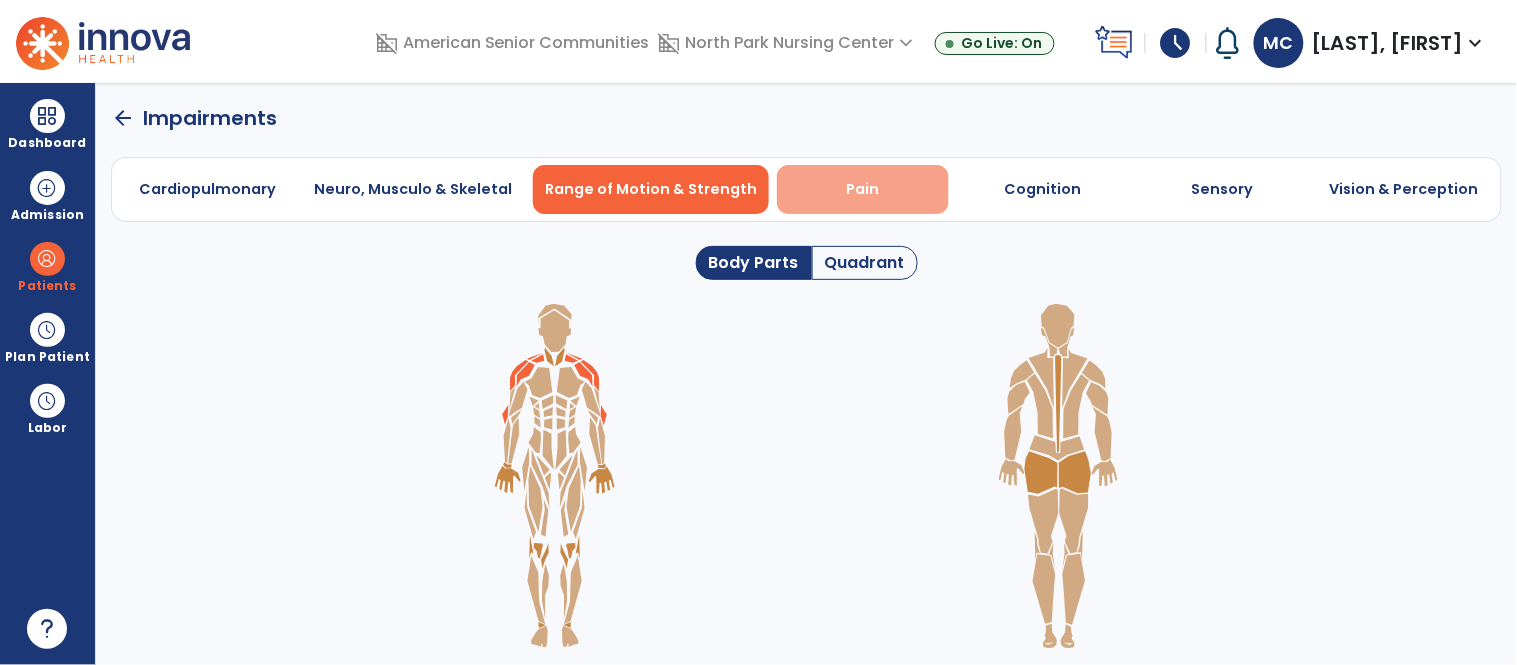 click on "Pain" at bounding box center (863, 189) 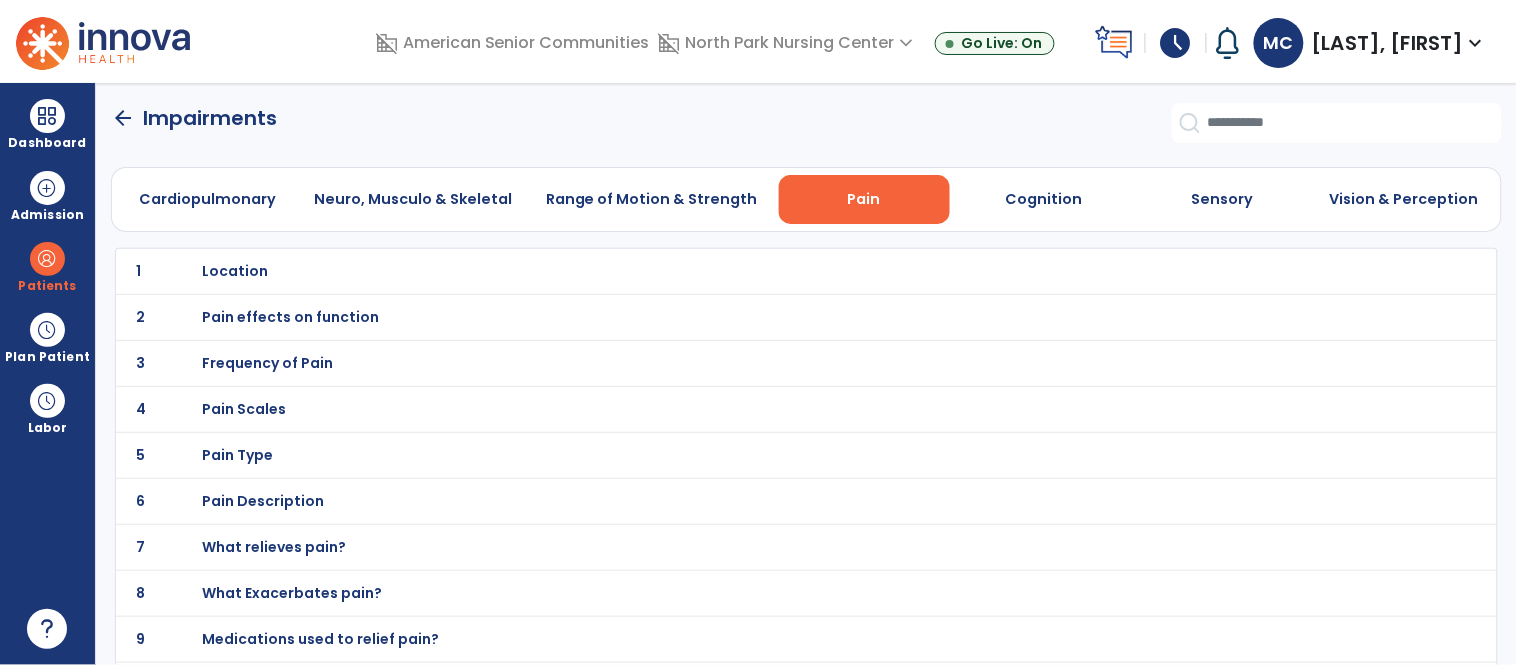 click on "Pain Scales" at bounding box center (235, 271) 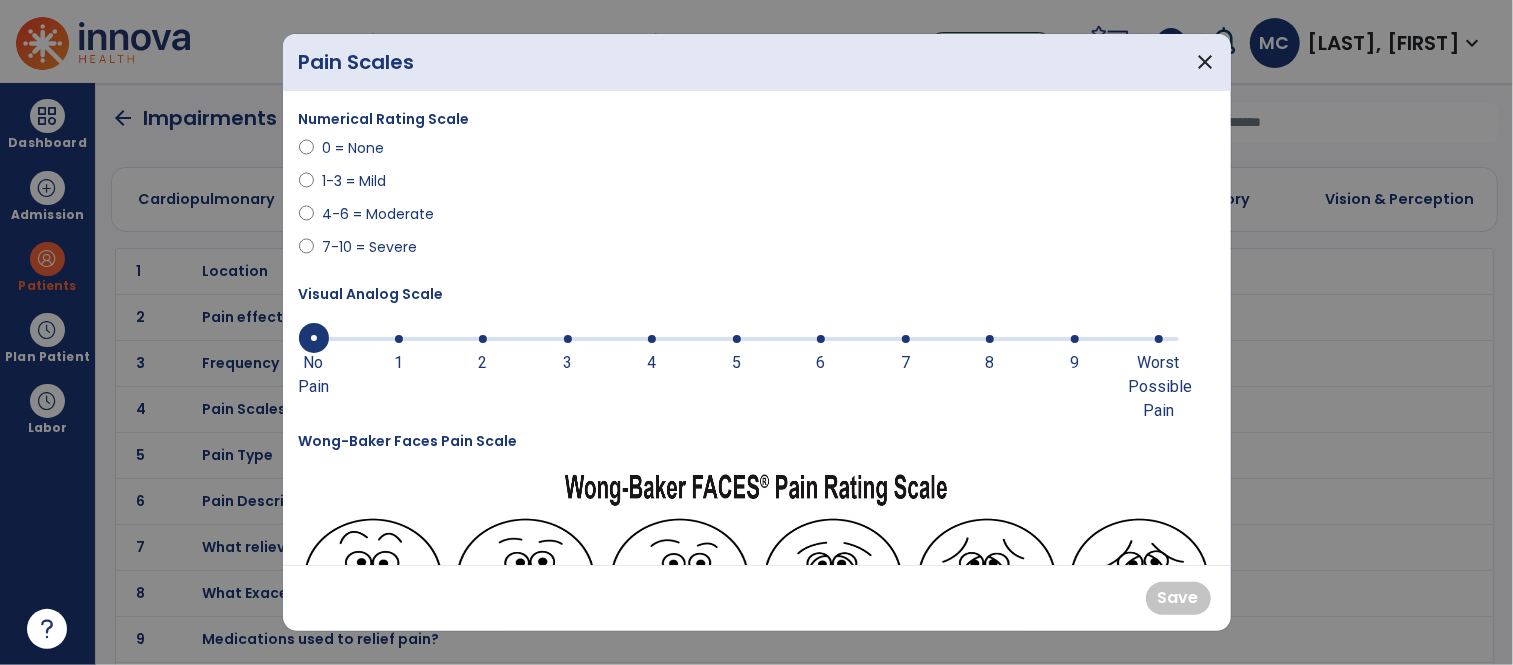 click at bounding box center [314, 338] 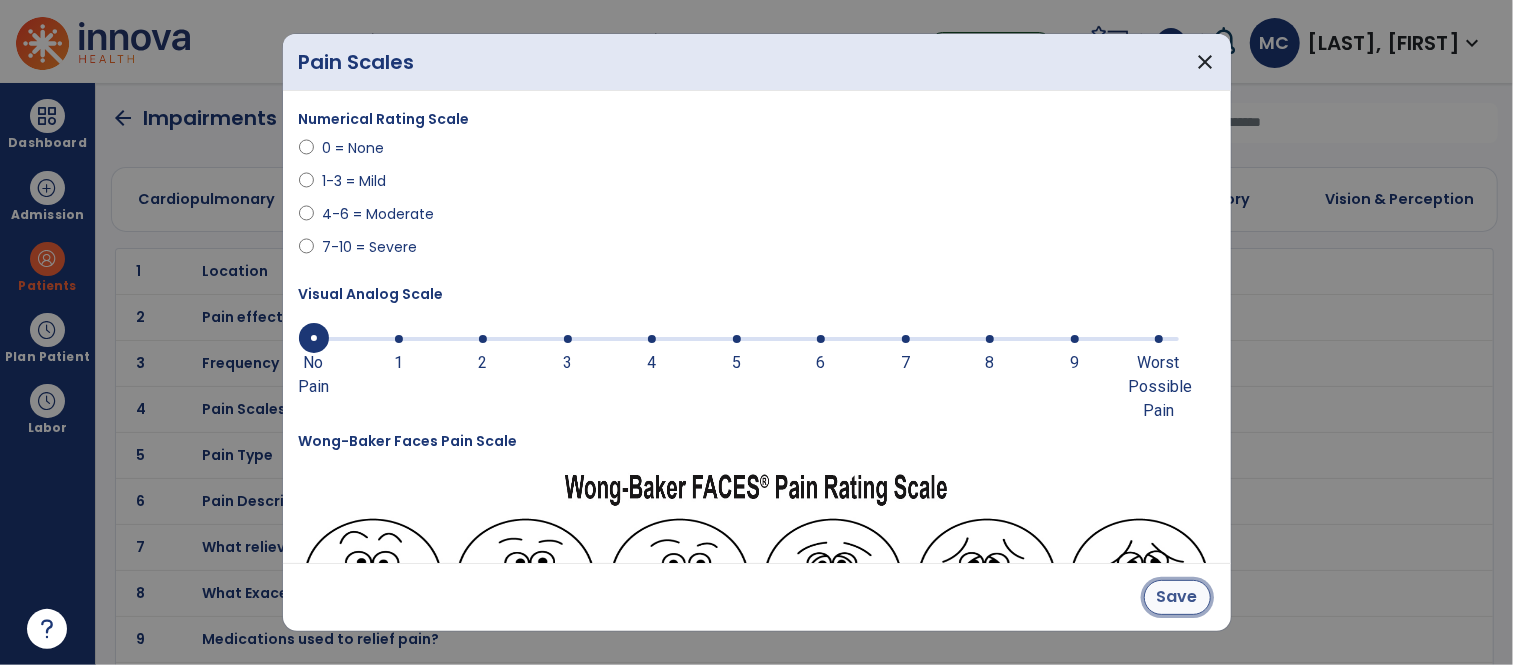 click on "Save" at bounding box center (1177, 597) 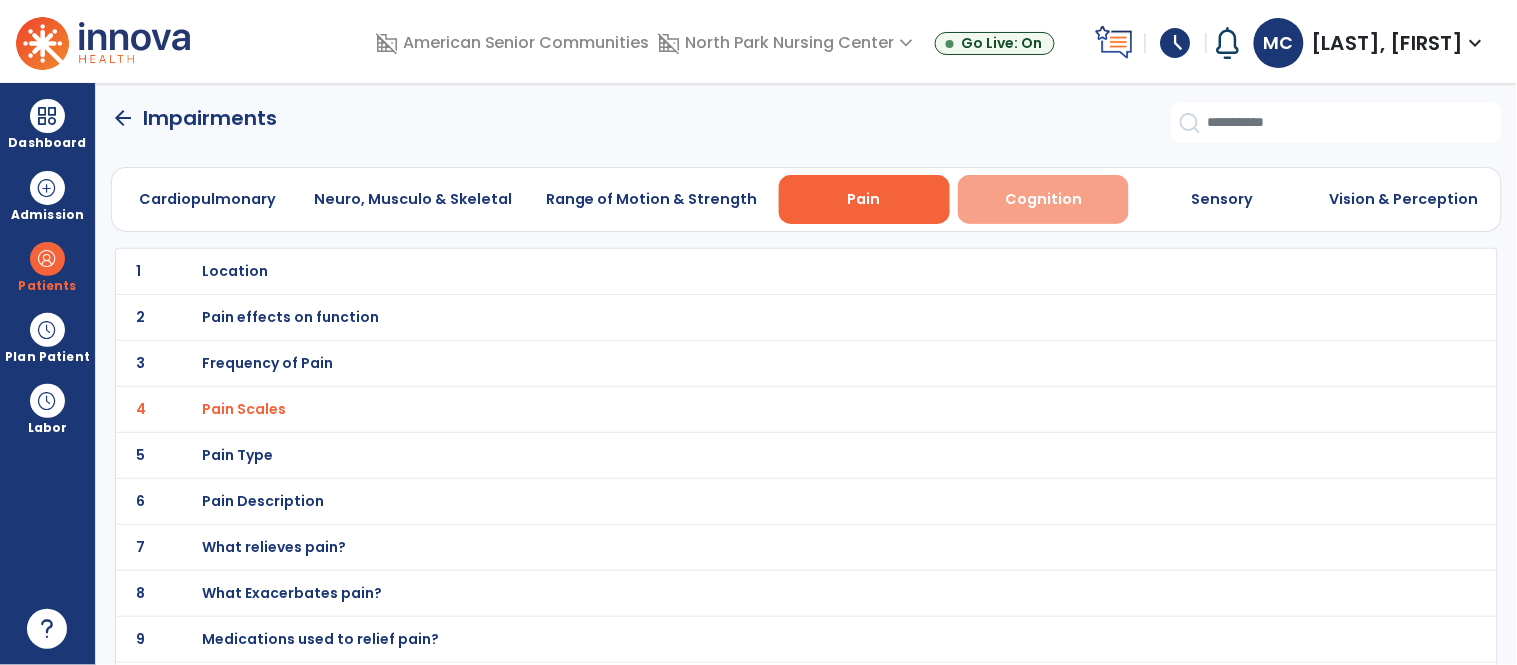 click on "Cognition" at bounding box center [1043, 199] 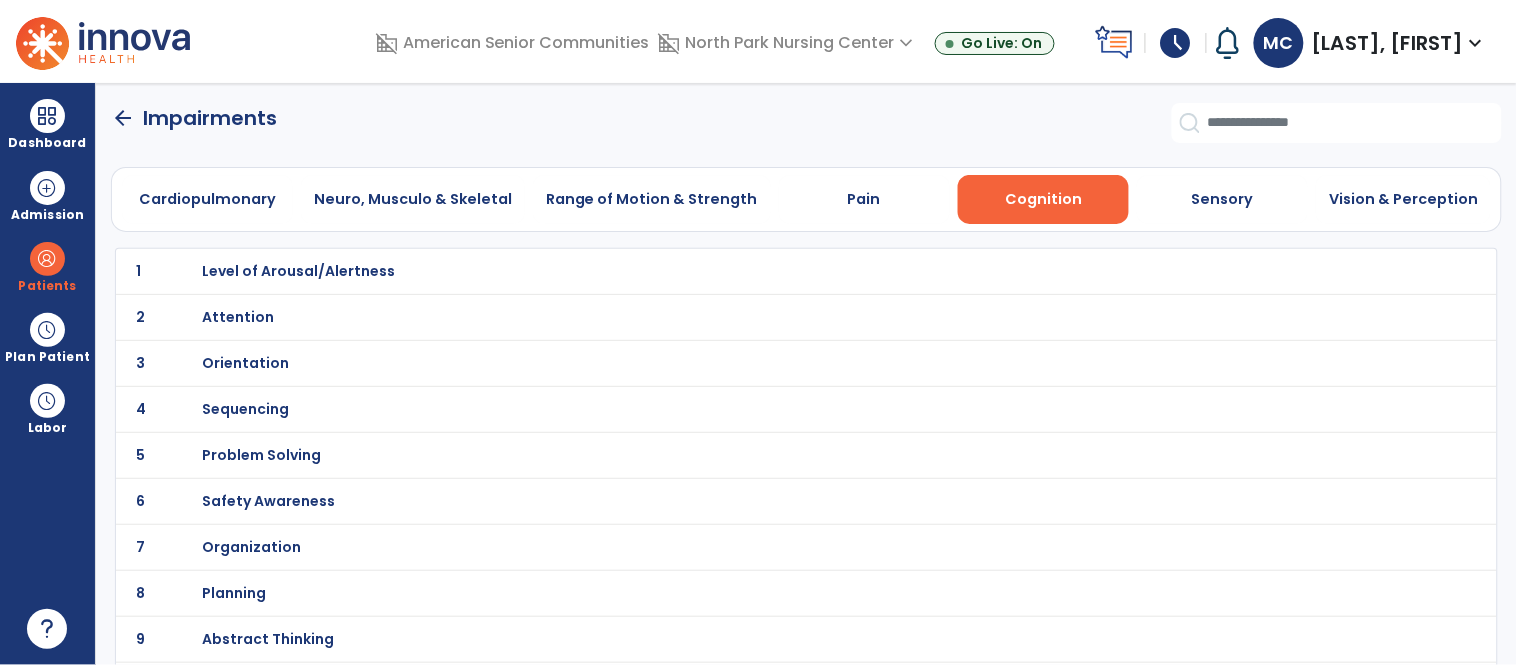 click on "Orientation" at bounding box center [298, 271] 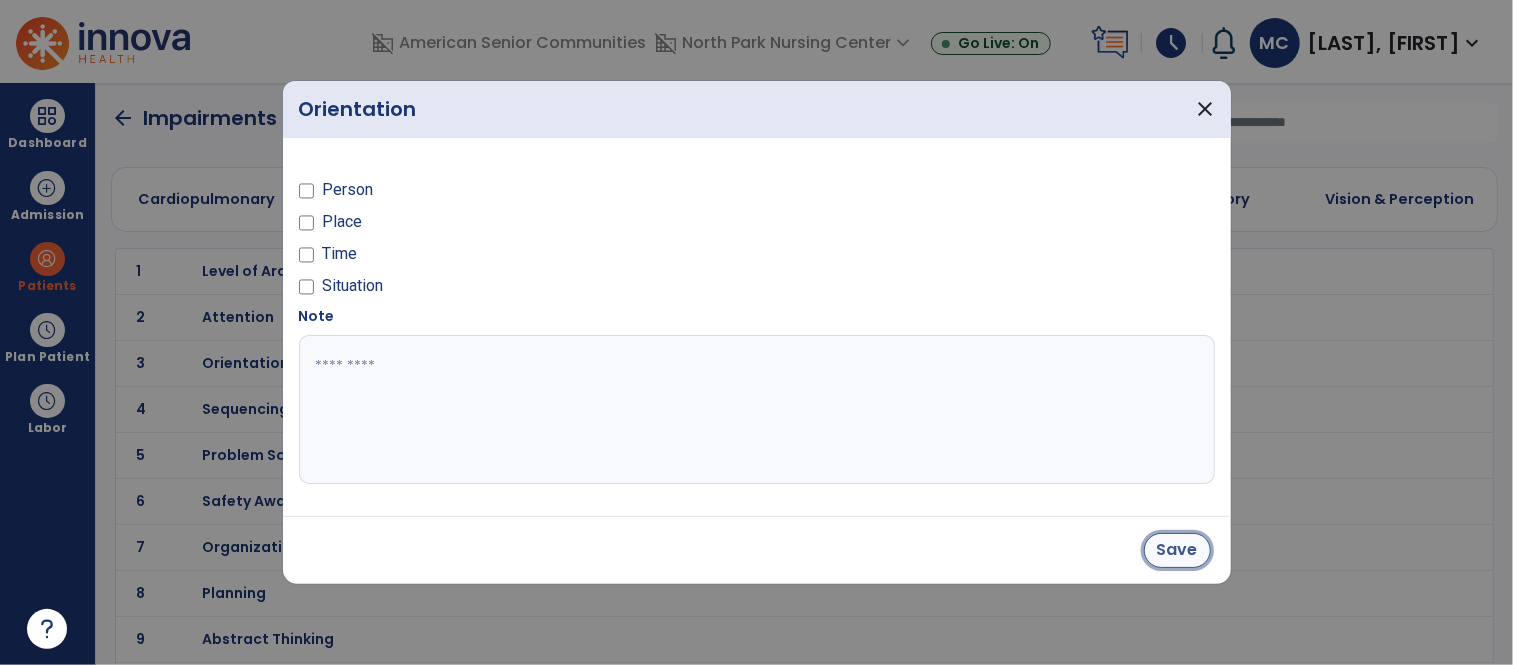 click on "Save" at bounding box center (1177, 550) 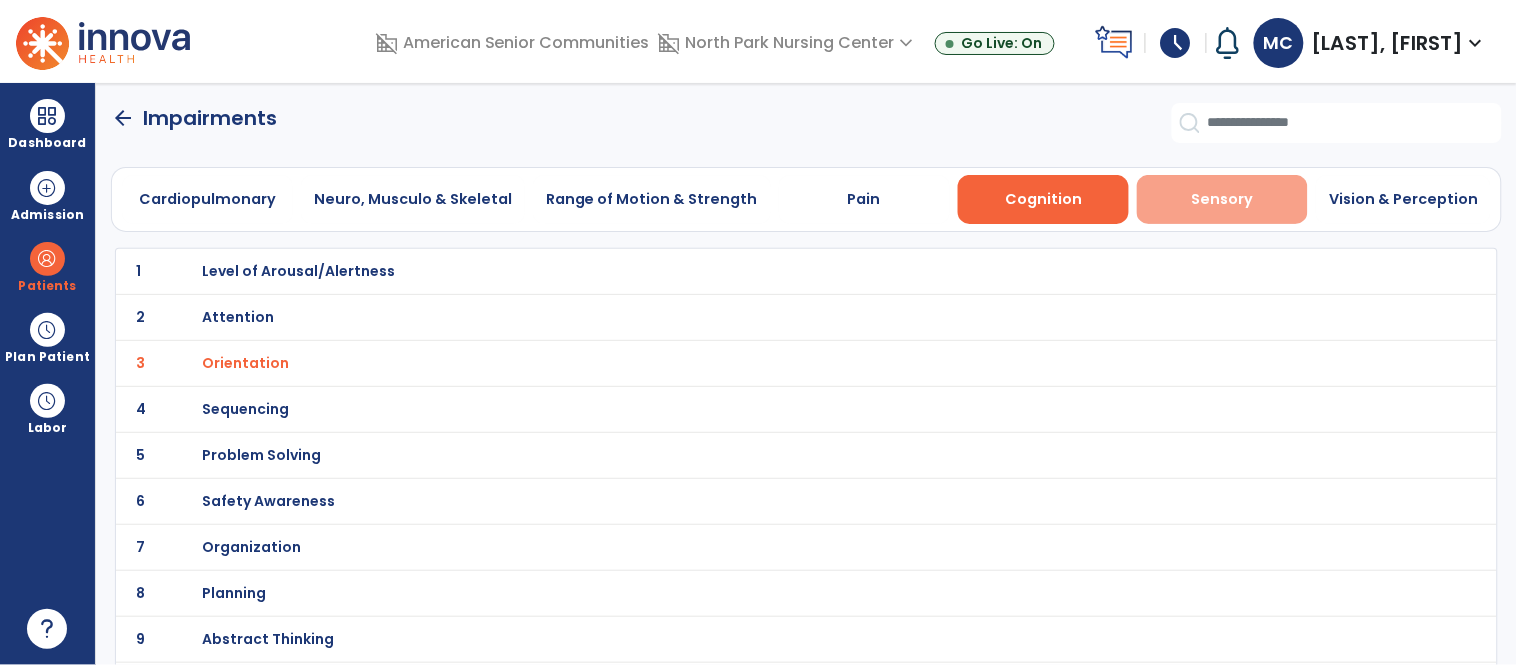 click on "Sensory" at bounding box center (1222, 199) 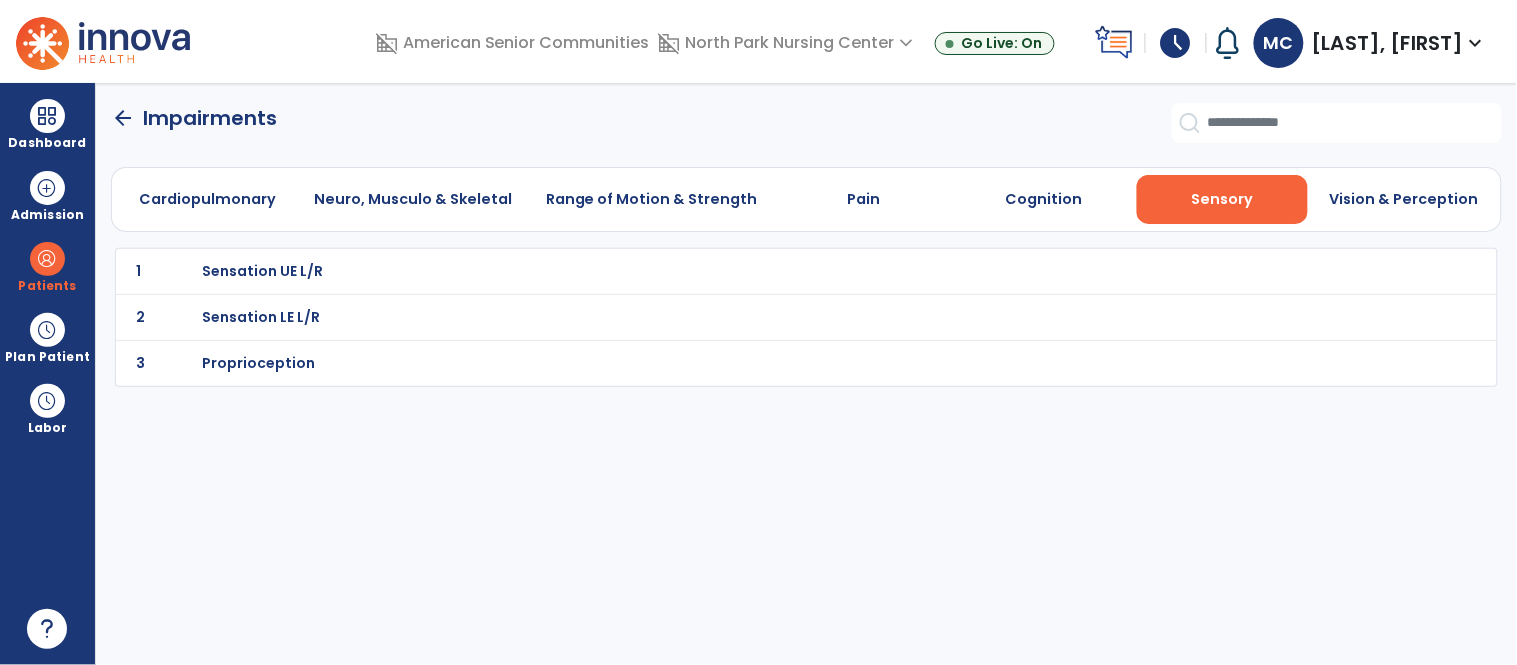 click on "arrow_back" 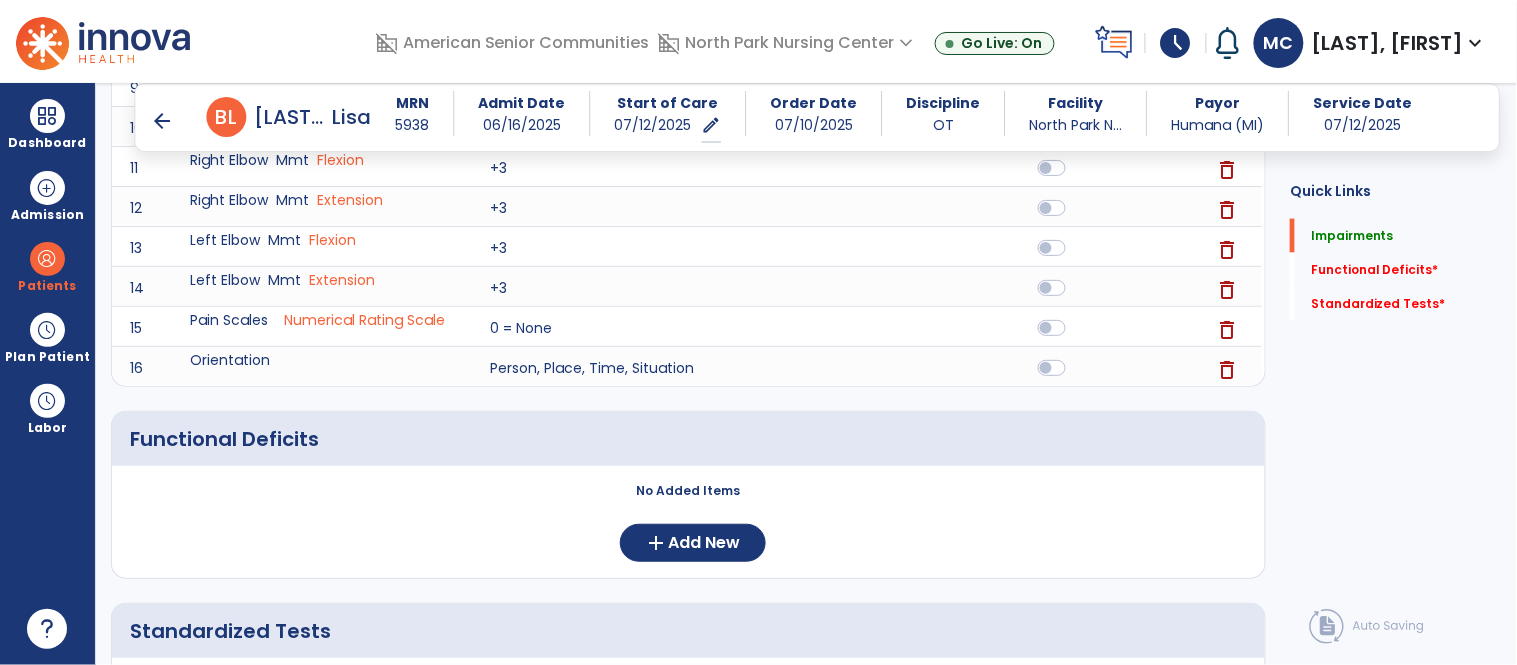 scroll, scrollTop: 707, scrollLeft: 0, axis: vertical 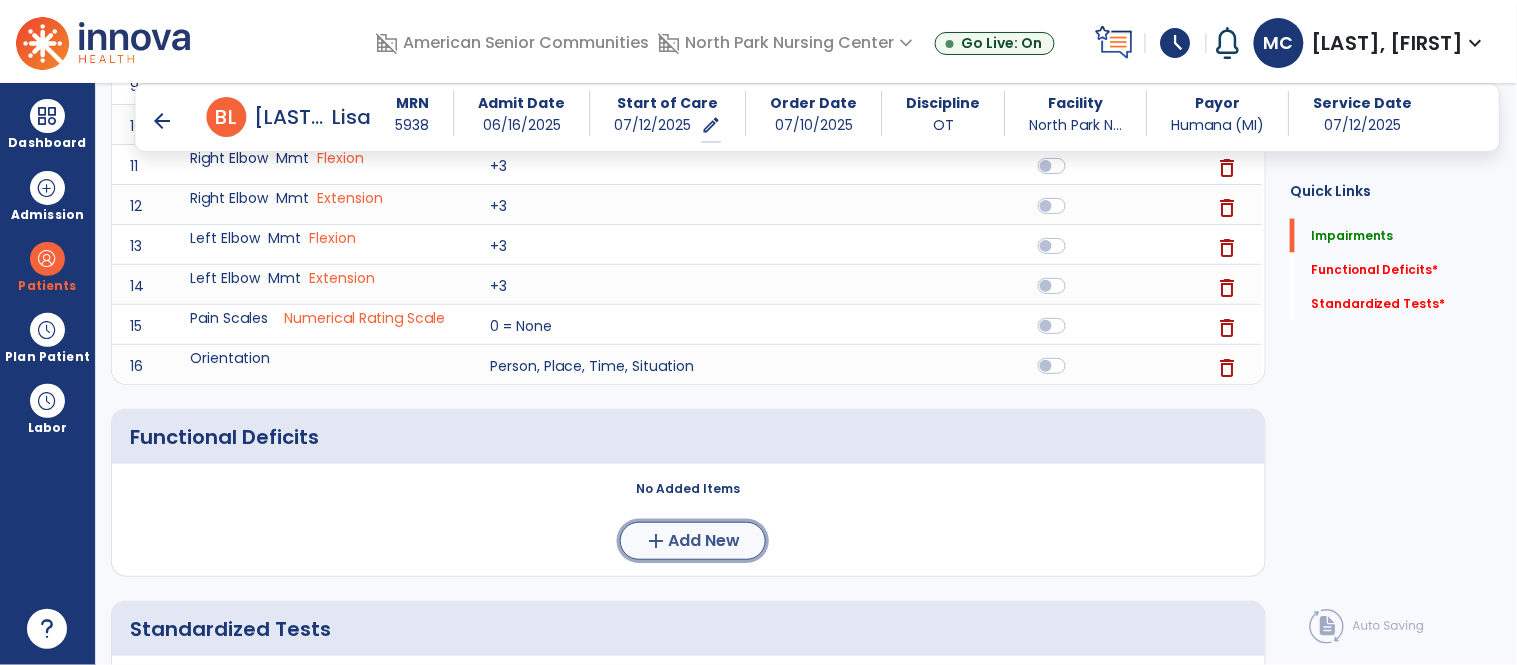 click on "add  Add New" 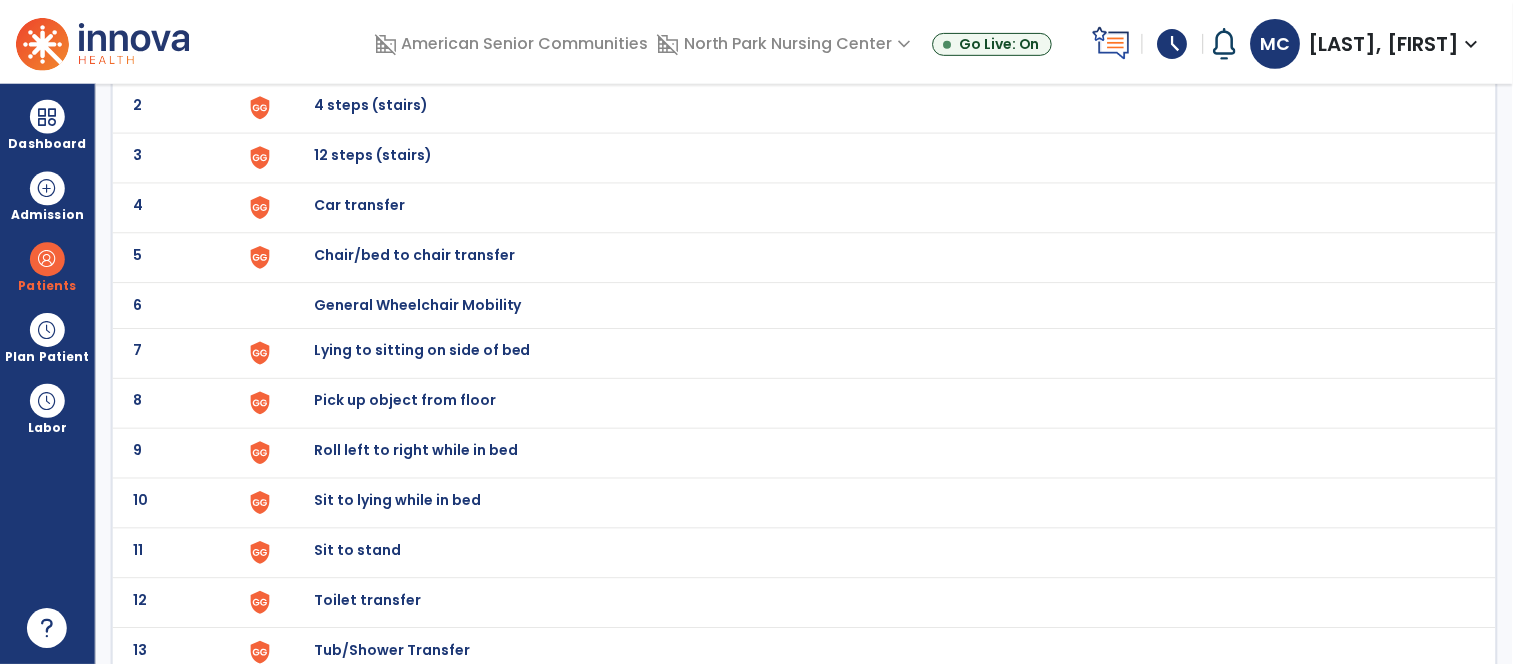 scroll, scrollTop: 204, scrollLeft: 0, axis: vertical 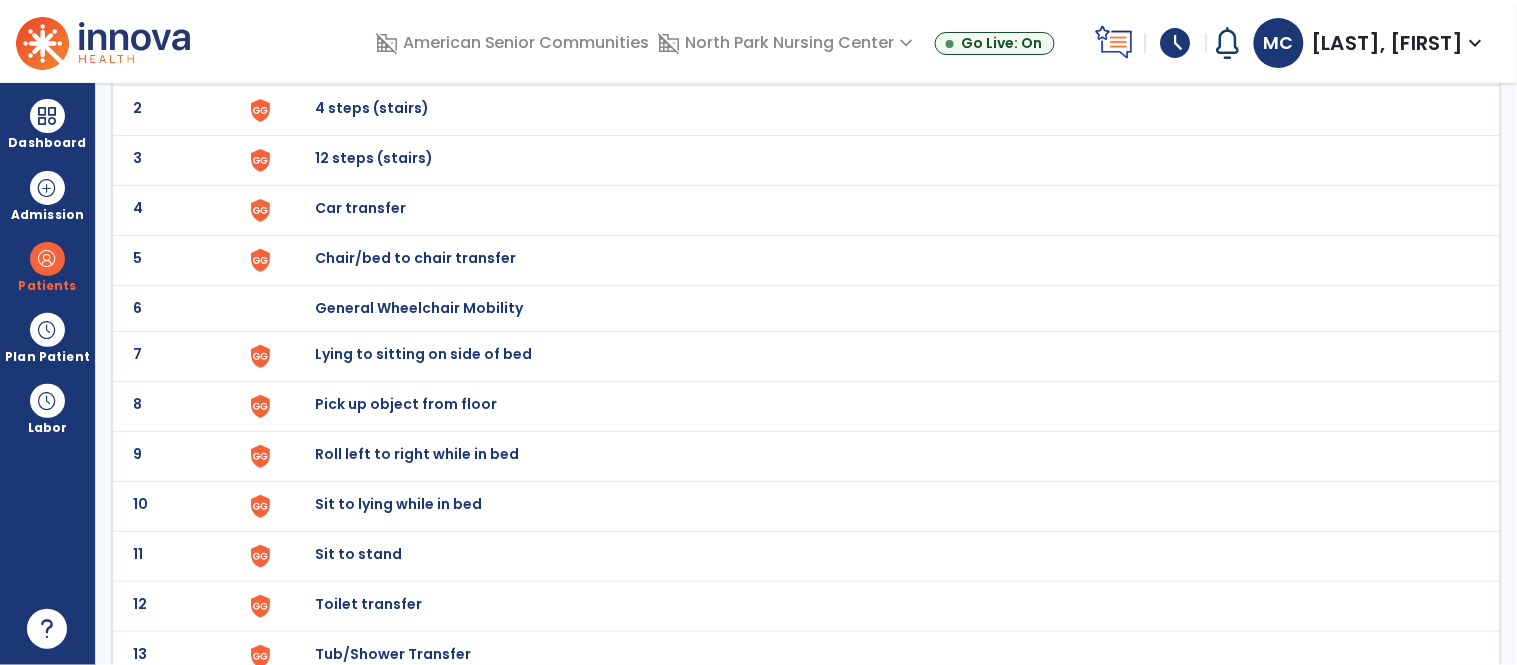 click on "Roll left to right while in bed" at bounding box center (361, 58) 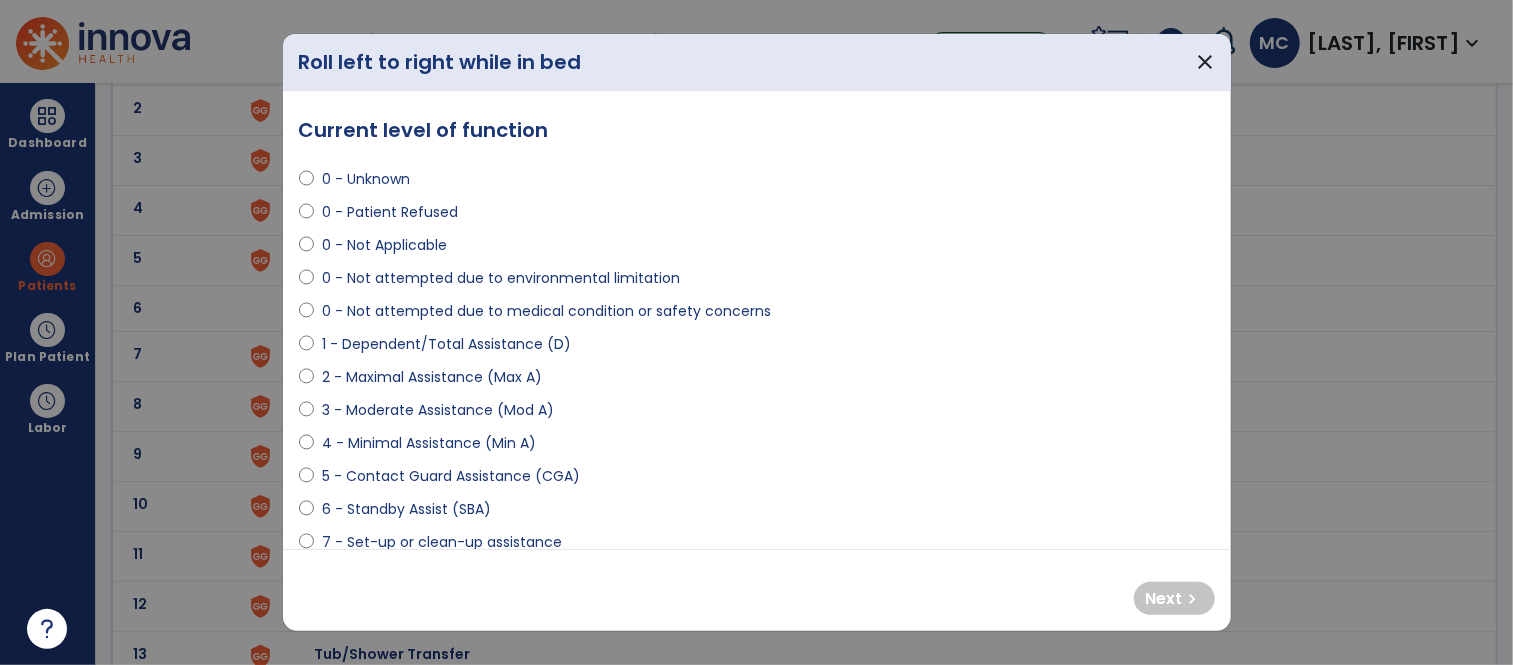 click on "2 - Maximal Assistance (Max A)" at bounding box center [432, 377] 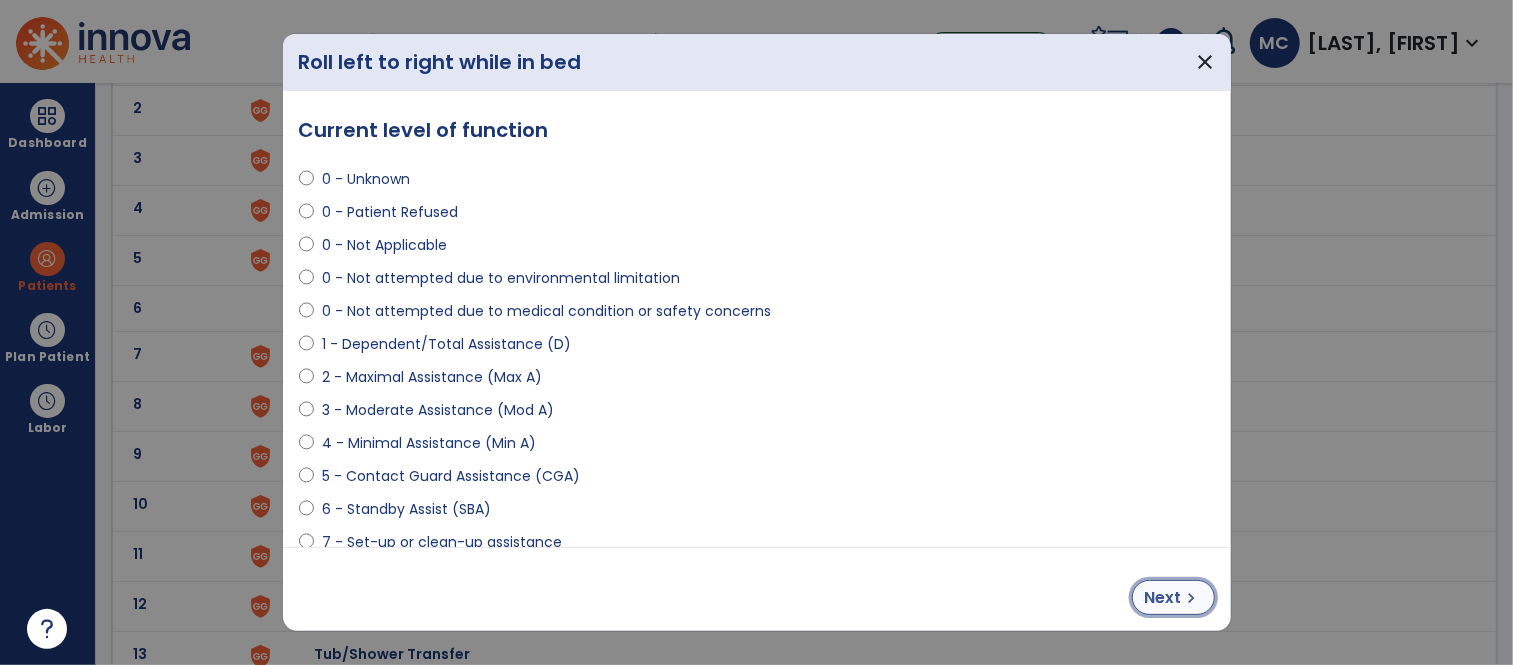 click on "chevron_right" at bounding box center [1192, 598] 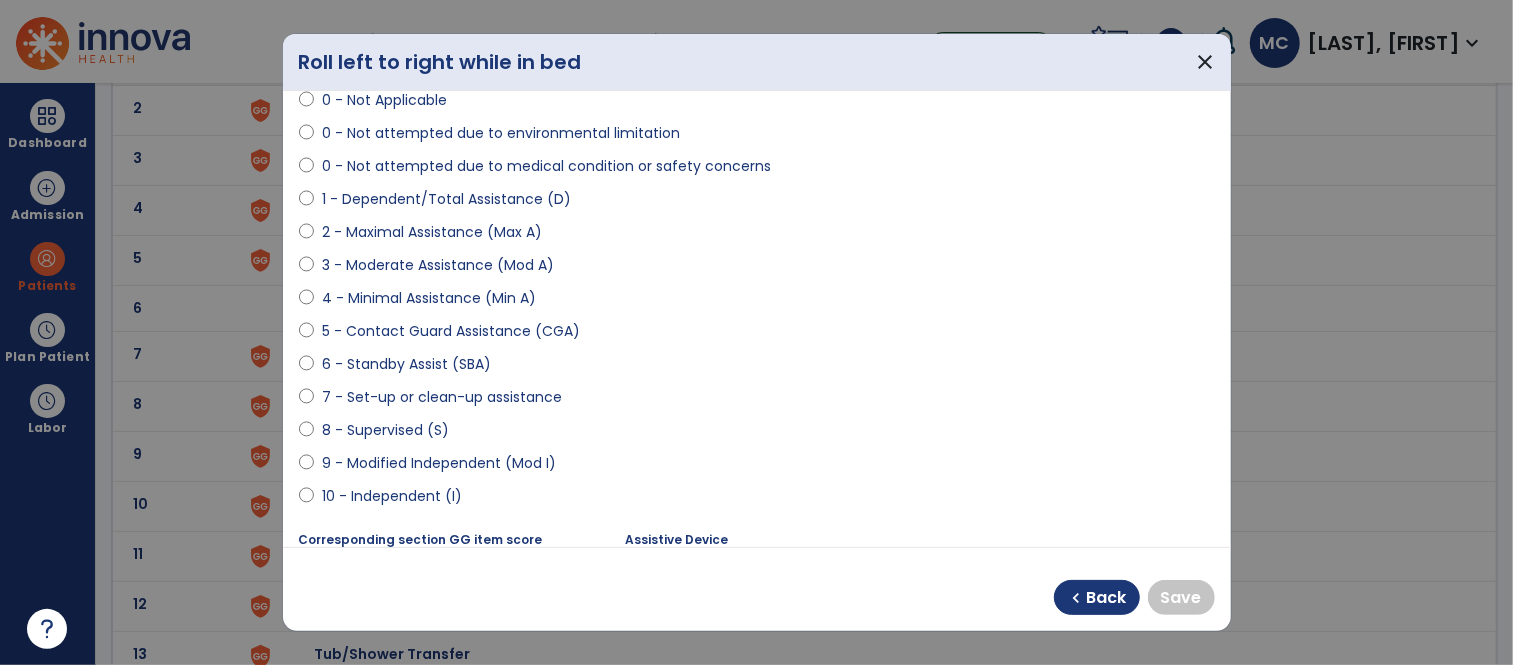 scroll, scrollTop: 155, scrollLeft: 0, axis: vertical 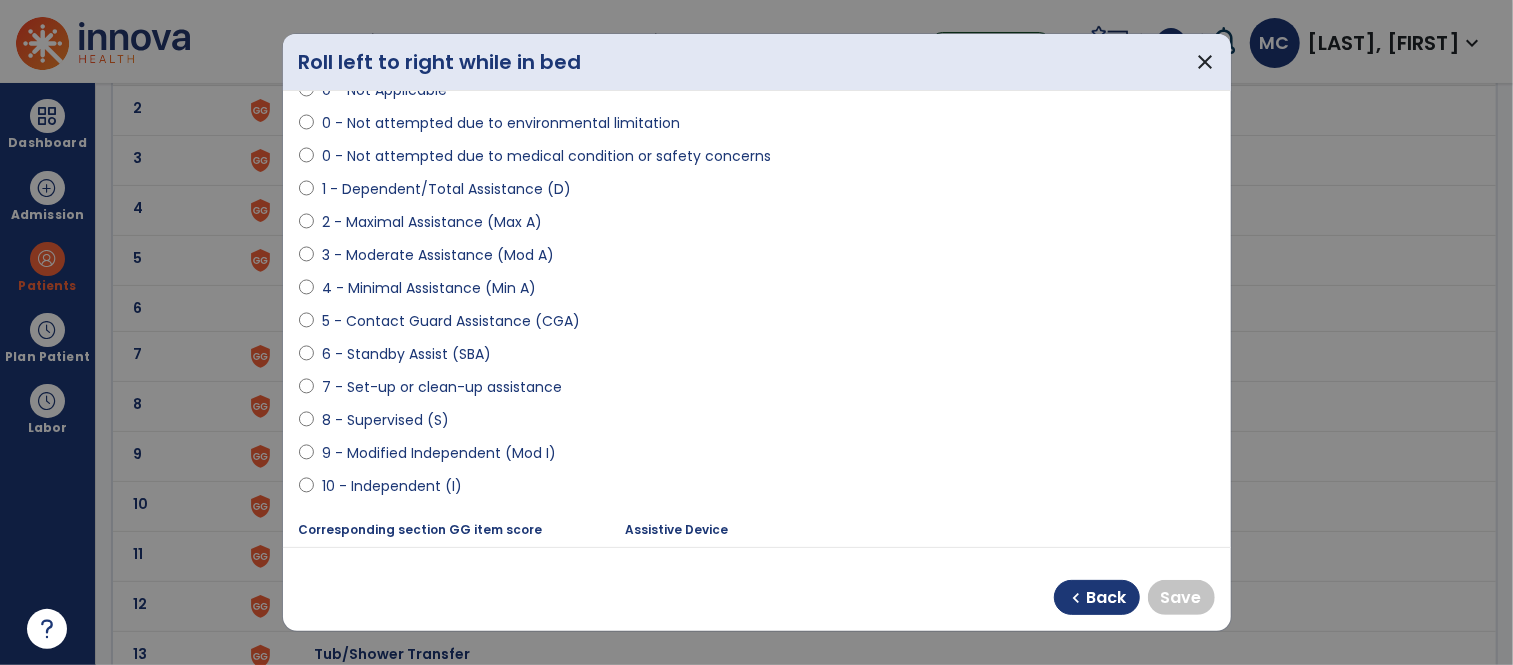 select on "**********" 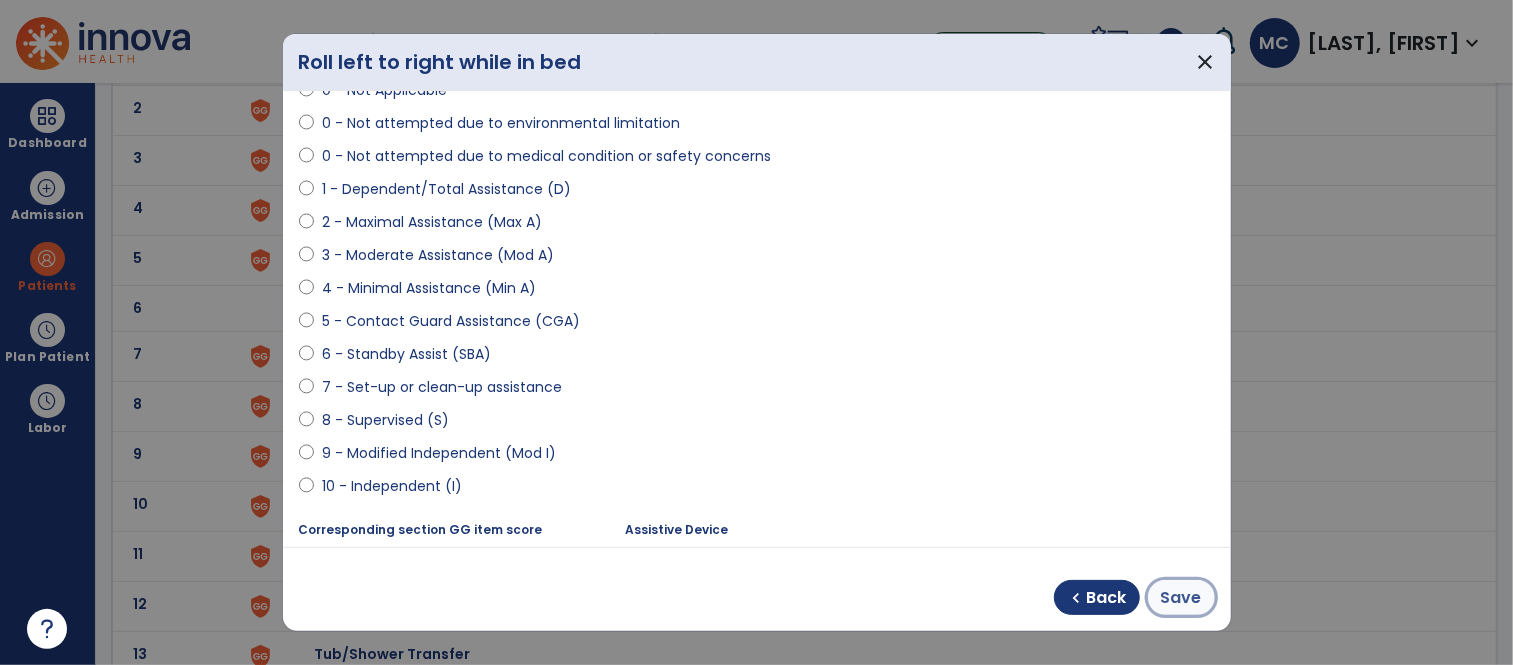 click on "Save" at bounding box center [1181, 597] 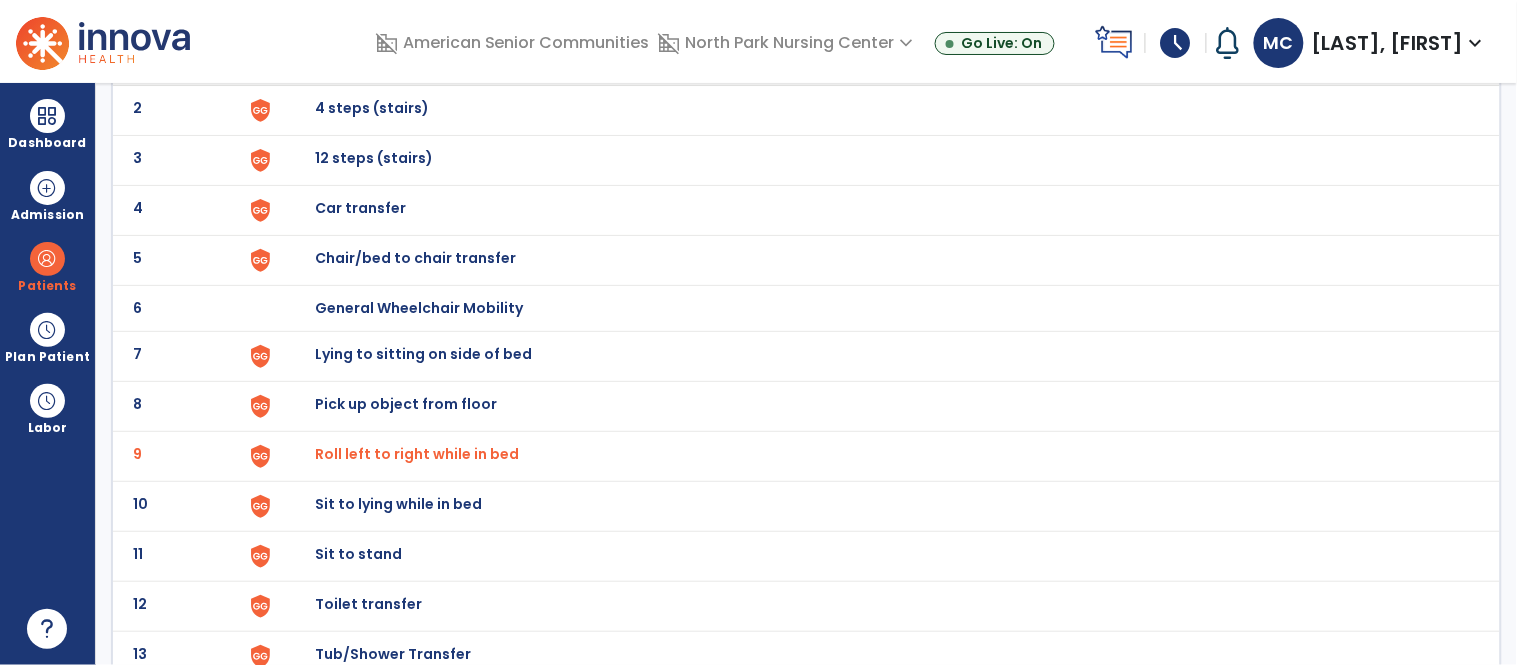 click on "Sit to lying while in bed" at bounding box center [361, 58] 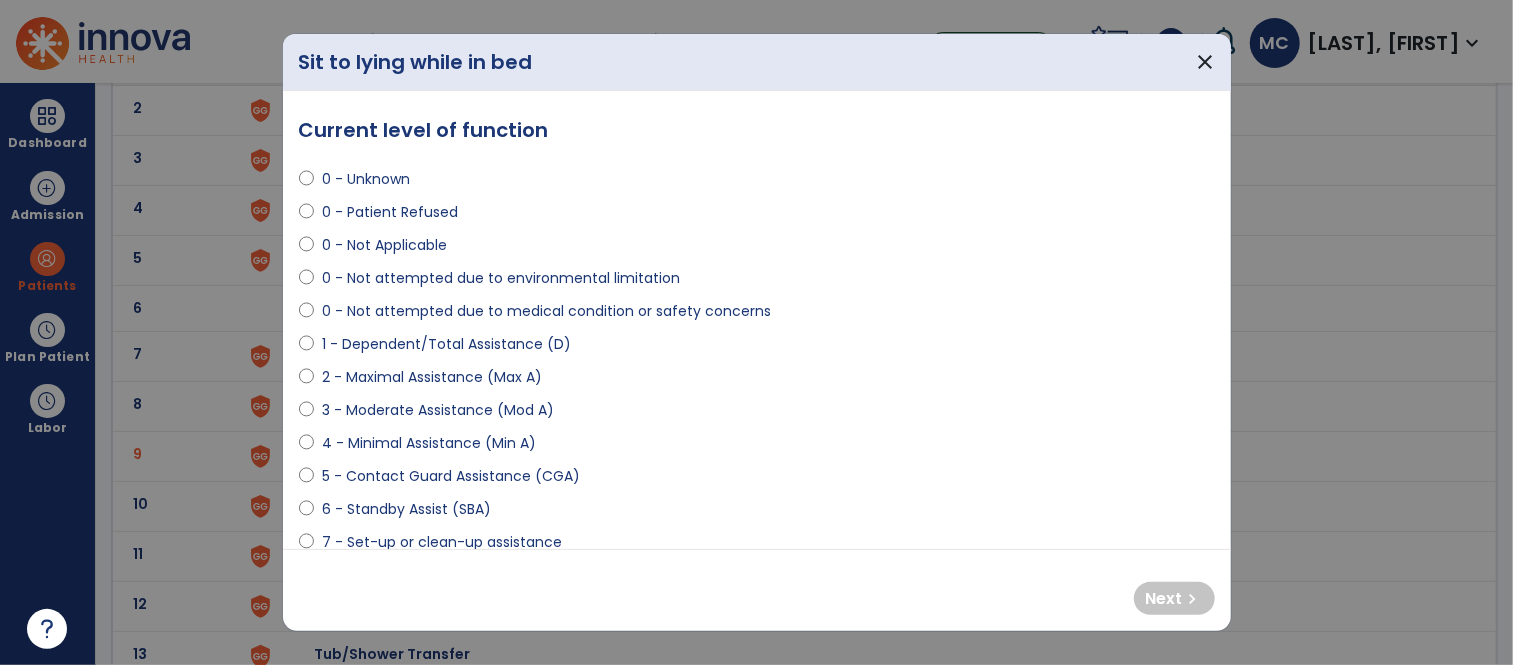 click on "2 - Maximal Assistance (Max A)" at bounding box center [432, 377] 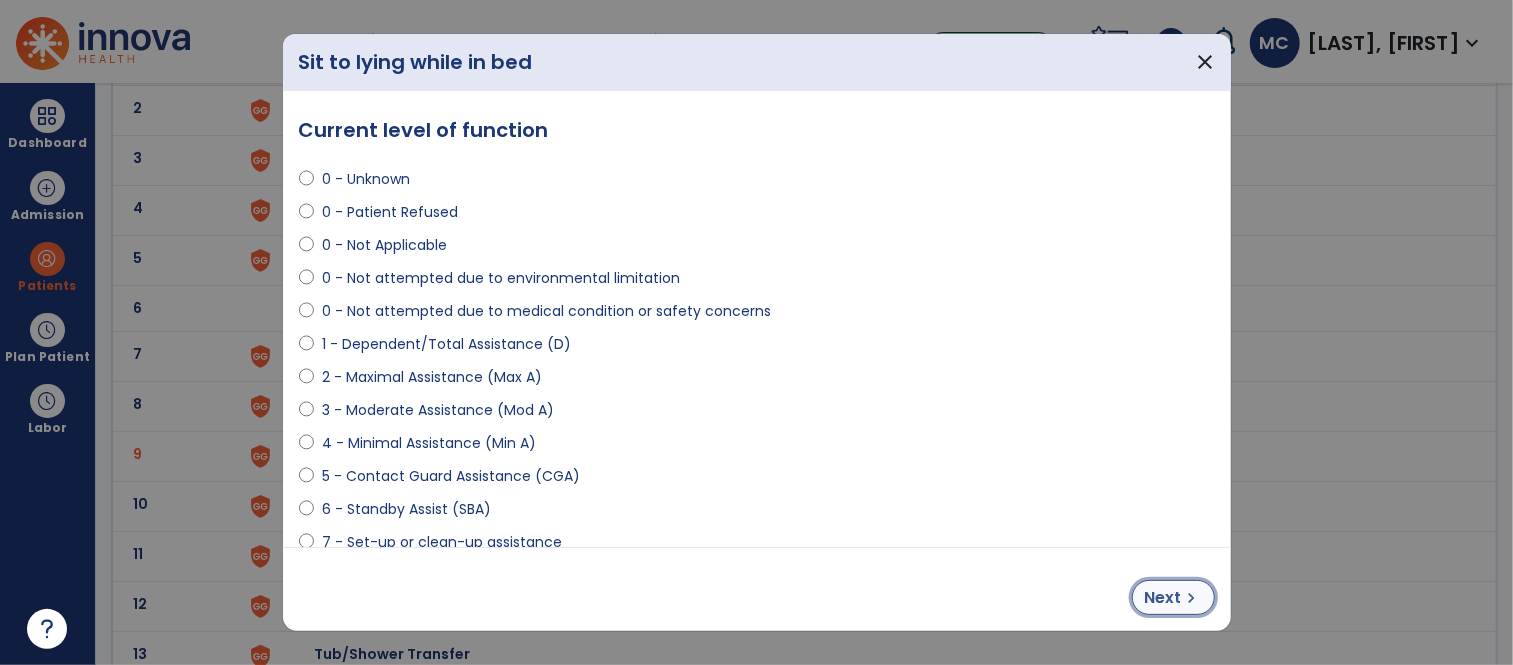 click on "Next" at bounding box center [1163, 598] 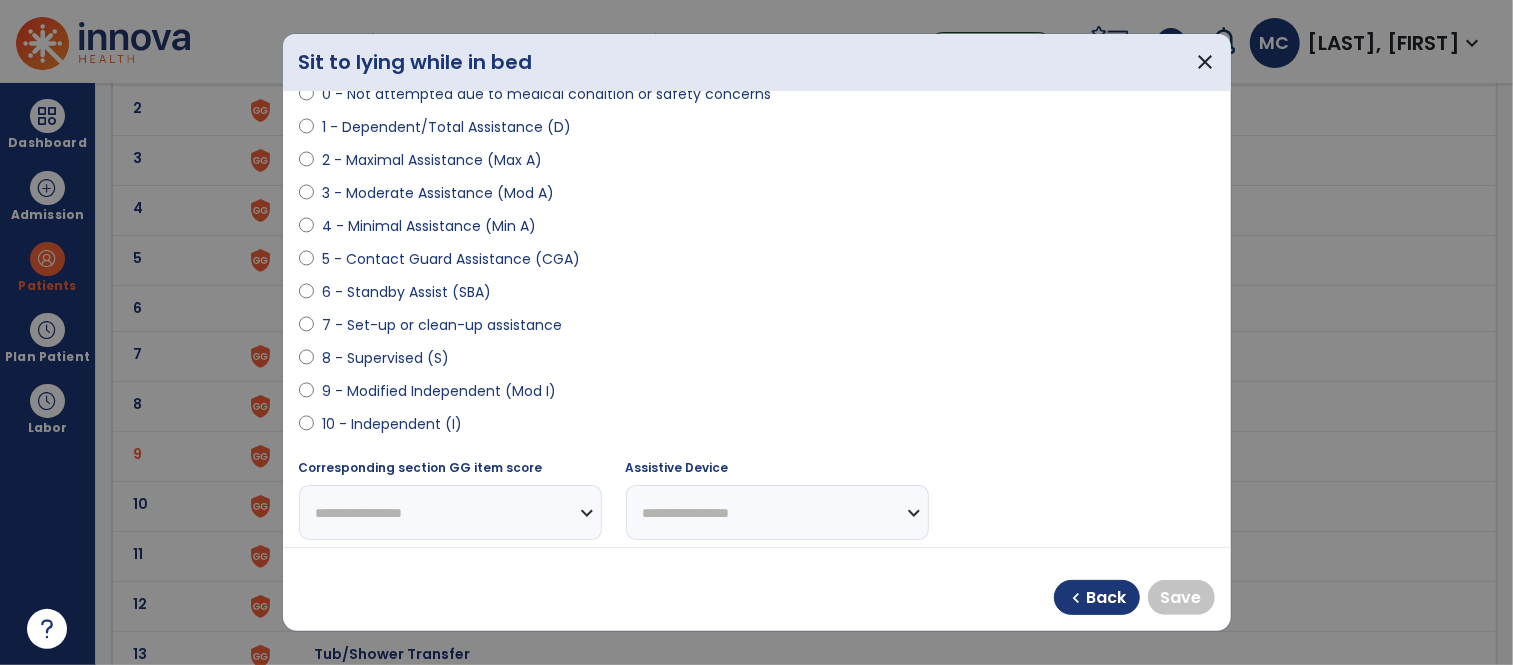 scroll, scrollTop: 220, scrollLeft: 0, axis: vertical 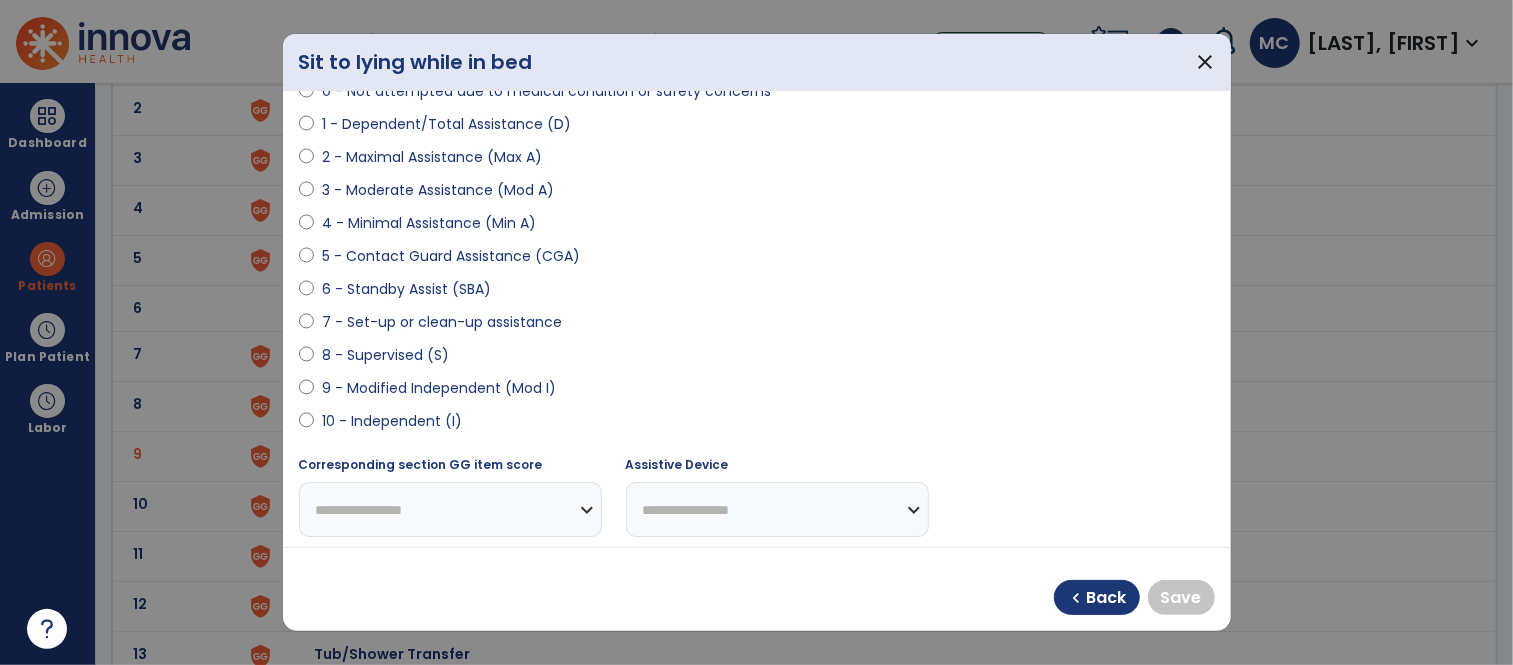 click on "9 - Modified Independent (Mod I)" at bounding box center (439, 388) 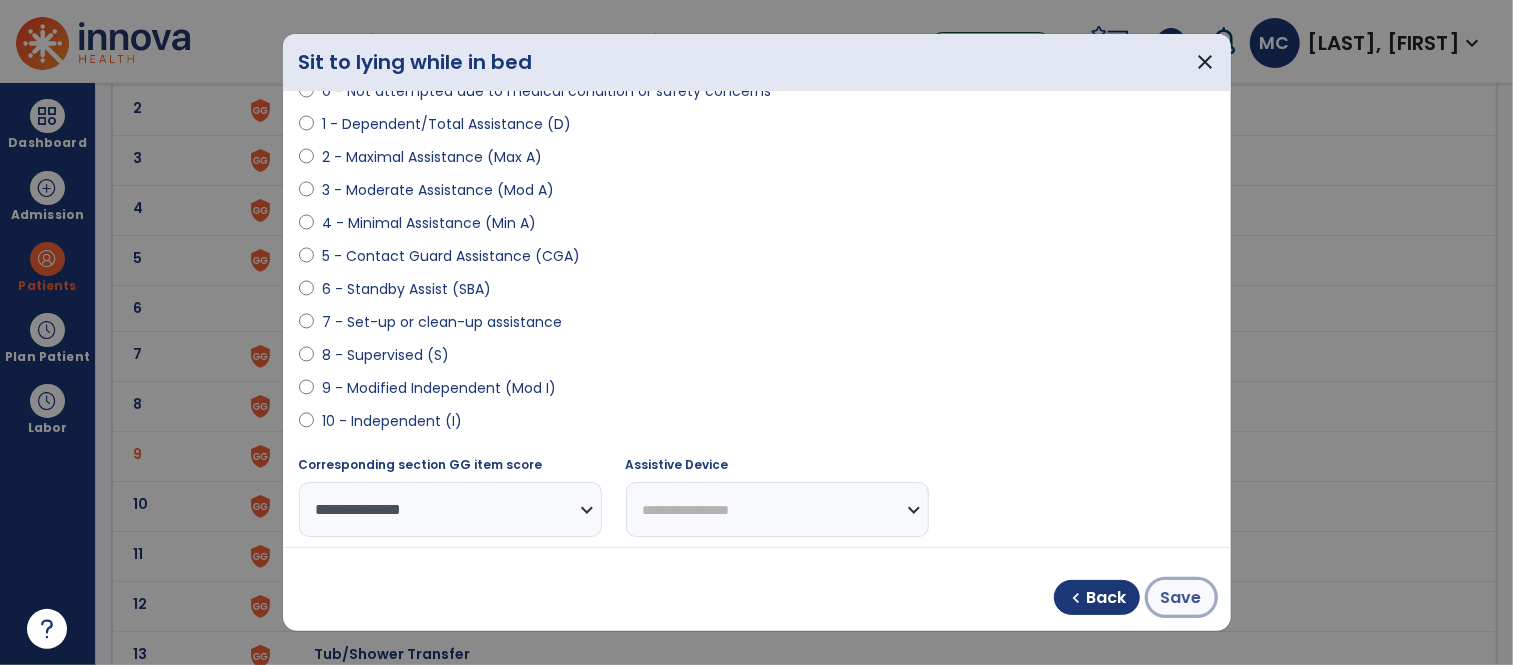 click on "Save" at bounding box center [1181, 598] 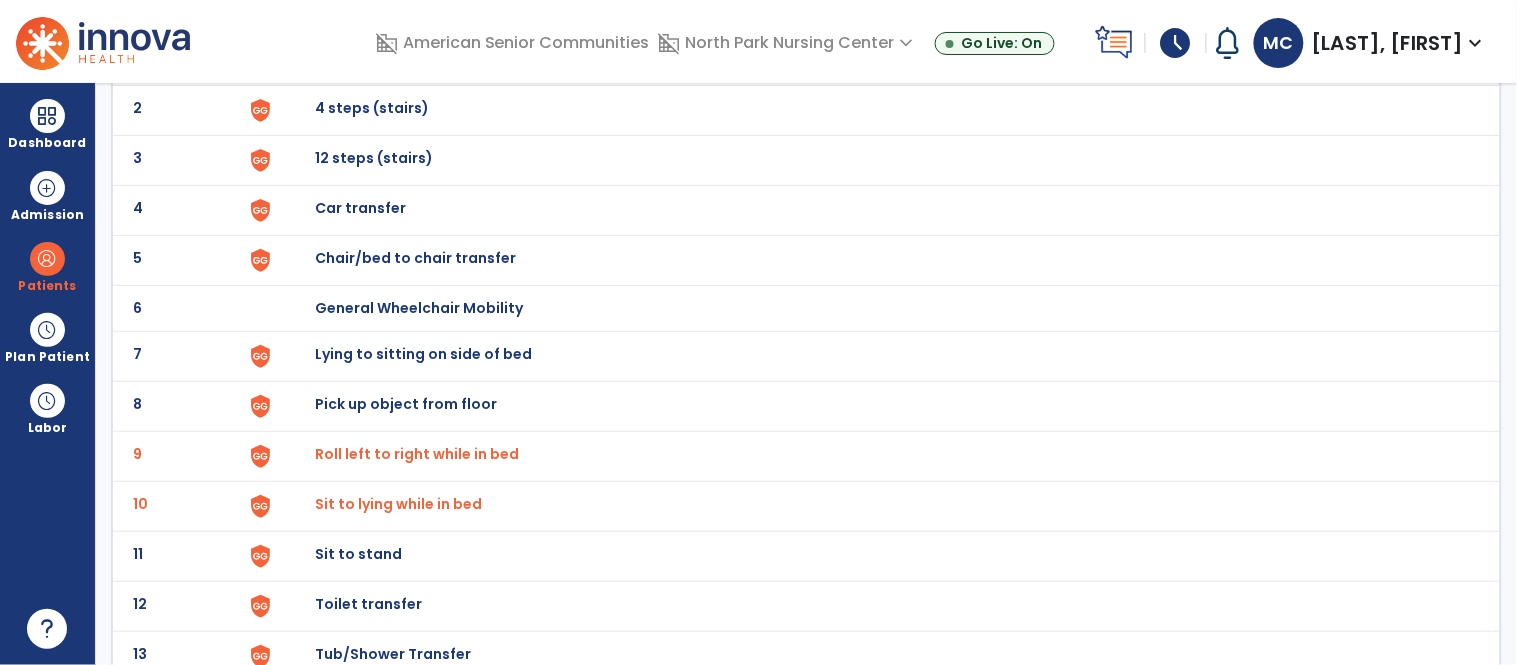 click on "Lying to sitting on side of bed" at bounding box center (361, 58) 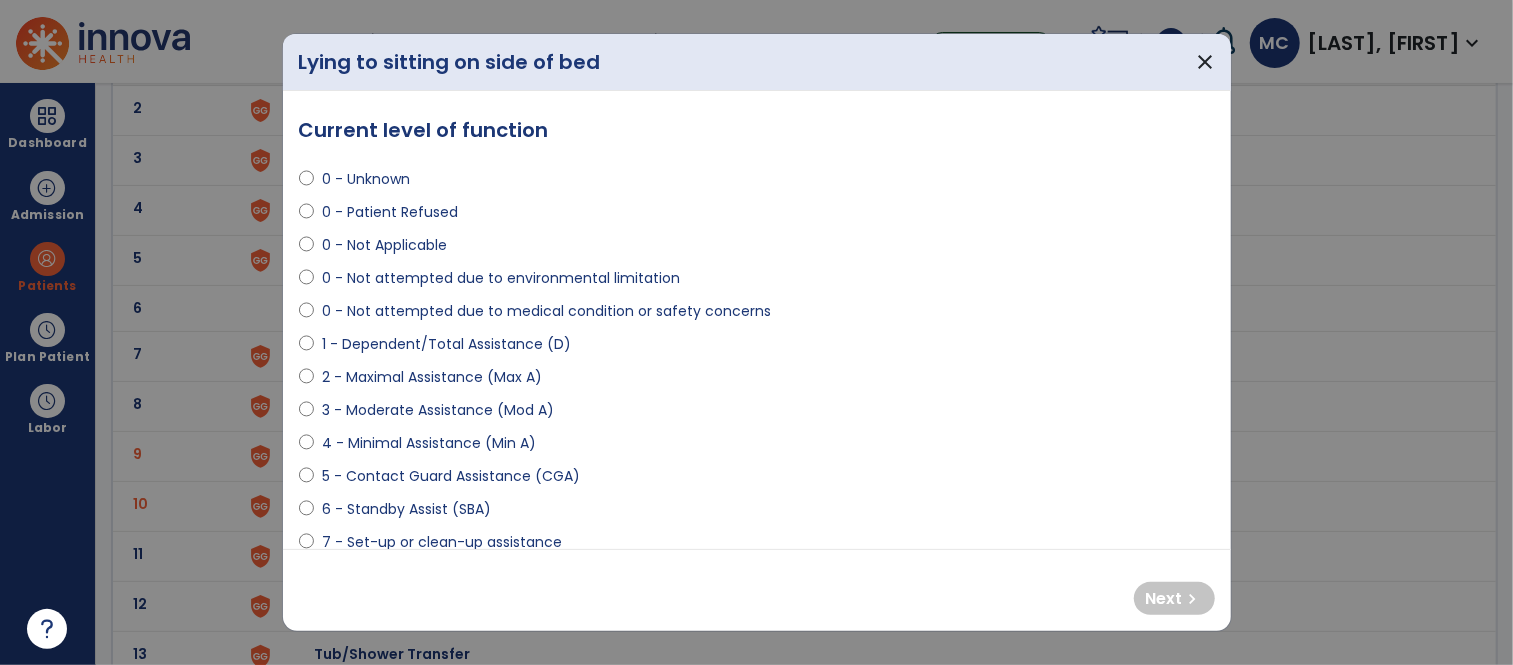 click on "2 - Maximal Assistance (Max A)" at bounding box center [432, 377] 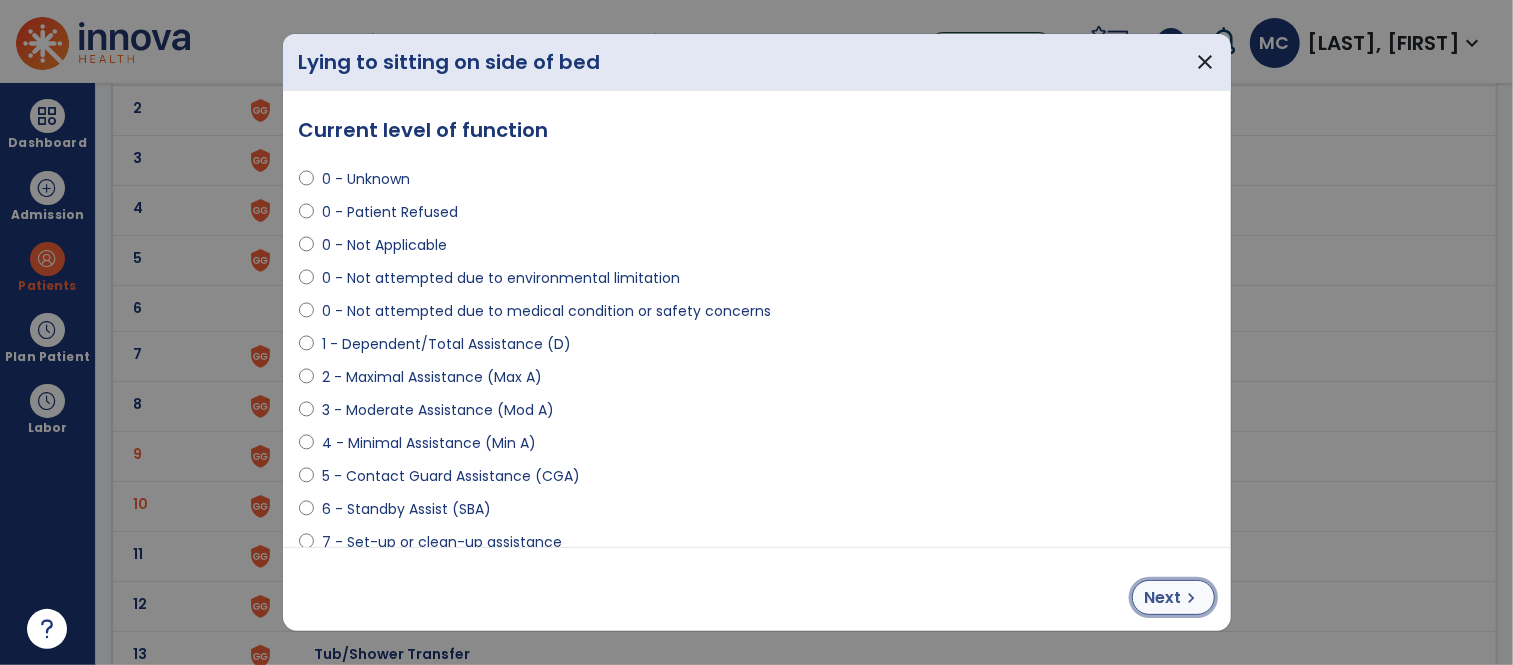 click on "Next" at bounding box center (1163, 598) 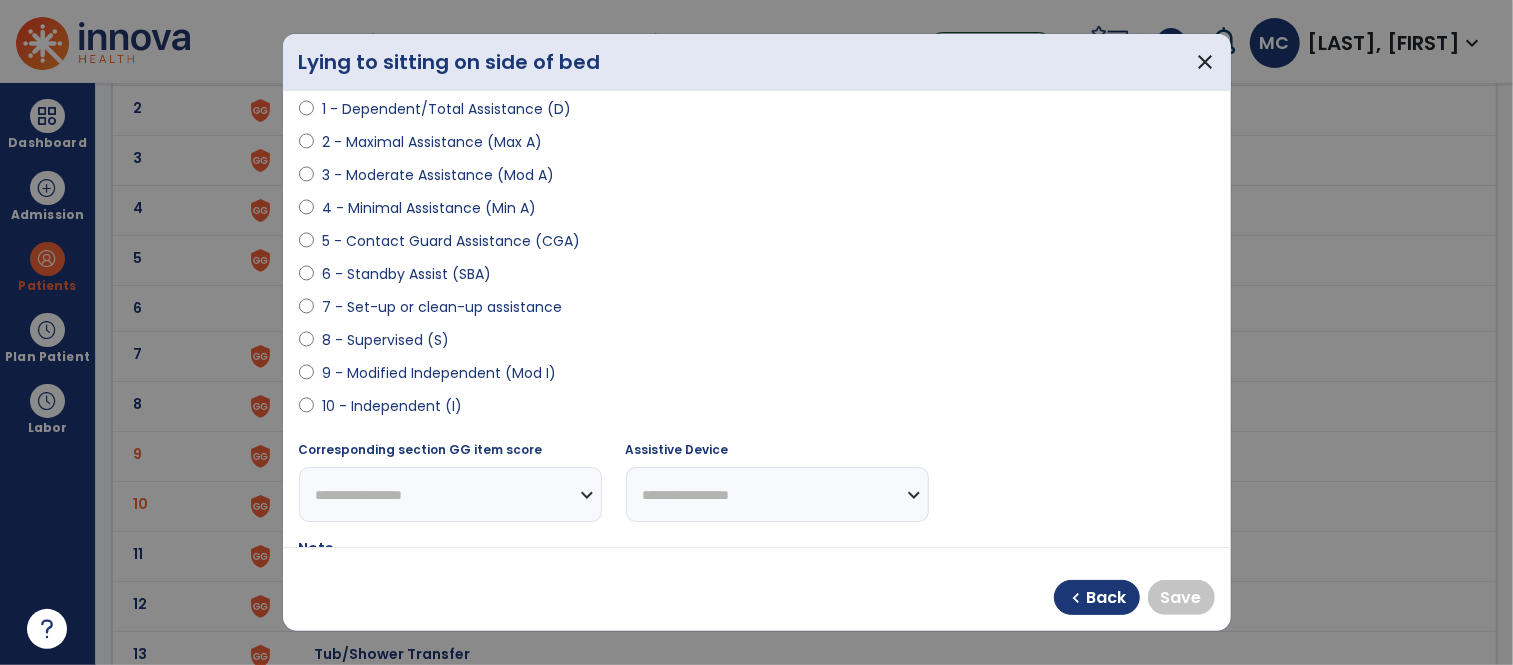 scroll, scrollTop: 238, scrollLeft: 0, axis: vertical 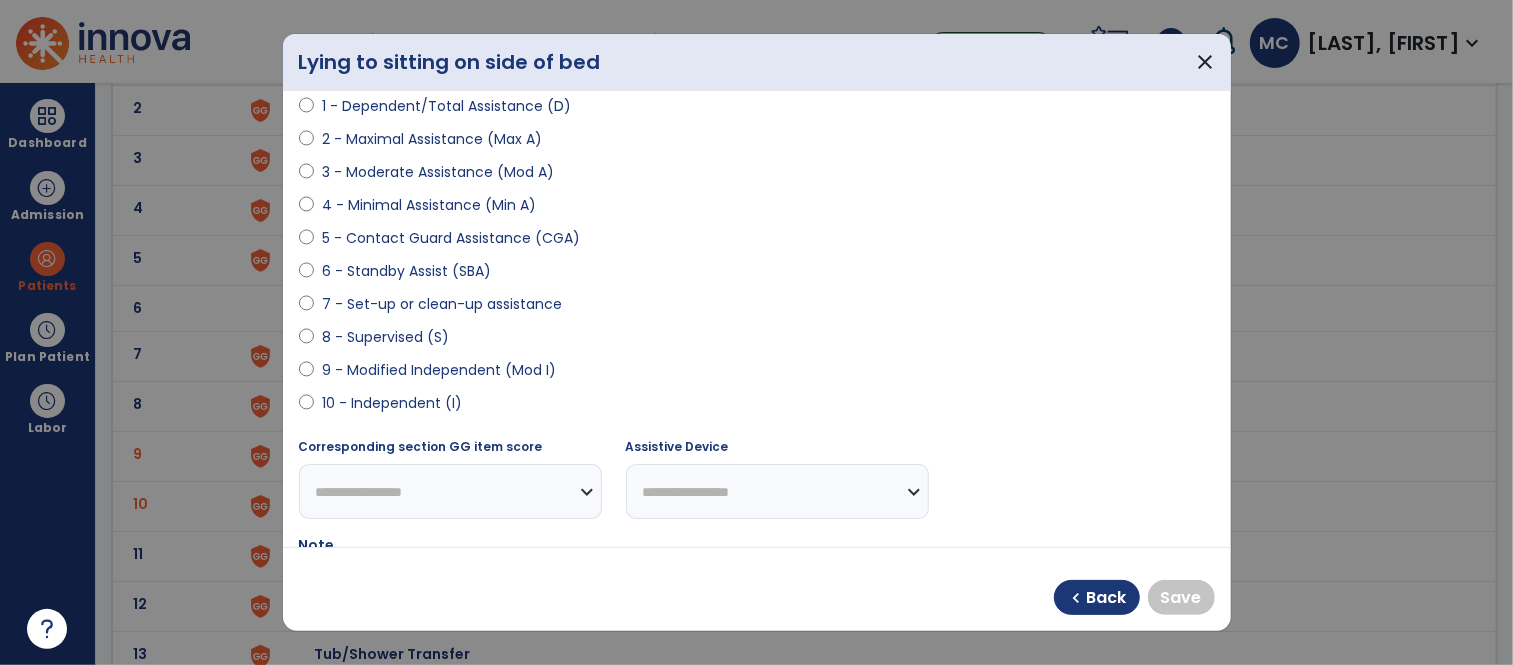 click on "9 - Modified Independent (Mod I)" at bounding box center [439, 370] 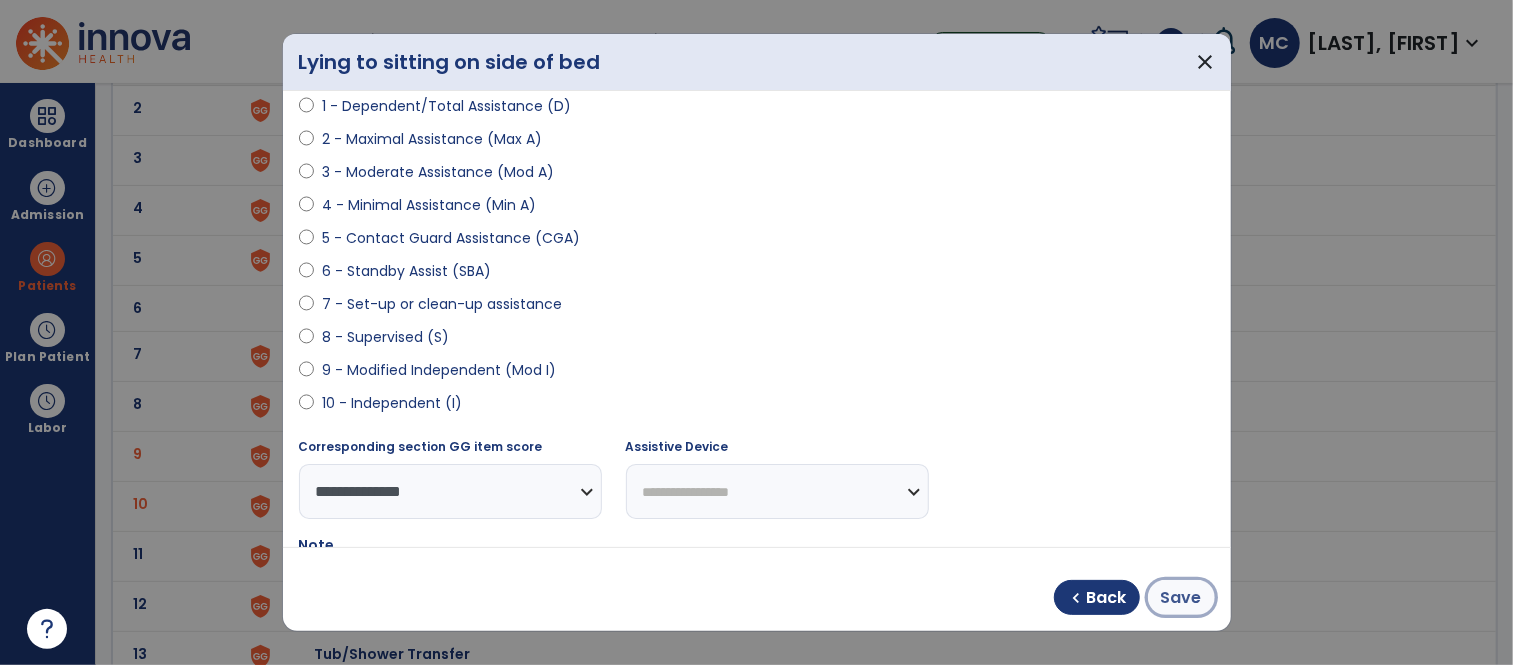 click on "Save" at bounding box center (1181, 597) 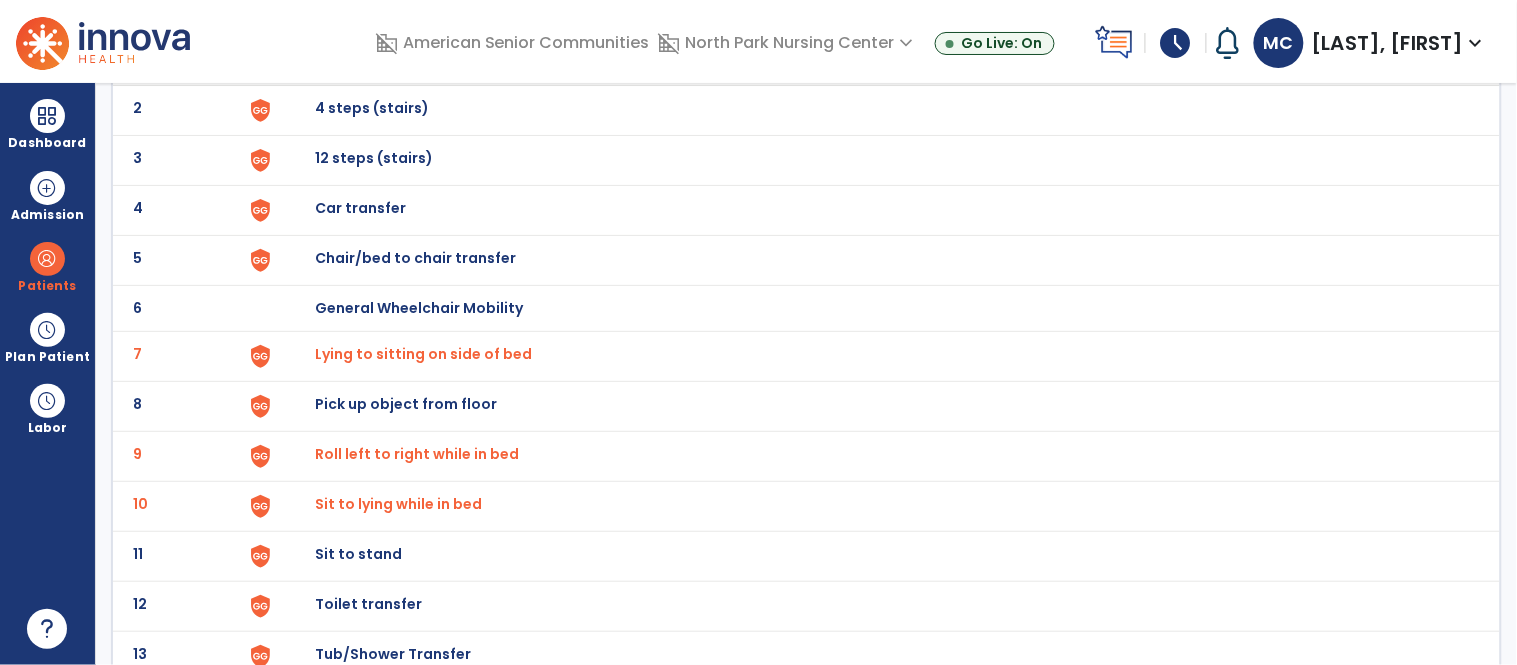 click on "Sit to stand" at bounding box center (361, 58) 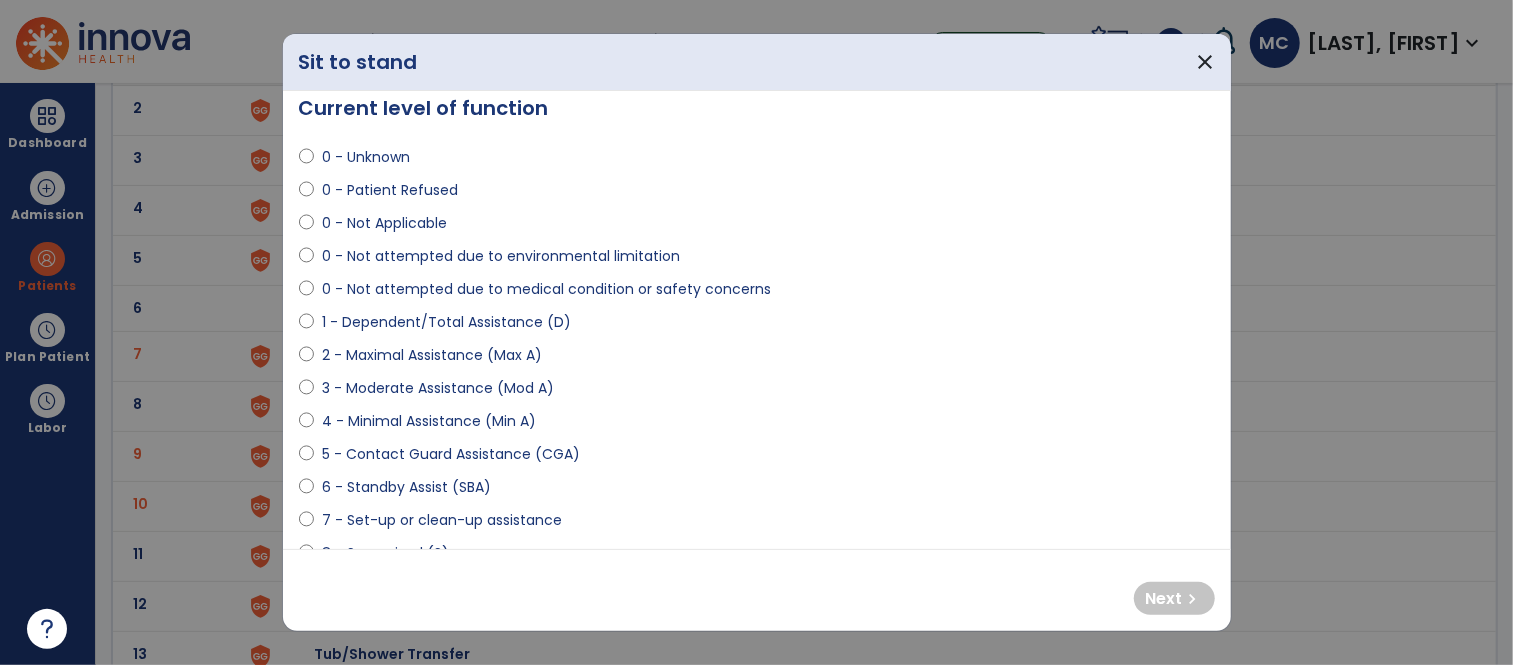 scroll, scrollTop: 18, scrollLeft: 0, axis: vertical 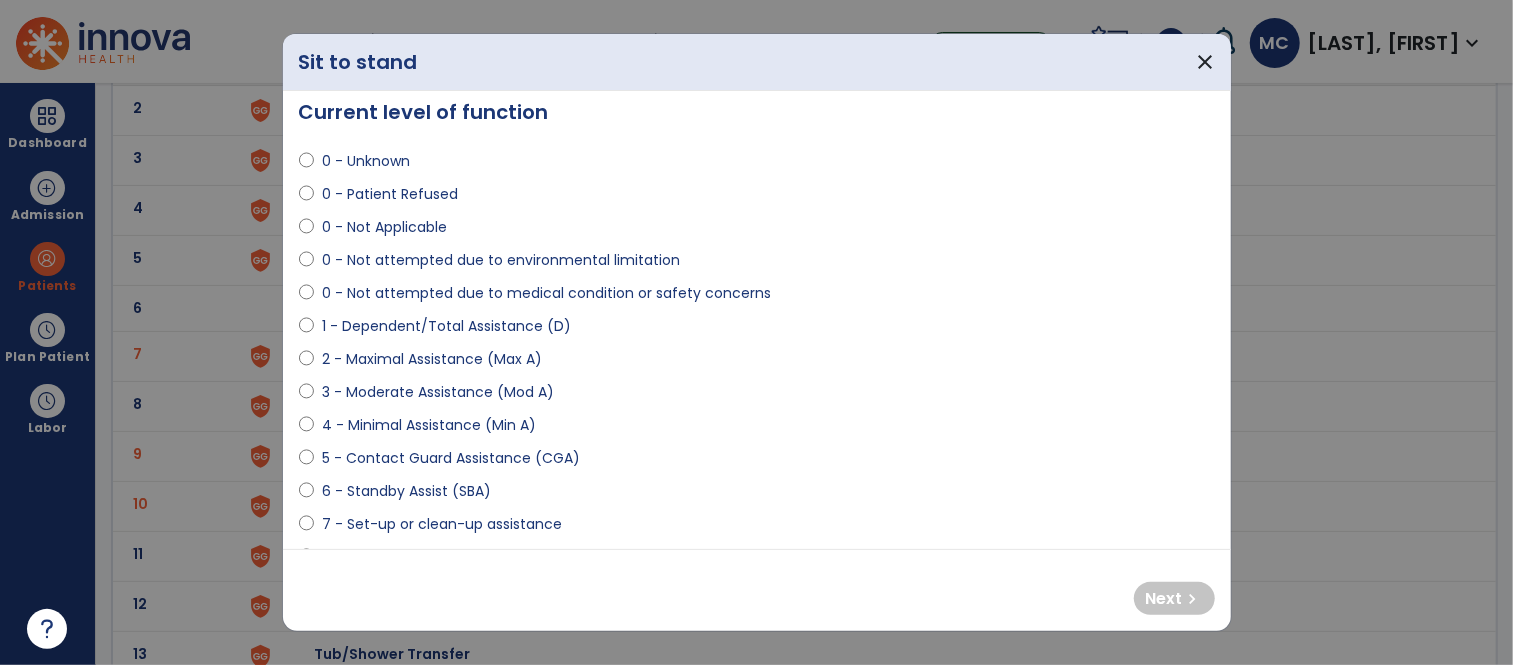 click on "1 - Dependent/Total Assistance (D)" at bounding box center (446, 326) 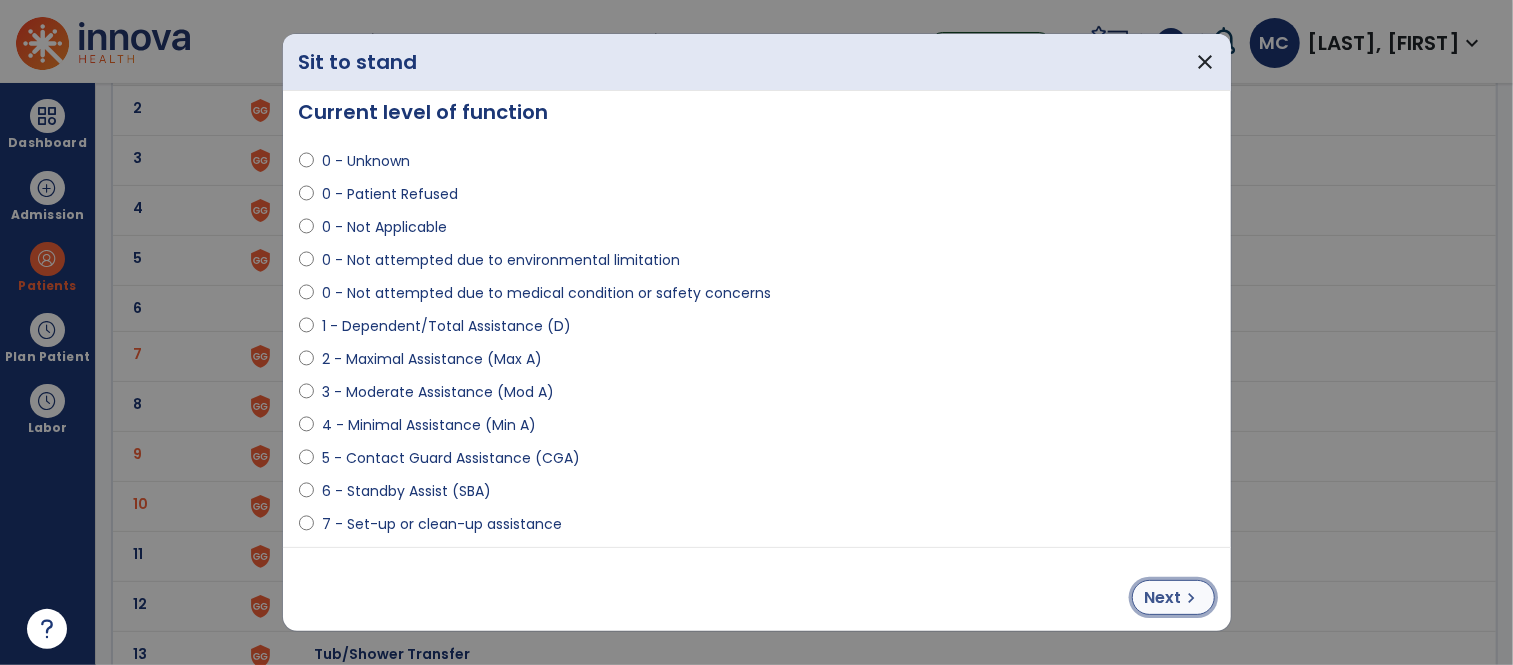 click on "Next  chevron_right" at bounding box center [1173, 597] 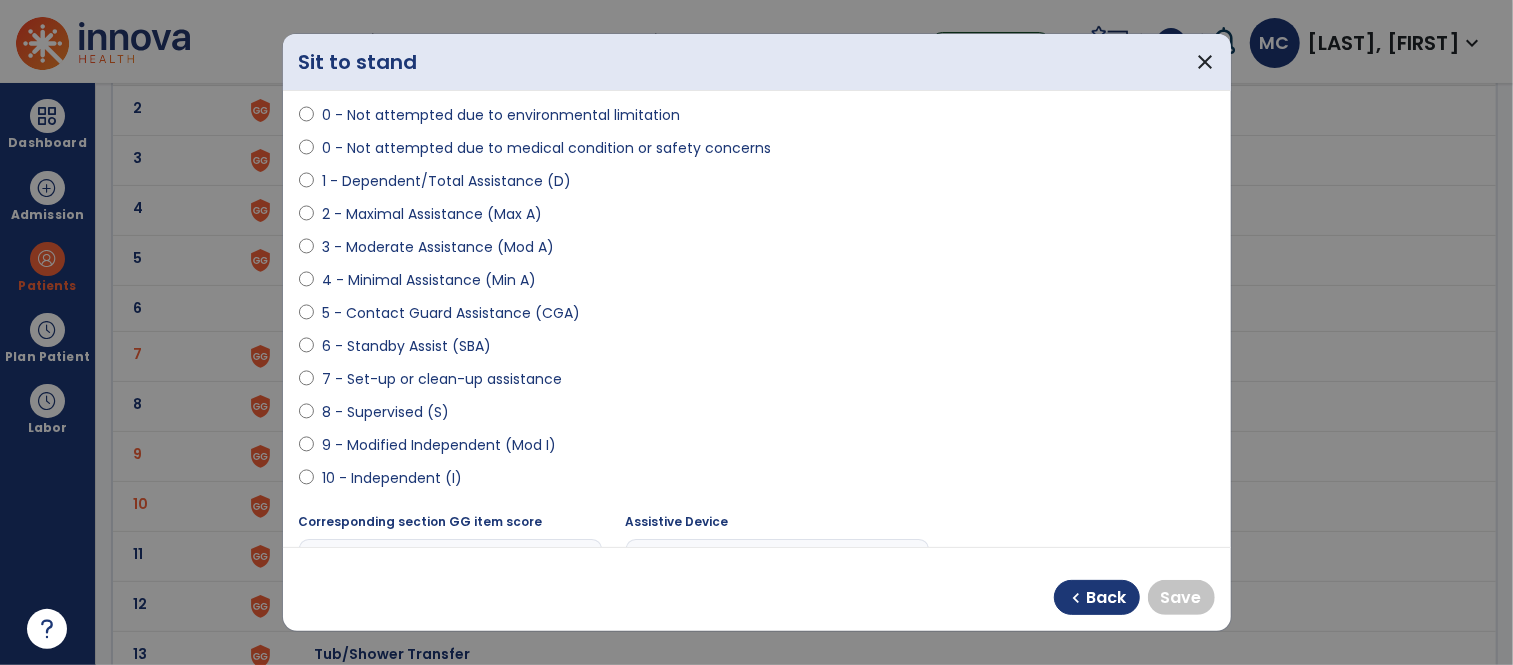 scroll, scrollTop: 164, scrollLeft: 0, axis: vertical 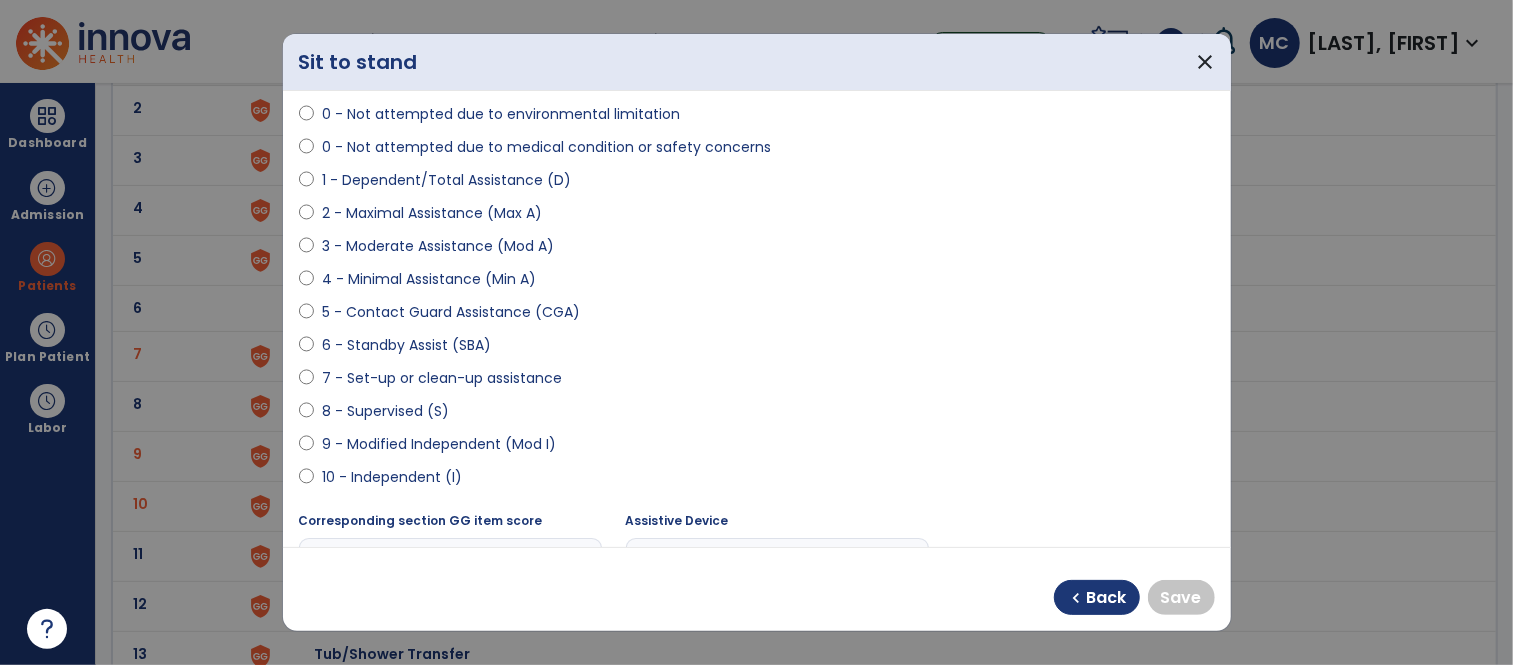 click on "9 - Modified Independent (Mod I)" at bounding box center (439, 444) 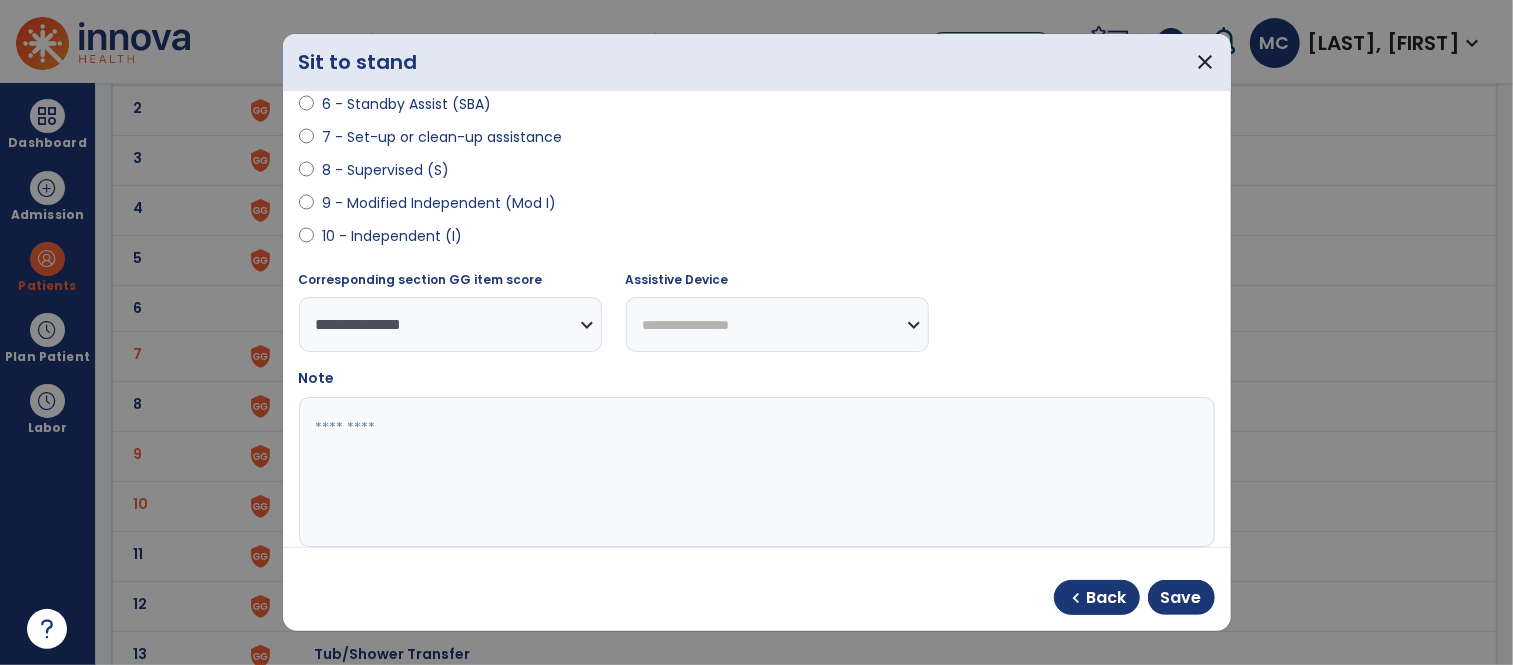 scroll, scrollTop: 408, scrollLeft: 0, axis: vertical 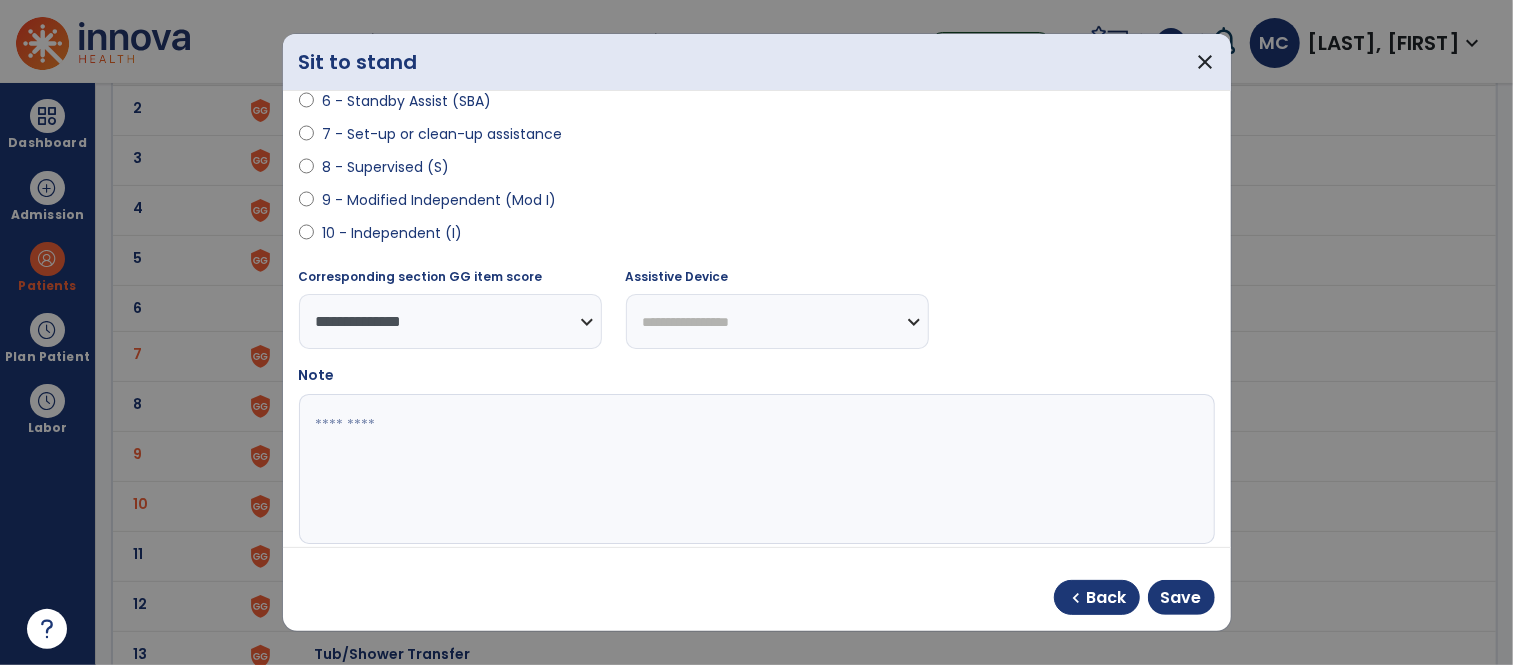 click at bounding box center (754, 469) 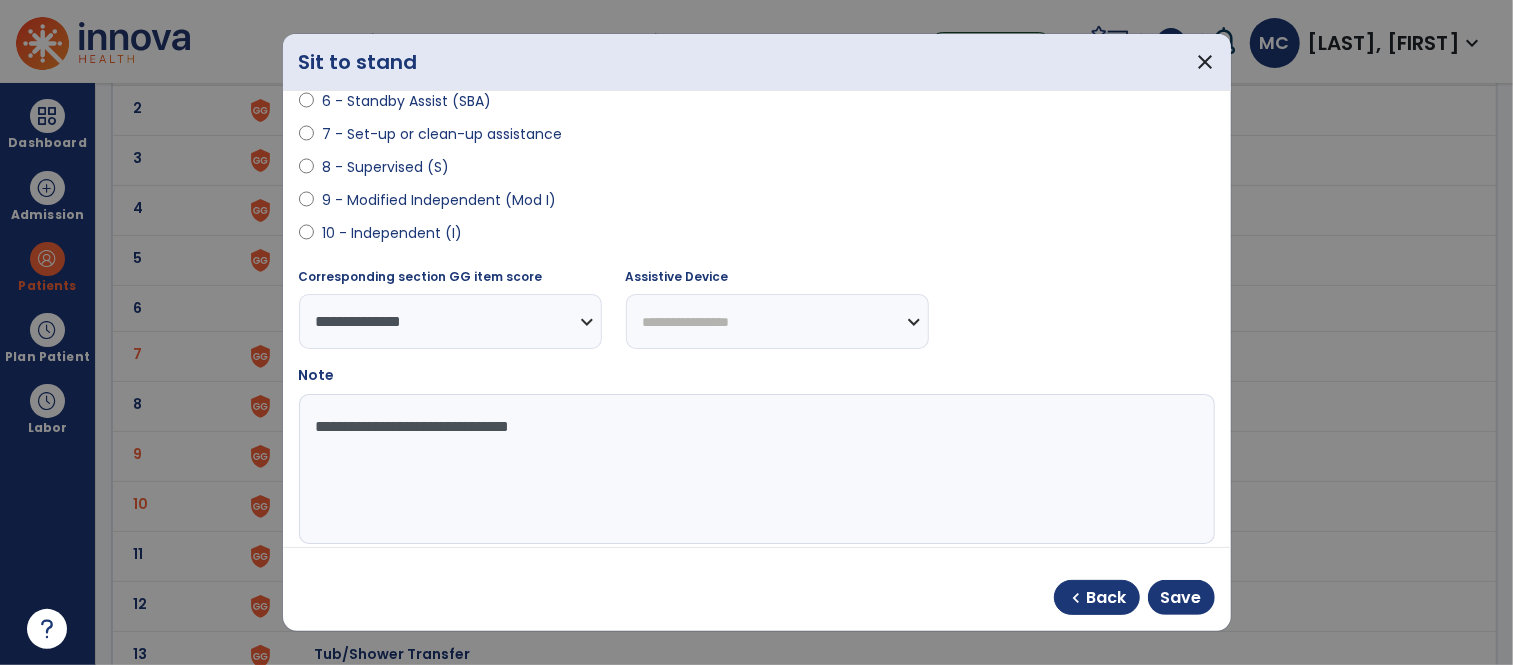 type on "**********" 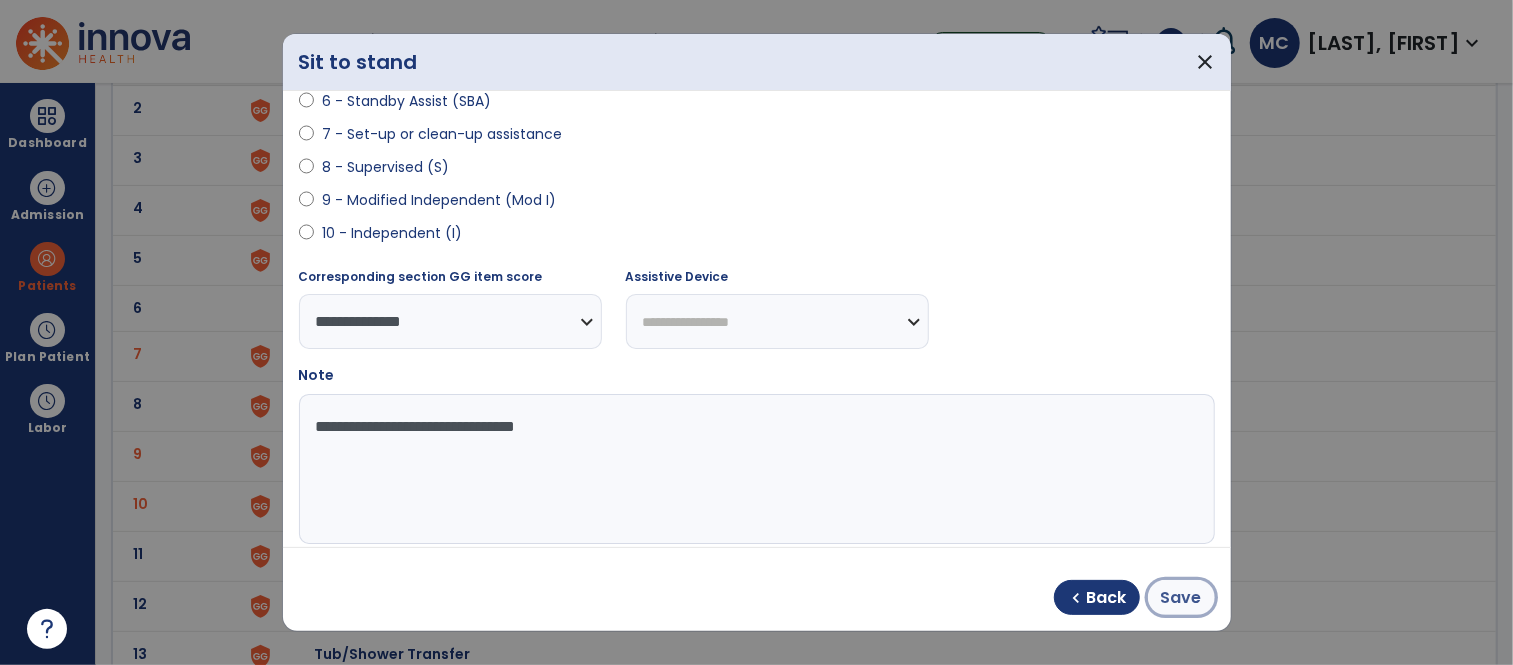click on "Save" at bounding box center (1181, 598) 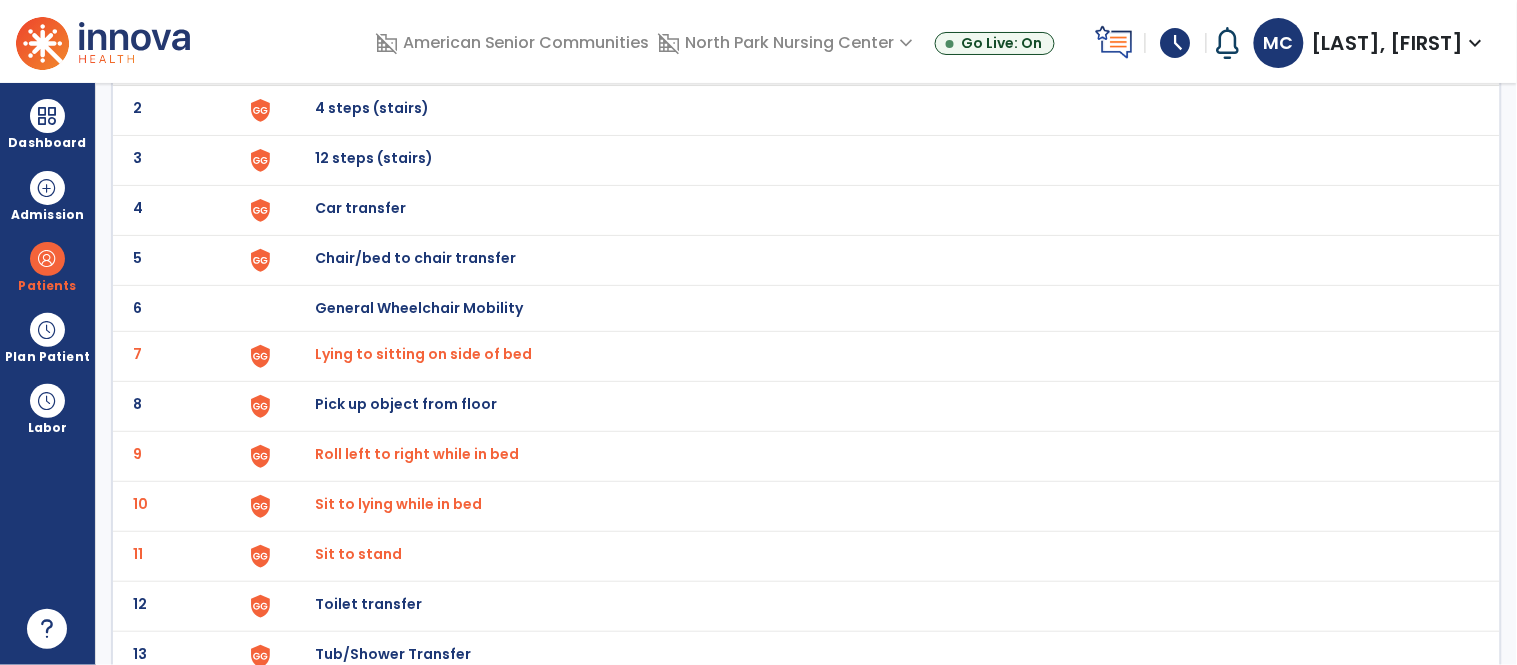 click on "Chair/bed to chair transfer" at bounding box center [361, 58] 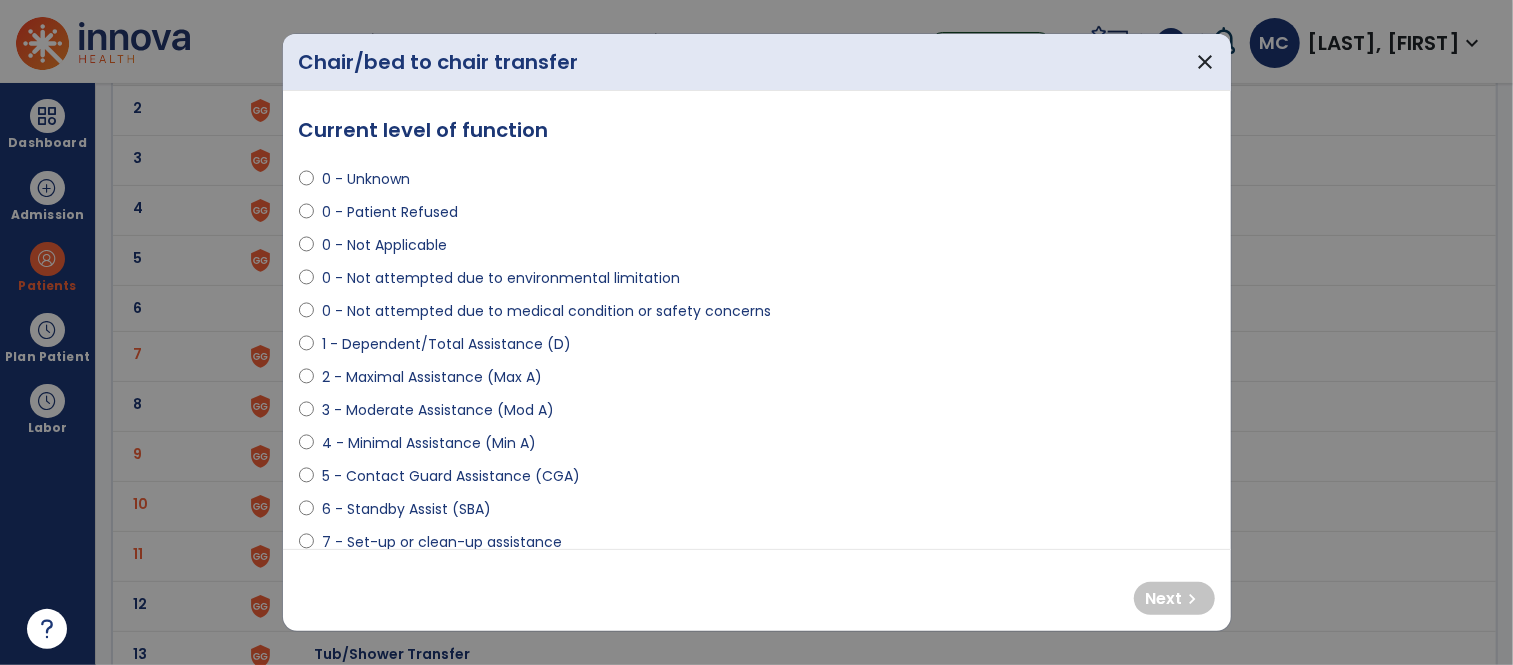click on "1 - Dependent/Total Assistance (D)" at bounding box center [446, 344] 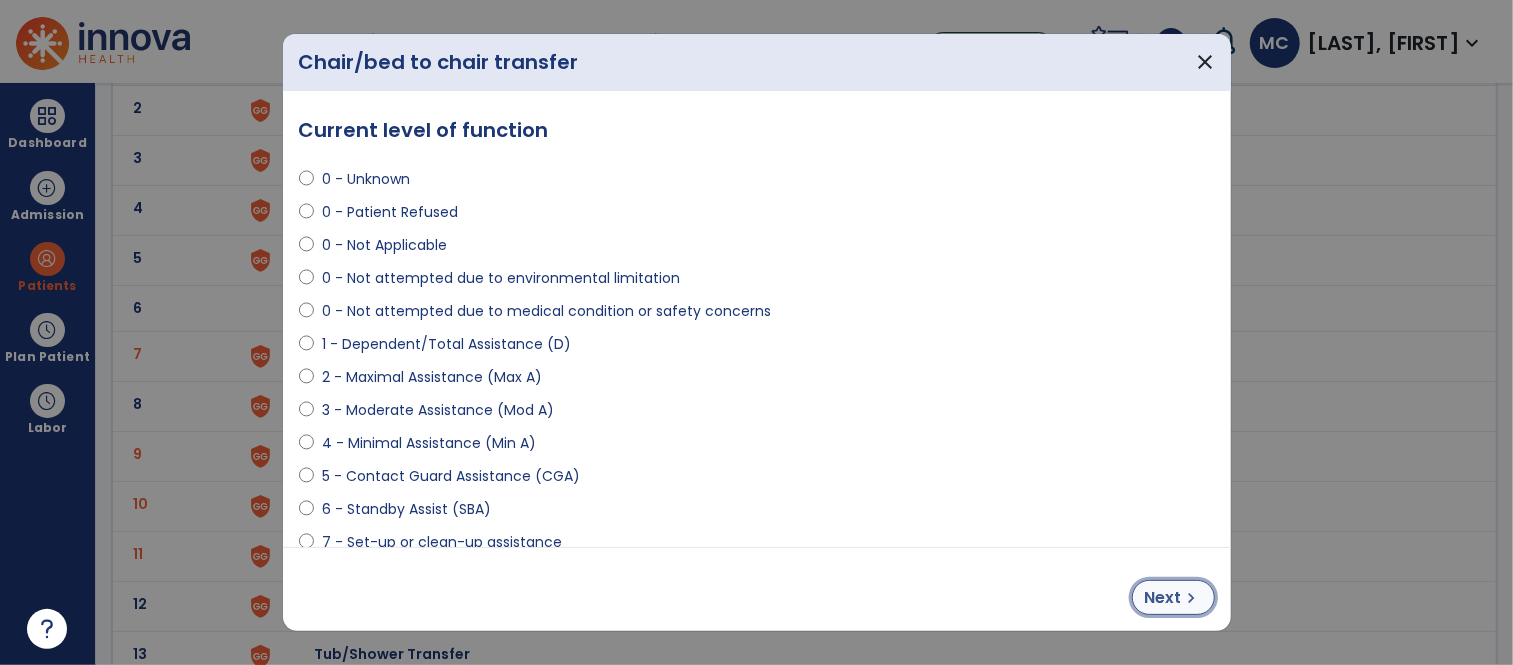 click on "Next" at bounding box center [1163, 598] 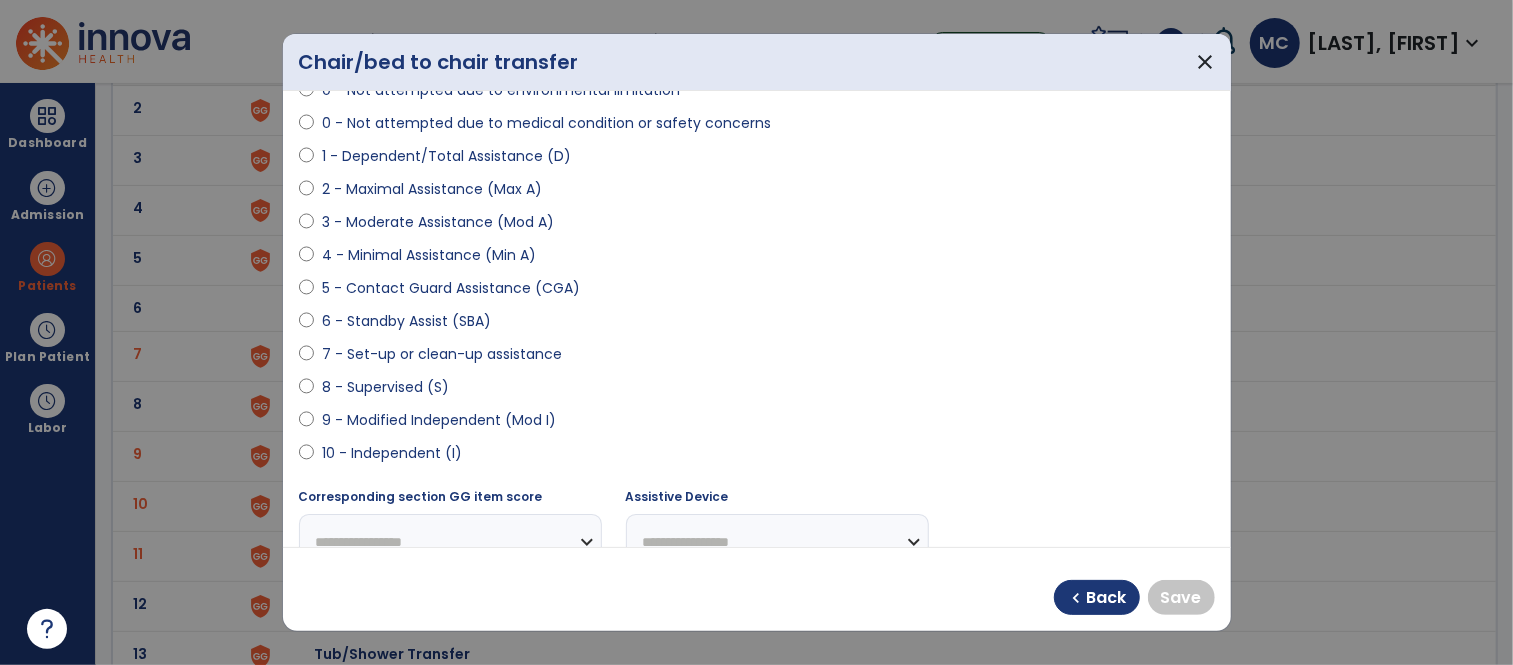 scroll, scrollTop: 197, scrollLeft: 0, axis: vertical 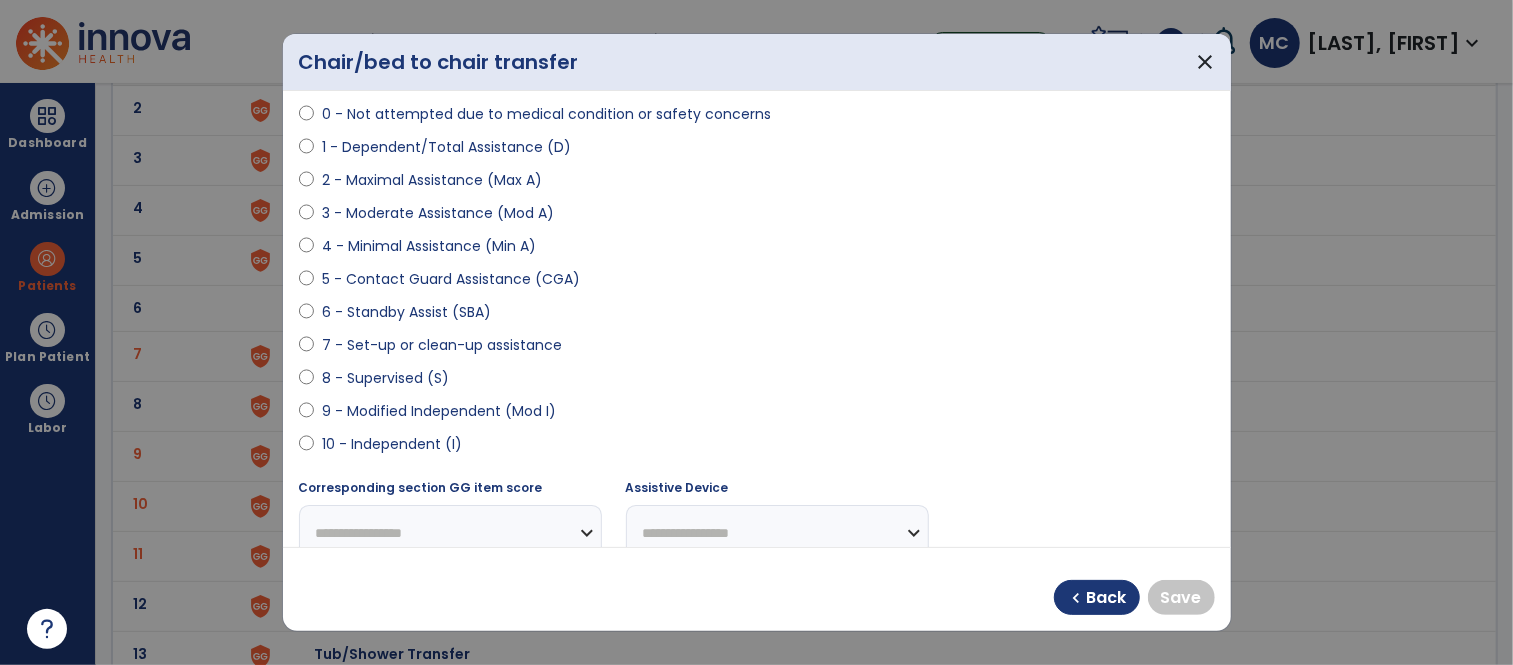 click on "9 - Modified Independent (Mod I)" at bounding box center (439, 411) 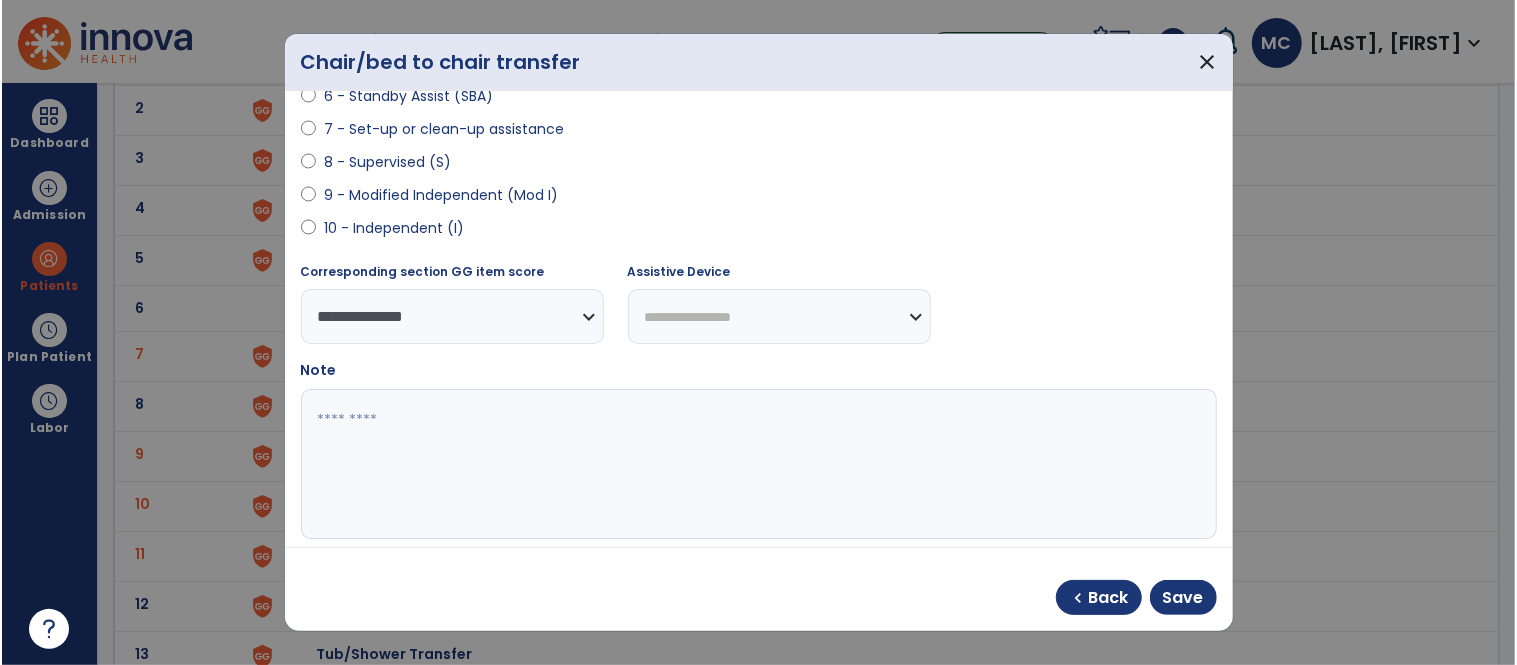 scroll, scrollTop: 418, scrollLeft: 0, axis: vertical 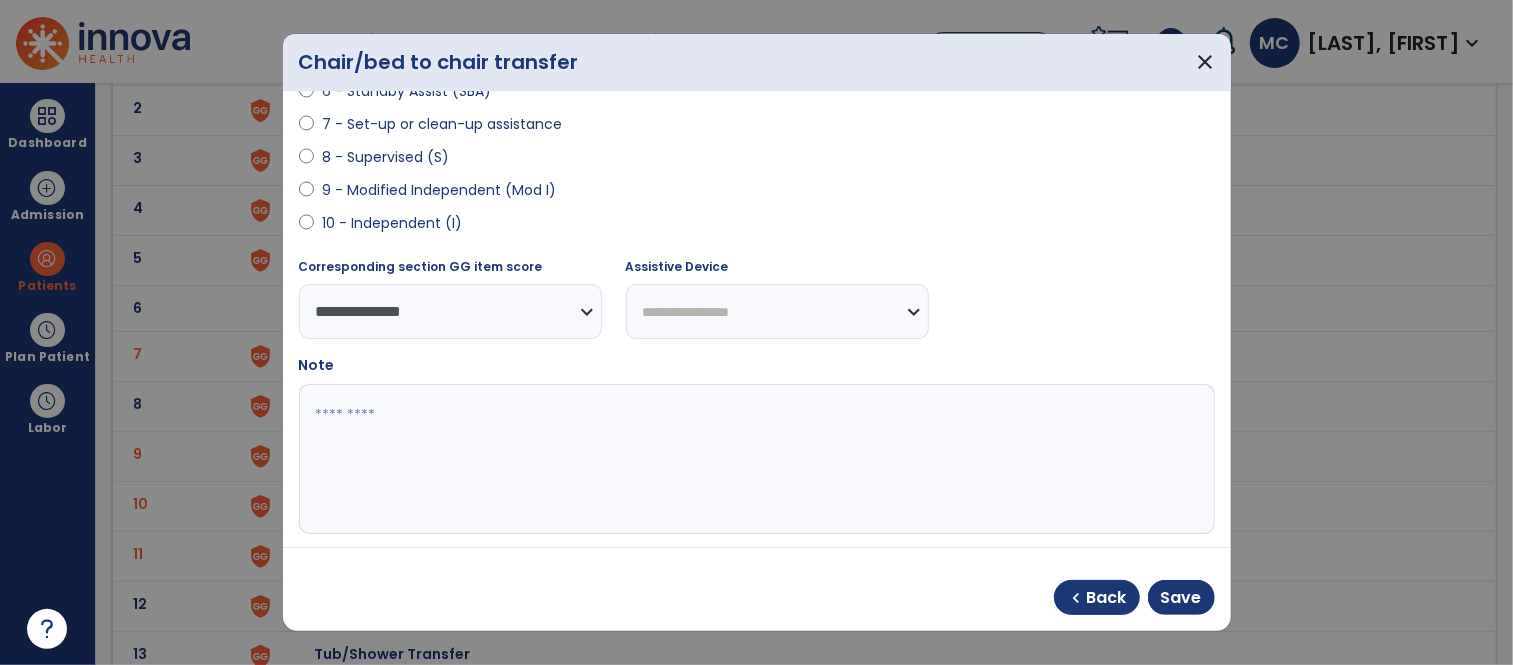 click at bounding box center [754, 459] 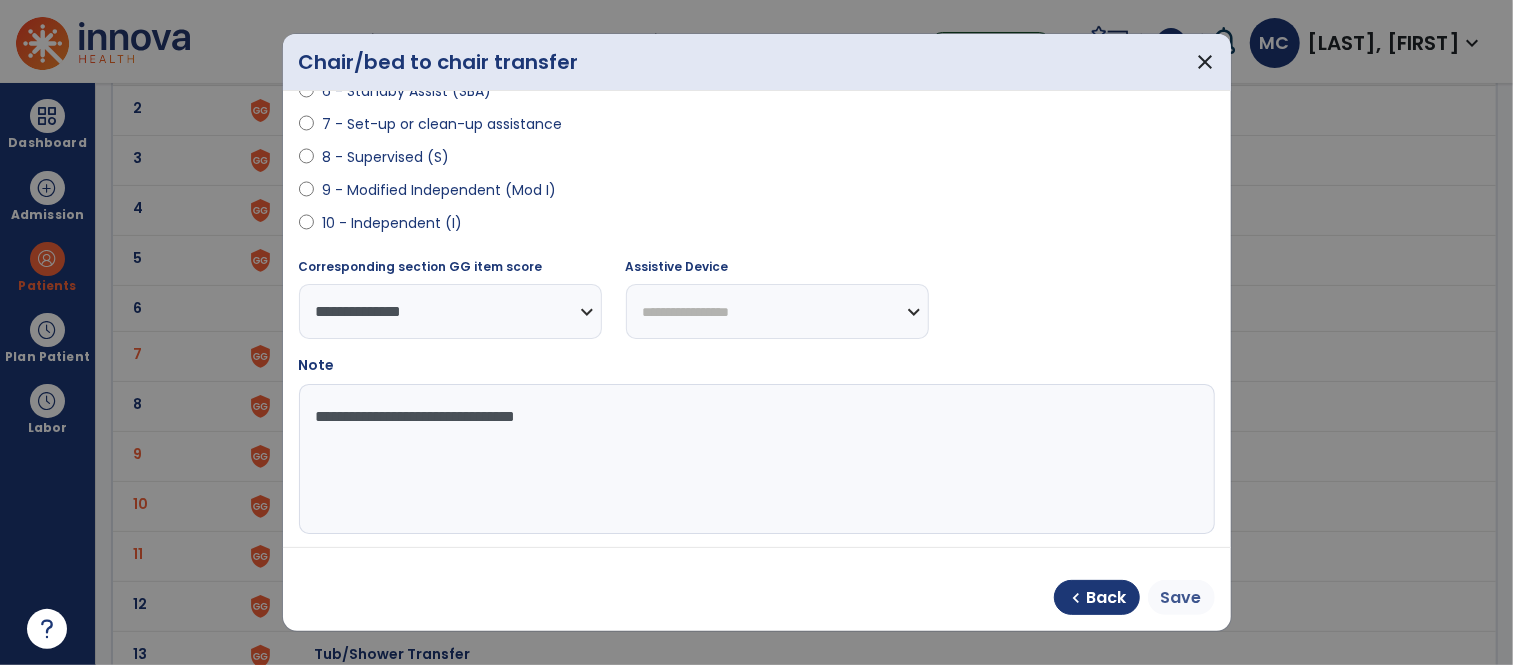 type on "**********" 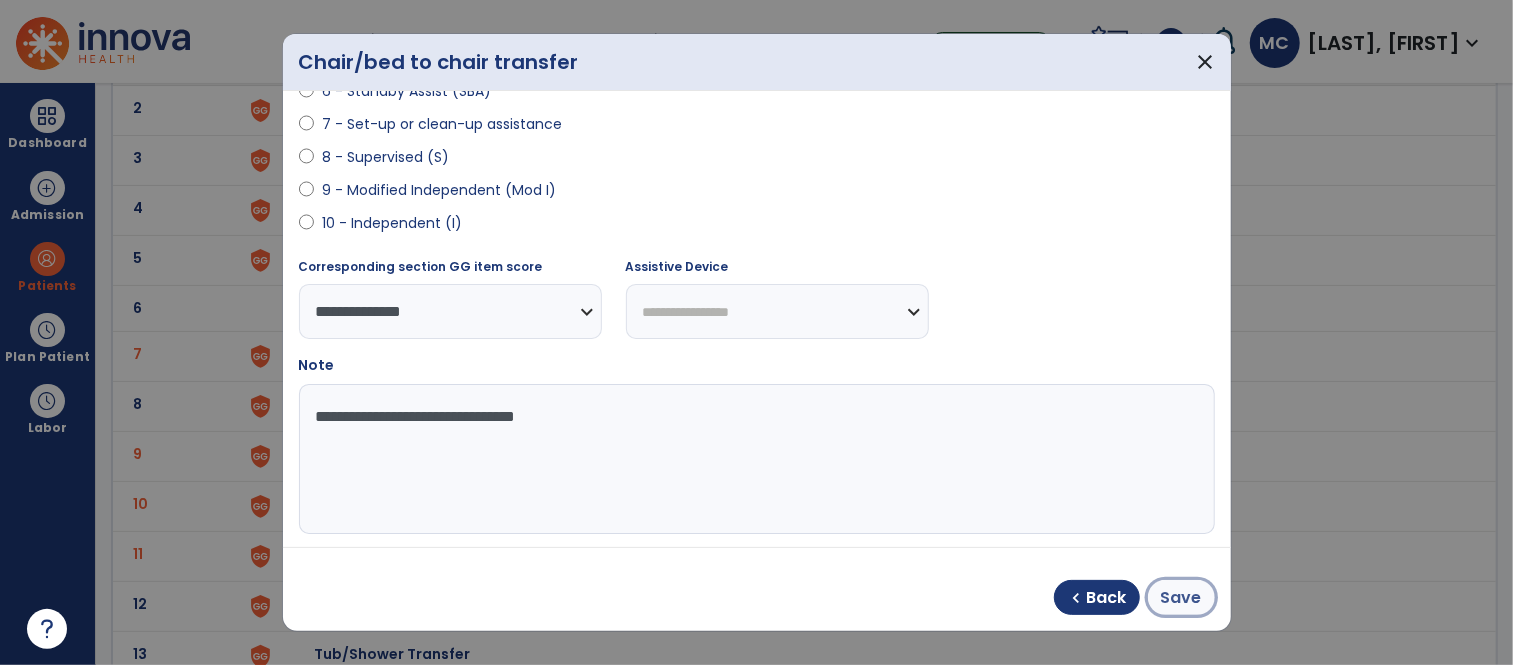 click on "Save" at bounding box center [1181, 598] 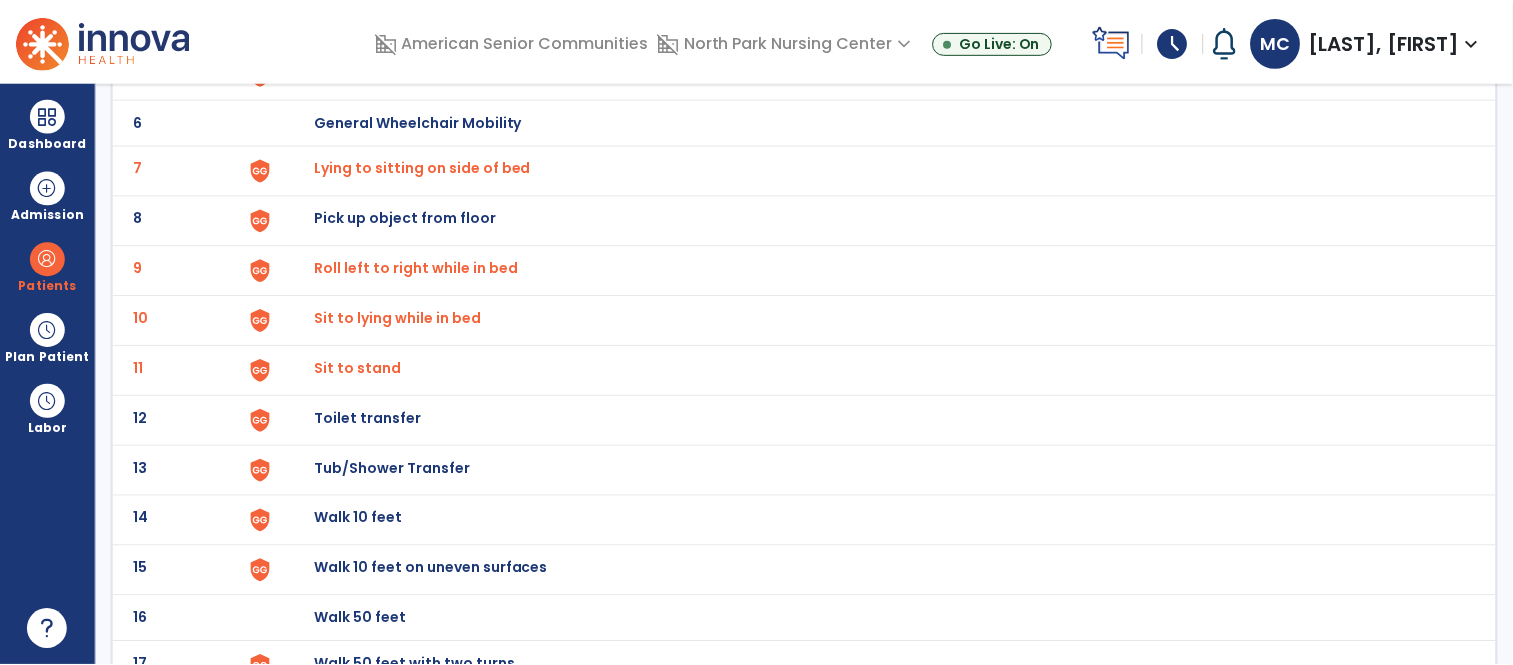 scroll, scrollTop: 393, scrollLeft: 0, axis: vertical 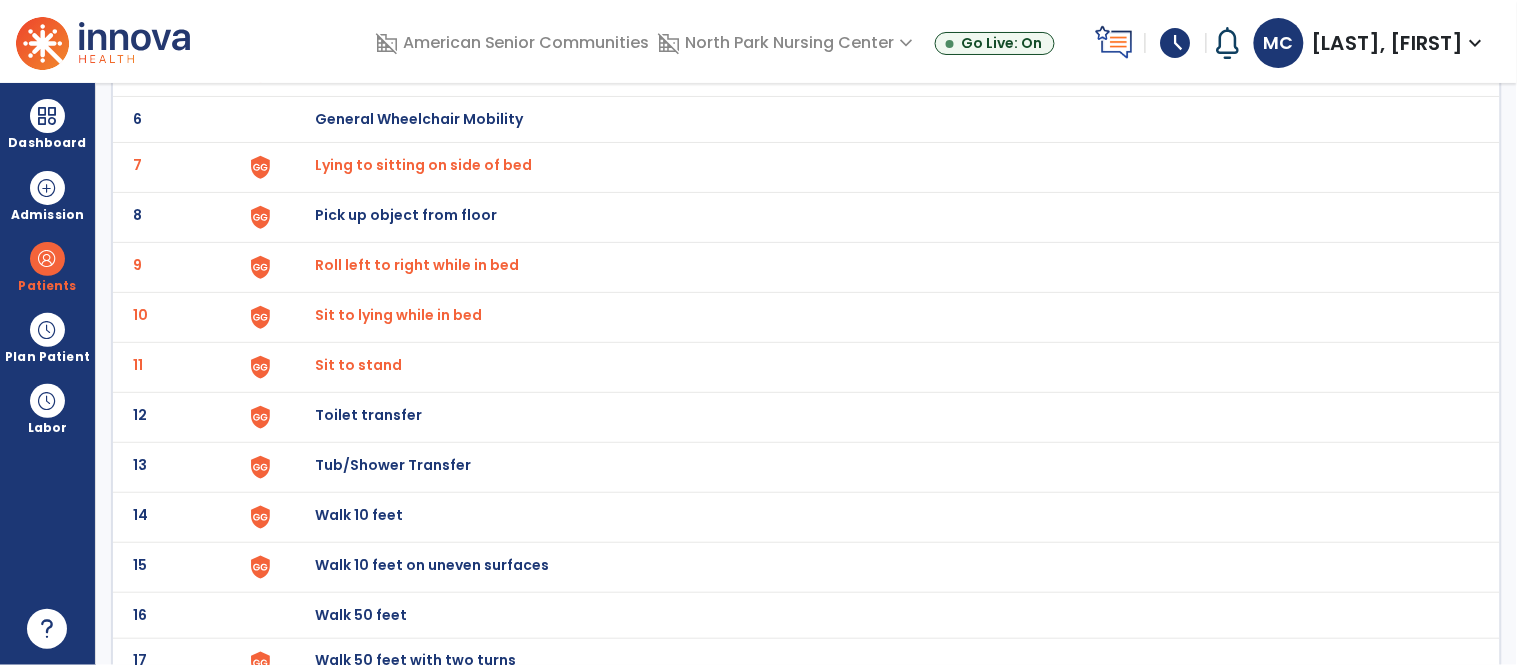 click on "Toilet transfer" at bounding box center [361, -131] 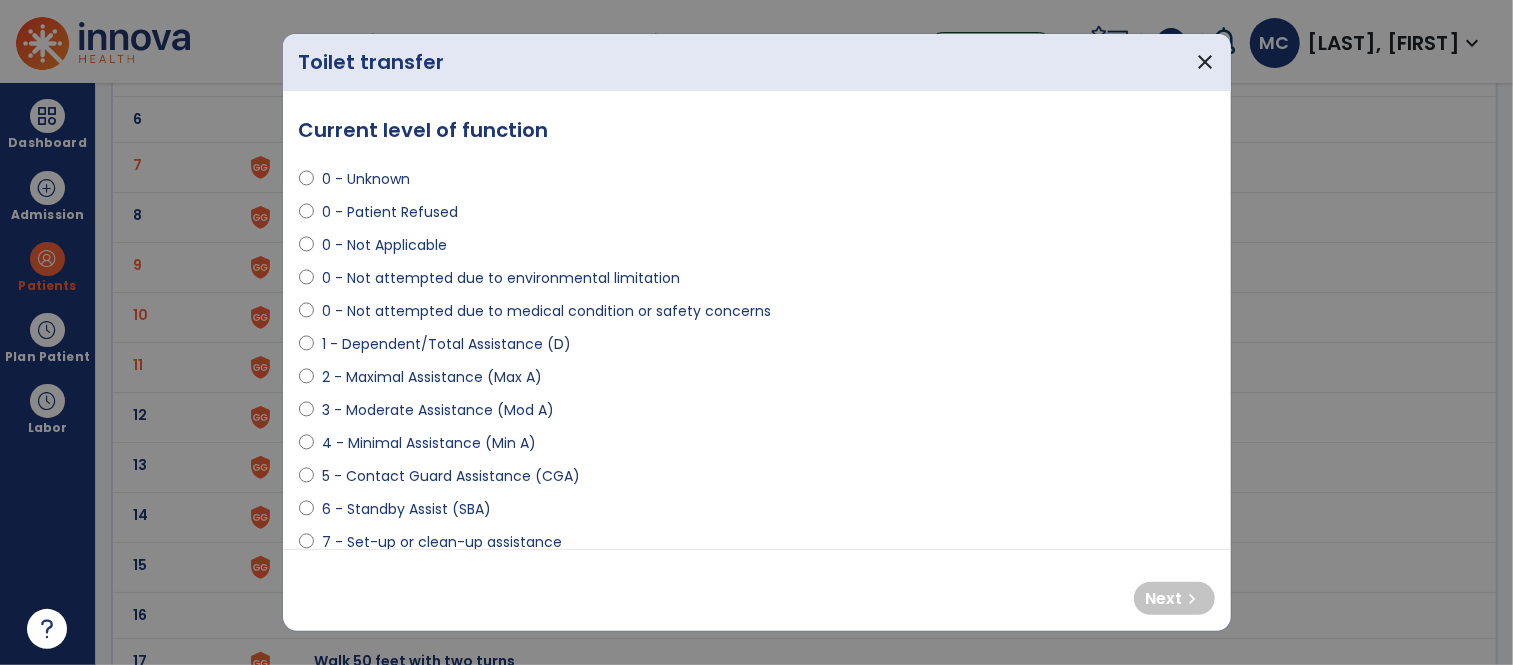 click on "1 - Dependent/Total Assistance (D)" at bounding box center [446, 344] 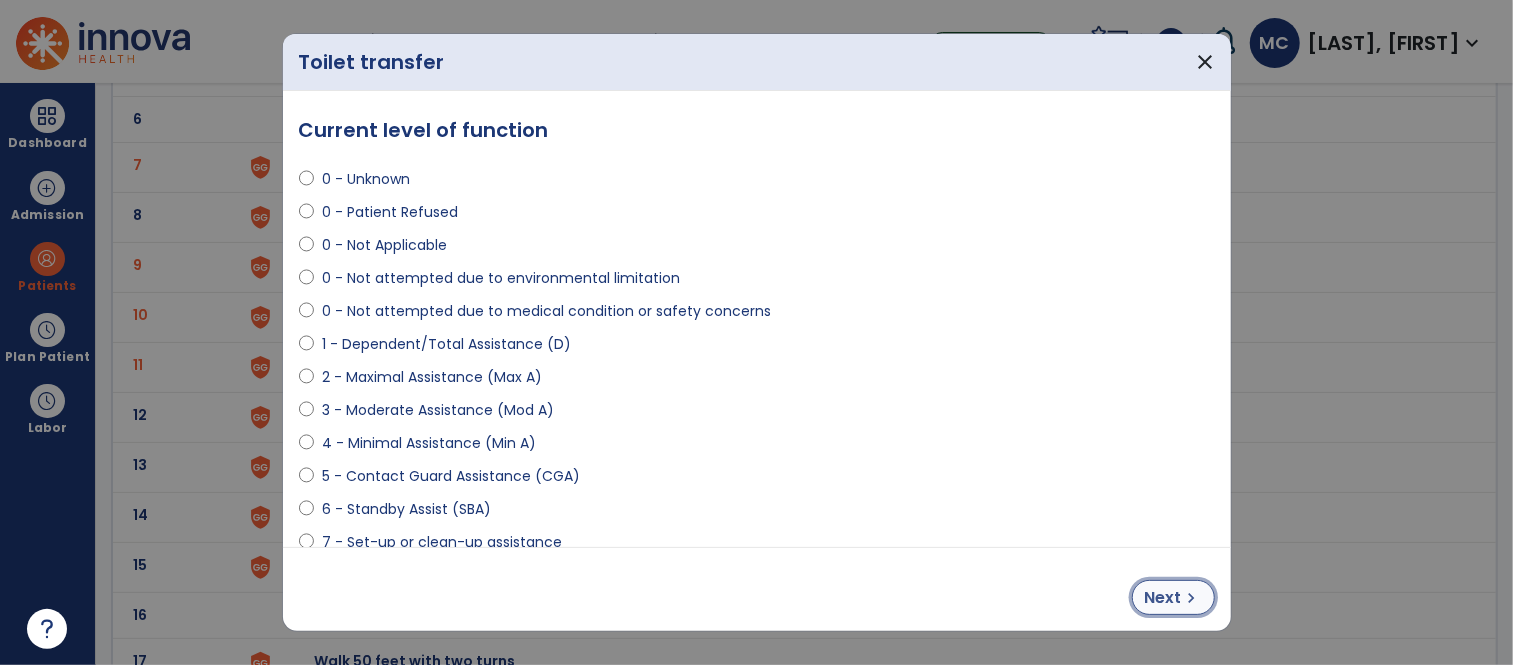 click on "Next" at bounding box center (1163, 598) 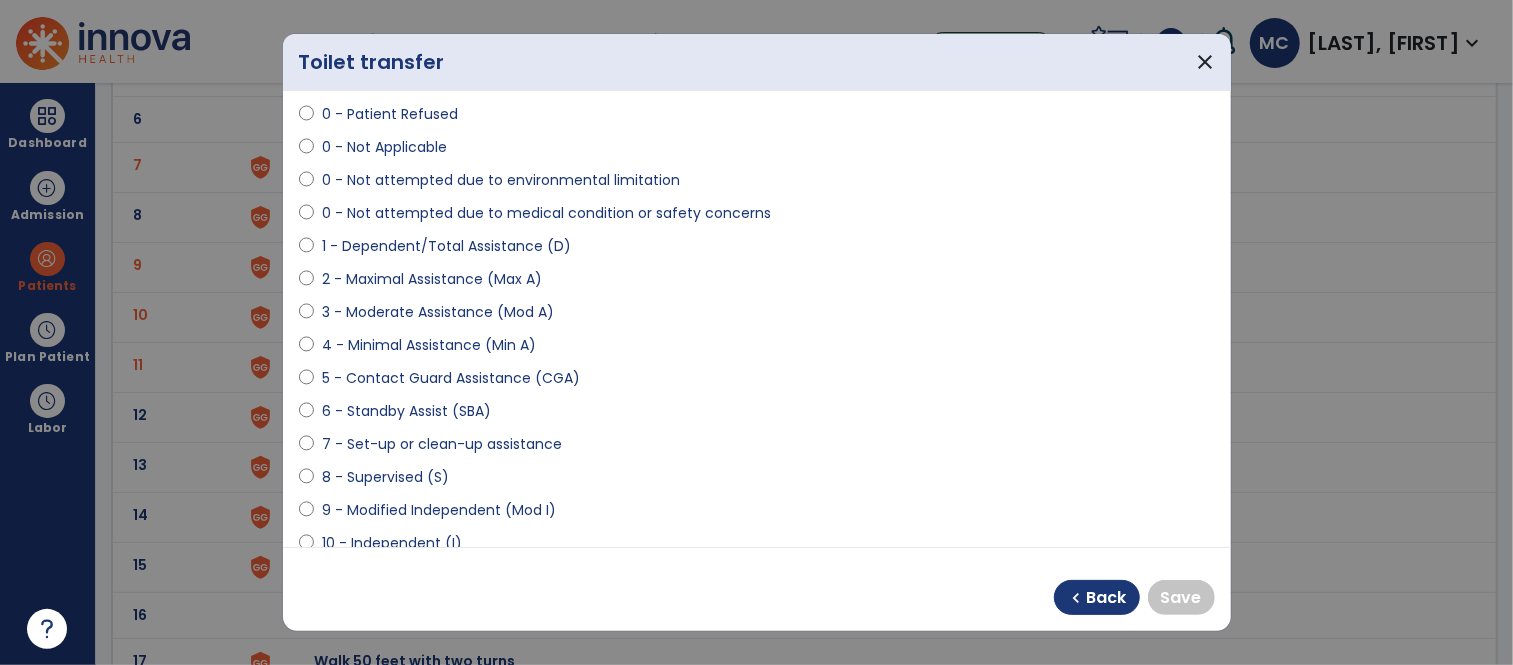 scroll, scrollTop: 97, scrollLeft: 0, axis: vertical 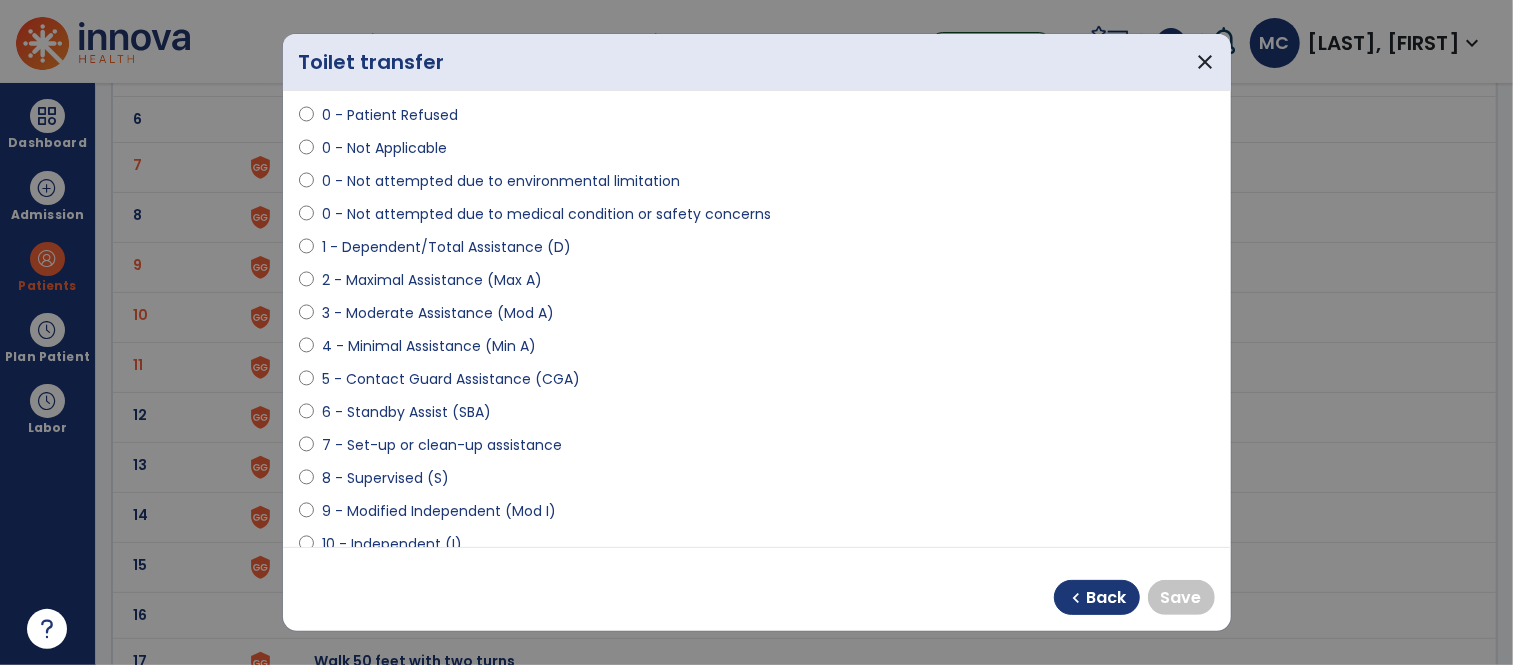 click on "9 - Modified Independent (Mod I)" at bounding box center (439, 511) 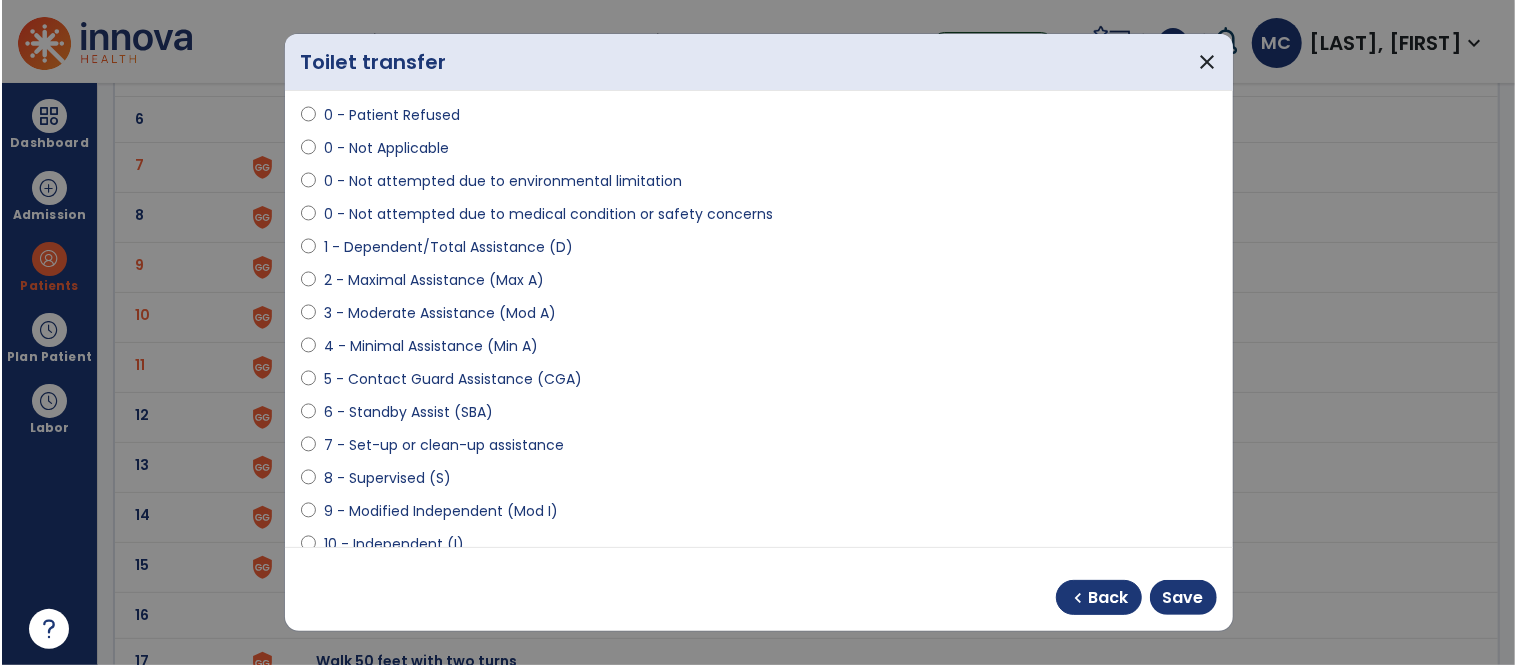 scroll, scrollTop: 437, scrollLeft: 0, axis: vertical 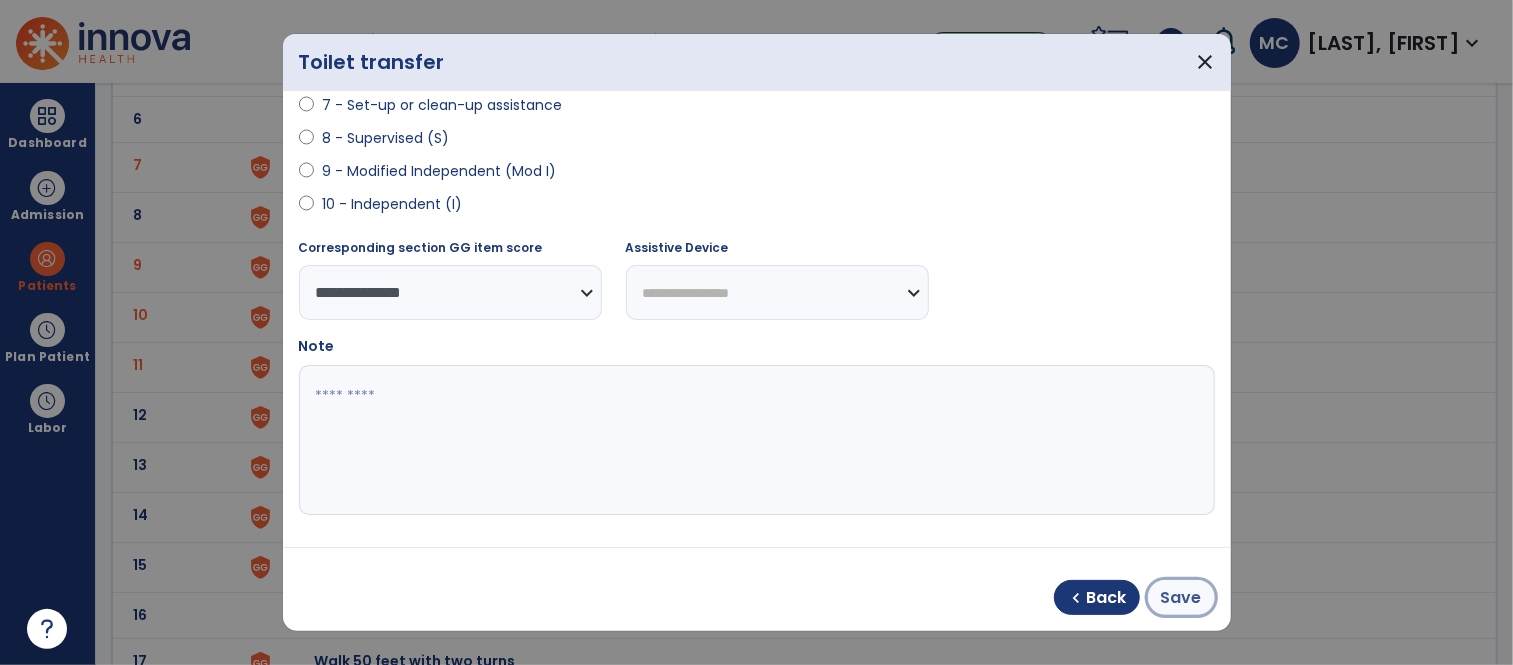 click on "Save" at bounding box center [1181, 598] 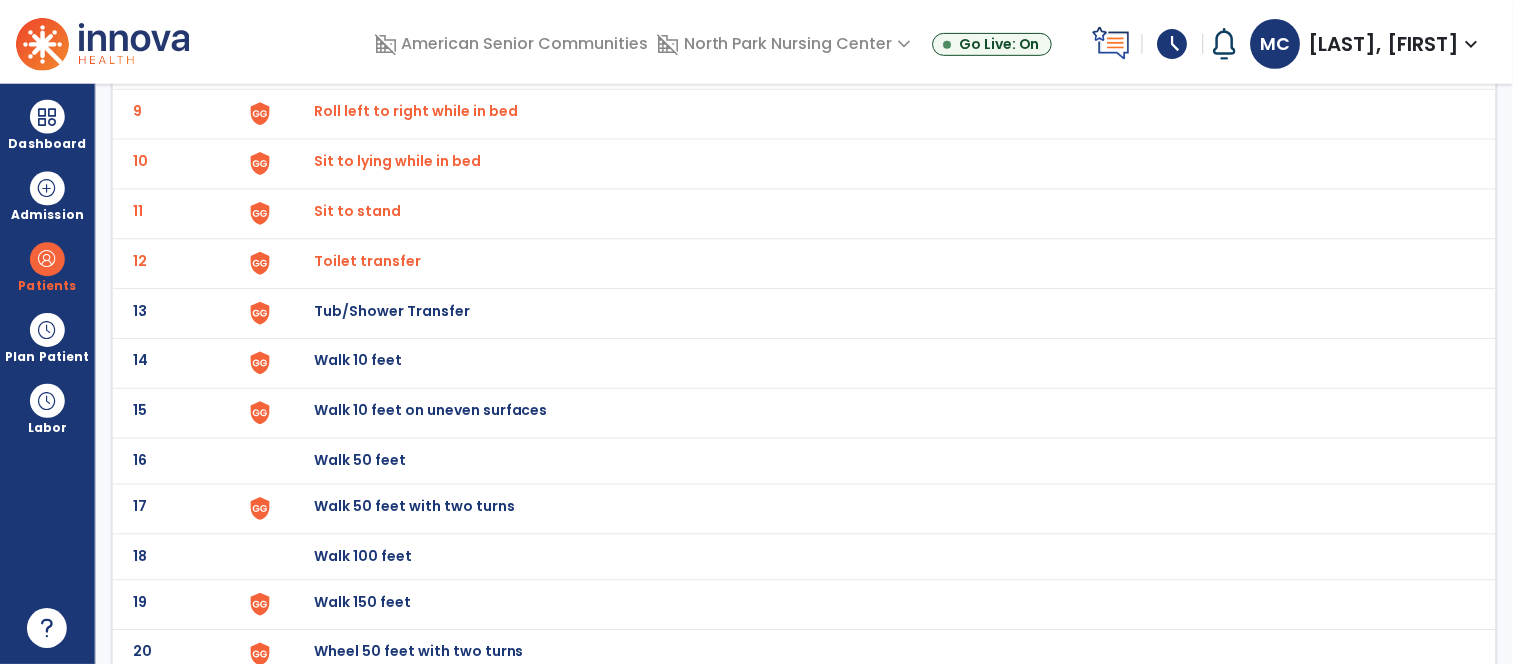 scroll, scrollTop: 555, scrollLeft: 0, axis: vertical 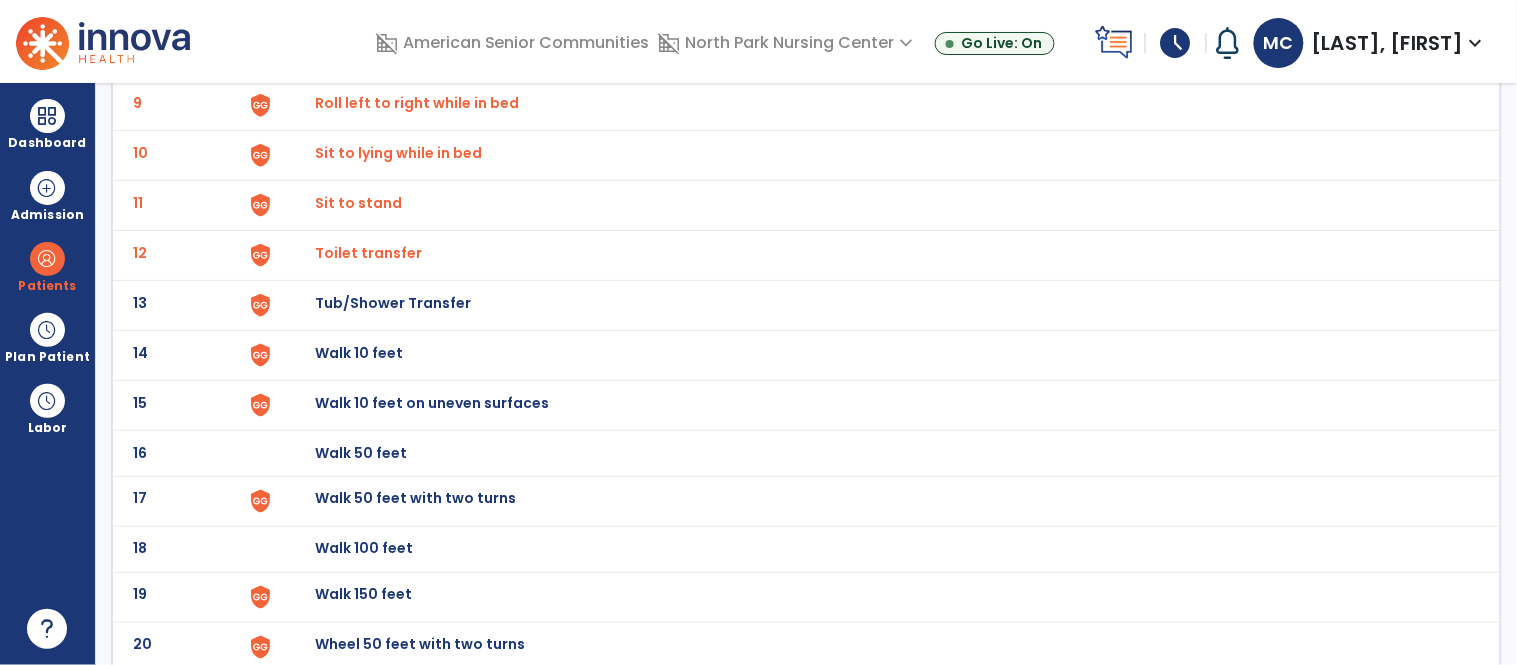 click on "Tub/Shower Transfer" at bounding box center [361, -293] 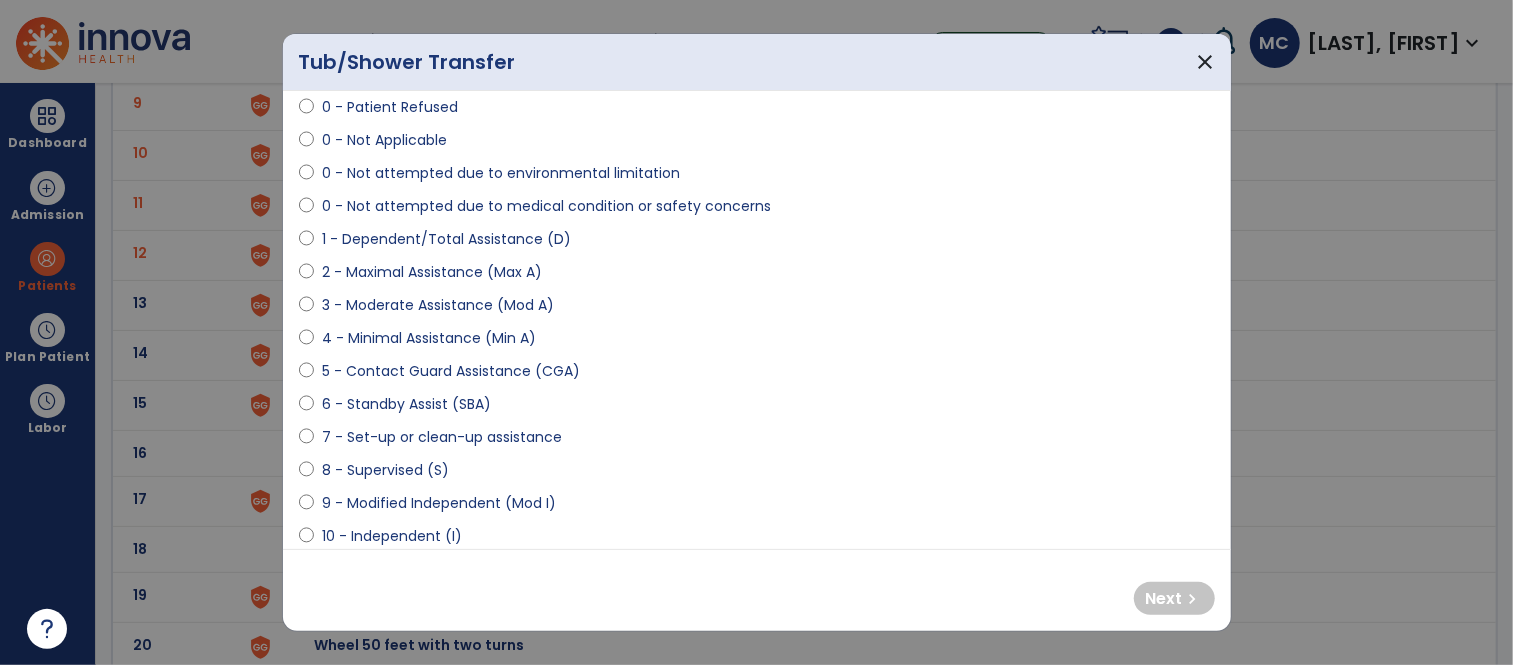 scroll, scrollTop: 106, scrollLeft: 0, axis: vertical 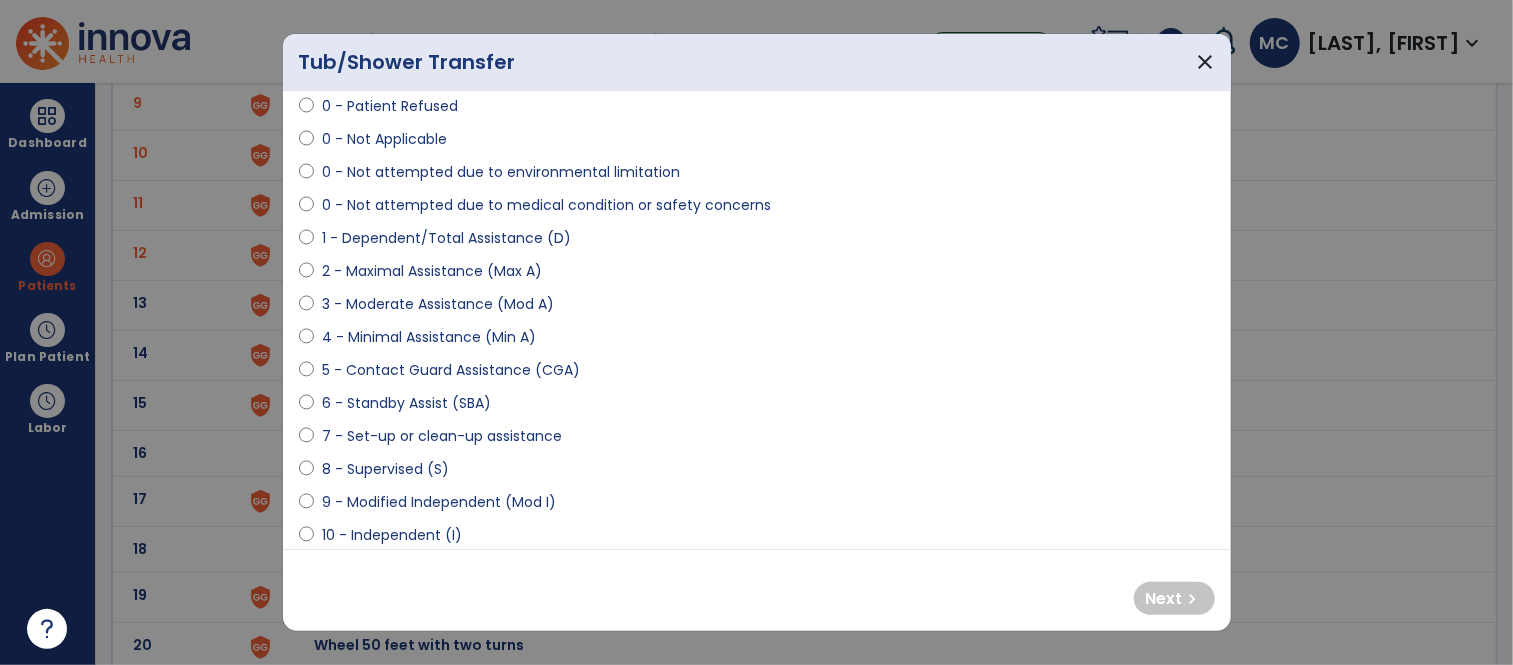 click on "1 - Dependent/Total Assistance (D)" at bounding box center [446, 238] 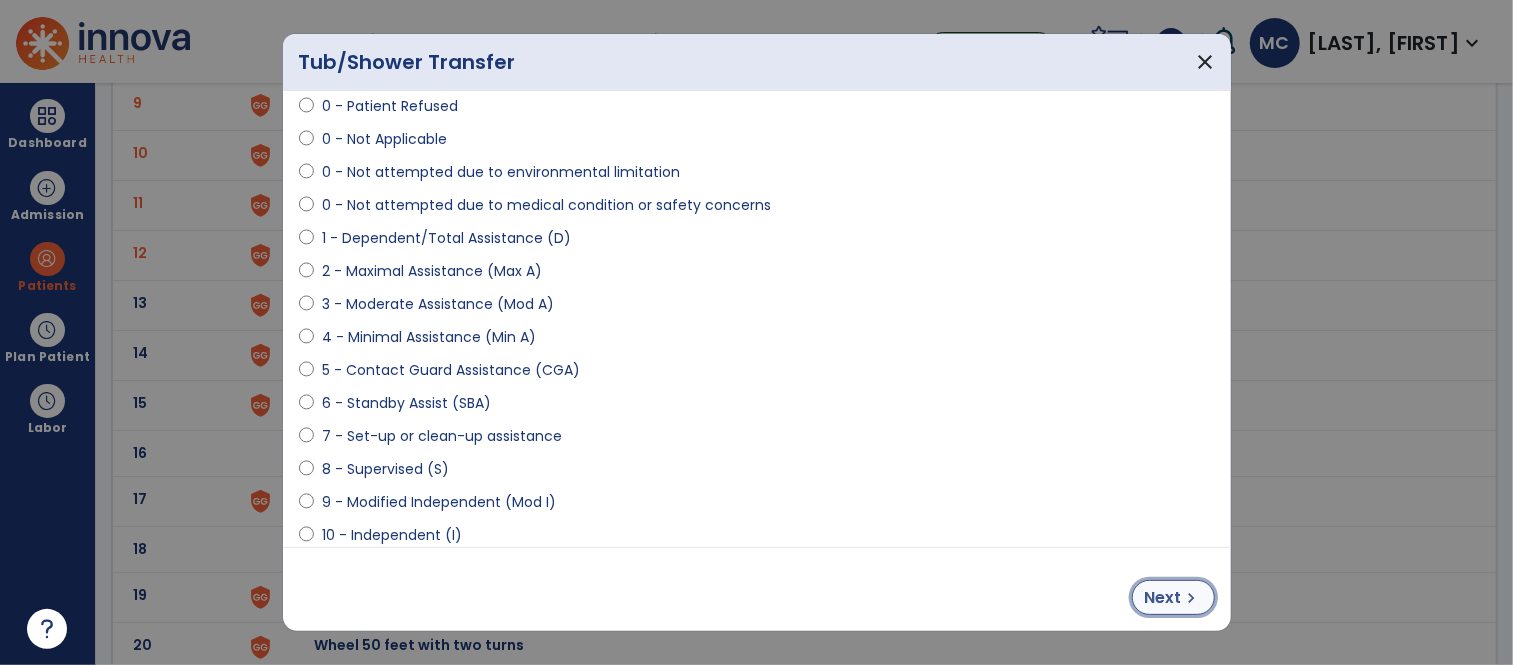 click on "Next" at bounding box center (1163, 598) 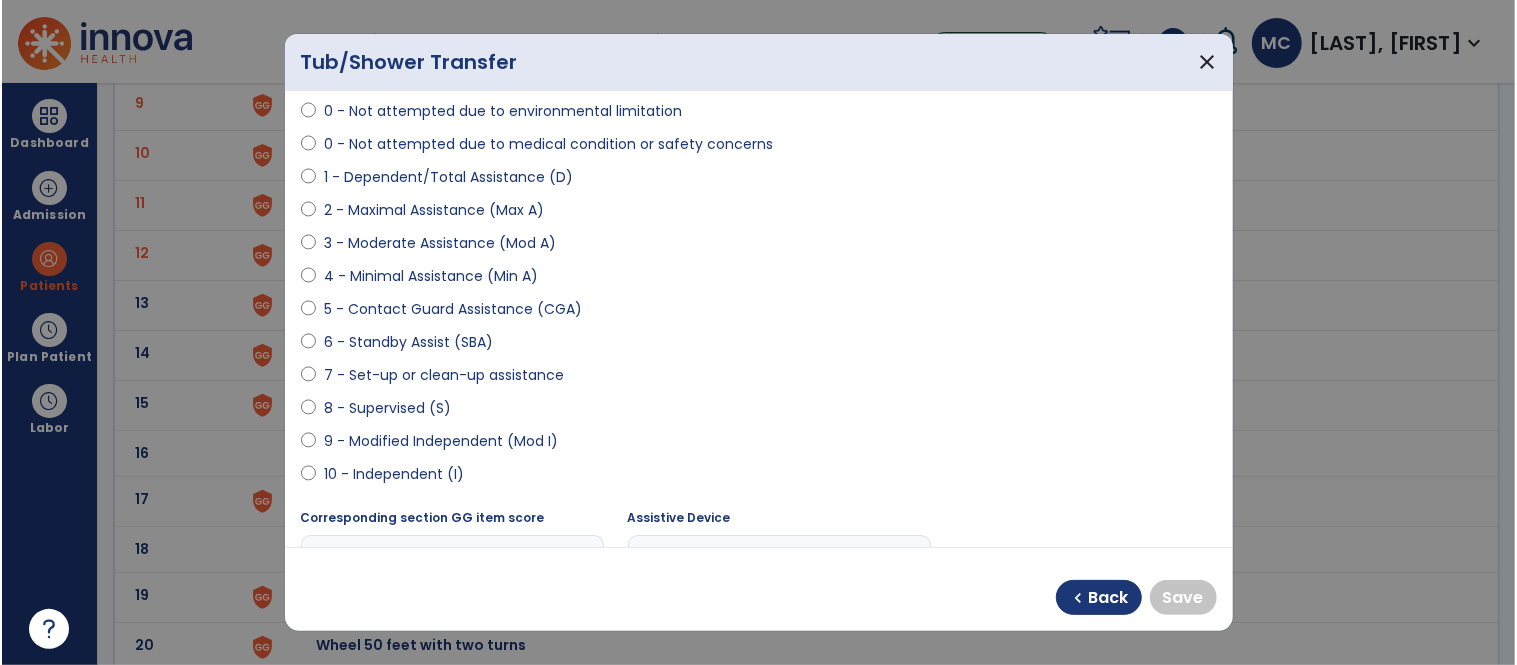 scroll, scrollTop: 168, scrollLeft: 0, axis: vertical 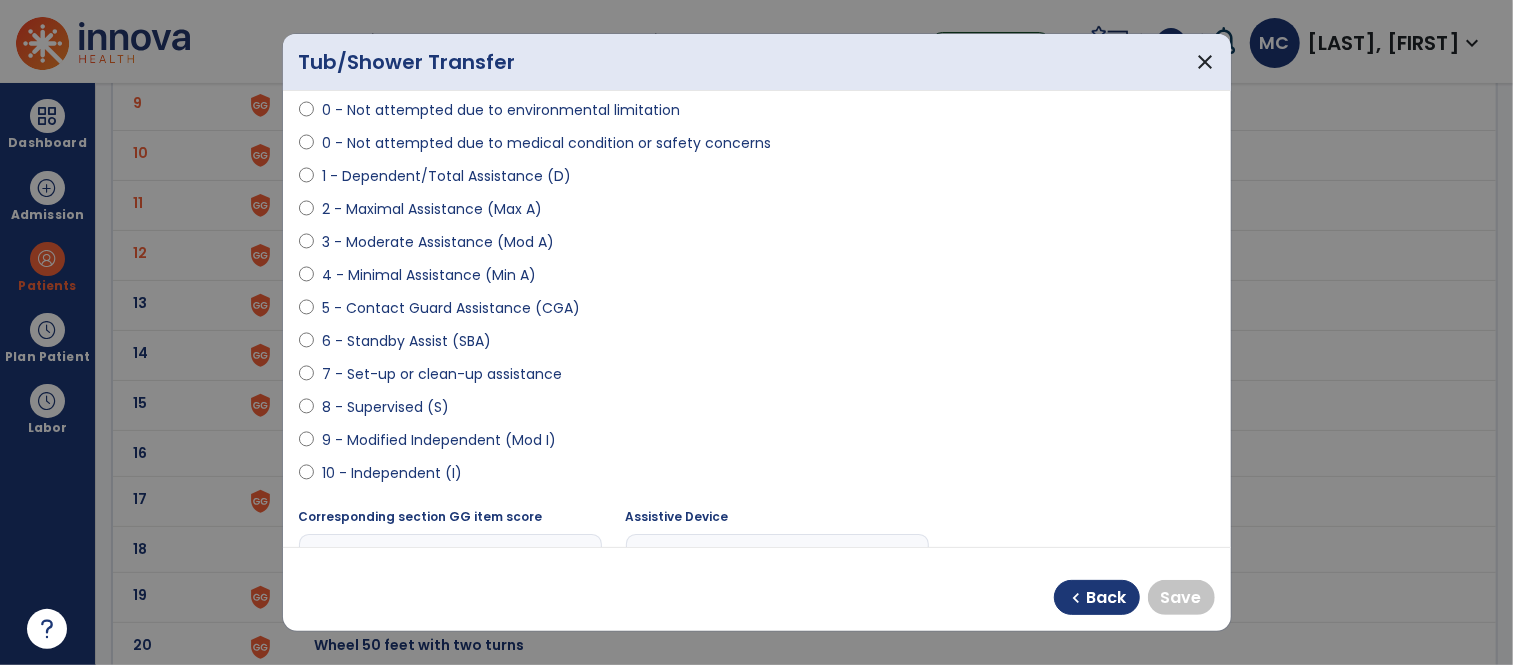 click on "9 - Modified Independent (Mod I)" at bounding box center [439, 440] 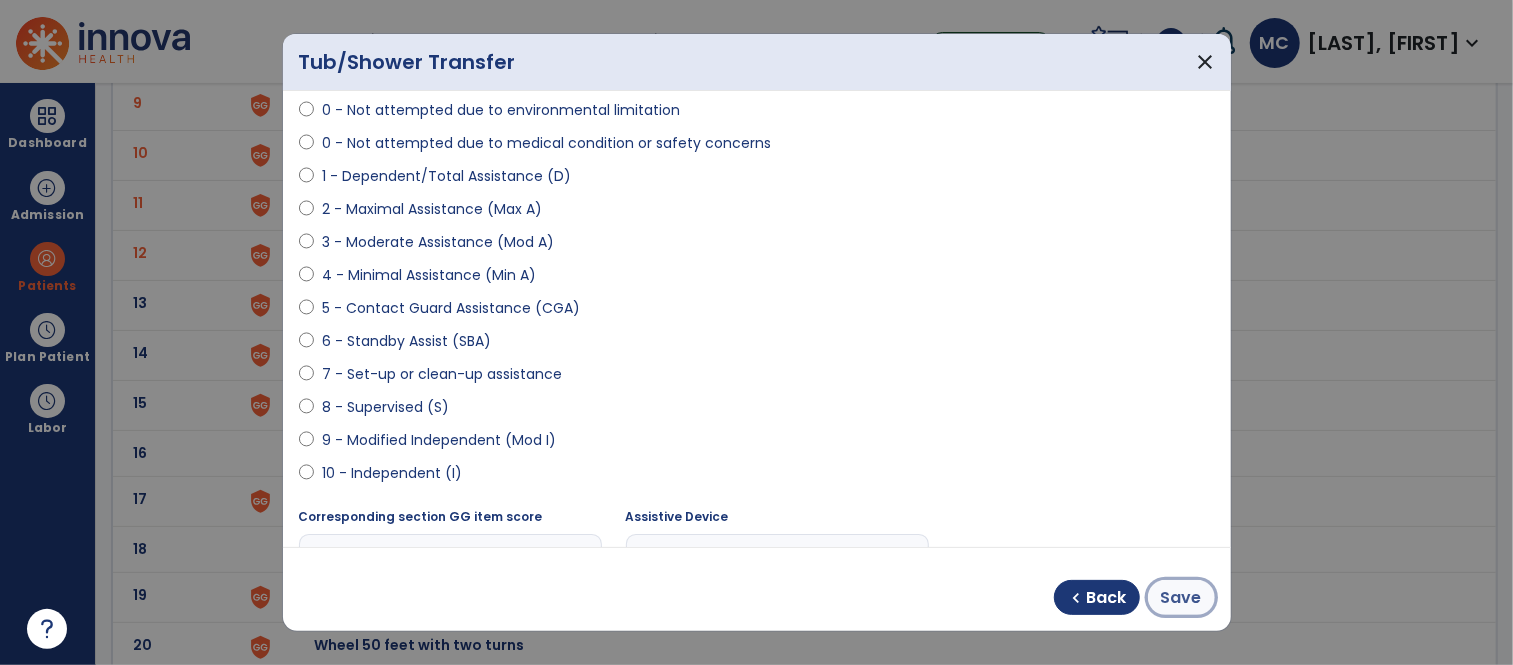 click on "Save" at bounding box center [1181, 598] 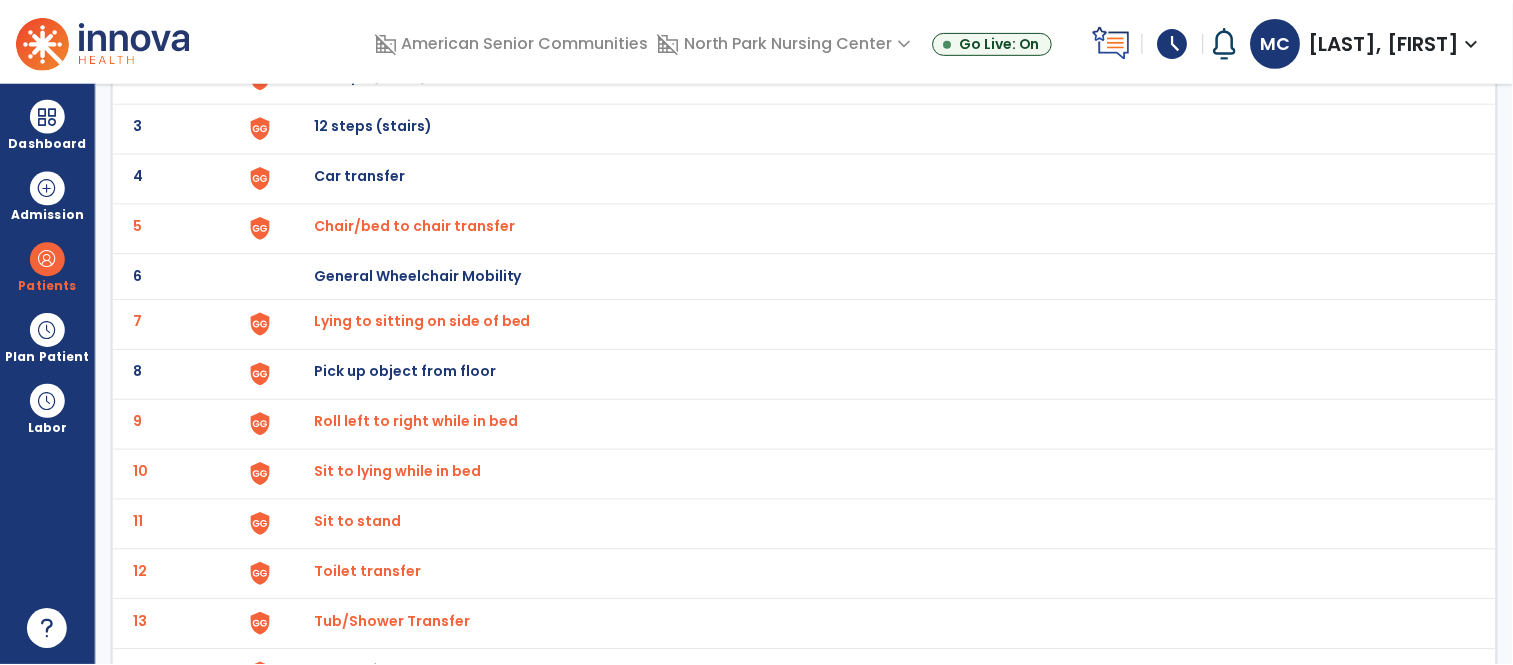 scroll, scrollTop: 0, scrollLeft: 0, axis: both 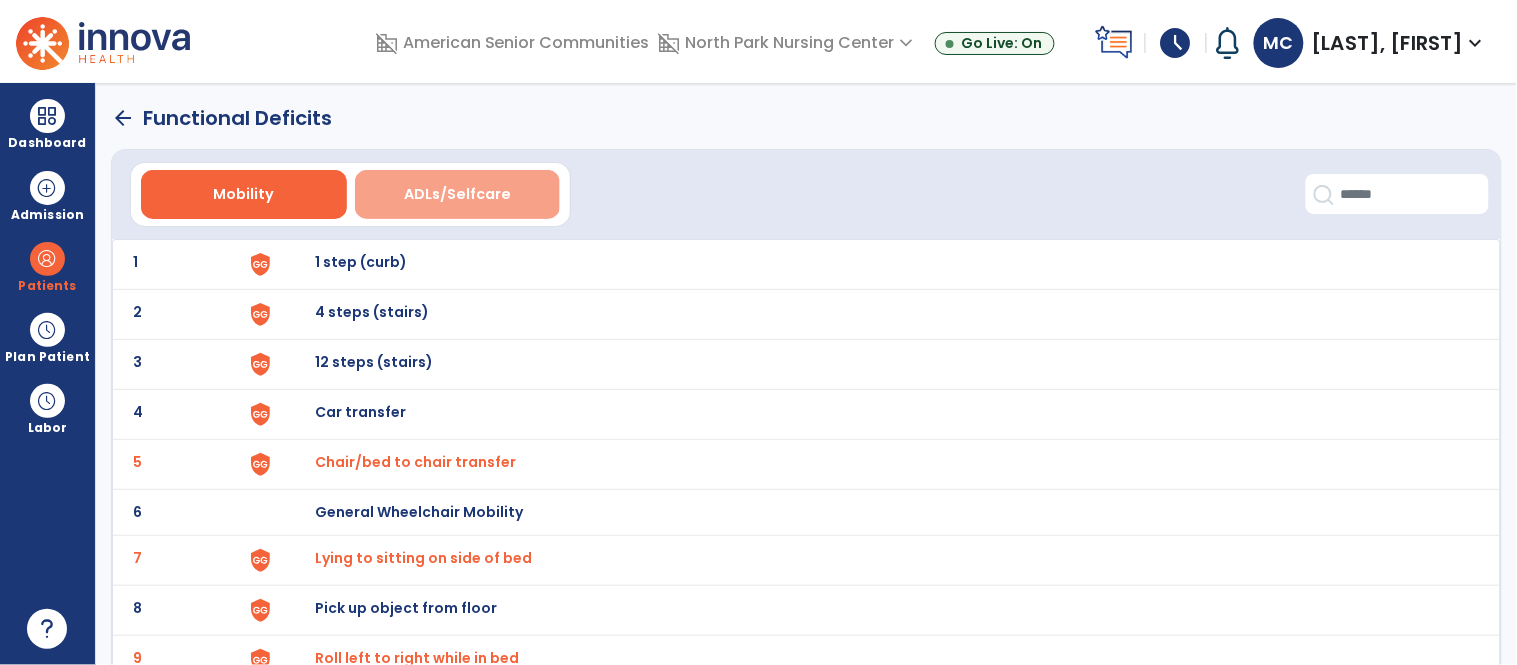 click on "ADLs/Selfcare" at bounding box center [457, 194] 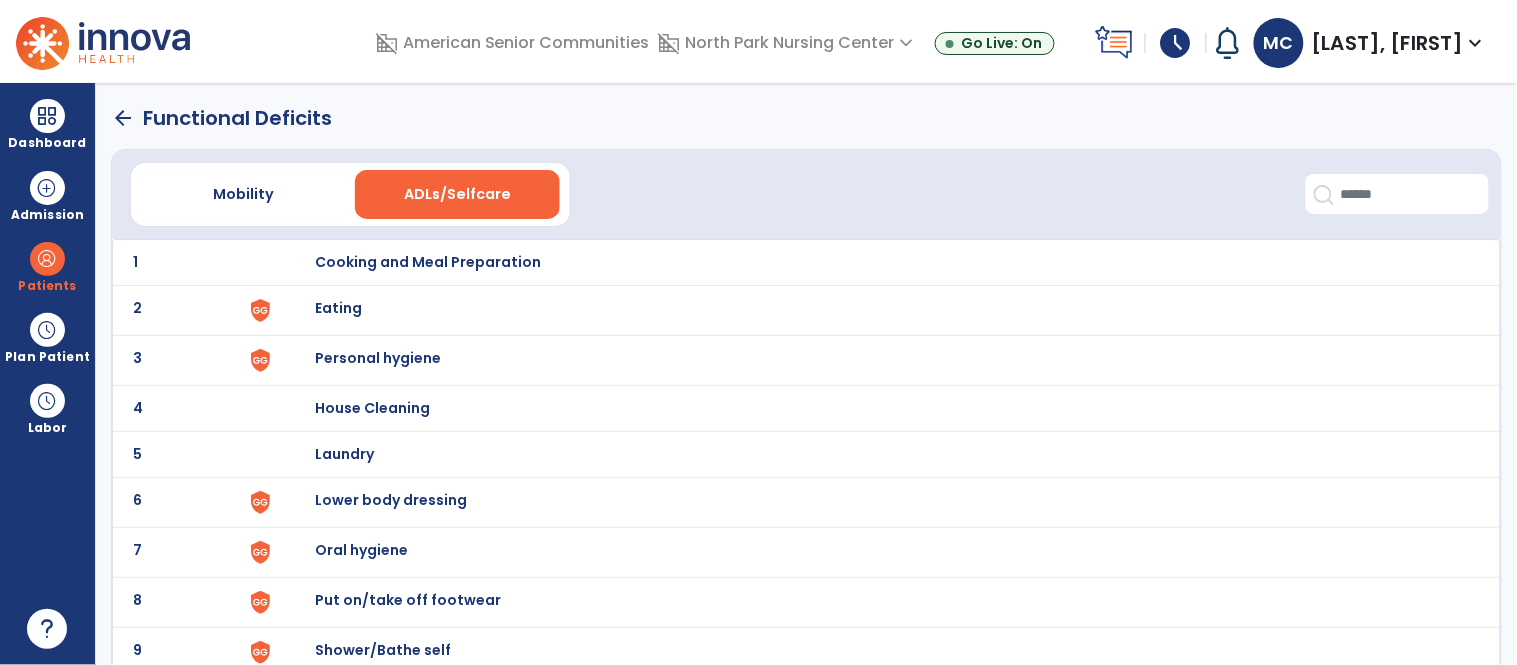 click on "Eating" at bounding box center (428, 262) 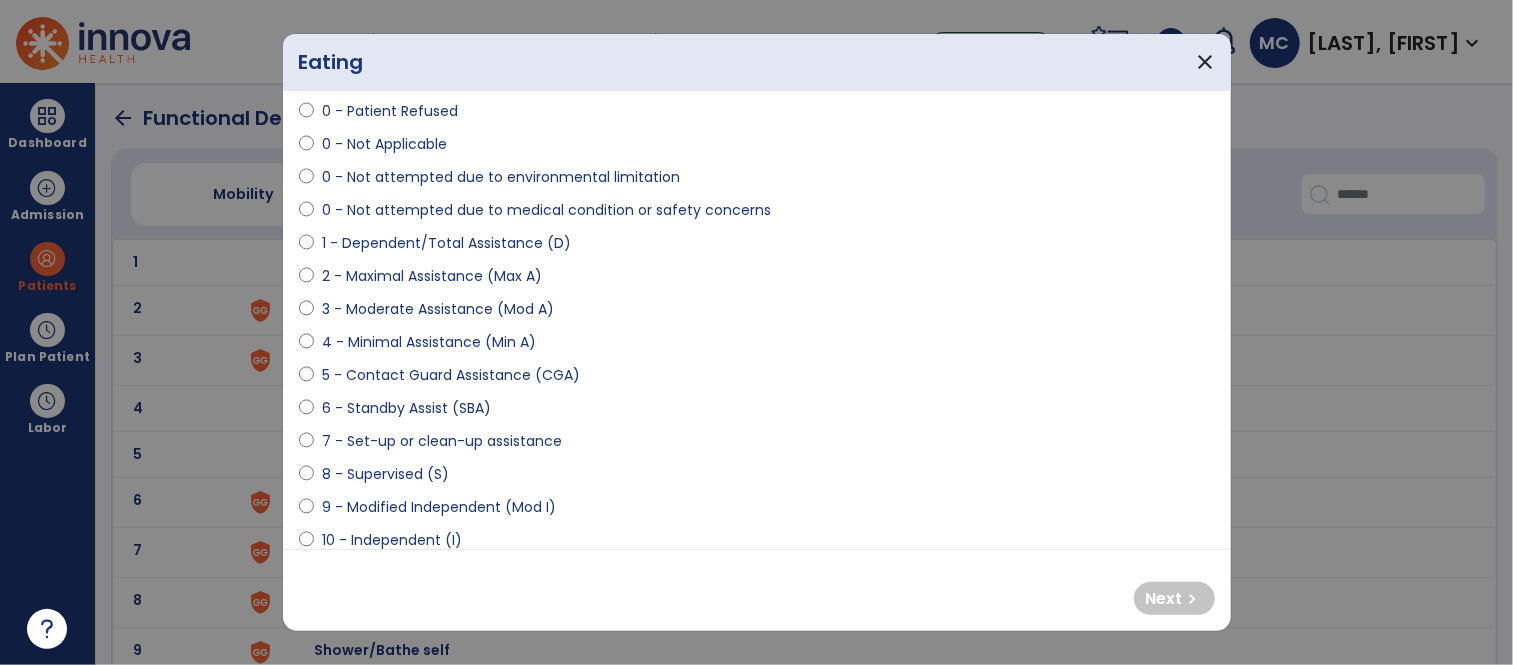 scroll, scrollTop: 102, scrollLeft: 0, axis: vertical 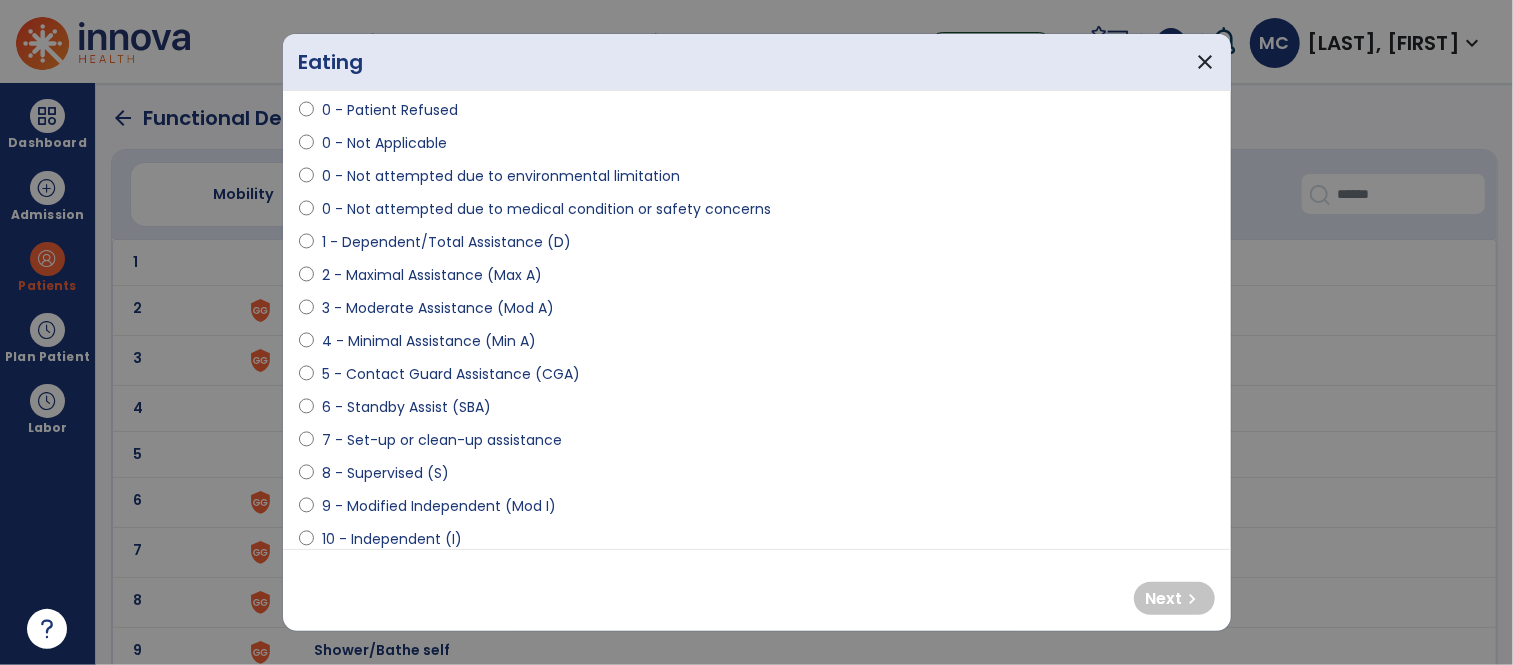 click on "8 - Supervised (S)" at bounding box center [385, 473] 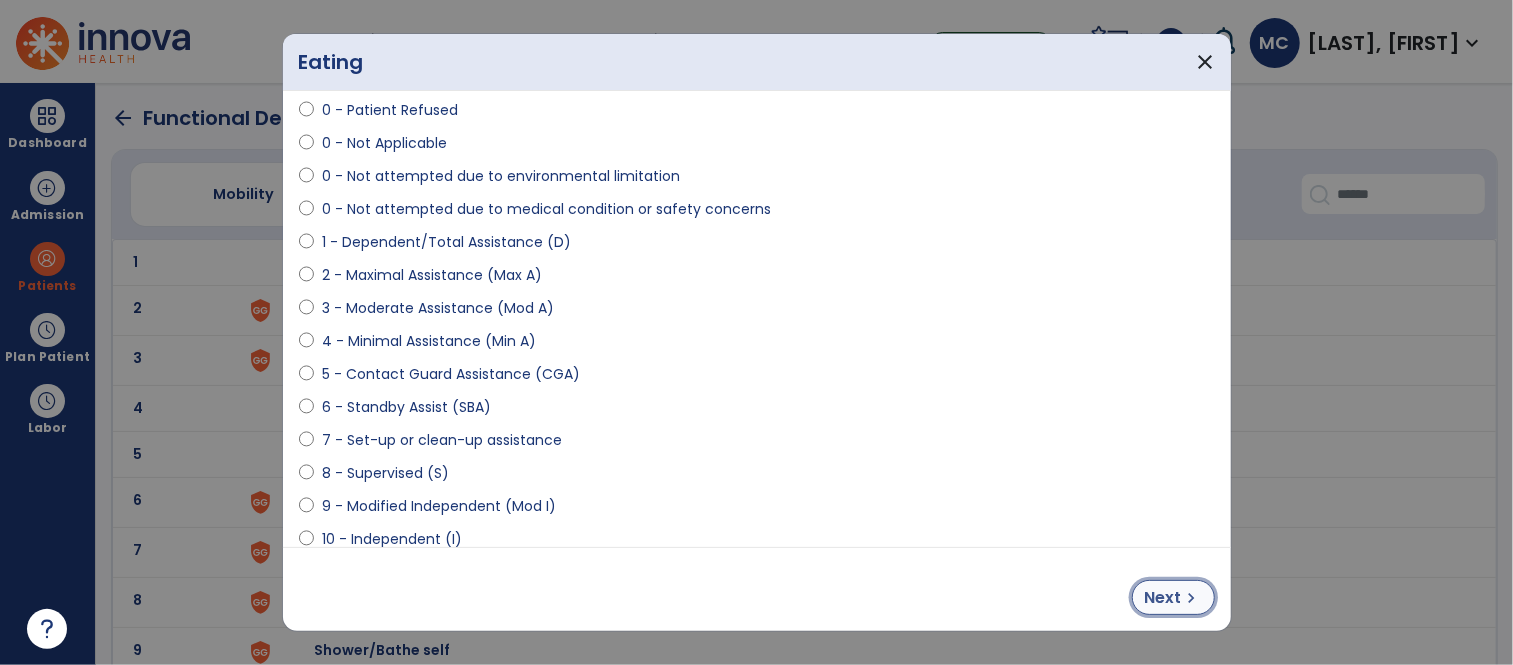 click on "Next" at bounding box center [1163, 598] 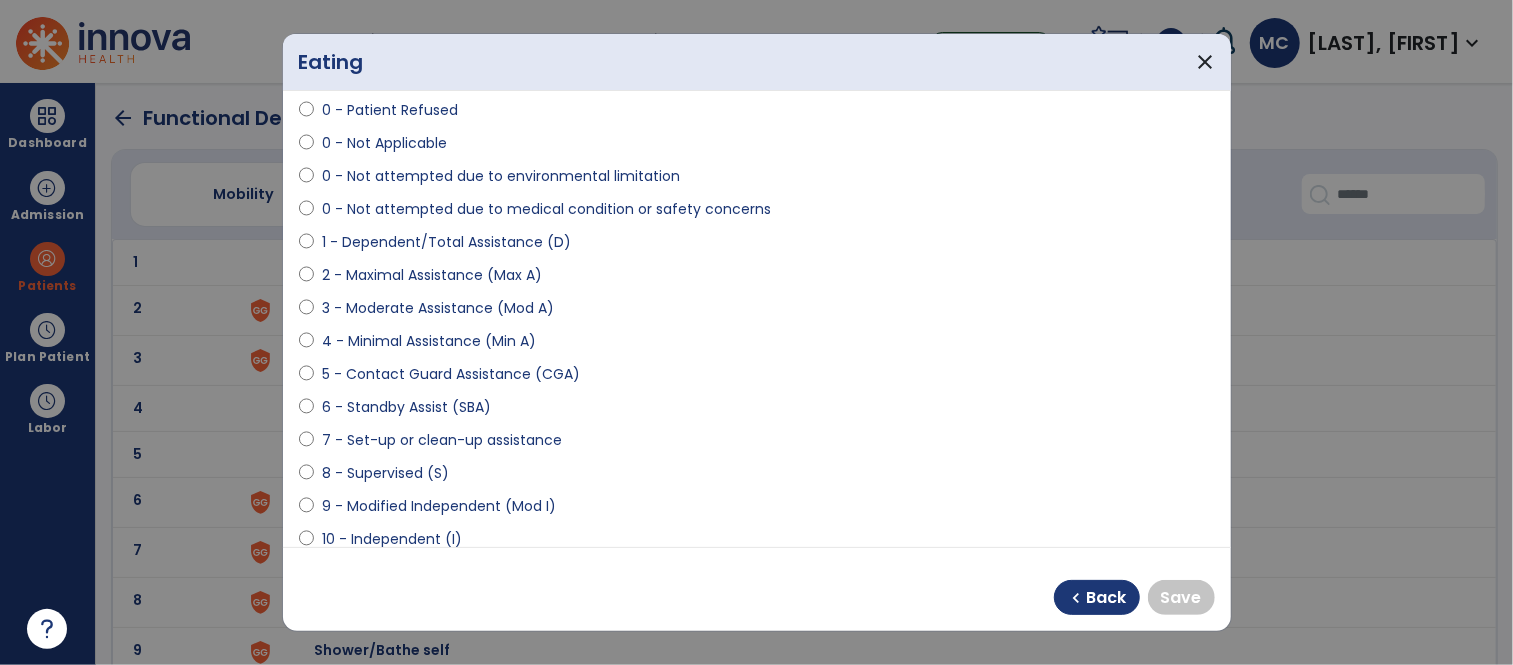 click on "10 - Independent (I)" at bounding box center [392, 539] 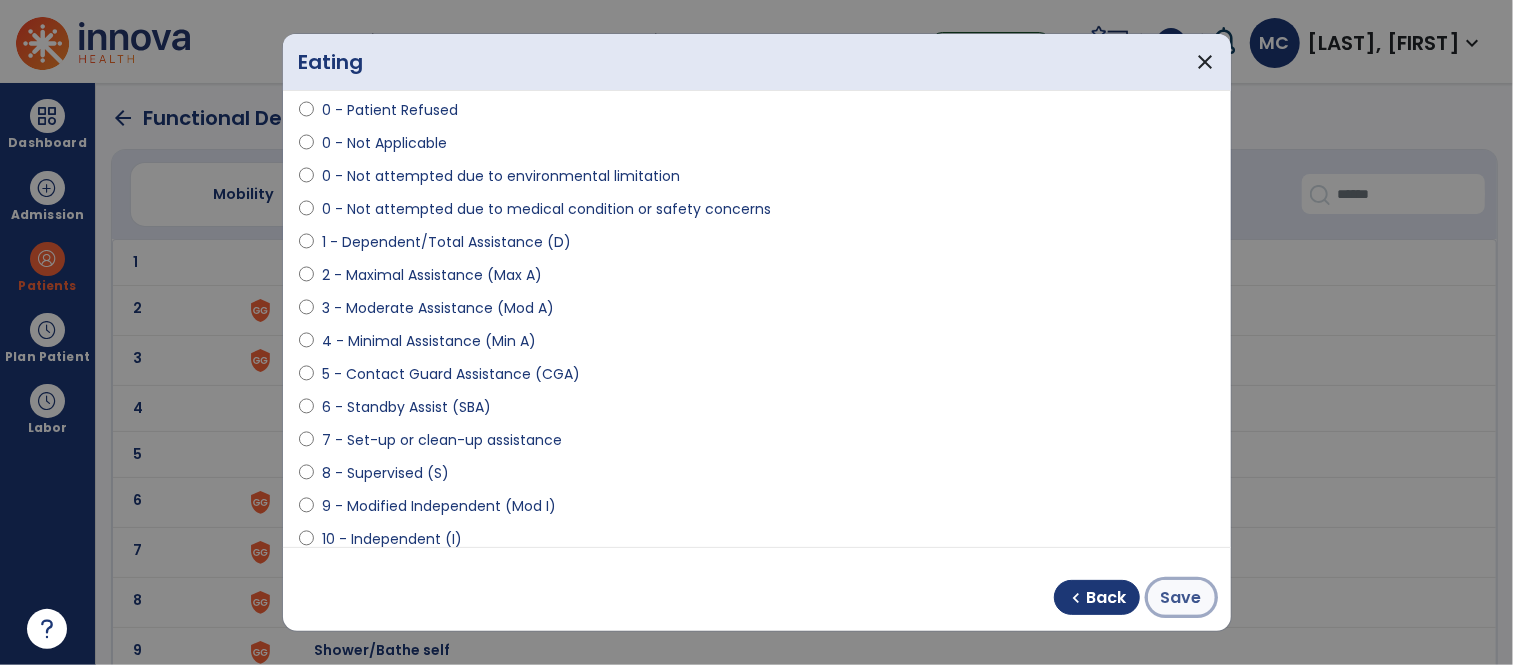 click on "Save" at bounding box center (1181, 598) 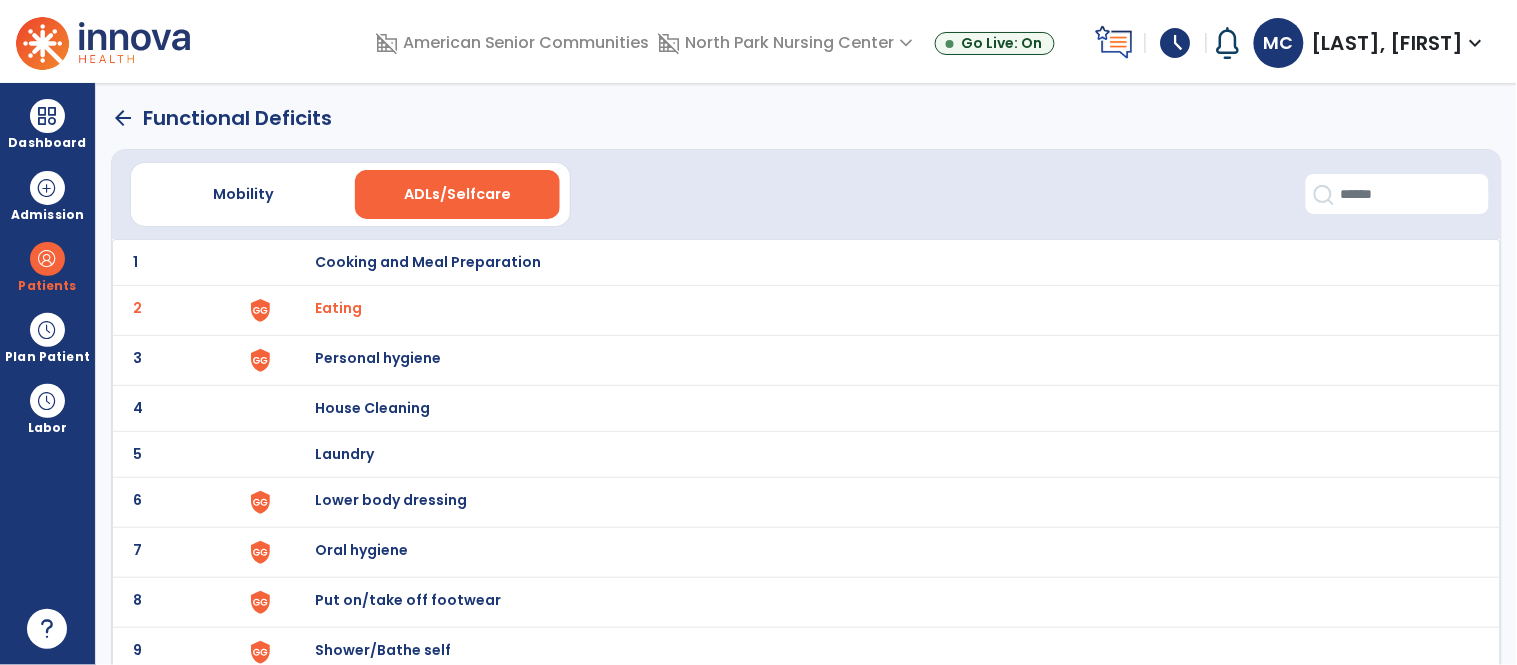 click on "Personal hygiene" at bounding box center (428, 262) 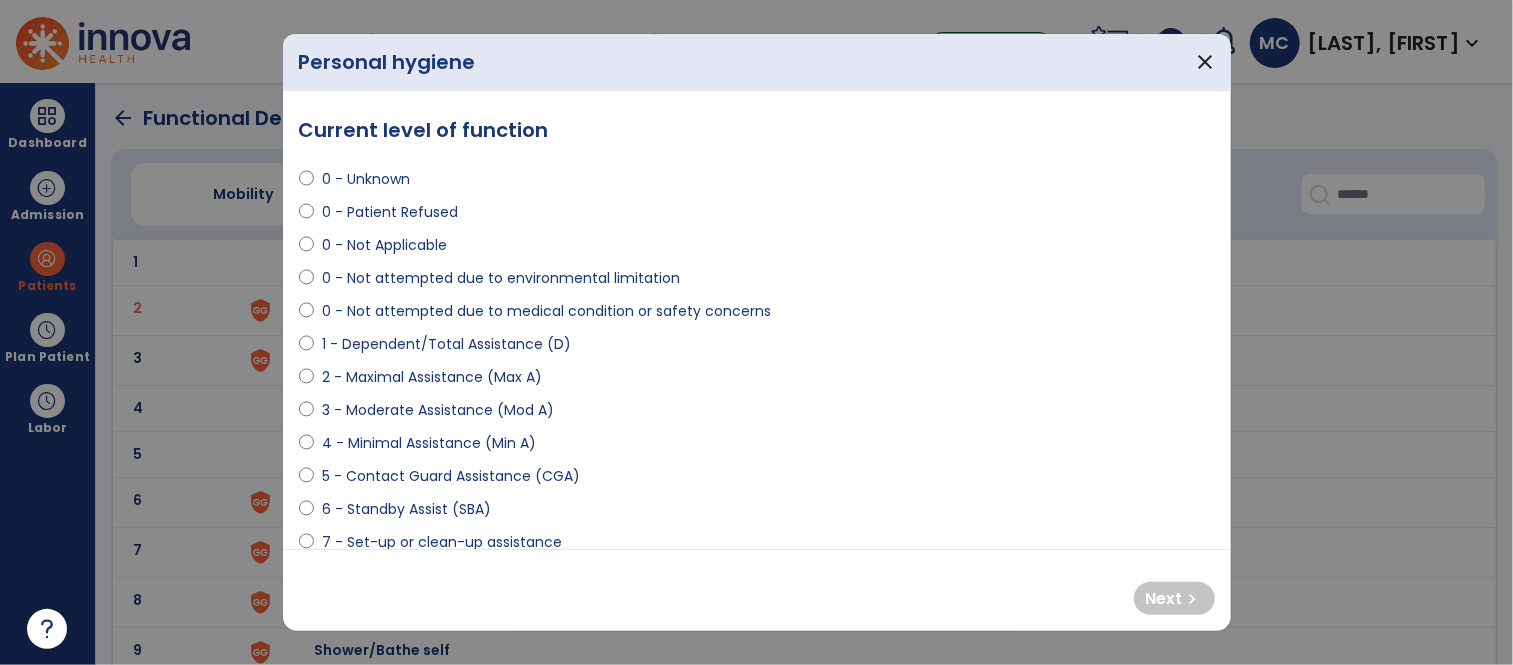 click on "3 - Moderate Assistance (Mod A)" at bounding box center (438, 410) 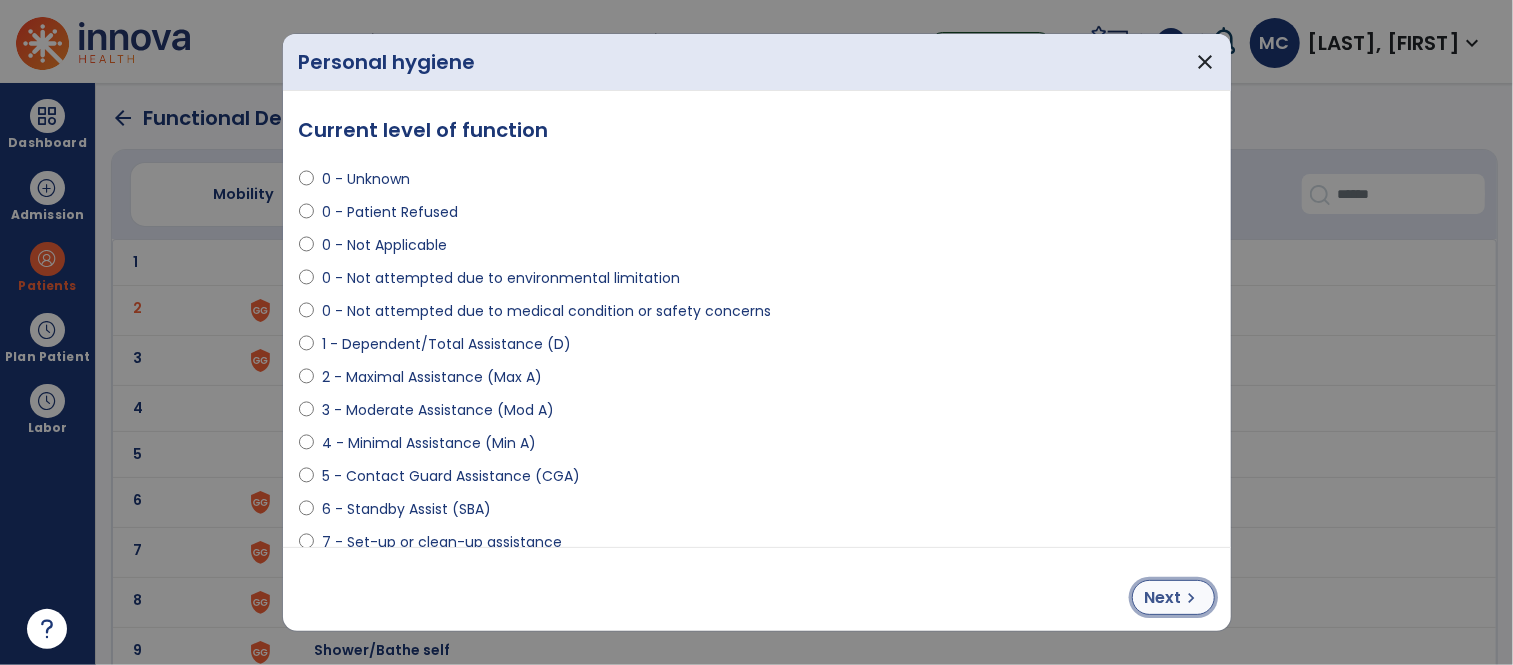 click on "Next  chevron_right" at bounding box center [1173, 597] 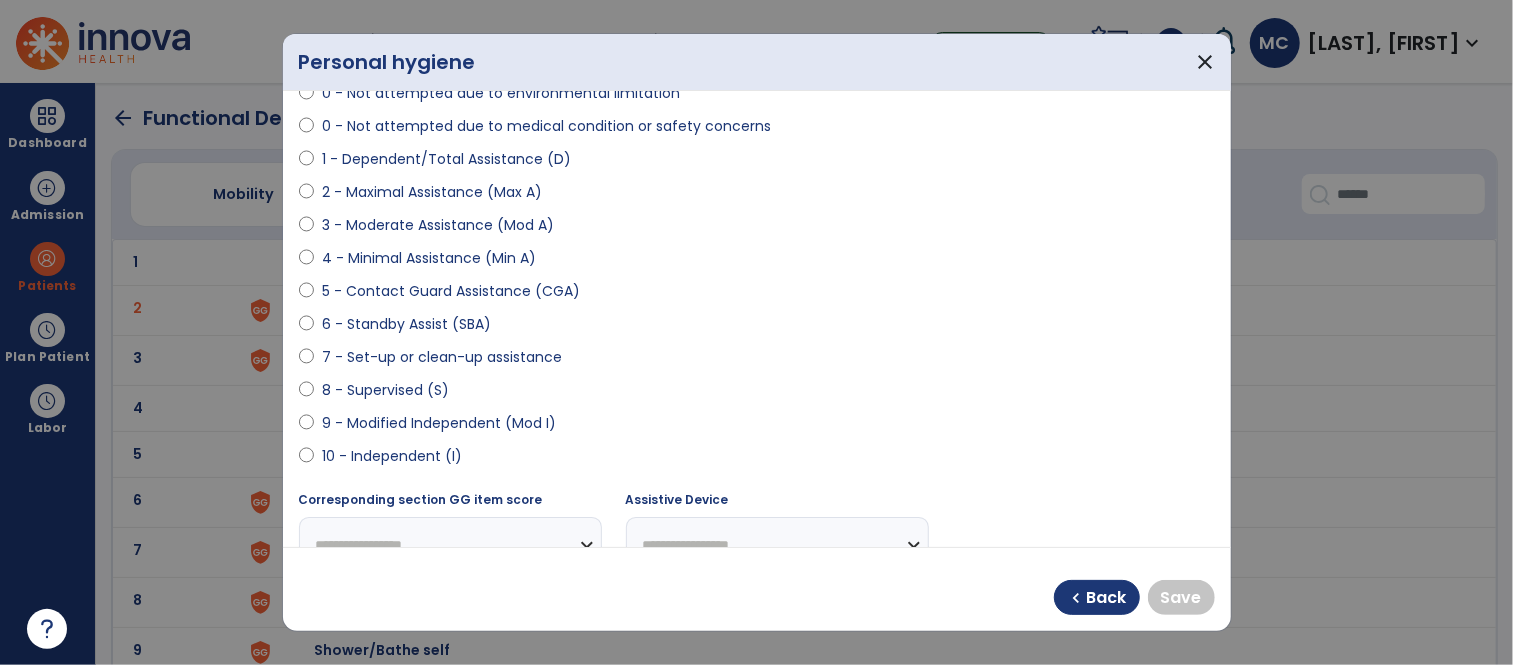 scroll, scrollTop: 186, scrollLeft: 0, axis: vertical 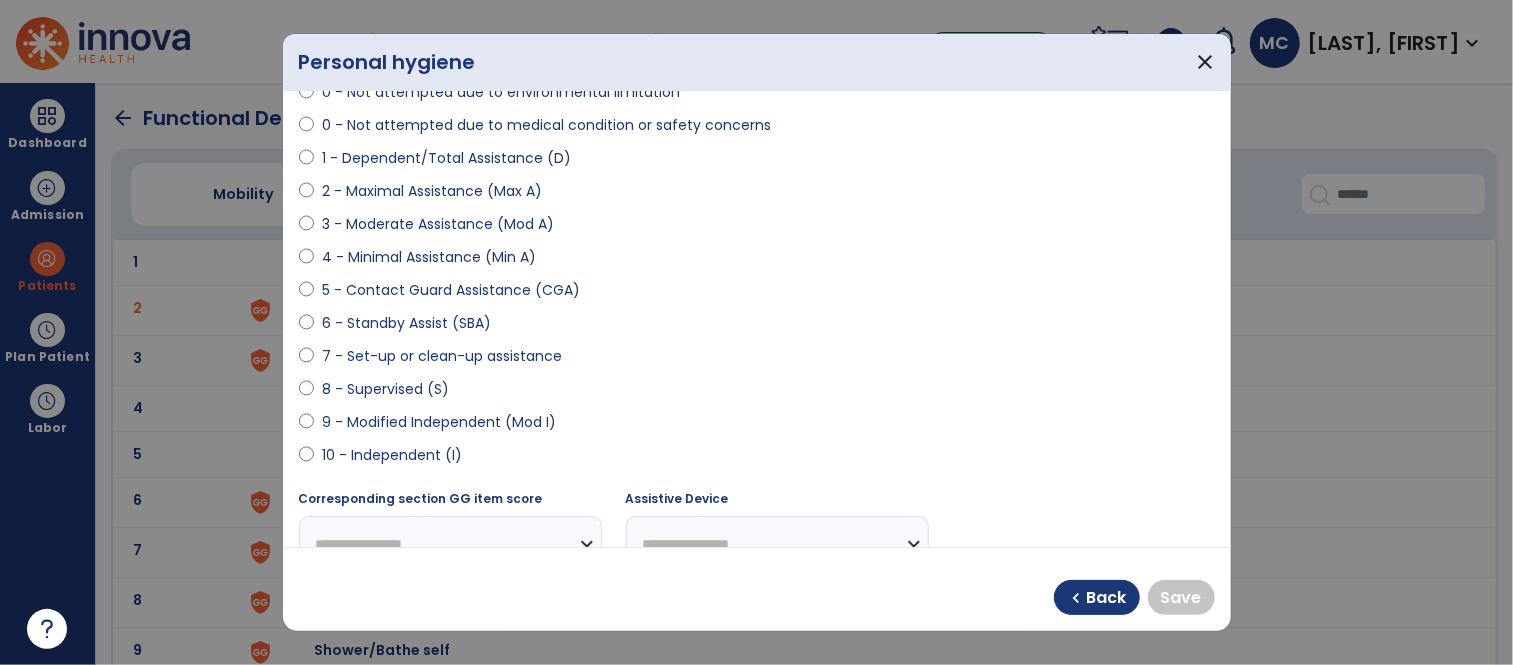 click on "10 - Independent (I)" at bounding box center (392, 455) 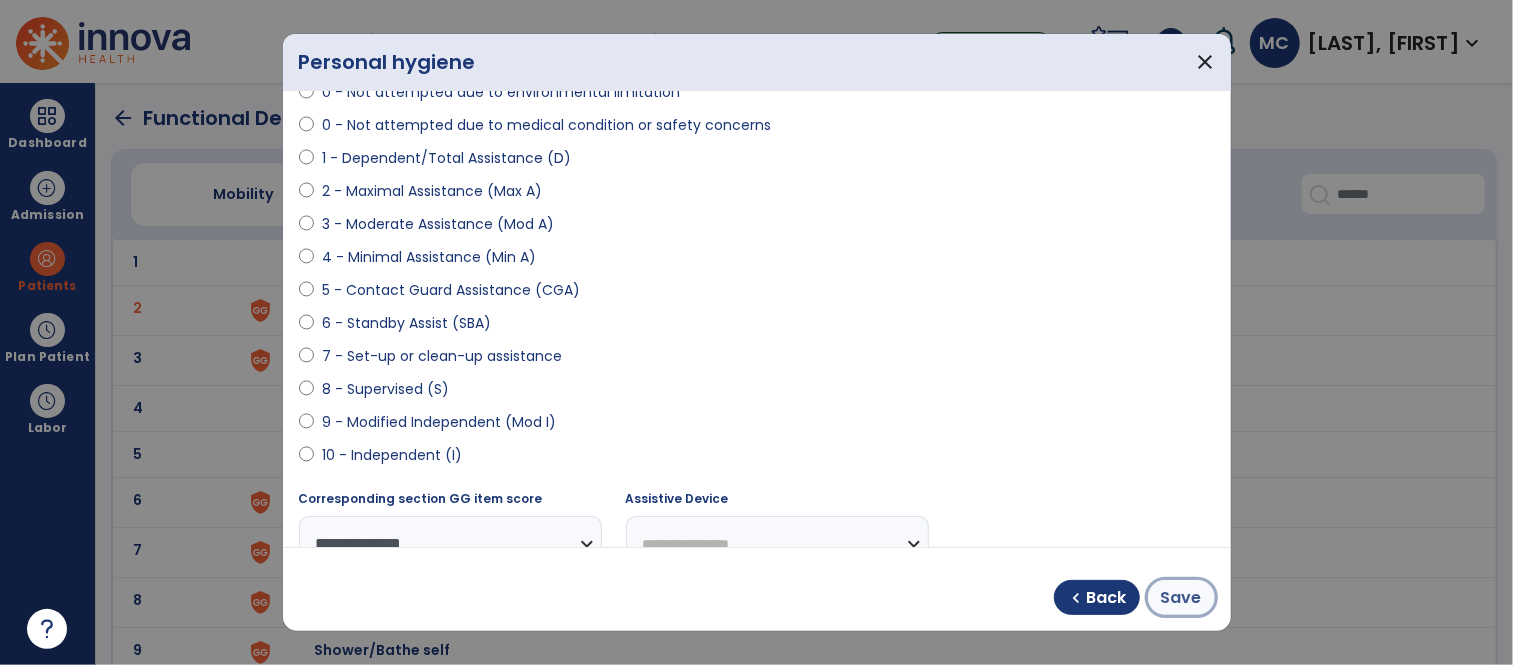click on "Save" at bounding box center [1181, 598] 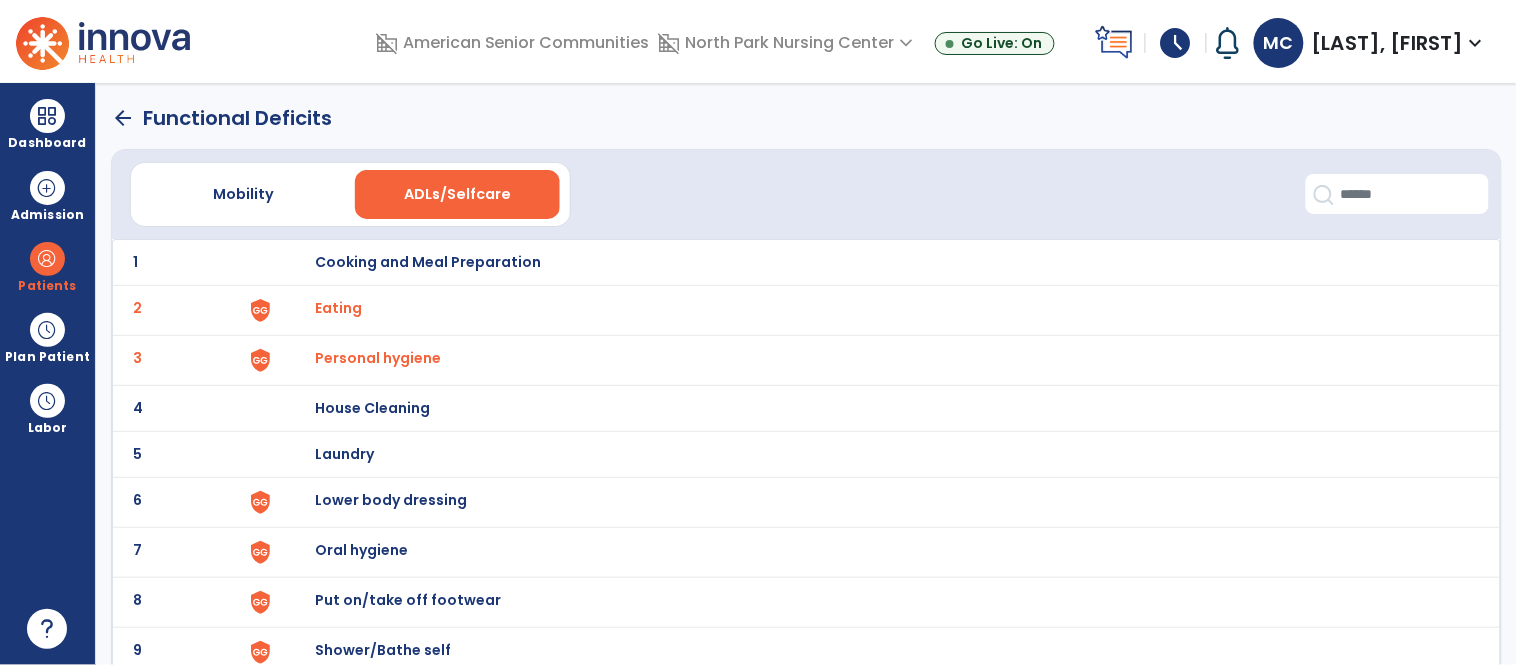 click on "Lower body dressing" at bounding box center [428, 262] 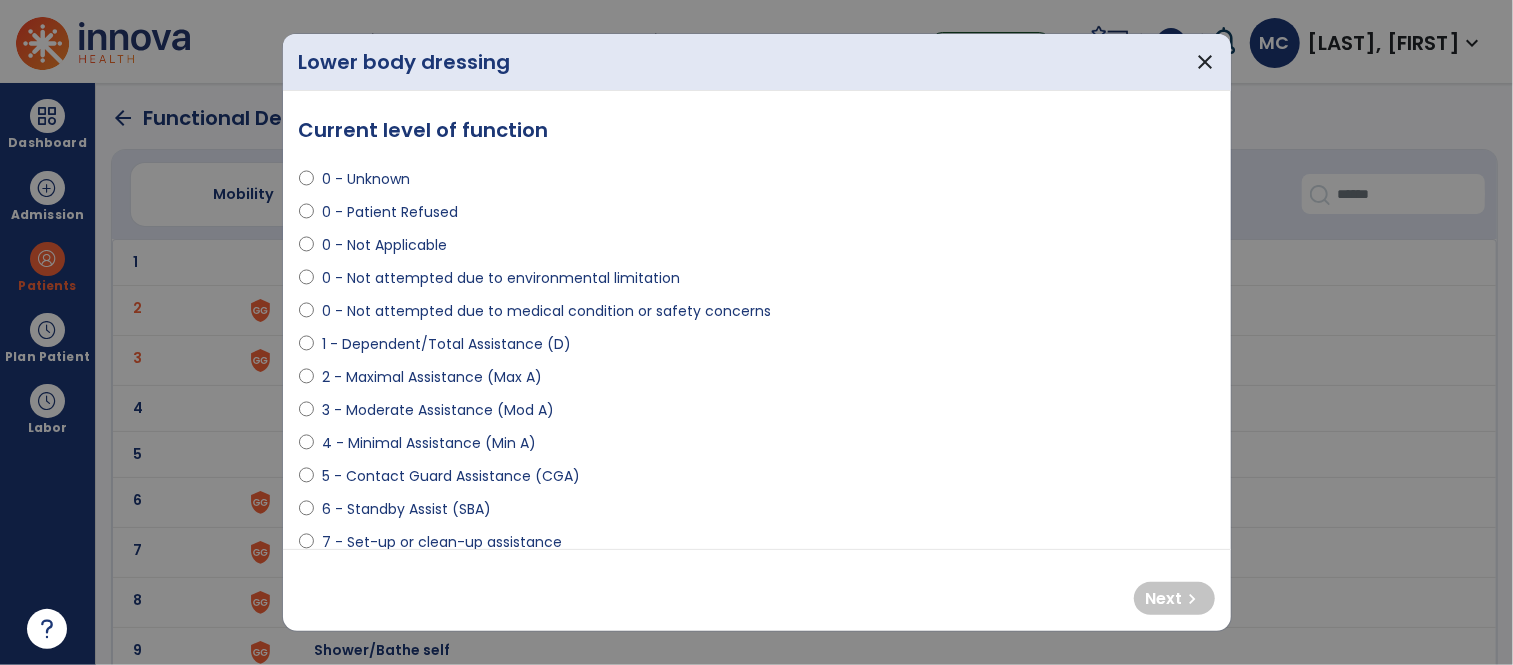 click on "1 - Dependent/Total Assistance (D)" at bounding box center [446, 344] 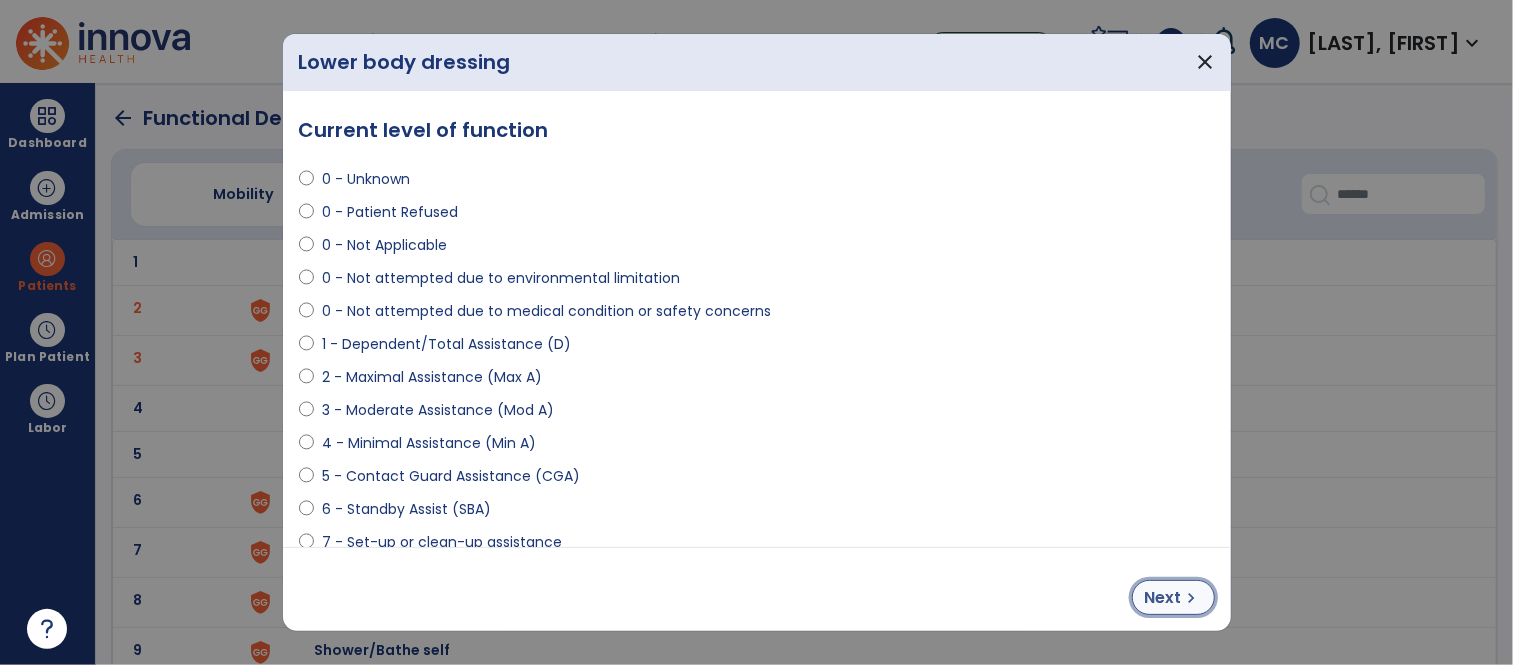 click on "chevron_right" at bounding box center [1192, 598] 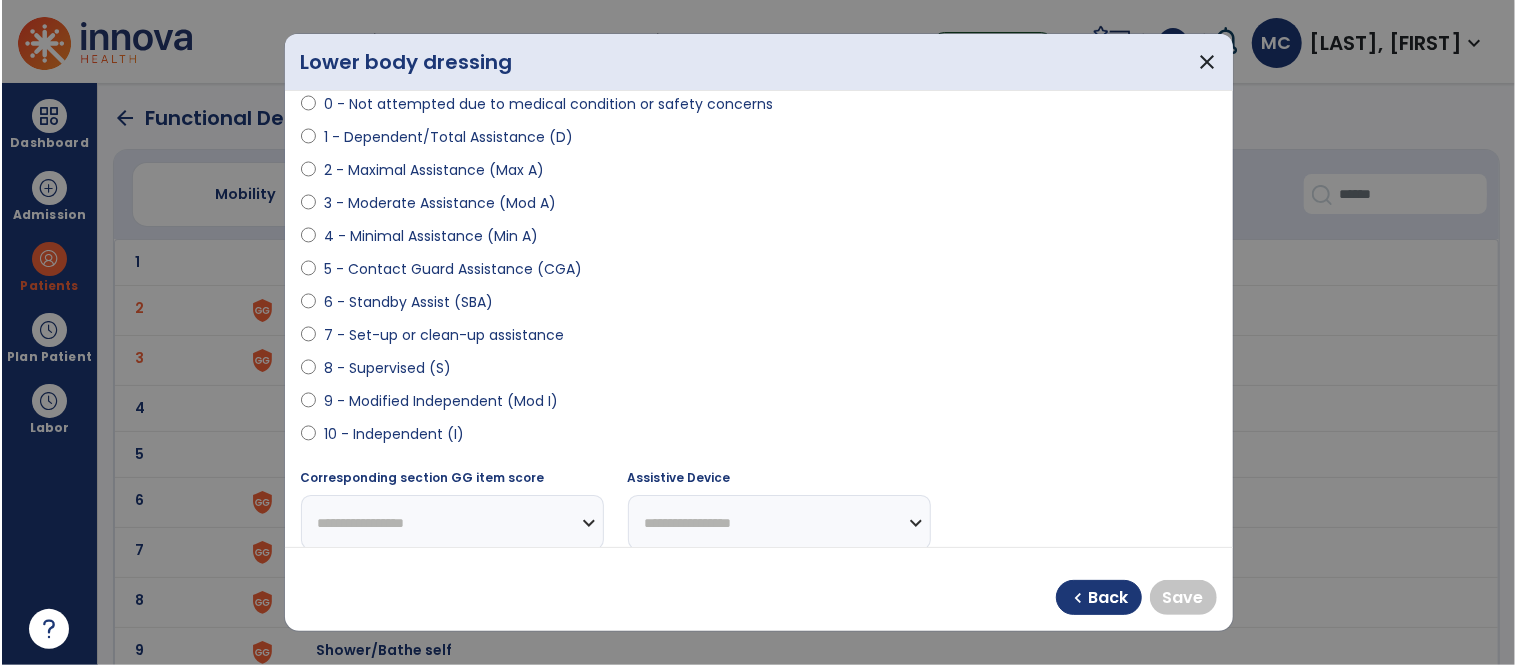scroll, scrollTop: 213, scrollLeft: 0, axis: vertical 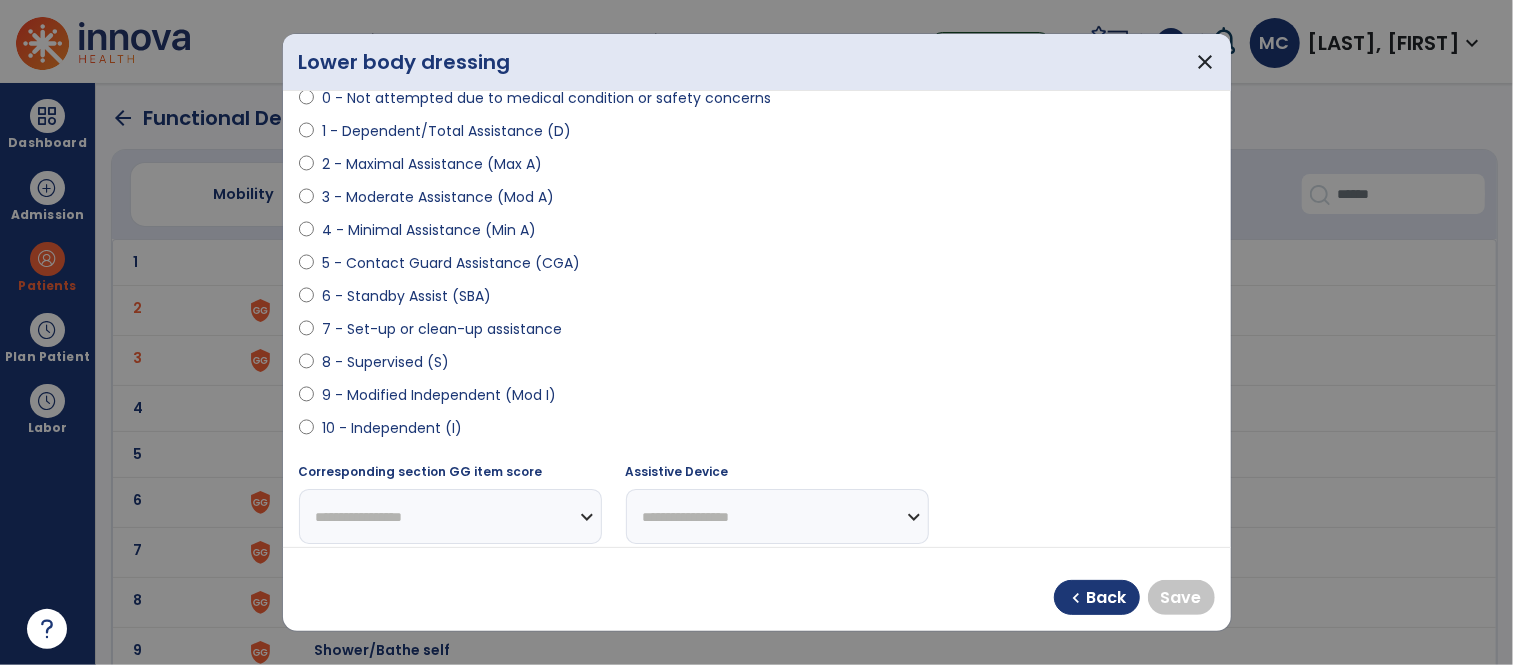 click on "10 - Independent (I)" at bounding box center [392, 428] 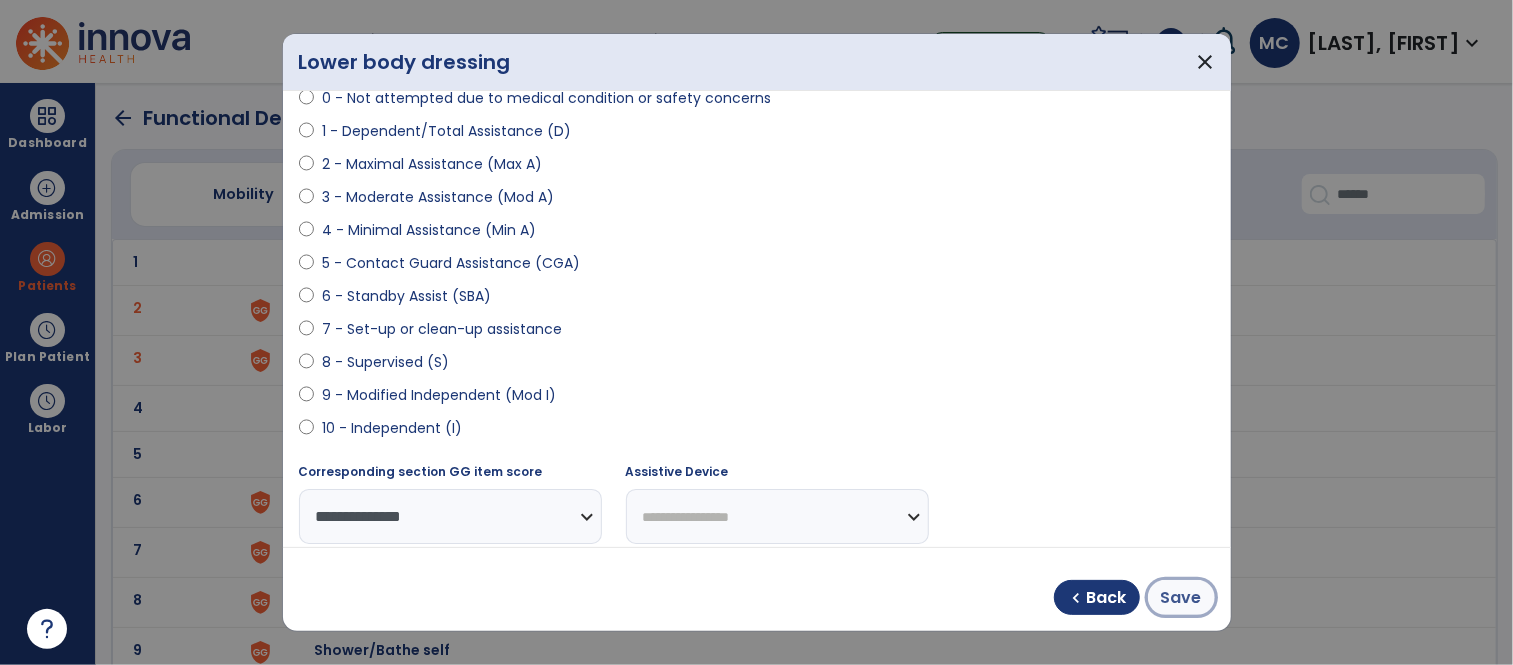 click on "Save" at bounding box center (1181, 597) 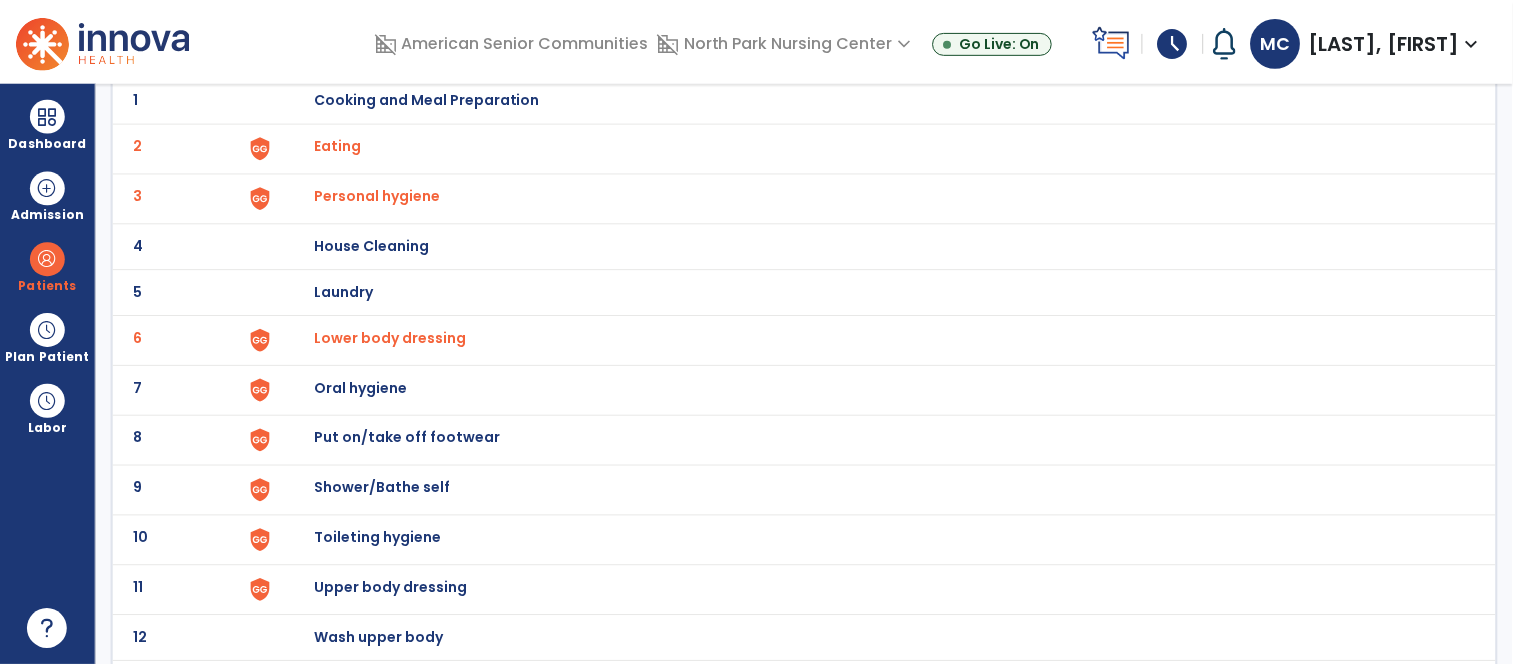 scroll, scrollTop: 165, scrollLeft: 0, axis: vertical 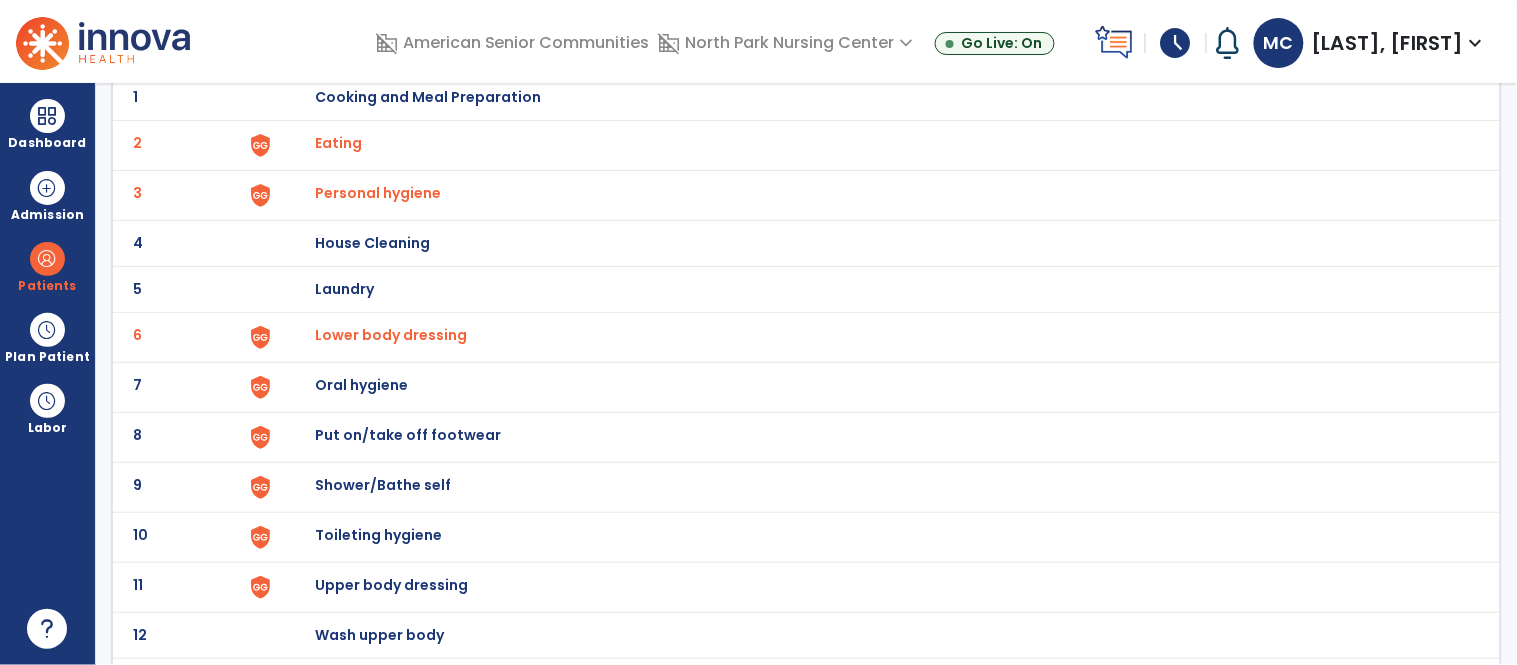 click on "Oral hygiene" at bounding box center (428, 97) 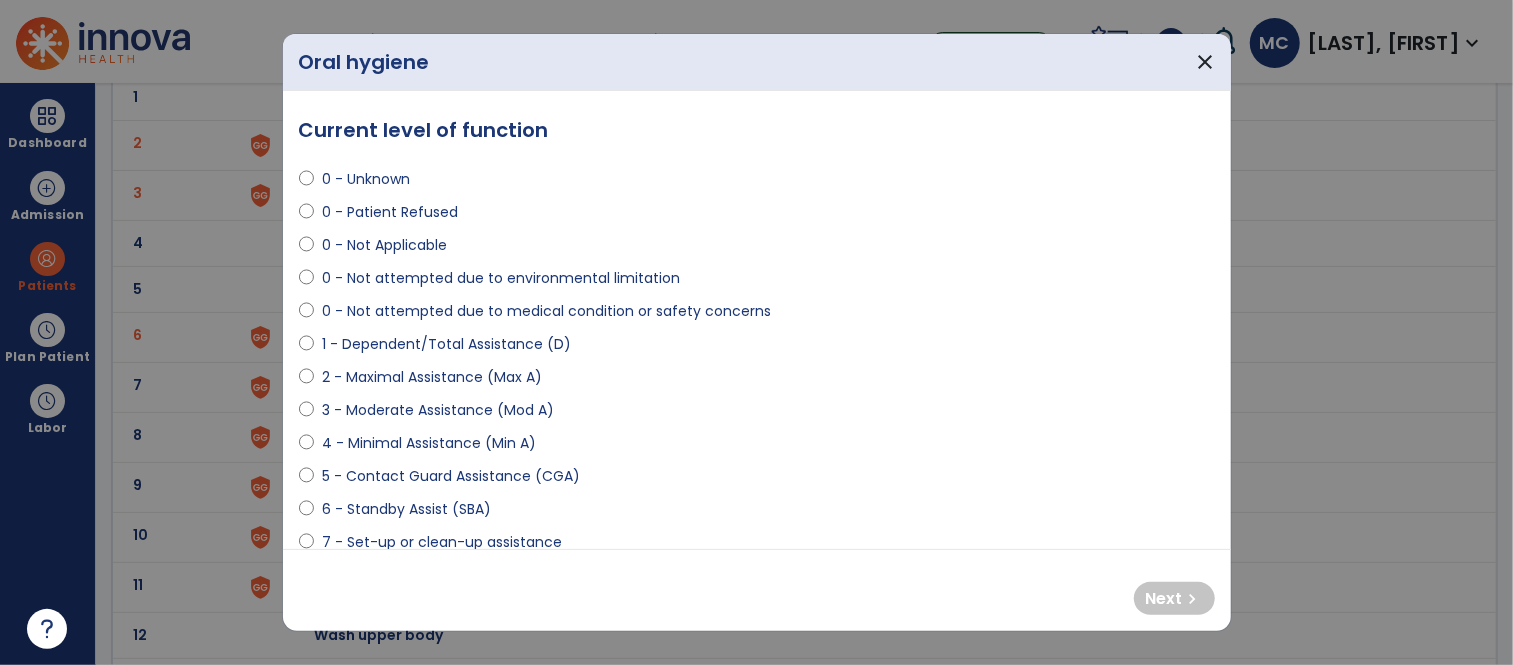 click on "4 - Minimal Assistance (Min A)" at bounding box center (429, 443) 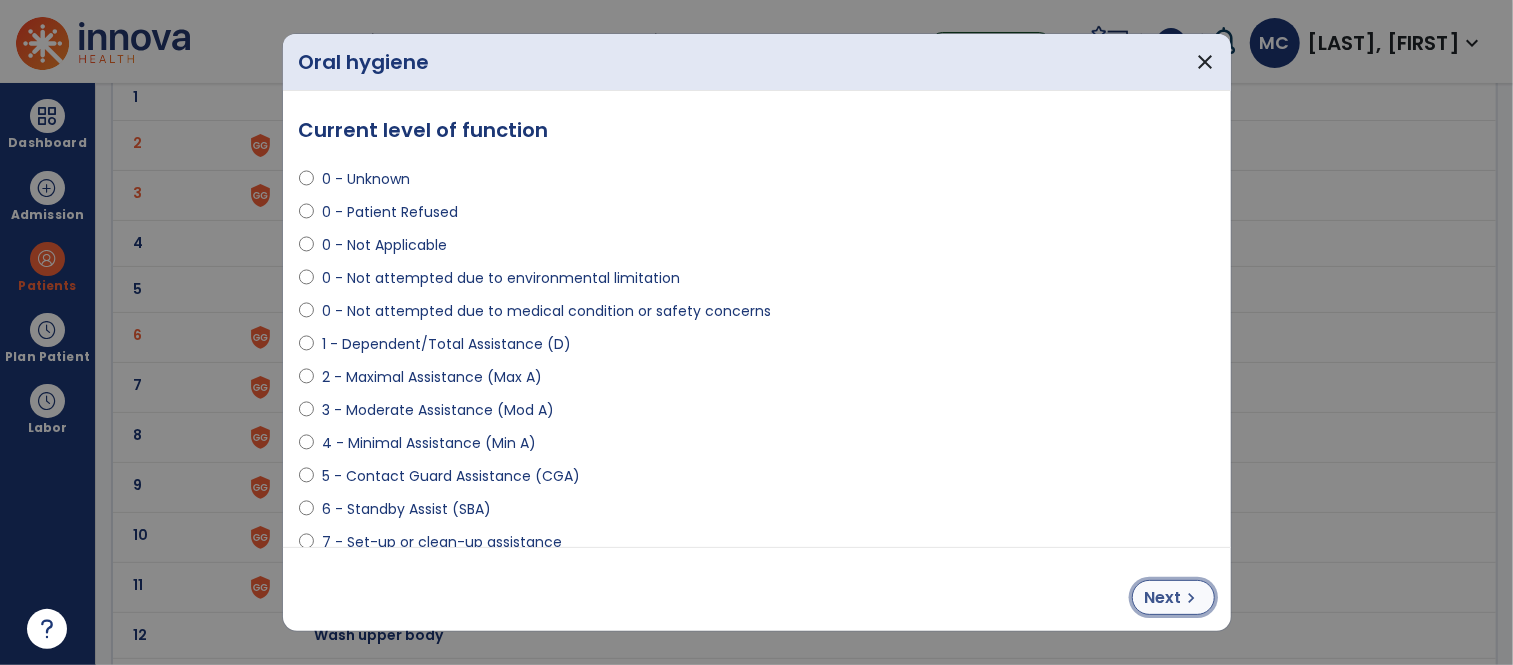 click on "Next" at bounding box center (1163, 598) 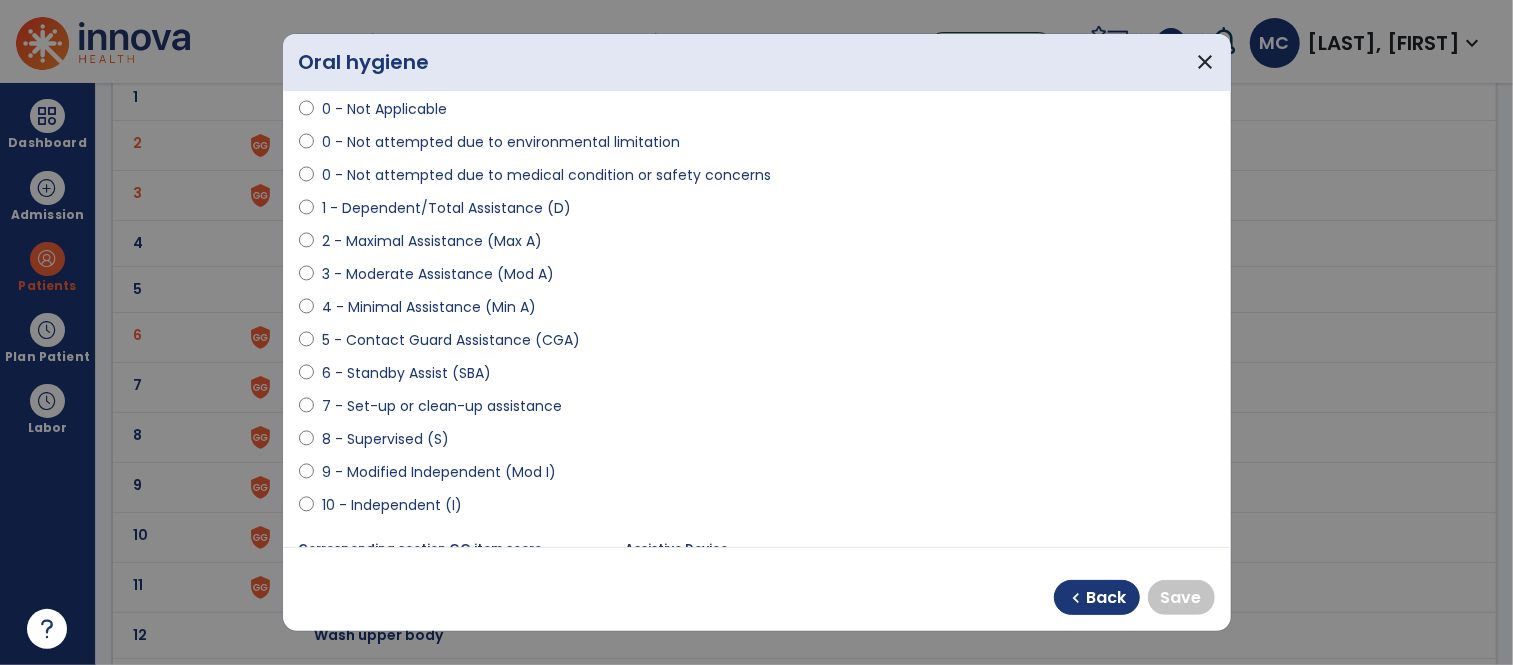 scroll, scrollTop: 142, scrollLeft: 0, axis: vertical 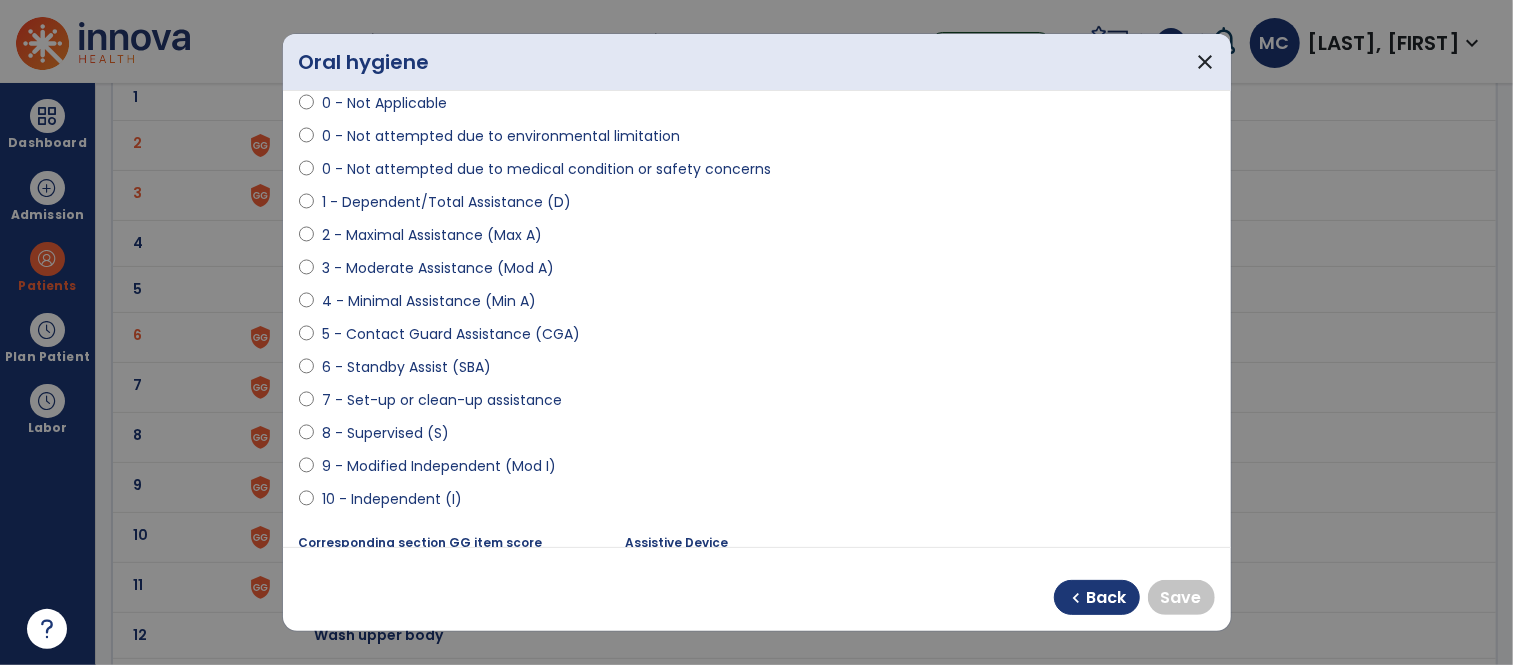 click on "10 - Independent (I)" at bounding box center (392, 499) 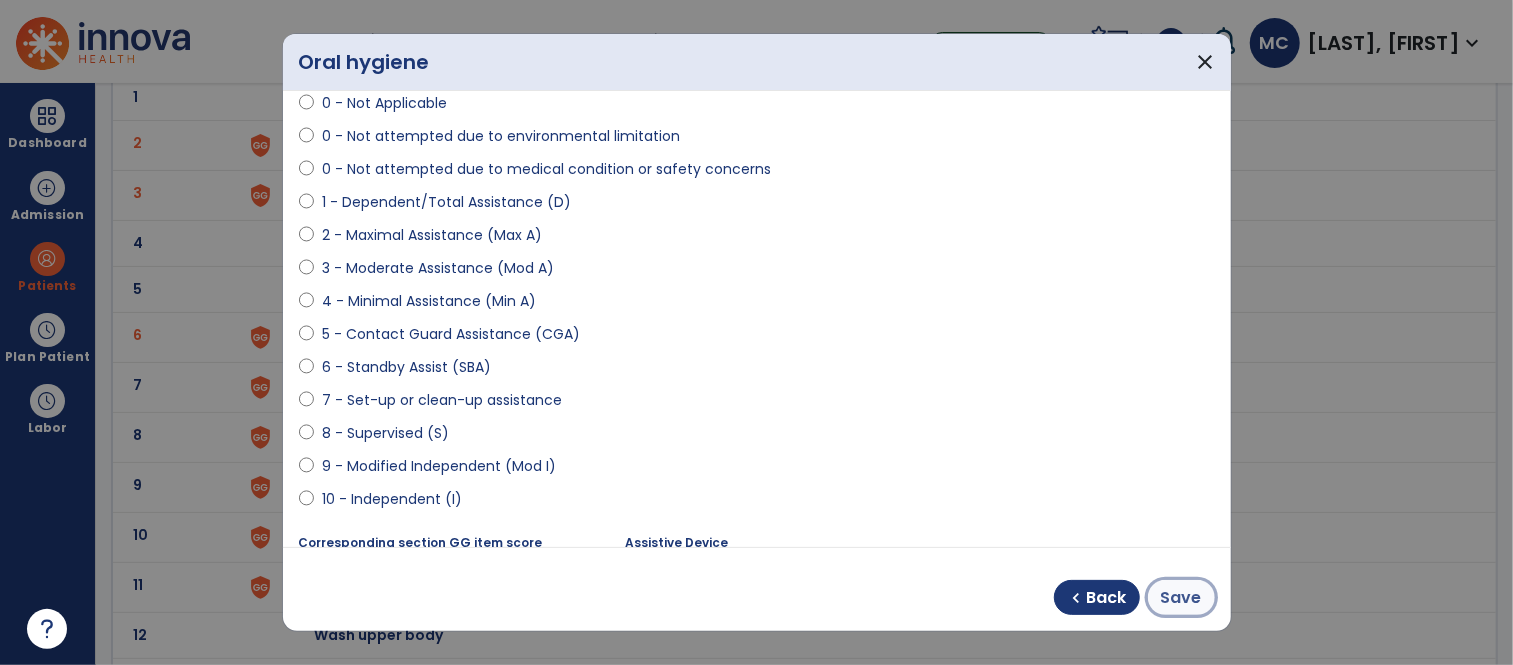 click on "Save" at bounding box center (1181, 598) 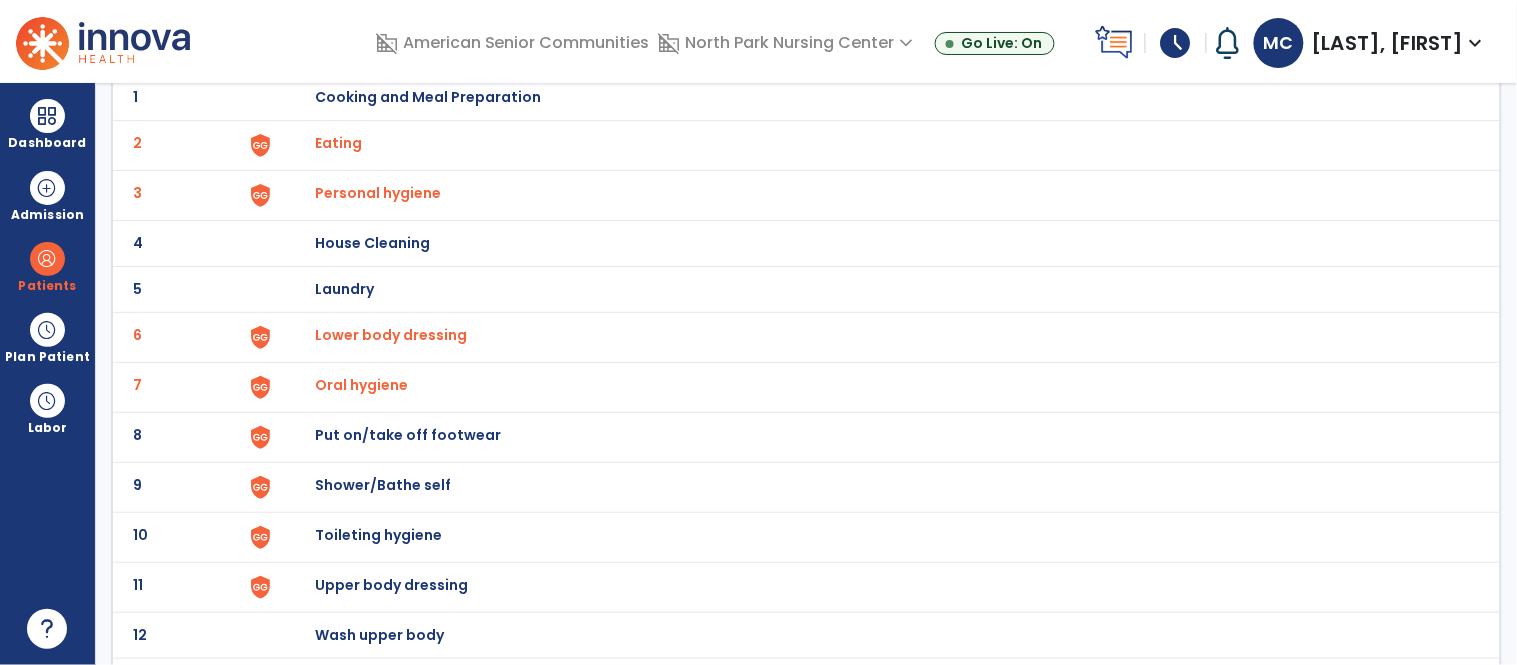 click on "Put on/take off footwear" at bounding box center [428, 97] 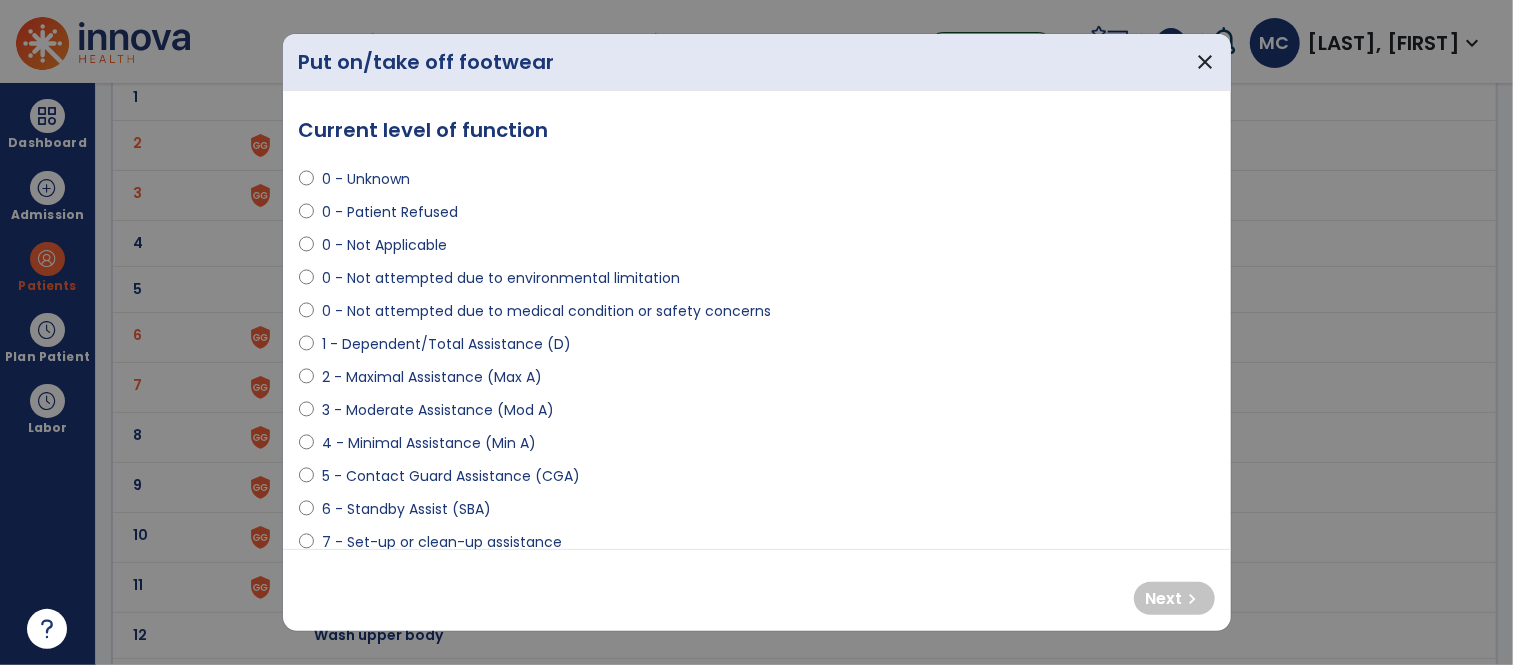 click on "1 - Dependent/Total Assistance (D)" at bounding box center [446, 344] 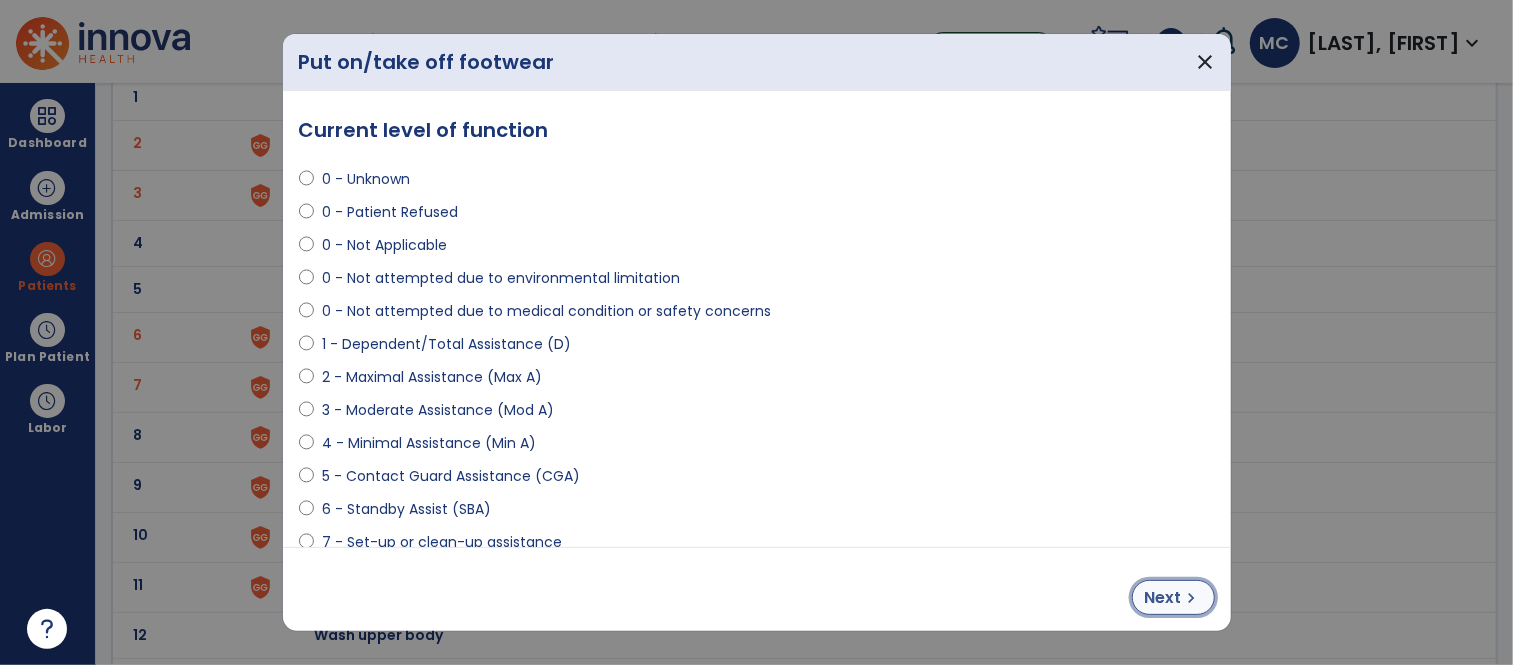 click on "chevron_right" at bounding box center [1192, 598] 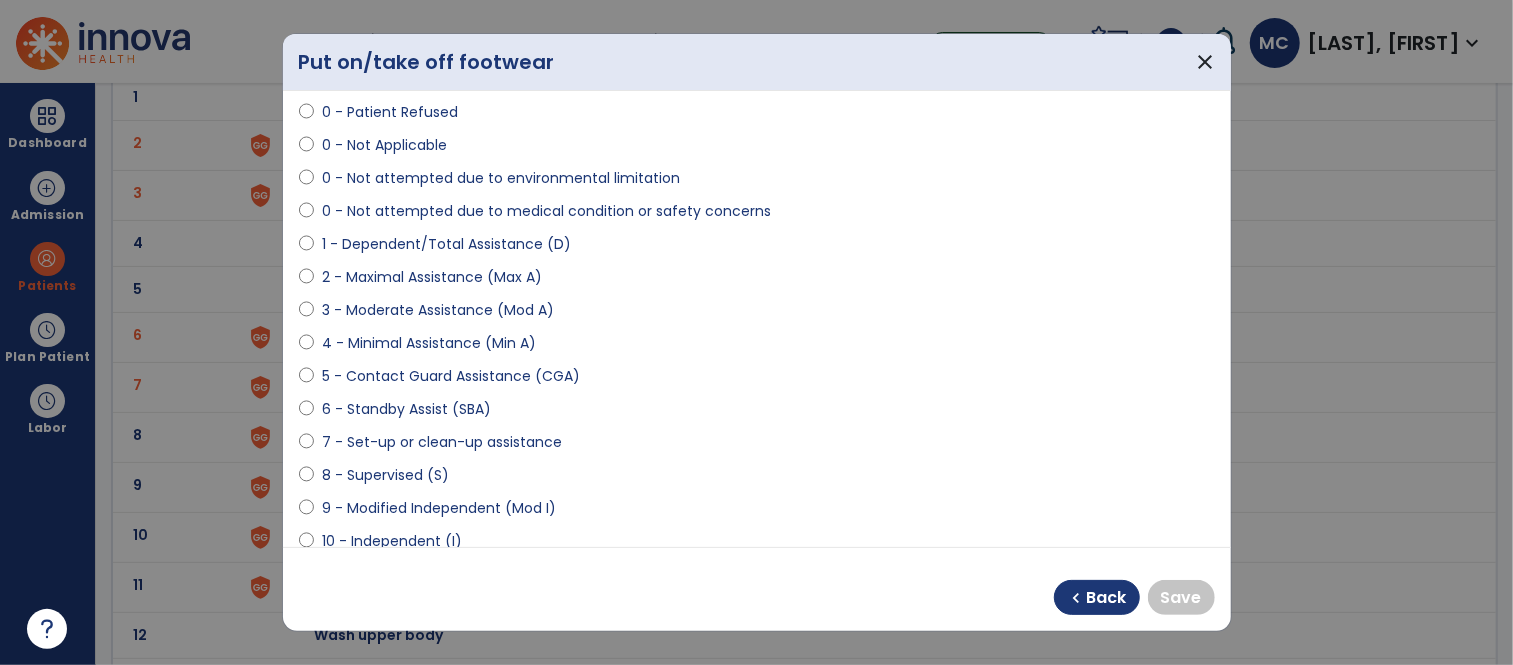 scroll, scrollTop: 106, scrollLeft: 0, axis: vertical 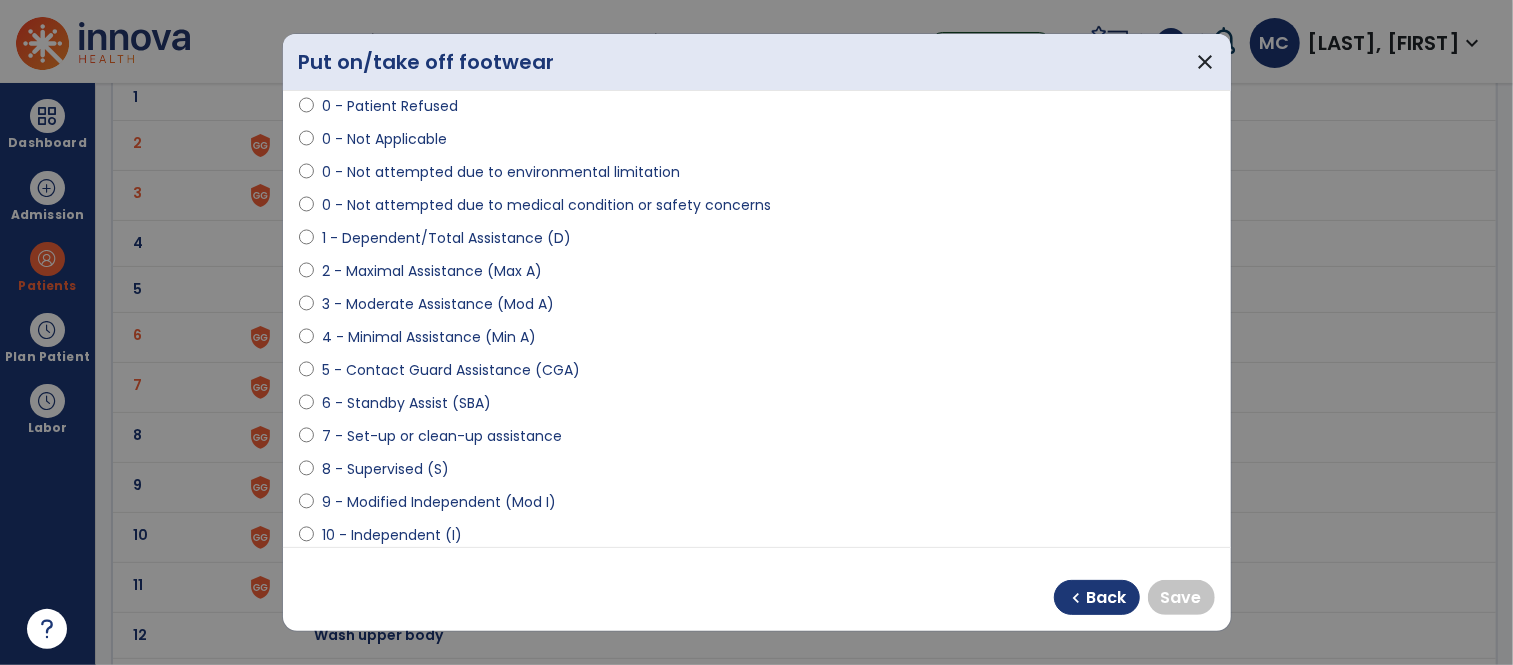 click on "10 - Independent (I)" at bounding box center (392, 535) 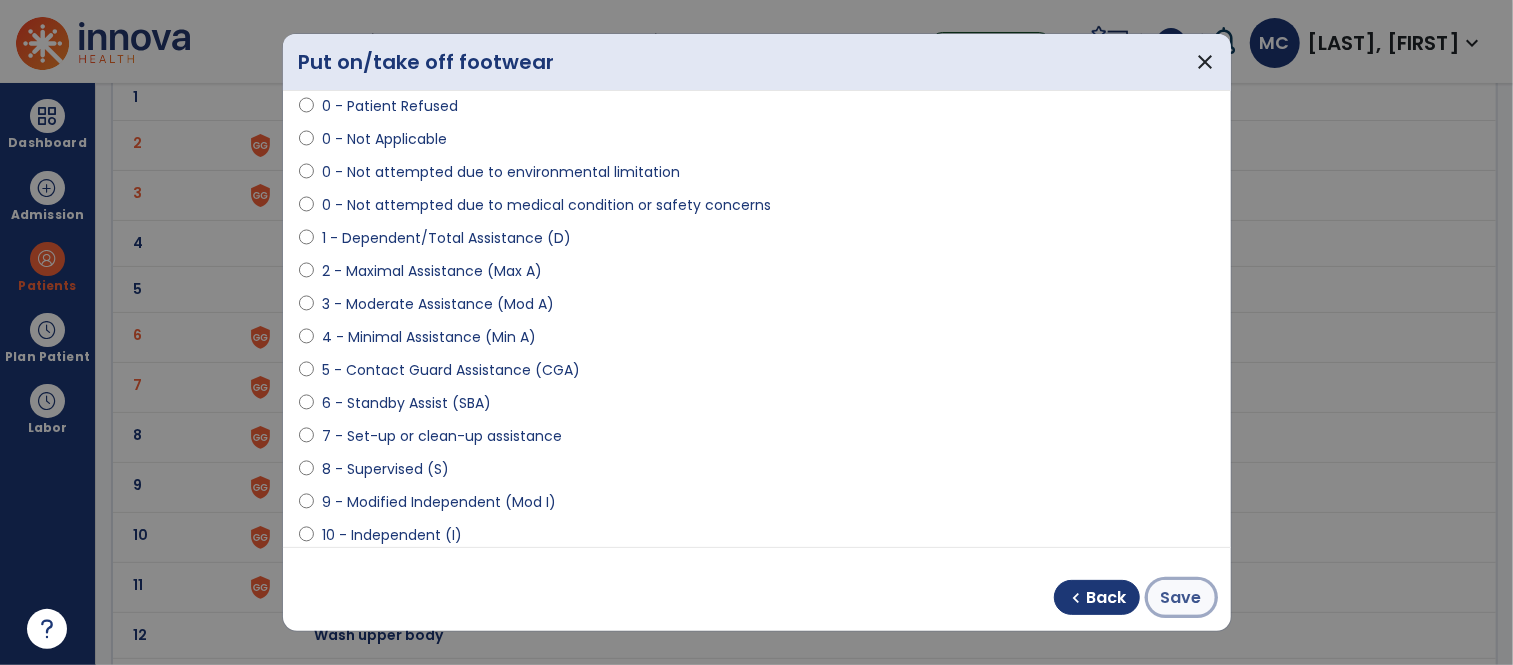 click on "Save" at bounding box center (1181, 598) 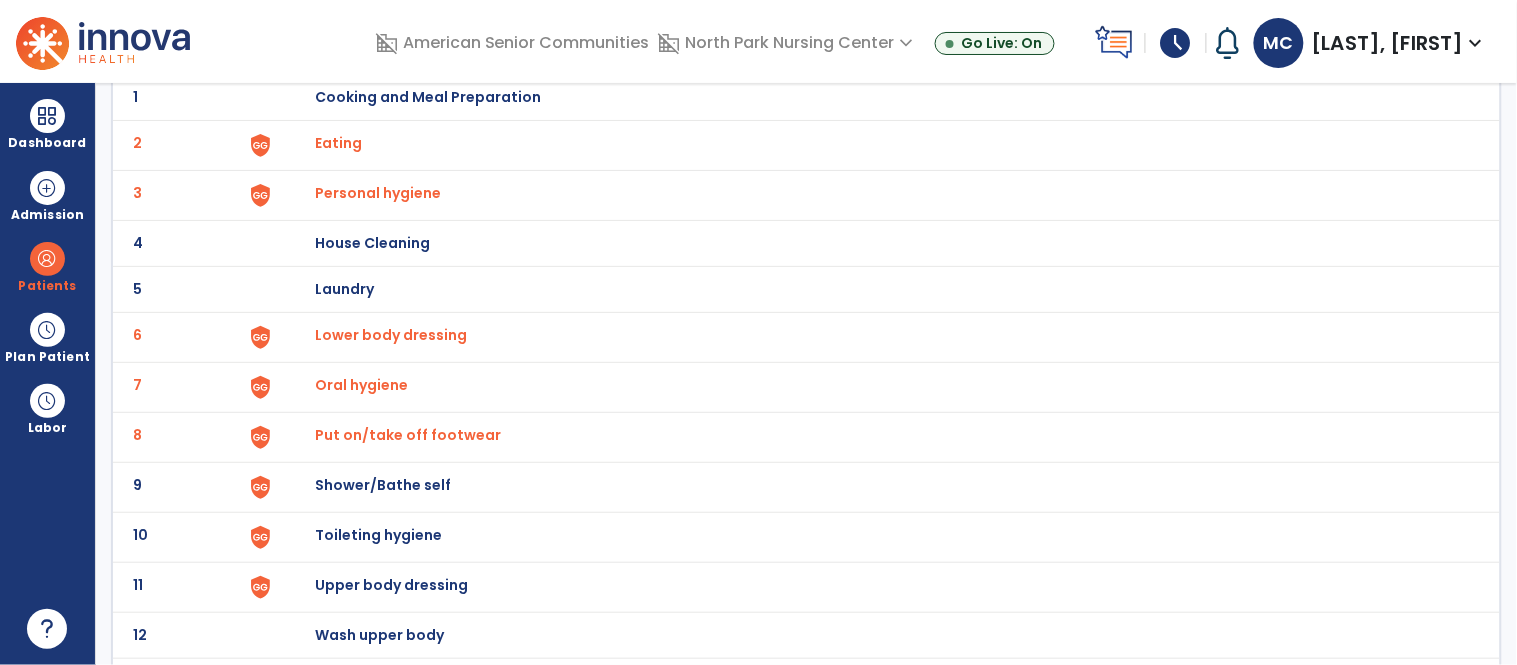 click on "Shower/Bathe self" at bounding box center (428, 97) 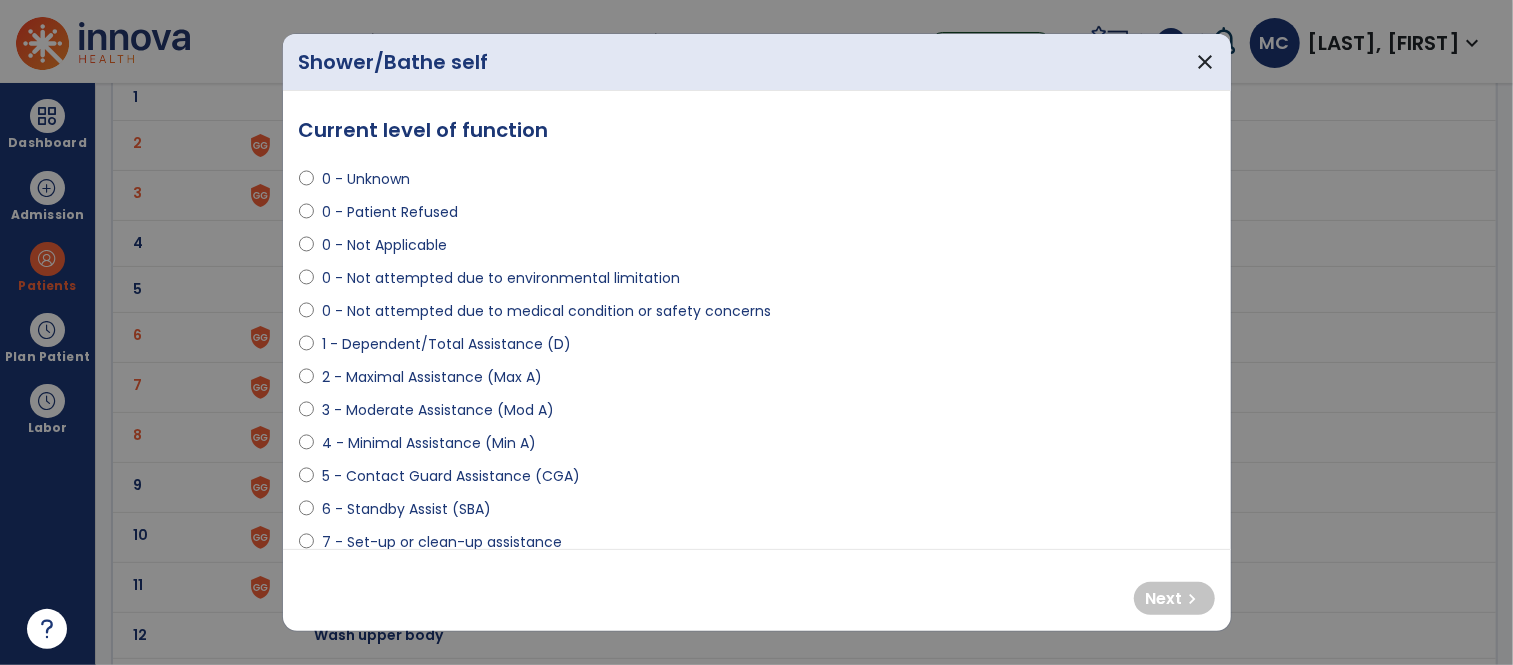 click on "1 - Dependent/Total Assistance (D)" at bounding box center [446, 344] 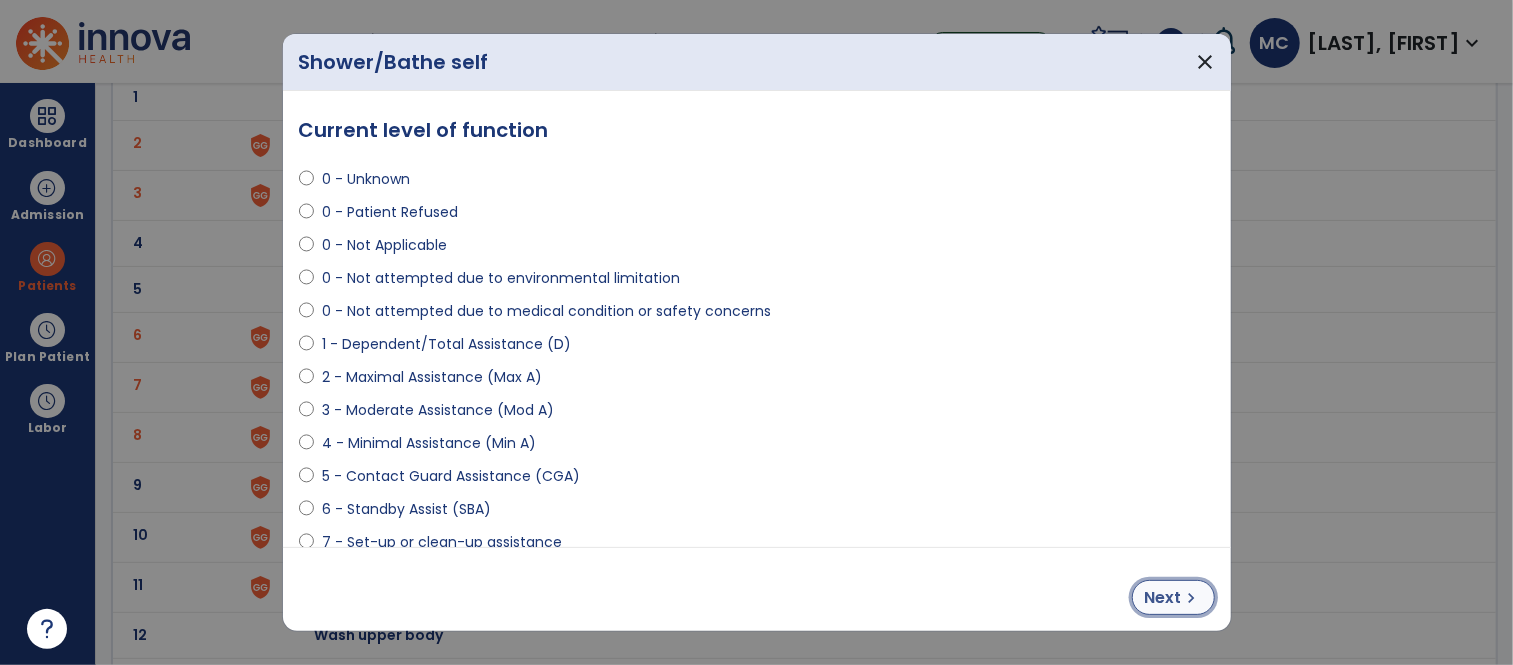 click on "chevron_right" at bounding box center (1192, 598) 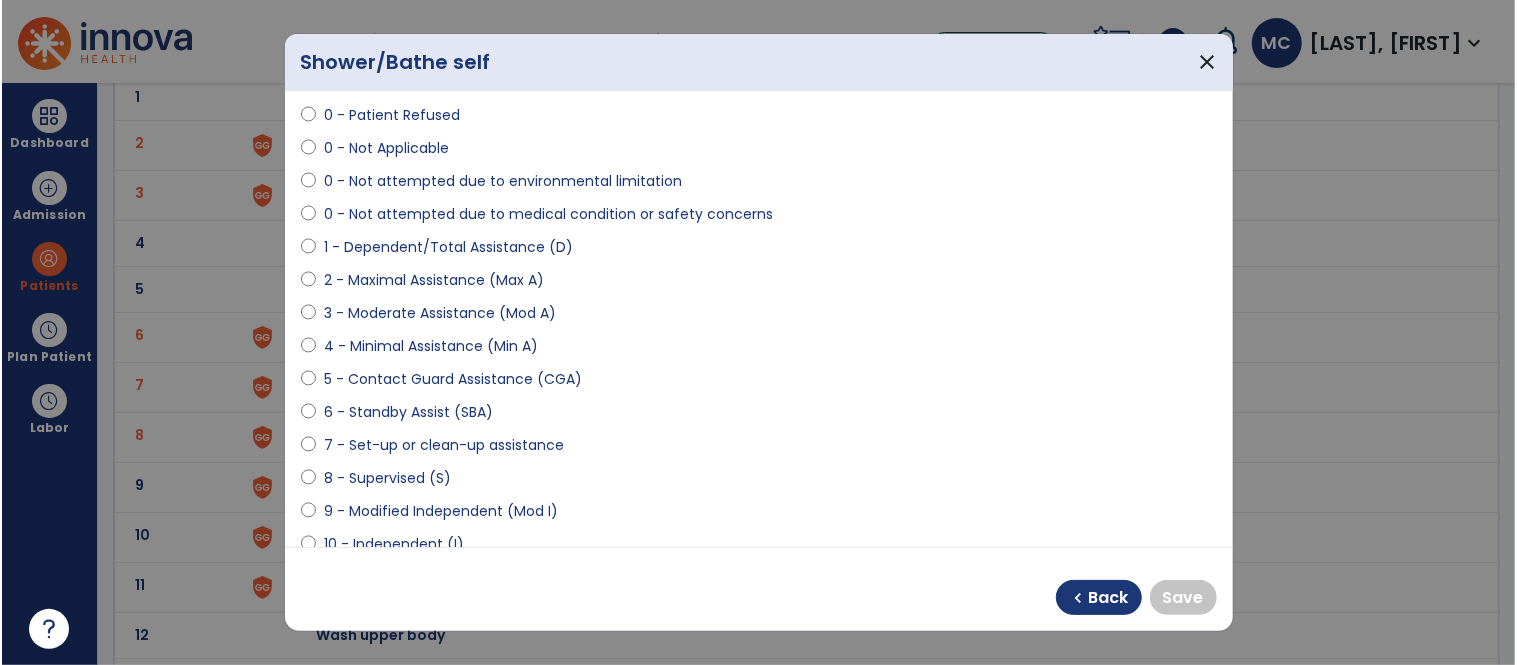 scroll, scrollTop: 105, scrollLeft: 0, axis: vertical 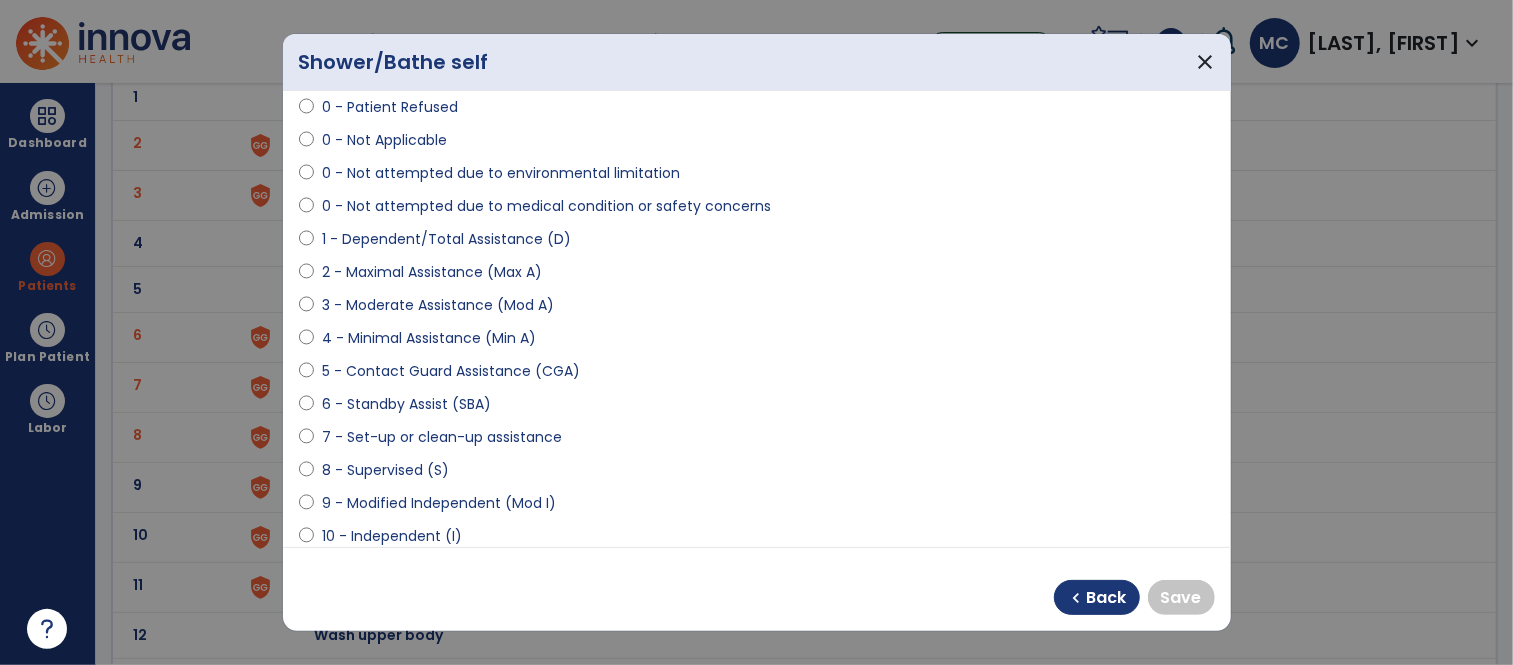 click on "10 - Independent (I)" at bounding box center [392, 536] 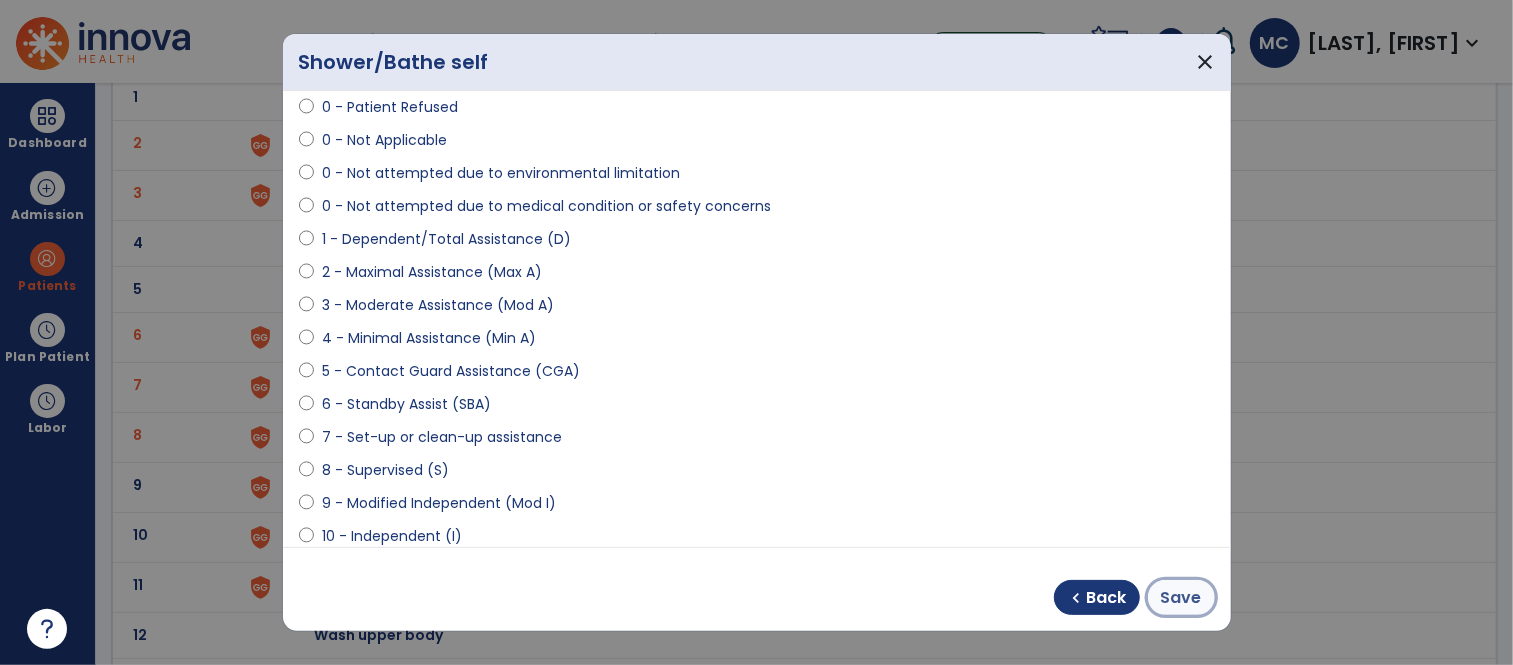 click on "Save" at bounding box center [1181, 598] 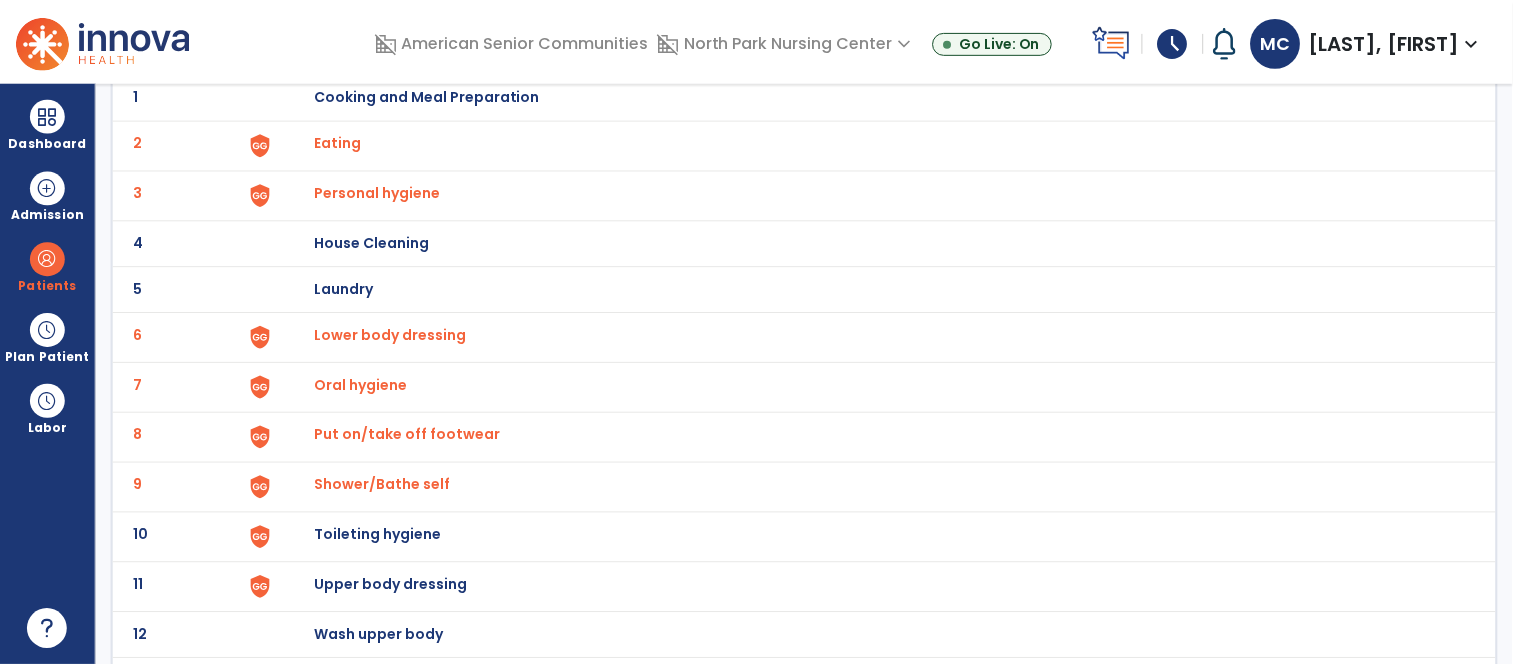 scroll, scrollTop: 206, scrollLeft: 0, axis: vertical 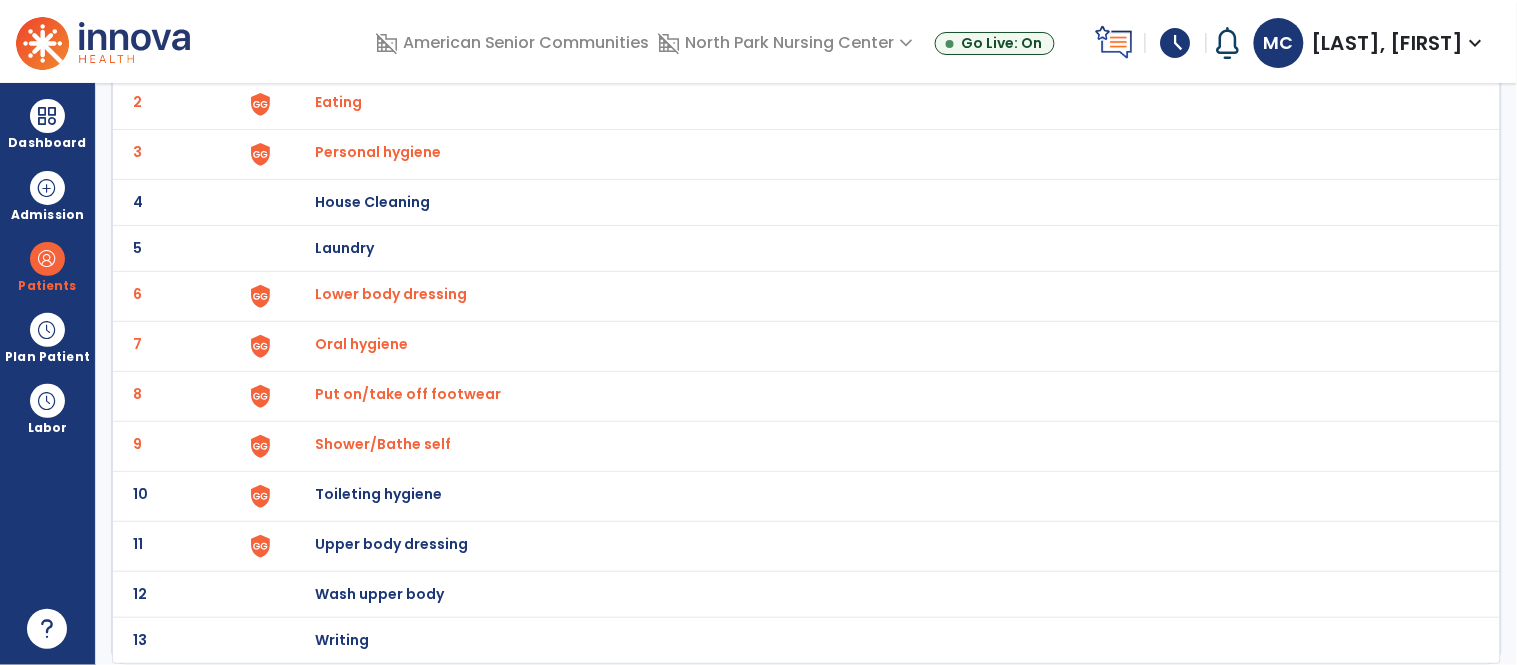 click on "Toileting hygiene" at bounding box center [428, 56] 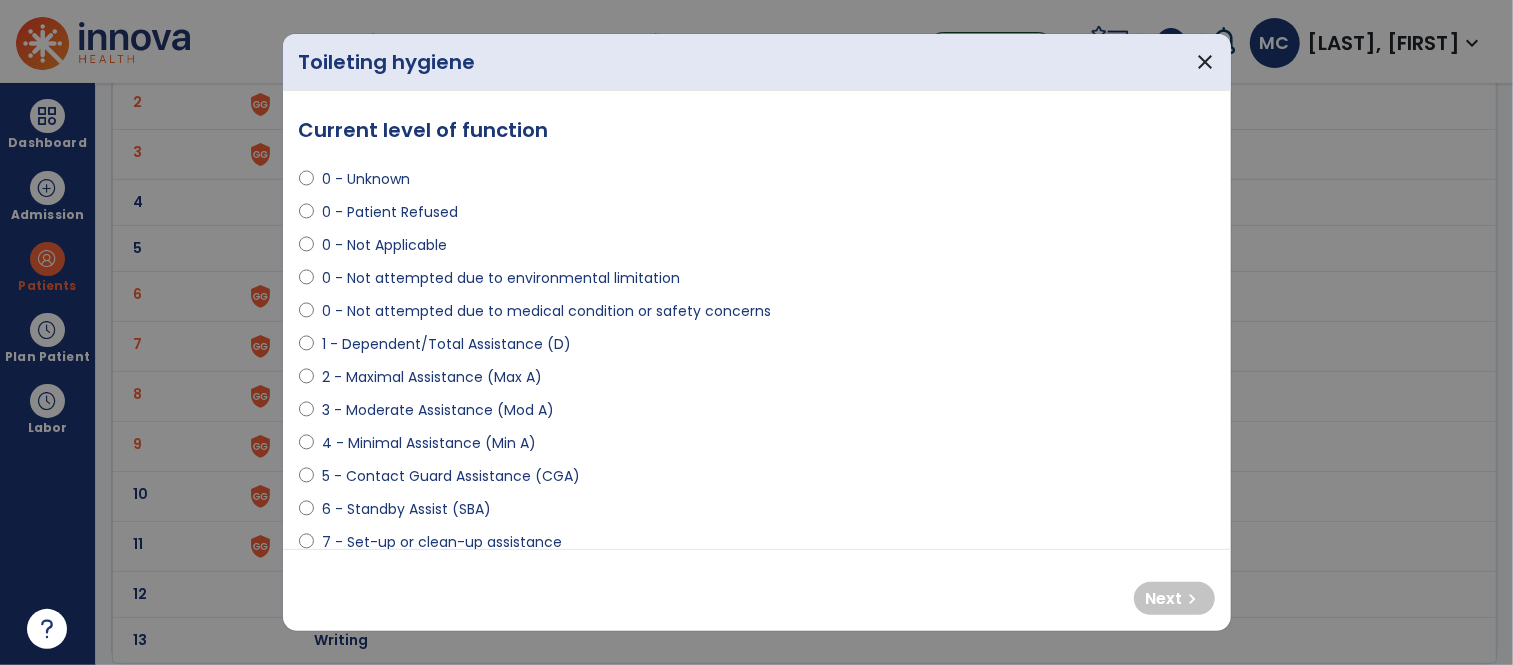 click on "1 - Dependent/Total Assistance (D)" at bounding box center (446, 344) 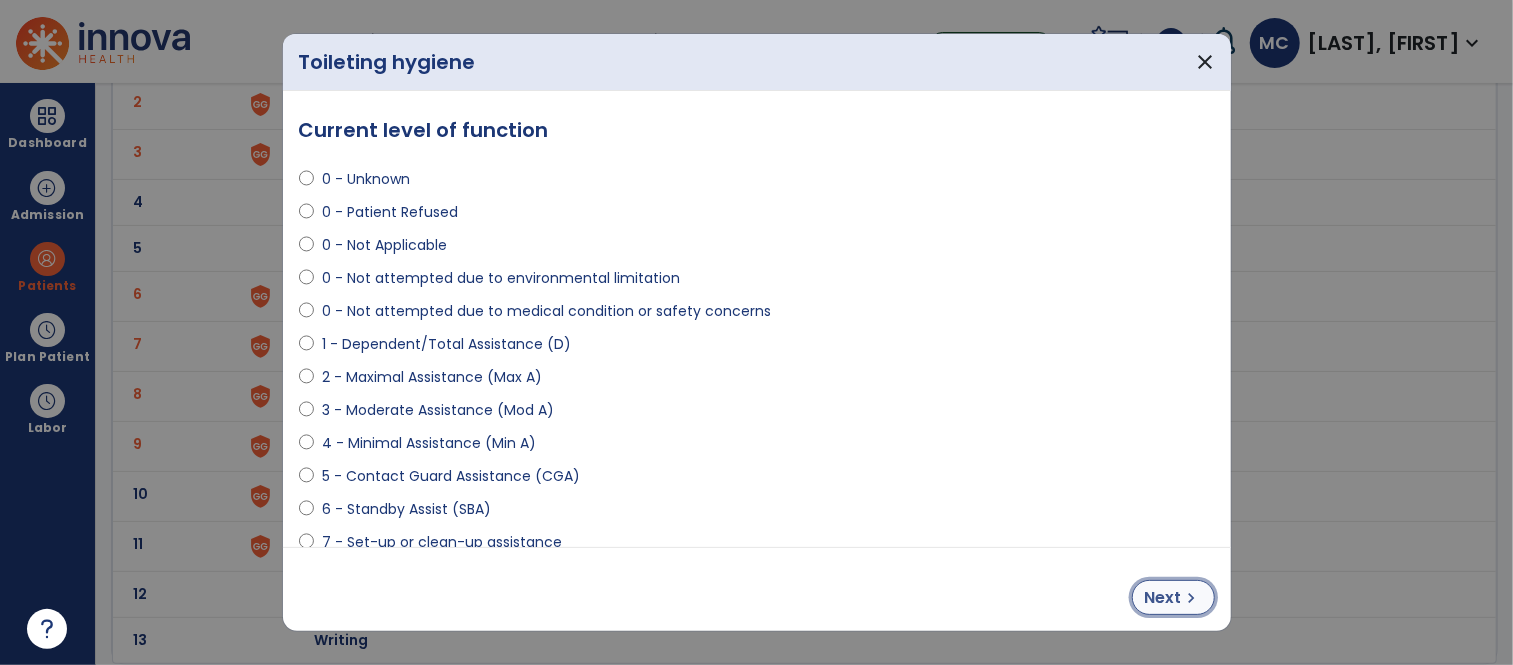 click on "chevron_right" at bounding box center [1192, 598] 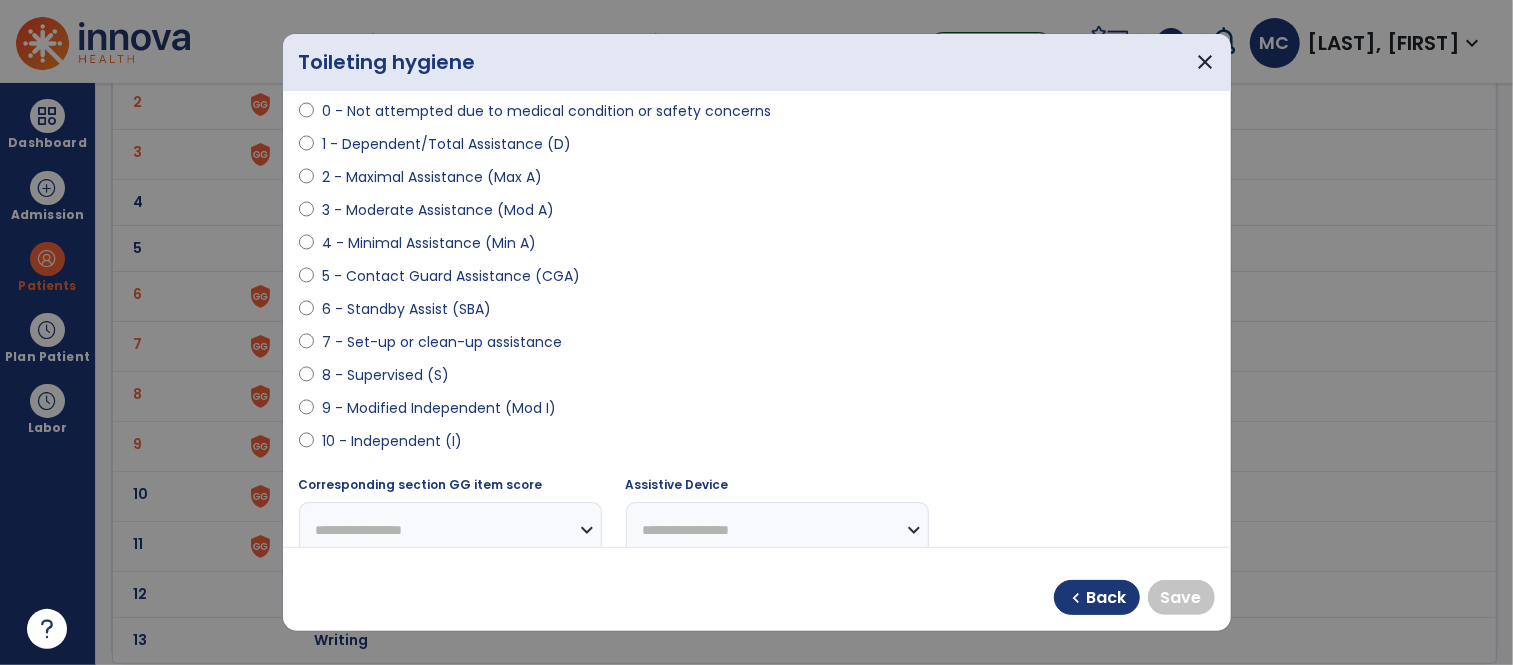 scroll, scrollTop: 202, scrollLeft: 0, axis: vertical 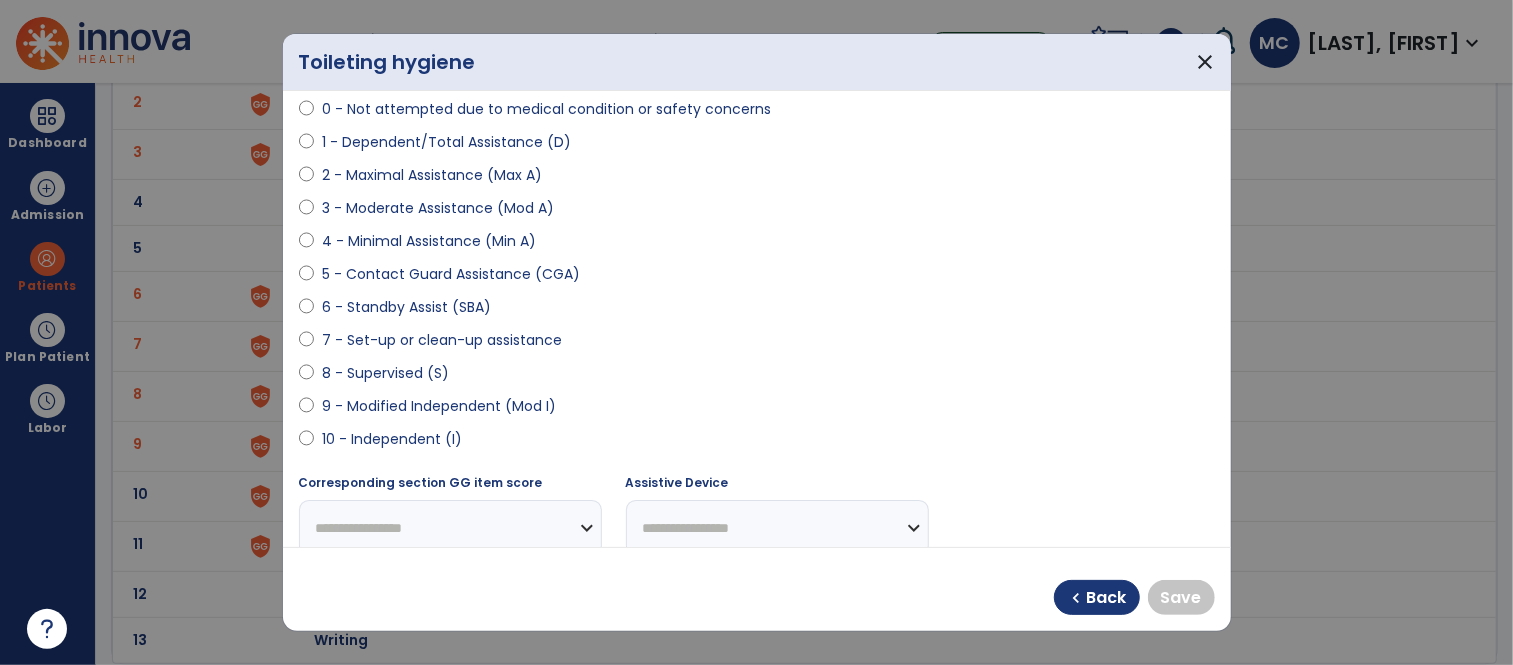 click on "10 - Independent (I)" at bounding box center (392, 439) 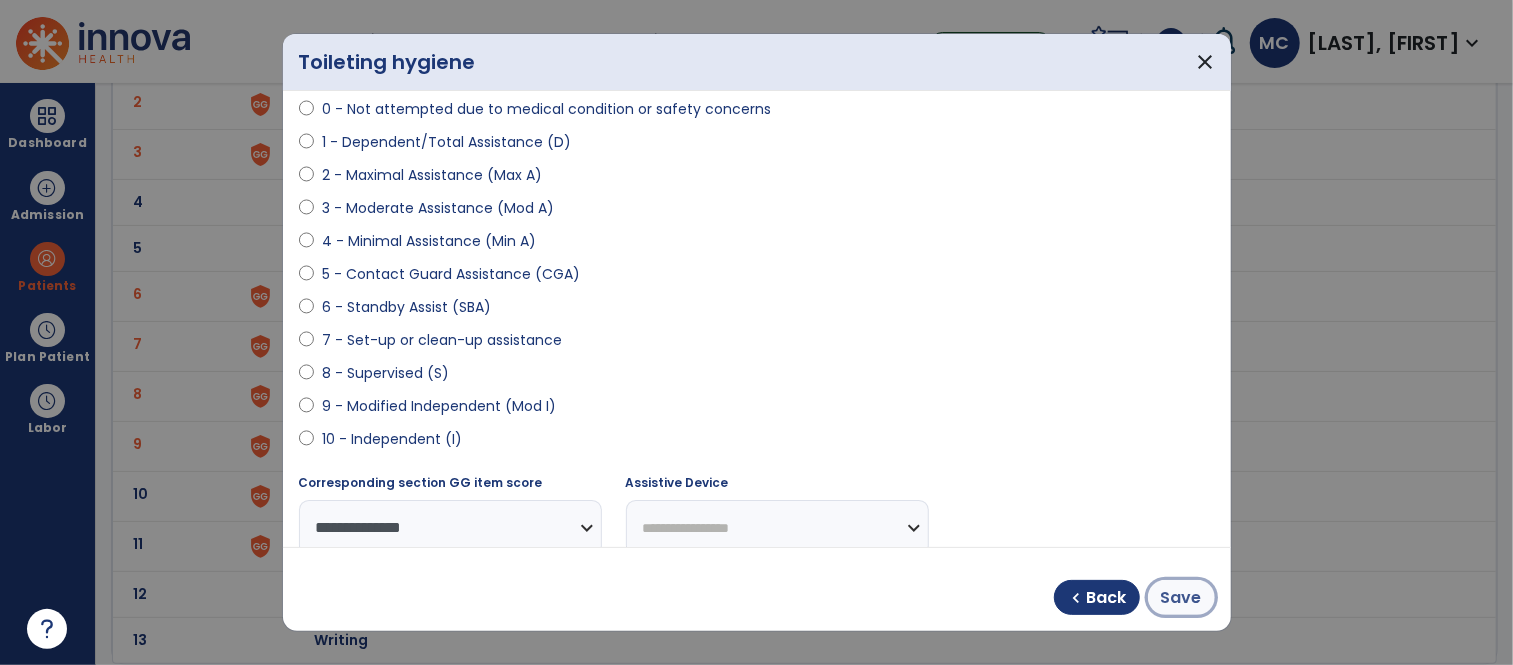 click on "Save" at bounding box center (1181, 598) 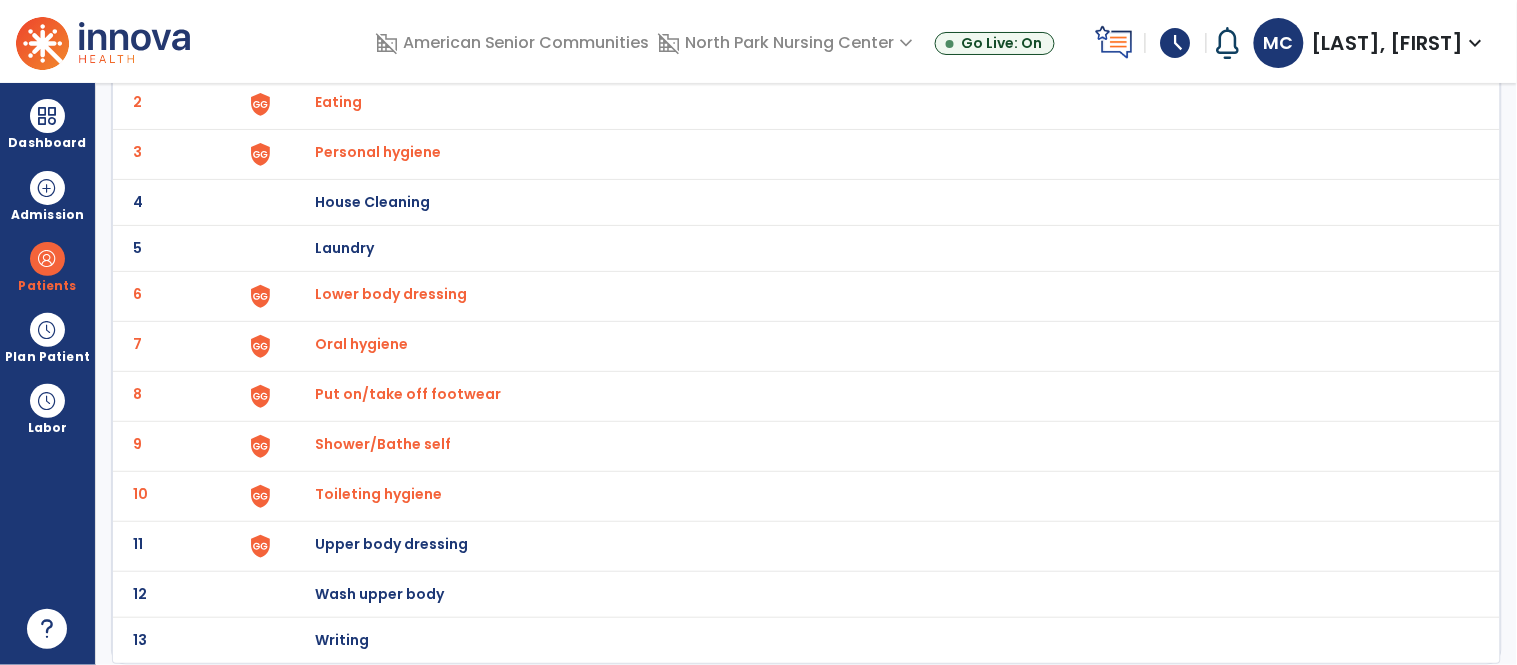 click on "Upper body dressing" at bounding box center [428, 56] 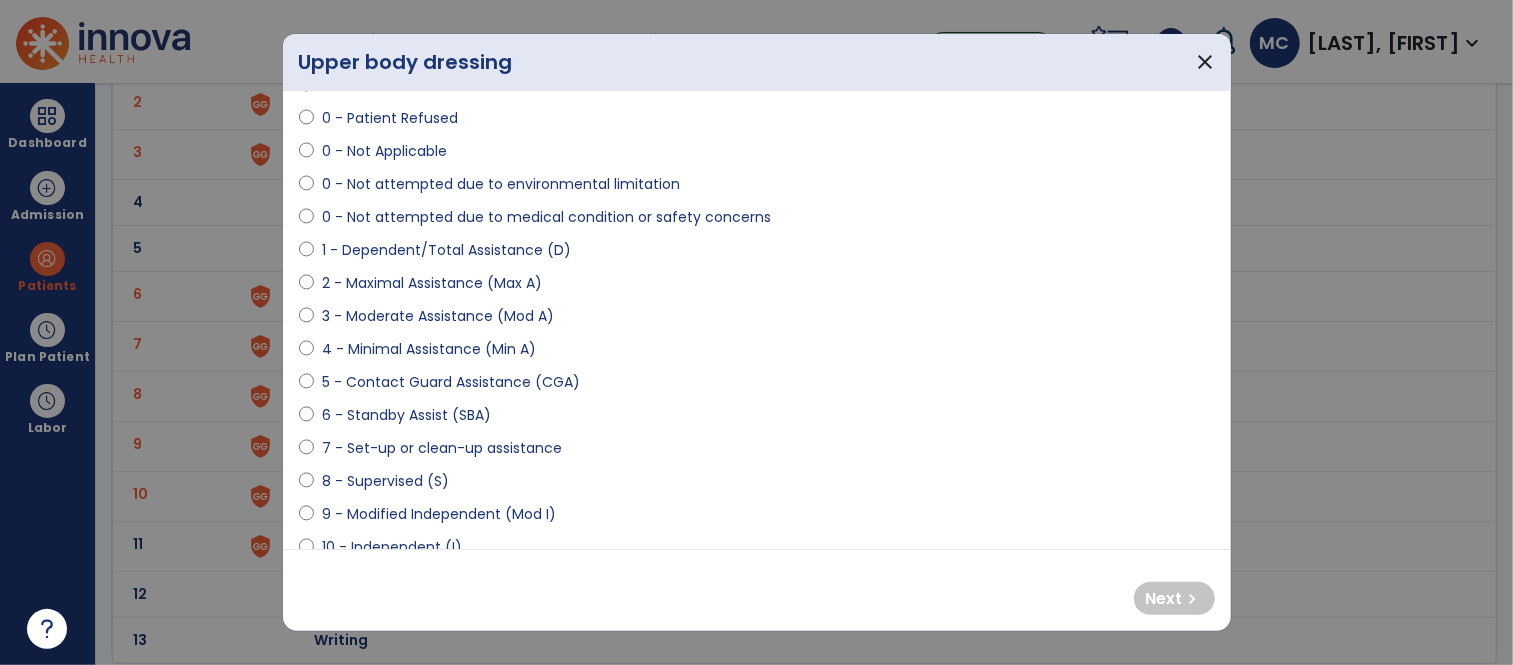 scroll, scrollTop: 88, scrollLeft: 0, axis: vertical 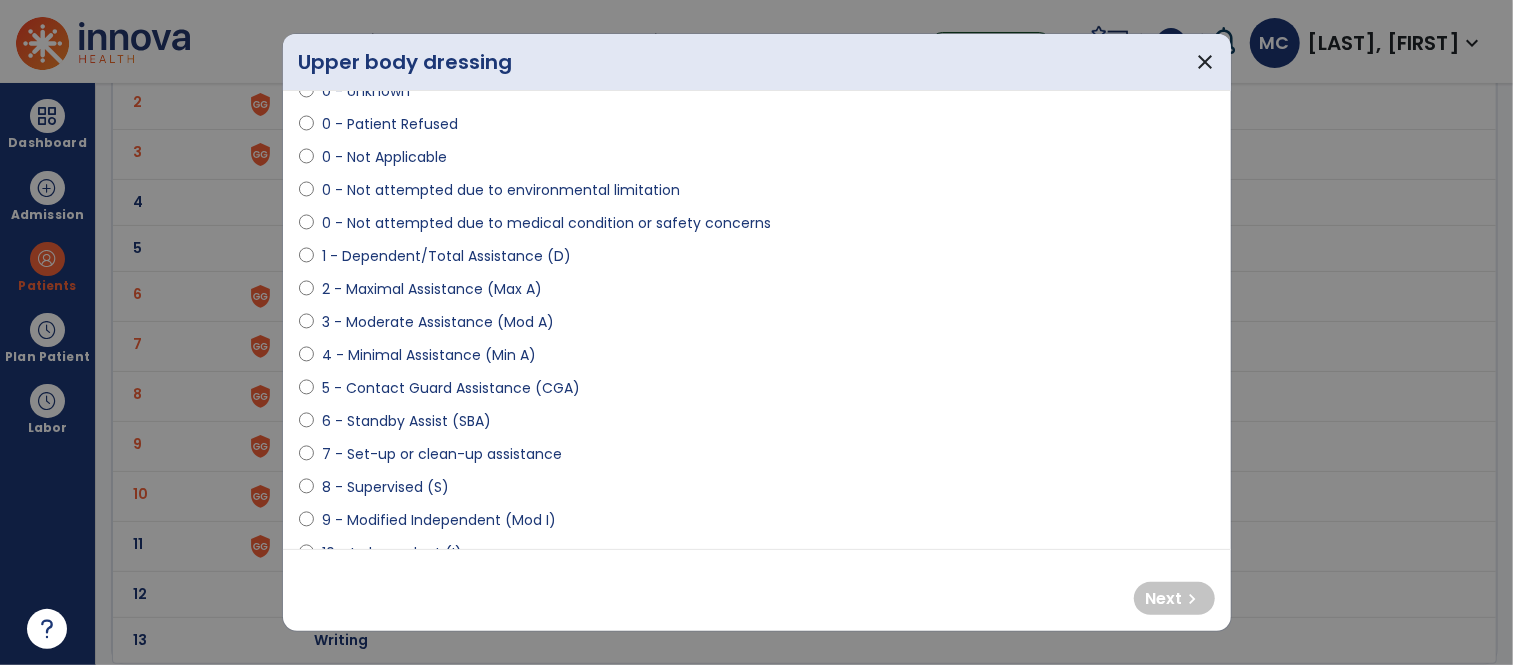 click on "2 - Maximal Assistance (Max A)" at bounding box center [432, 289] 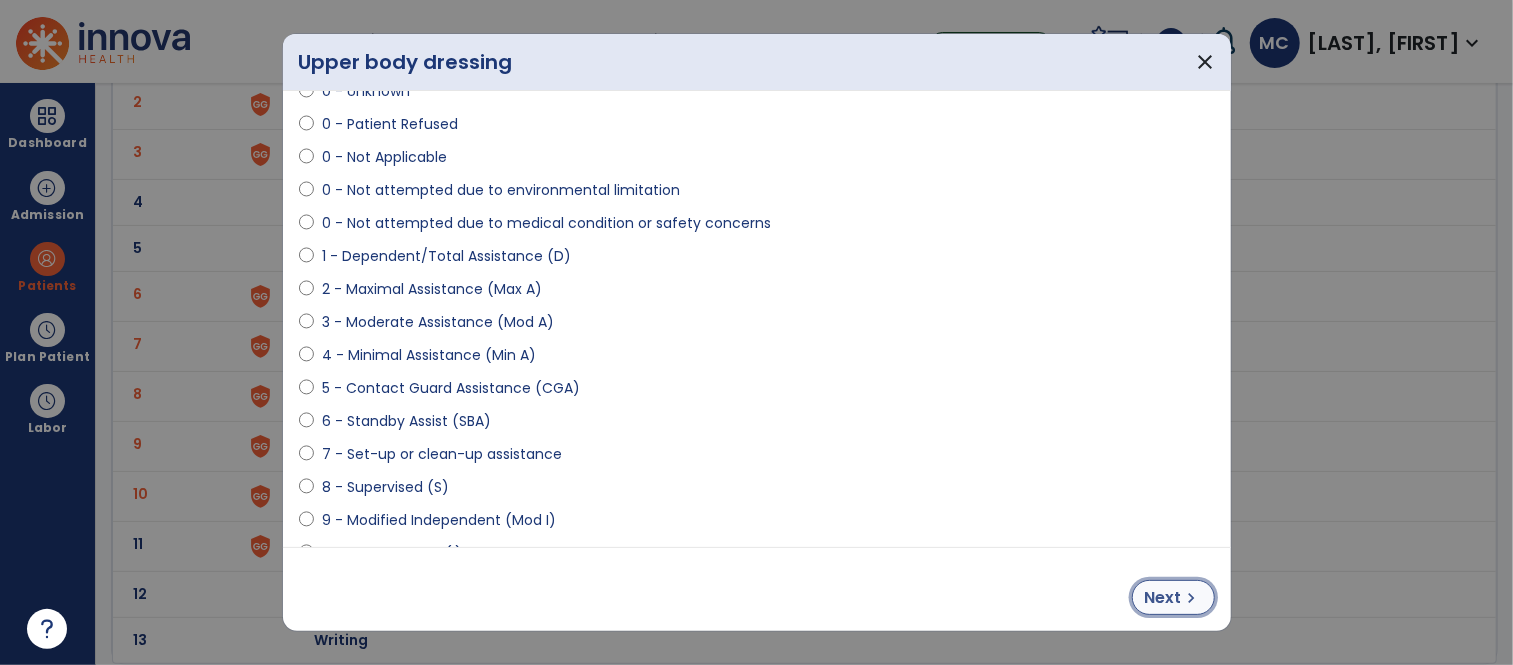 click on "Next" at bounding box center [1163, 598] 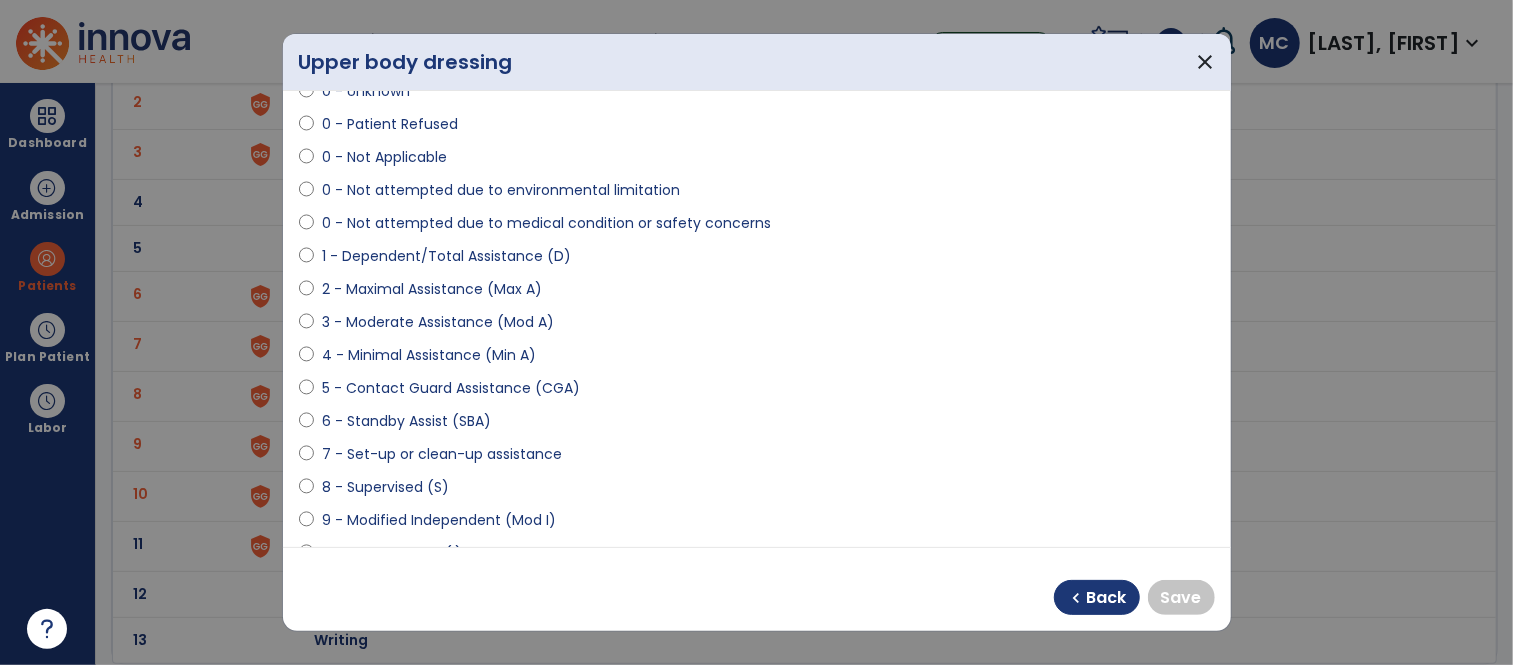 click on "9 - Modified Independent (Mod I)" at bounding box center (757, 524) 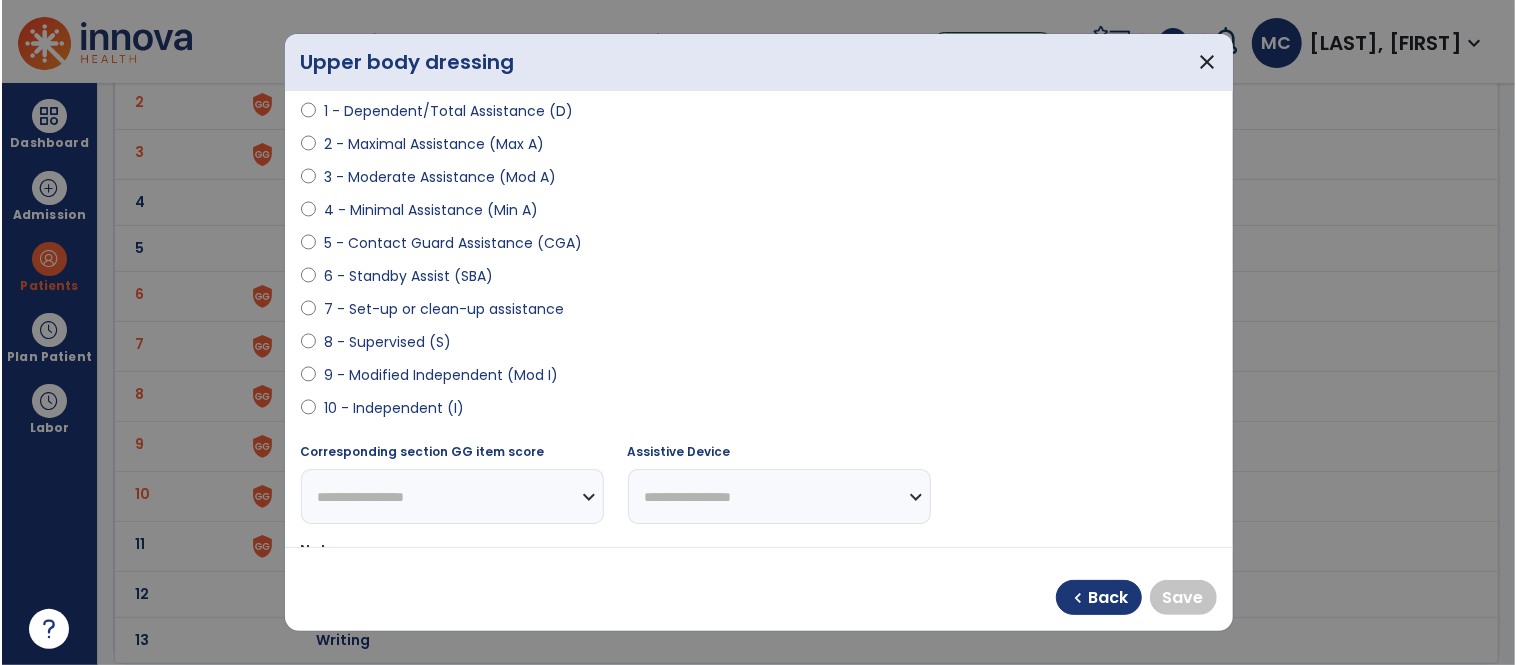 scroll, scrollTop: 234, scrollLeft: 0, axis: vertical 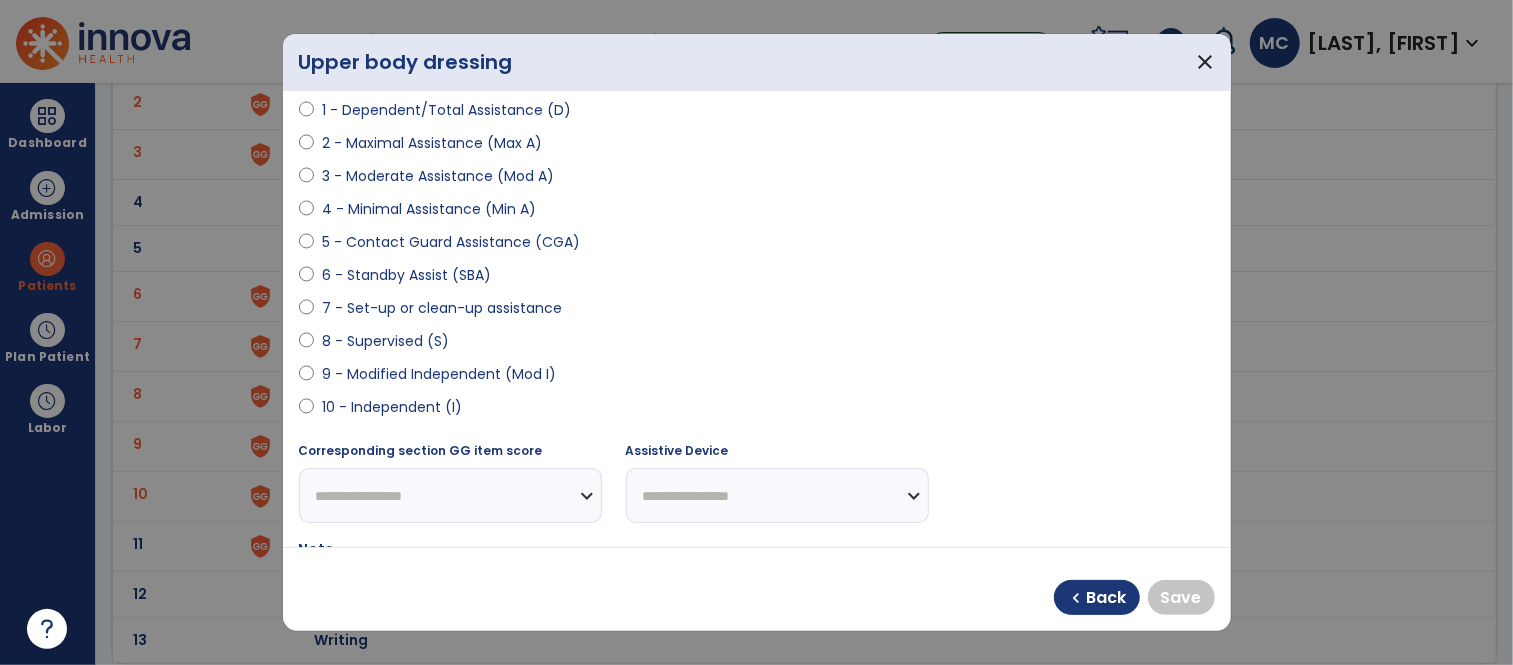 click on "10 - Independent (I)" at bounding box center (392, 407) 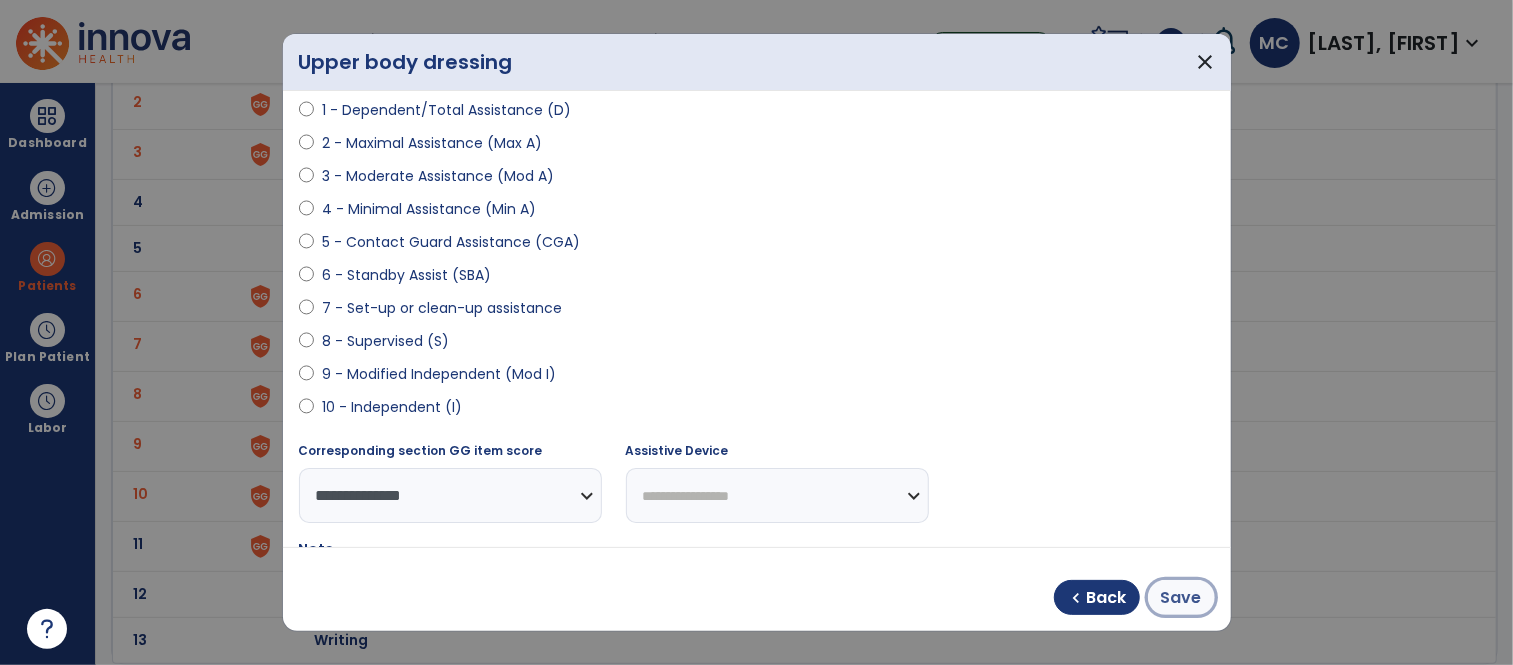 click on "Save" at bounding box center [1181, 597] 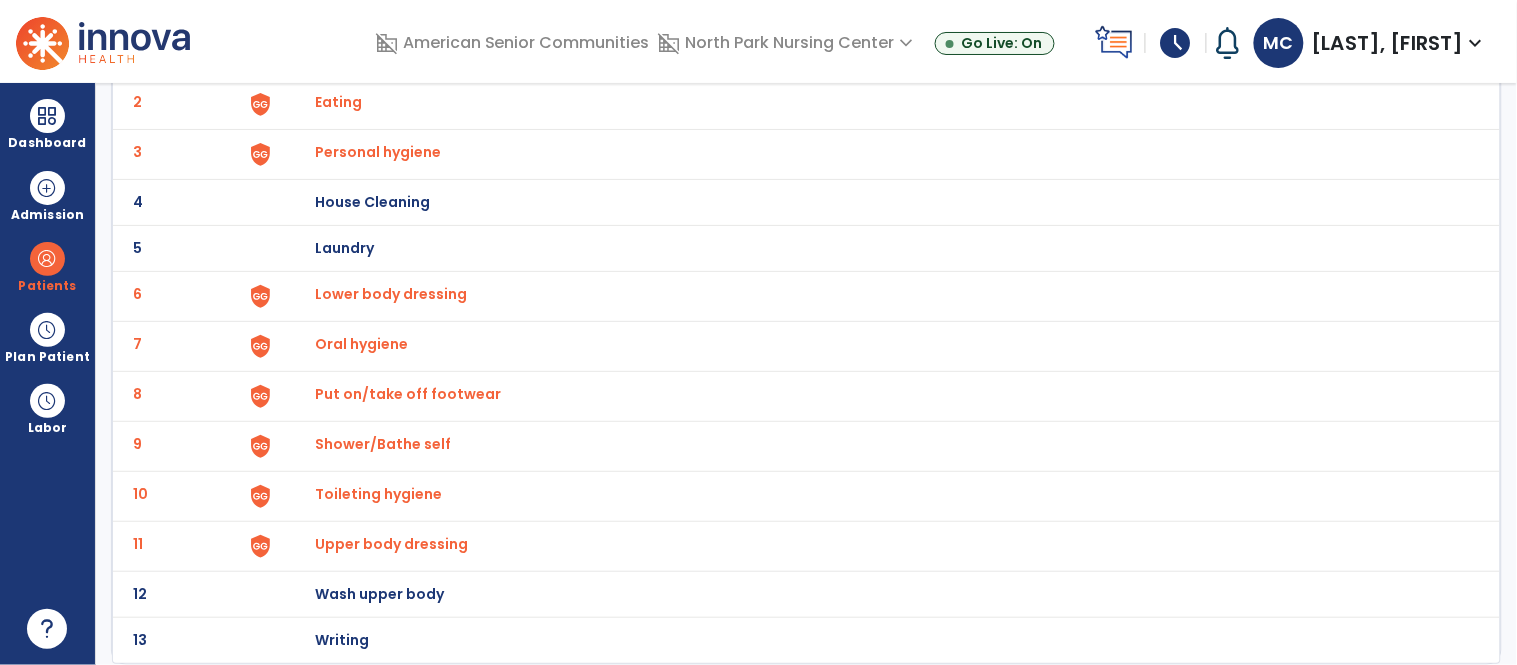 scroll, scrollTop: 0, scrollLeft: 0, axis: both 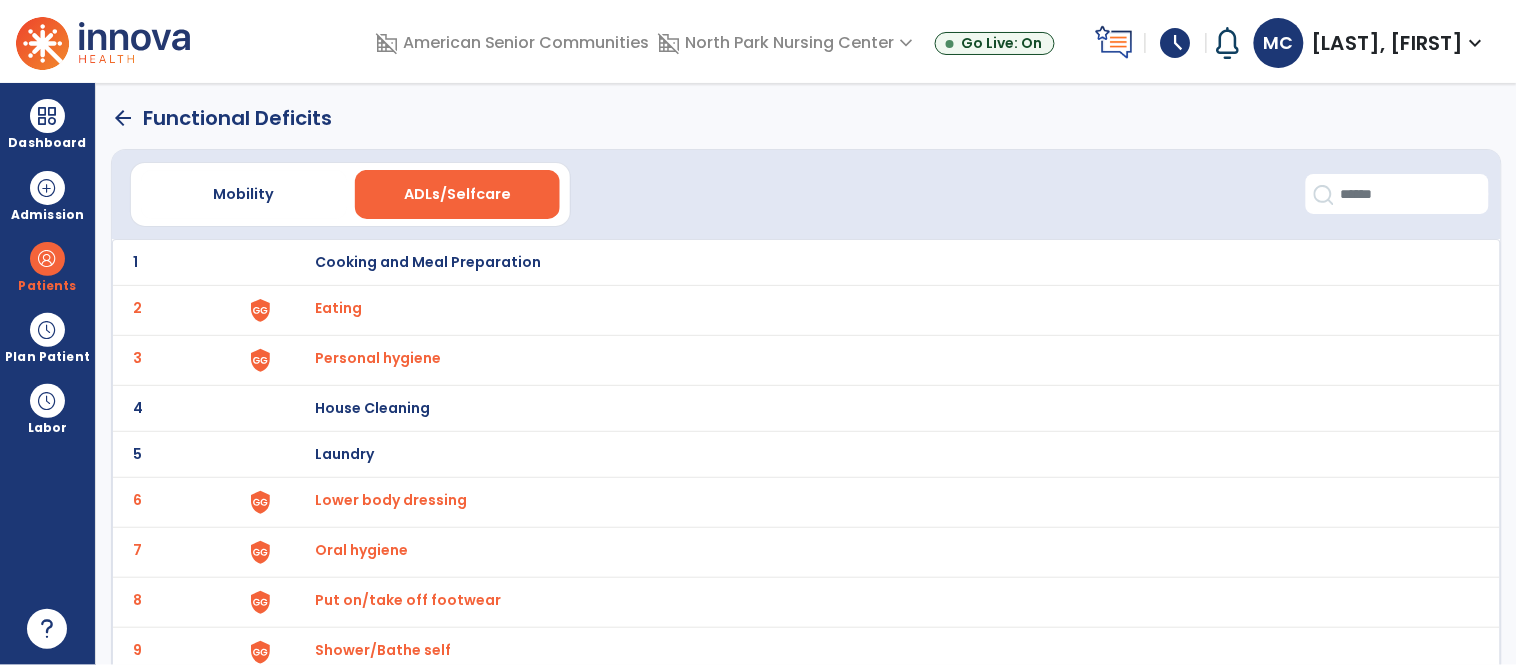 click on "arrow_back" 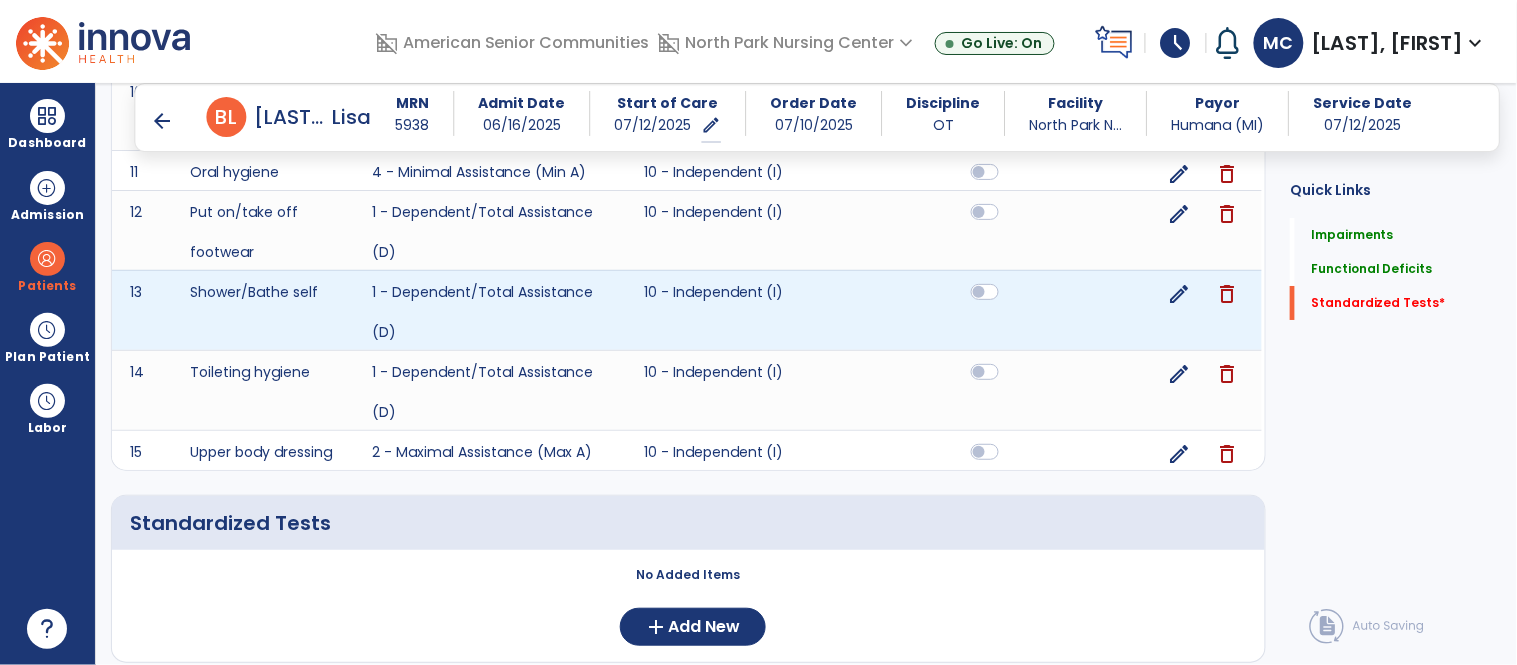 scroll, scrollTop: 1870, scrollLeft: 0, axis: vertical 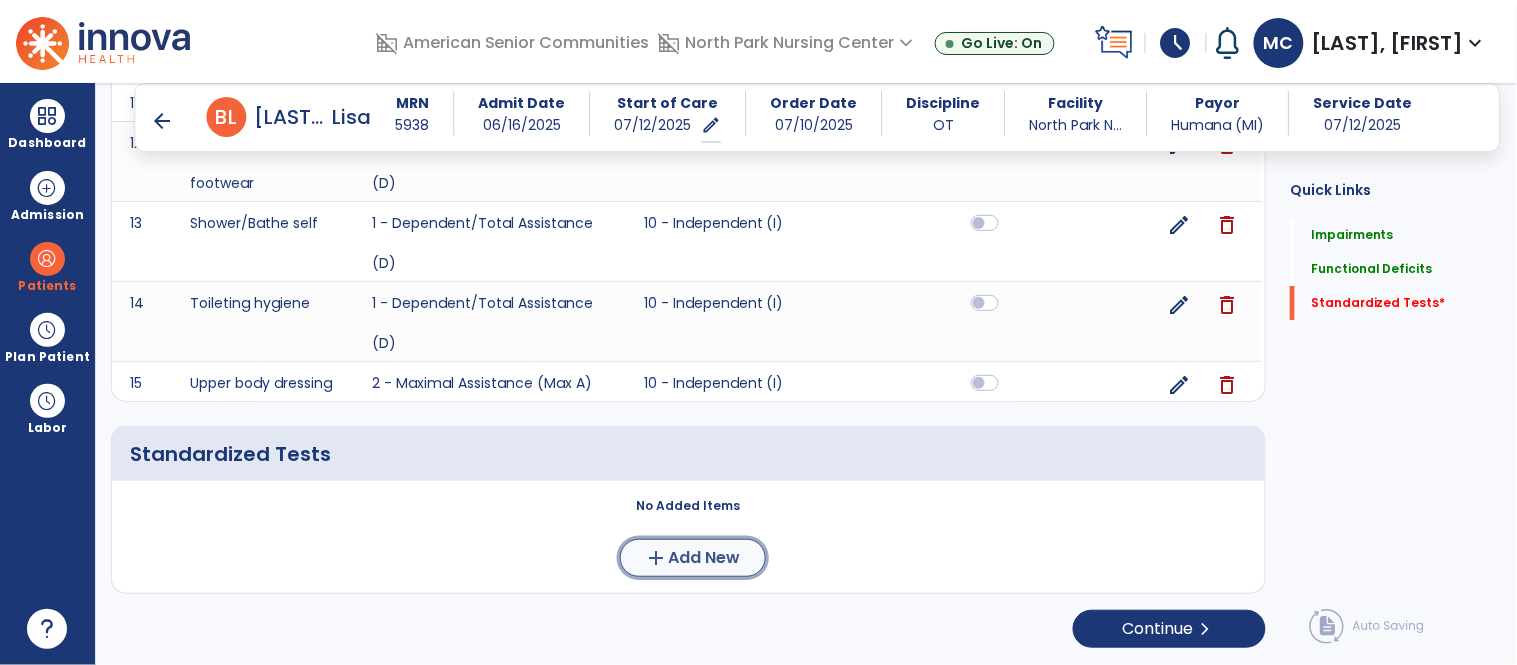 click on "Add New" 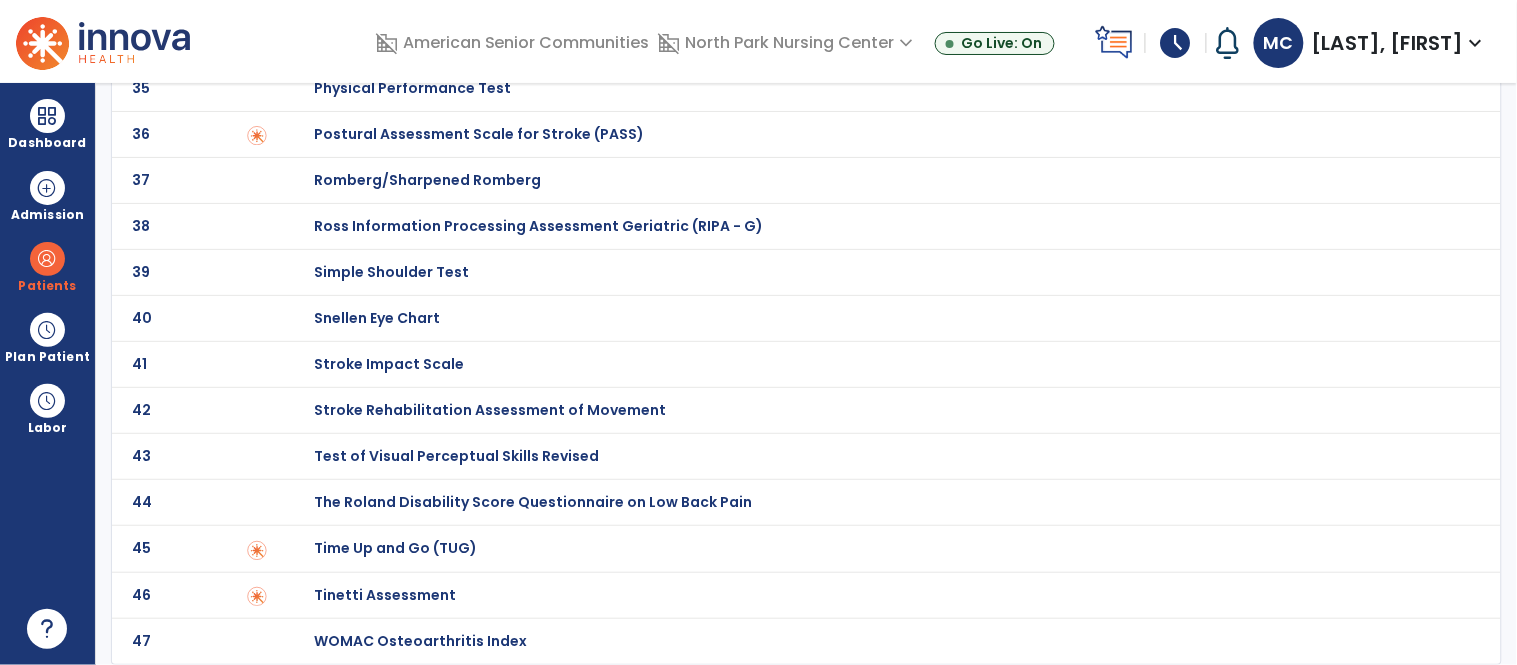 scroll, scrollTop: 0, scrollLeft: 0, axis: both 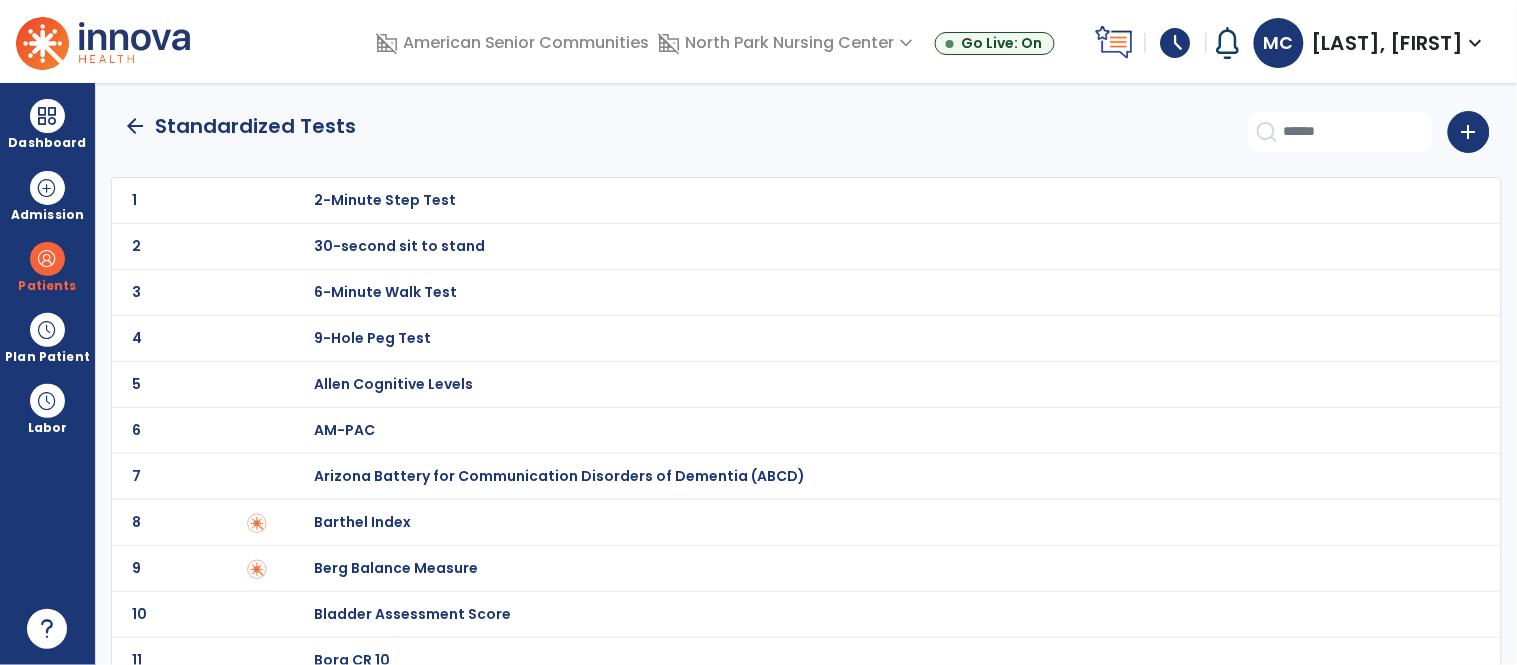 click on "Barthel Index" at bounding box center [385, 200] 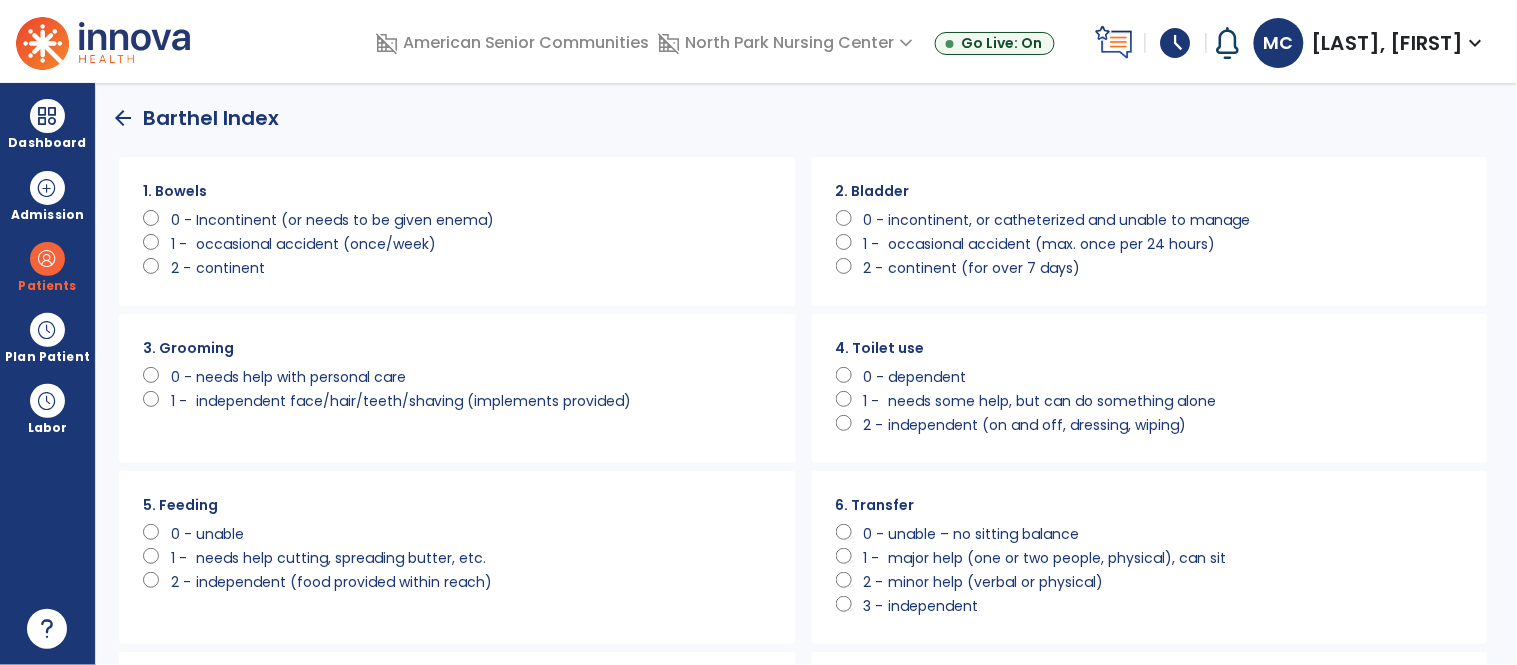 scroll, scrollTop: 0, scrollLeft: 0, axis: both 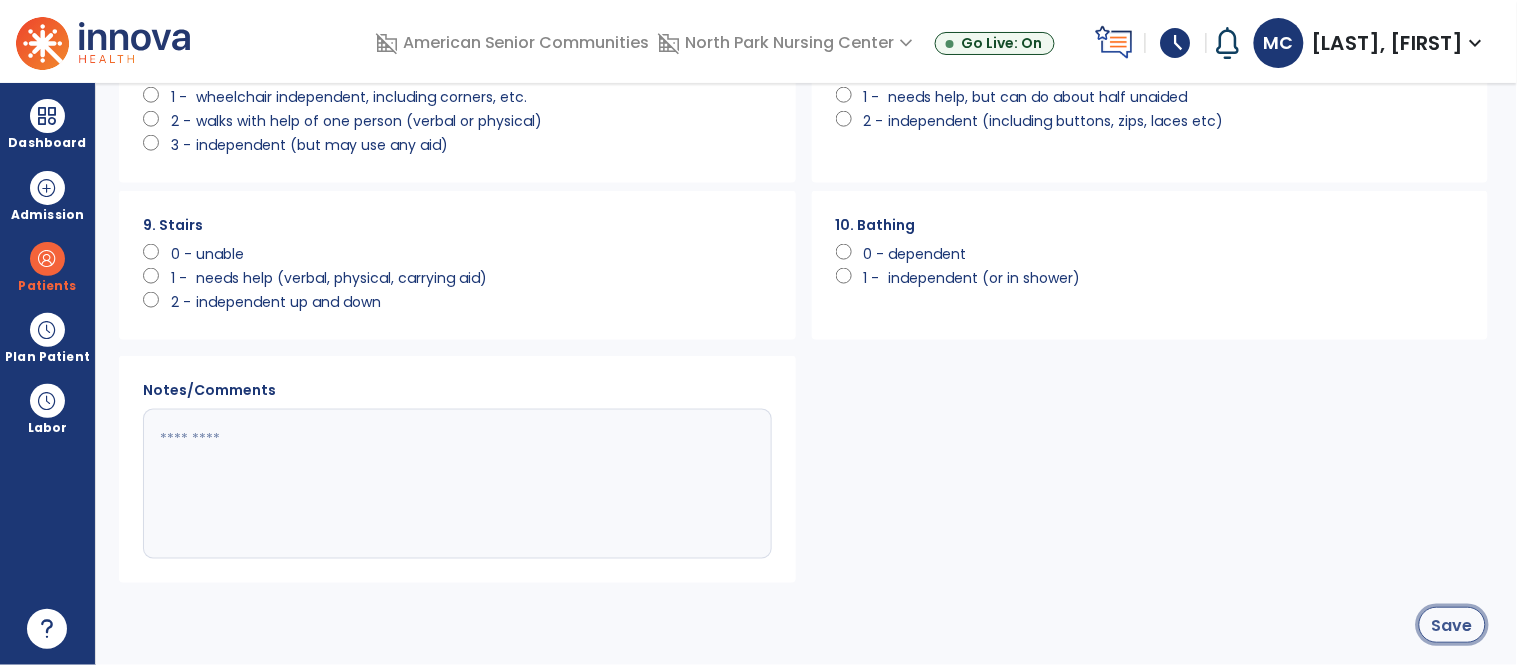click on "Save" 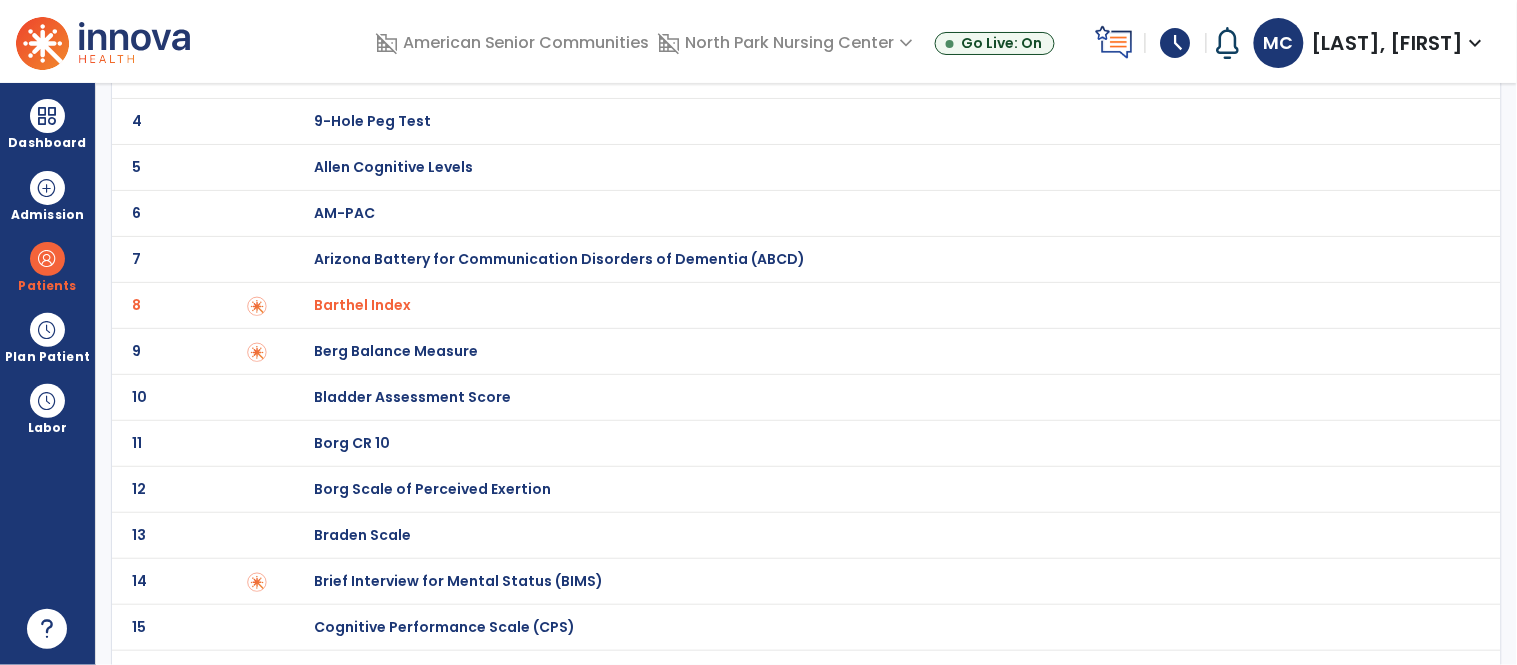 scroll, scrollTop: 0, scrollLeft: 0, axis: both 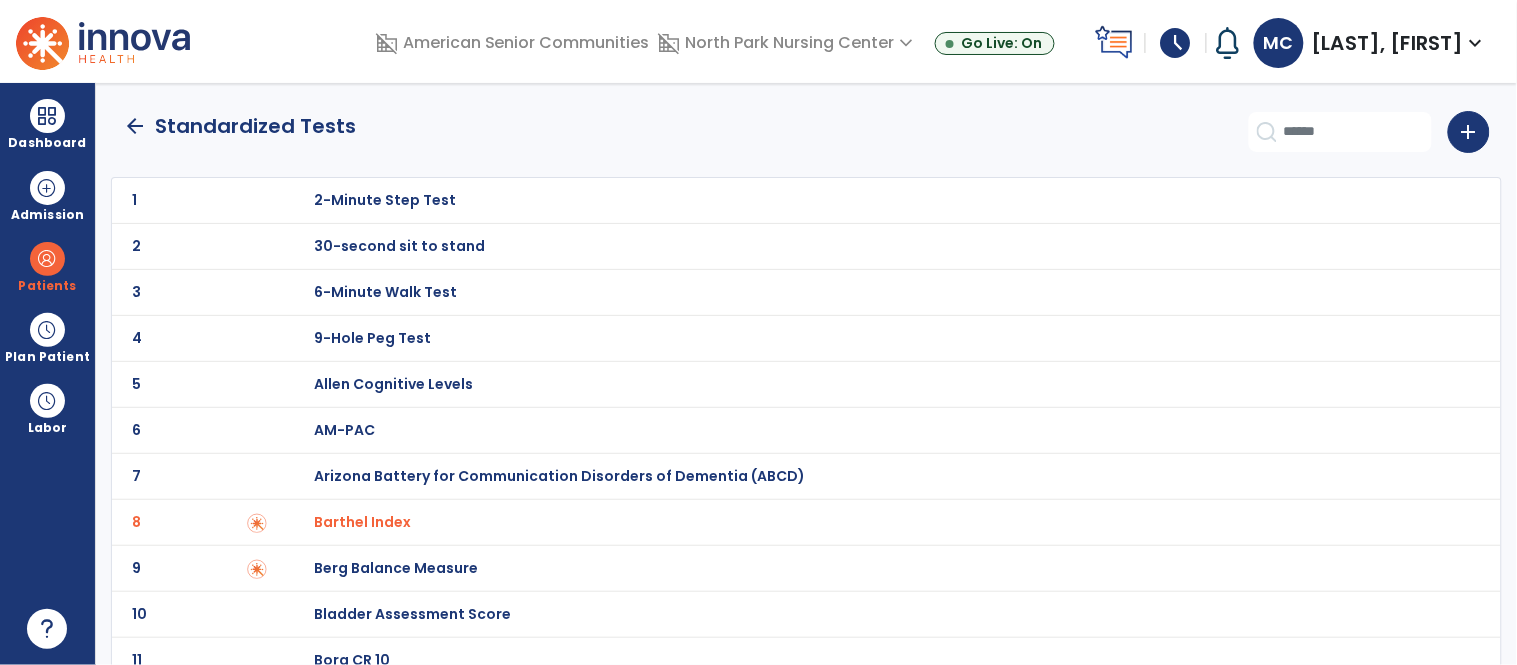 click on "arrow_back" 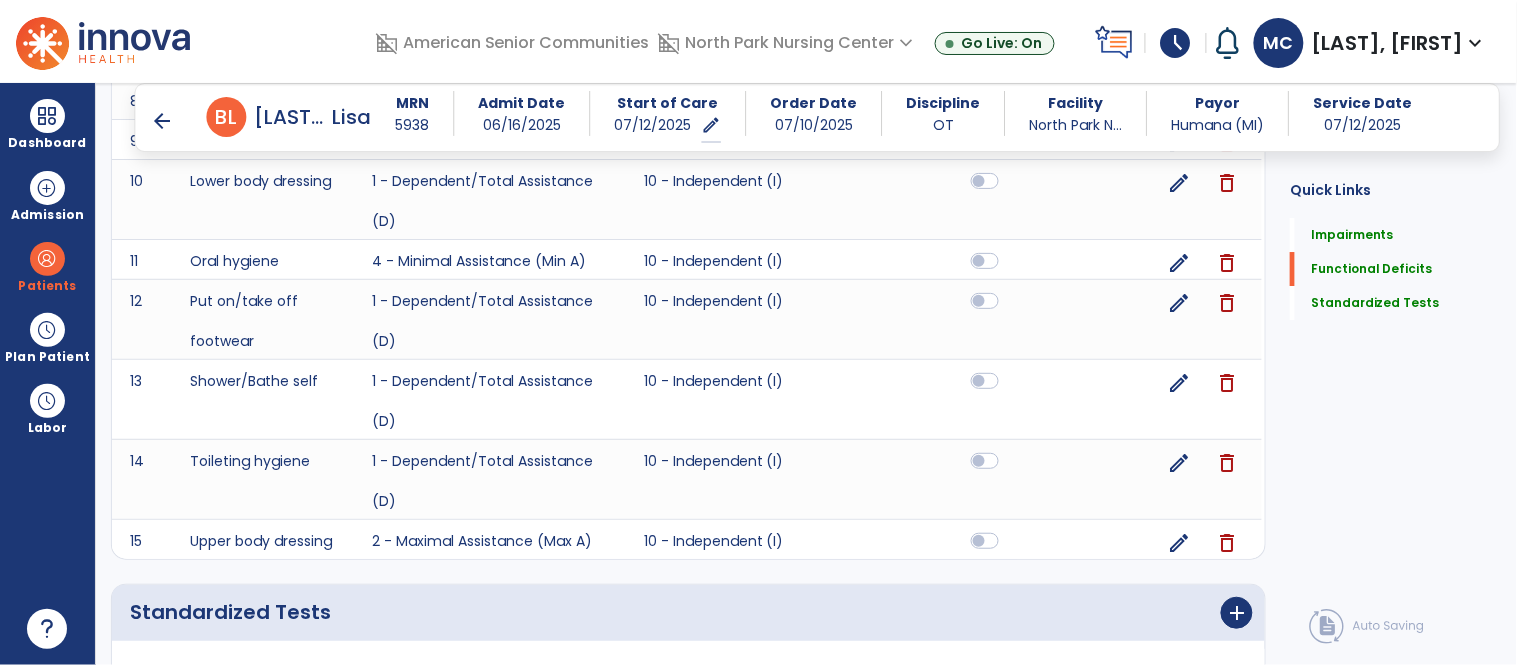 scroll, scrollTop: 1857, scrollLeft: 0, axis: vertical 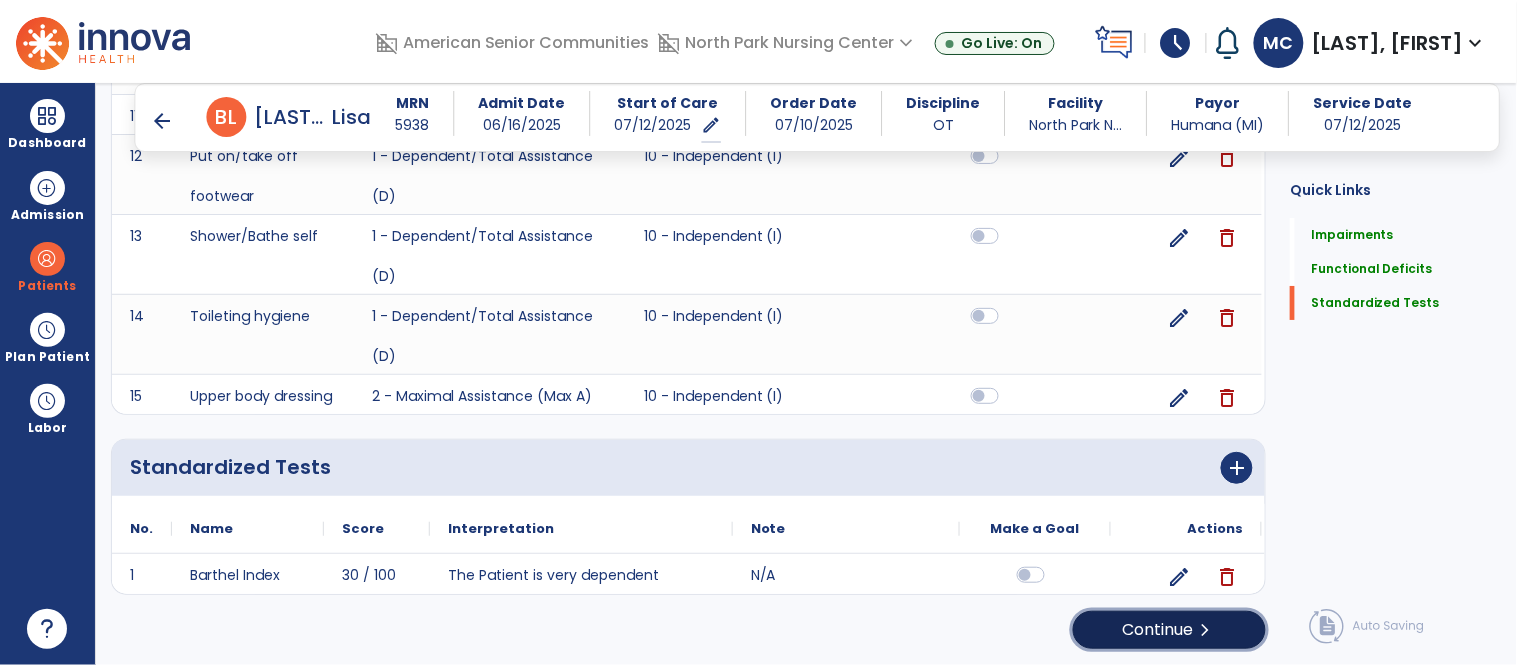 click on "Continue  chevron_right" 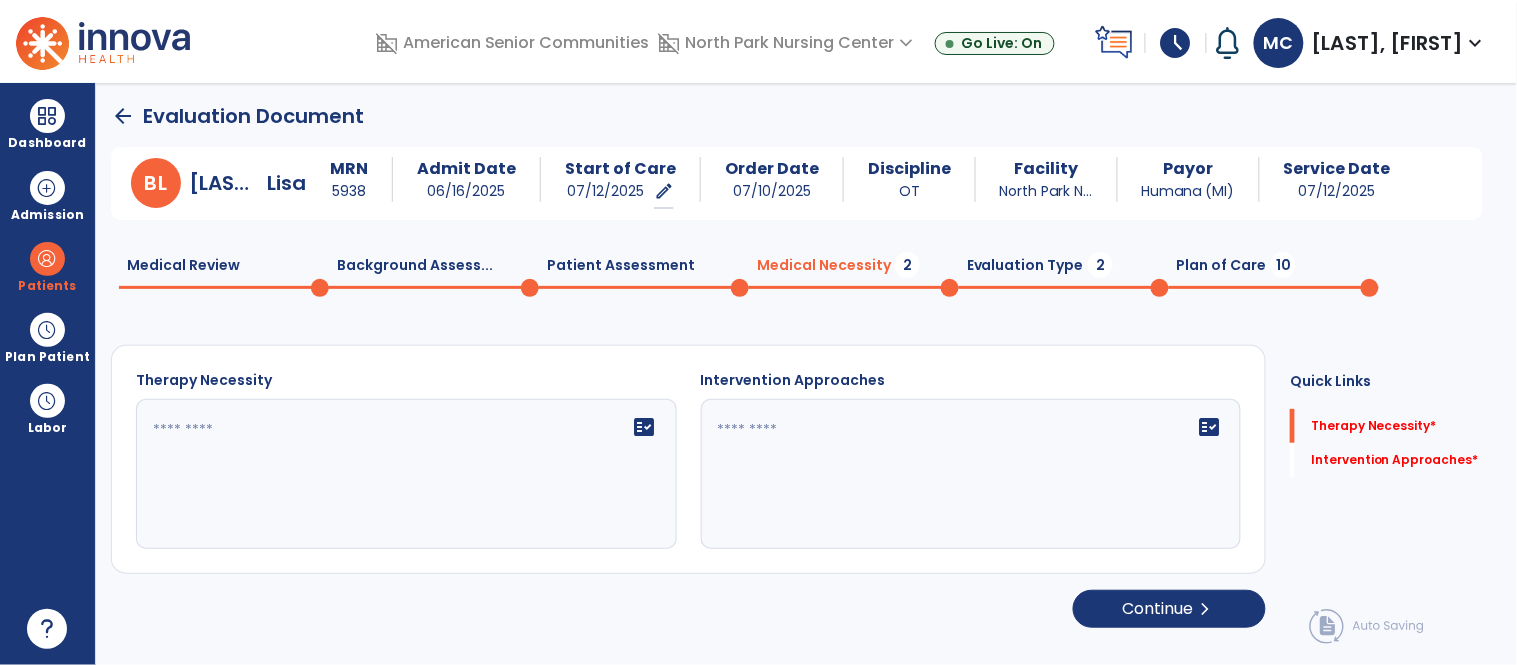 scroll, scrollTop: 0, scrollLeft: 0, axis: both 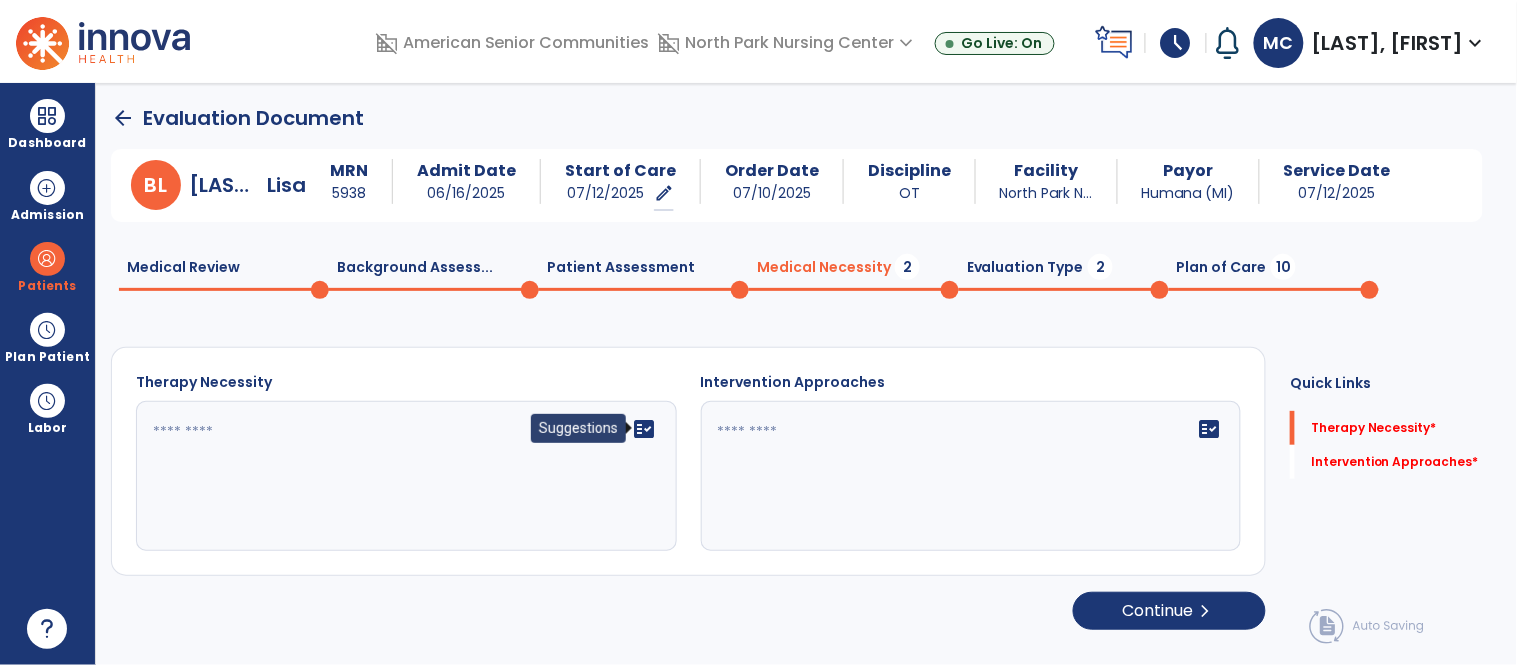 click on "fact_check" 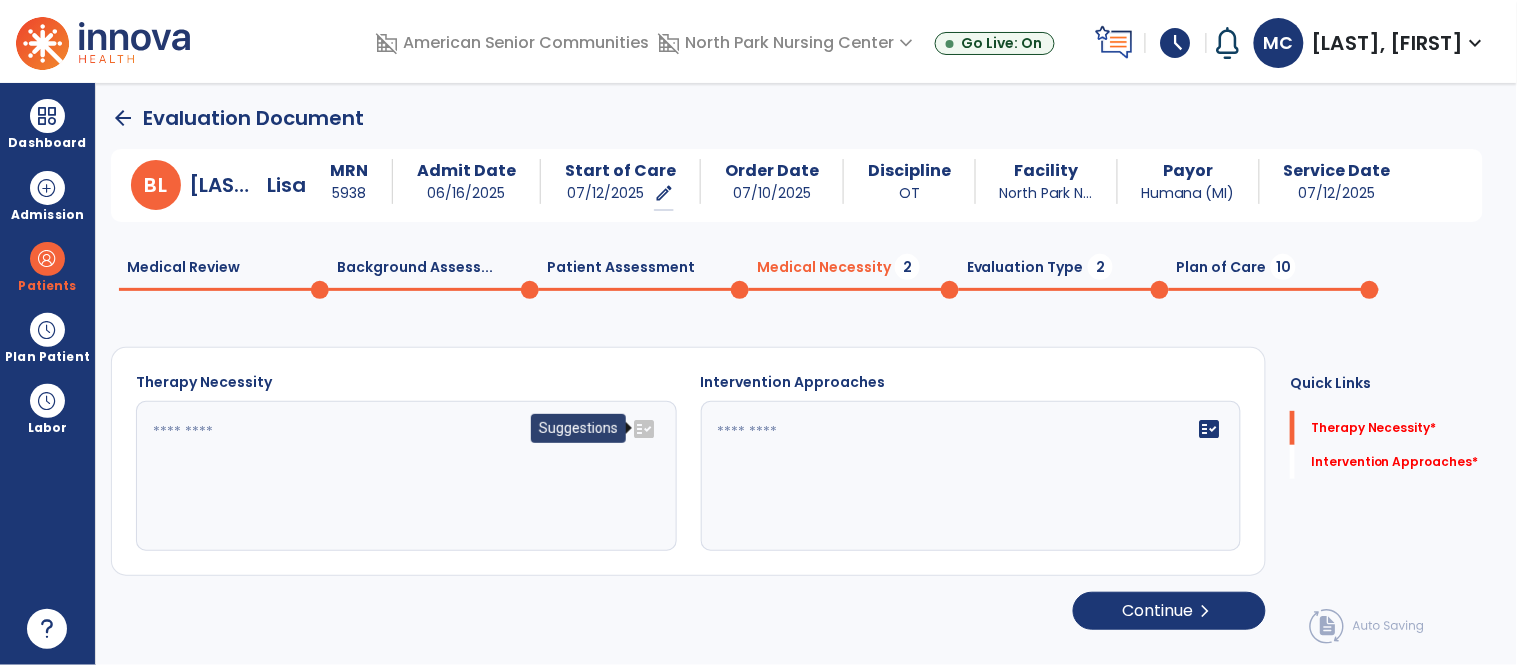 click on "fact_check" 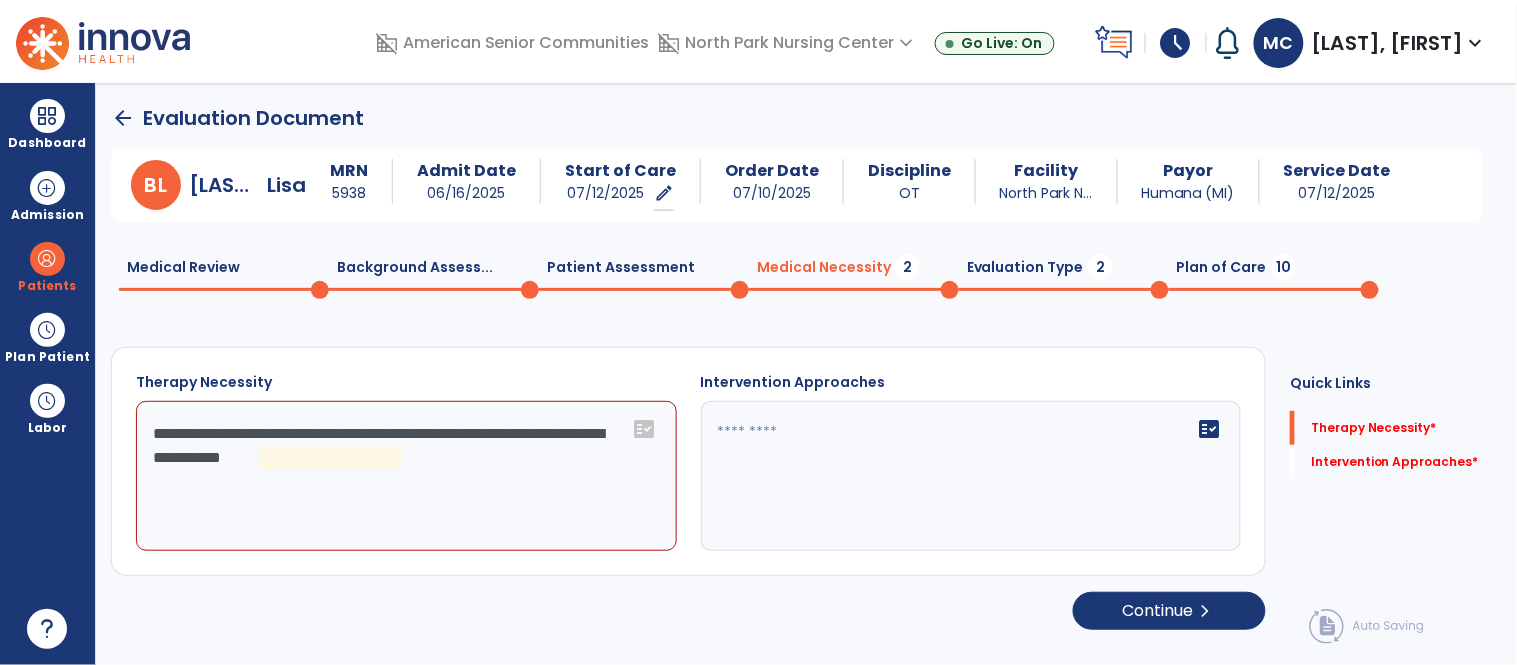 click on "**********" 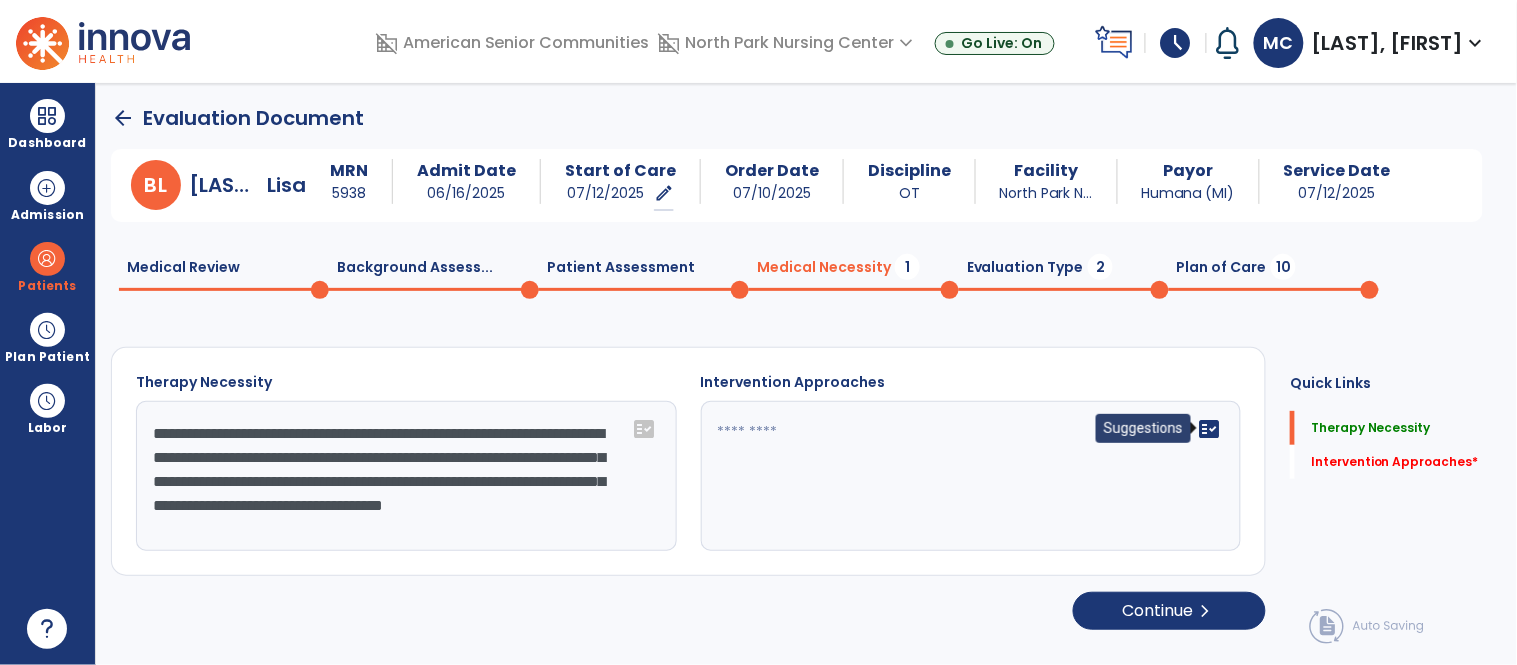 type on "**********" 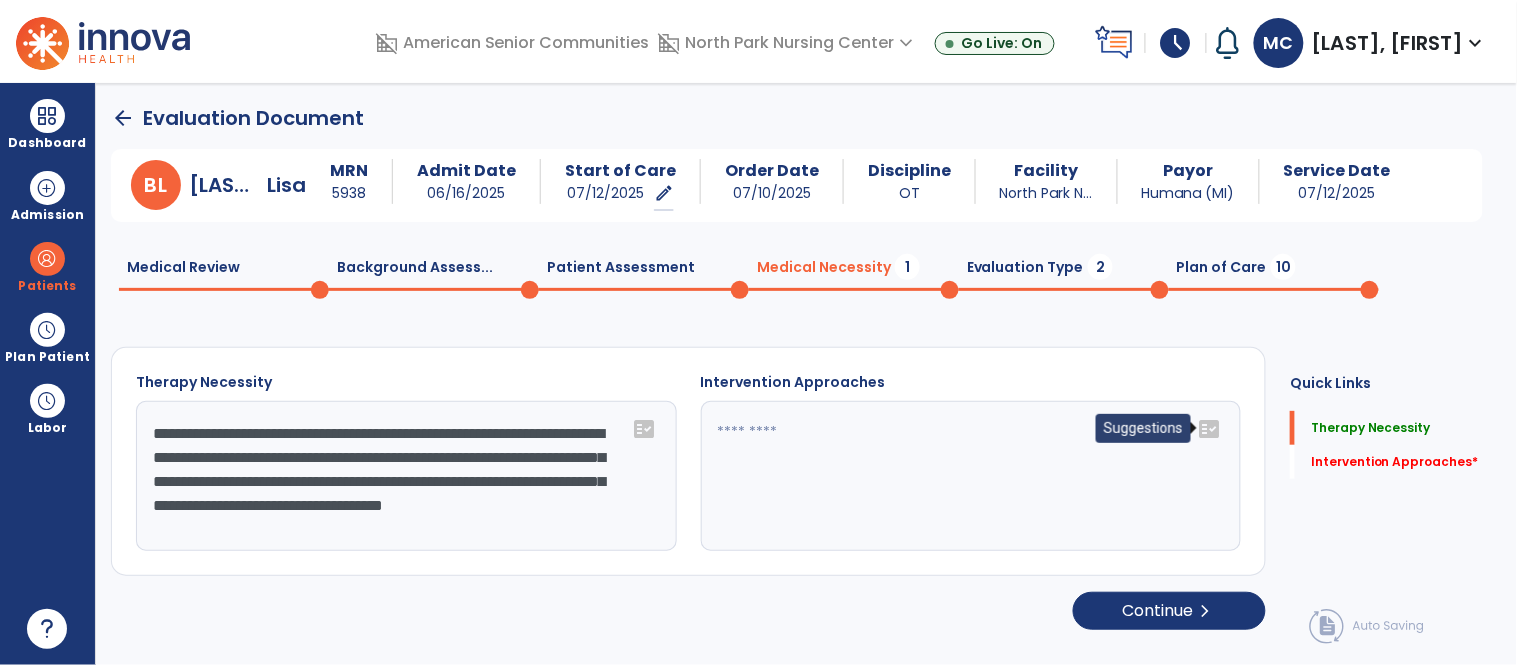 click on "fact_check" 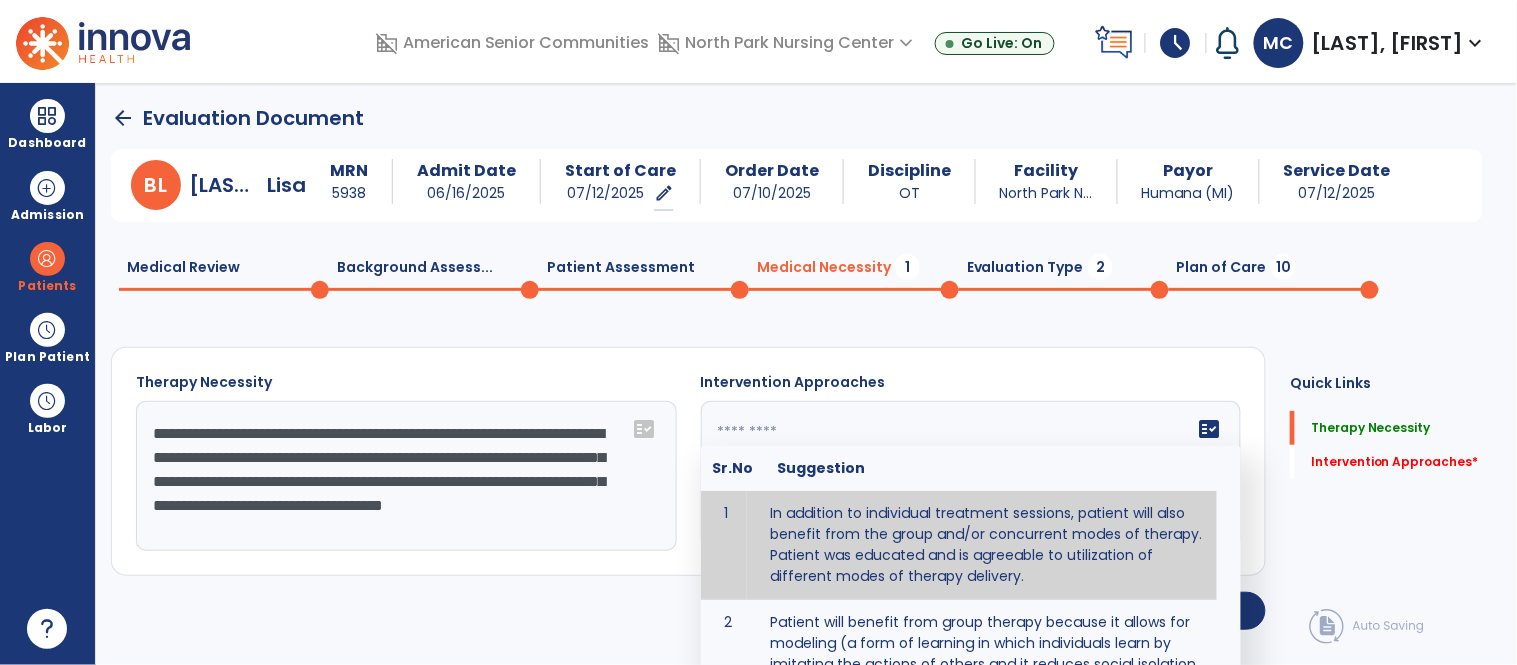 type on "**********" 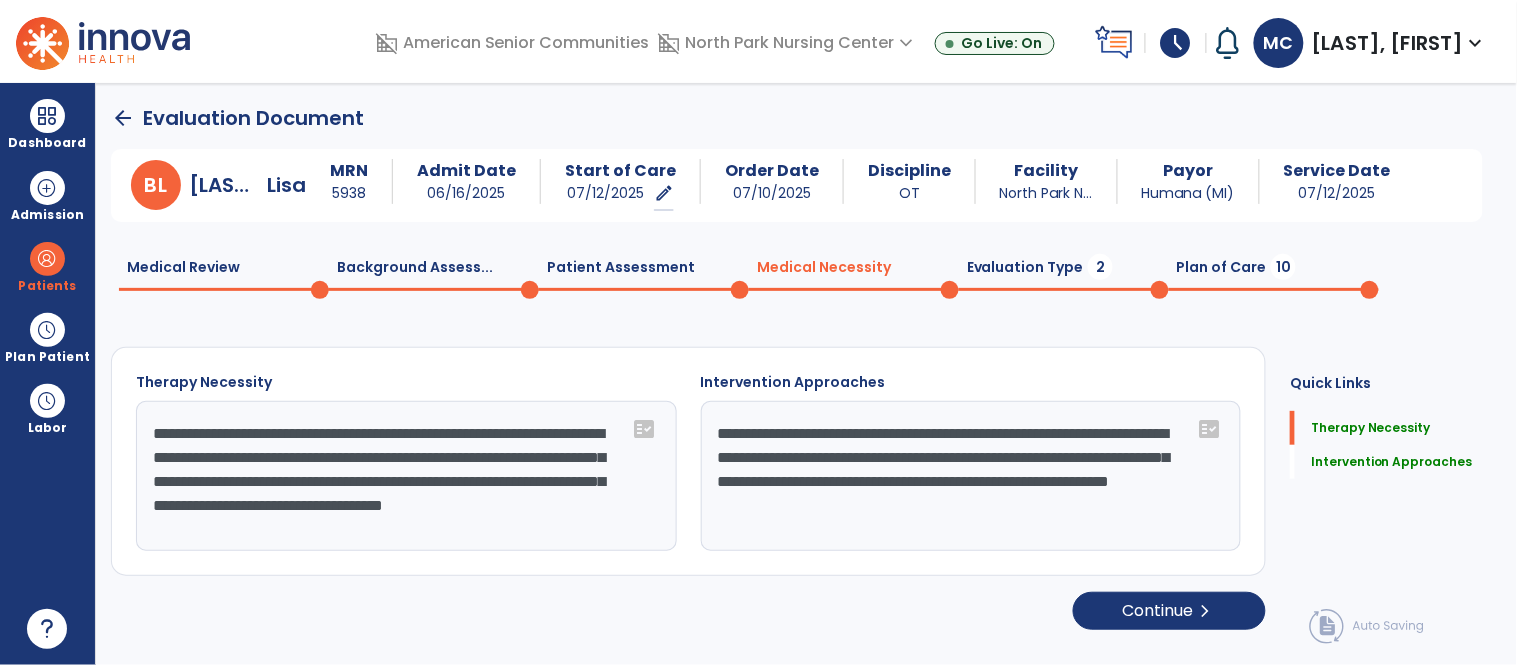 scroll, scrollTop: 1, scrollLeft: 0, axis: vertical 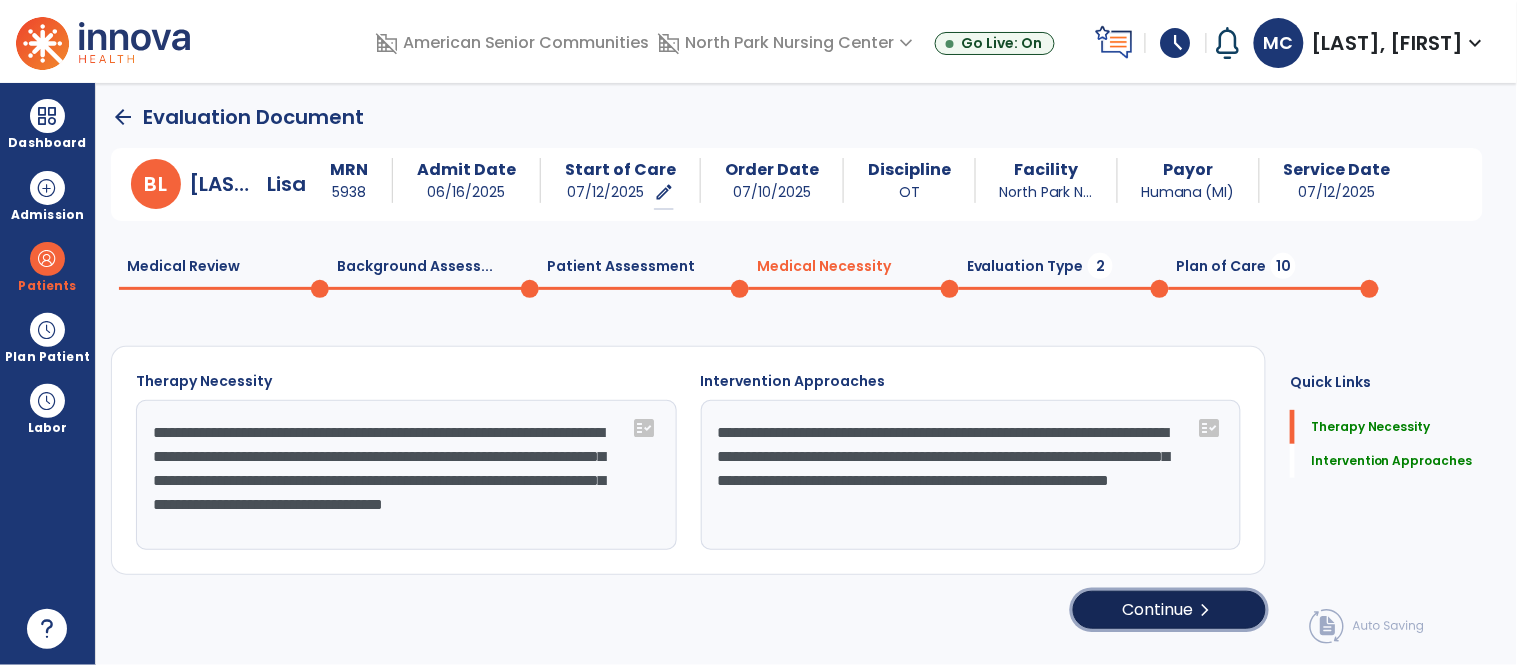 click on "Continue  chevron_right" 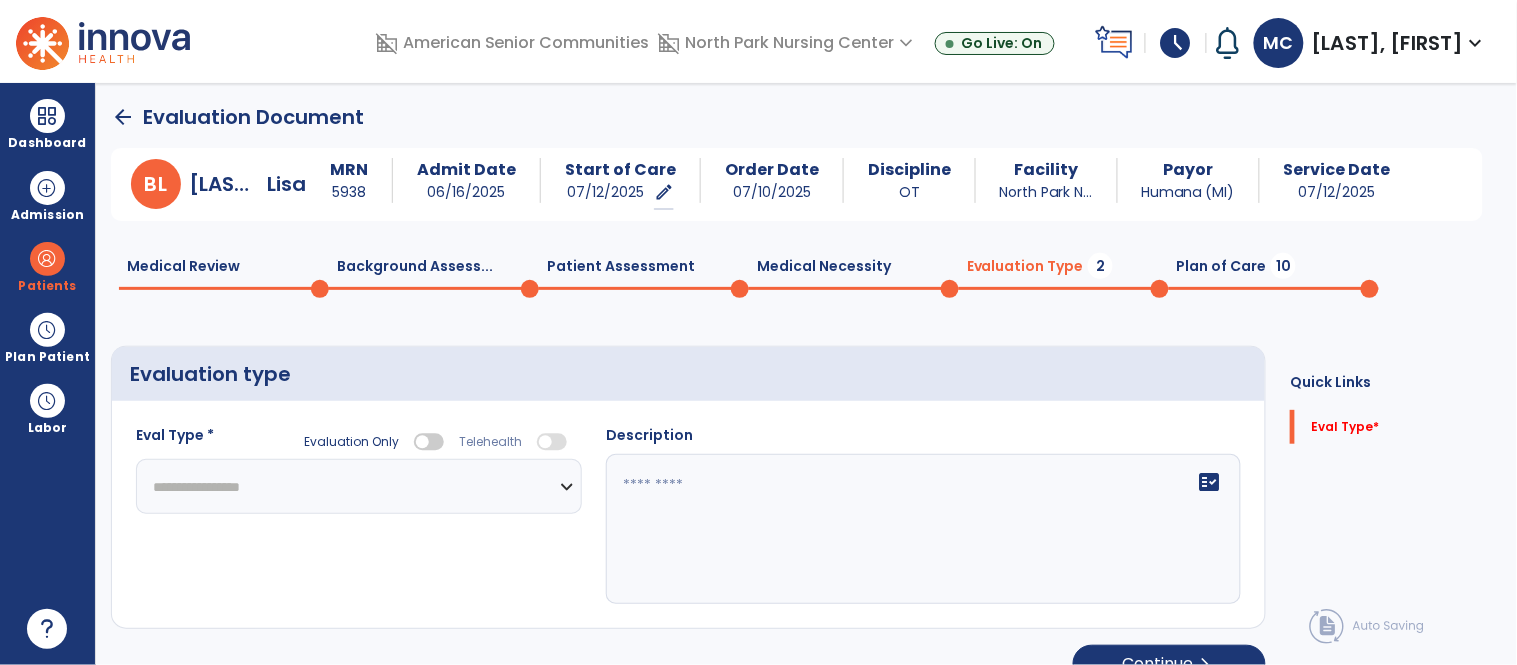 click on "**********" 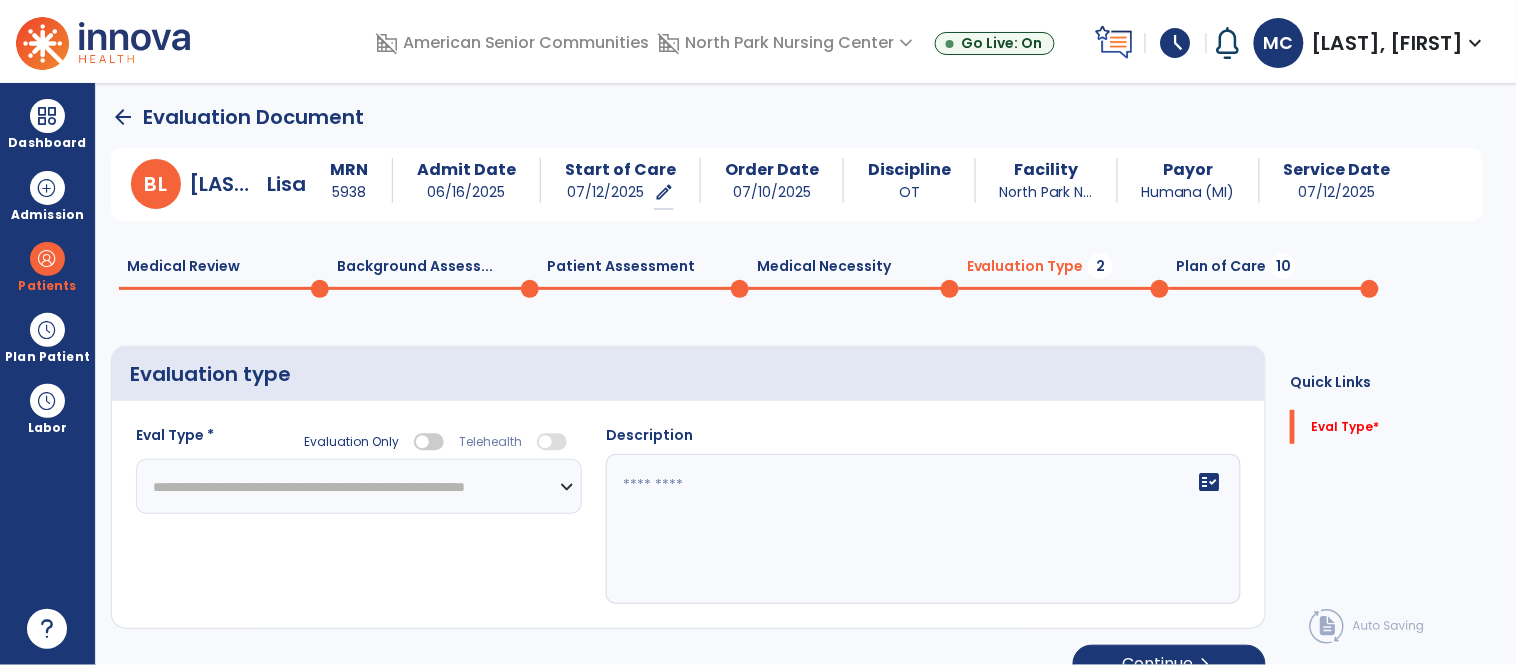 click on "**********" 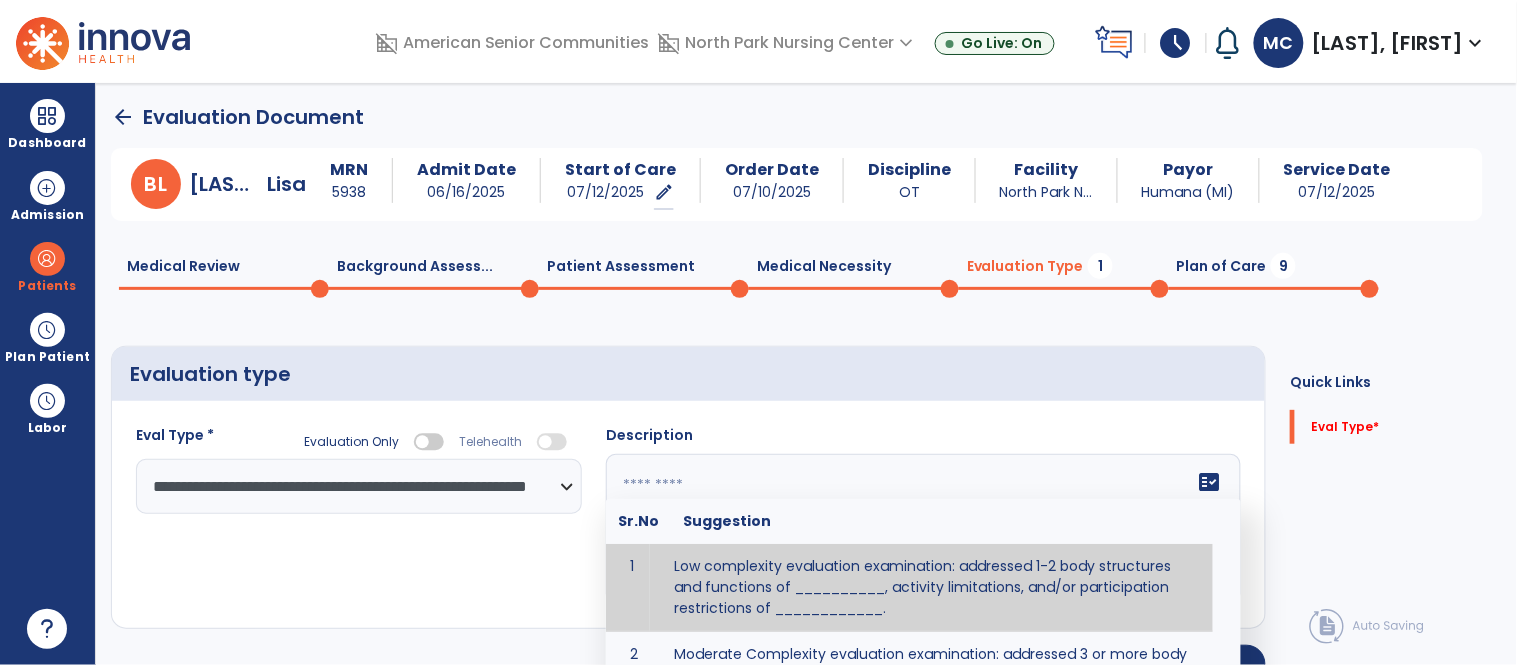 click on "fact_check  Sr.No Suggestion 1 Low complexity evaluation examination: addressed 1-2 body structures and functions of __________, activity limitations, and/or participation restrictions of ____________. 2 Moderate Complexity evaluation examination: addressed 3 or more body structures and functions of ________, activity limitations, and/or participation restrictions of _______. 3 High Complexity evaluation examination: addressed 4 or more body structures and functions of _______, activity limitations, and/or participation restrictions of _________" 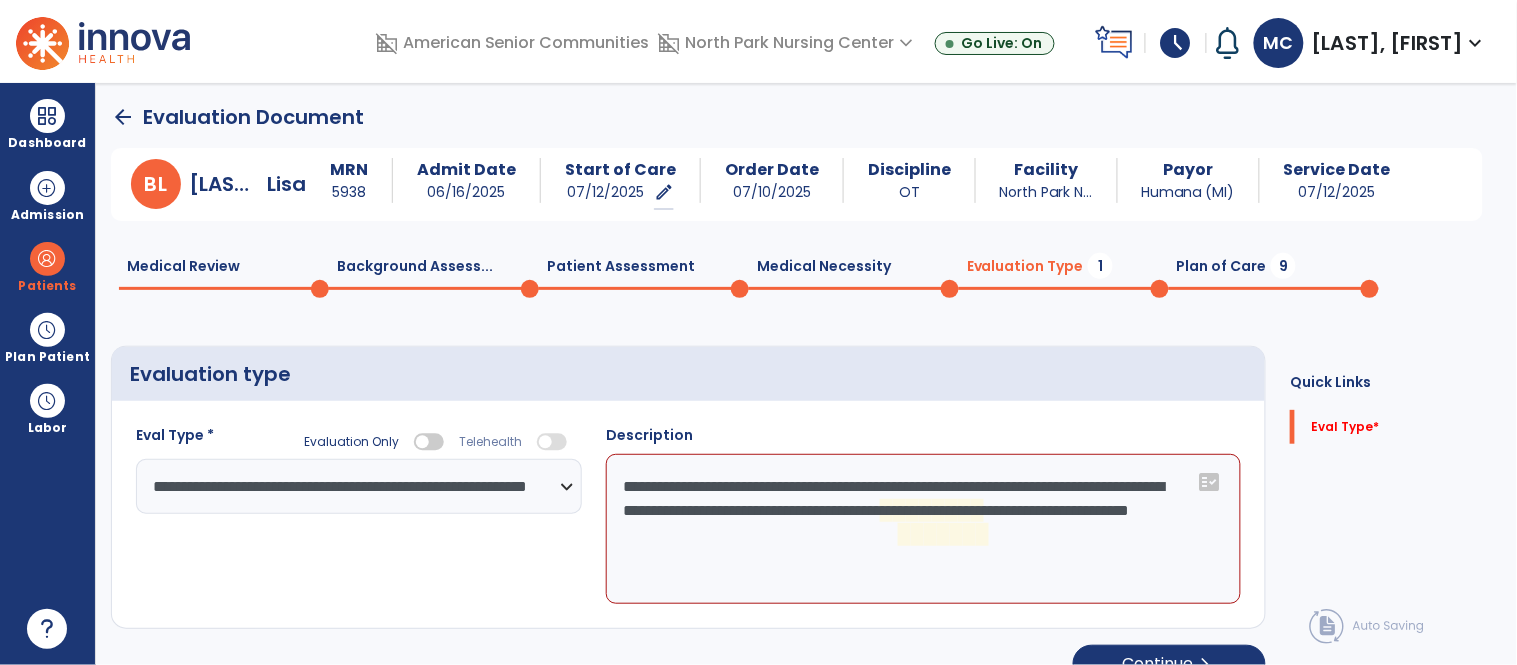 click on "**********" 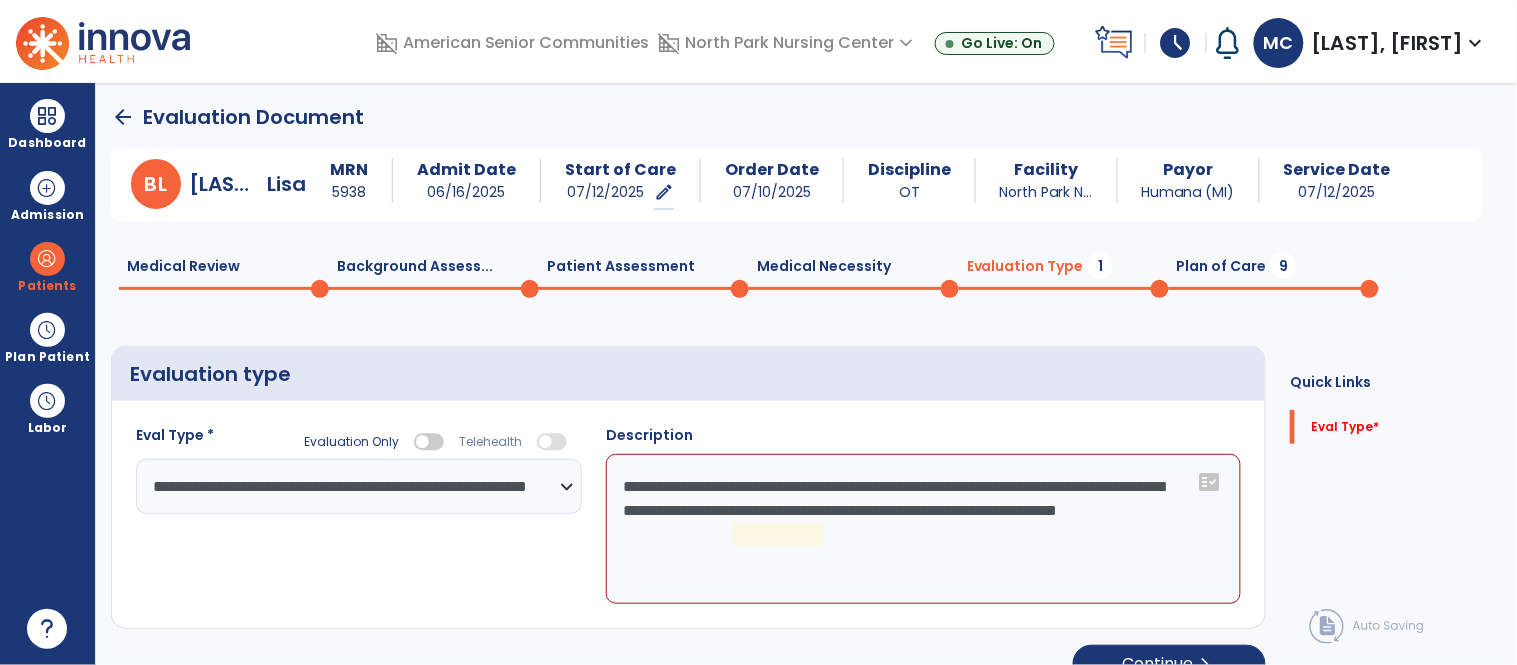 click on "**********" 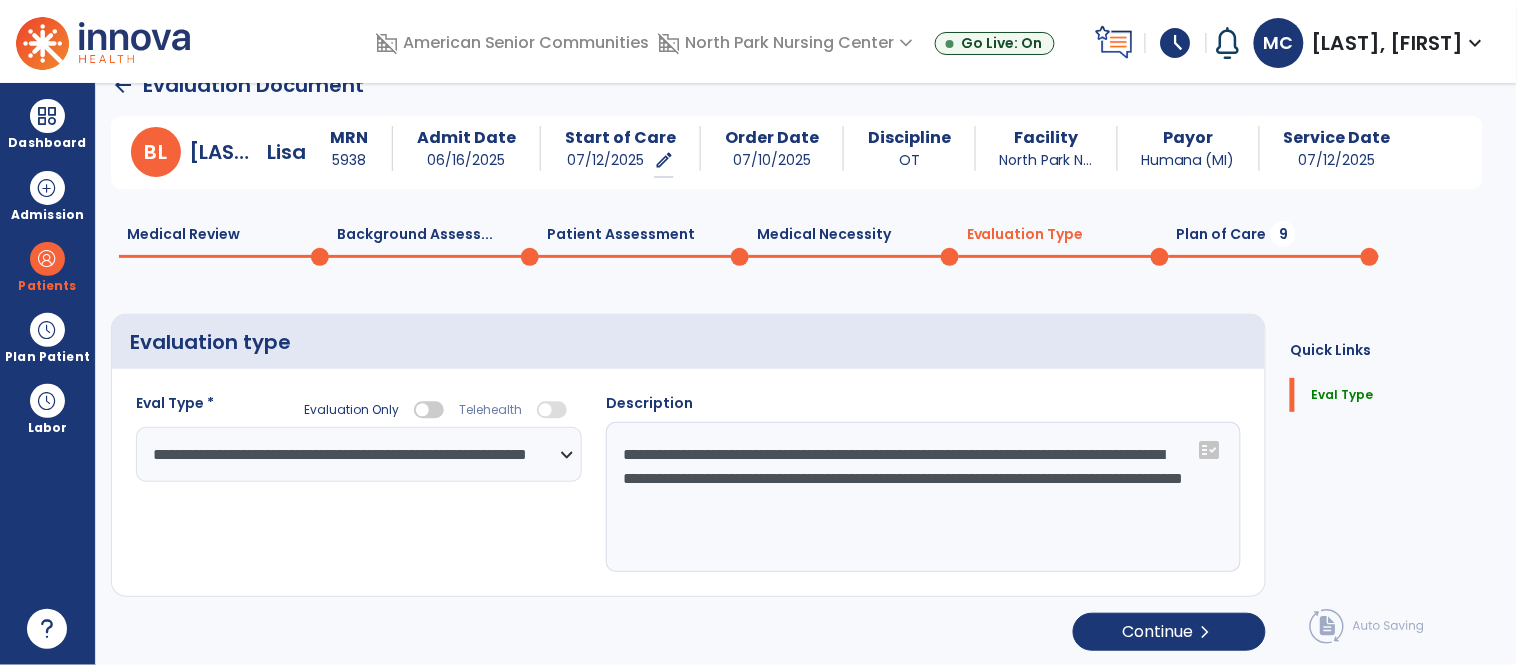 scroll, scrollTop: 35, scrollLeft: 0, axis: vertical 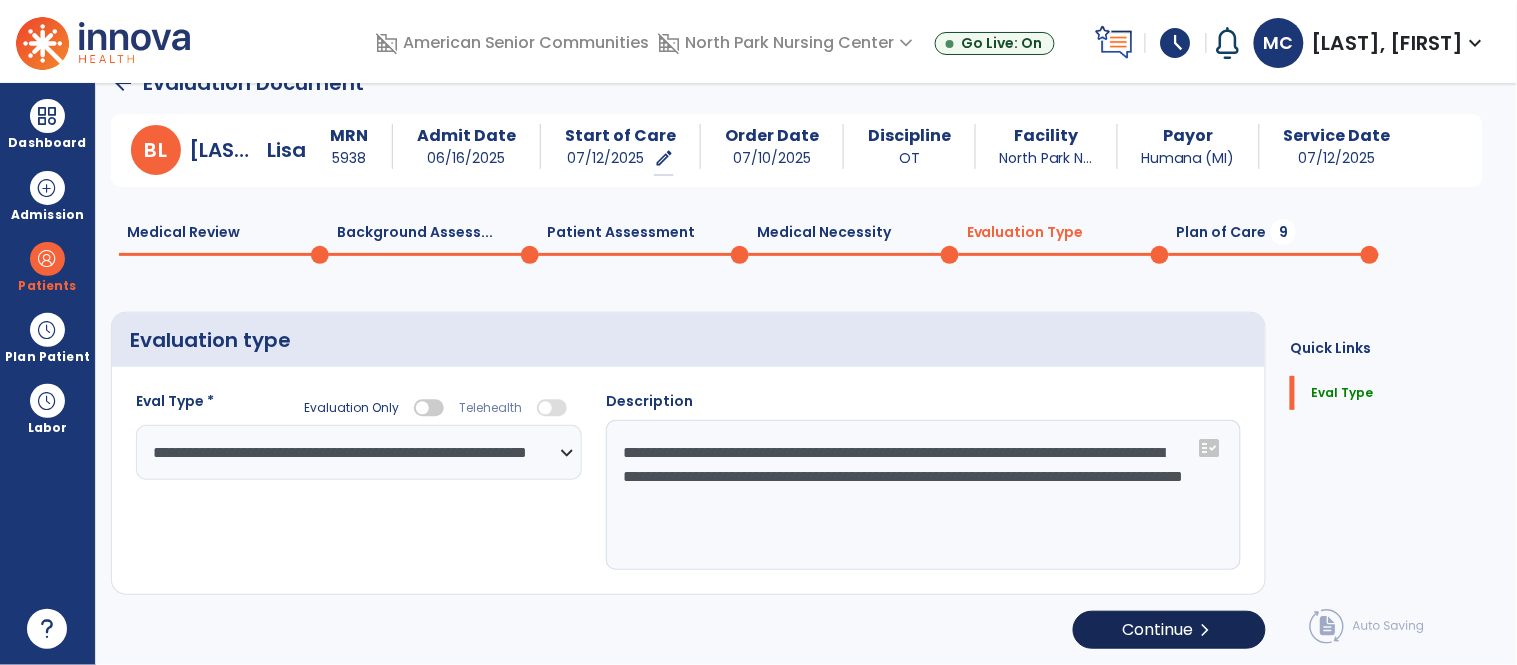 type on "**********" 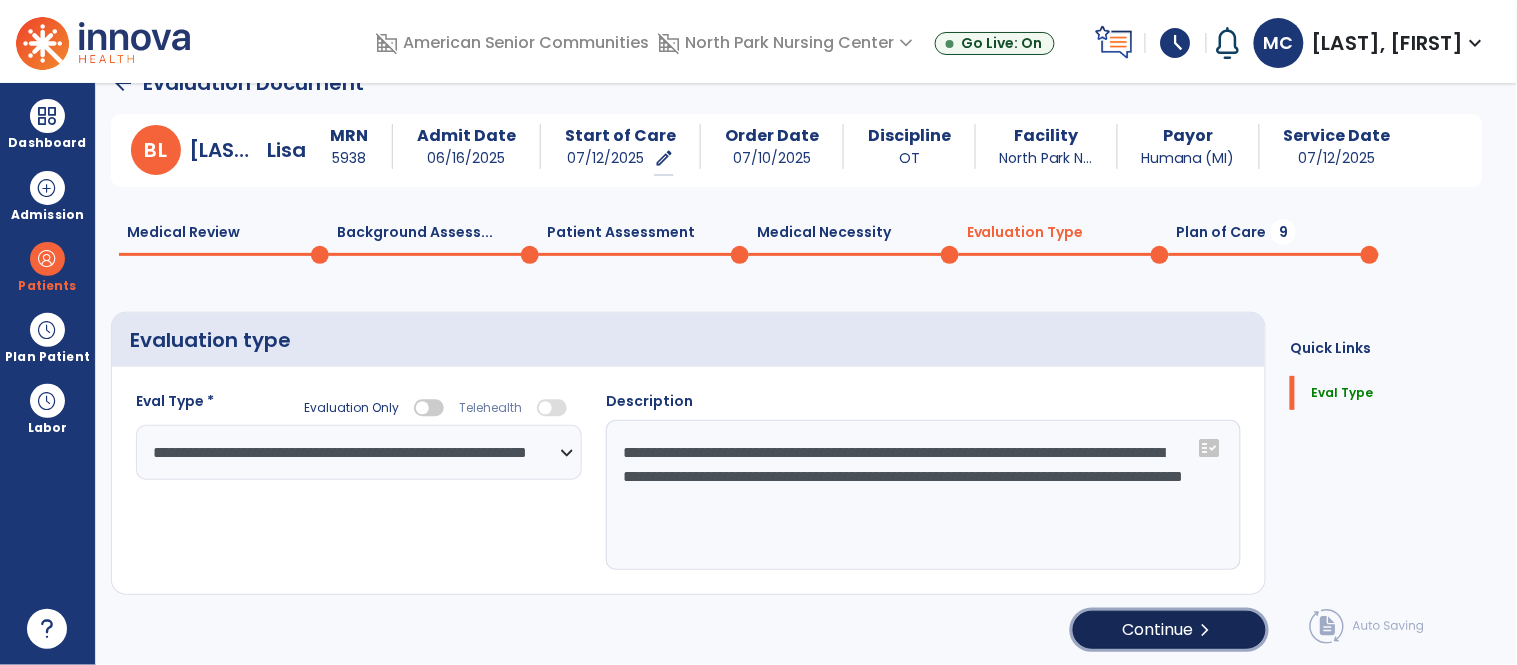 click on "Continue  chevron_right" 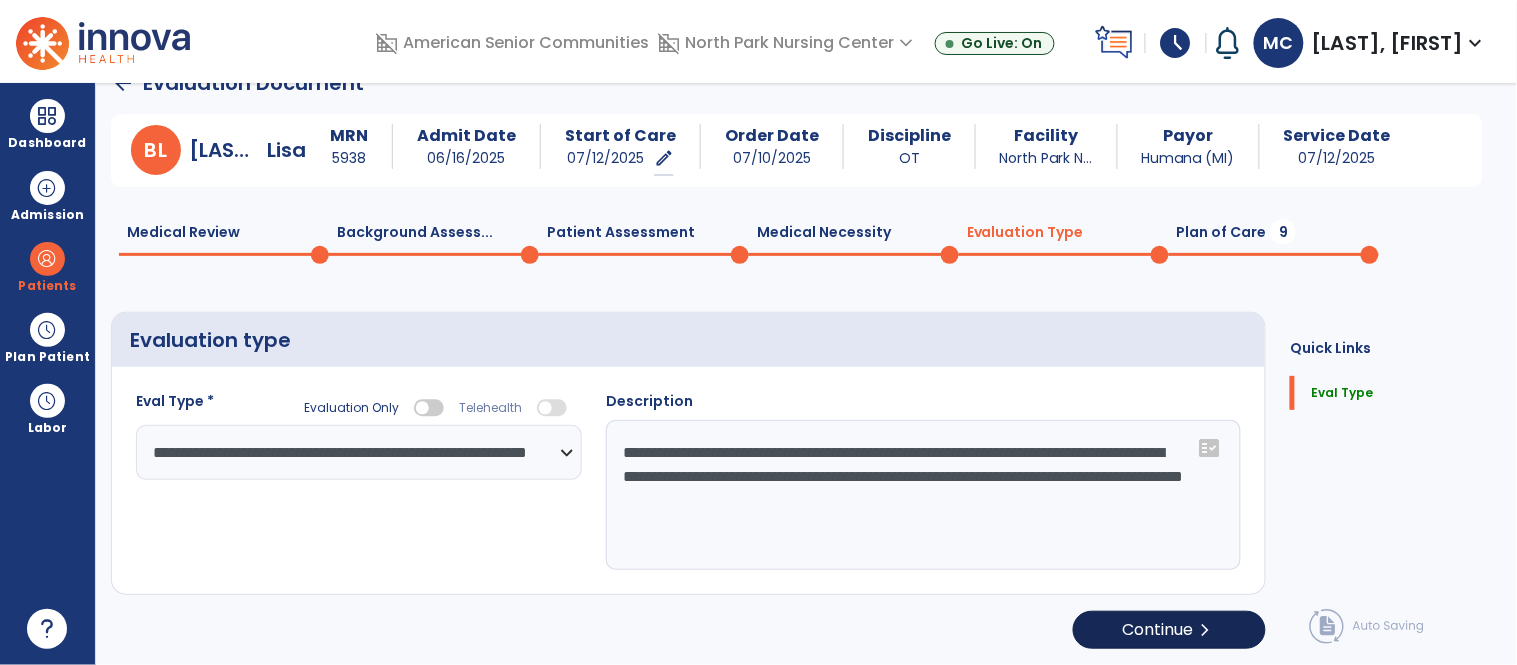 select on "*****" 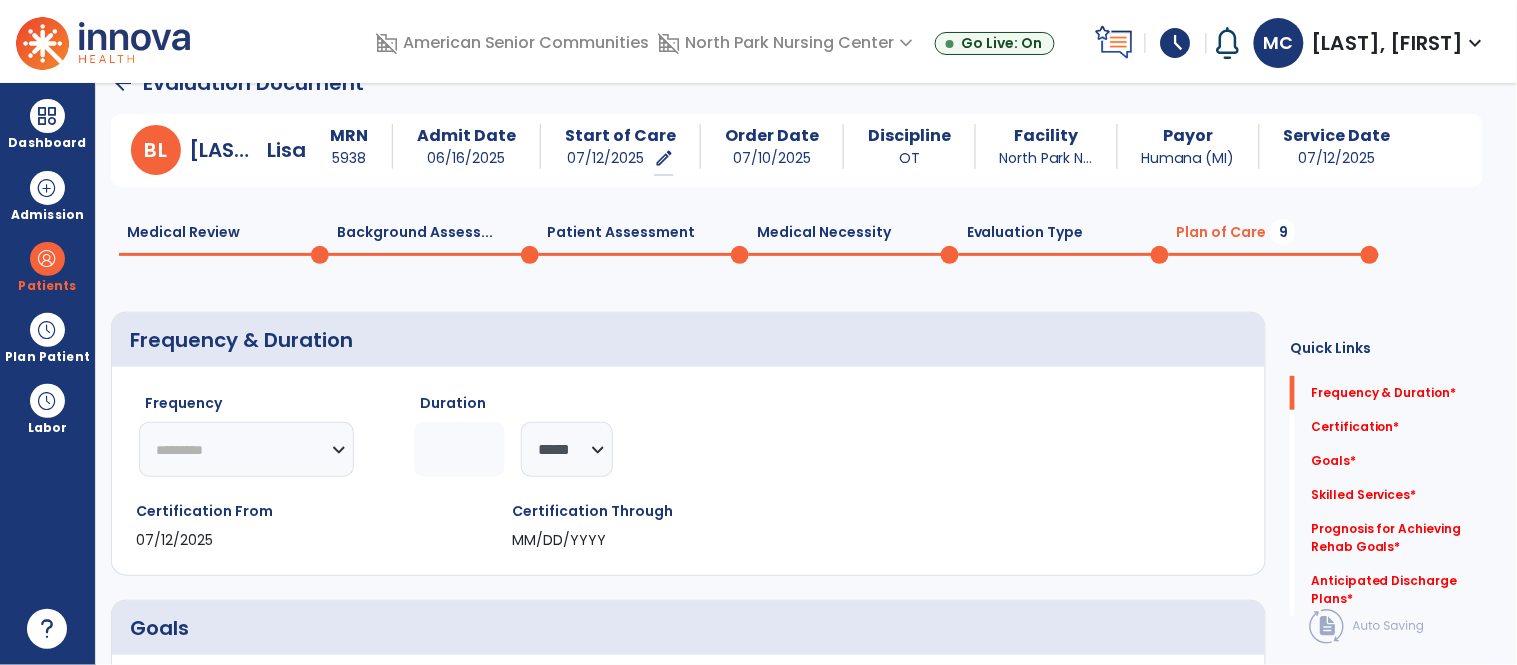 click on "********* ** ** ** ** ** ** **" 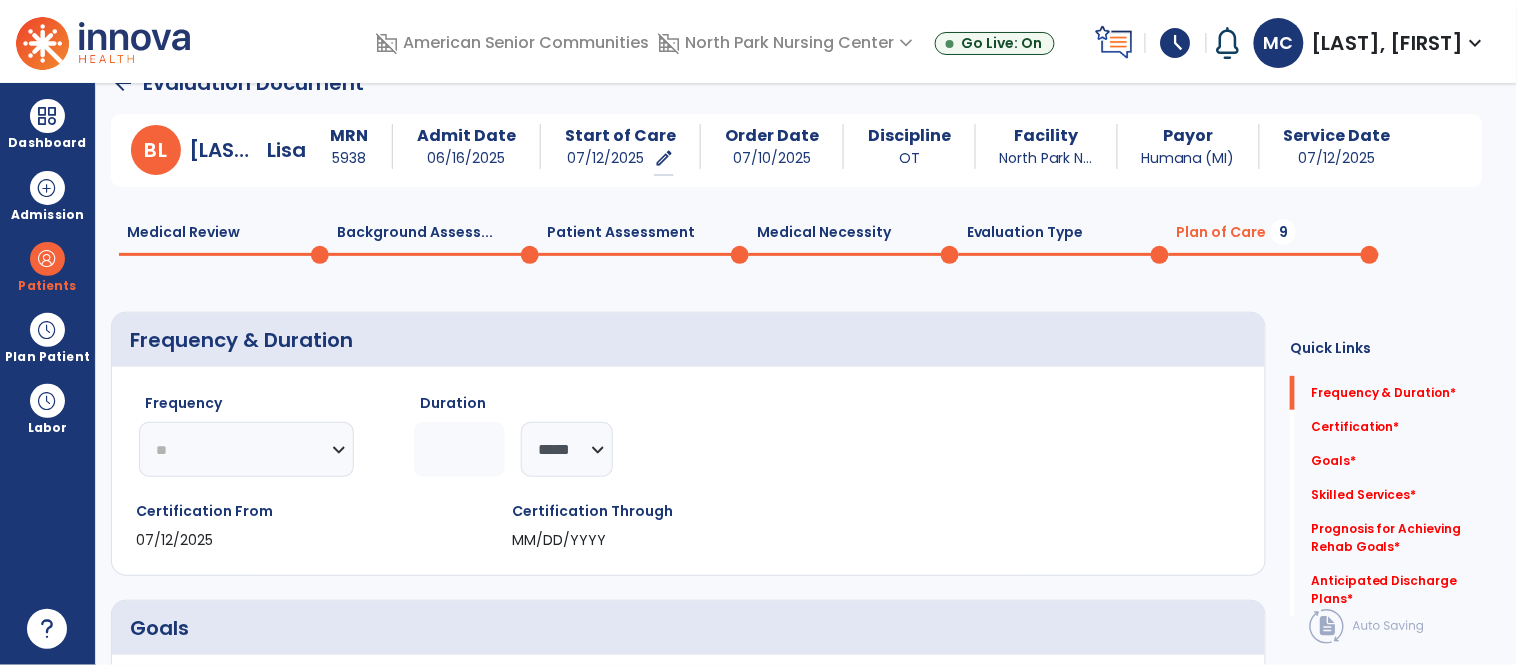 click on "********* ** ** ** ** ** ** **" 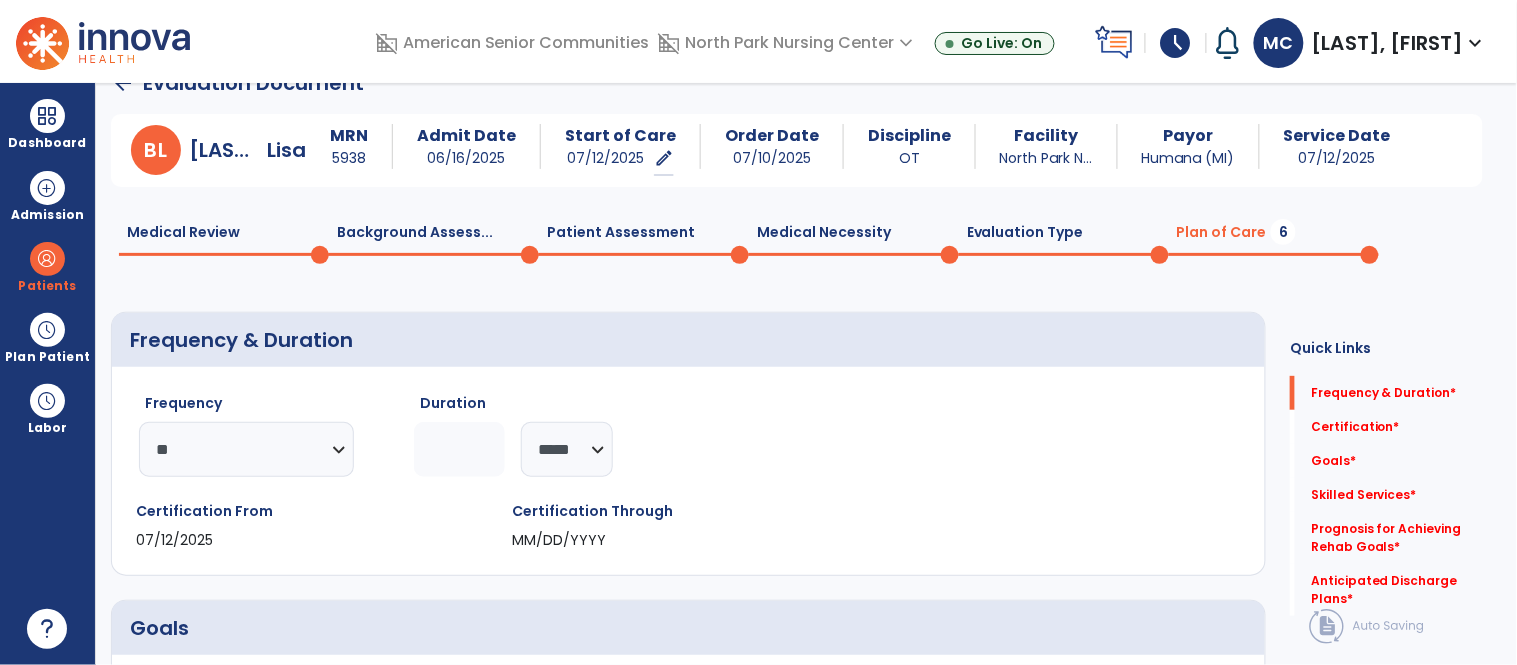 click 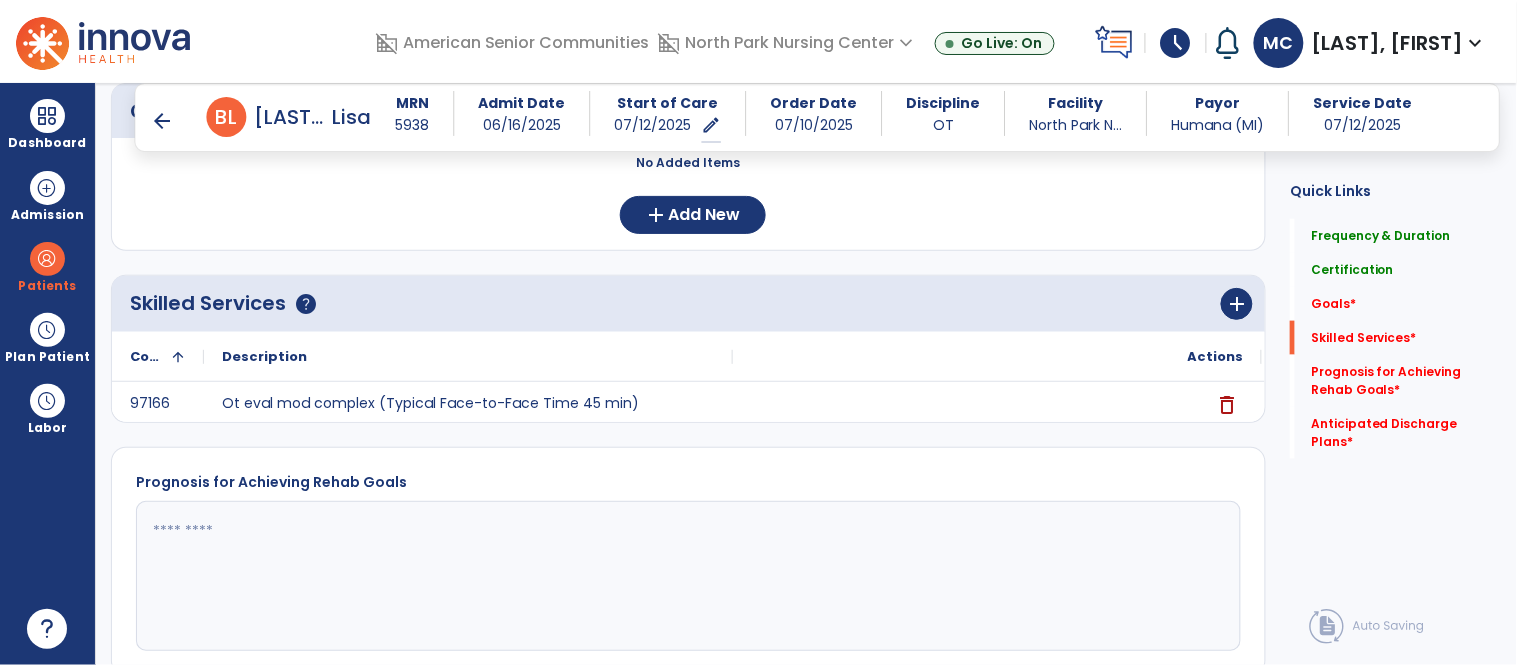scroll, scrollTop: 535, scrollLeft: 0, axis: vertical 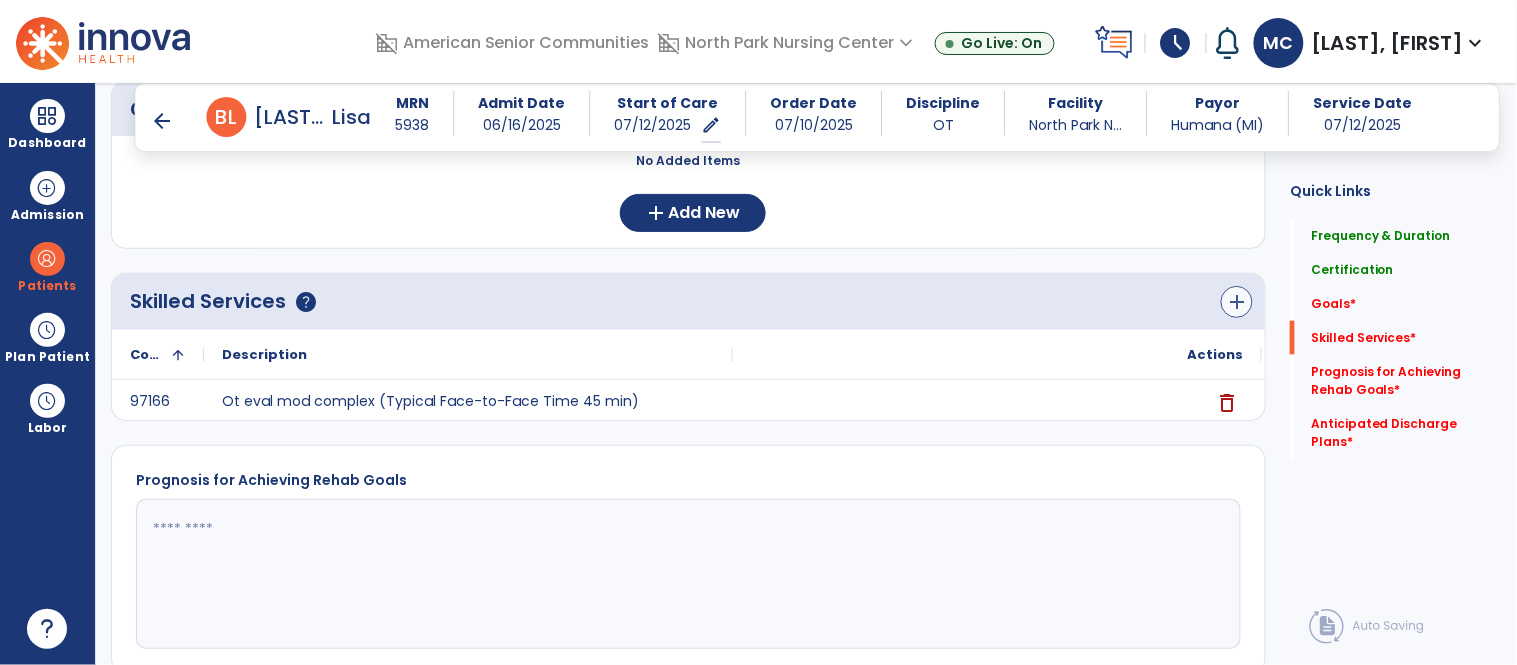 type on "*" 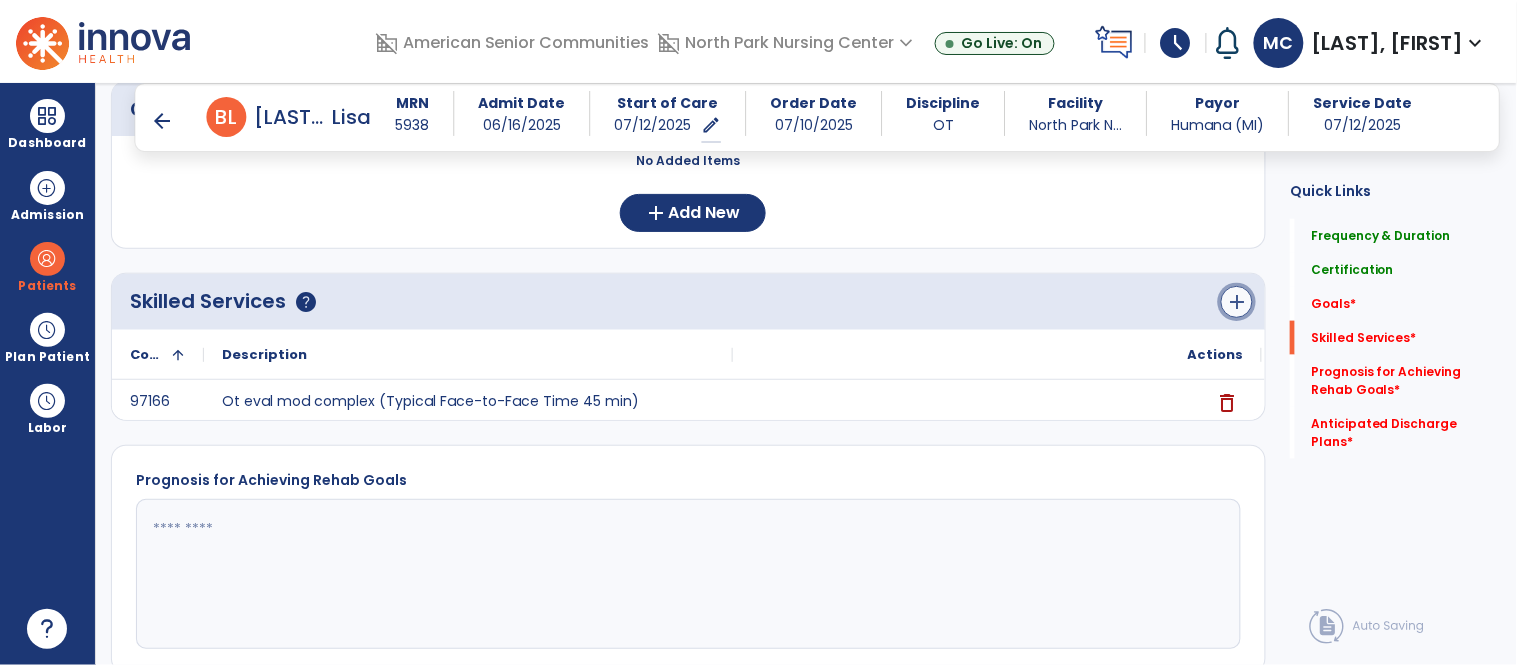 click on "add" 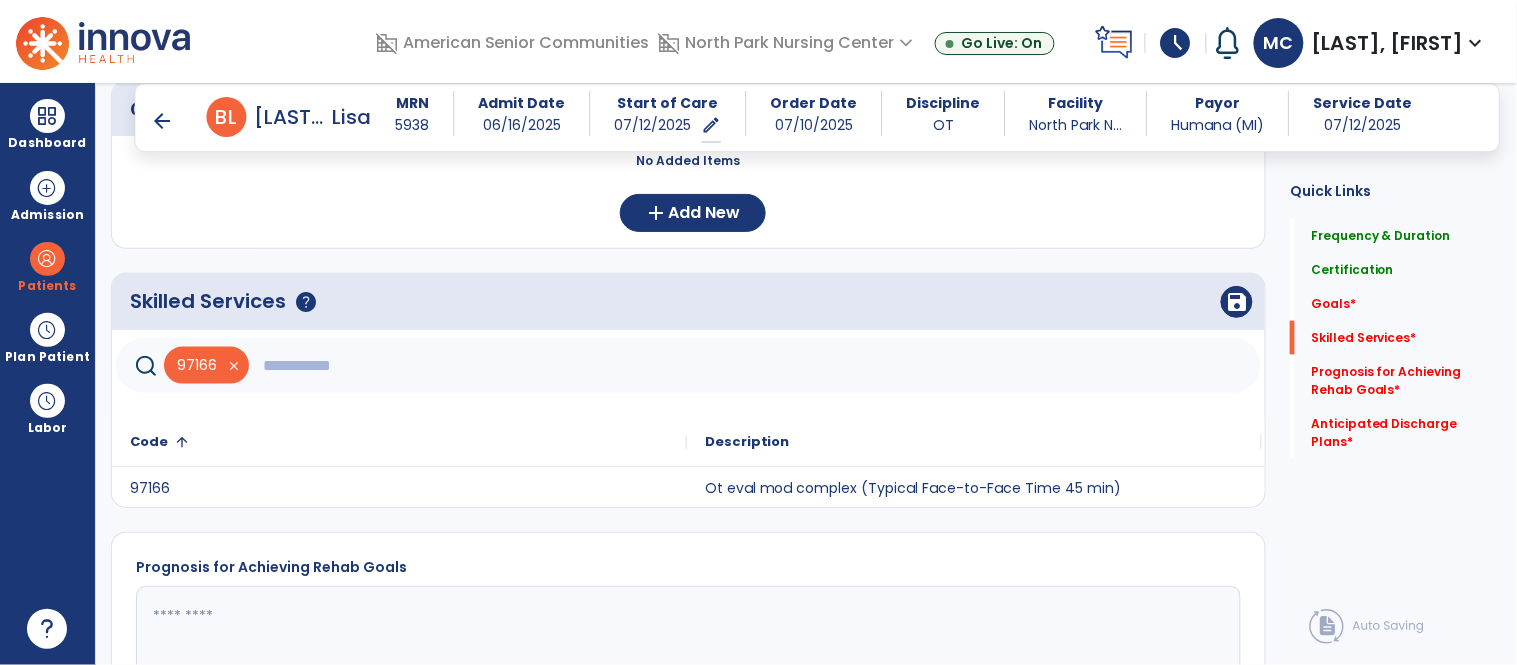 click 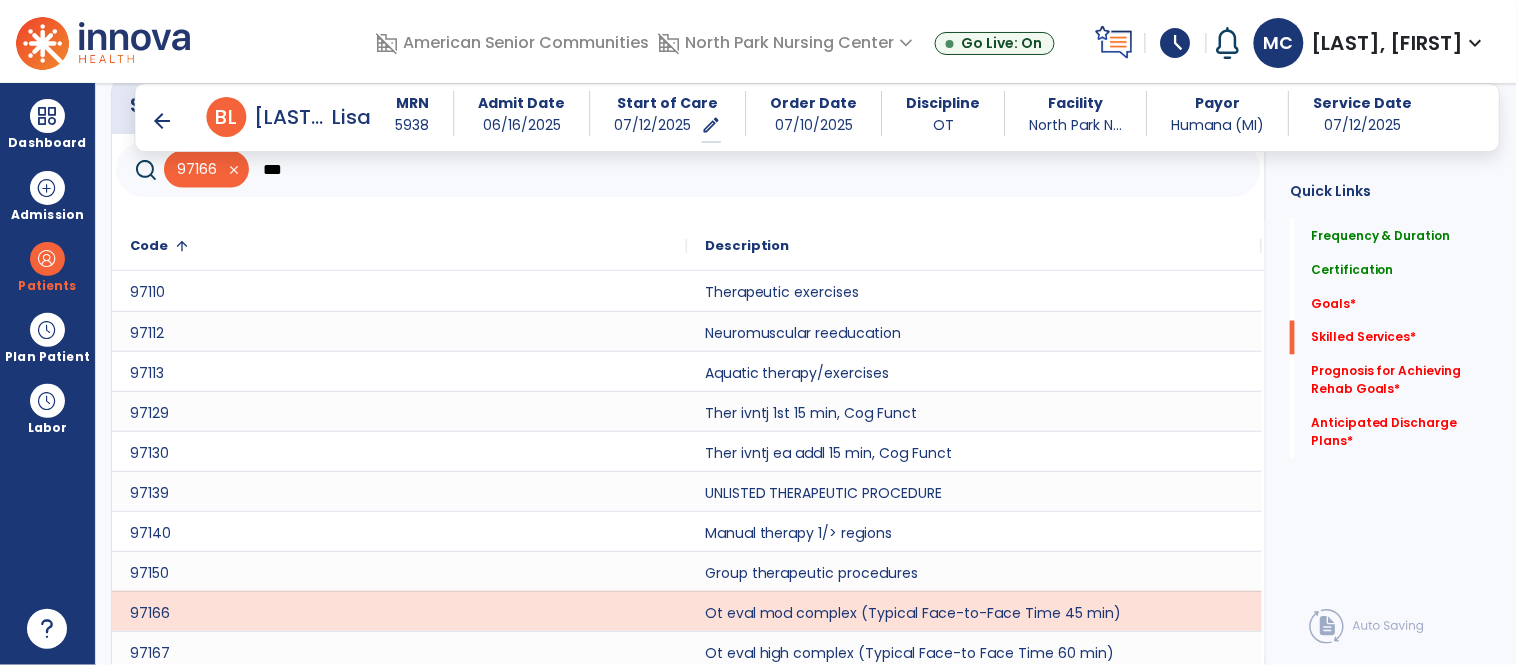scroll, scrollTop: 728, scrollLeft: 0, axis: vertical 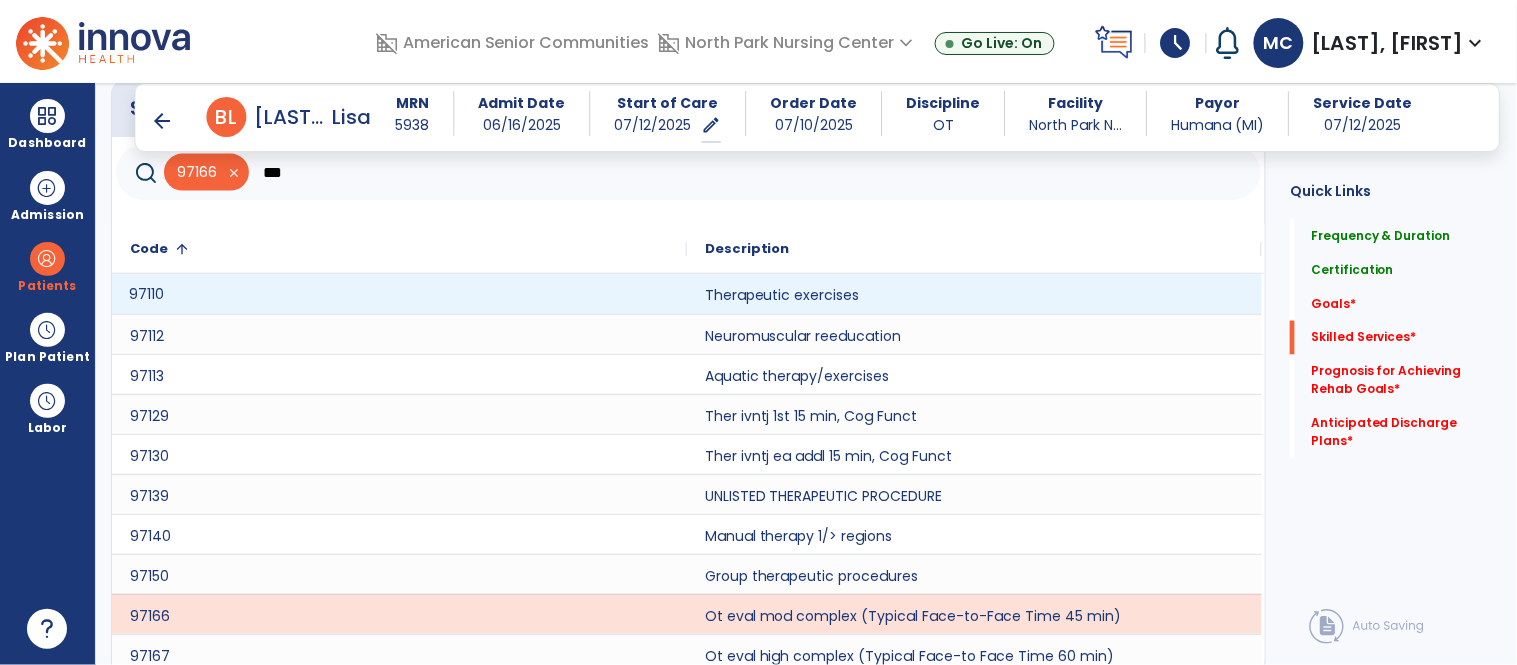 click on "97110" 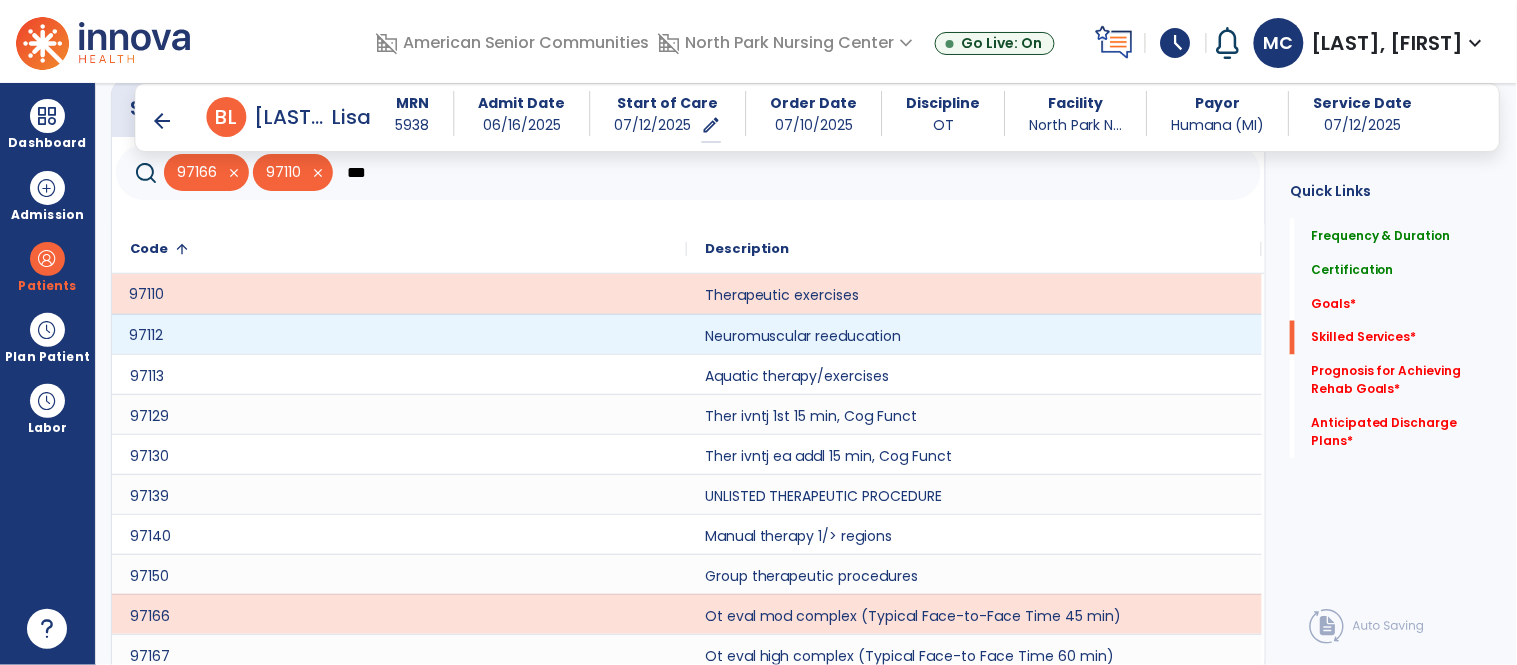 click on "97112" 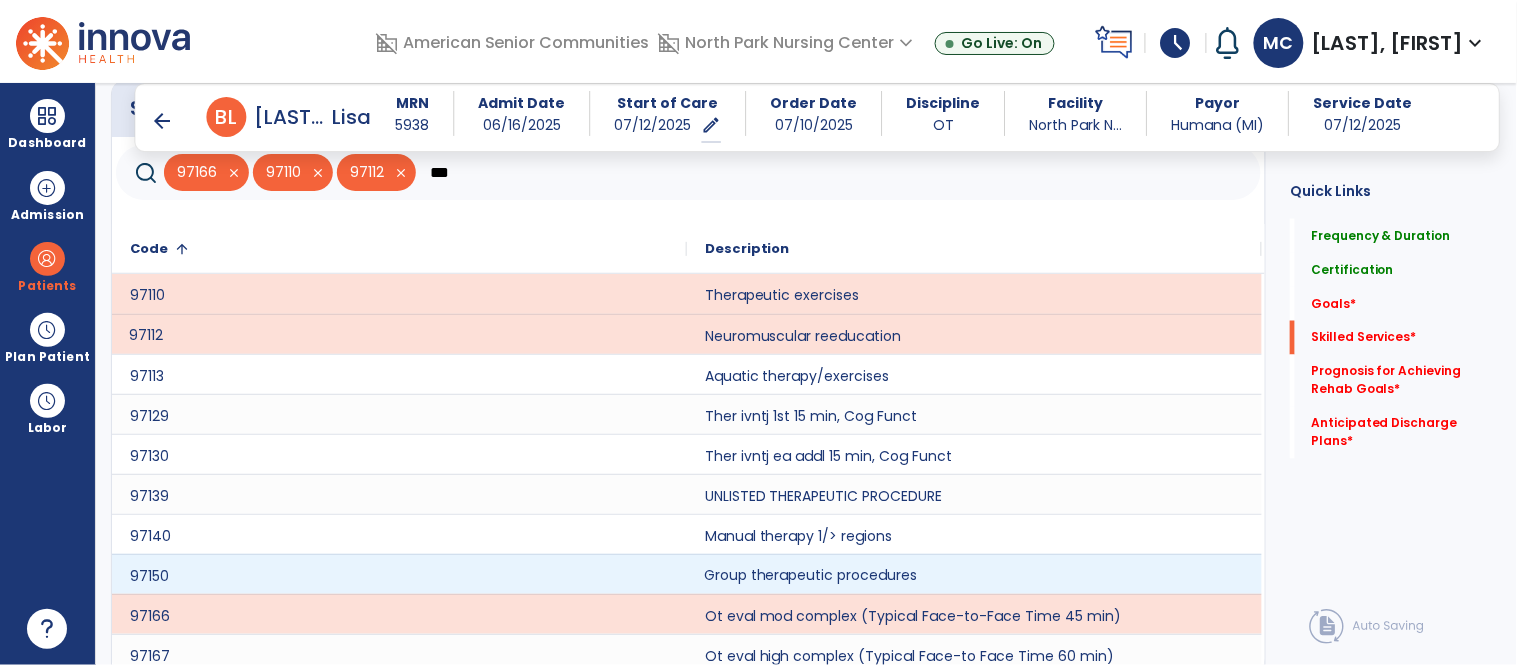 click on "Group therapeutic procedures" 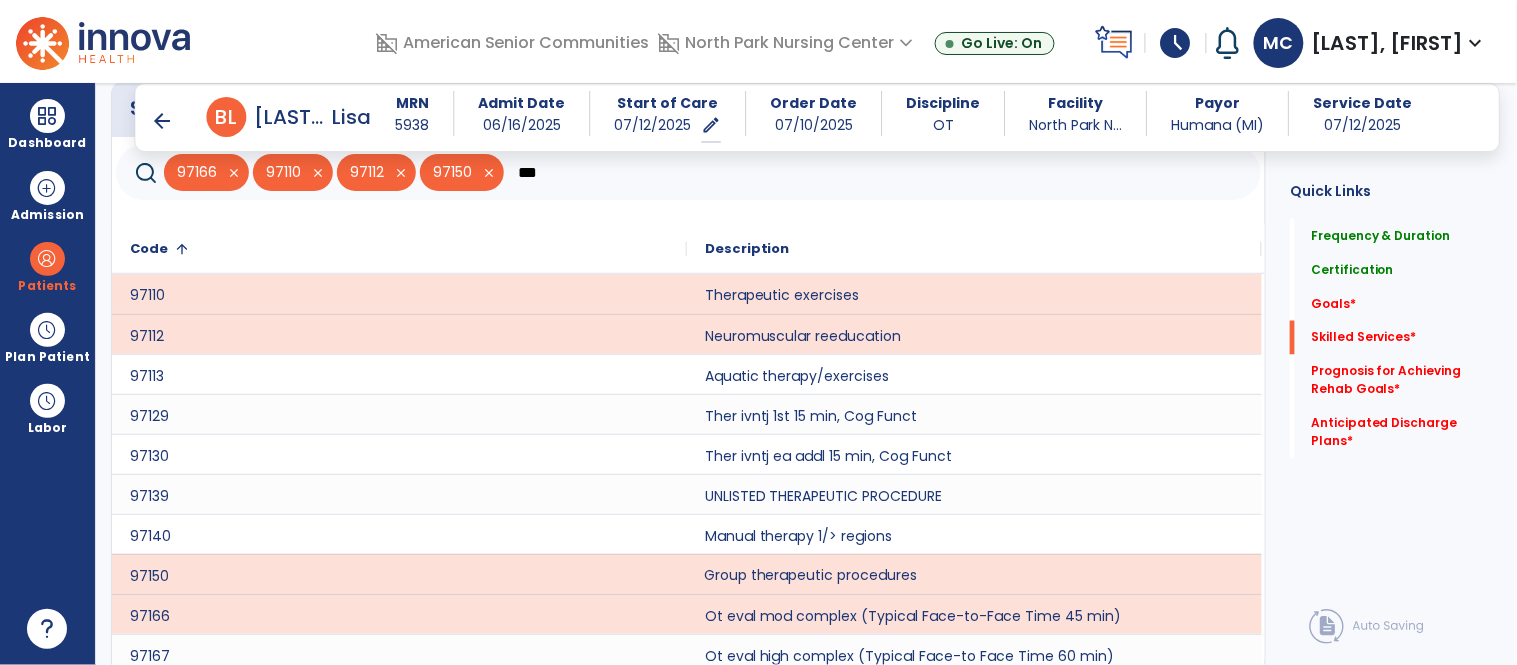 click on "***" 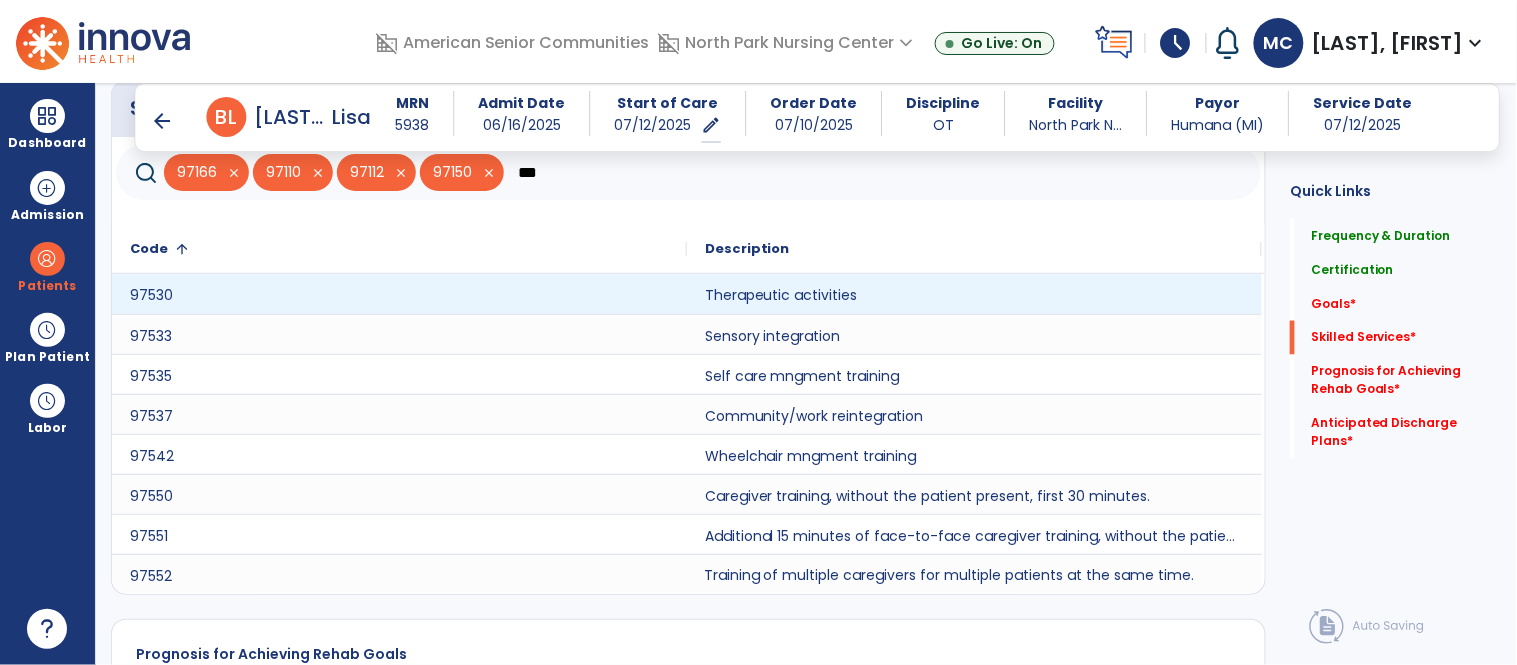 type on "***" 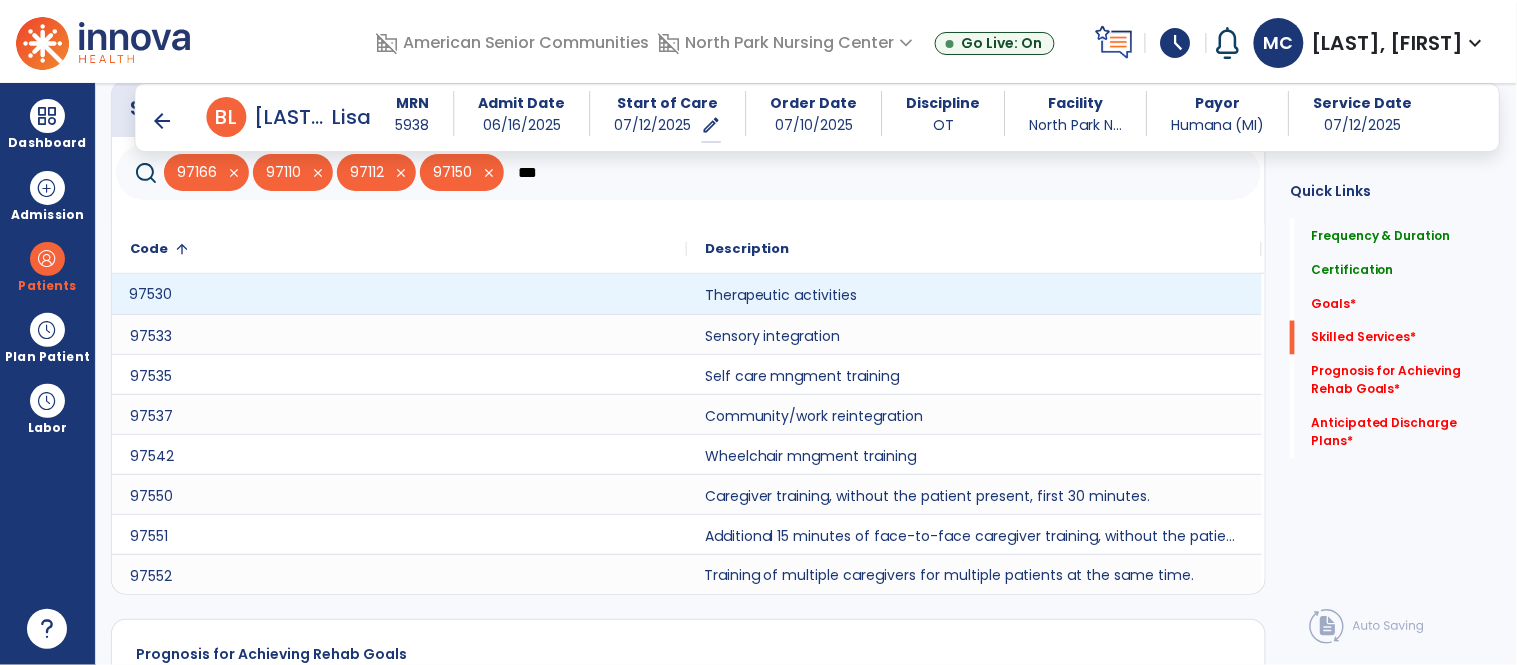 click on "97530" 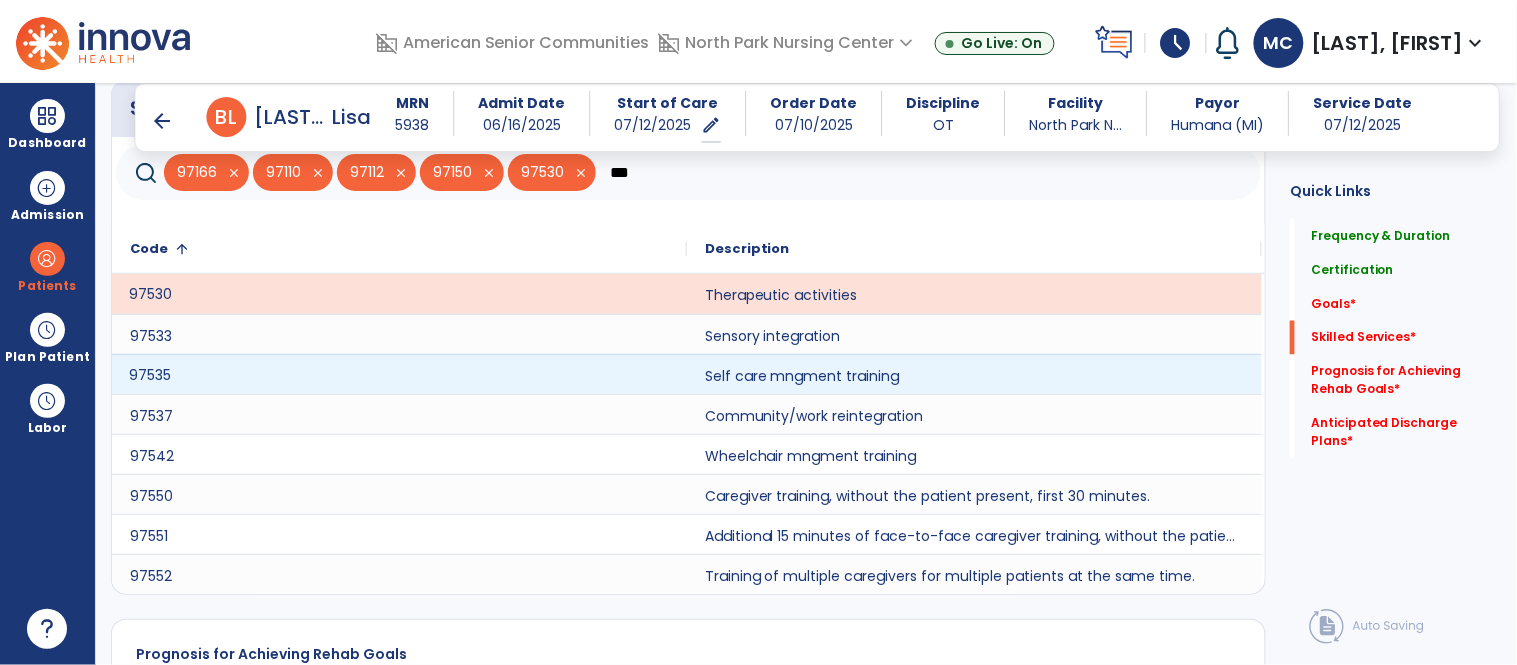 click on "97535" 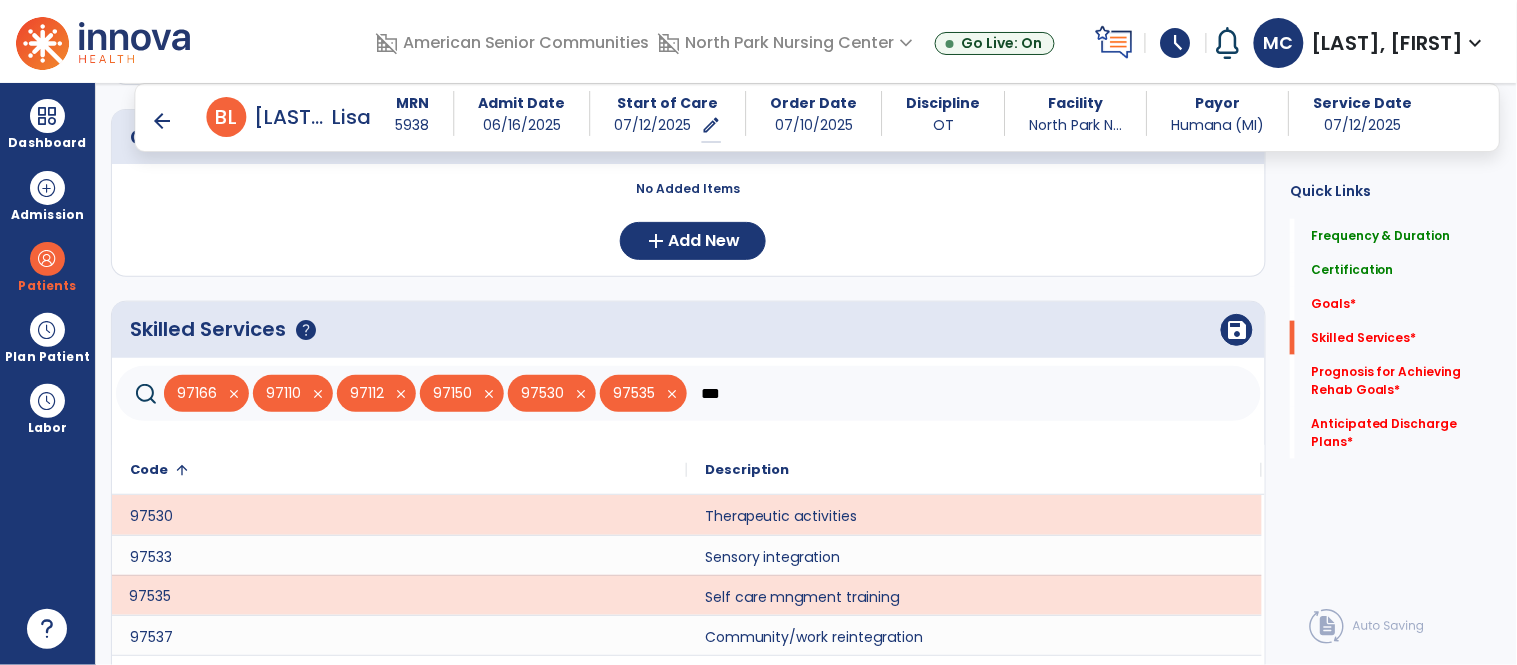 scroll, scrollTop: 498, scrollLeft: 0, axis: vertical 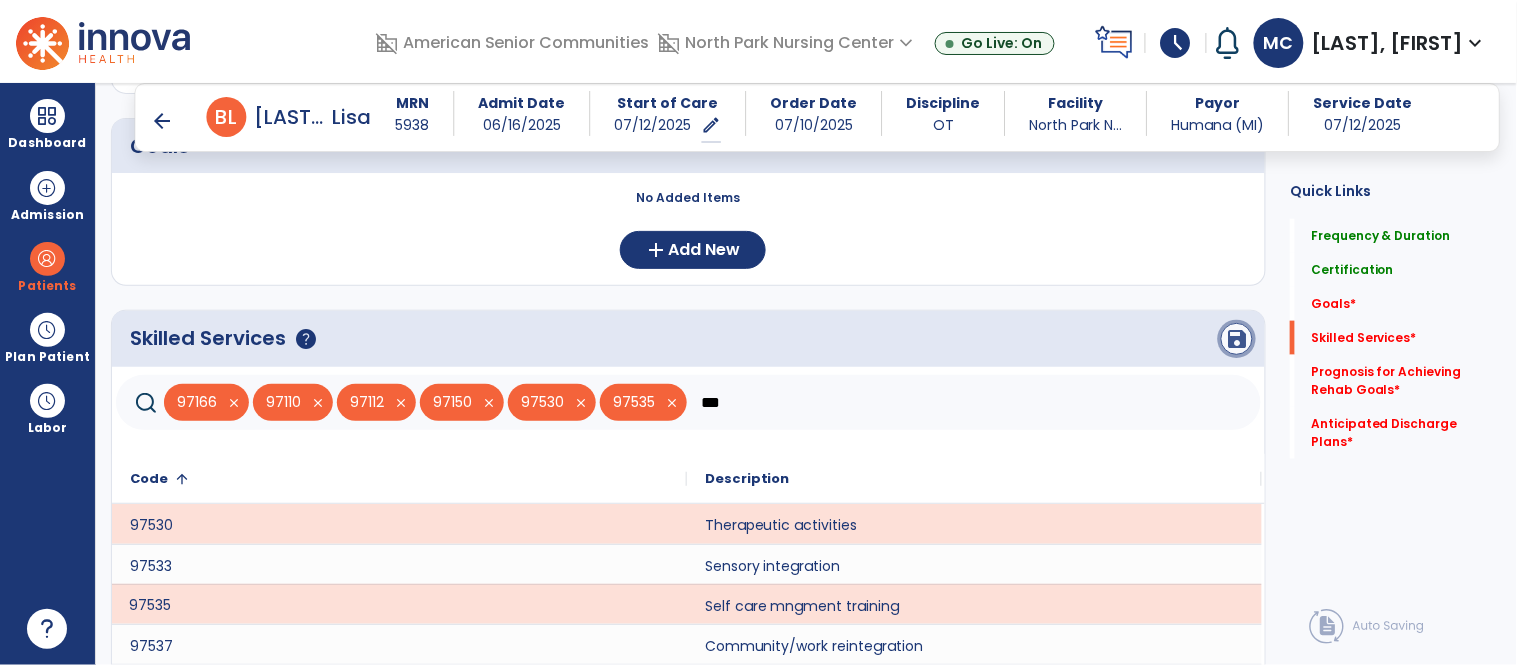 click on "save" 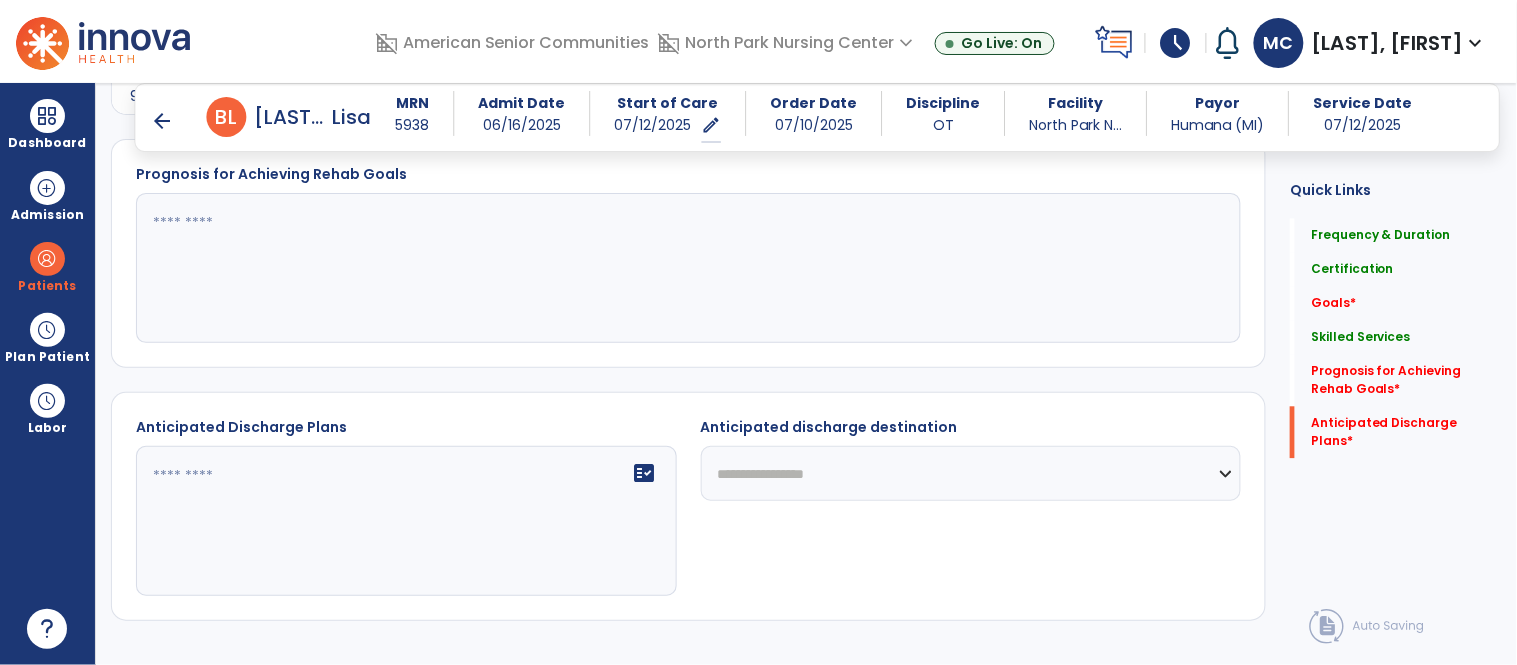 scroll, scrollTop: 1094, scrollLeft: 0, axis: vertical 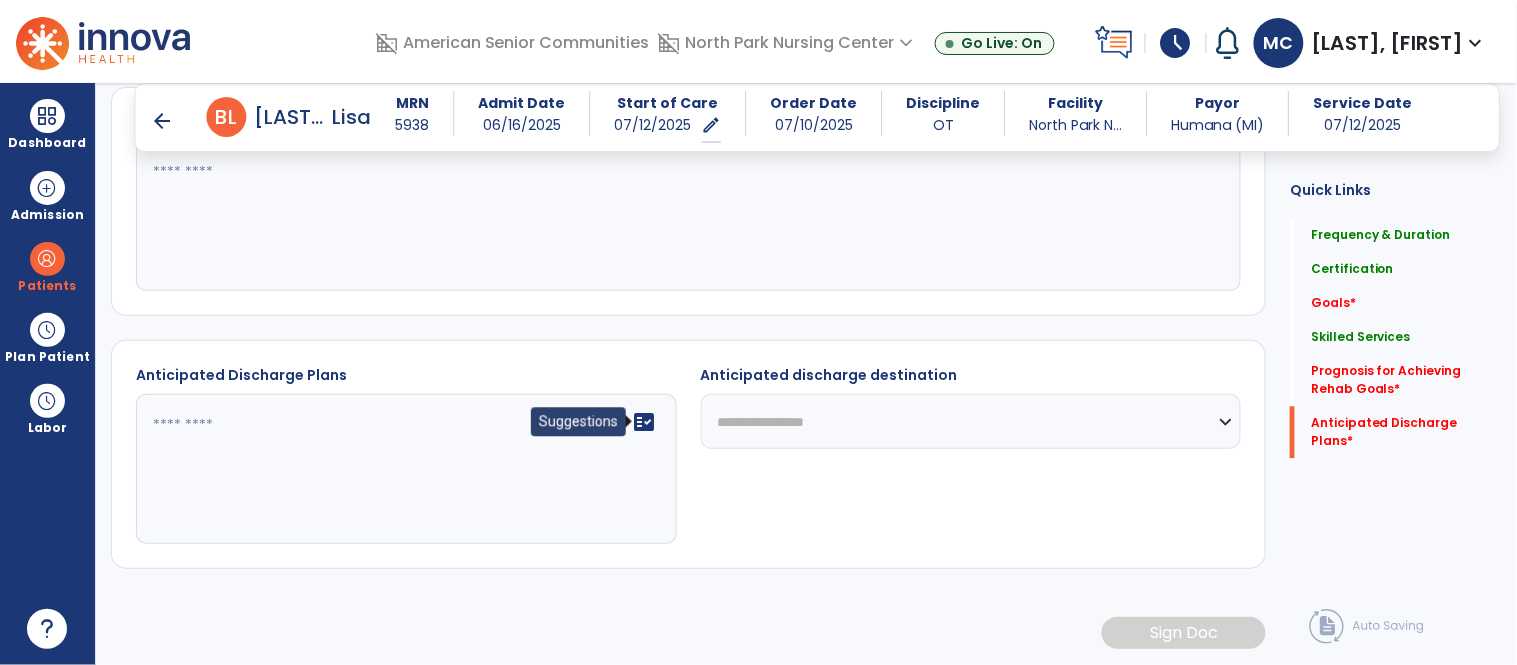 click on "fact_check" 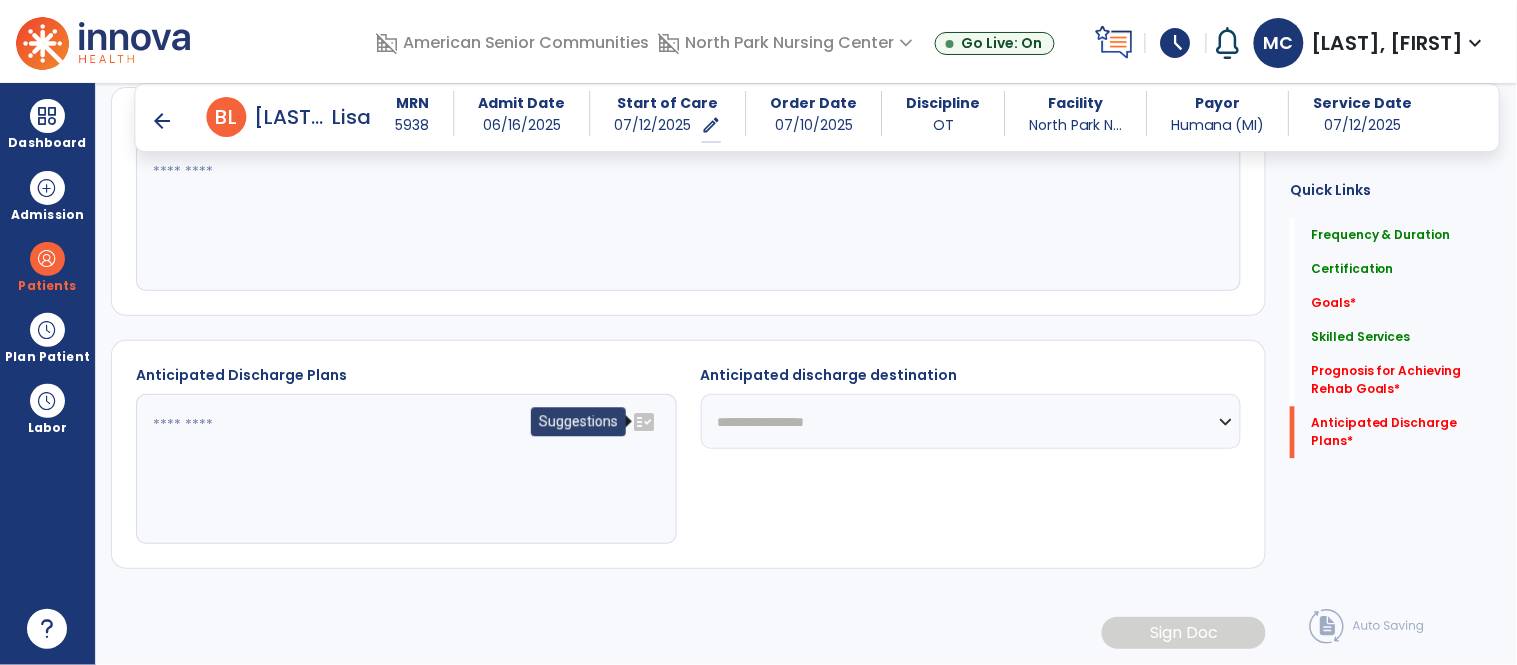 click on "fact_check" 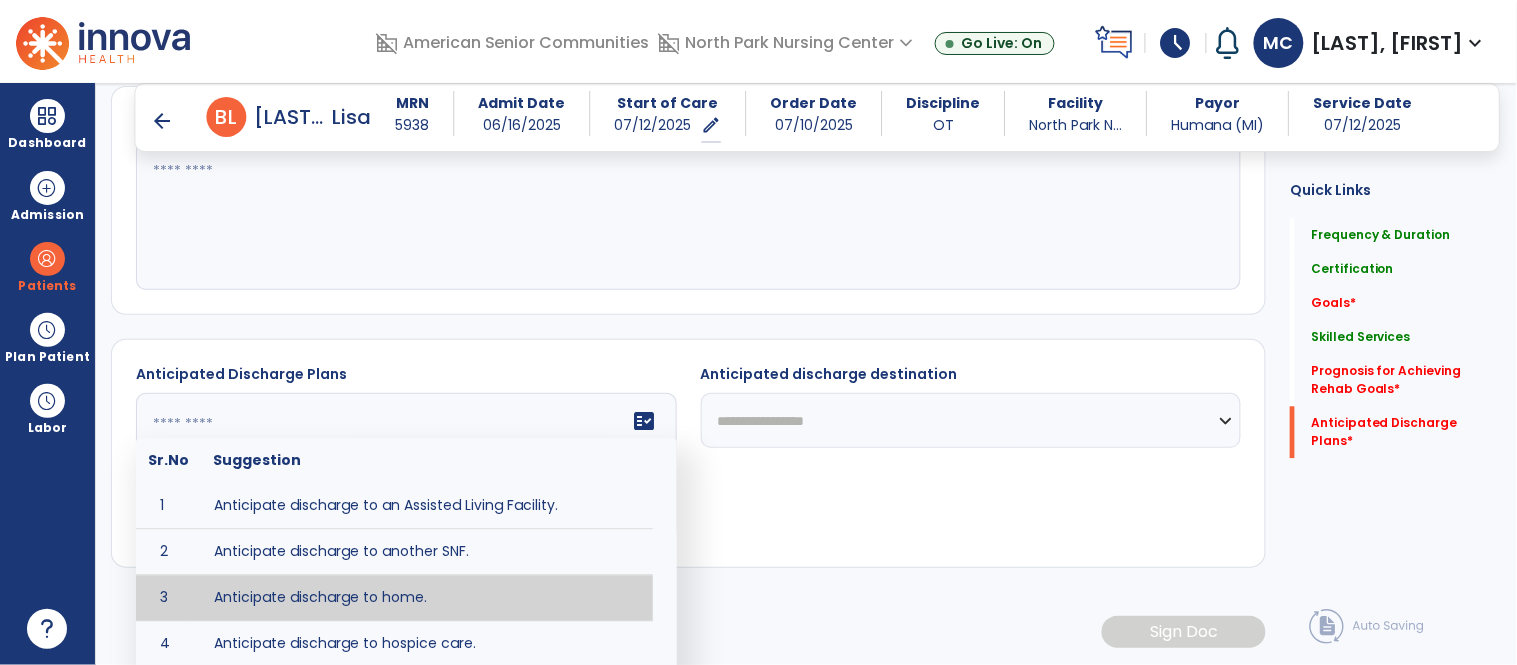 type on "**********" 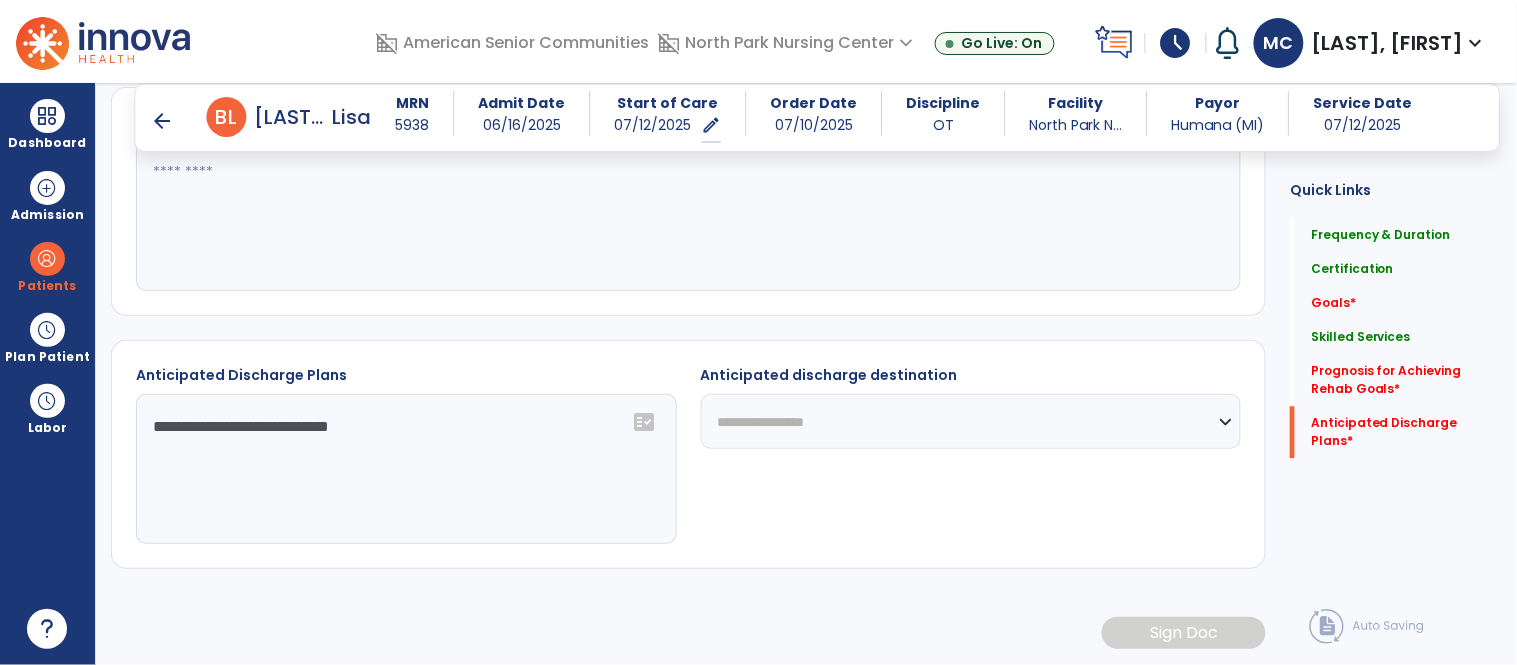 click on "**********" 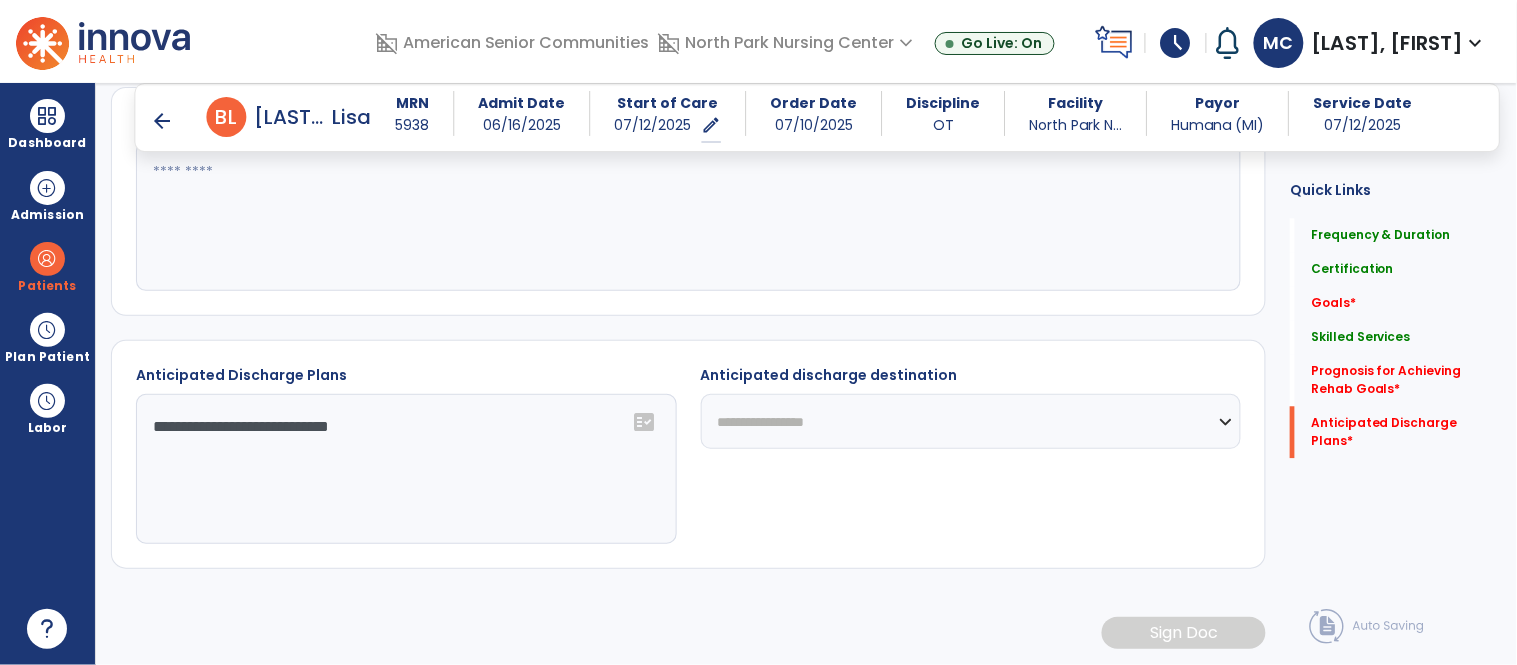 select on "****" 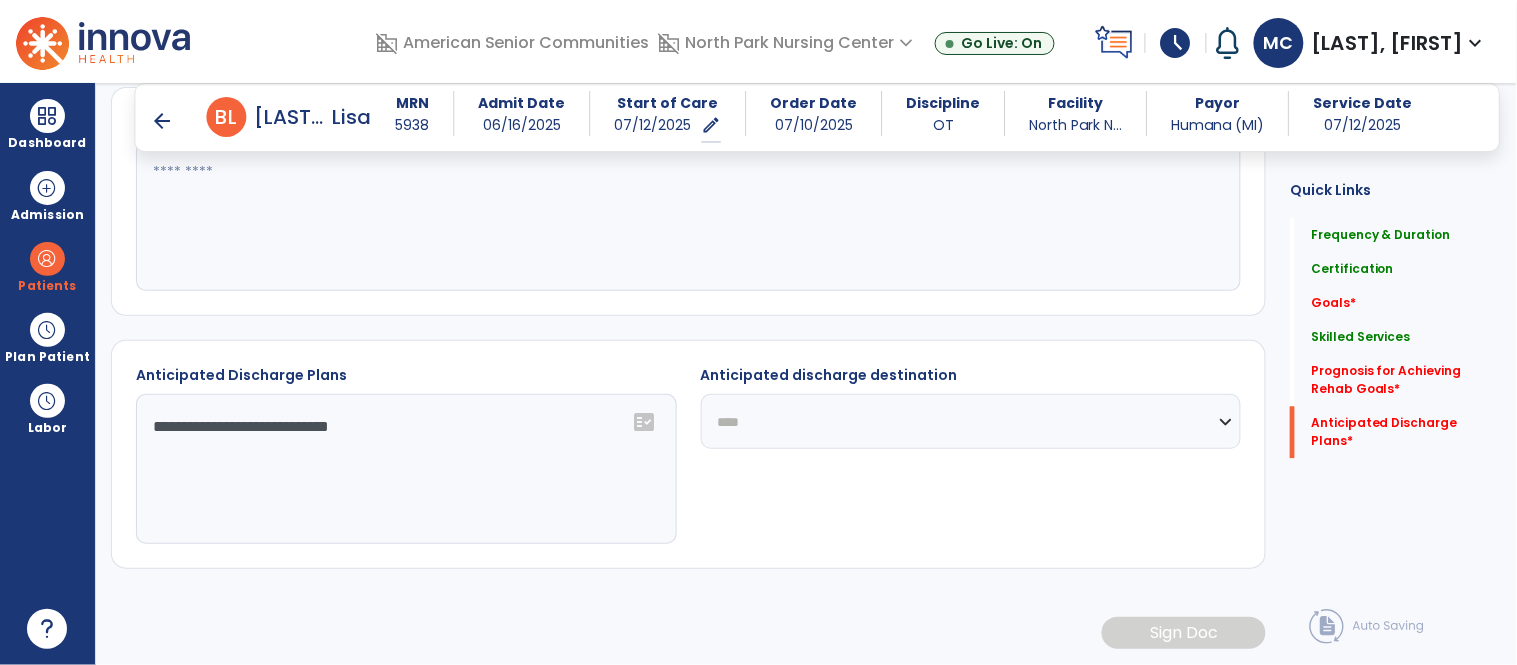 click on "**********" 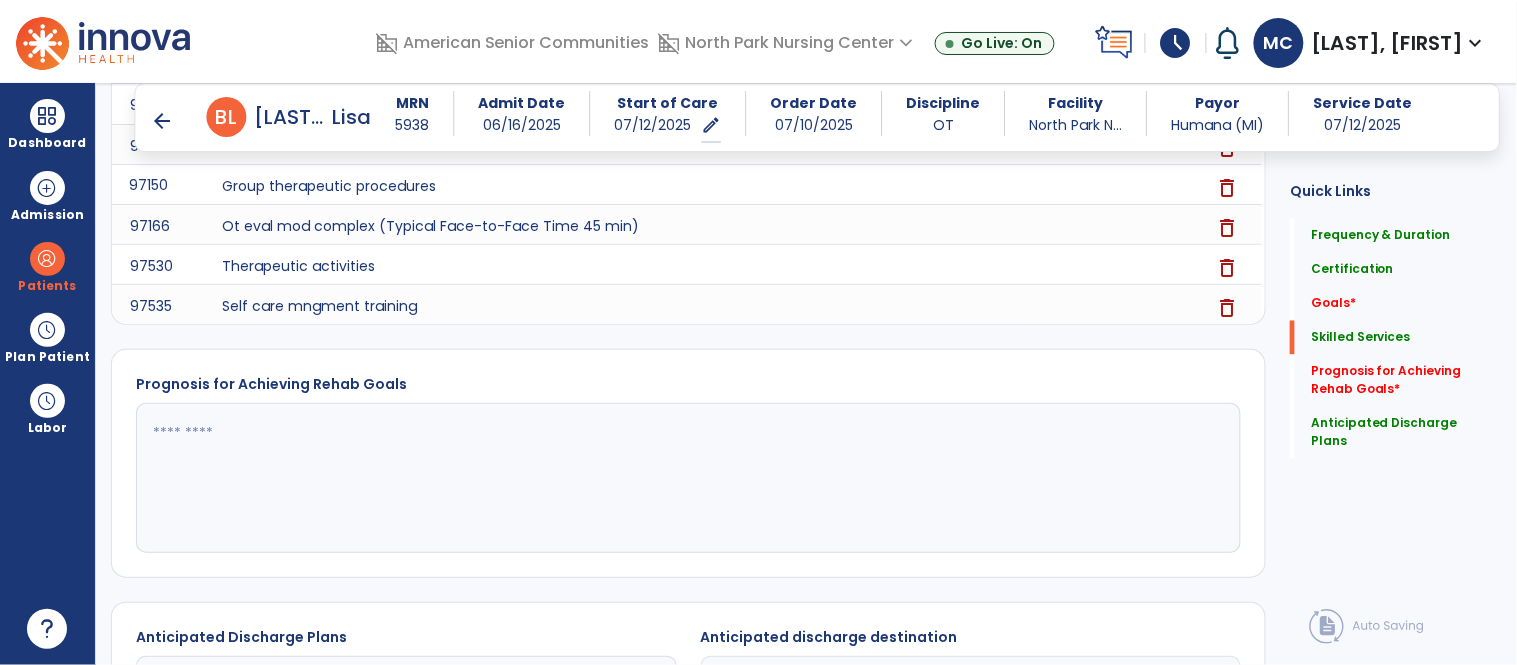 scroll, scrollTop: 834, scrollLeft: 0, axis: vertical 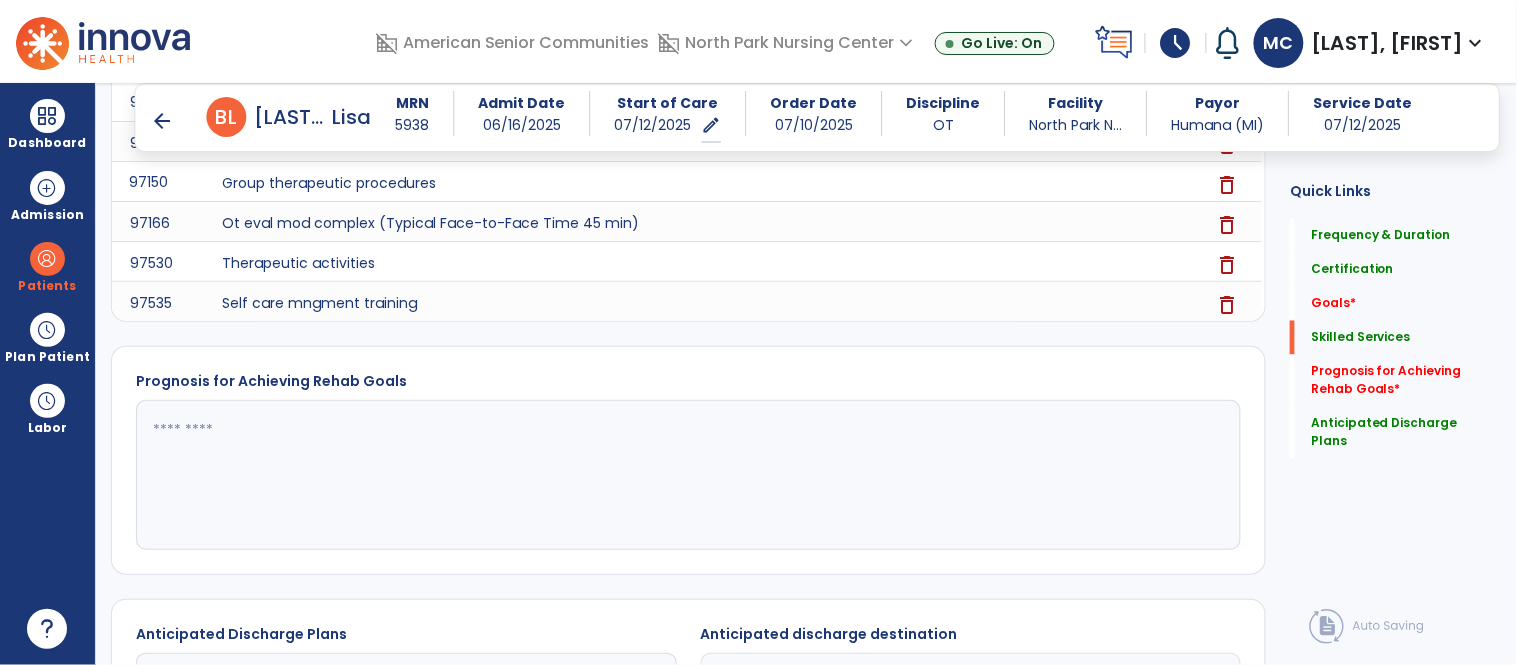 click 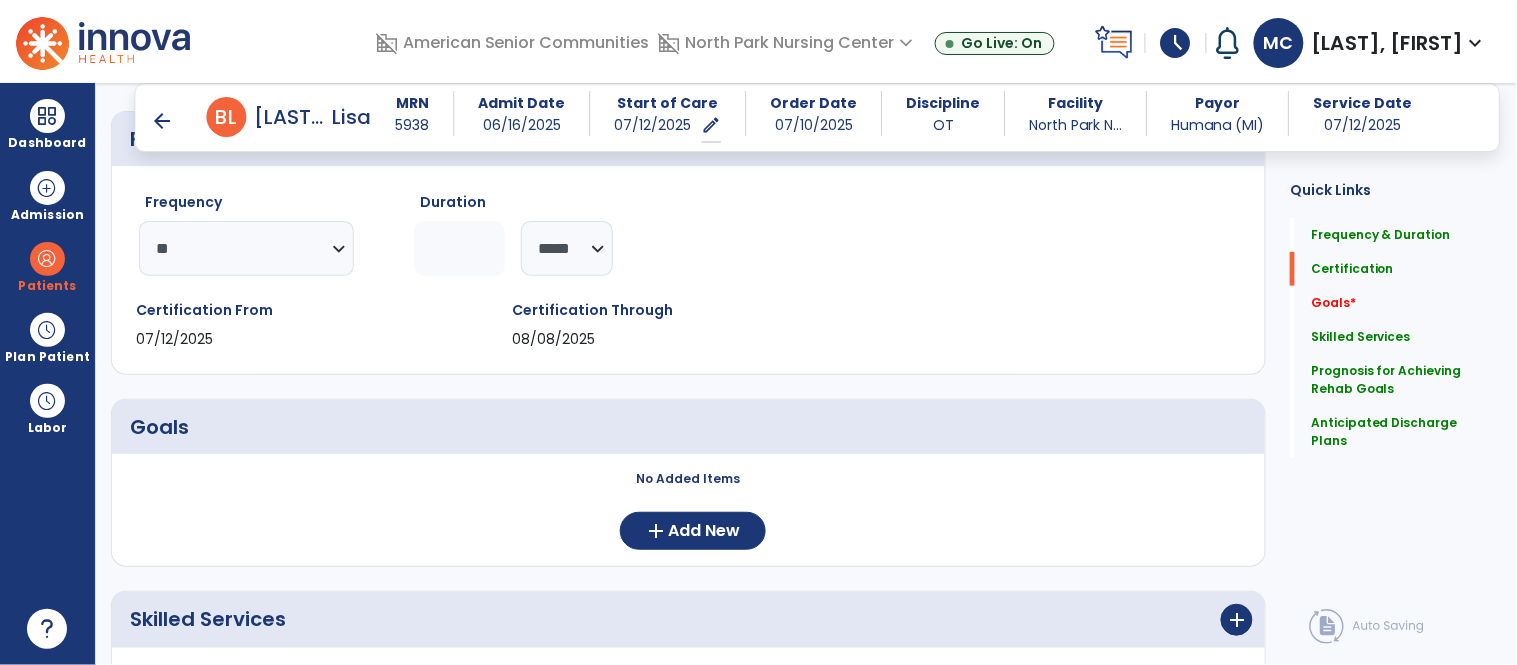 scroll, scrollTop: 222, scrollLeft: 0, axis: vertical 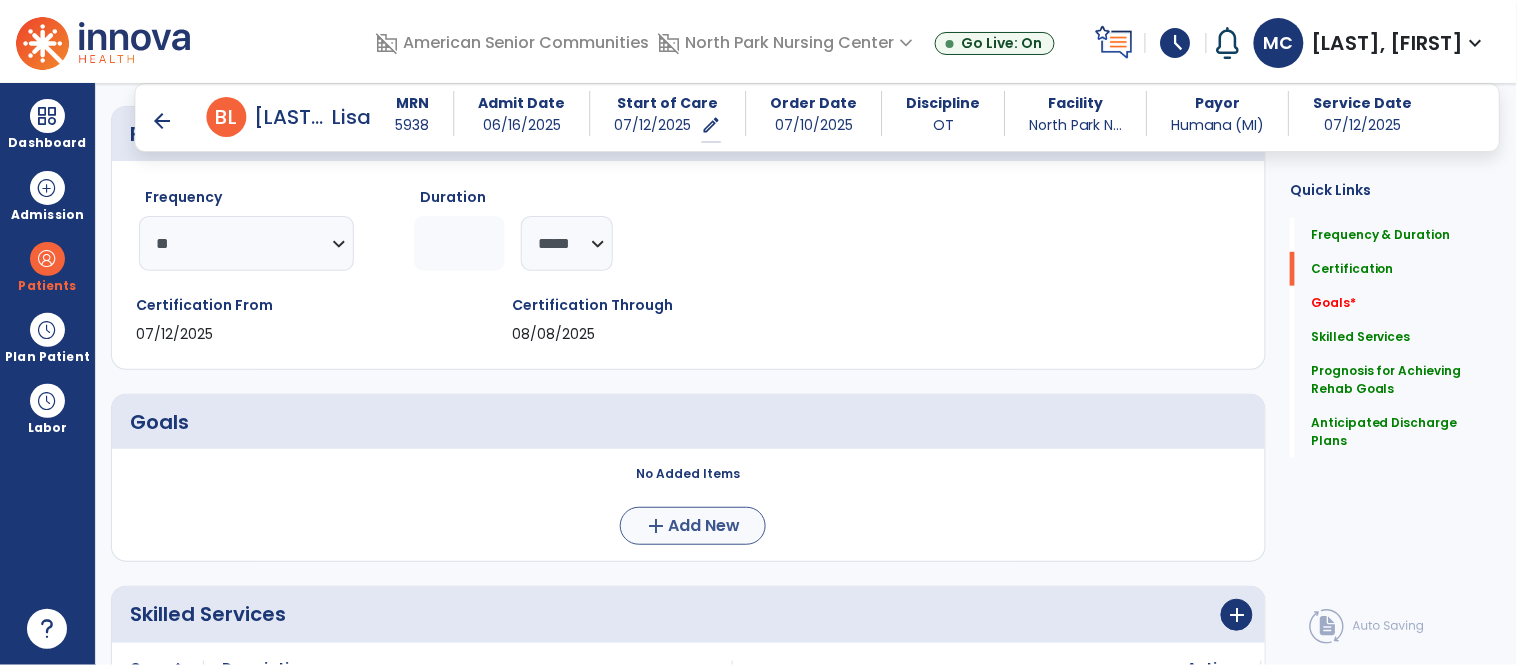type on "**********" 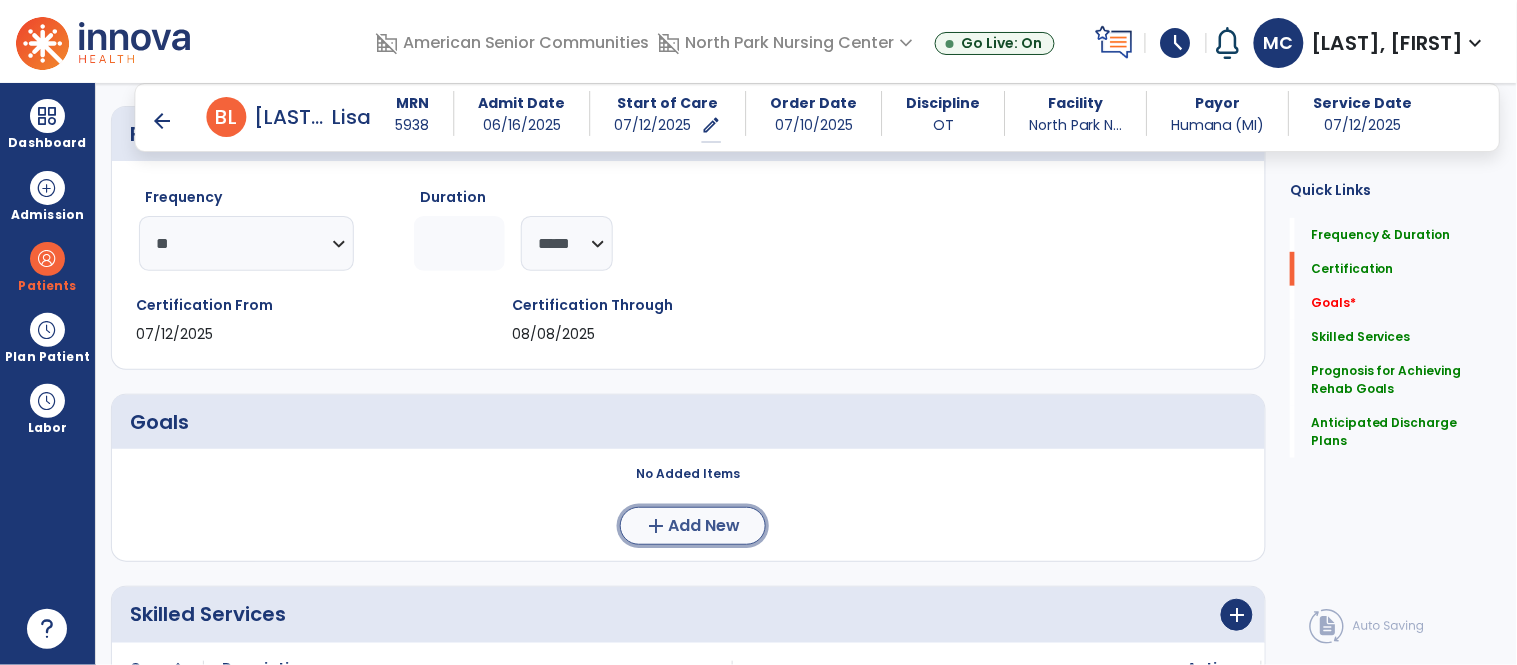 click on "Add New" at bounding box center (705, 526) 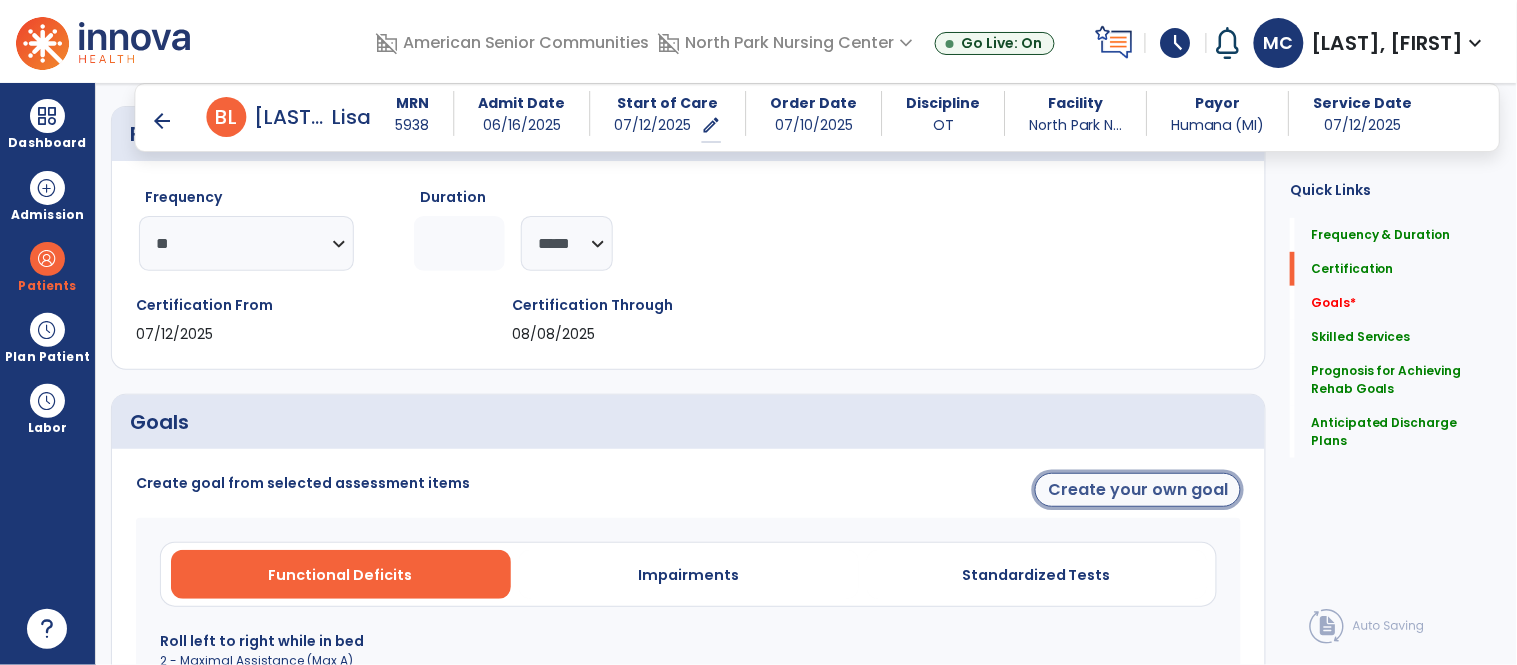 click on "Create your own goal" at bounding box center (1138, 490) 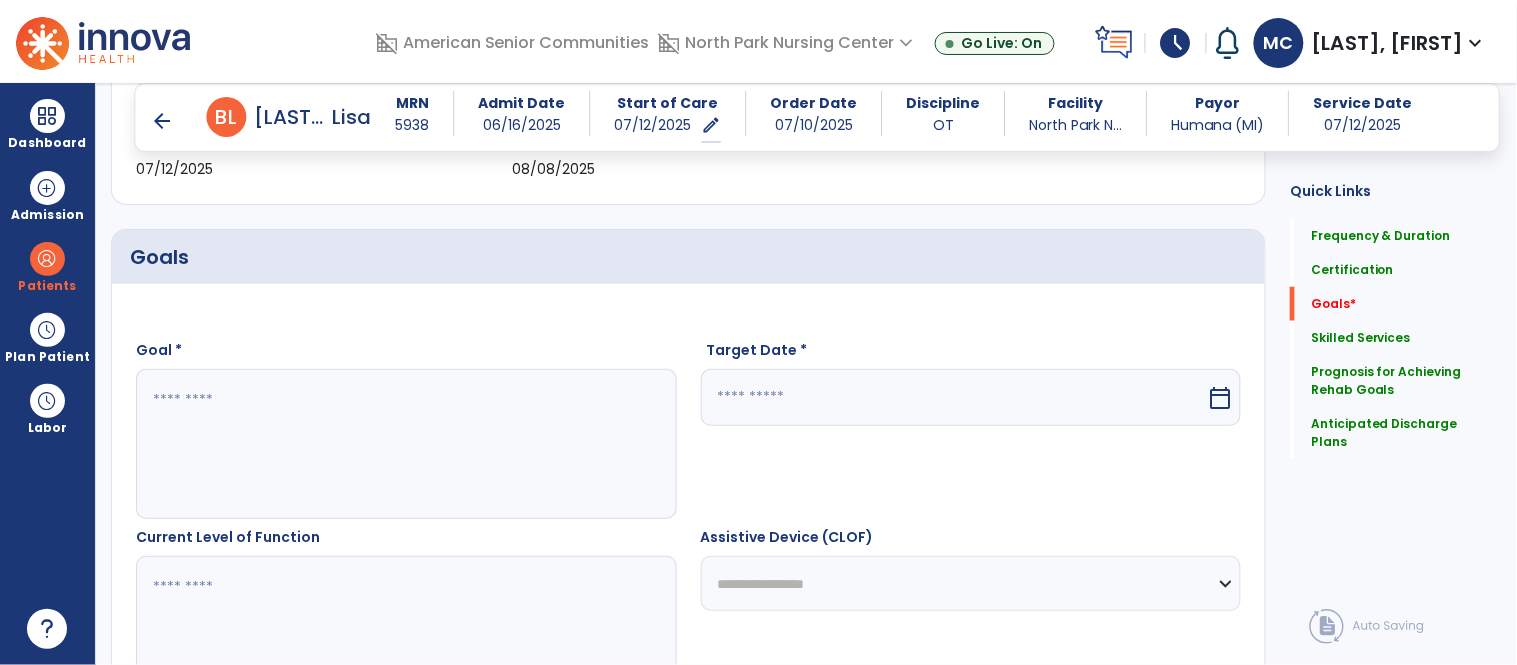 scroll, scrollTop: 432, scrollLeft: 0, axis: vertical 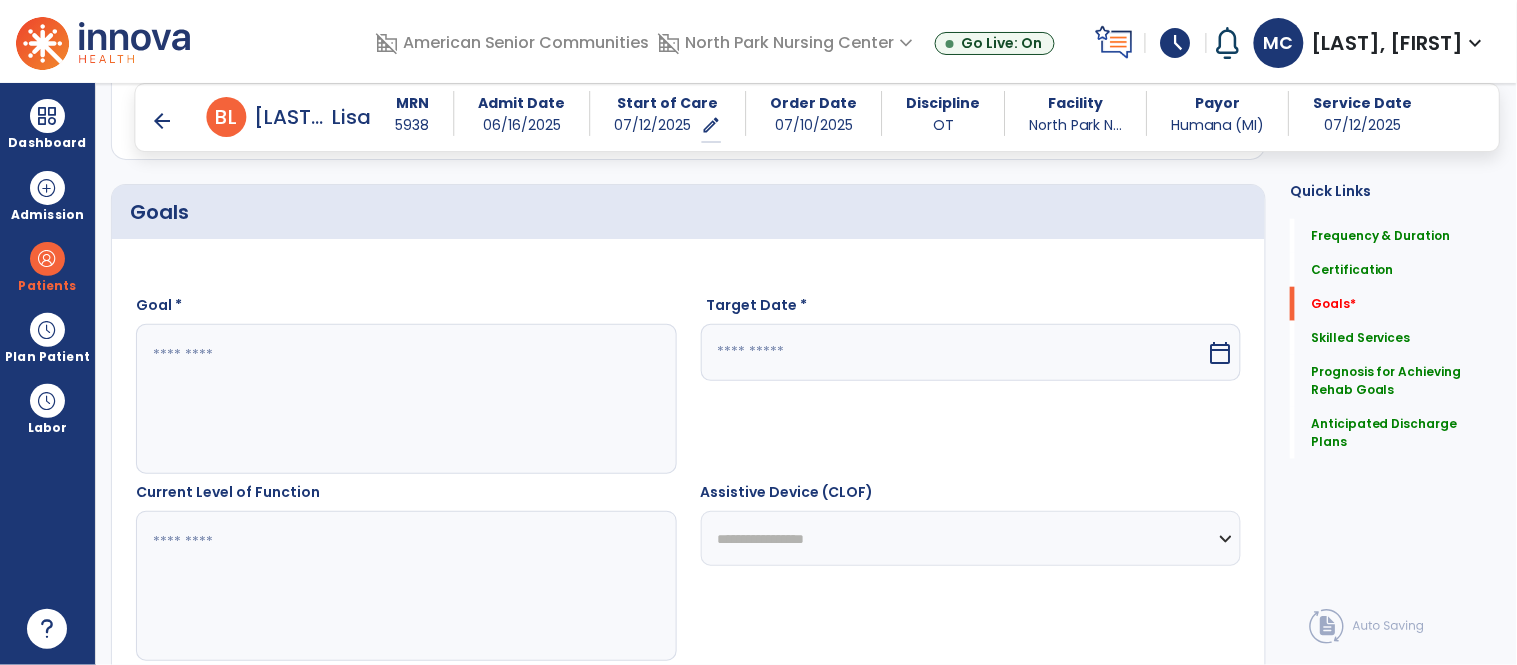 click at bounding box center (405, 399) 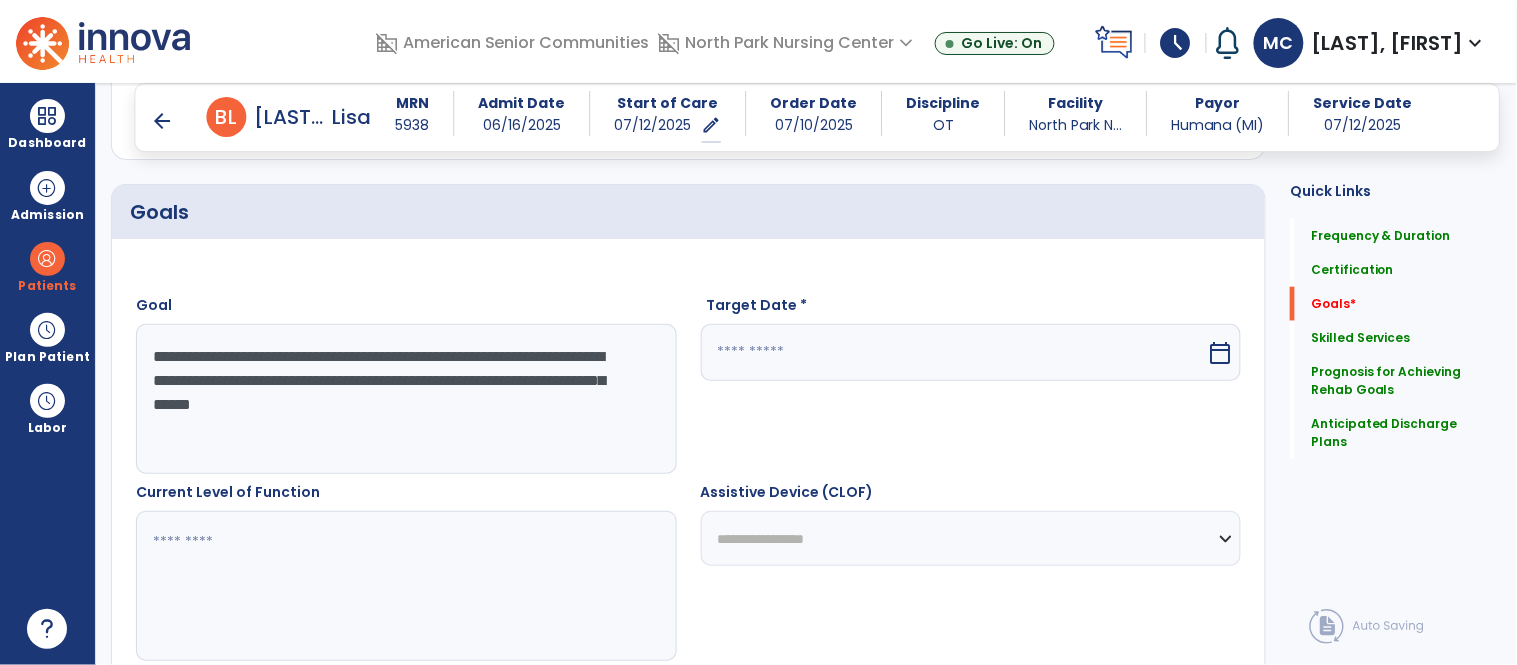 type on "**********" 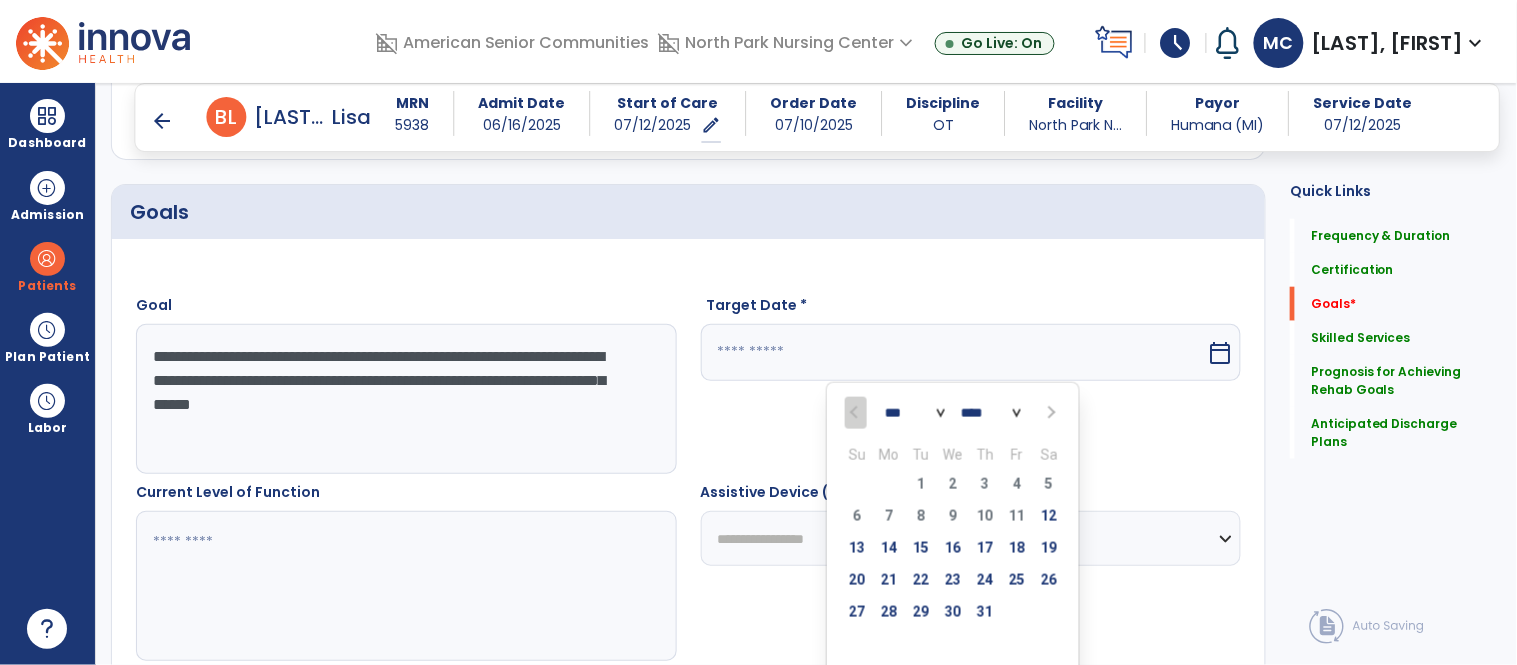 click on "*** ***" at bounding box center (915, 414) 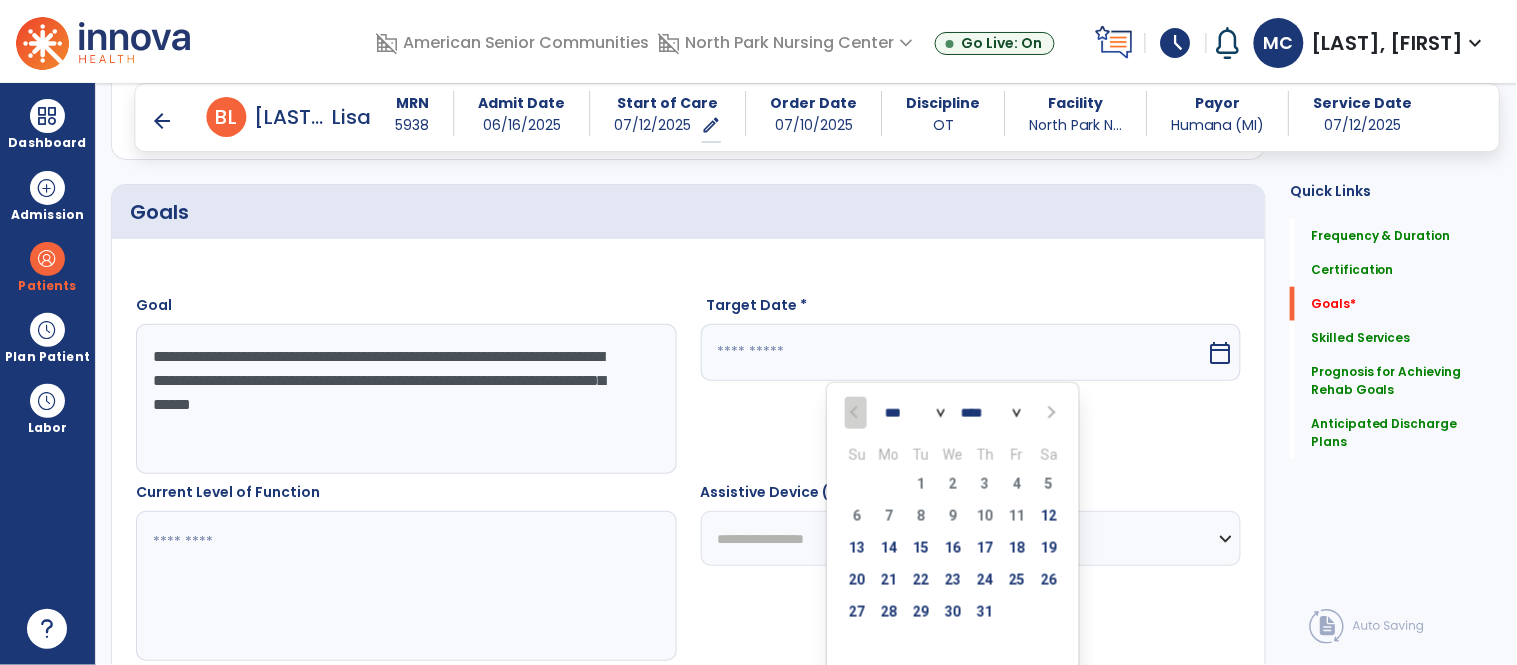 select on "*" 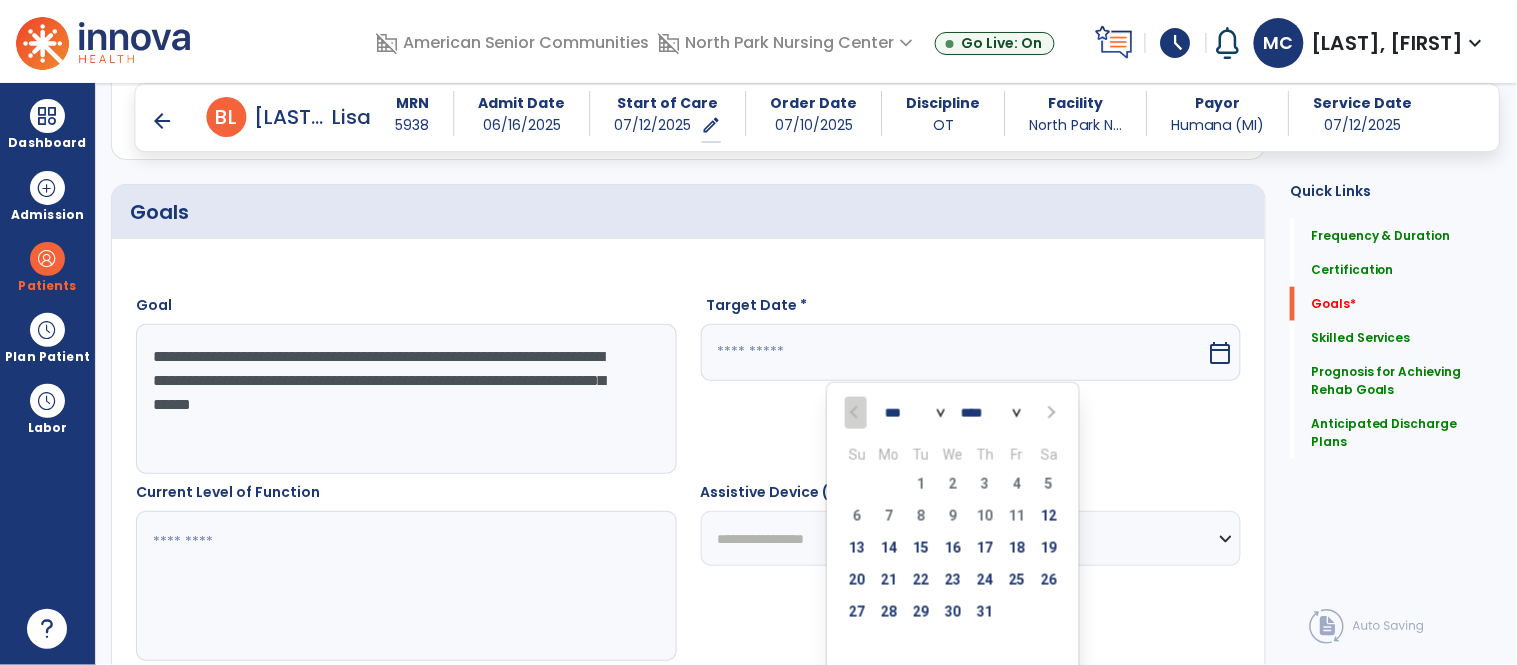 click on "*** ***" at bounding box center [915, 414] 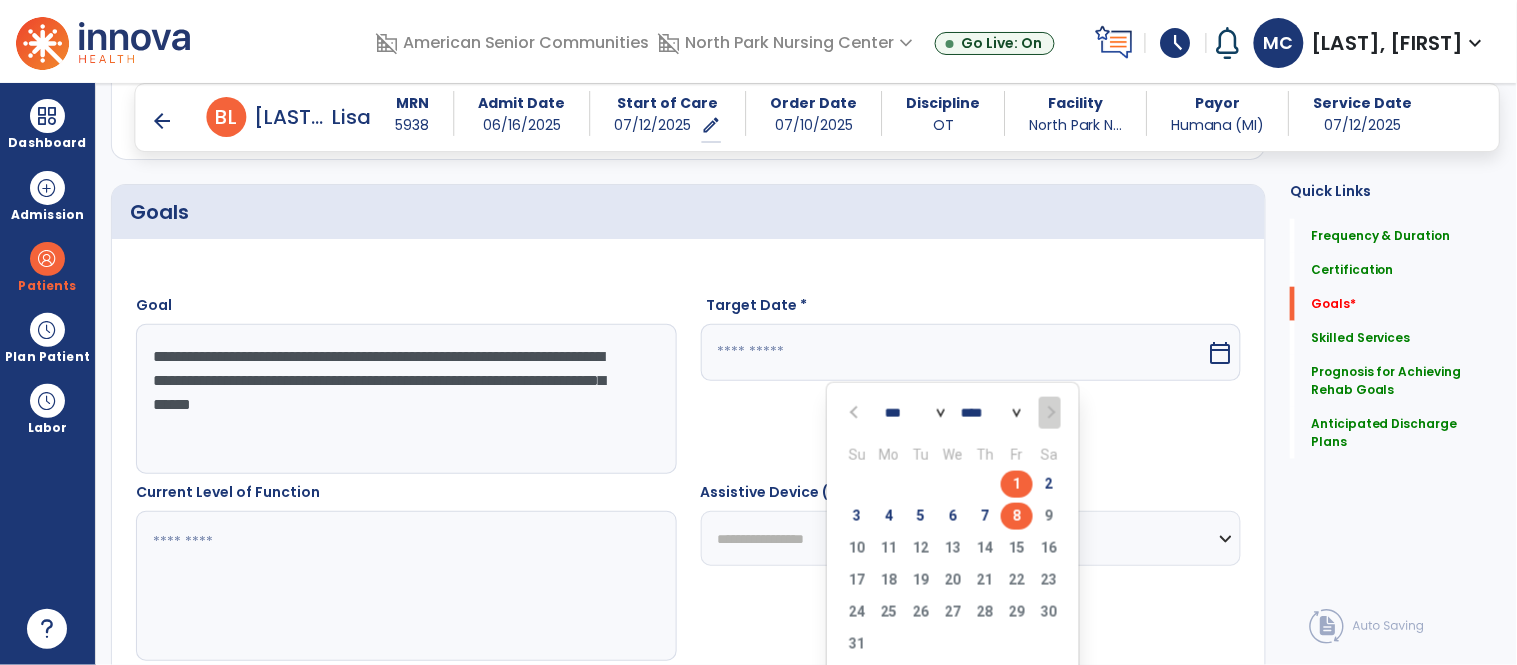 click on "8" at bounding box center (1017, 516) 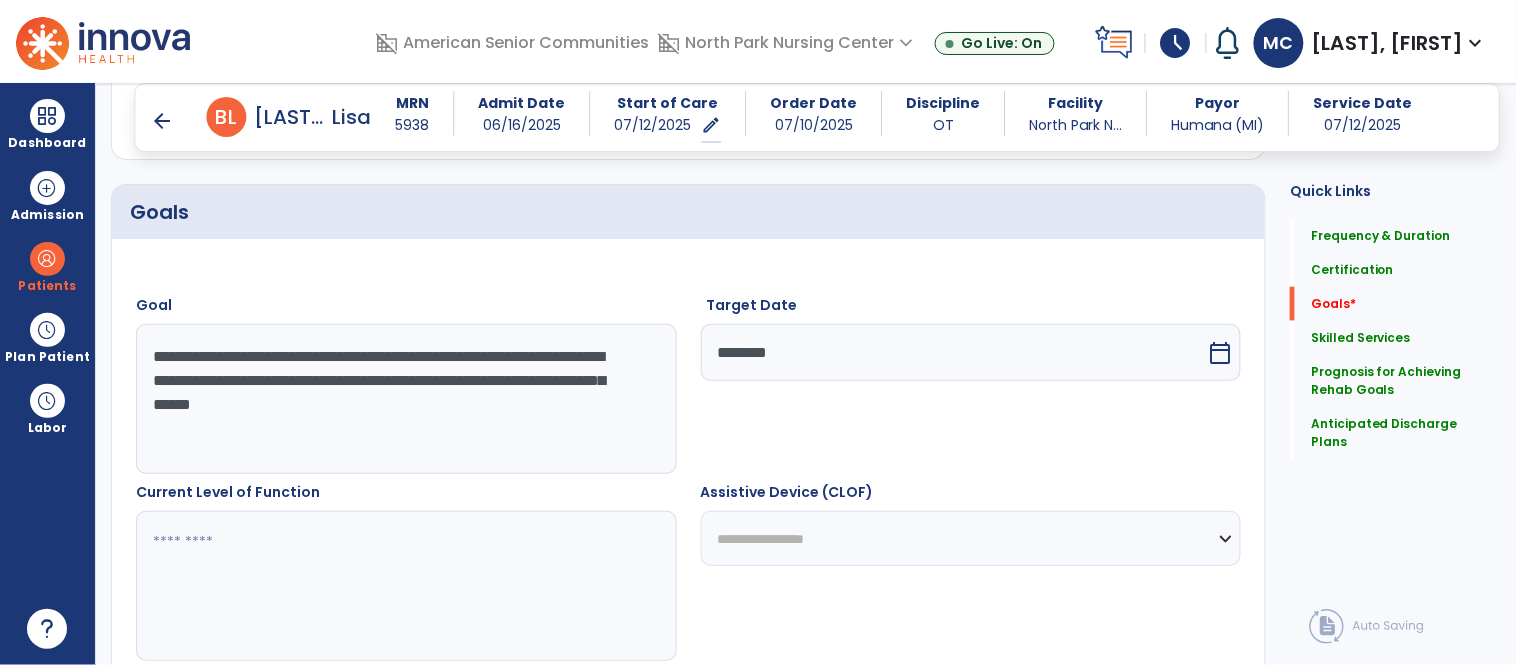 click at bounding box center [405, 586] 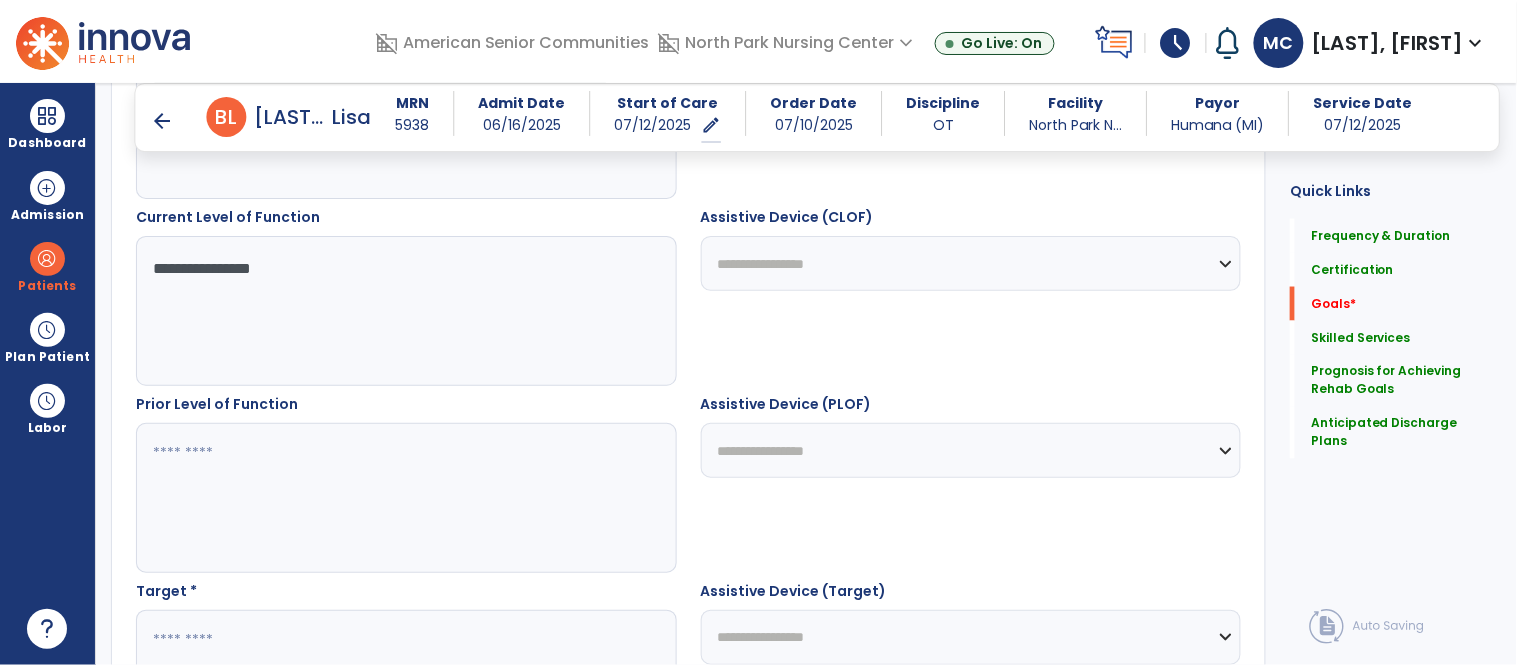 scroll, scrollTop: 713, scrollLeft: 0, axis: vertical 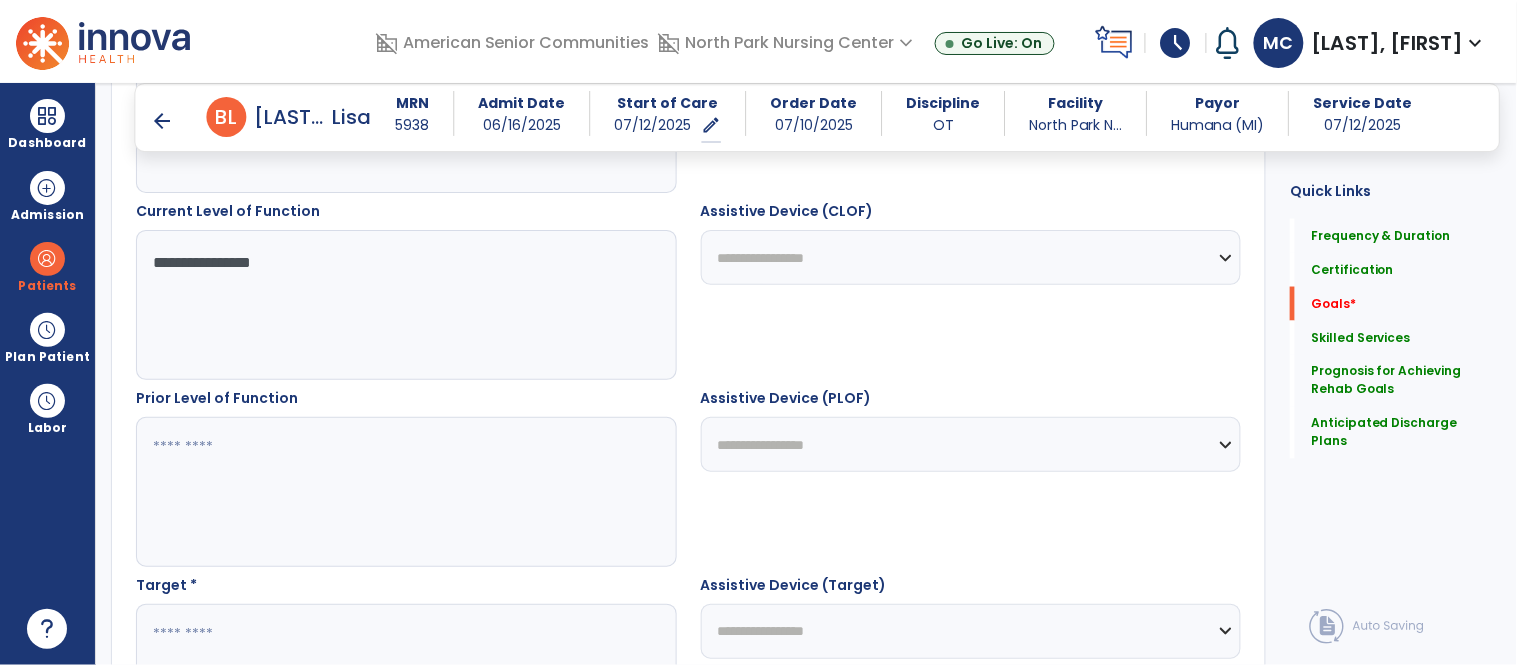 type on "**********" 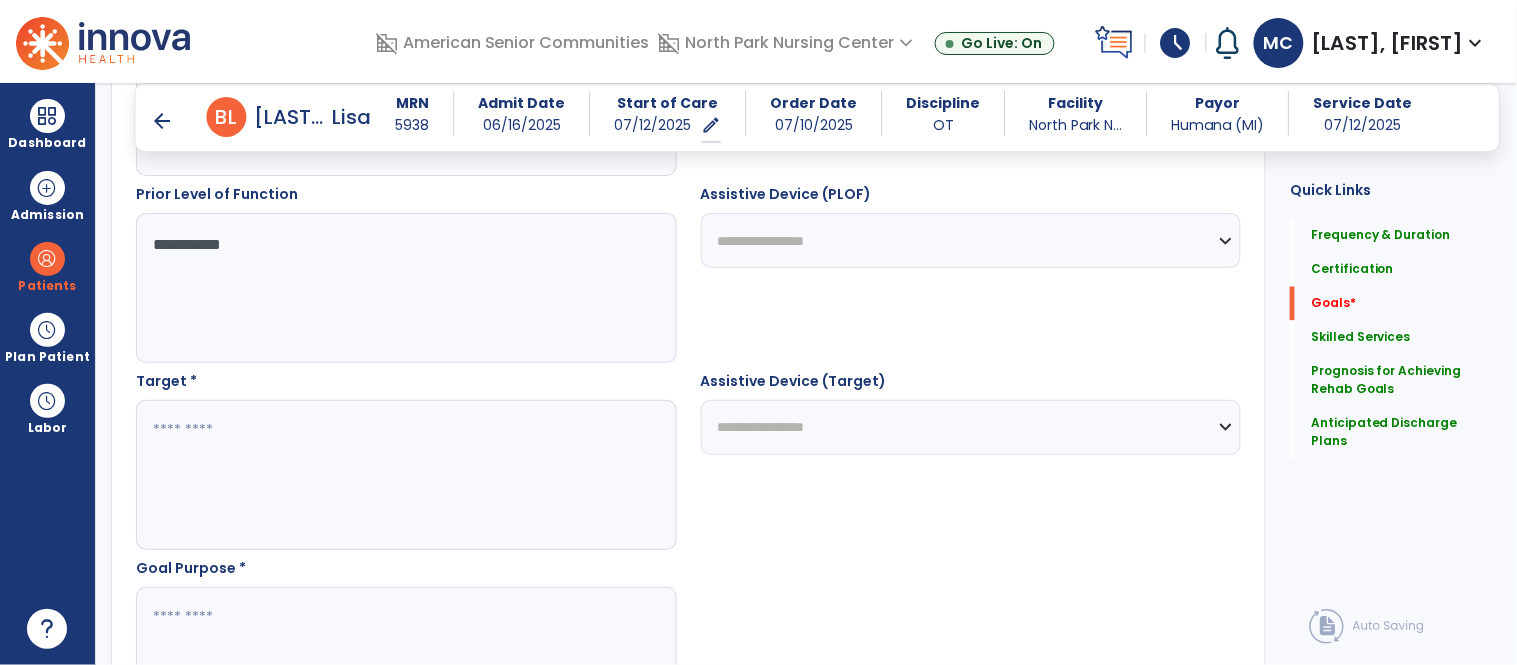 scroll, scrollTop: 918, scrollLeft: 0, axis: vertical 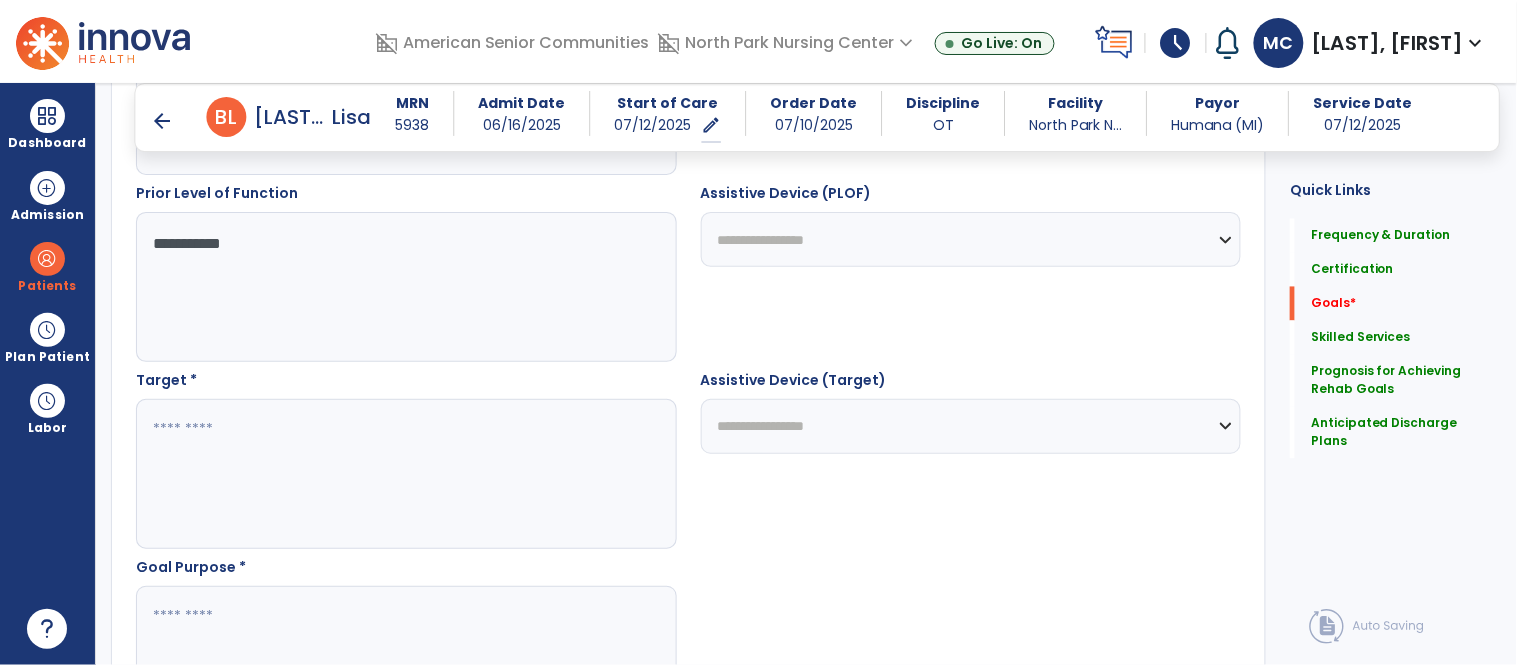 type on "**********" 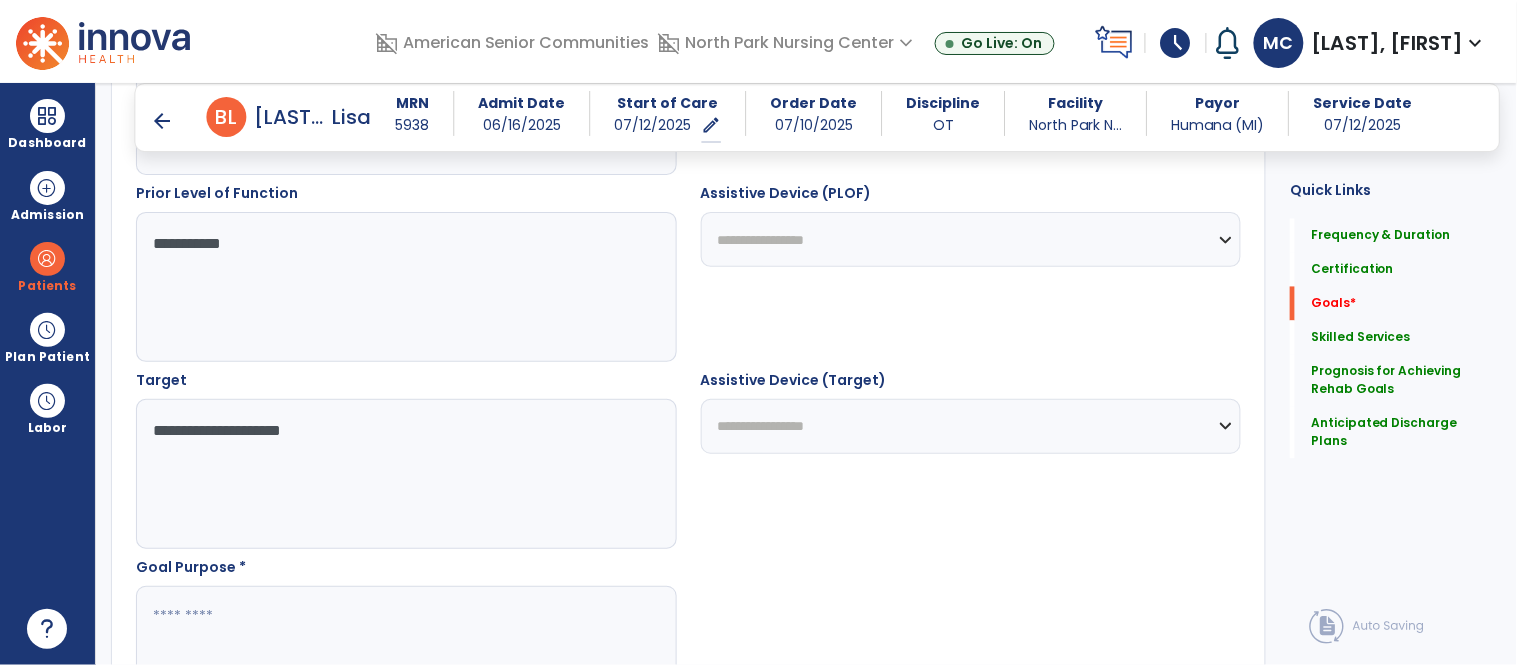 type on "**********" 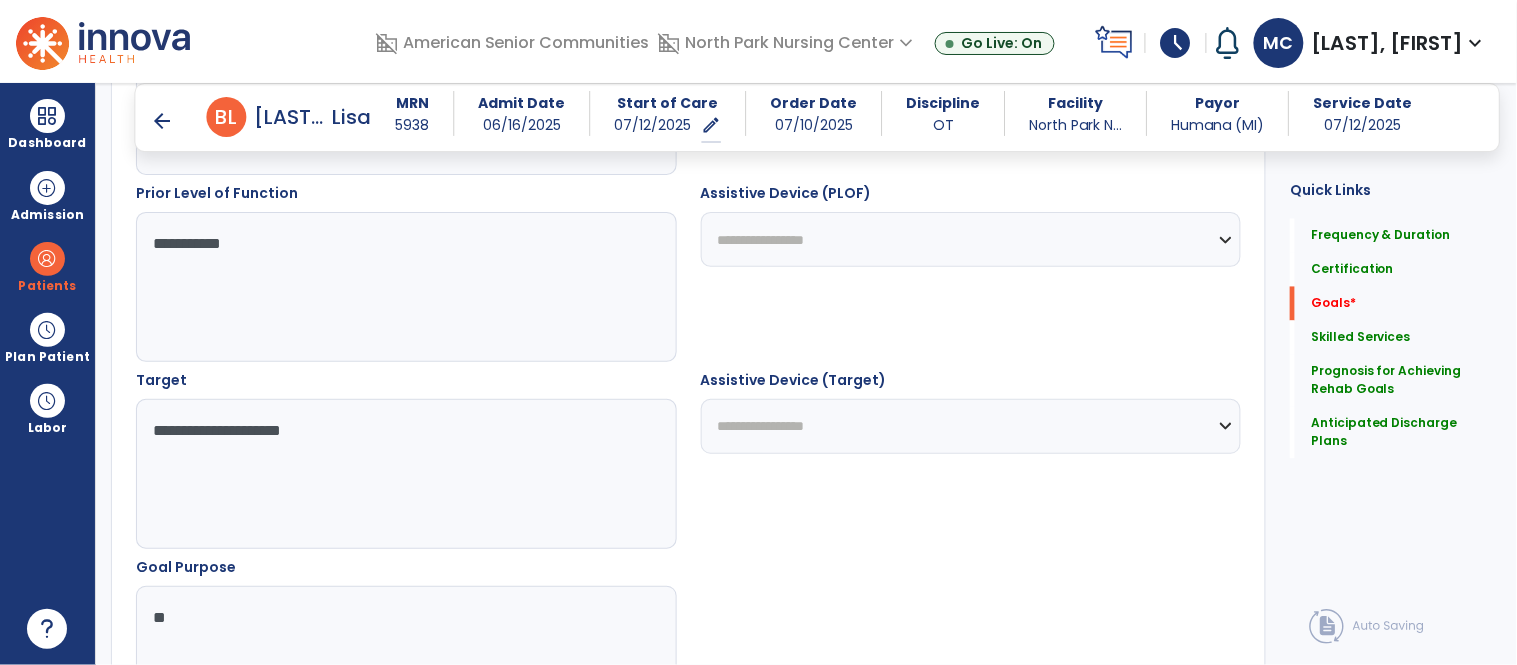 type on "*" 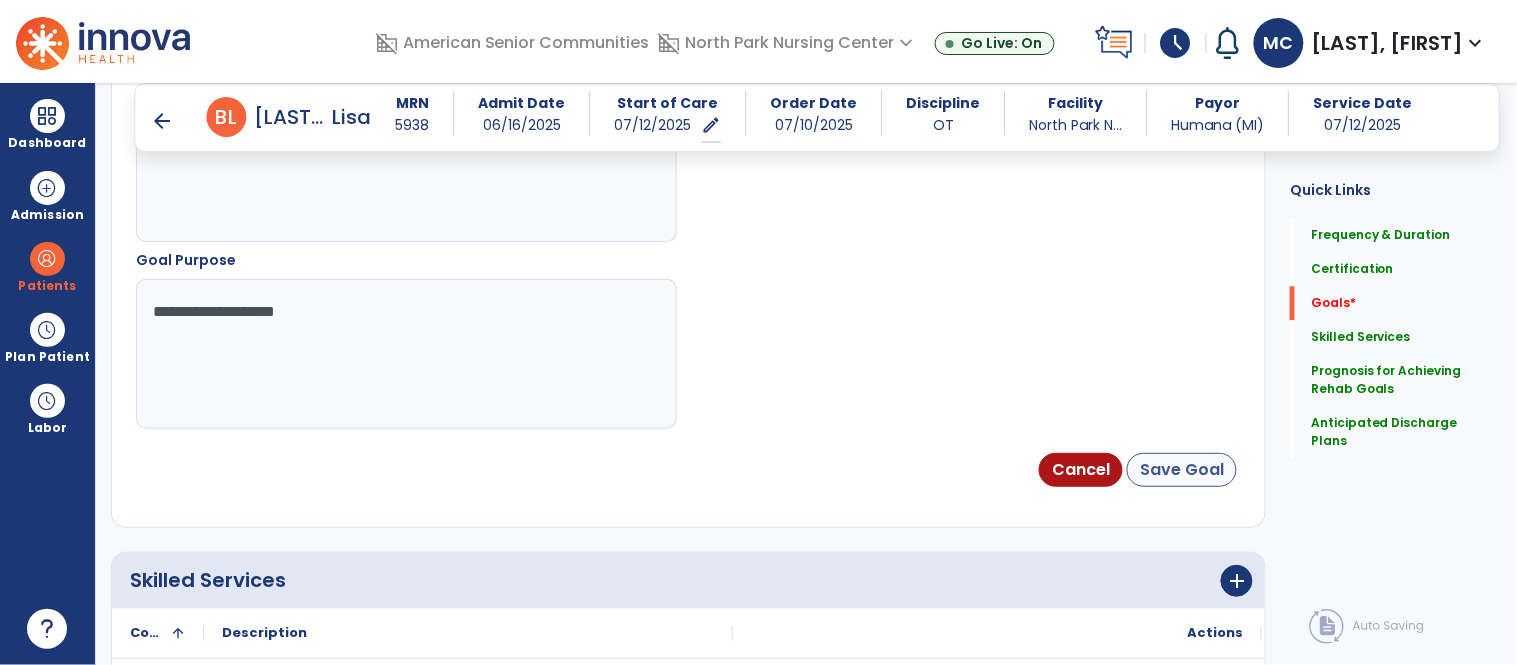 scroll, scrollTop: 1230, scrollLeft: 0, axis: vertical 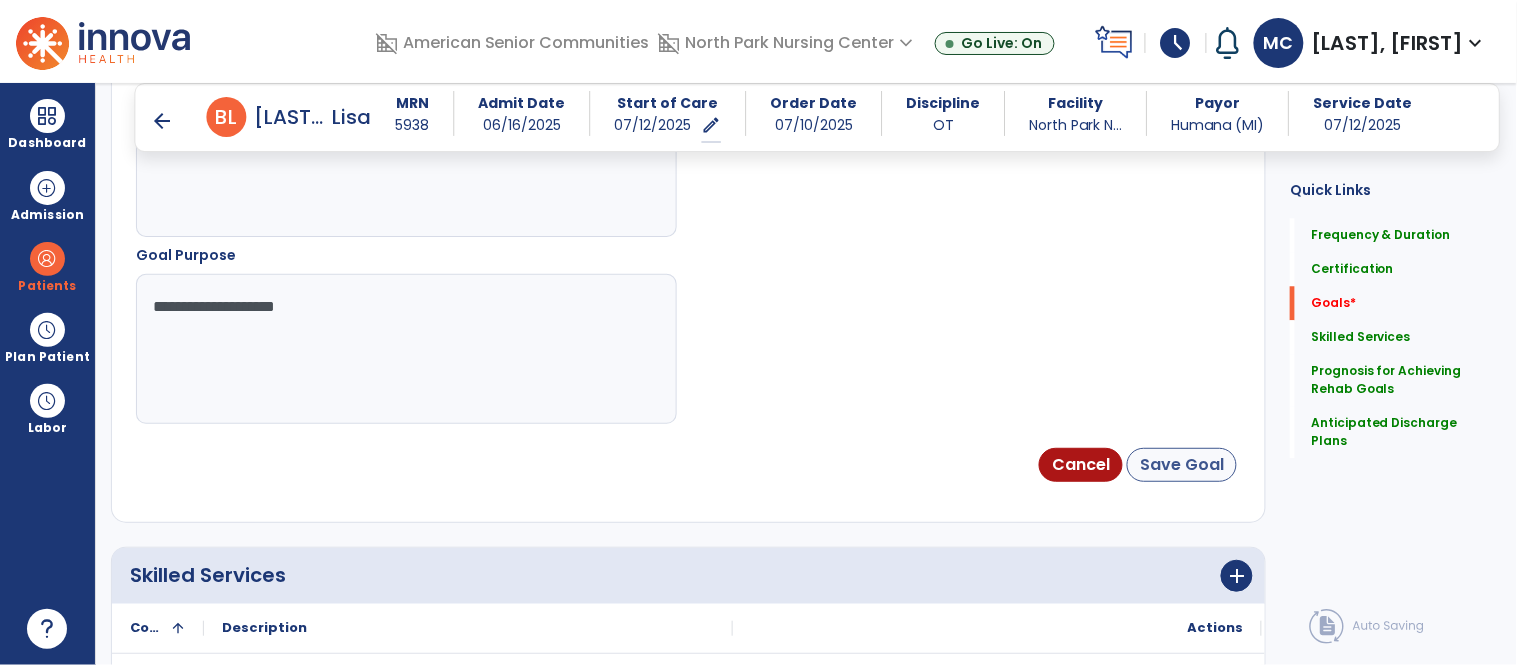 type on "**********" 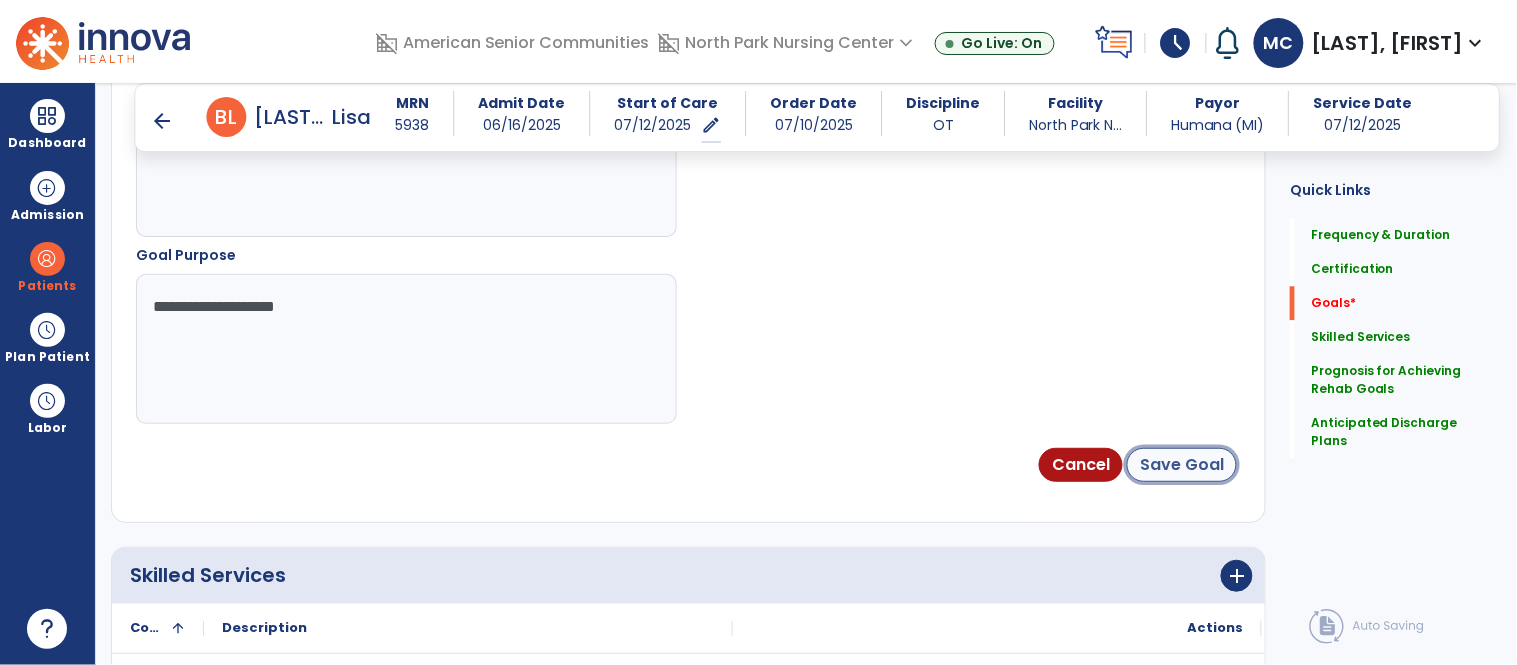 click on "Save Goal" at bounding box center [1182, 465] 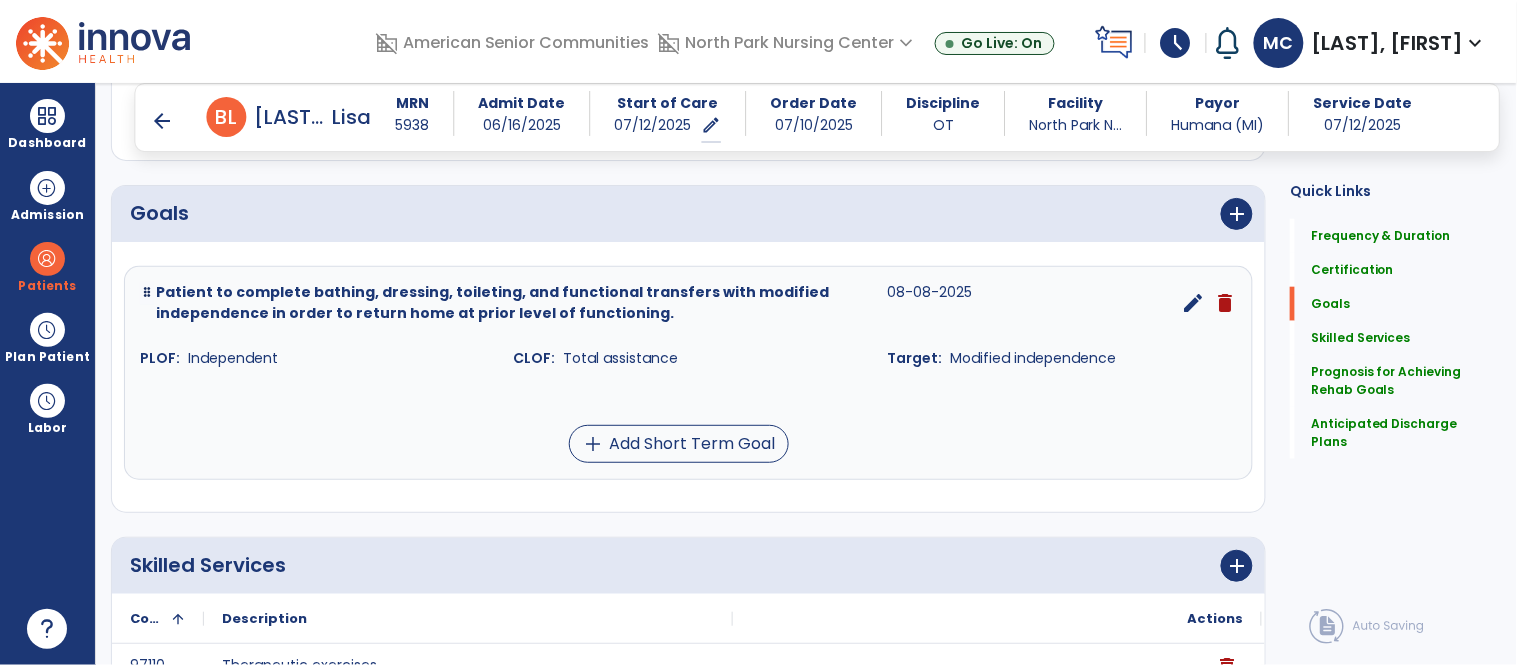 scroll, scrollTop: 448, scrollLeft: 0, axis: vertical 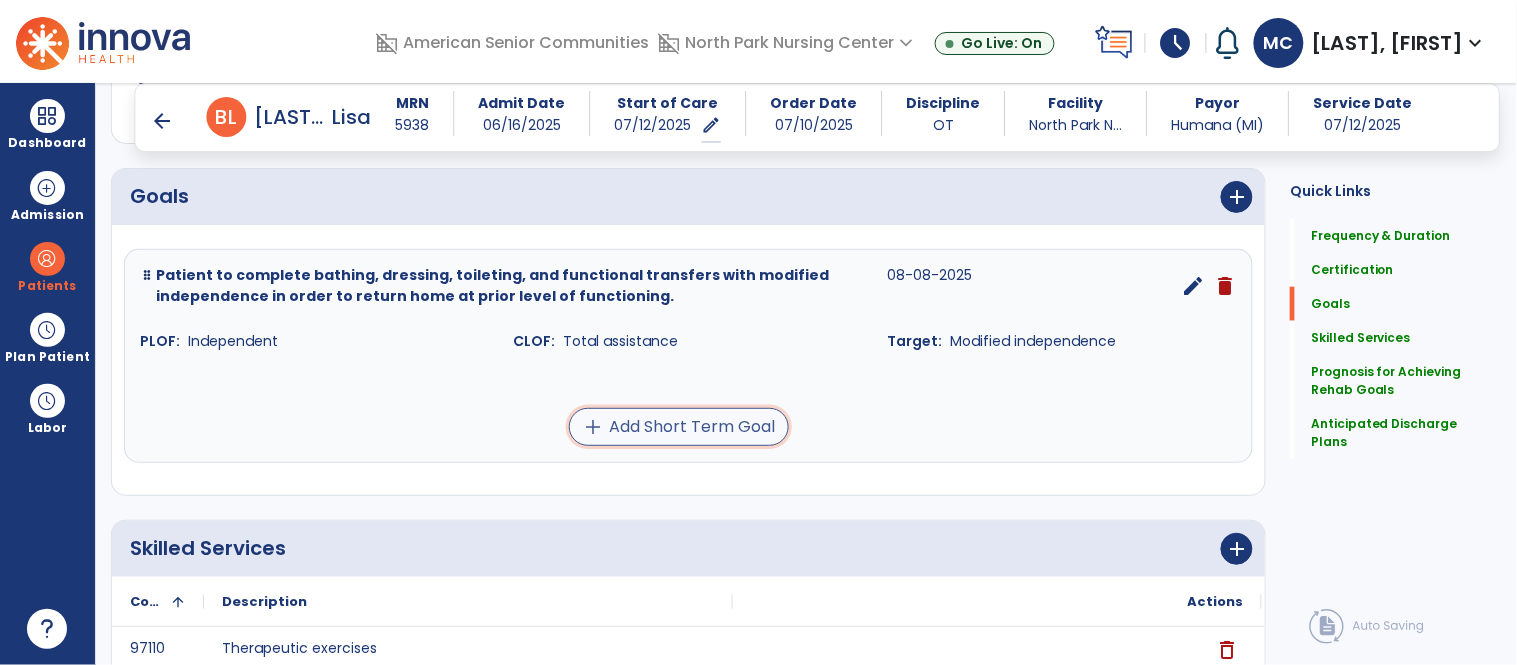 click on "add  Add Short Term Goal" at bounding box center (679, 427) 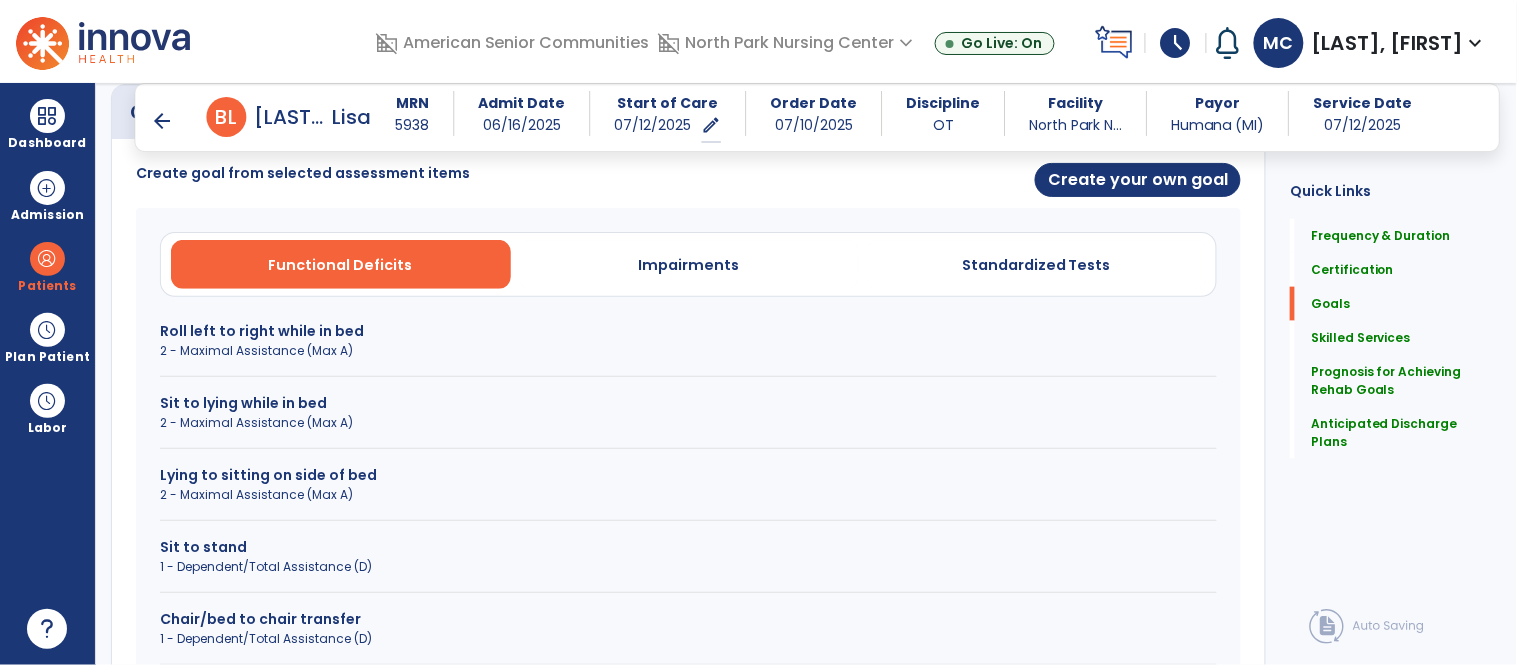 scroll, scrollTop: 535, scrollLeft: 0, axis: vertical 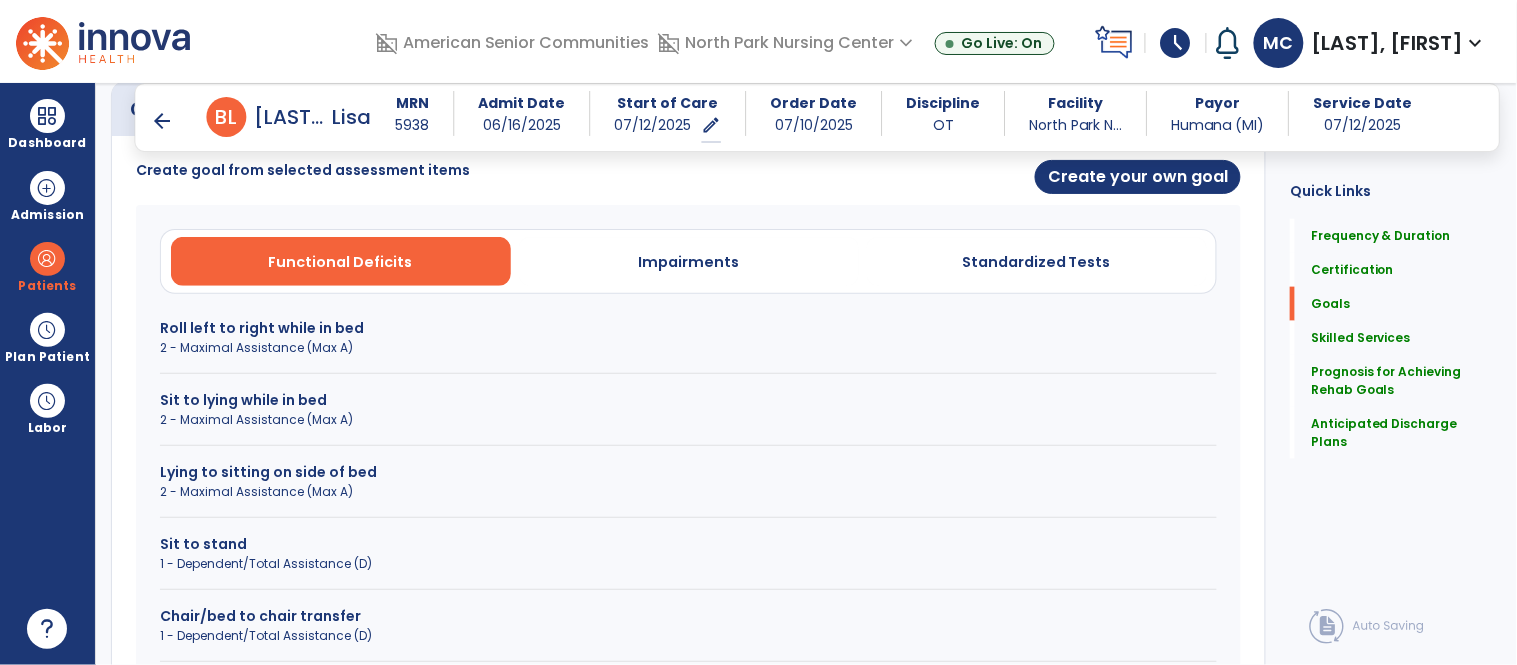 click on "2 - Maximal Assistance (Max A)" at bounding box center (688, 420) 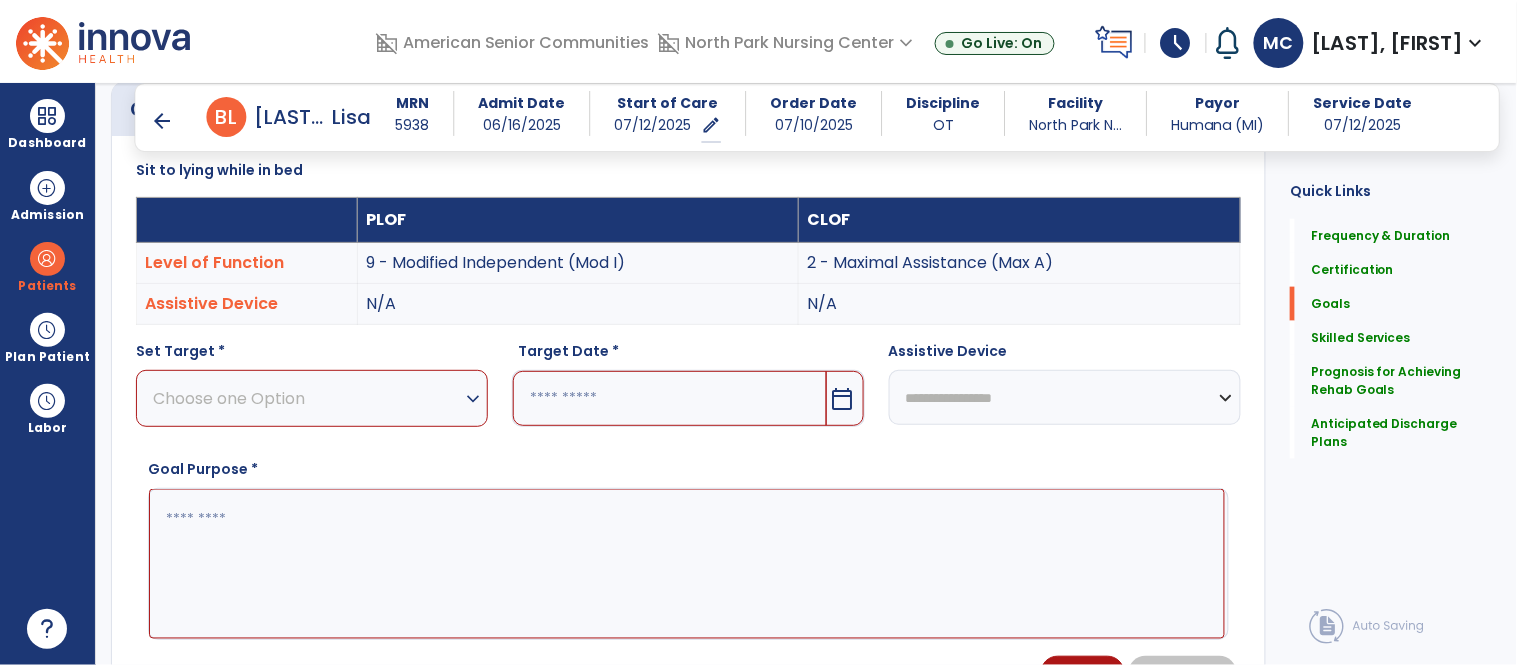 click on "expand_more" at bounding box center [473, 399] 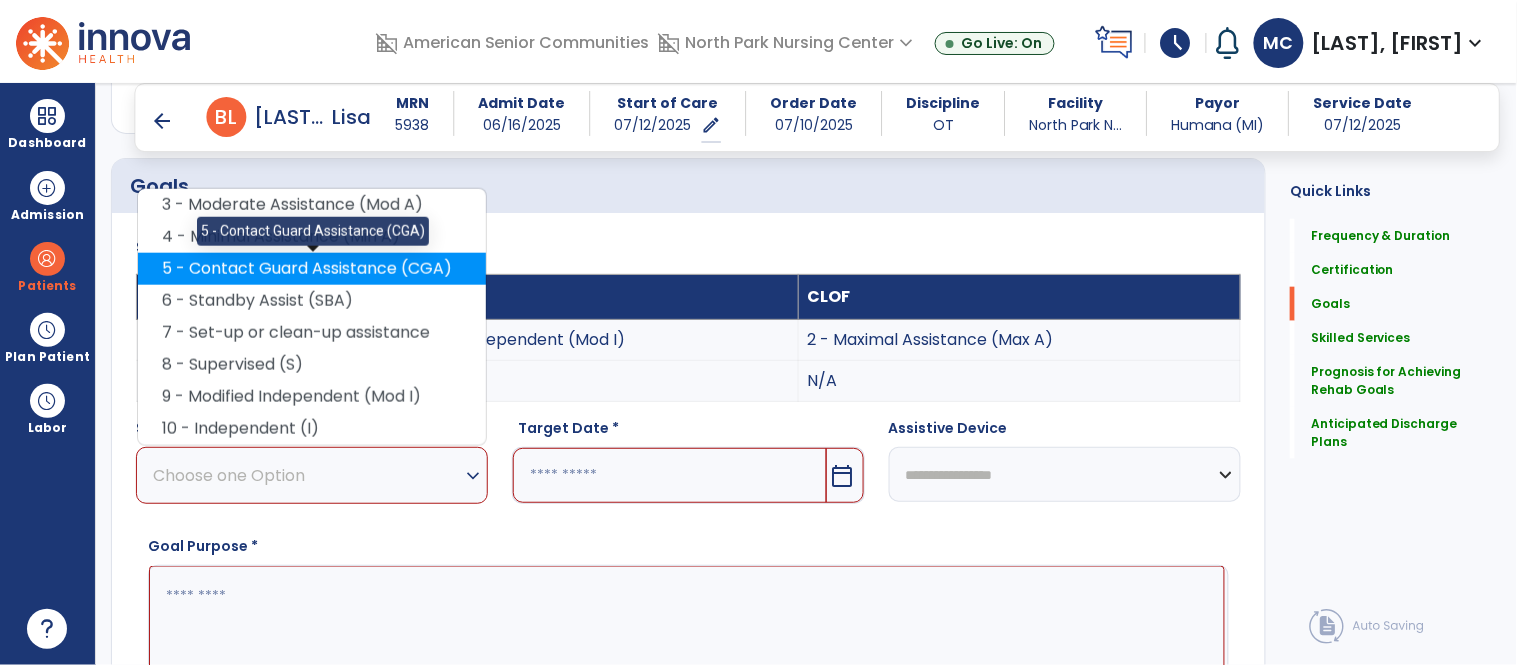 scroll, scrollTop: 451, scrollLeft: 0, axis: vertical 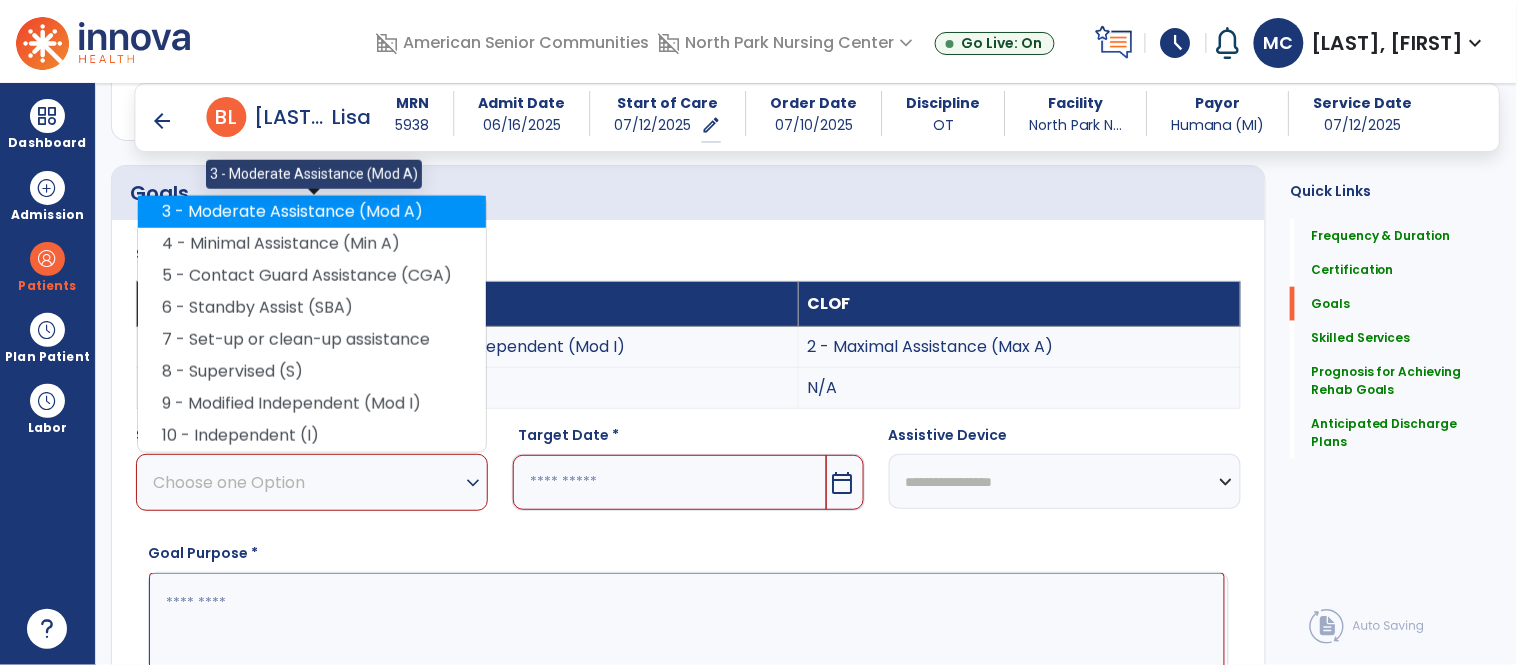 click on "3 - Moderate Assistance (Mod A)" at bounding box center [312, 212] 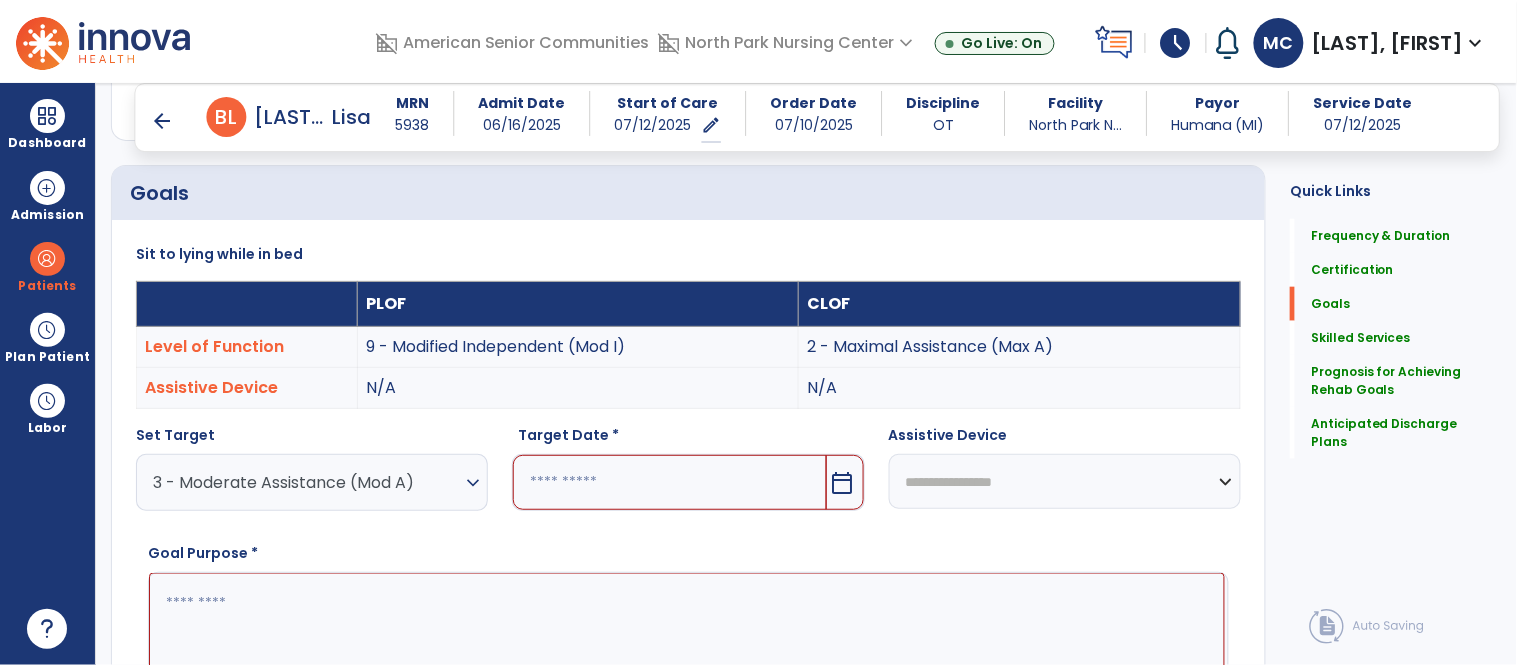 click on "calendar_today" at bounding box center (843, 483) 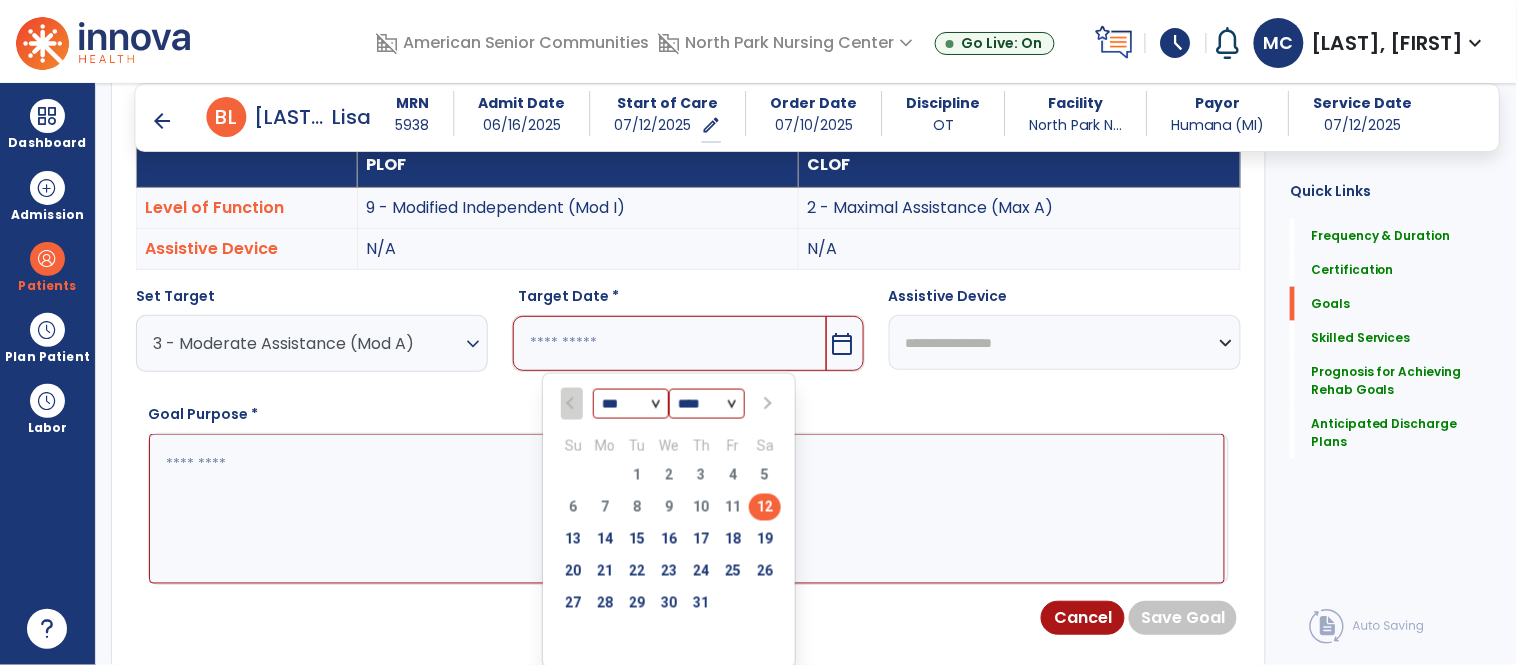 scroll, scrollTop: 595, scrollLeft: 0, axis: vertical 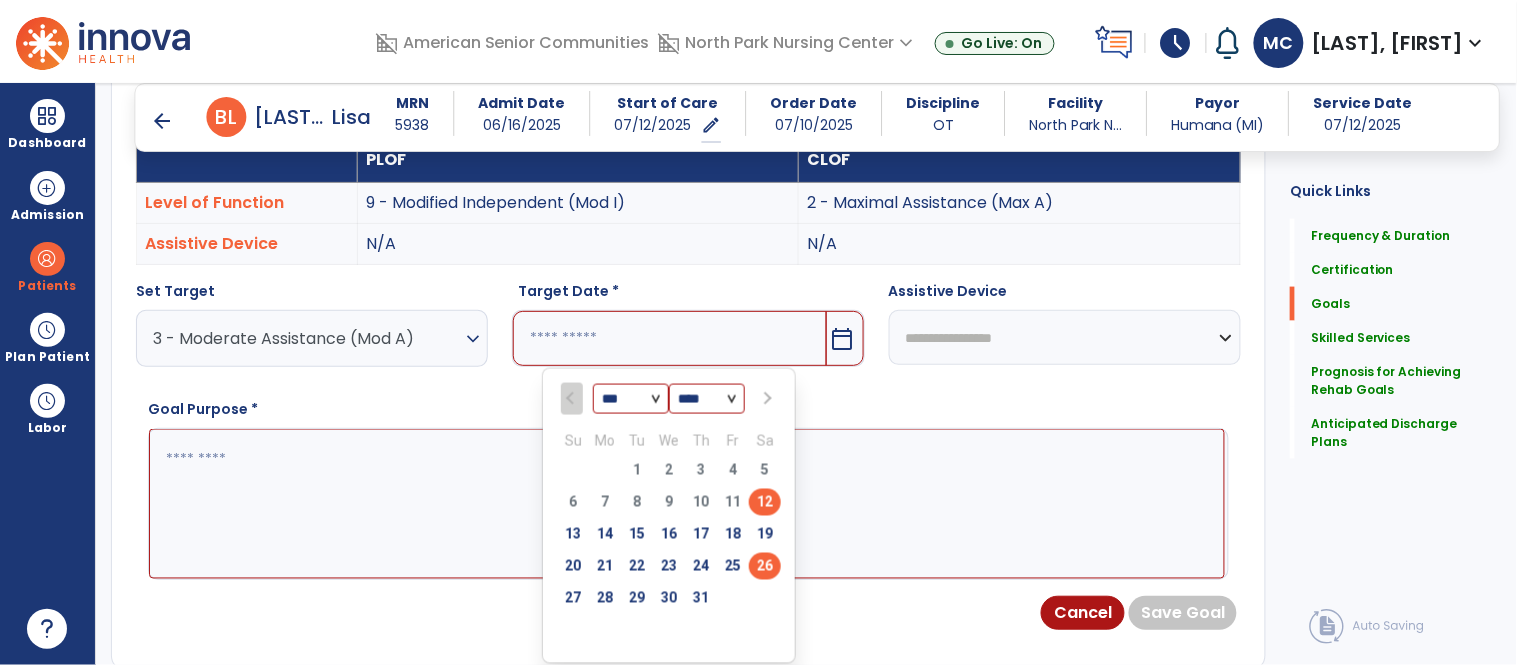 click on "26" at bounding box center (765, 566) 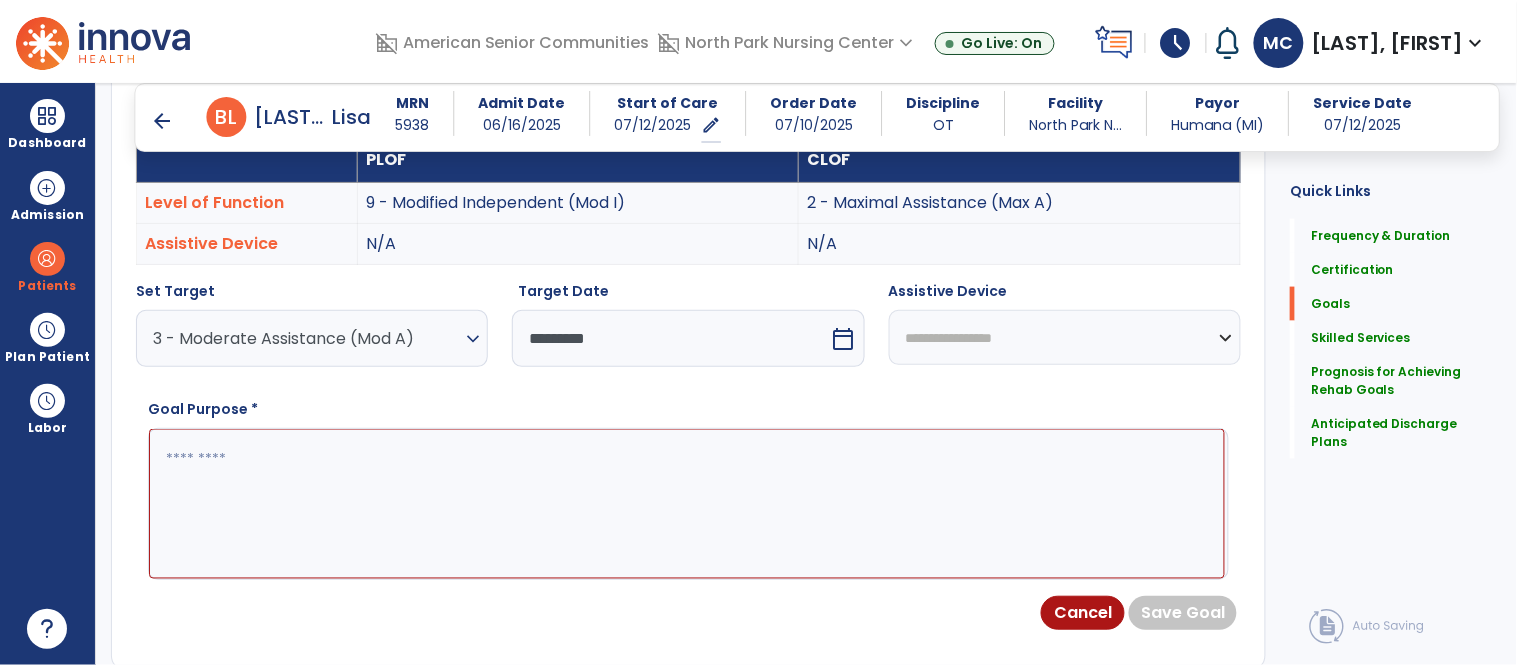 click at bounding box center [687, 504] 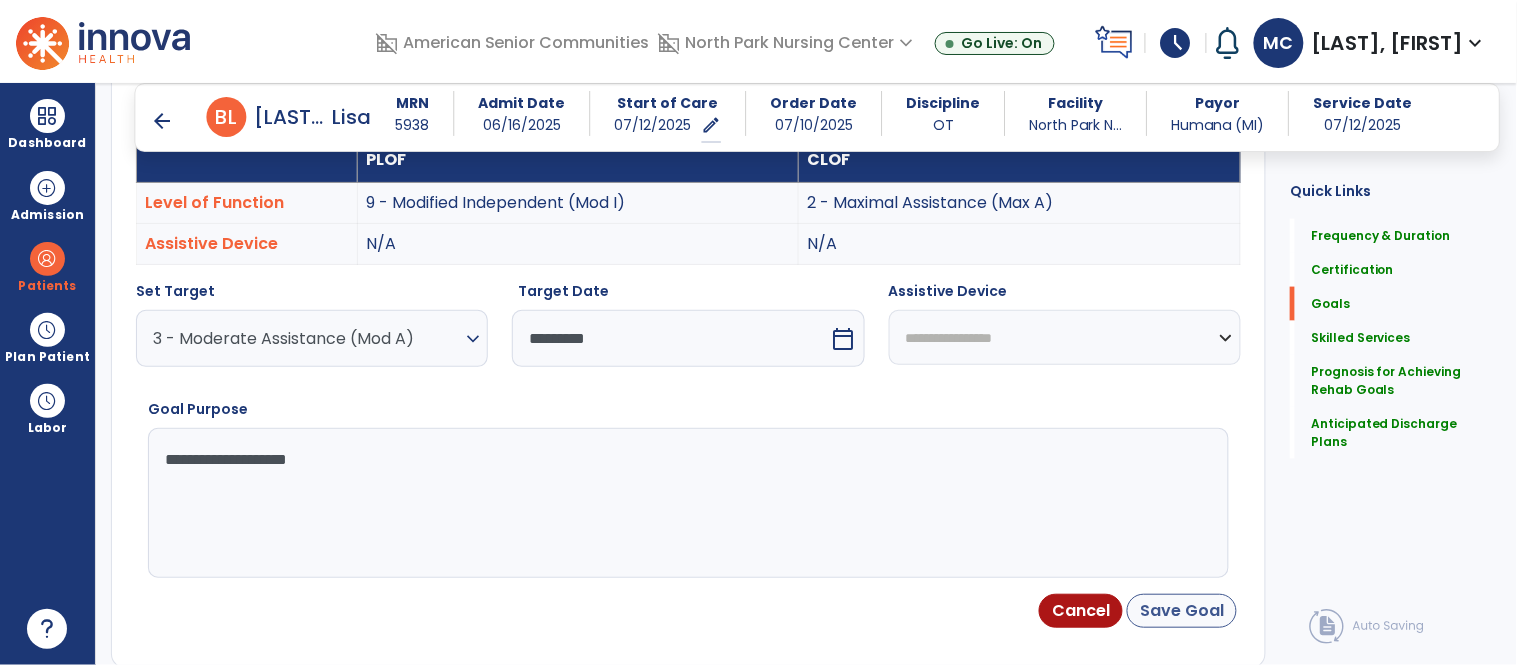 type on "**********" 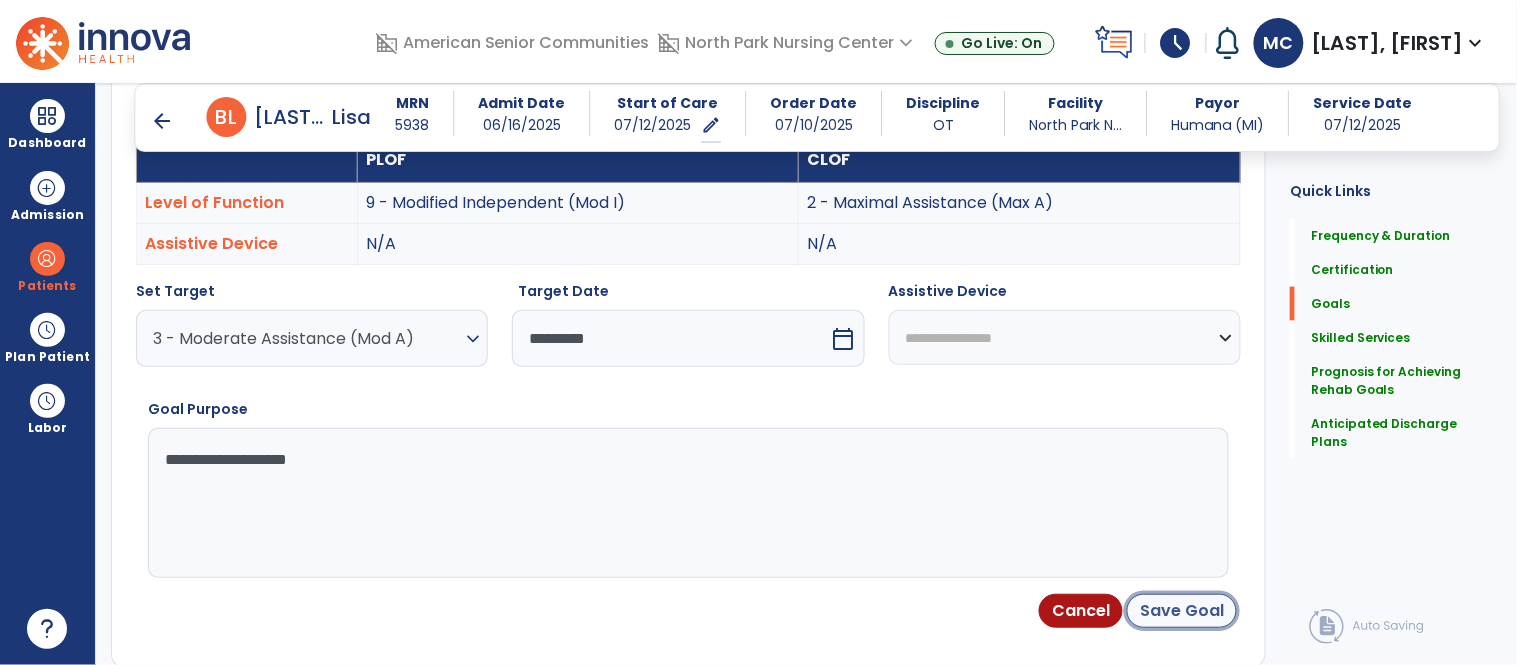 click on "Save Goal" at bounding box center (1182, 611) 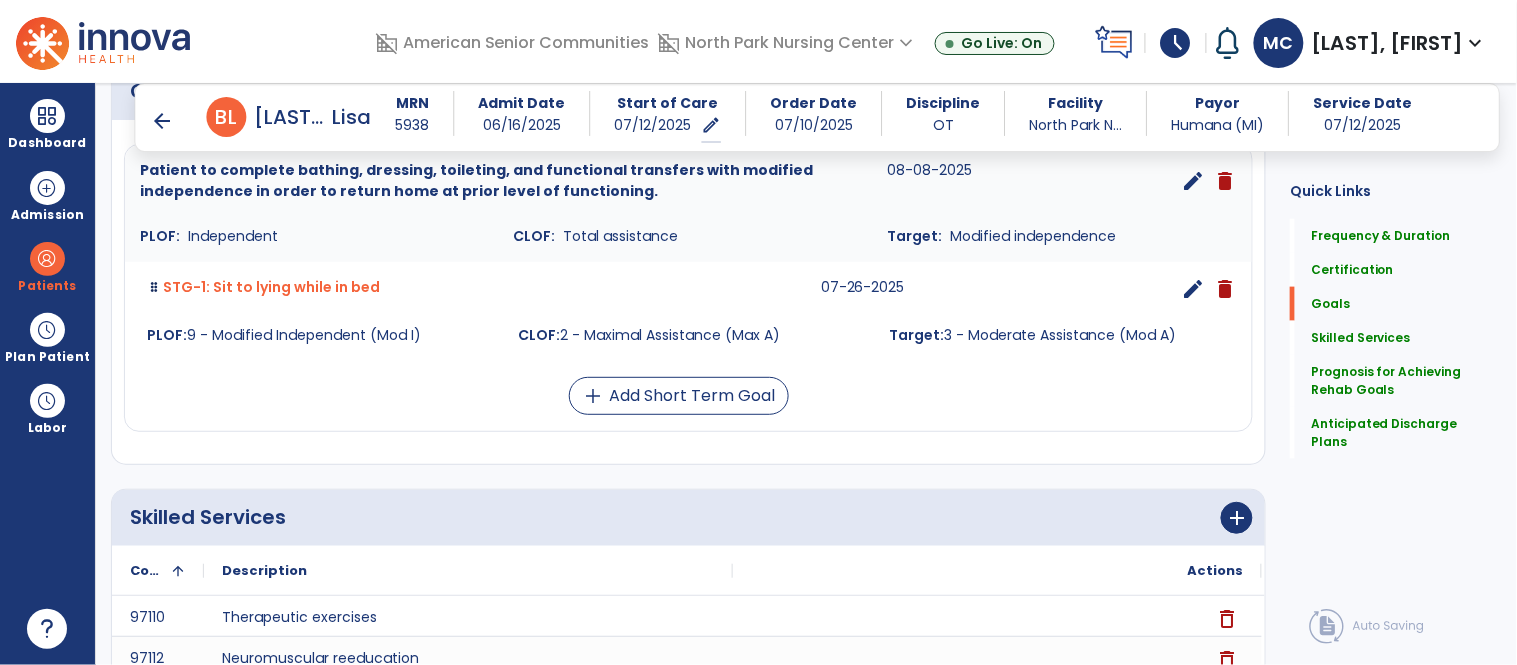 scroll, scrollTop: 547, scrollLeft: 0, axis: vertical 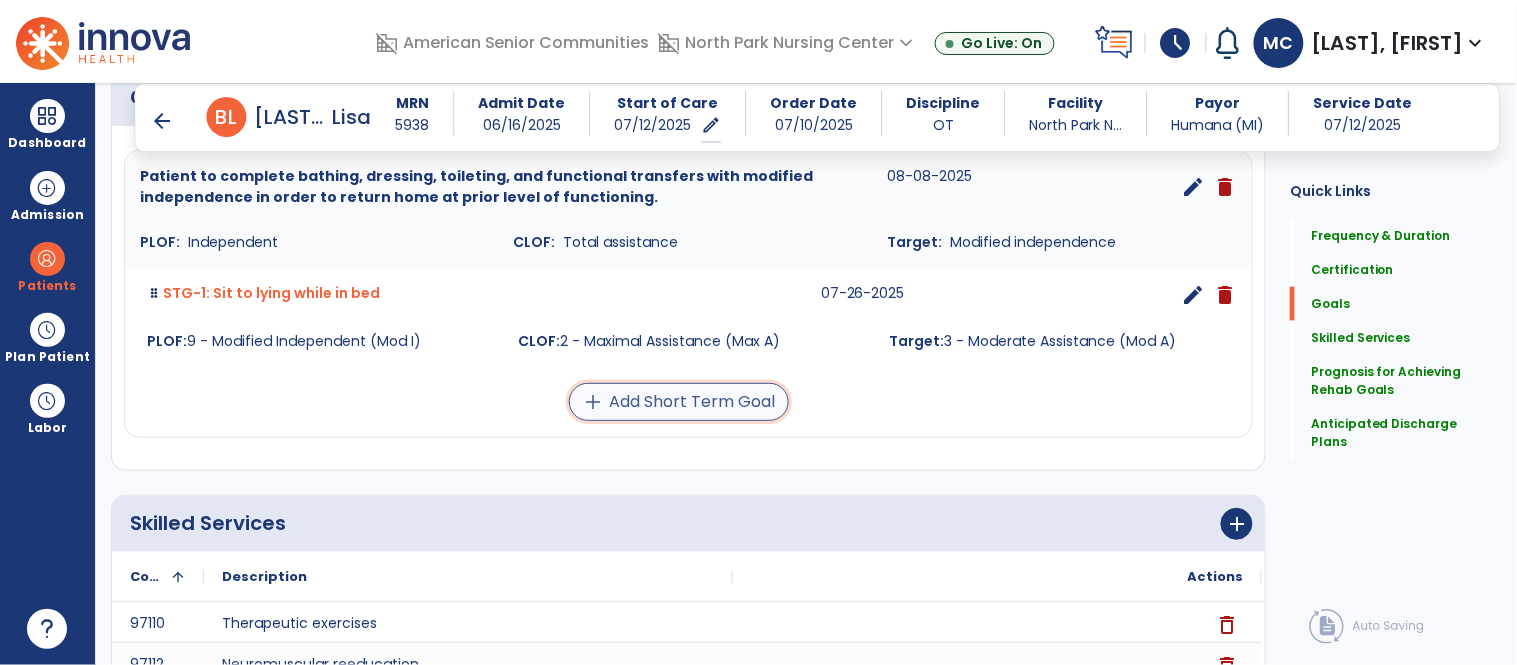 click on "add  Add Short Term Goal" at bounding box center [679, 402] 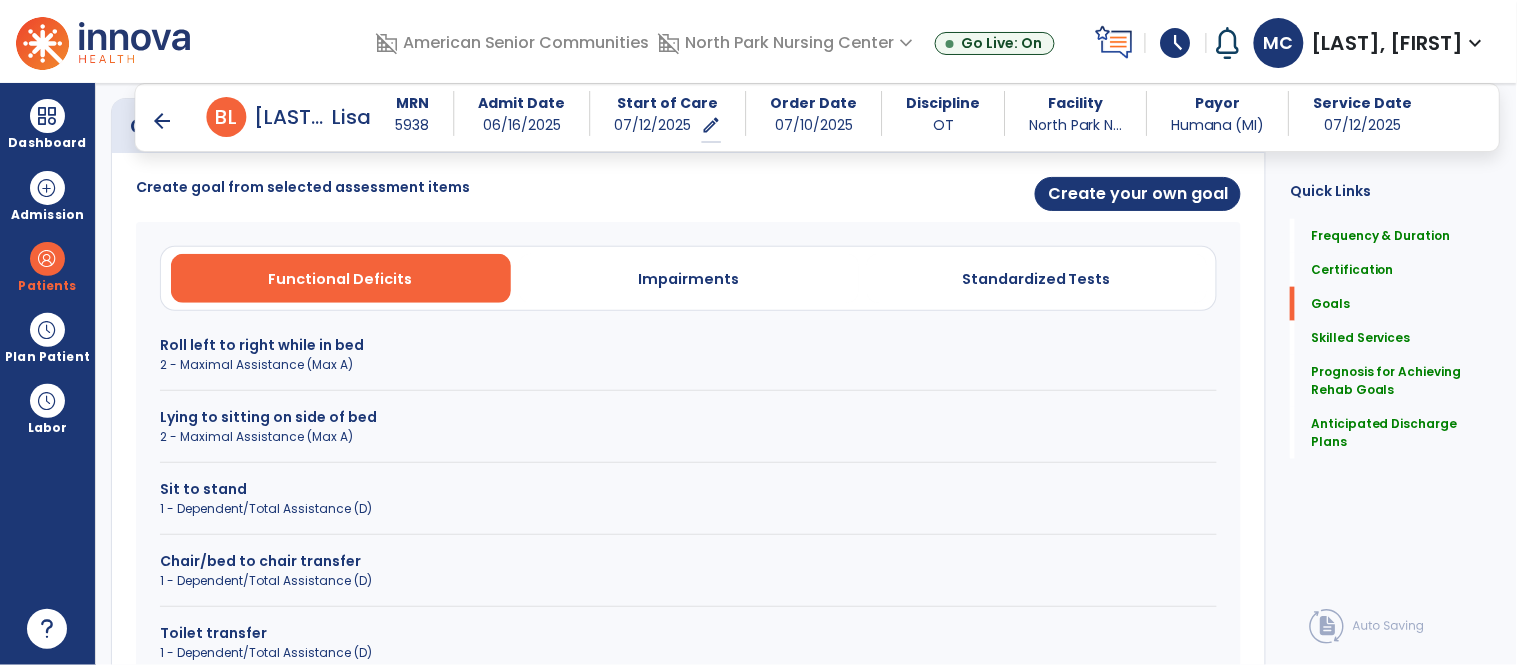 scroll, scrollTop: 515, scrollLeft: 0, axis: vertical 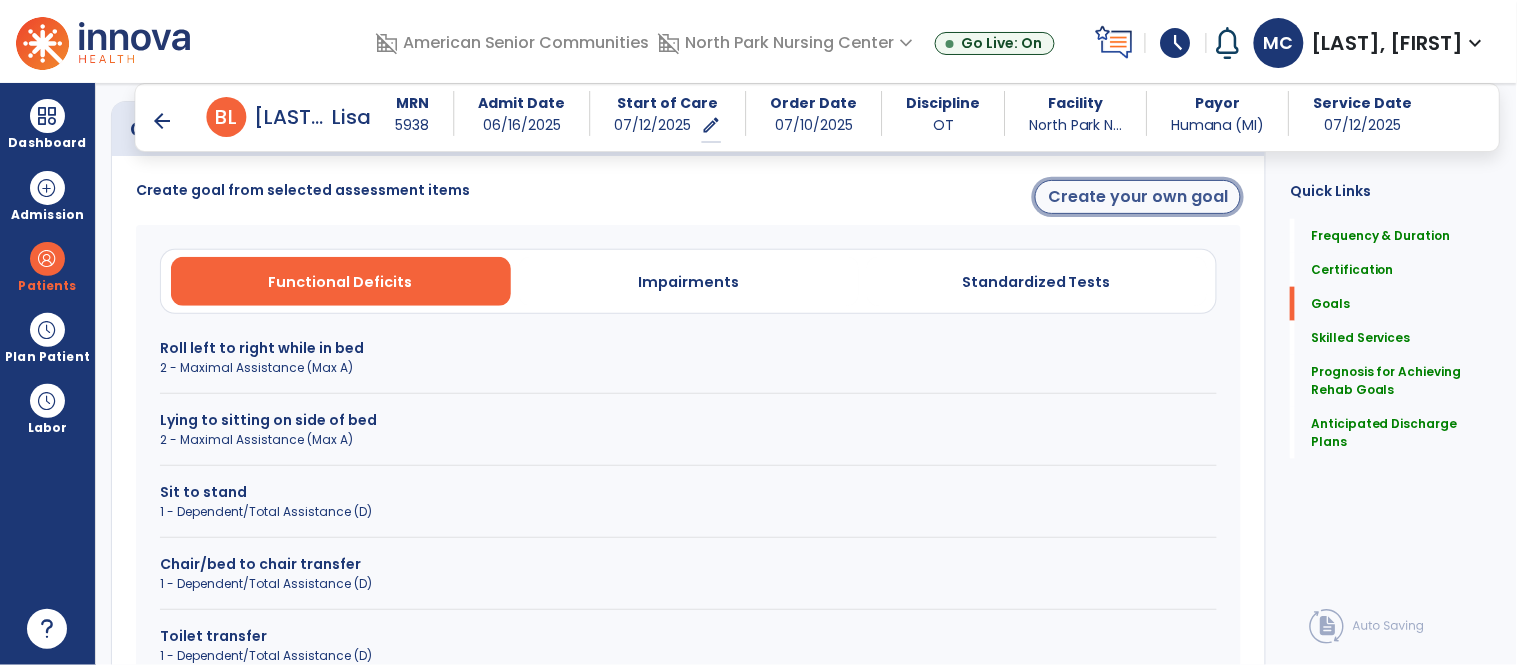 click on "Create your own goal" at bounding box center (1138, 197) 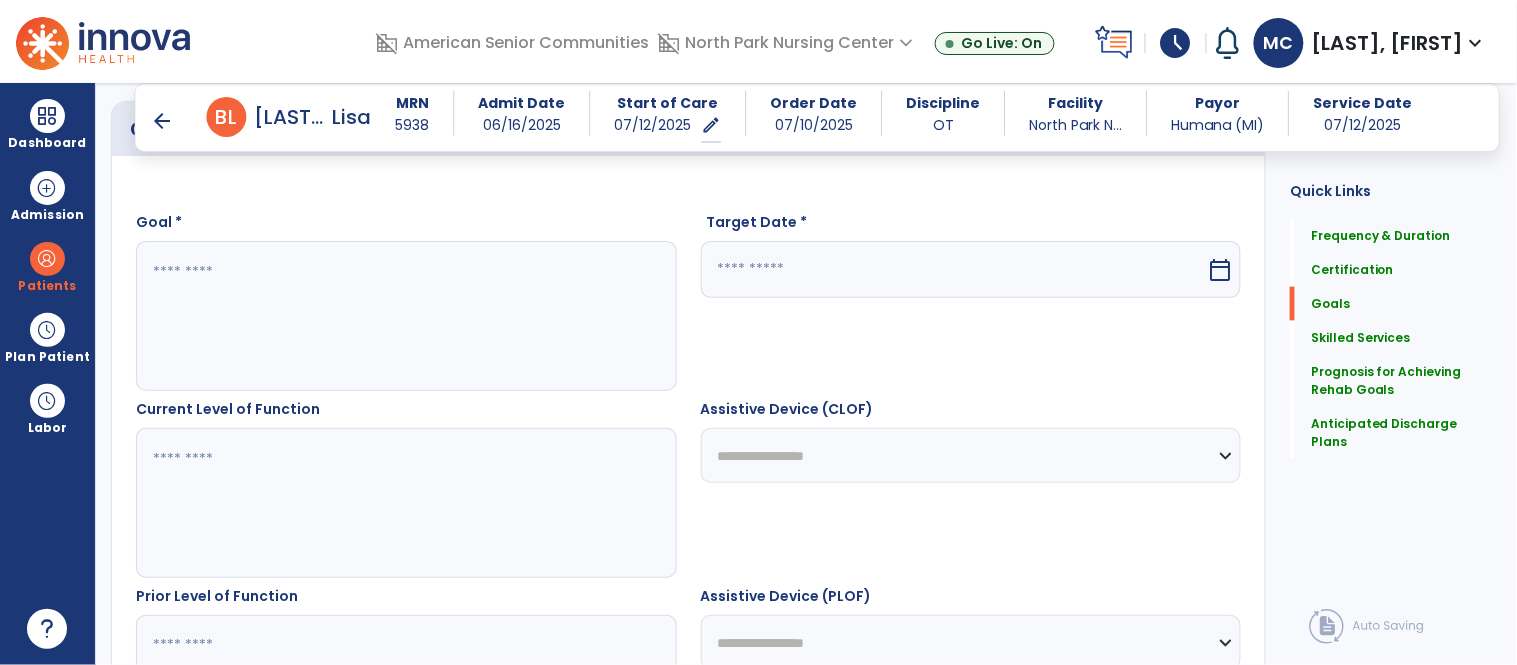 click at bounding box center [405, 316] 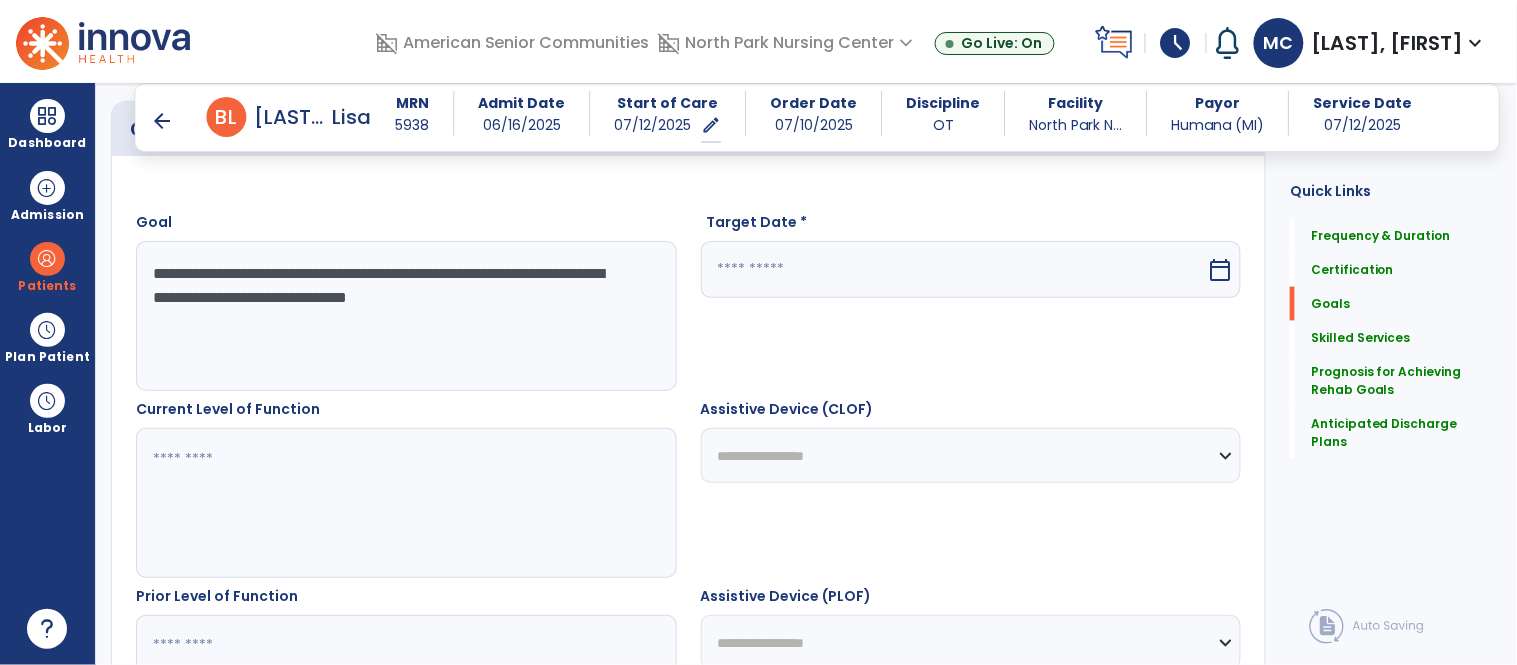 type on "**********" 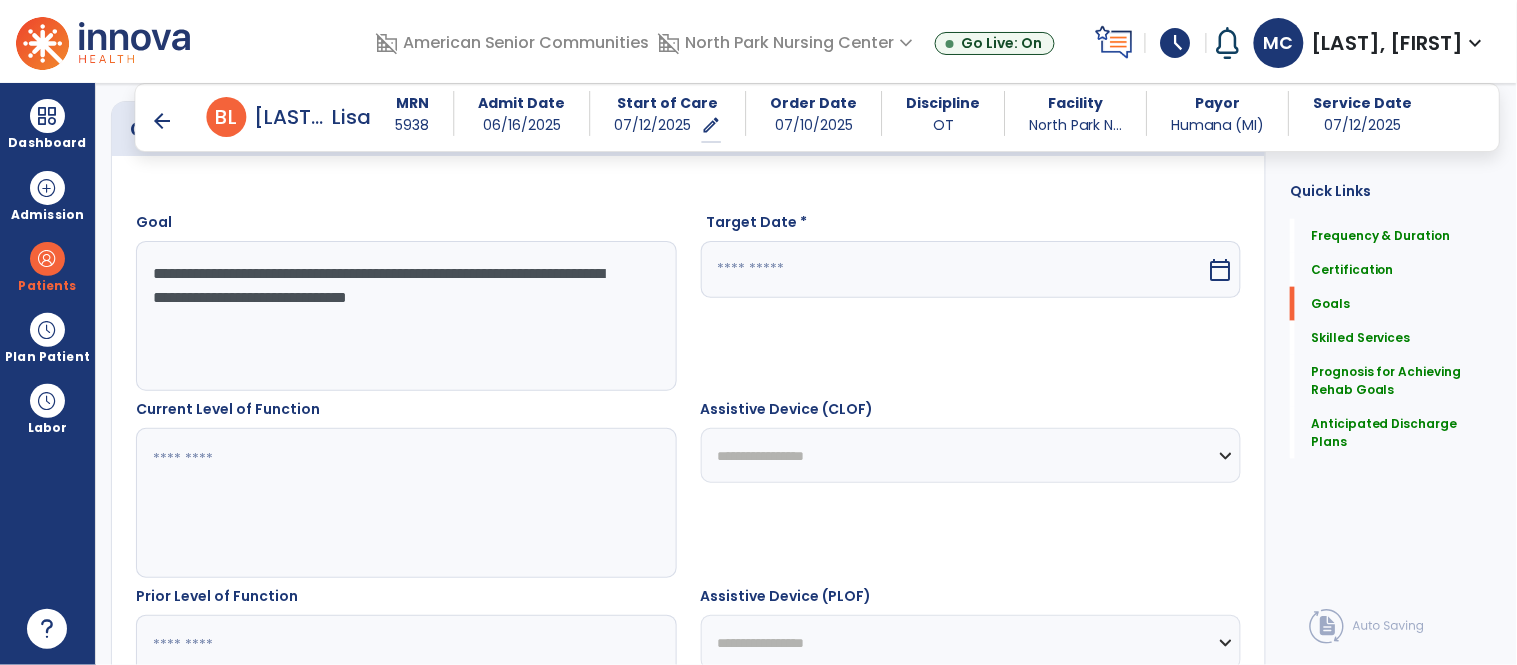 type on "*" 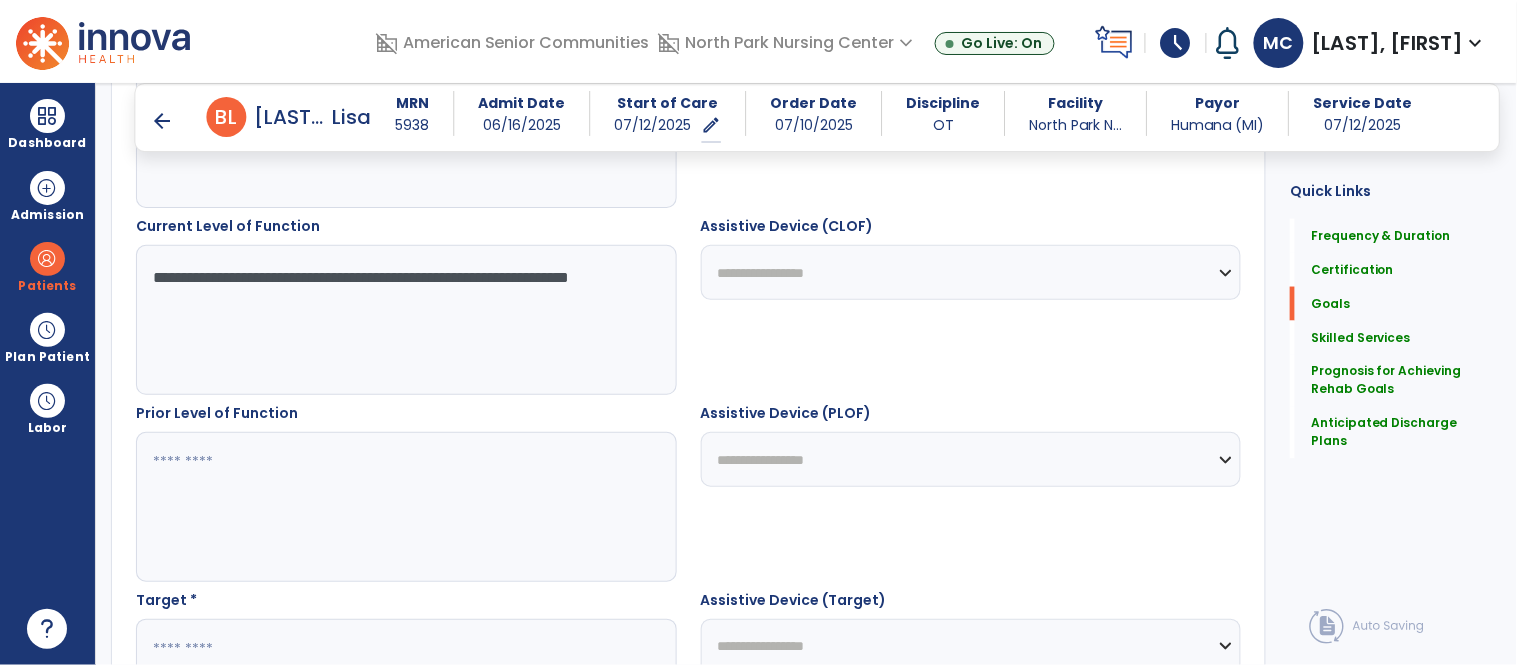 scroll, scrollTop: 700, scrollLeft: 0, axis: vertical 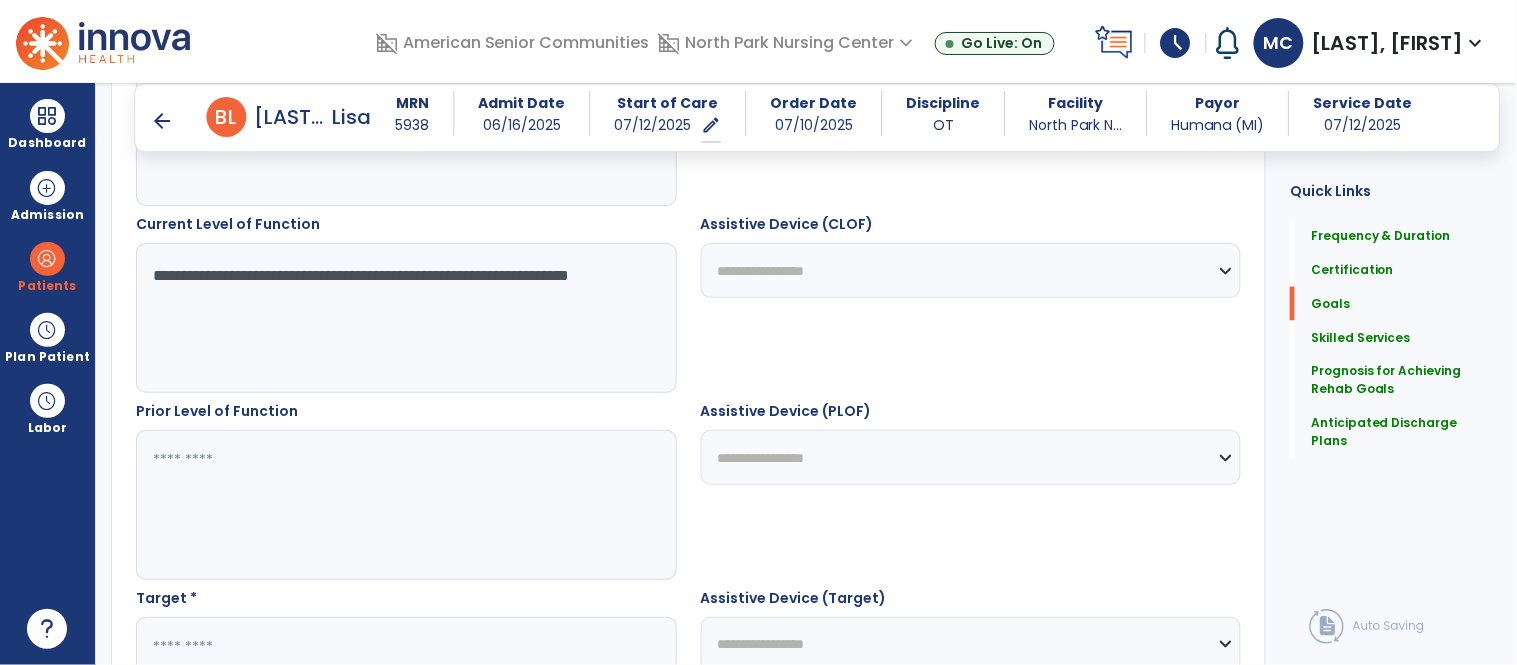 type on "**********" 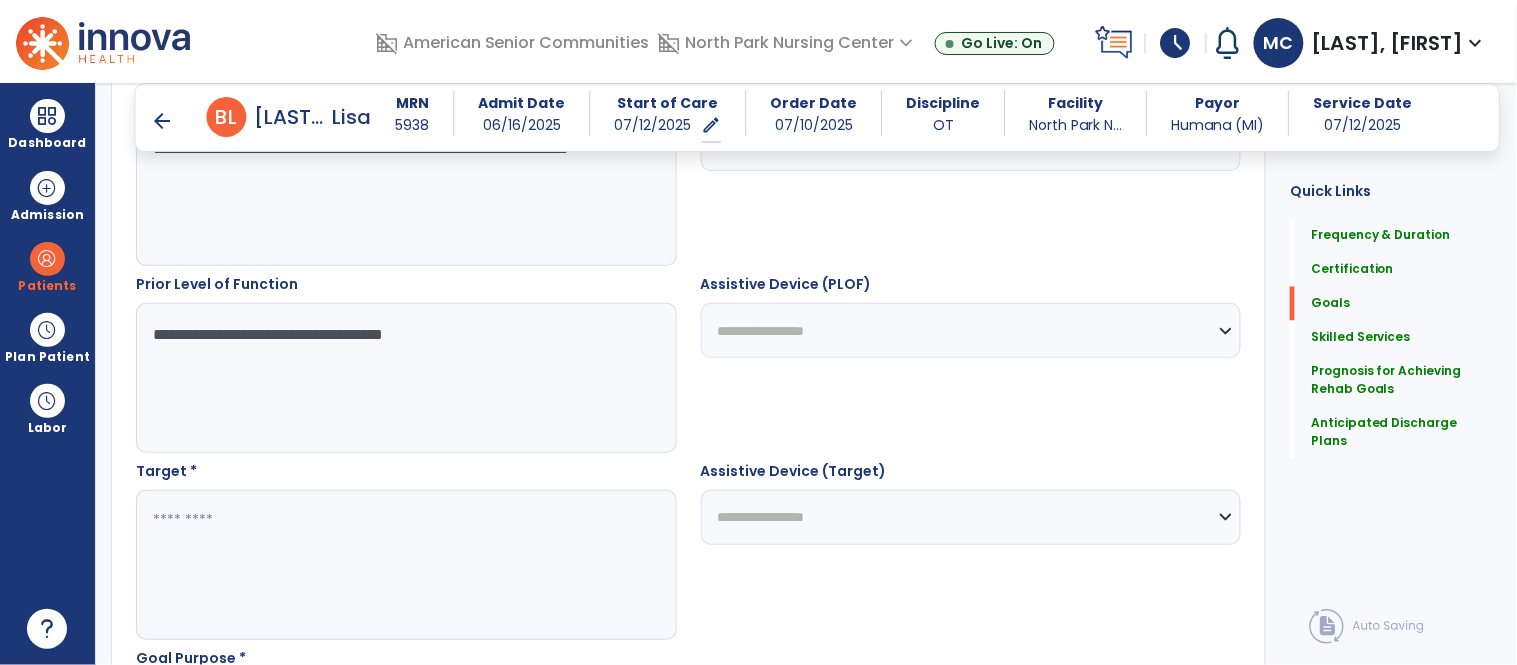 scroll, scrollTop: 831, scrollLeft: 0, axis: vertical 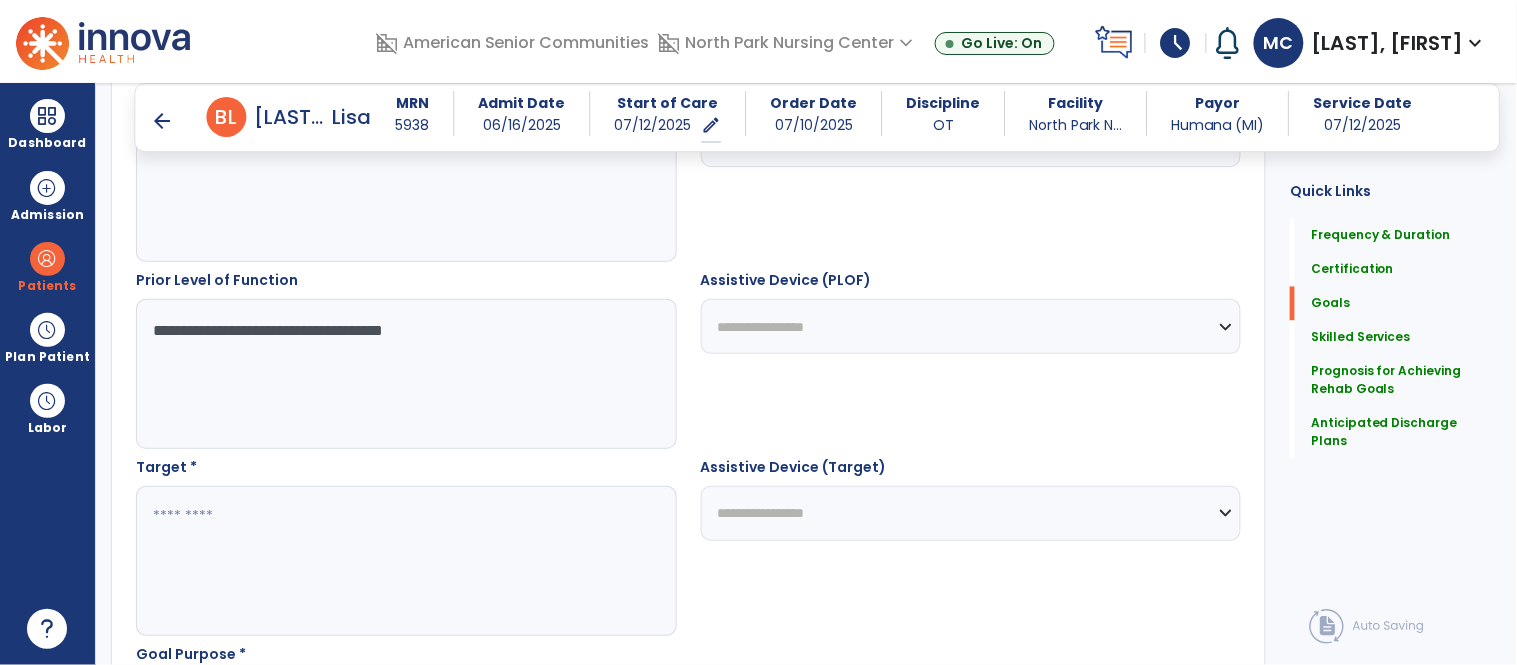 type on "**********" 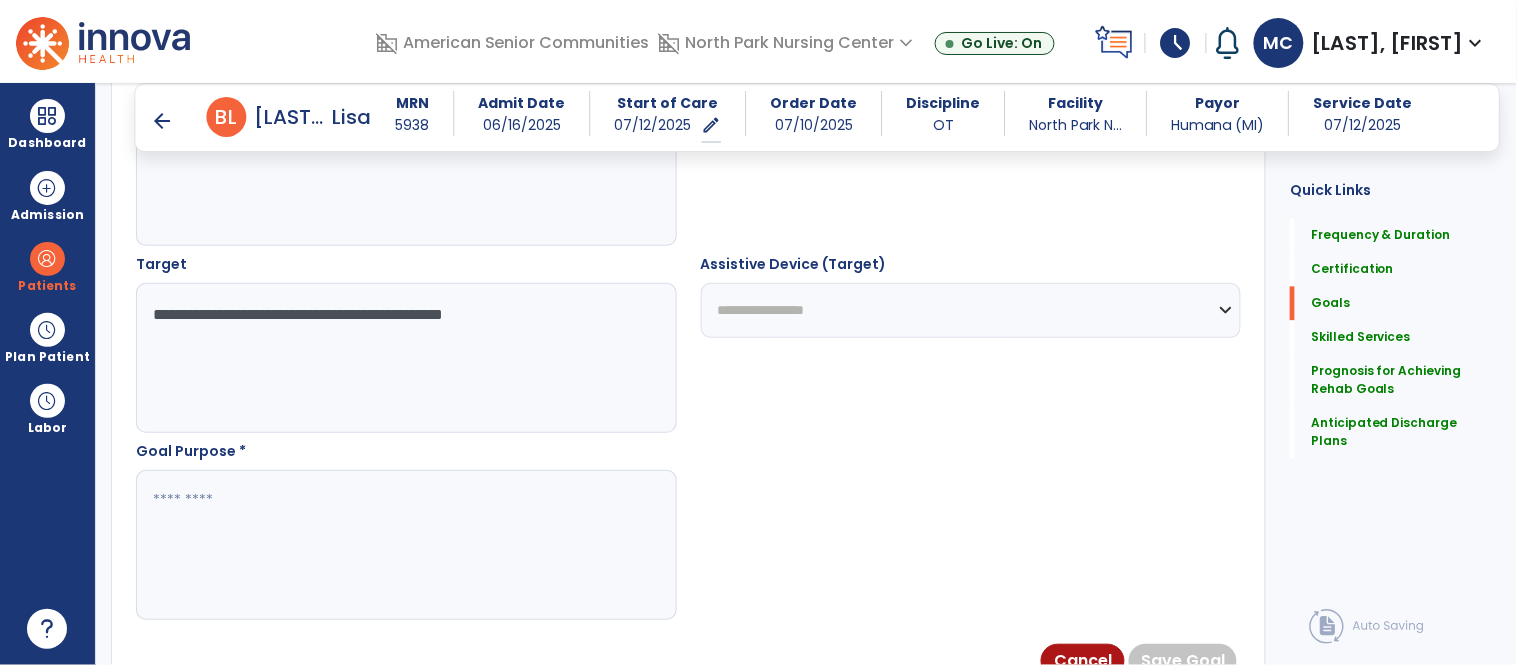 scroll, scrollTop: 1037, scrollLeft: 0, axis: vertical 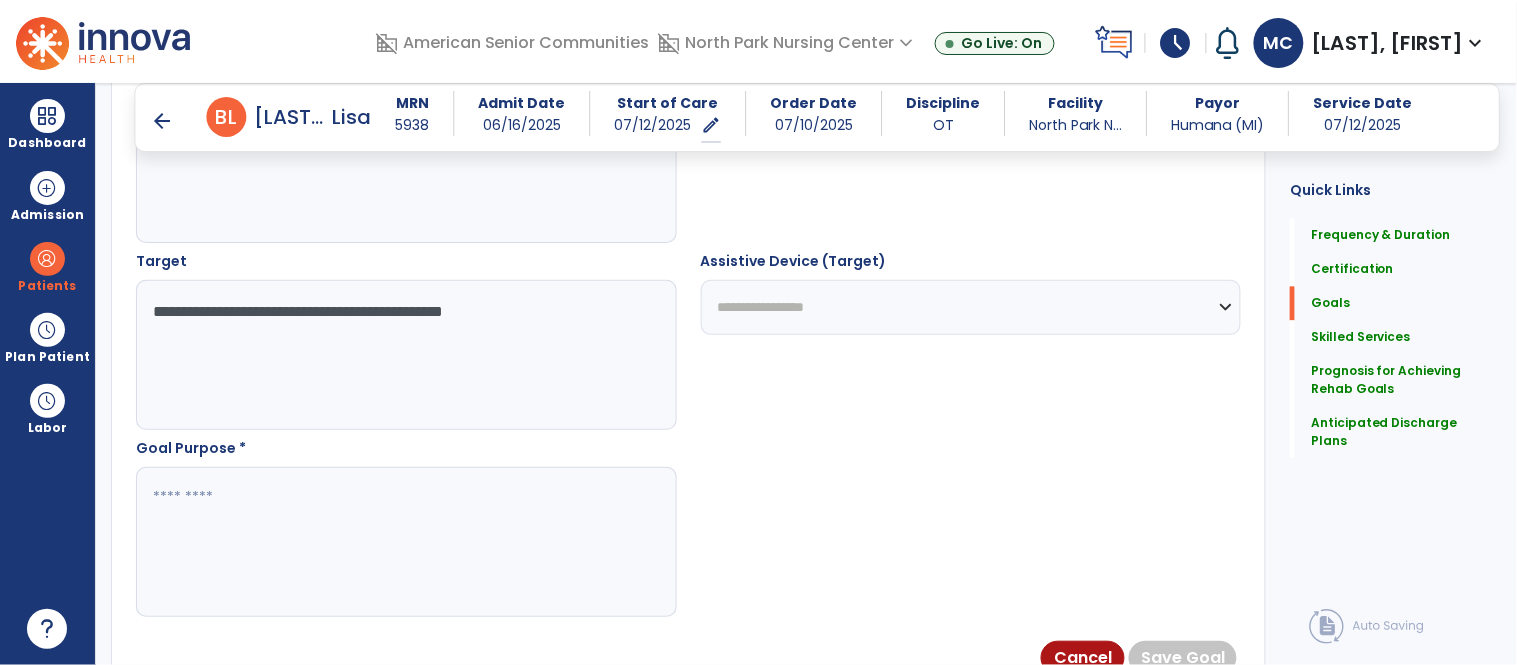 type on "**********" 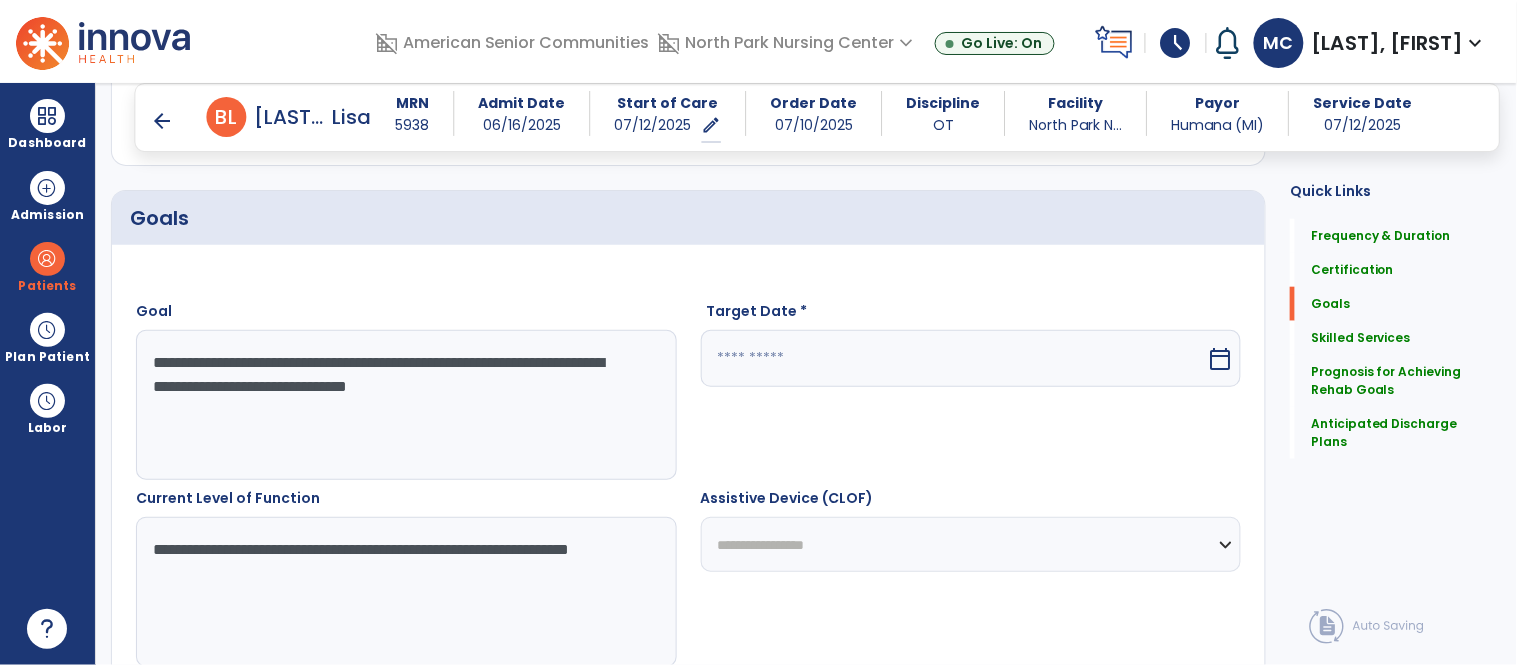 scroll, scrollTop: 430, scrollLeft: 0, axis: vertical 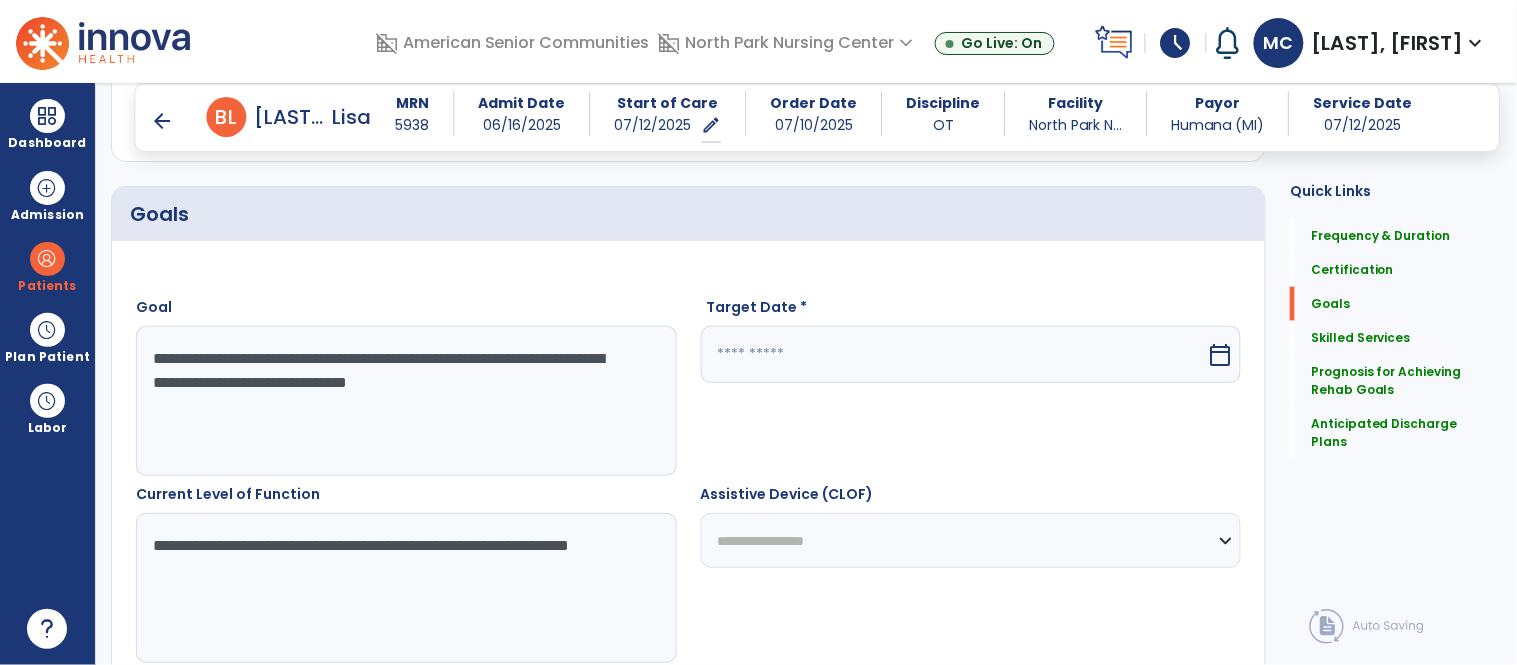 type on "**********" 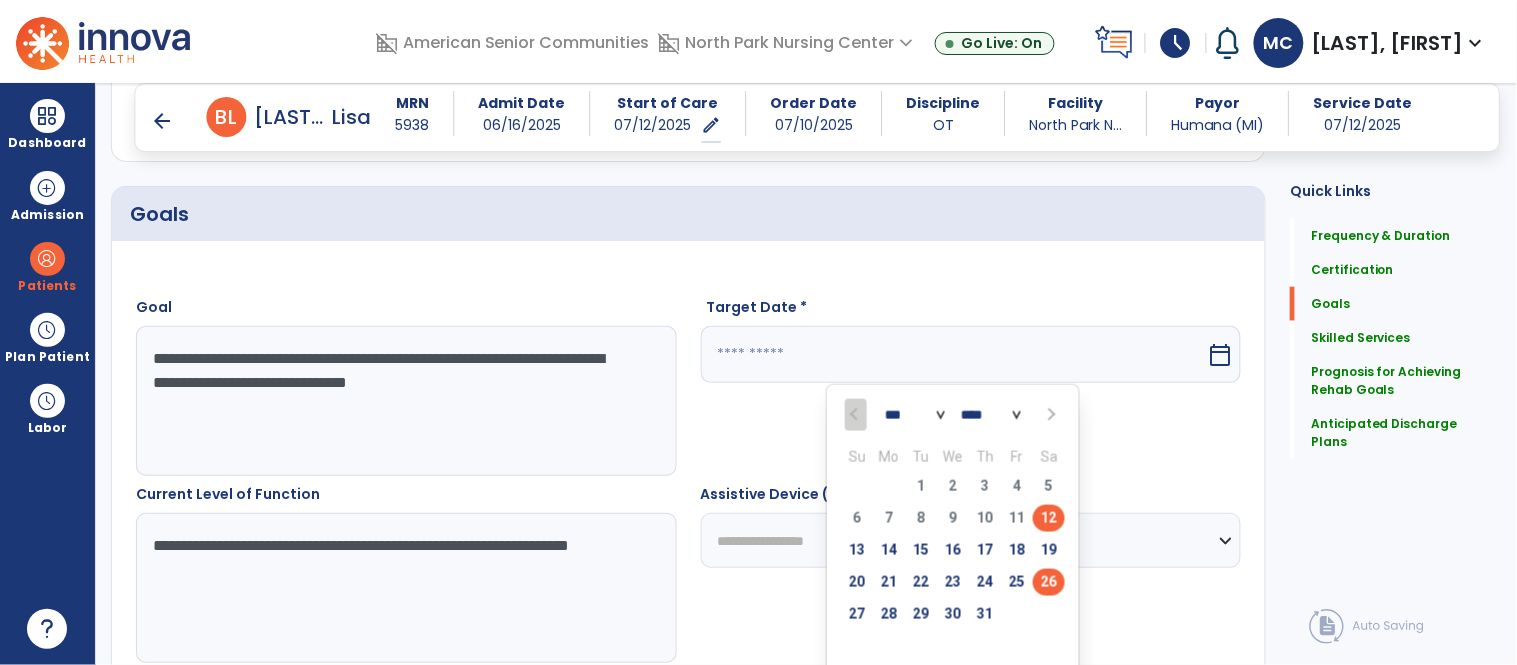 click on "26" at bounding box center [1049, 582] 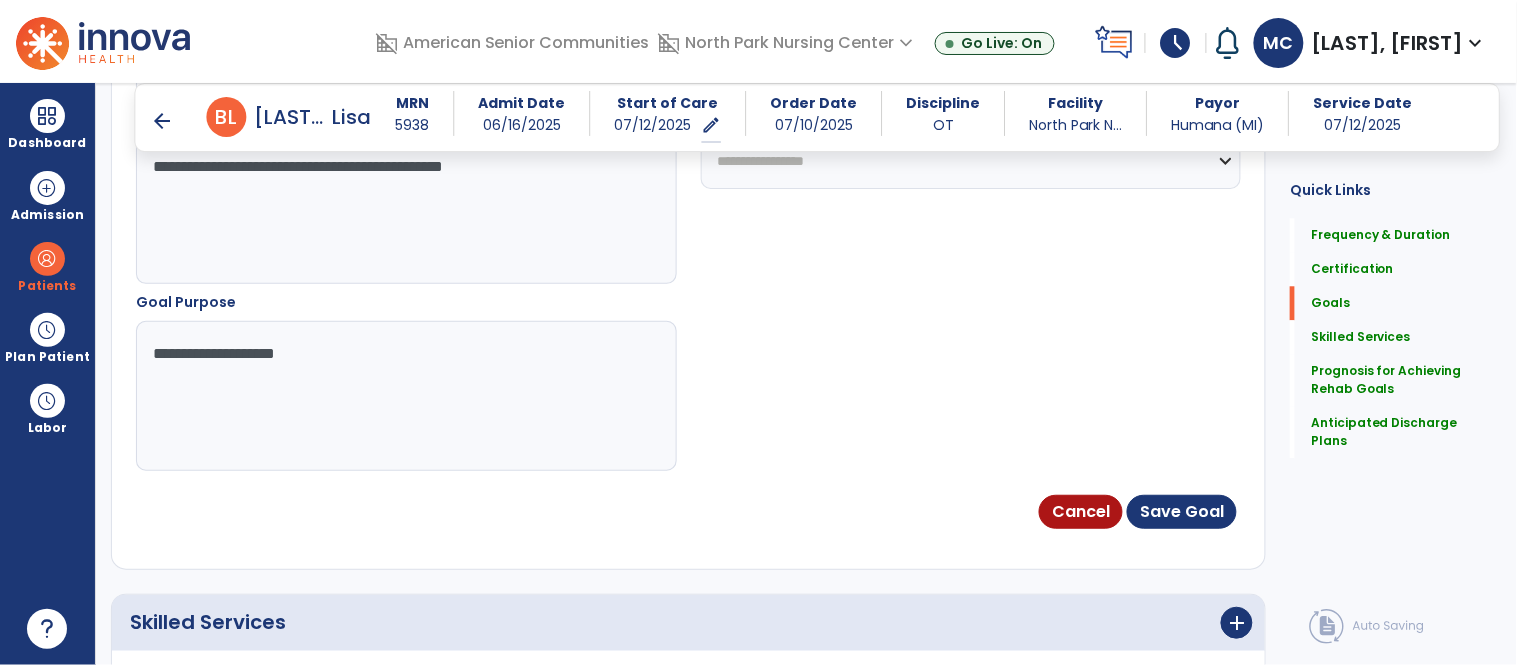 scroll, scrollTop: 1186, scrollLeft: 0, axis: vertical 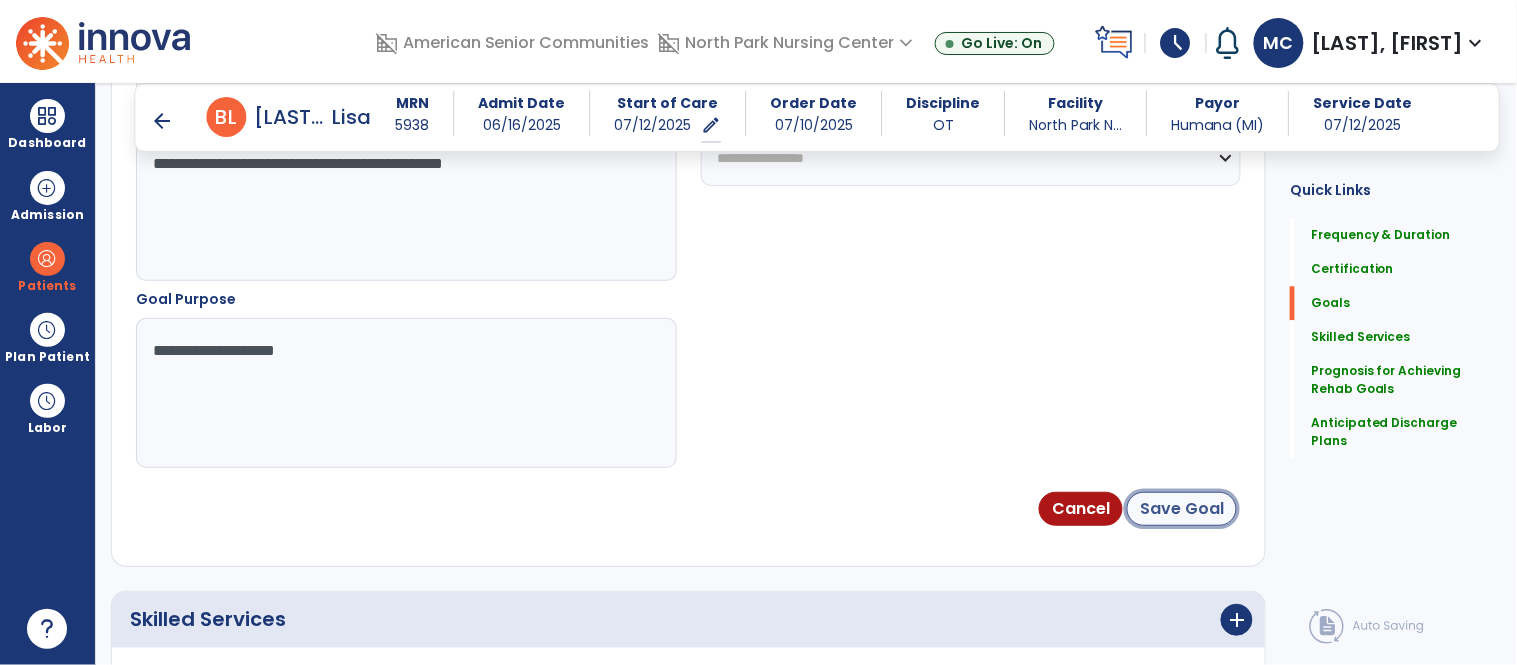click on "Save Goal" at bounding box center [1182, 509] 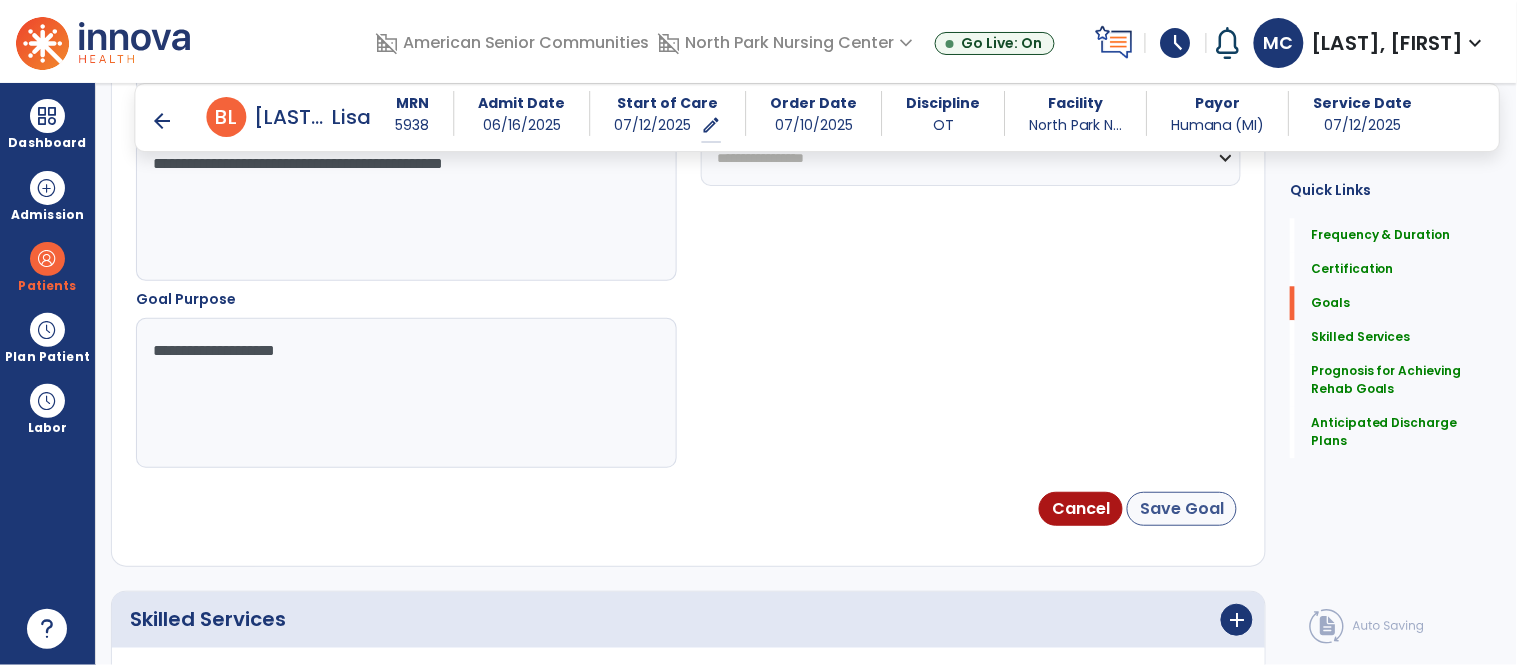 scroll, scrollTop: 107, scrollLeft: 0, axis: vertical 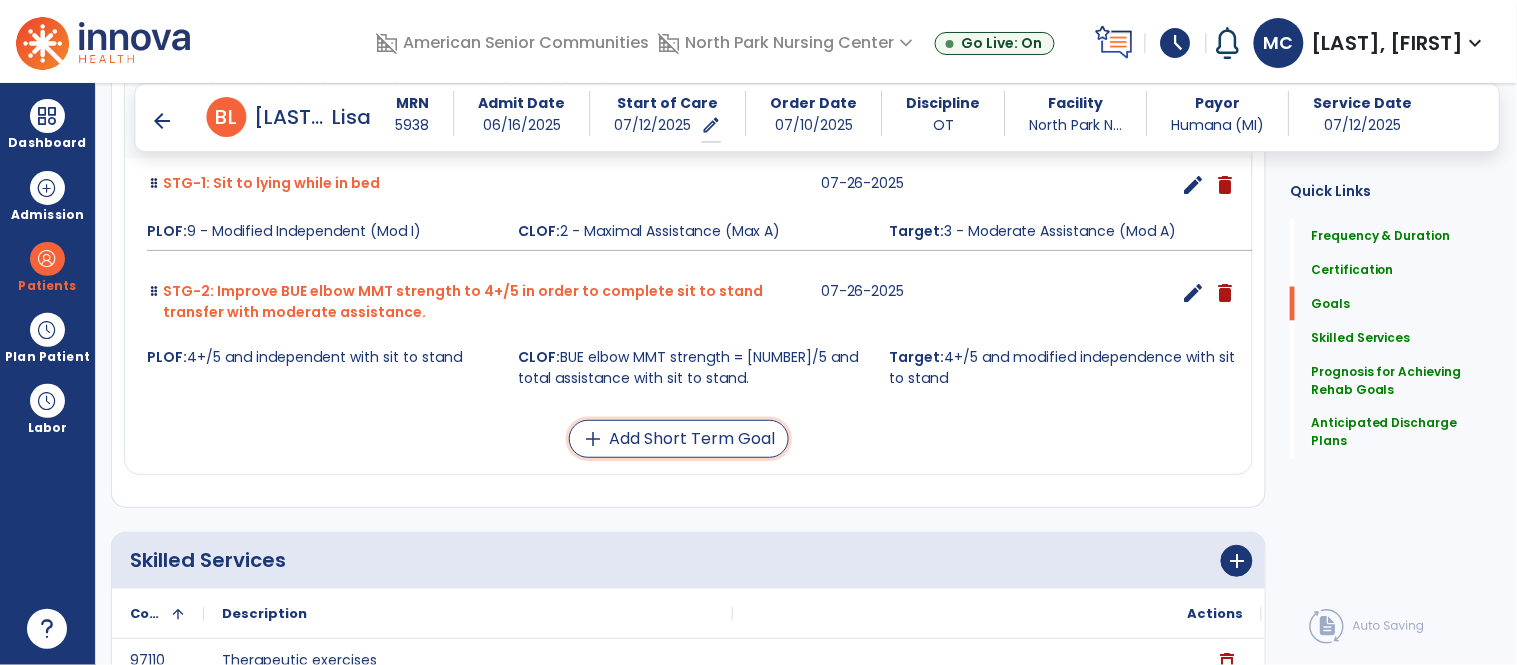 click on "add  Add Short Term Goal" at bounding box center (679, 439) 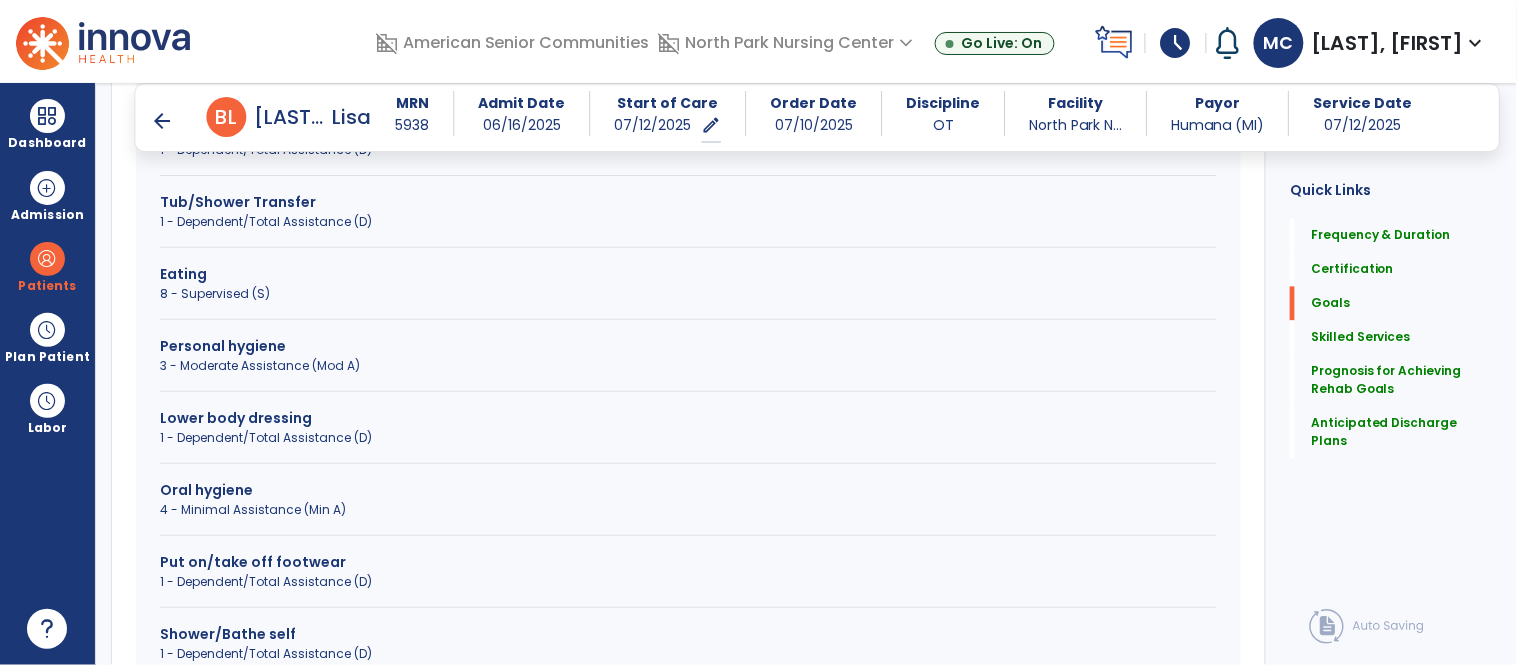 scroll, scrollTop: 1022, scrollLeft: 0, axis: vertical 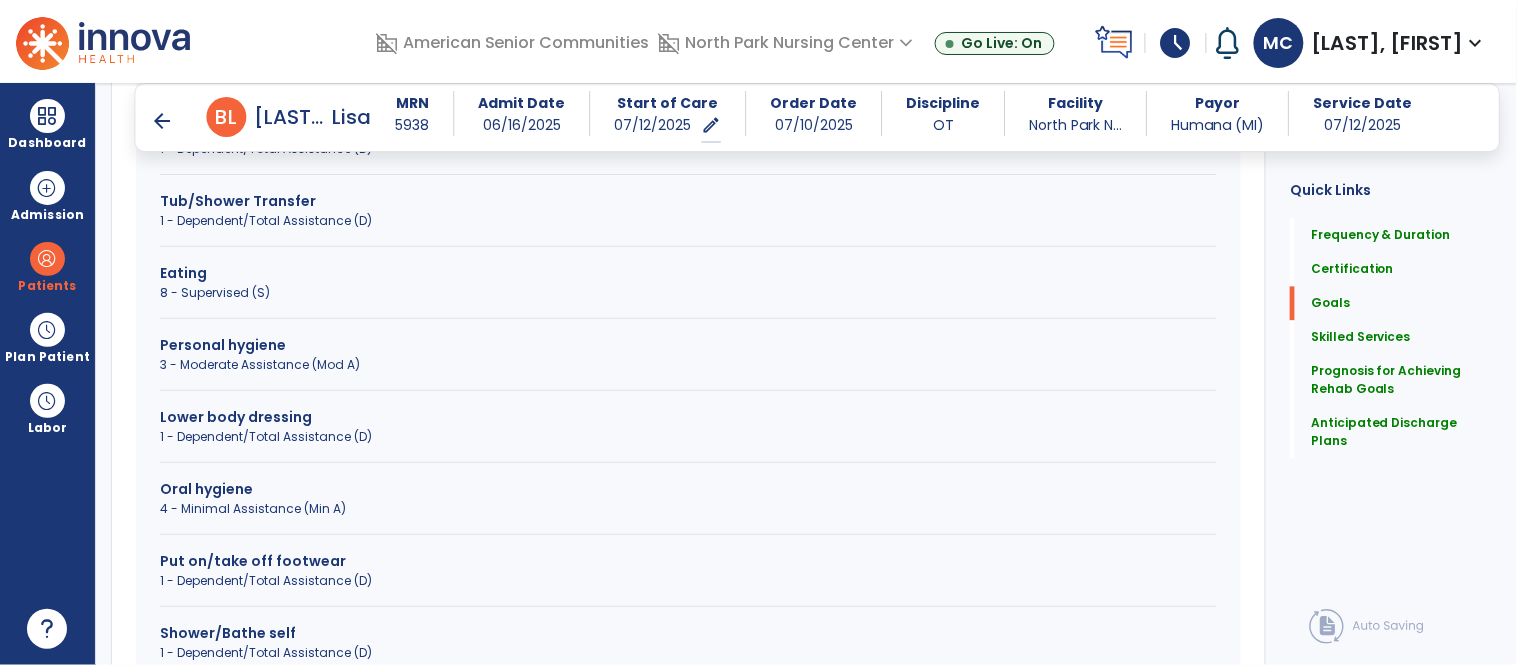 click on "Personal hygiene 3 - Moderate Assistance (Mod A)" at bounding box center (688, 363) 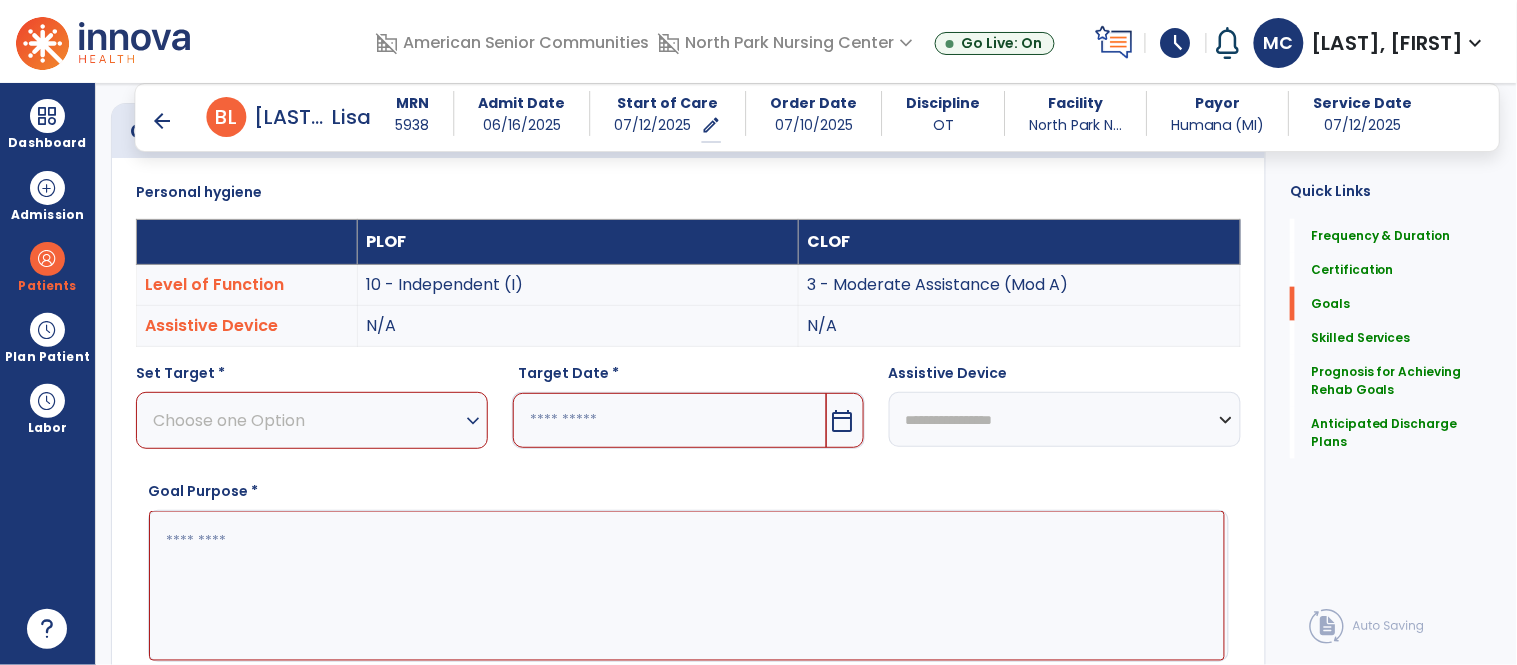 scroll, scrollTop: 514, scrollLeft: 0, axis: vertical 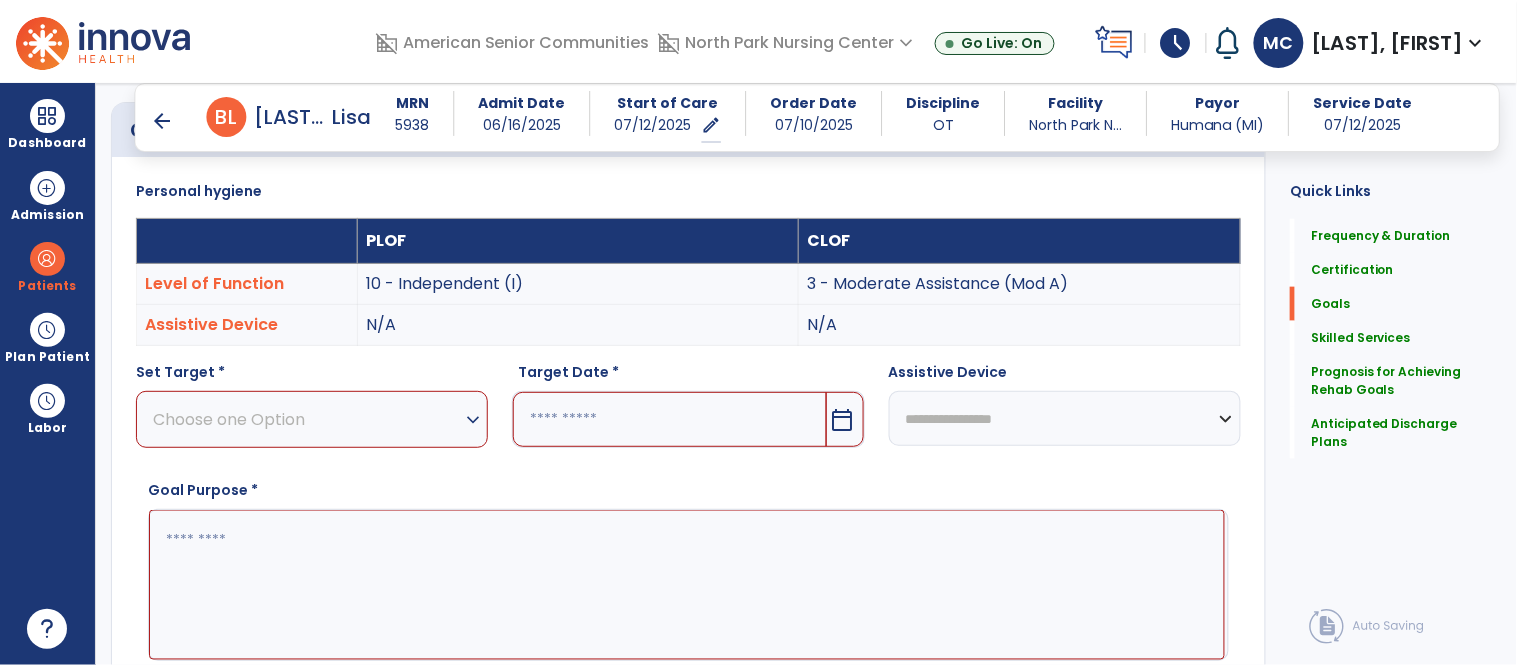 click on "expand_more" at bounding box center (473, 420) 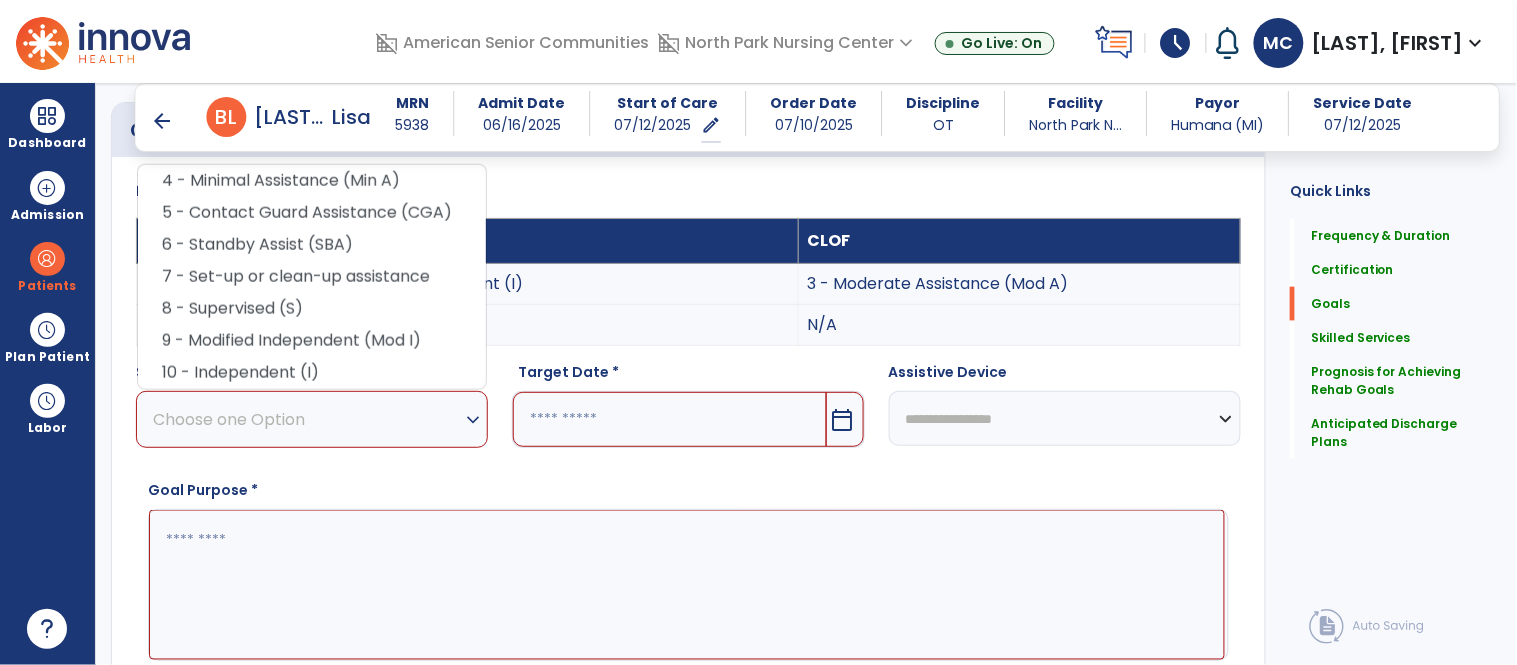 click on "4 - Minimal Assistance (Min A)" at bounding box center (312, 181) 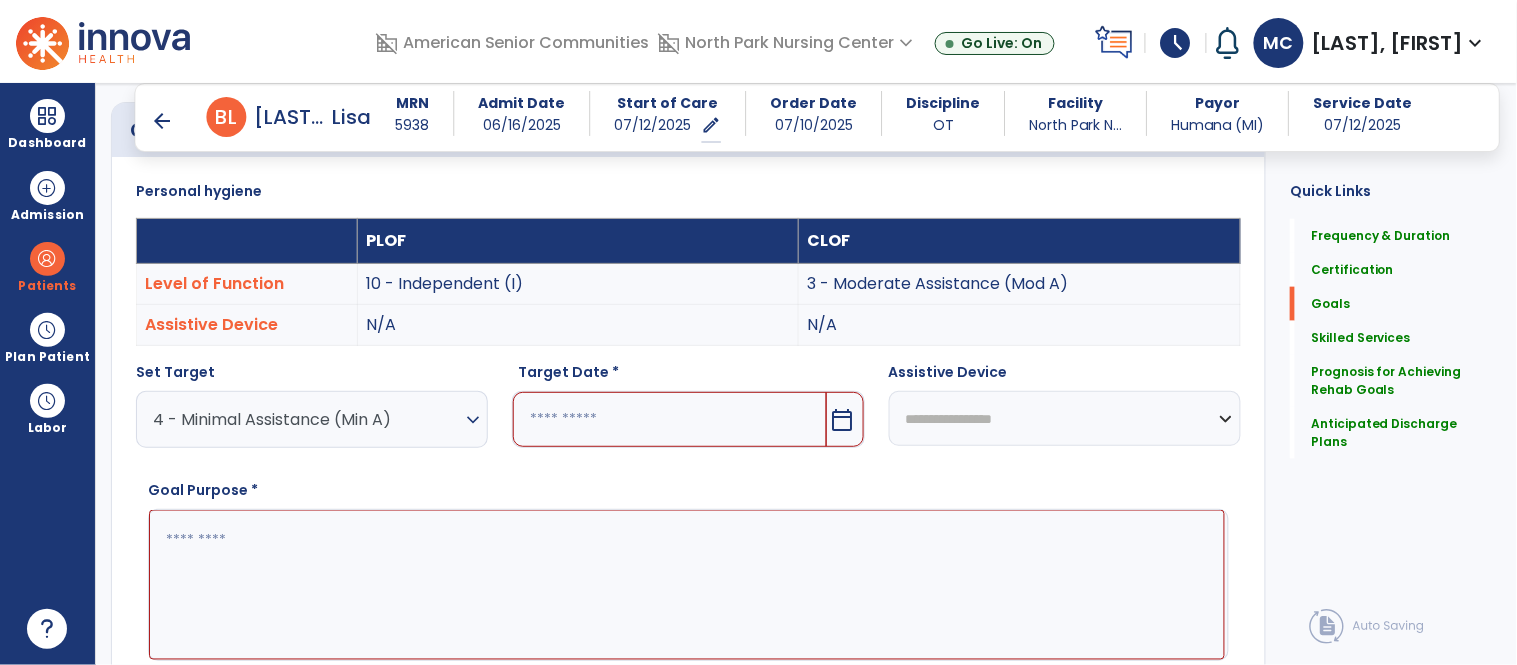 click on "calendar_today" at bounding box center [843, 420] 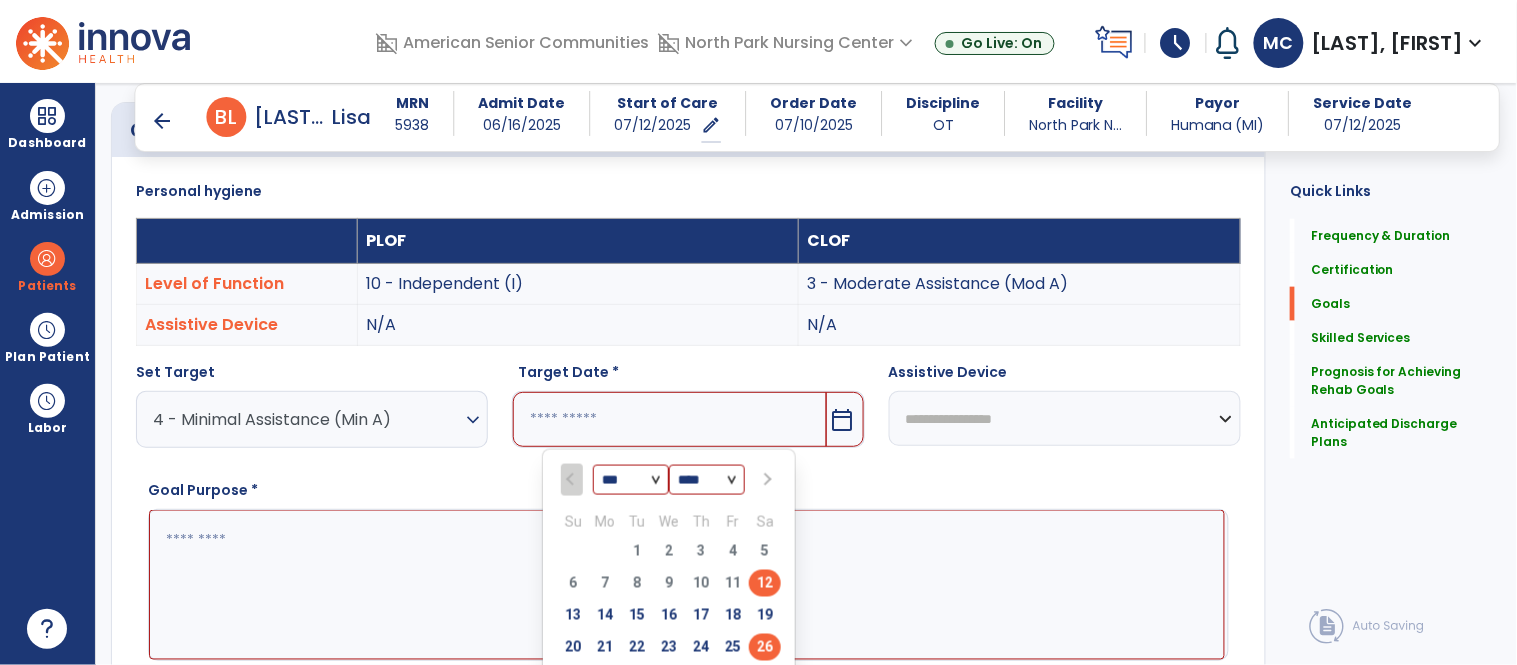 click on "26" at bounding box center (765, 647) 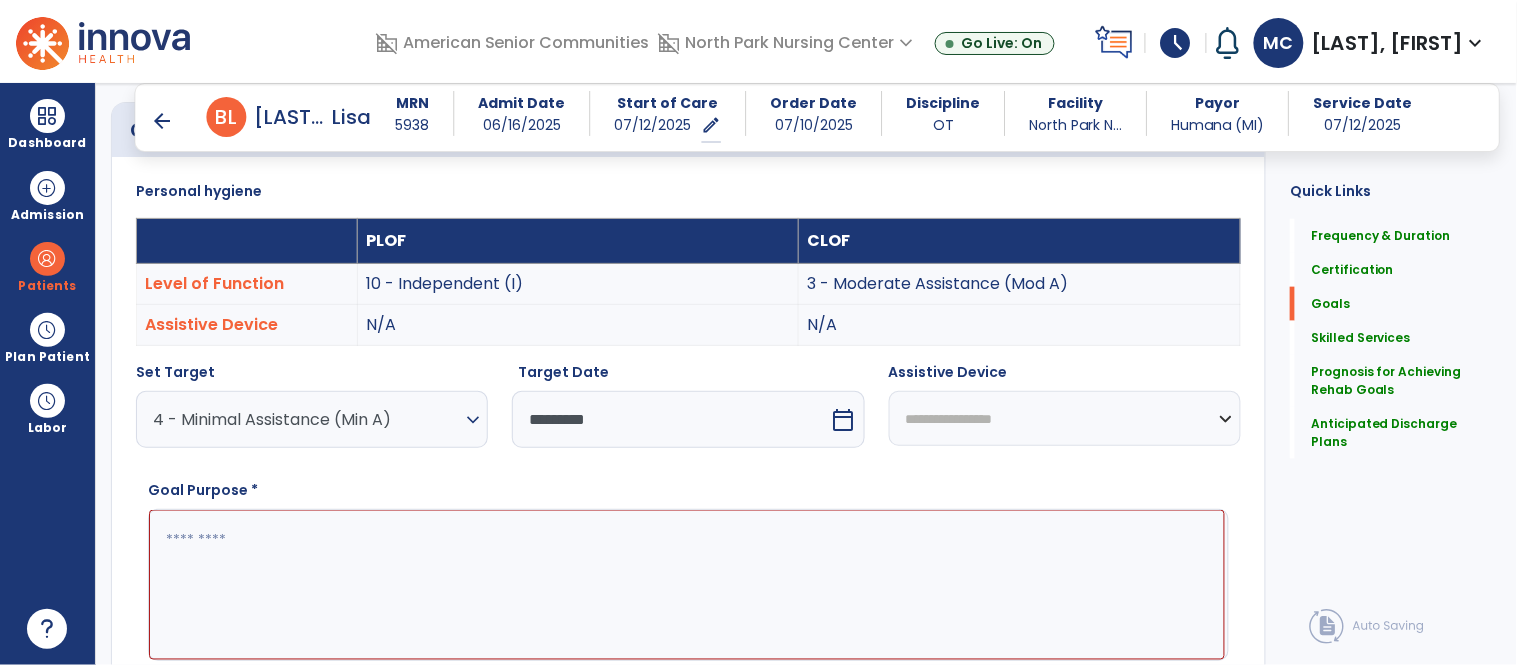 click on "expand_more" at bounding box center [473, 420] 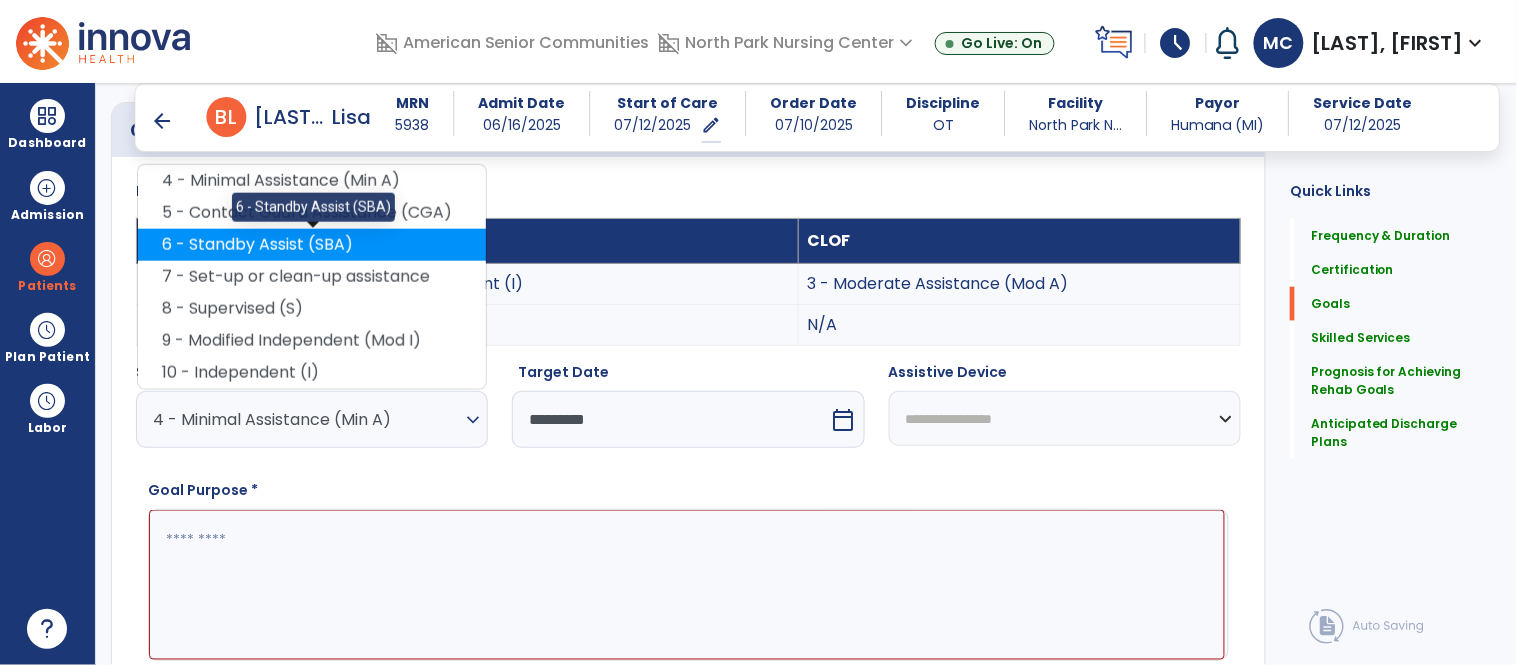 click on "6 - Standby Assist (SBA)" at bounding box center (312, 245) 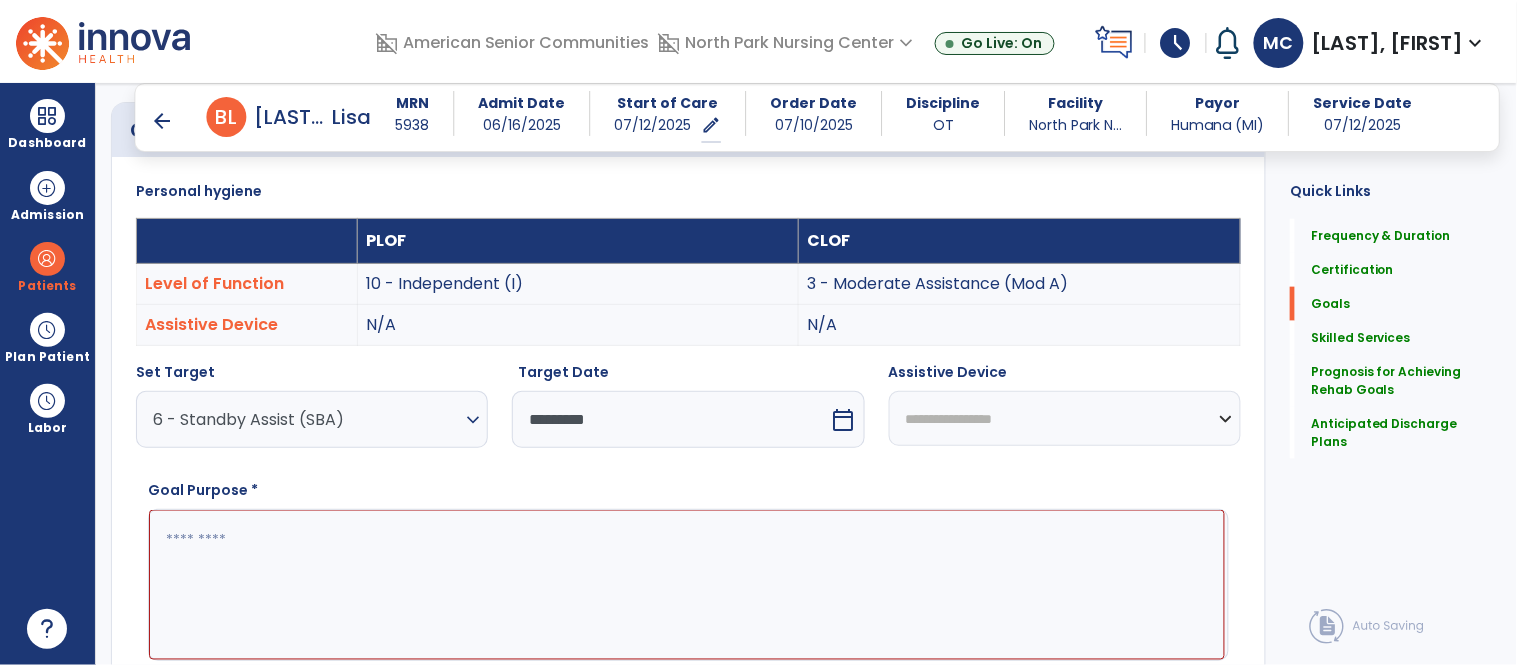 click at bounding box center [687, 585] 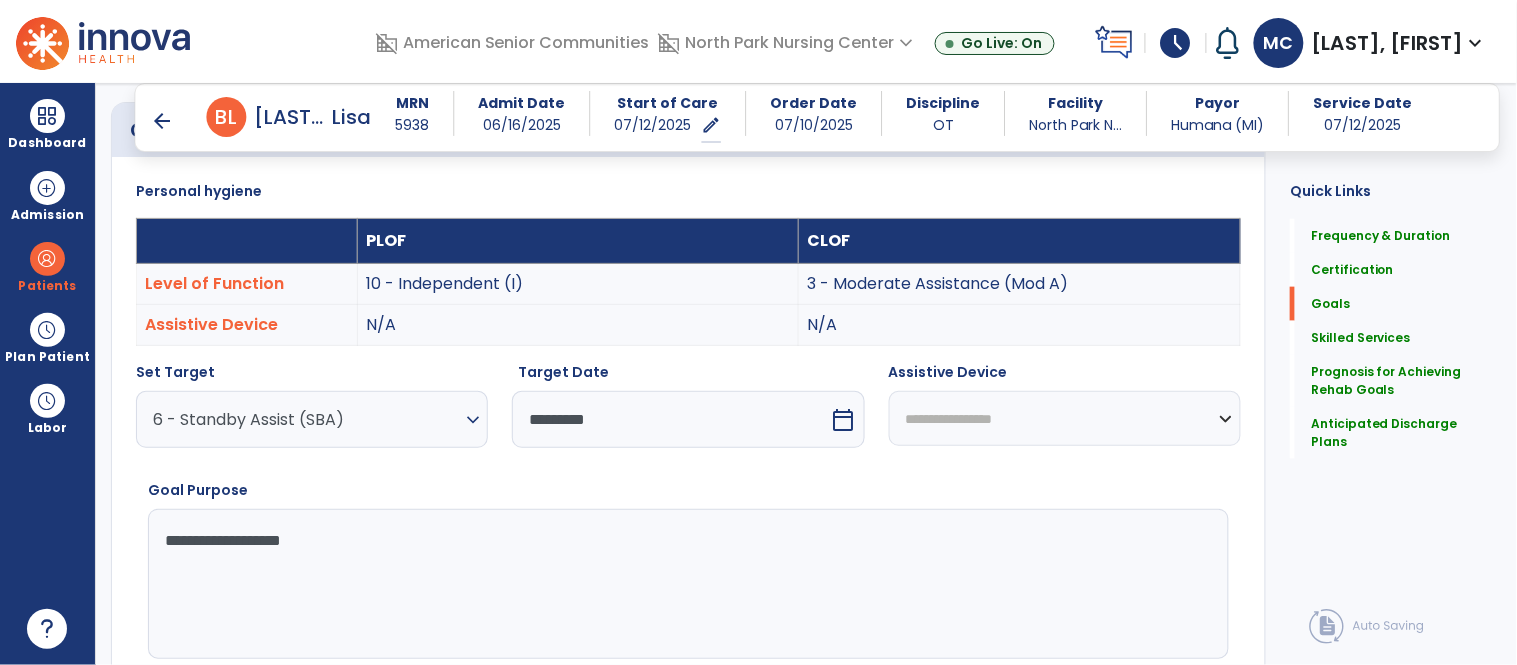 type on "**********" 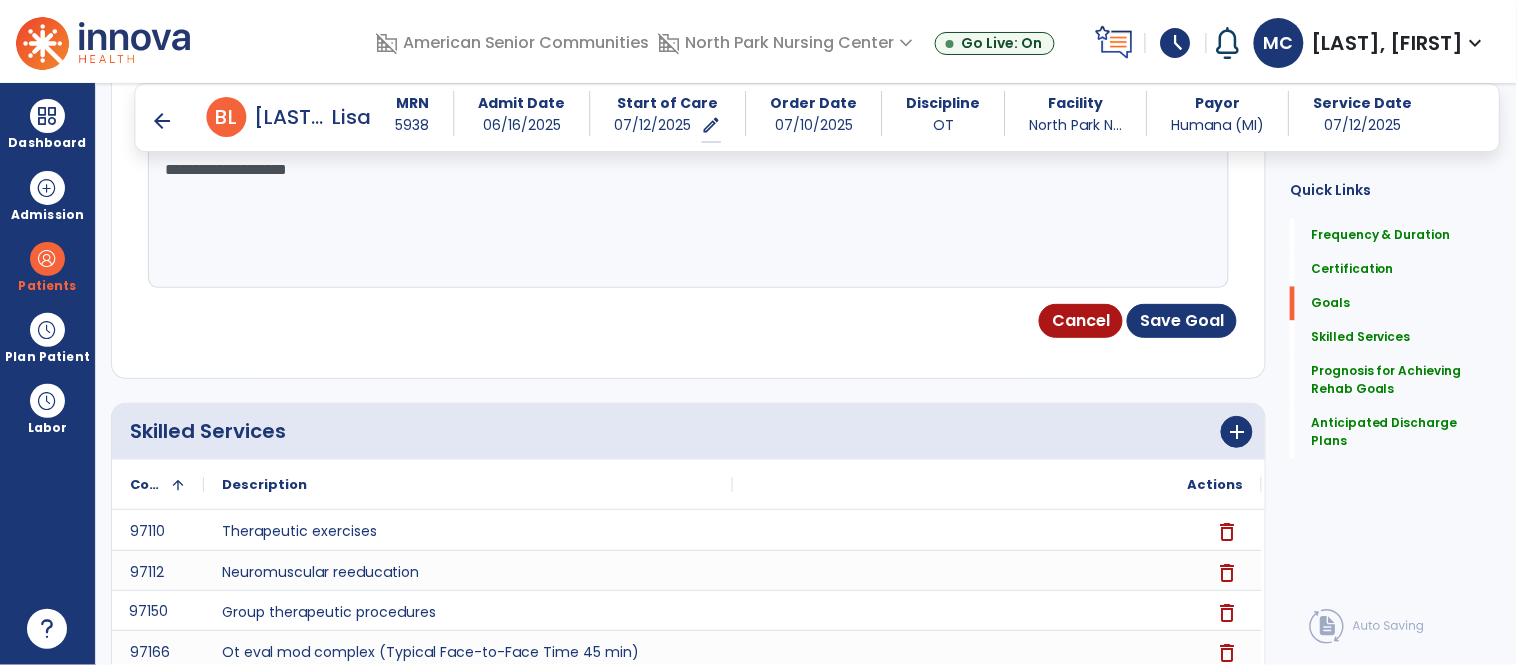 scroll, scrollTop: 891, scrollLeft: 0, axis: vertical 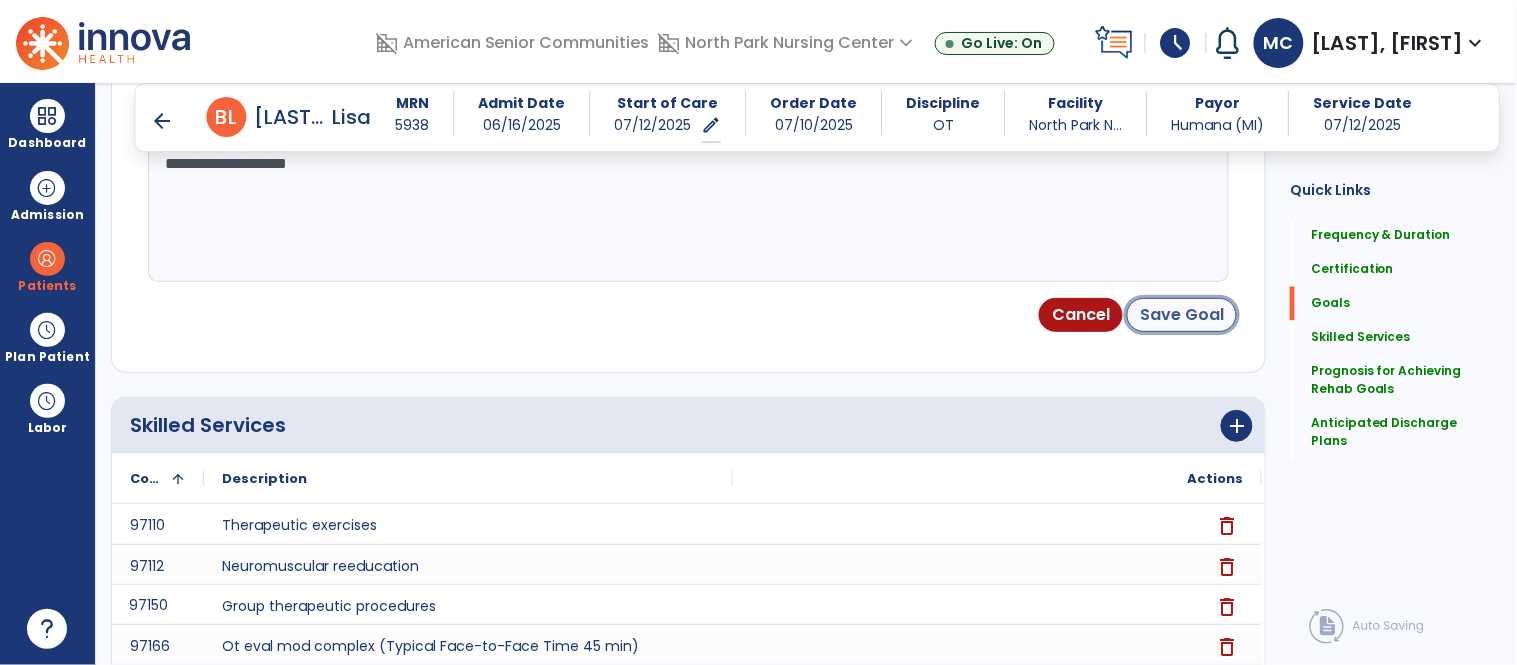 click on "Save Goal" at bounding box center [1182, 315] 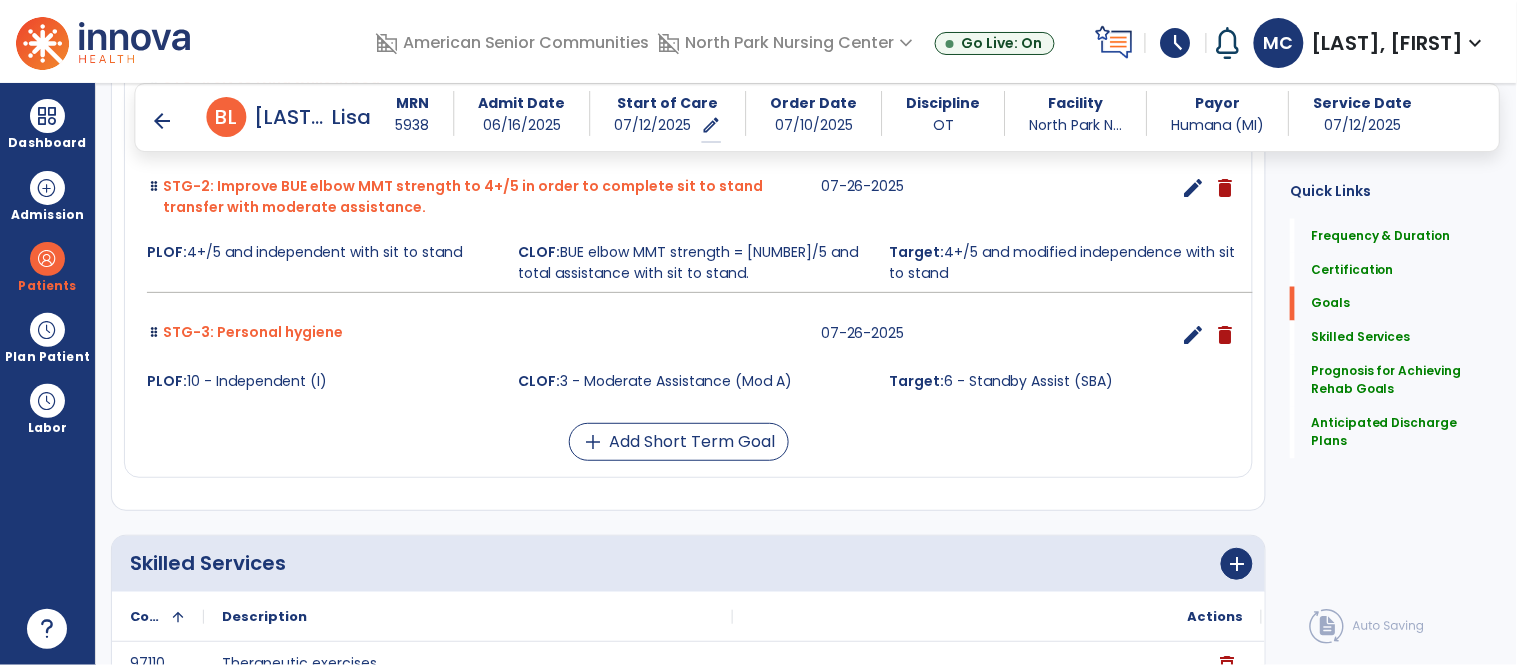 scroll, scrollTop: 765, scrollLeft: 0, axis: vertical 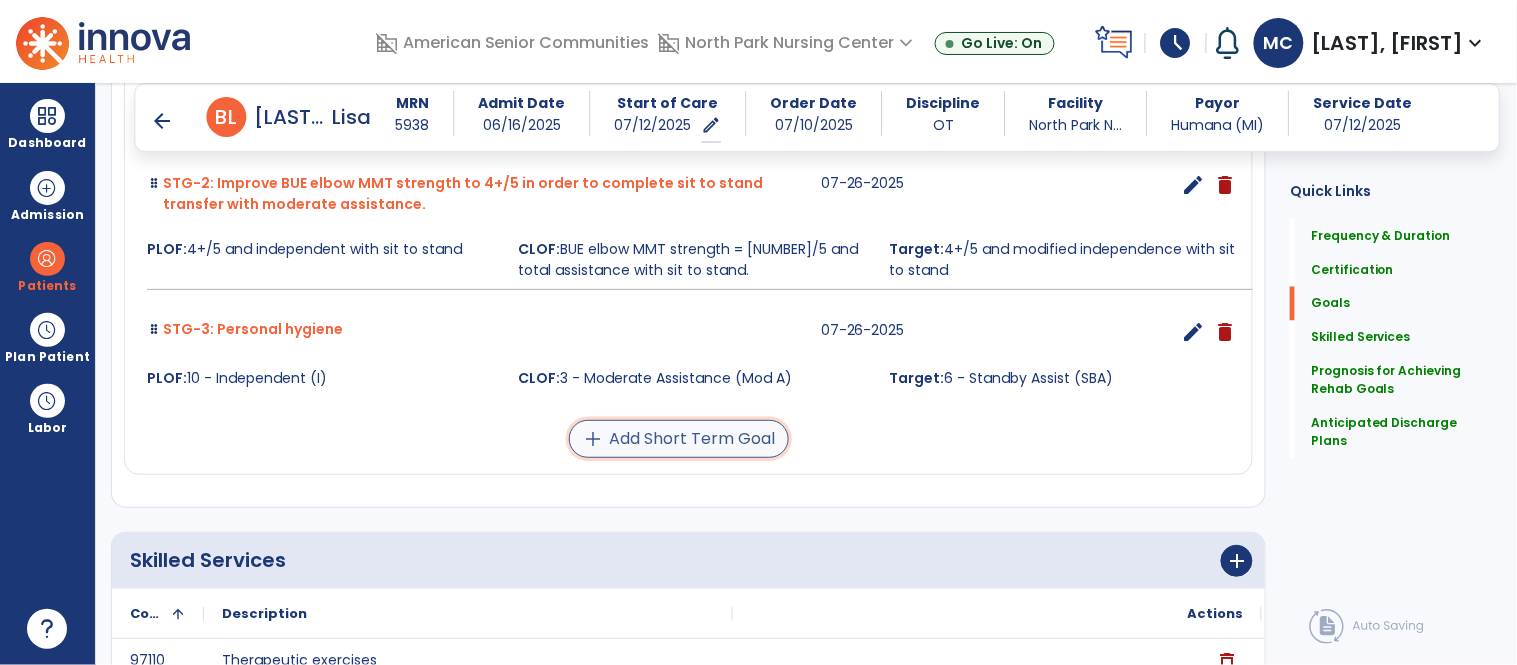 click on "add  Add Short Term Goal" at bounding box center [679, 439] 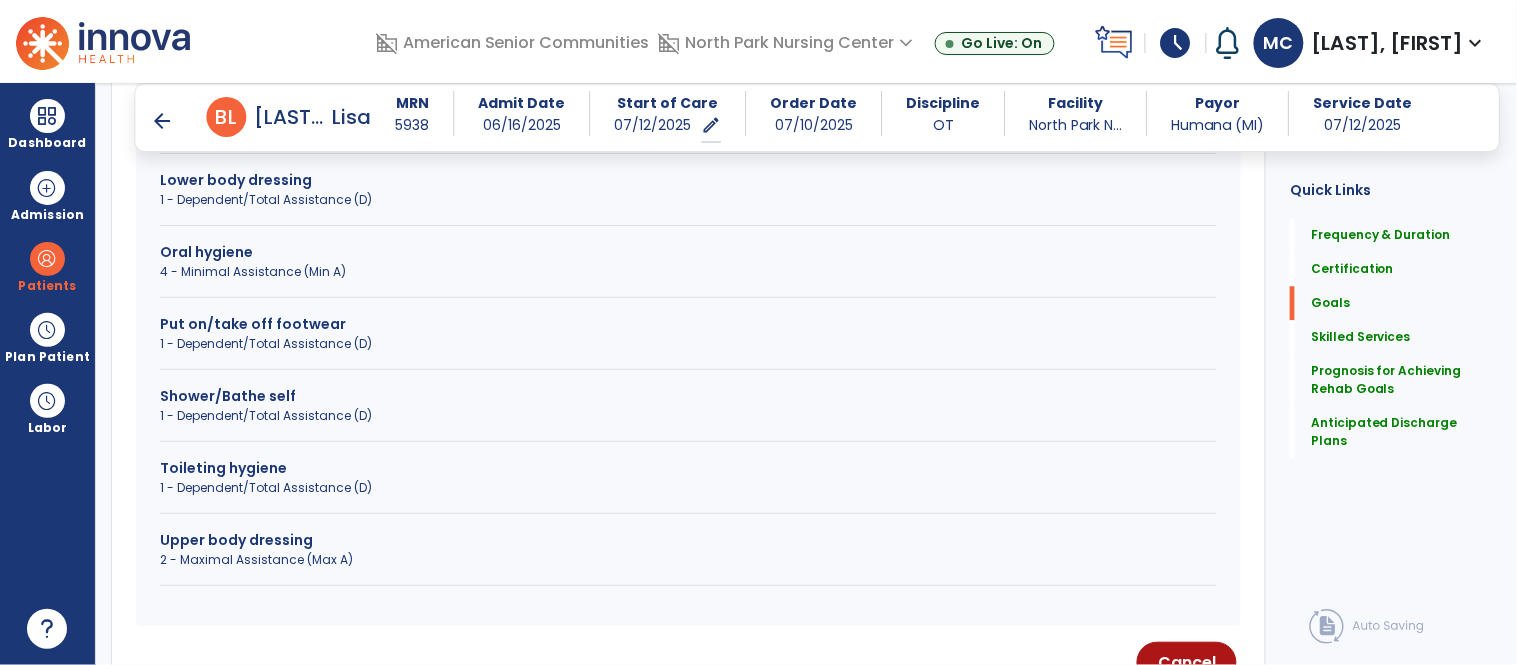 scroll, scrollTop: 1191, scrollLeft: 0, axis: vertical 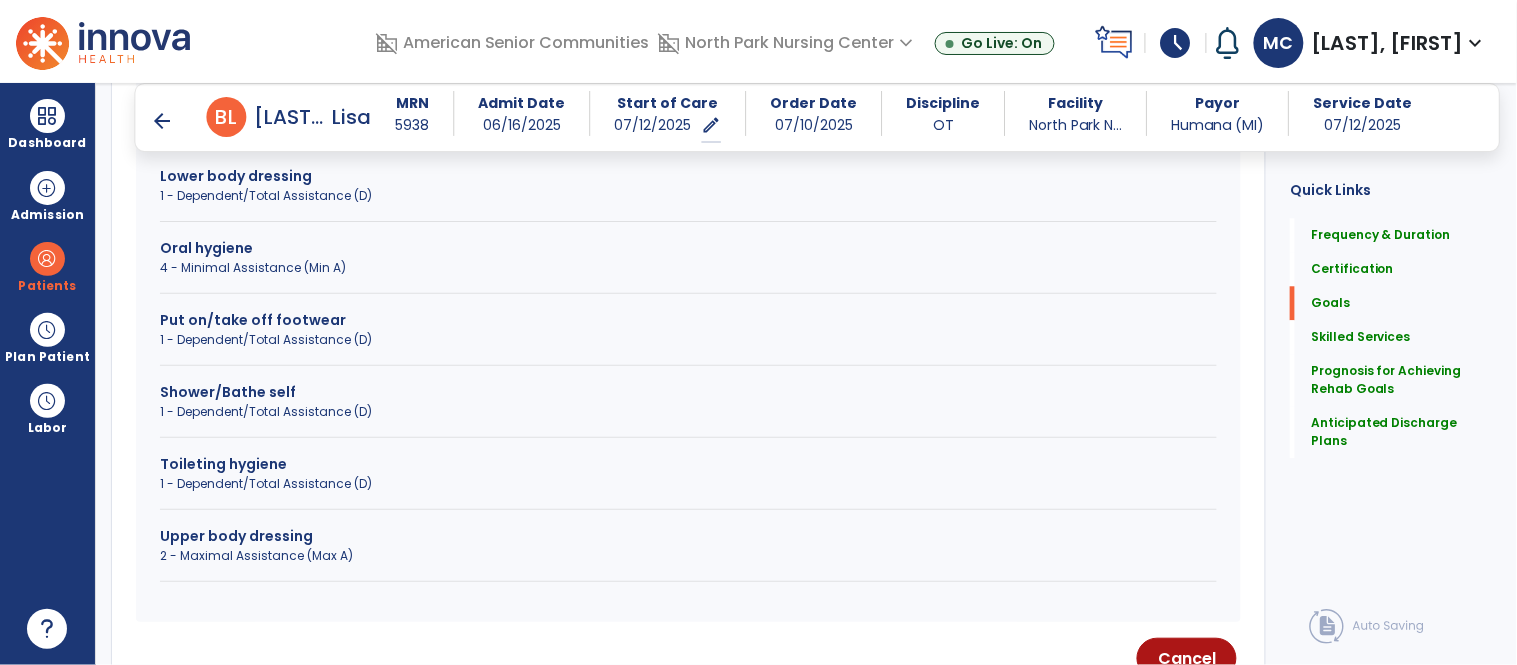 click on "Upper body dressing" at bounding box center (688, 536) 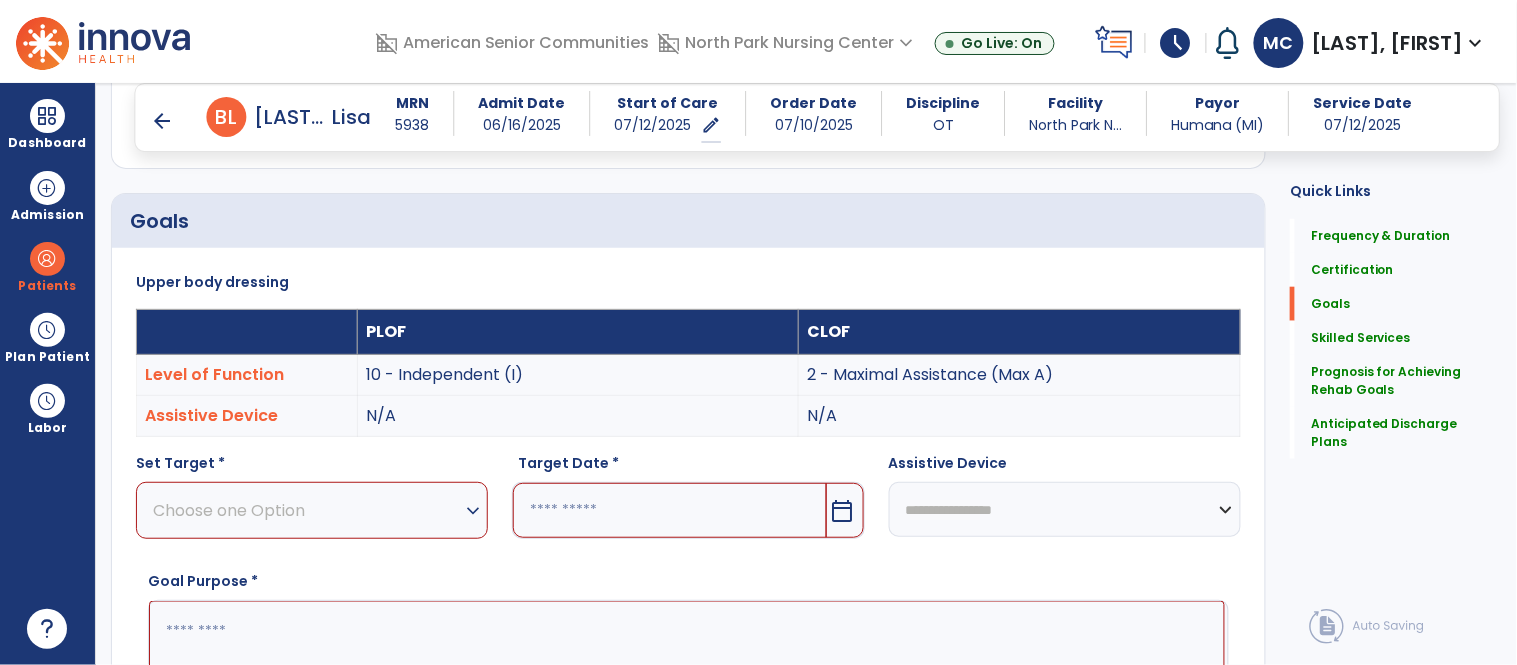 scroll, scrollTop: 406, scrollLeft: 0, axis: vertical 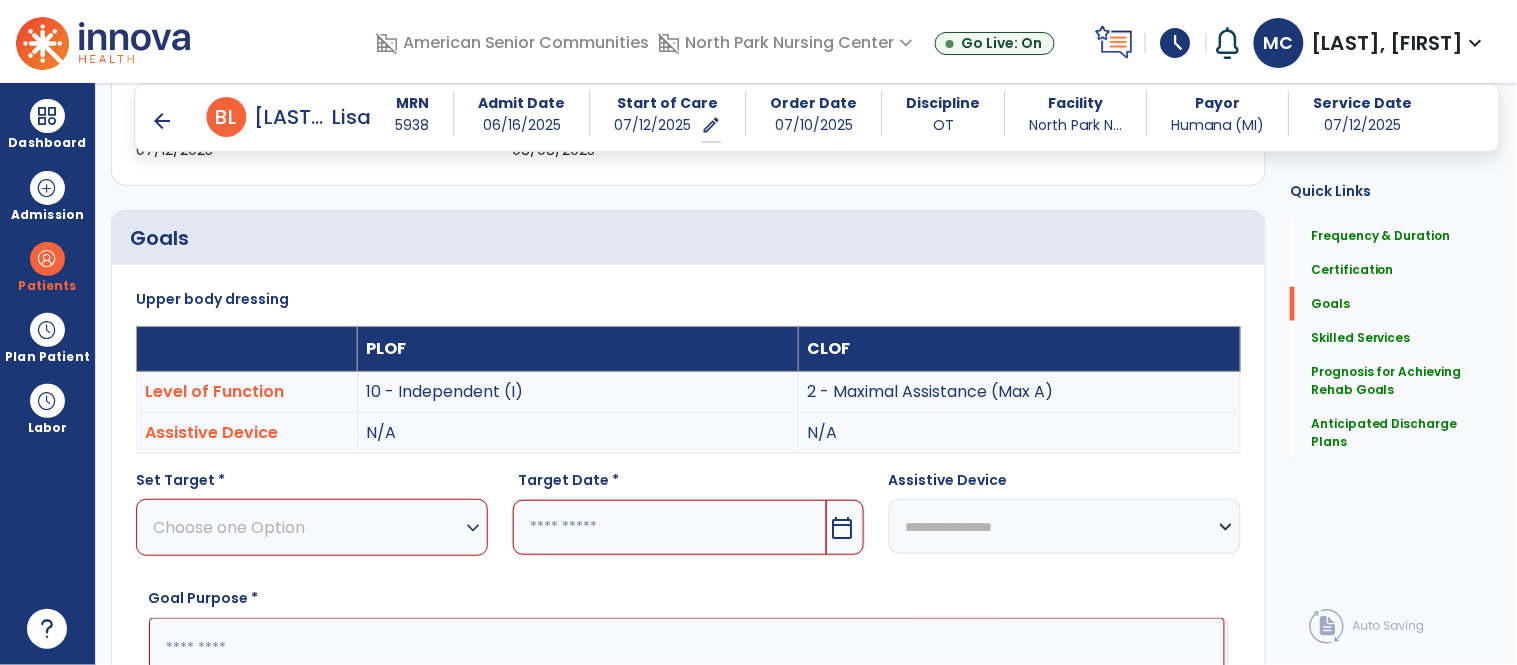 click on "expand_more" at bounding box center (473, 528) 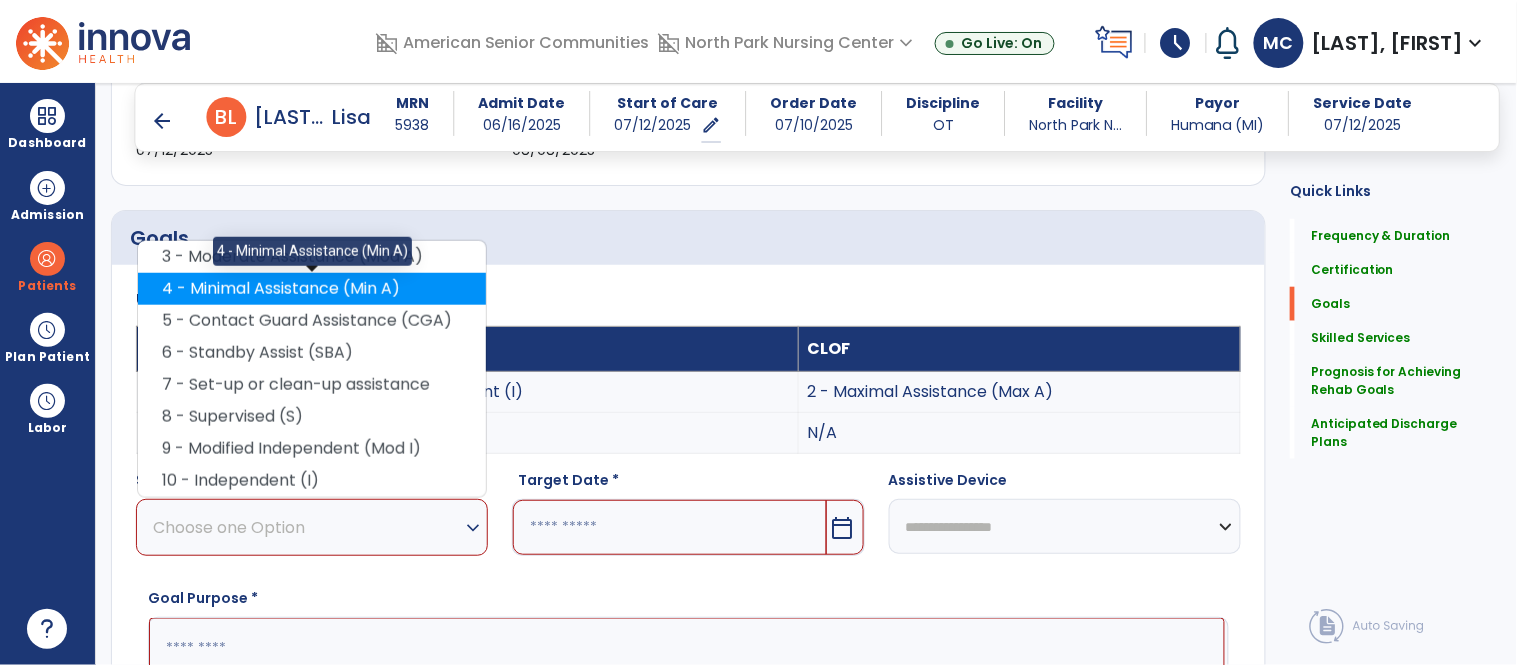 click on "4 - Minimal Assistance (Min A)" at bounding box center [312, 289] 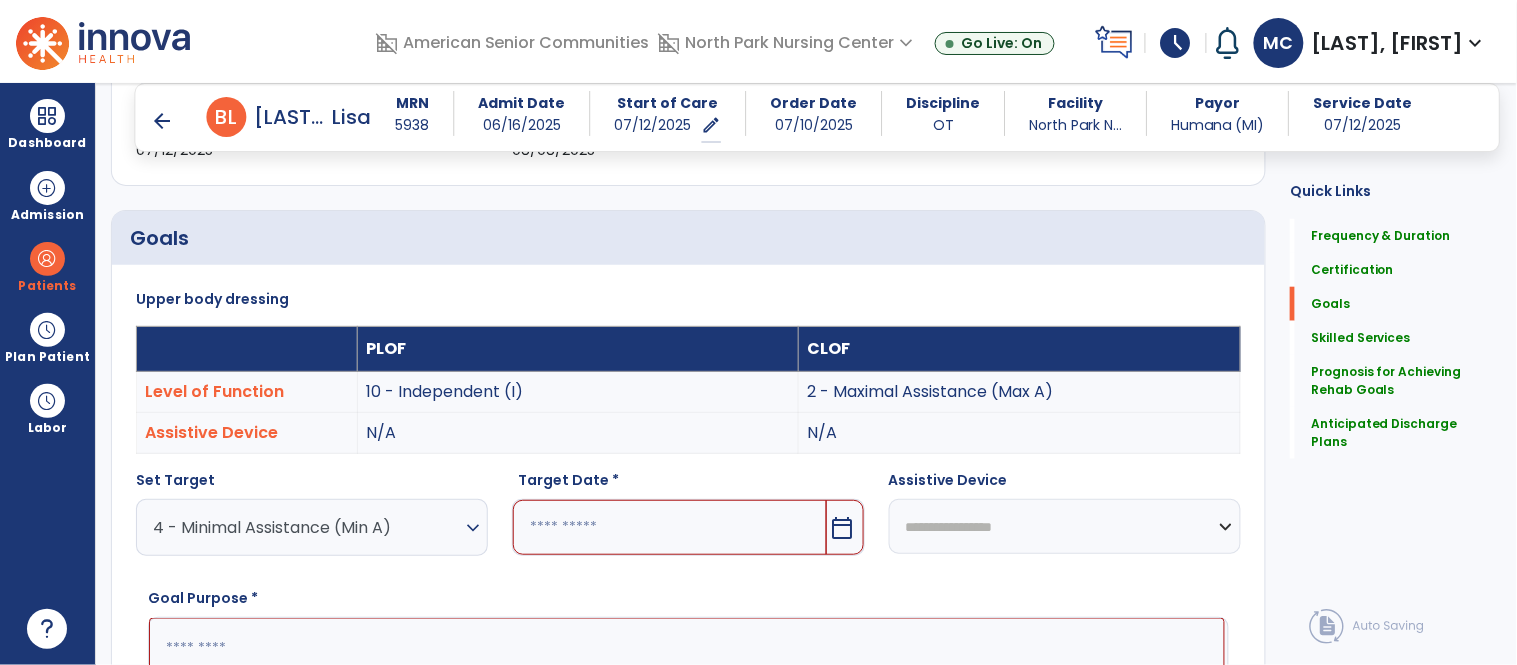 click on "calendar_today" at bounding box center [843, 528] 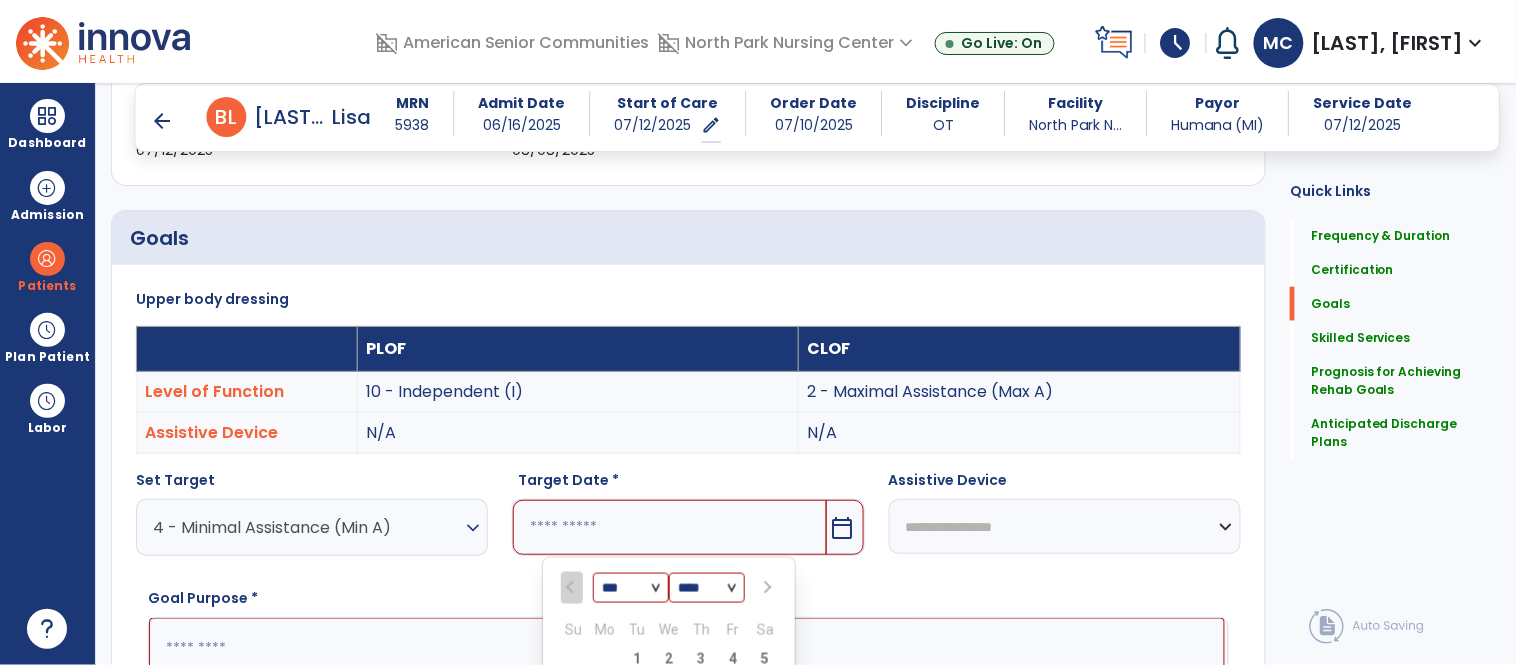 scroll, scrollTop: 727, scrollLeft: 0, axis: vertical 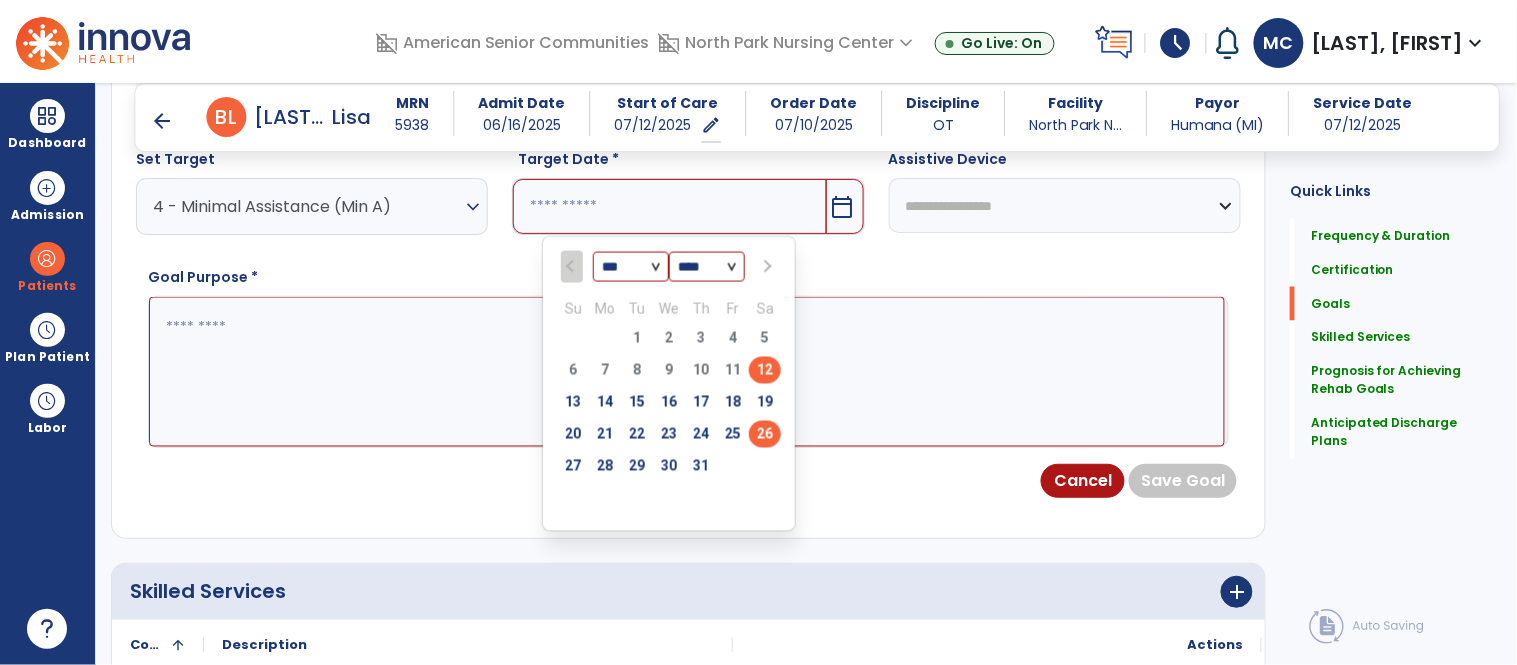 click on "26" at bounding box center [765, 434] 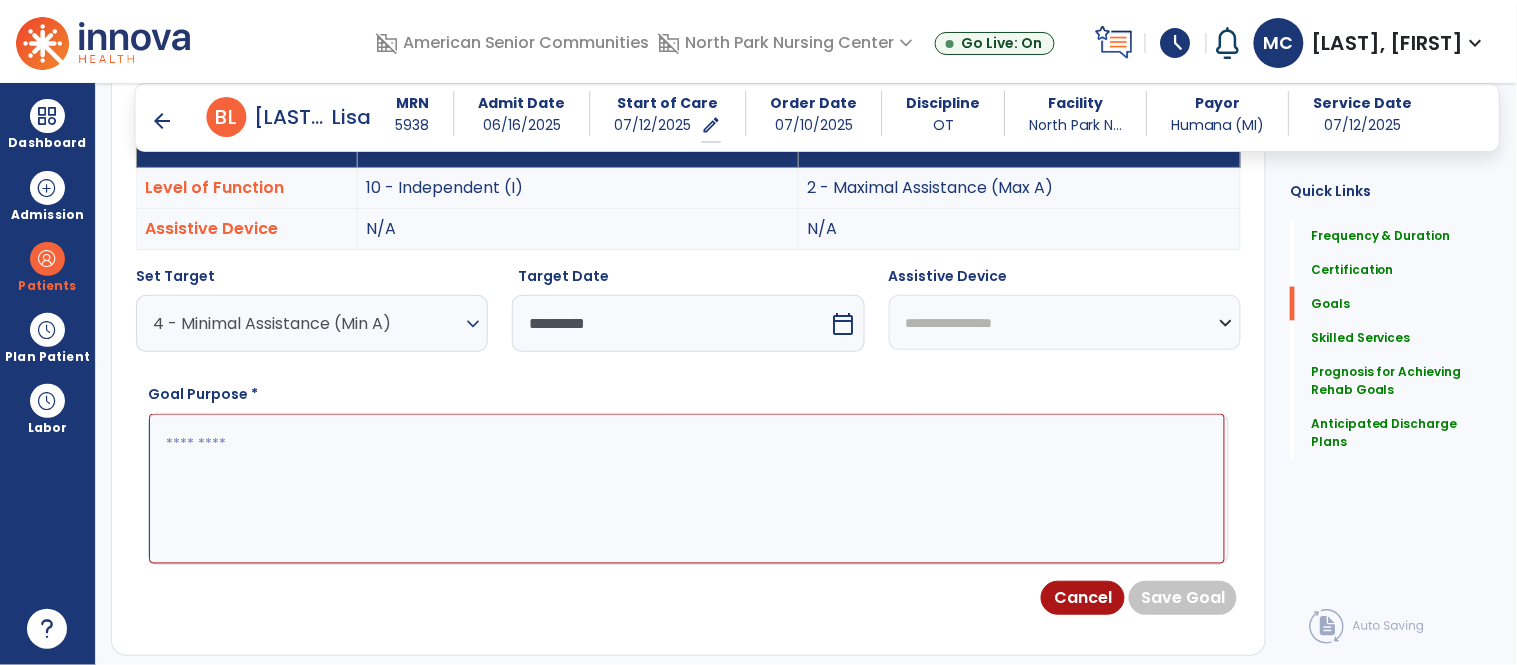 scroll, scrollTop: 608, scrollLeft: 0, axis: vertical 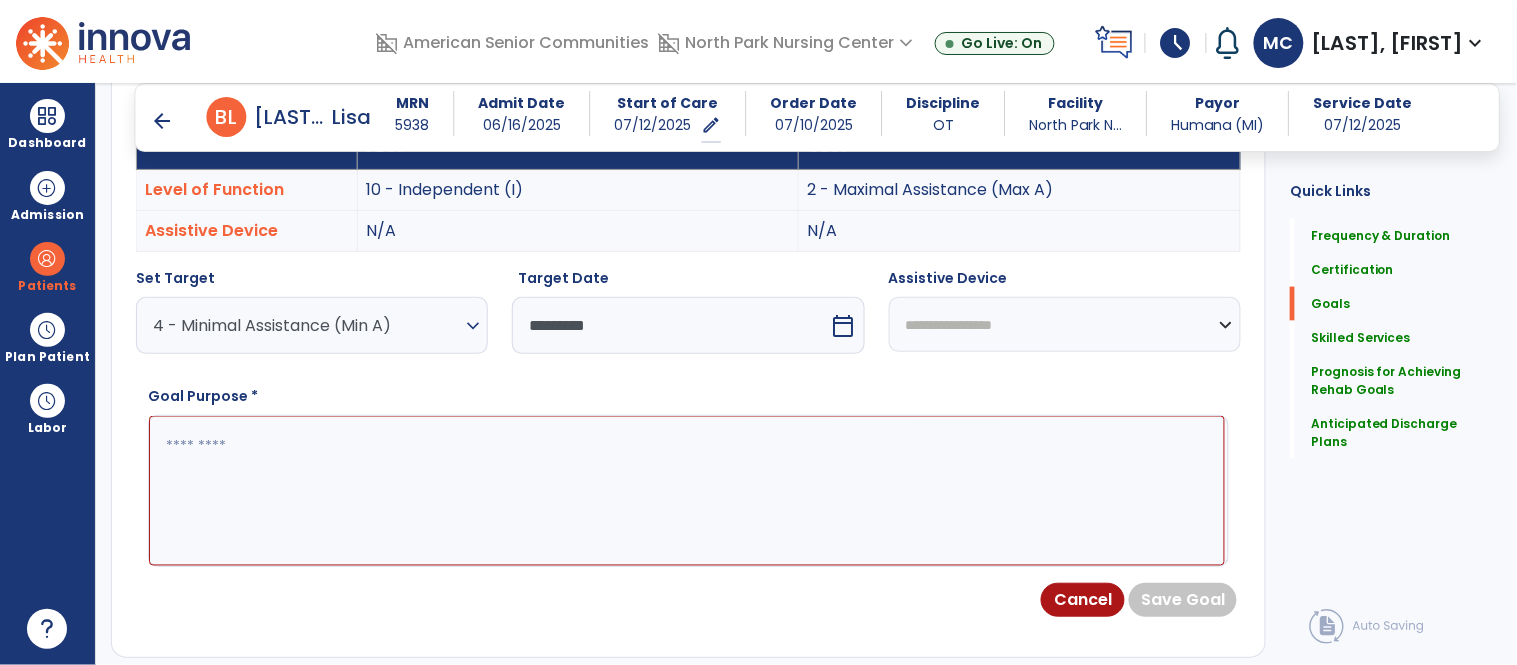 click at bounding box center [687, 491] 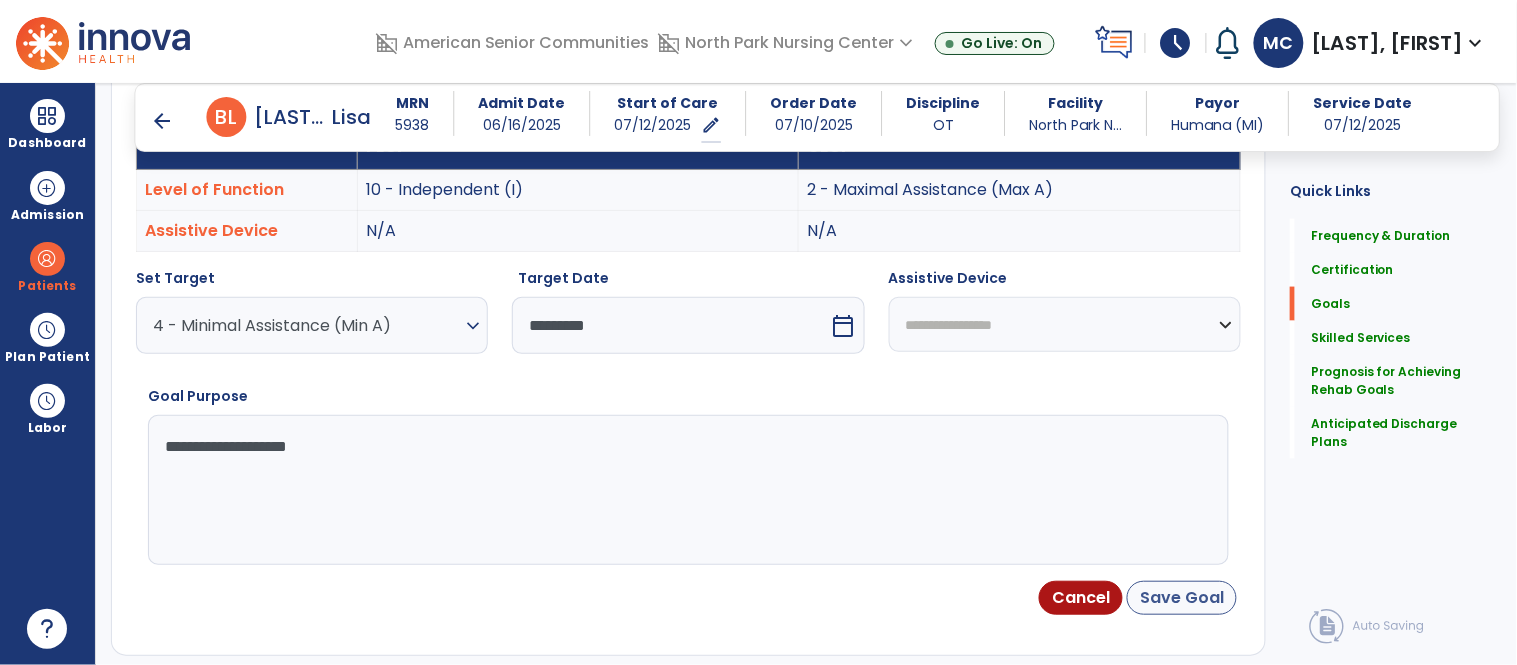 type on "**********" 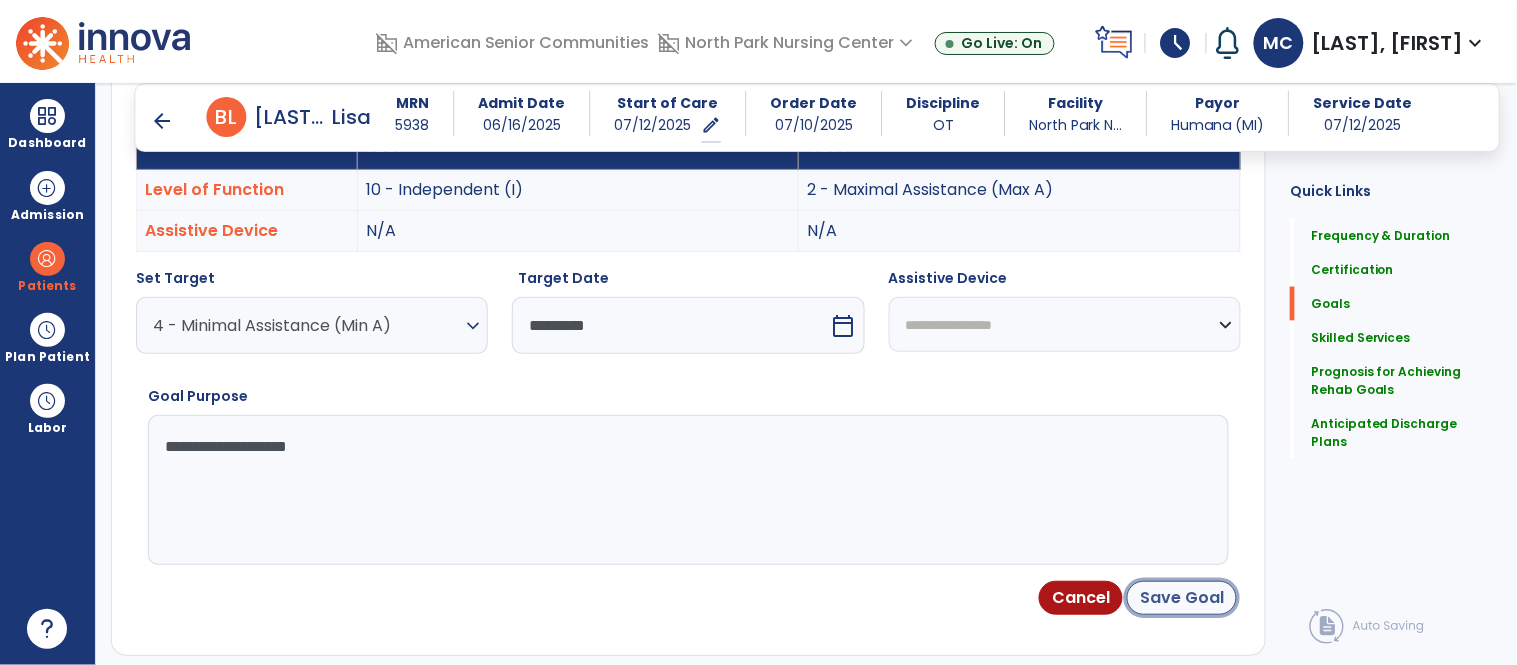 click on "Save Goal" at bounding box center (1182, 598) 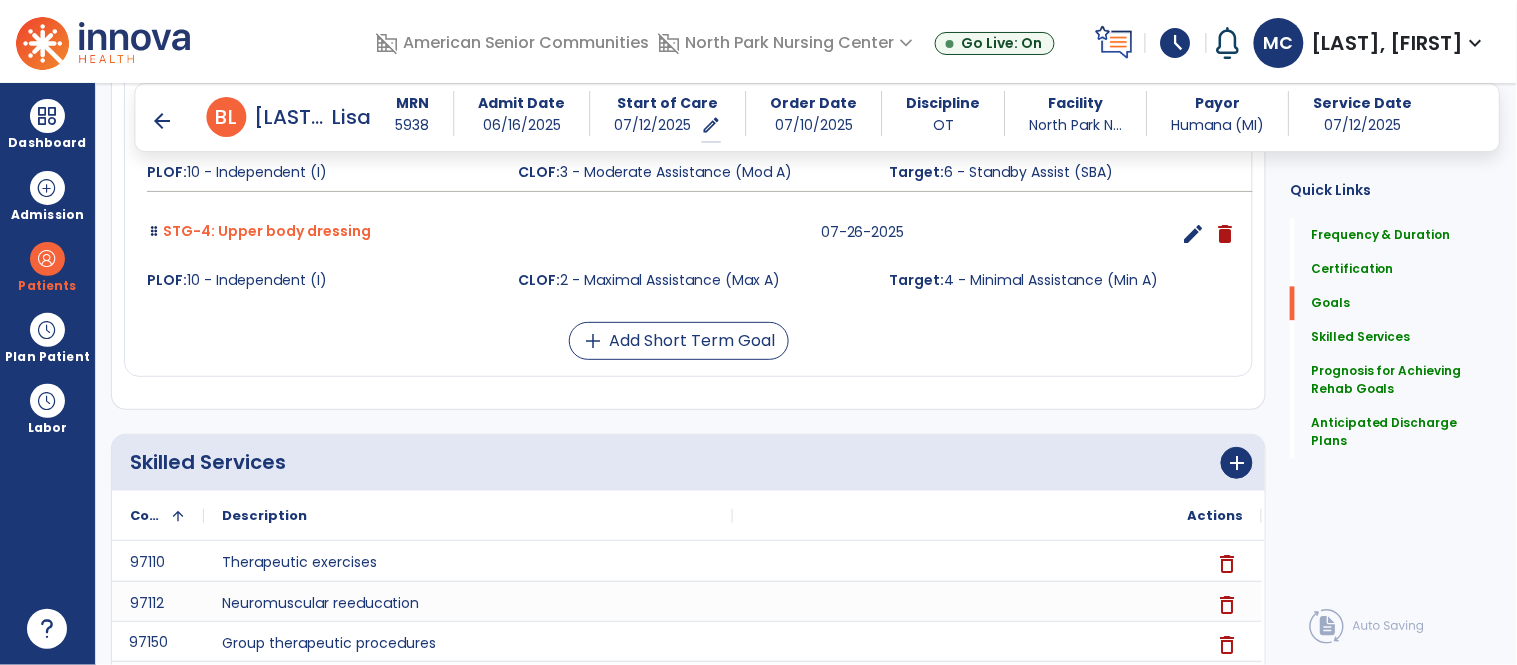 scroll, scrollTop: 973, scrollLeft: 0, axis: vertical 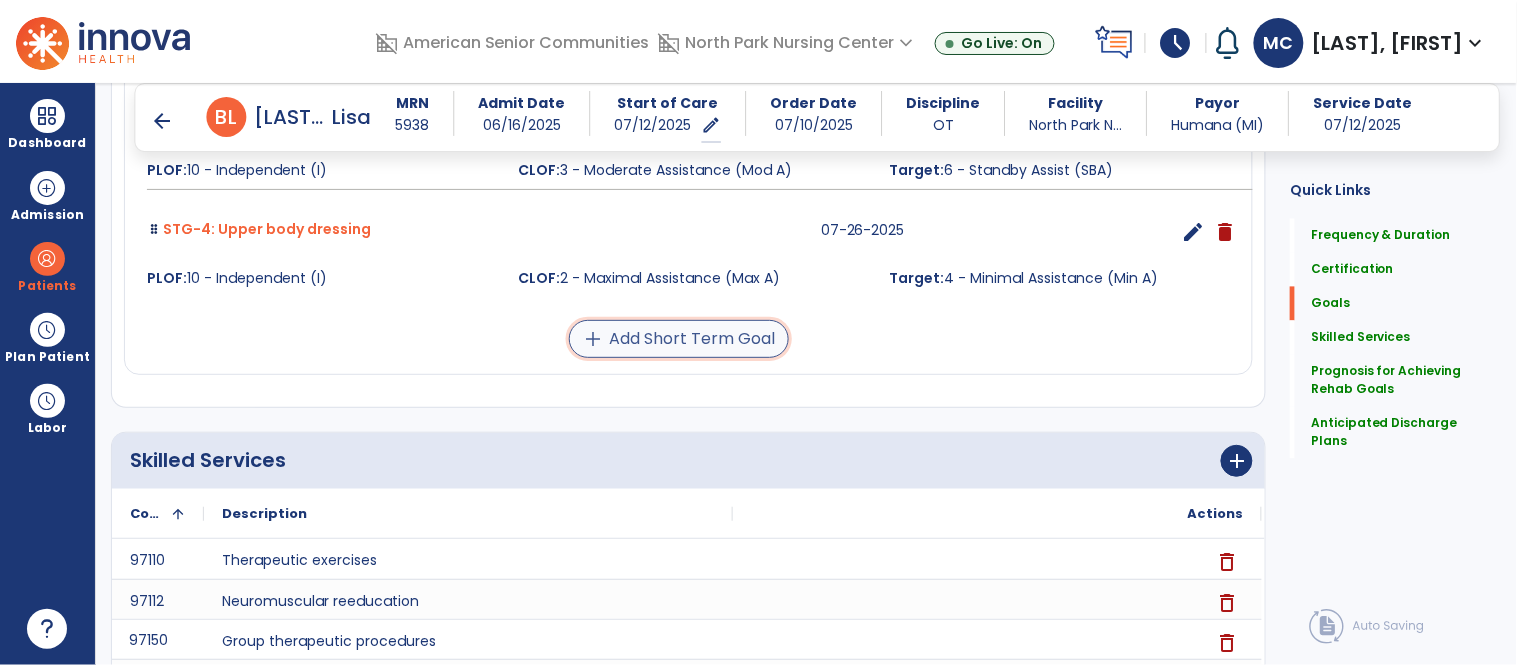 click on "add  Add Short Term Goal" at bounding box center (679, 339) 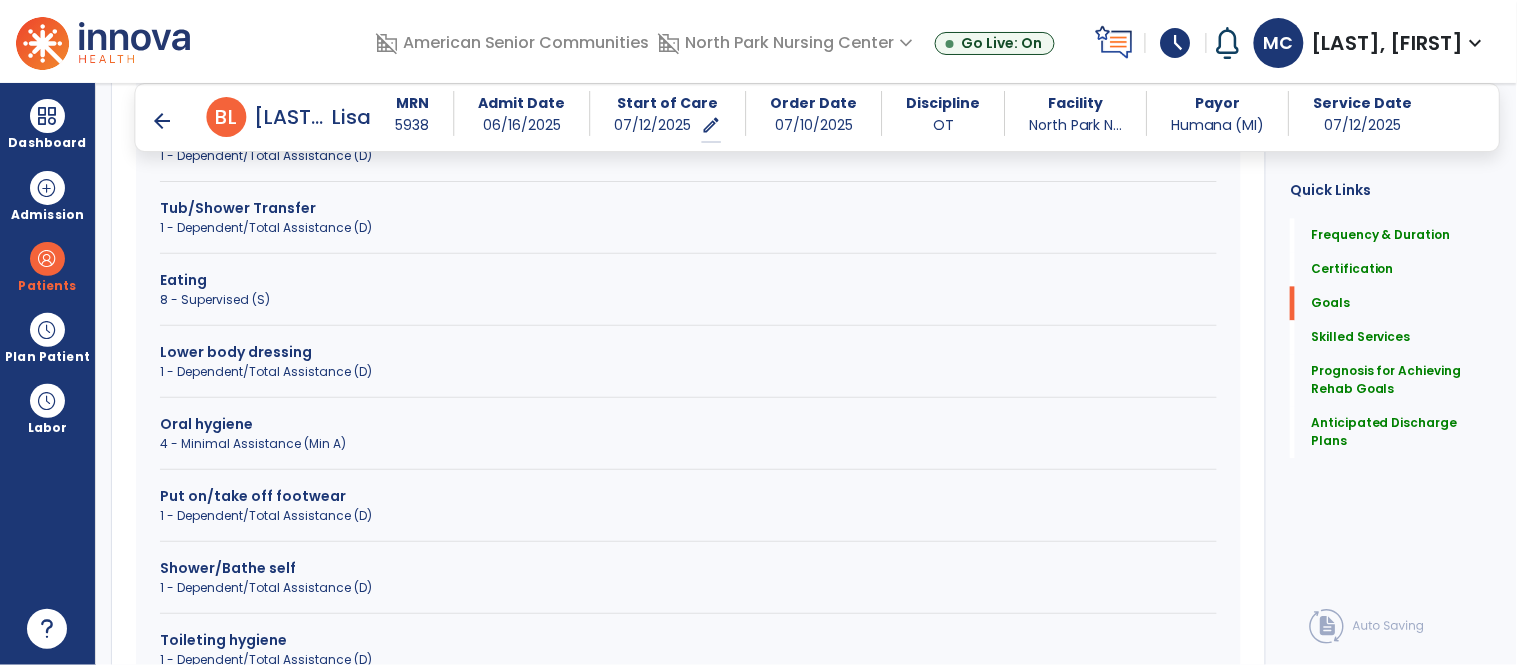 scroll, scrollTop: 1018, scrollLeft: 0, axis: vertical 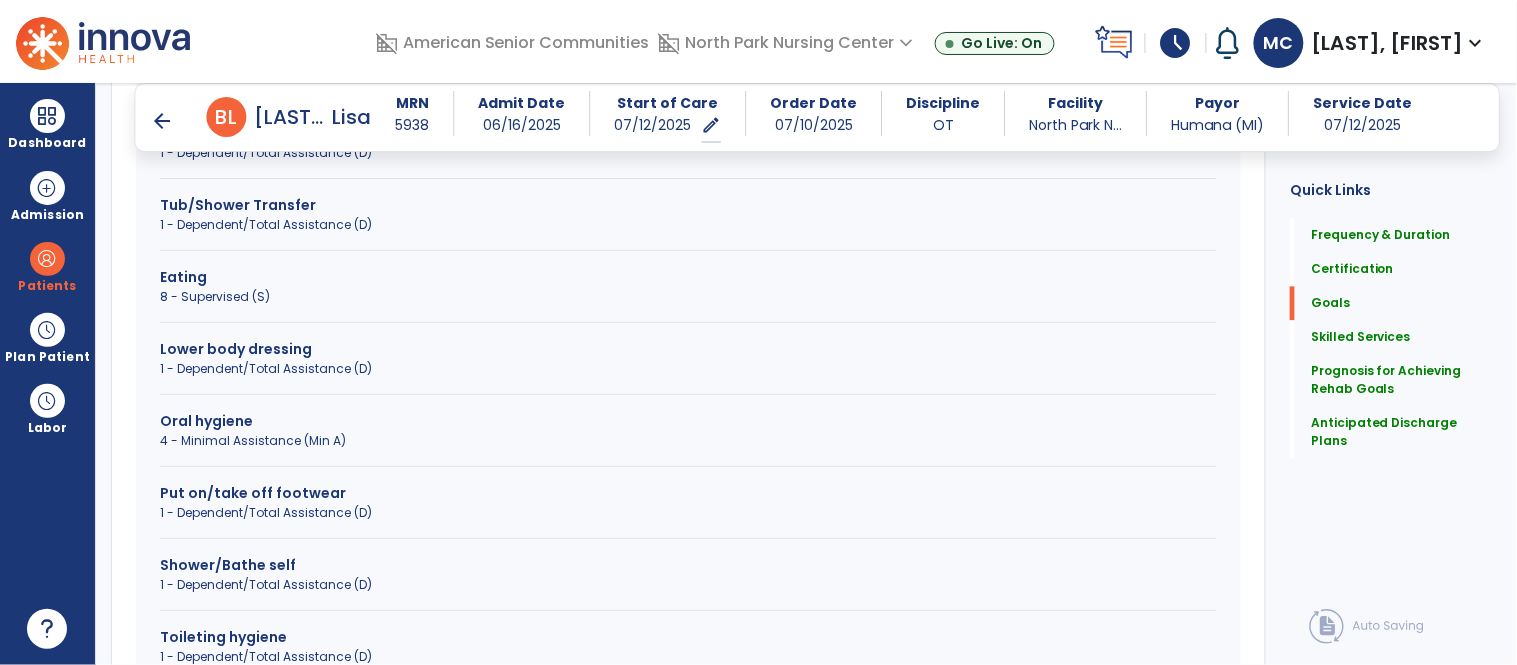click on "1 - Dependent/Total Assistance (D)" at bounding box center [688, 369] 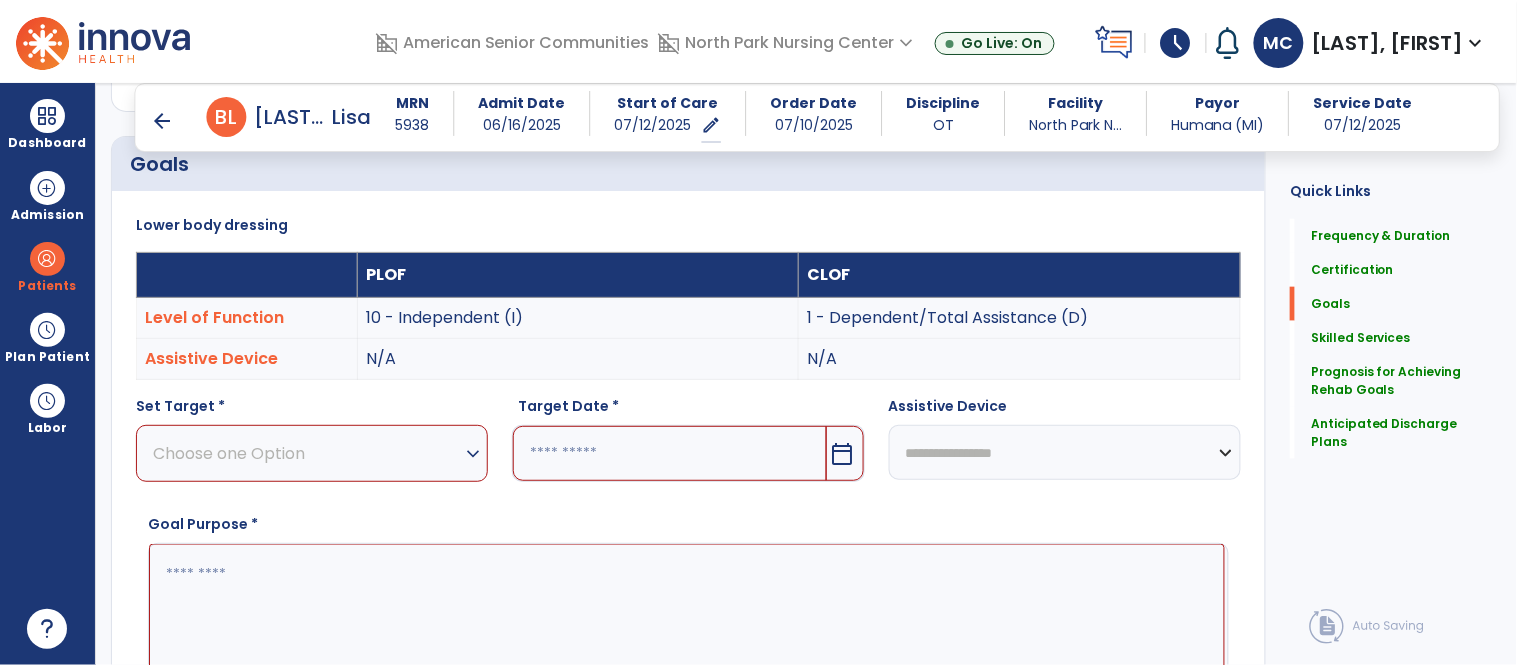 scroll, scrollTop: 401, scrollLeft: 0, axis: vertical 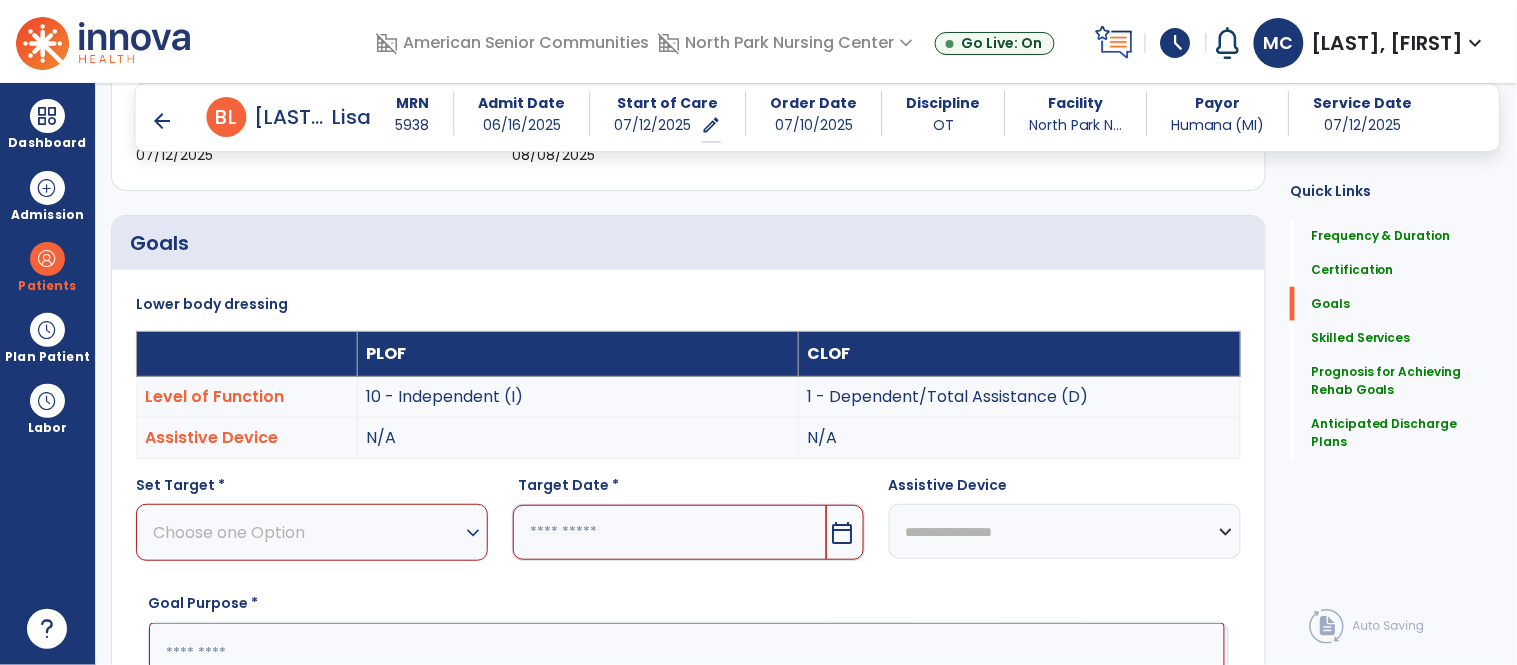 click on "expand_more" at bounding box center (473, 533) 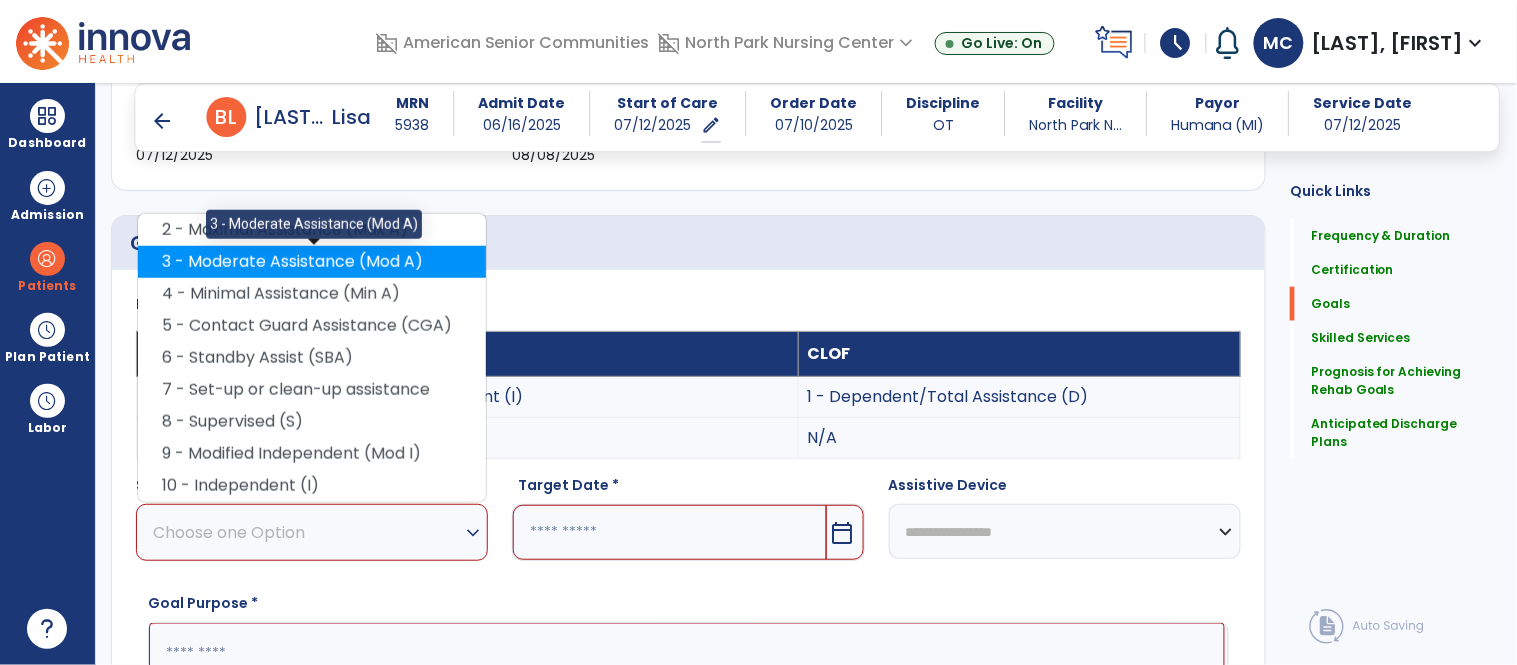 click on "3 - Moderate Assistance (Mod A)" at bounding box center (312, 262) 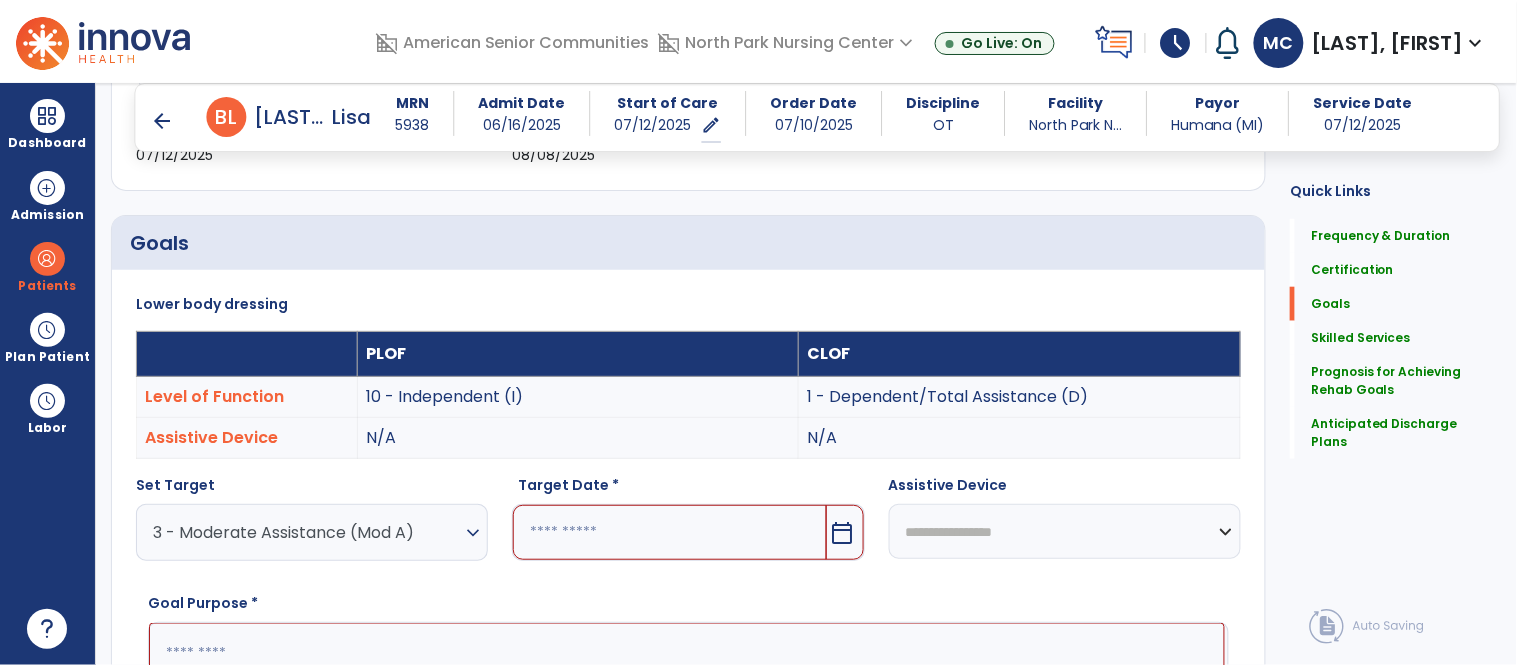 click on "calendar_today" at bounding box center [843, 533] 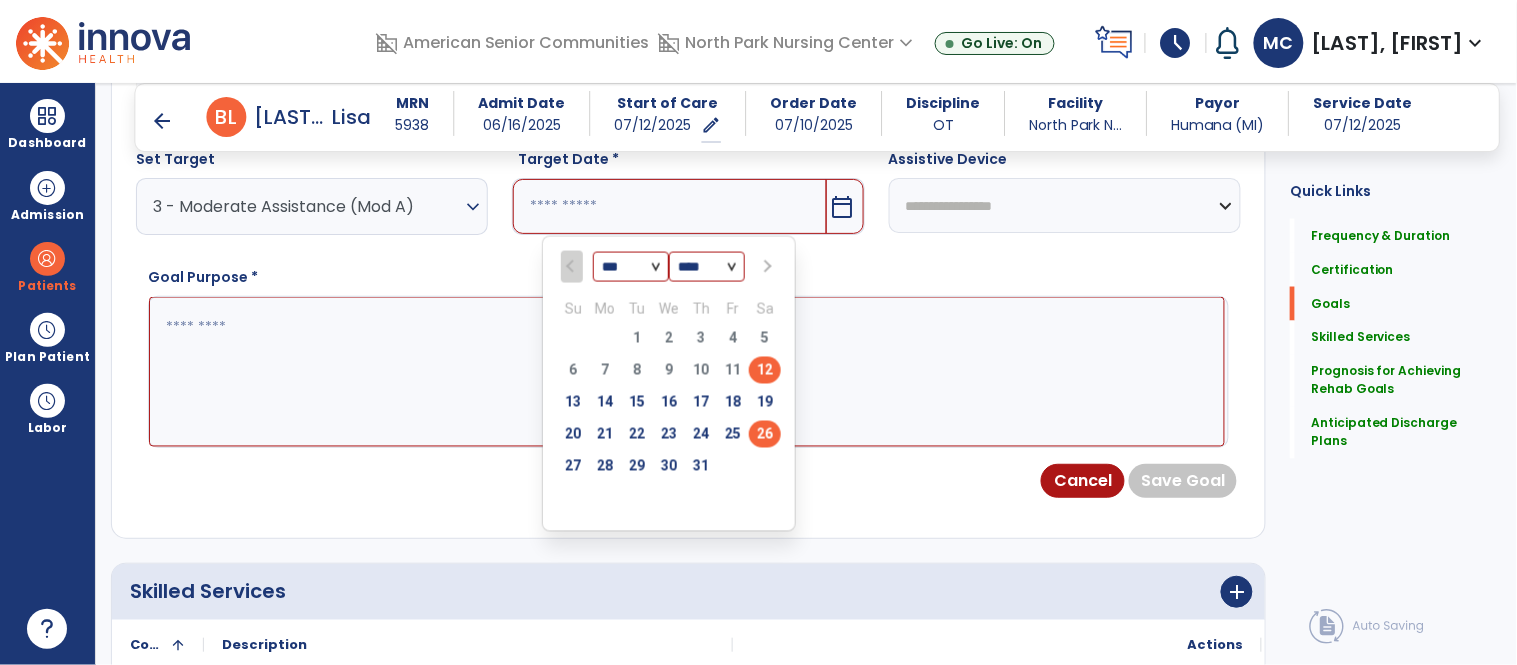 click on "26" at bounding box center [765, 434] 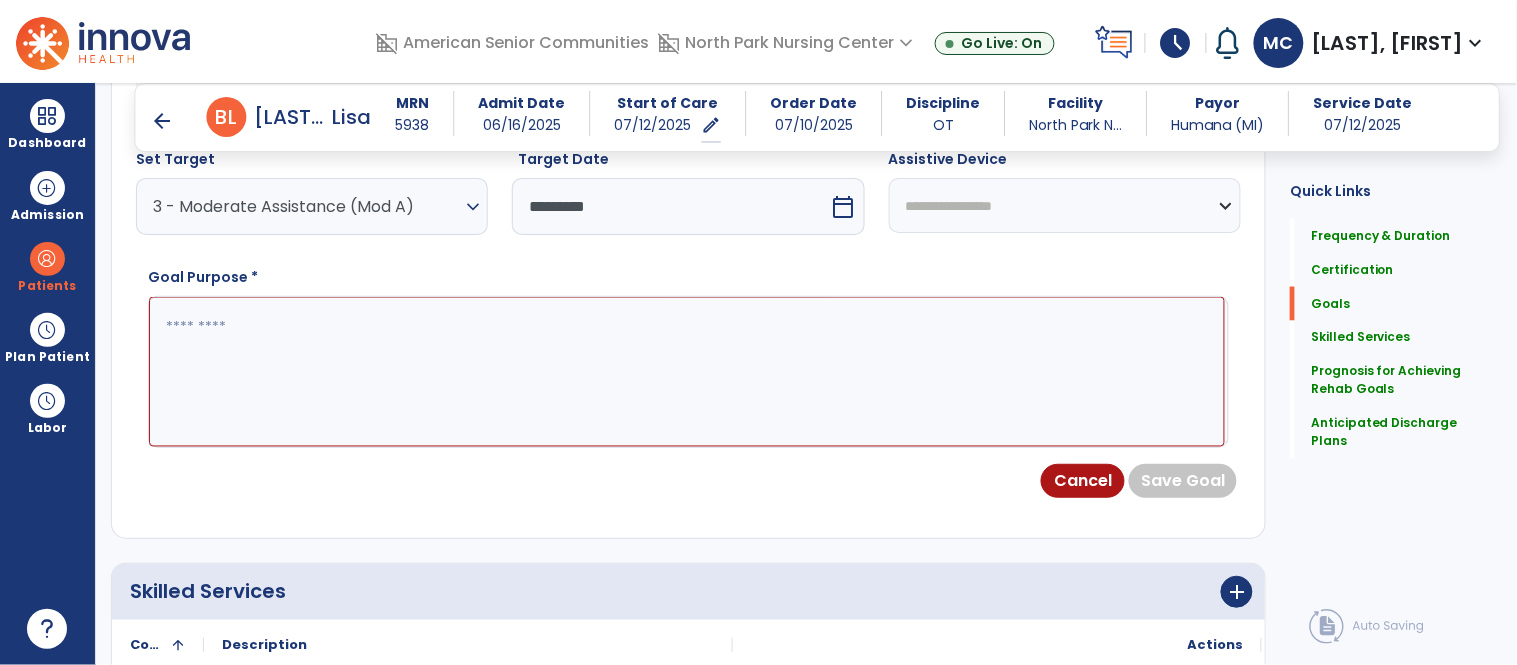 click at bounding box center (687, 372) 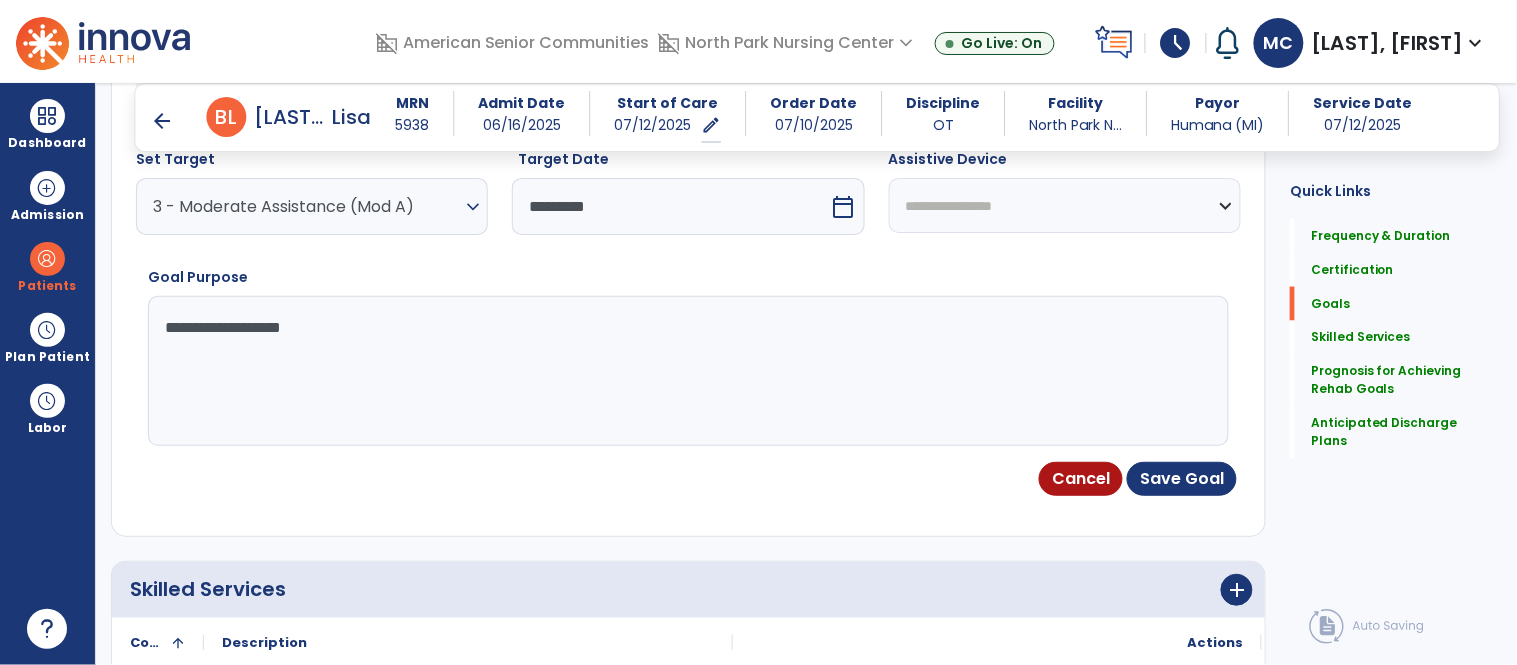 type on "**********" 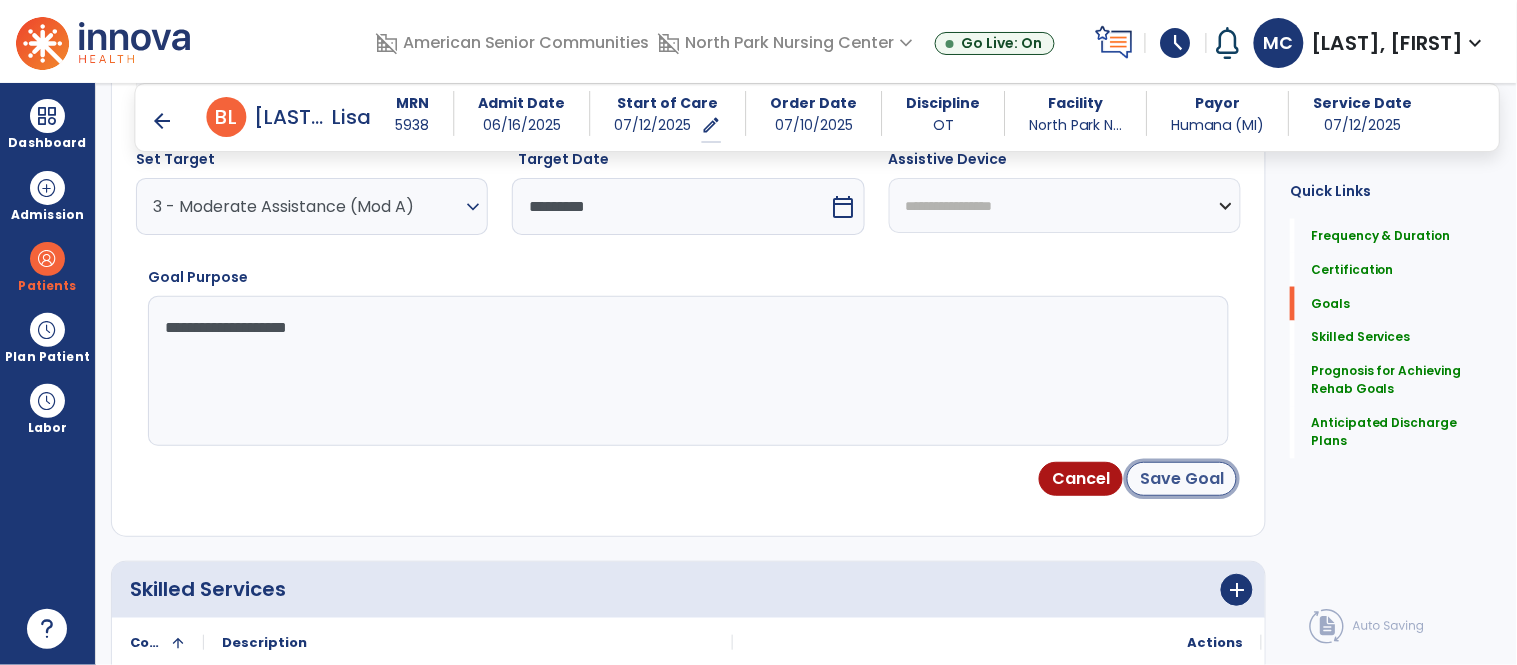click on "Save Goal" at bounding box center (1182, 479) 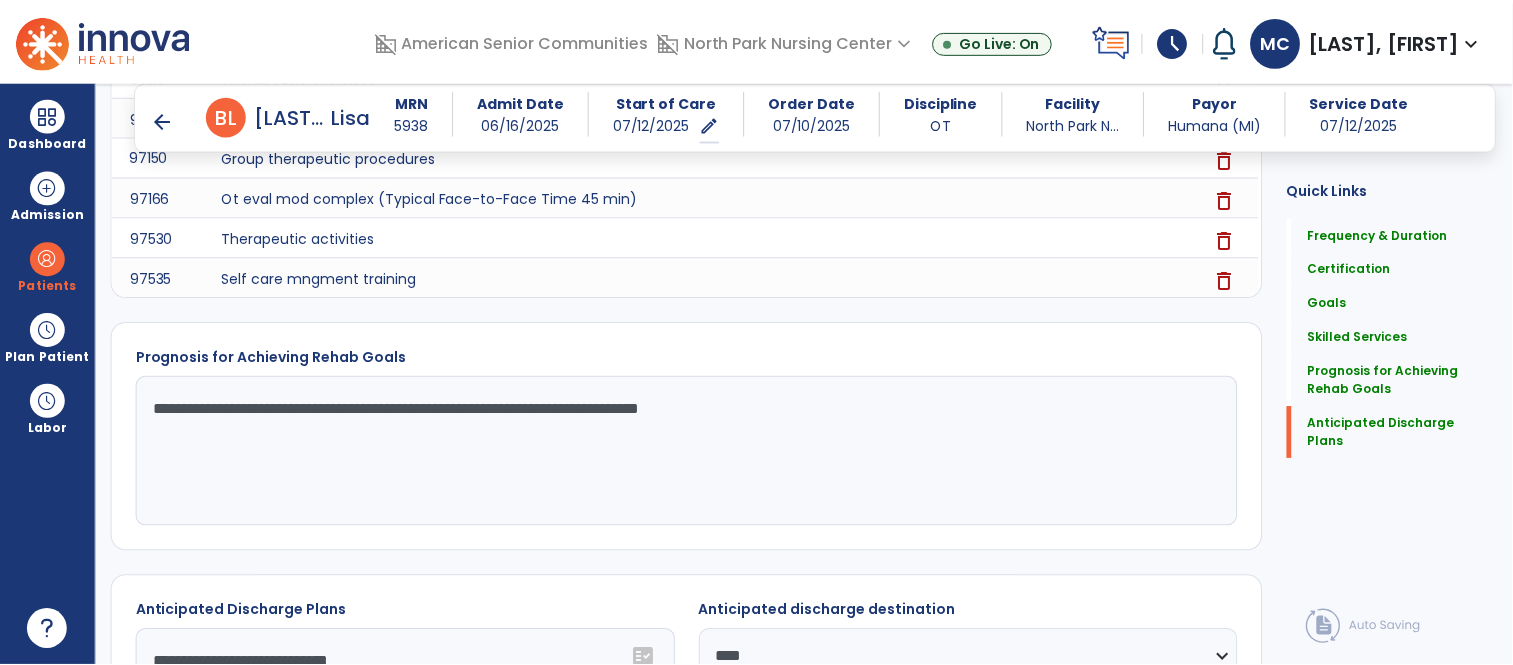 scroll, scrollTop: 1802, scrollLeft: 0, axis: vertical 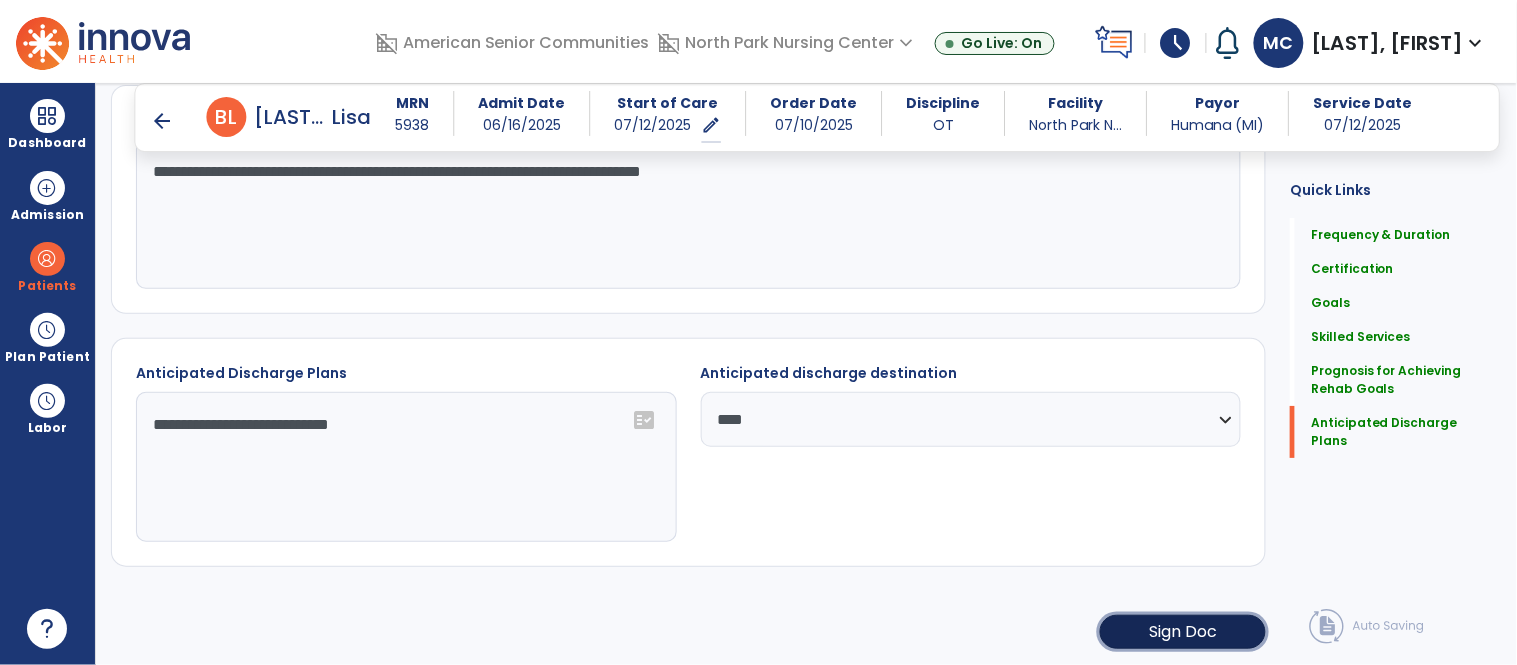 click on "Sign Doc" 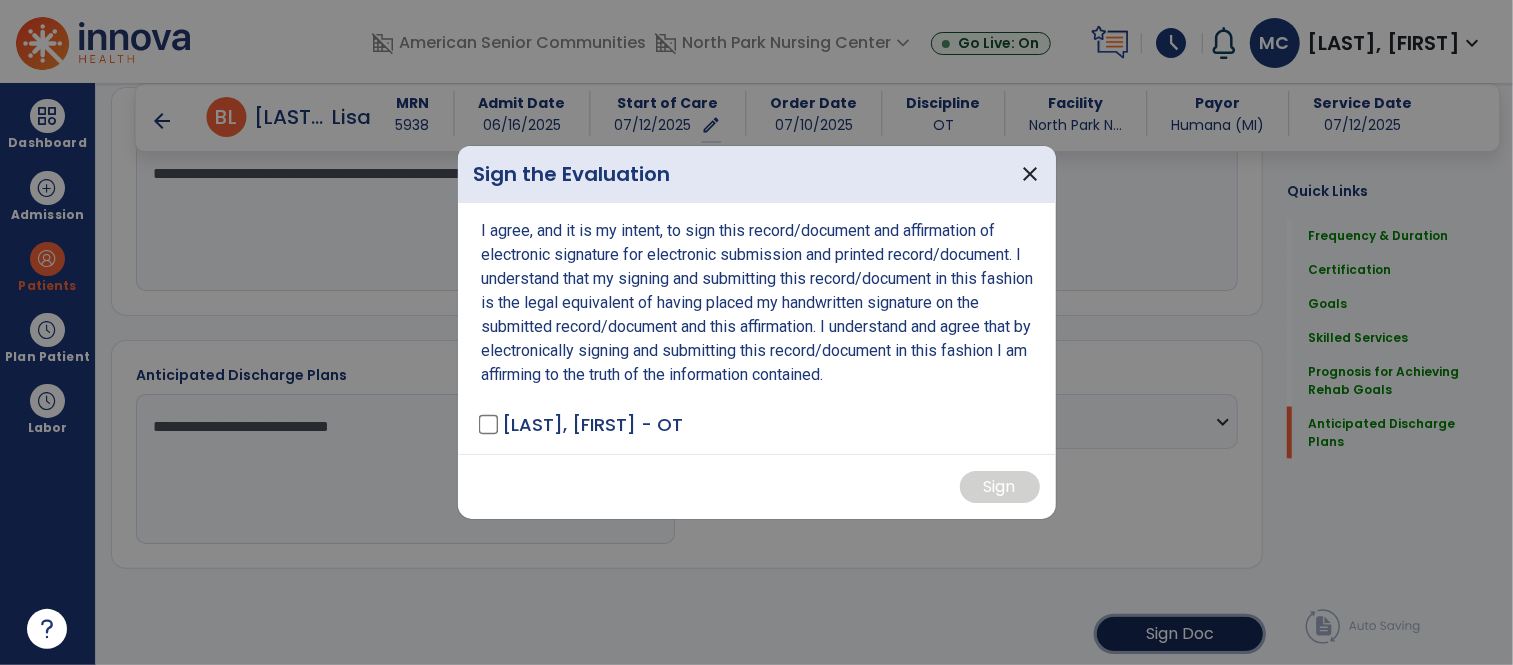 scroll, scrollTop: 1802, scrollLeft: 0, axis: vertical 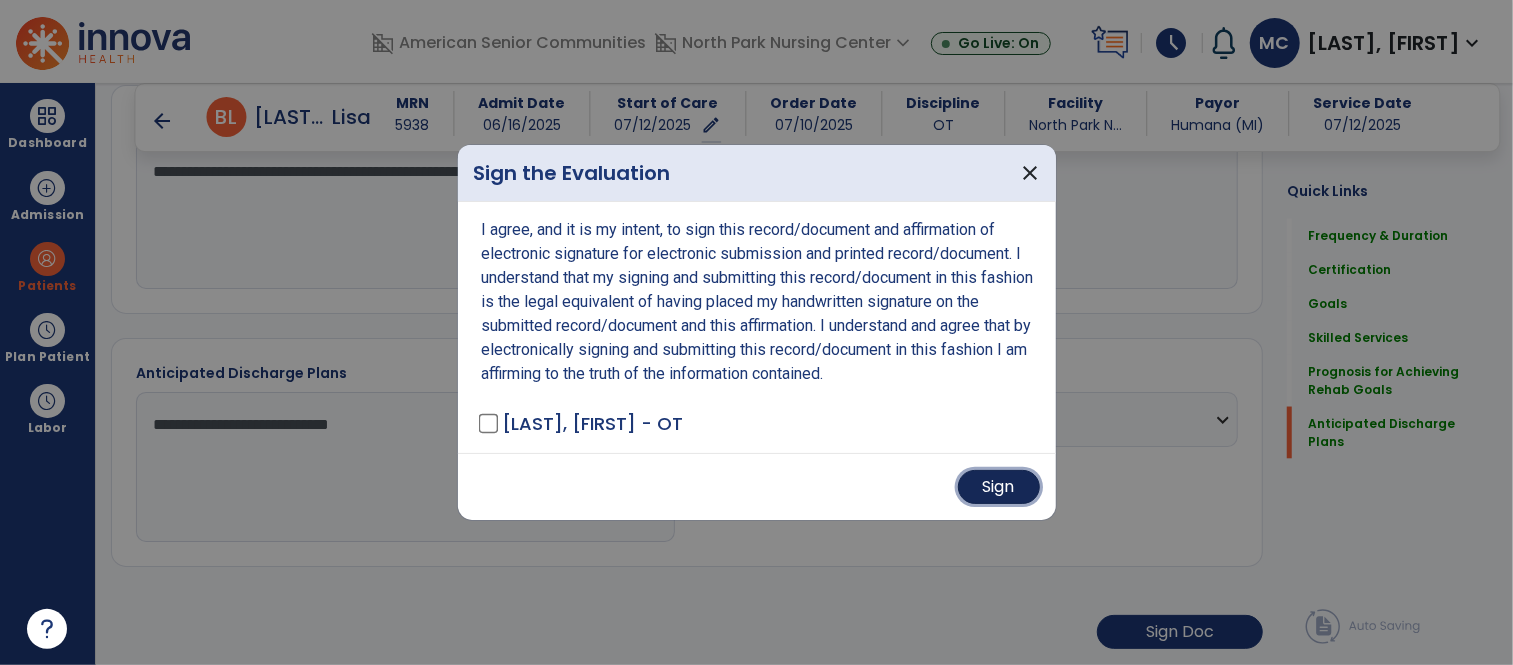click on "Sign" at bounding box center (999, 487) 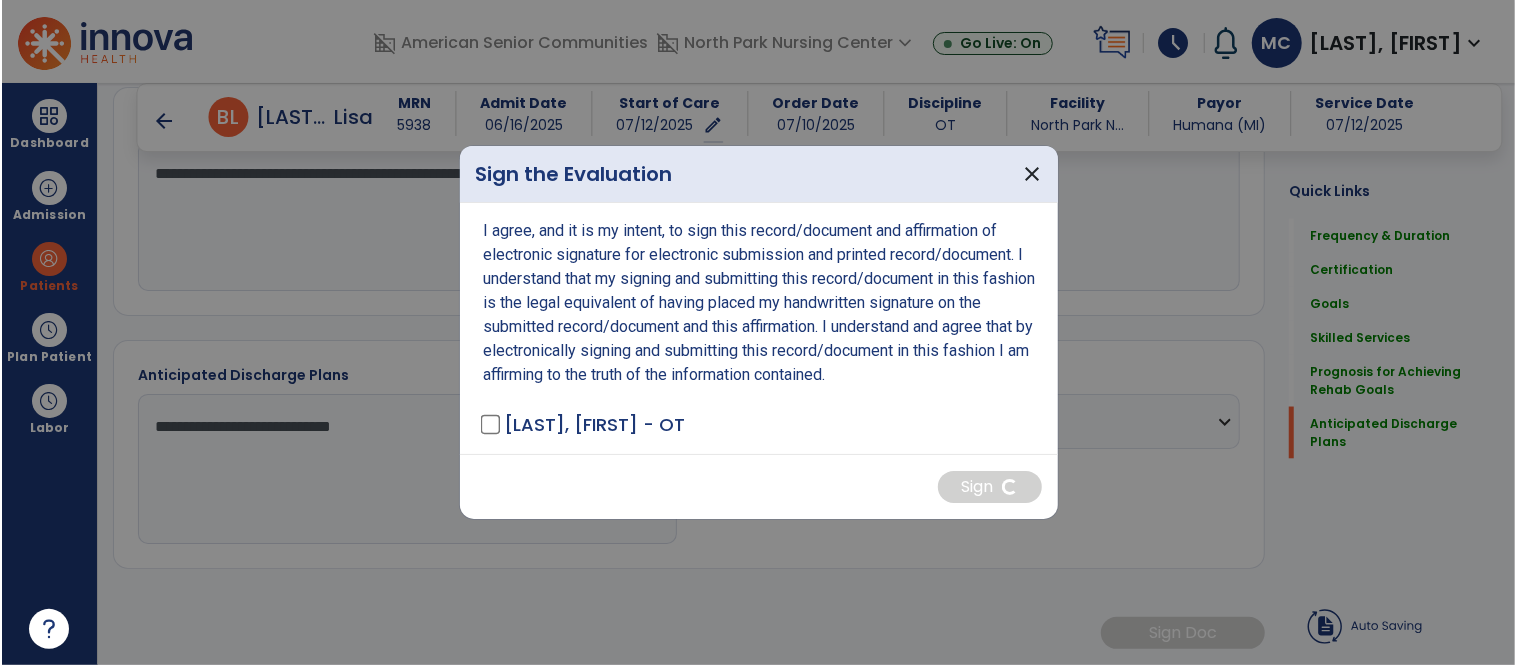 scroll, scrollTop: 1800, scrollLeft: 0, axis: vertical 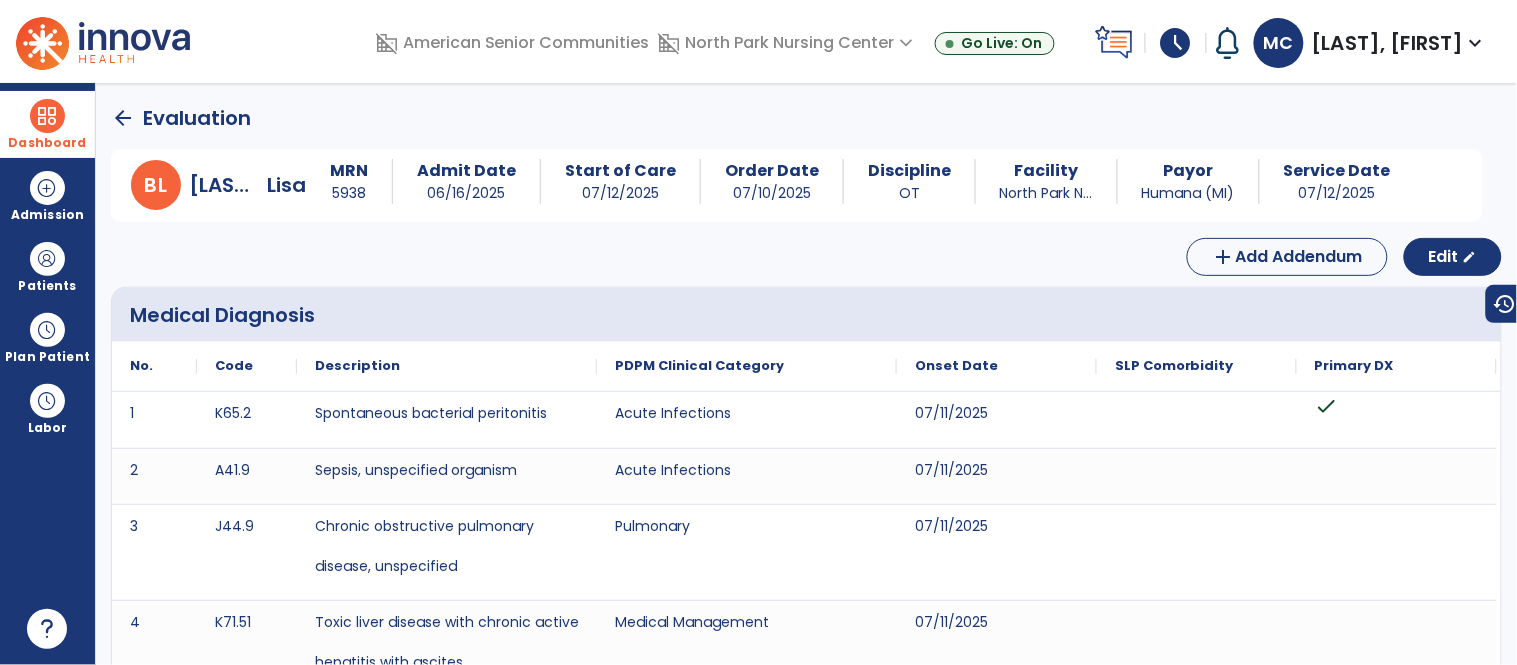 click at bounding box center (47, 116) 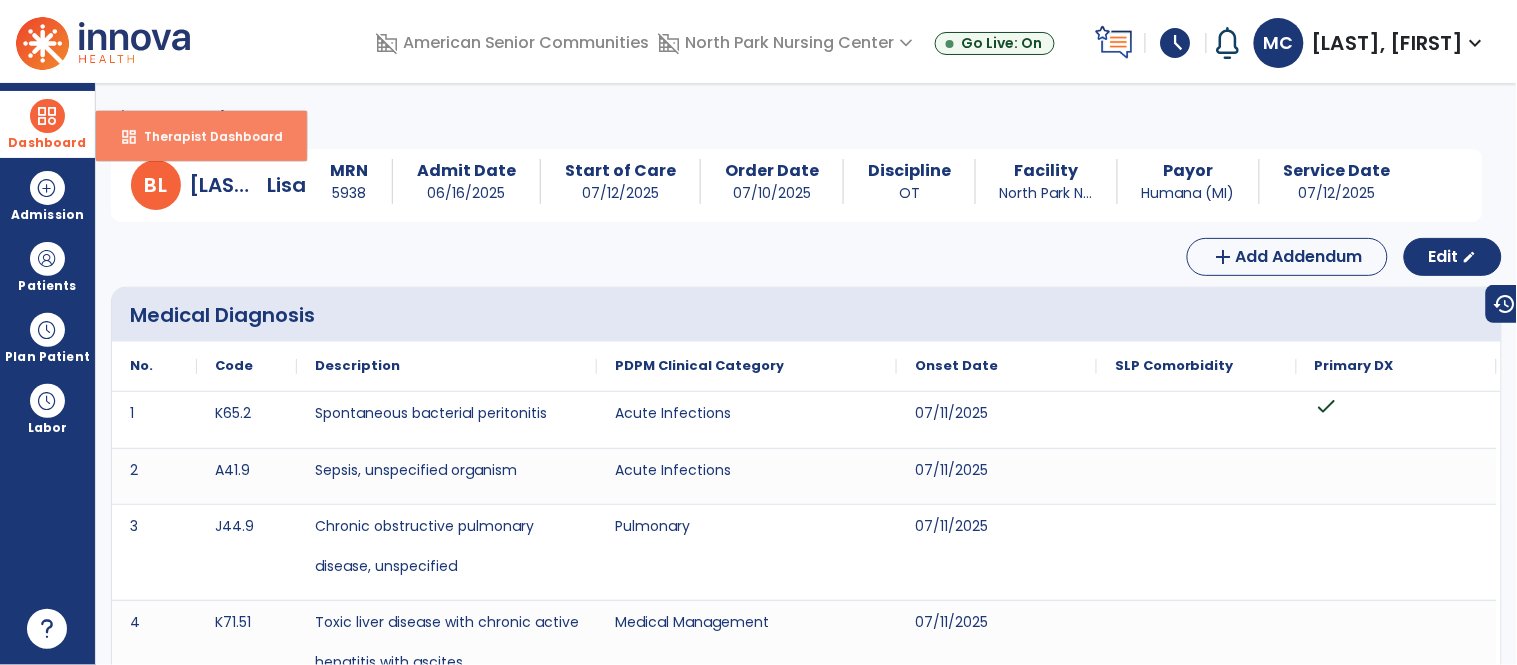 click on "dashboard  Therapist Dashboard" at bounding box center [201, 136] 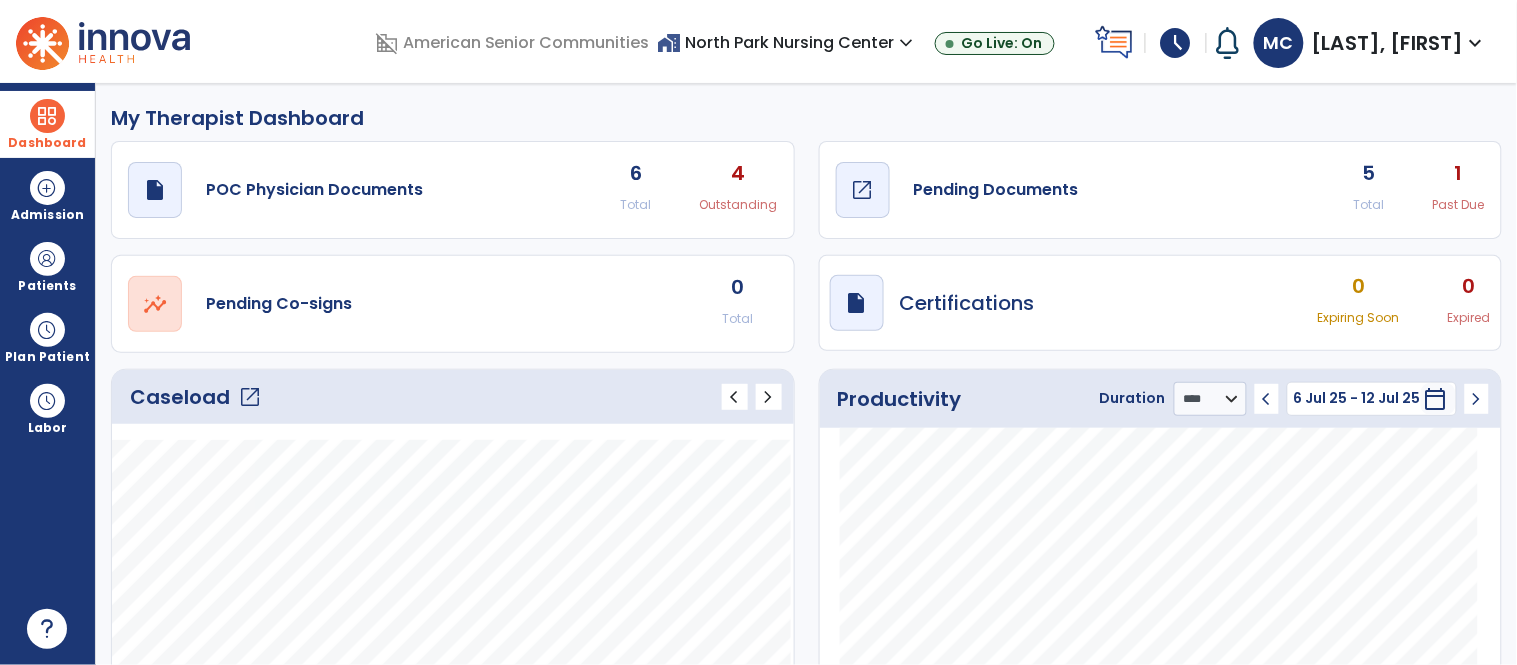 click on "draft   open_in_new  Pending Documents" 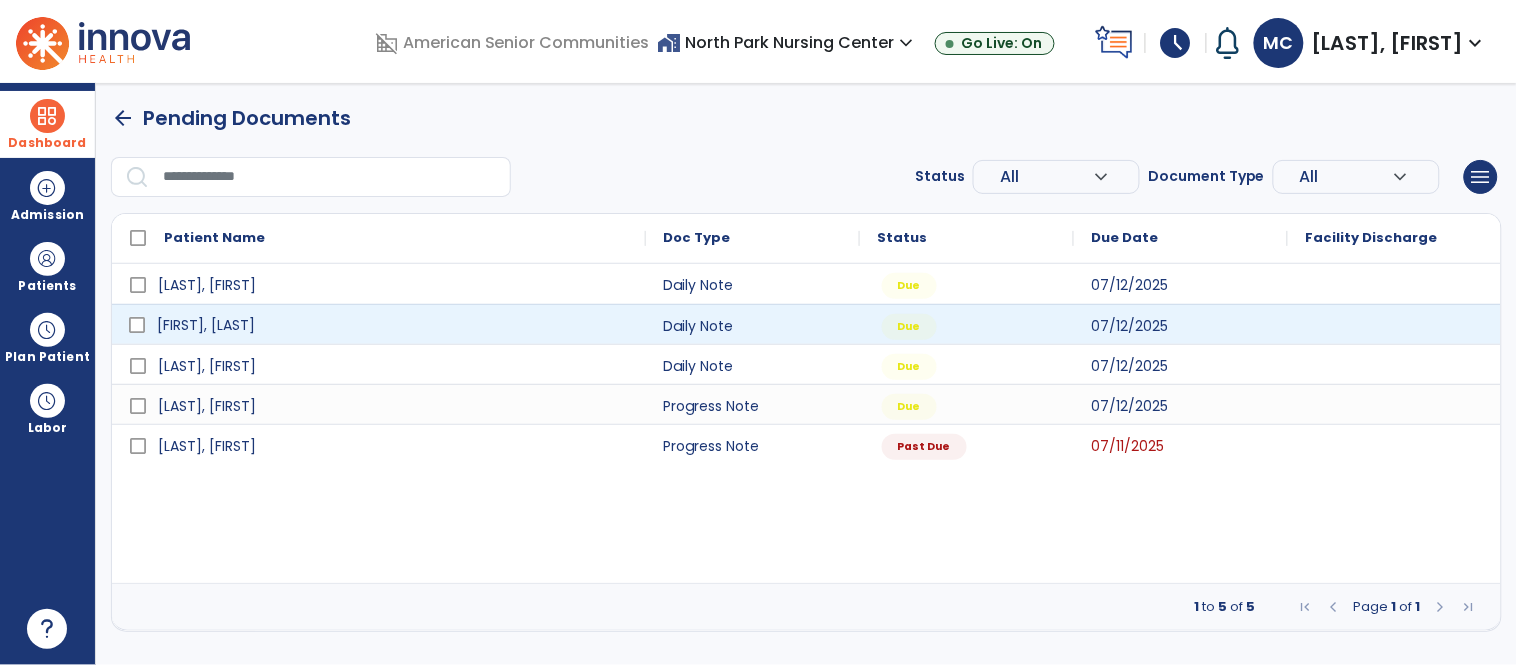 click on "Buchenberger, Lisa" at bounding box center (206, 325) 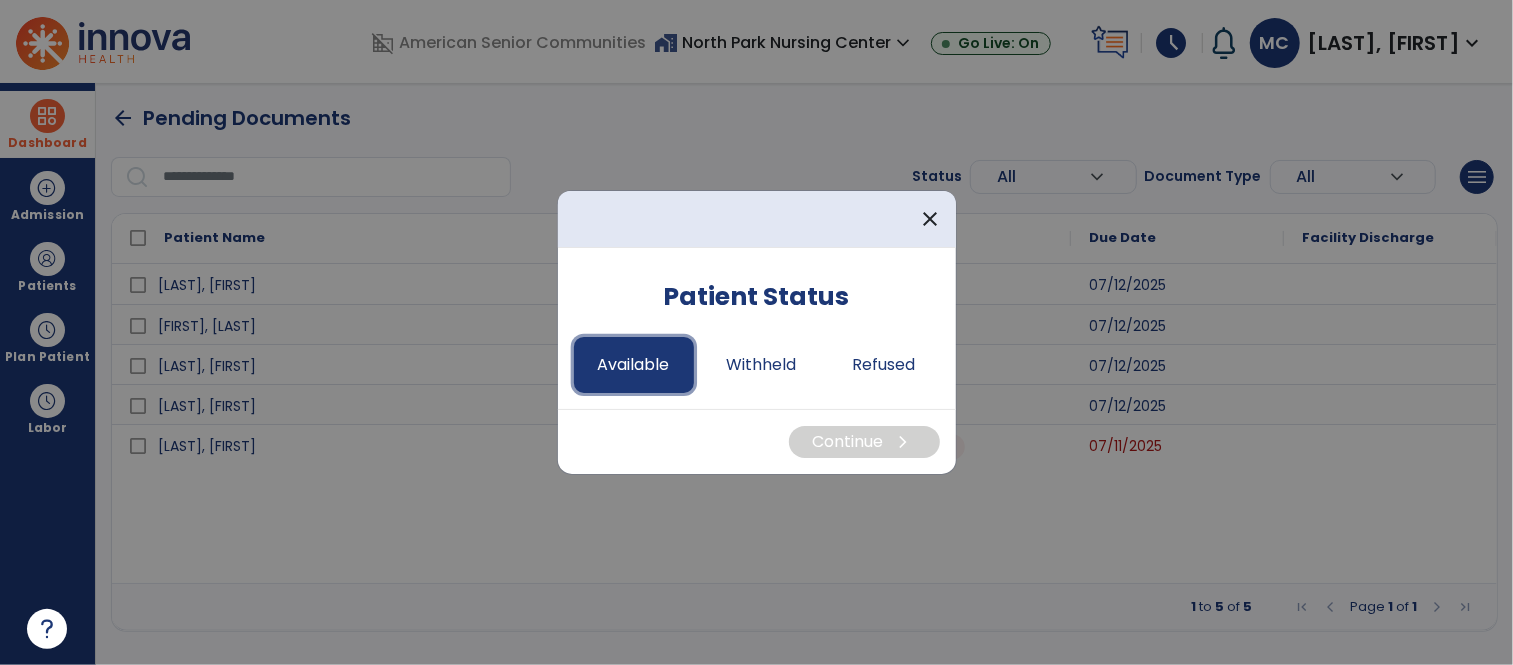 click on "Available" at bounding box center [634, 365] 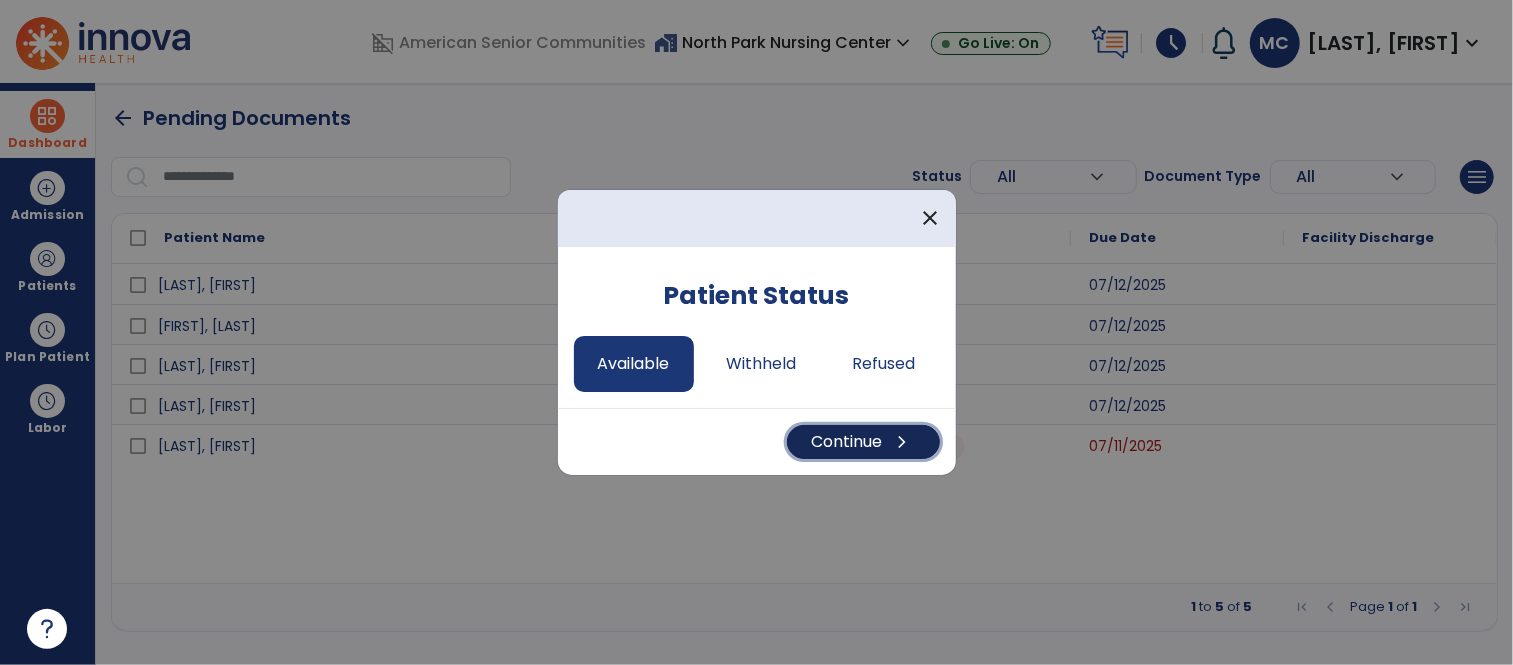 click on "Continue   chevron_right" at bounding box center [863, 442] 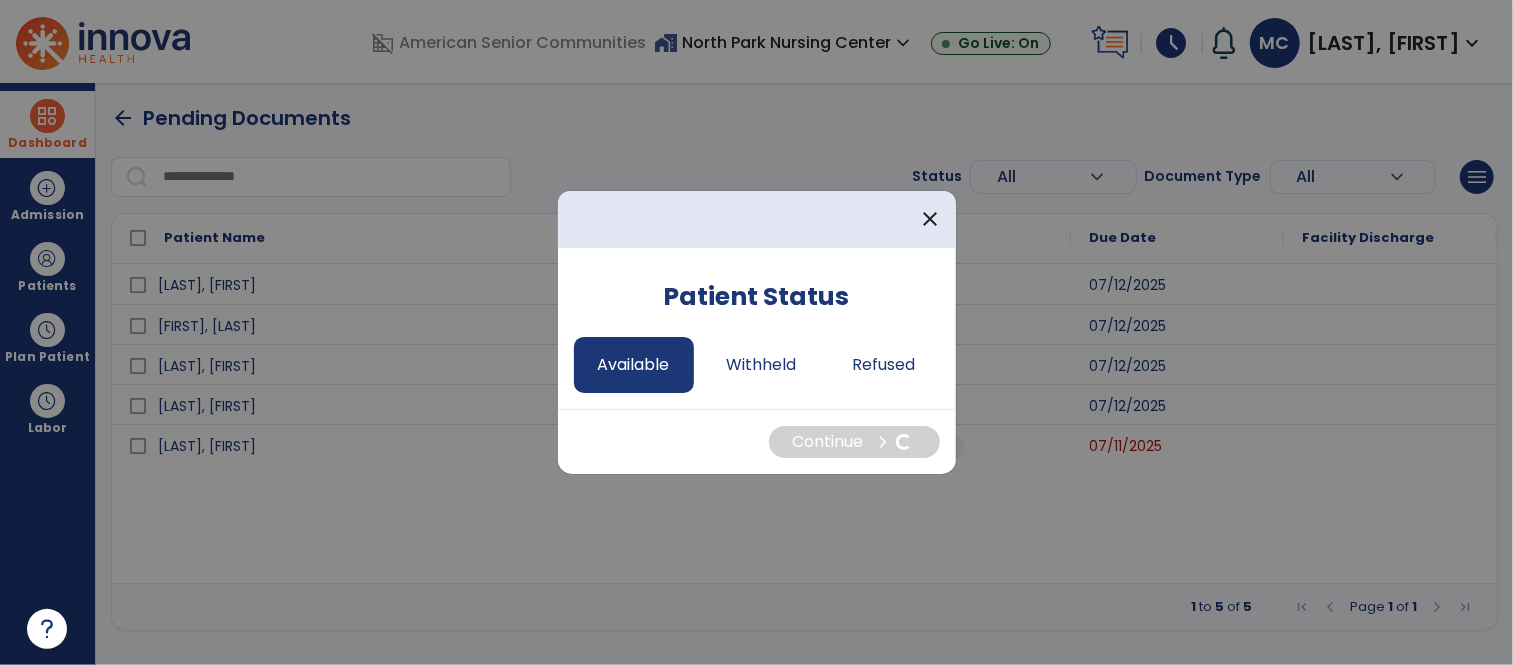 select on "*" 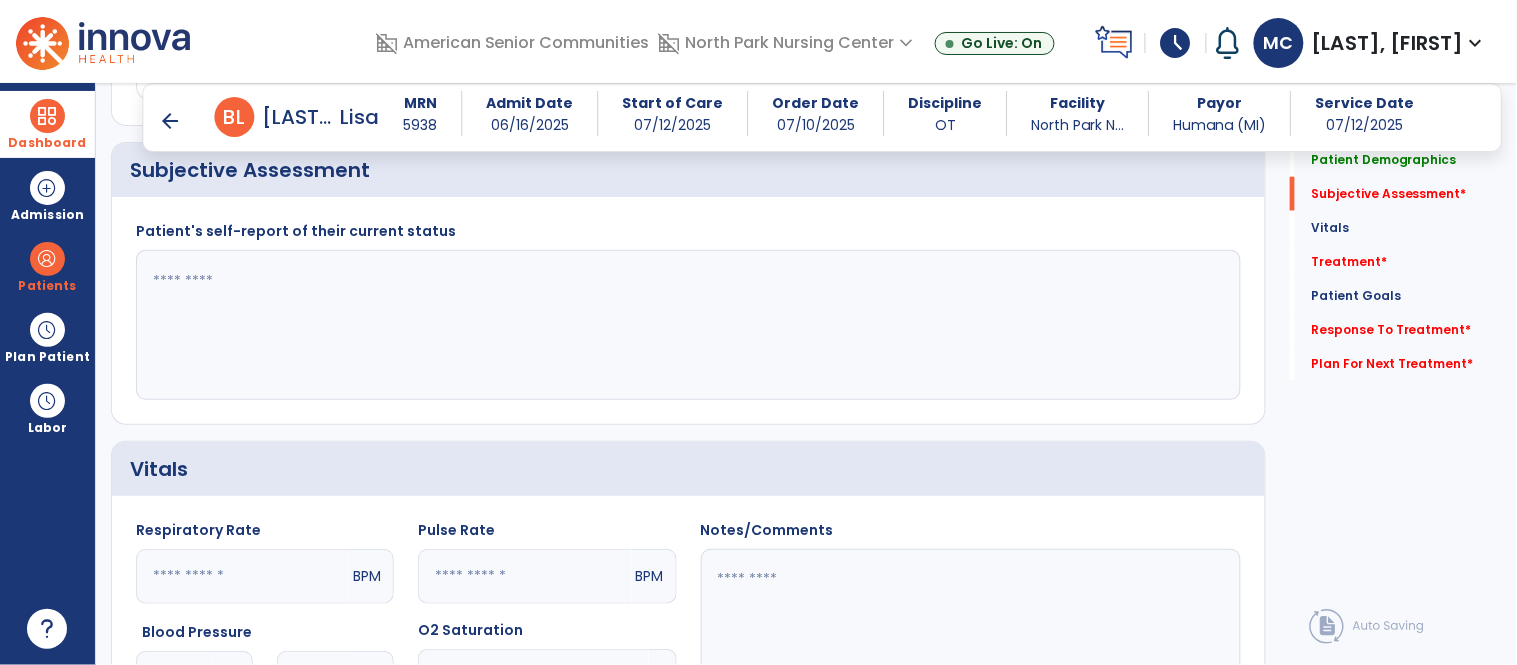 scroll, scrollTop: 550, scrollLeft: 0, axis: vertical 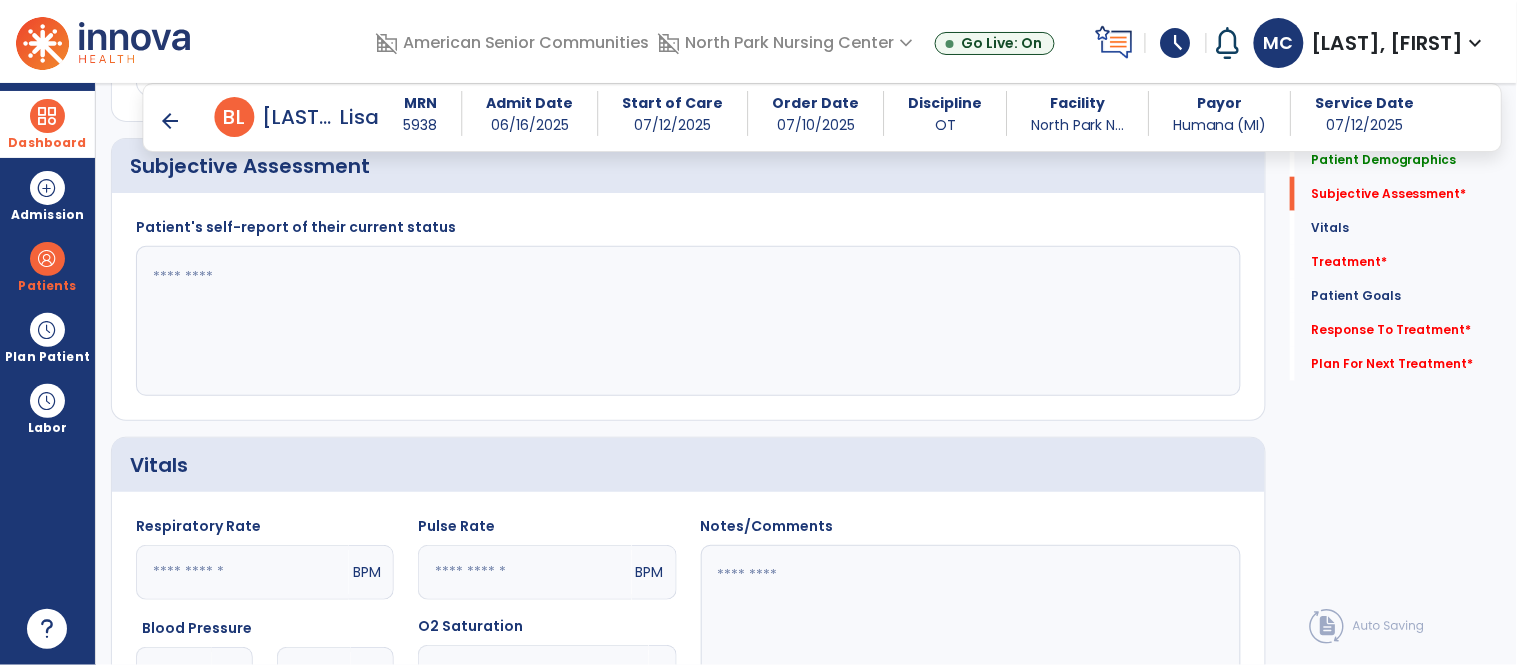 click 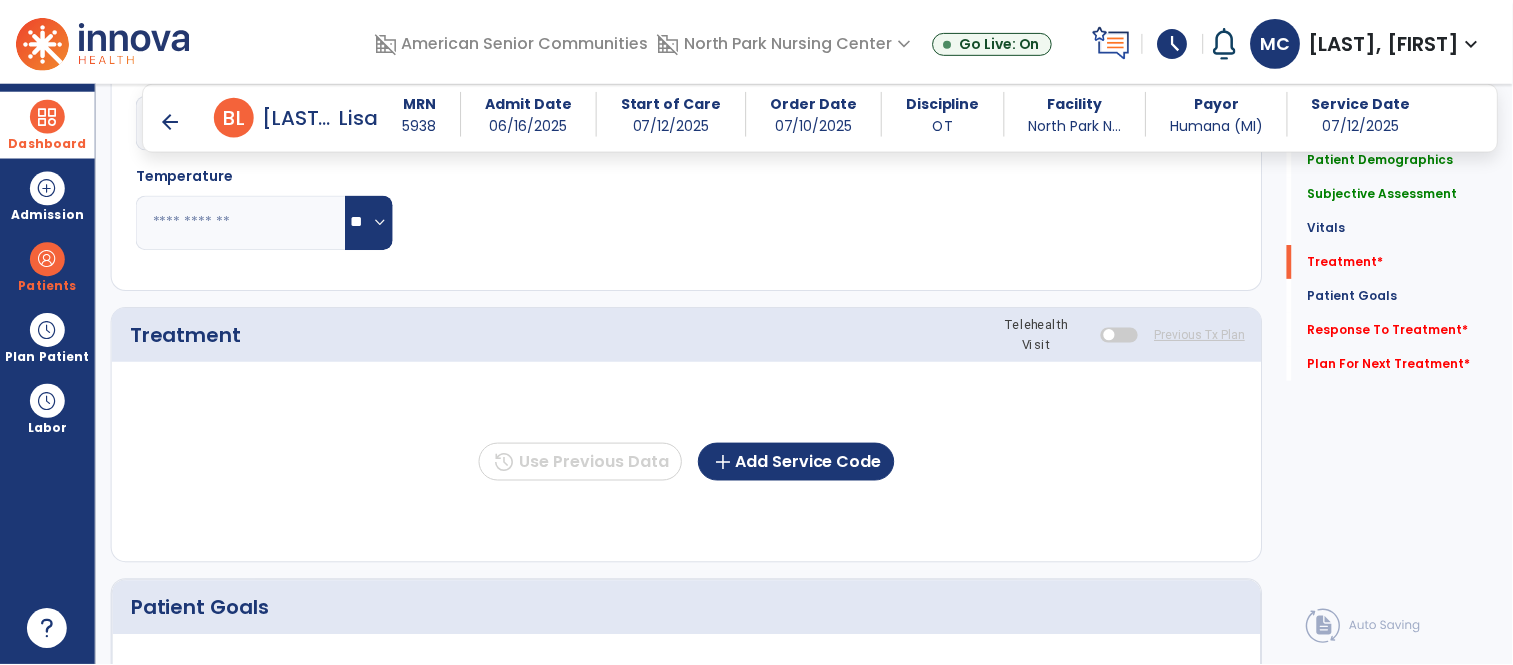 scroll, scrollTop: 1104, scrollLeft: 0, axis: vertical 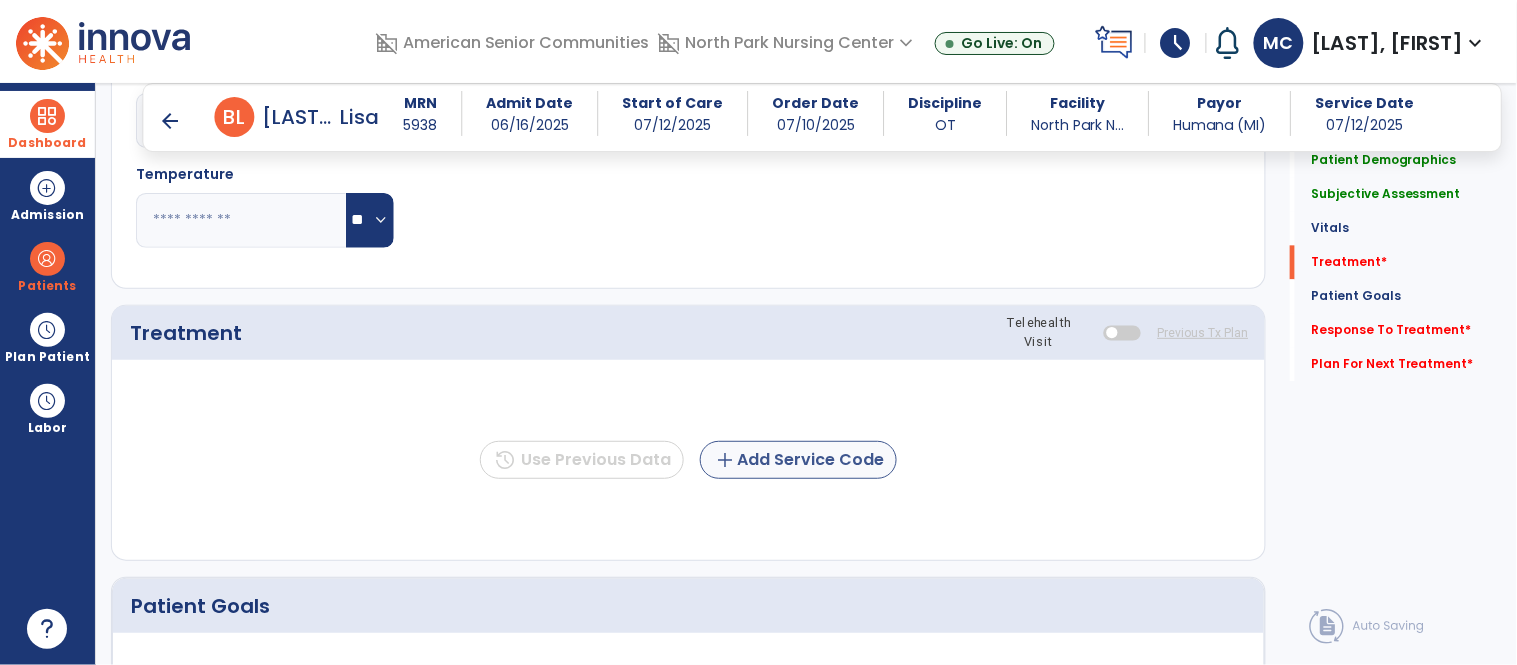 type on "**********" 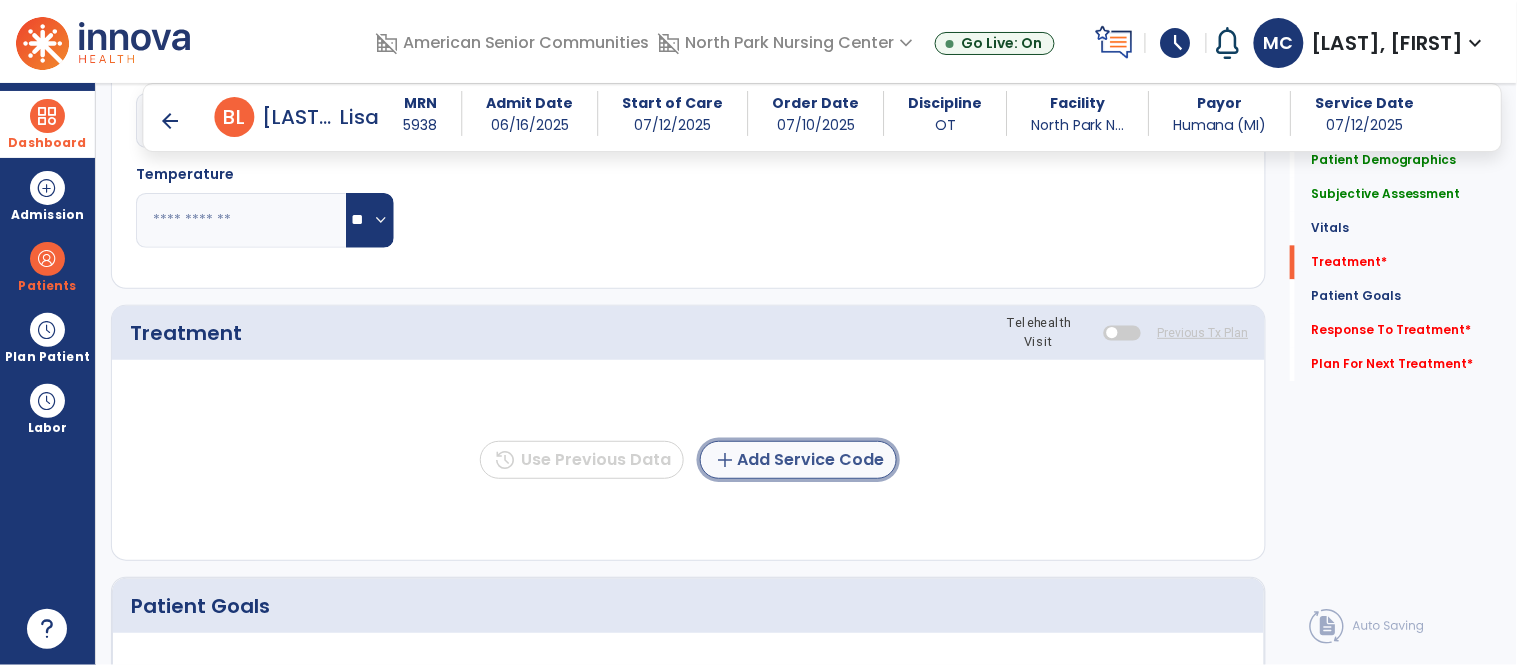 click on "add  Add Service Code" 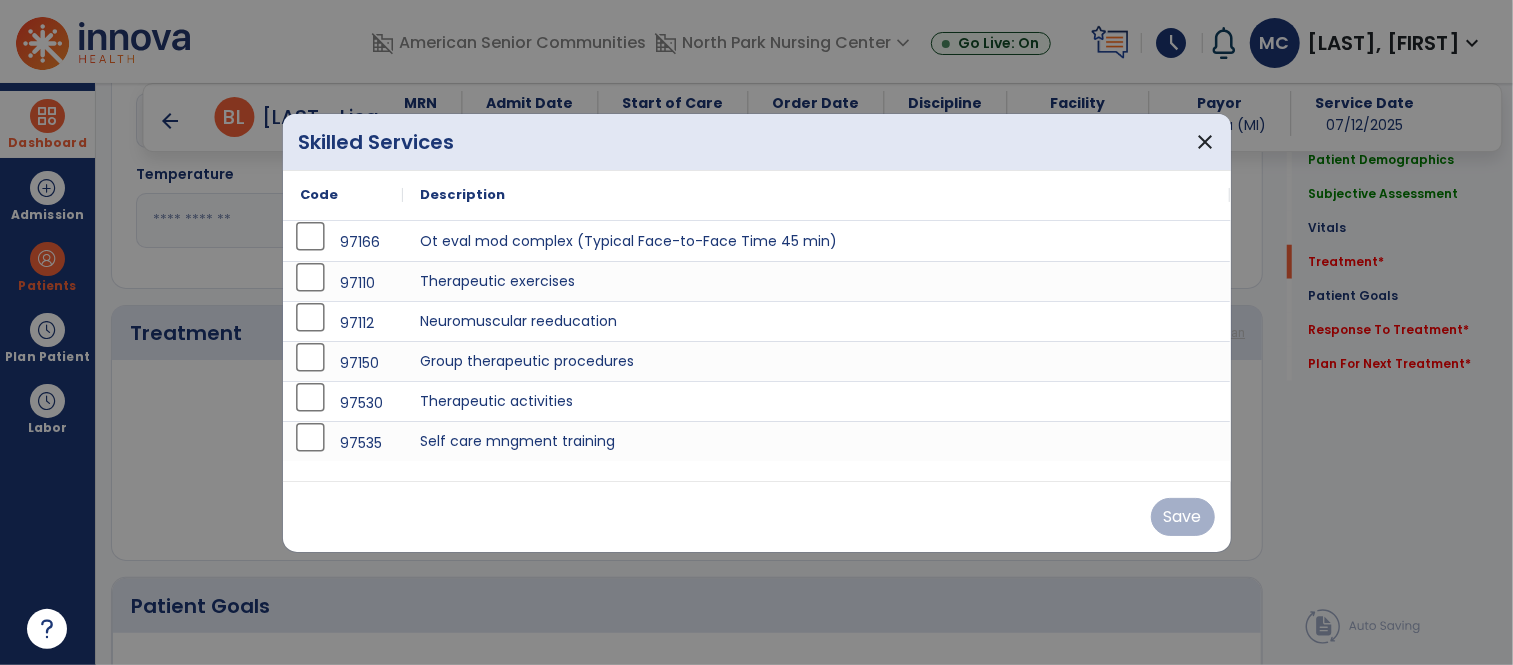 scroll, scrollTop: 1104, scrollLeft: 0, axis: vertical 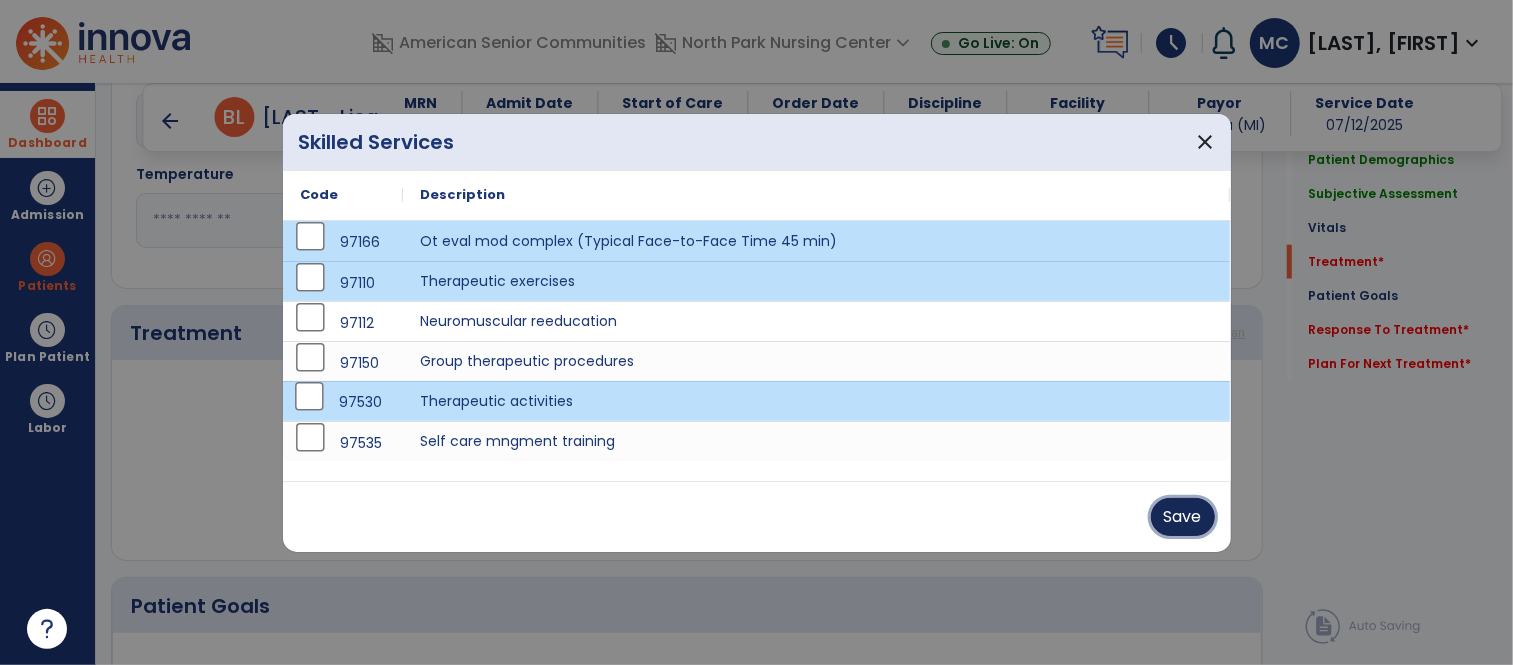 click on "Save" at bounding box center (1183, 517) 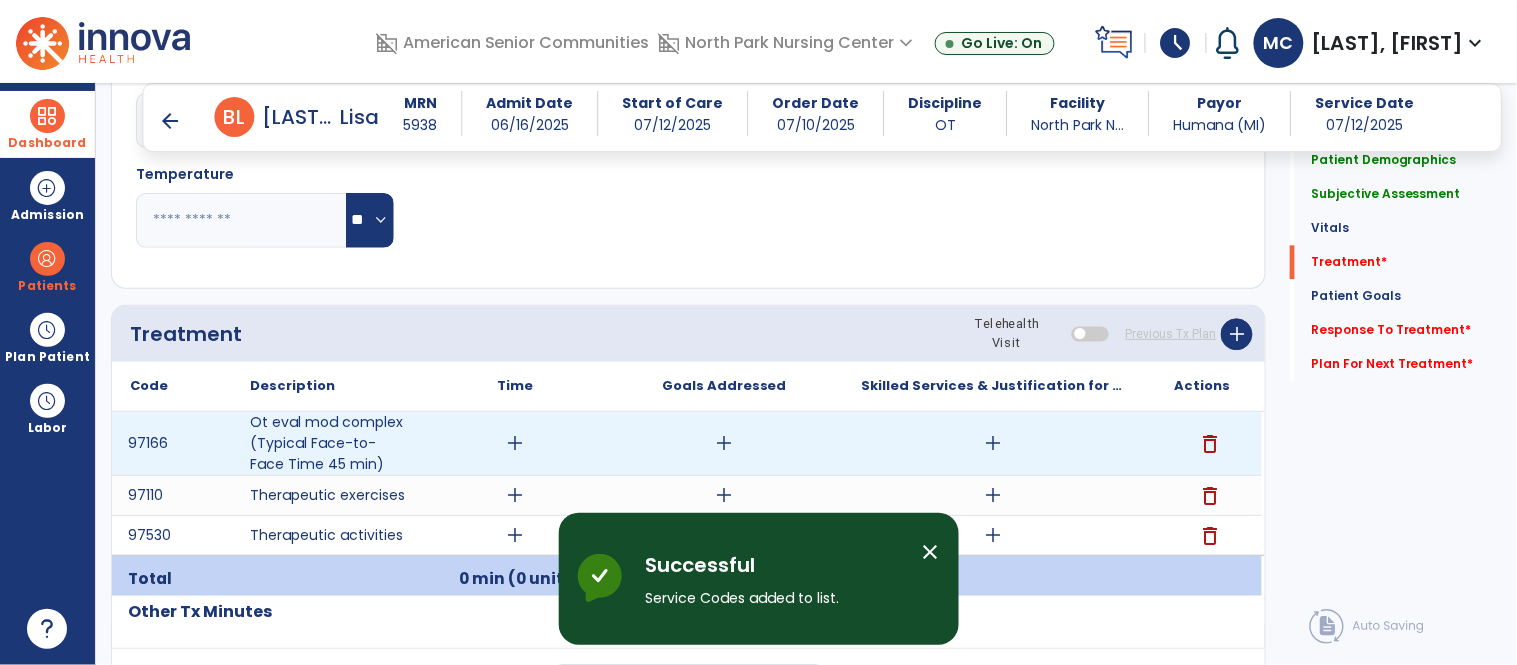 click on "add" at bounding box center (515, 443) 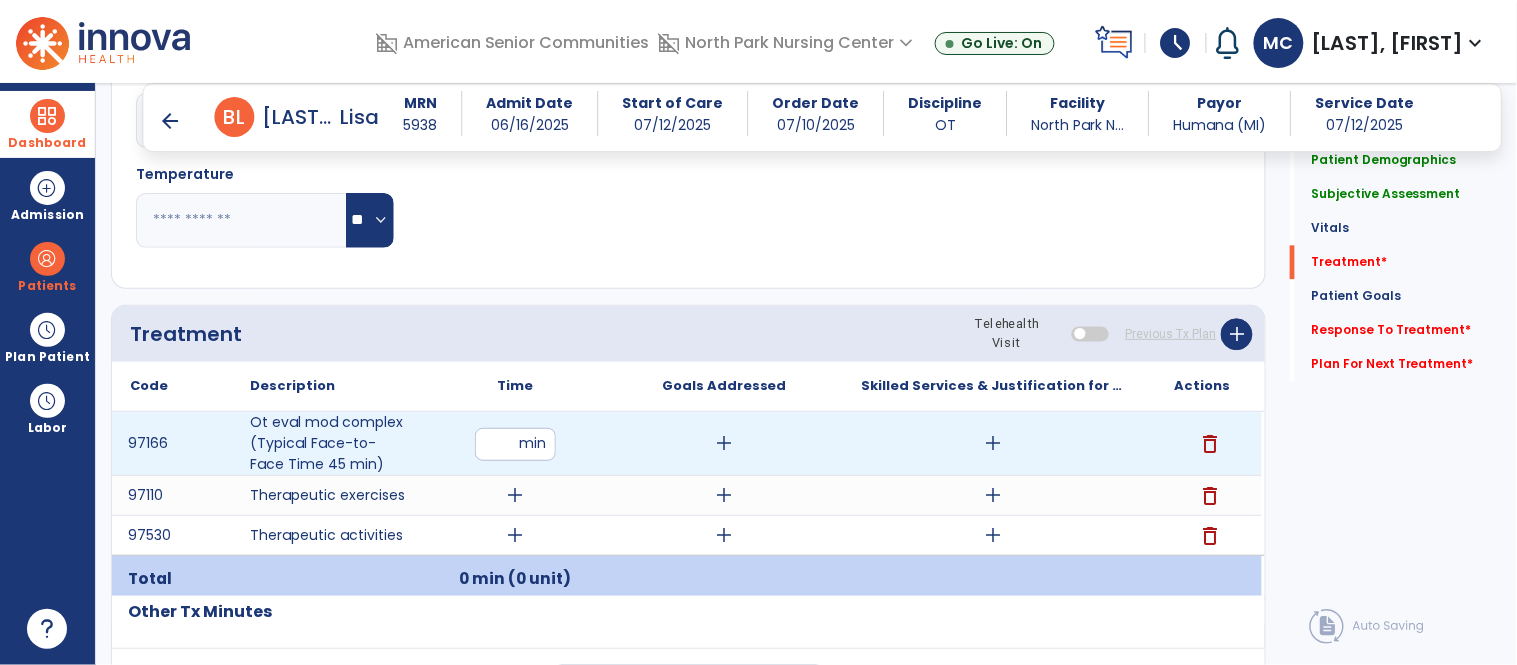 type on "**" 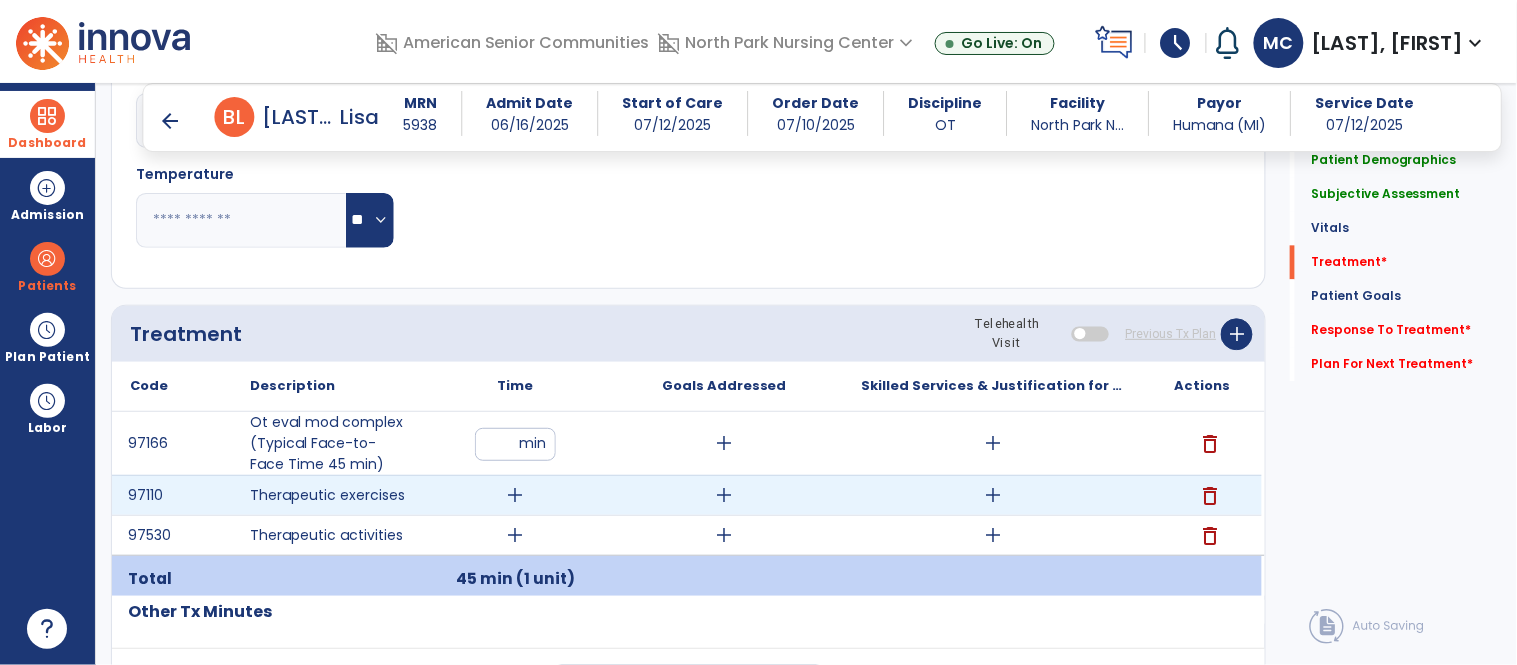 click on "add" at bounding box center [515, 495] 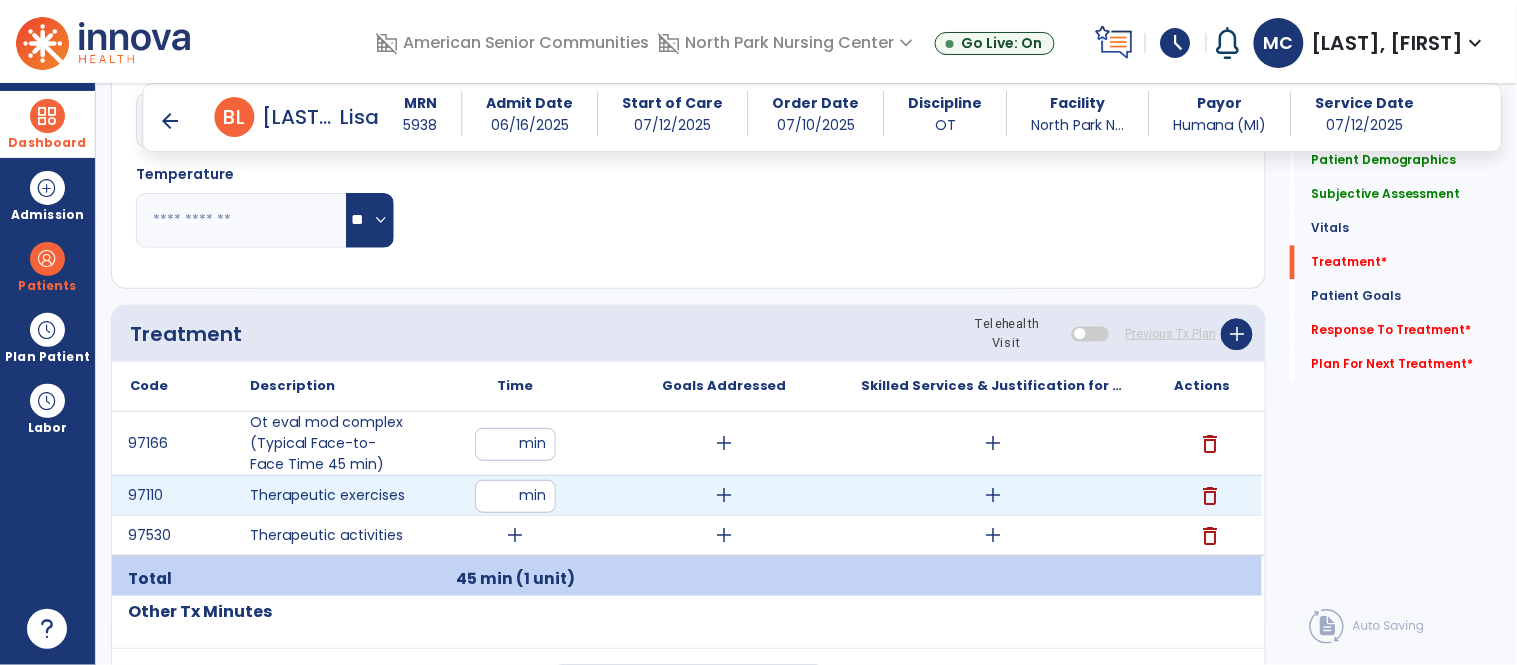 type on "**" 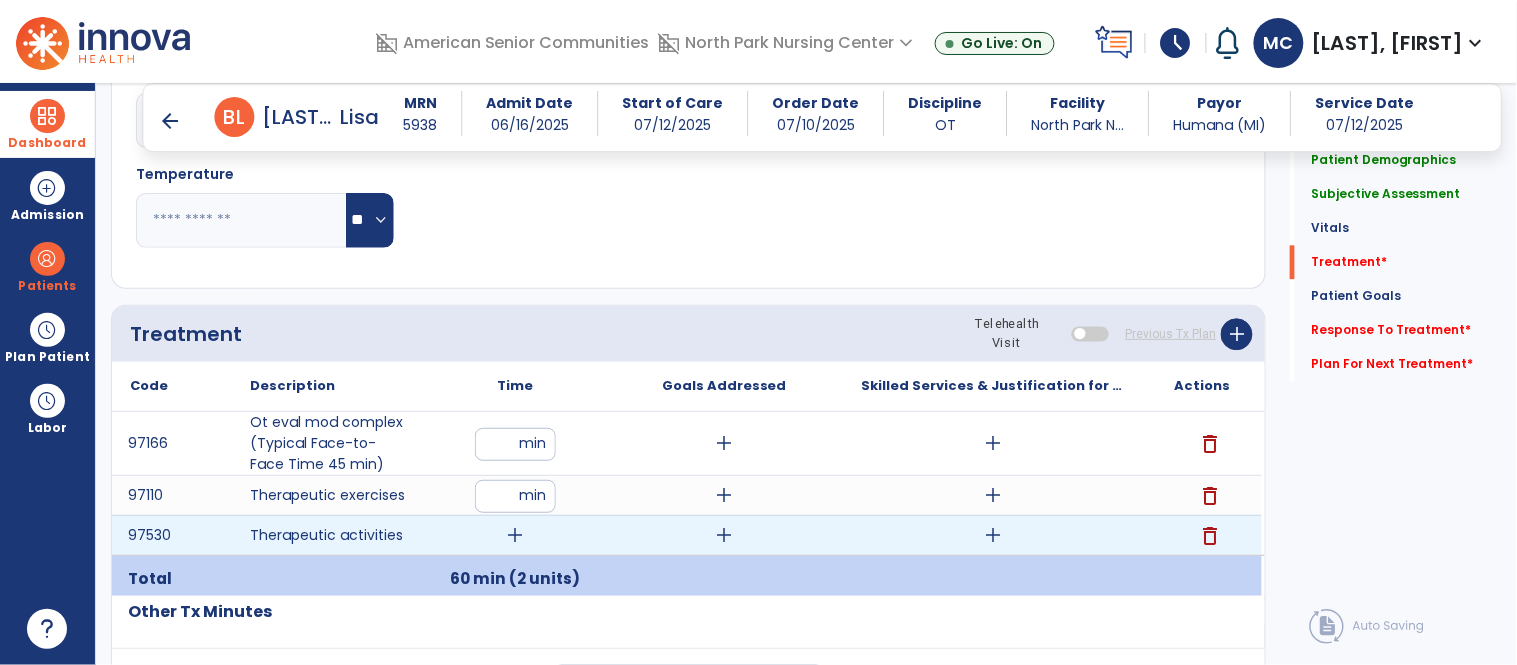click on "add" at bounding box center [515, 535] 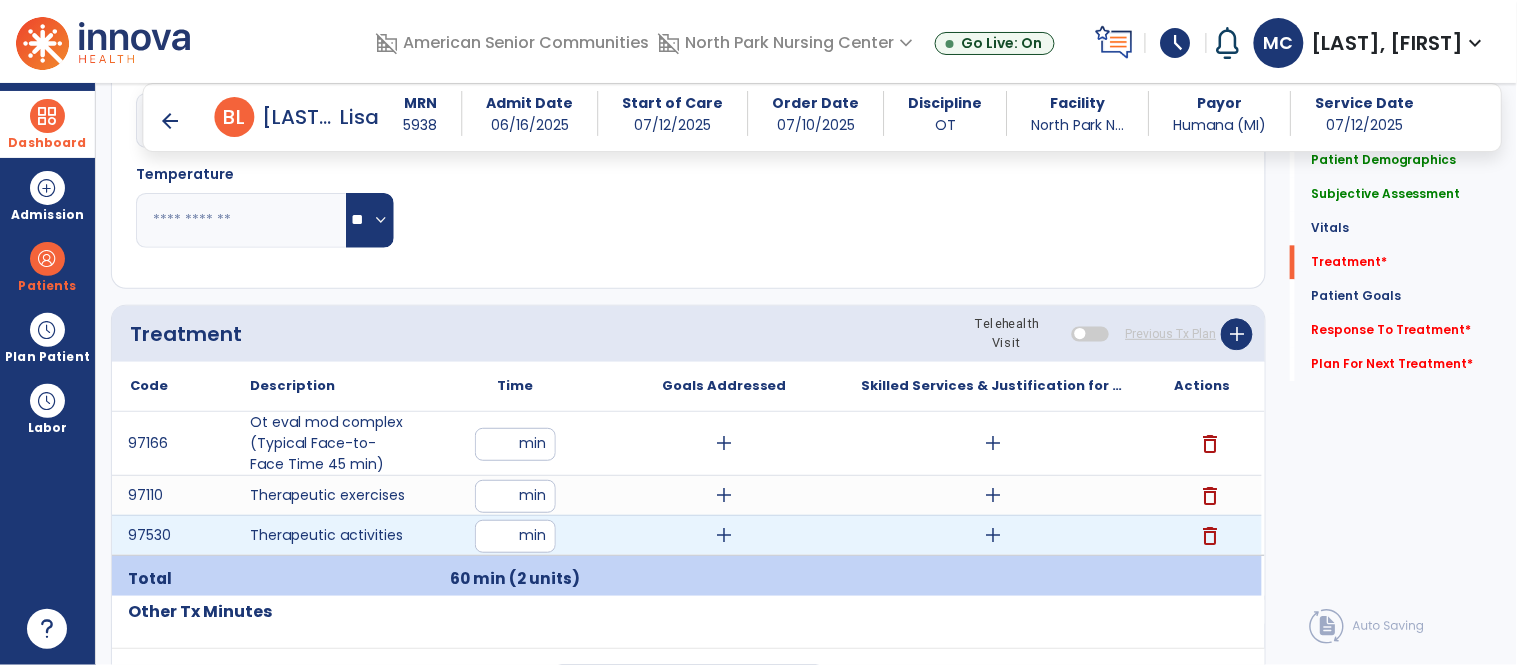 type on "**" 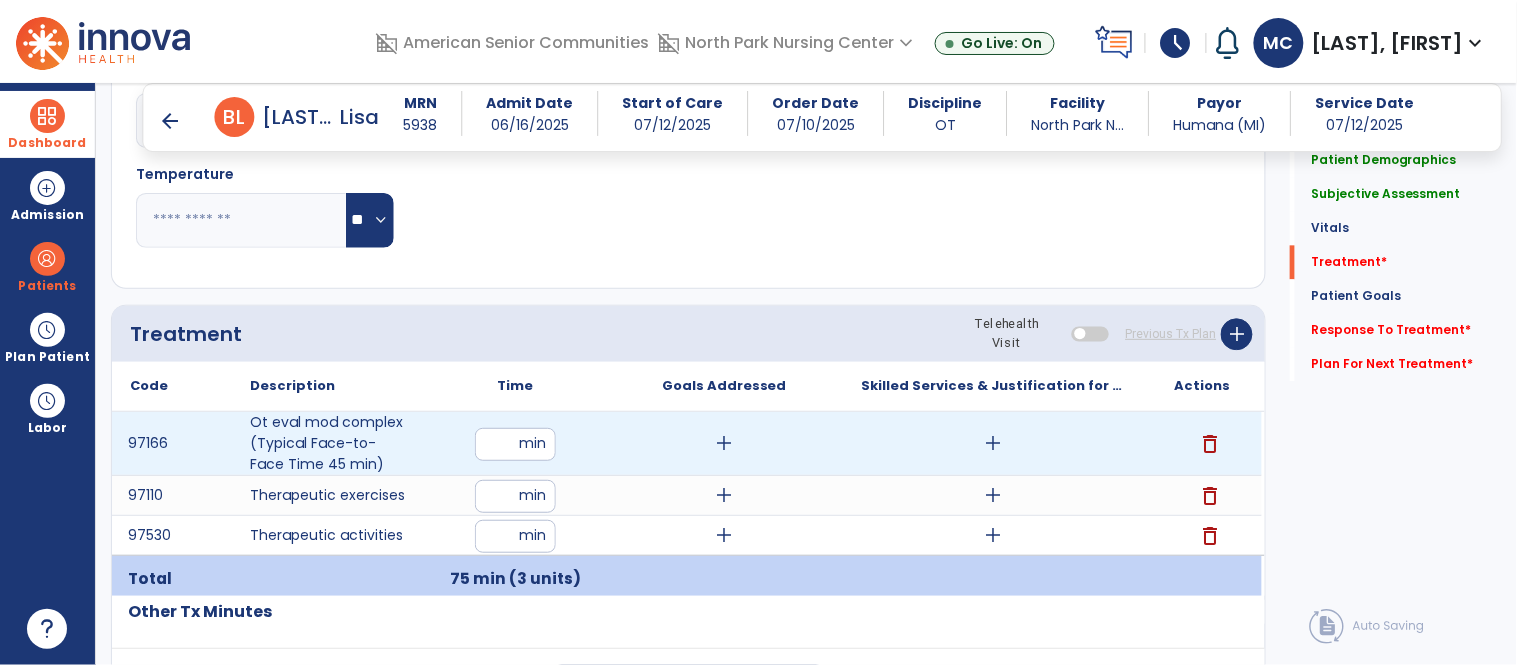 click on "add" at bounding box center (993, 443) 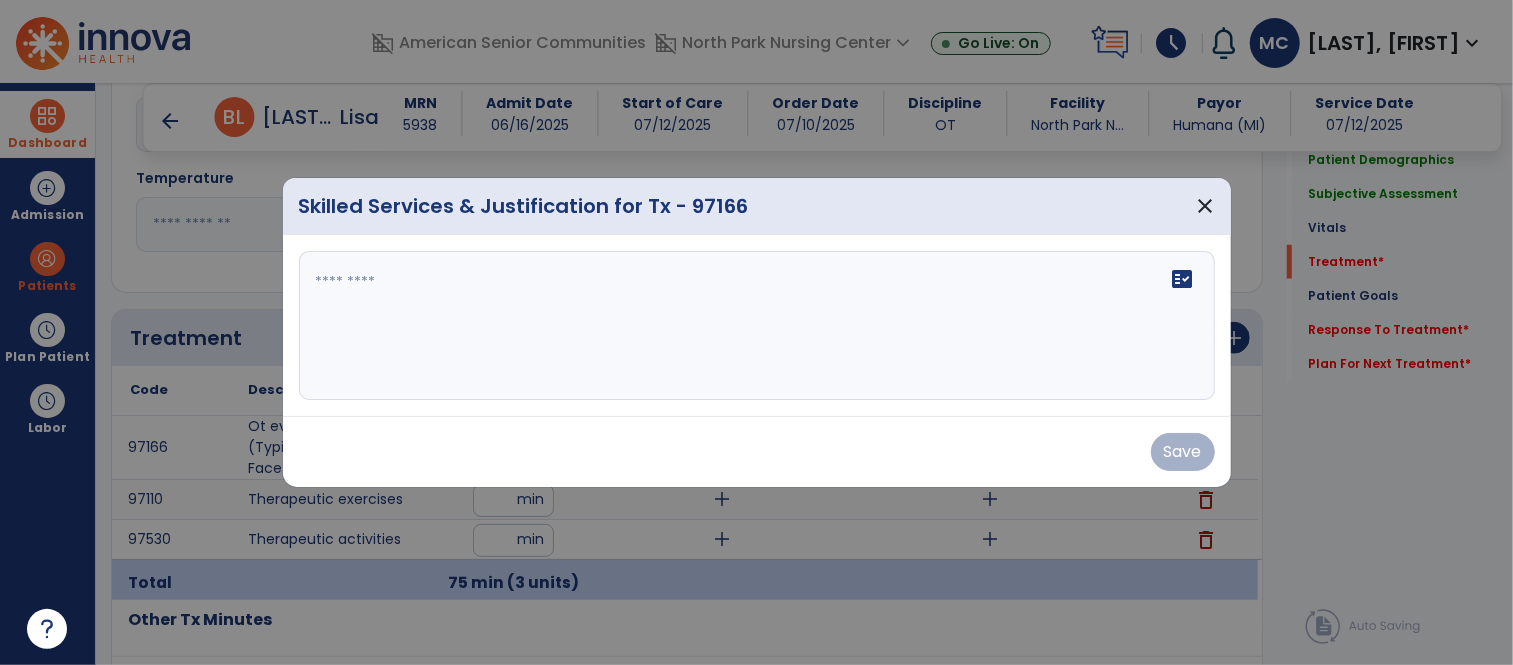 scroll, scrollTop: 1104, scrollLeft: 0, axis: vertical 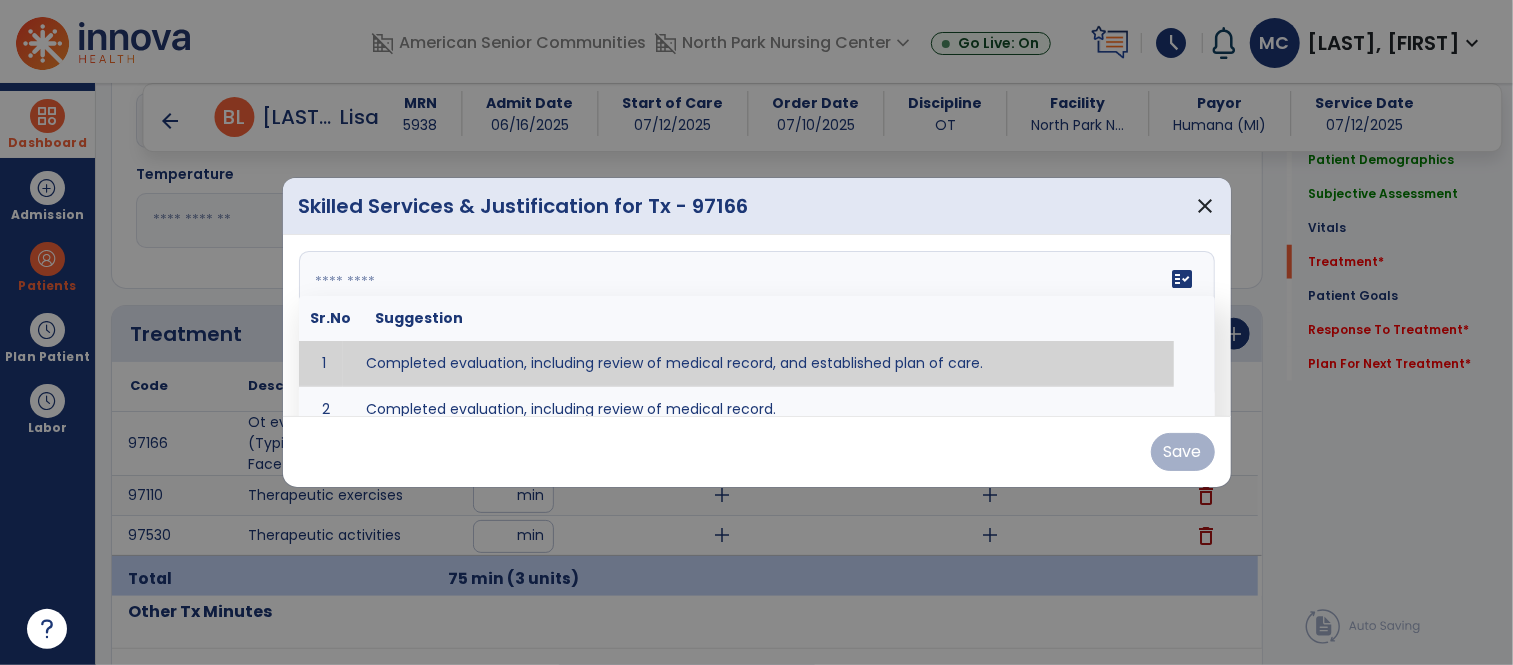click at bounding box center (757, 326) 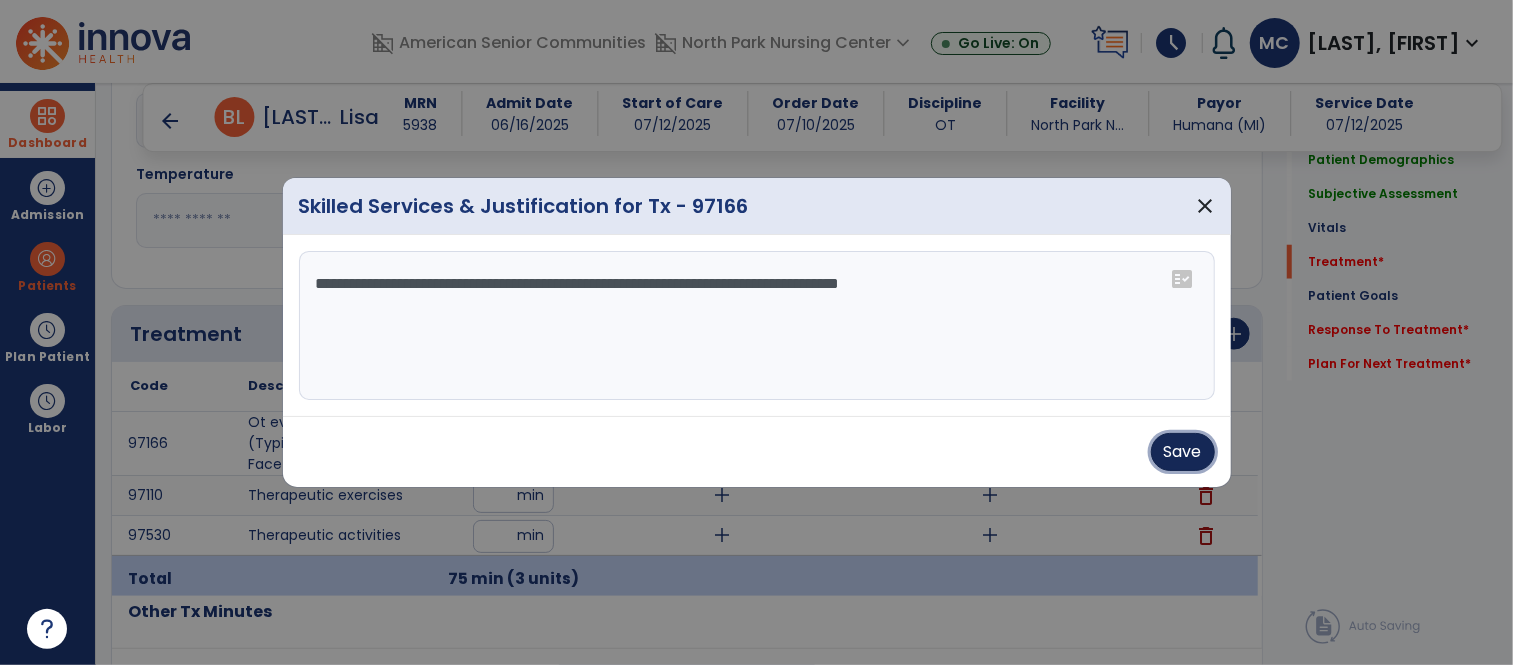 click on "Save" at bounding box center [1183, 452] 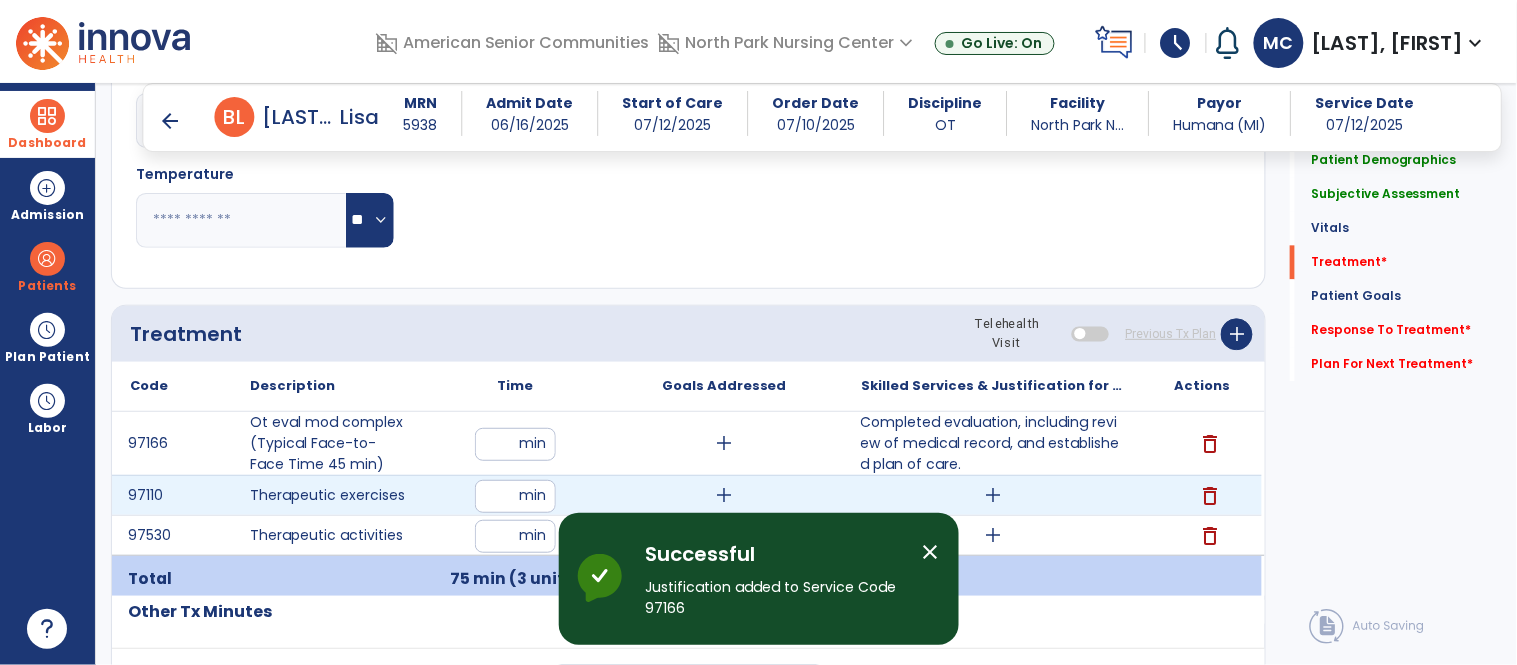 click on "add" at bounding box center [993, 495] 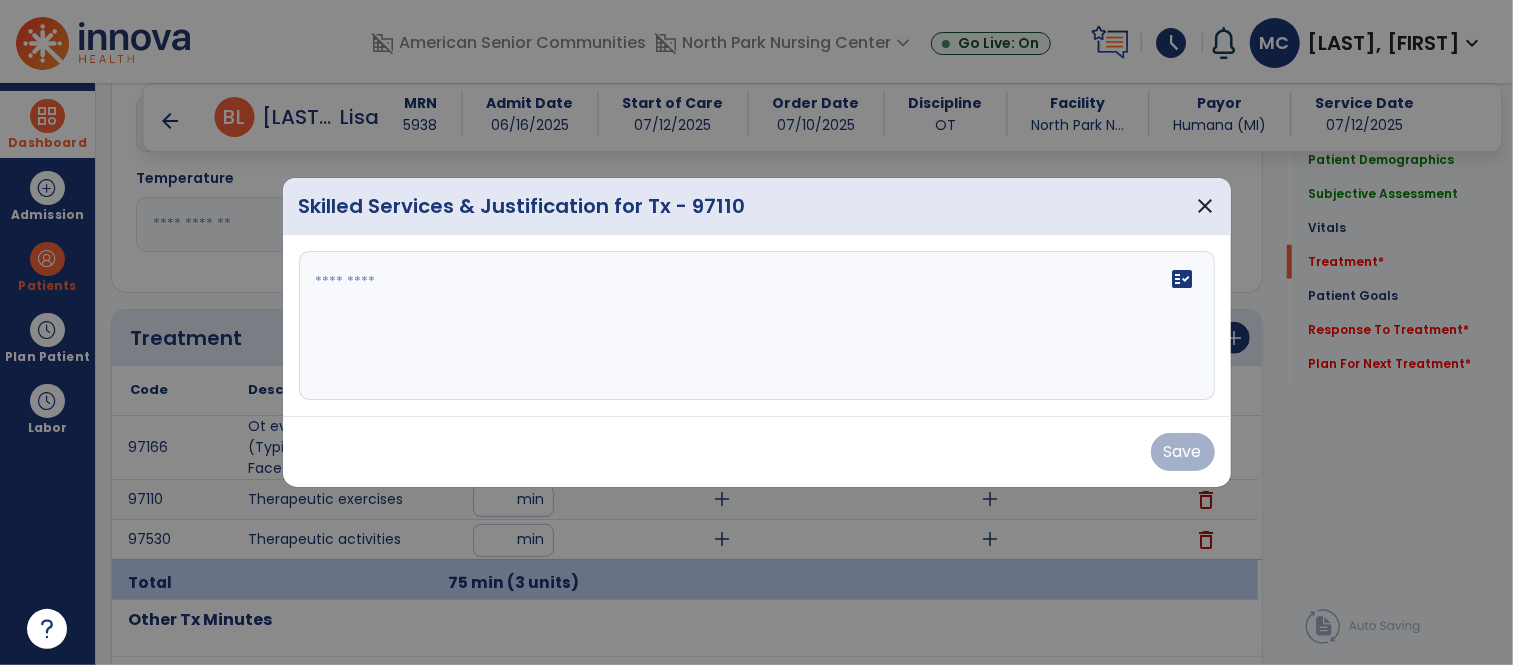 scroll, scrollTop: 1104, scrollLeft: 0, axis: vertical 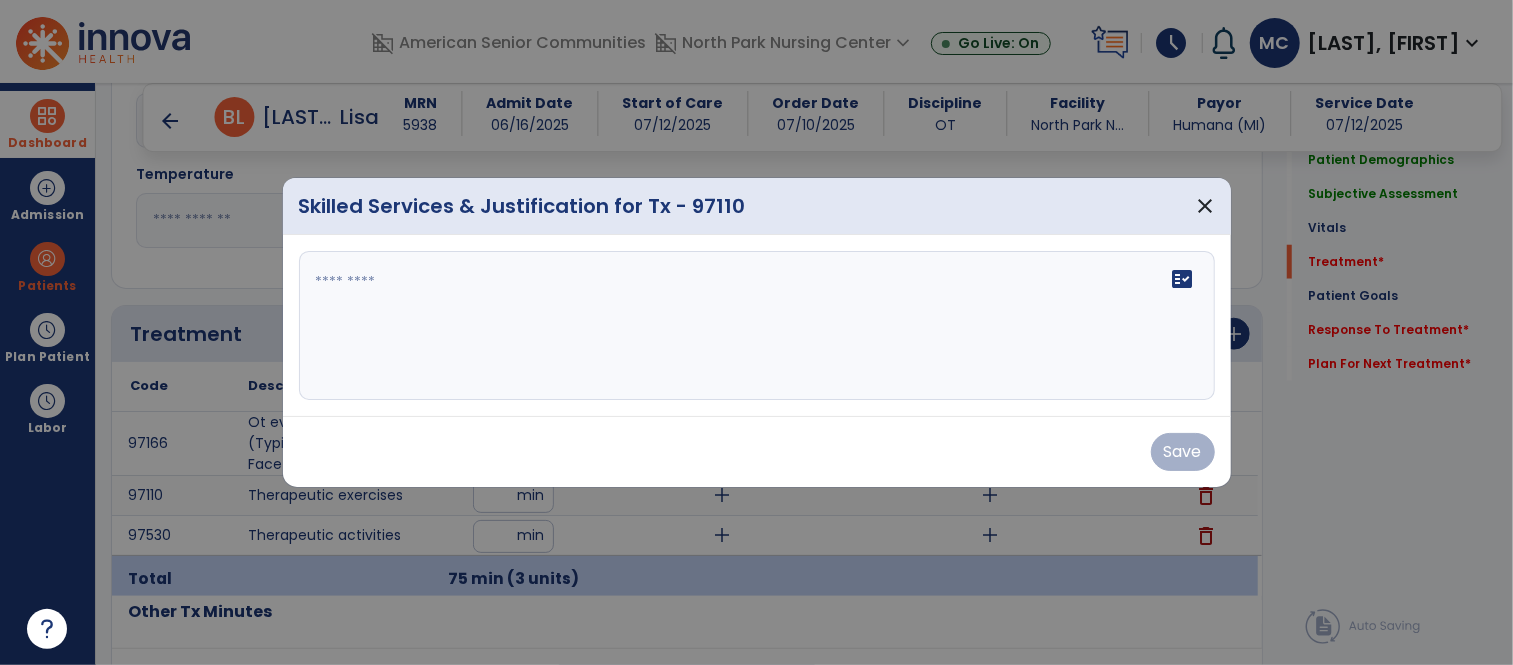 click on "Save" at bounding box center (757, 451) 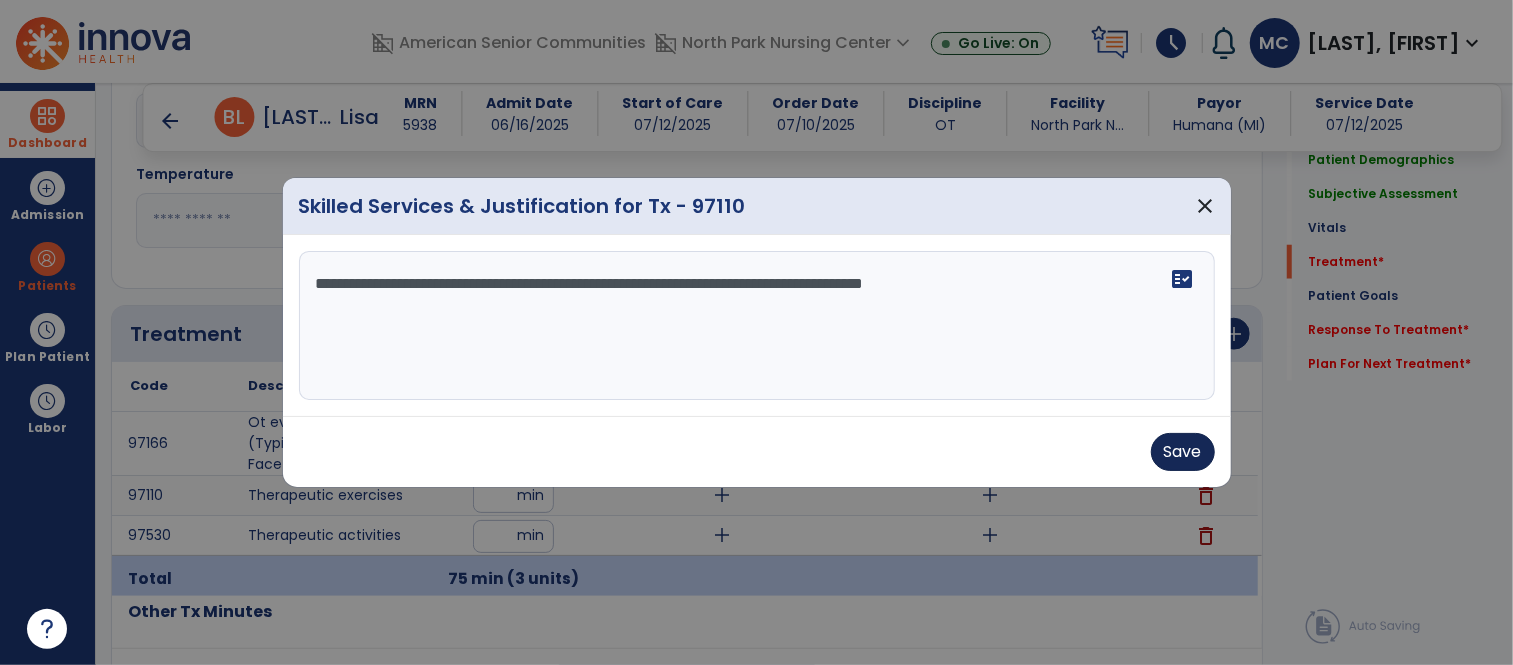 type on "**********" 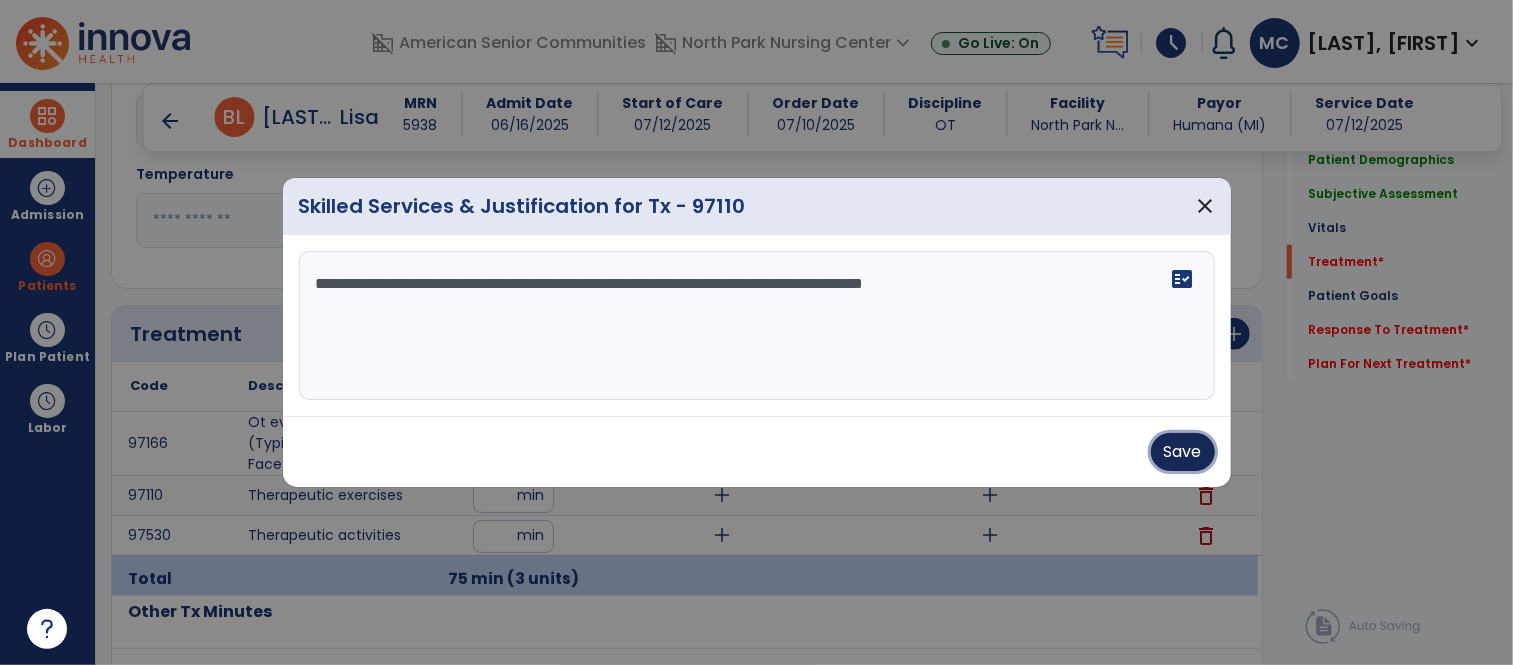 click on "Save" at bounding box center [1183, 452] 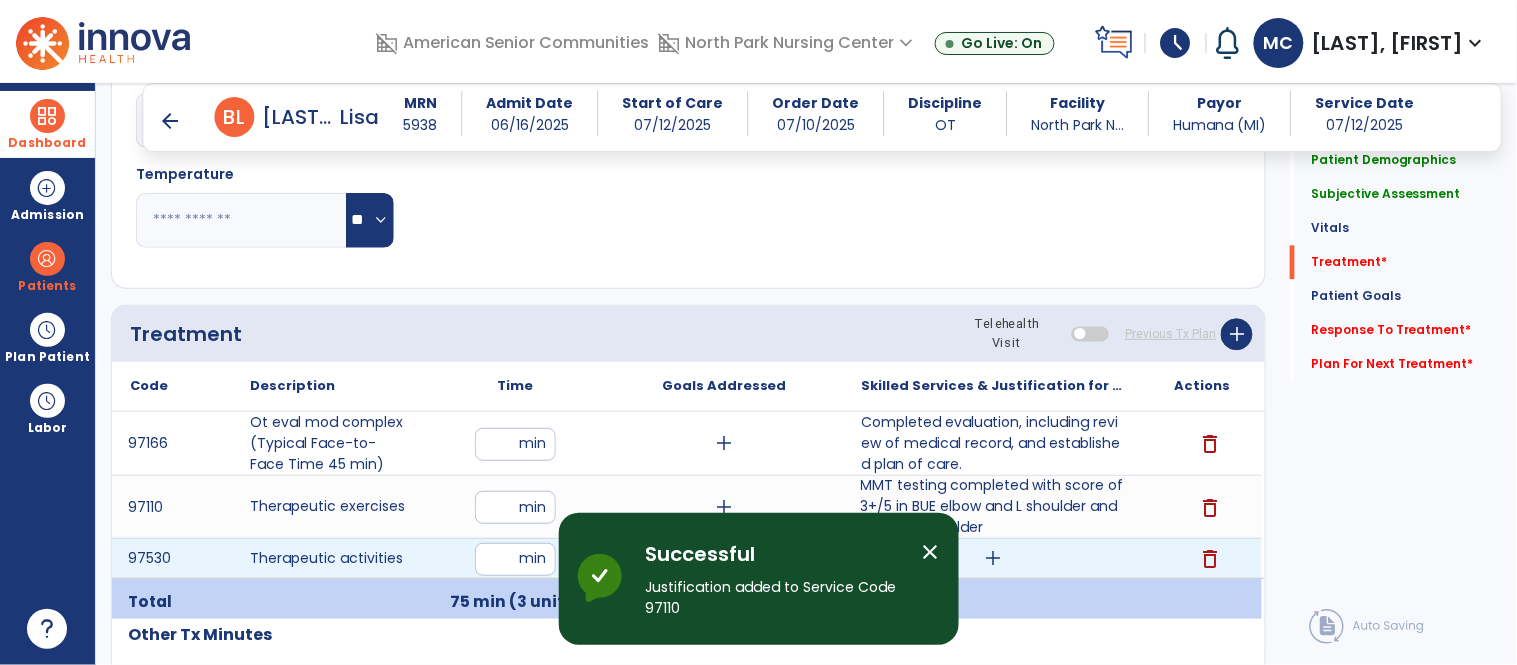 click on "add" at bounding box center (993, 558) 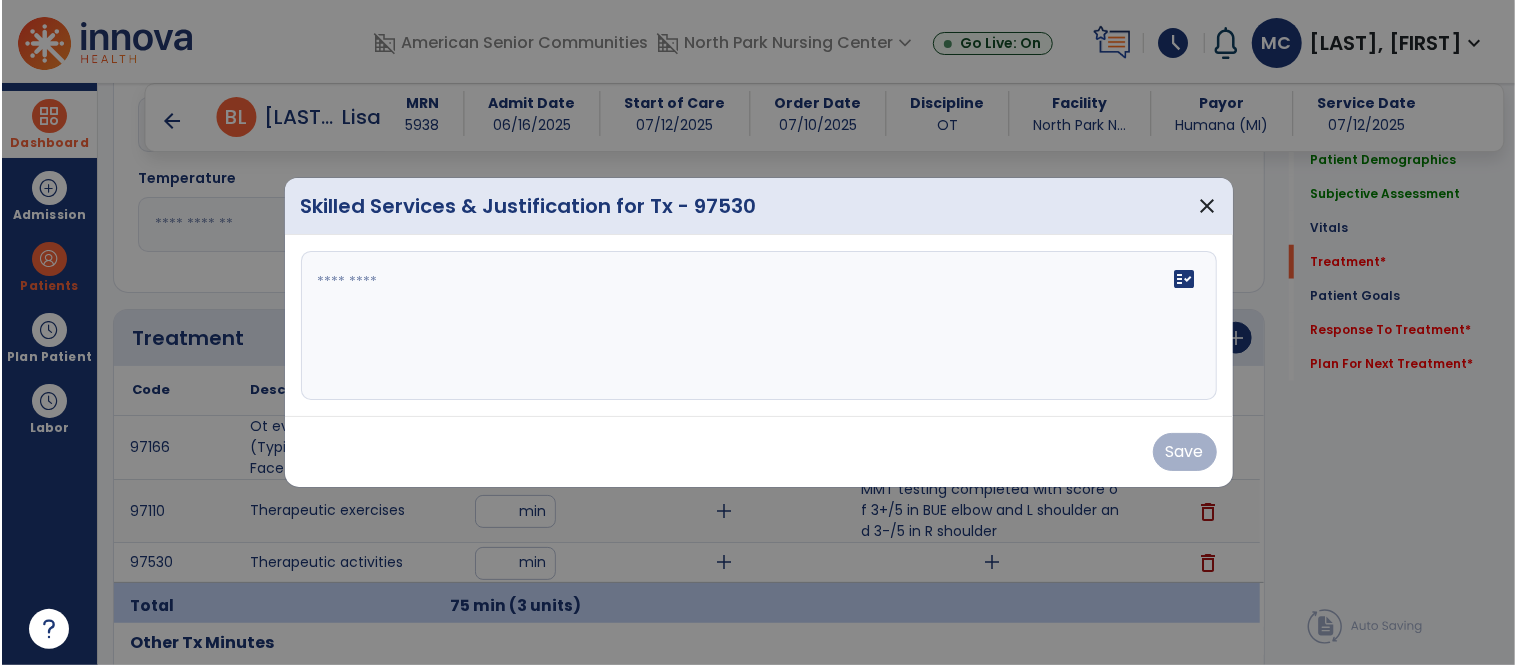scroll, scrollTop: 1104, scrollLeft: 0, axis: vertical 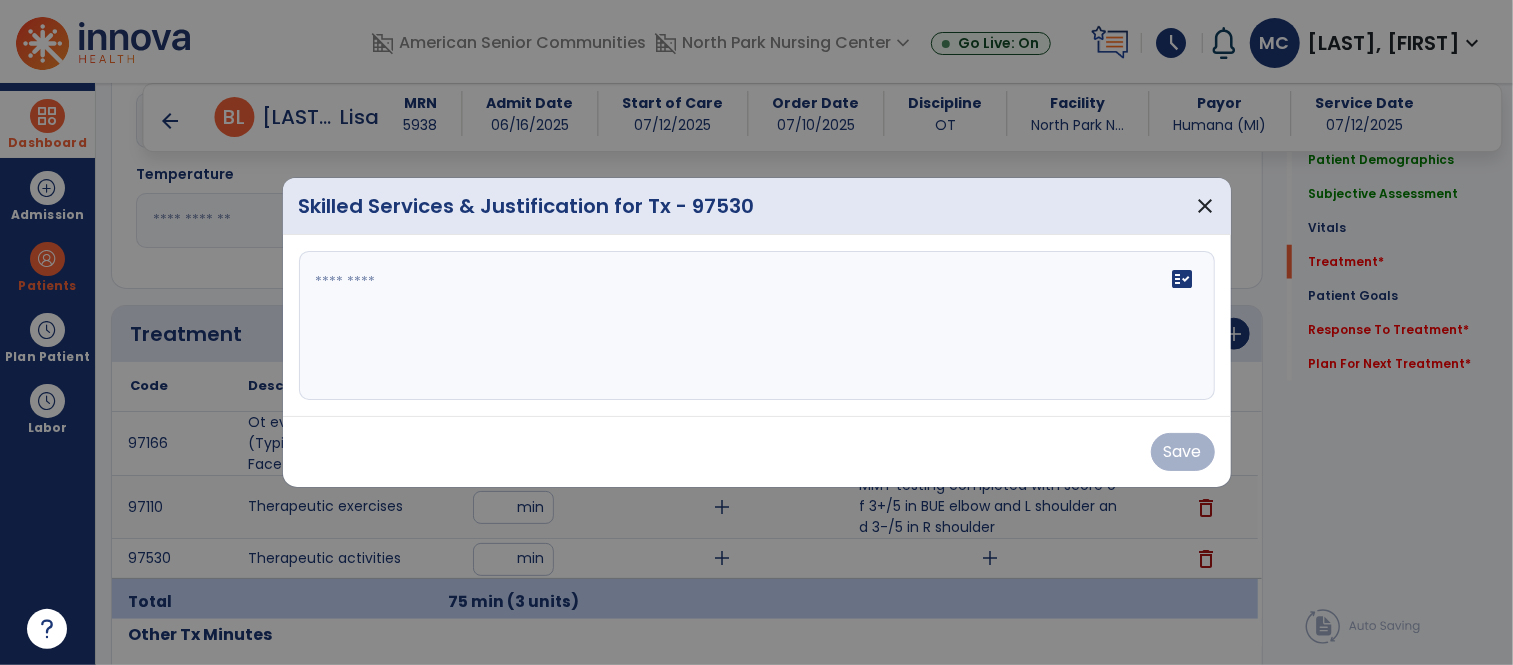click on "fact_check" at bounding box center (757, 326) 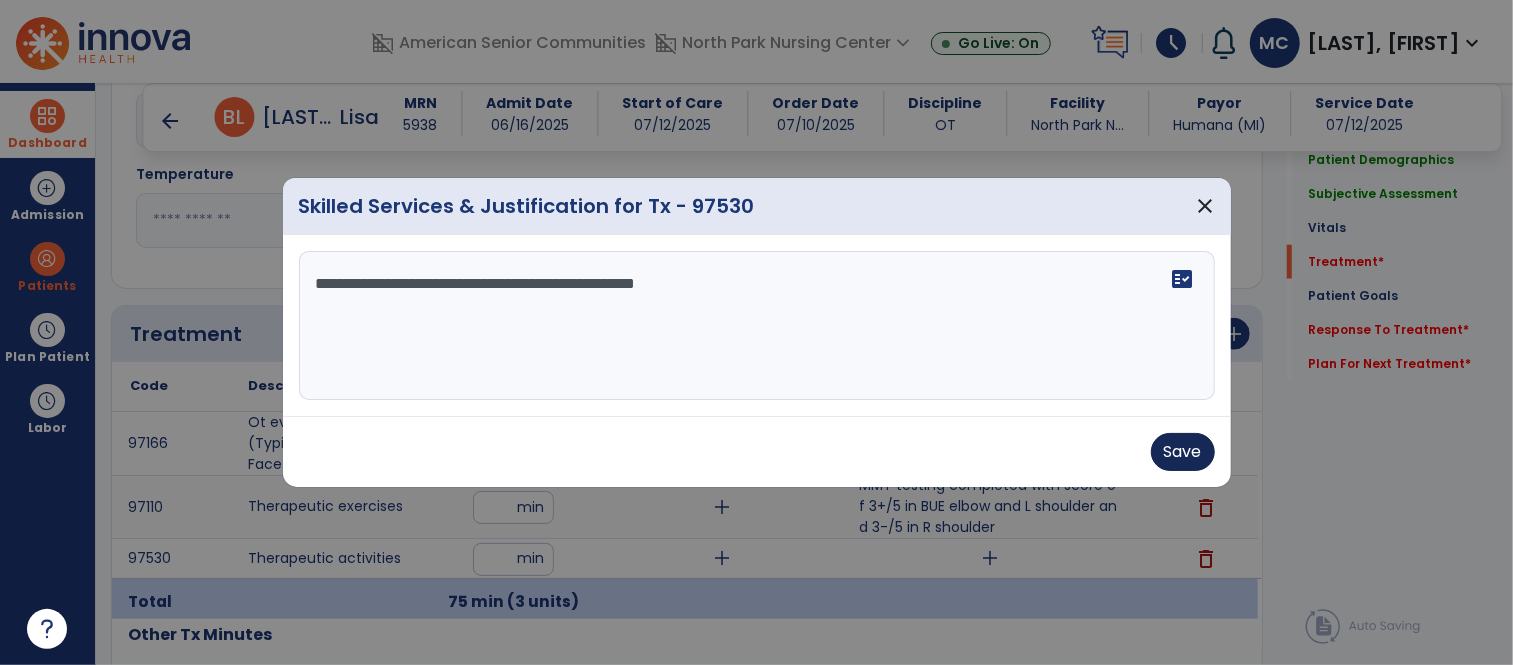 type on "**********" 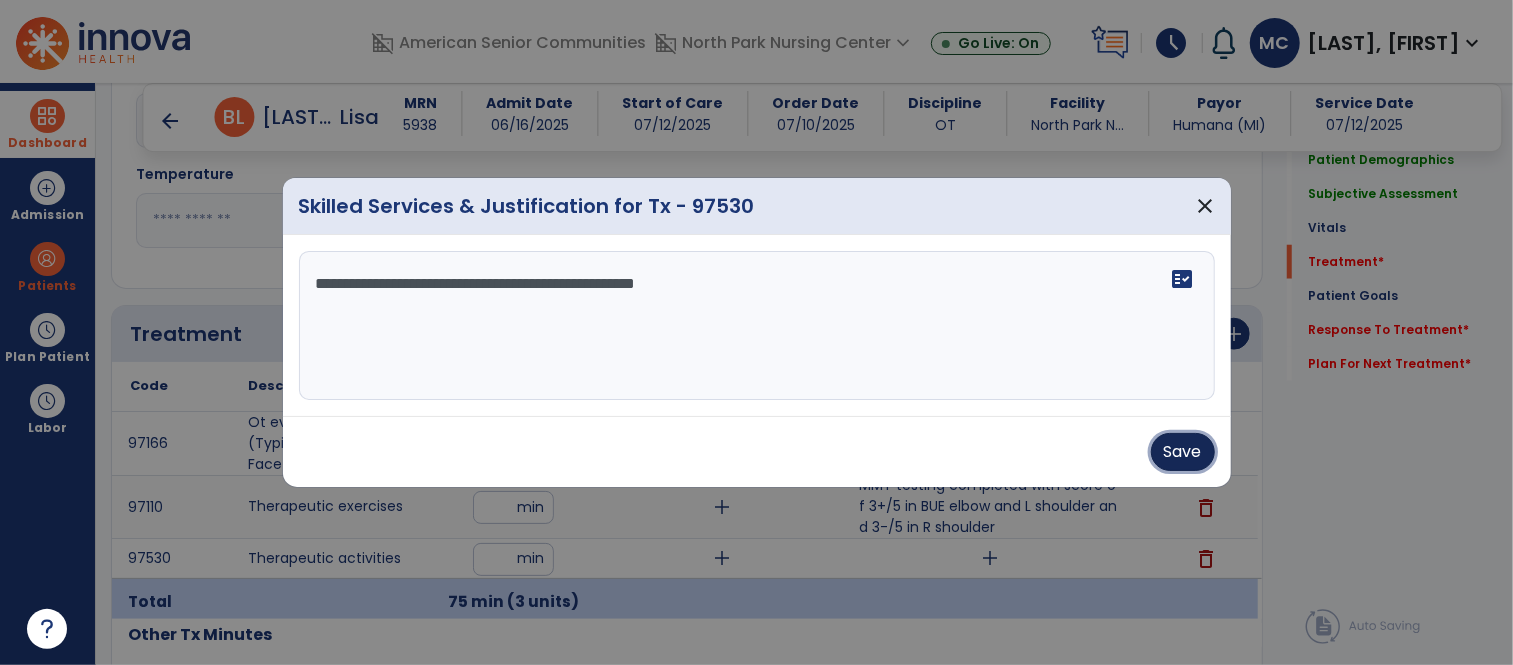 click on "Save" at bounding box center (1183, 452) 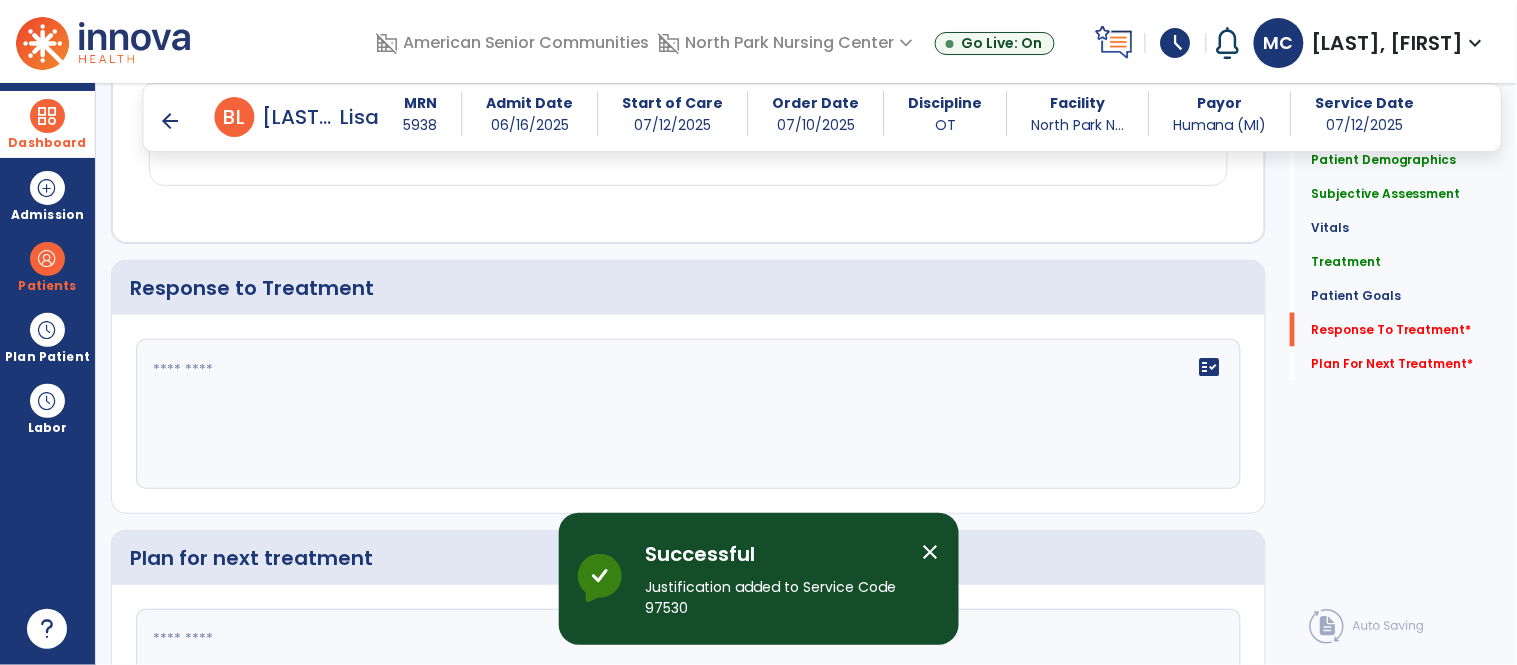 scroll, scrollTop: 2574, scrollLeft: 0, axis: vertical 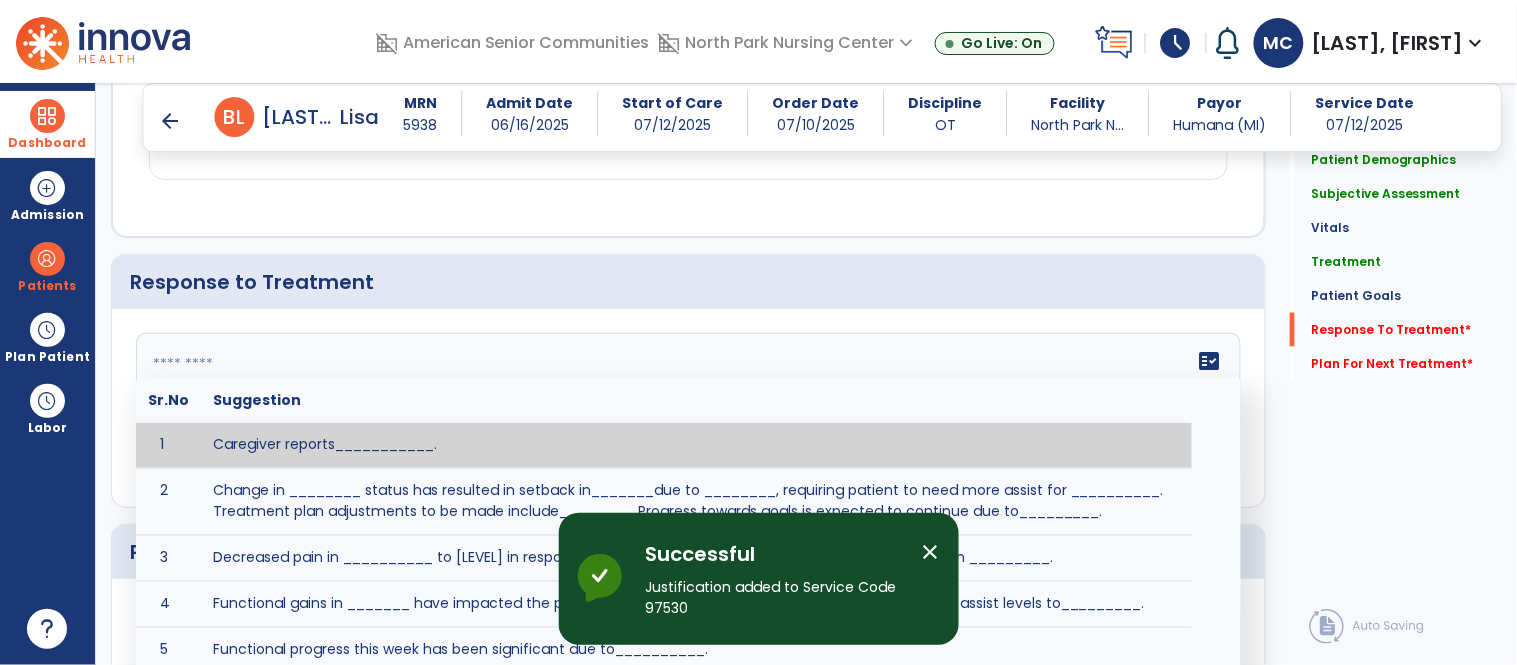 click on "fact_check  Sr.No Suggestion 1 Caregiver reports___________. 2 Change in ________ status has resulted in setback in_______due to ________, requiring patient to need more assist for __________.   Treatment plan adjustments to be made include________.  Progress towards goals is expected to continue due to_________. 3 Decreased pain in __________ to [LEVEL] in response to [MODALITY/TREATMENT] allows for improvement in _________. 4 Functional gains in _______ have impacted the patient's ability to perform_________ with a reduction in assist levels to_________. 5 Functional progress this week has been significant due to__________. 6 Gains in ________ have improved the patient's ability to perform ______with decreased levels of assist to___________. 7 Improvement in ________allows patient to tolerate higher levels of challenges in_________. 8 Pain in [AREA] has decreased to [LEVEL] in response to [TREATMENT/MODALITY], allowing fore ease in completing__________. 9 10 11 12 13 14 15 16 17 18 19 20 21" 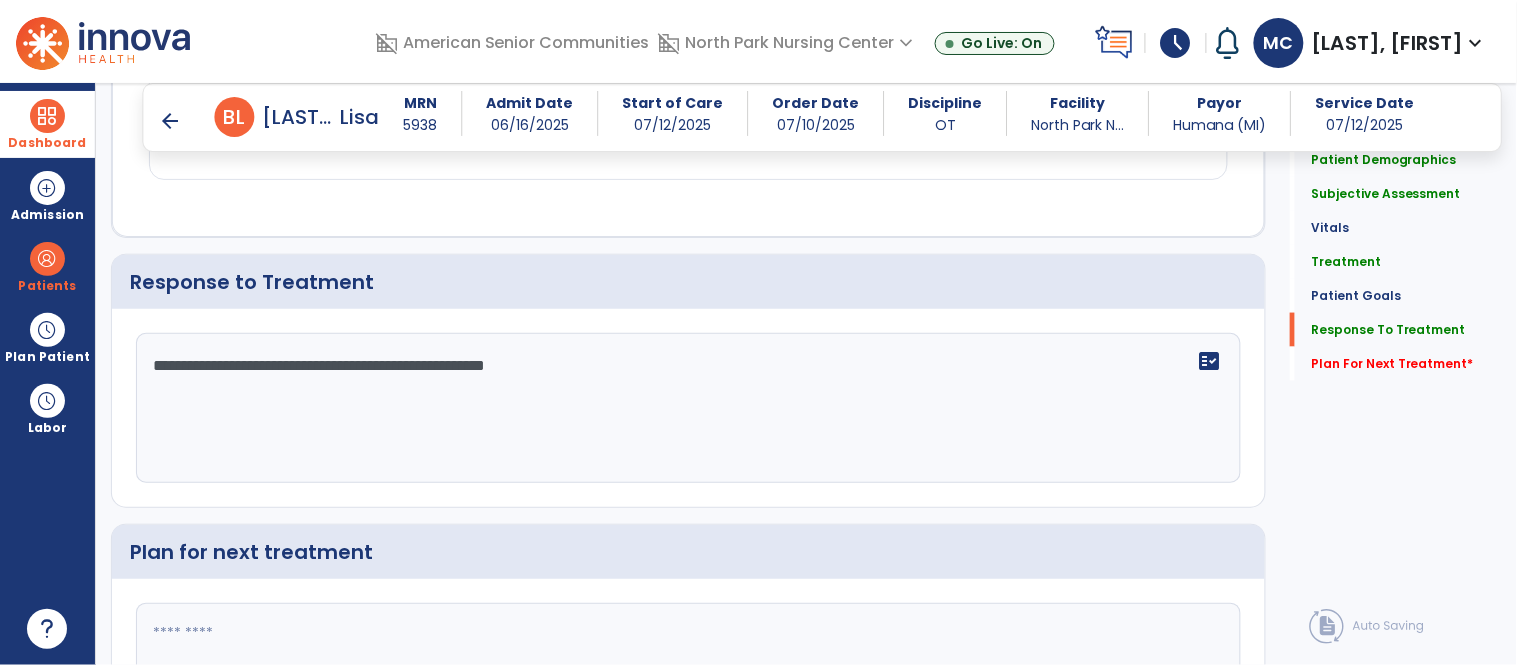 scroll, scrollTop: 2755, scrollLeft: 0, axis: vertical 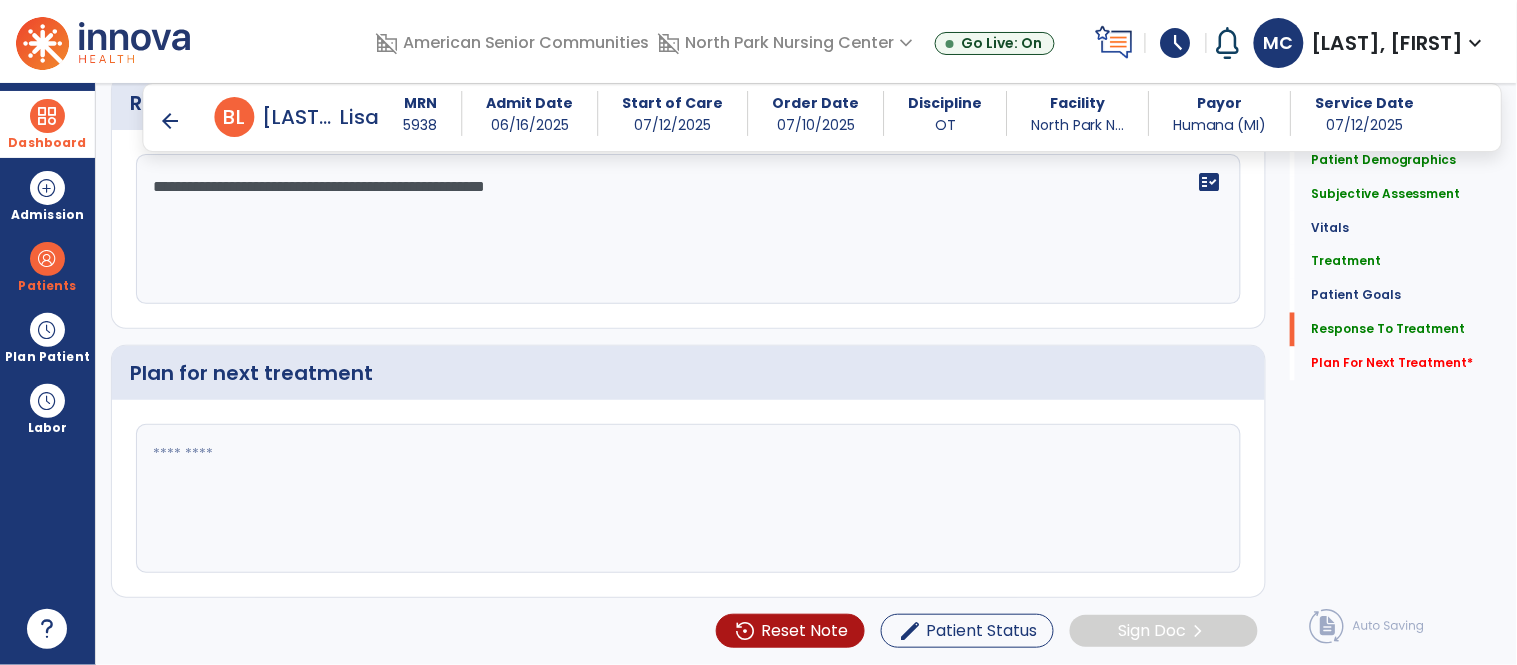 type on "**********" 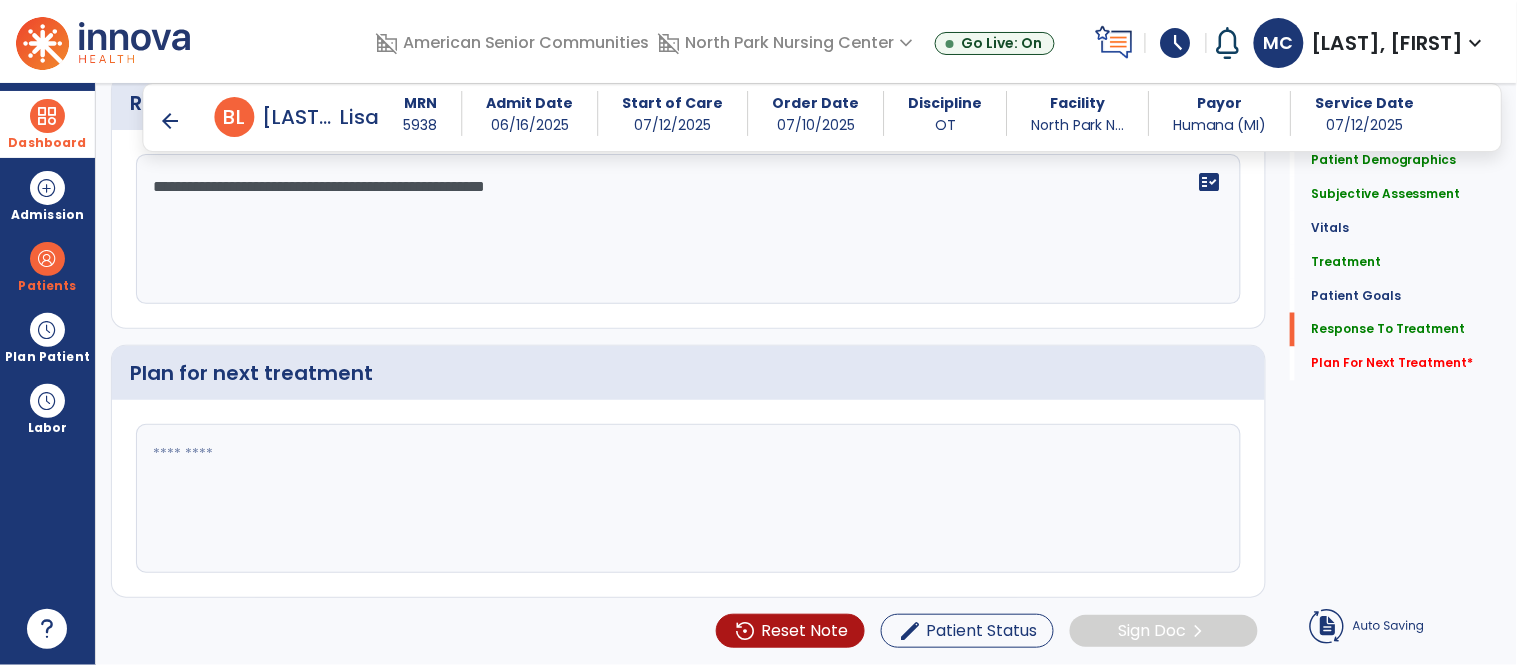 click 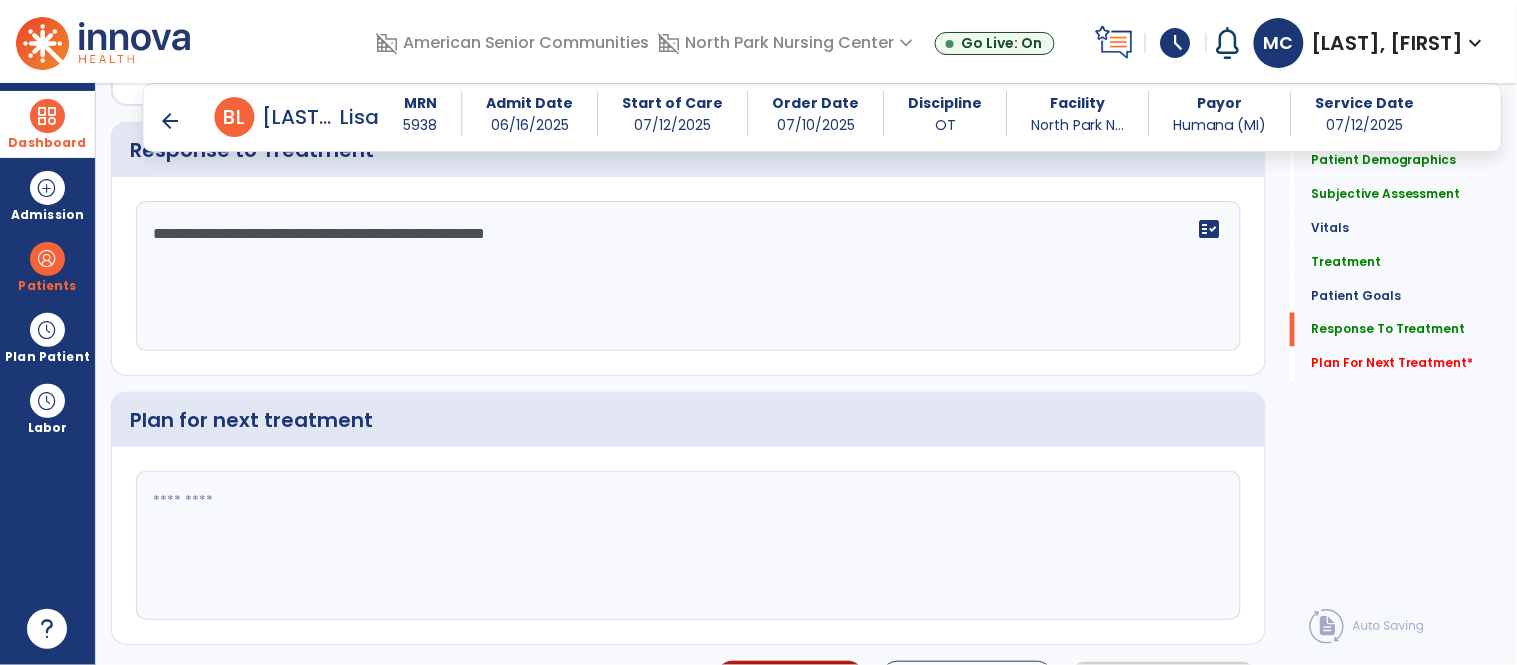 scroll, scrollTop: 2755, scrollLeft: 0, axis: vertical 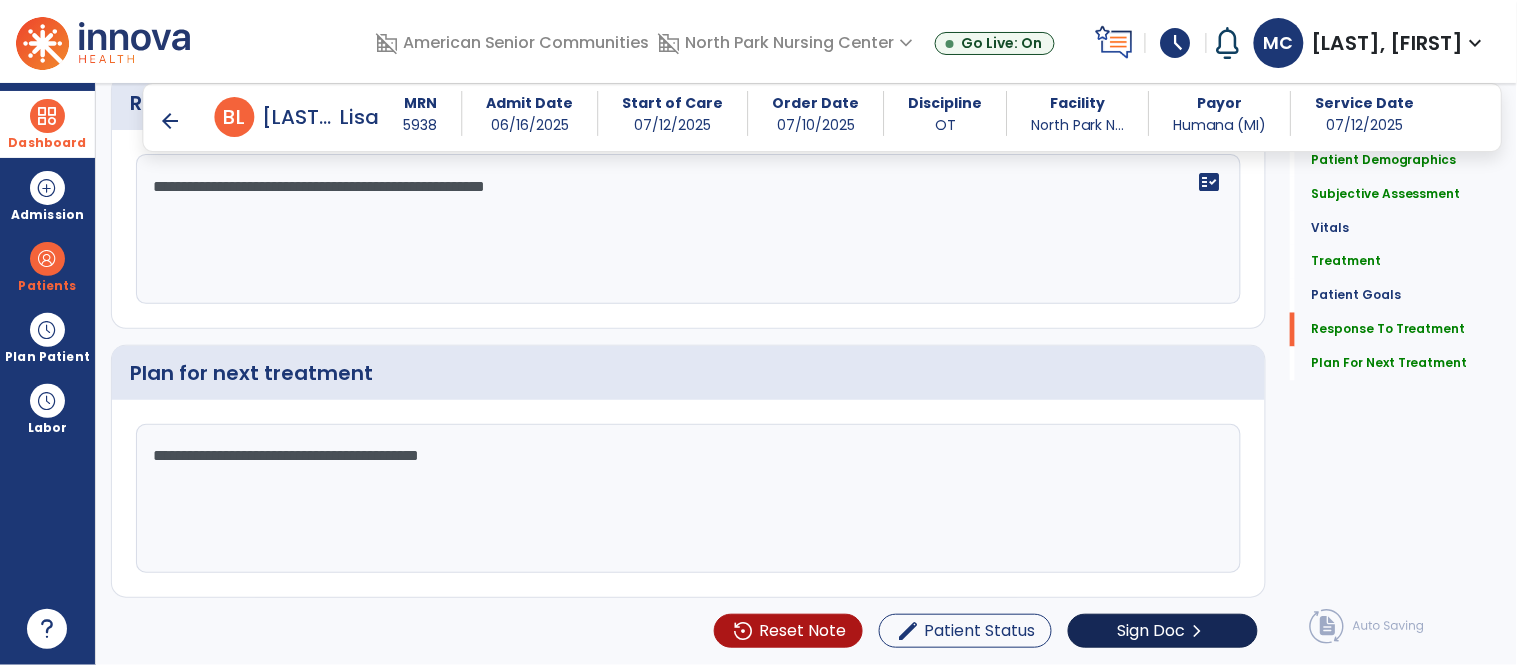 type on "**********" 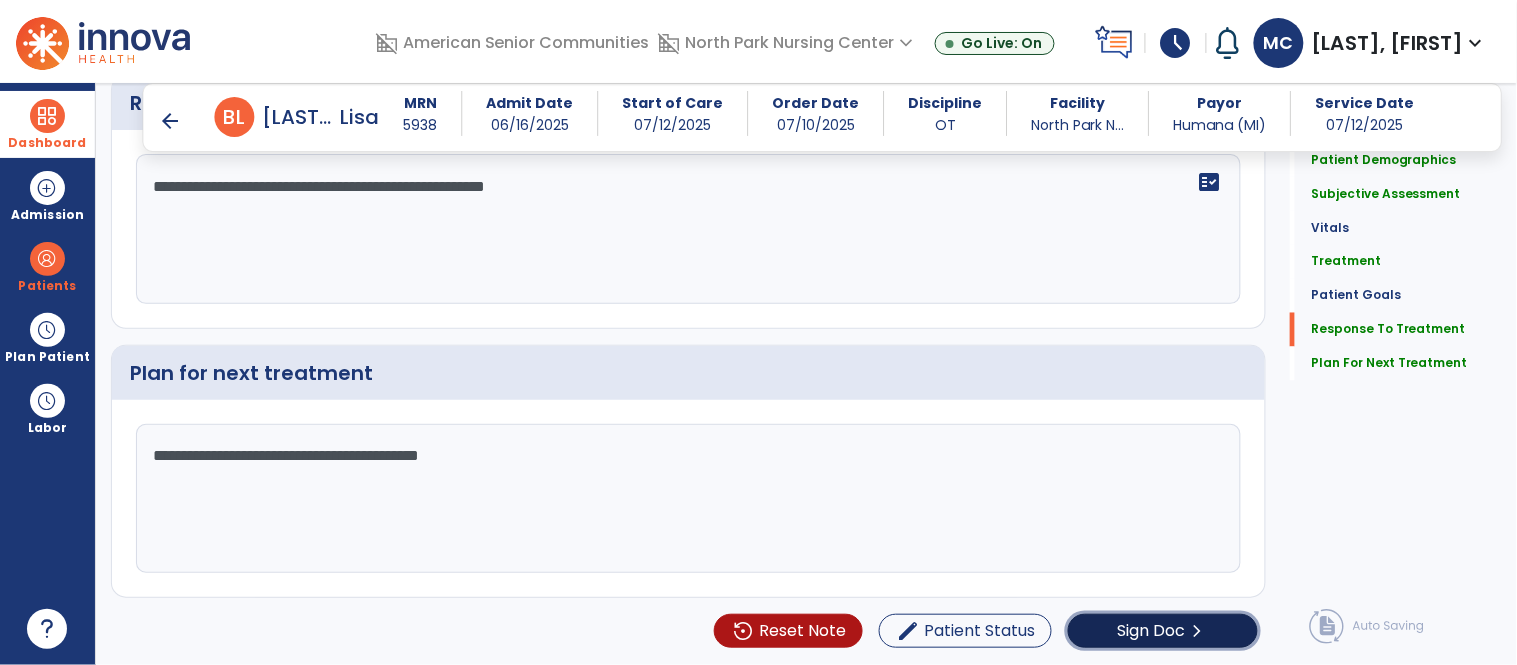 click on "Sign Doc" 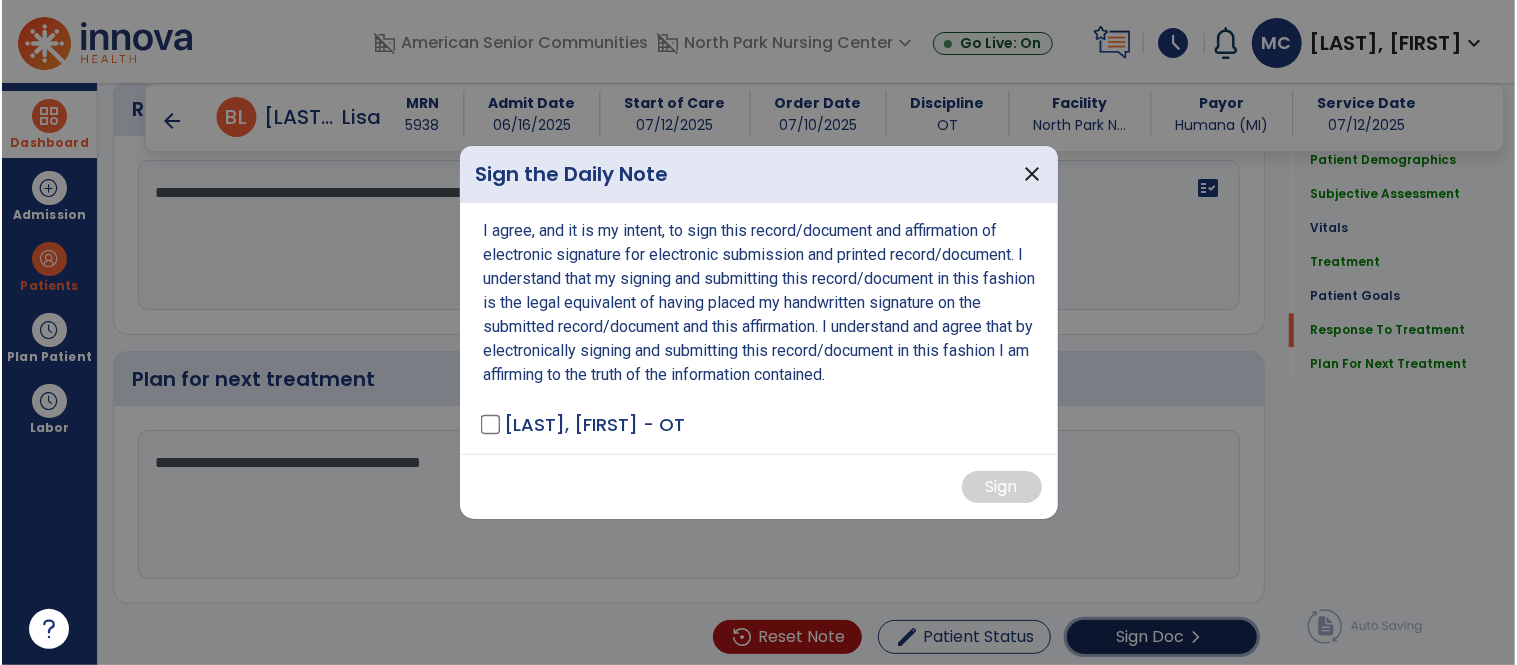 scroll, scrollTop: 2755, scrollLeft: 0, axis: vertical 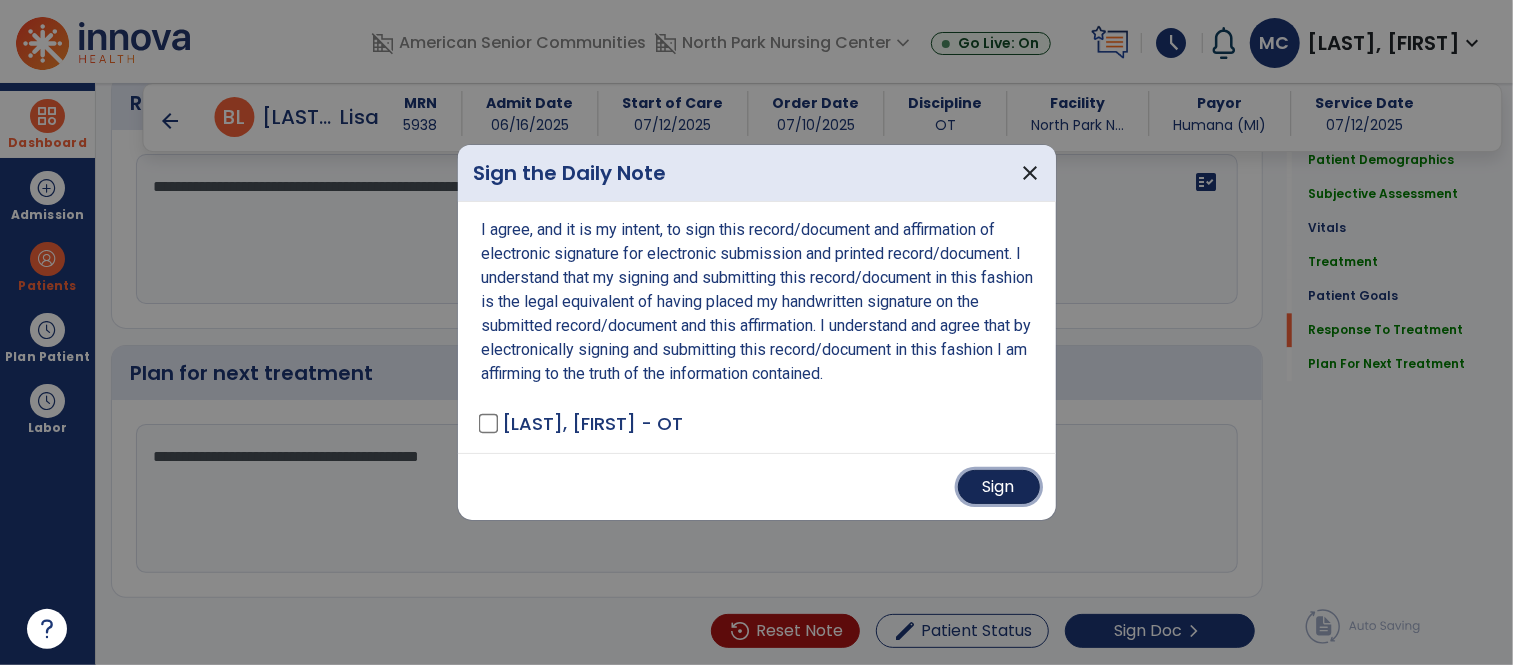 click on "Sign" at bounding box center (999, 487) 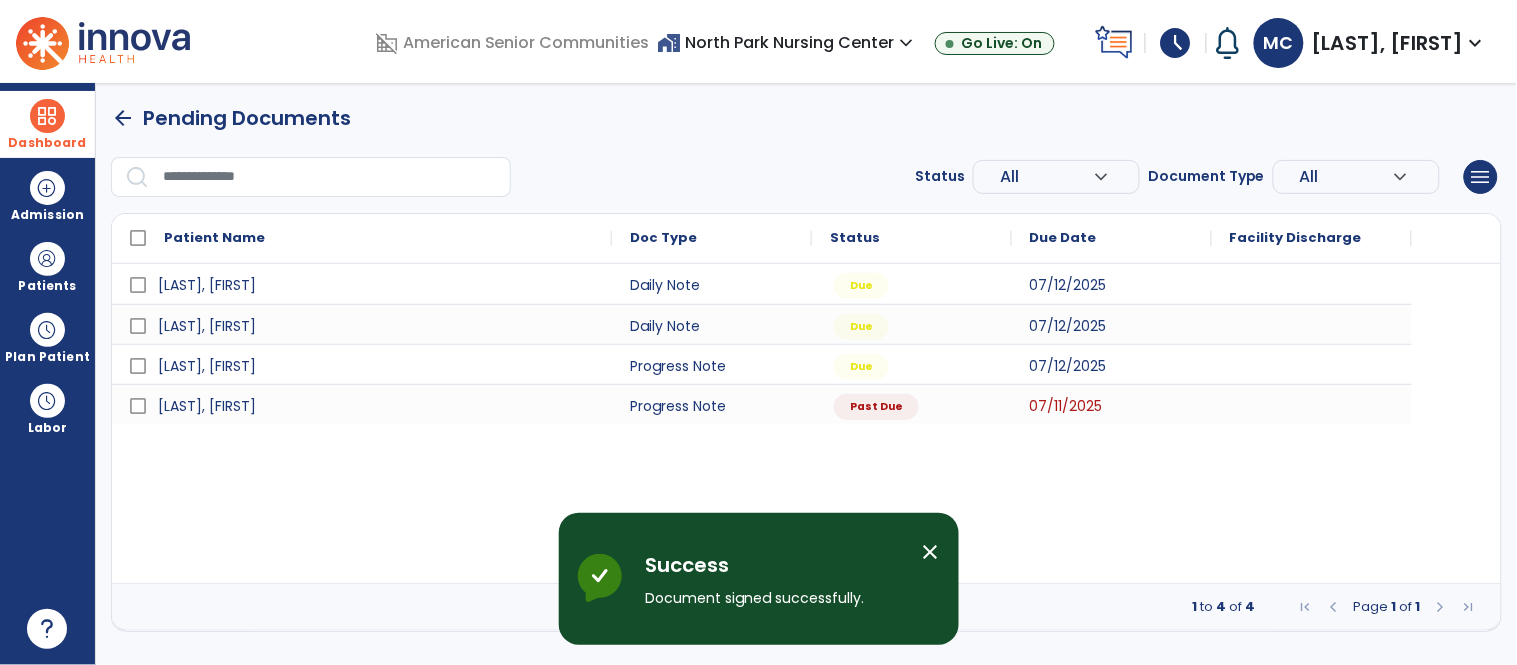scroll, scrollTop: 0, scrollLeft: 0, axis: both 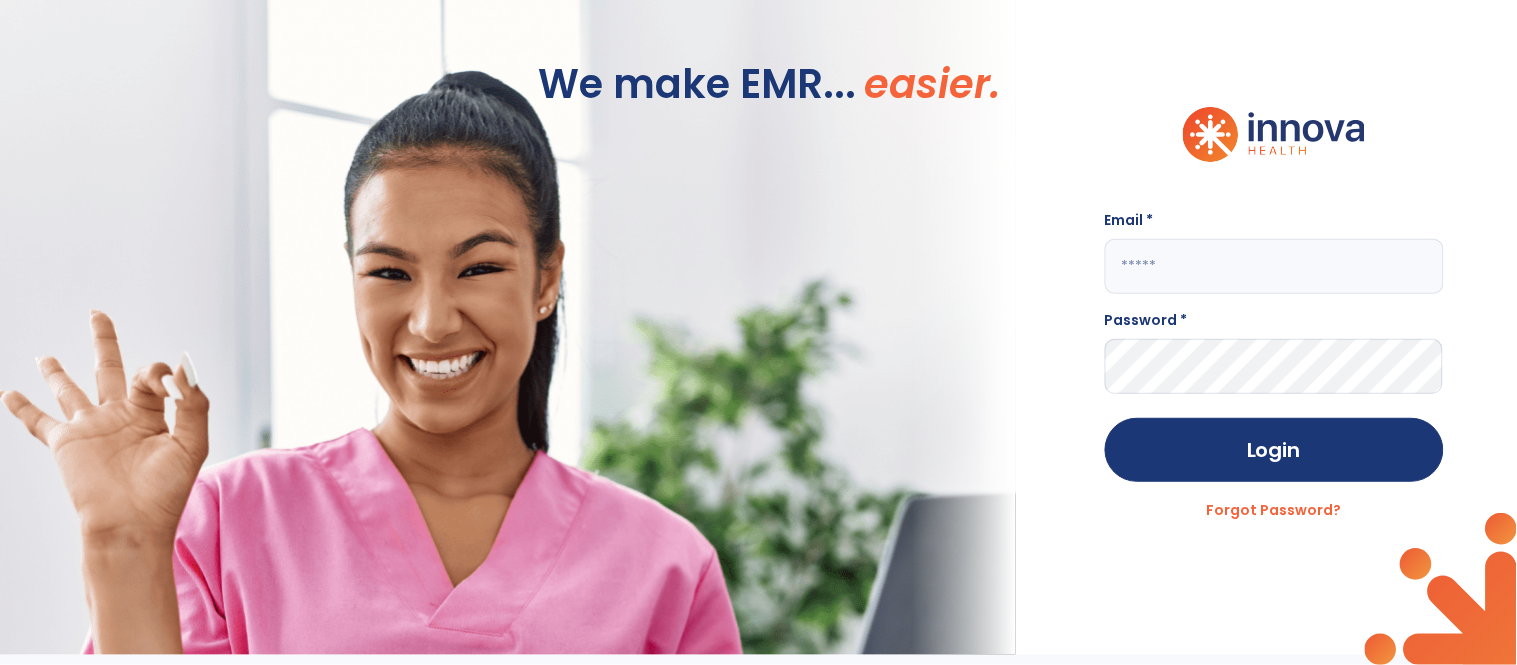 click 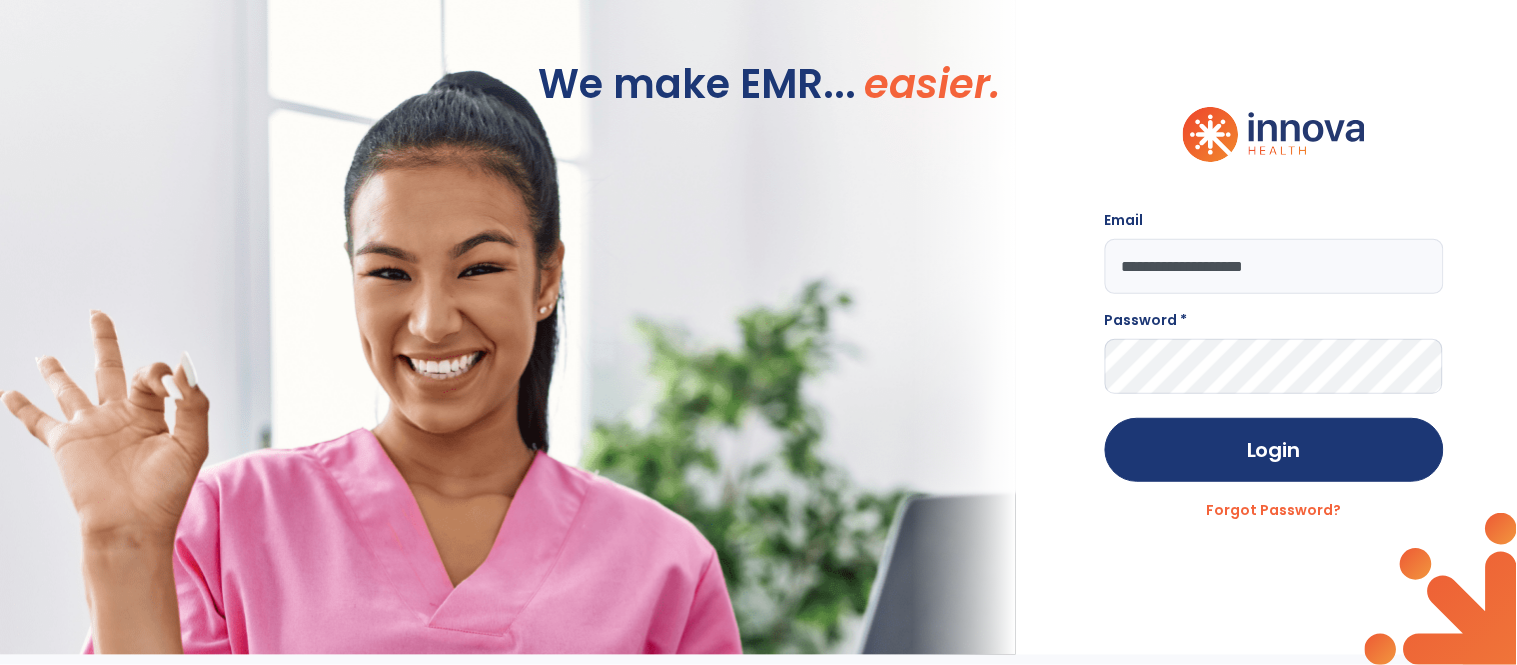 type on "**********" 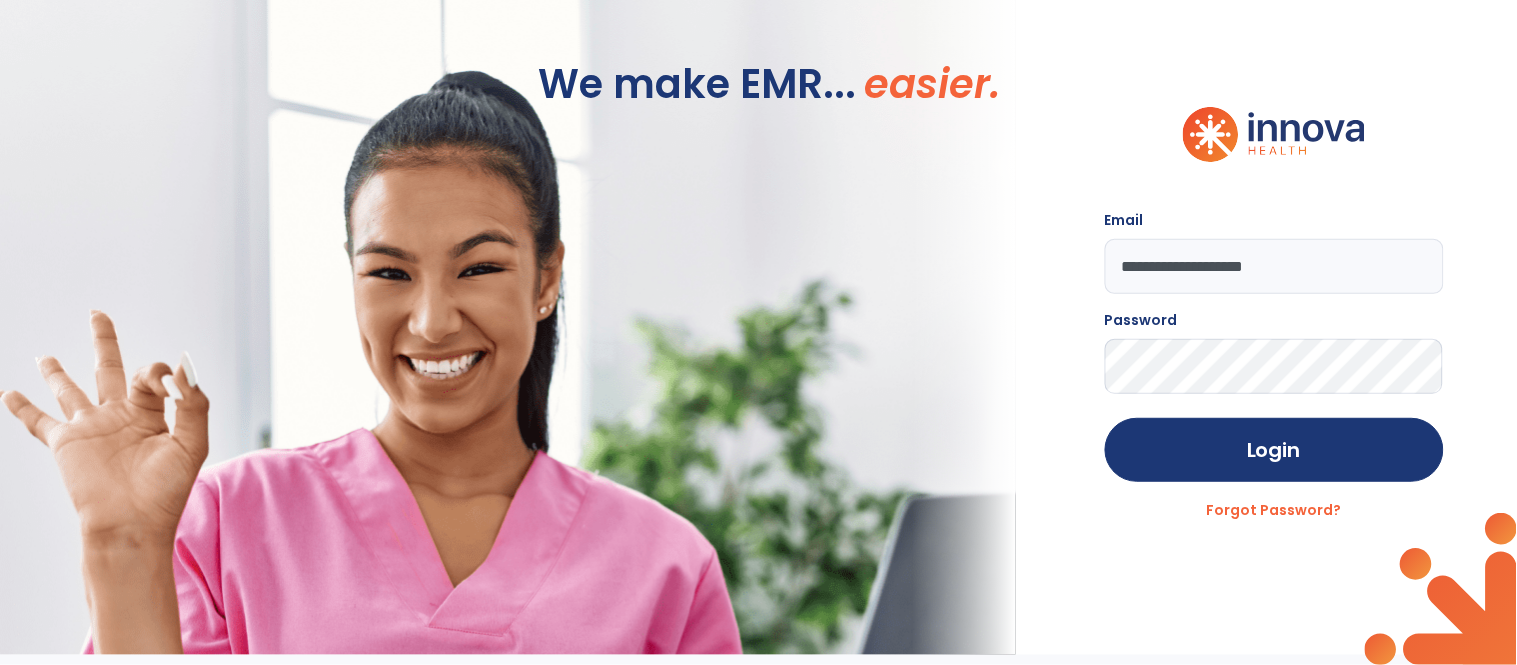 click on "Login" 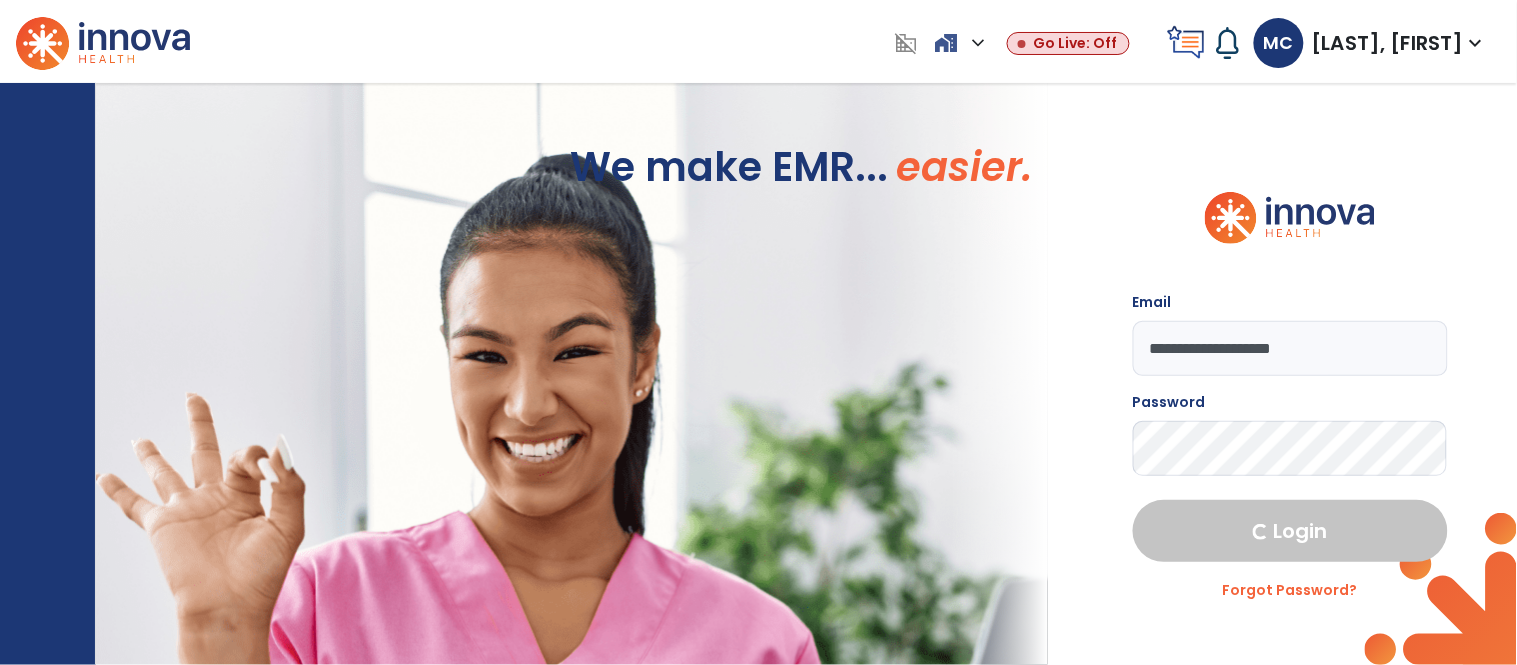 select on "****" 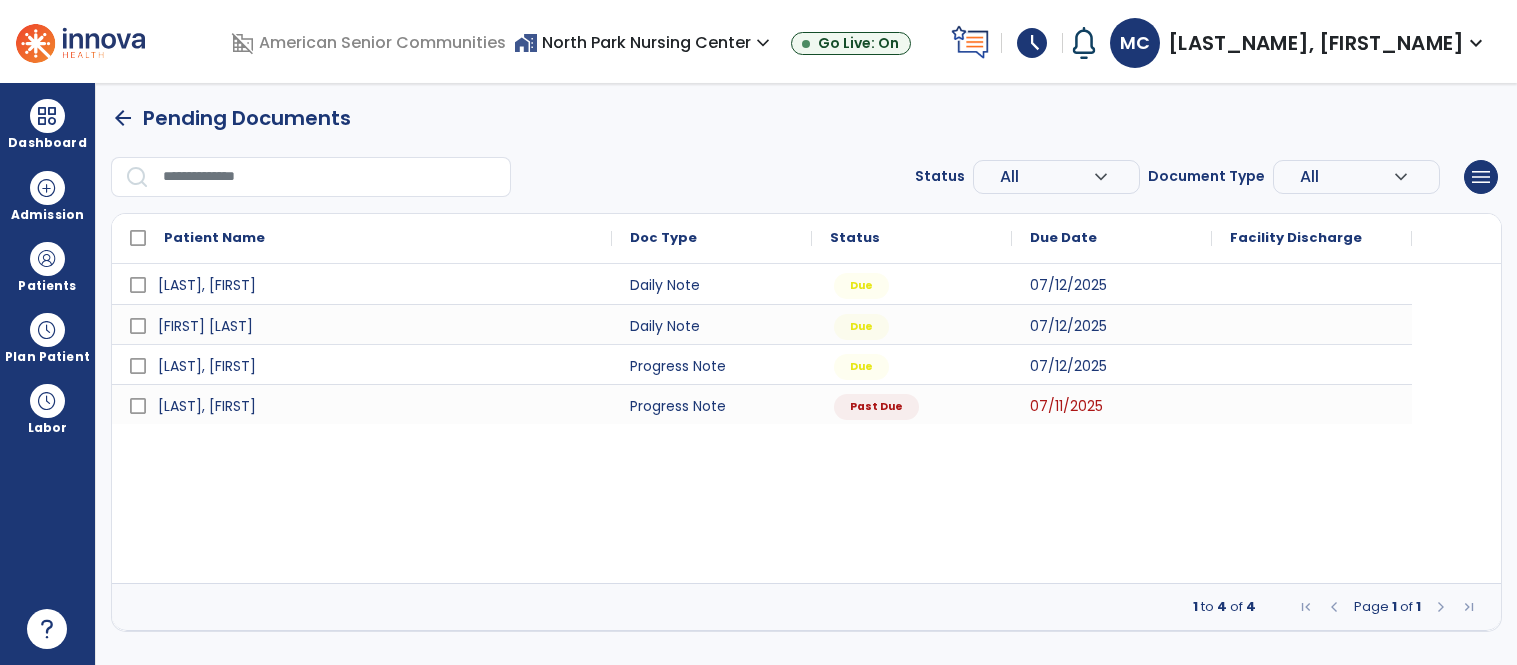scroll, scrollTop: 0, scrollLeft: 0, axis: both 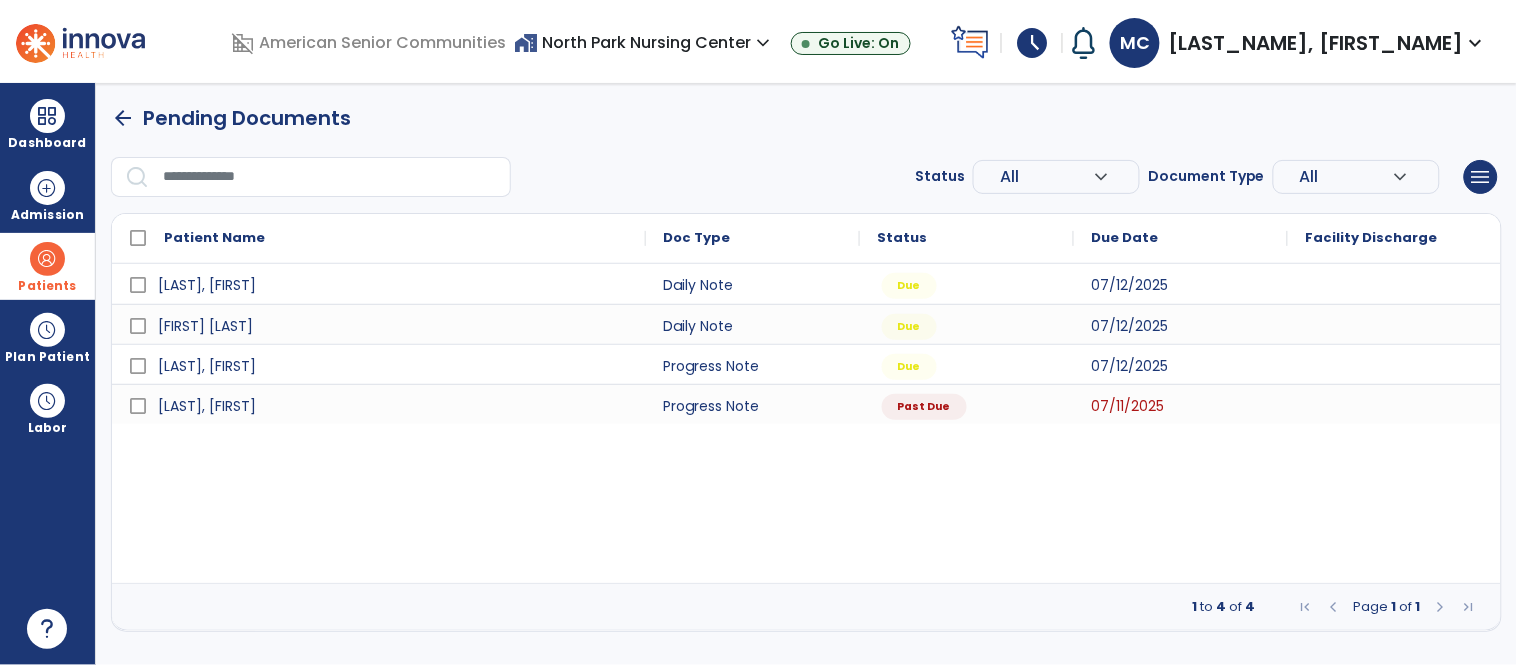 click at bounding box center (47, 259) 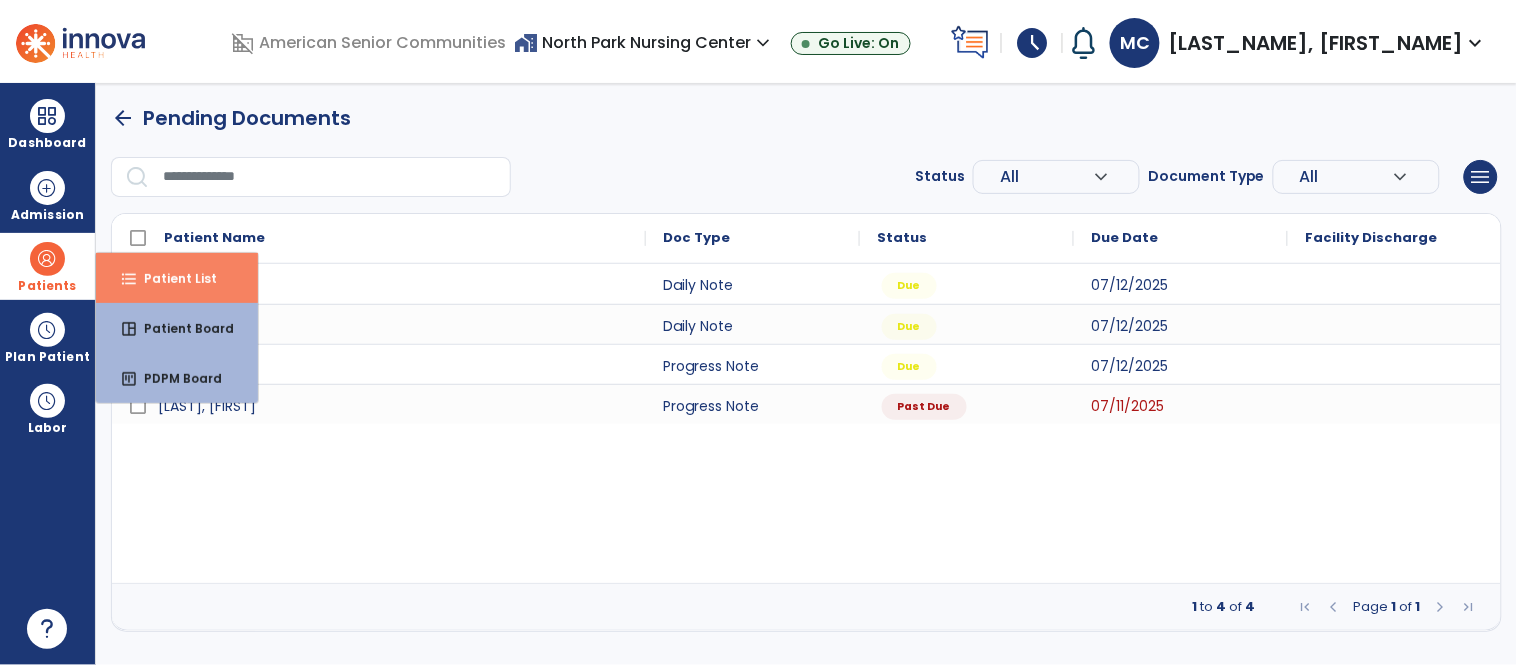 click on "format_list_bulleted  Patient List" at bounding box center [177, 278] 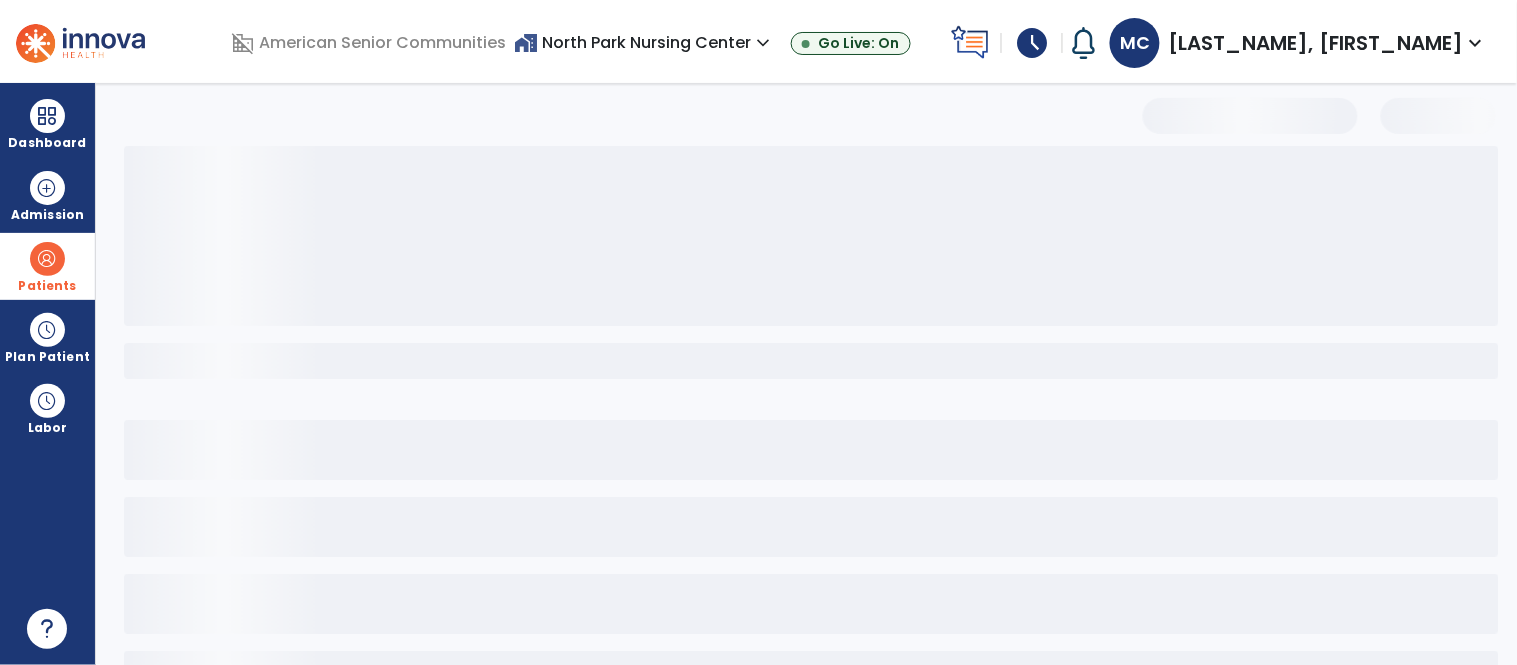 select on "***" 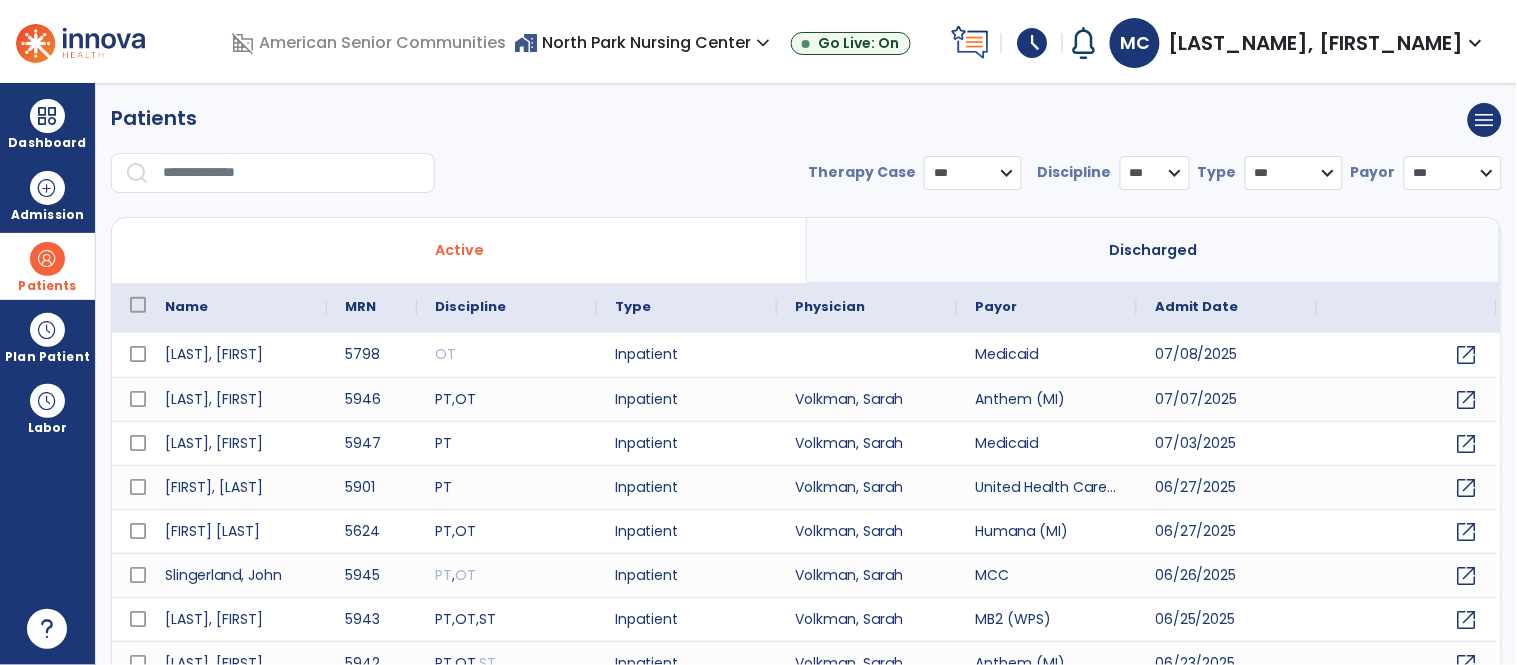 click at bounding box center (292, 173) 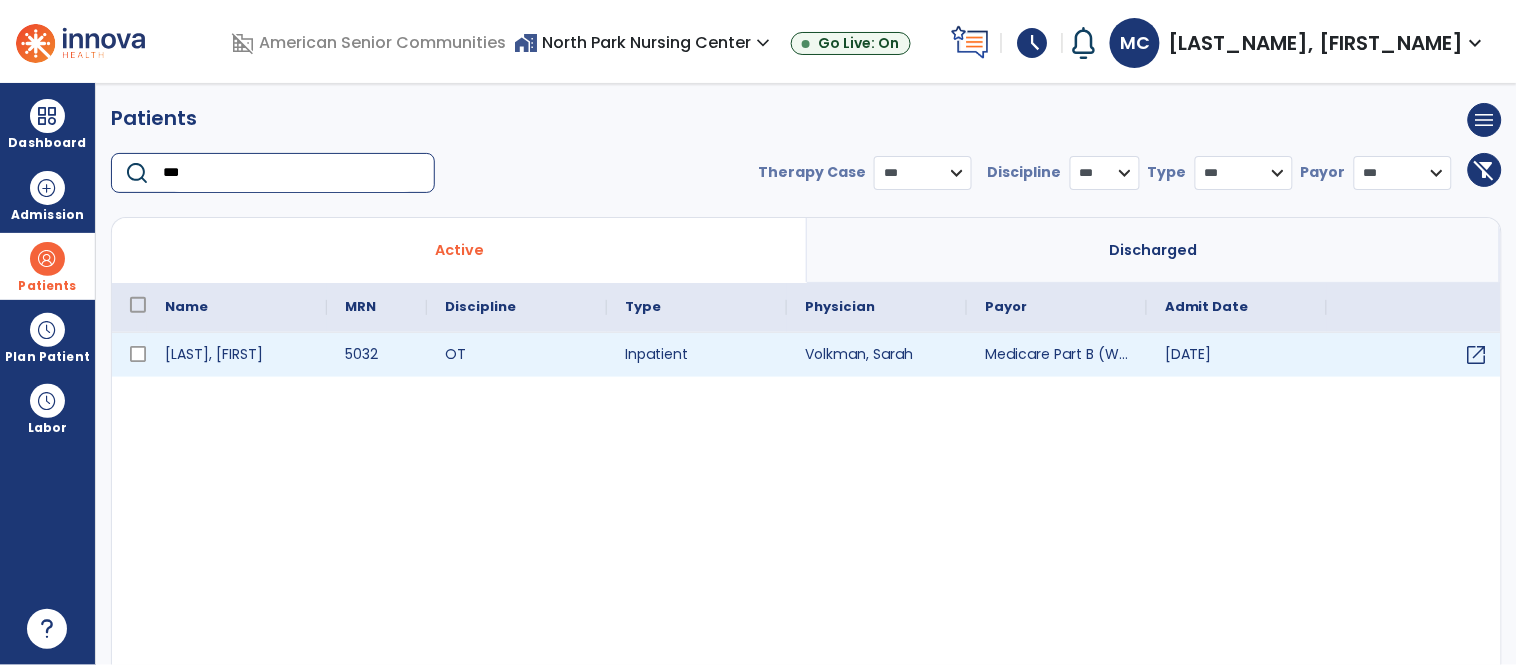 type on "***" 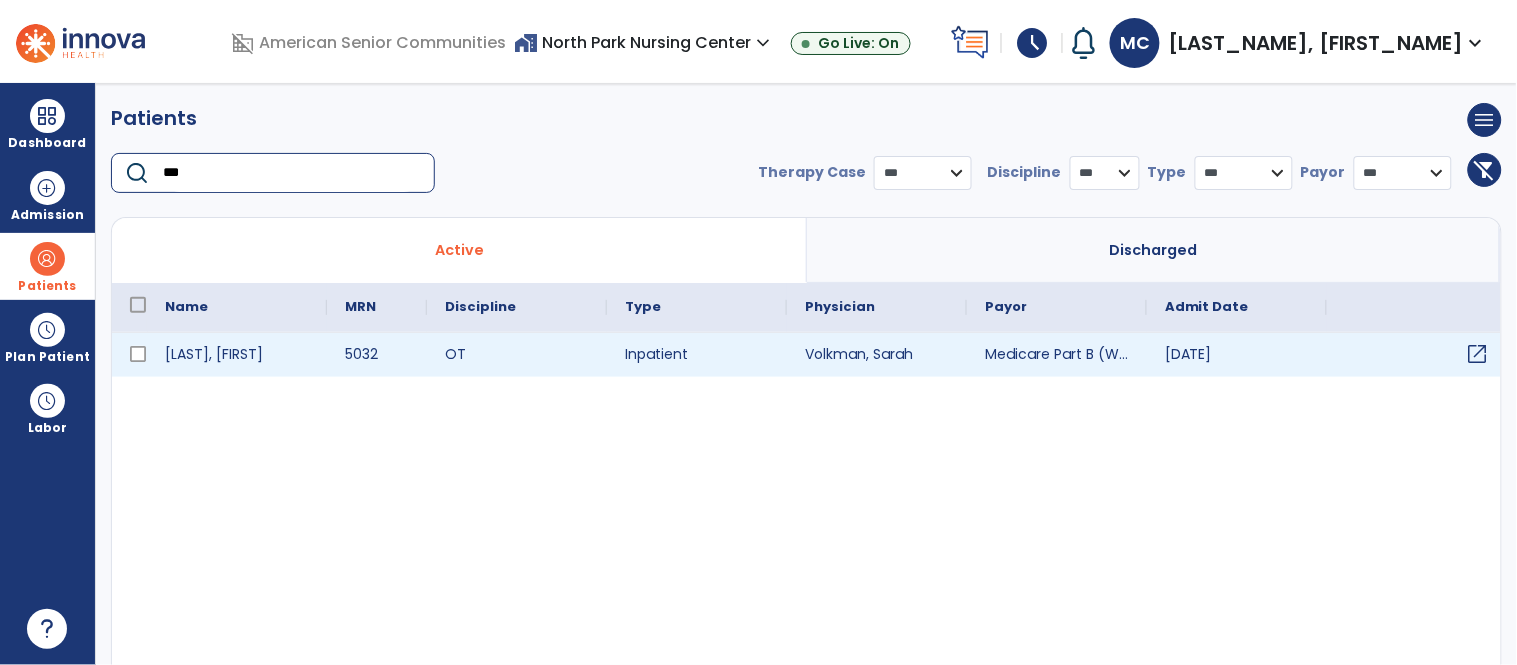 click on "open_in_new" at bounding box center (1478, 354) 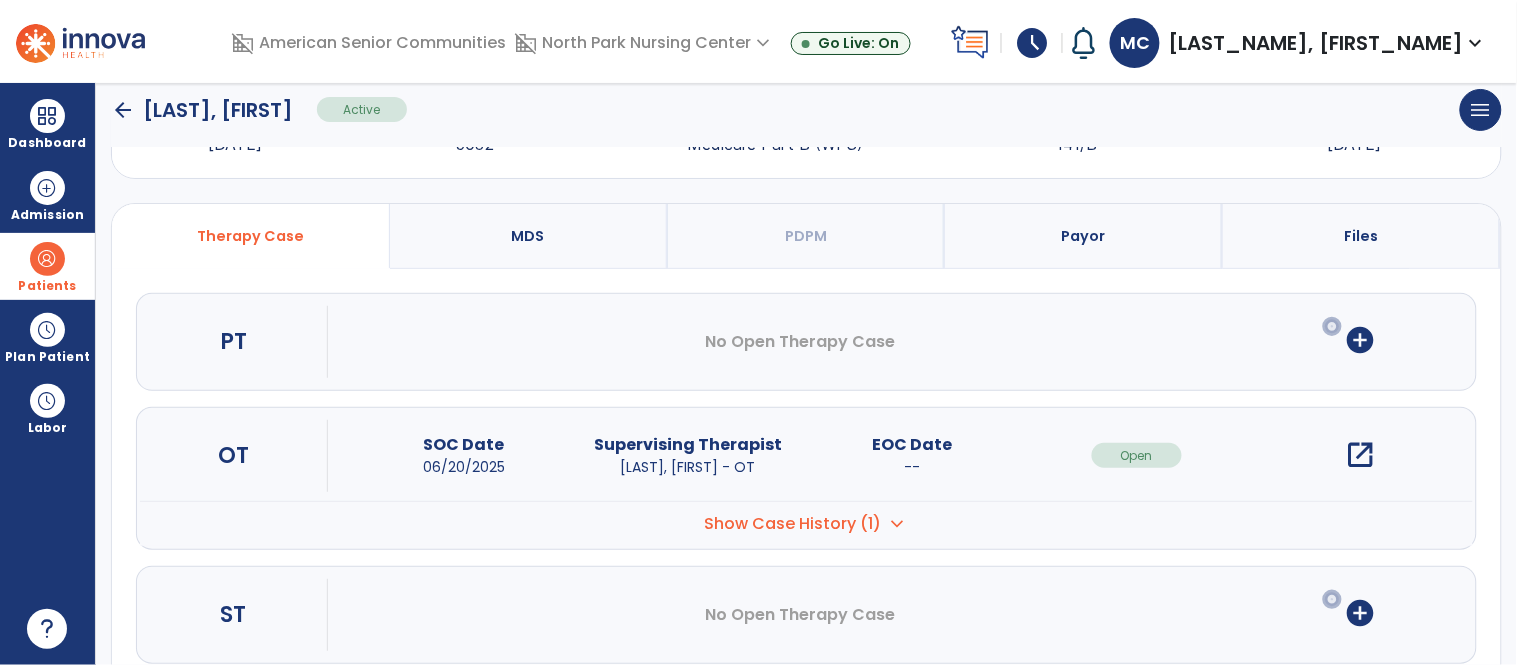 scroll, scrollTop: 141, scrollLeft: 0, axis: vertical 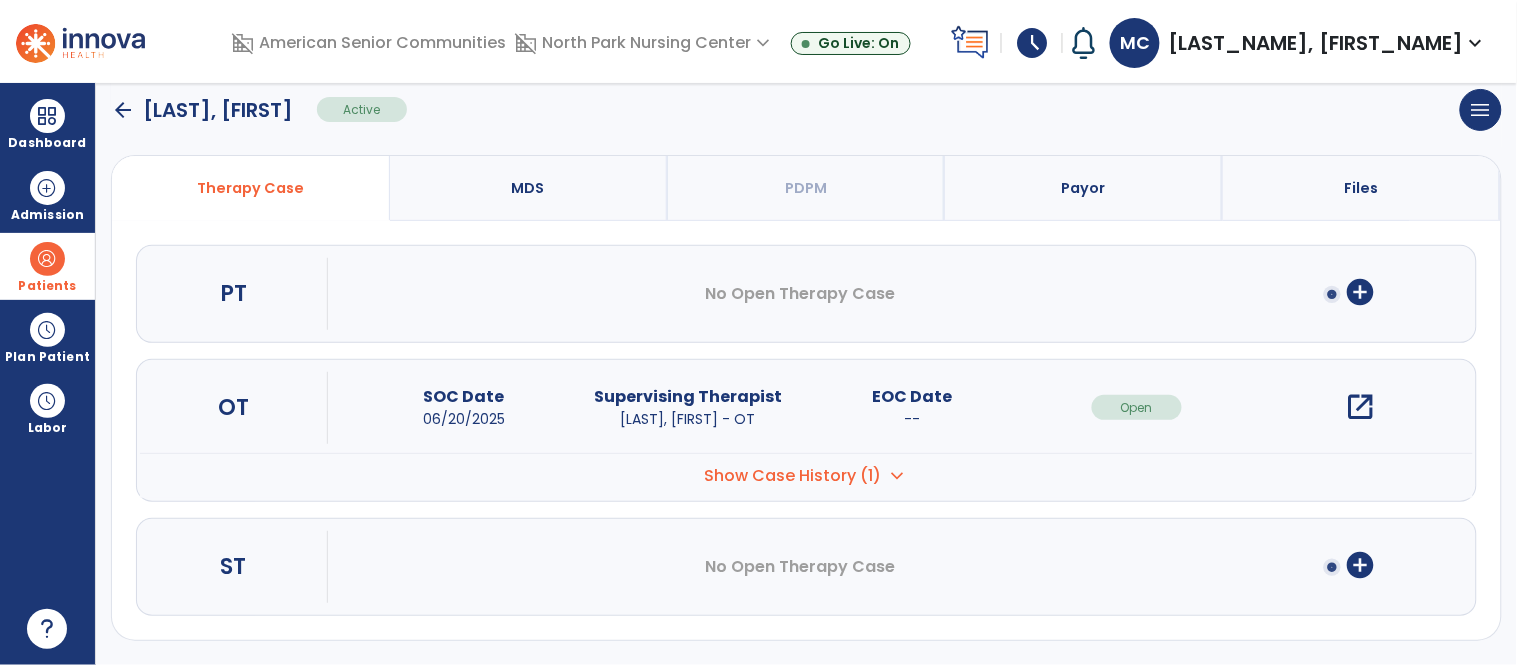 click on "open_in_new" at bounding box center (1361, 407) 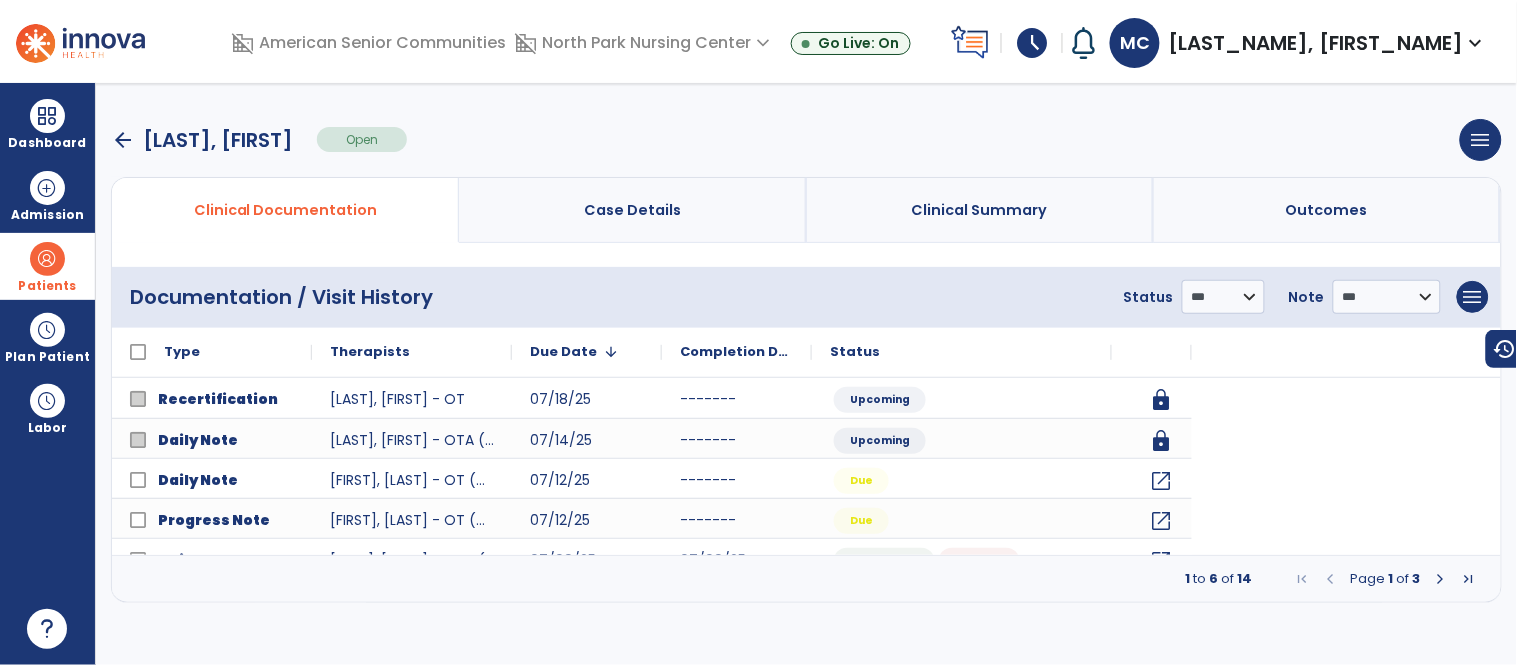 scroll, scrollTop: 0, scrollLeft: 0, axis: both 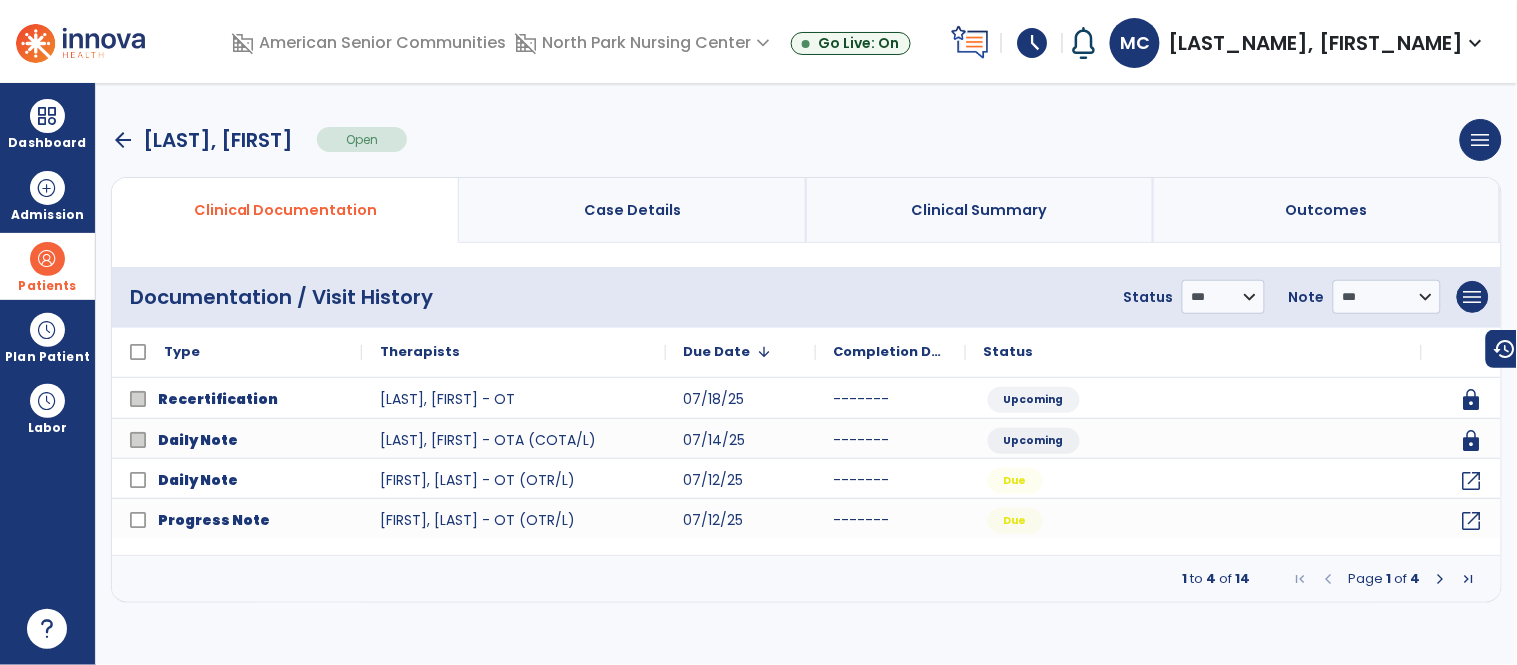click at bounding box center [1441, 579] 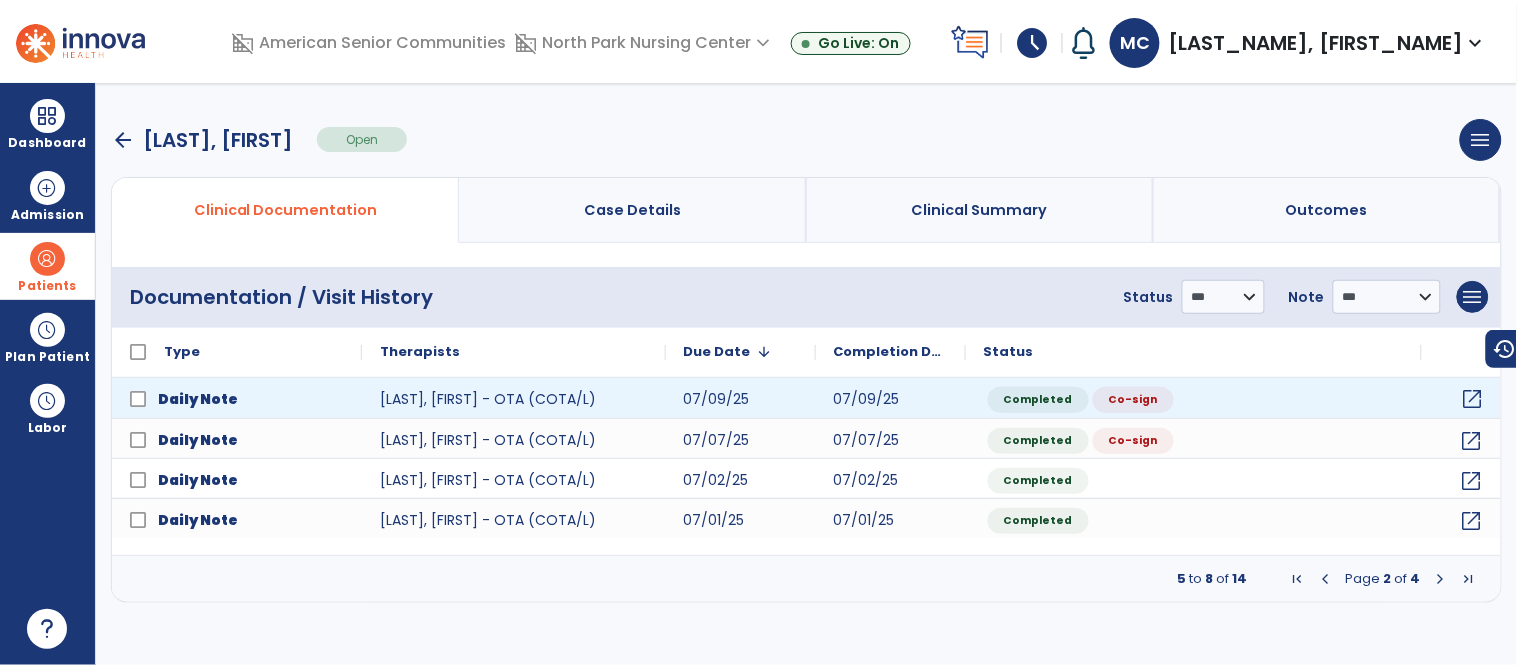 click on "open_in_new" 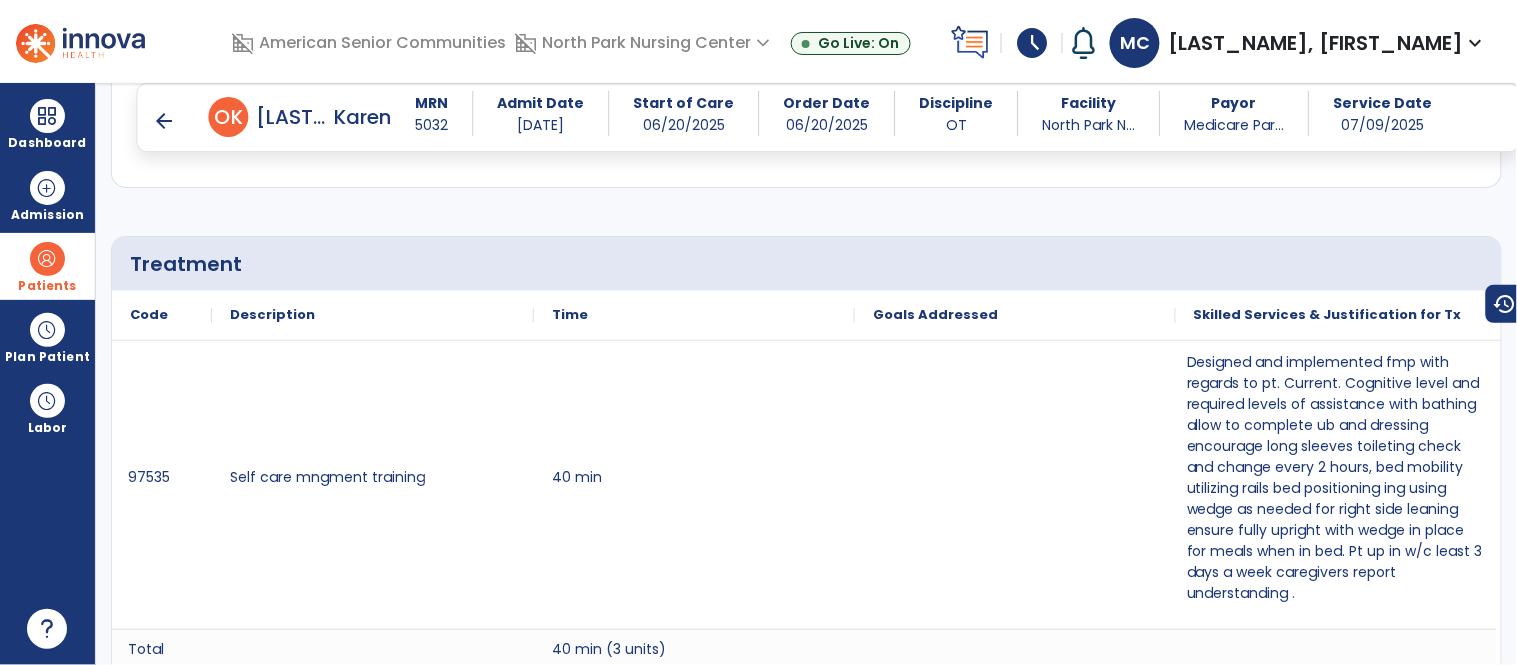 scroll, scrollTop: 1291, scrollLeft: 0, axis: vertical 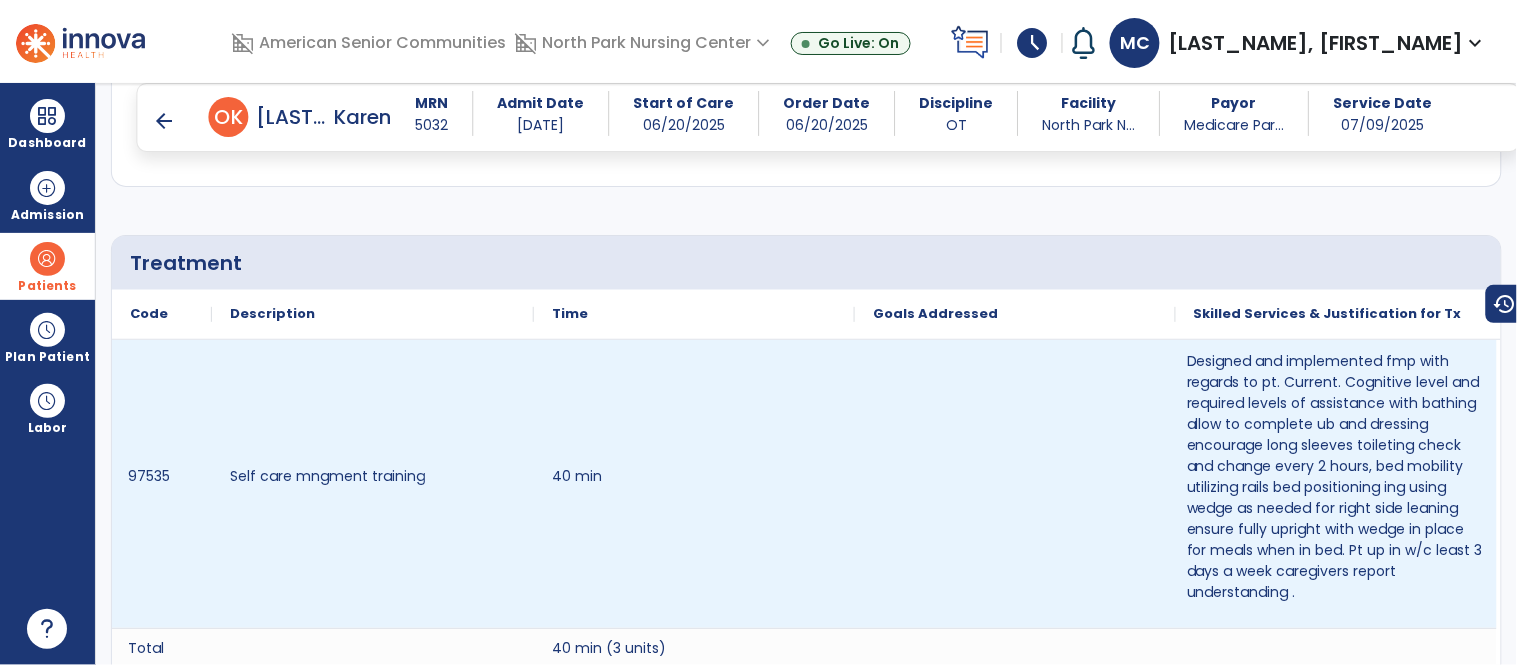 click at bounding box center (1015, 484) 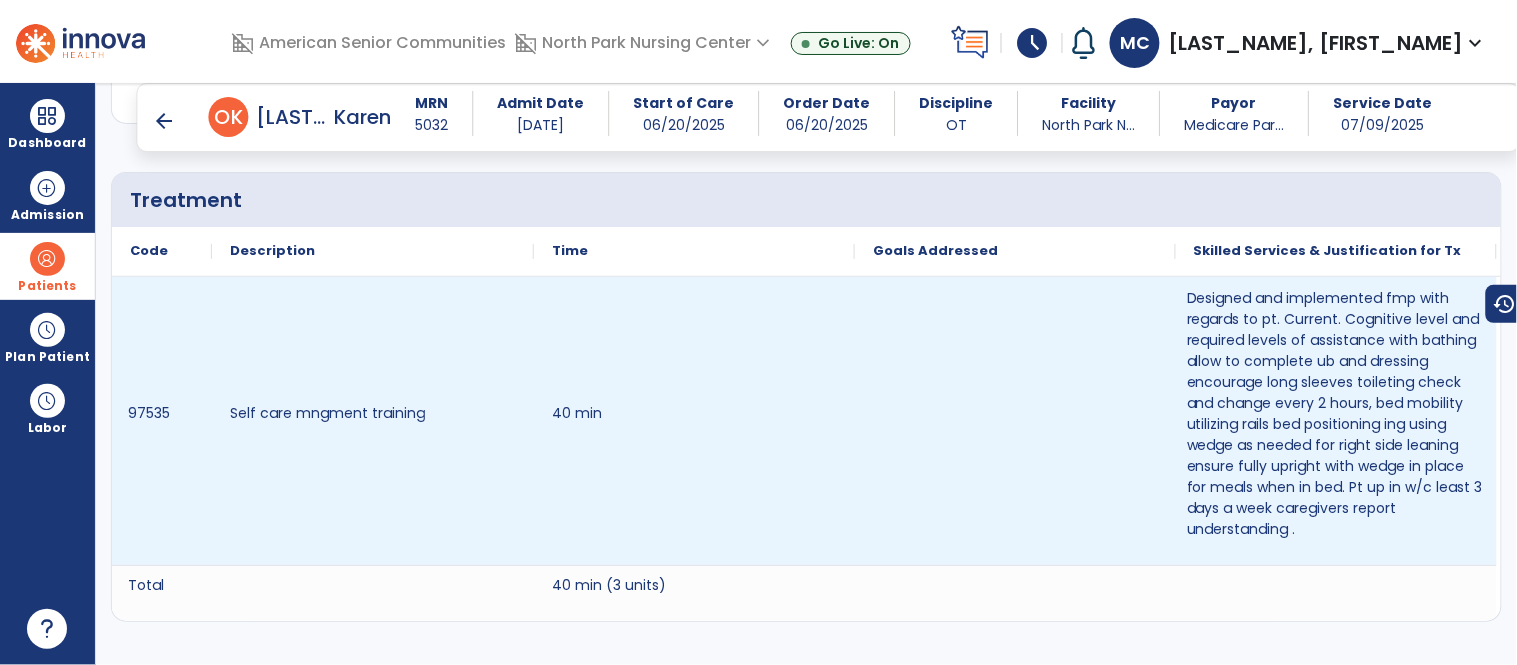 scroll, scrollTop: 1204, scrollLeft: 0, axis: vertical 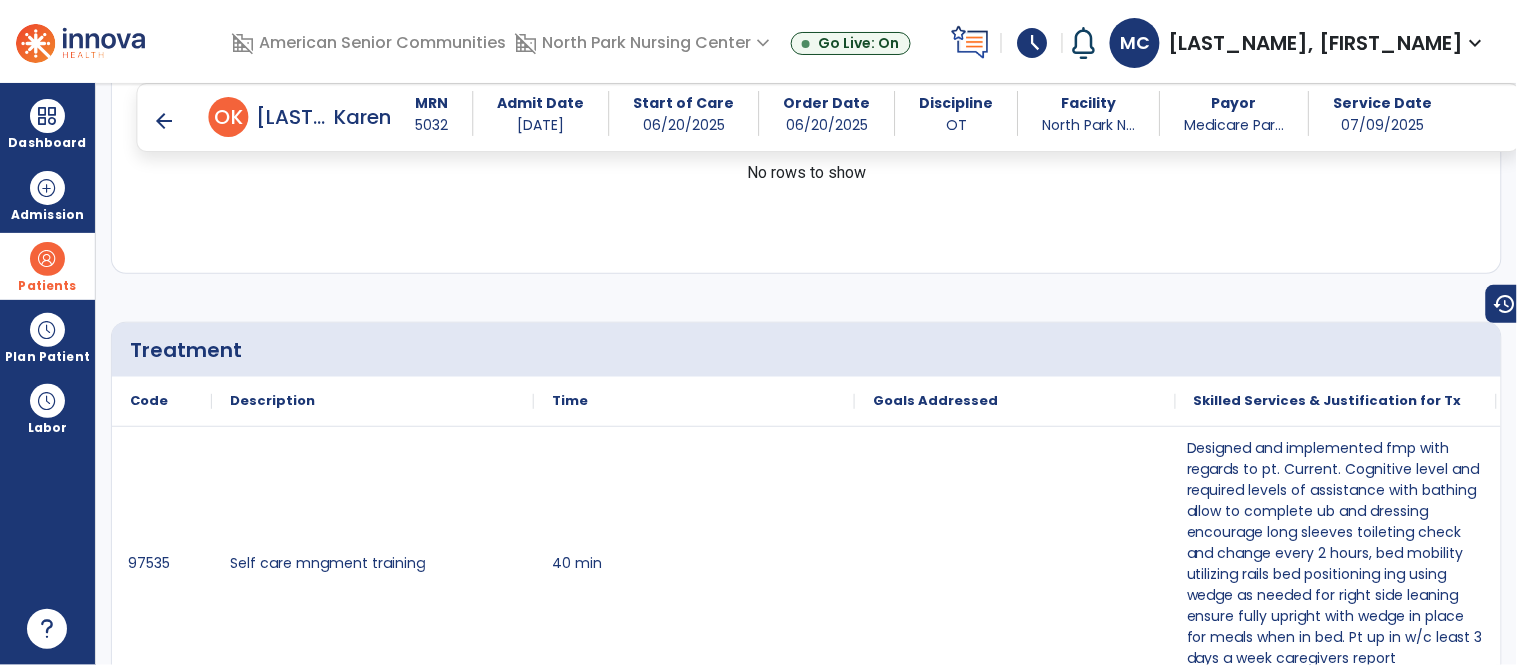 click on "arrow_back" at bounding box center [165, 121] 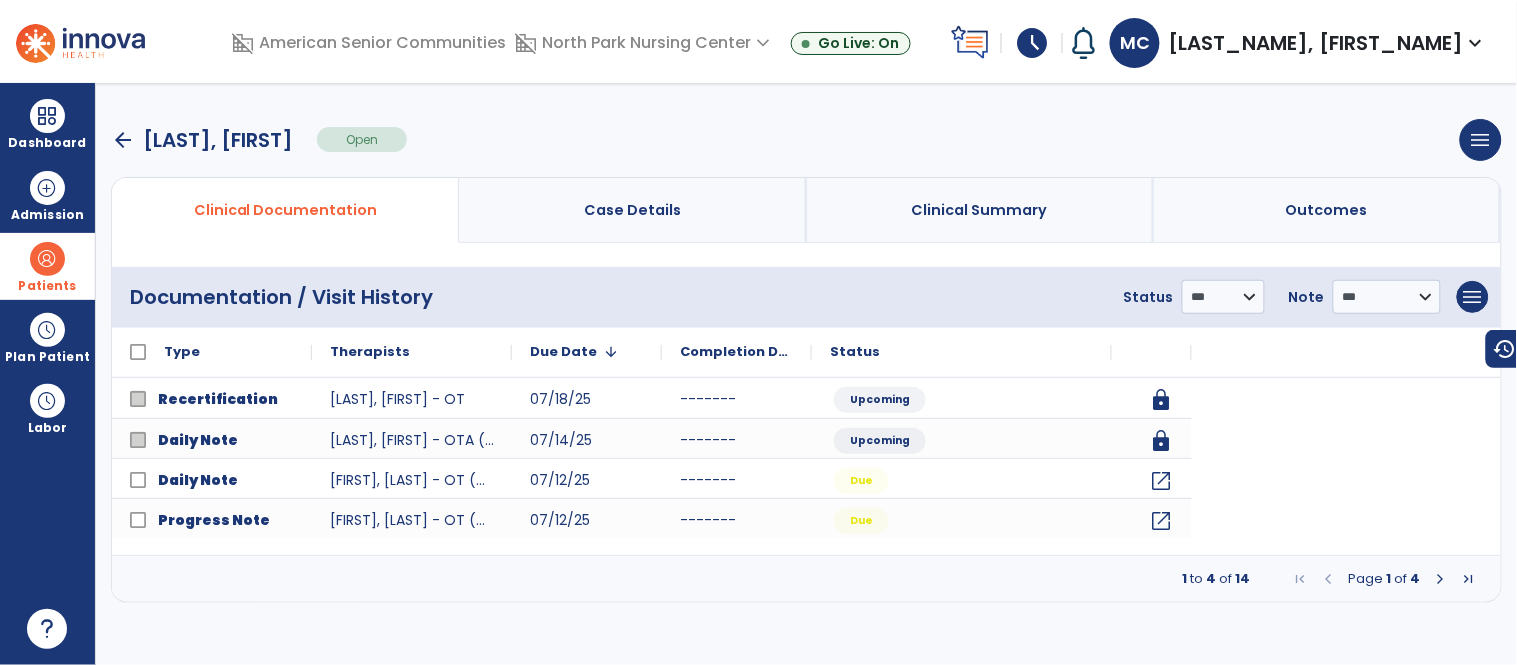 scroll, scrollTop: 0, scrollLeft: 0, axis: both 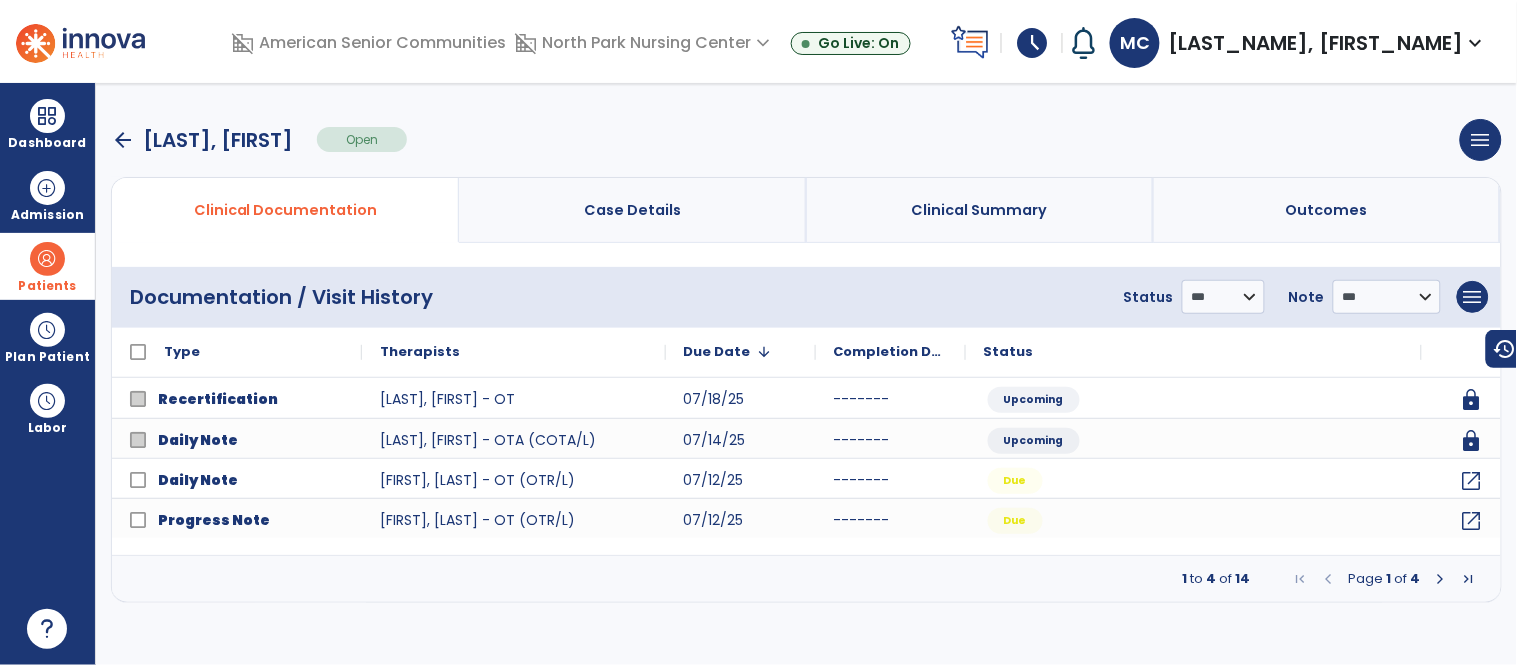 click at bounding box center [1441, 579] 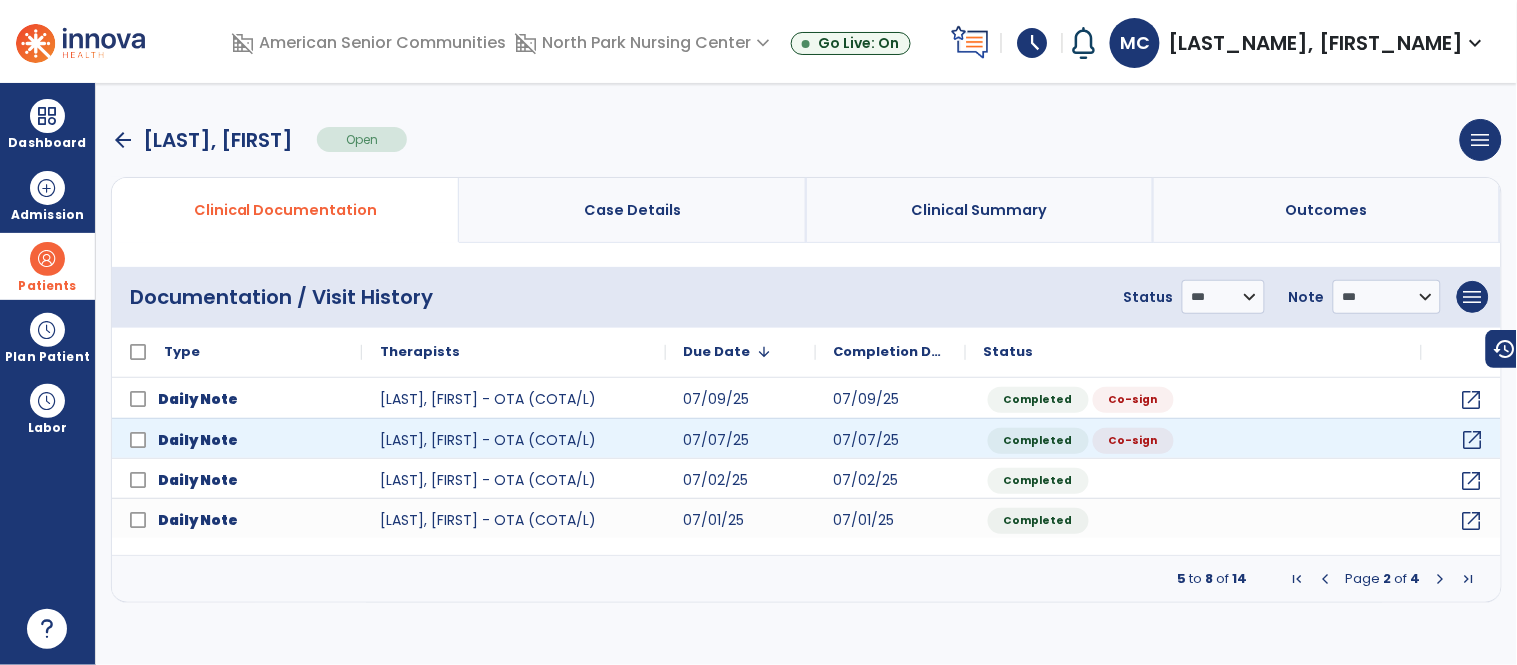 click on "open_in_new" 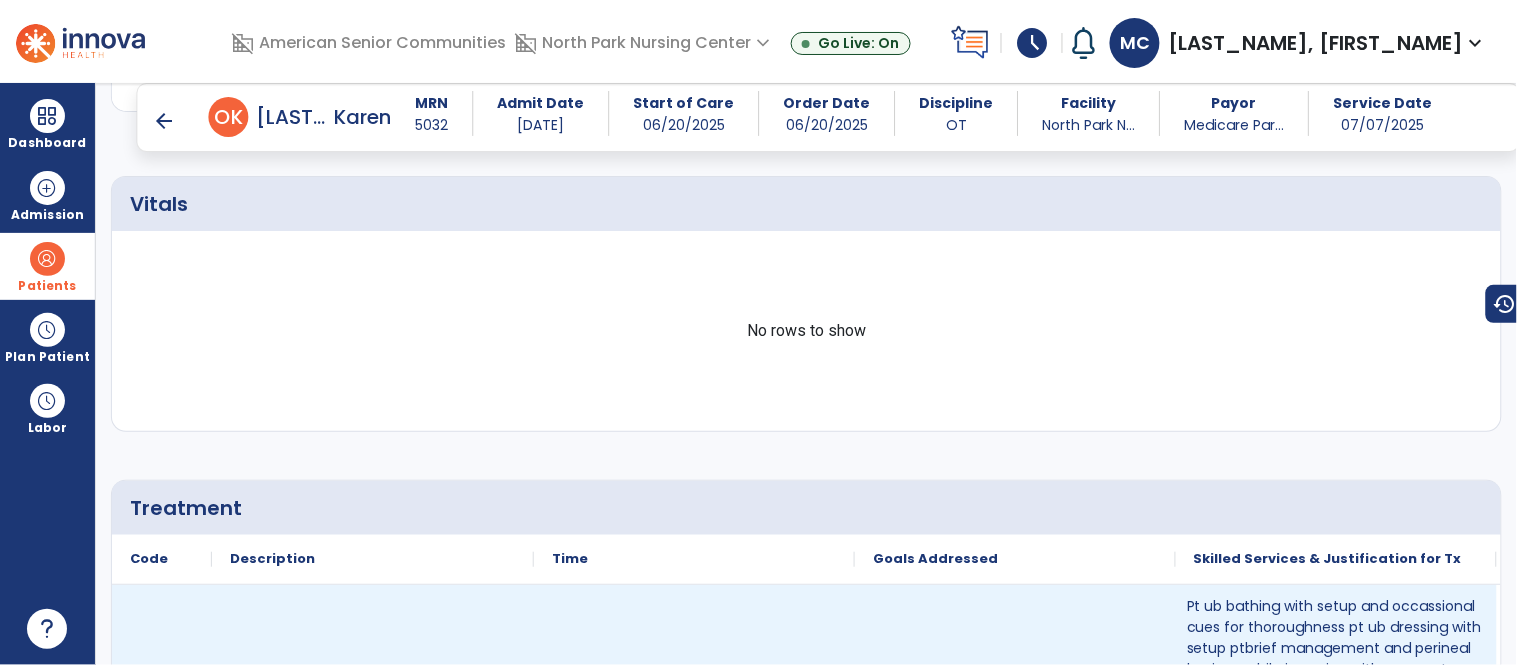 scroll, scrollTop: 1031, scrollLeft: 0, axis: vertical 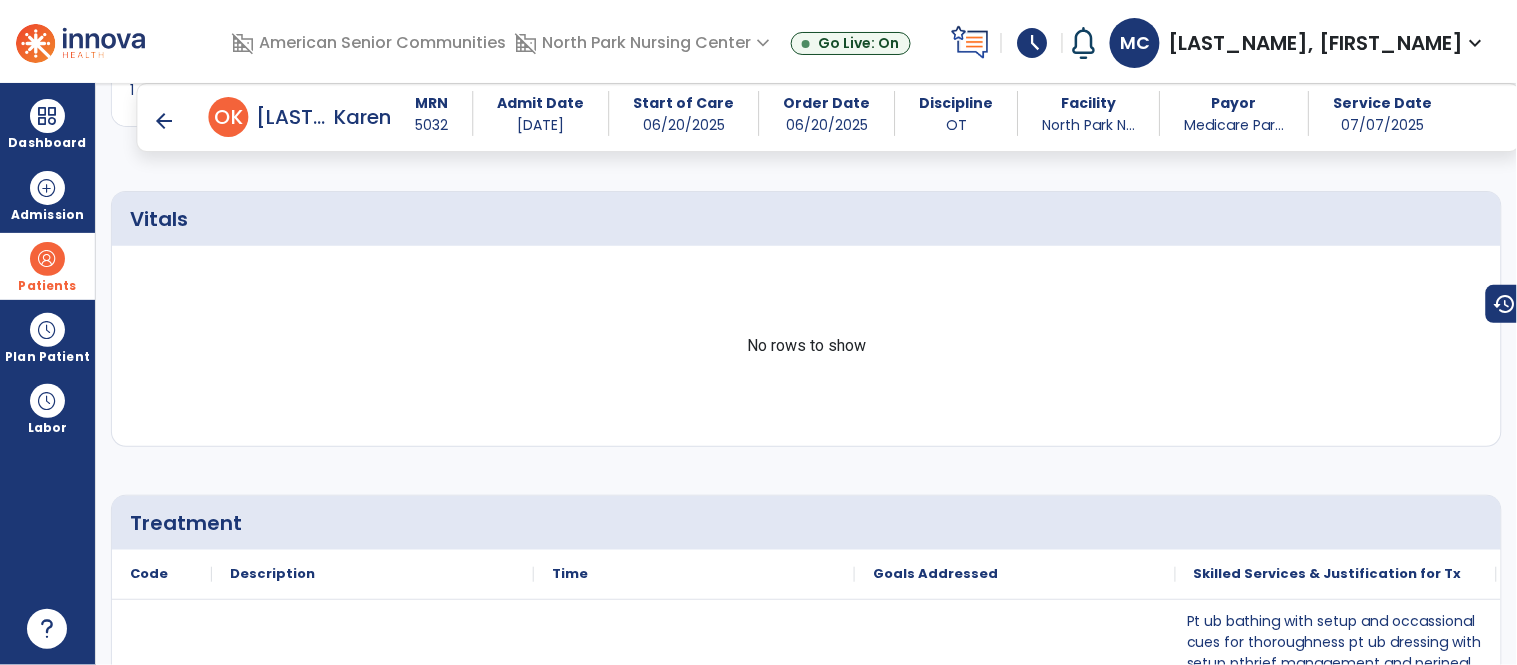 click on "arrow_back" at bounding box center (165, 121) 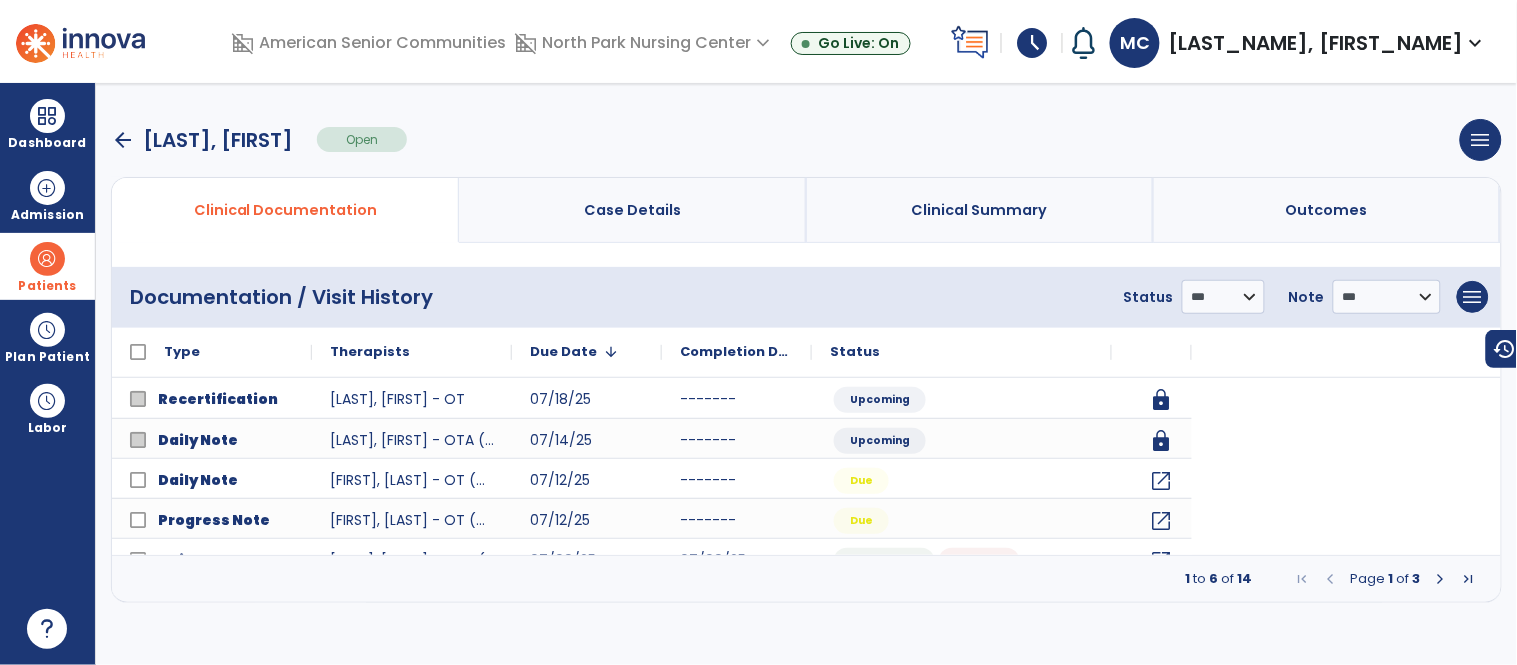 scroll, scrollTop: 0, scrollLeft: 0, axis: both 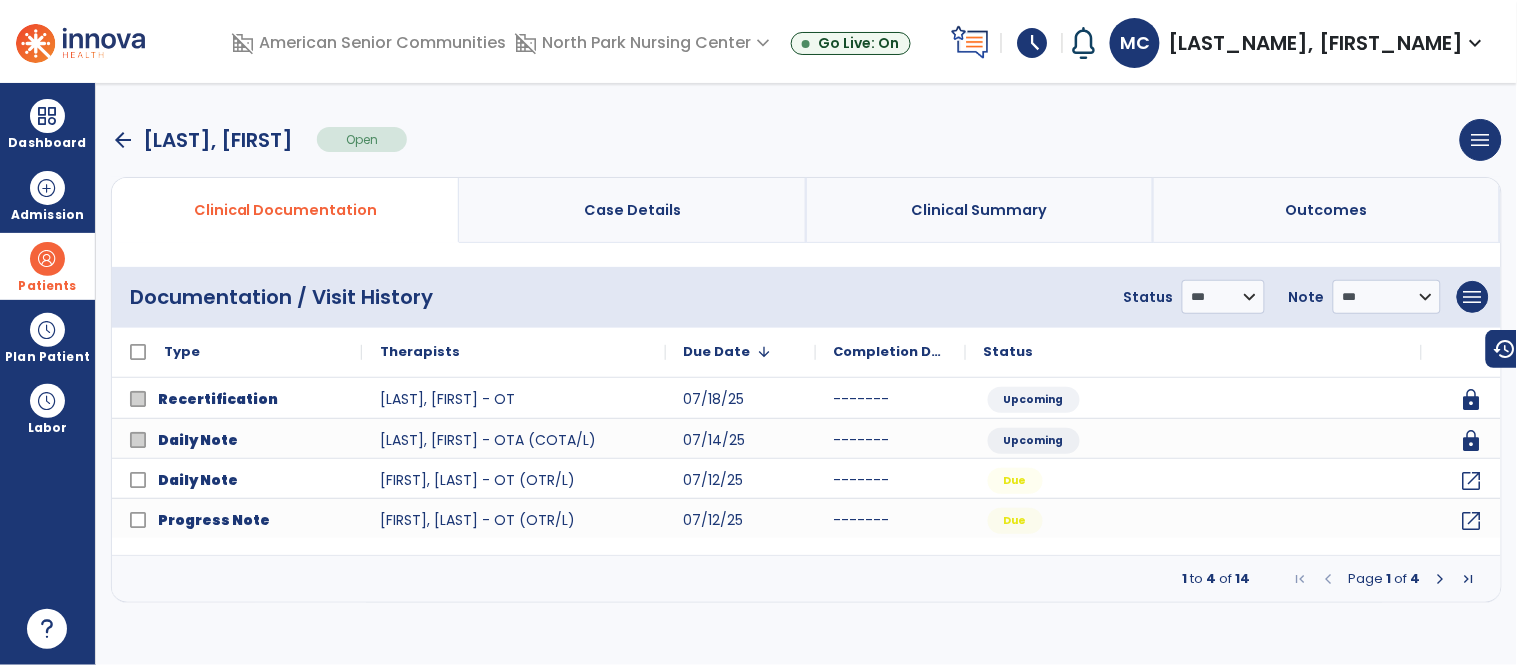 click at bounding box center (1441, 579) 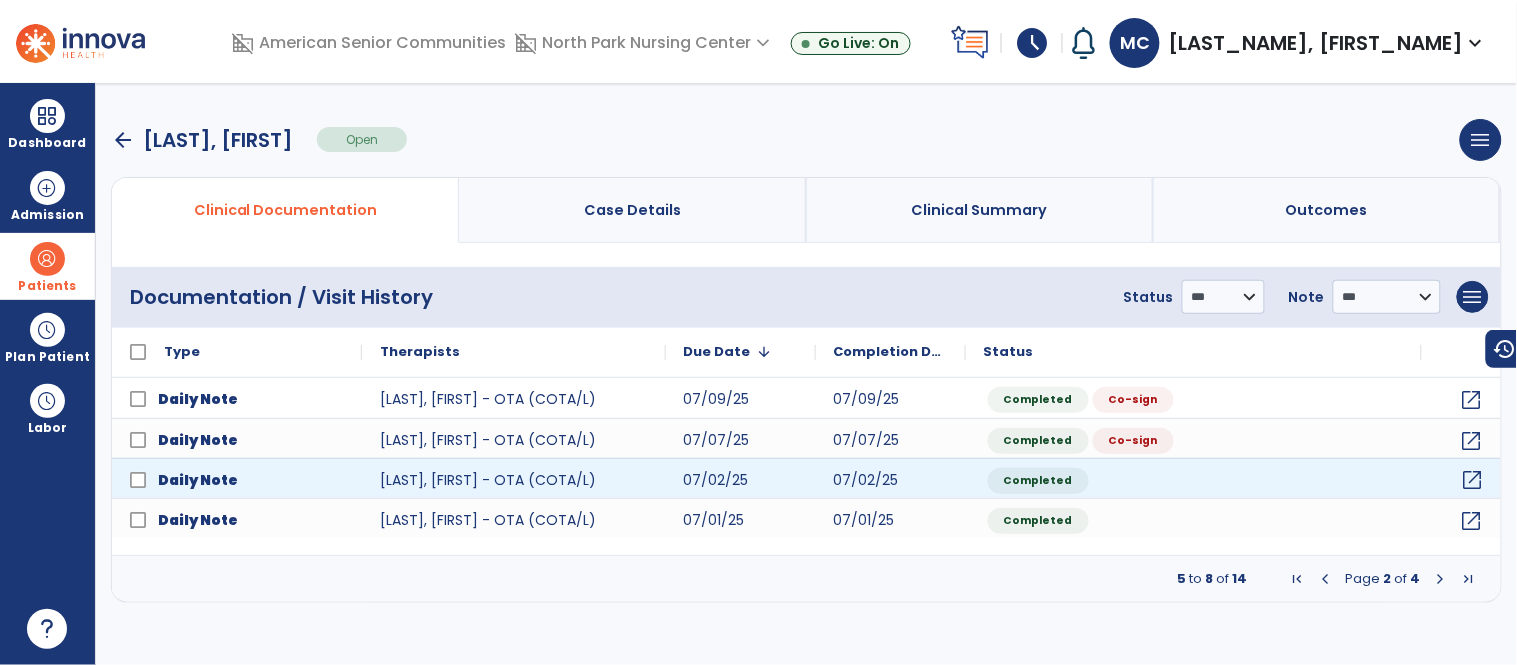 click on "open_in_new" 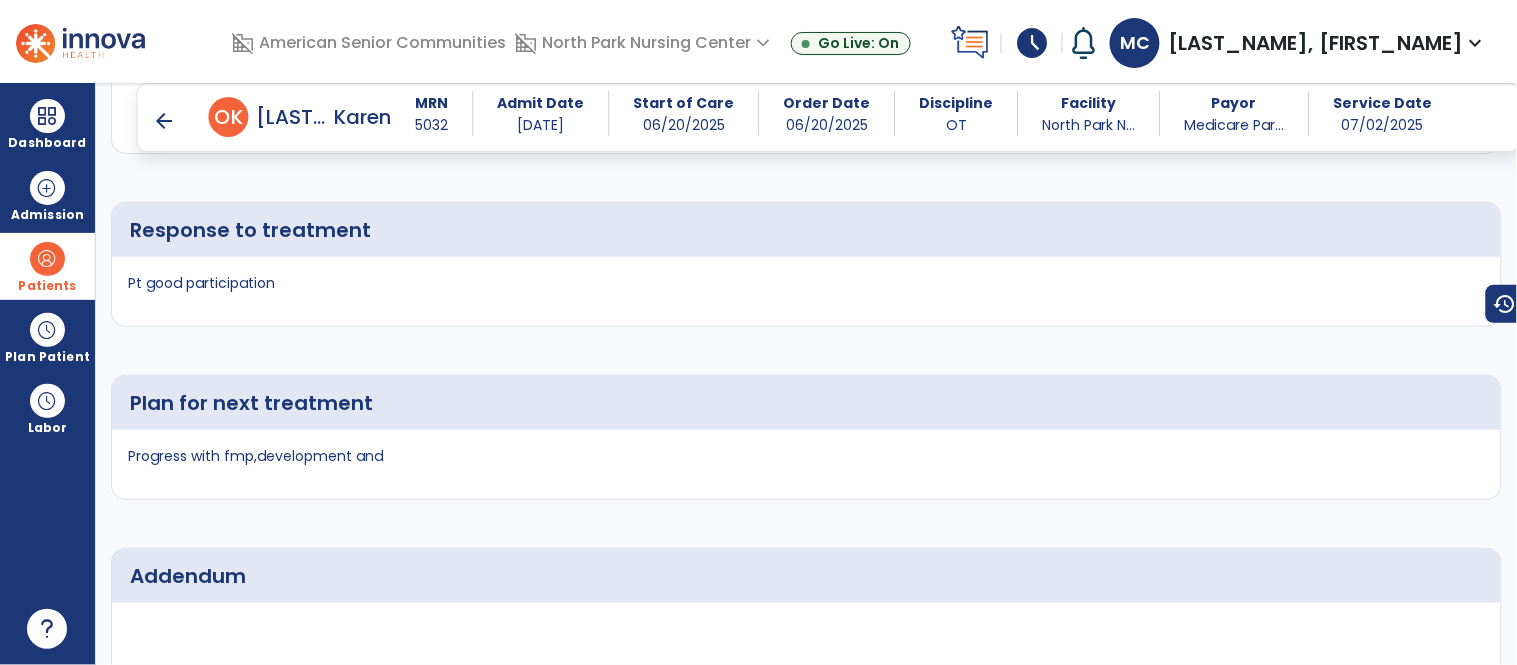 scroll, scrollTop: 2652, scrollLeft: 0, axis: vertical 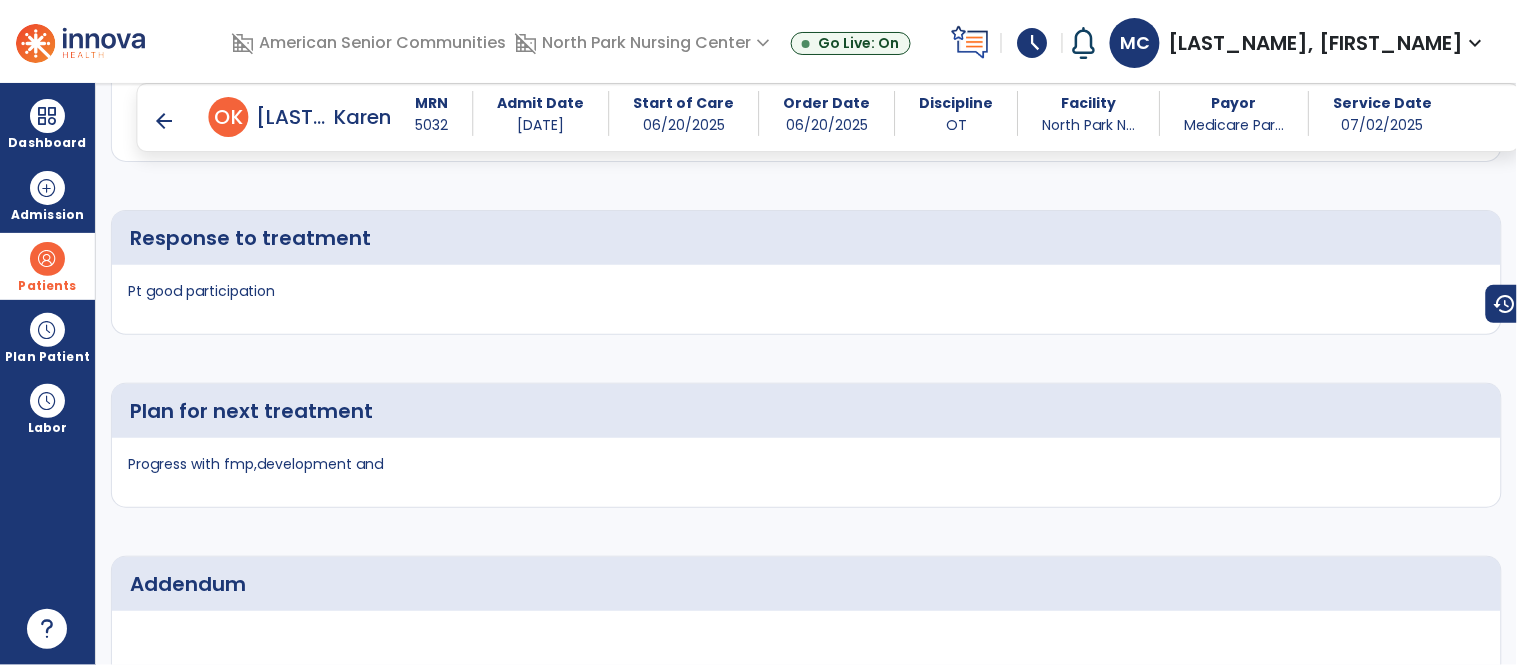 click on "arrow_back" at bounding box center [165, 121] 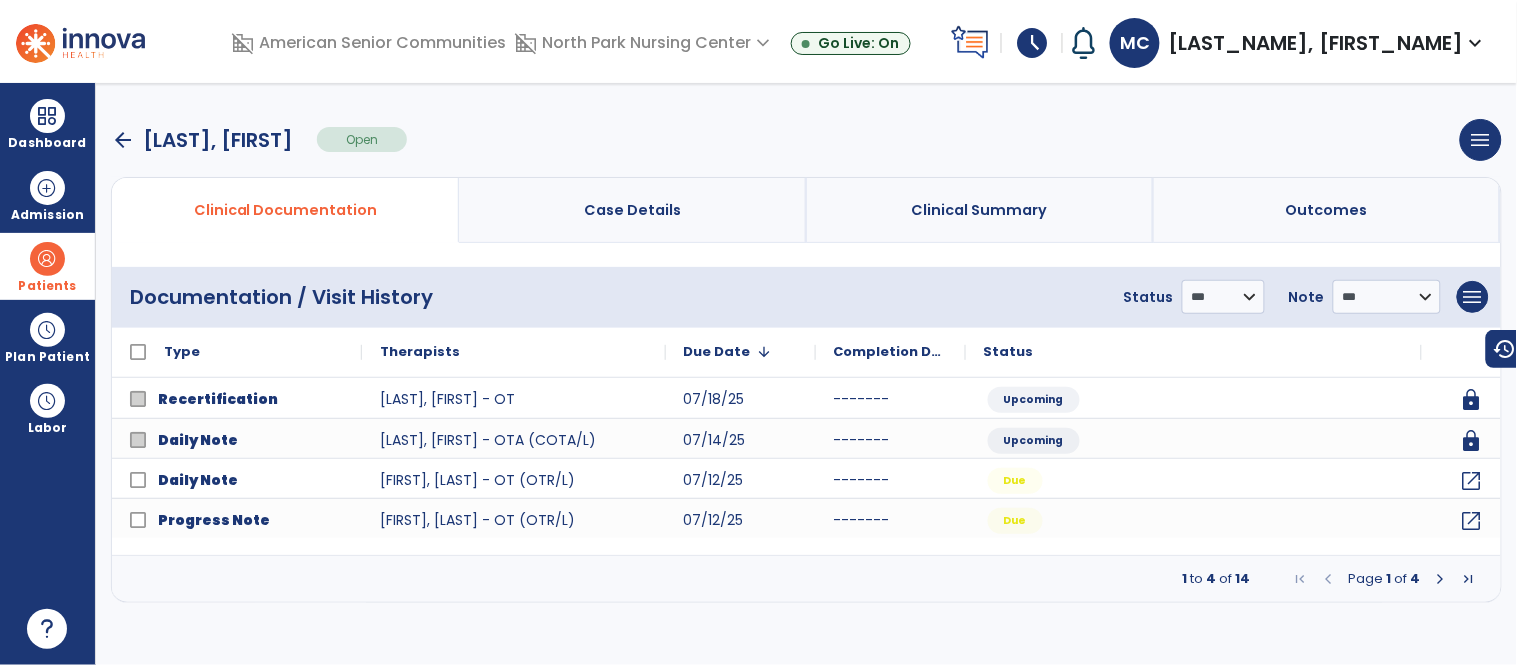 click at bounding box center [1441, 579] 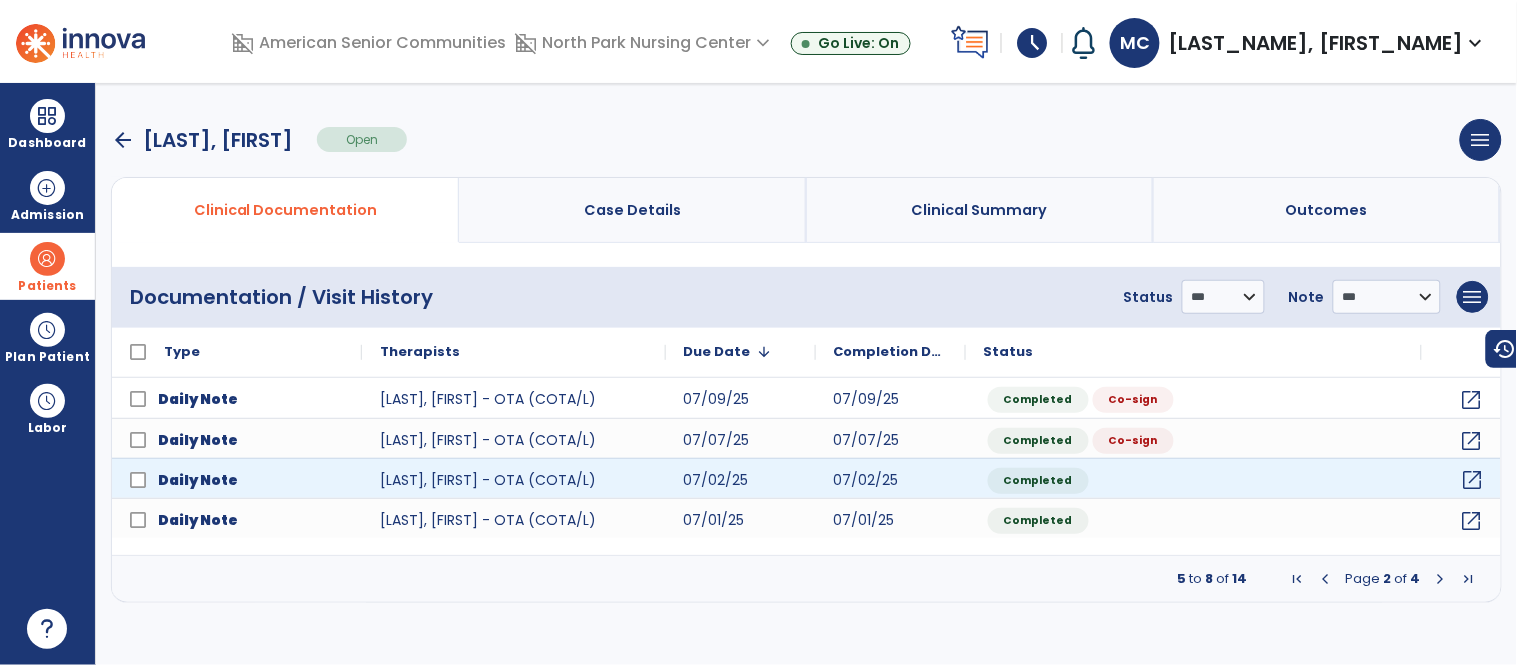 click on "open_in_new" 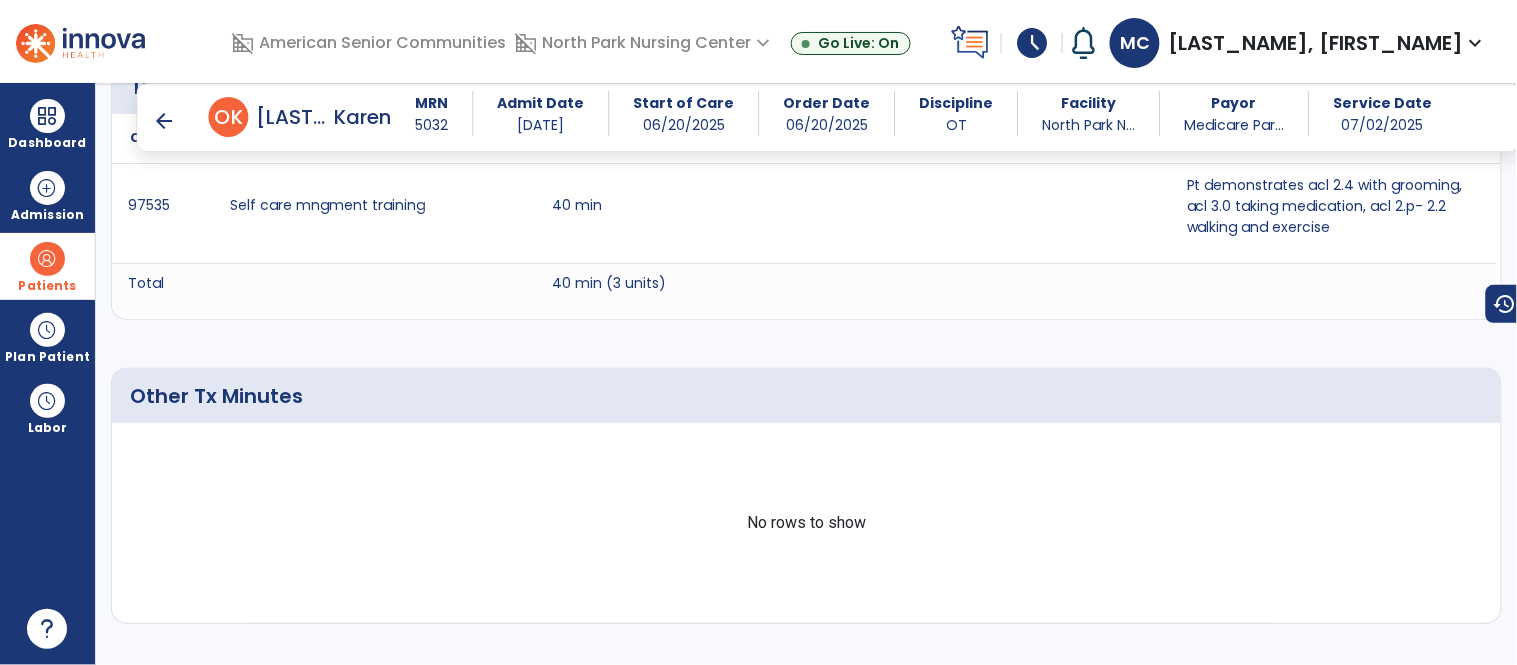 scroll, scrollTop: 1468, scrollLeft: 0, axis: vertical 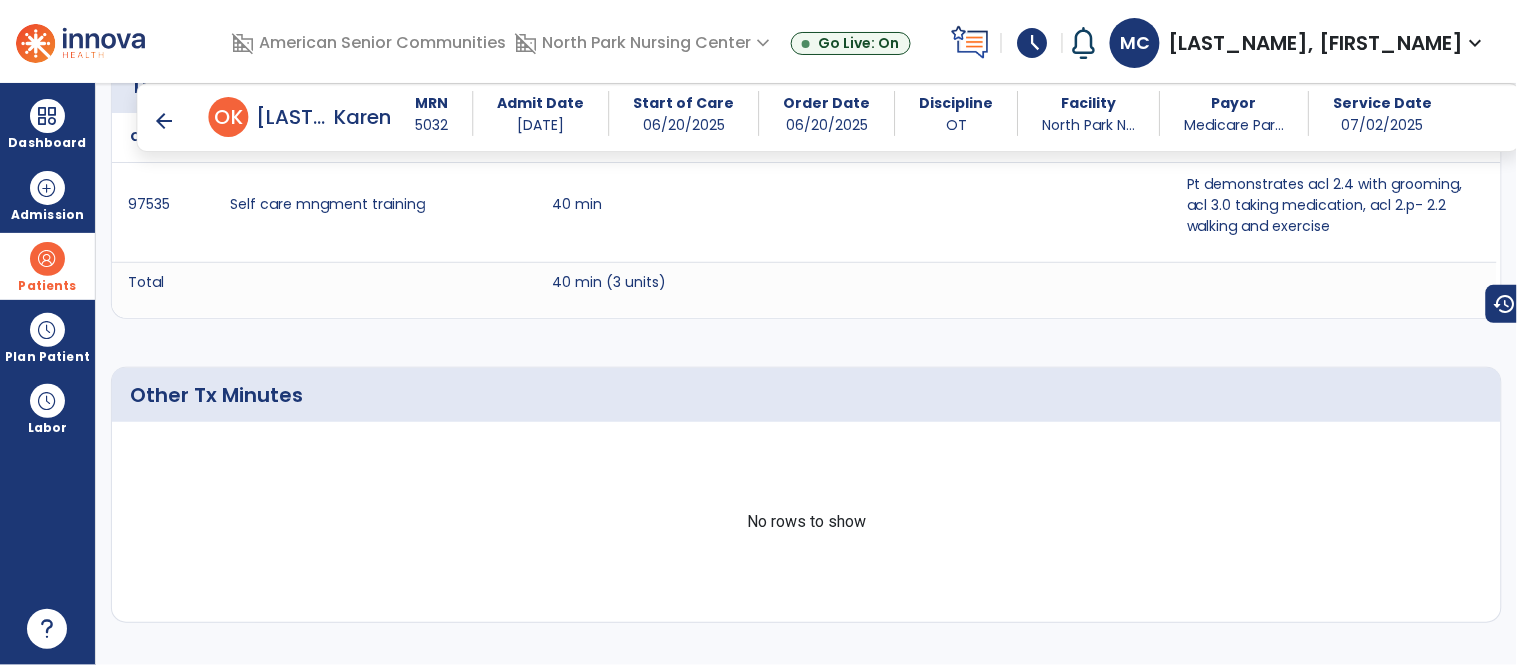 click on "arrow_back" at bounding box center (165, 121) 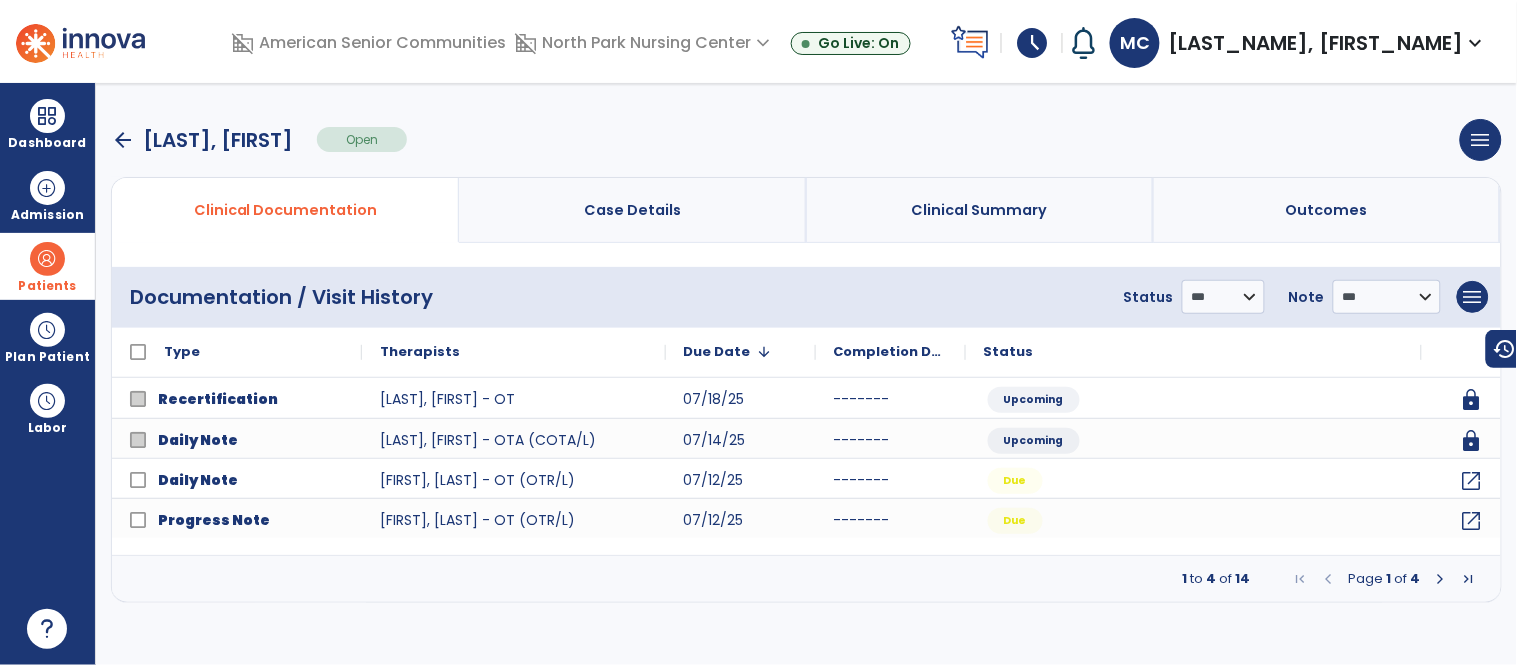 scroll, scrollTop: 0, scrollLeft: 0, axis: both 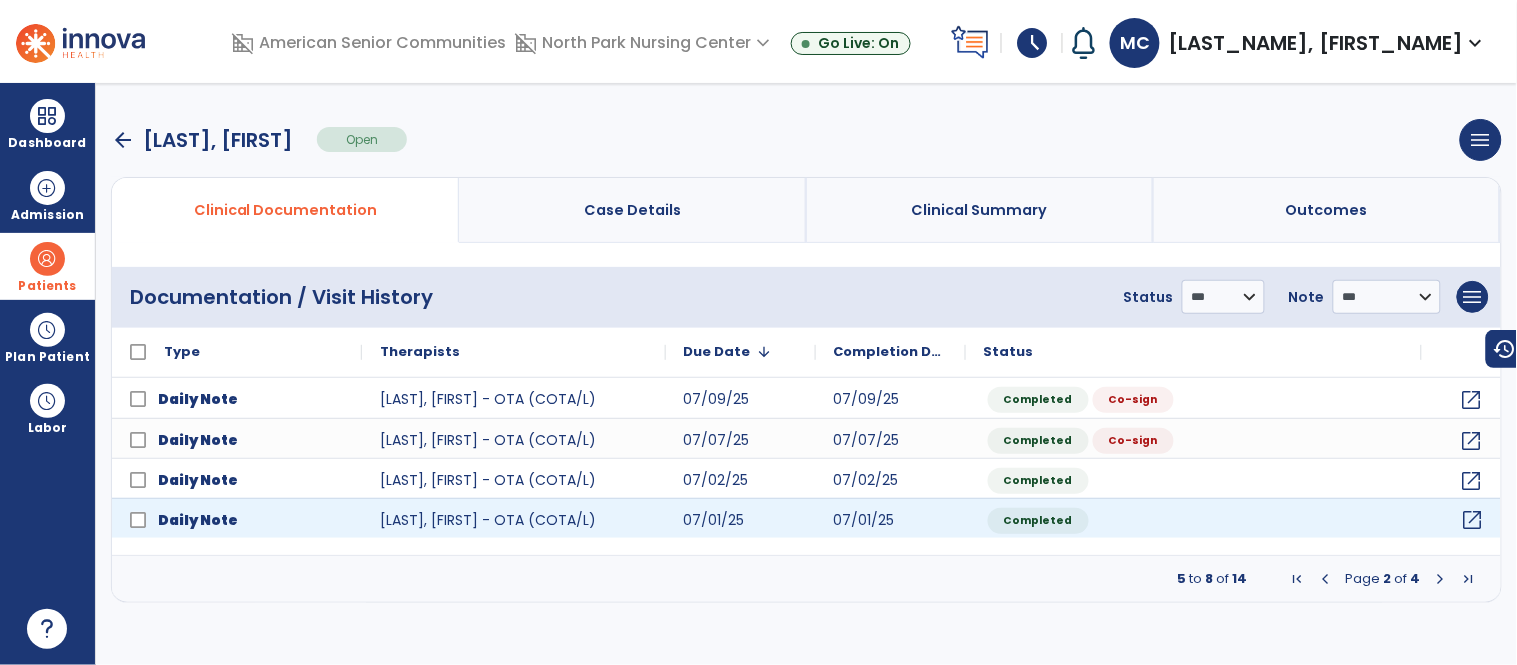 click on "open_in_new" 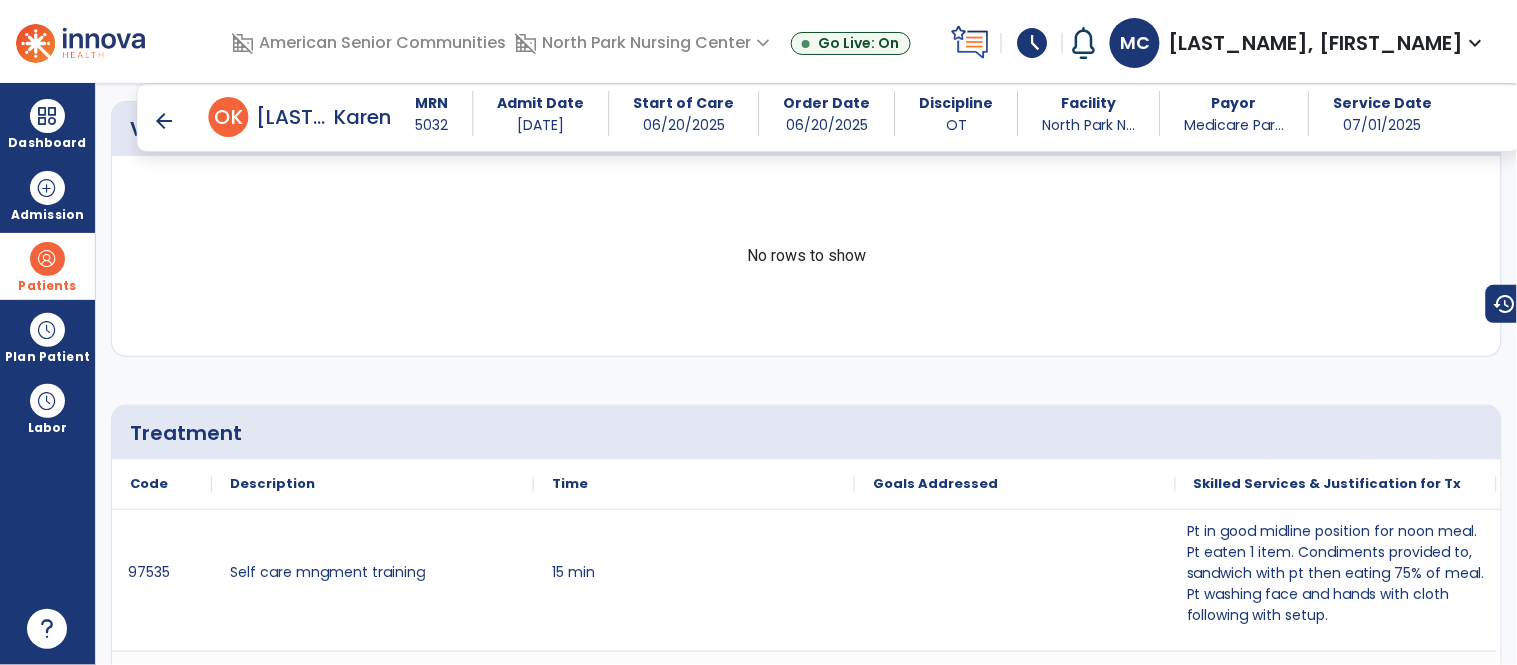scroll, scrollTop: 1116, scrollLeft: 0, axis: vertical 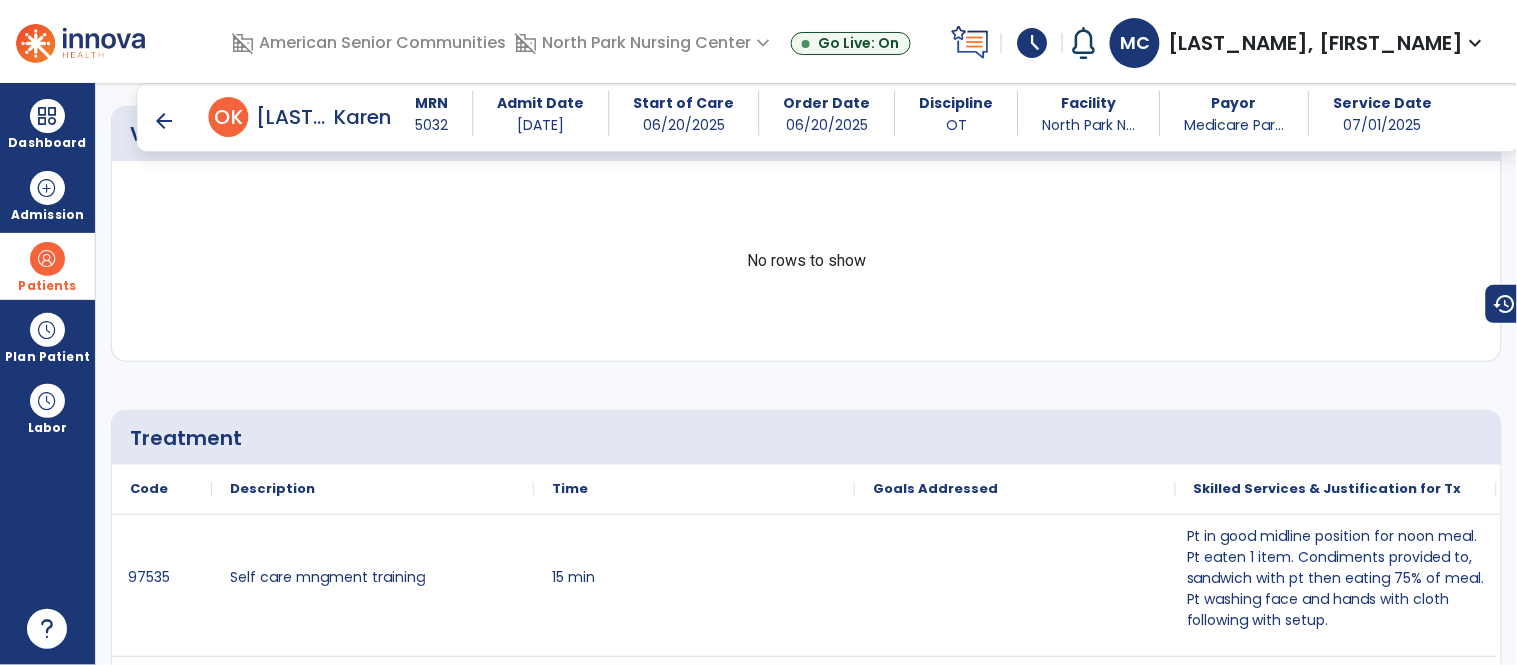 click on "arrow_back" at bounding box center (165, 121) 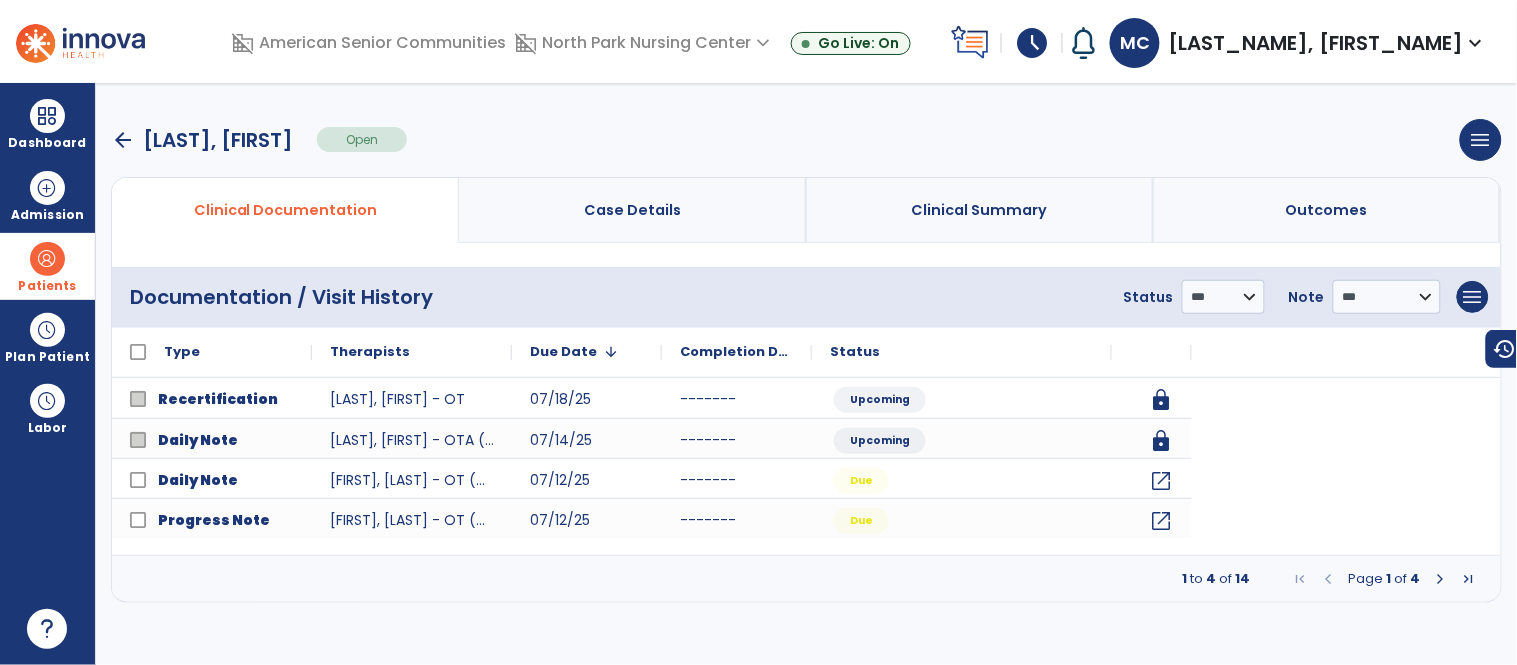 scroll, scrollTop: 0, scrollLeft: 0, axis: both 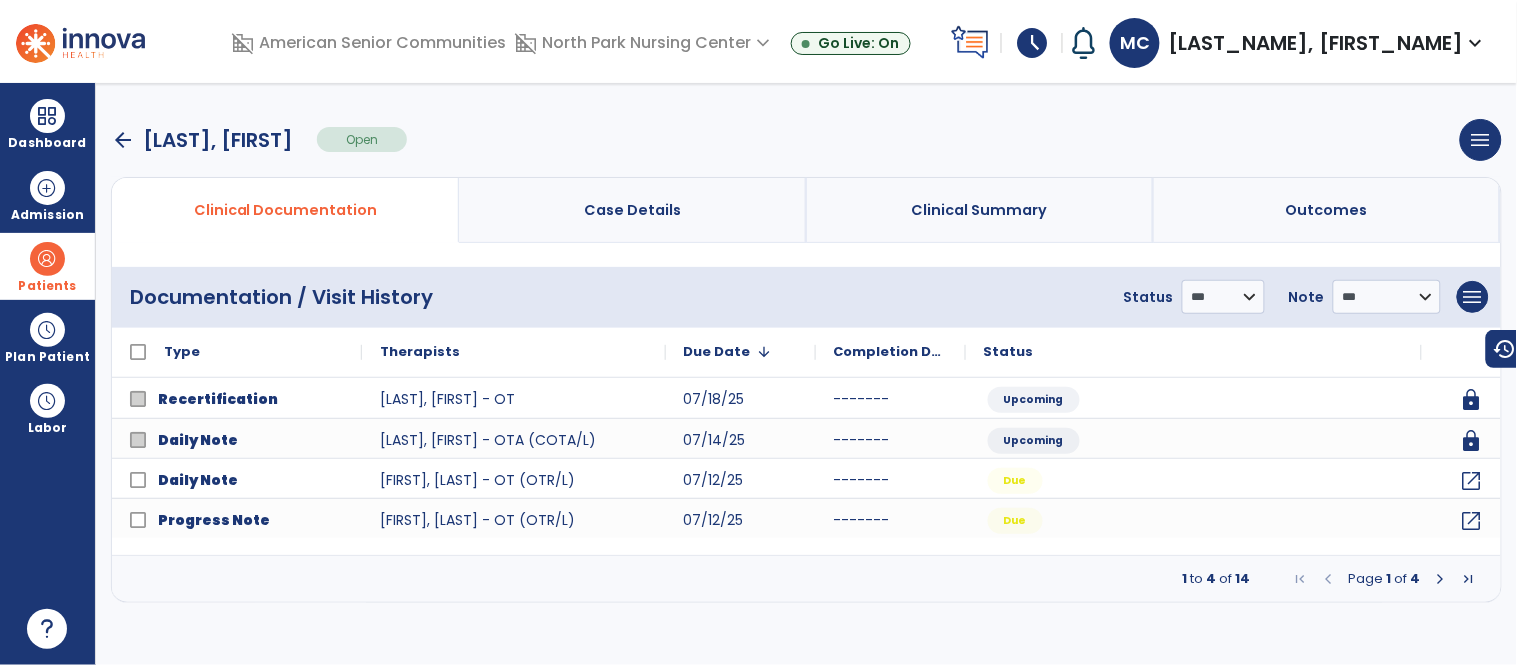 click at bounding box center (1441, 579) 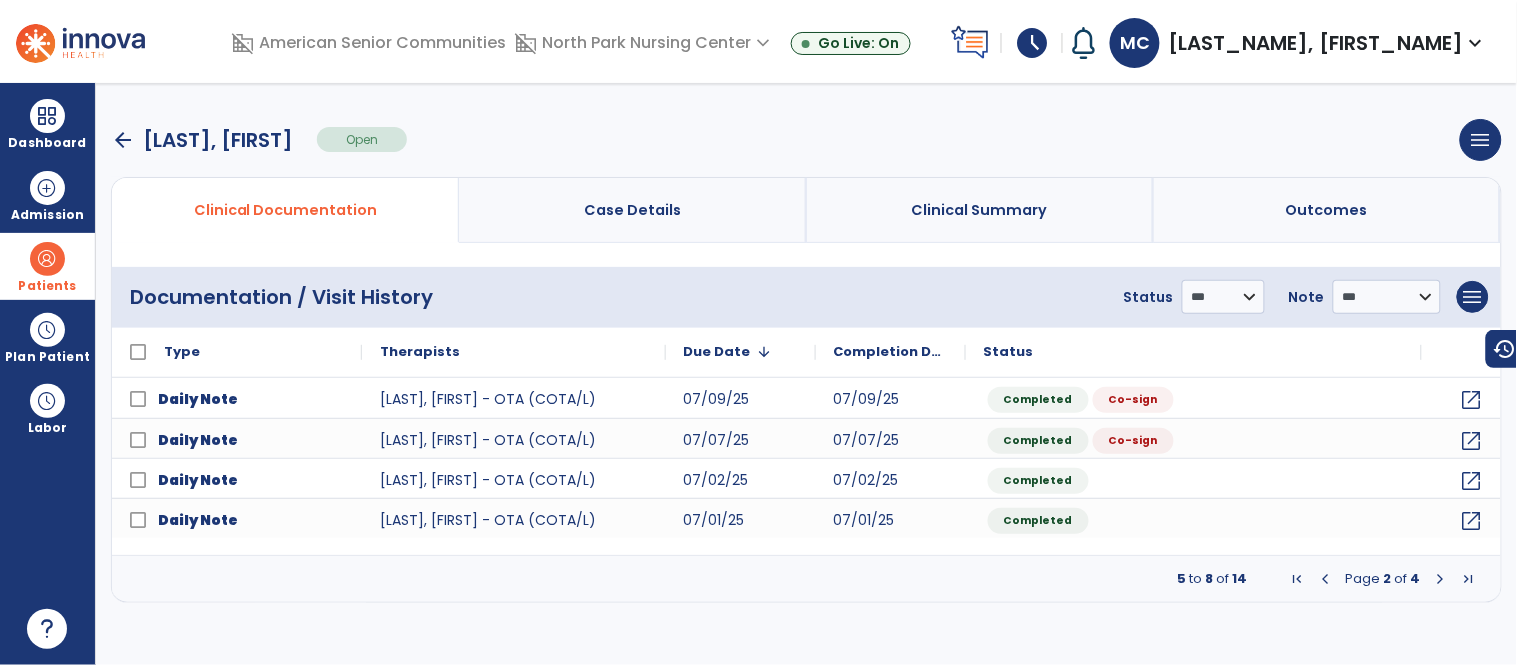 click at bounding box center [1441, 579] 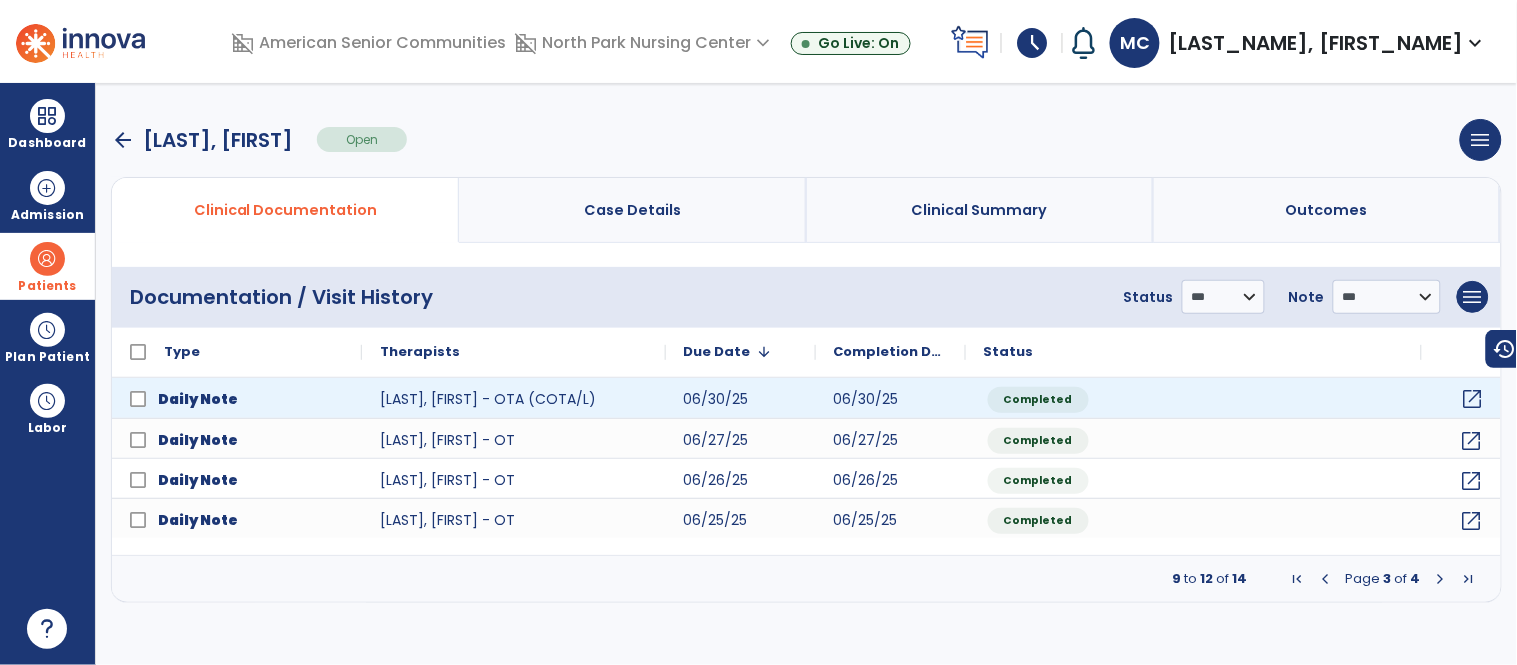 click on "open_in_new" 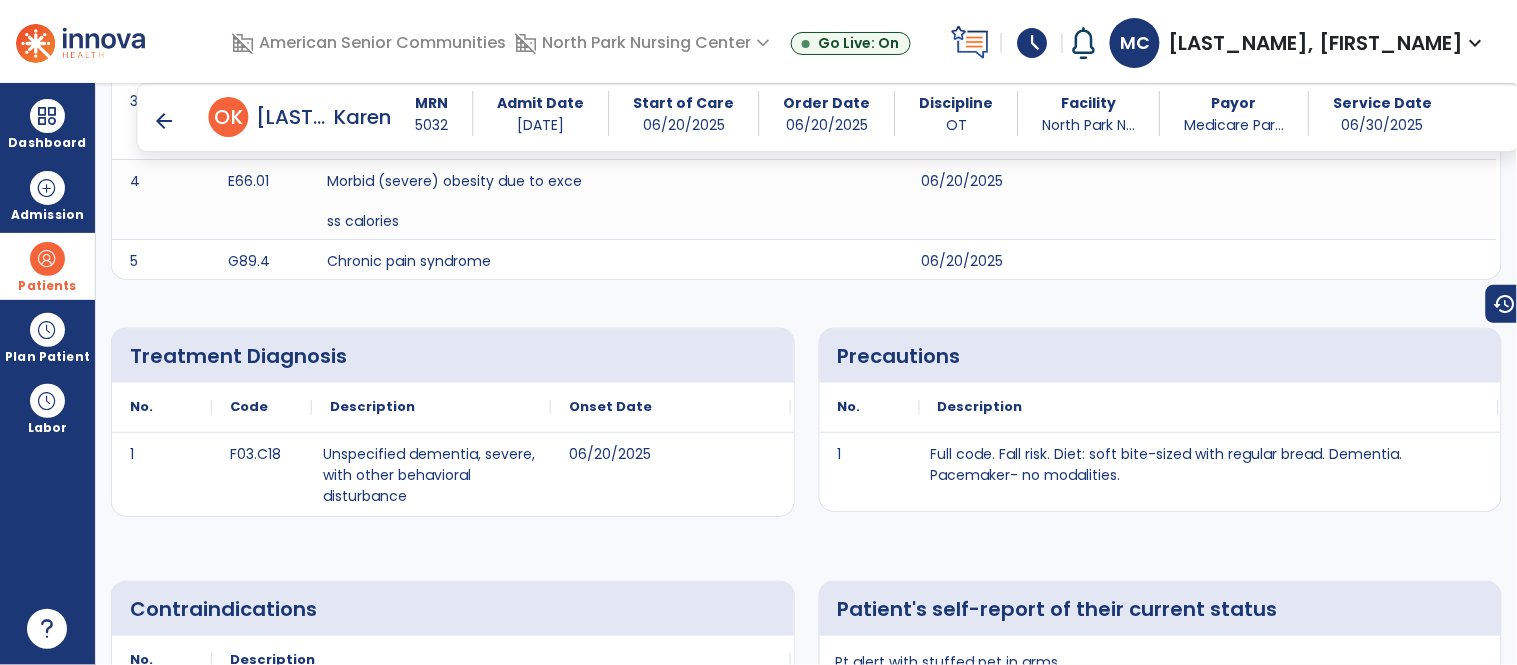 scroll, scrollTop: 0, scrollLeft: 0, axis: both 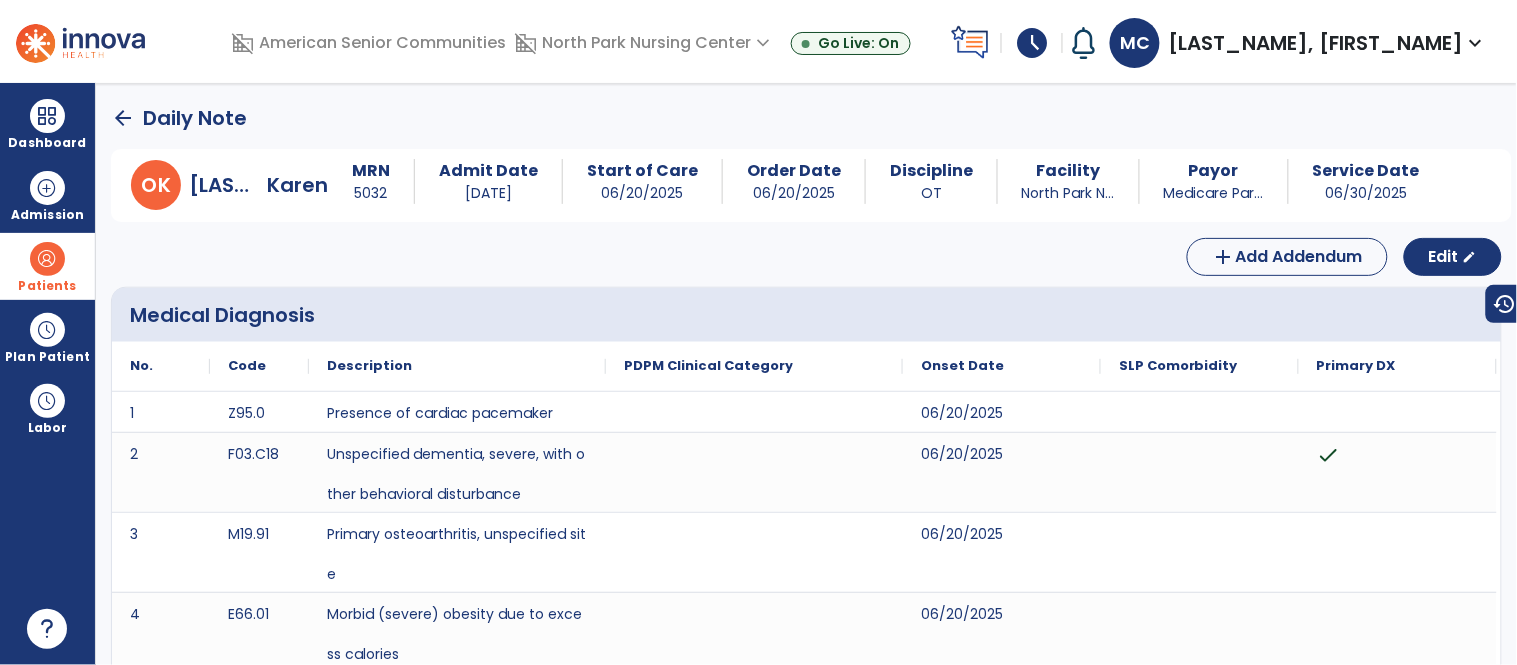 click on "arrow_back" 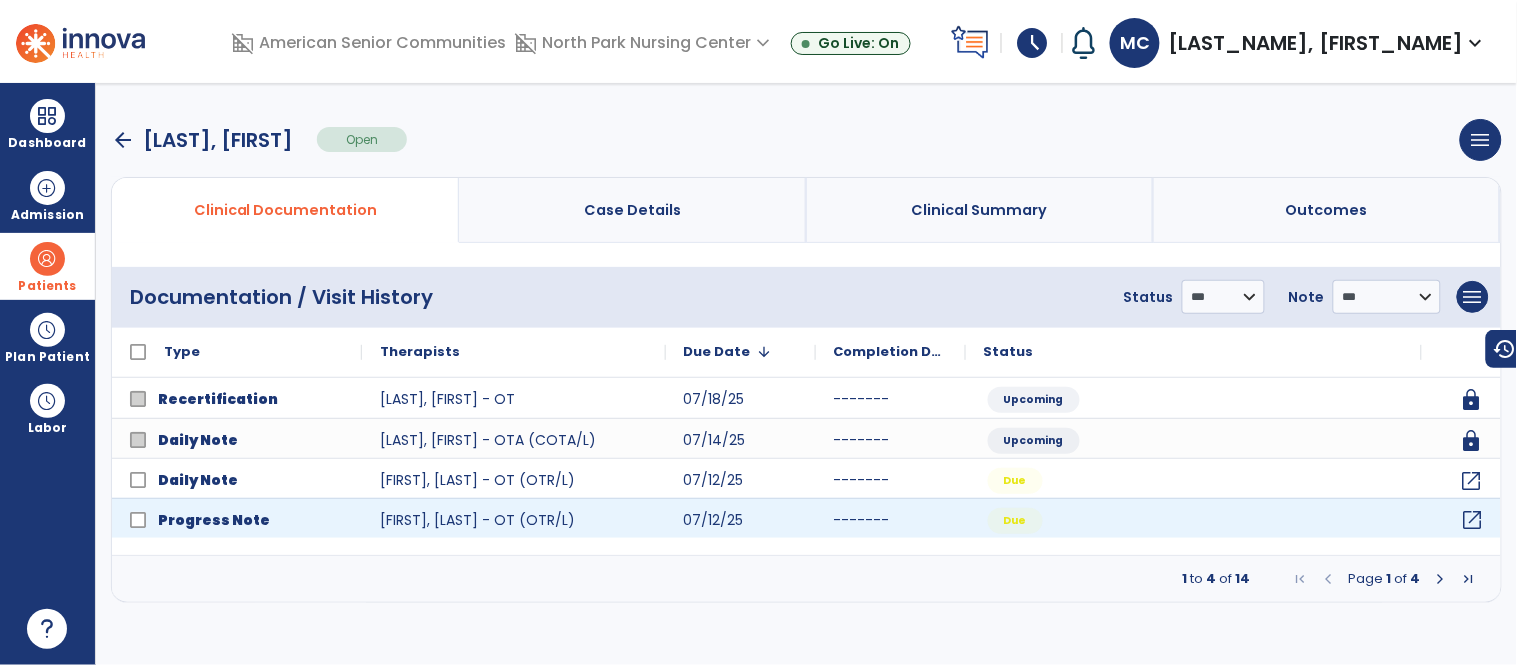 click on "open_in_new" 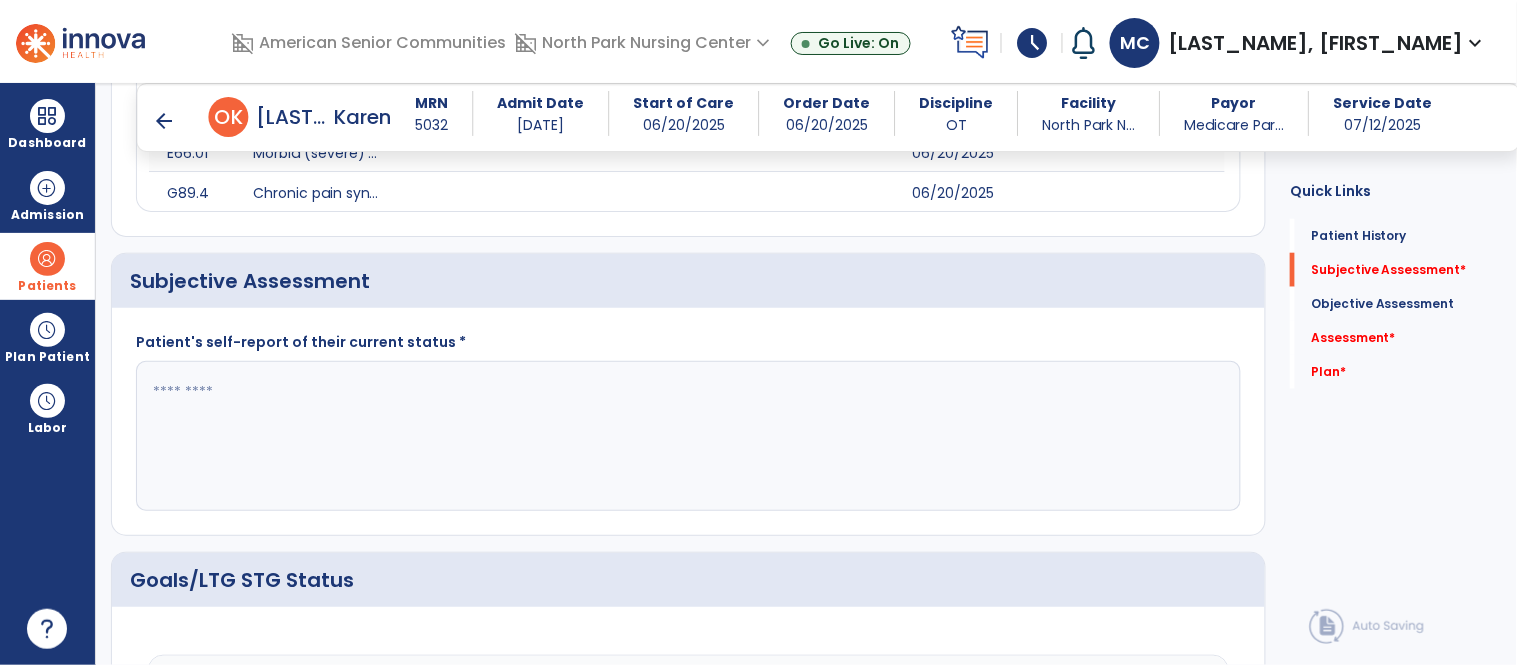 scroll, scrollTop: 438, scrollLeft: 0, axis: vertical 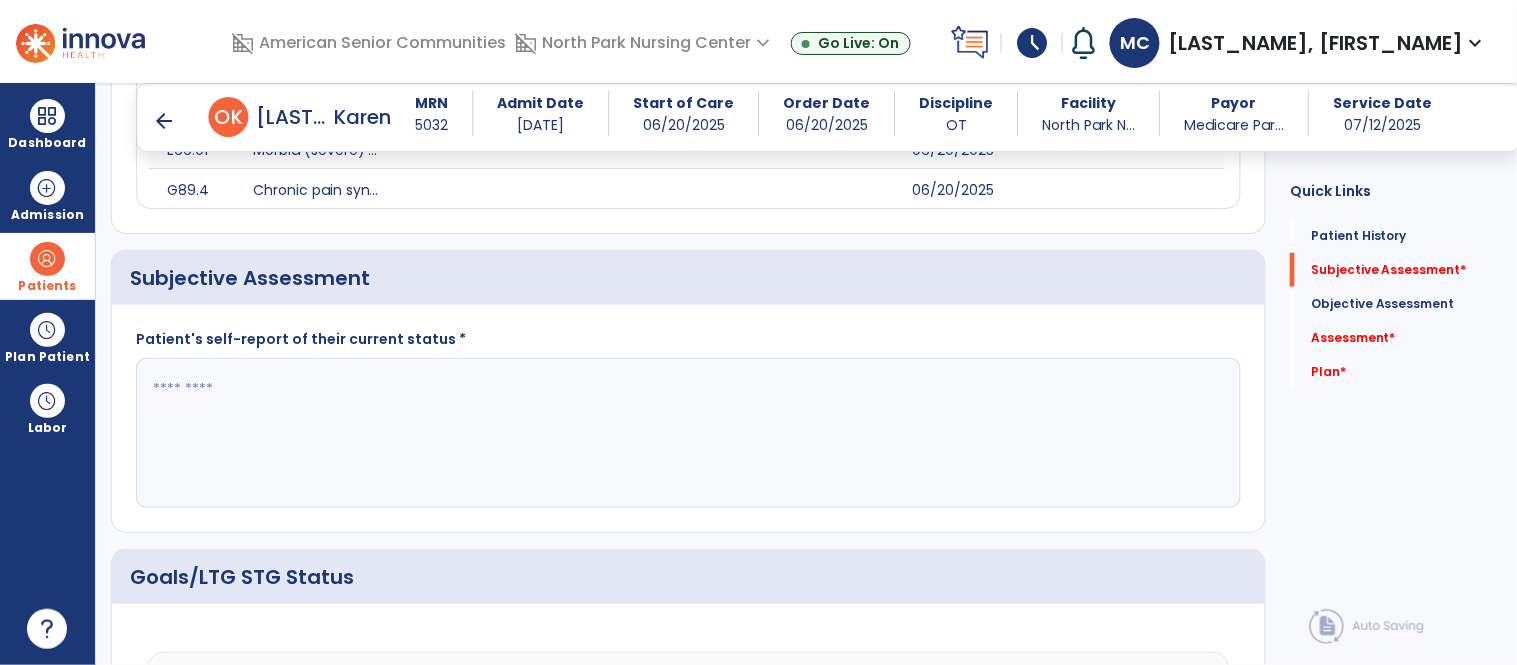 click 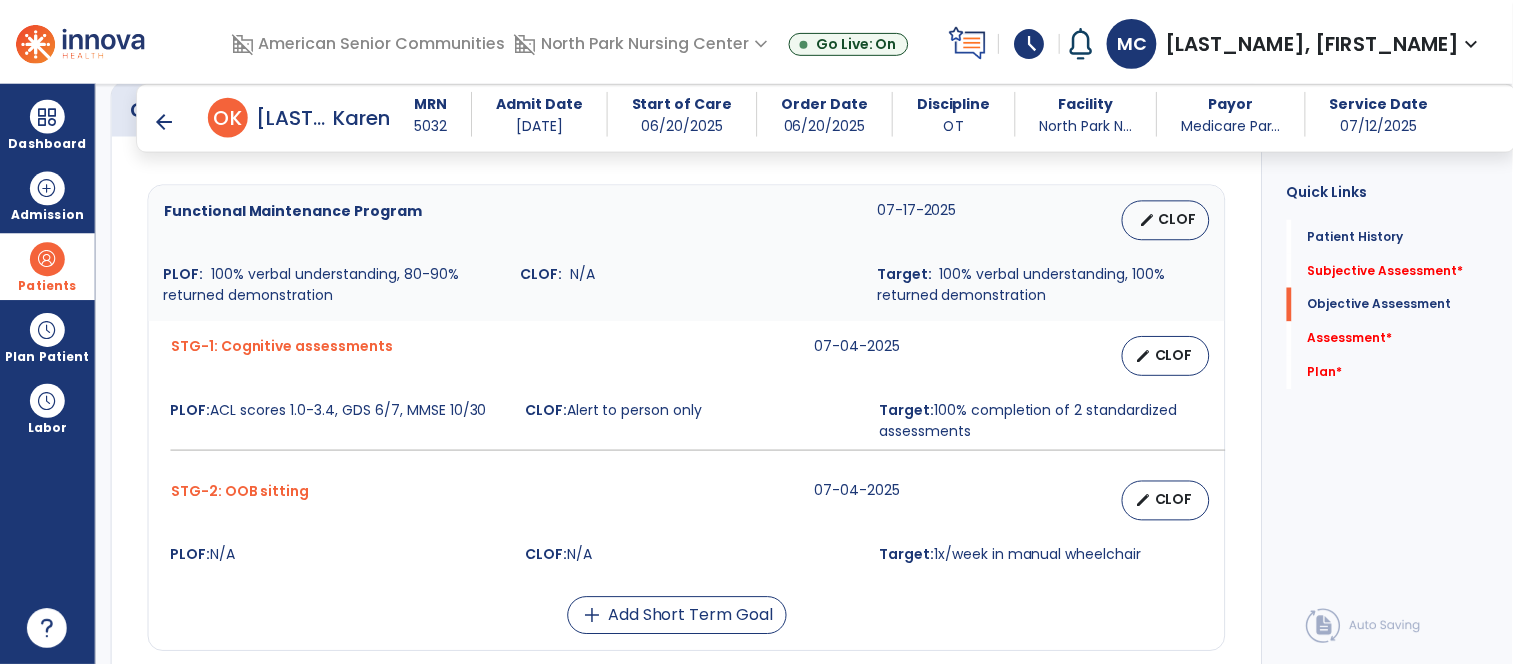 scroll, scrollTop: 908, scrollLeft: 0, axis: vertical 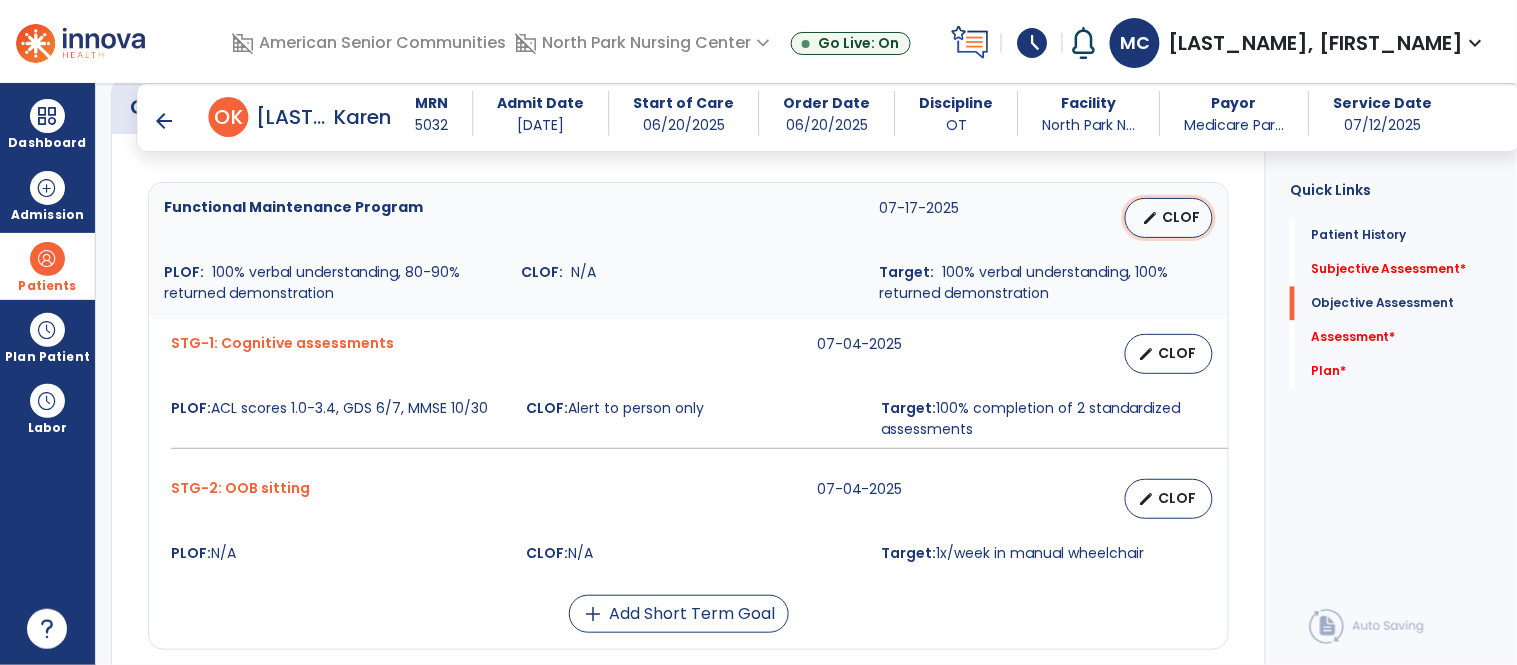 click on "CLOF" at bounding box center (1181, 217) 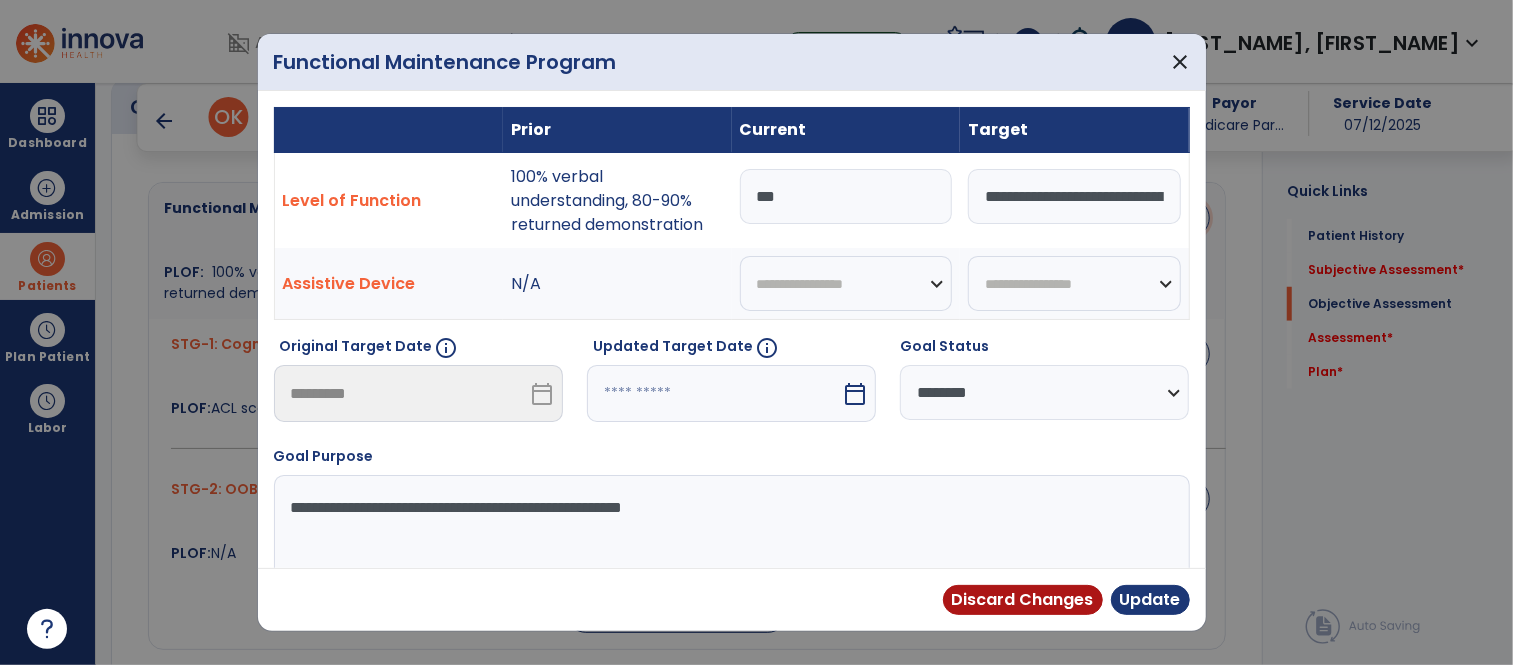 scroll, scrollTop: 908, scrollLeft: 0, axis: vertical 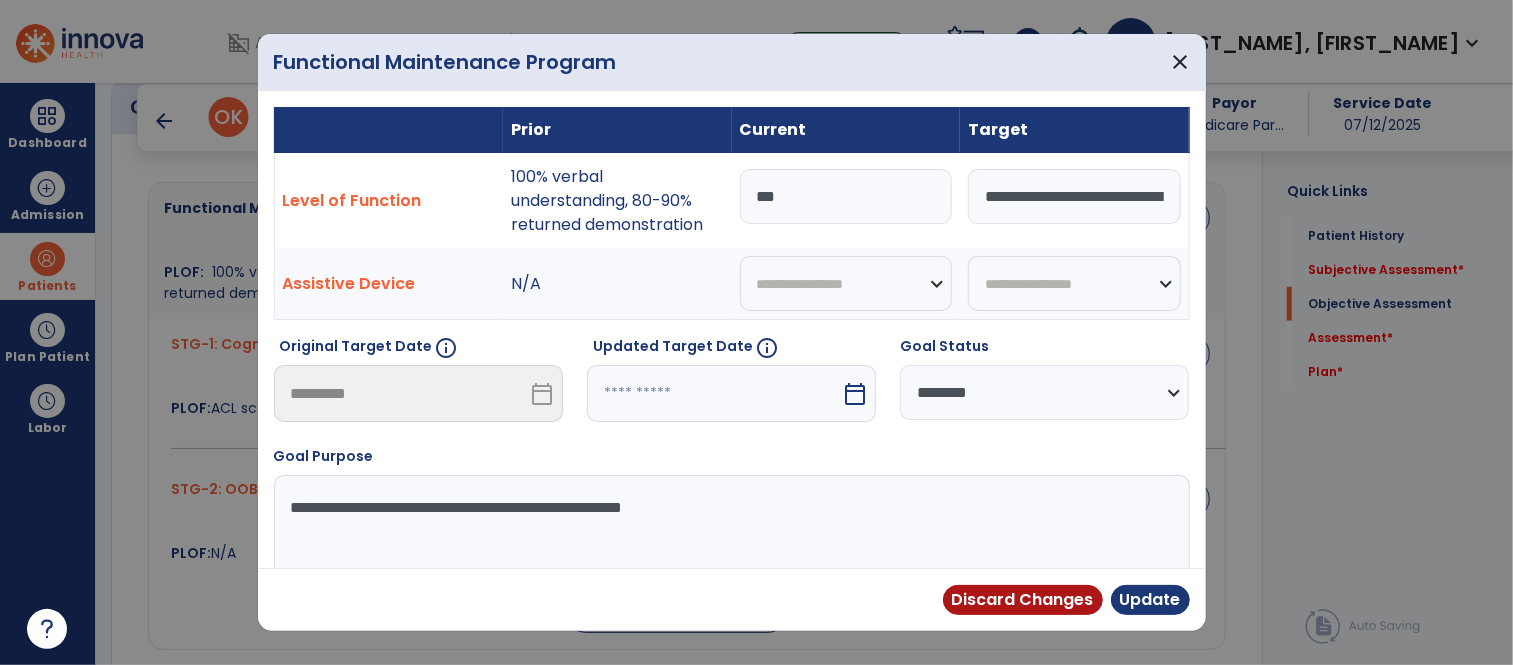 click on "***" at bounding box center (846, 196) 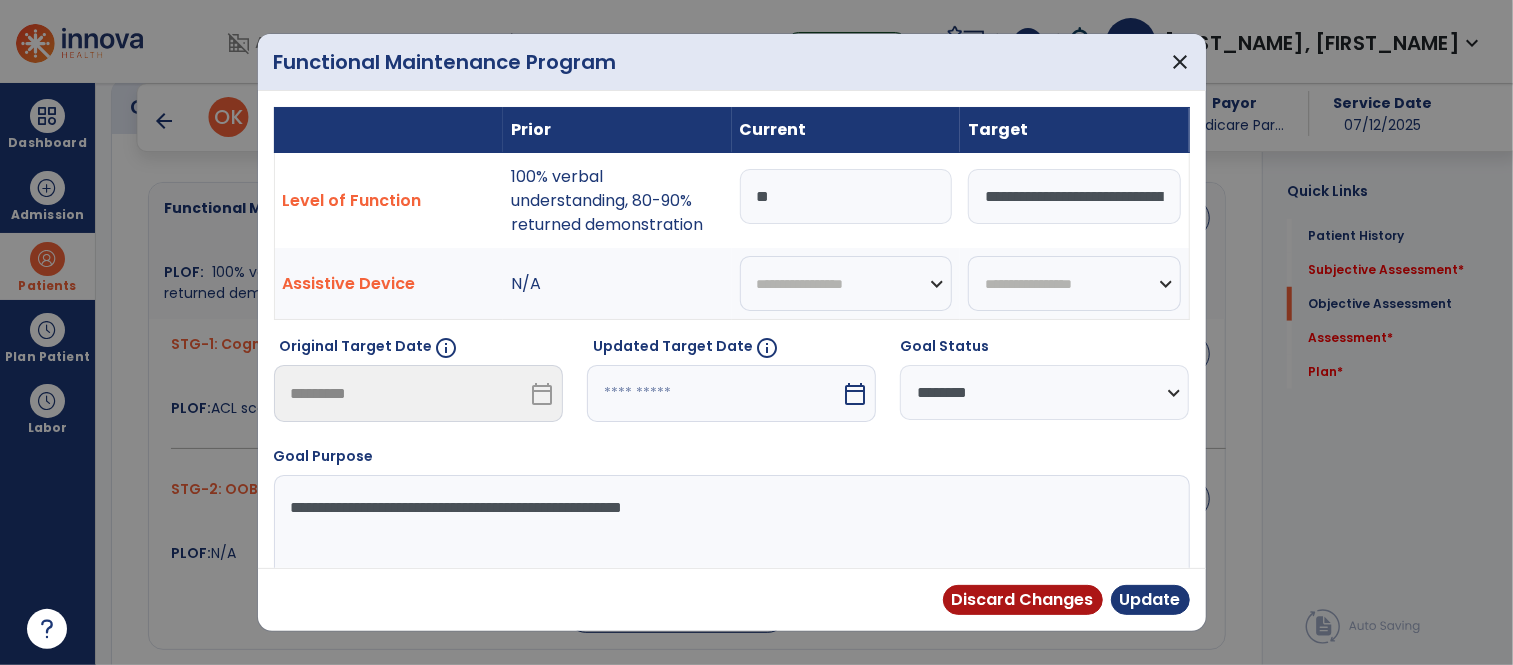 type on "*" 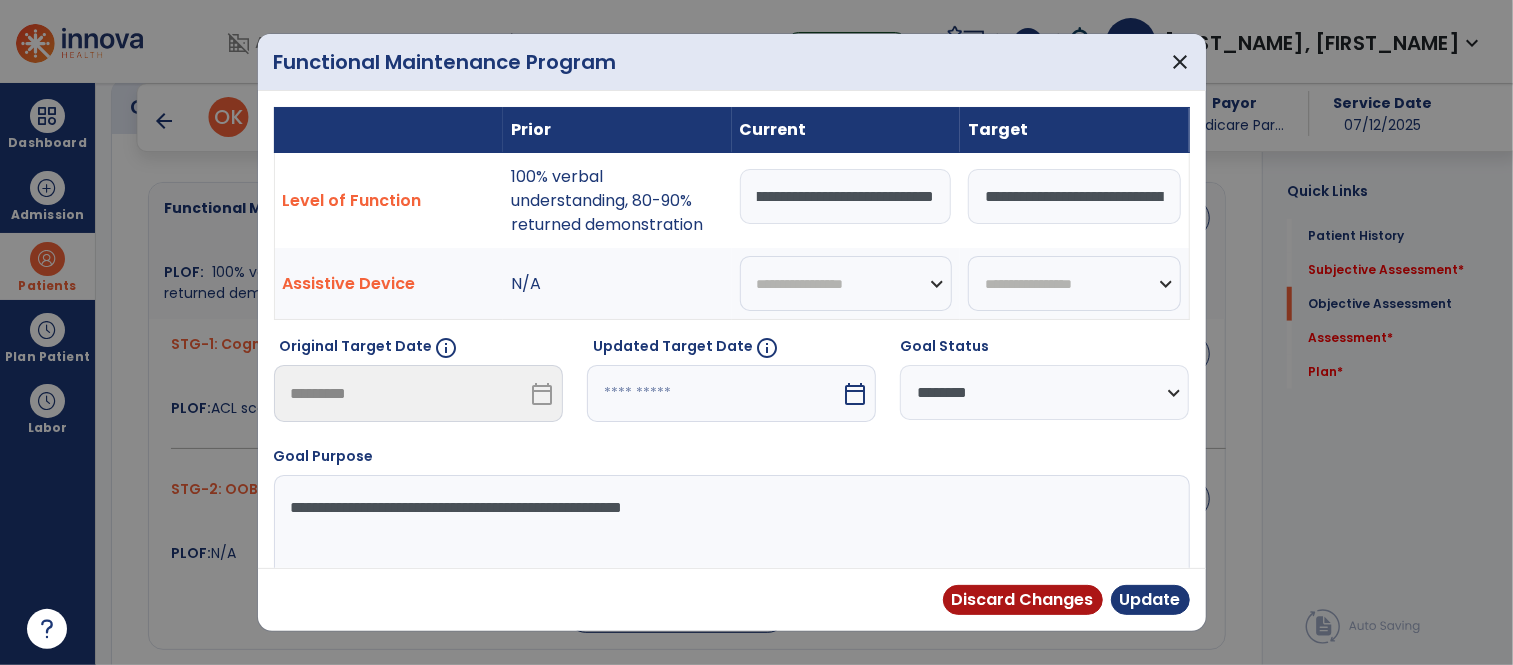 scroll, scrollTop: 0, scrollLeft: 305, axis: horizontal 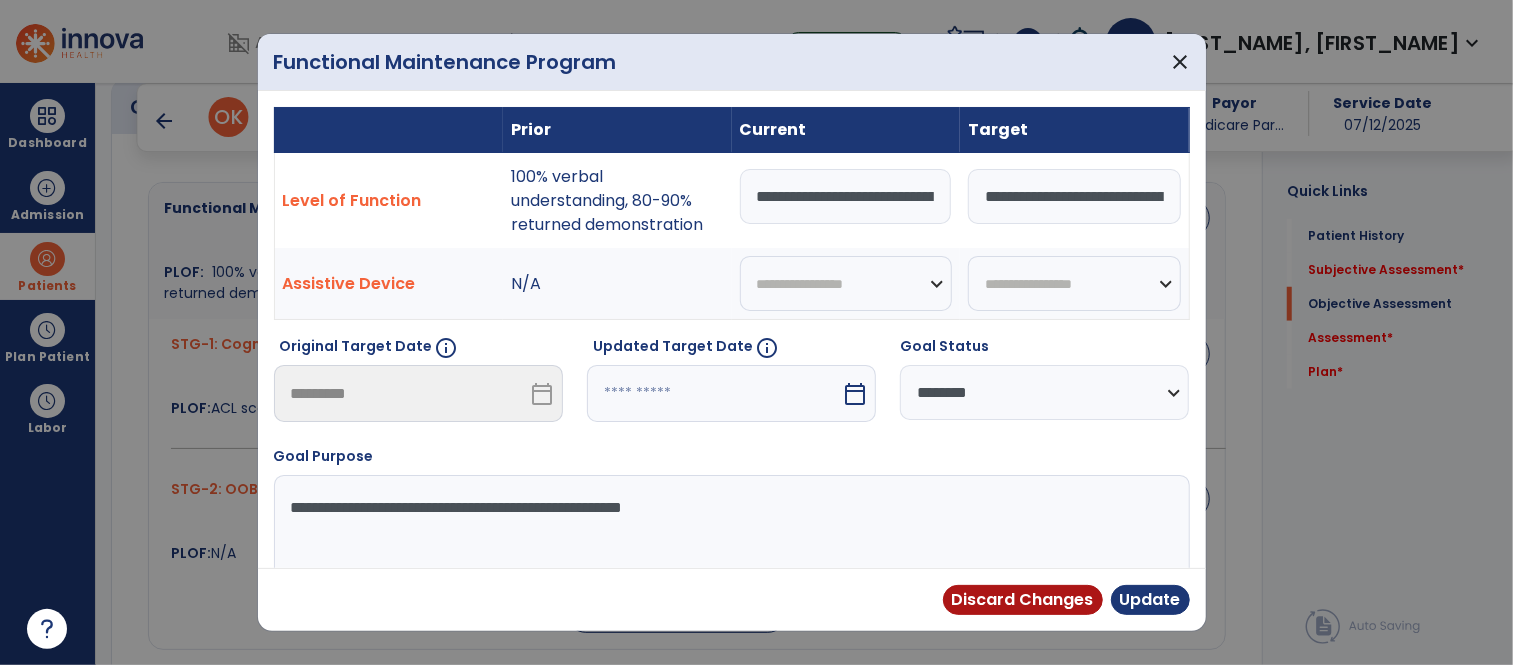 select on "*" 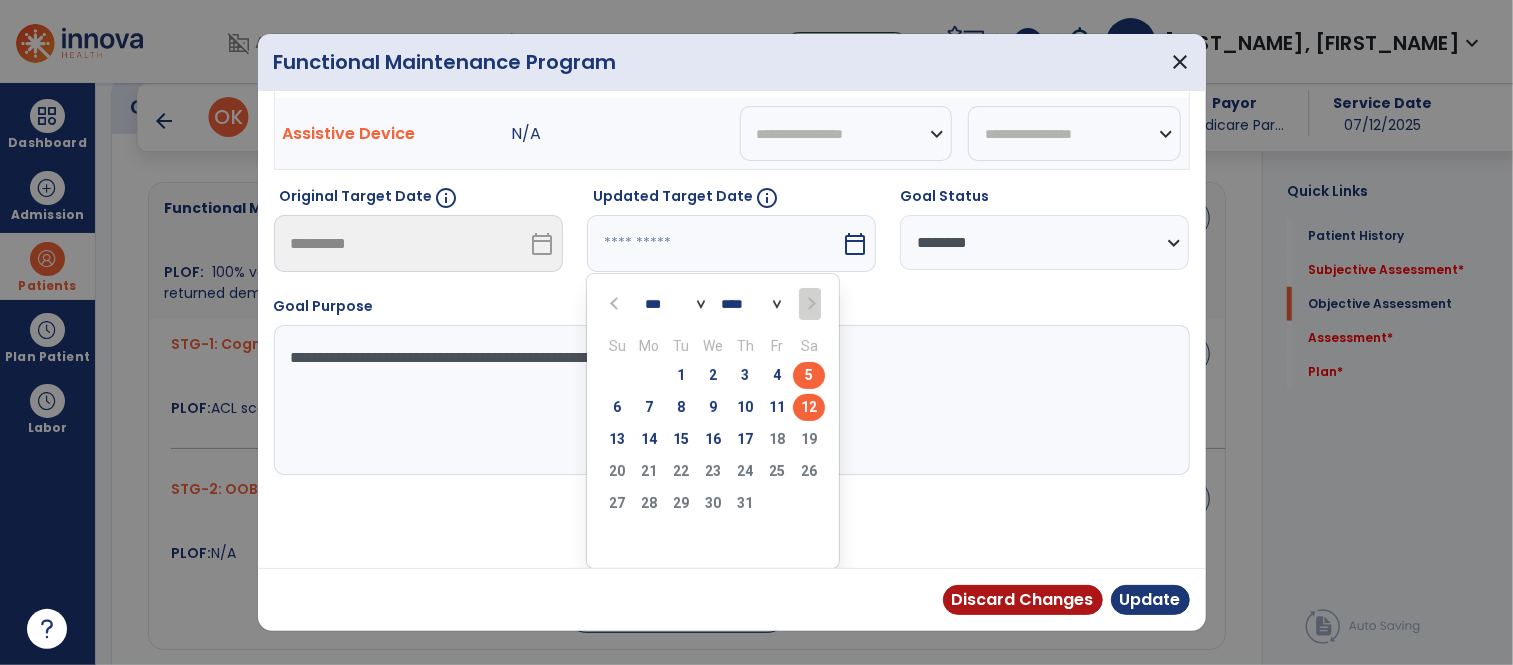 scroll, scrollTop: 152, scrollLeft: 0, axis: vertical 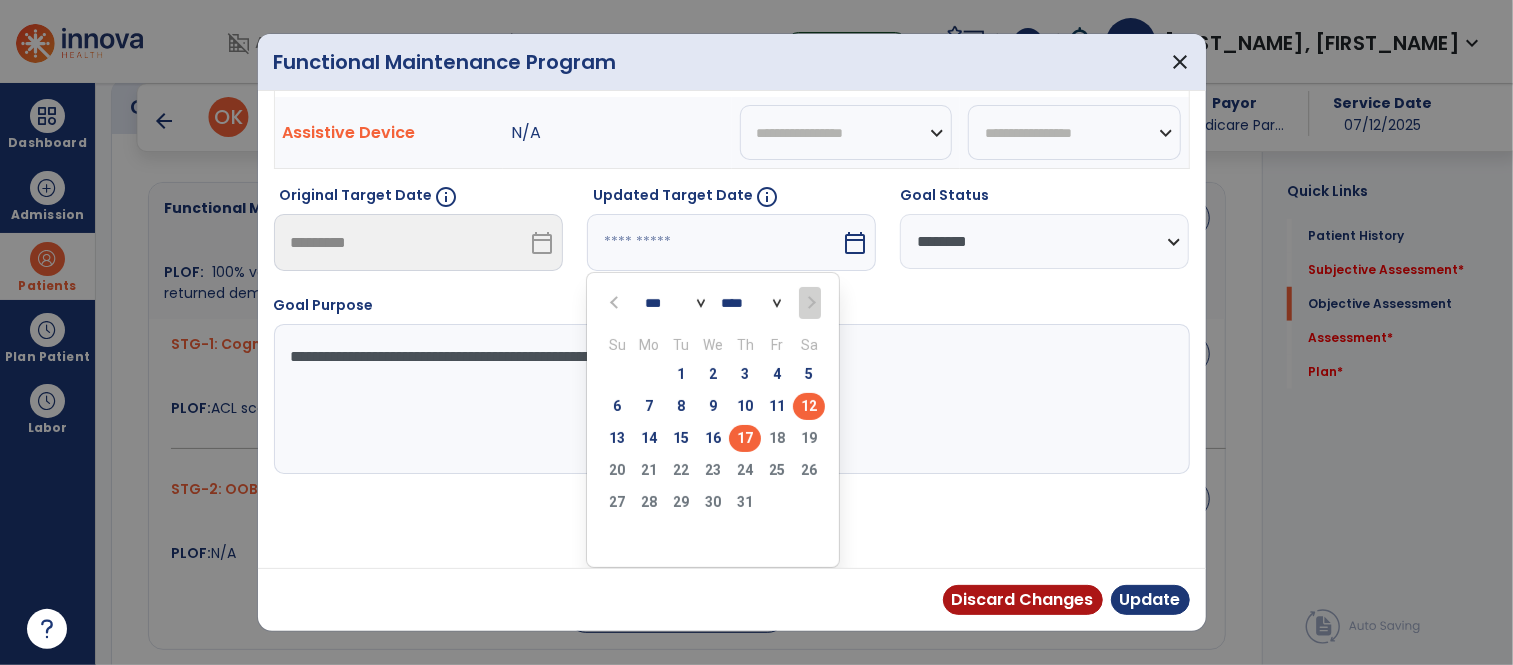 click on "17" at bounding box center (745, 438) 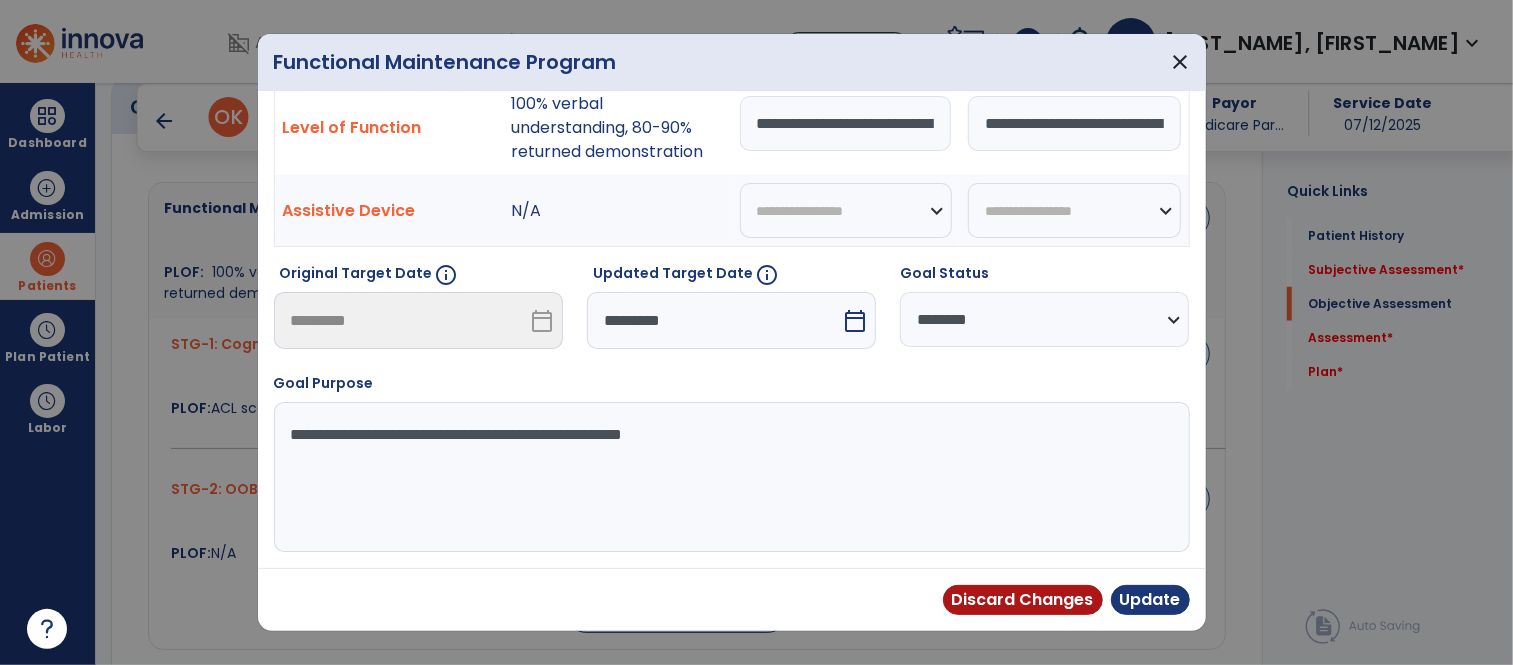 scroll, scrollTop: 73, scrollLeft: 0, axis: vertical 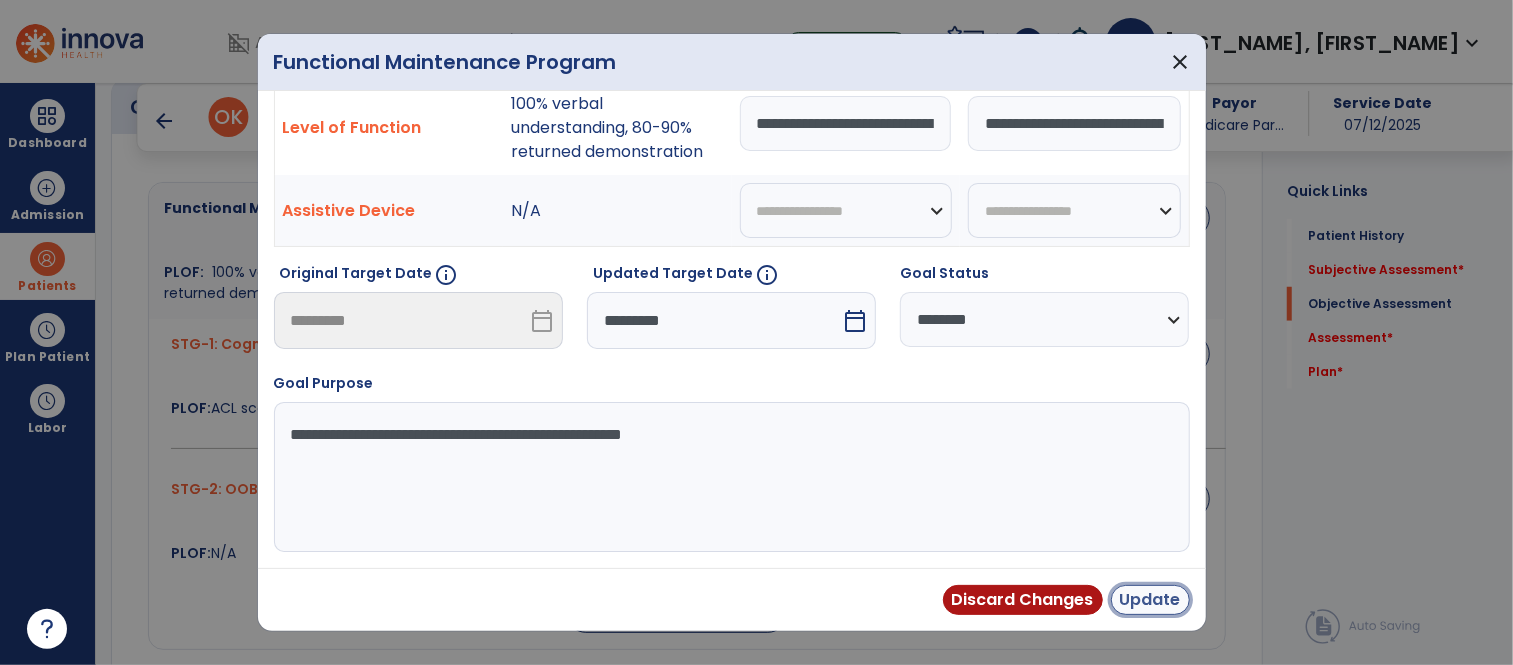 click on "Update" at bounding box center [1150, 600] 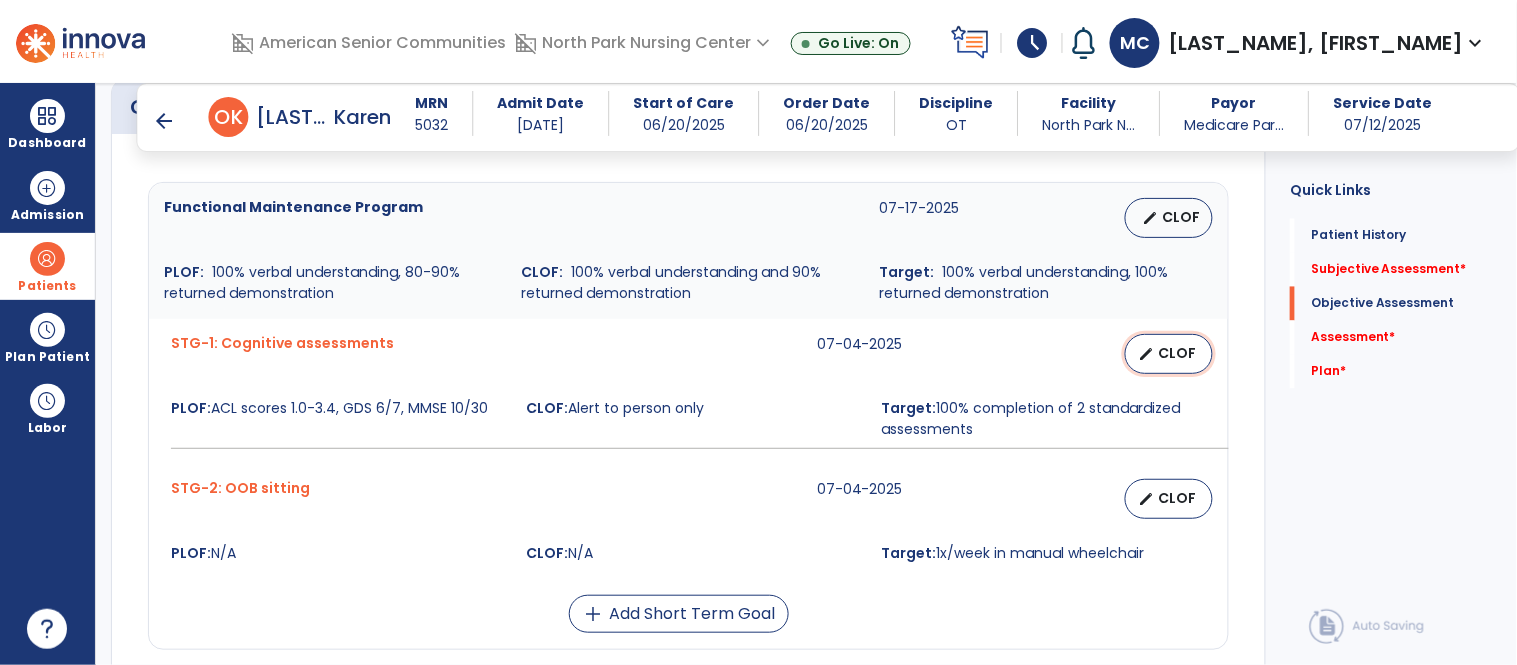 click on "CLOF" at bounding box center [1177, 353] 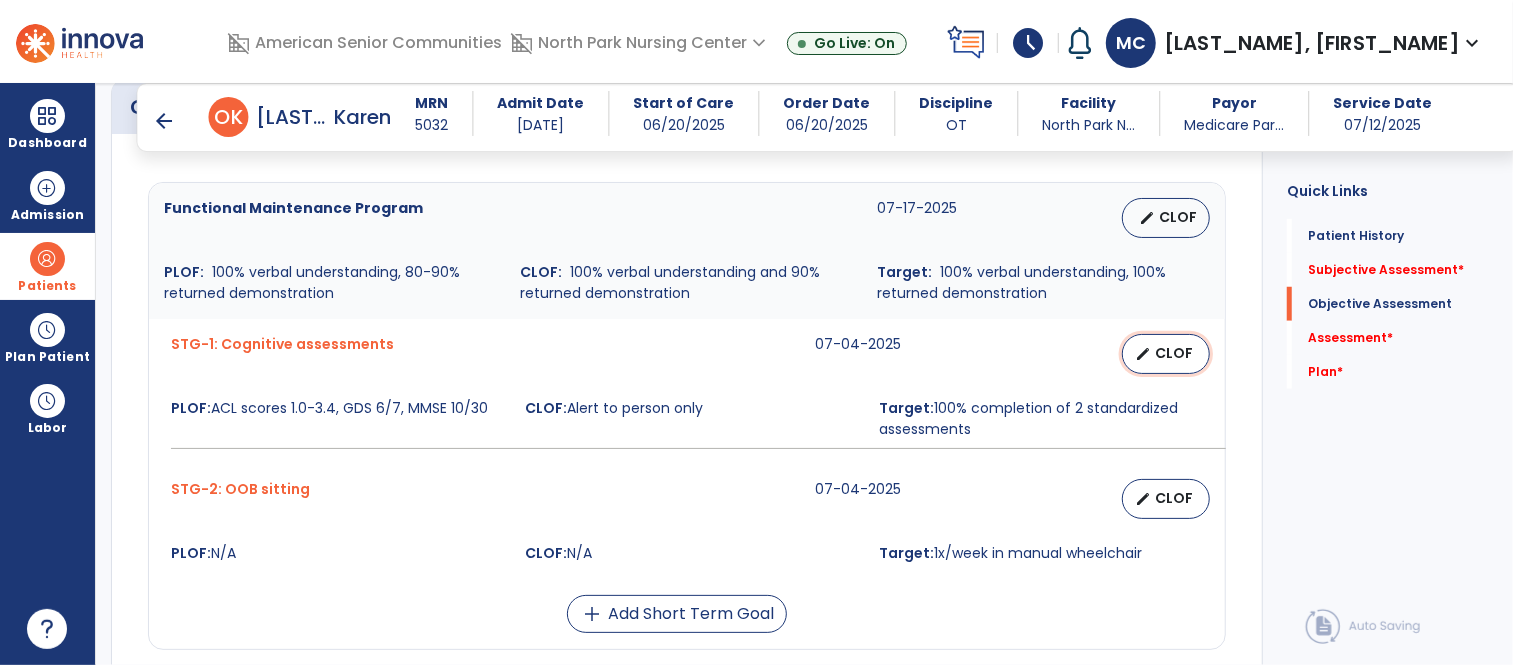 select on "********" 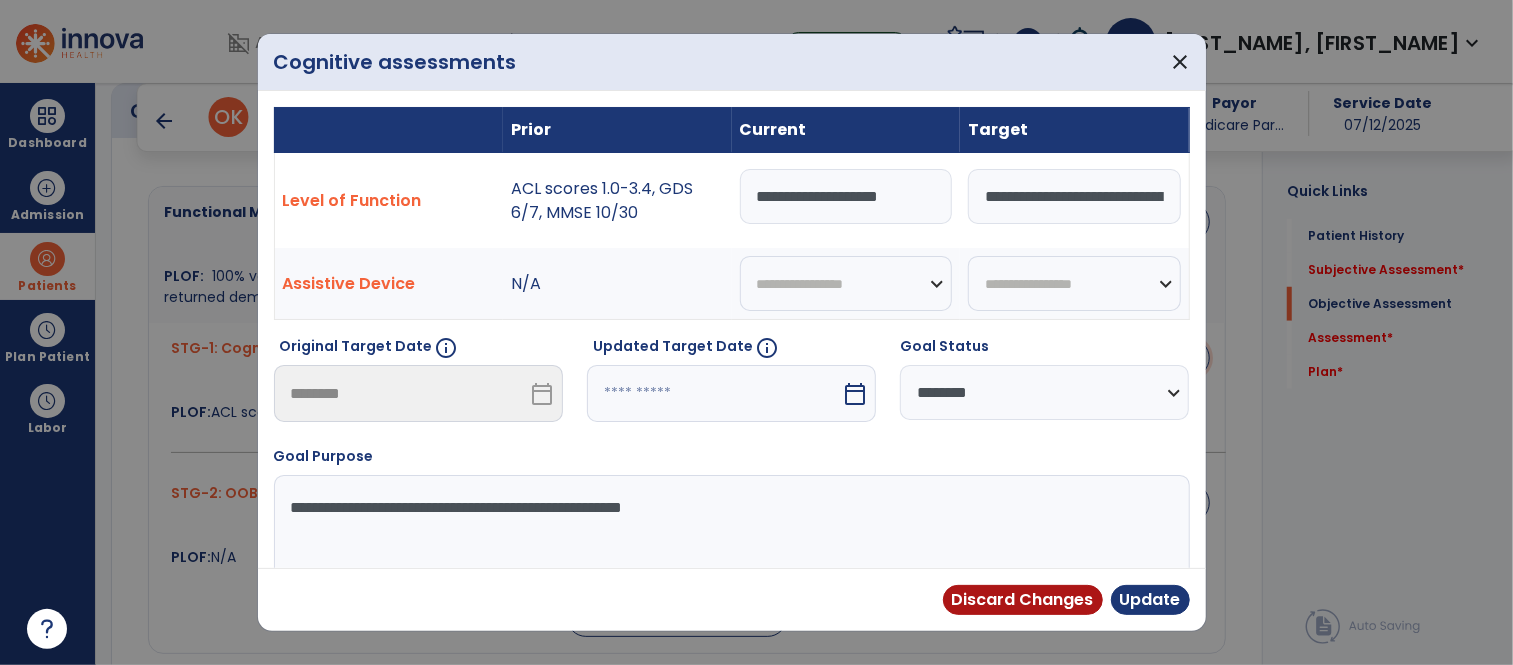 scroll, scrollTop: 908, scrollLeft: 0, axis: vertical 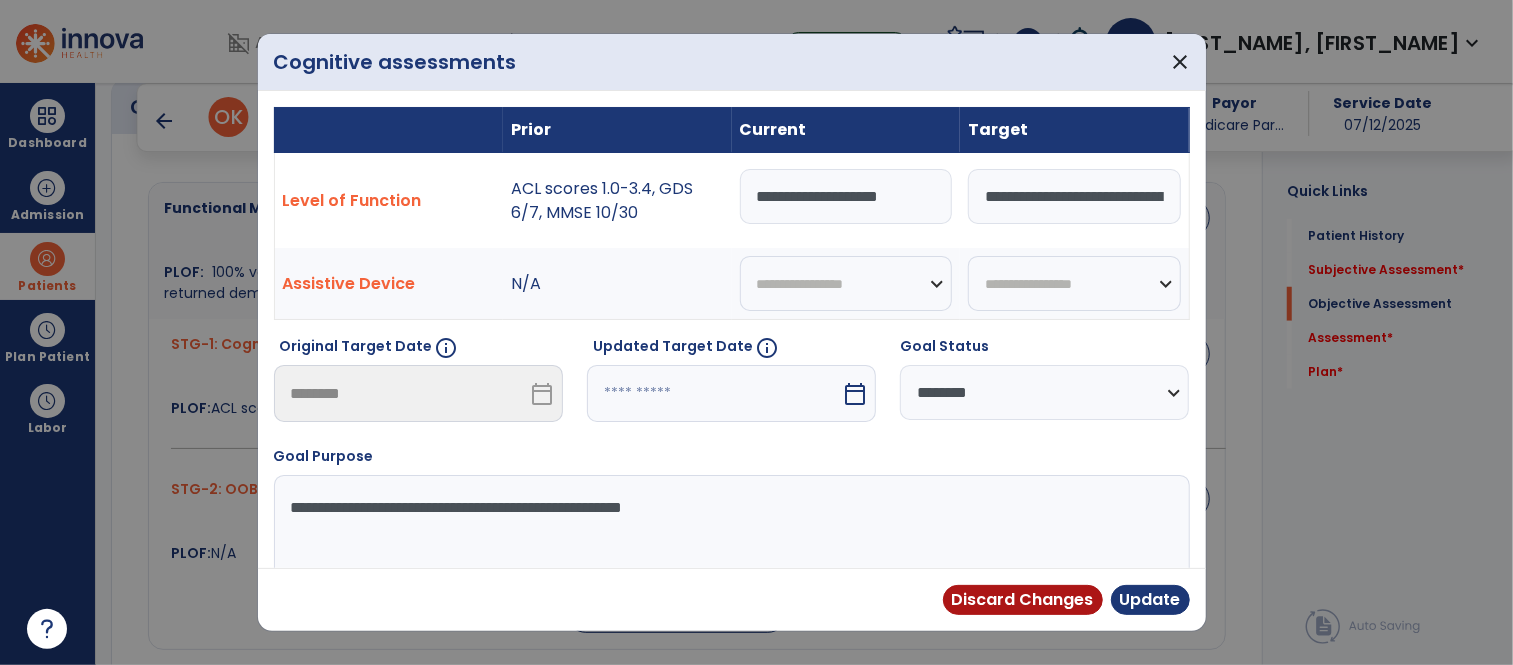 click on "**********" at bounding box center [846, 196] 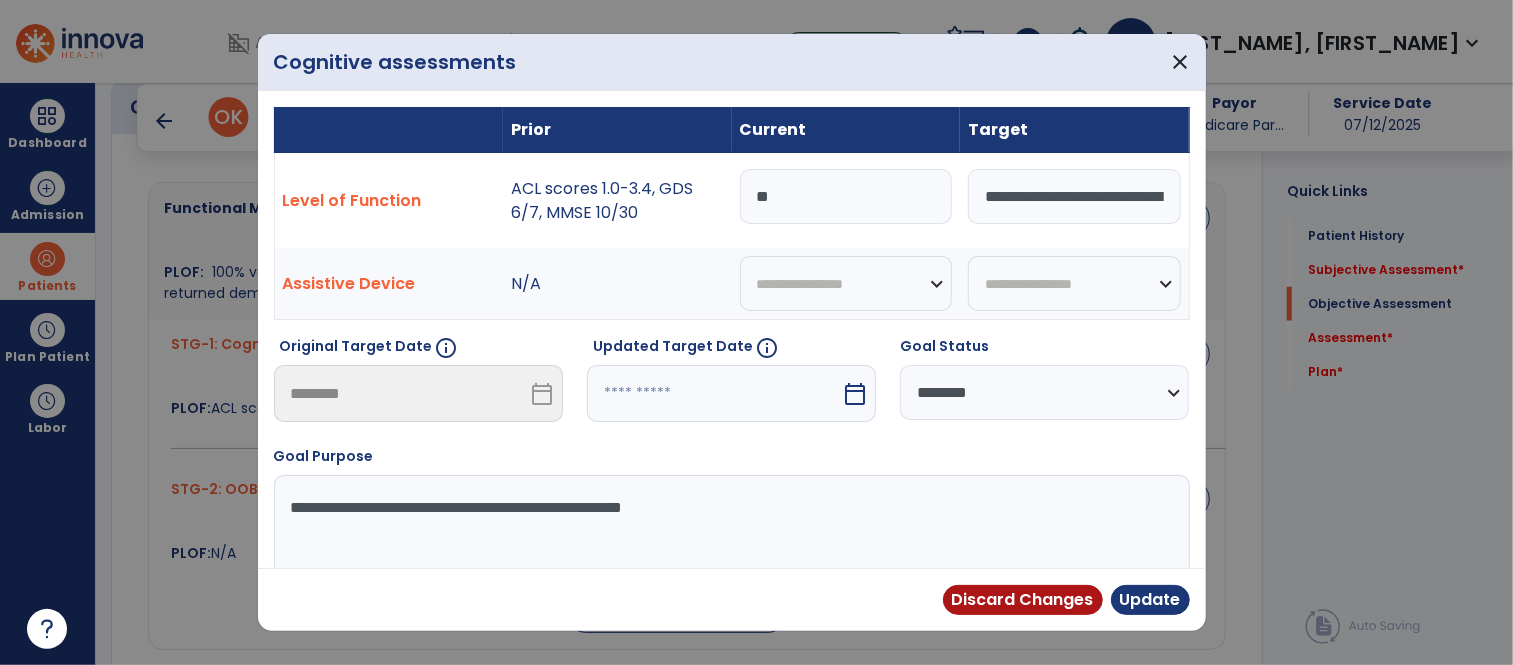 type on "*" 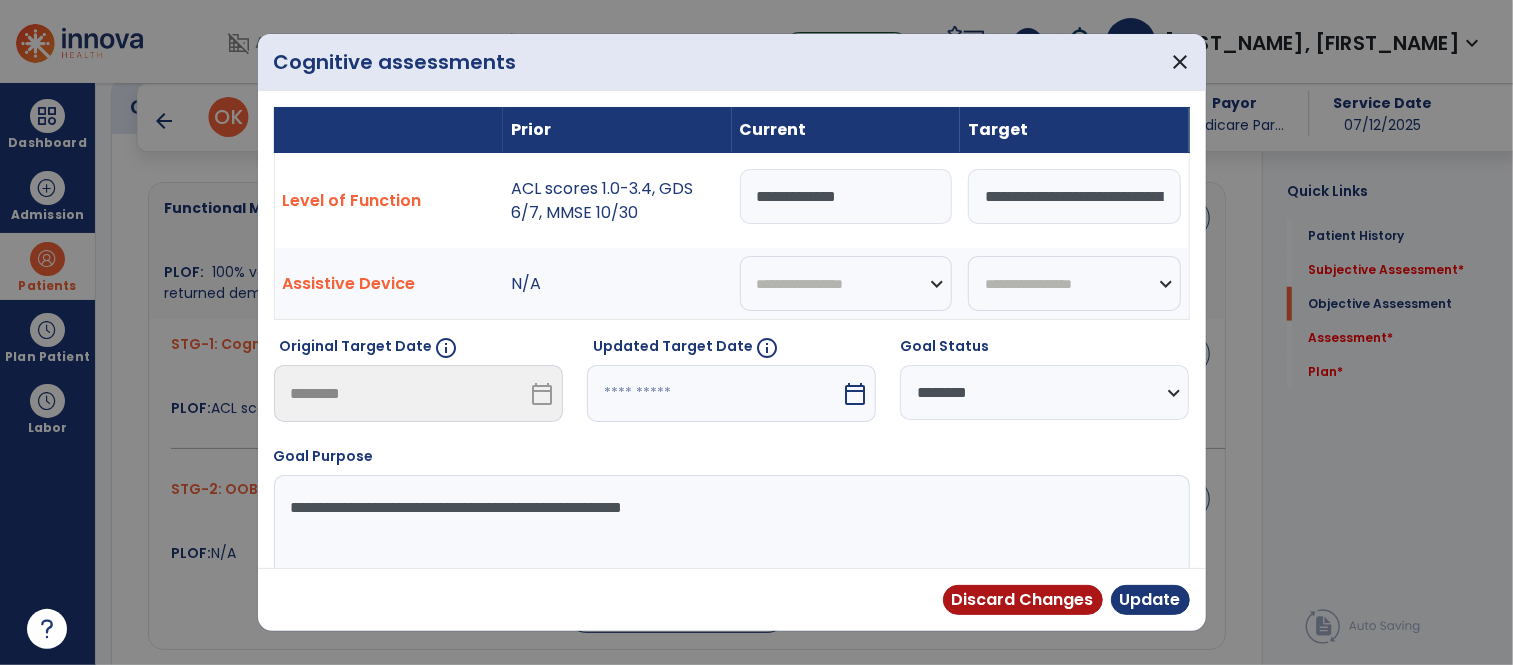 type on "**********" 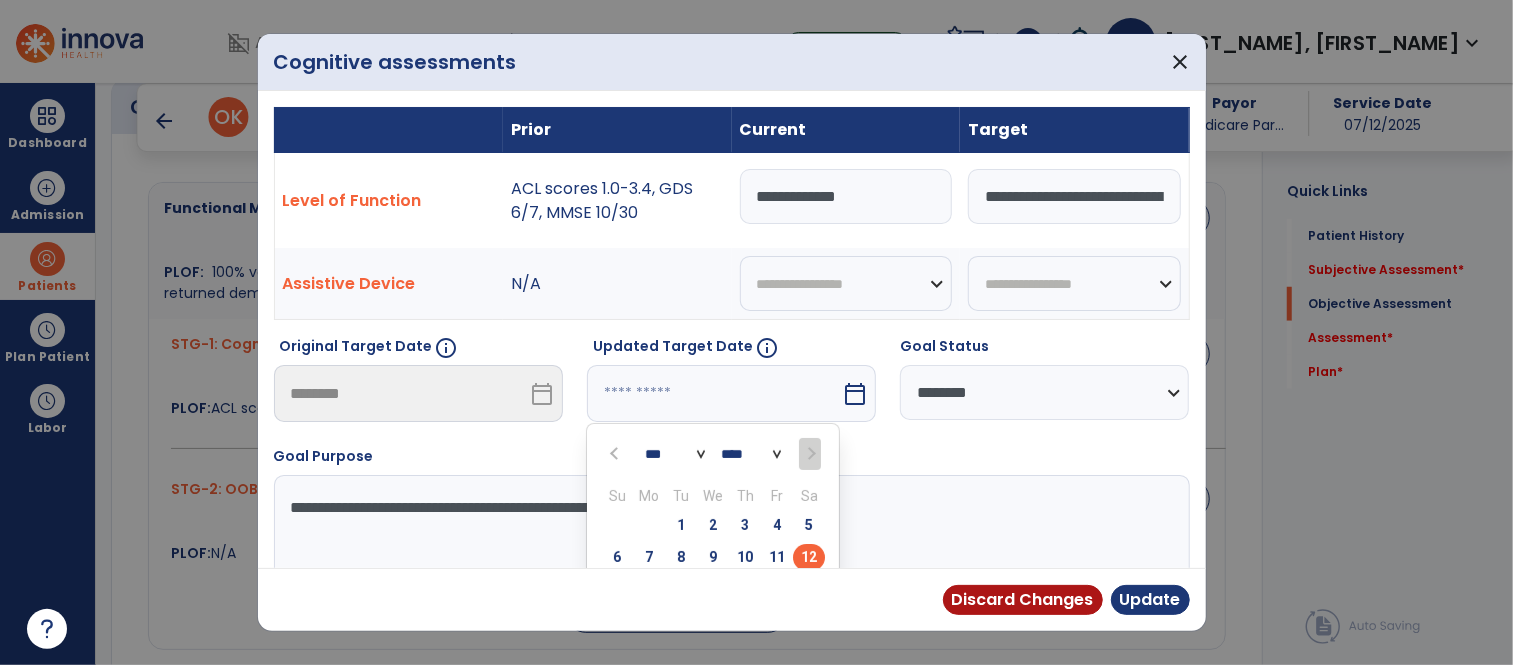 scroll, scrollTop: 152, scrollLeft: 0, axis: vertical 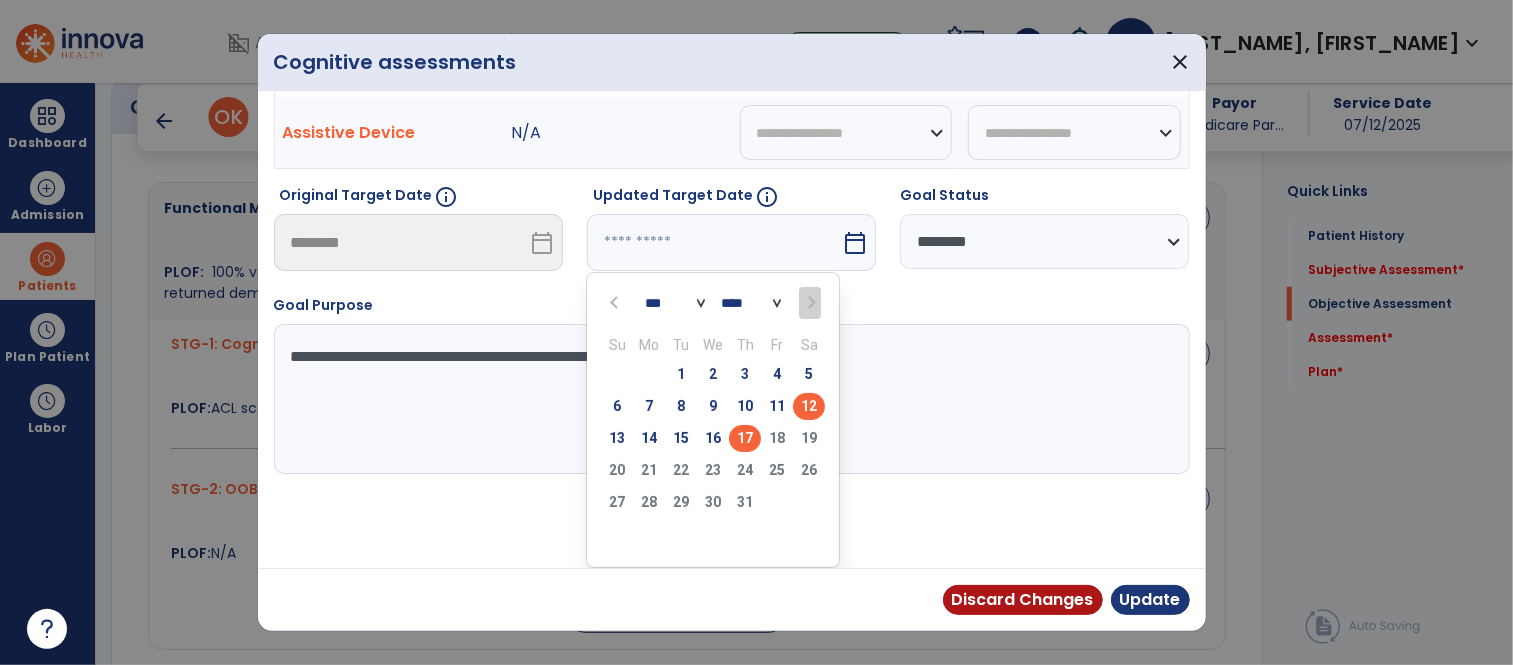 click on "17" at bounding box center [745, 438] 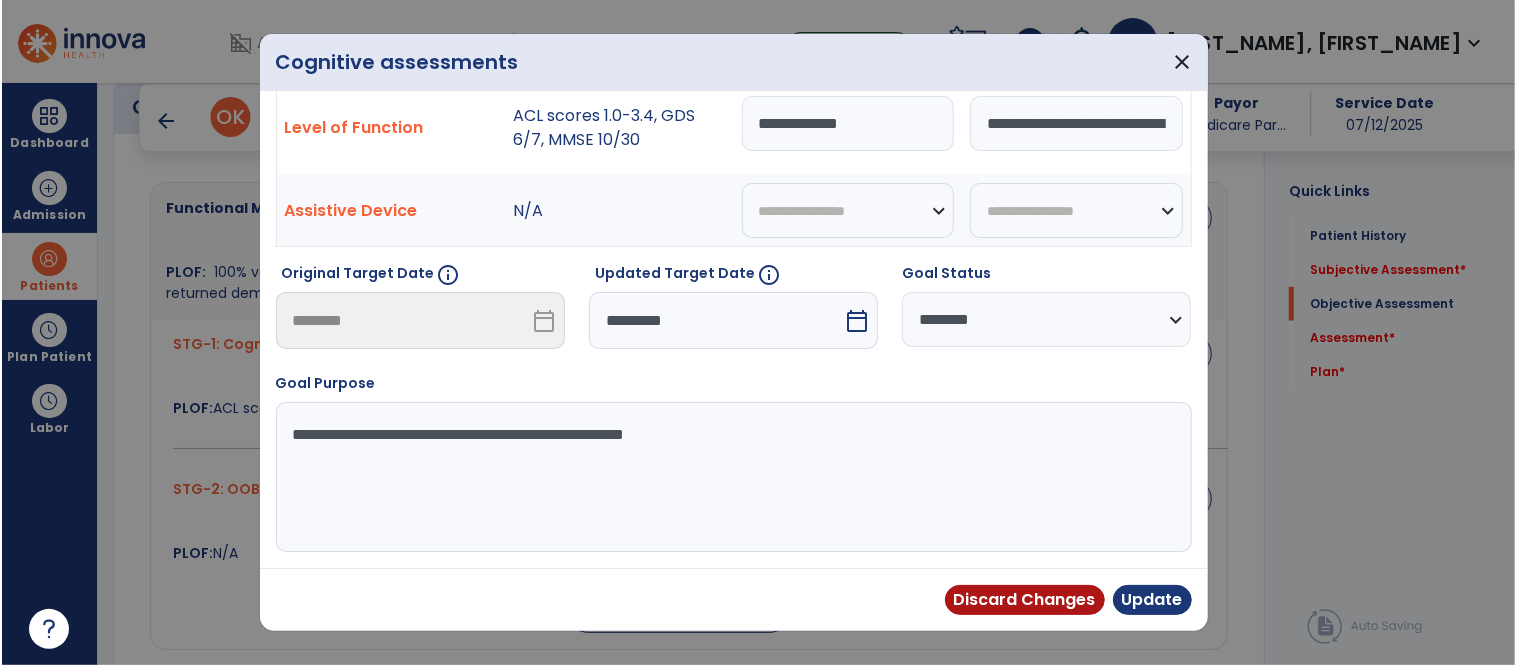 scroll, scrollTop: 73, scrollLeft: 0, axis: vertical 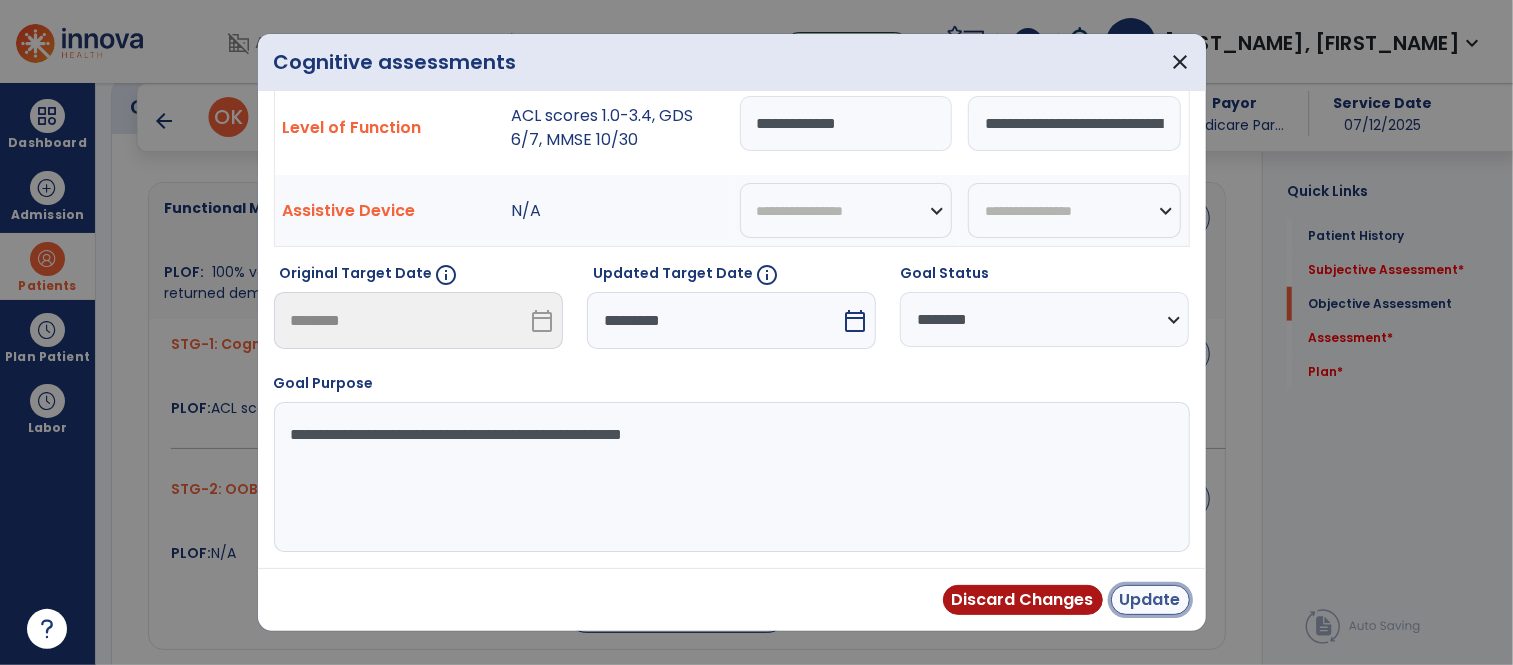 click on "Update" at bounding box center [1150, 600] 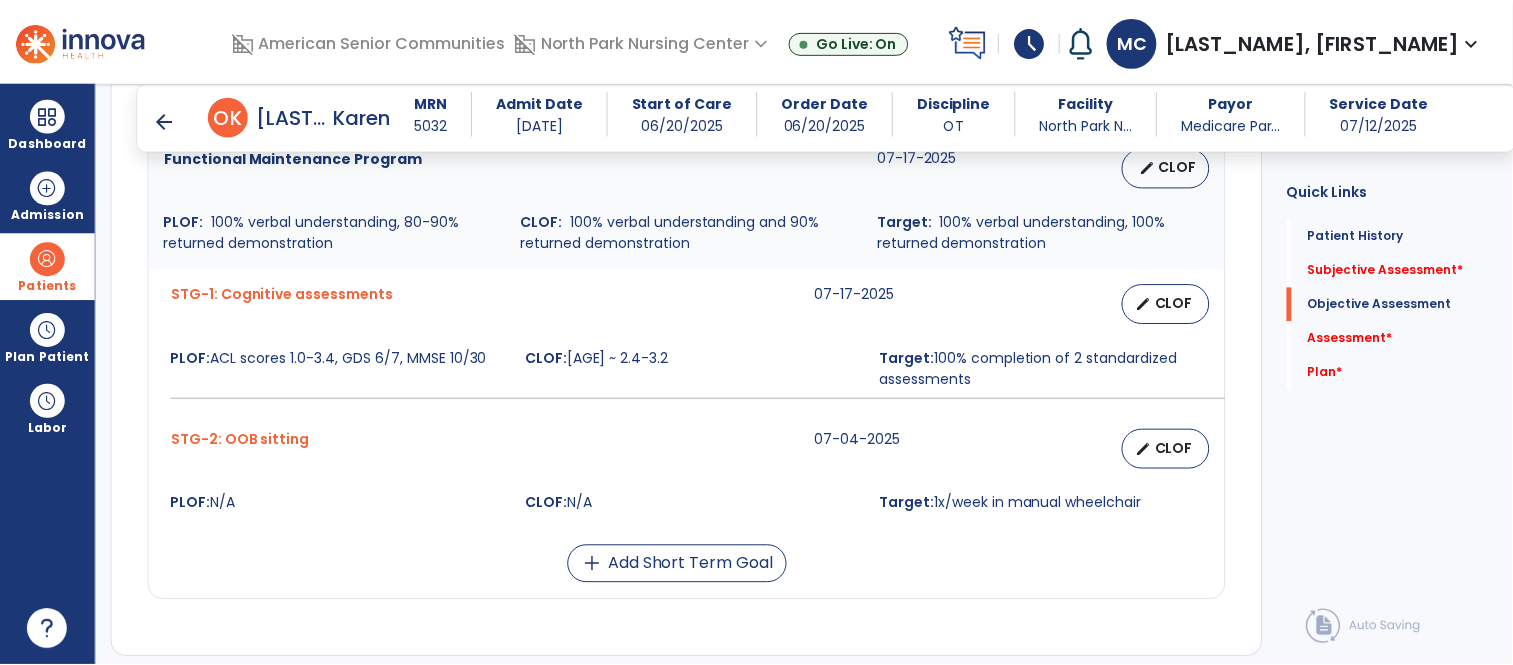 scroll, scrollTop: 970, scrollLeft: 0, axis: vertical 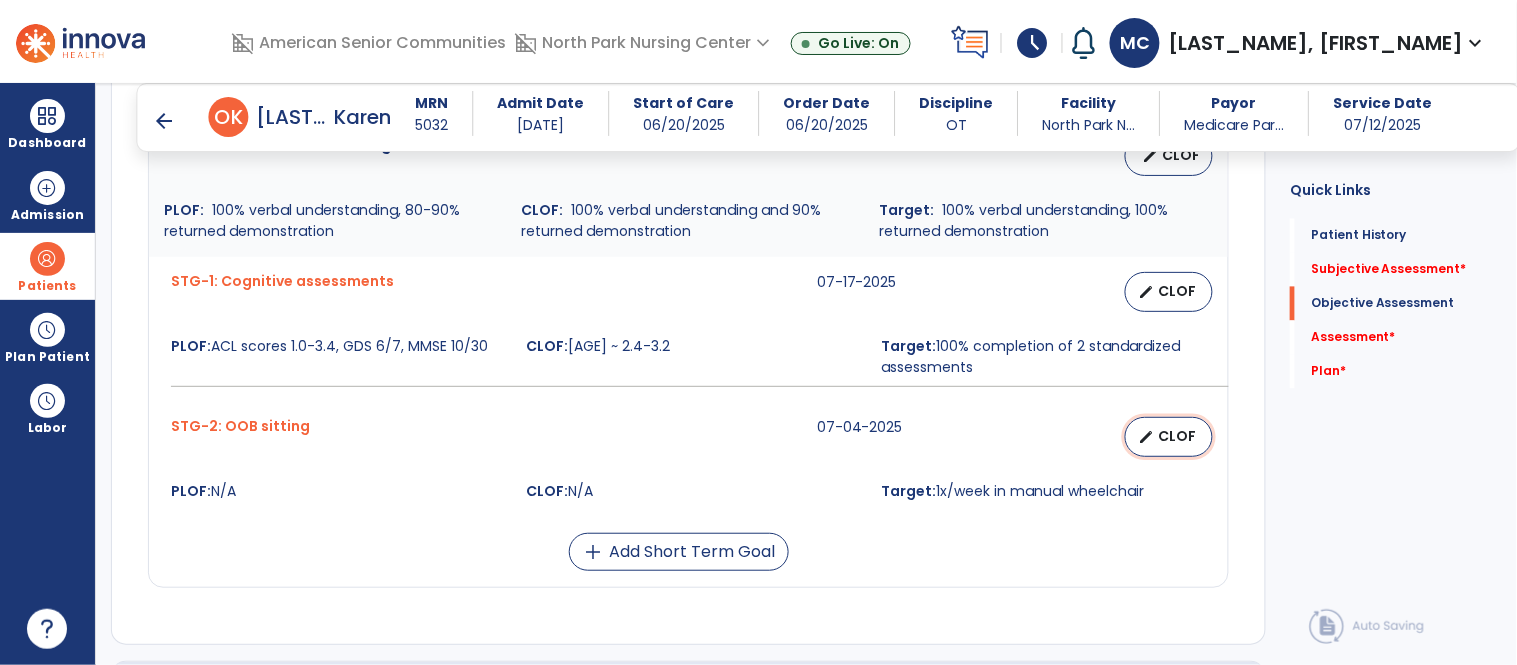 click on "CLOF" at bounding box center [1177, 436] 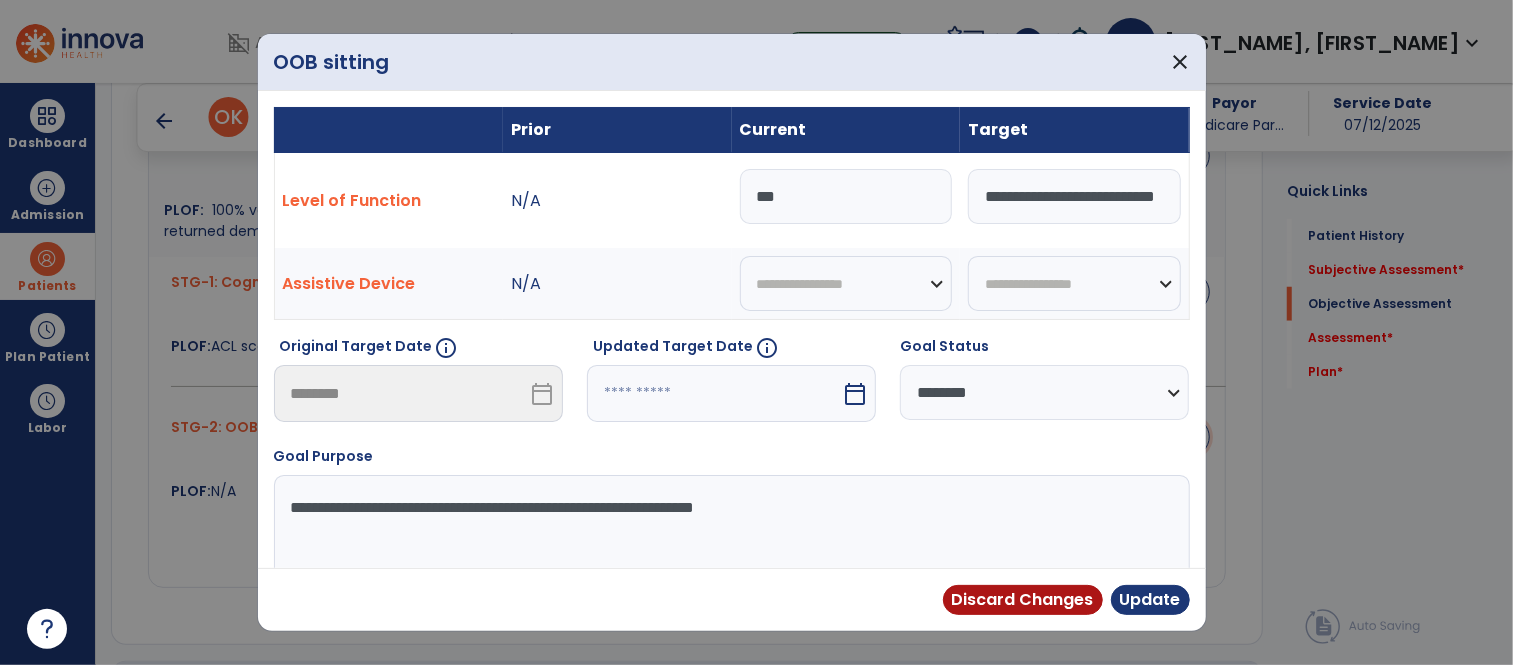 scroll, scrollTop: 970, scrollLeft: 0, axis: vertical 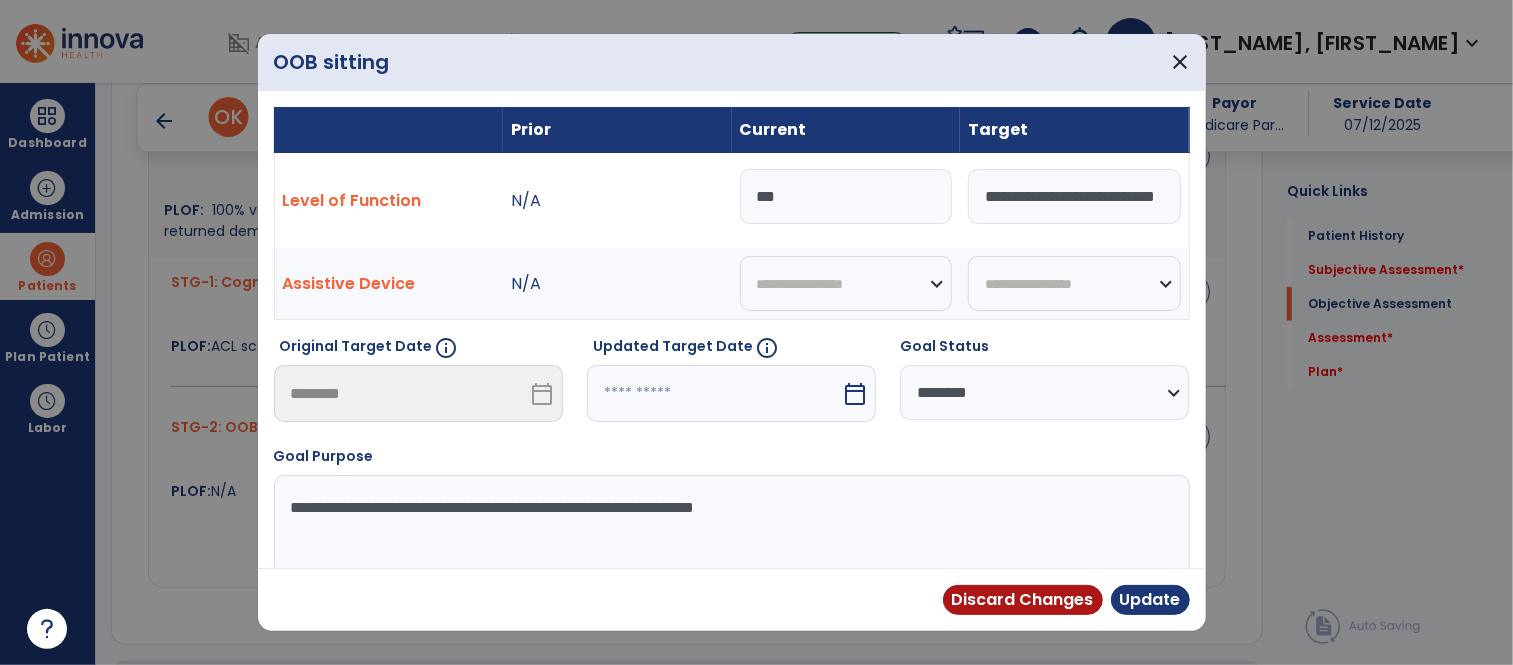 click on "***" at bounding box center [846, 196] 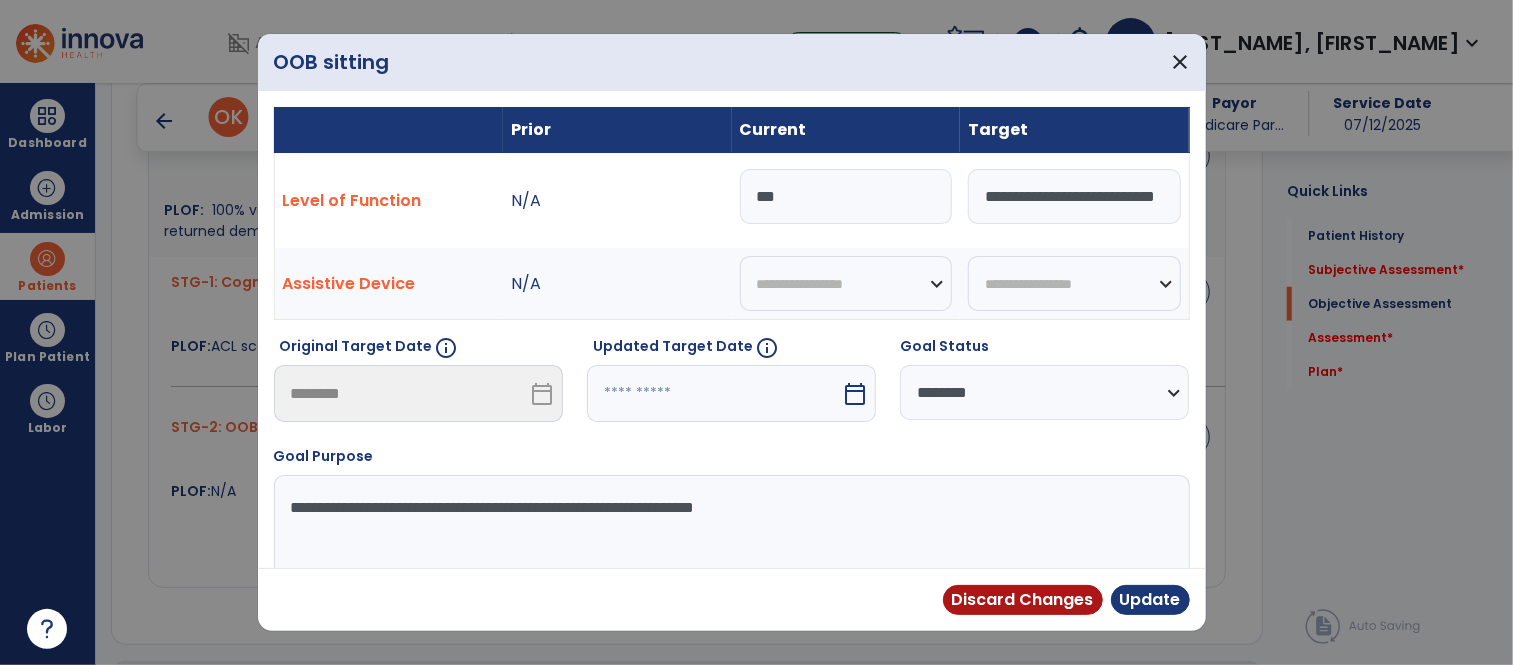 click on "calendar_today" at bounding box center [855, 394] 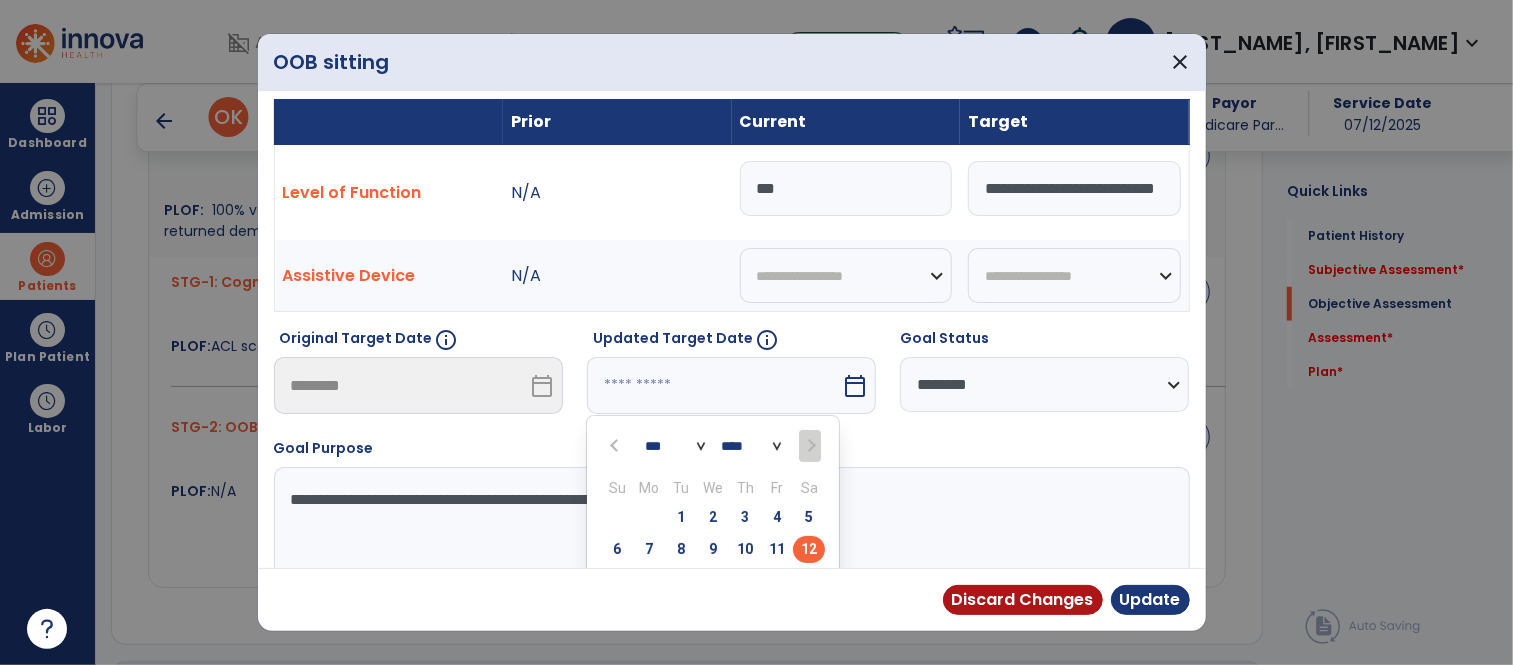 scroll, scrollTop: 152, scrollLeft: 0, axis: vertical 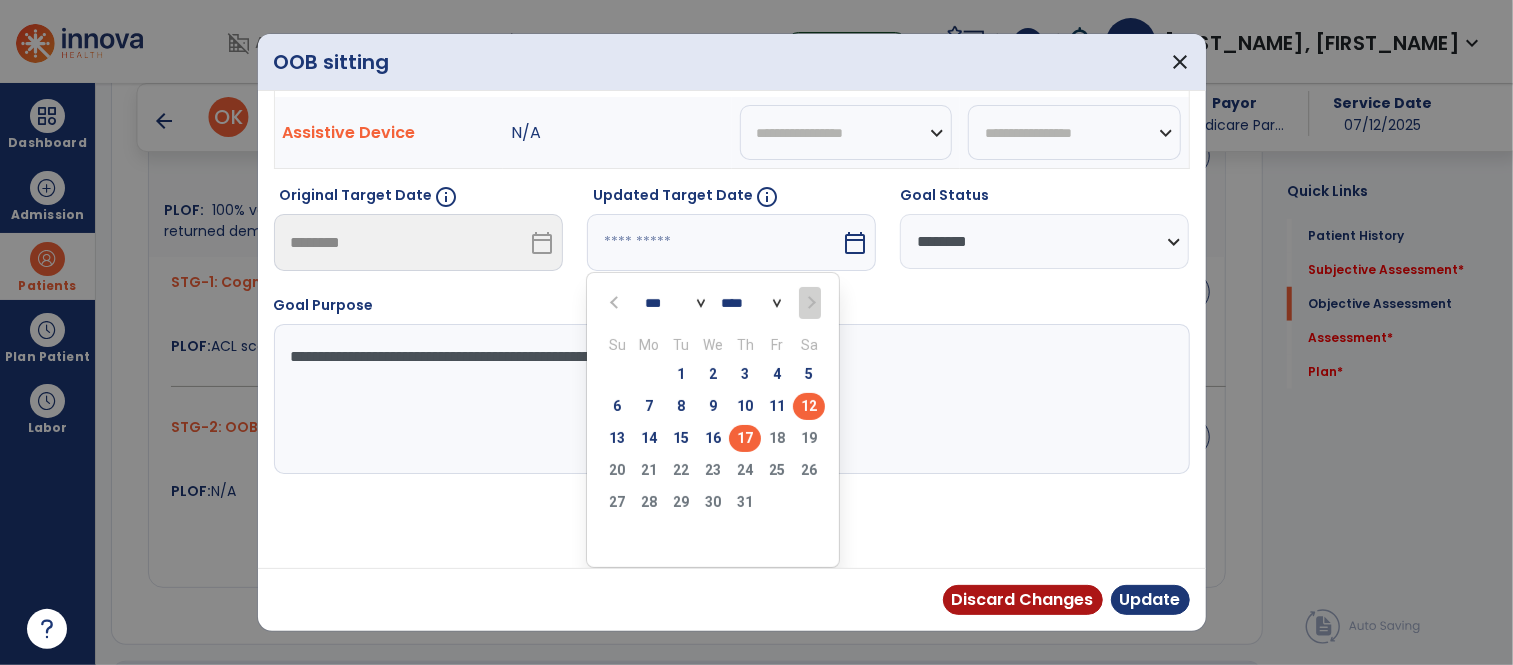 click on "17" at bounding box center (745, 438) 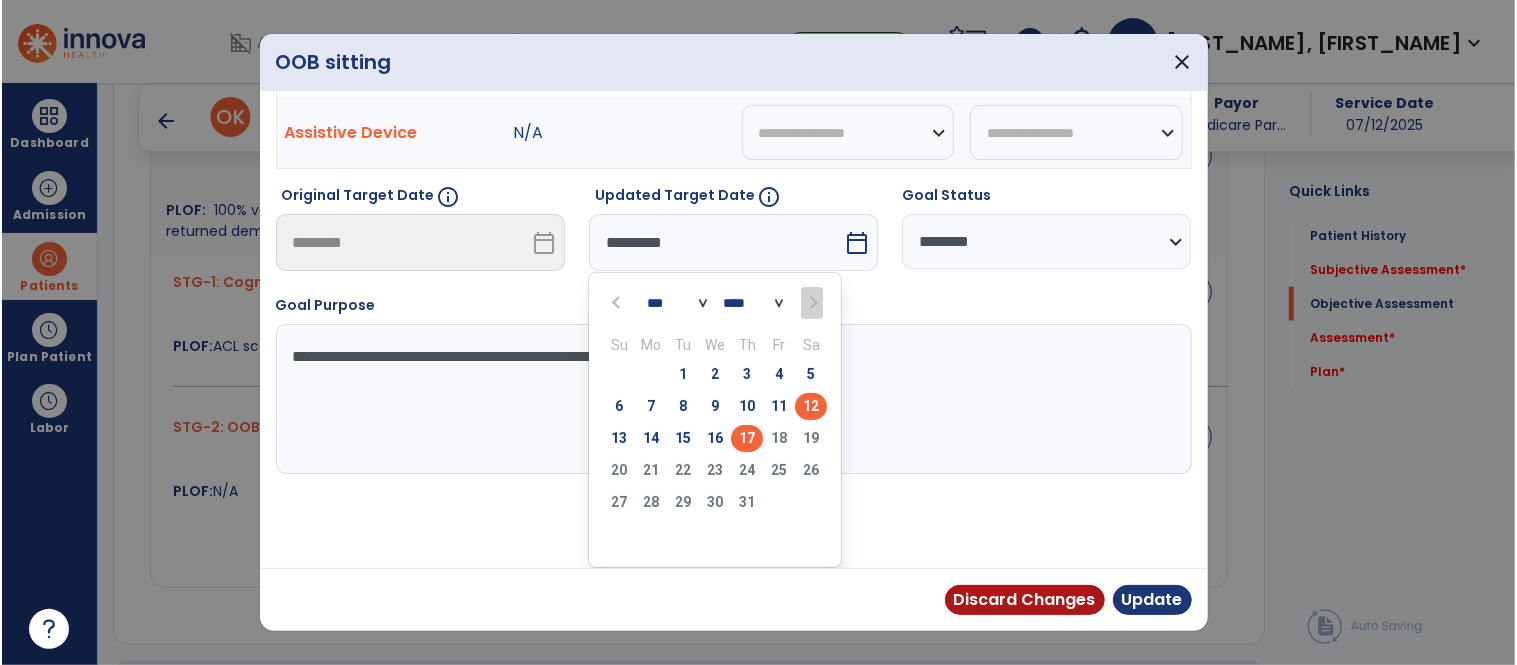 scroll, scrollTop: 73, scrollLeft: 0, axis: vertical 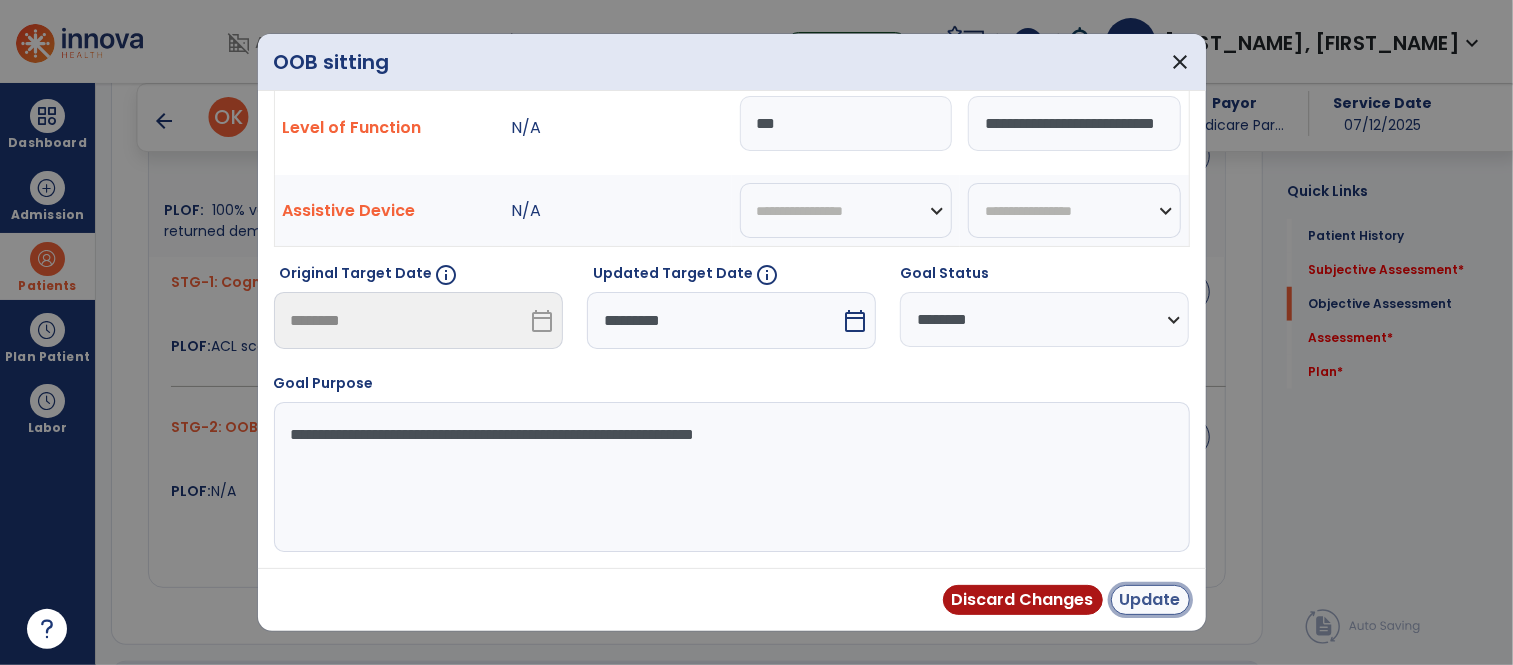 click on "Update" at bounding box center [1150, 600] 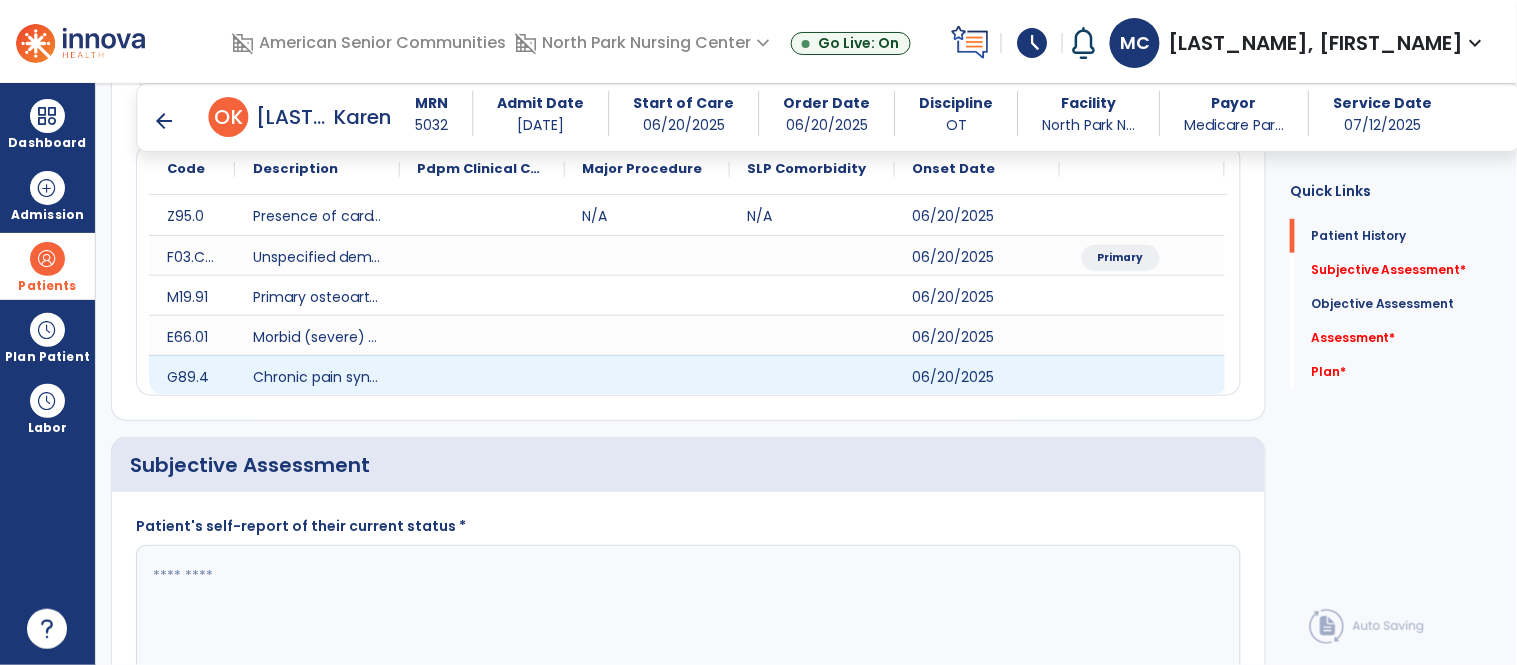 scroll, scrollTop: 456, scrollLeft: 0, axis: vertical 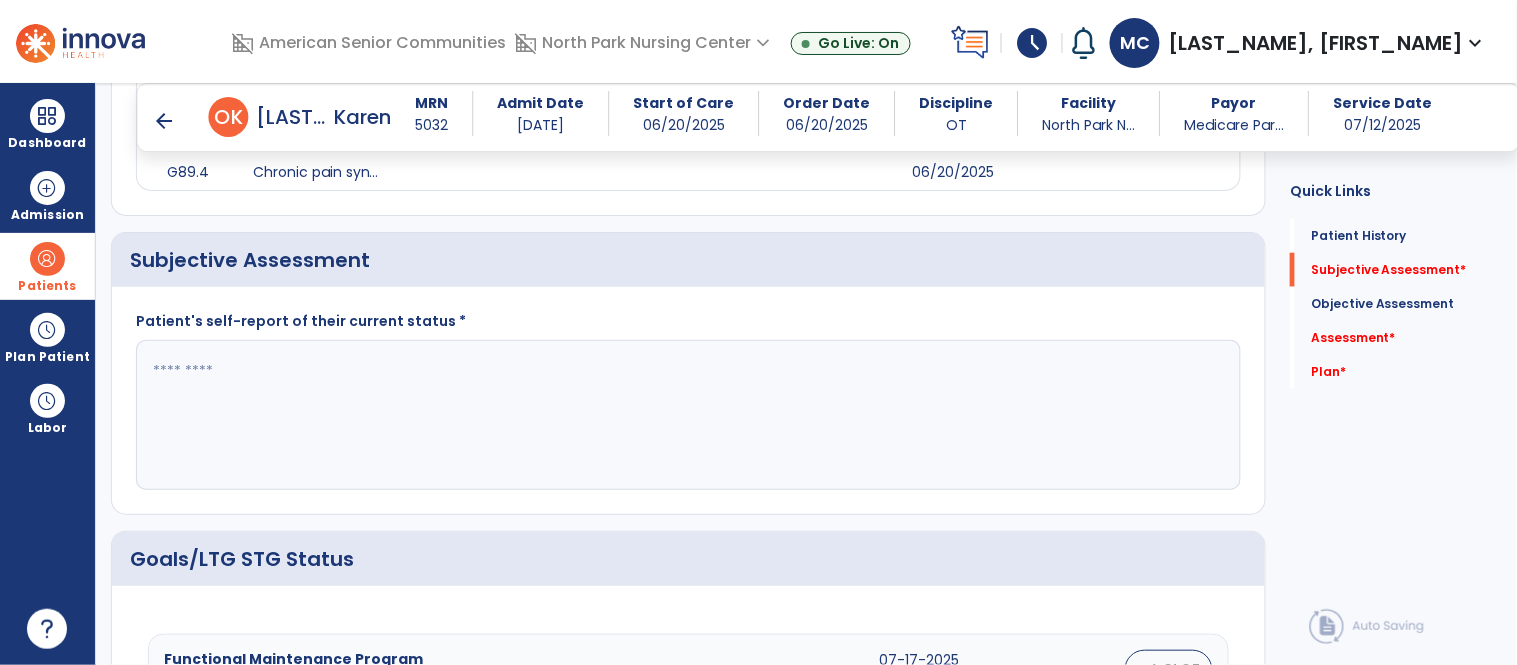 click 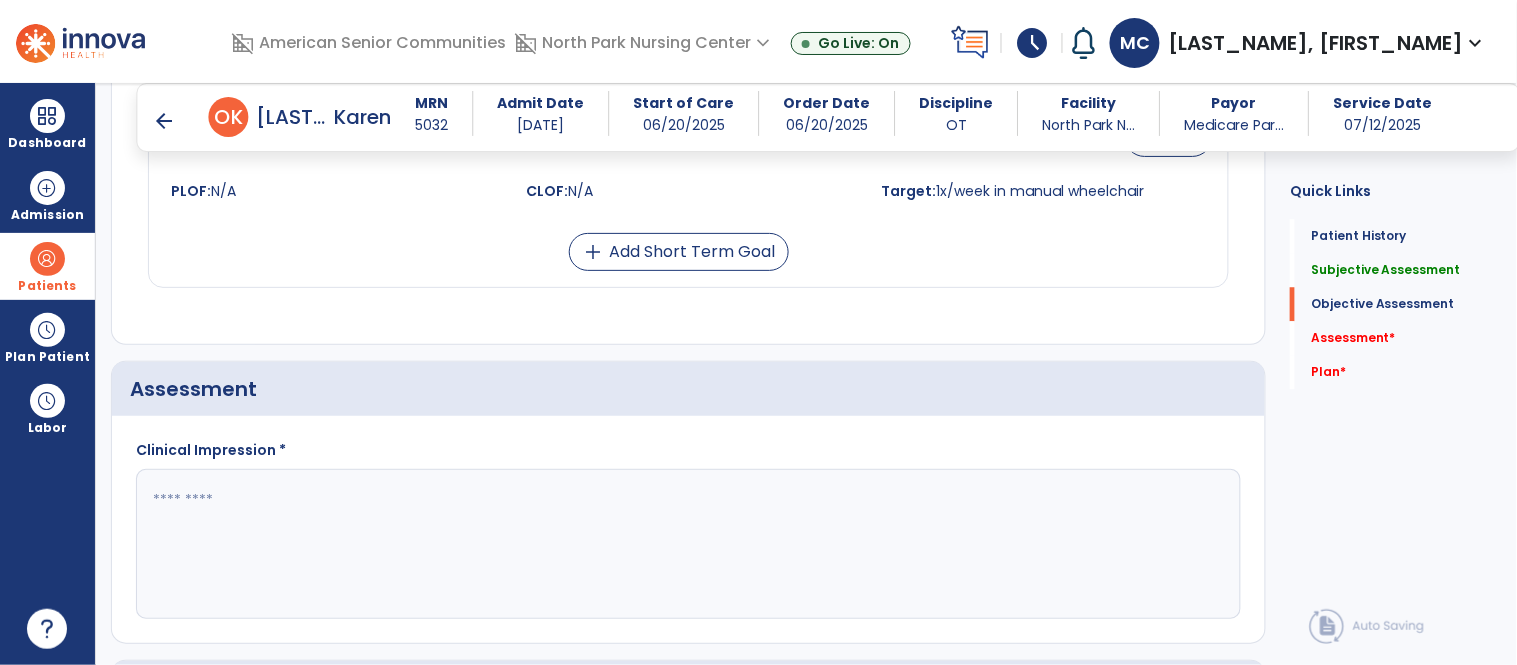 scroll, scrollTop: 1272, scrollLeft: 0, axis: vertical 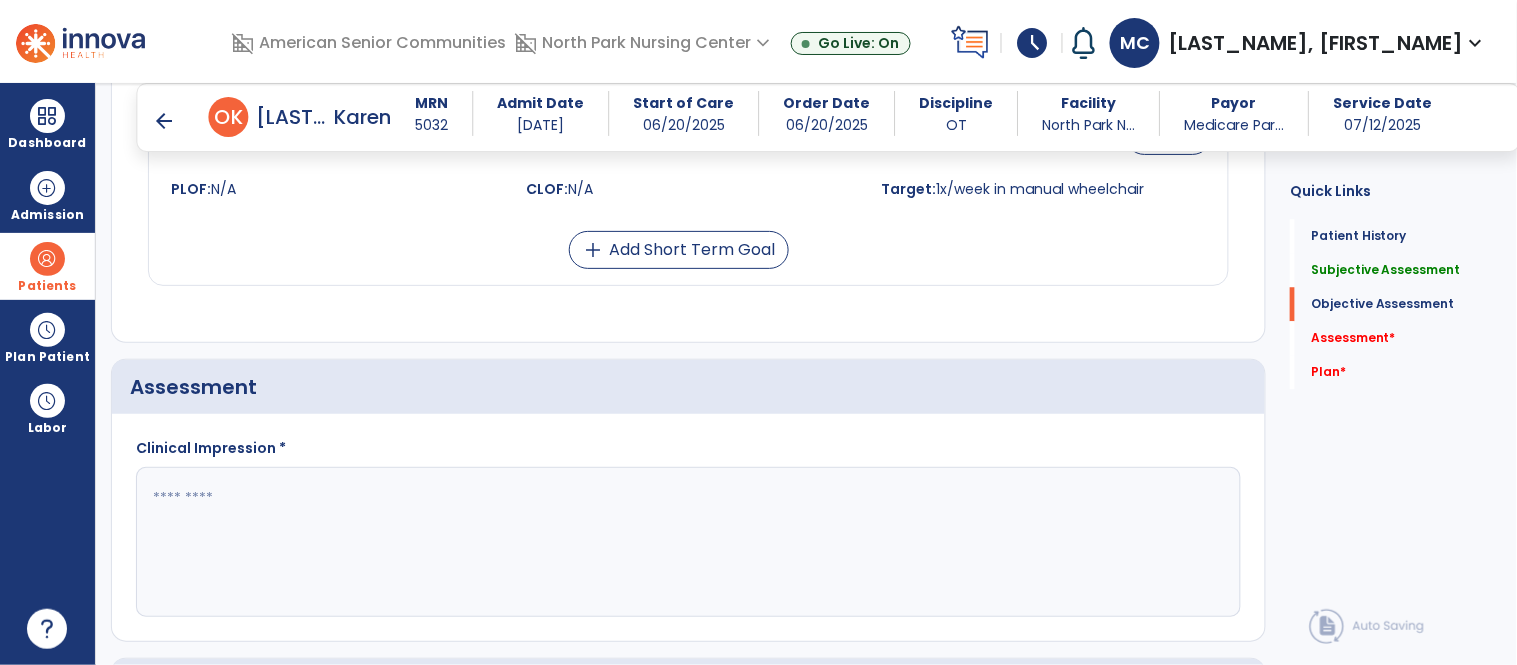 type on "**********" 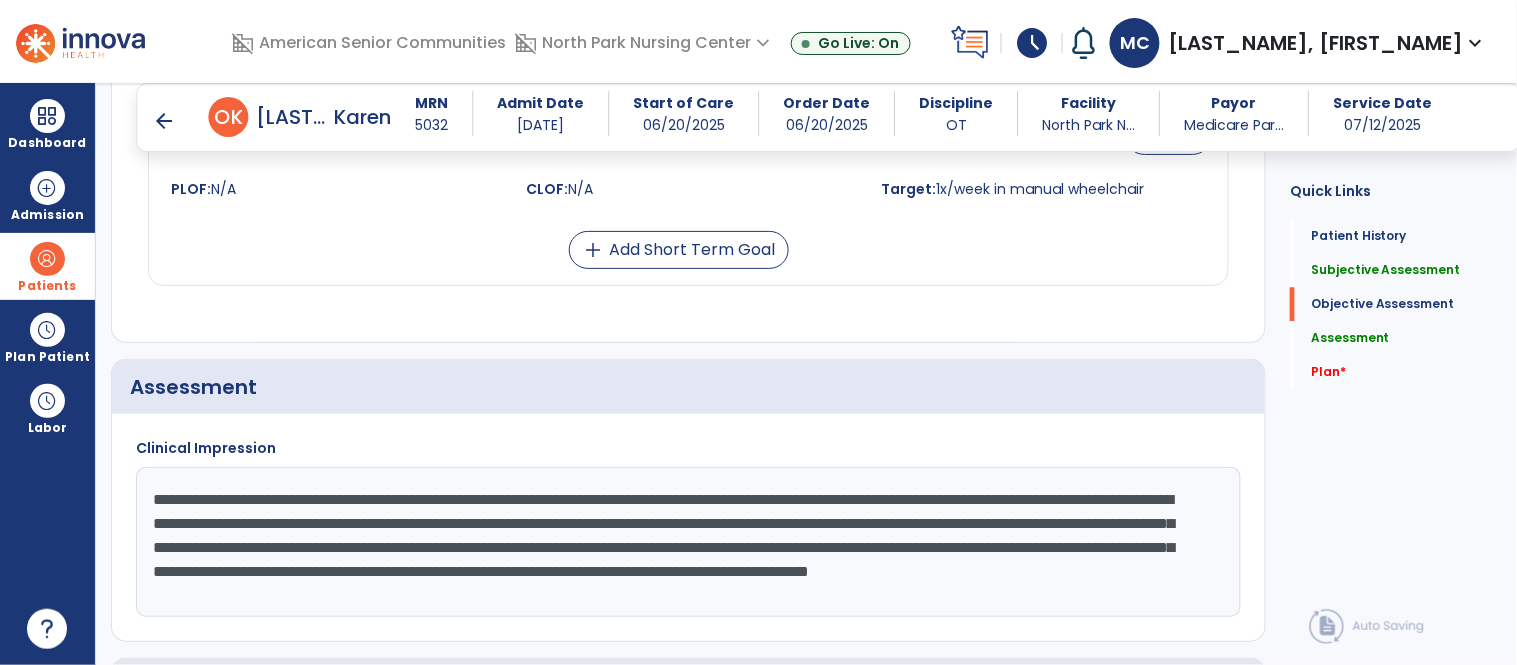 scroll, scrollTop: 15, scrollLeft: 0, axis: vertical 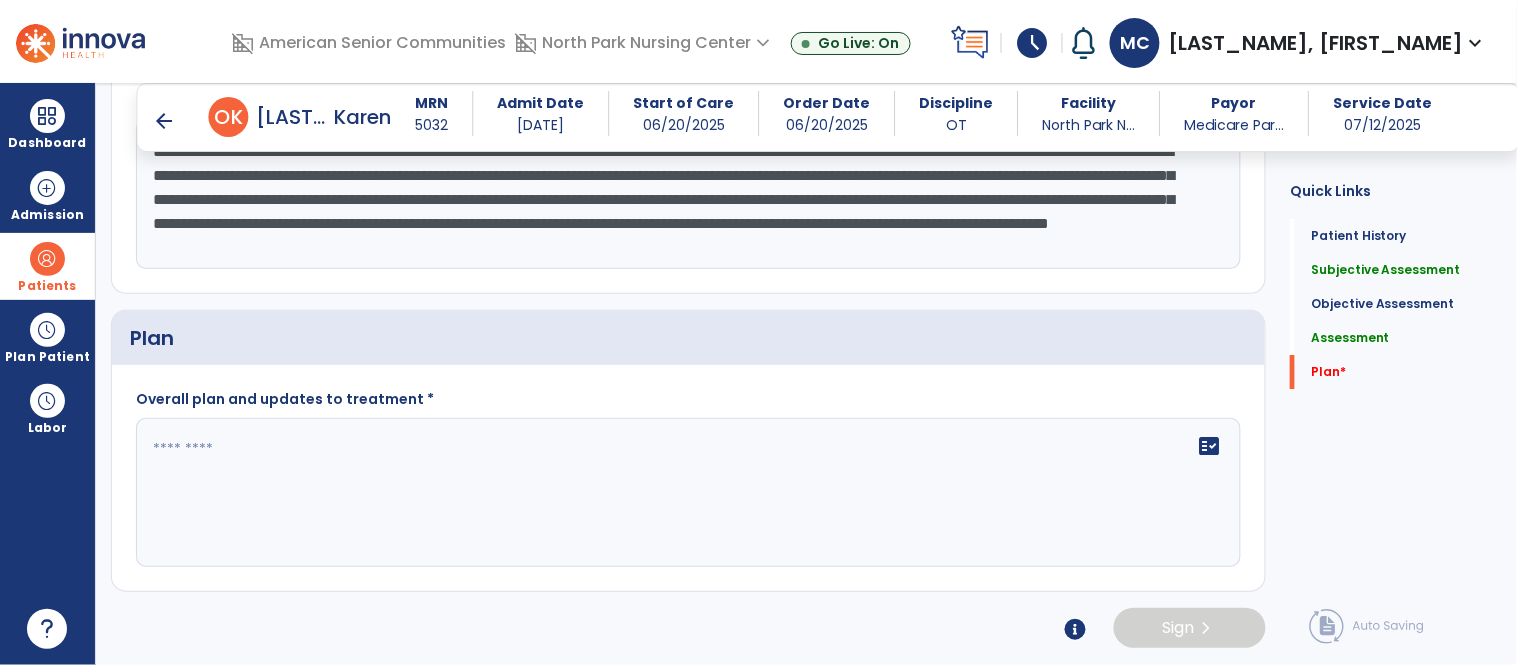 type on "**********" 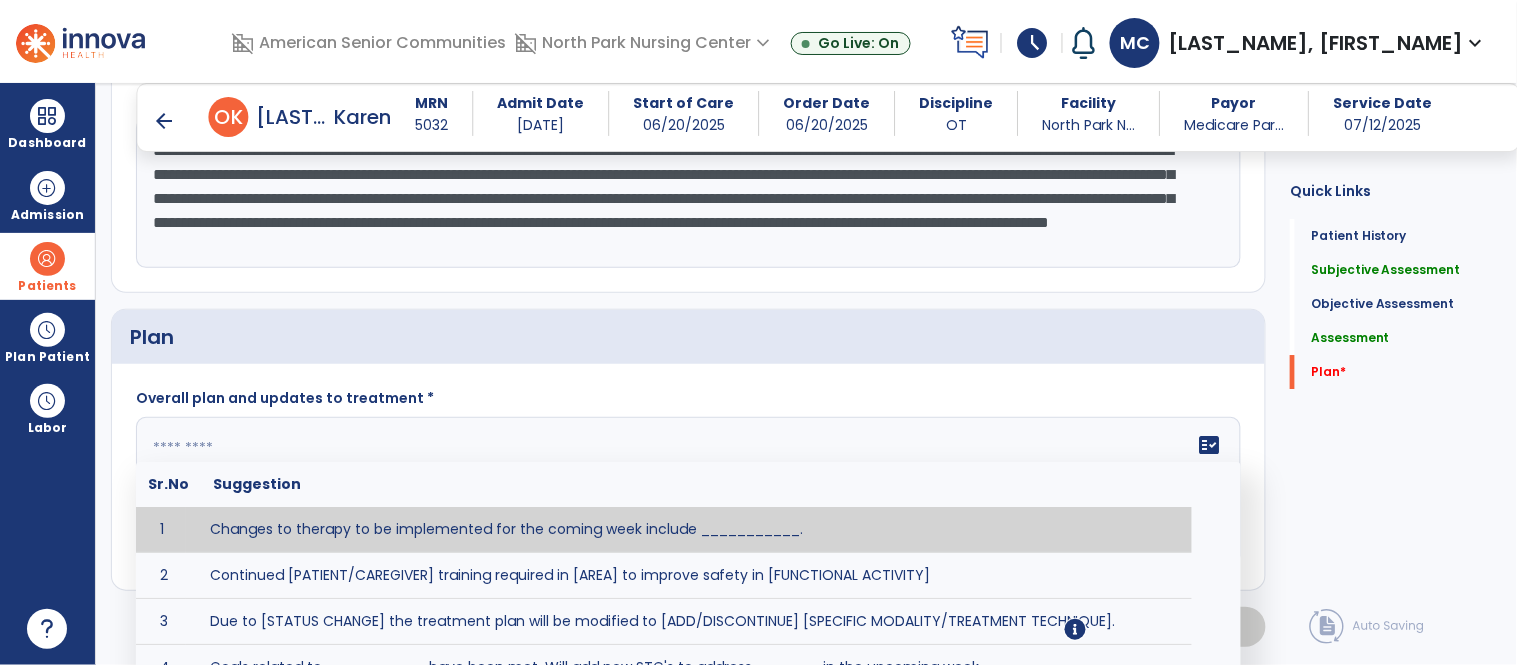 click 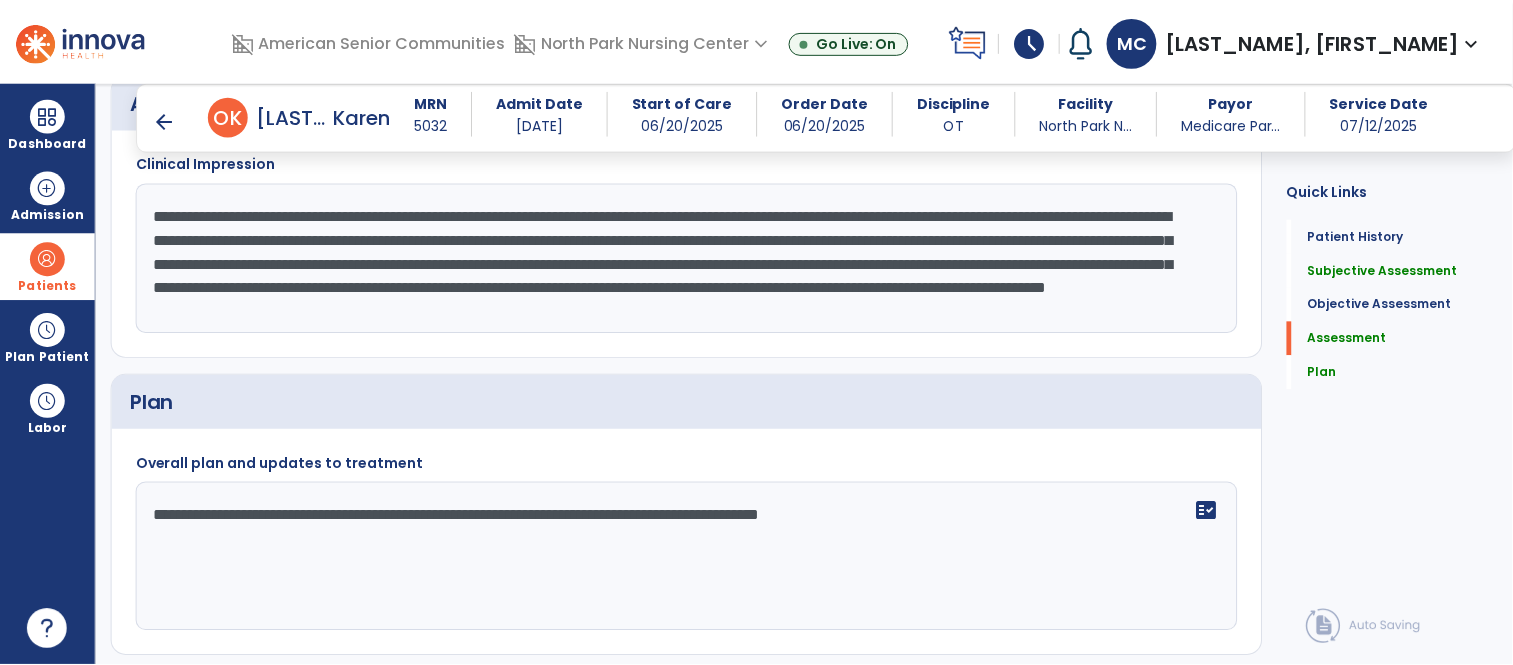 scroll, scrollTop: 1623, scrollLeft: 0, axis: vertical 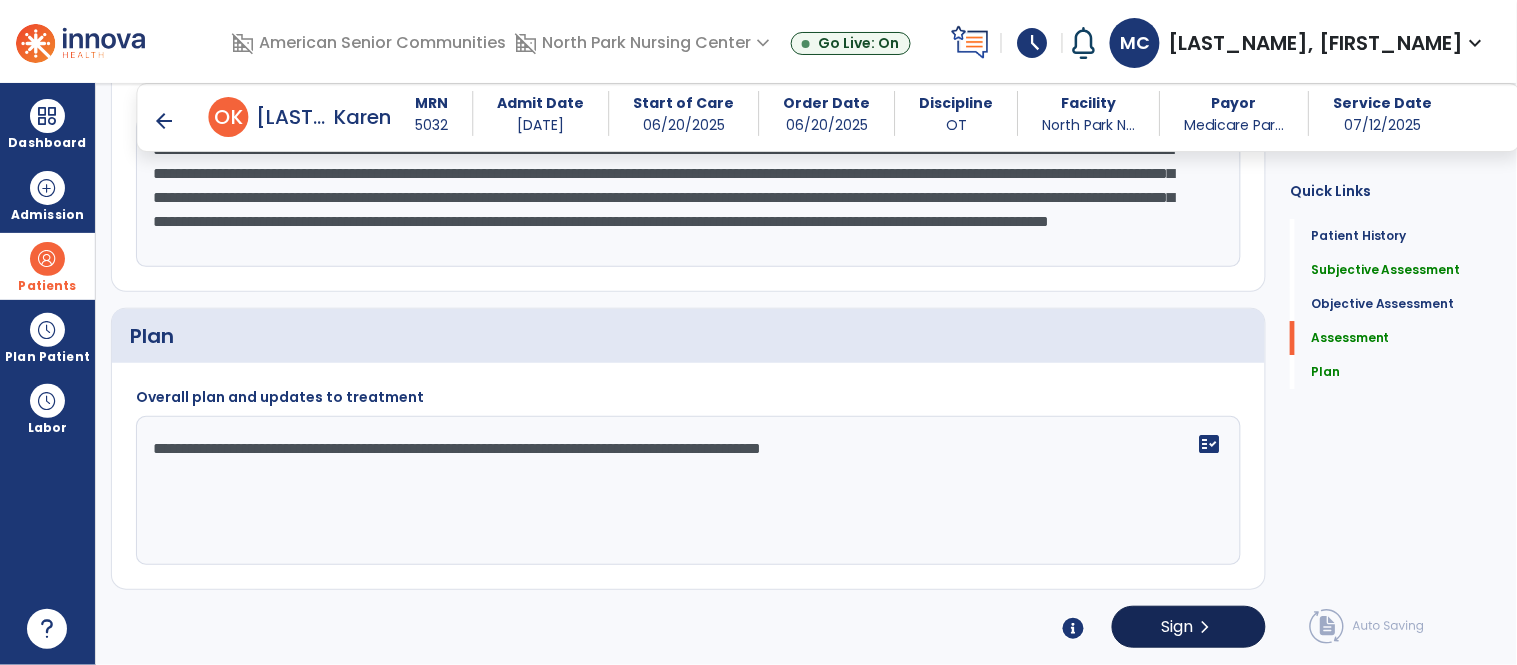type on "**********" 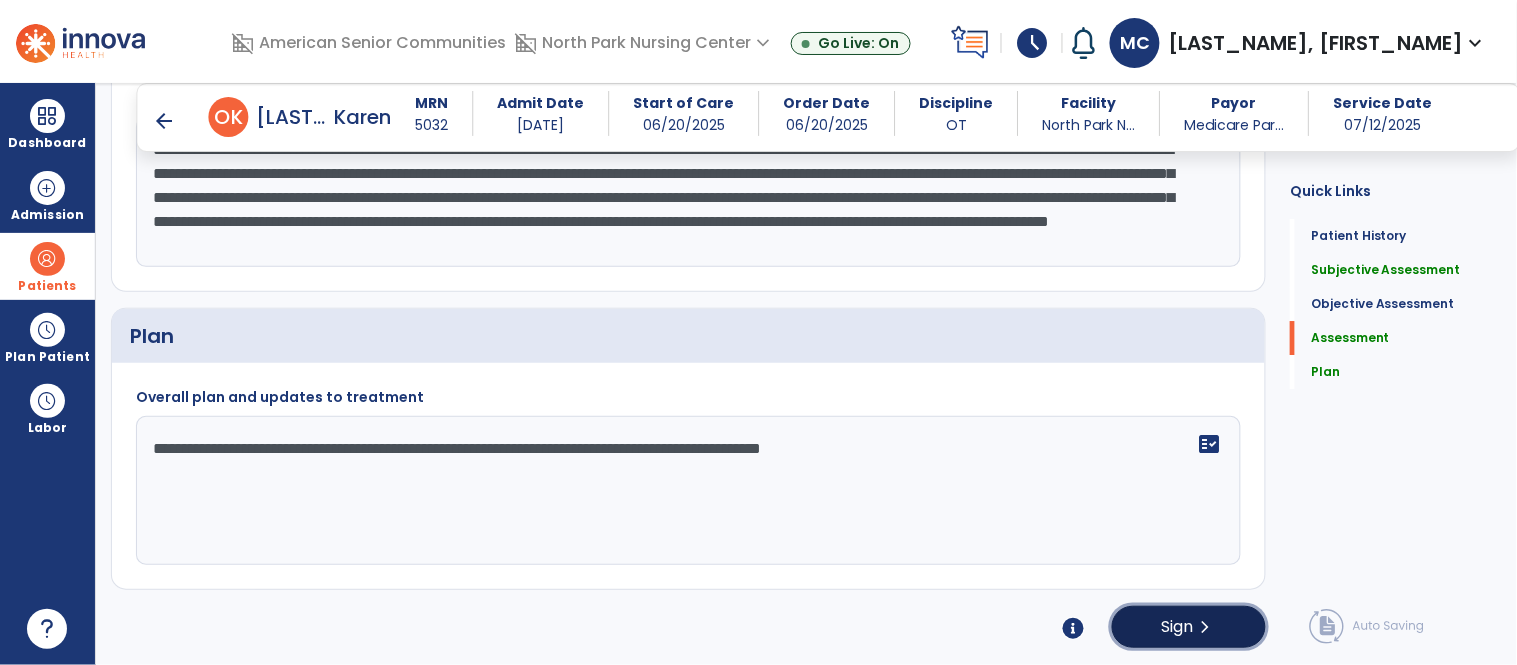 click on "Sign  chevron_right" 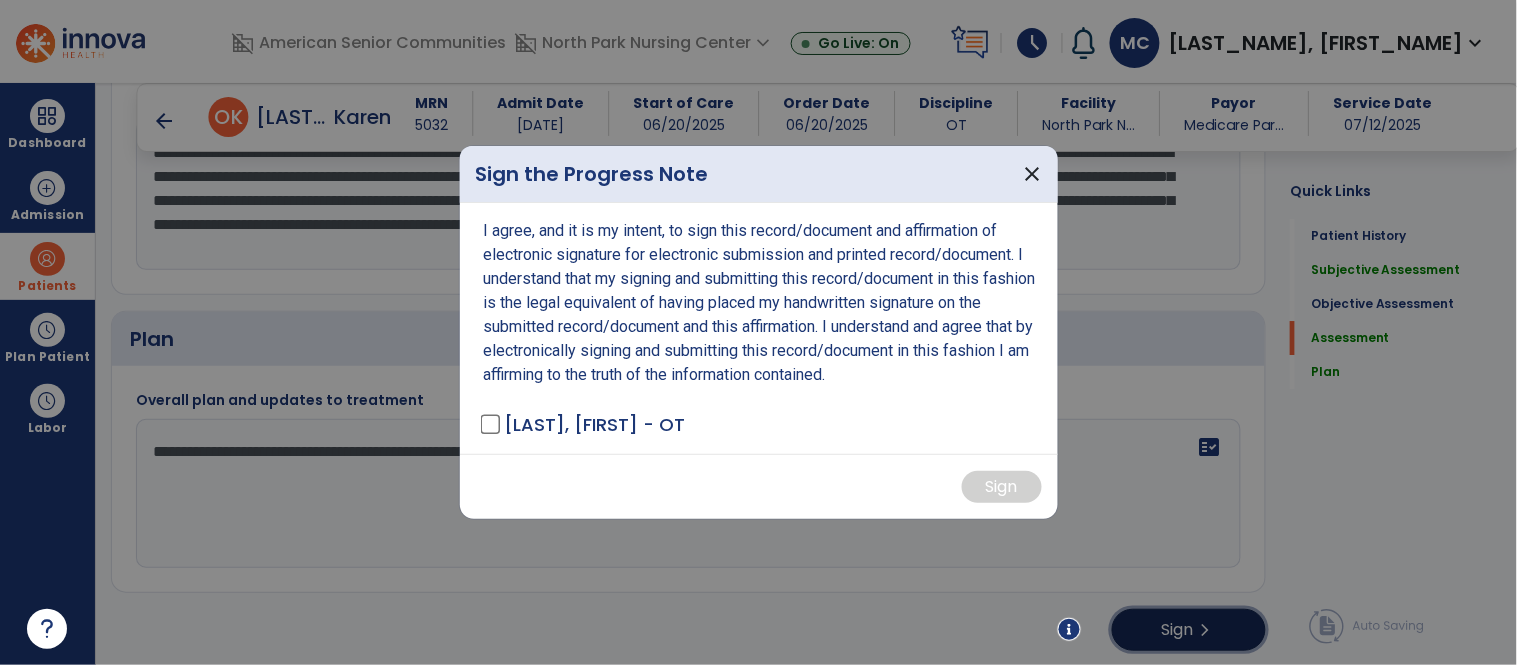scroll, scrollTop: 1623, scrollLeft: 0, axis: vertical 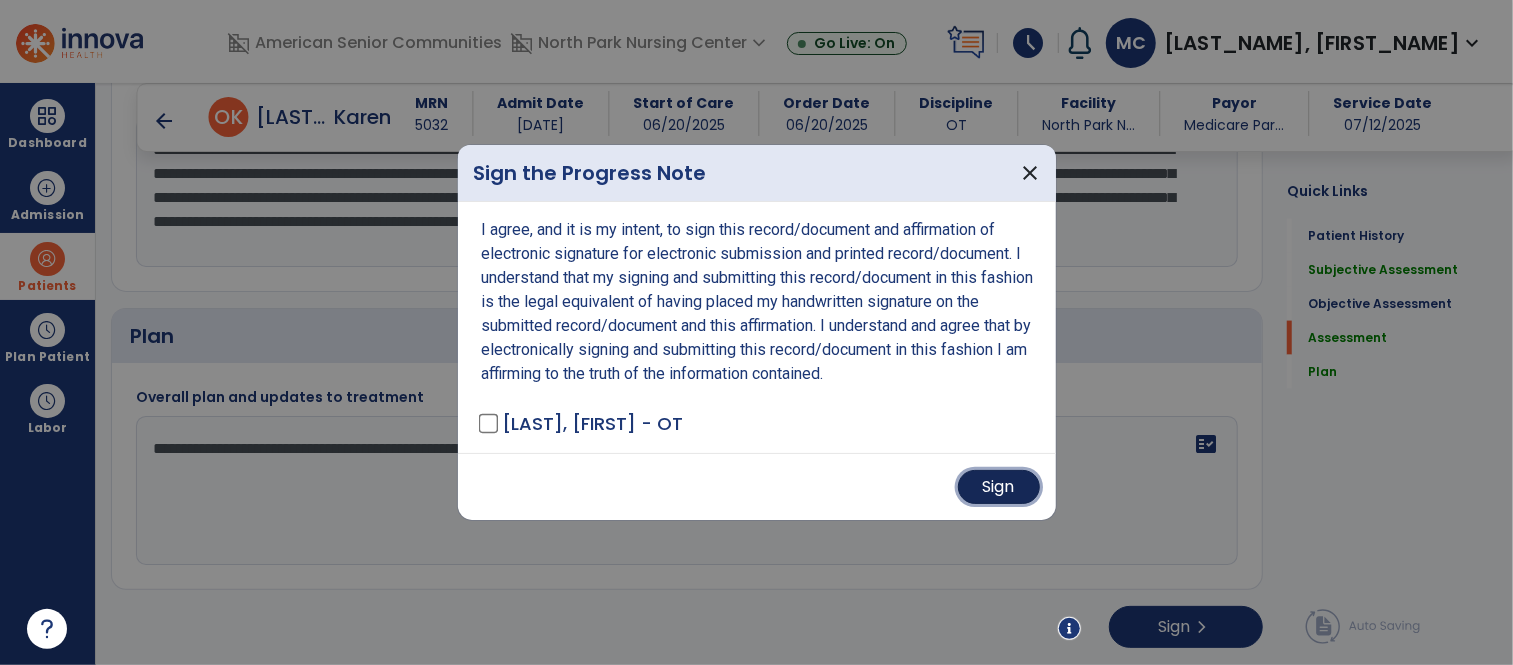 click on "Sign" at bounding box center (999, 487) 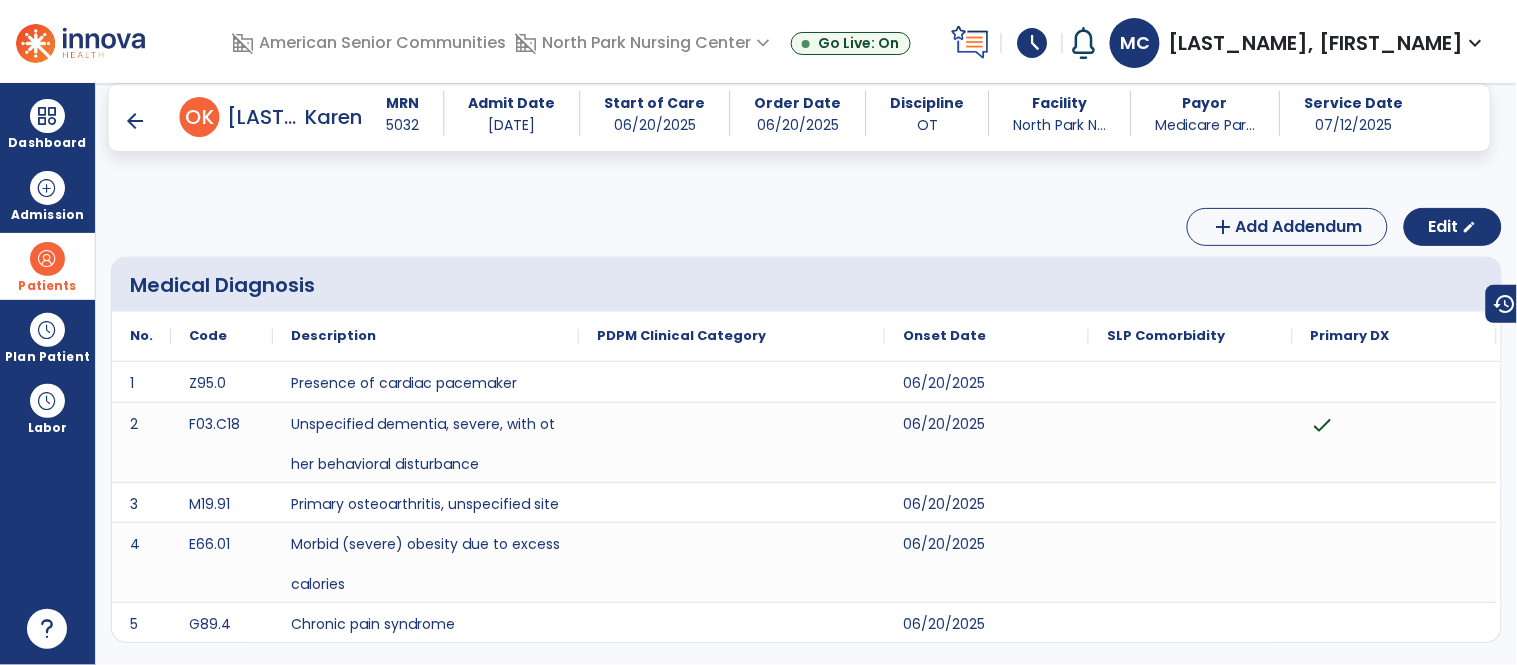 scroll, scrollTop: 0, scrollLeft: 0, axis: both 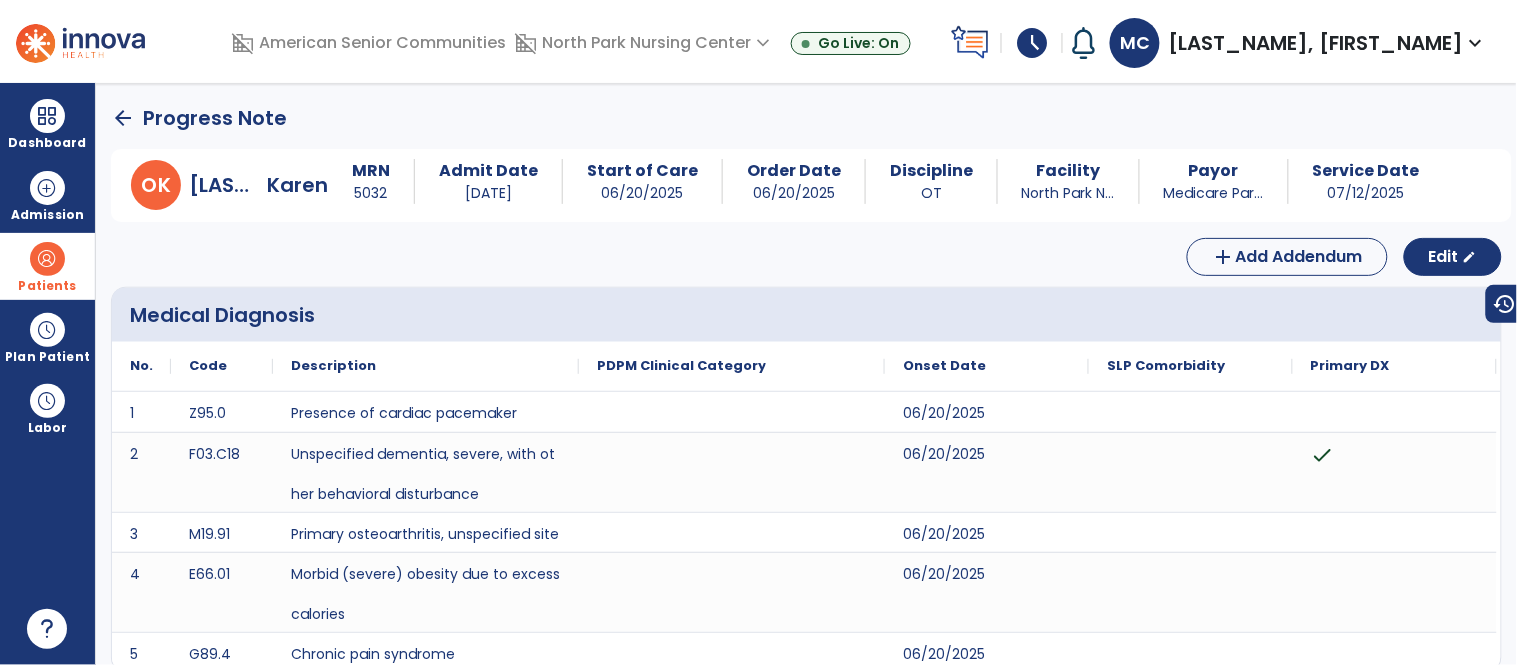click on "arrow_back" 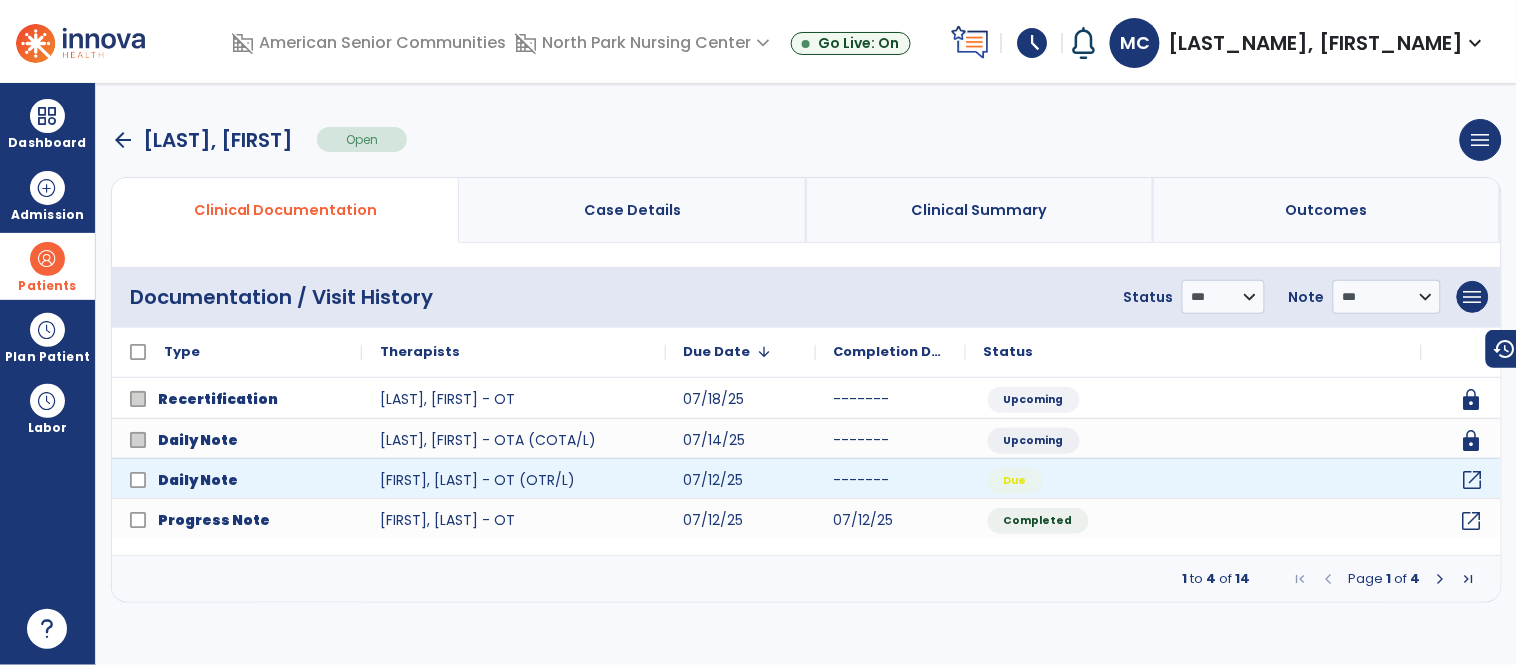 click on "open_in_new" 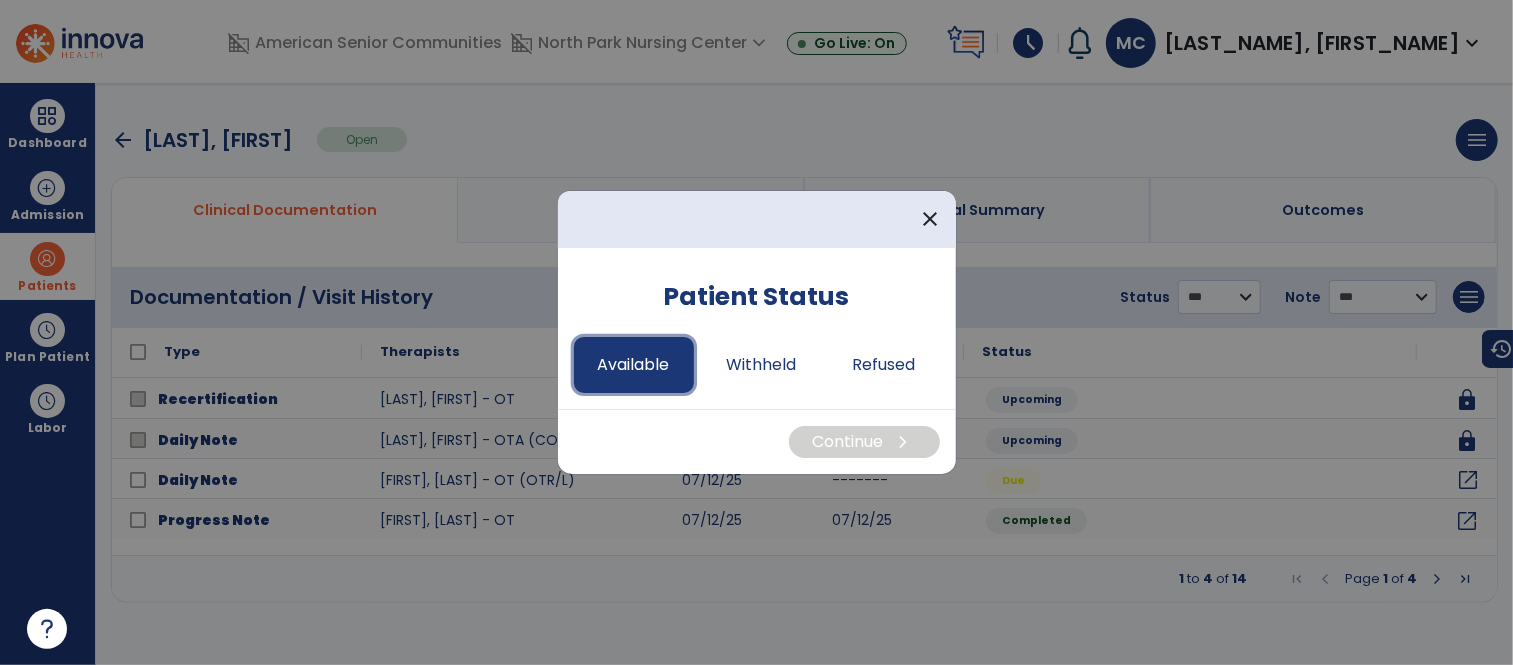 click on "Available" at bounding box center (634, 365) 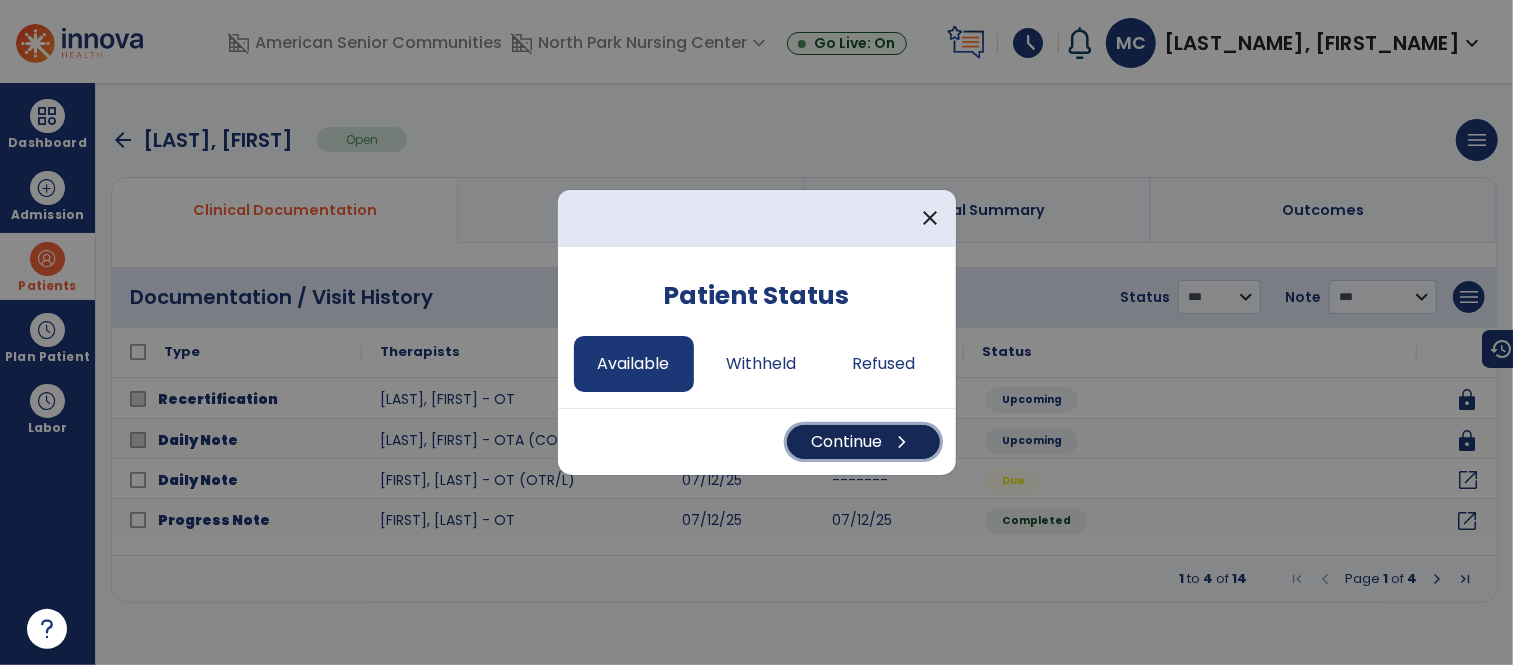 click on "chevron_right" at bounding box center [903, 442] 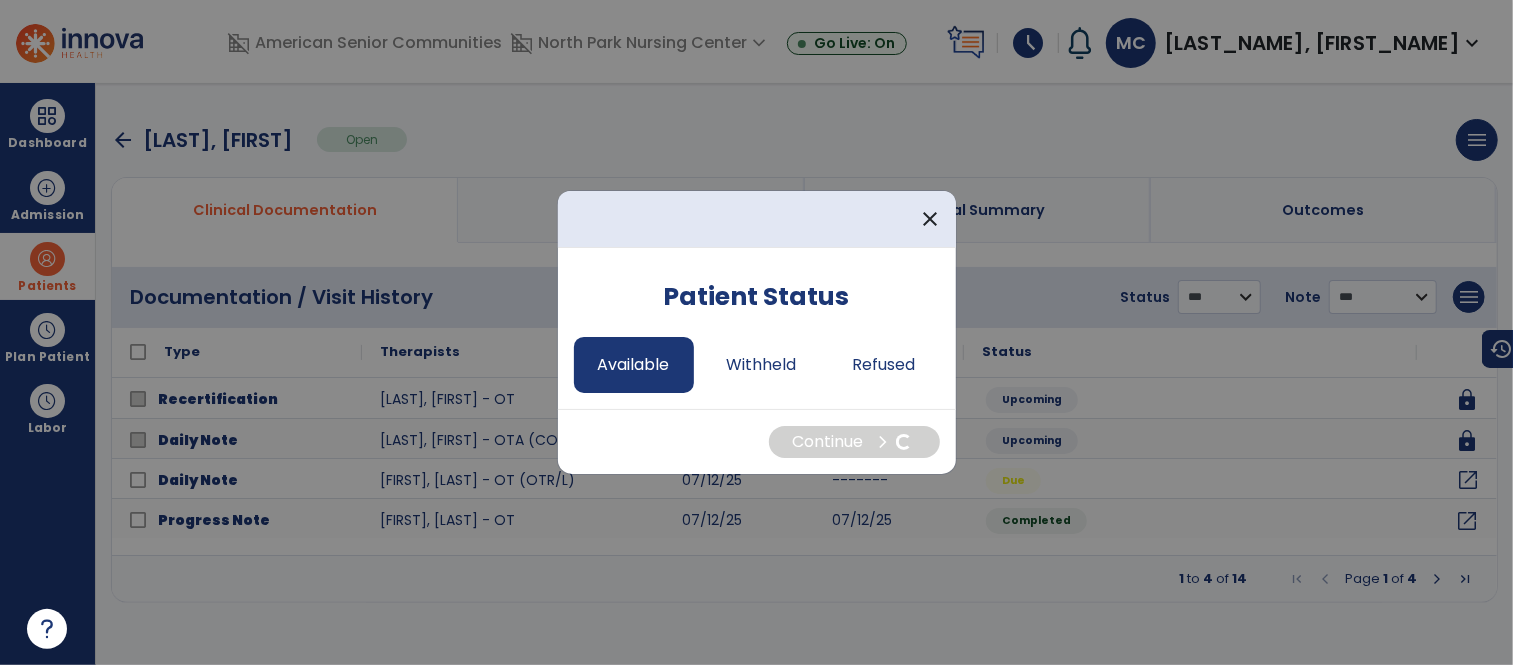 select on "*" 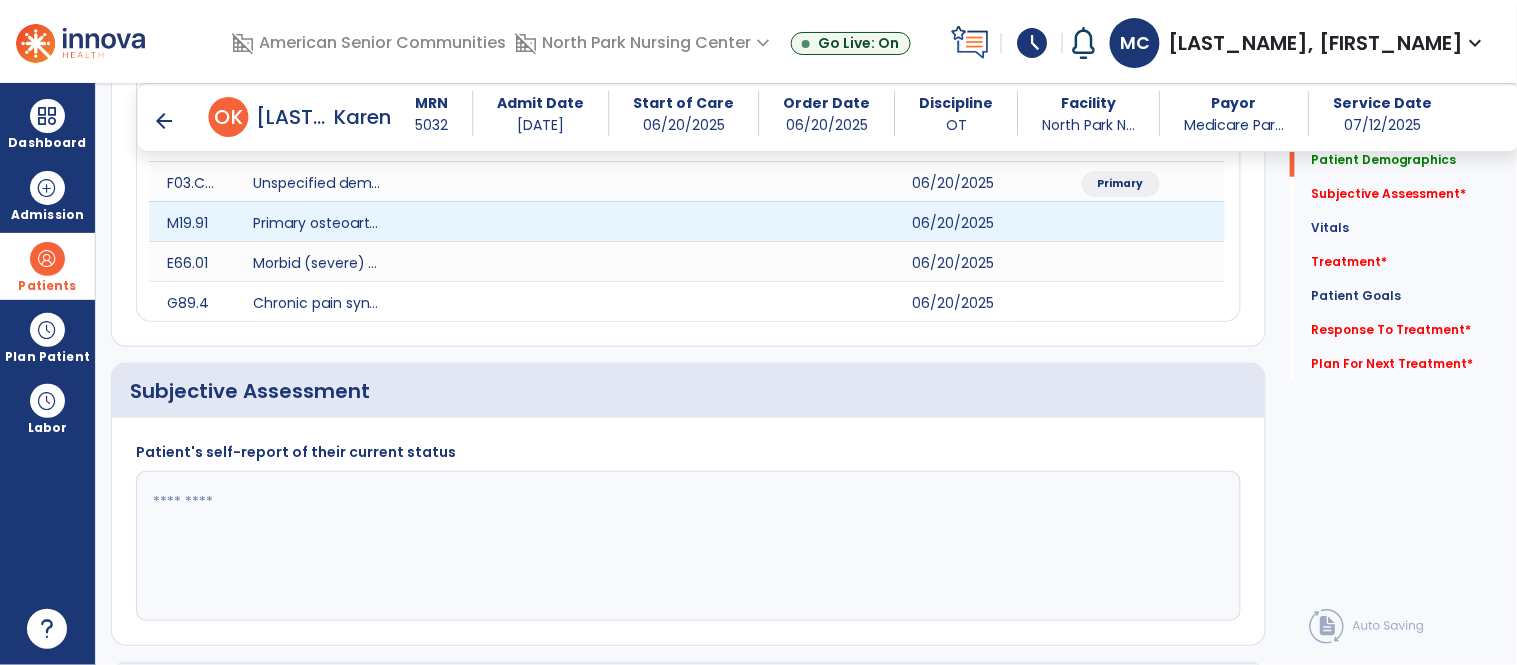 scroll, scrollTop: 326, scrollLeft: 0, axis: vertical 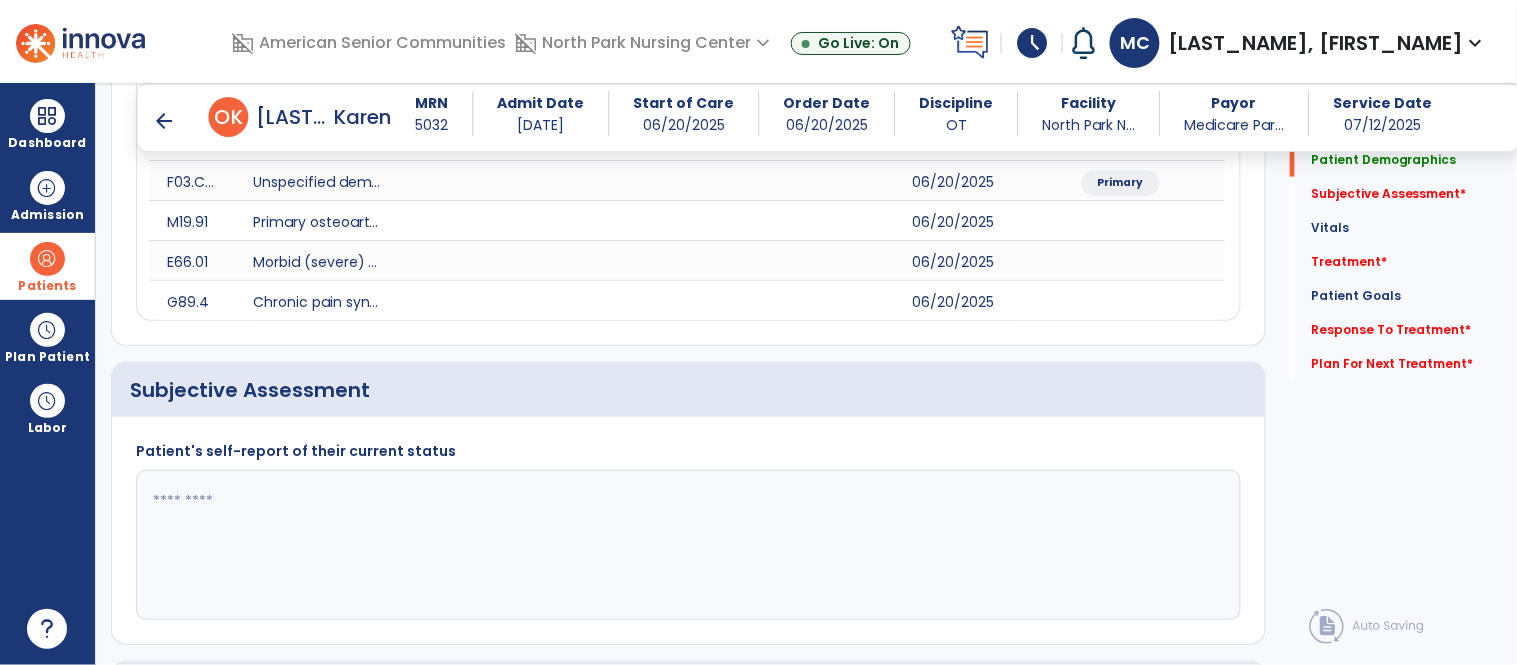 click 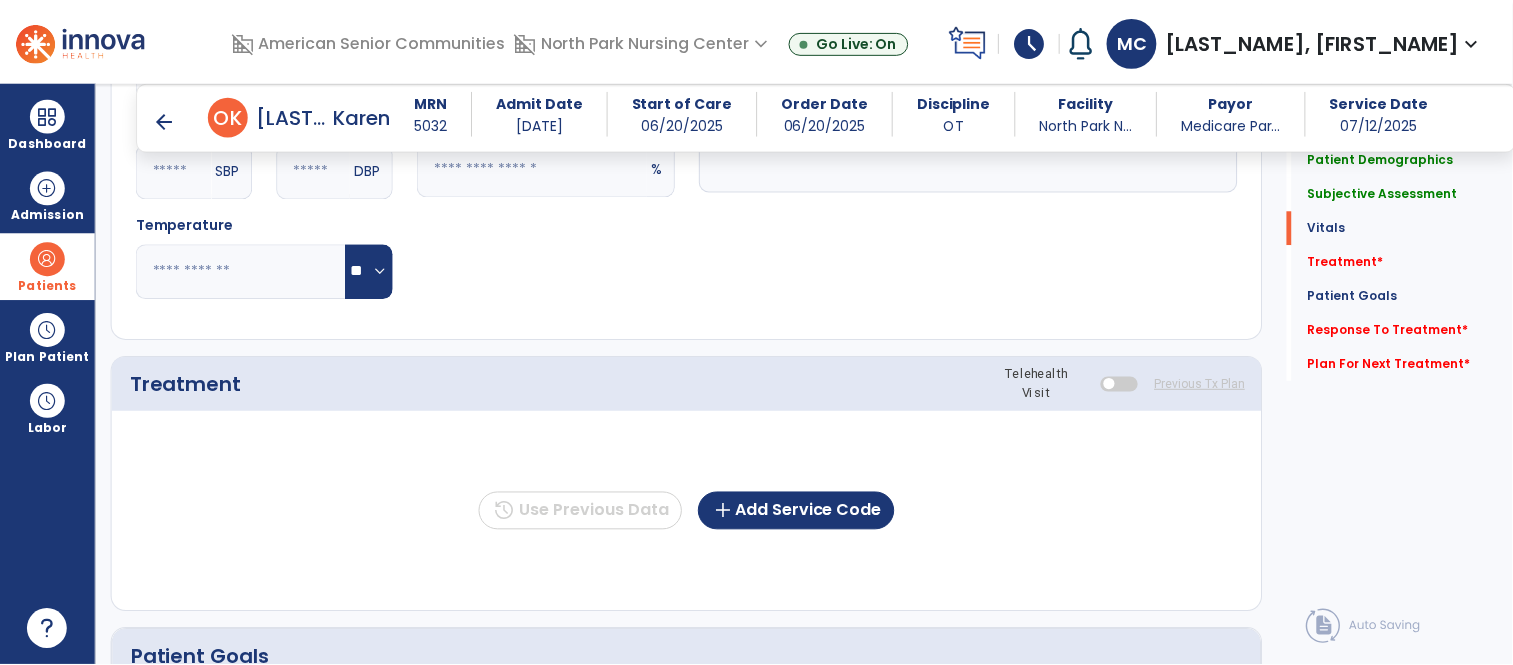 scroll, scrollTop: 1054, scrollLeft: 0, axis: vertical 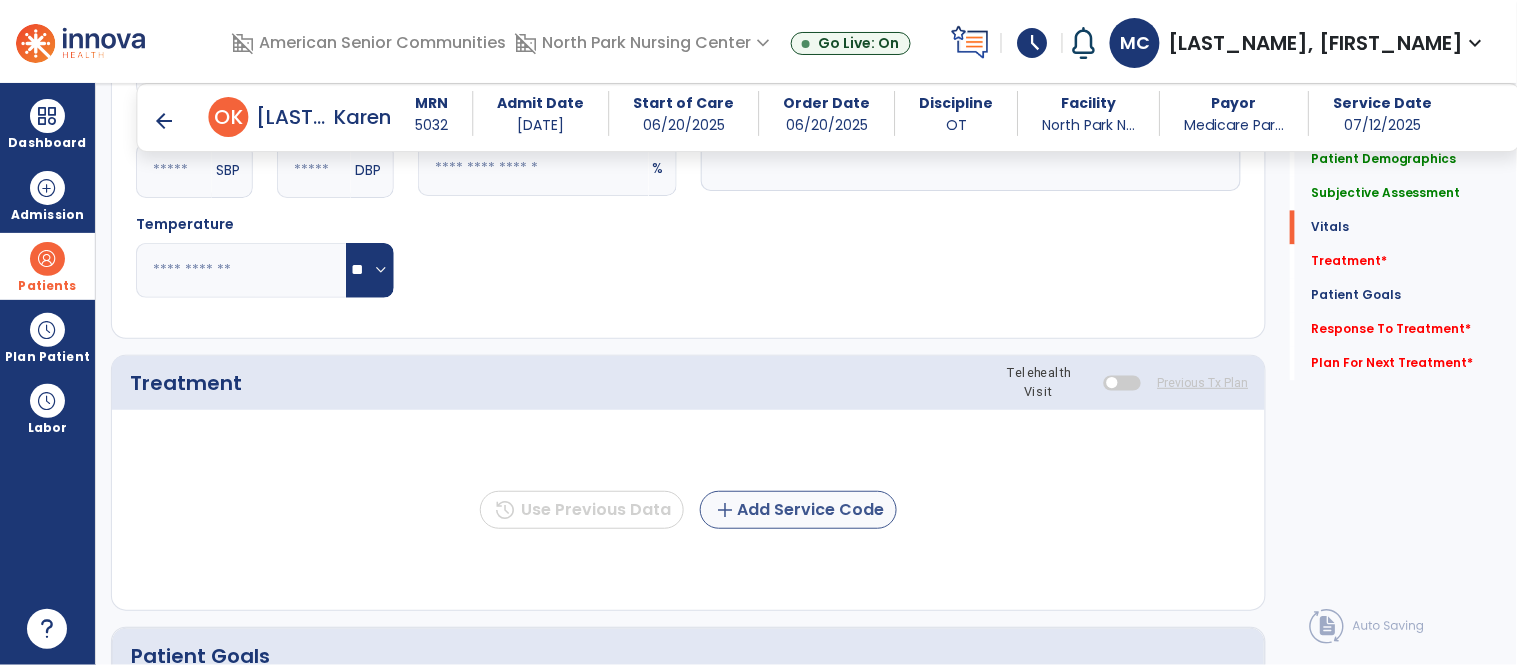 type on "**********" 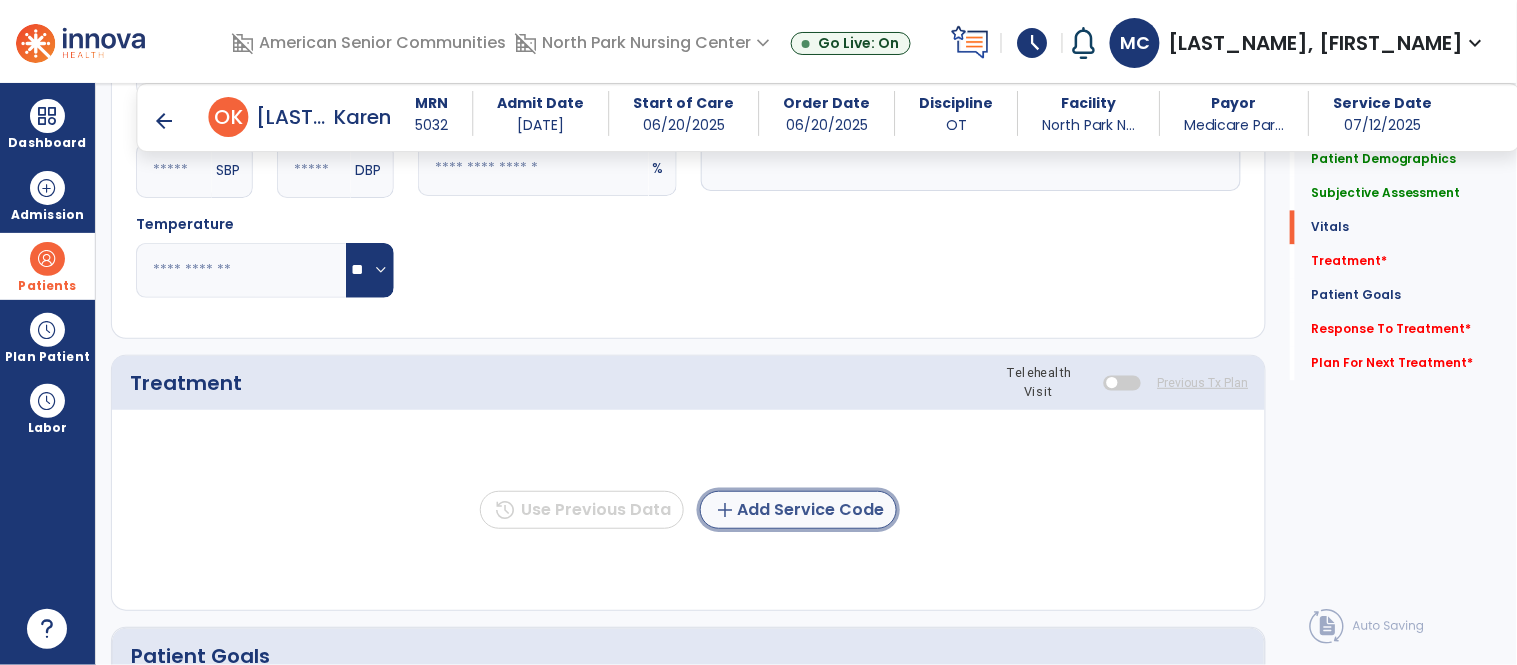 click on "add  Add Service Code" 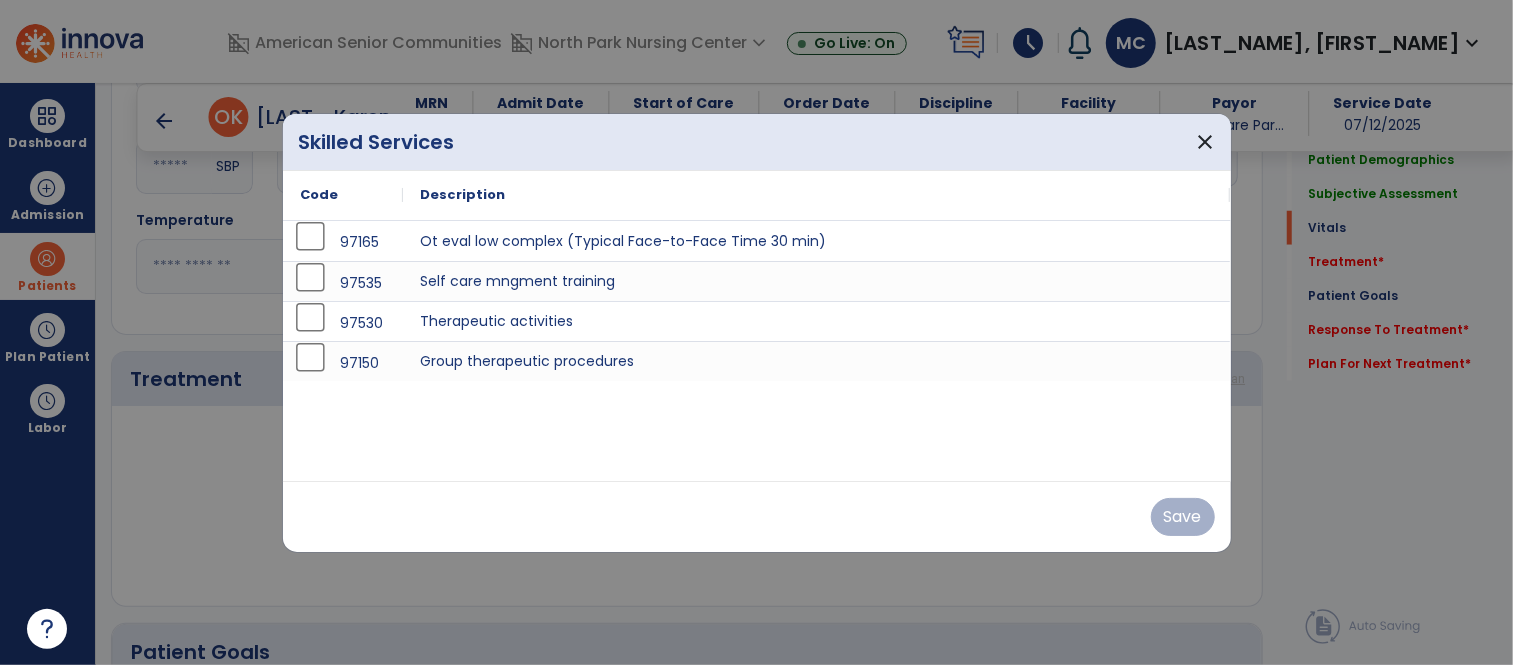 scroll, scrollTop: 1054, scrollLeft: 0, axis: vertical 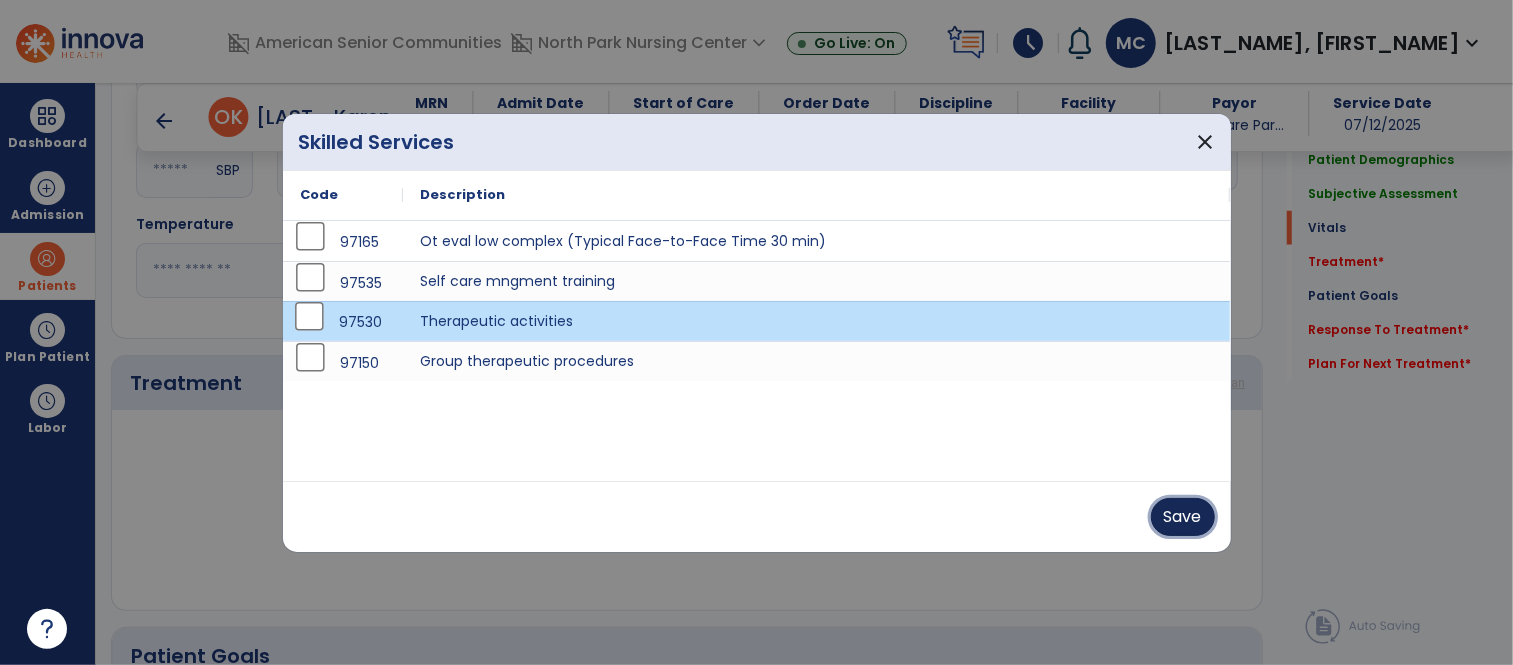 click on "Save" at bounding box center (1183, 517) 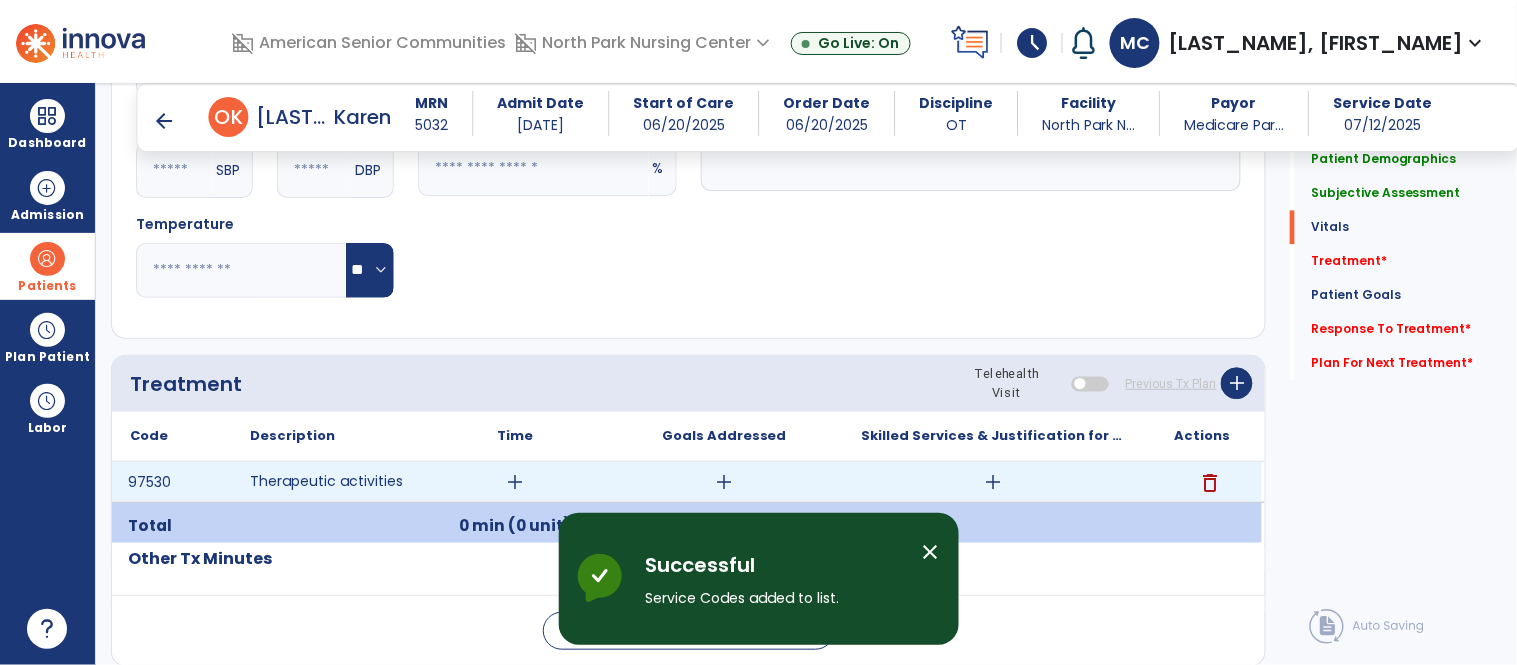 click on "add" at bounding box center (515, 482) 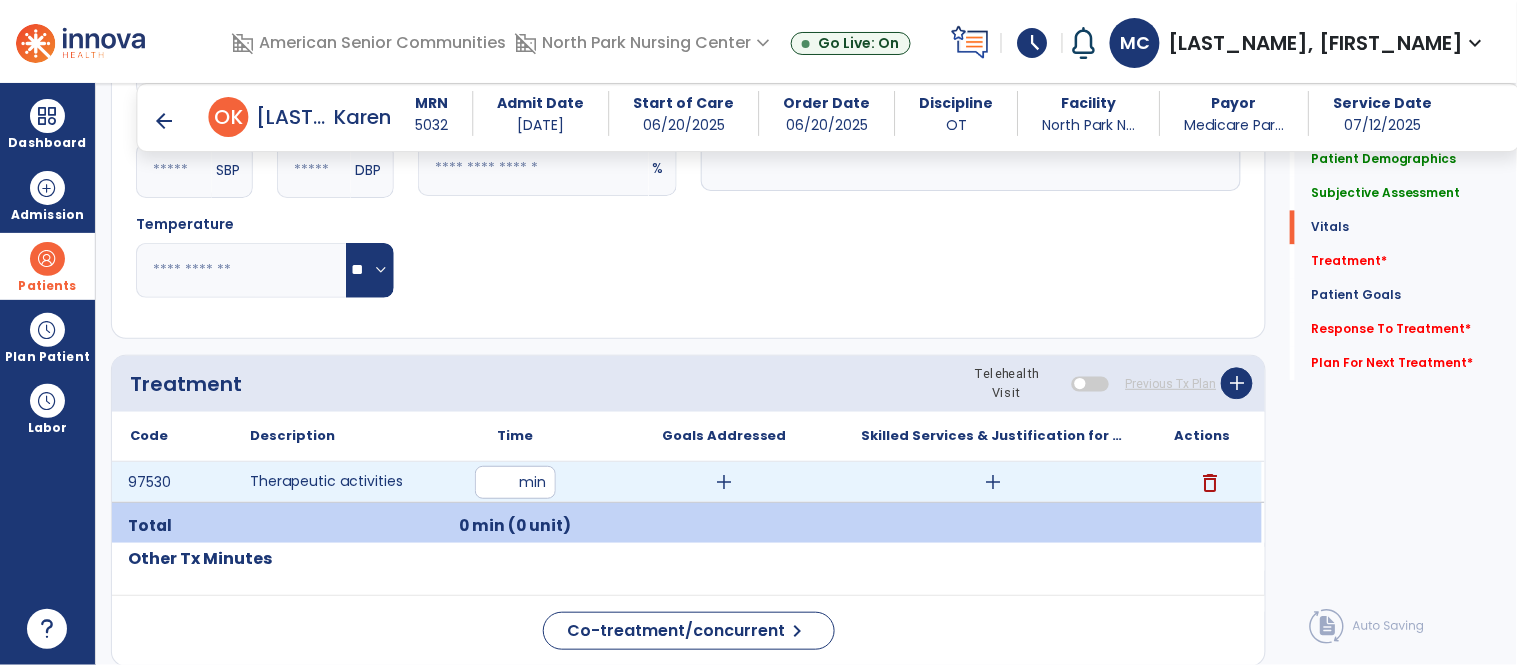 type on "**" 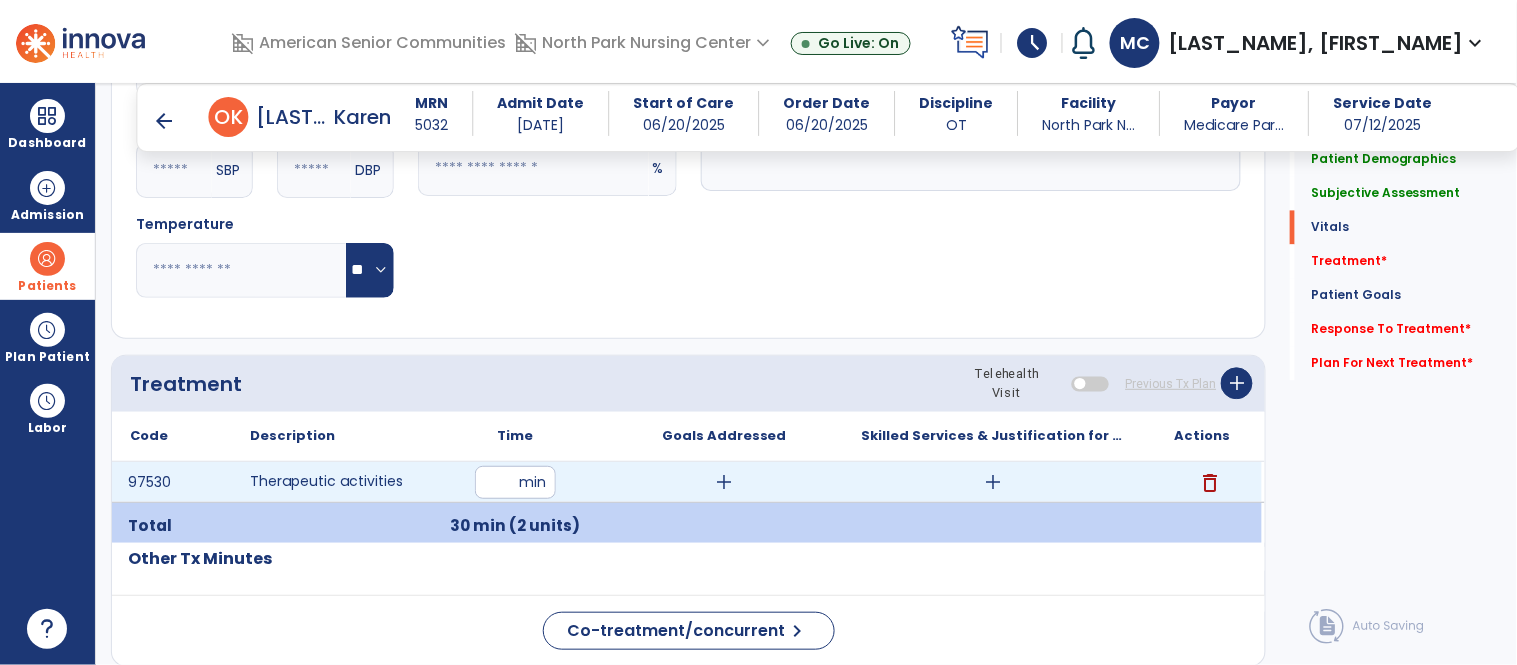 click on "add" at bounding box center [993, 482] 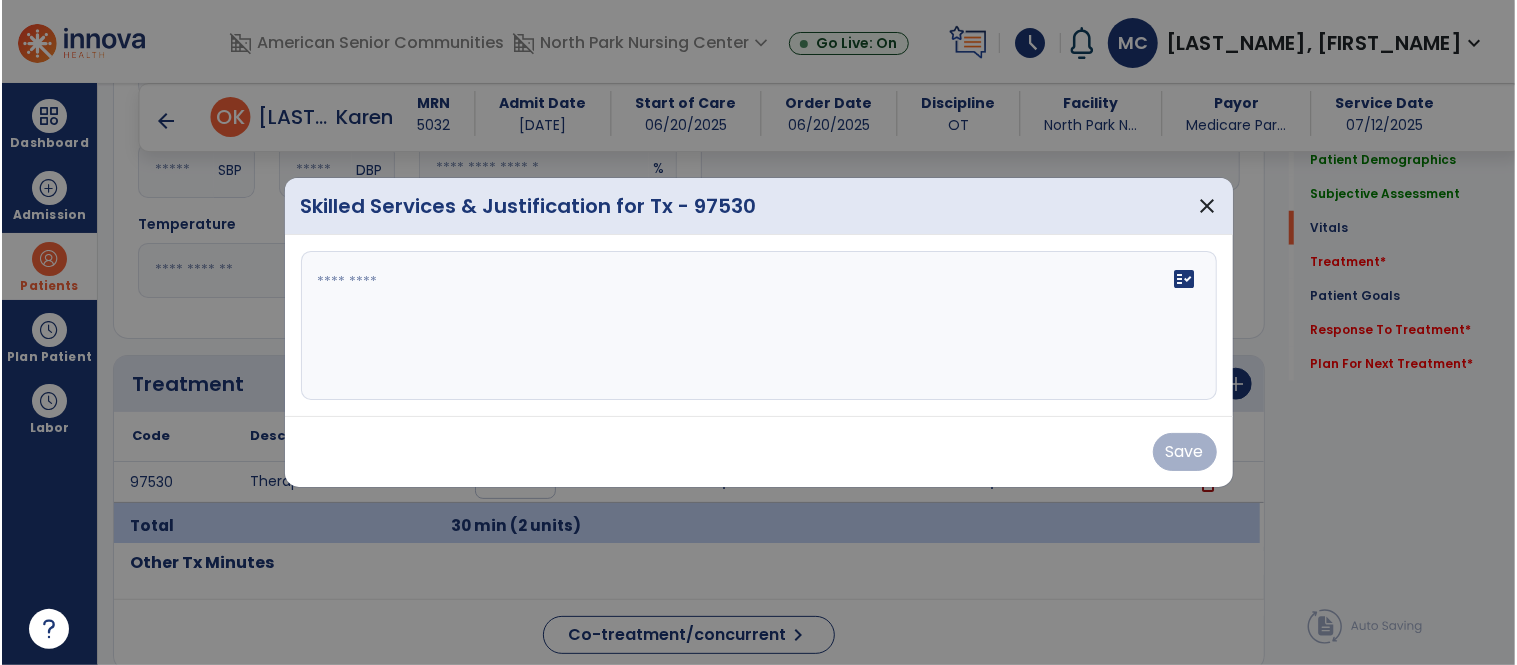 scroll, scrollTop: 1054, scrollLeft: 0, axis: vertical 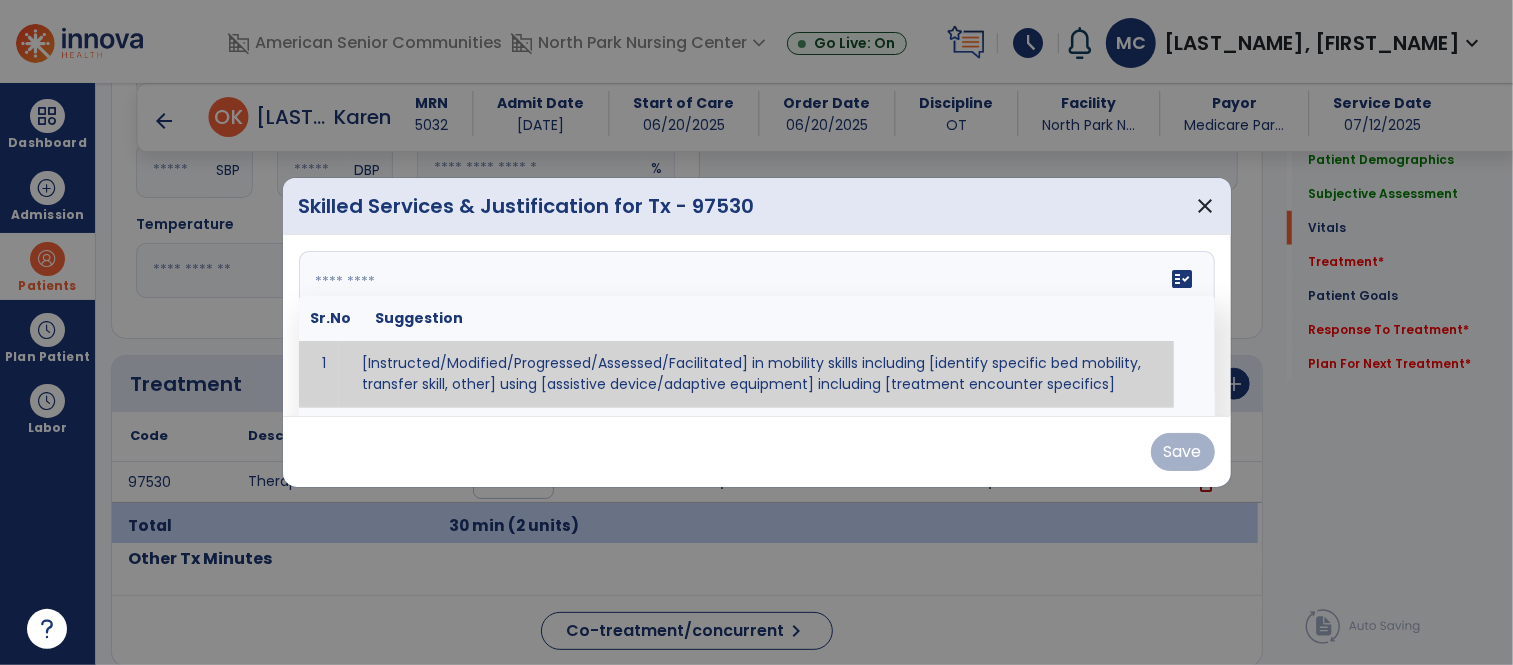 click on "fact_check  Sr.No Suggestion 1 [Instructed/Modified/Progressed/Assessed/Facilitated] in mobility skills including [identify specific bed mobility, transfer skill, other] using [assistive device/adaptive equipment] including [treatment encounter specifics]" at bounding box center [757, 326] 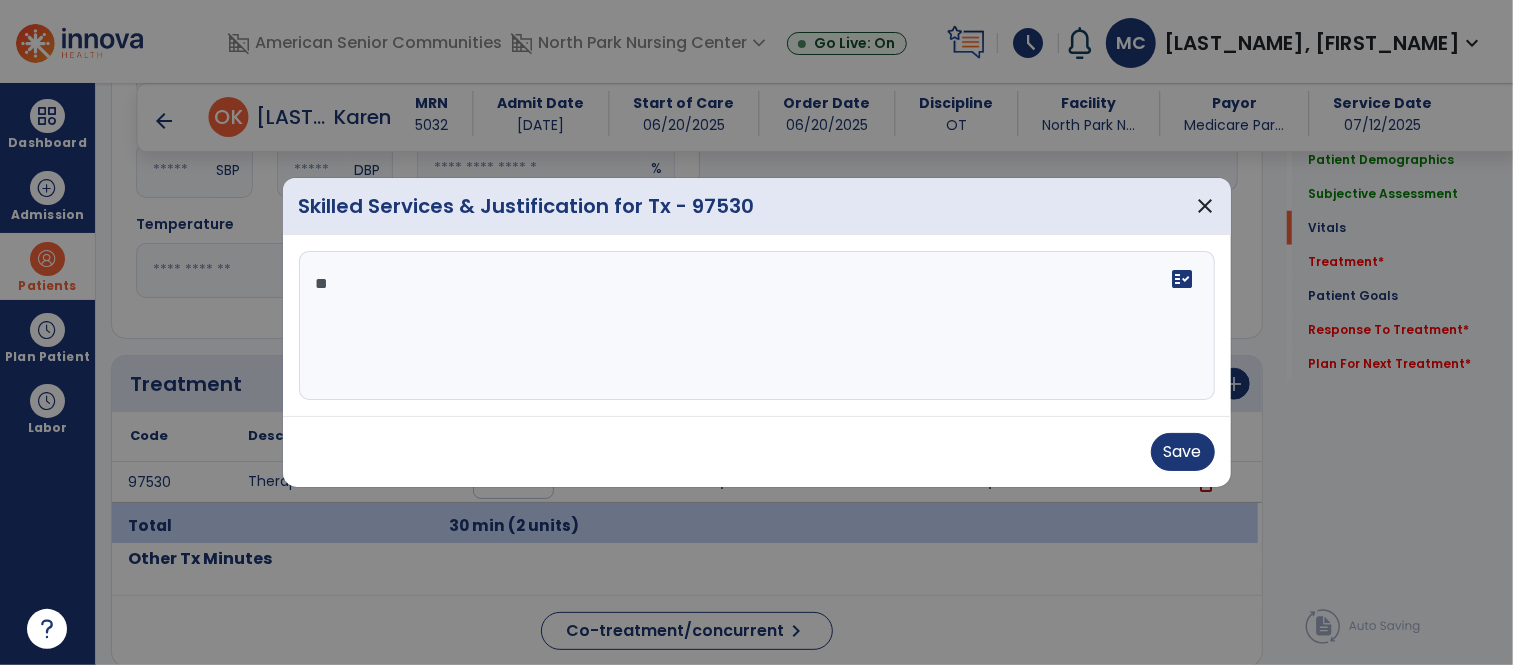 type on "*" 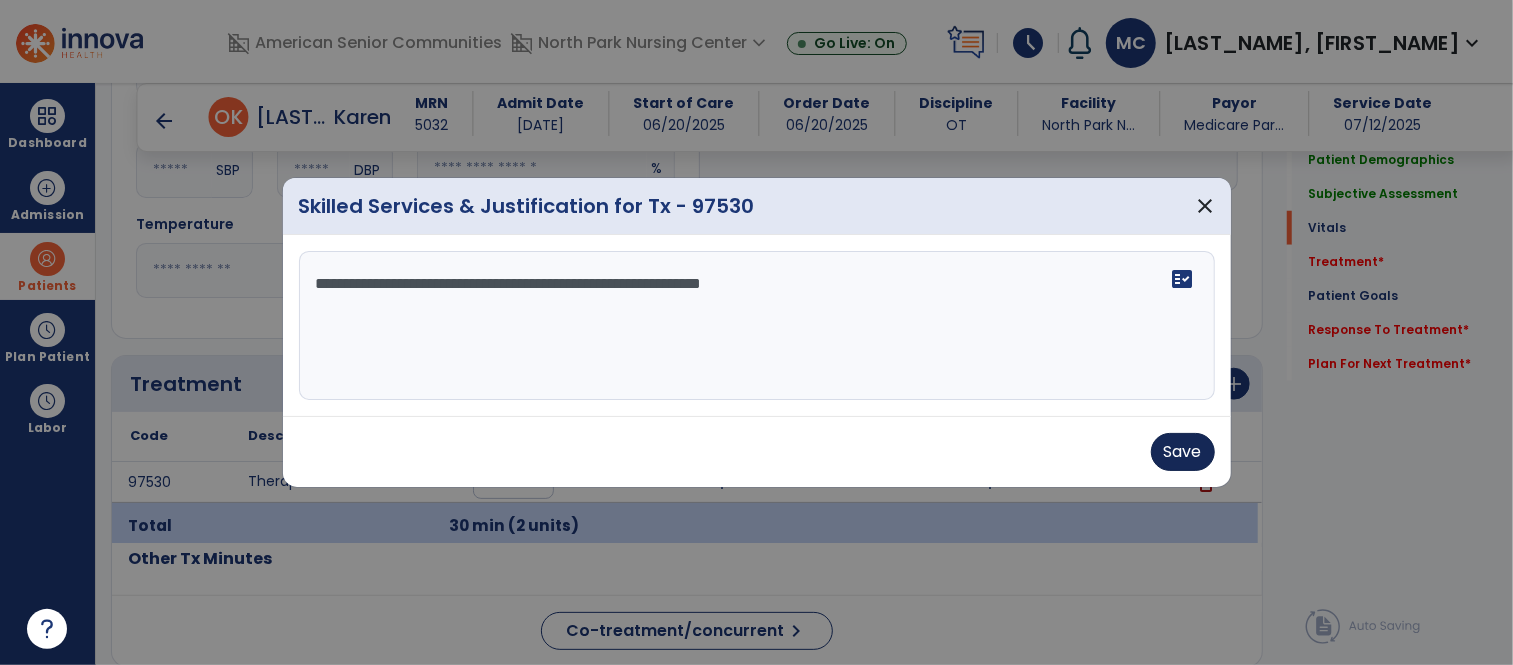 type on "**********" 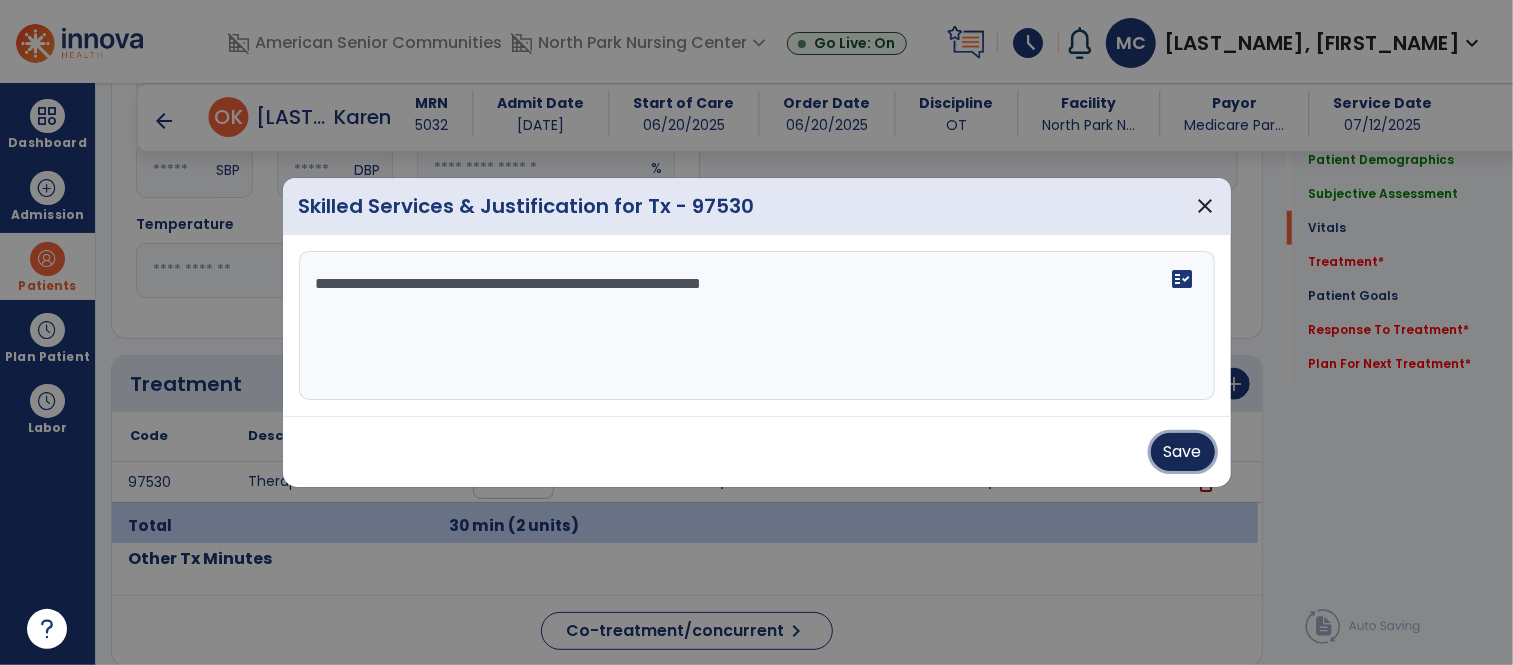 click on "Save" at bounding box center (1183, 452) 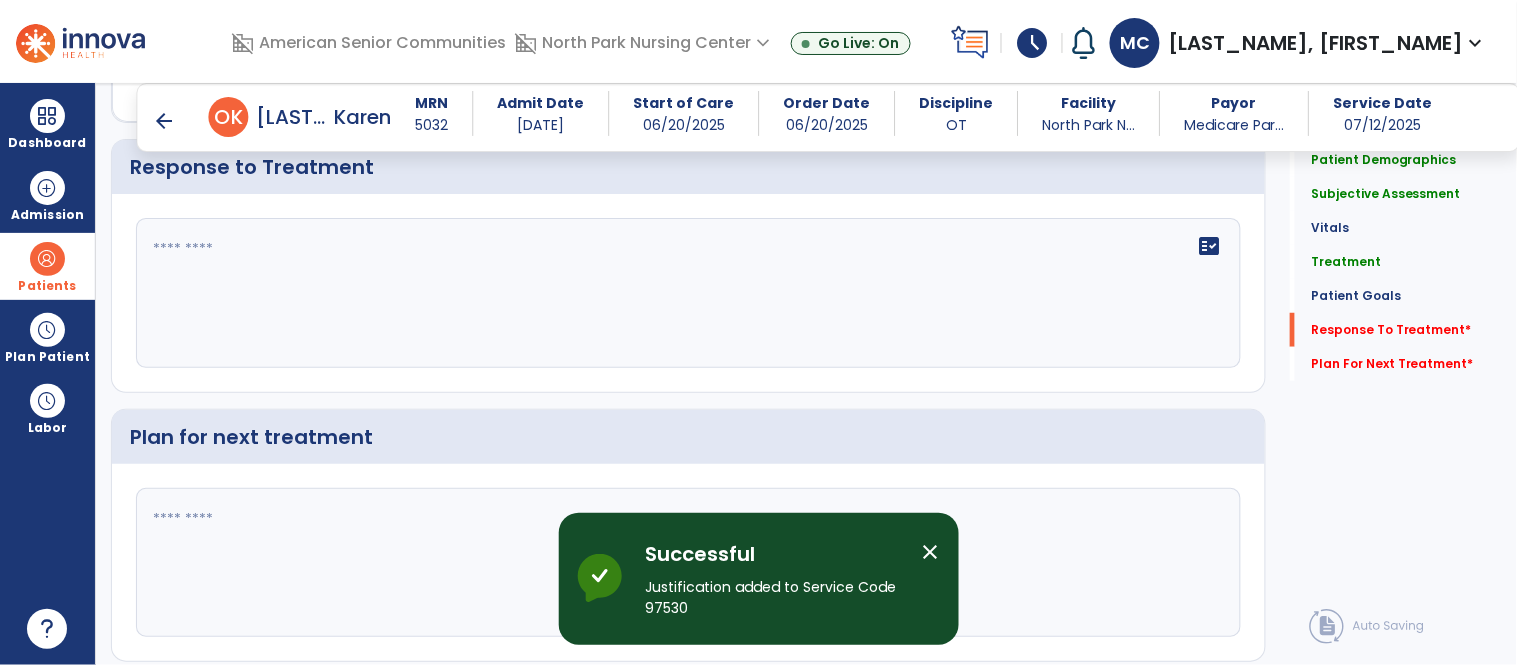scroll, scrollTop: 2214, scrollLeft: 0, axis: vertical 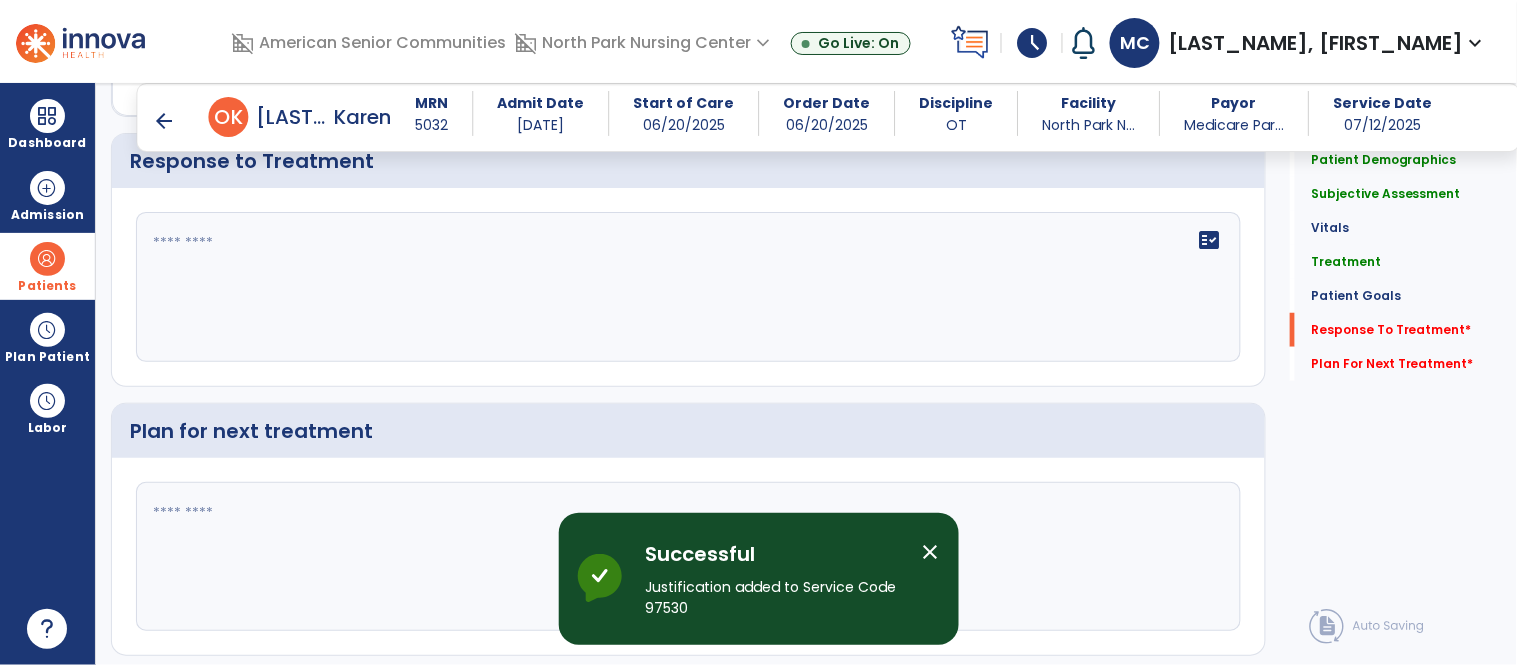 click 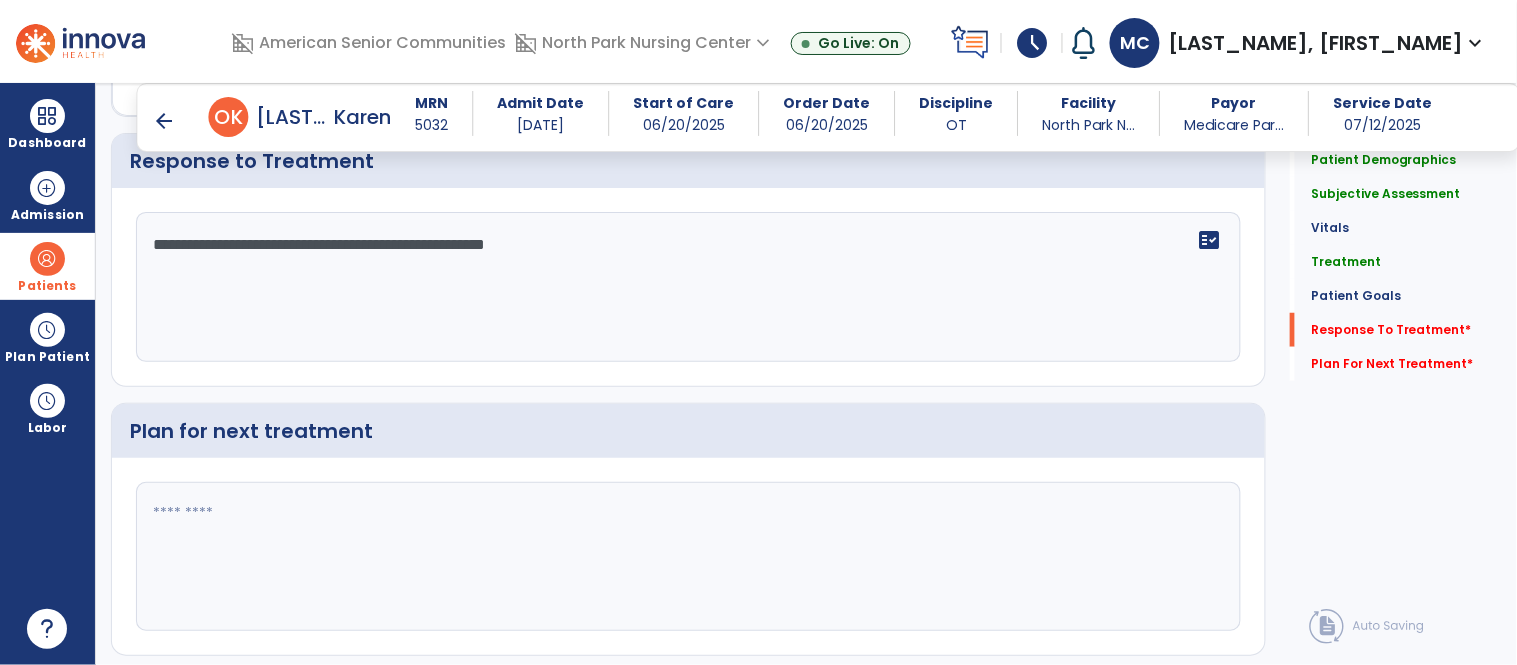 type on "**********" 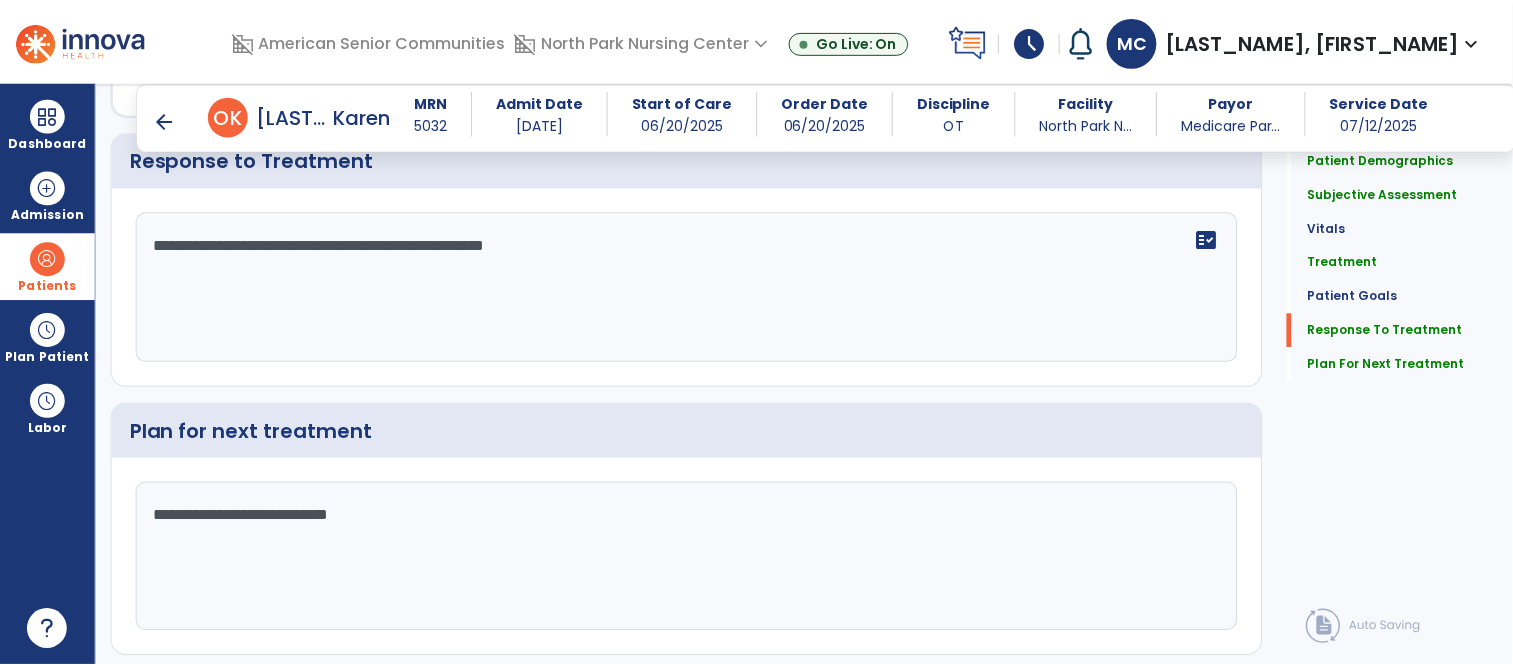 scroll, scrollTop: 2274, scrollLeft: 0, axis: vertical 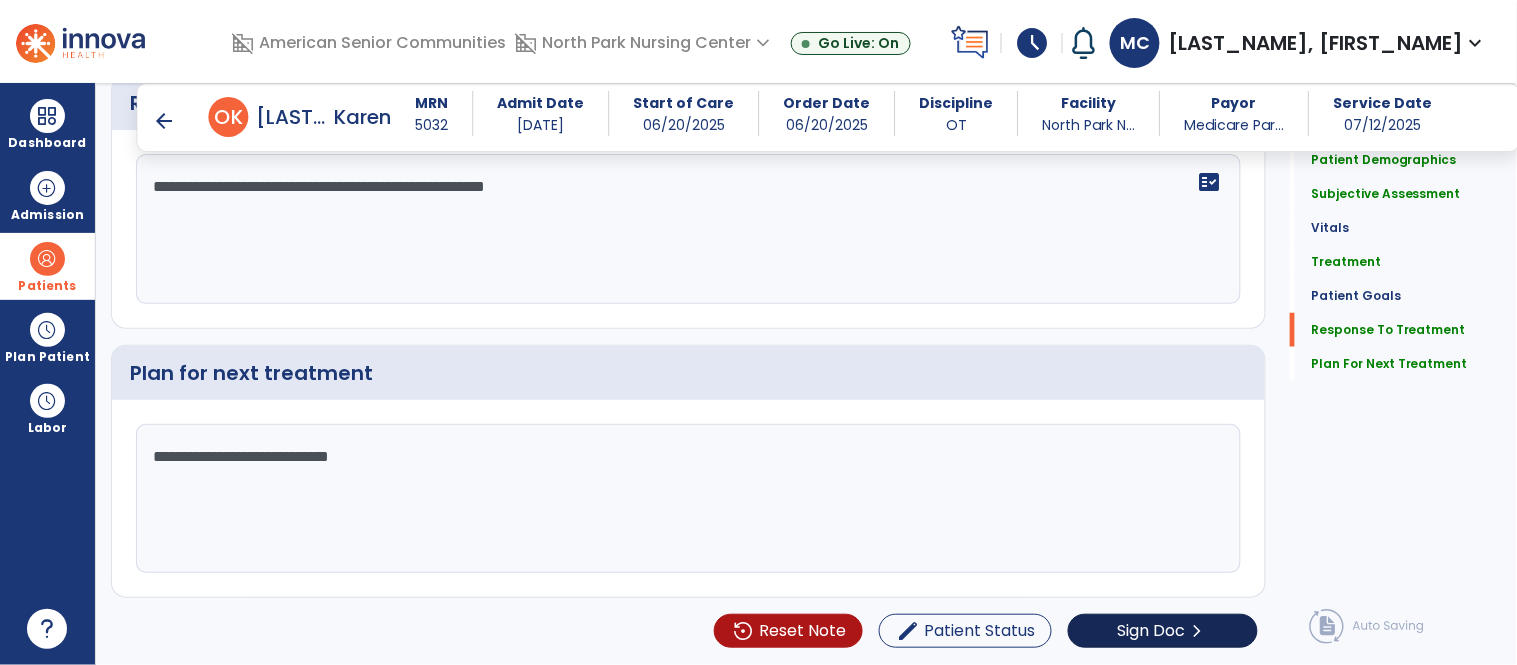 type on "**********" 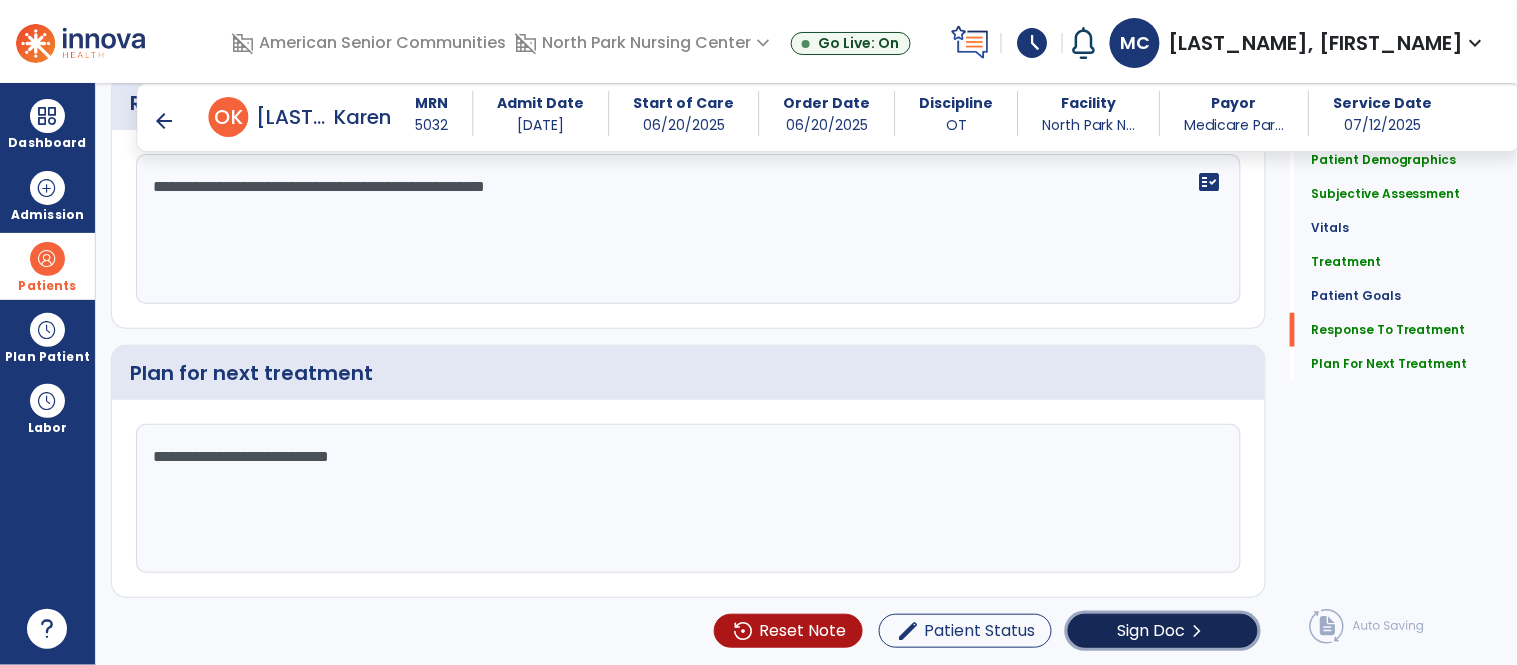 click on "Sign Doc" 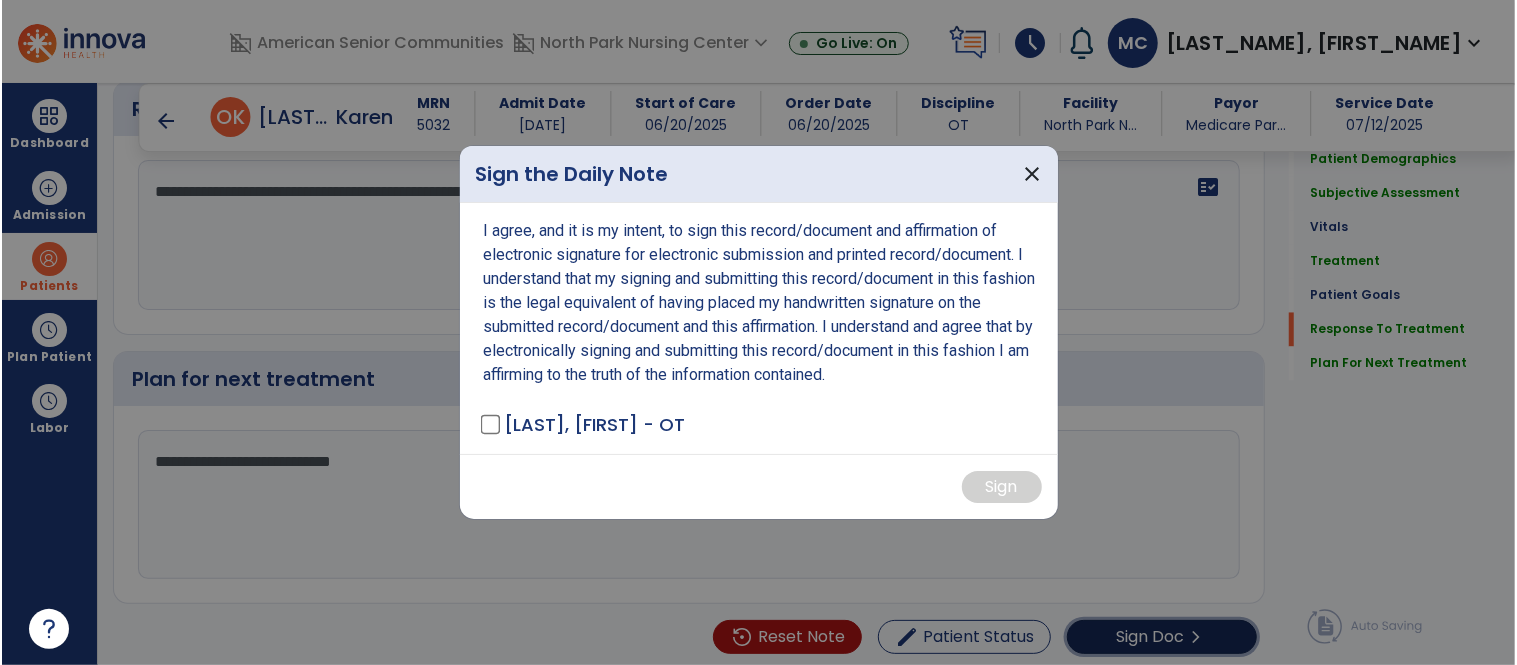 scroll, scrollTop: 2274, scrollLeft: 0, axis: vertical 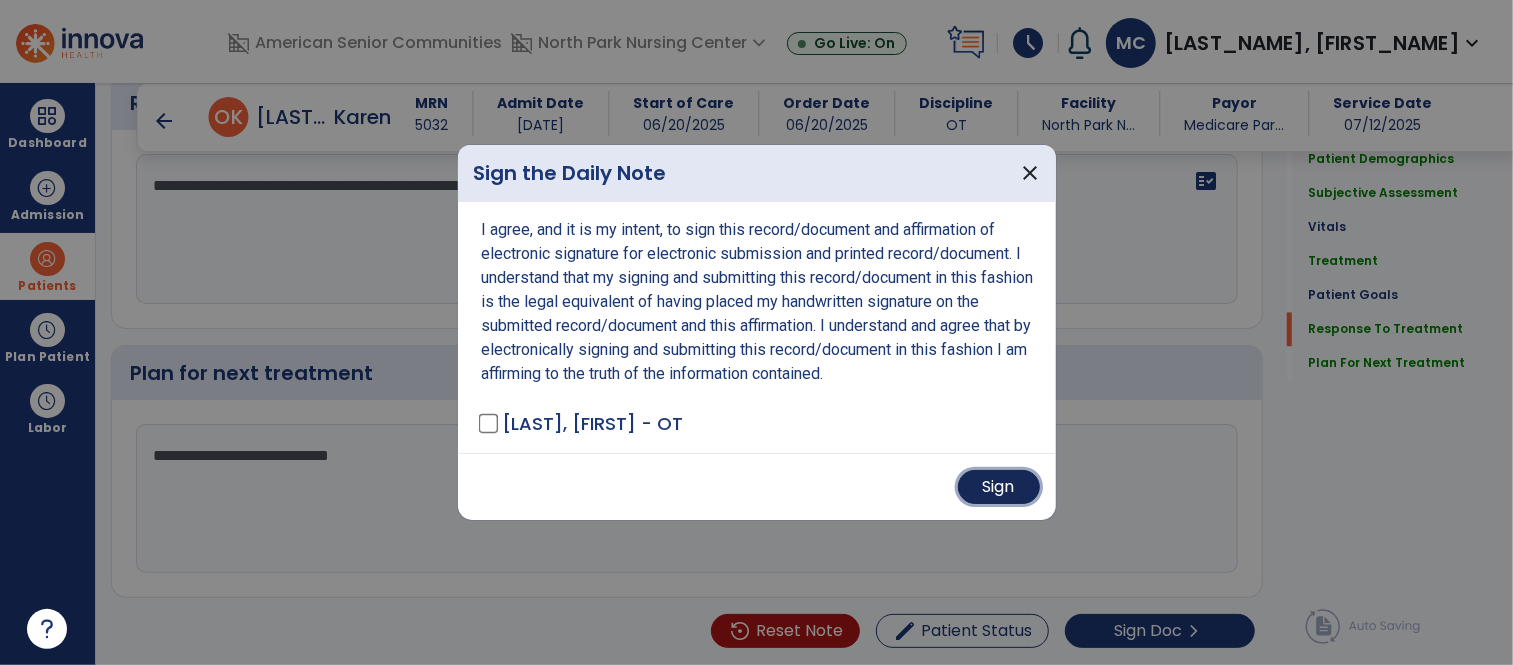 click on "Sign" at bounding box center [999, 487] 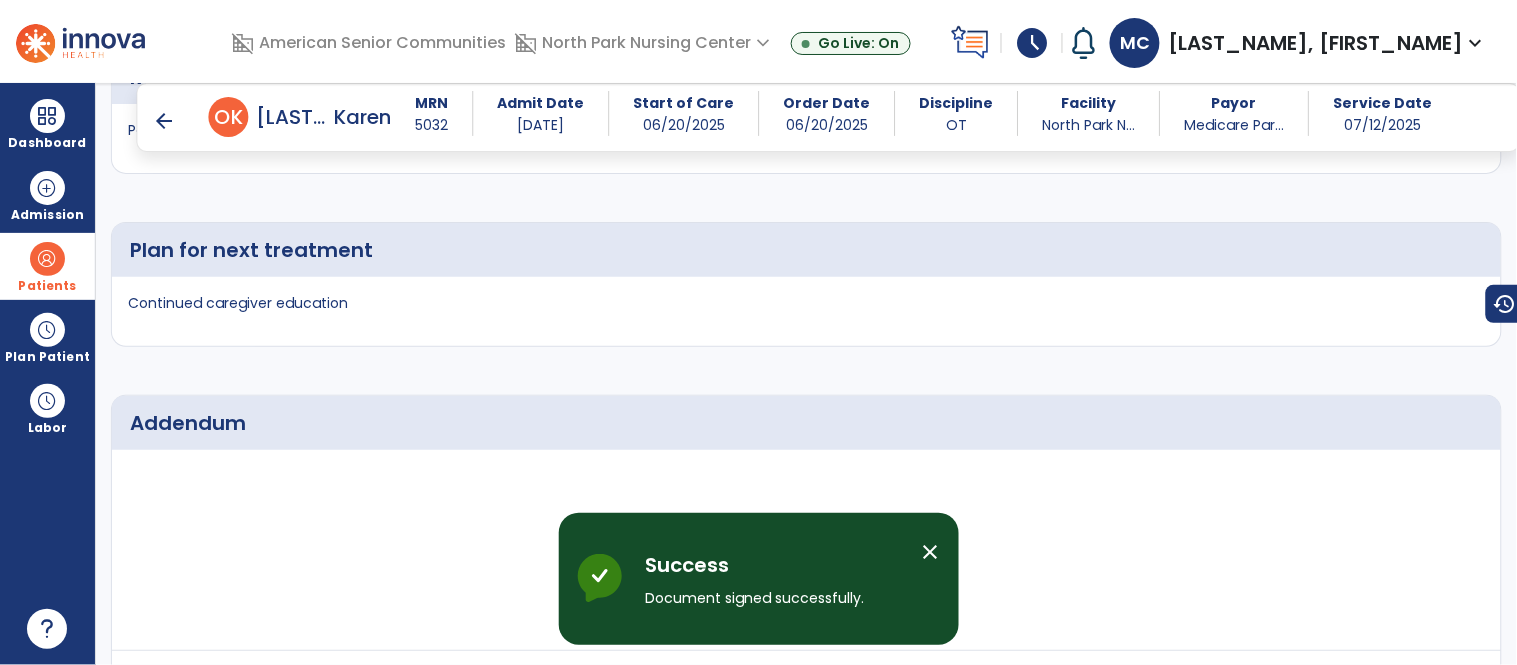 scroll, scrollTop: 2895, scrollLeft: 0, axis: vertical 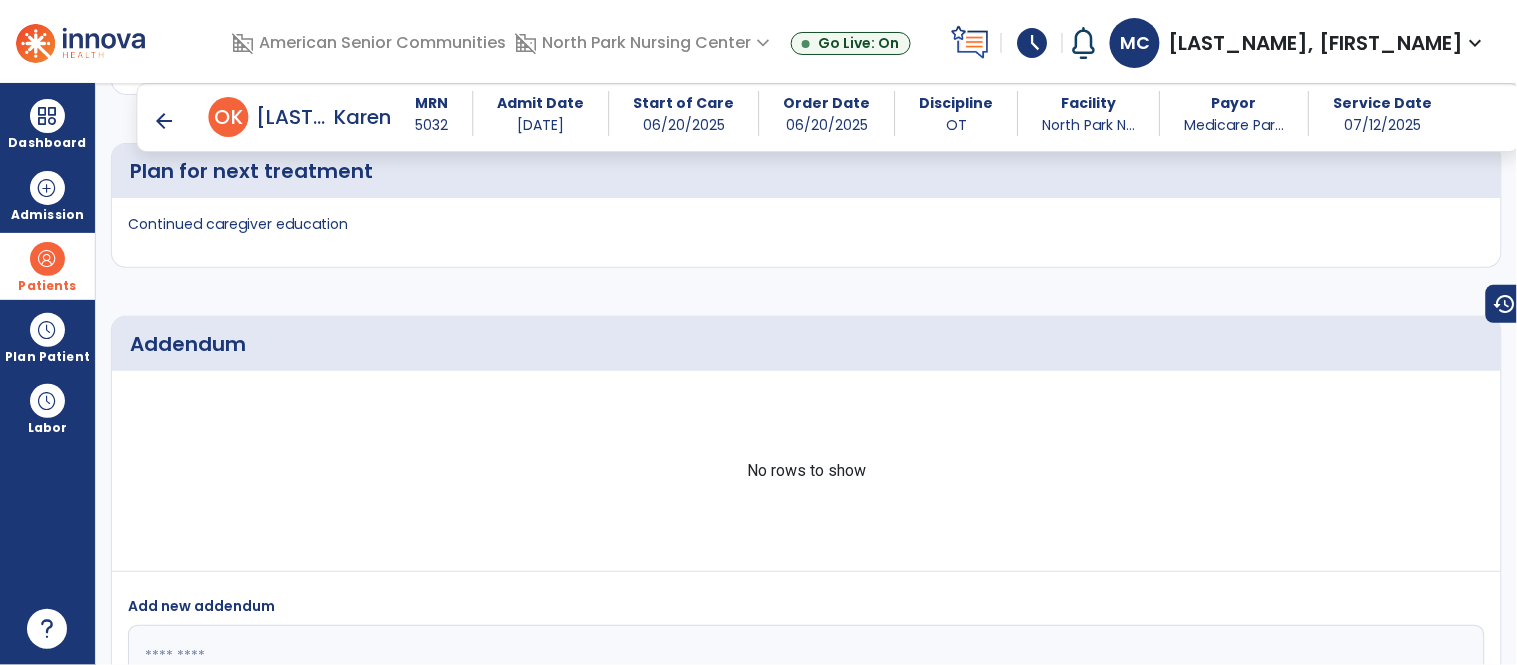 click on "arrow_back" at bounding box center [165, 121] 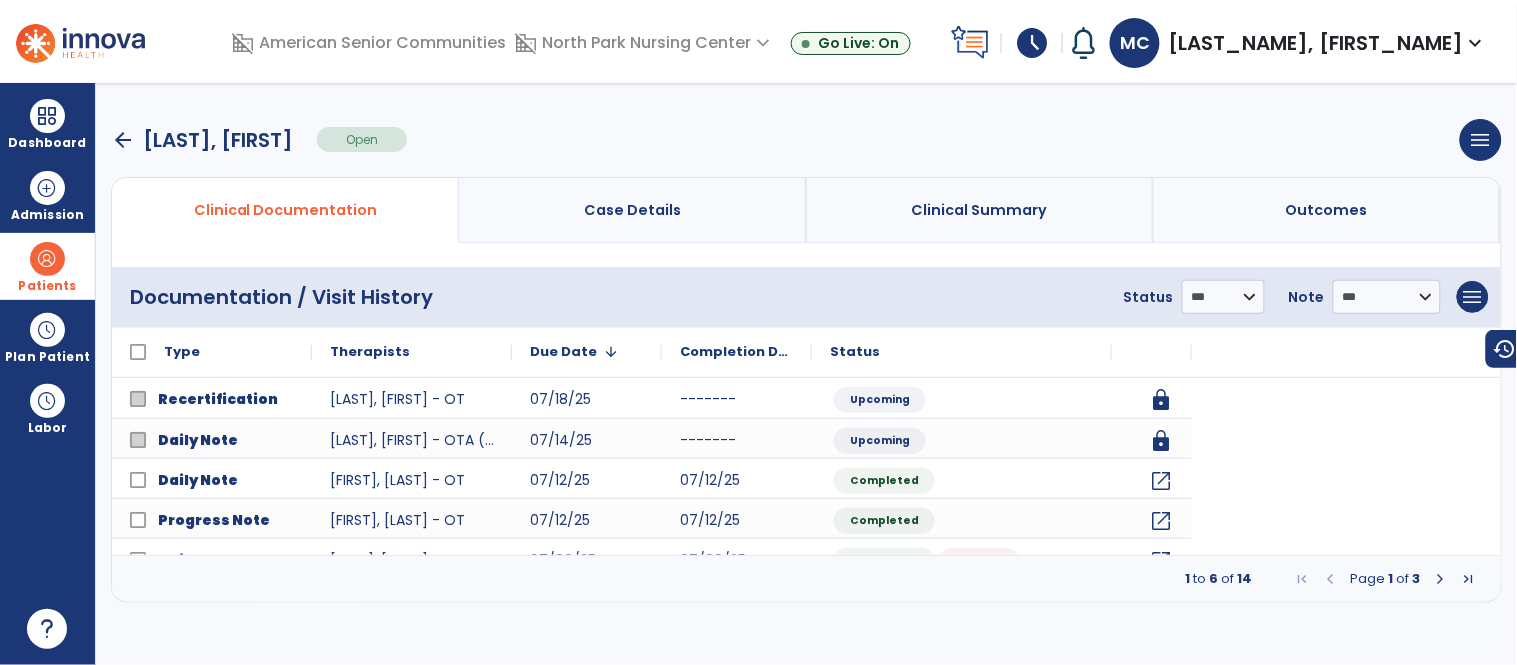 scroll, scrollTop: 0, scrollLeft: 0, axis: both 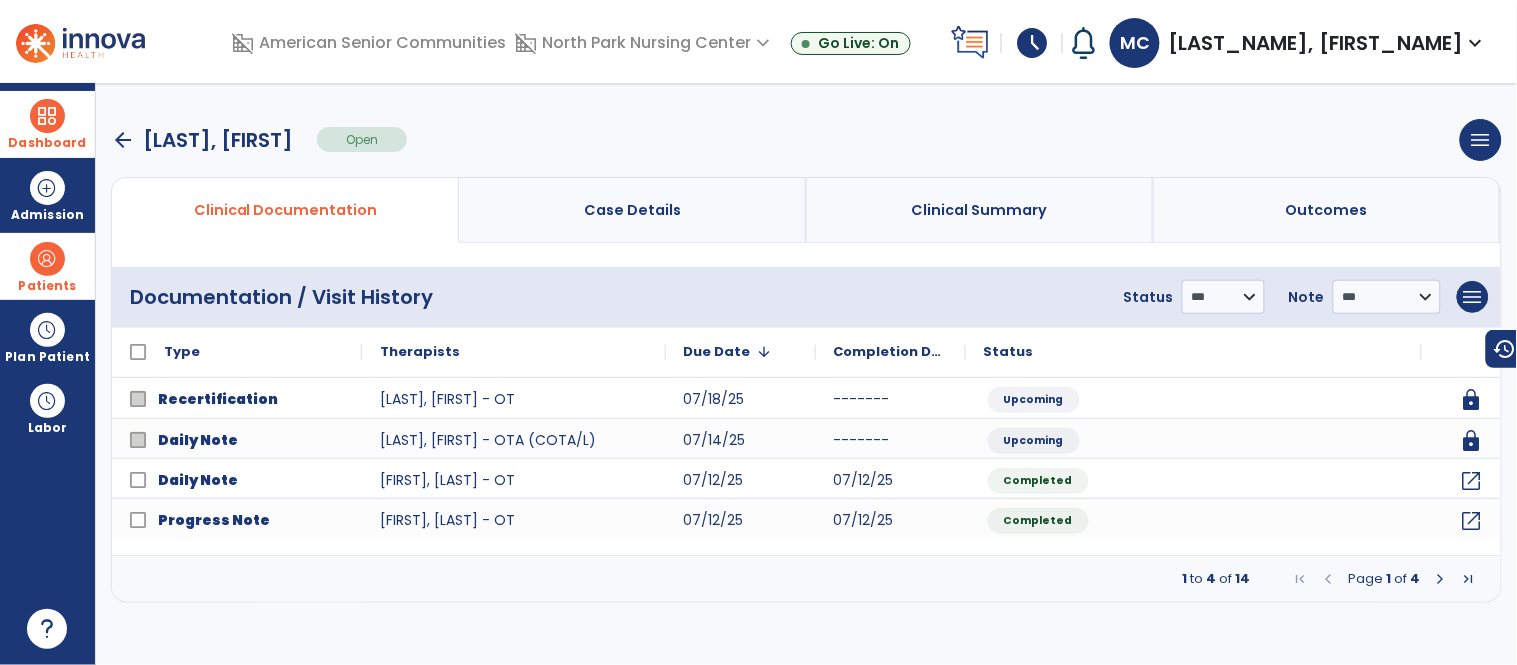 click at bounding box center [47, 116] 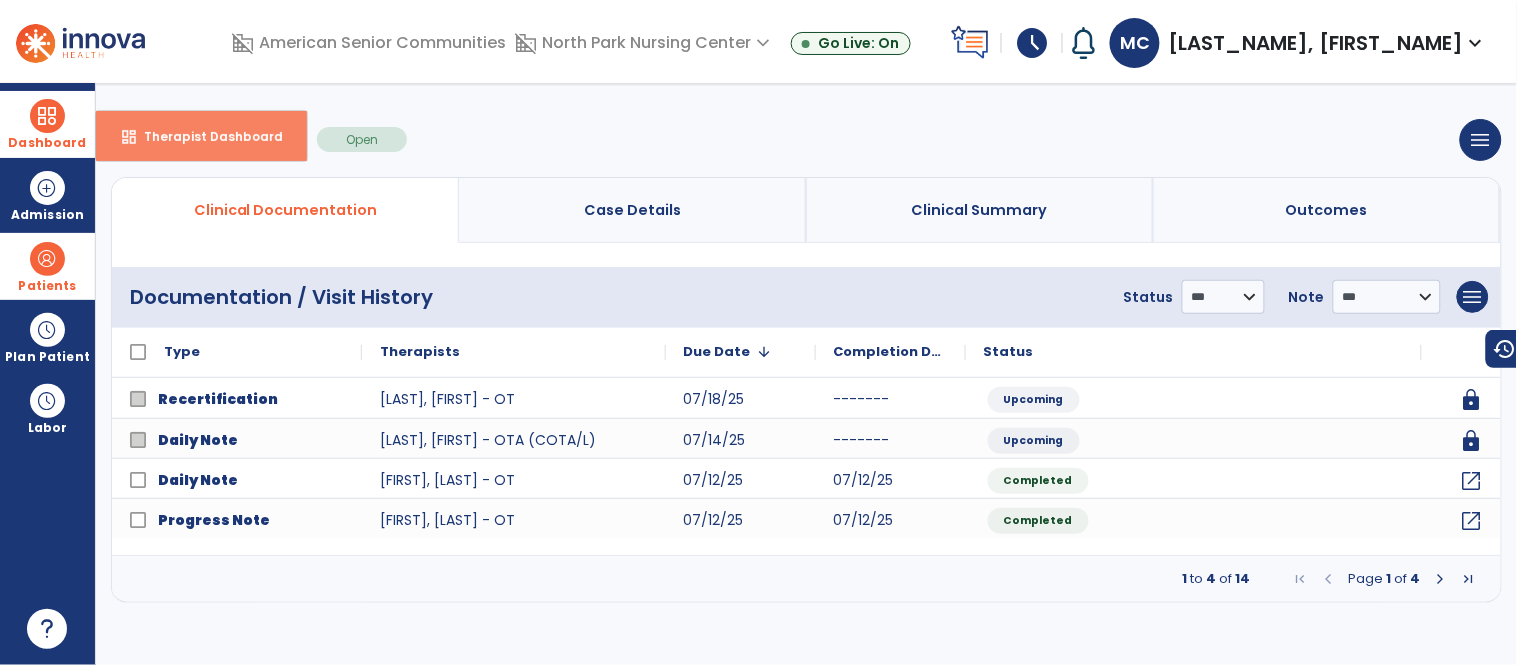 click on "dashboard  Therapist Dashboard" at bounding box center [201, 136] 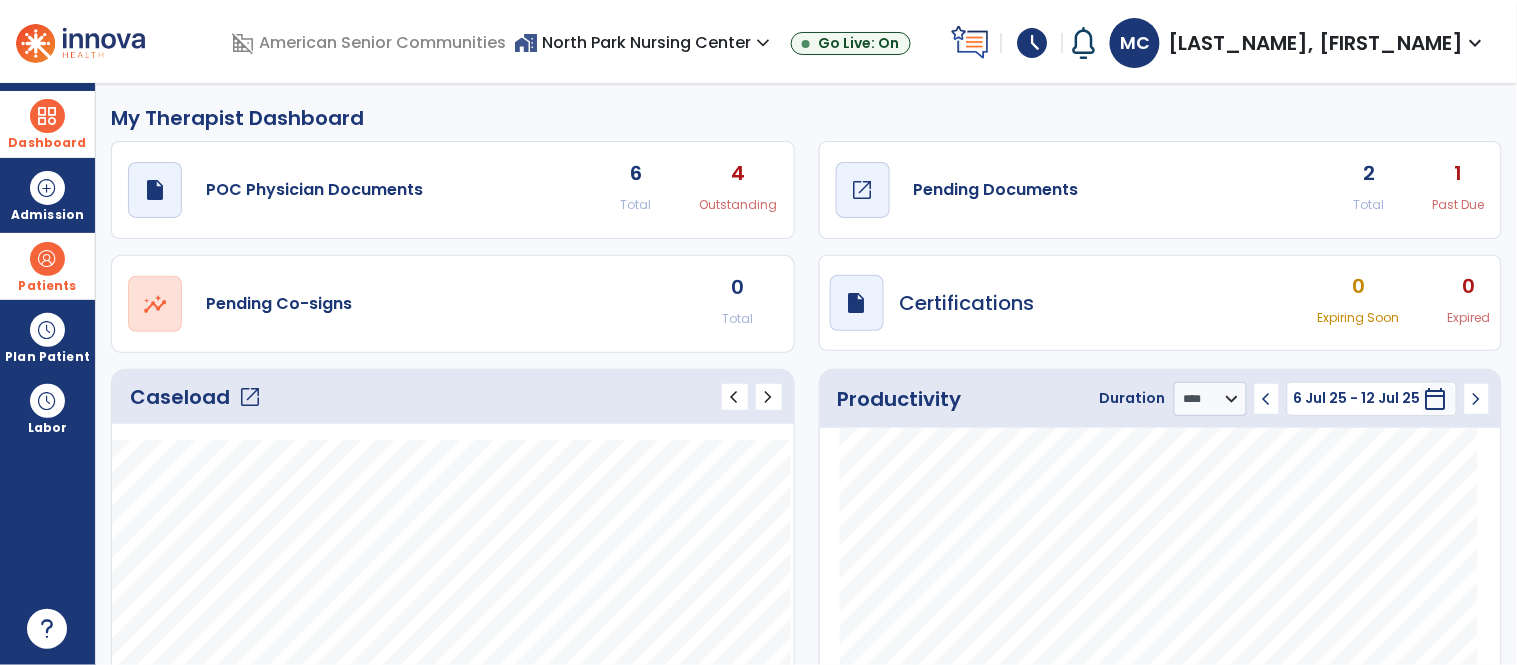 click on "Pending Documents" 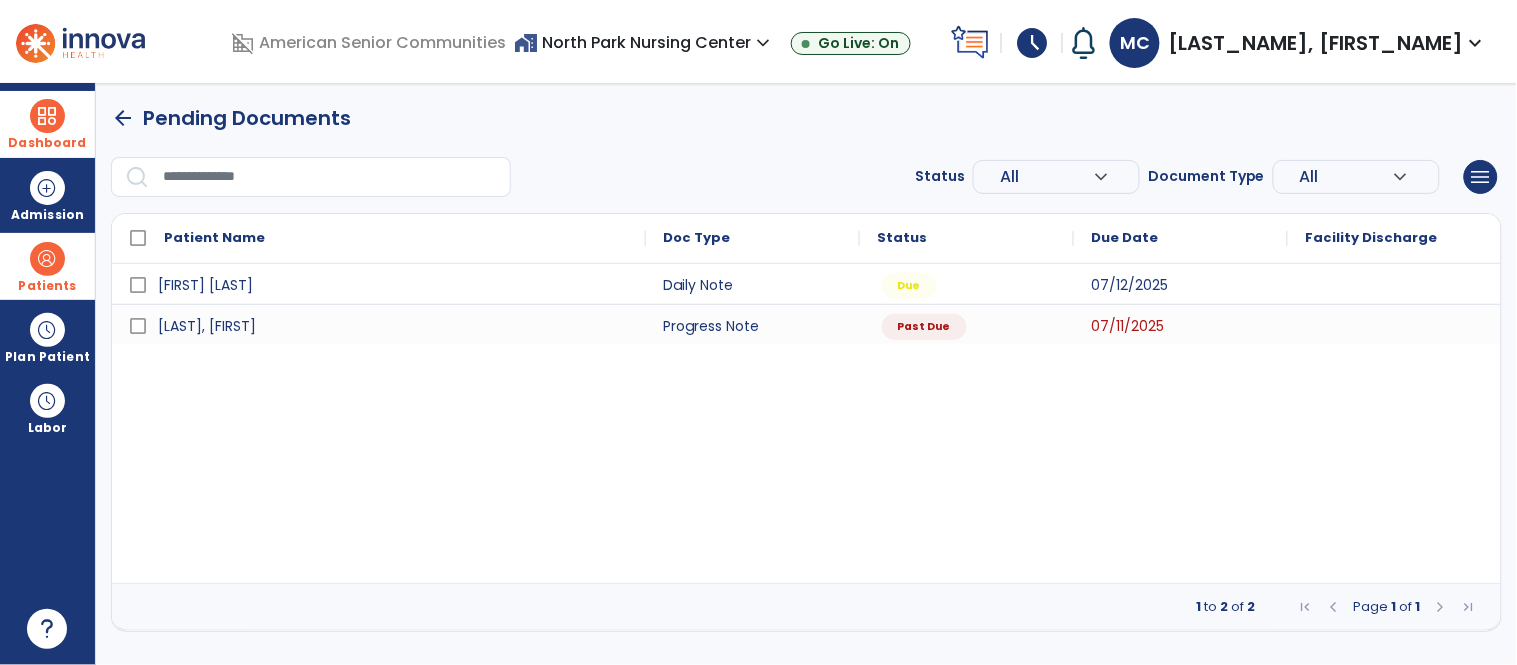 click at bounding box center [47, 259] 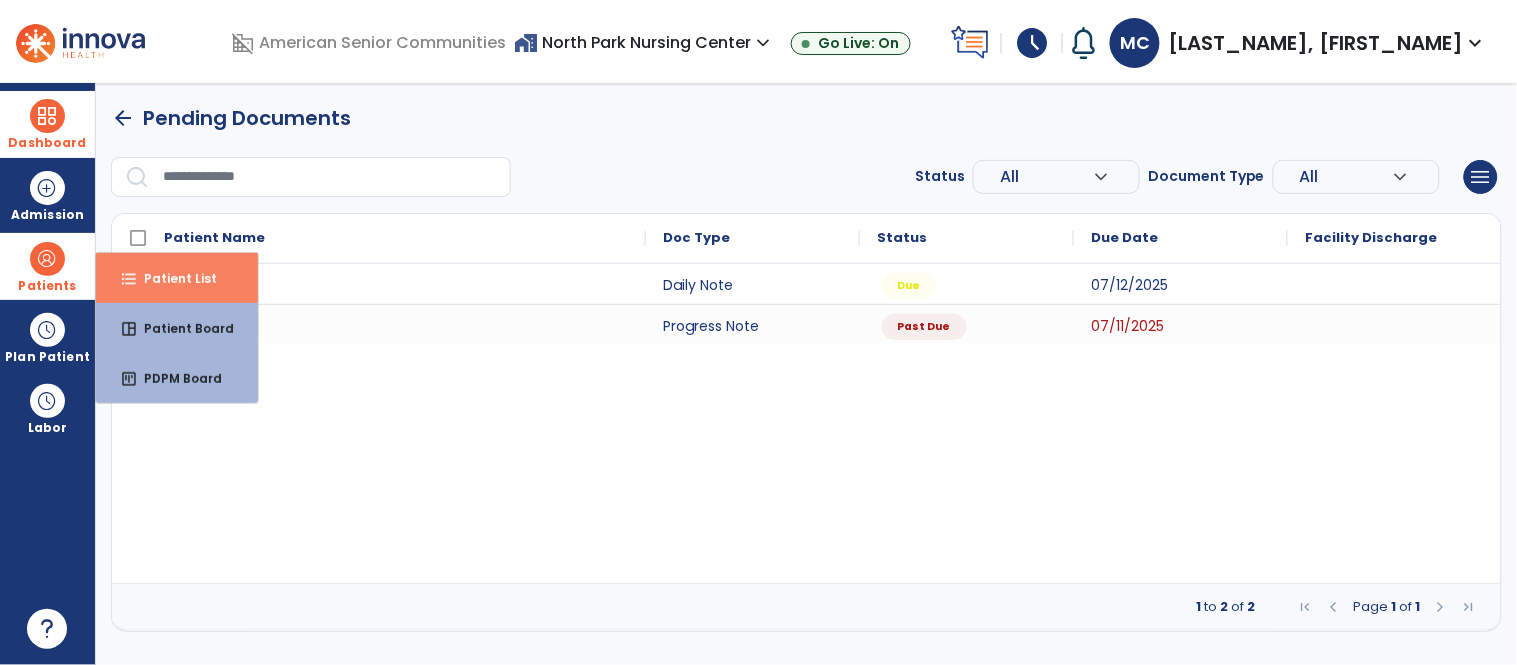 click on "format_list_bulleted  Patient List" at bounding box center (177, 278) 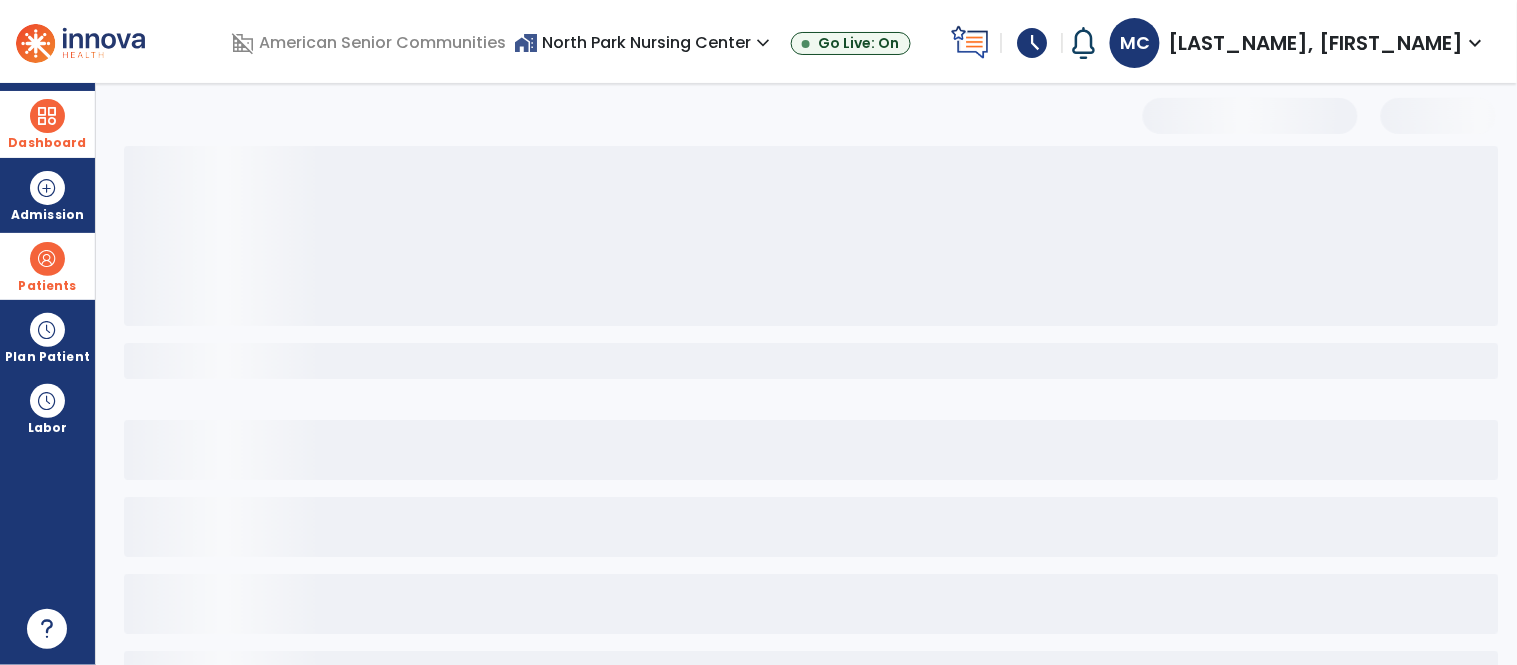 select on "***" 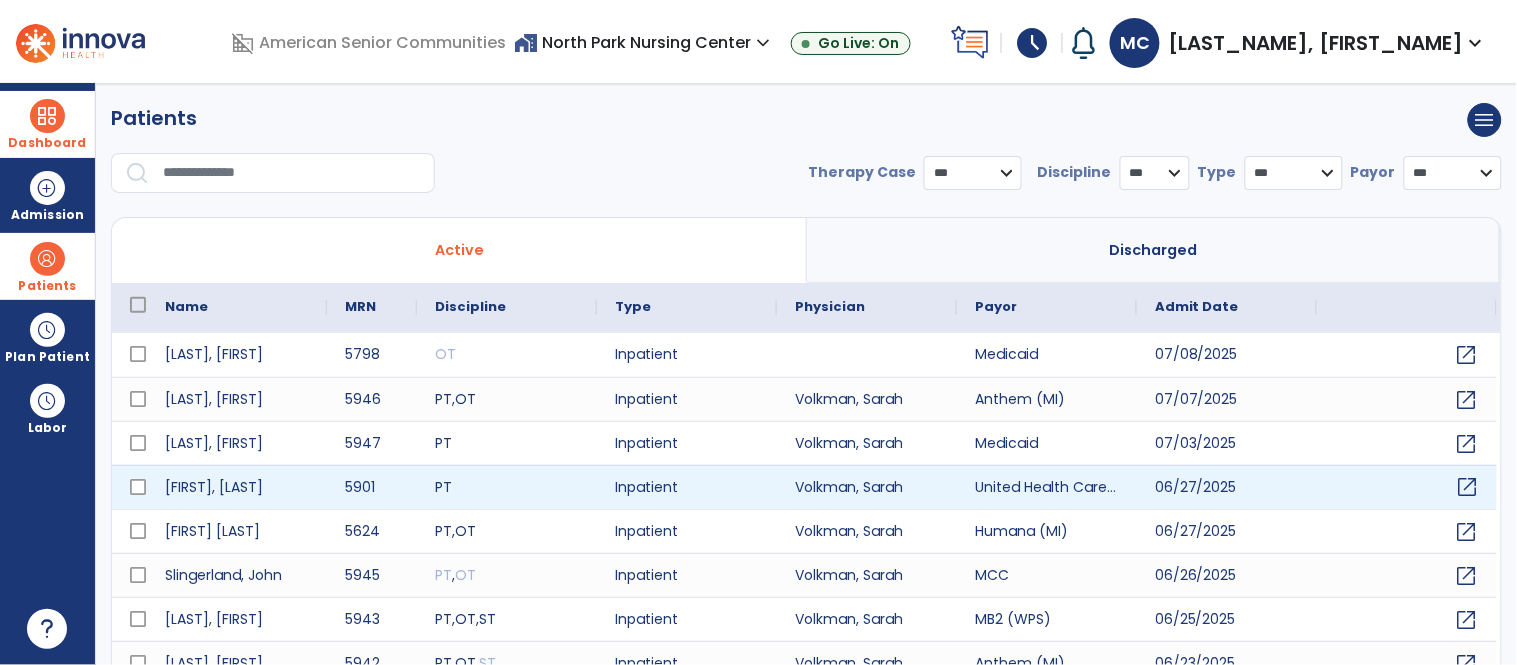 click on "open_in_new" at bounding box center [1468, 487] 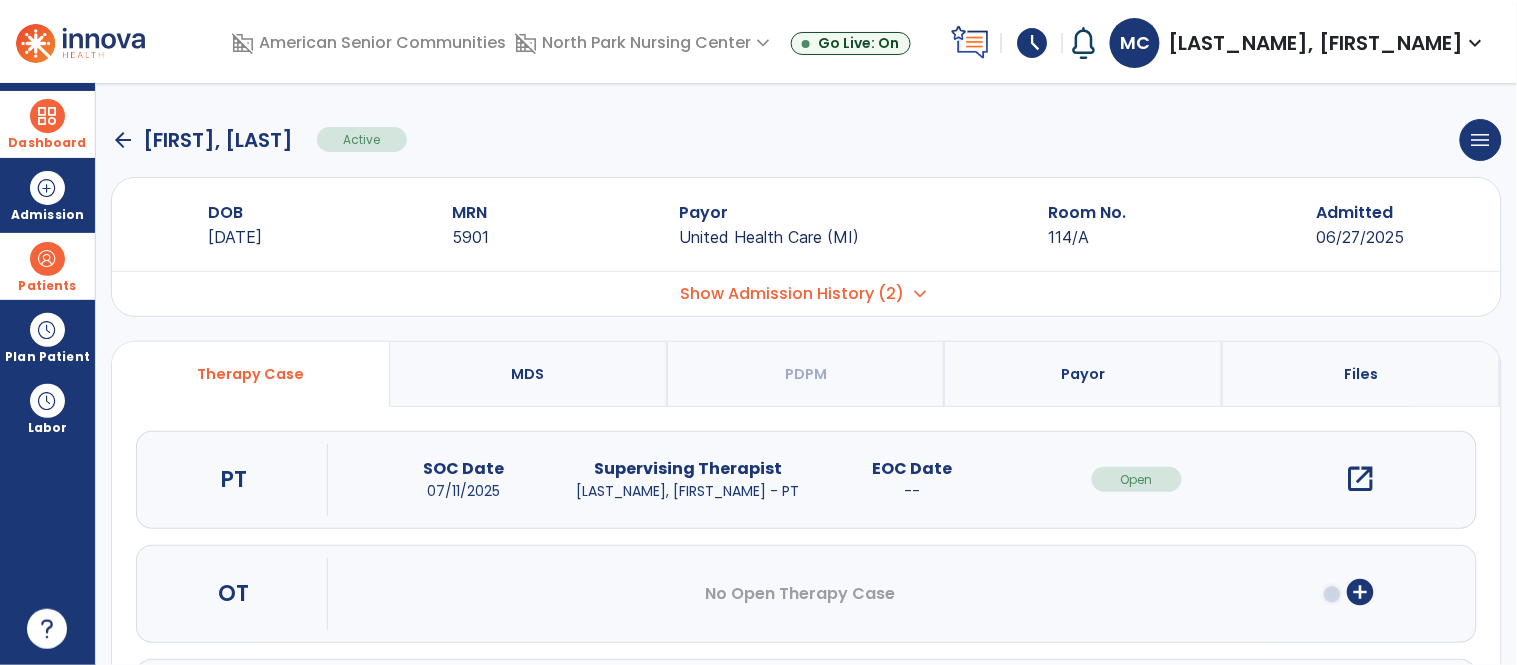 click on "Show Admission History (2)" at bounding box center (793, 294) 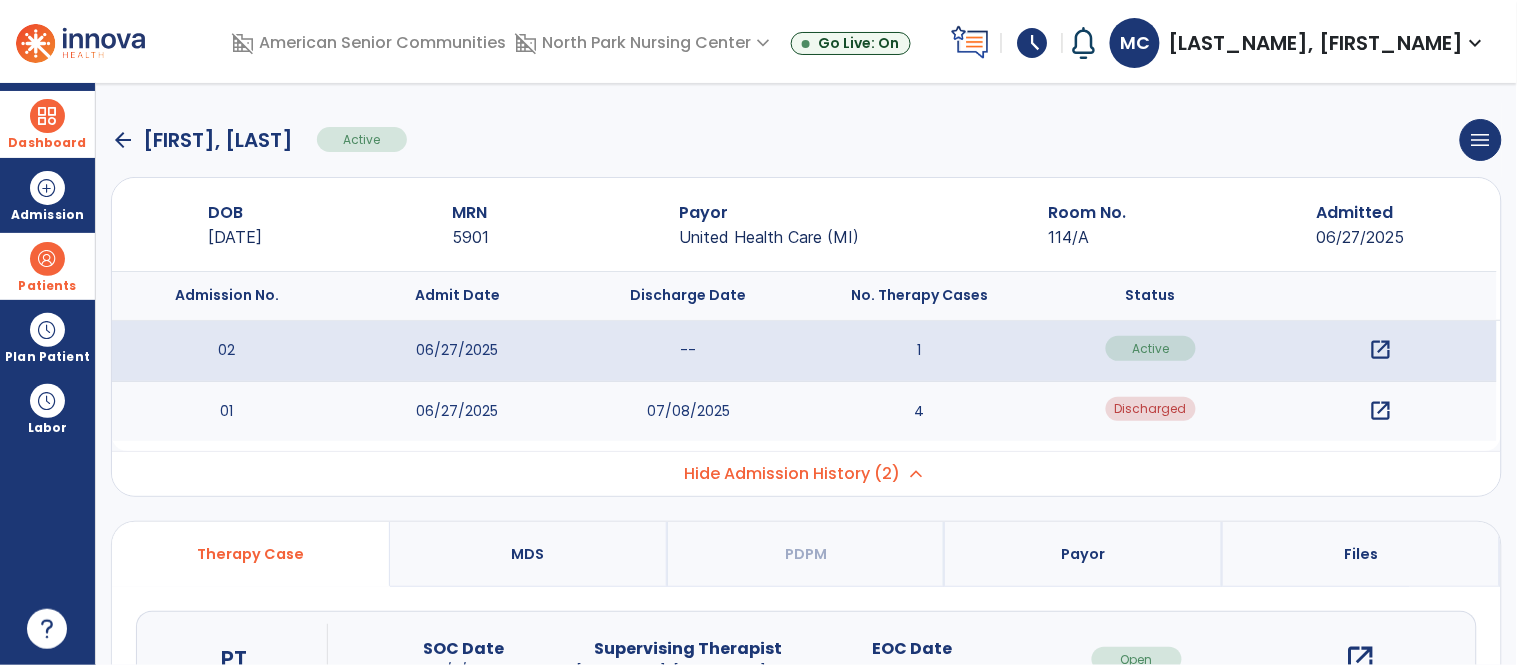 click on "open_in_new" at bounding box center (1381, 411) 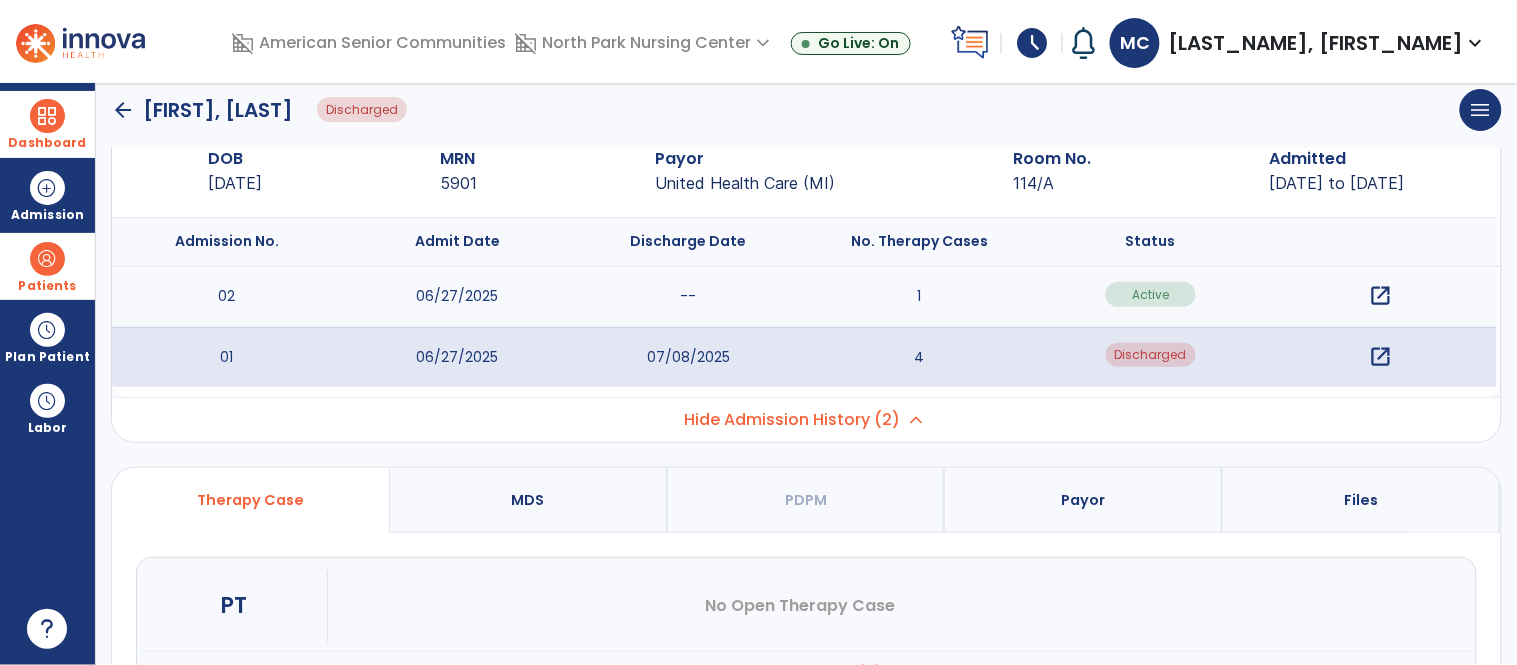 scroll, scrollTop: 83, scrollLeft: 0, axis: vertical 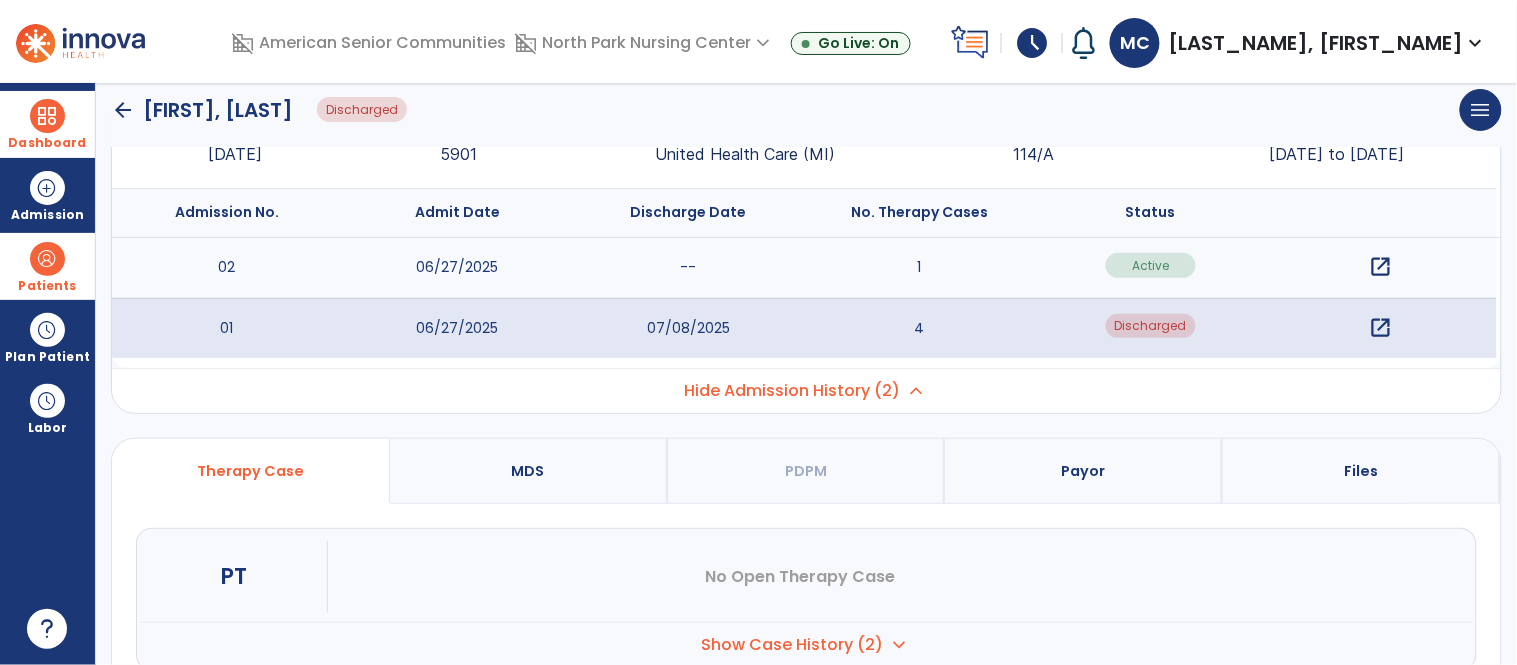 click on "open_in_new" at bounding box center [1381, 328] 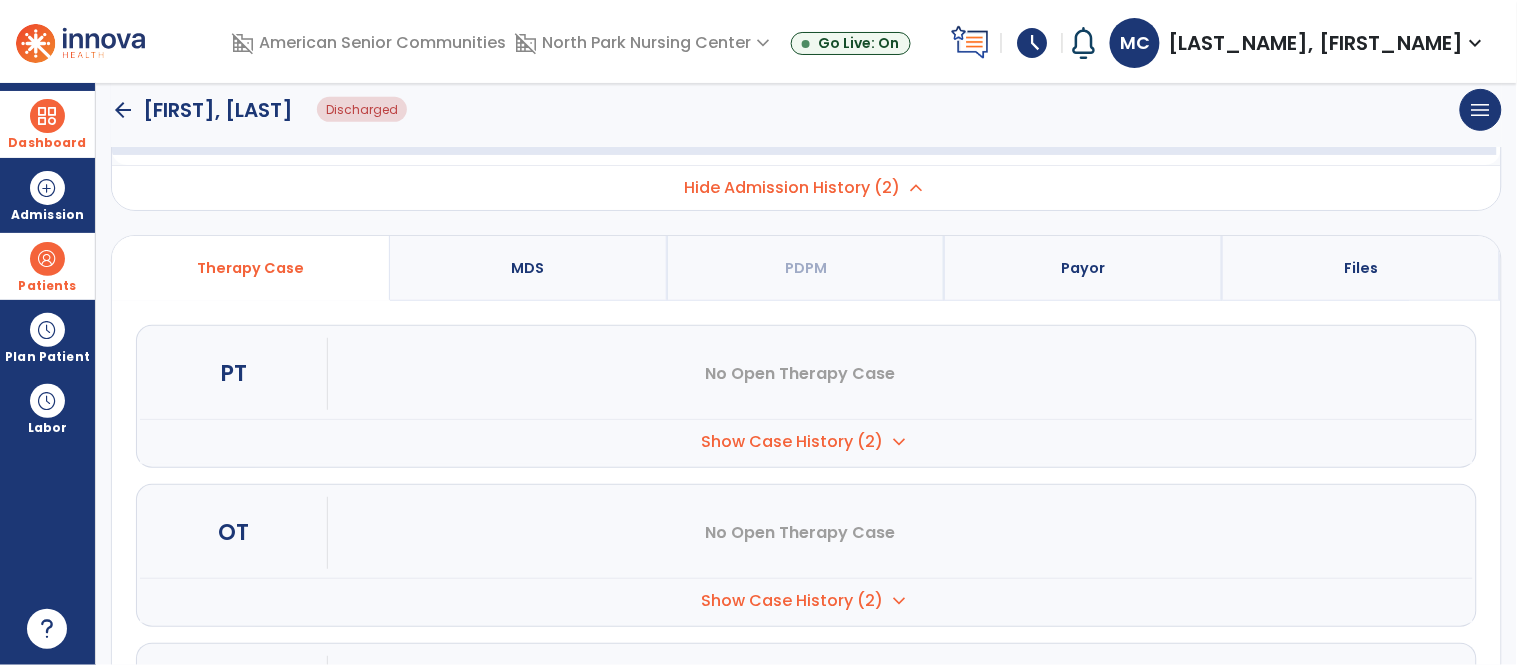 scroll, scrollTop: 411, scrollLeft: 0, axis: vertical 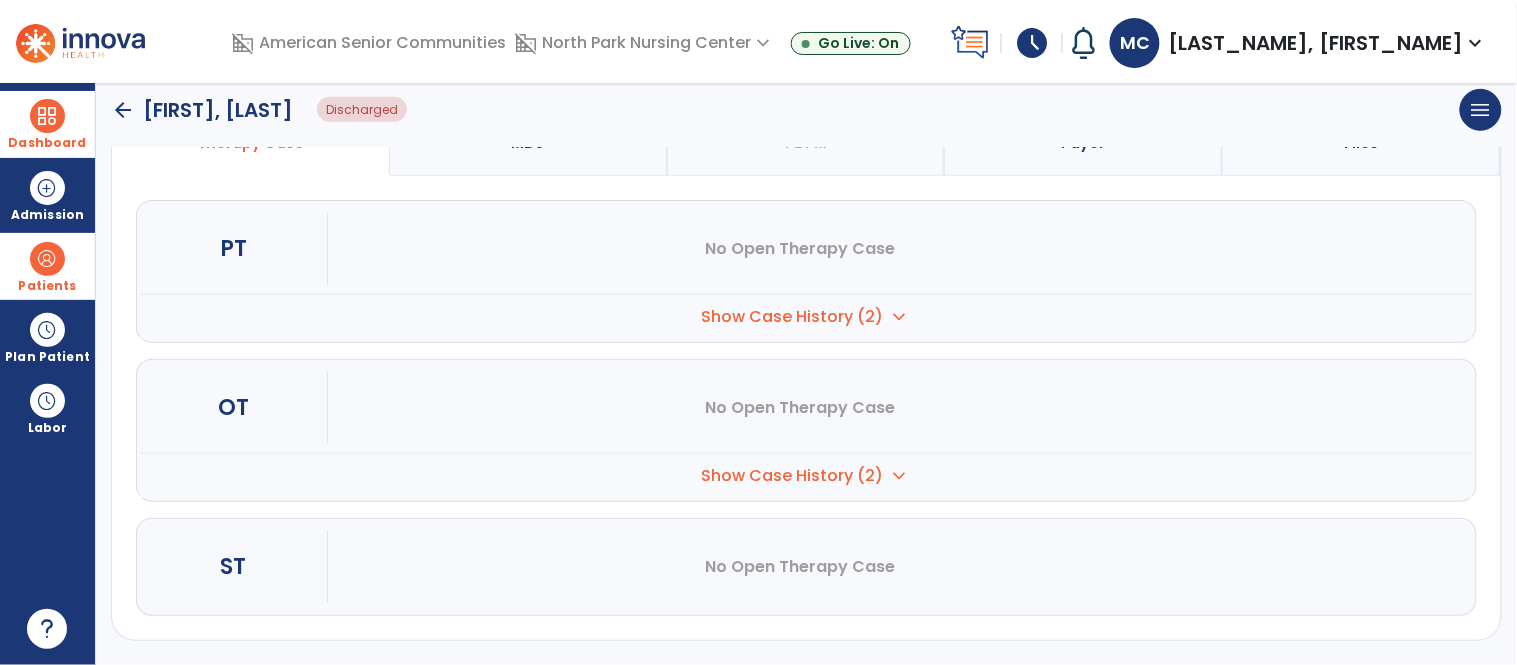 click on "Show Case History (2)" at bounding box center (793, 317) 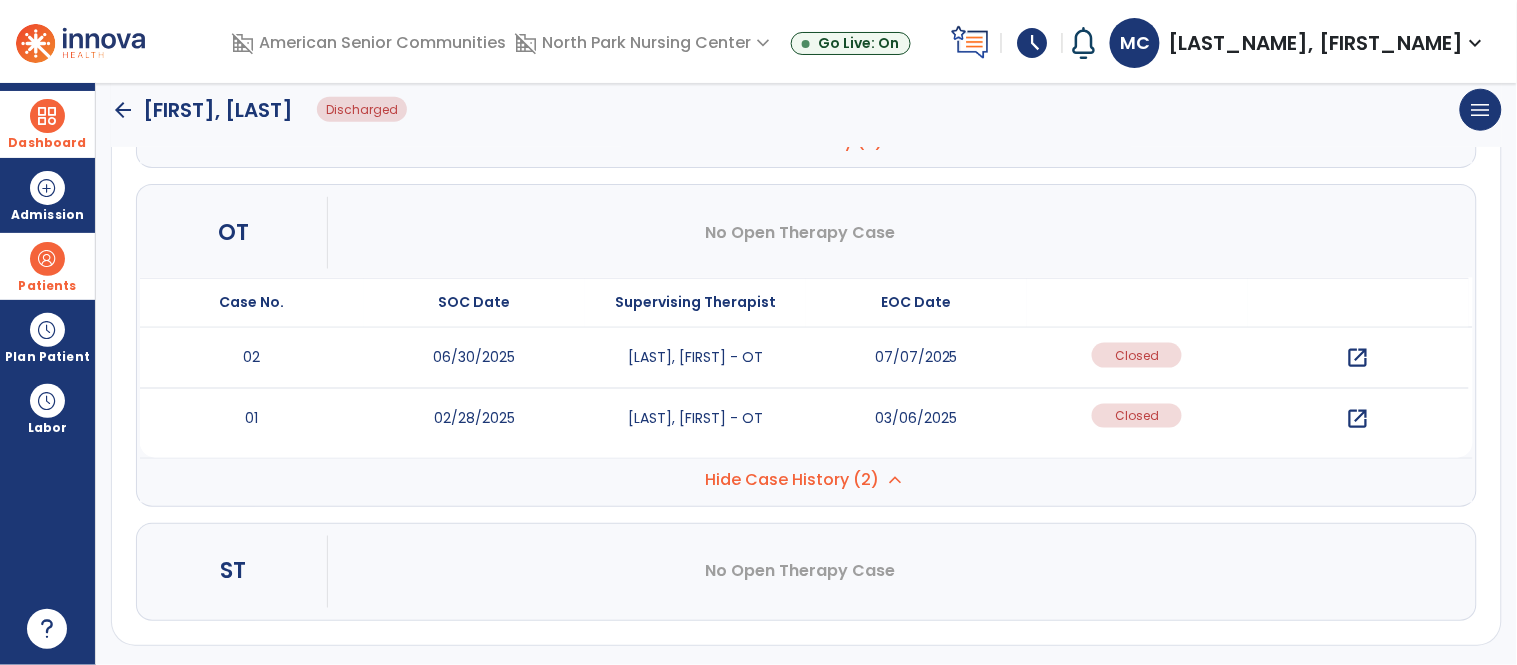 scroll, scrollTop: 583, scrollLeft: 0, axis: vertical 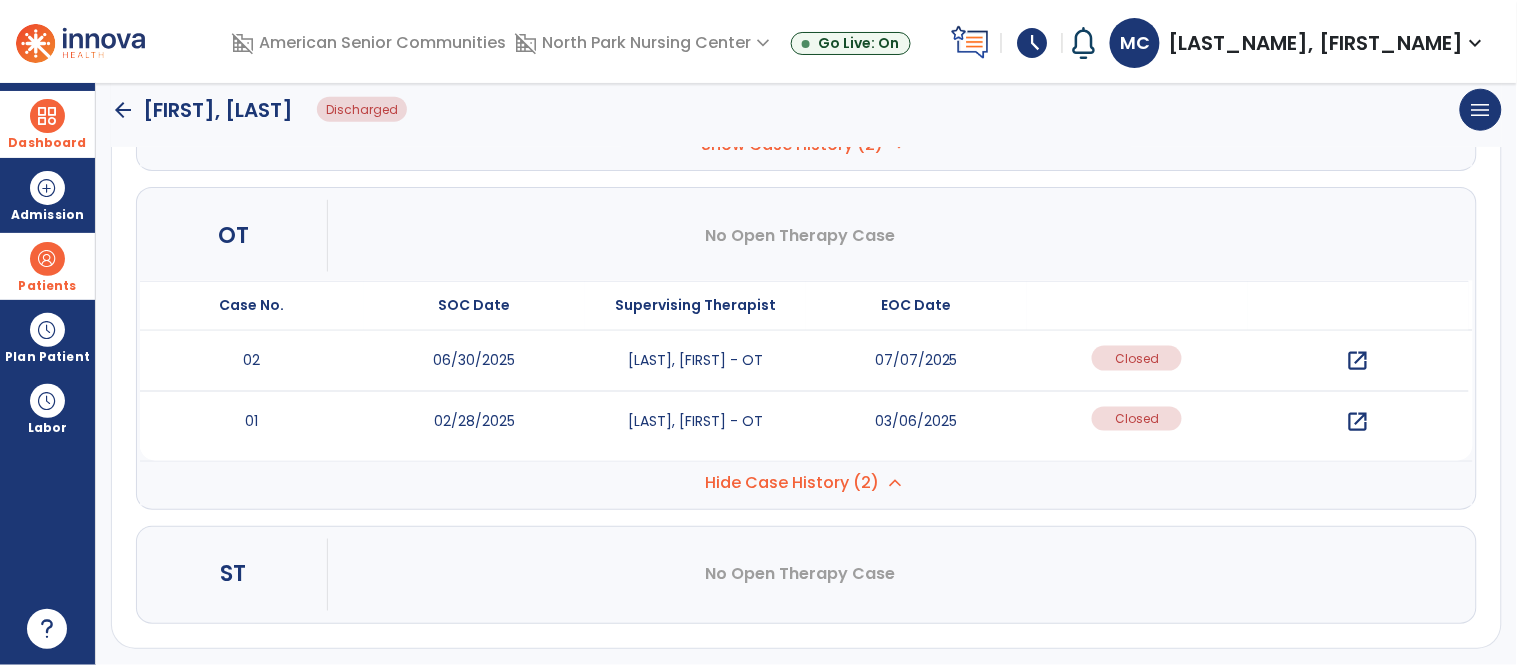 click on "open_in_new" at bounding box center (1358, 361) 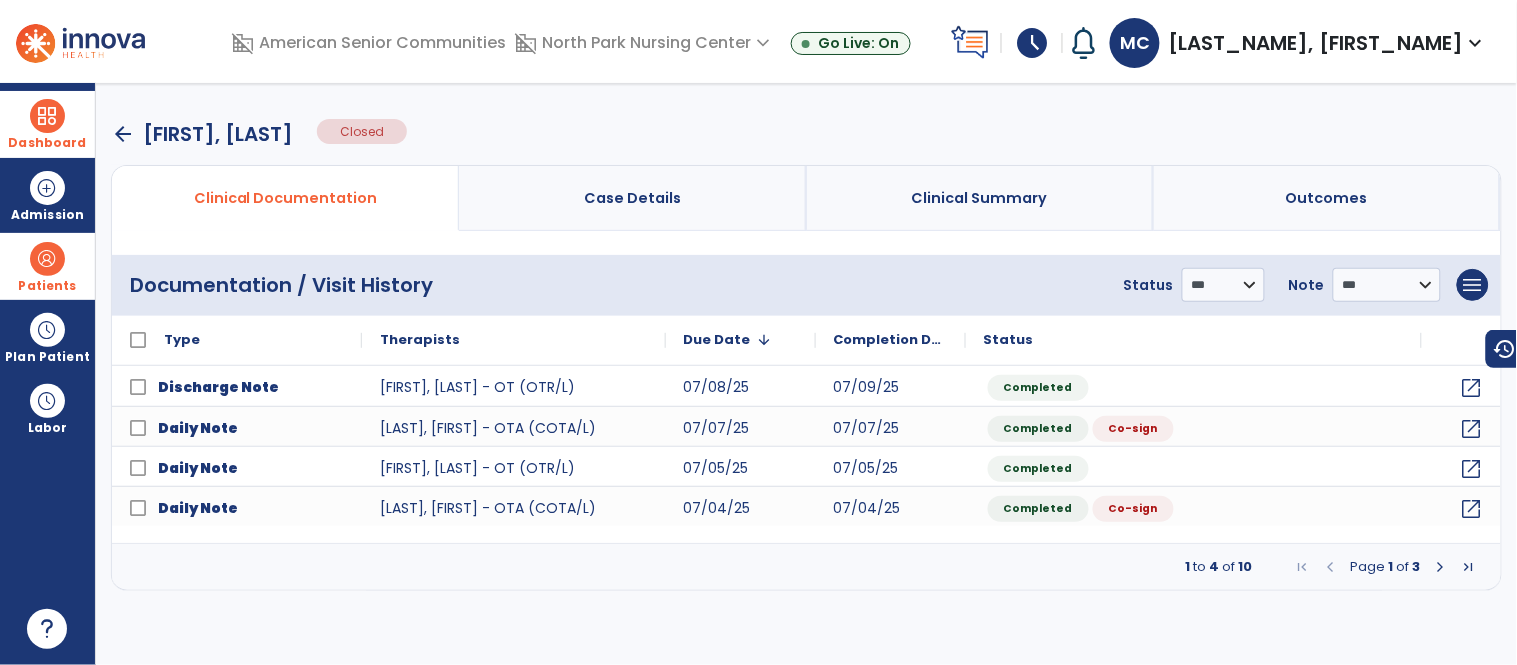 scroll, scrollTop: 0, scrollLeft: 0, axis: both 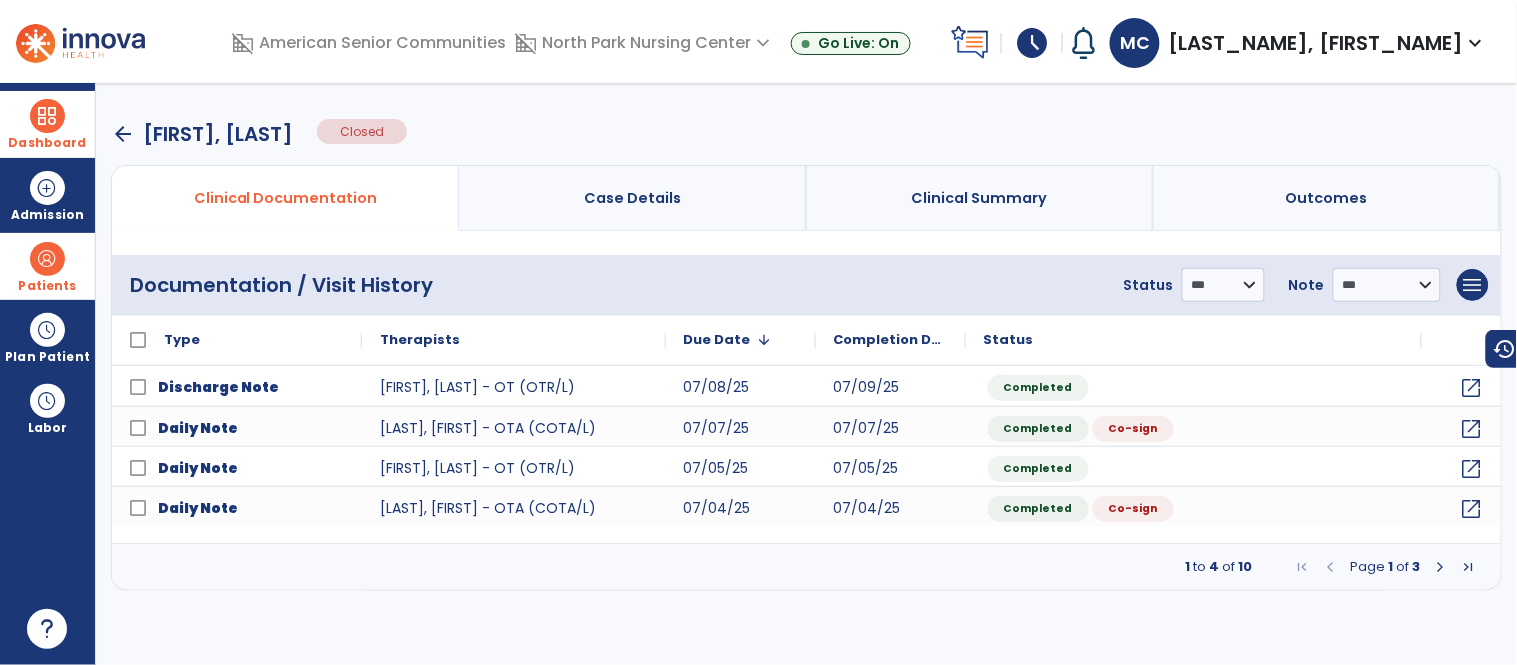 click at bounding box center (1469, 567) 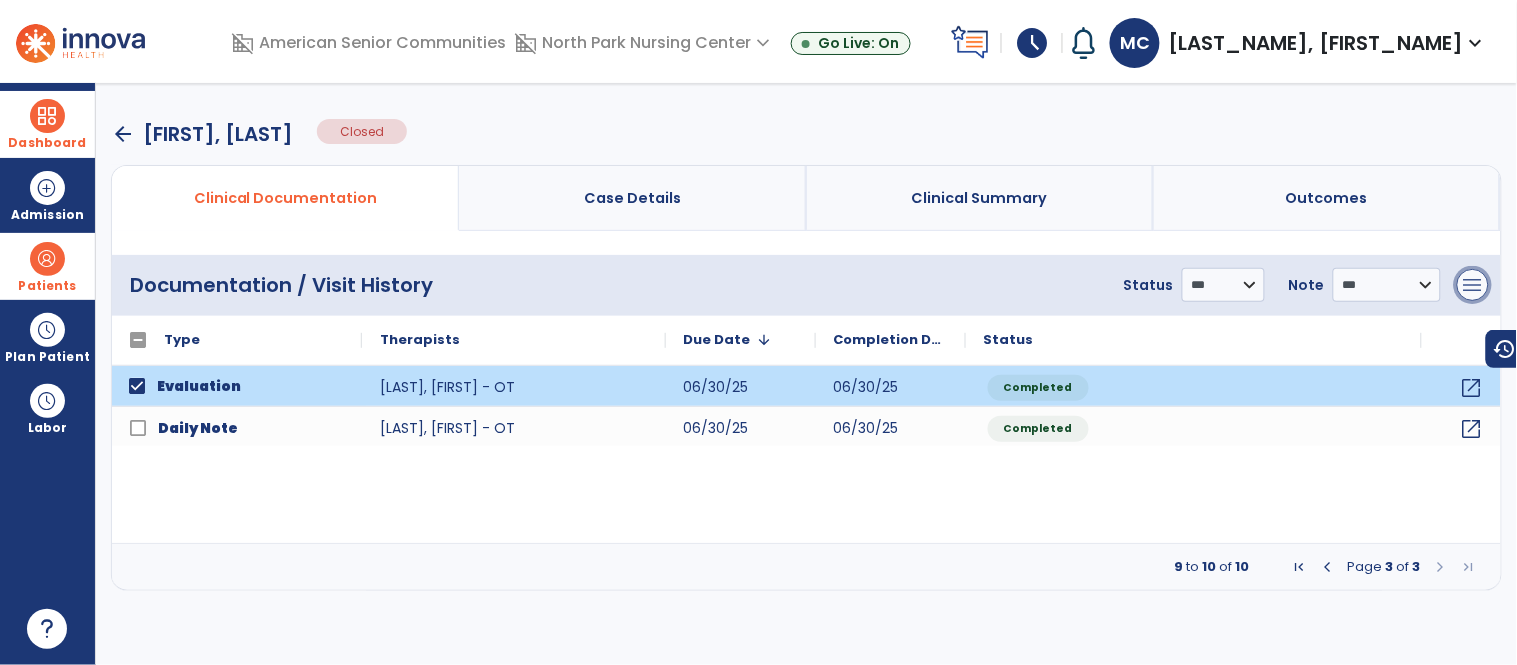 click on "menu" at bounding box center (1473, 285) 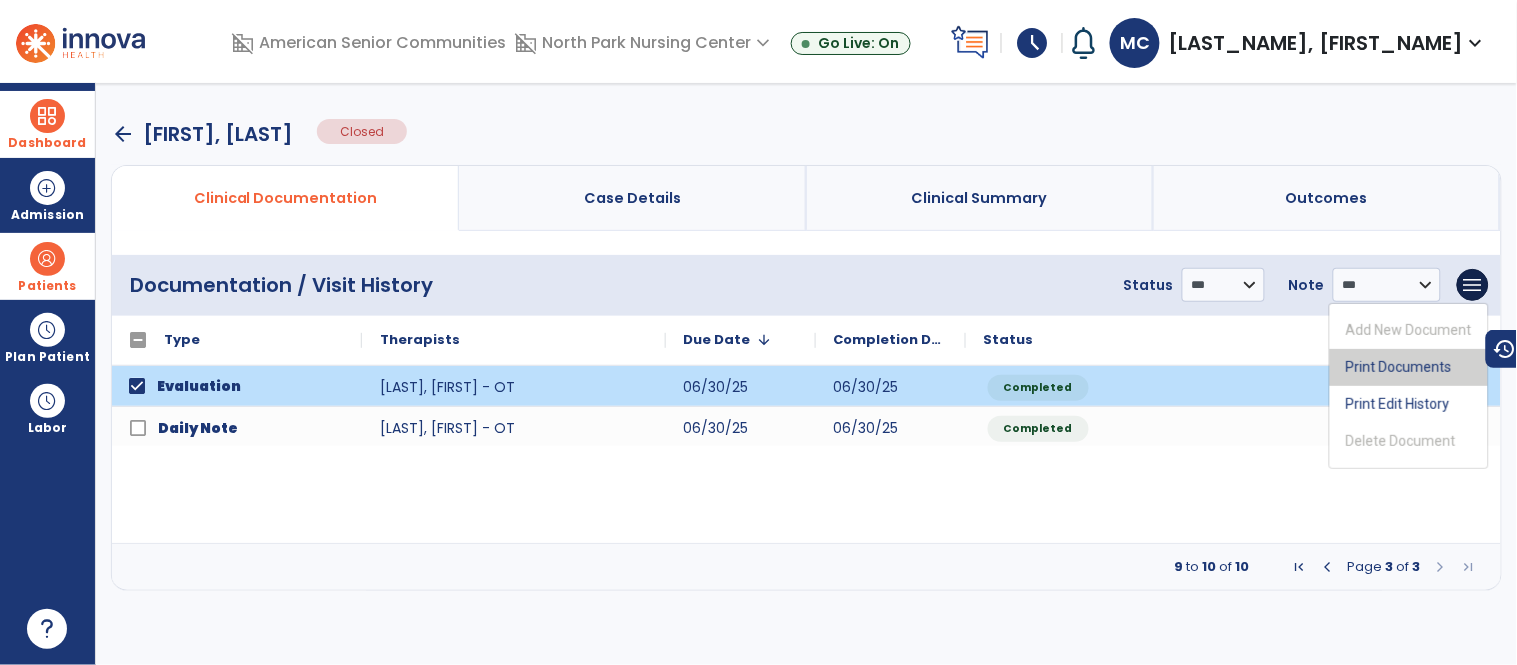 click on "Print Documents" at bounding box center [1409, 367] 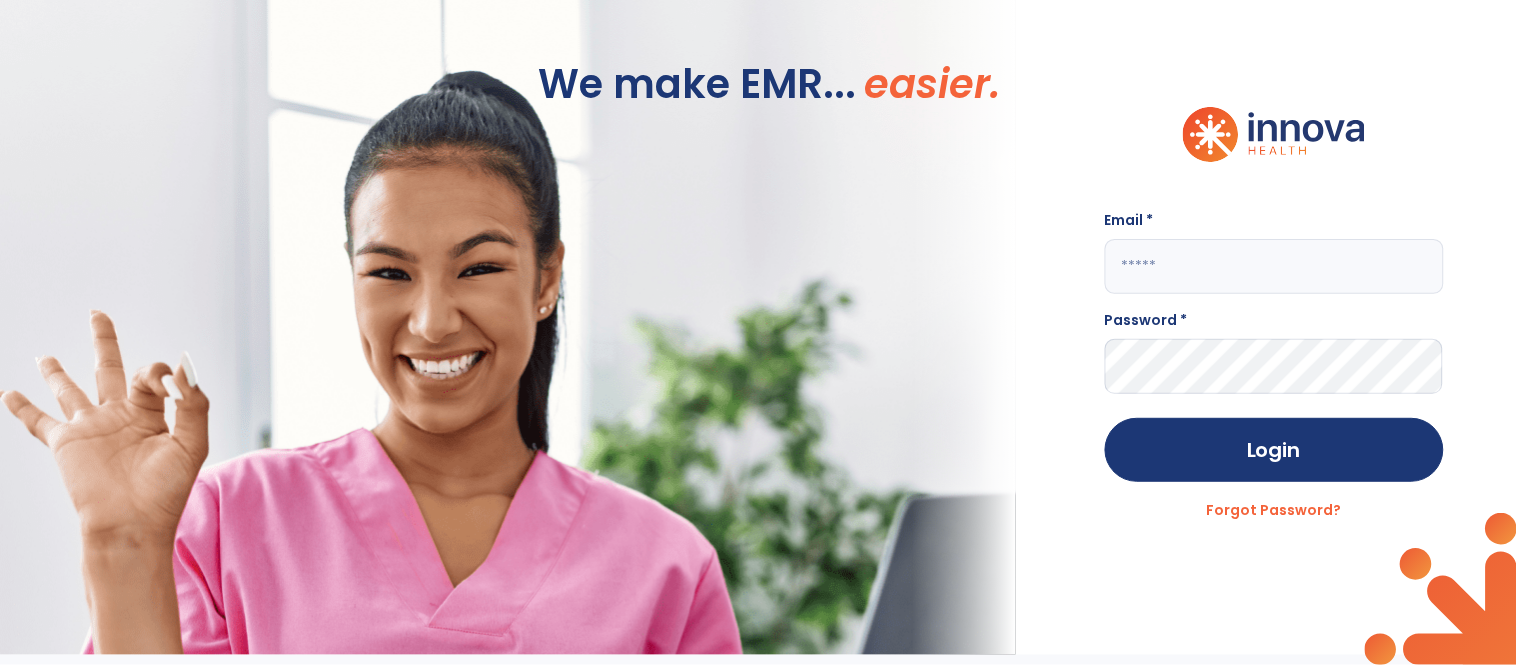 click 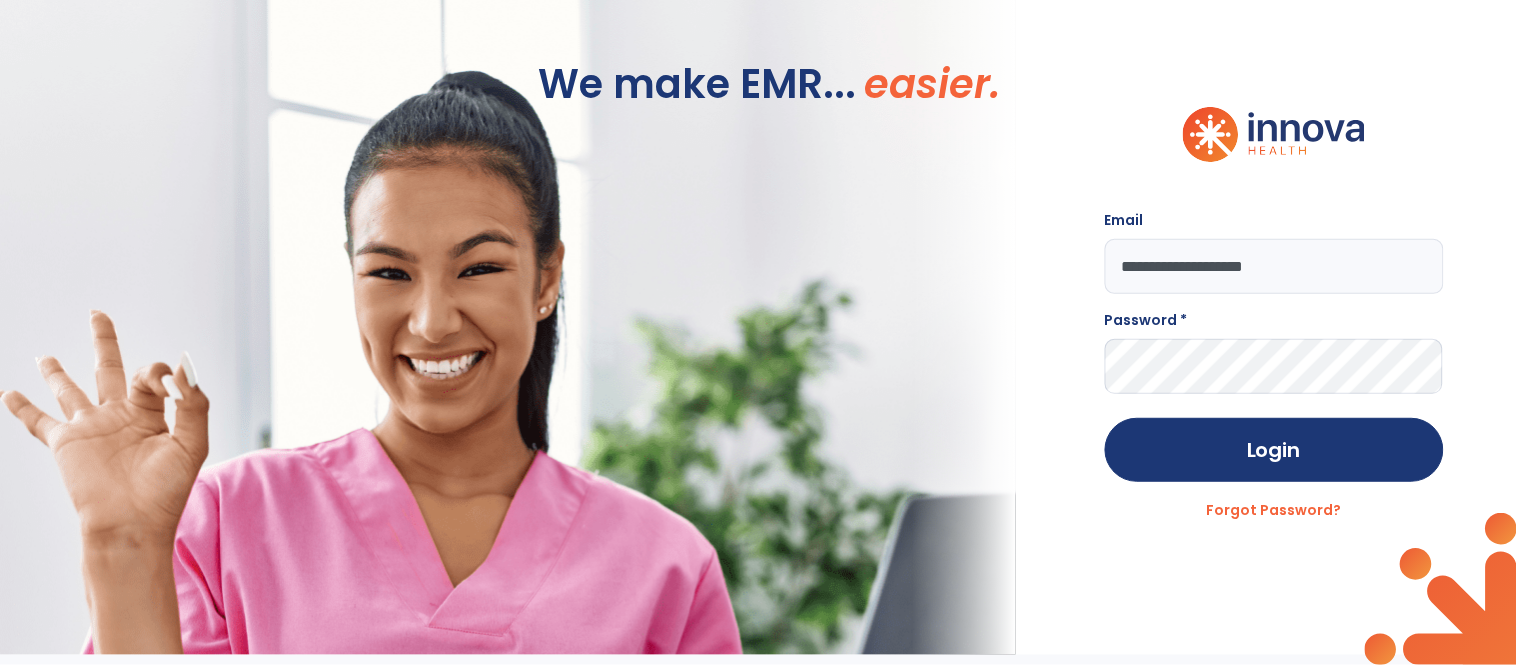 type on "**********" 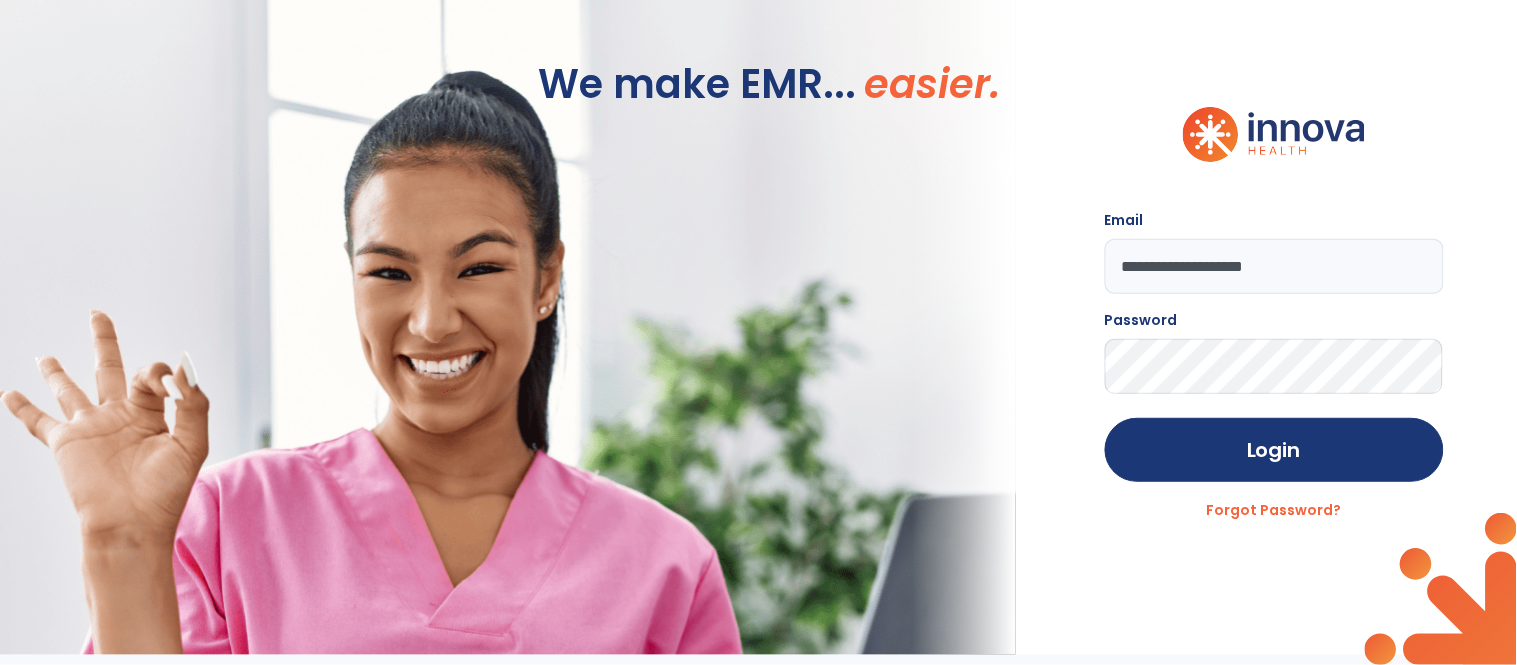 click on "Login" 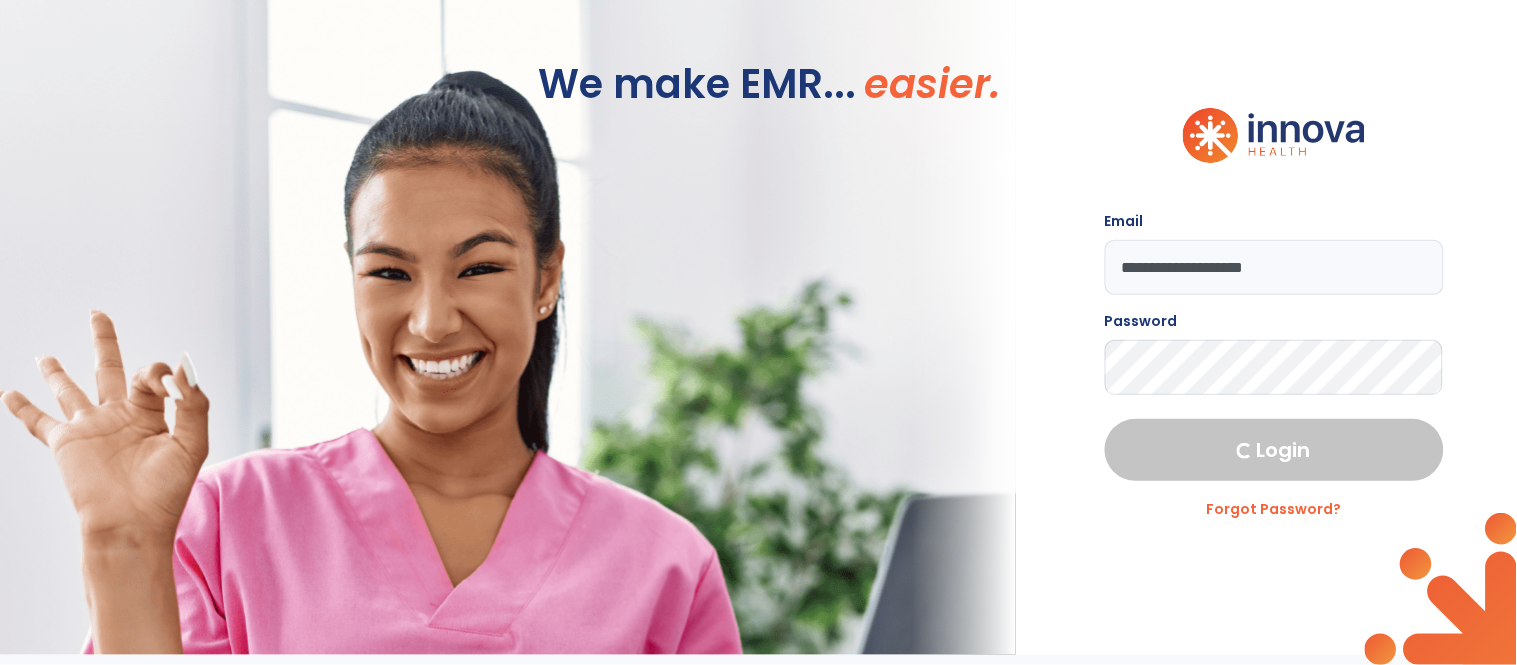 select on "****" 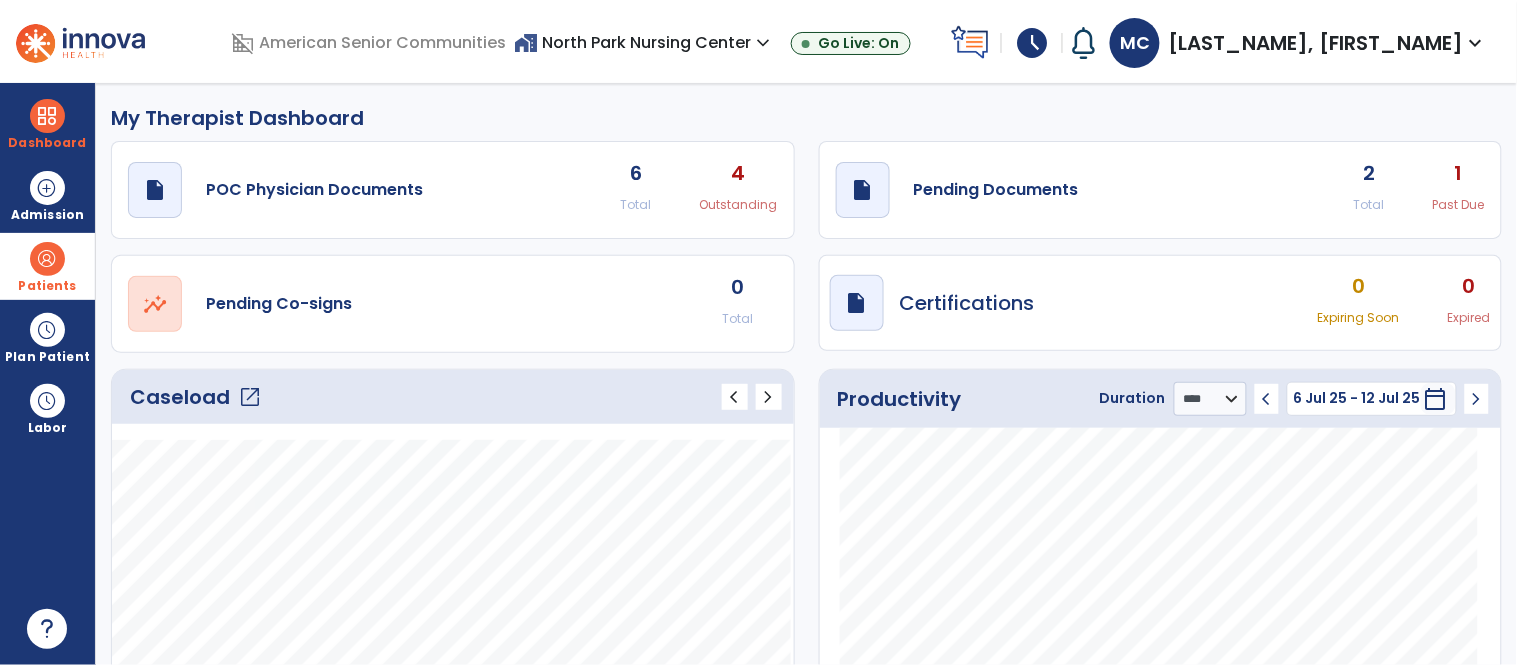click at bounding box center (47, 259) 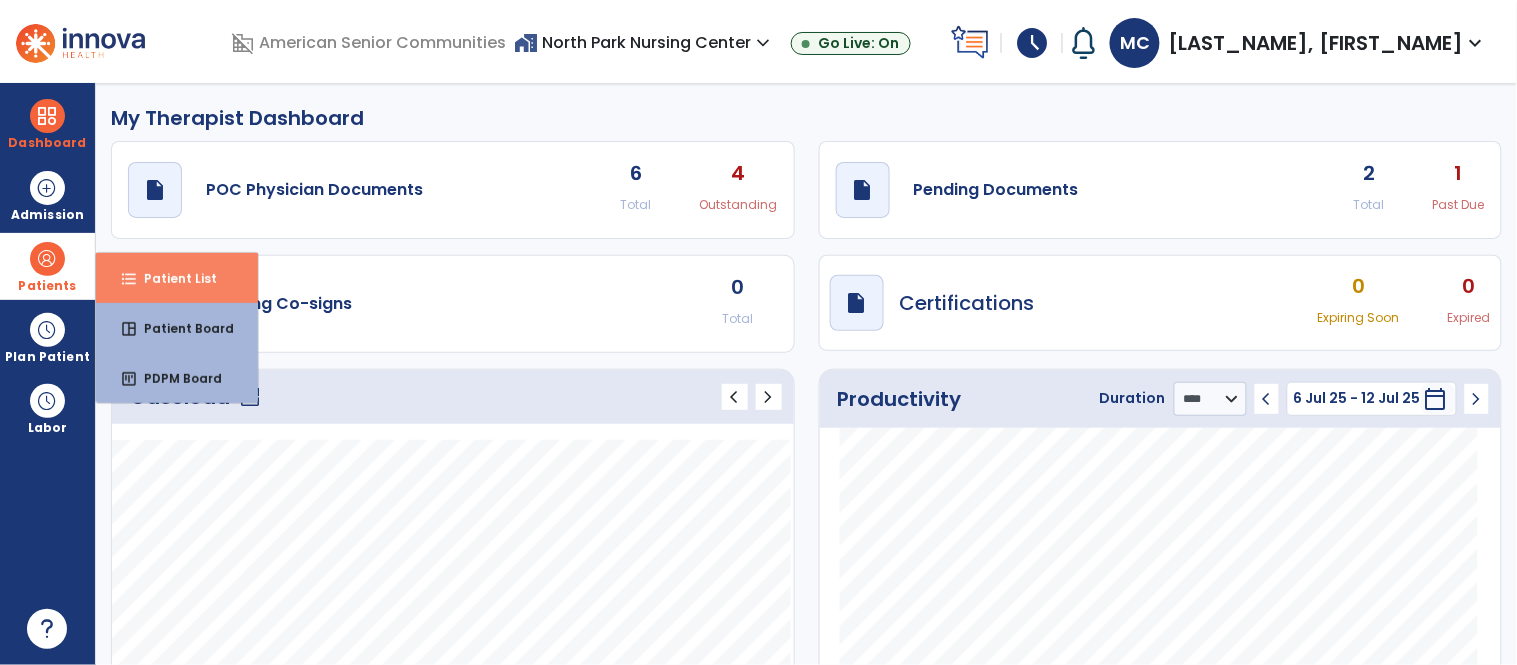click on "format_list_bulleted" at bounding box center [129, 279] 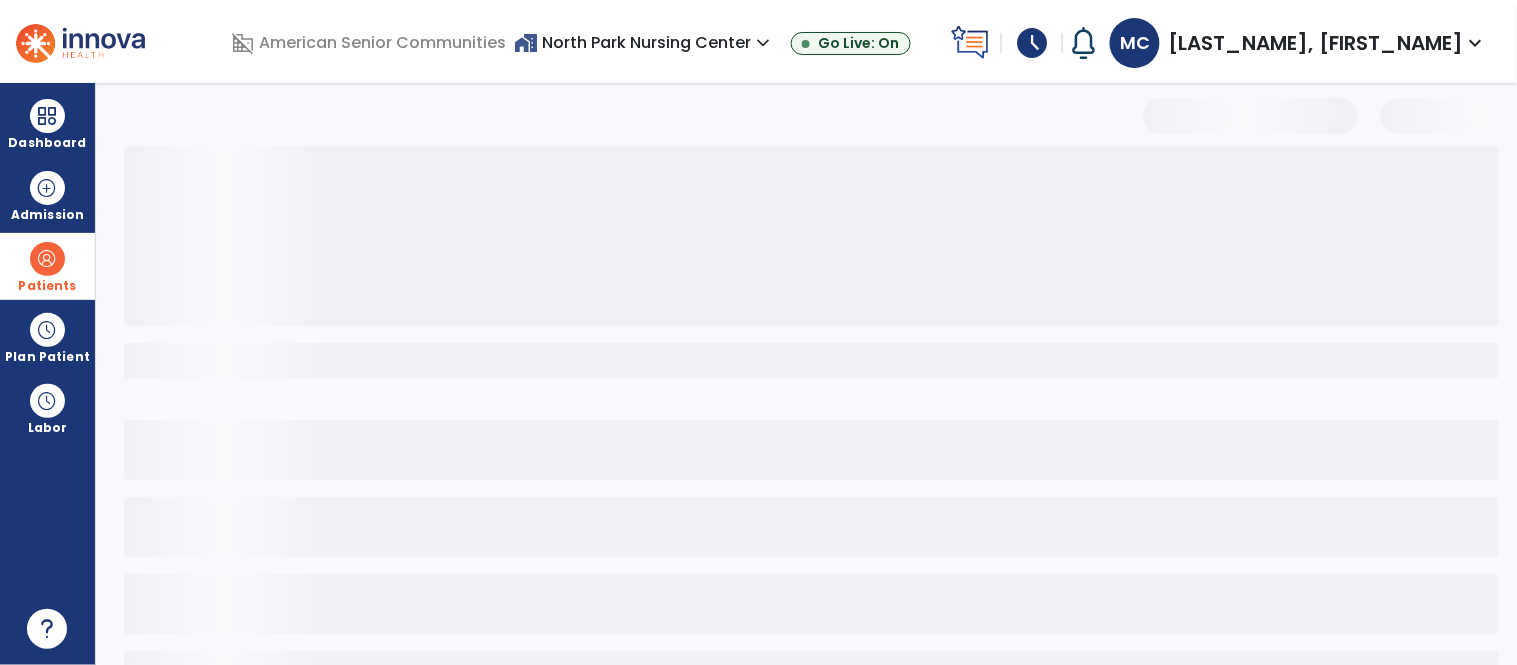 select on "***" 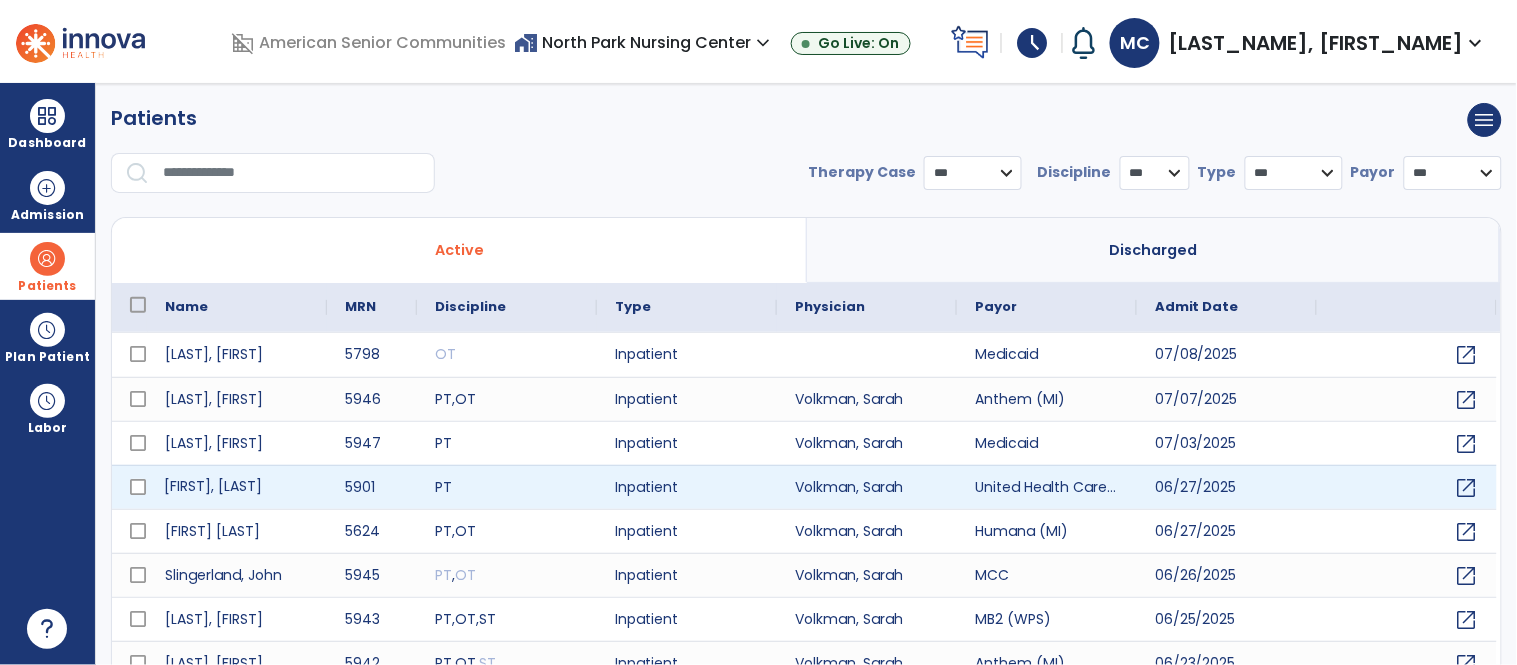 click on "[LAST], [FIRST]" at bounding box center (237, 487) 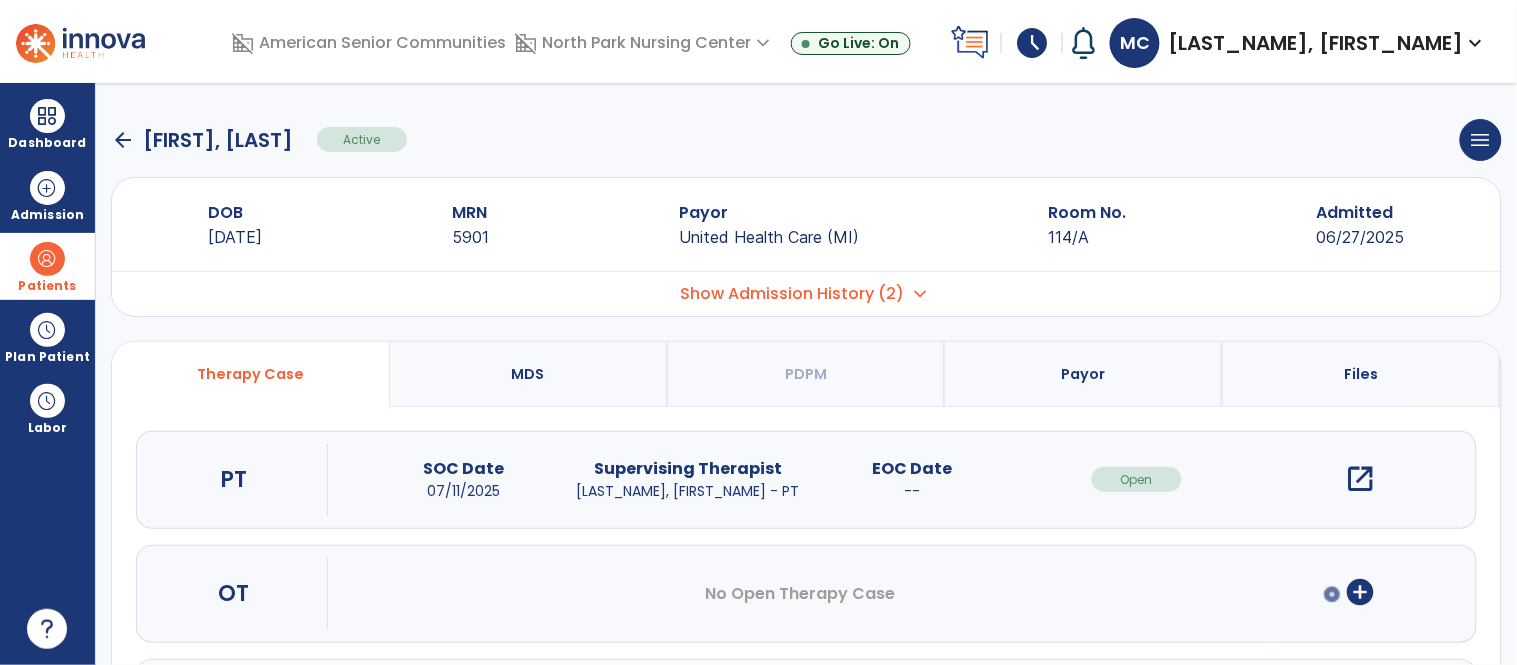 click on "add_circle" at bounding box center [1361, 592] 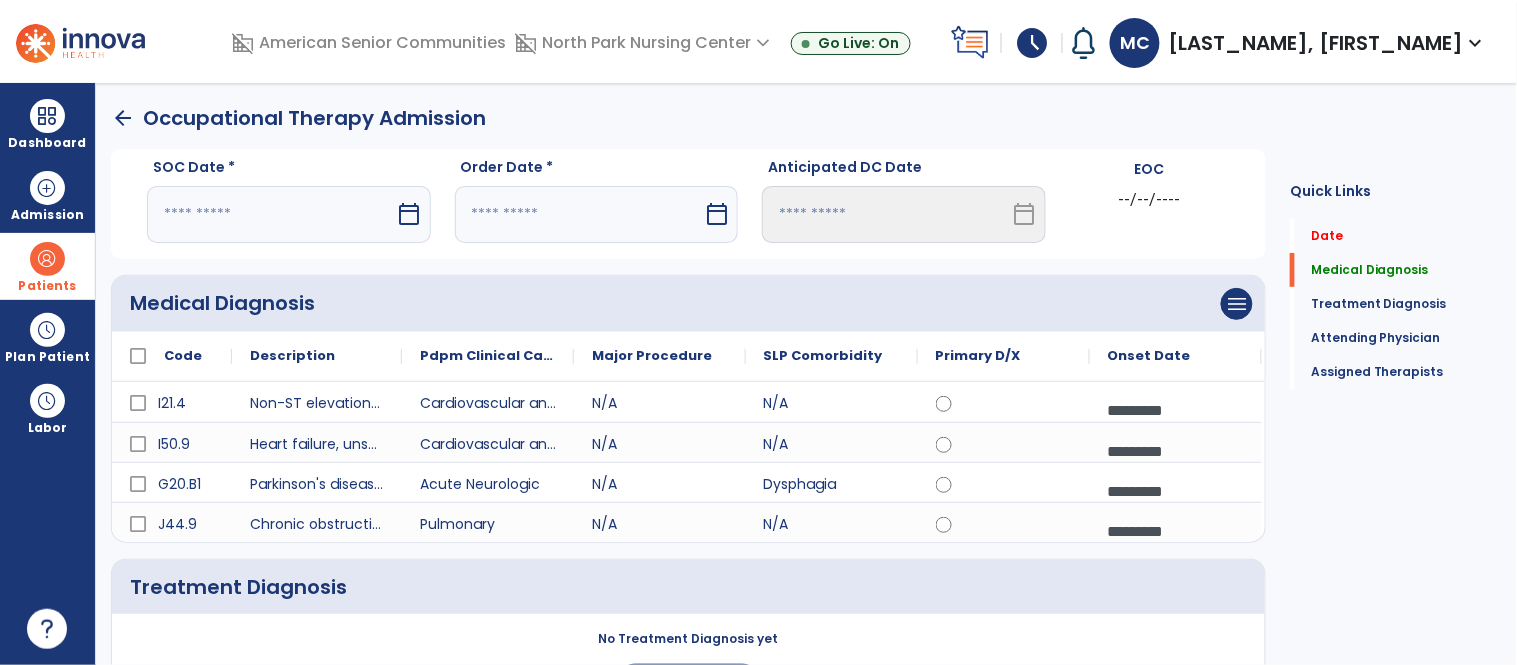 click on "calendar_today" at bounding box center (410, 214) 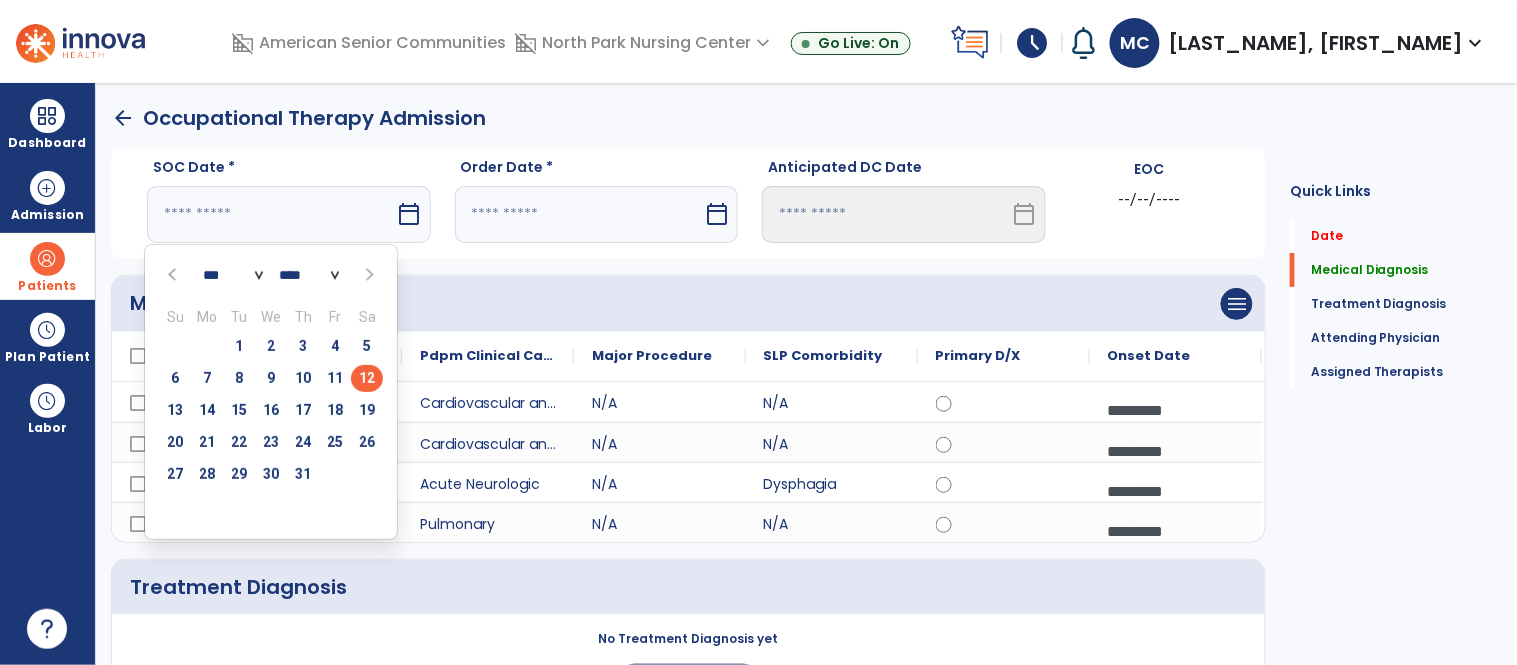 click on "12" at bounding box center [367, 378] 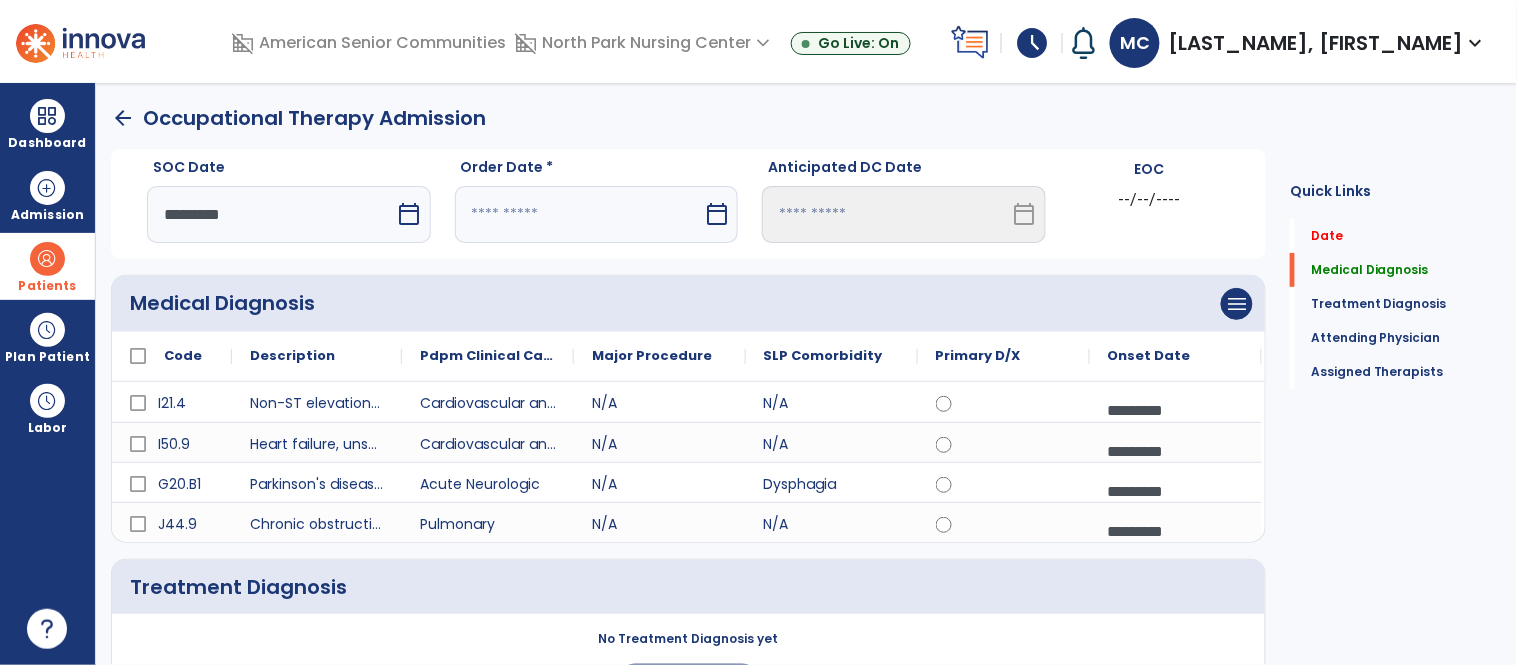 click on "calendar_today" at bounding box center (717, 214) 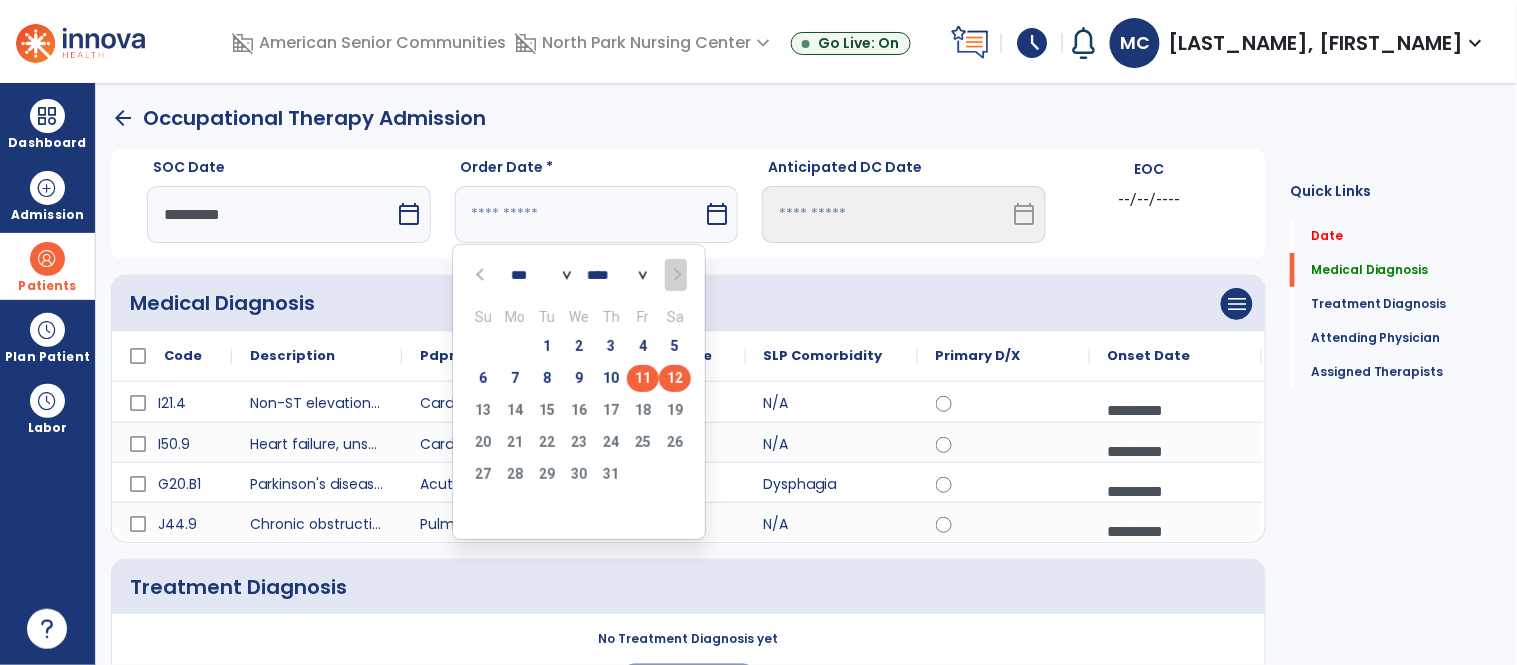 click on "11" at bounding box center [643, 378] 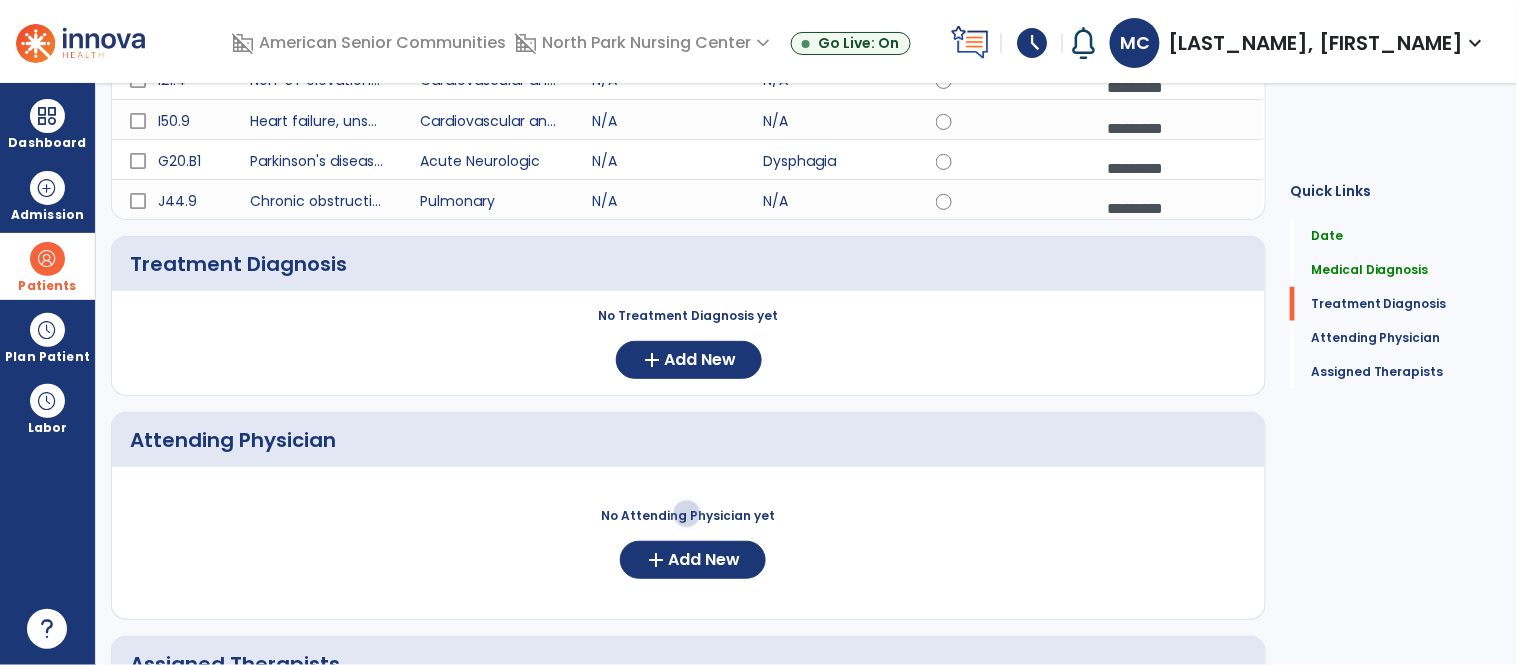 scroll, scrollTop: 325, scrollLeft: 0, axis: vertical 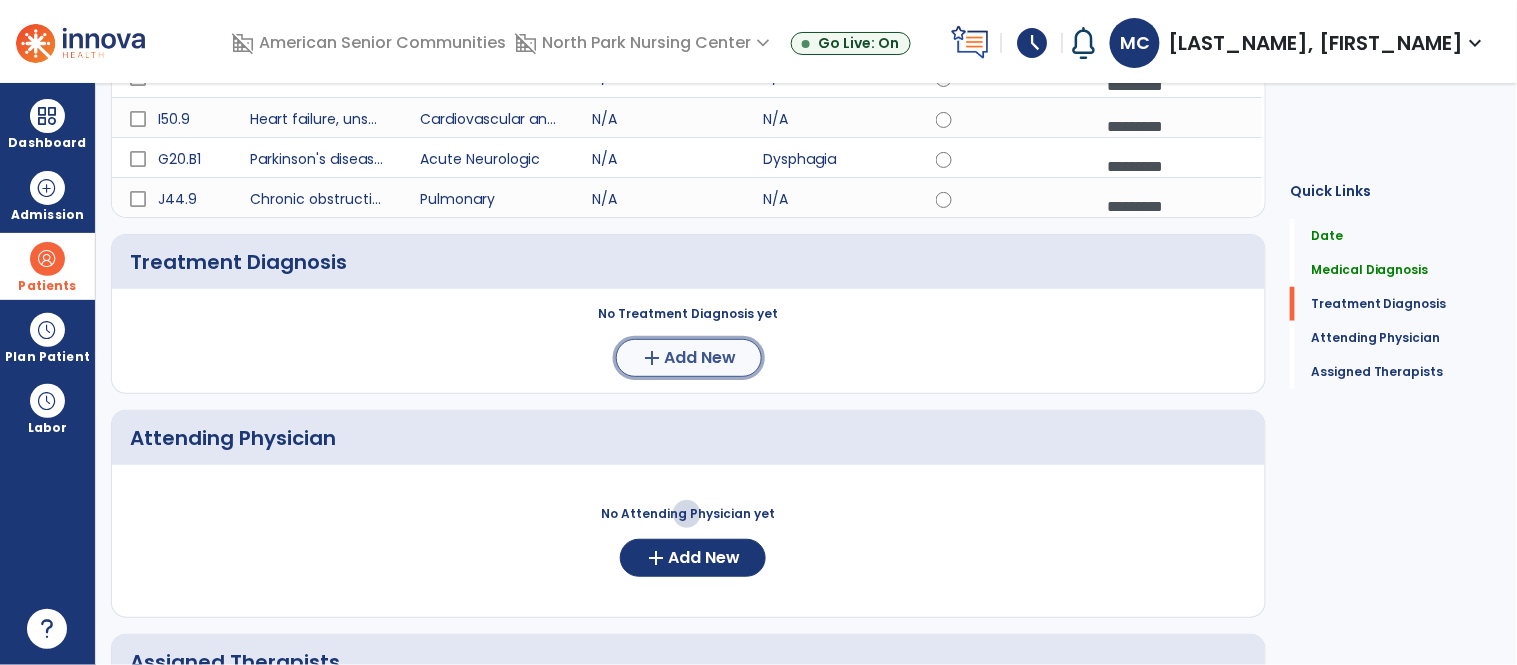 click on "Add New" 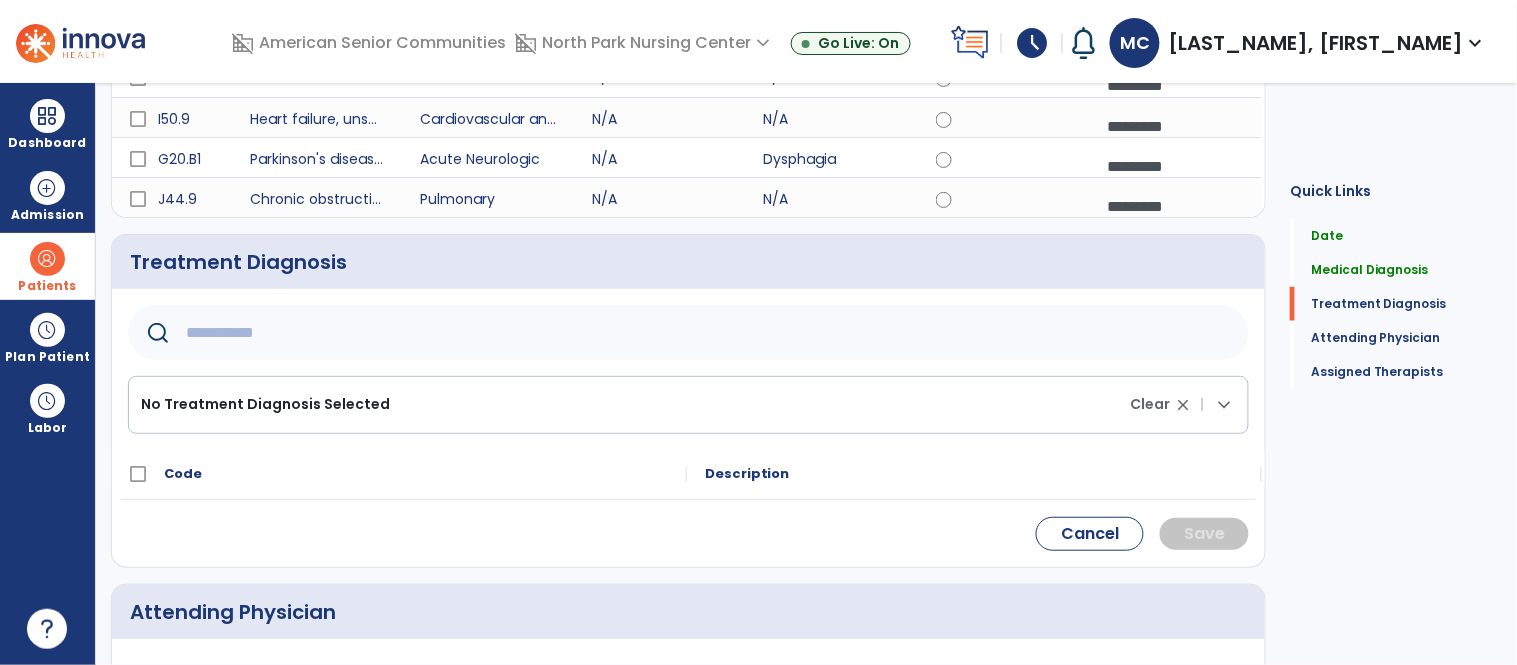 click 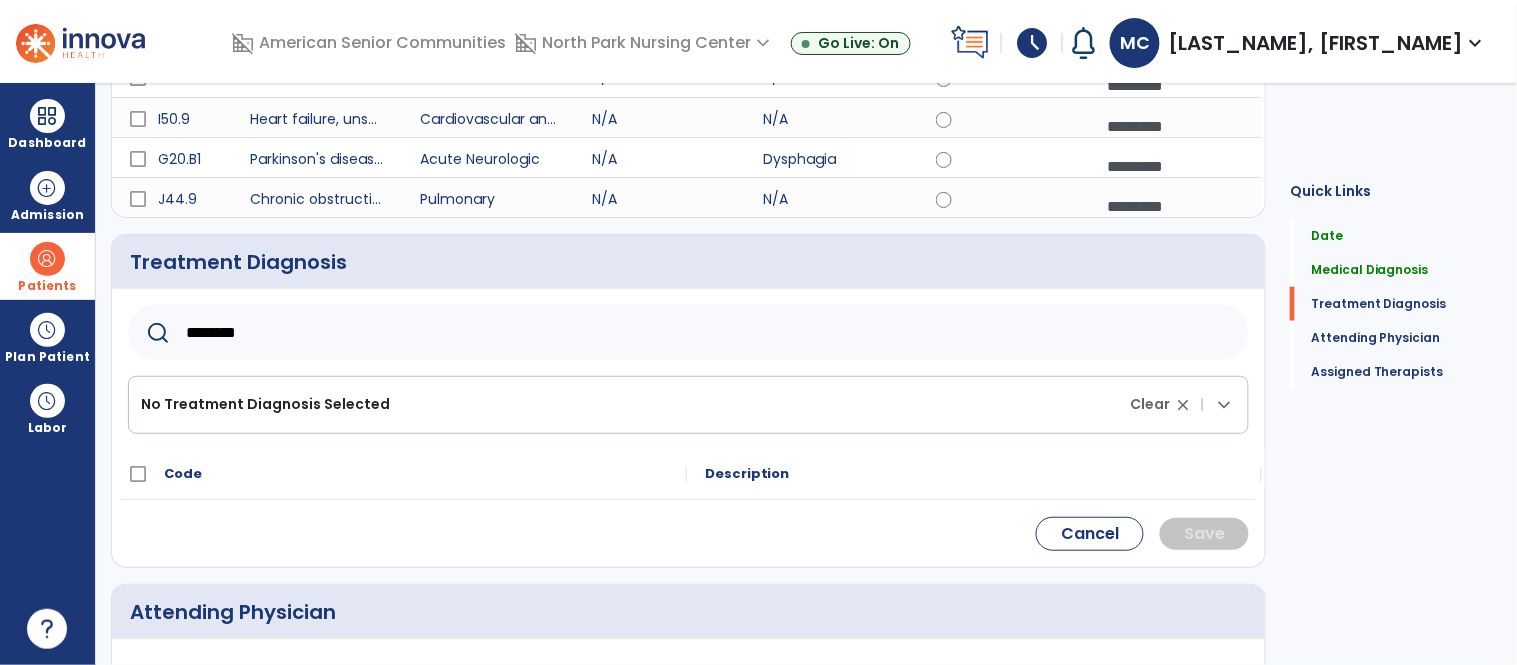 type on "********" 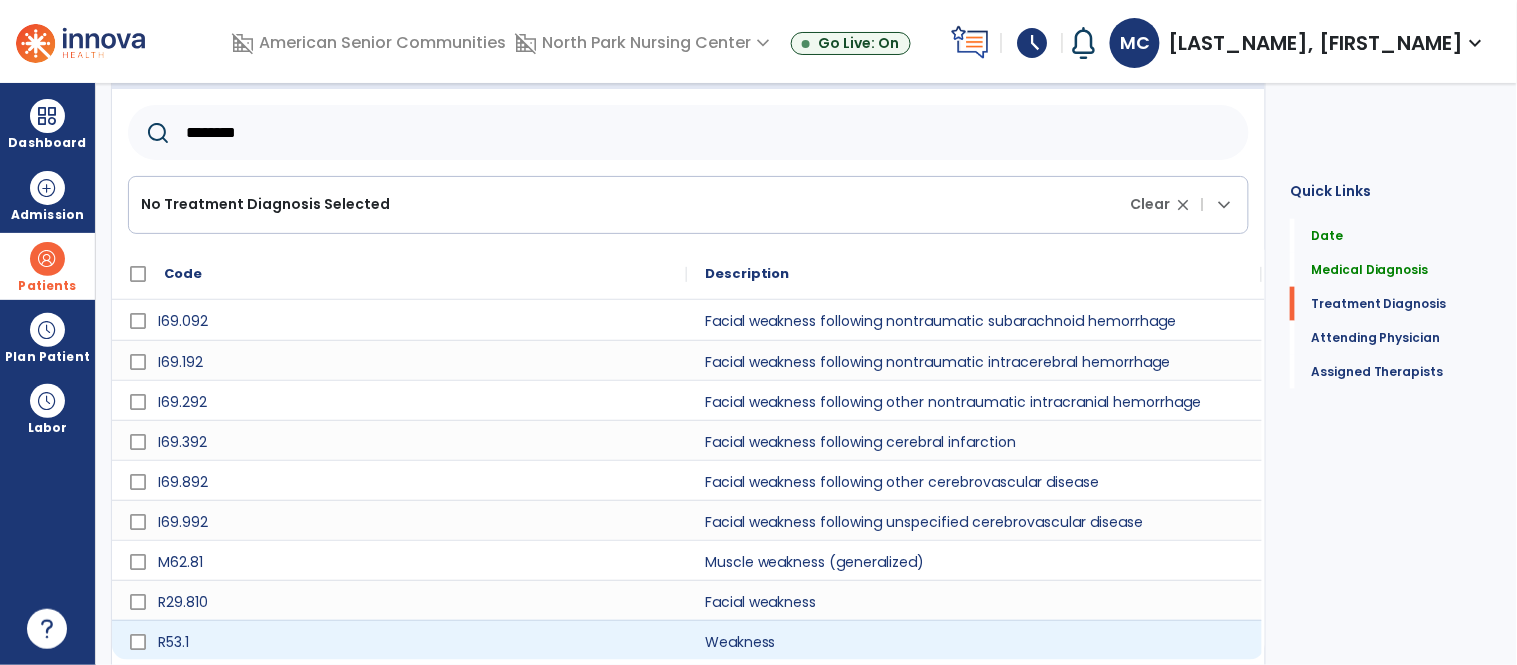scroll, scrollTop: 527, scrollLeft: 0, axis: vertical 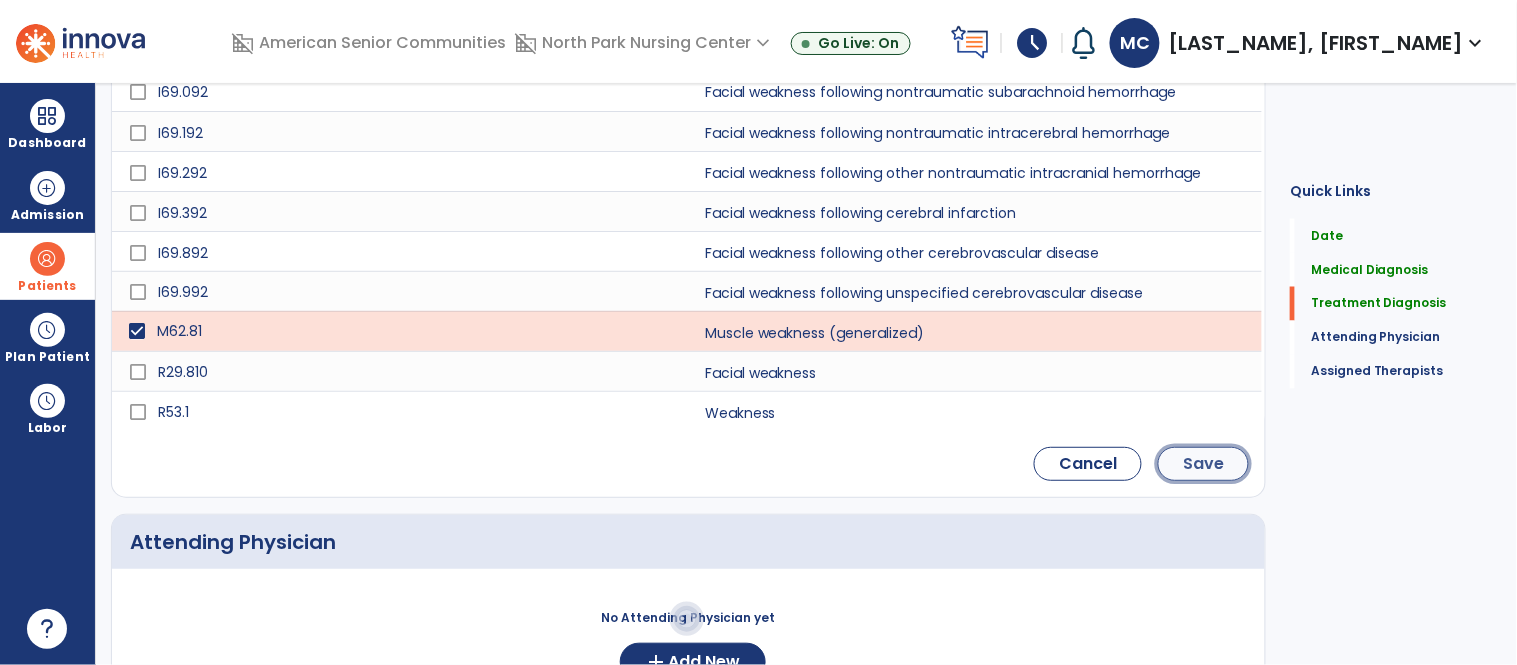 click on "Save" 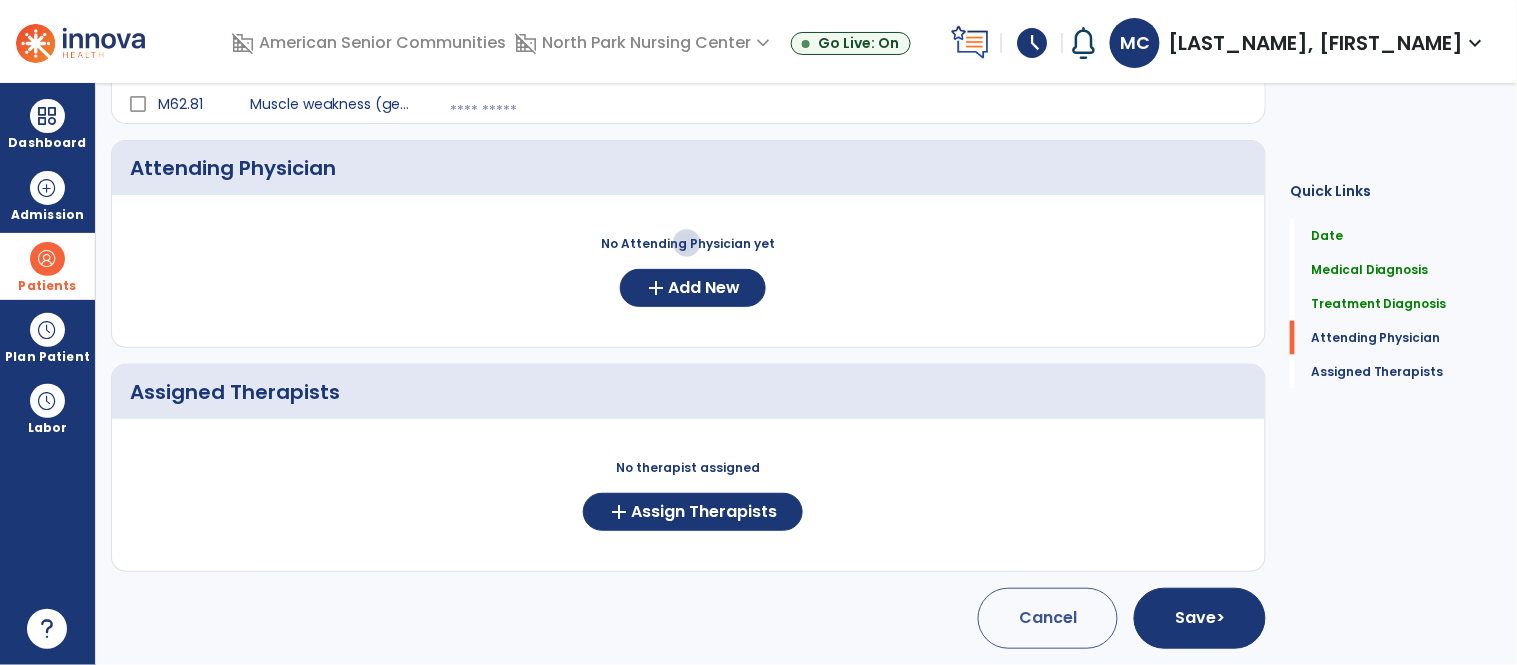 scroll, scrollTop: 584, scrollLeft: 0, axis: vertical 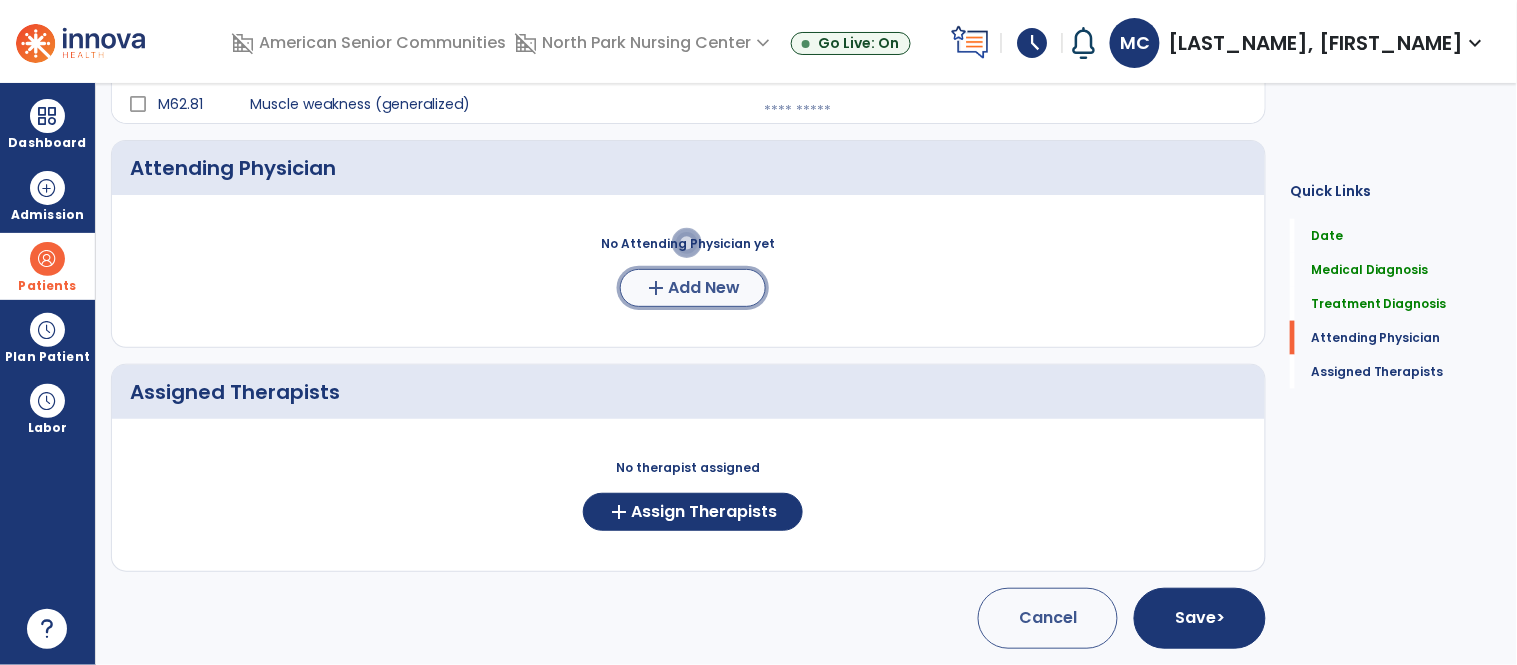 click on "Add New" 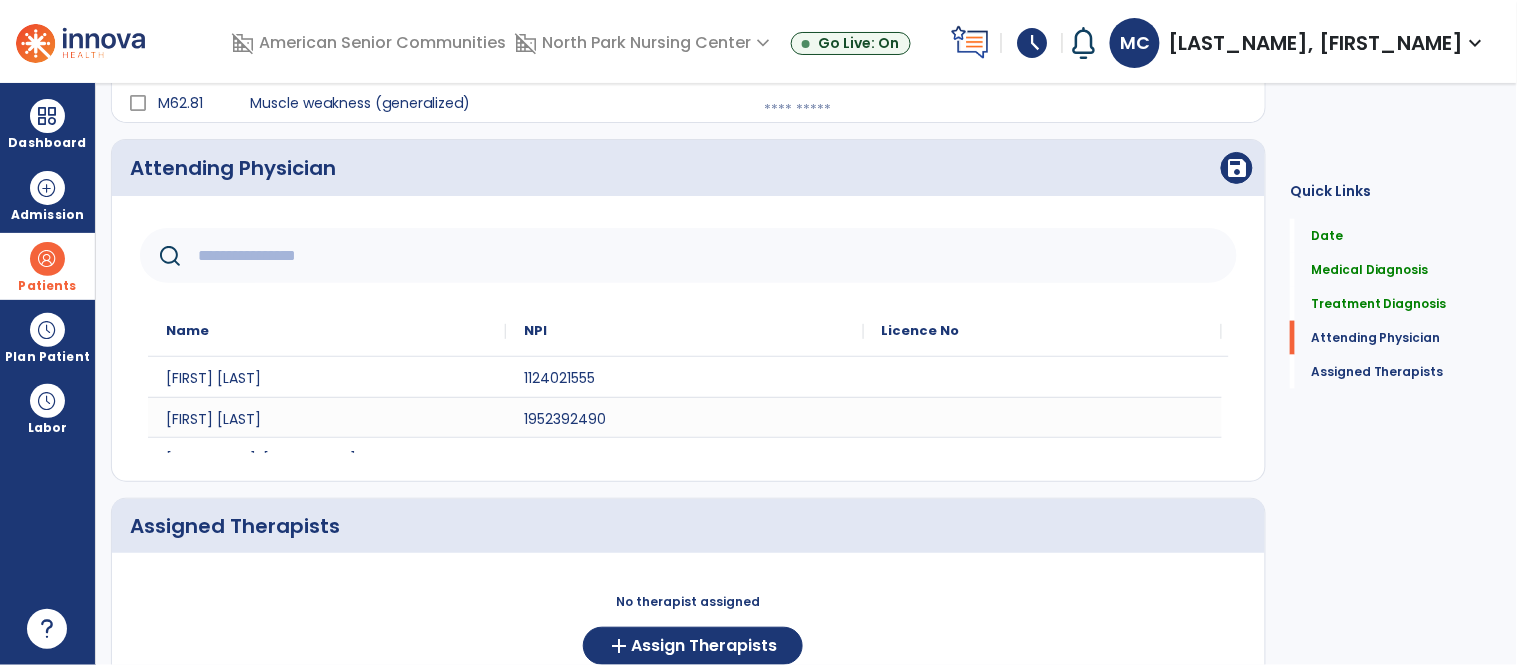 click 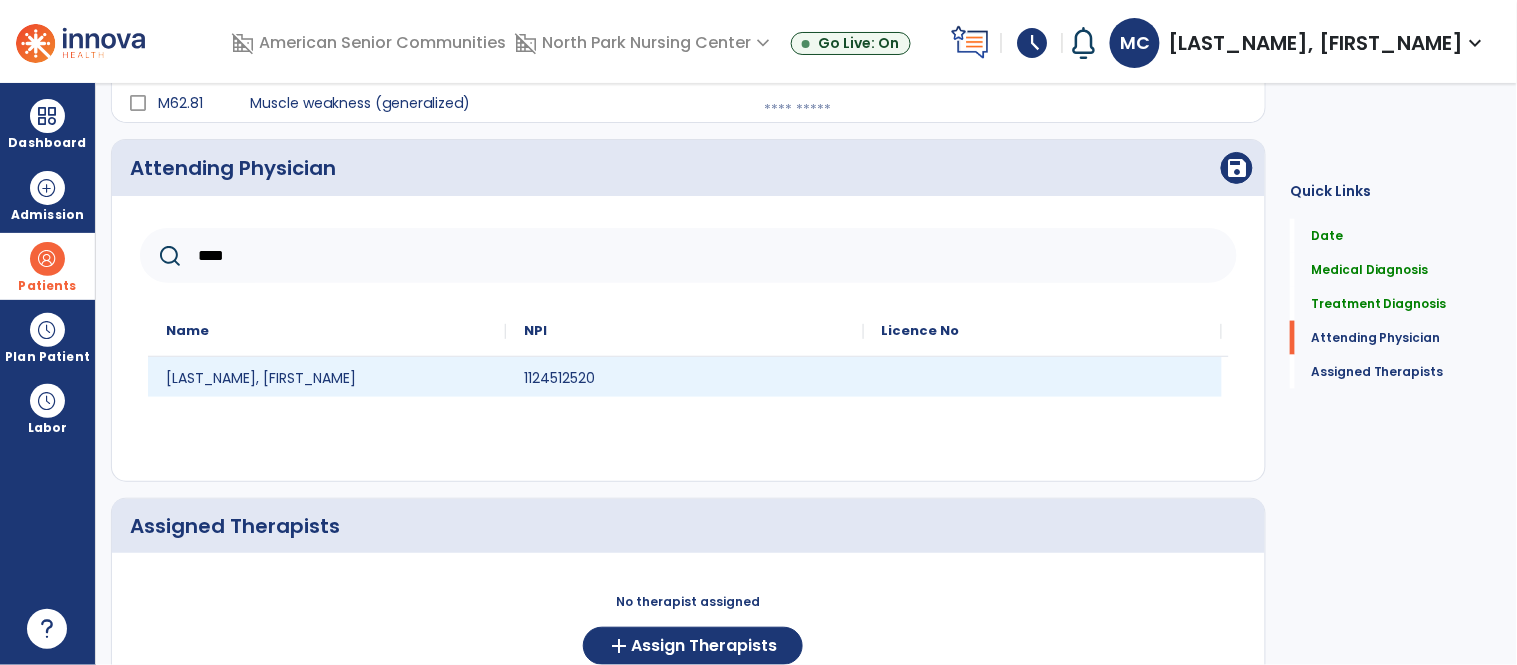type on "****" 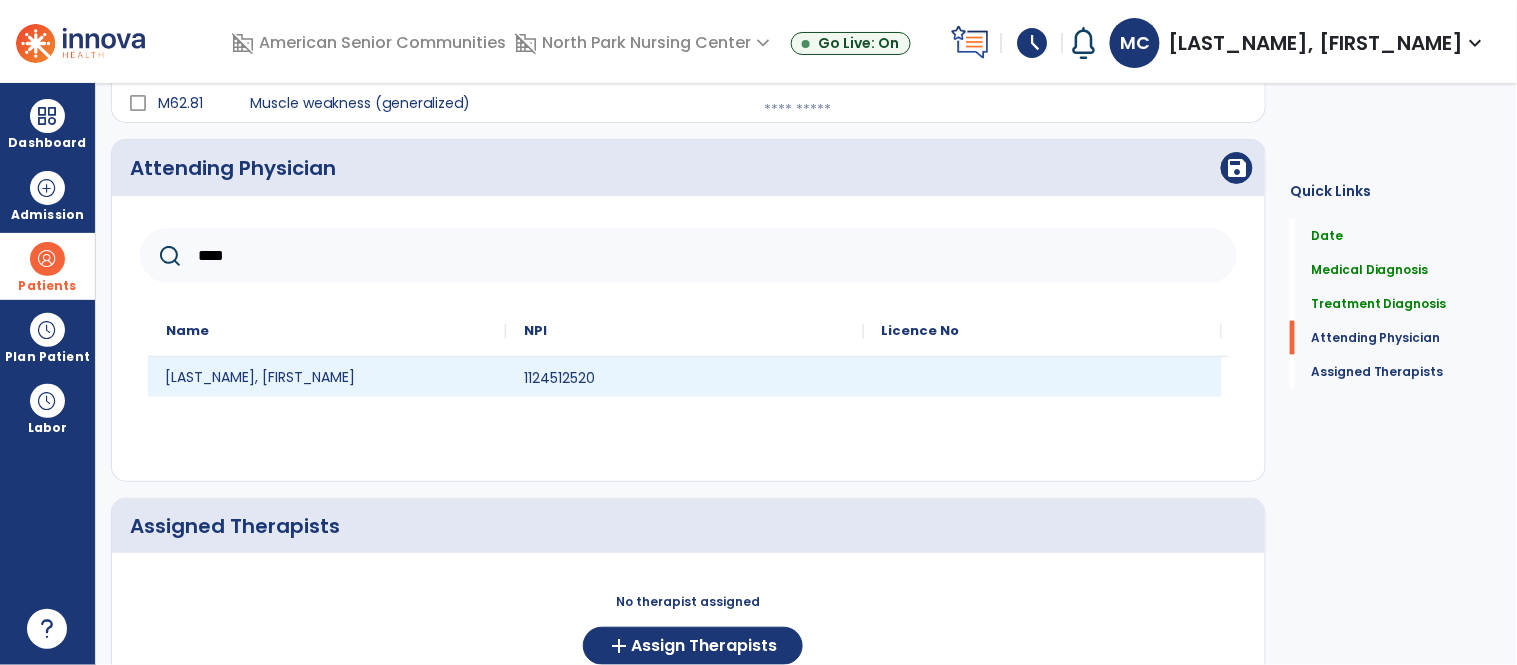 click on "[FIRST] [LAST]" 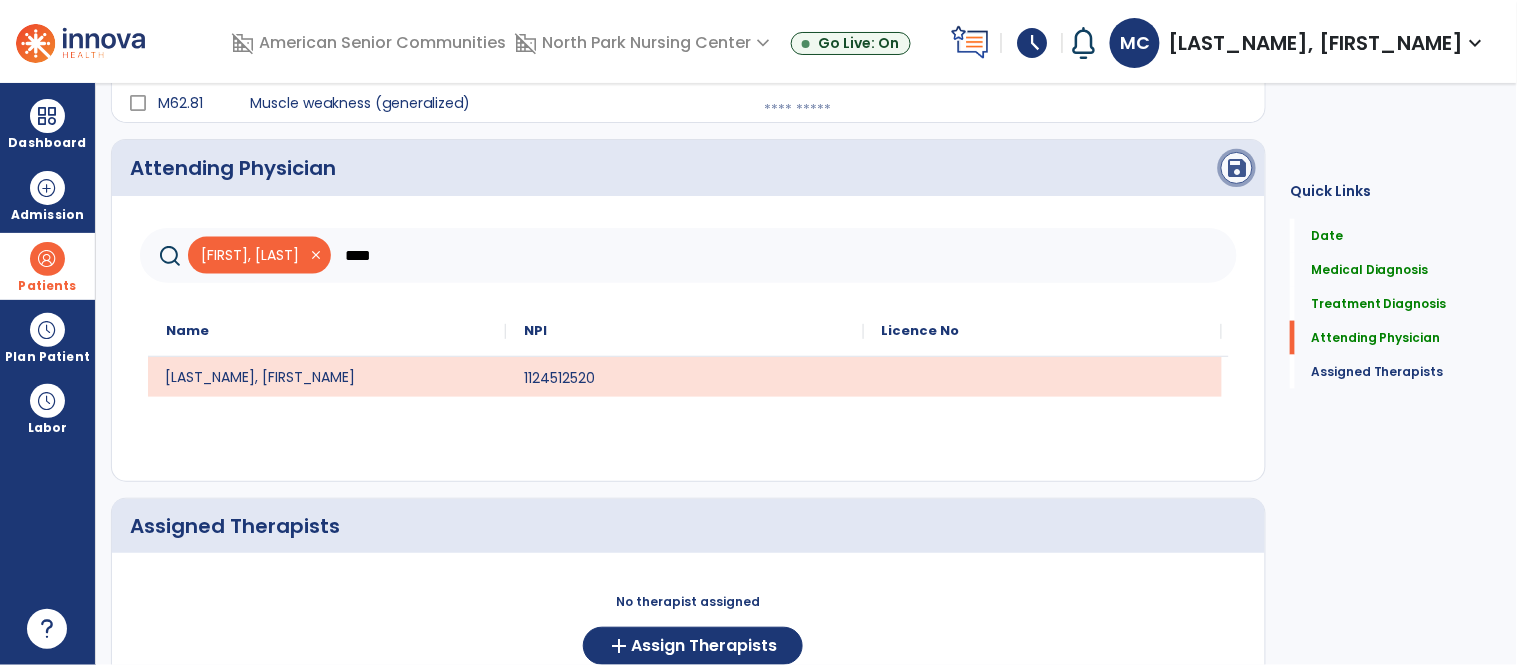 click on "save" 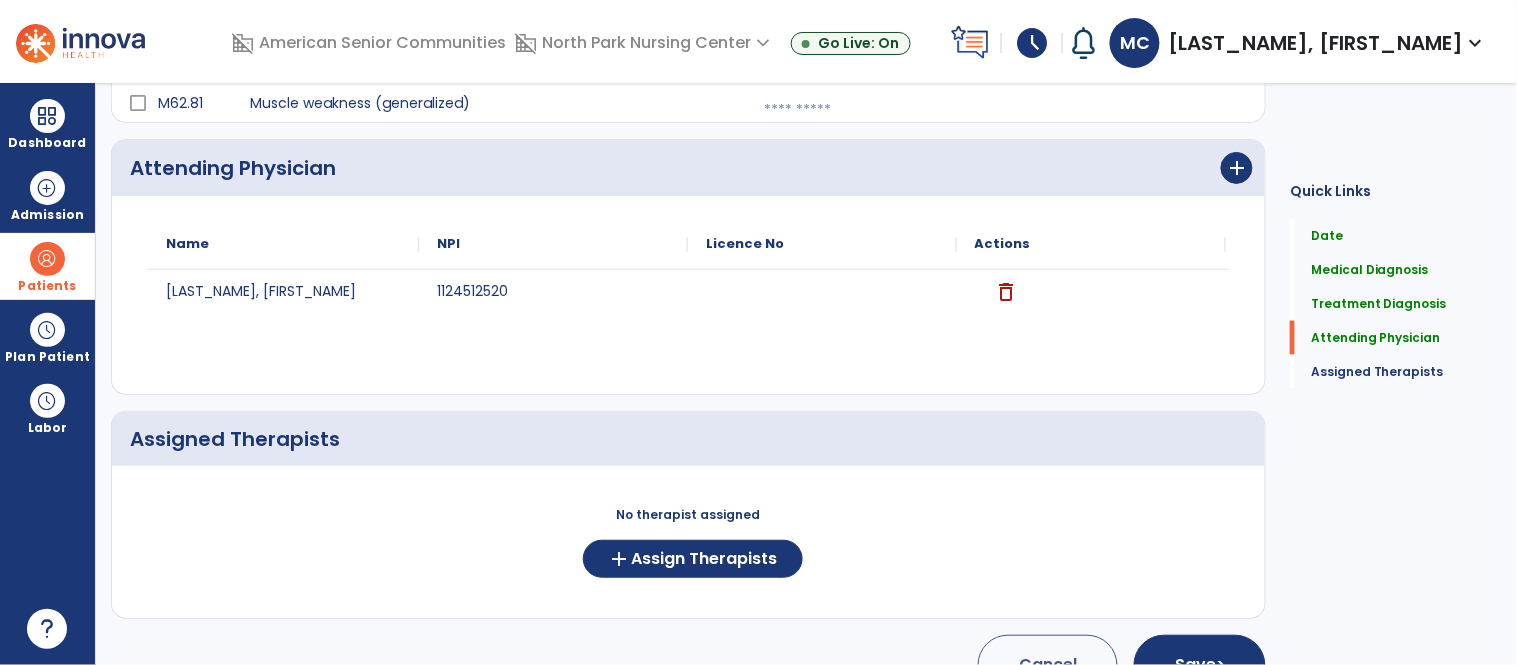 scroll, scrollTop: 631, scrollLeft: 0, axis: vertical 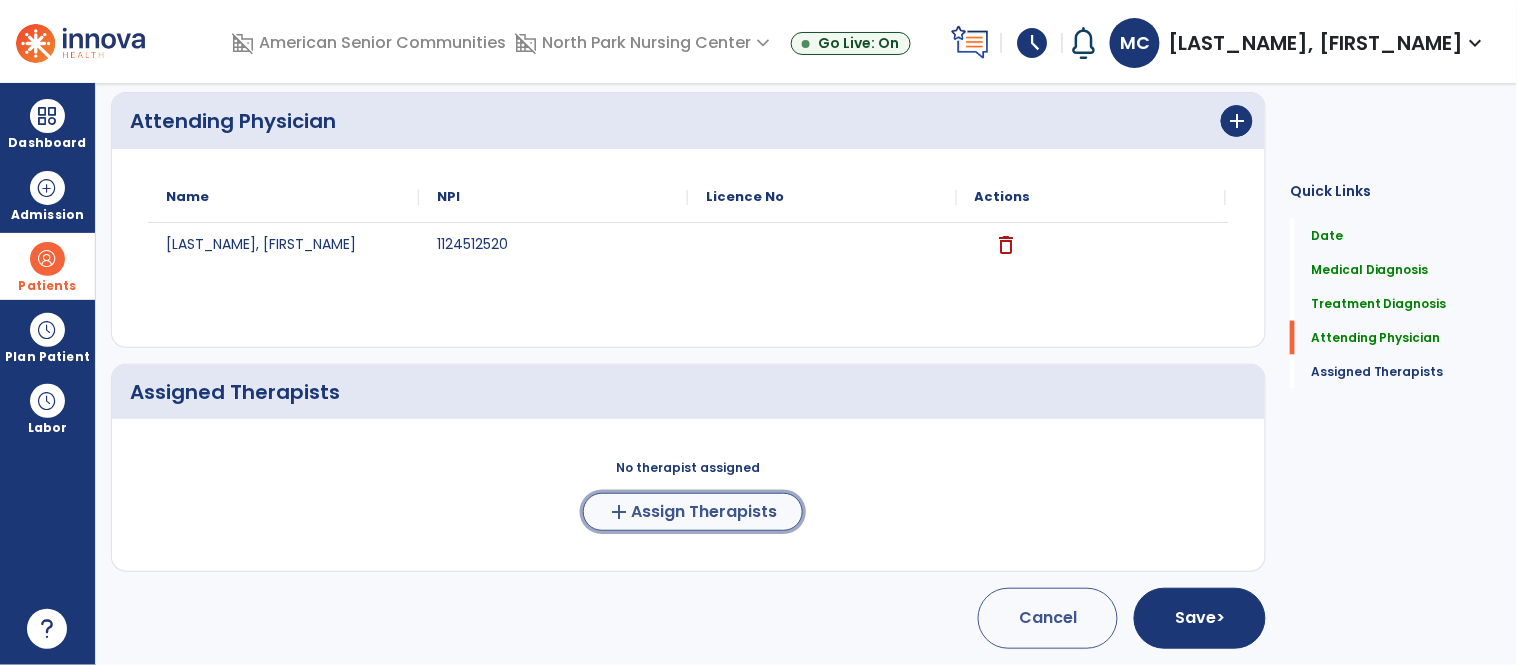 click on "Assign Therapists" 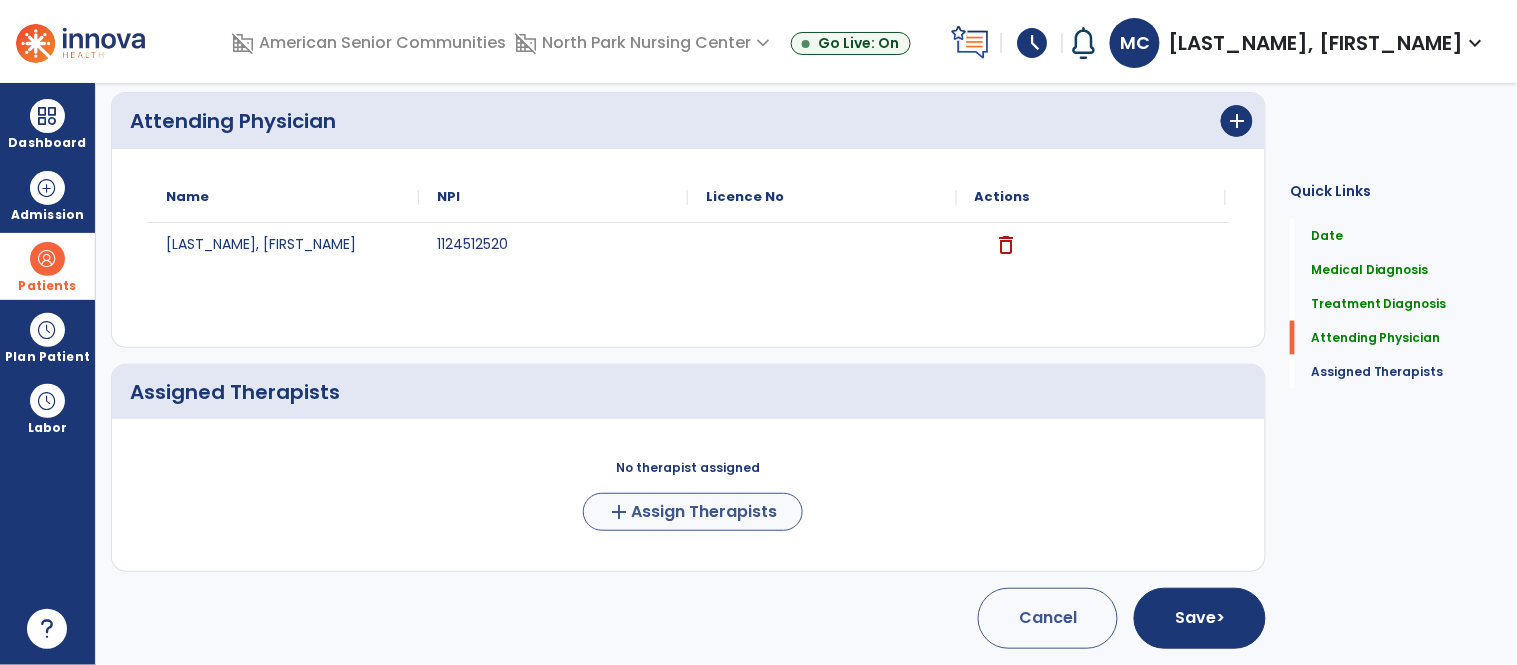 scroll, scrollTop: 627, scrollLeft: 0, axis: vertical 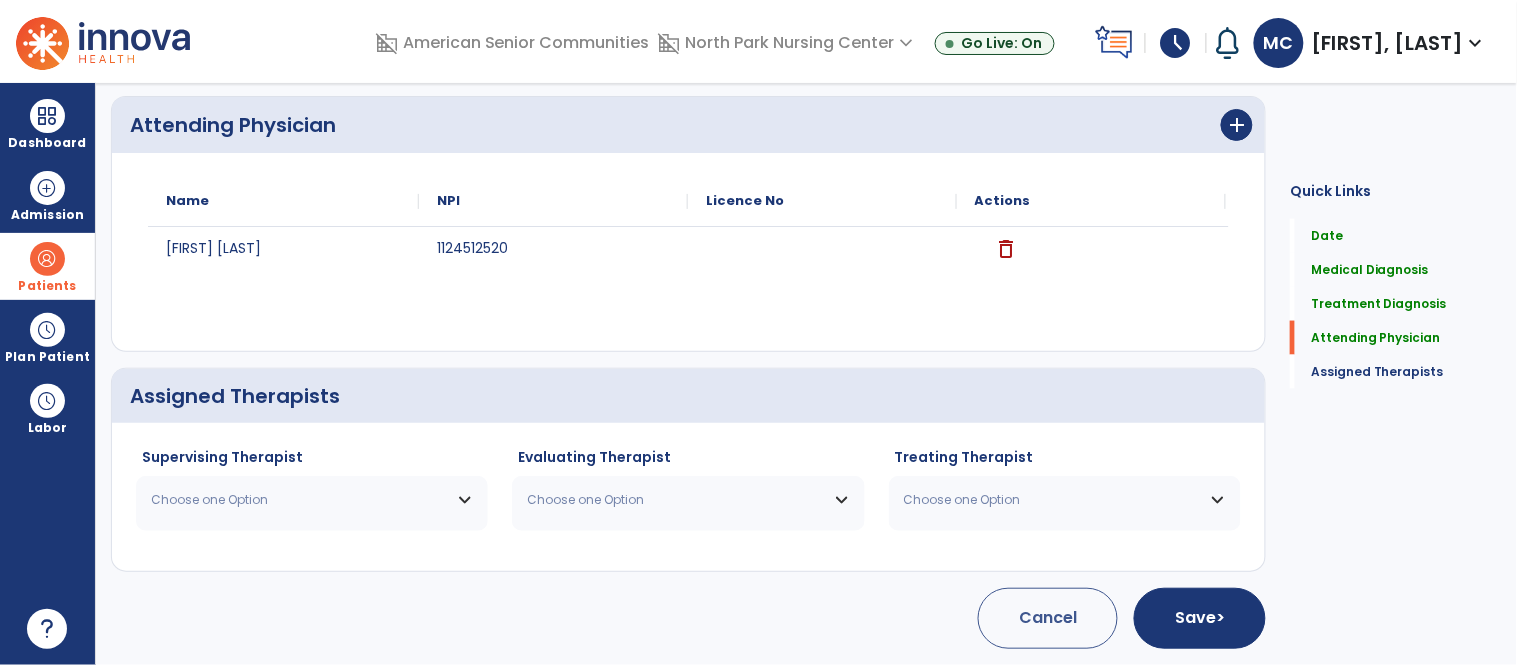 click on "Choose one Option" at bounding box center (312, 500) 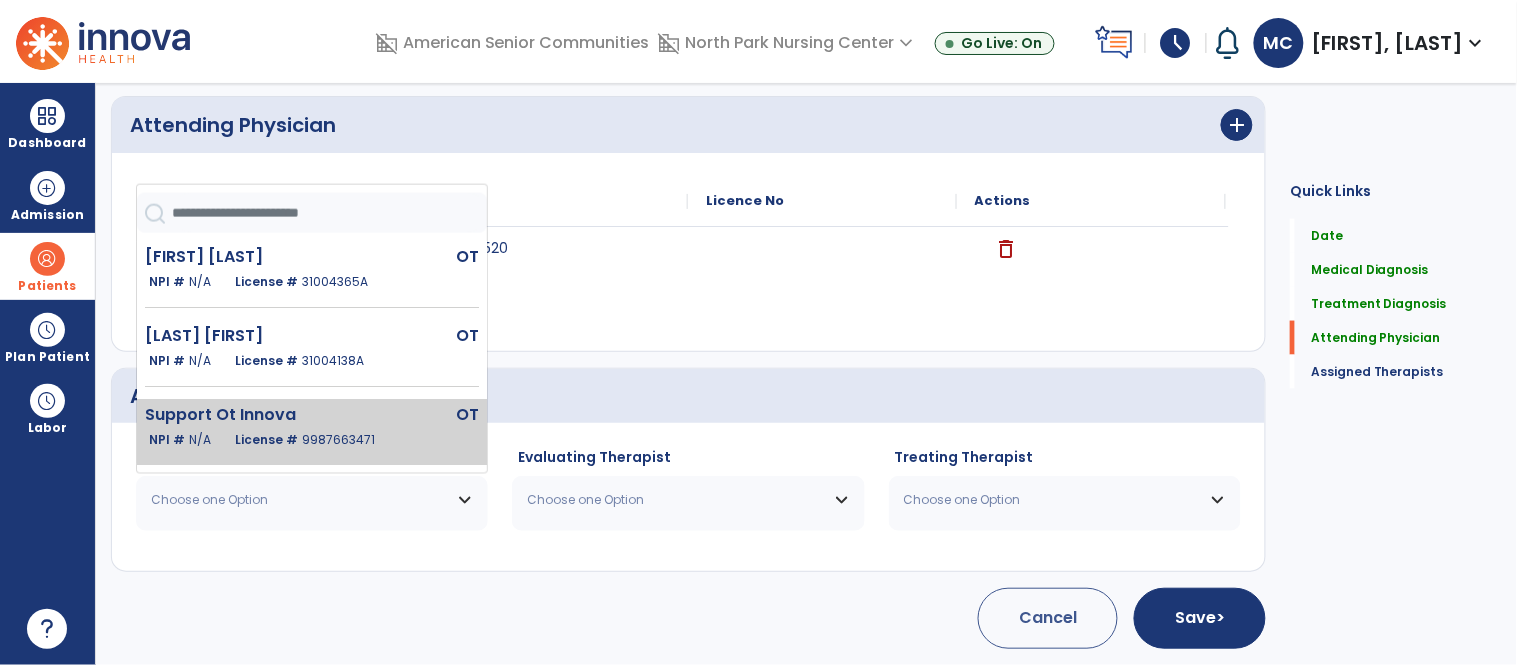scroll, scrollTop: 92, scrollLeft: 0, axis: vertical 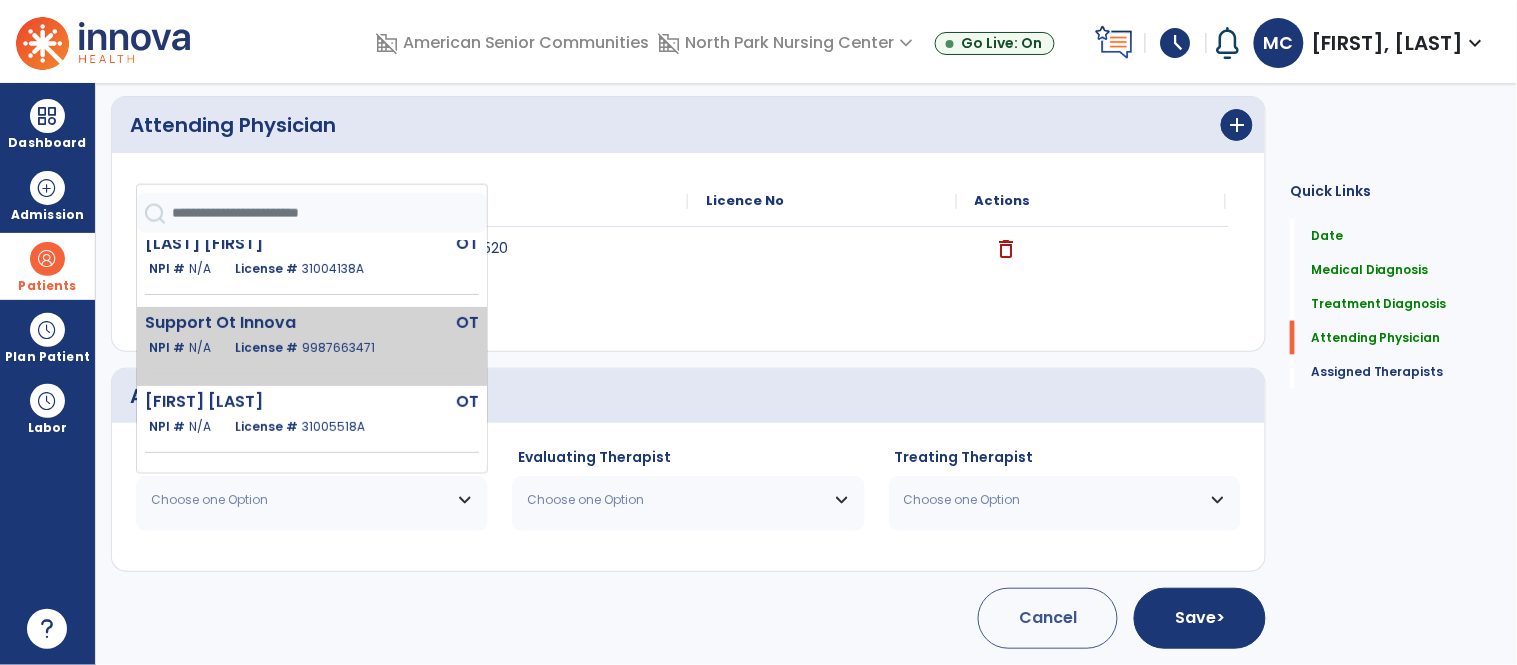 click on "OT" 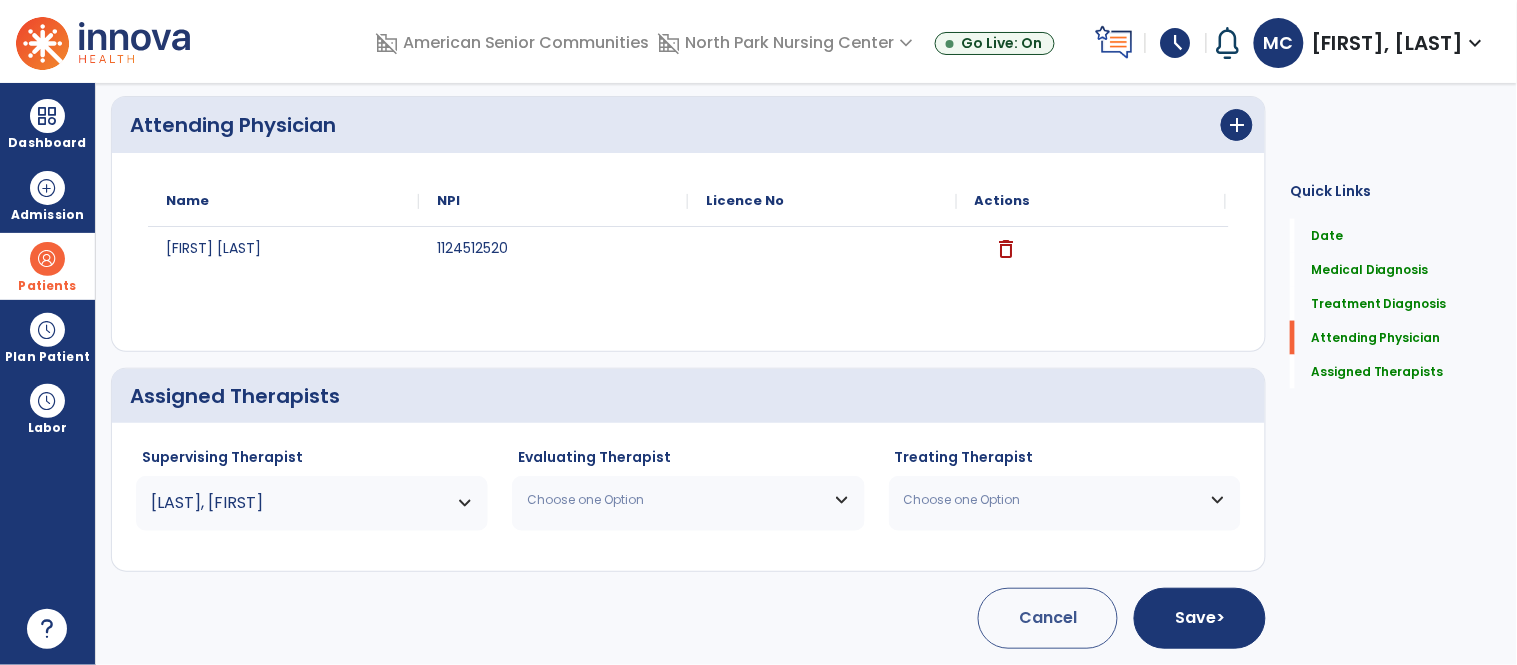 click on "Choose one Option" at bounding box center (688, 500) 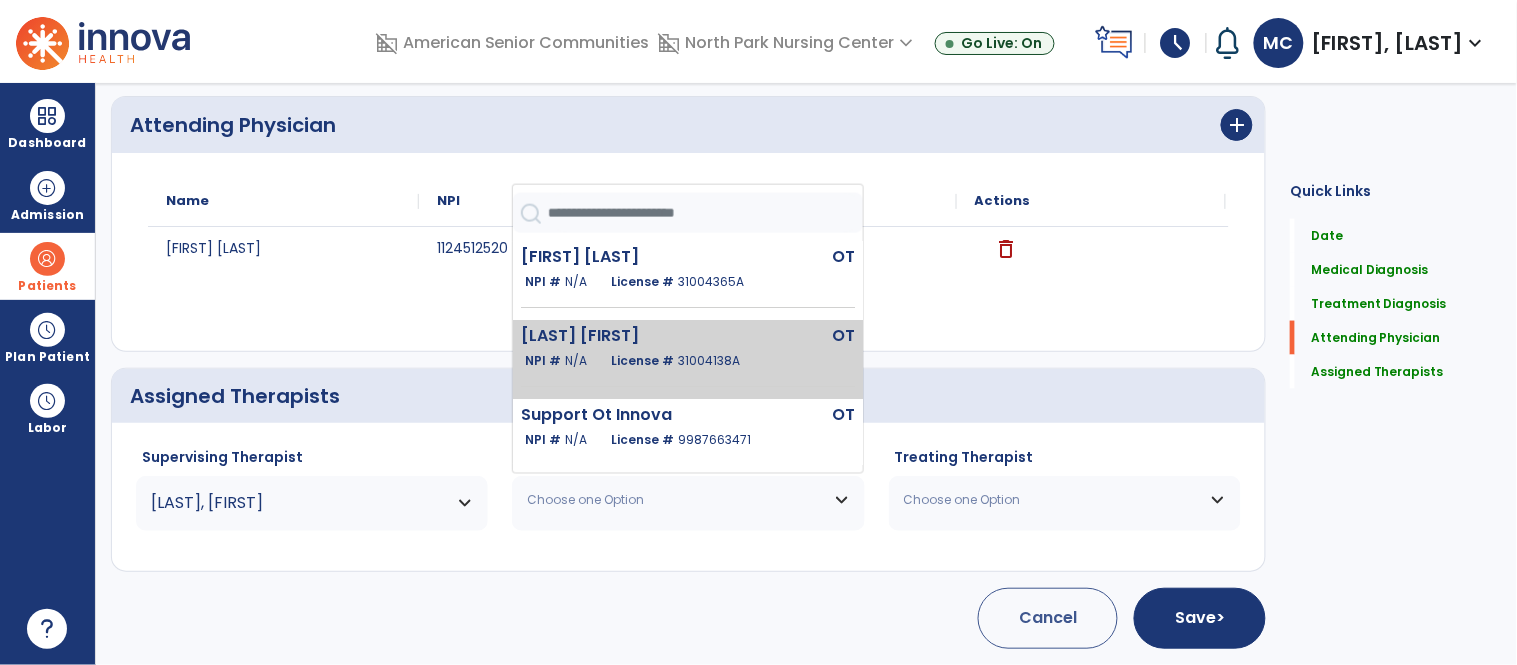 click on "OT" 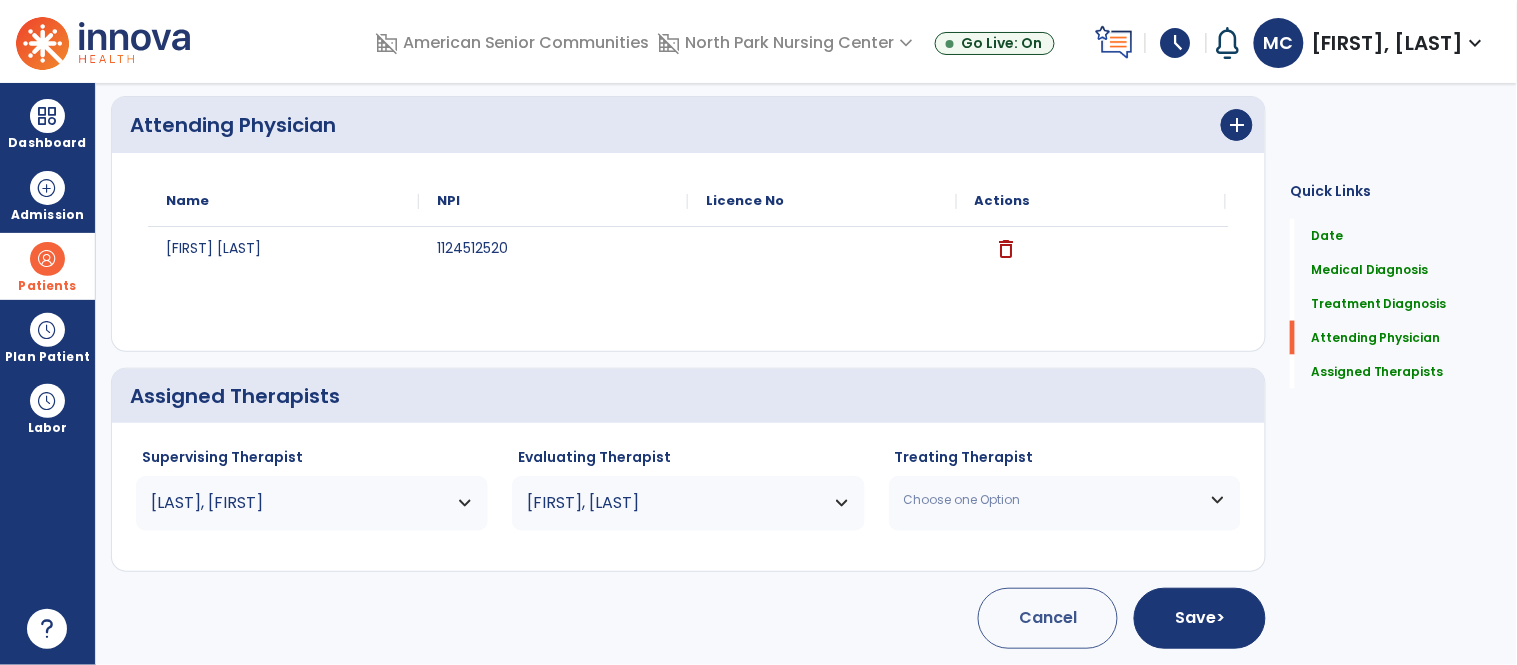 click on "Choose one Option" at bounding box center [1065, 500] 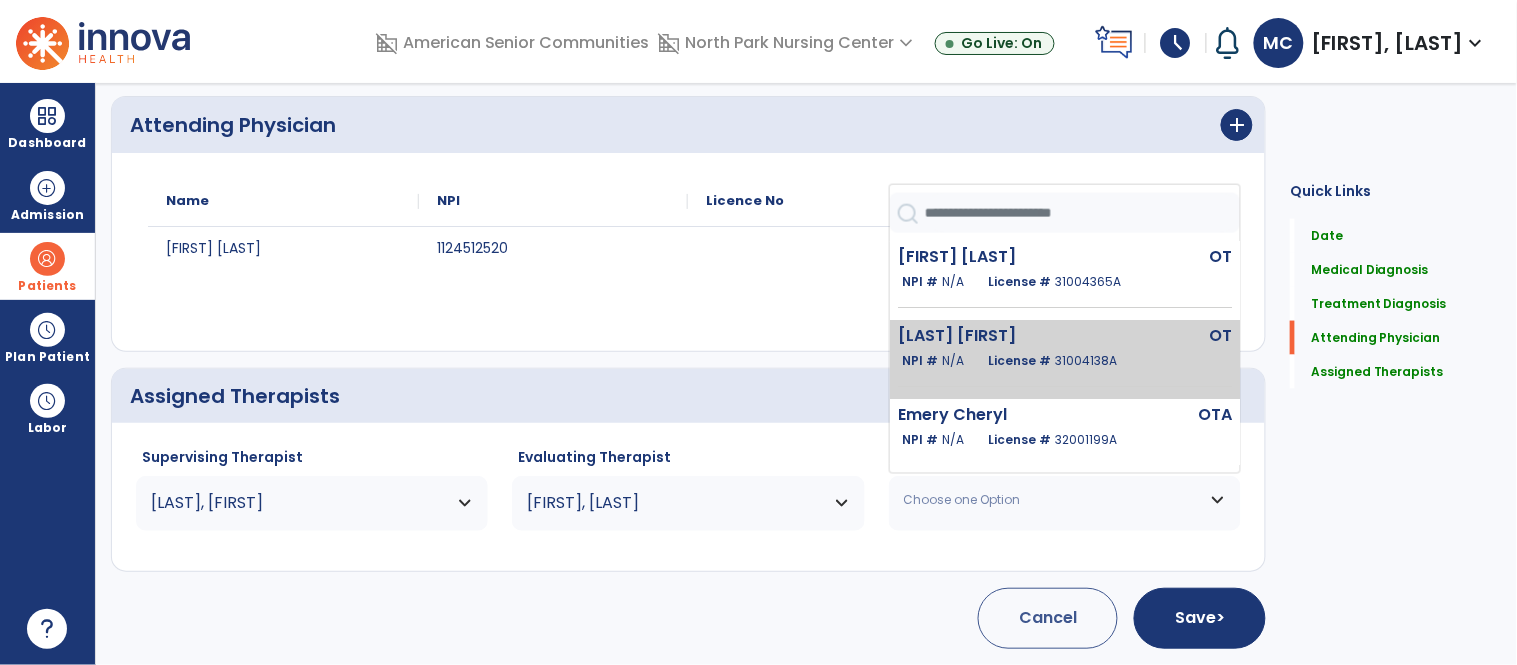 click on "[LAST] [FIRST]" 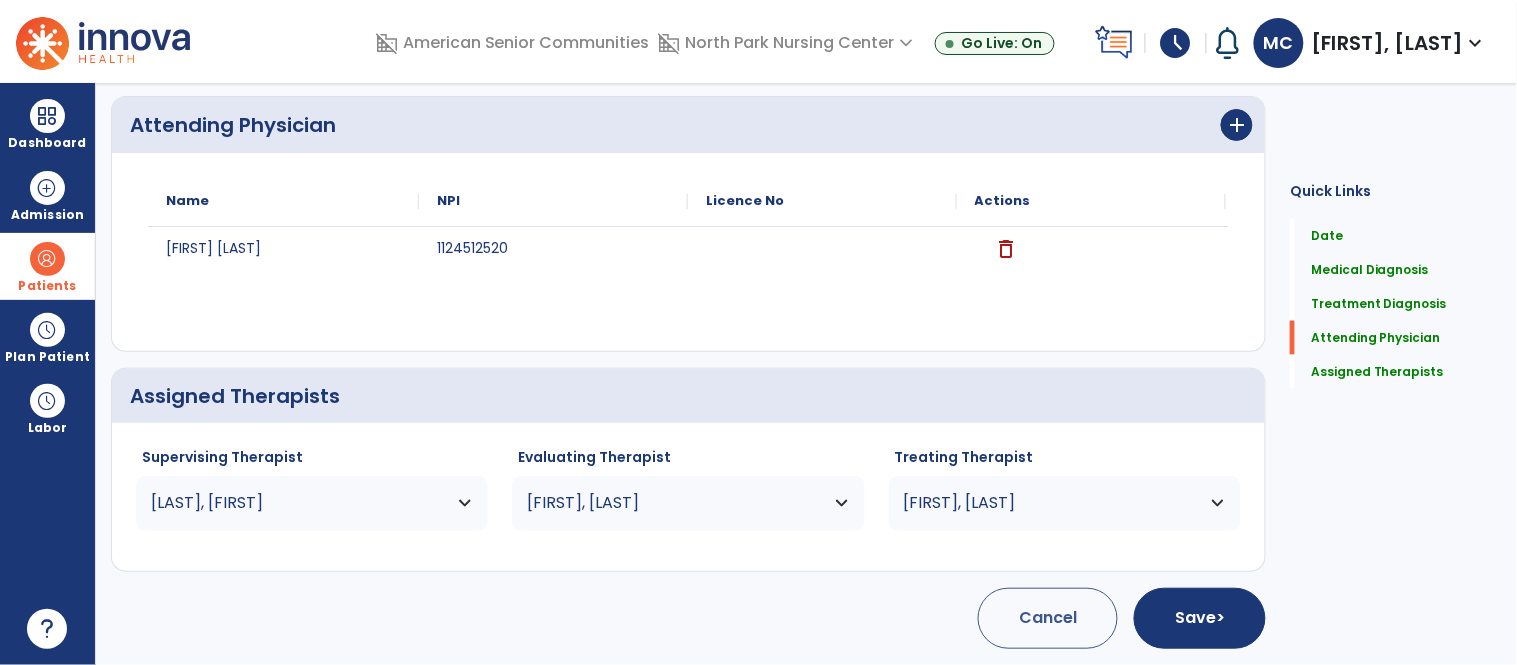 click on "[FIRST], [LAST]" at bounding box center (312, 503) 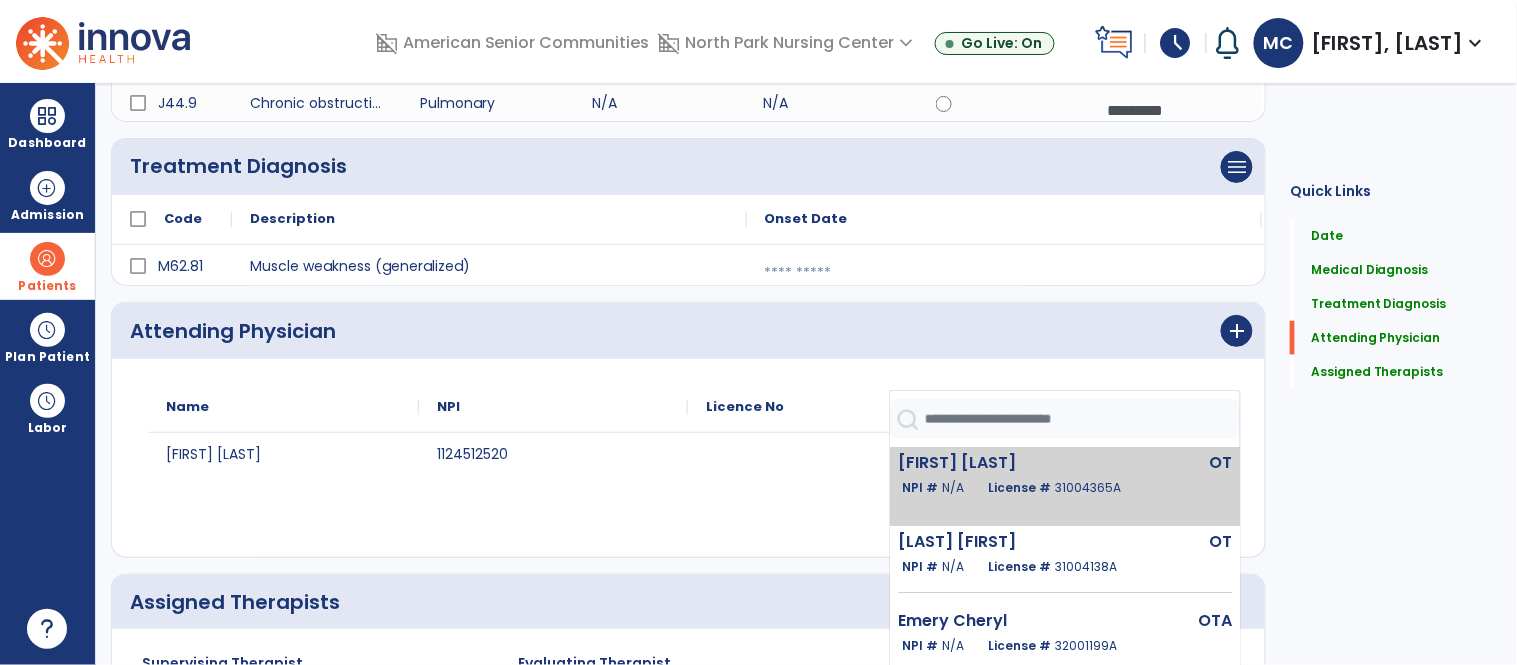 scroll, scrollTop: 626, scrollLeft: 0, axis: vertical 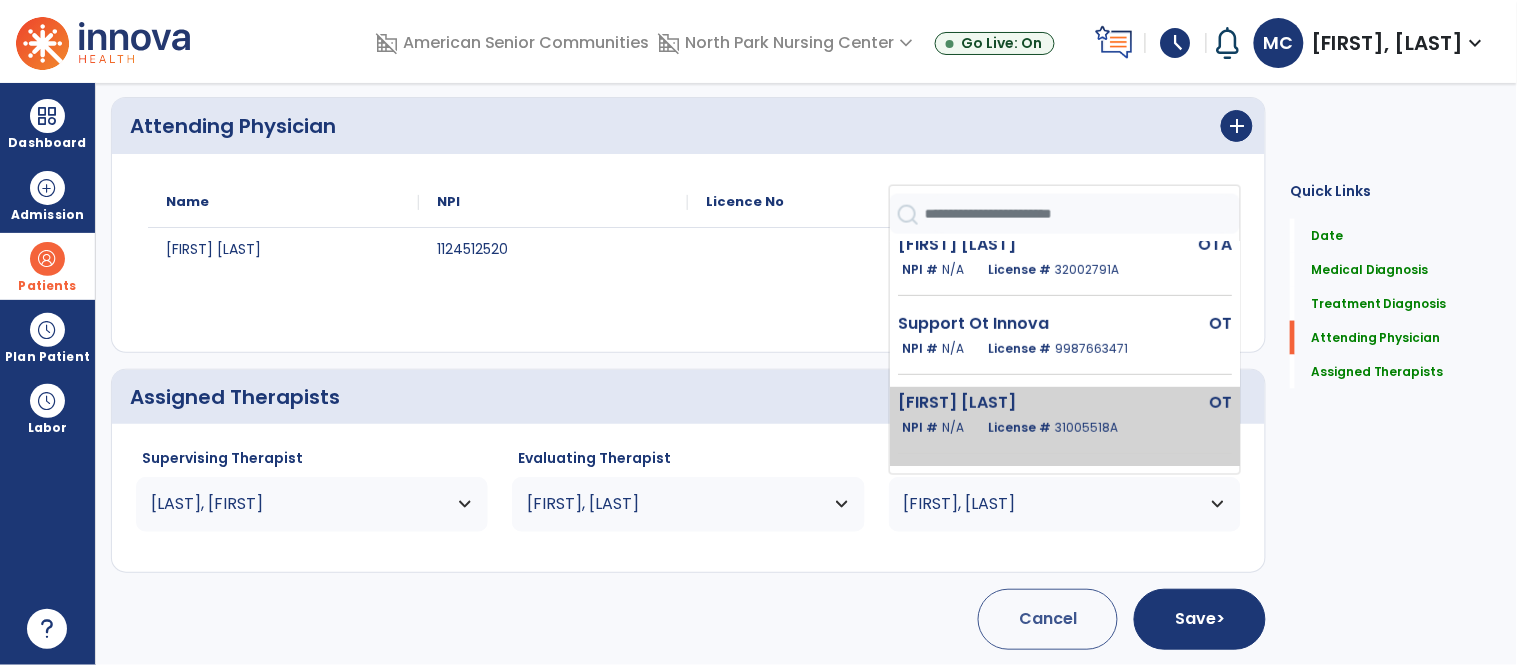 click on "[LAST], [FIRST]   OT   NPI #  N/A   License #  31005518A" 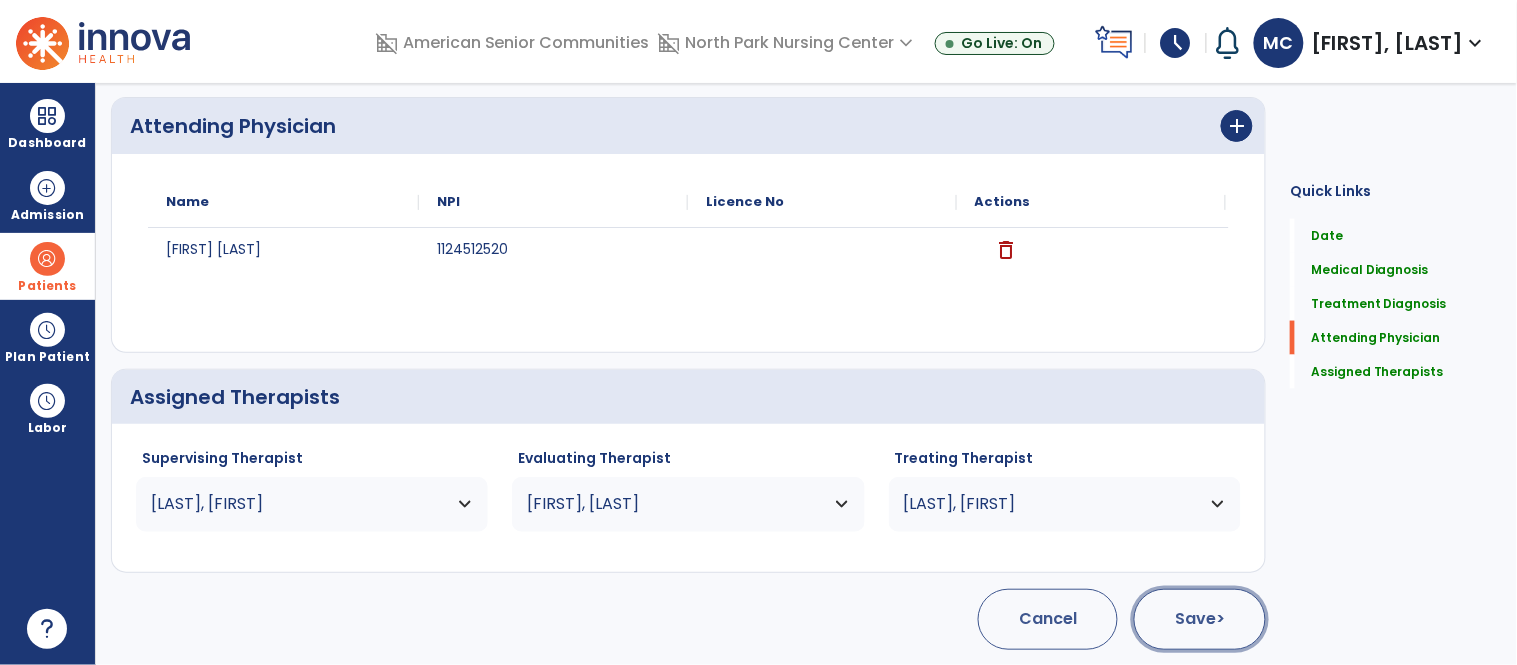 click on "Save  >" 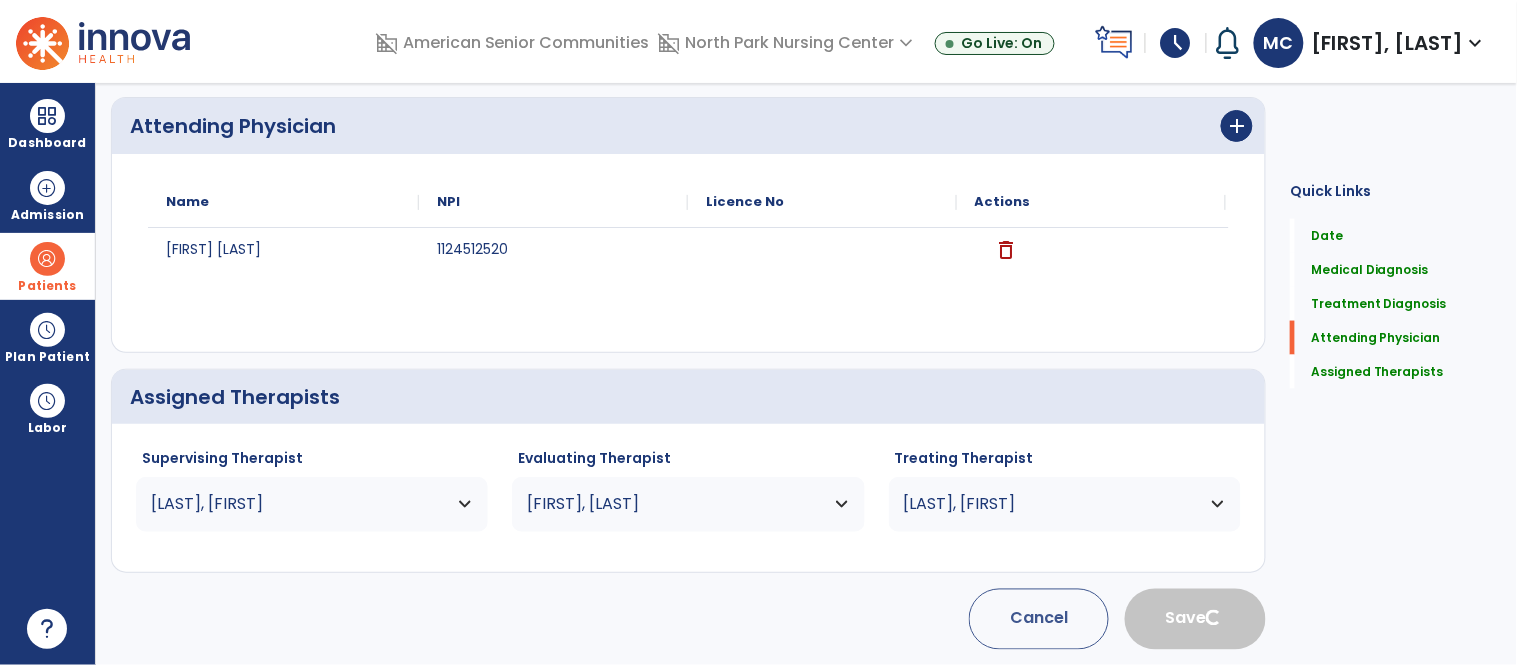 type 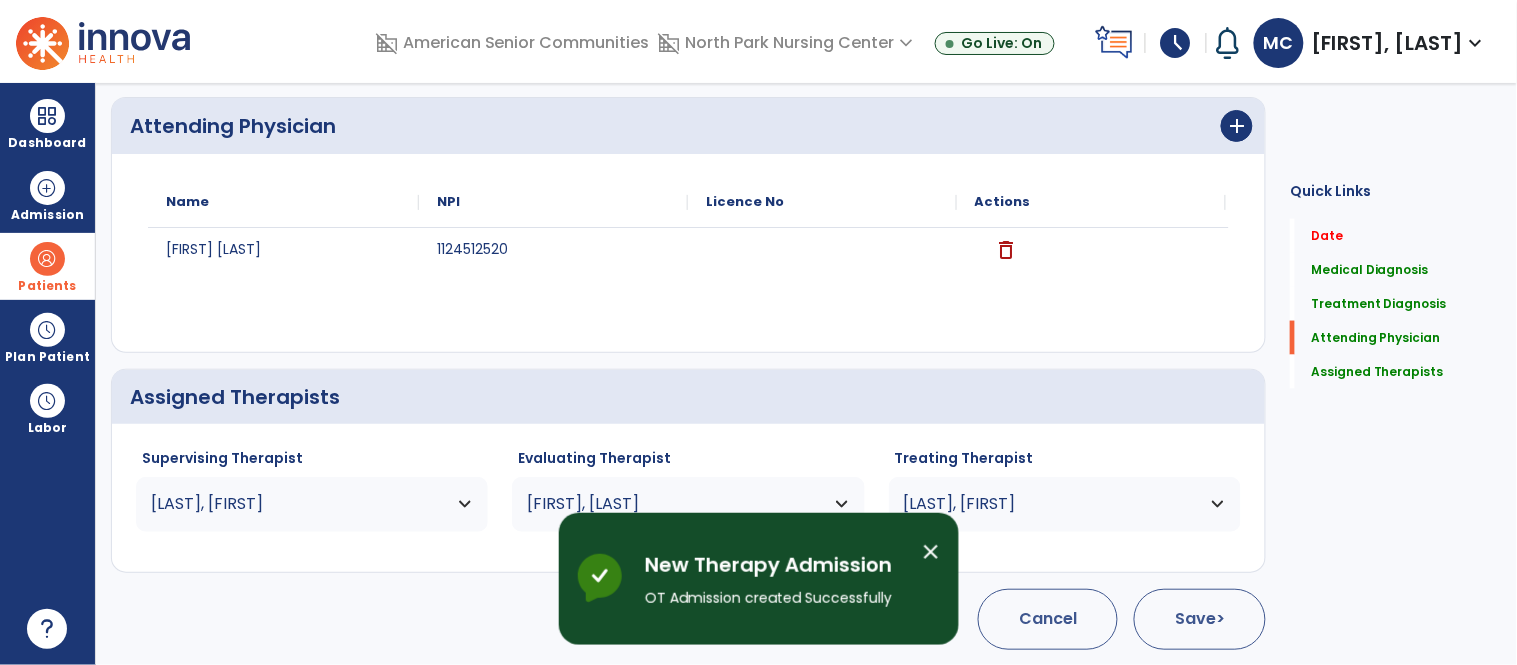 scroll, scrollTop: 142, scrollLeft: 0, axis: vertical 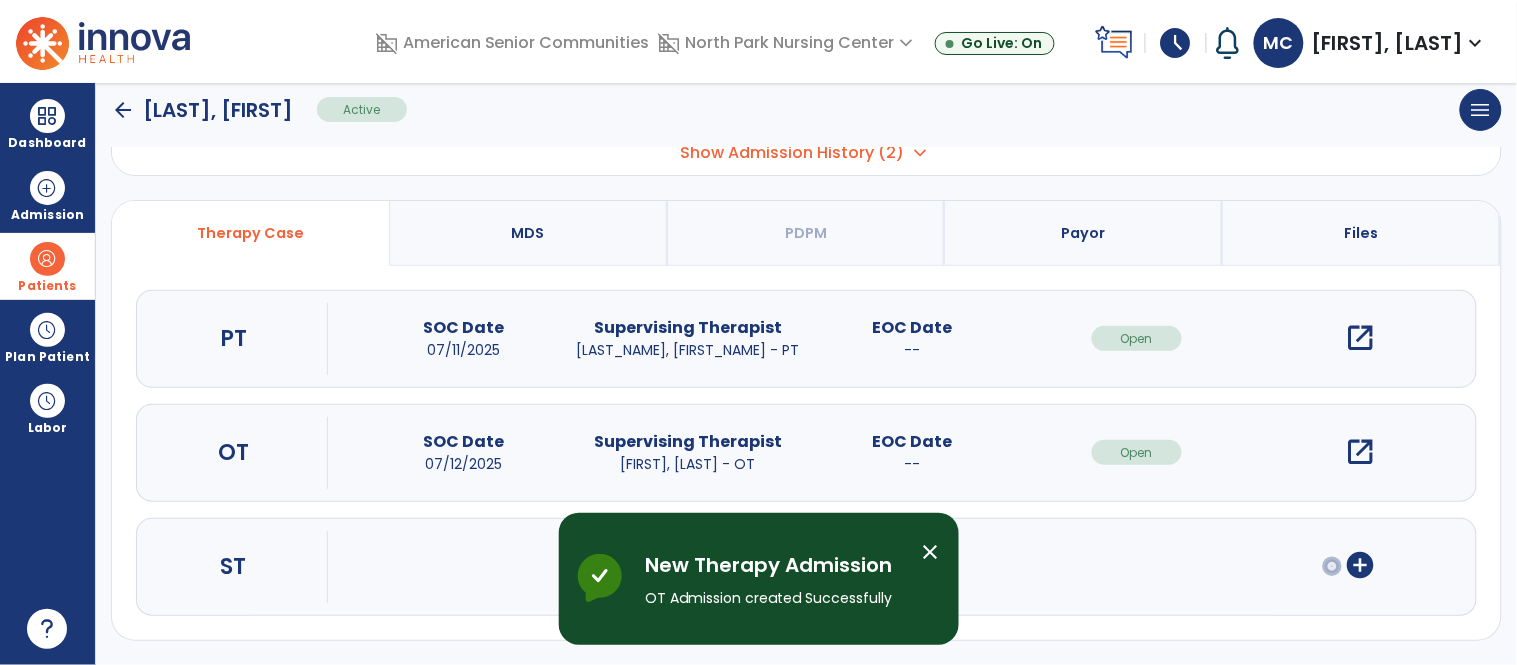 click on "open_in_new" at bounding box center (1361, 452) 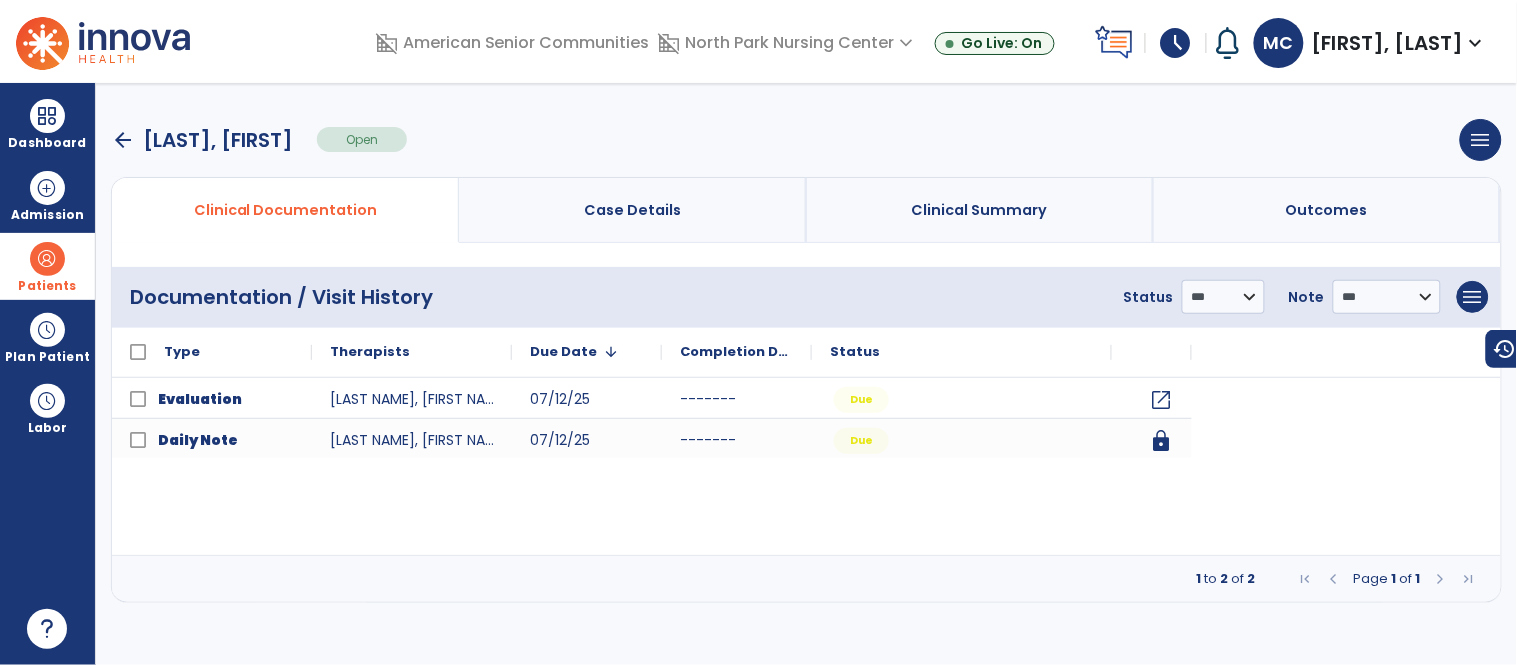 scroll, scrollTop: 0, scrollLeft: 0, axis: both 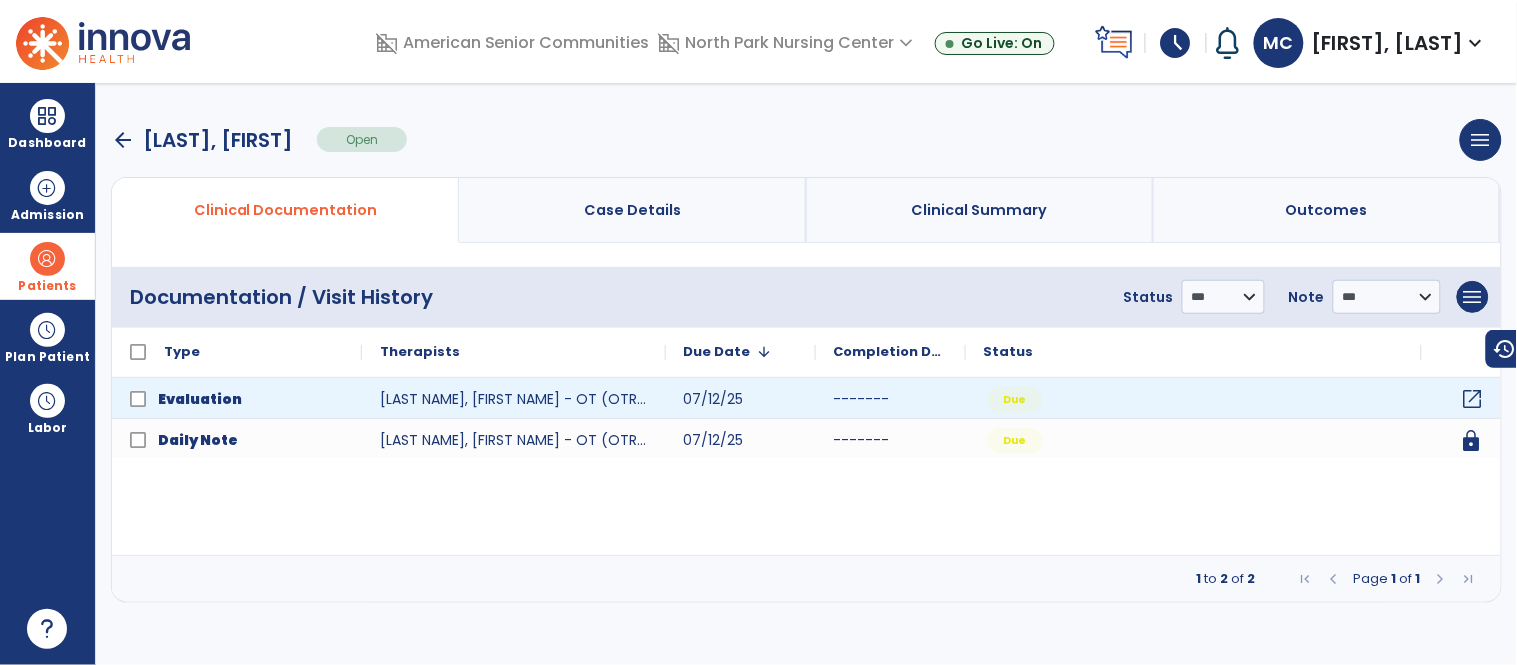 click on "open_in_new" 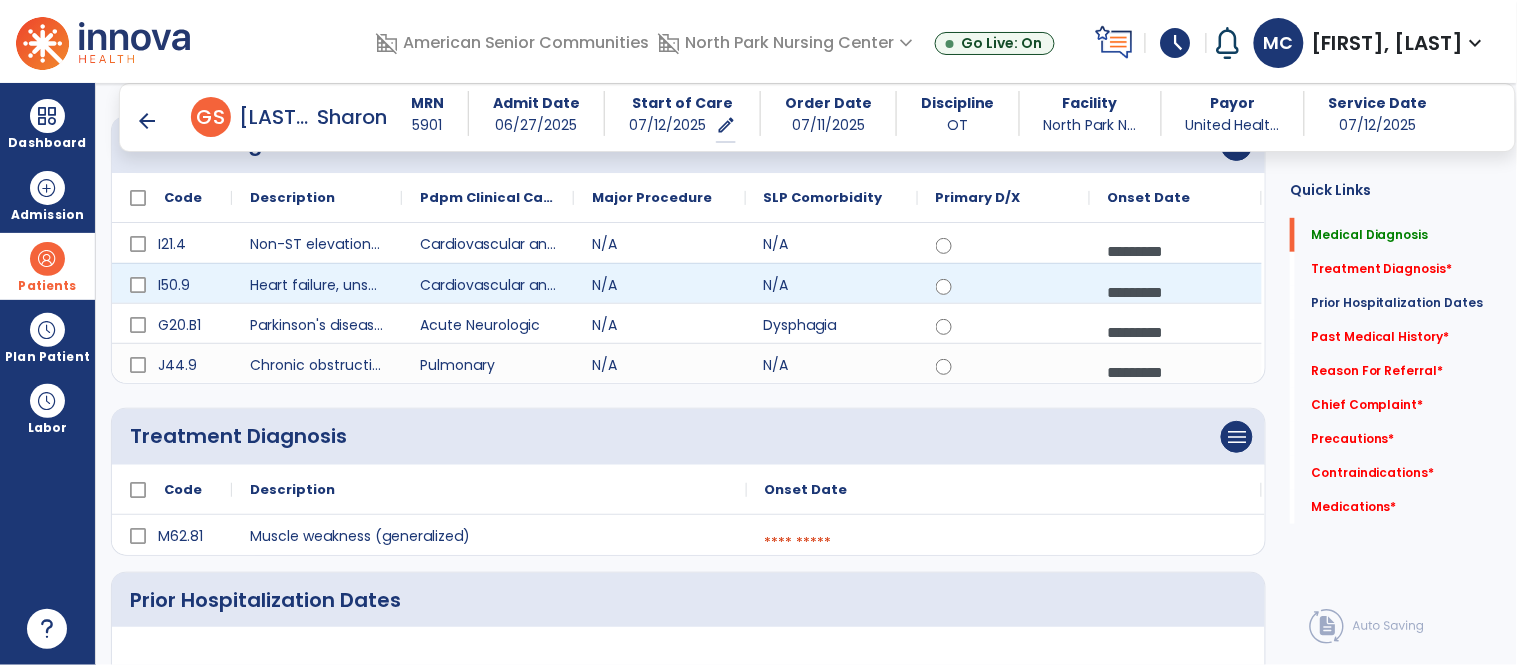 scroll, scrollTop: 316, scrollLeft: 0, axis: vertical 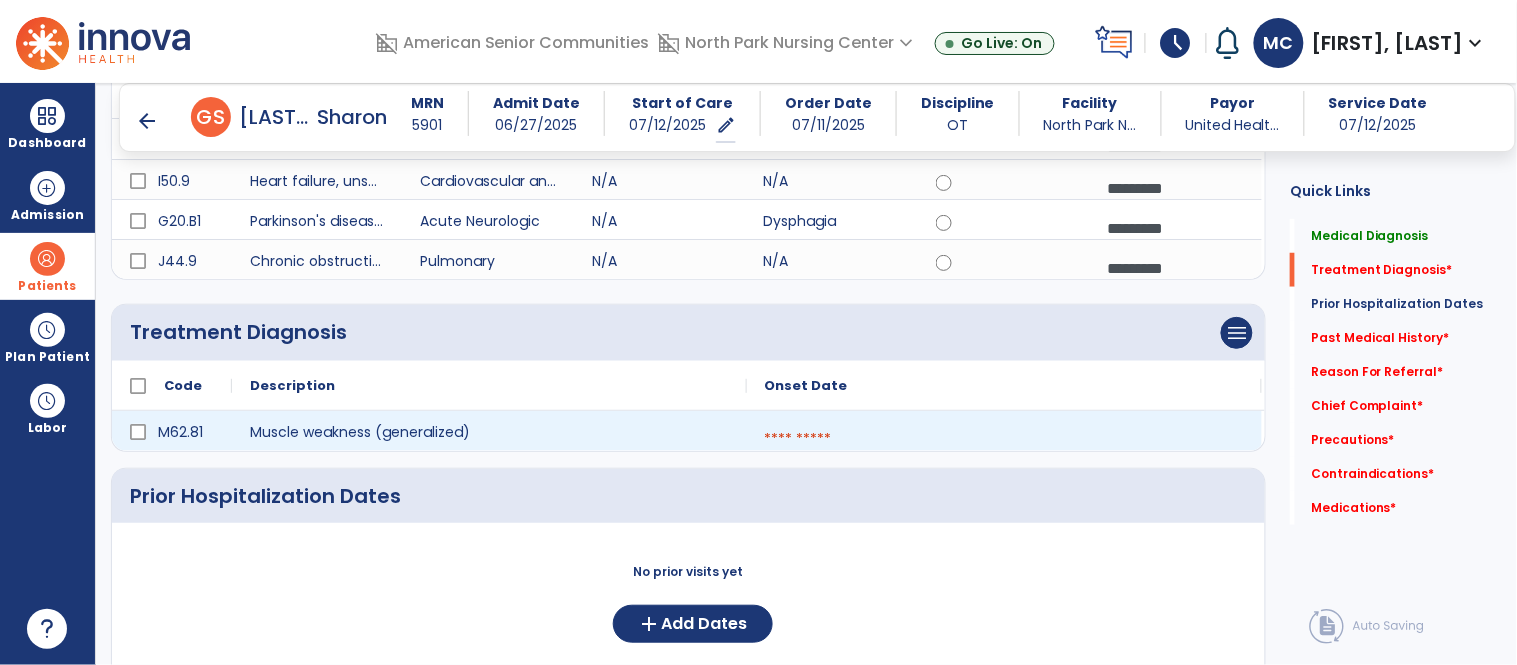 click at bounding box center (1004, 439) 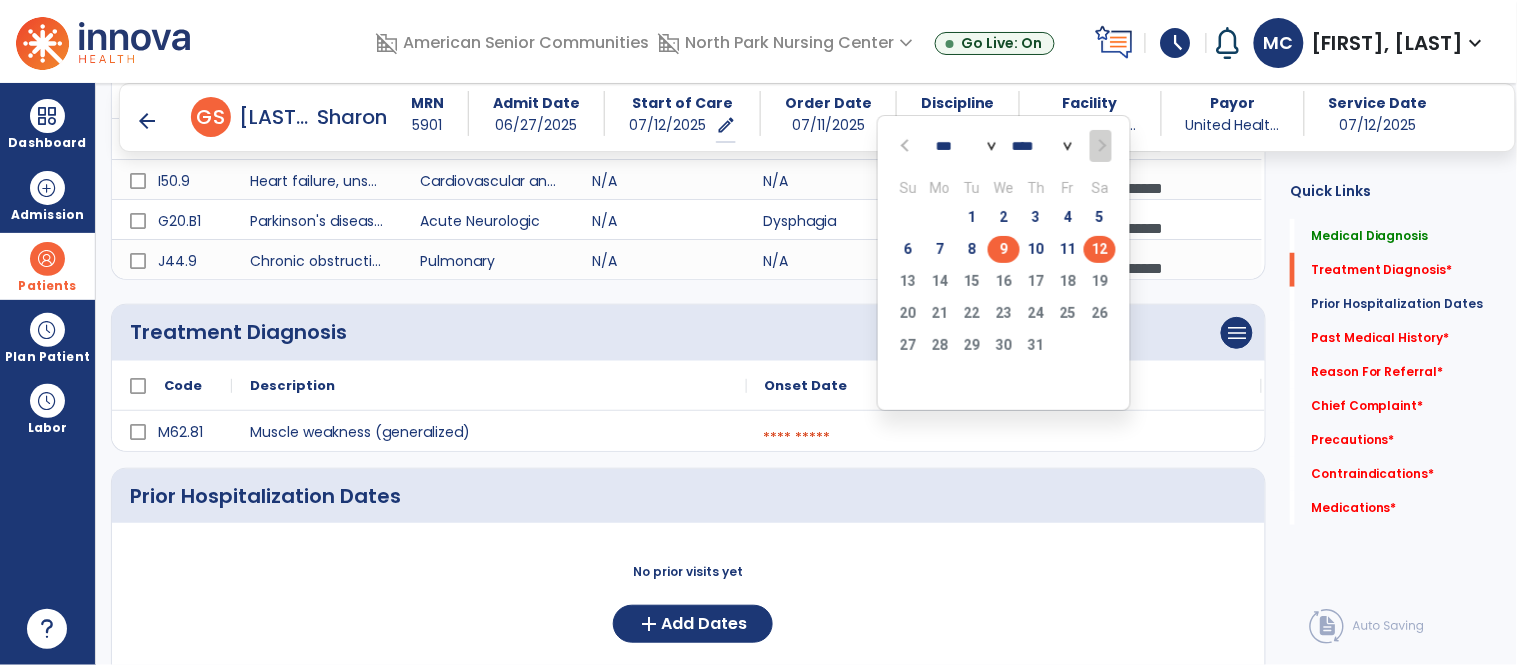 click on "9" 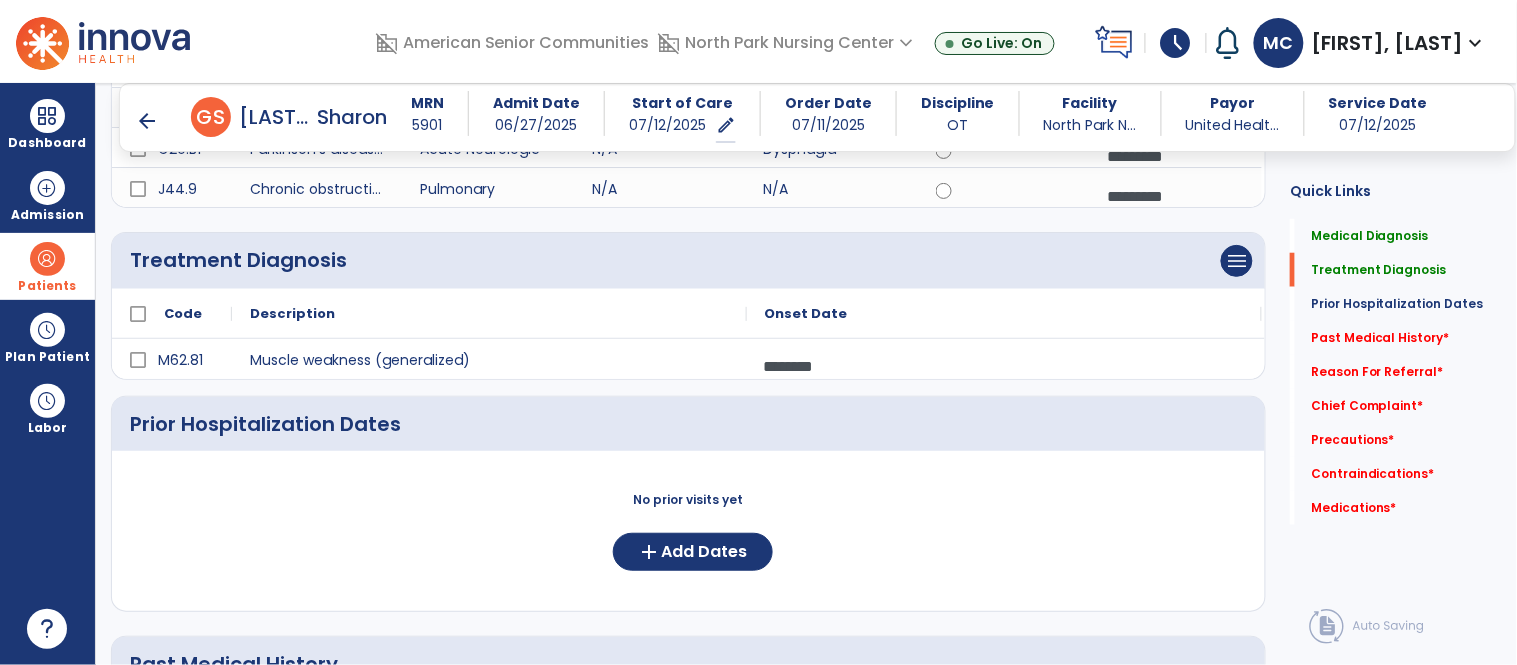 scroll, scrollTop: 390, scrollLeft: 0, axis: vertical 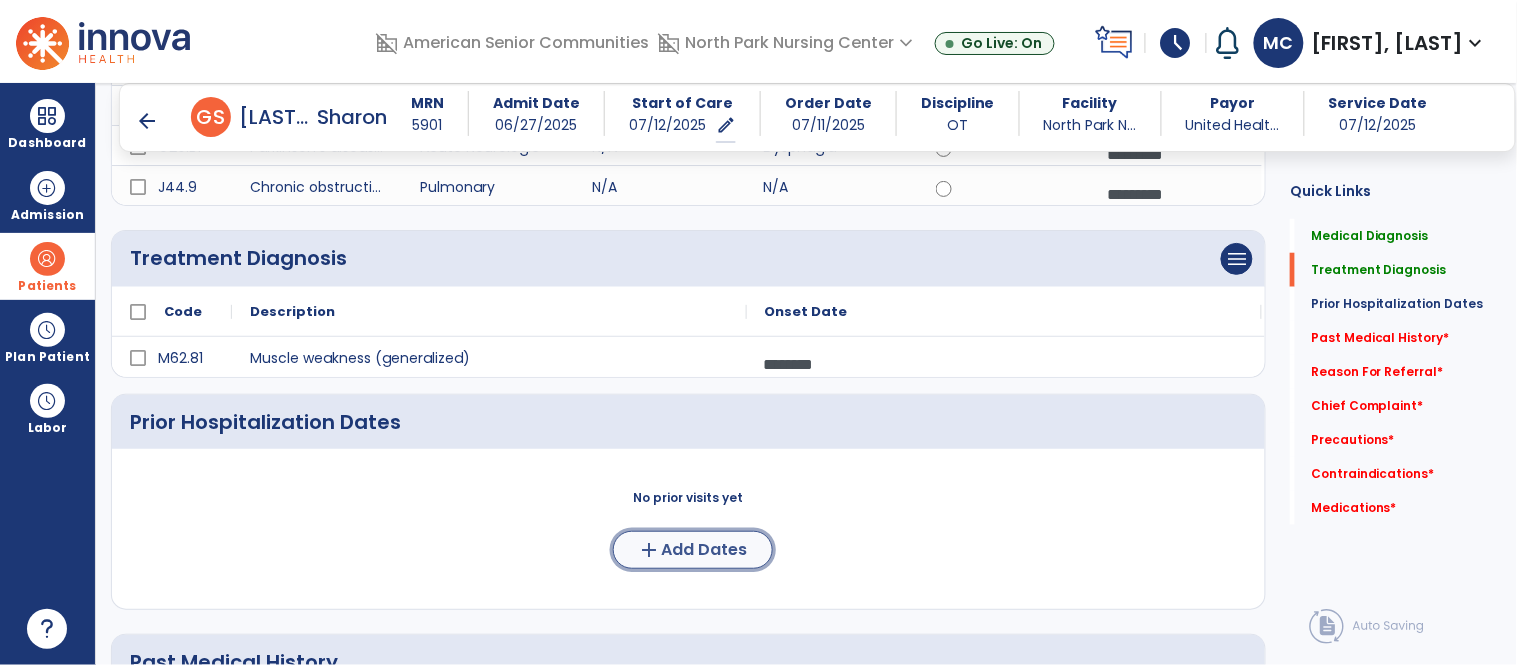 click on "add" 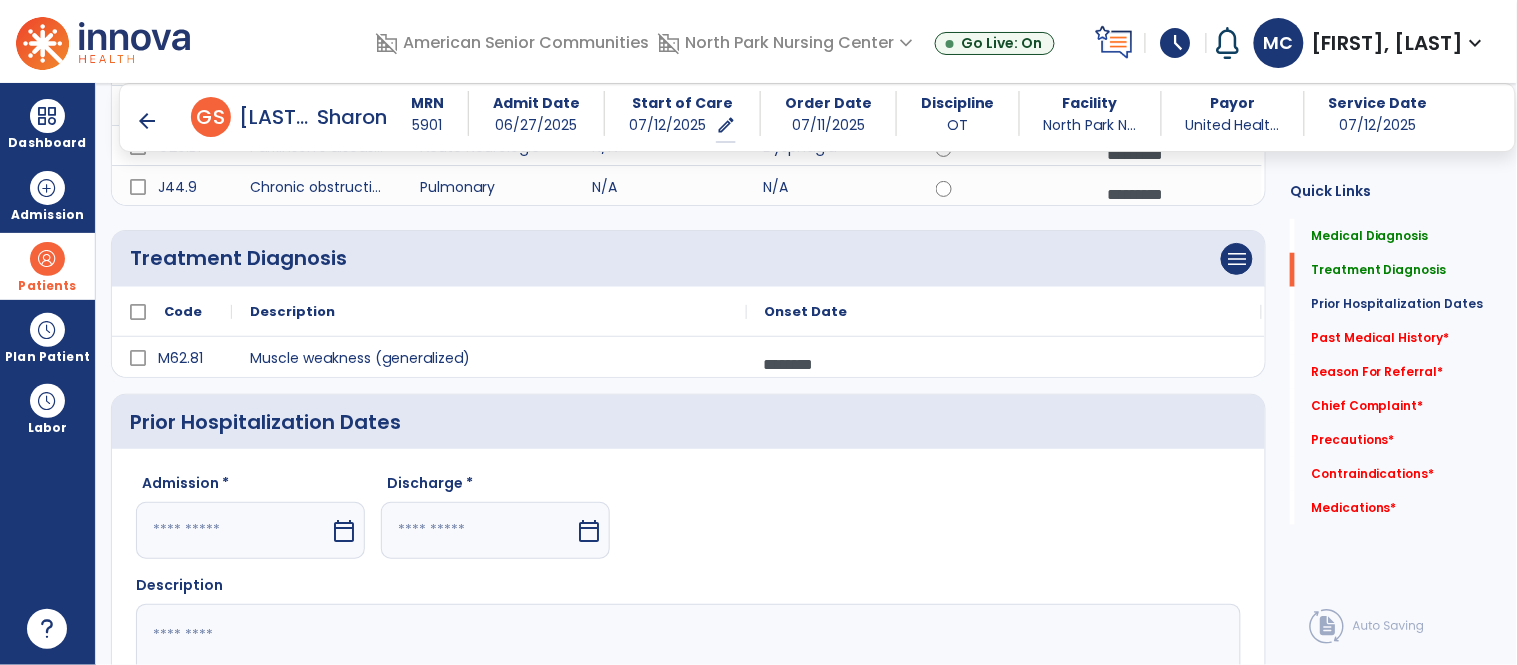 click on "calendar_today" at bounding box center (344, 531) 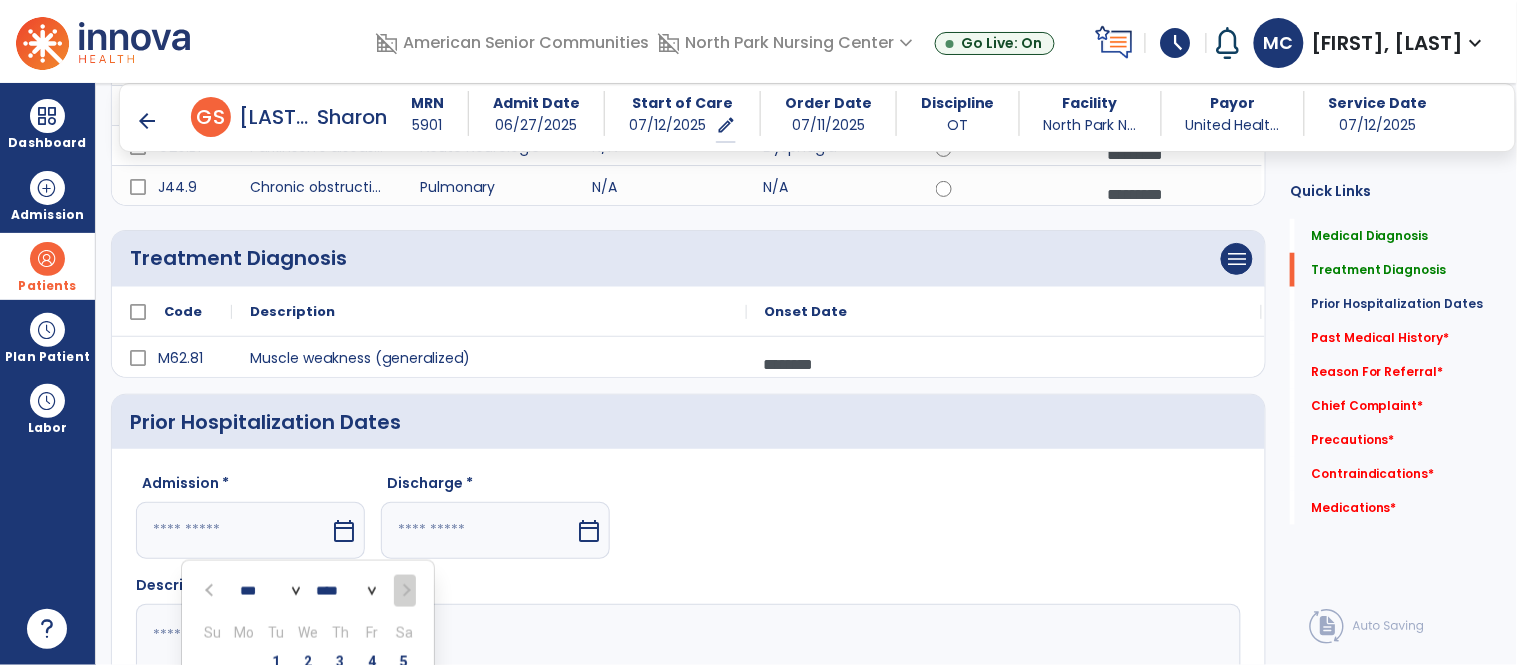scroll, scrollTop: 713, scrollLeft: 0, axis: vertical 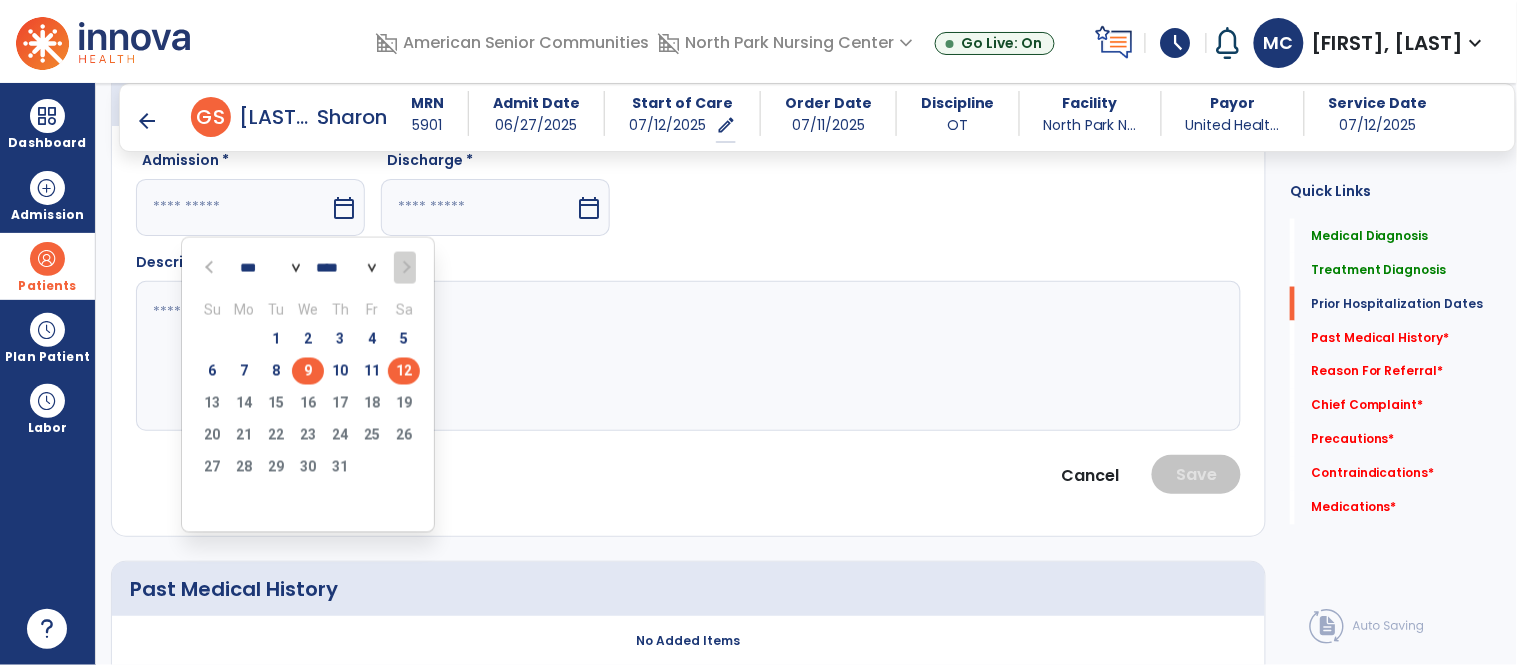 click on "9" at bounding box center (308, 371) 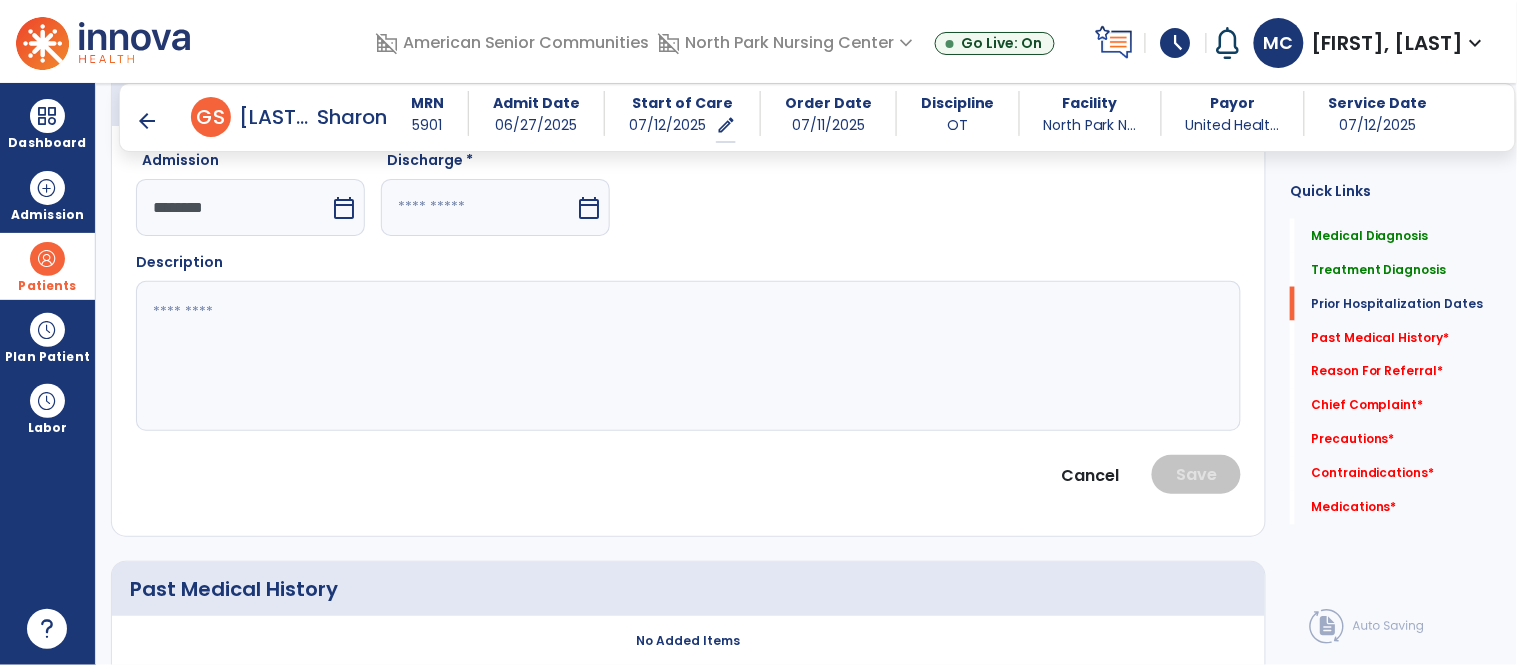 click on "calendar_today" at bounding box center (589, 208) 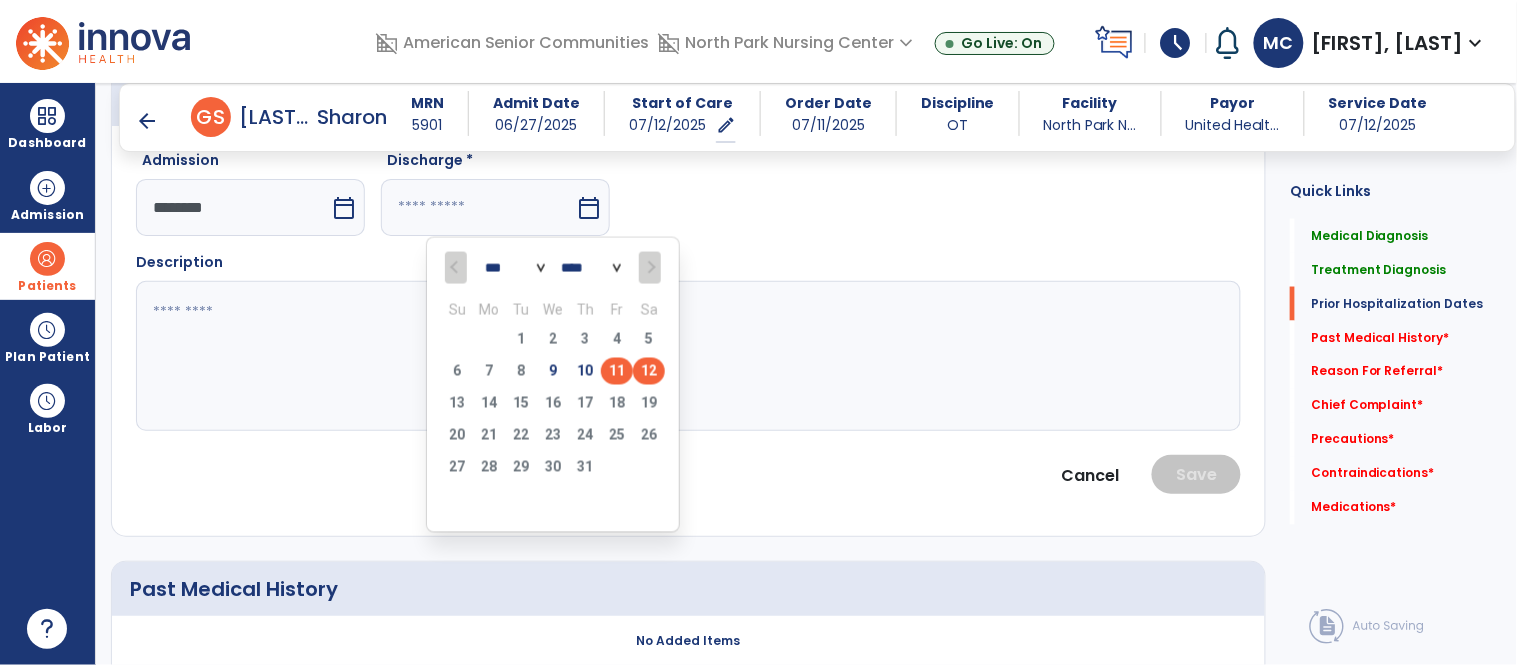 click on "11" at bounding box center (617, 371) 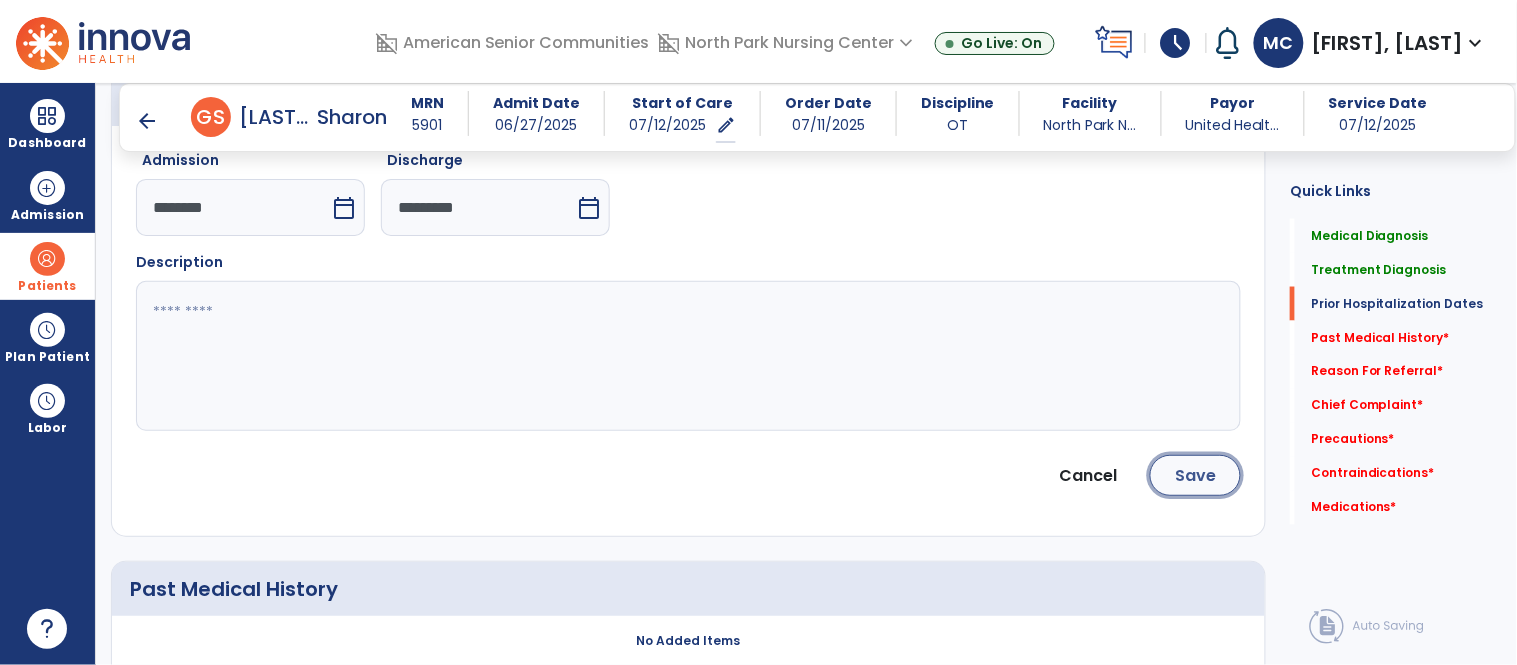 click on "Save" 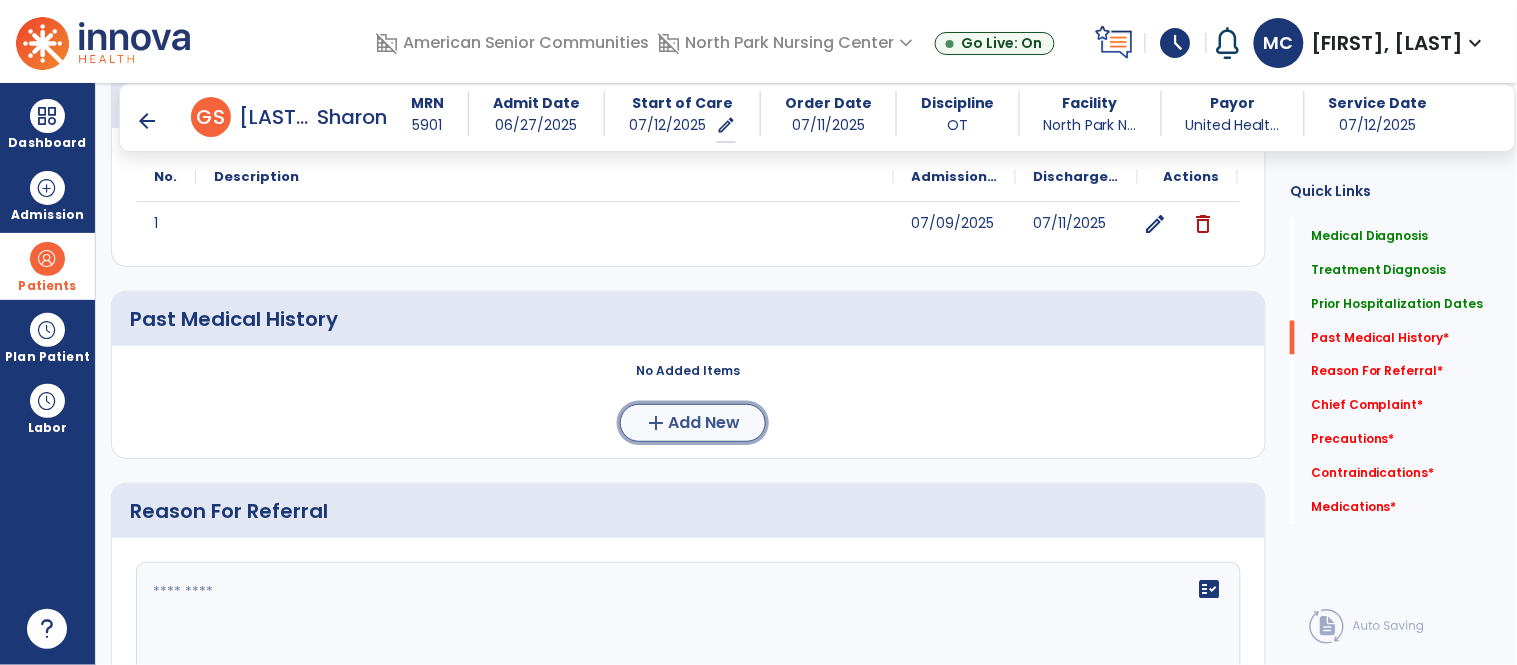 click on "add  Add New" 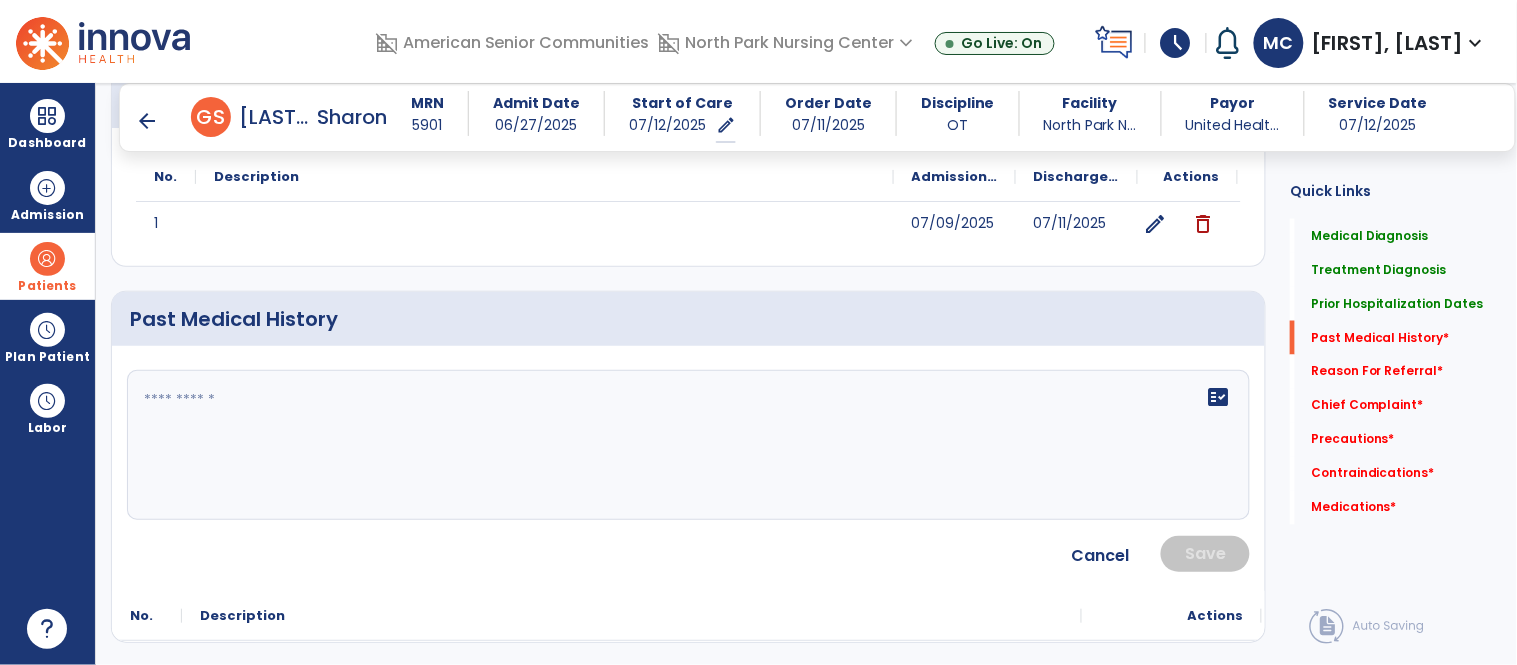 click on "fact_check" 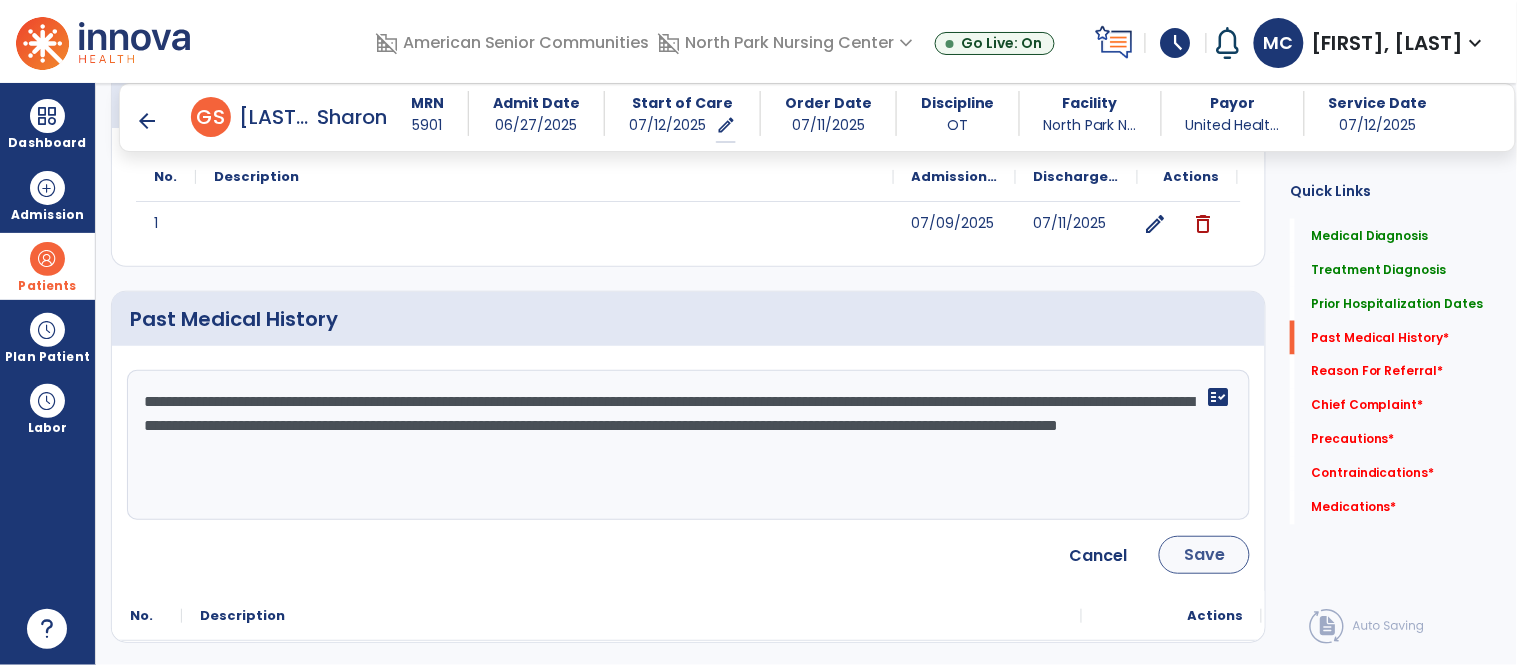 type on "**********" 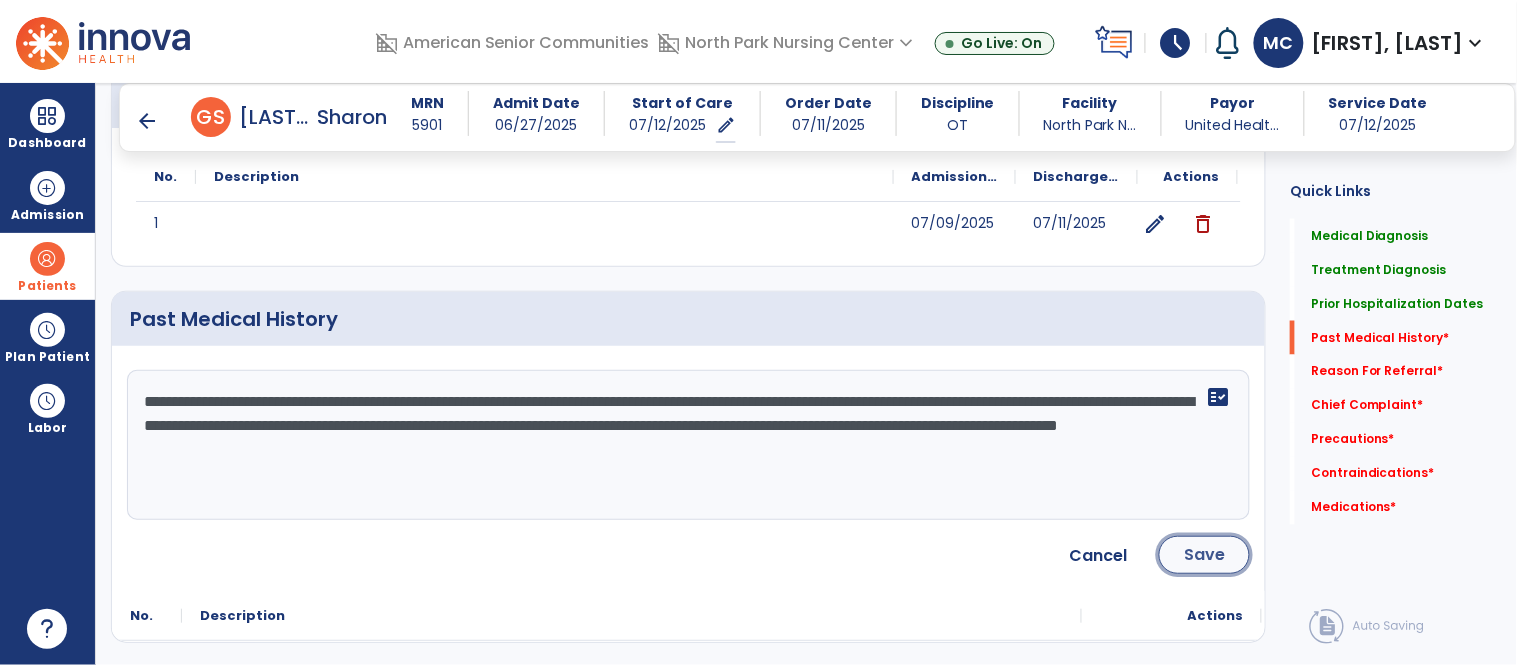 click on "Save" 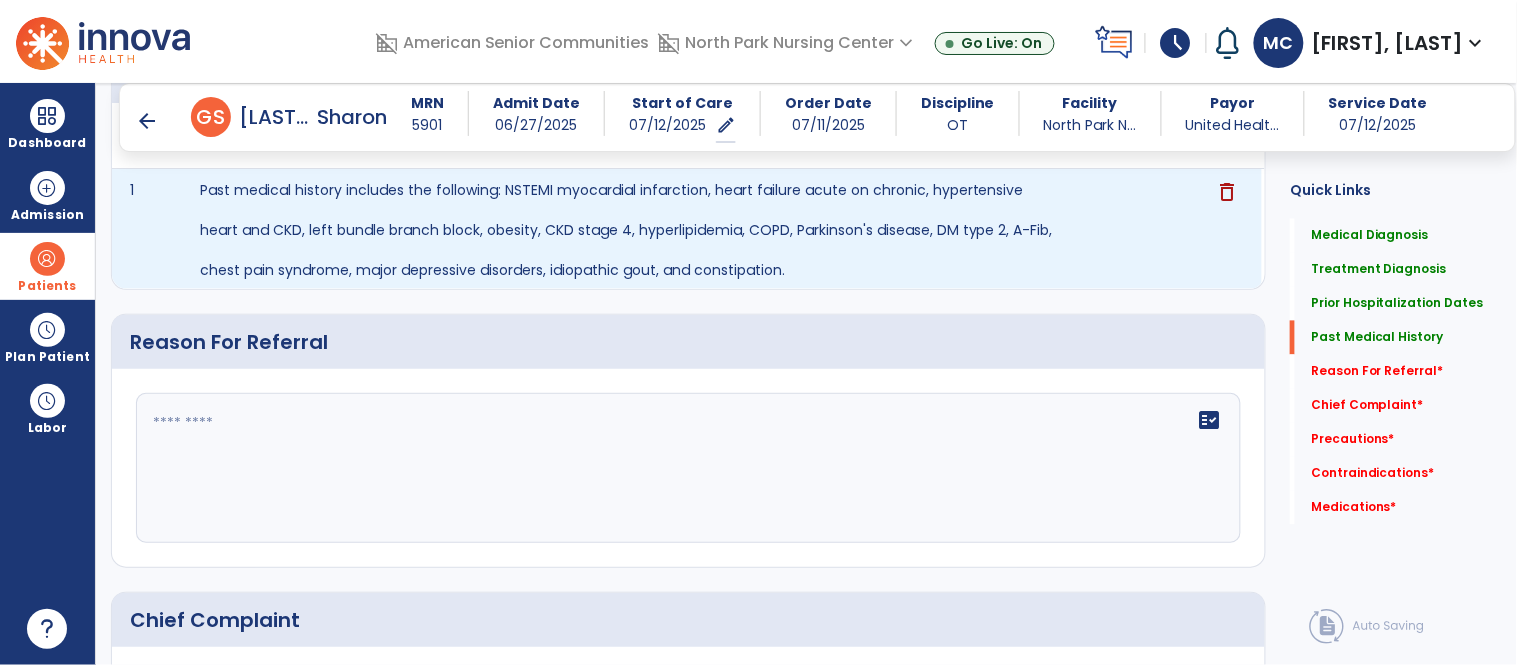 scroll, scrollTop: 962, scrollLeft: 0, axis: vertical 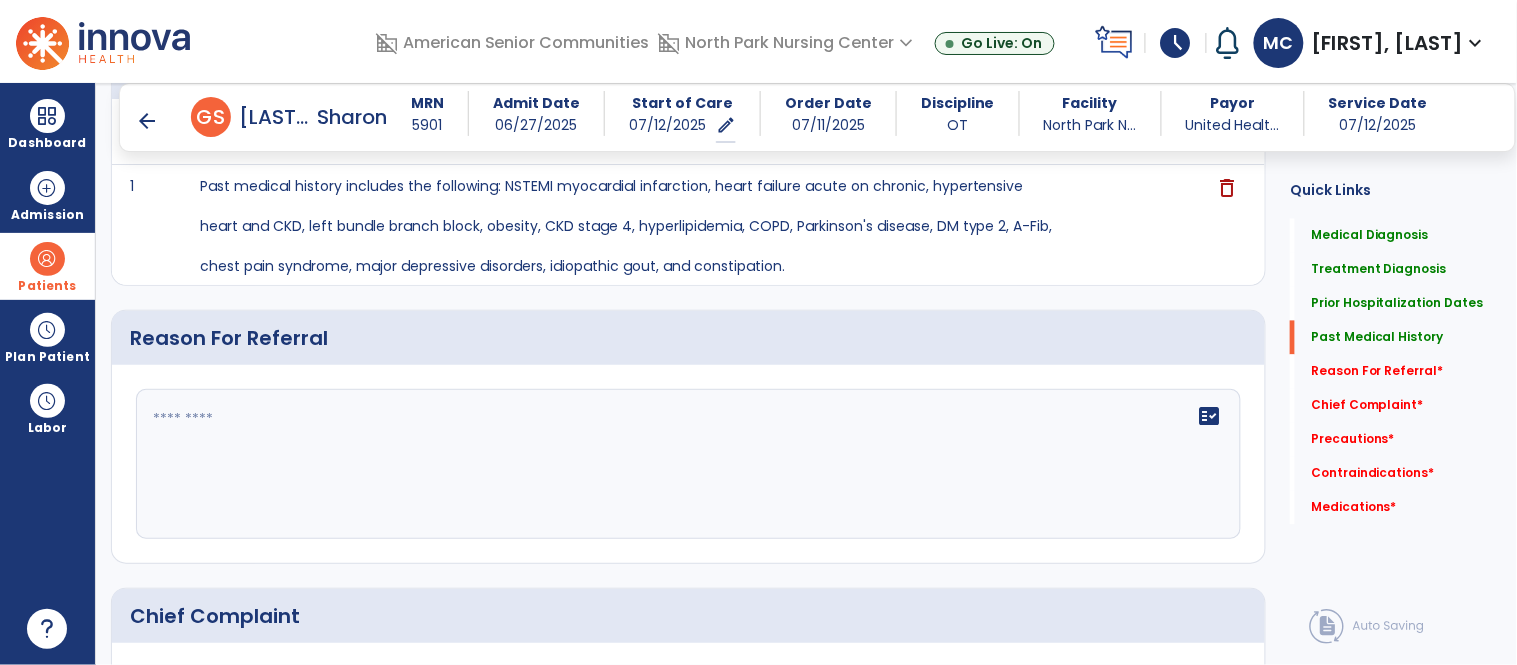 click on "fact_check" 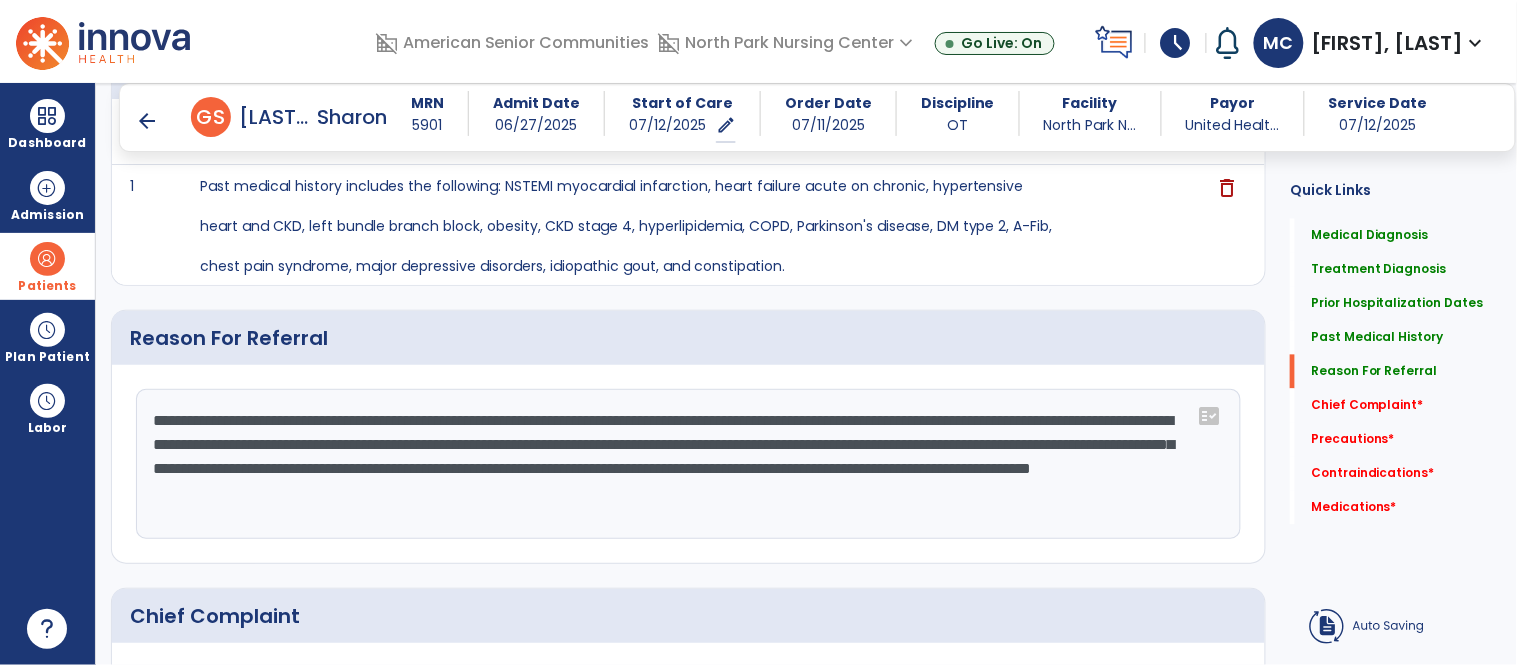 click on "Medical Diagnosis      menu   Add Medical Diagnosis   Delete Medical Diagnosis
Code
Description
Pdpm Clinical Category" 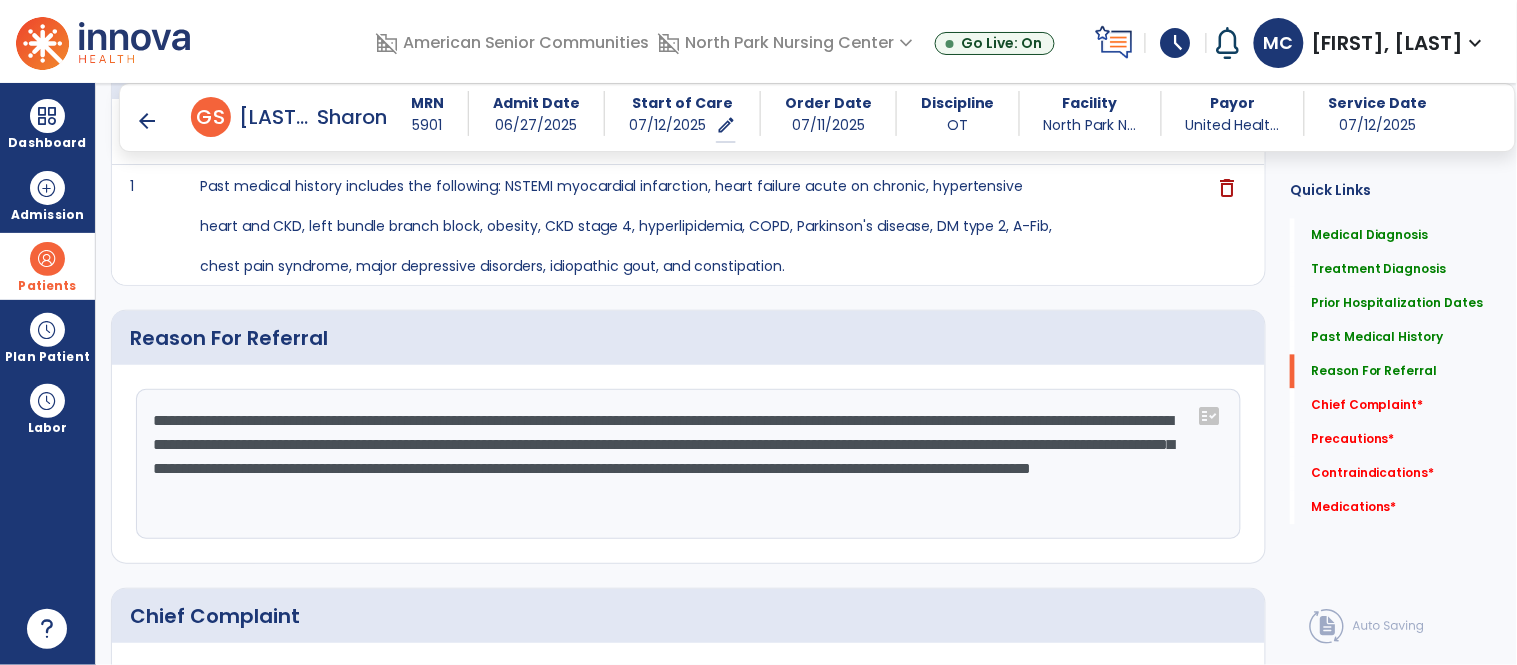 click on "**********" 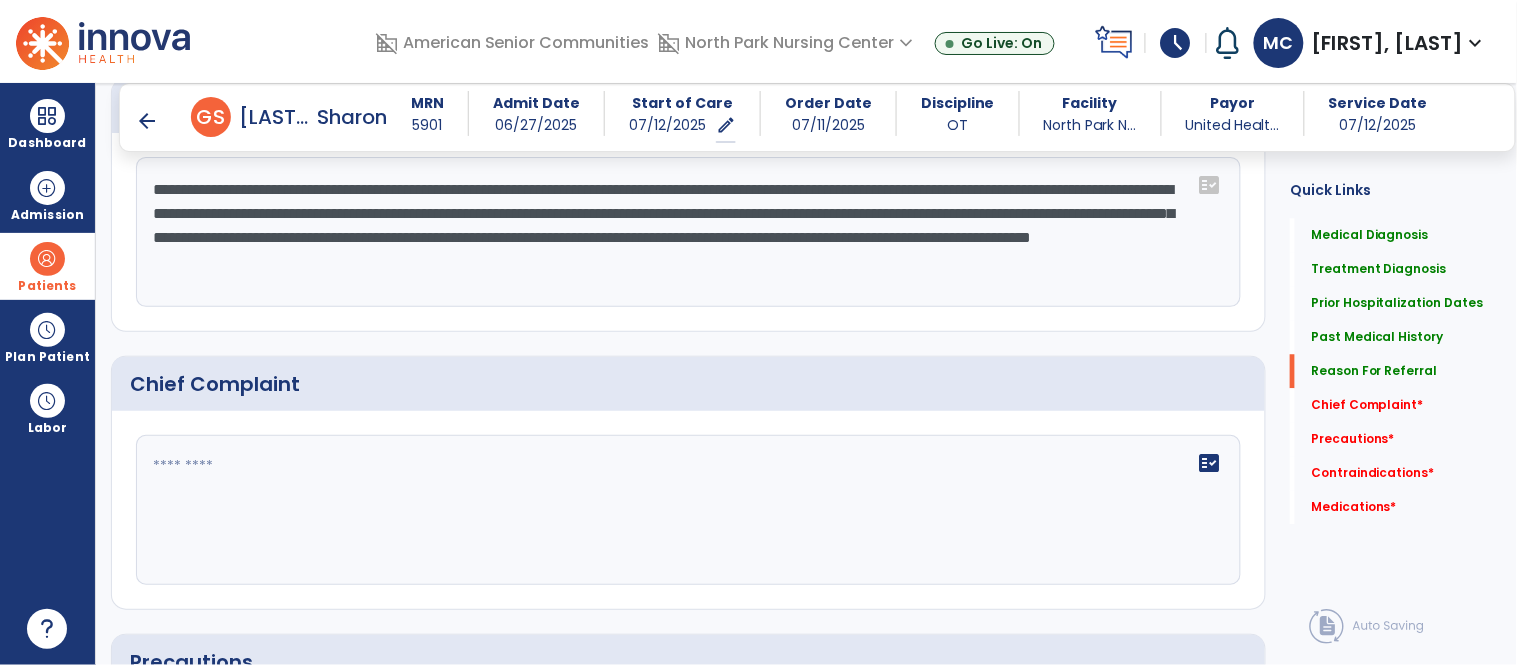 scroll, scrollTop: 1185, scrollLeft: 0, axis: vertical 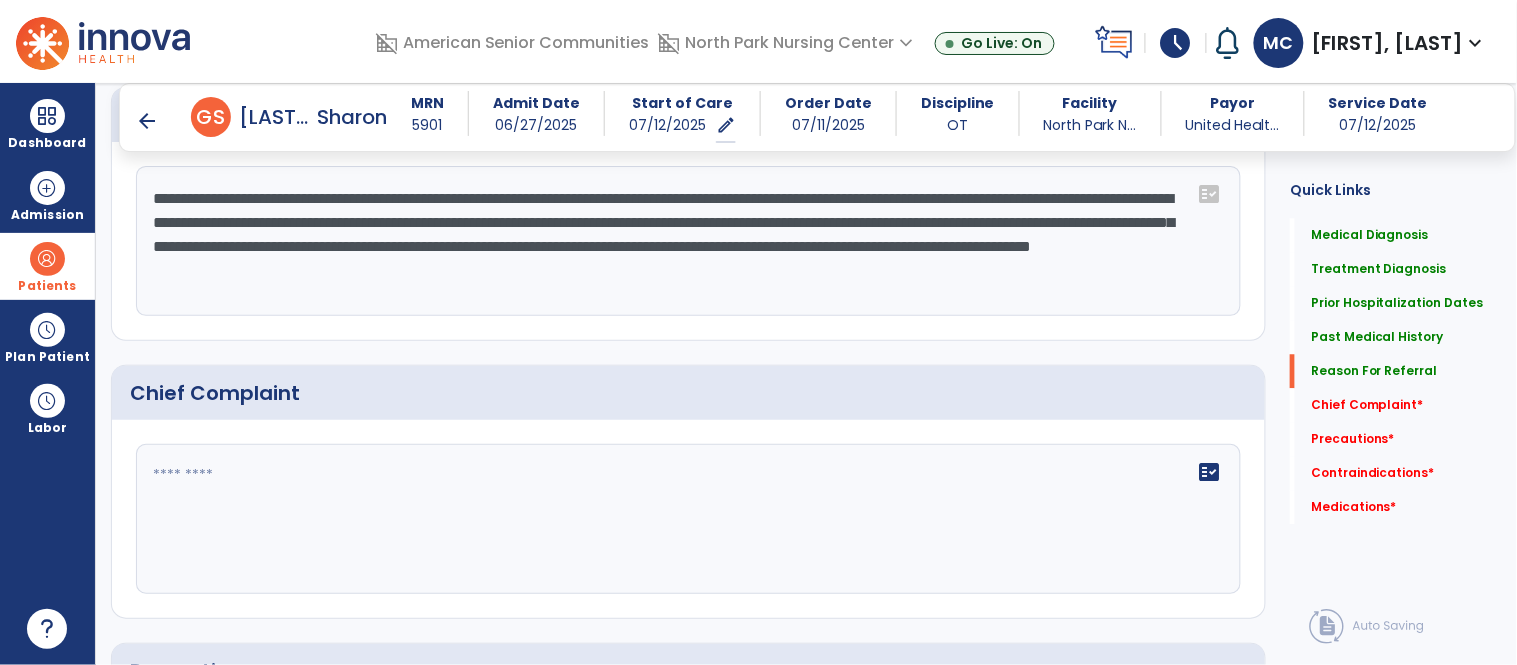 click on "**********" 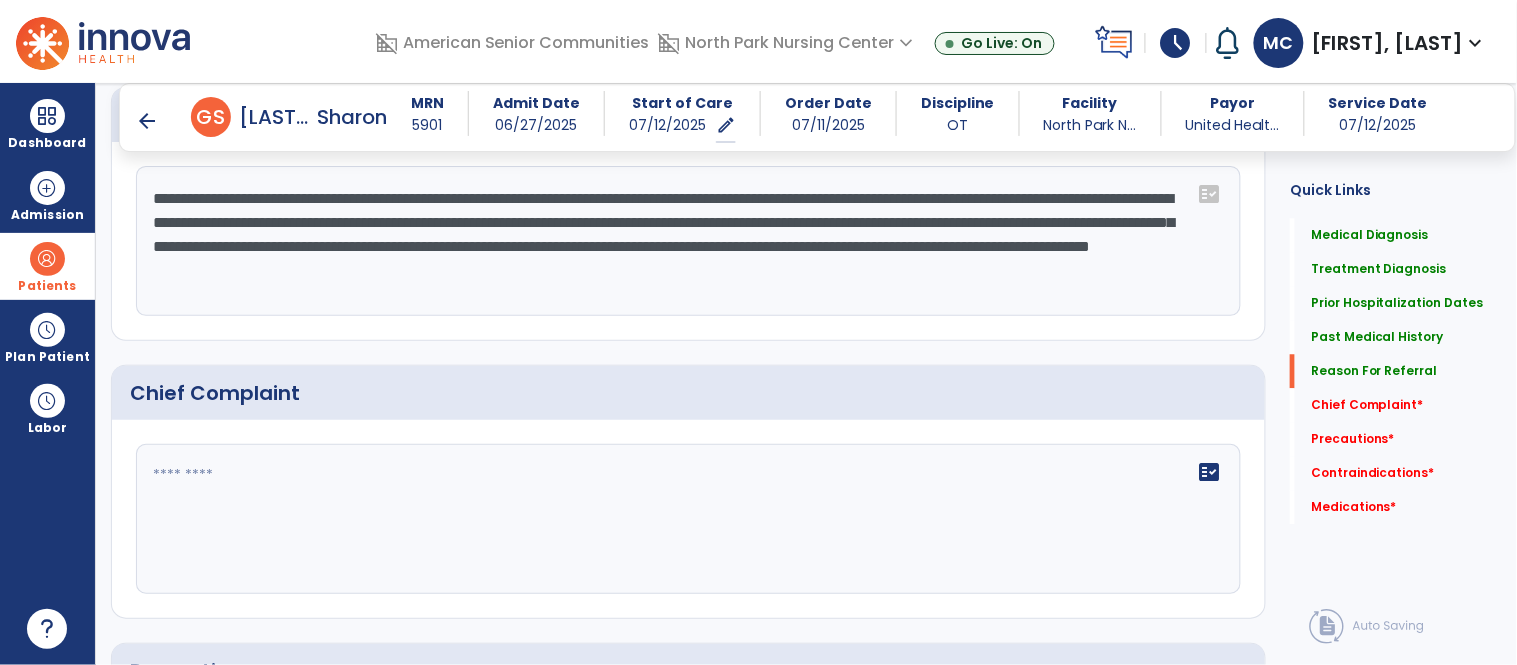 click on "**********" 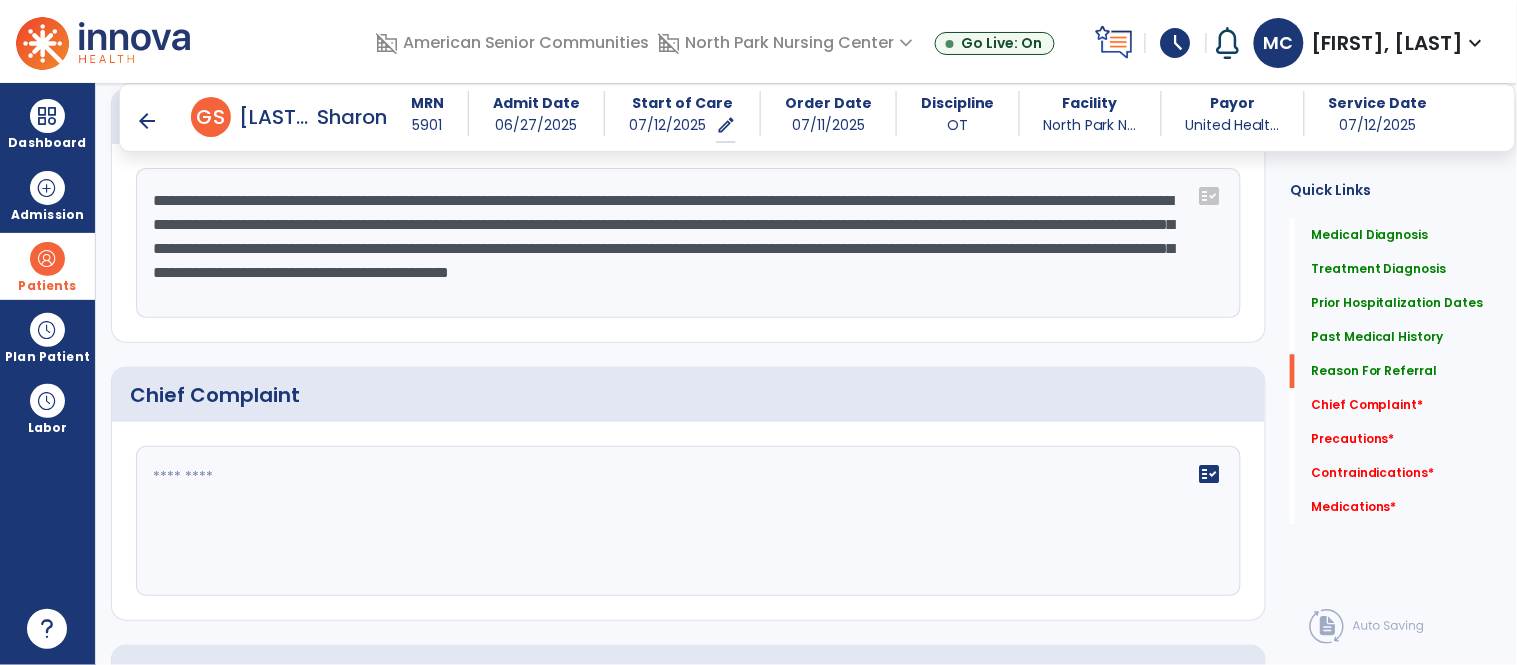 scroll, scrollTop: 1185, scrollLeft: 0, axis: vertical 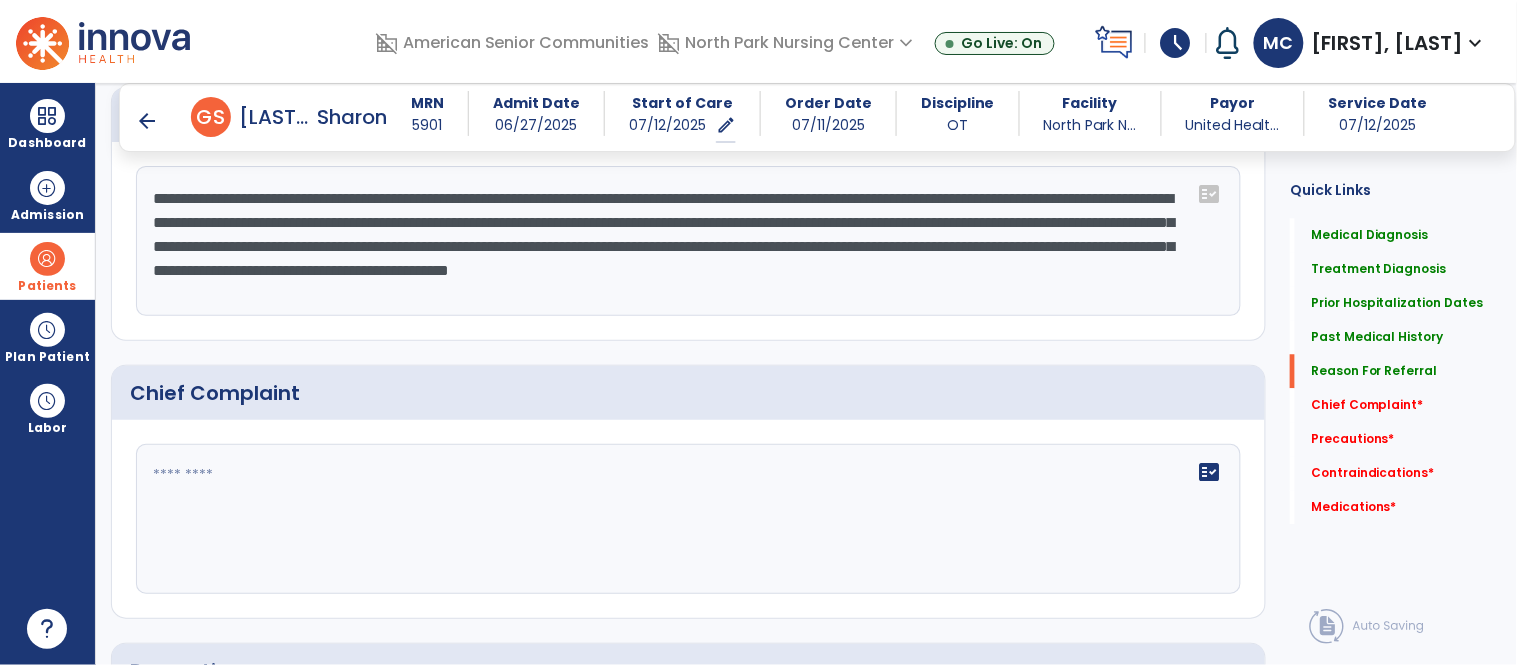 type on "**********" 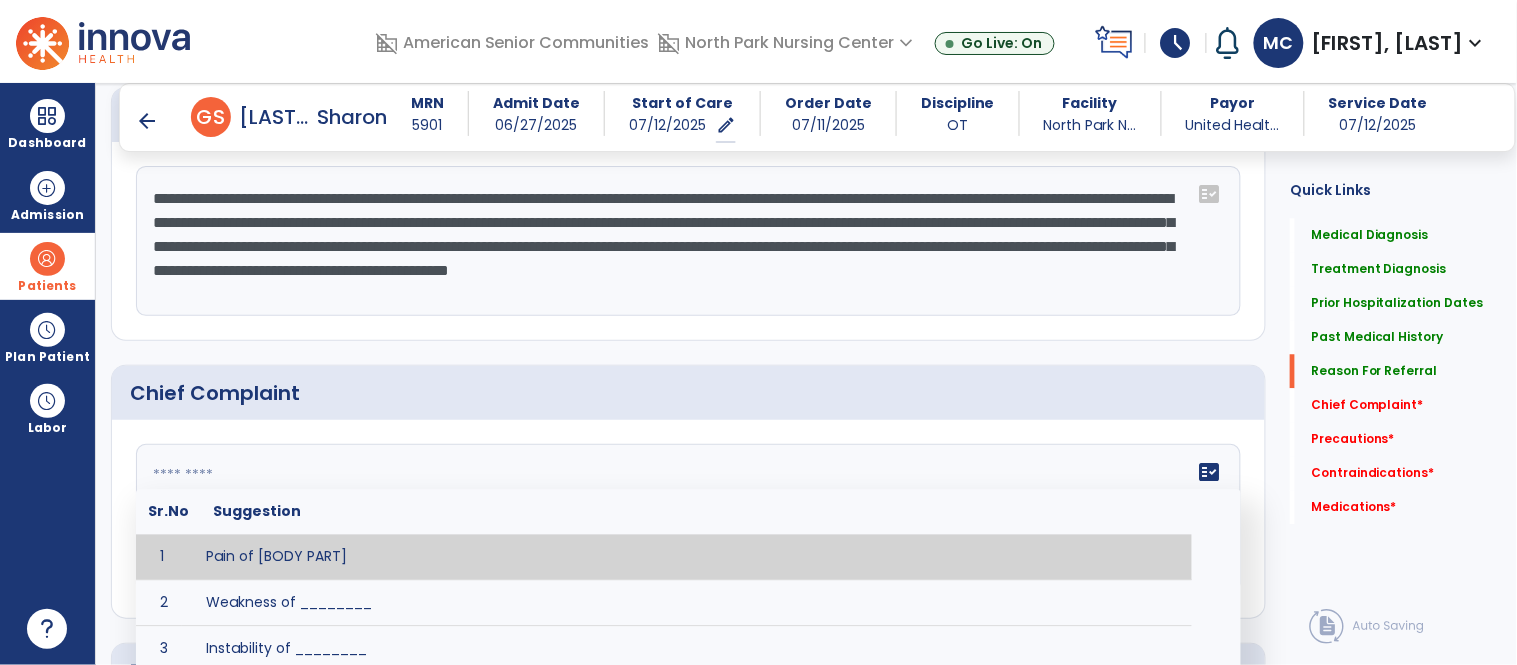 click 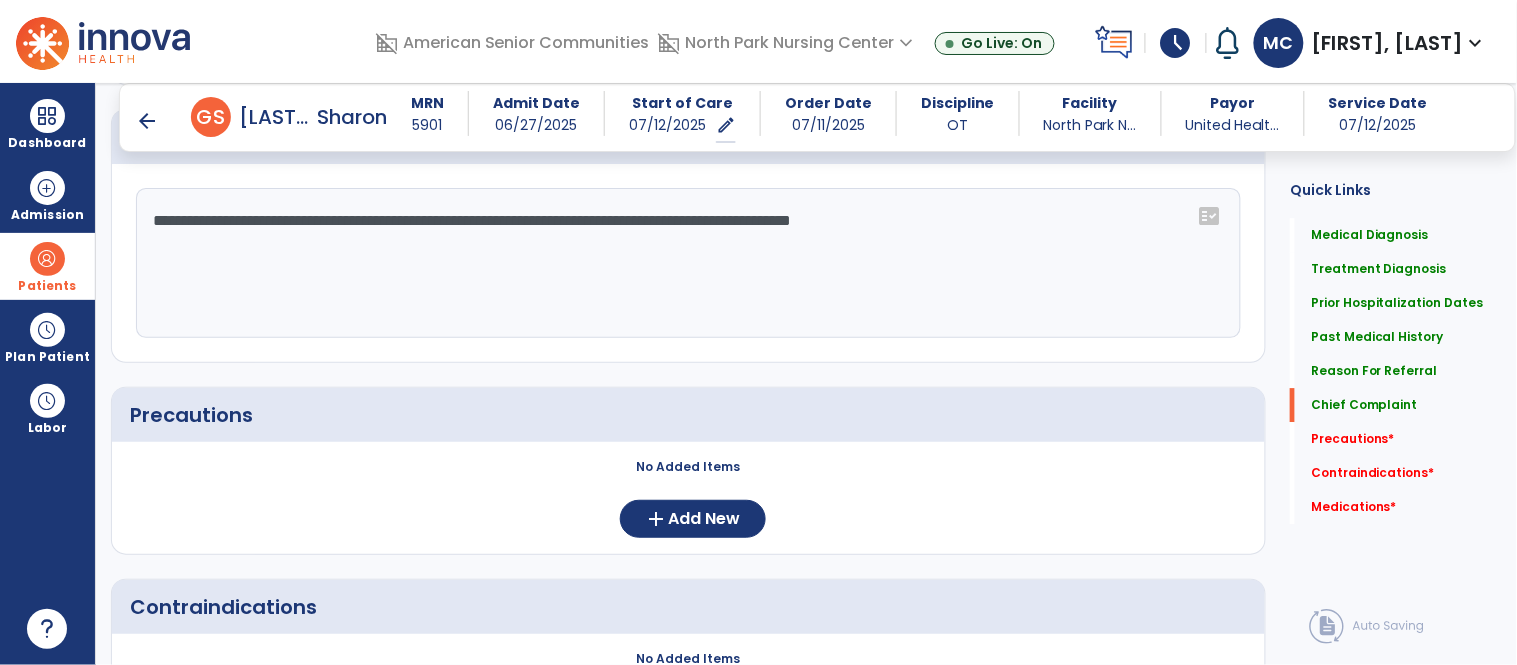 scroll, scrollTop: 1441, scrollLeft: 0, axis: vertical 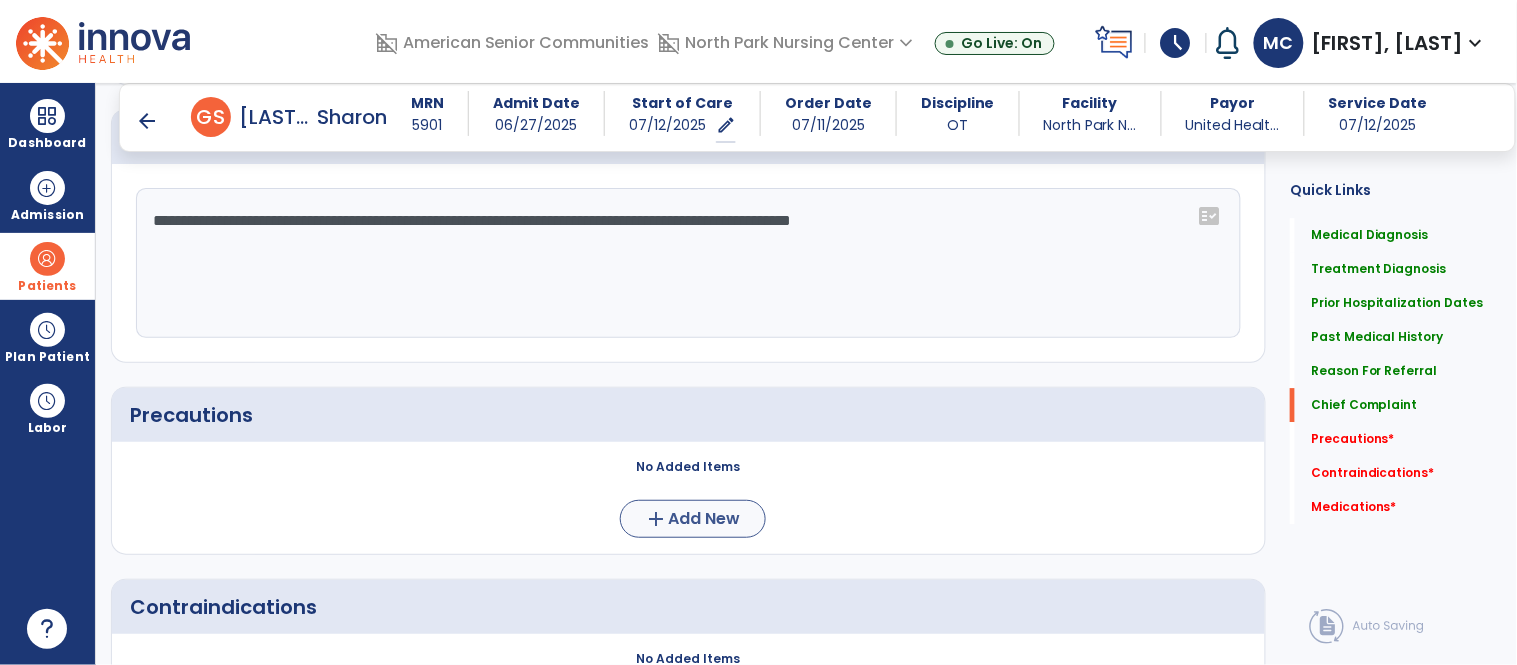 type on "**********" 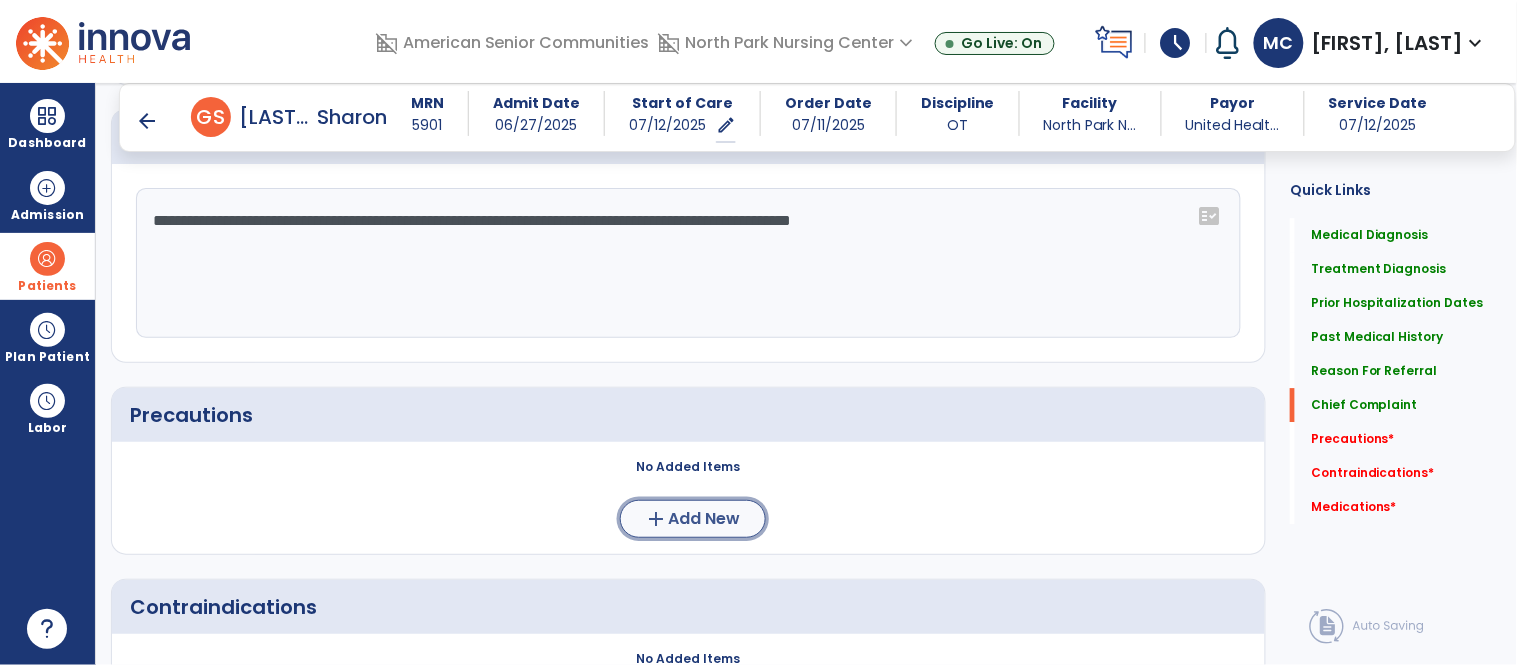click on "add  Add New" 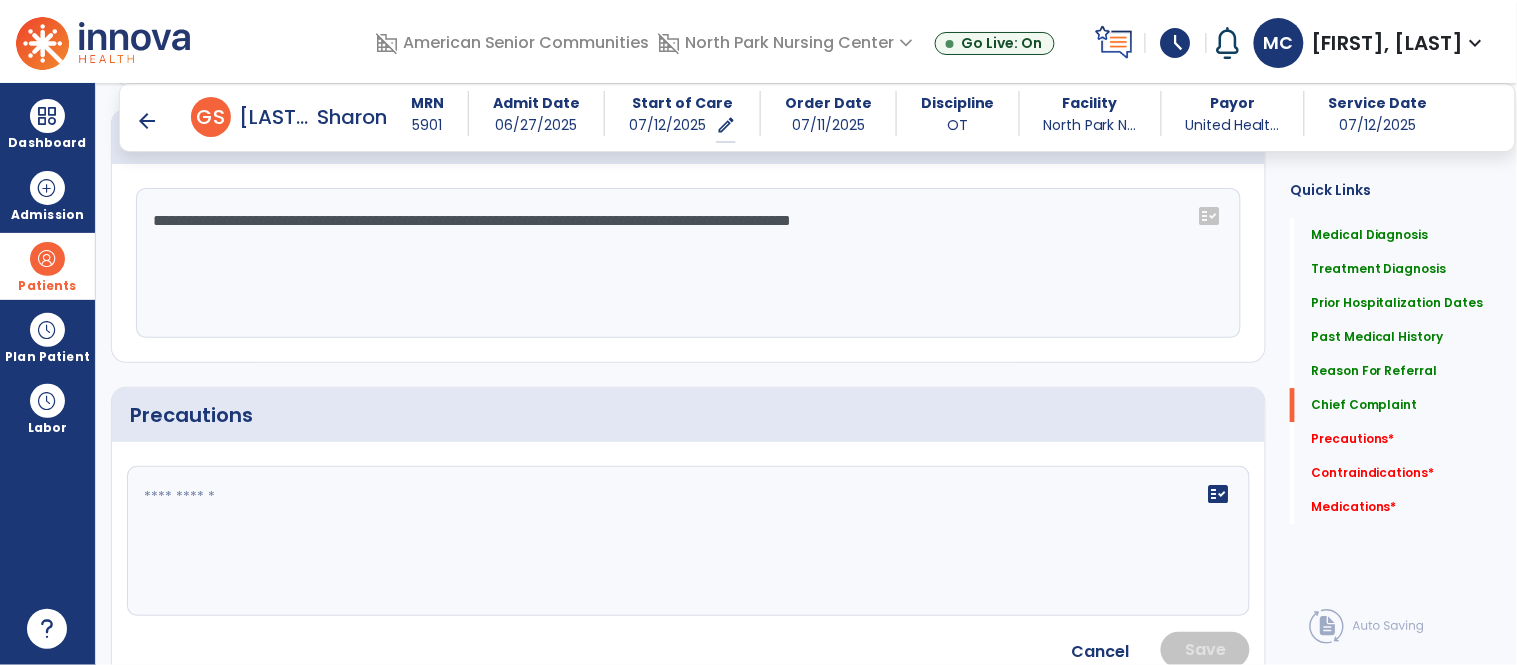 click on "fact_check" 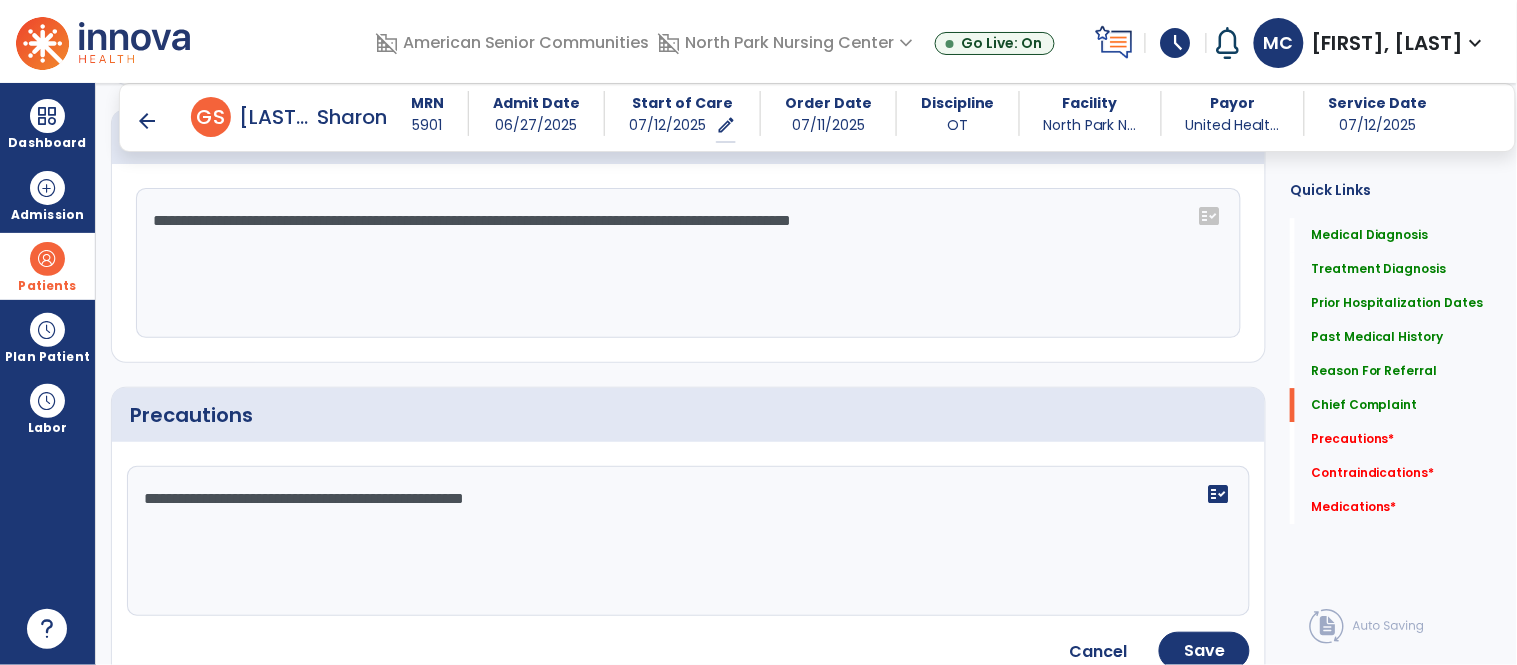 type on "**********" 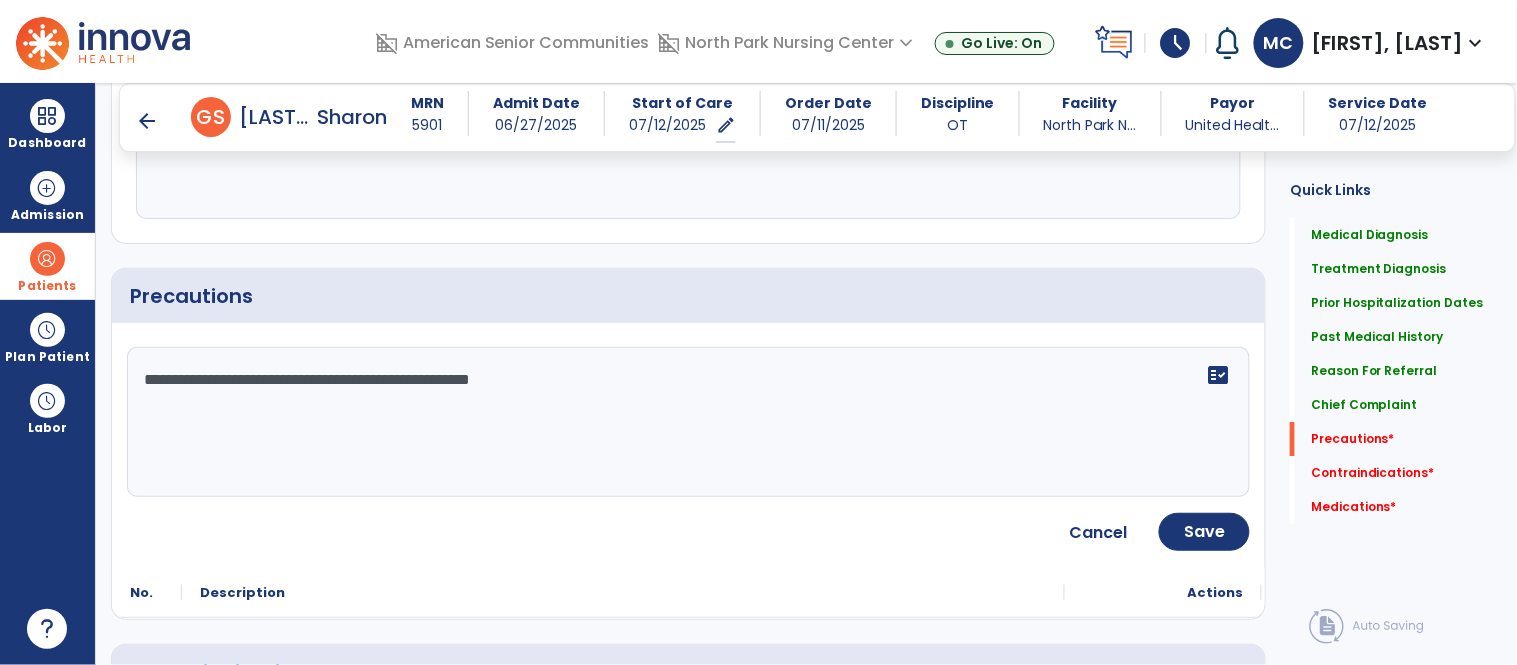 scroll, scrollTop: 1561, scrollLeft: 0, axis: vertical 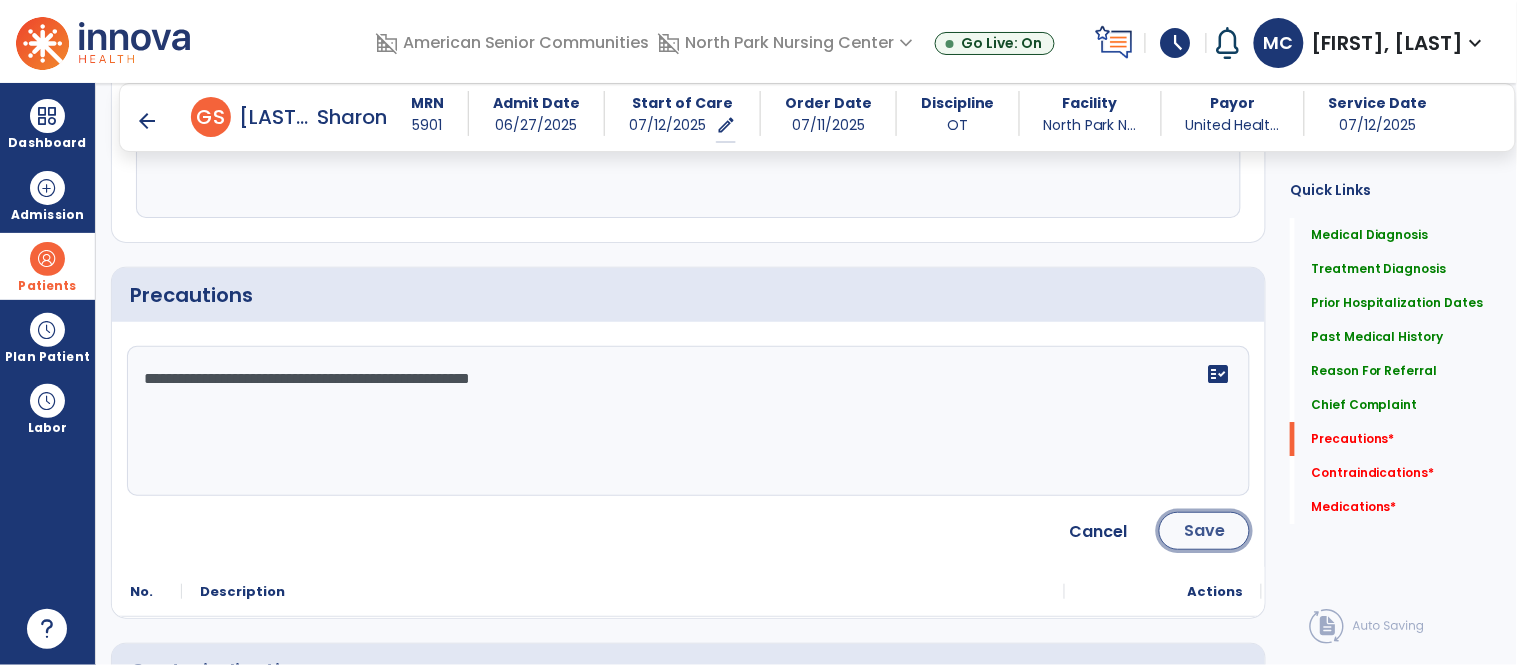 click on "Save" 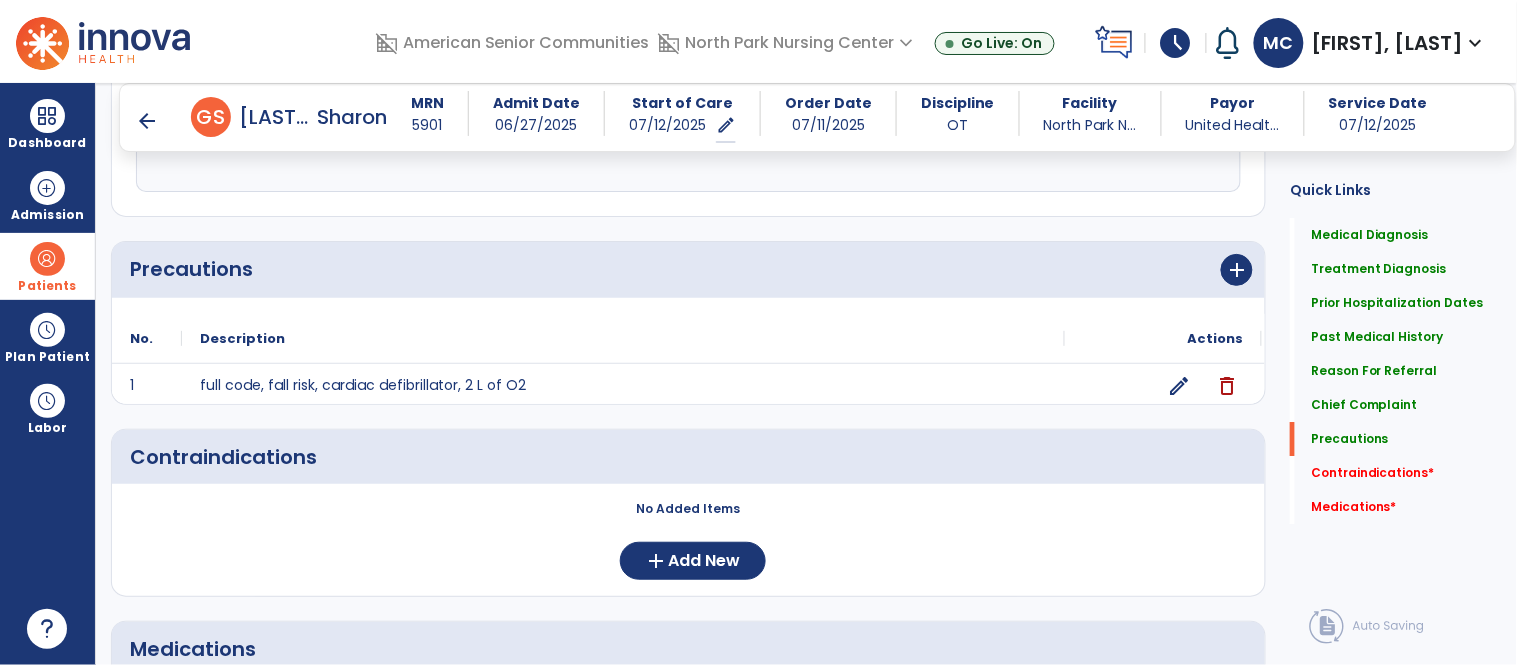 scroll, scrollTop: 1713, scrollLeft: 0, axis: vertical 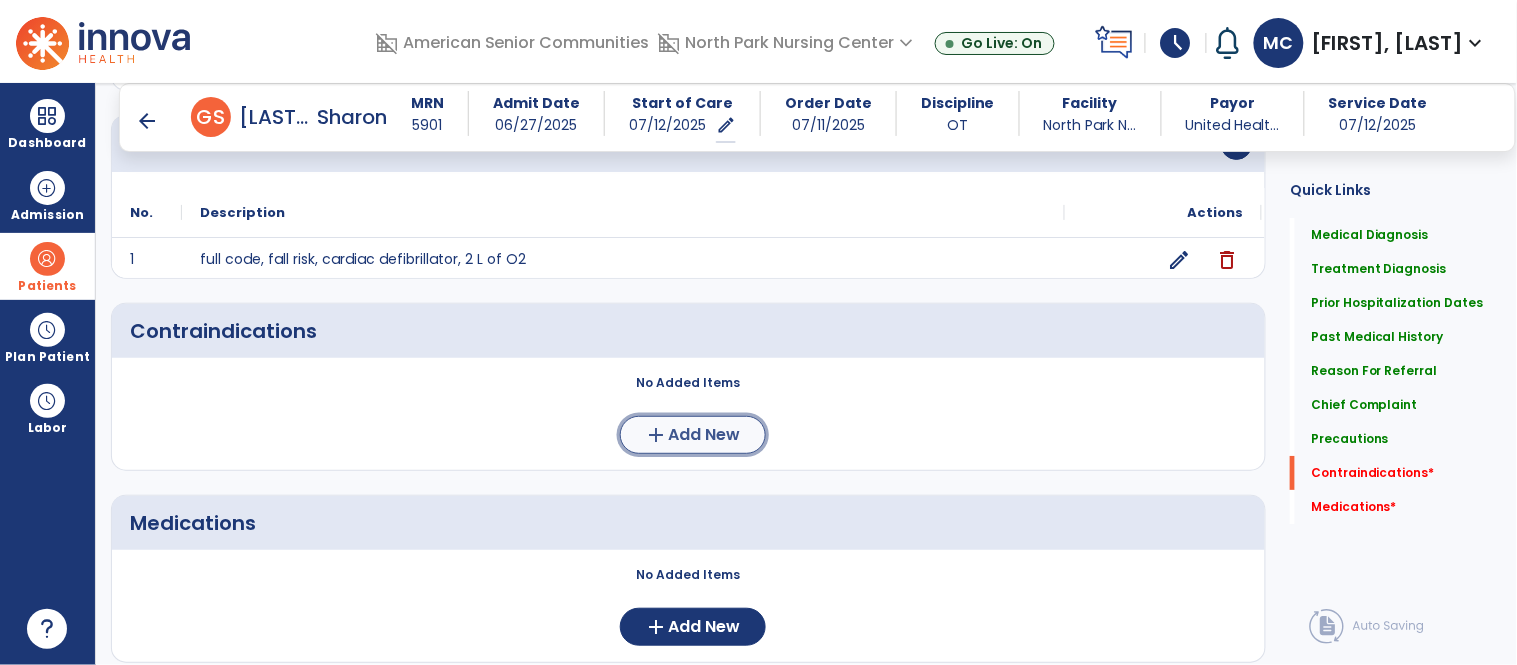 click on "Add New" 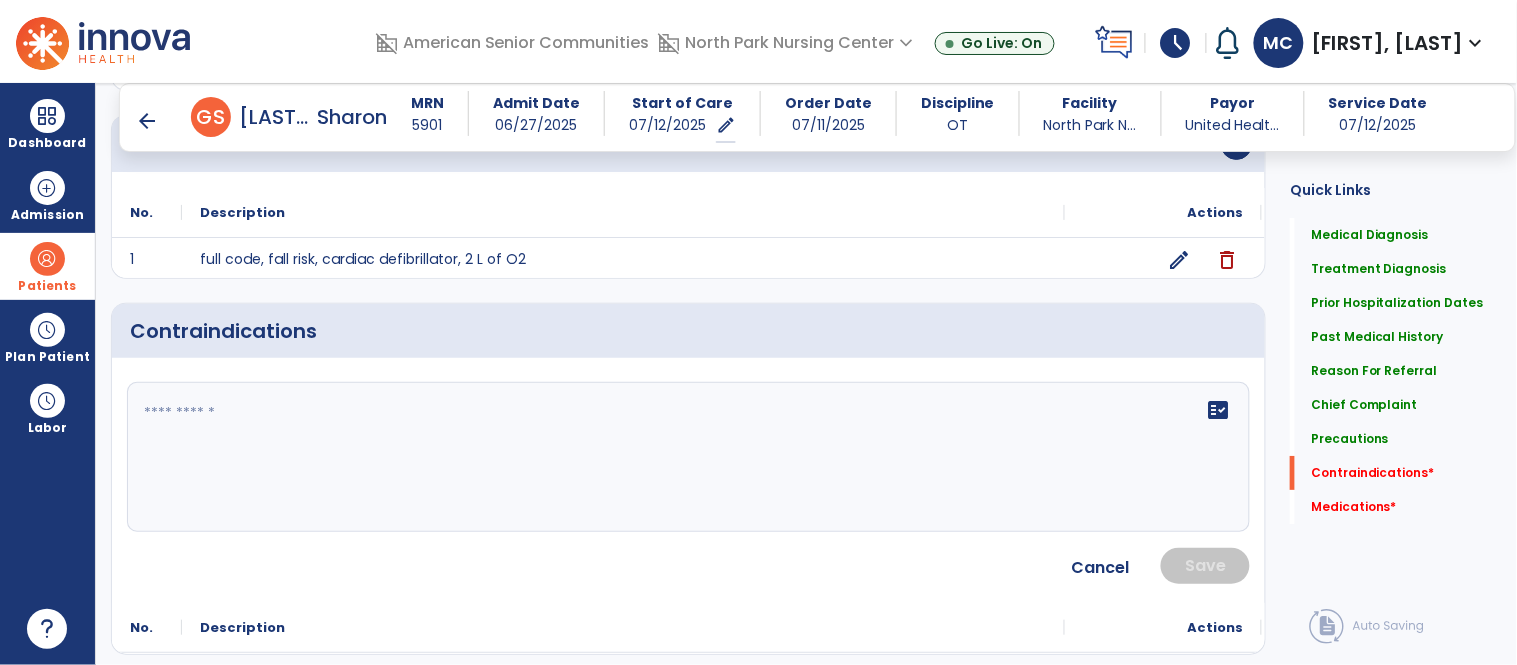 click on "fact_check" 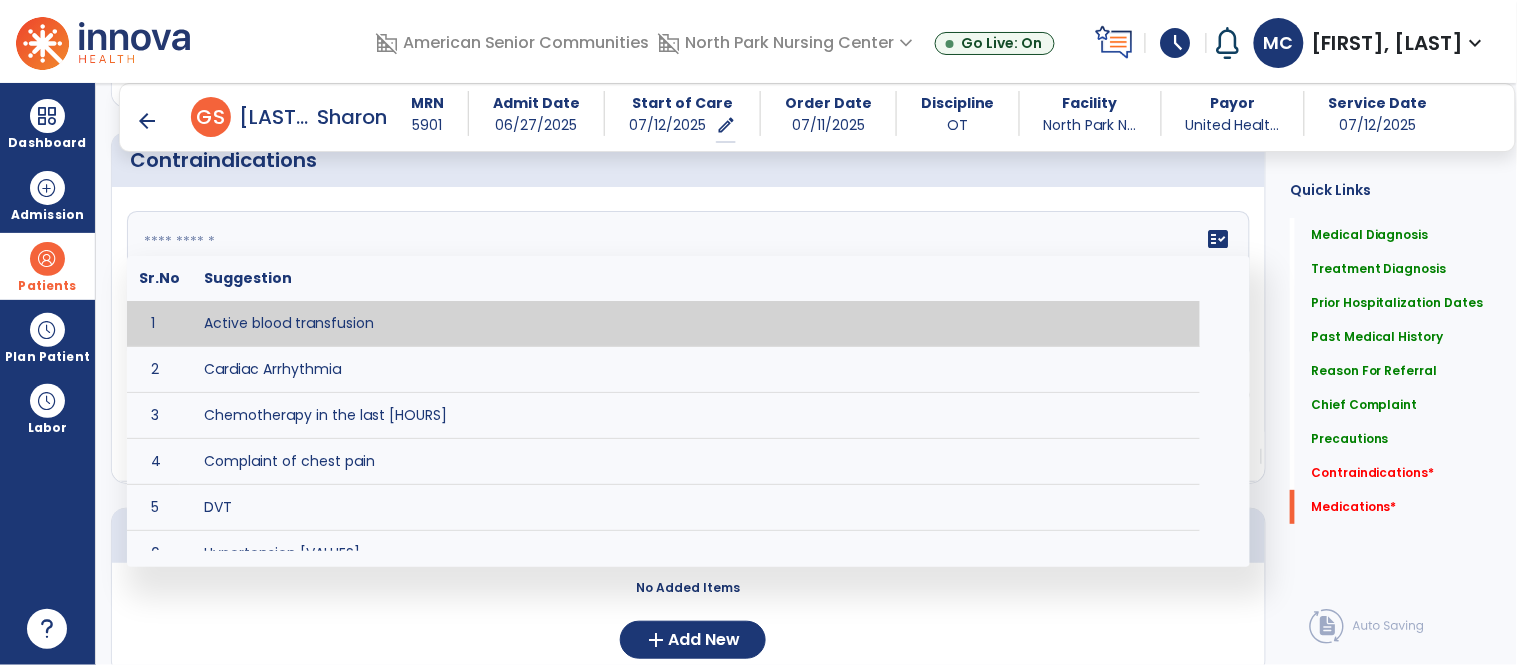 scroll, scrollTop: 1885, scrollLeft: 0, axis: vertical 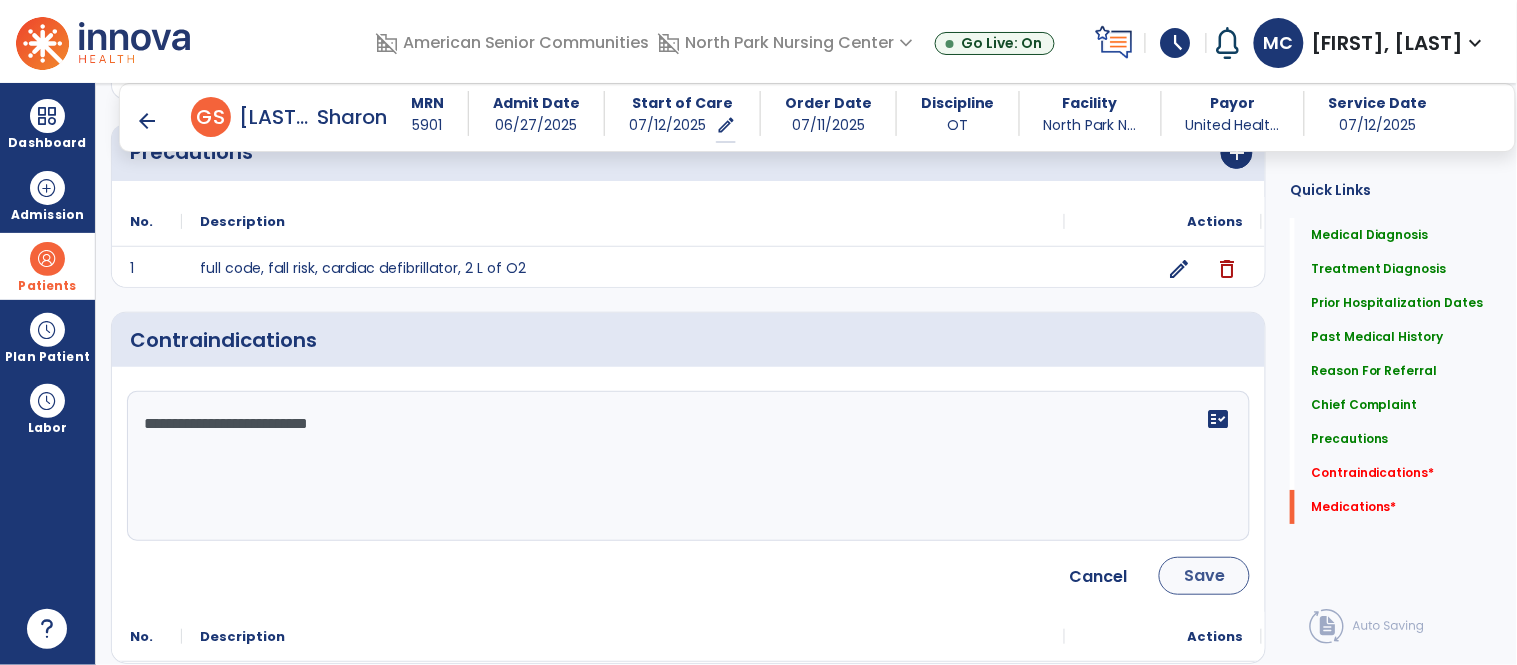 type on "**********" 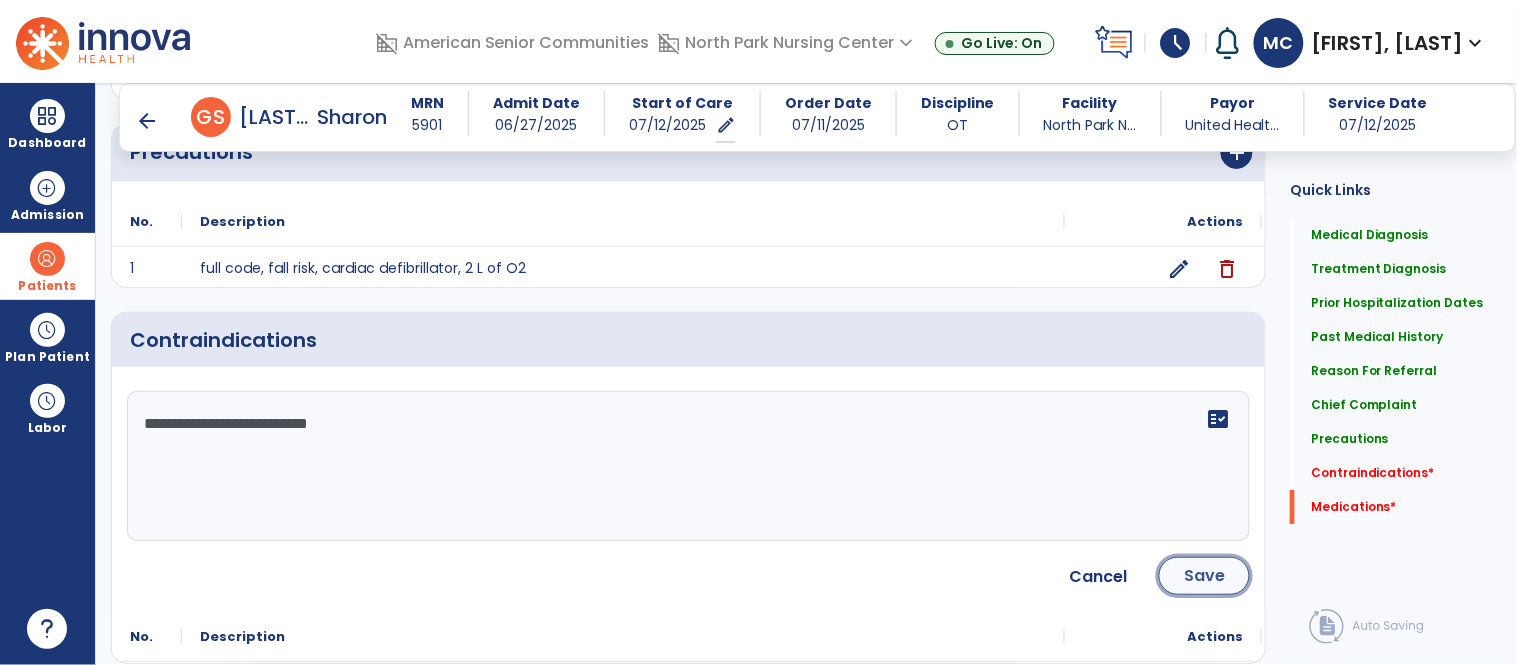 click on "Save" 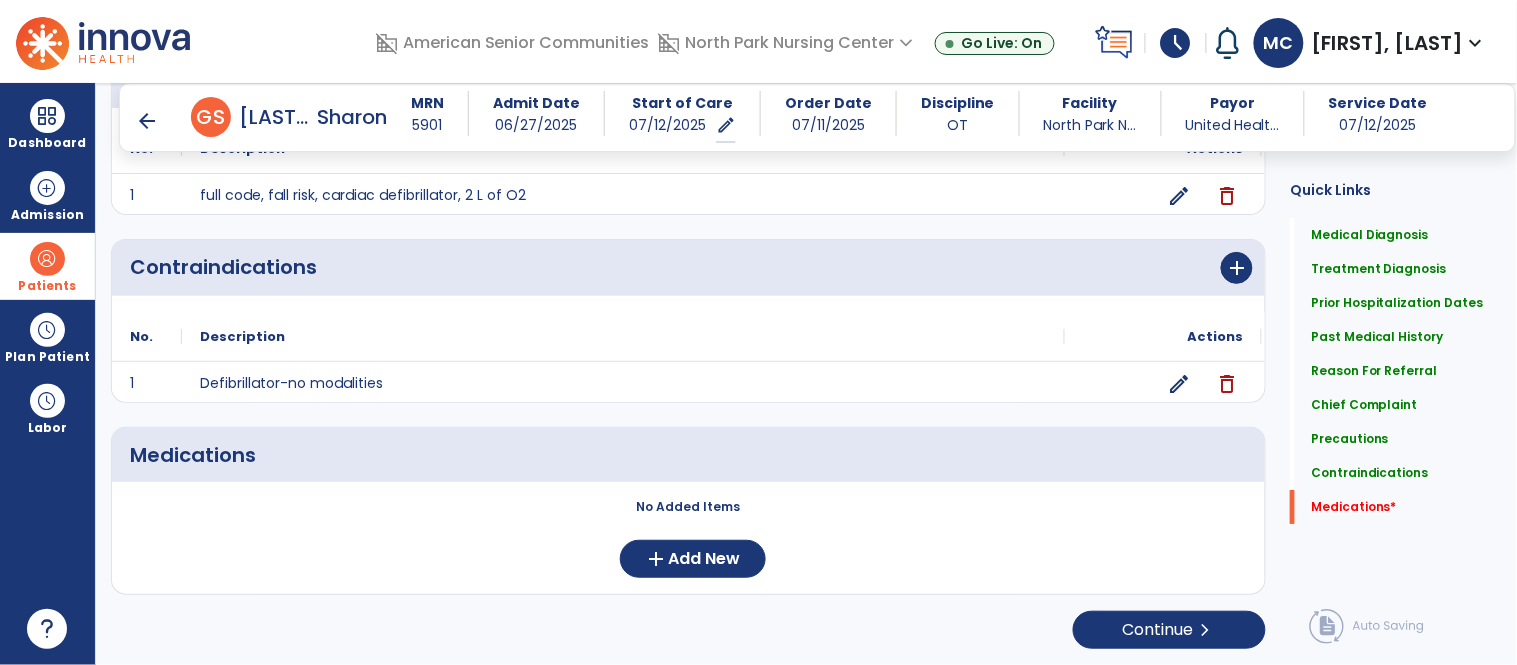 scroll, scrollTop: 1704, scrollLeft: 0, axis: vertical 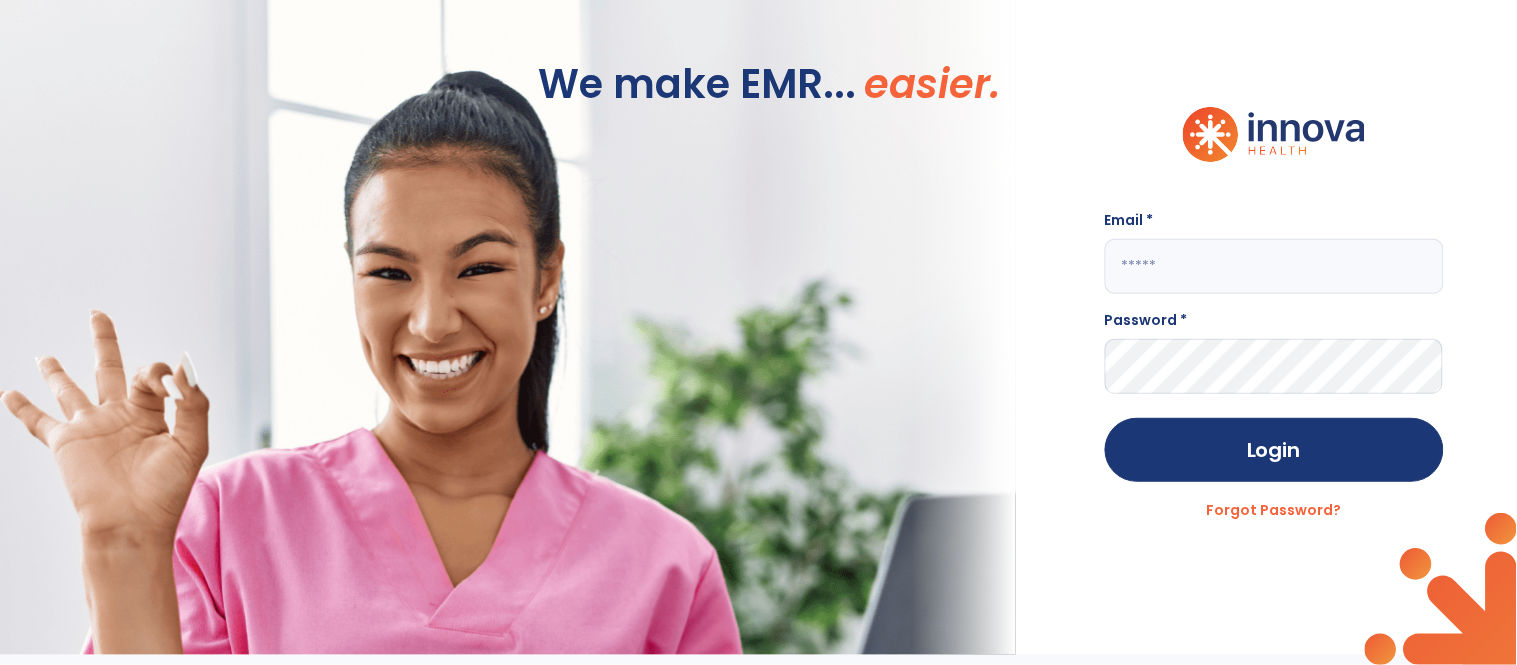 click 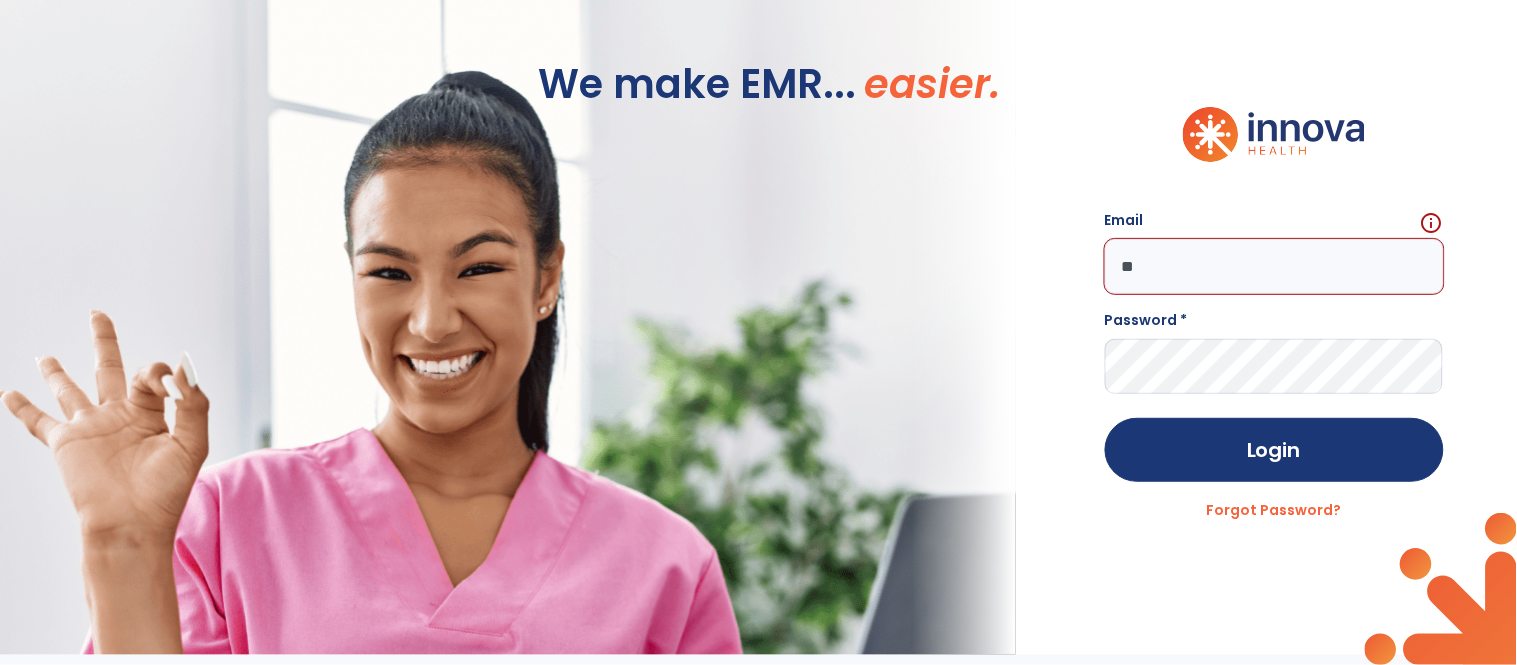 type on "*" 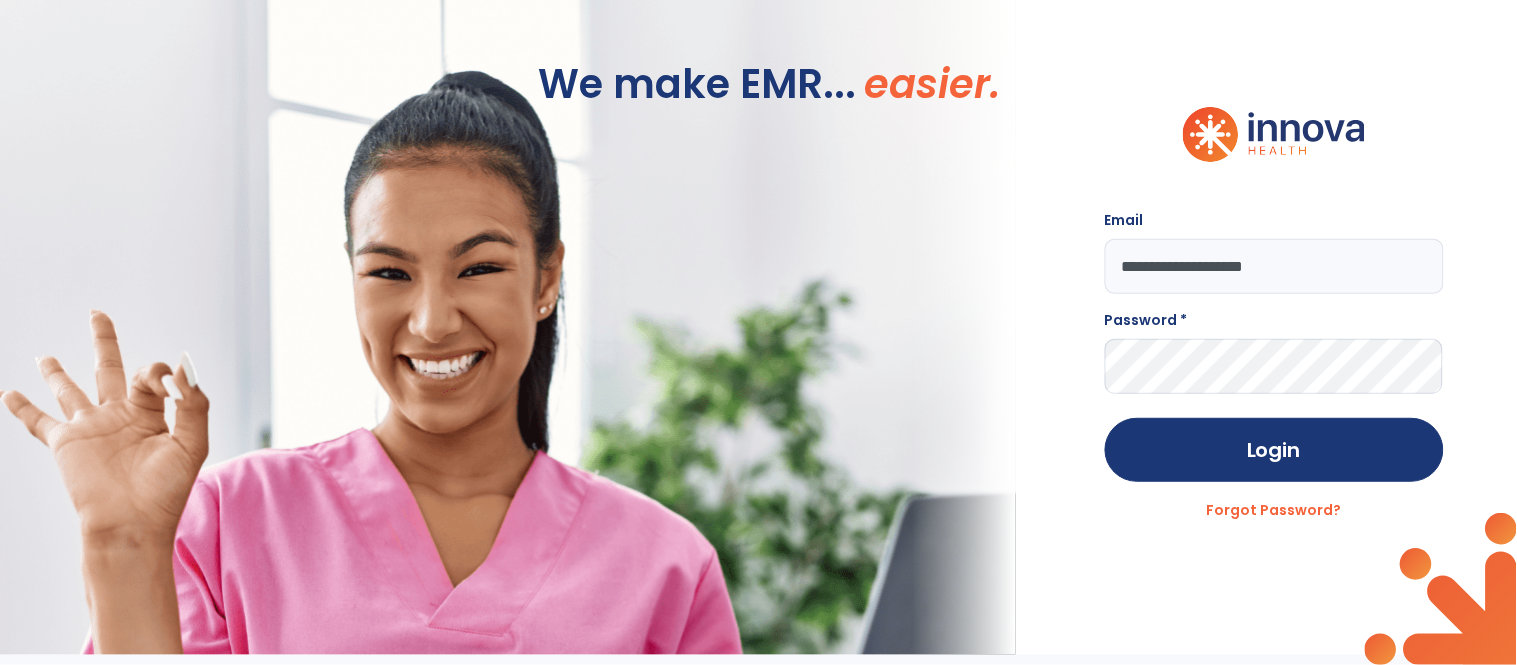 type on "**********" 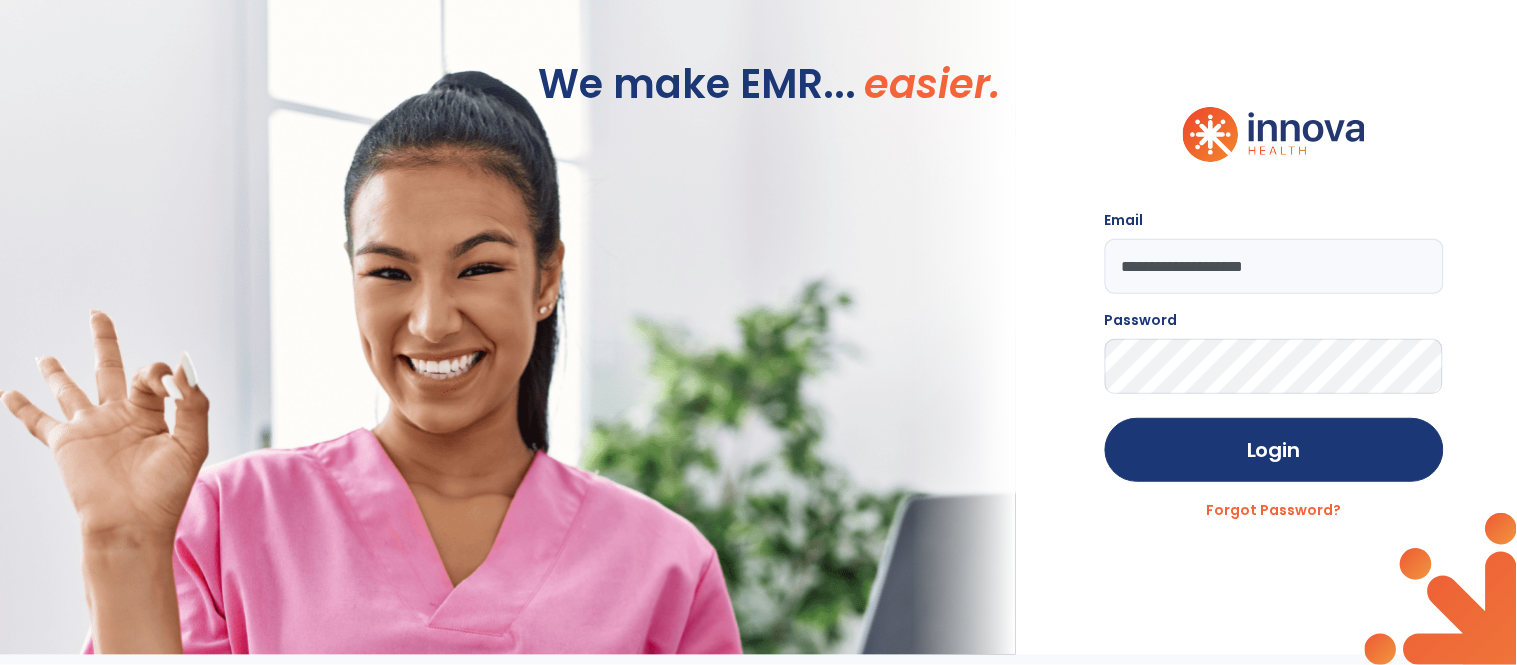 click on "Login" 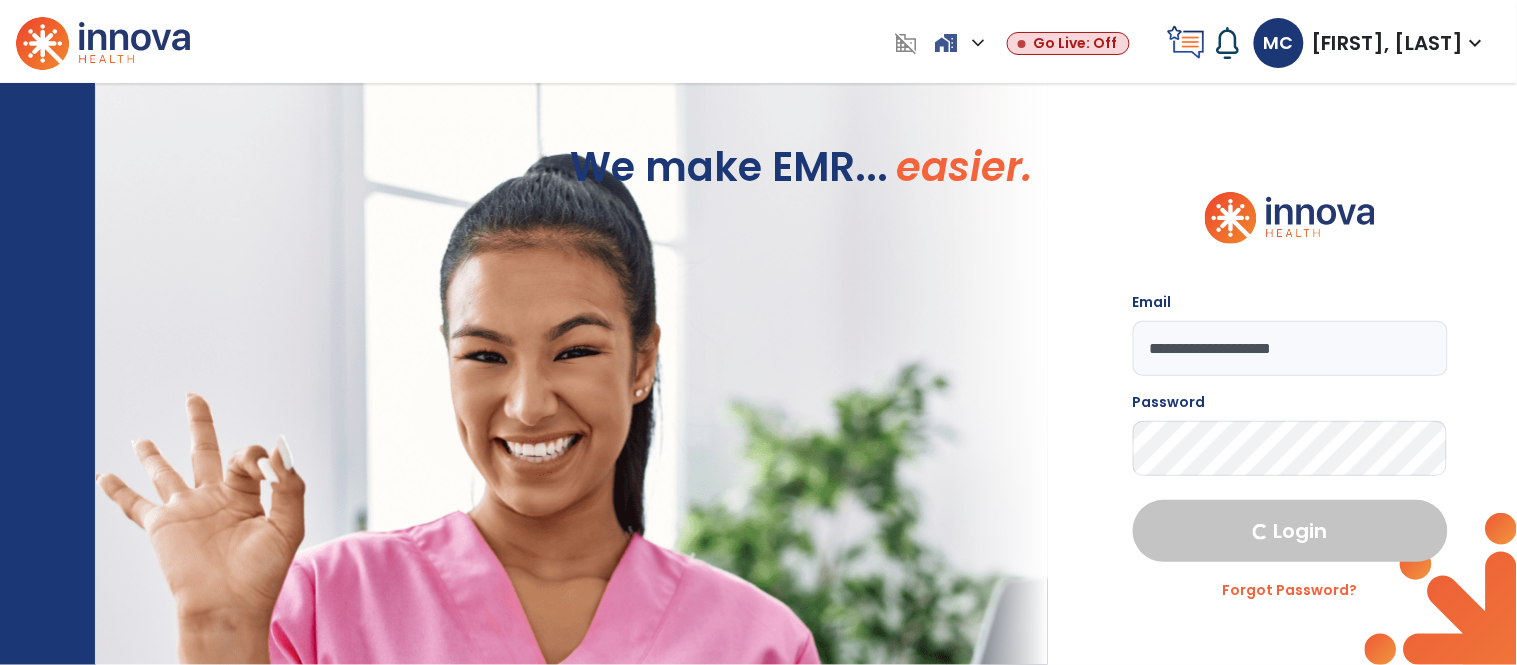 select on "****" 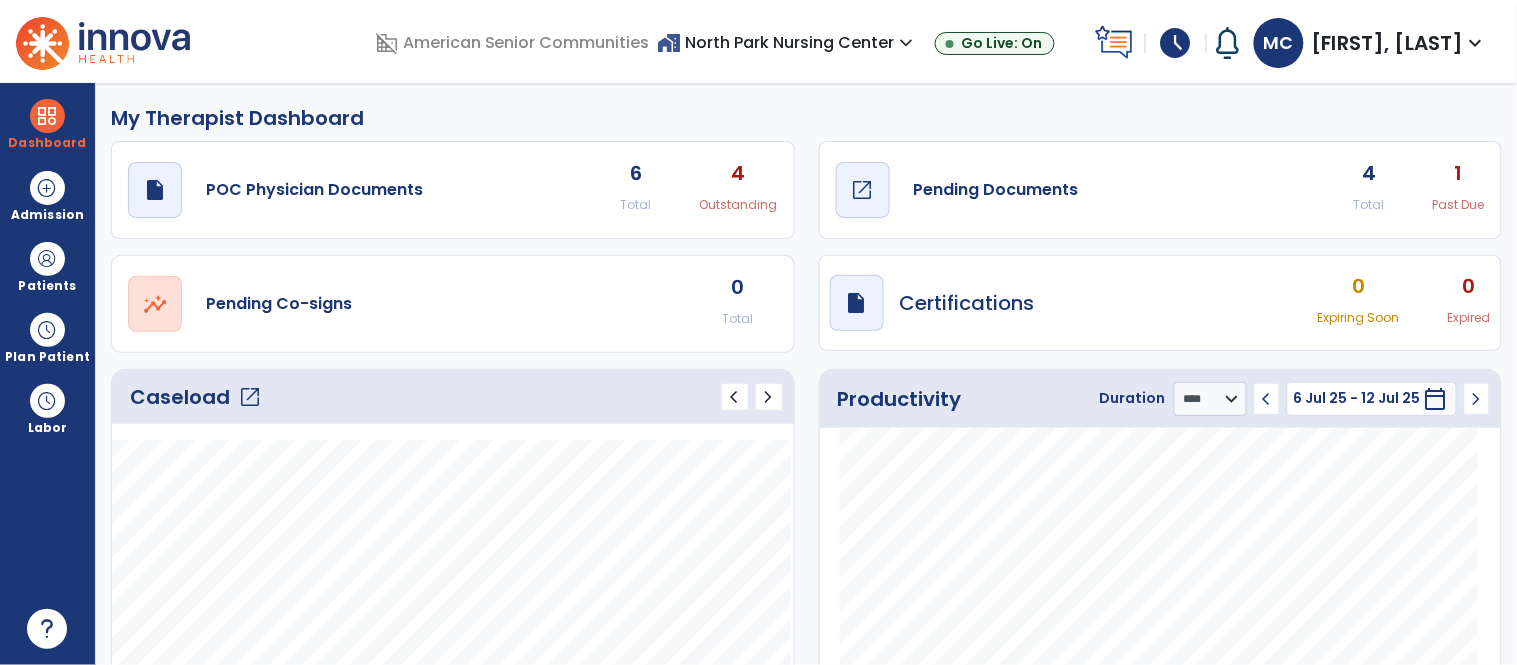 click on "Pending Documents" 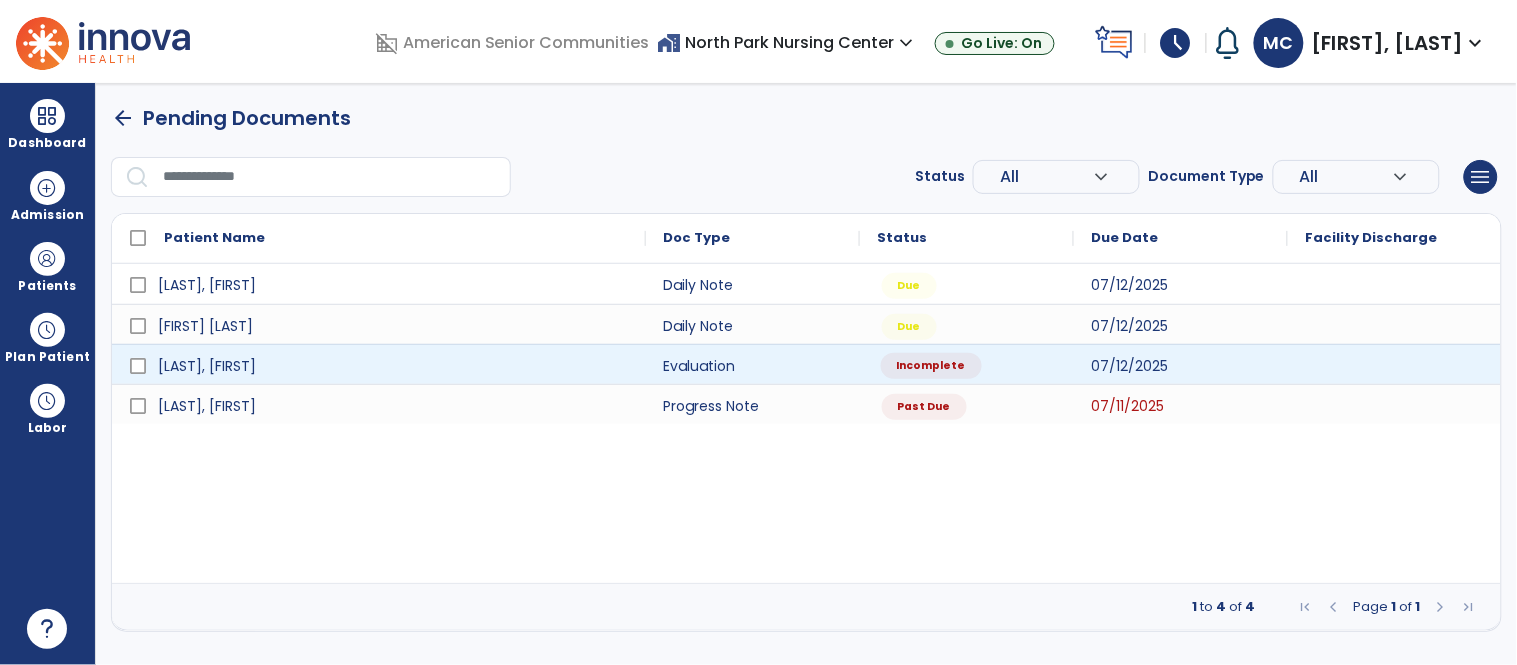 click on "Incomplete" at bounding box center [931, 366] 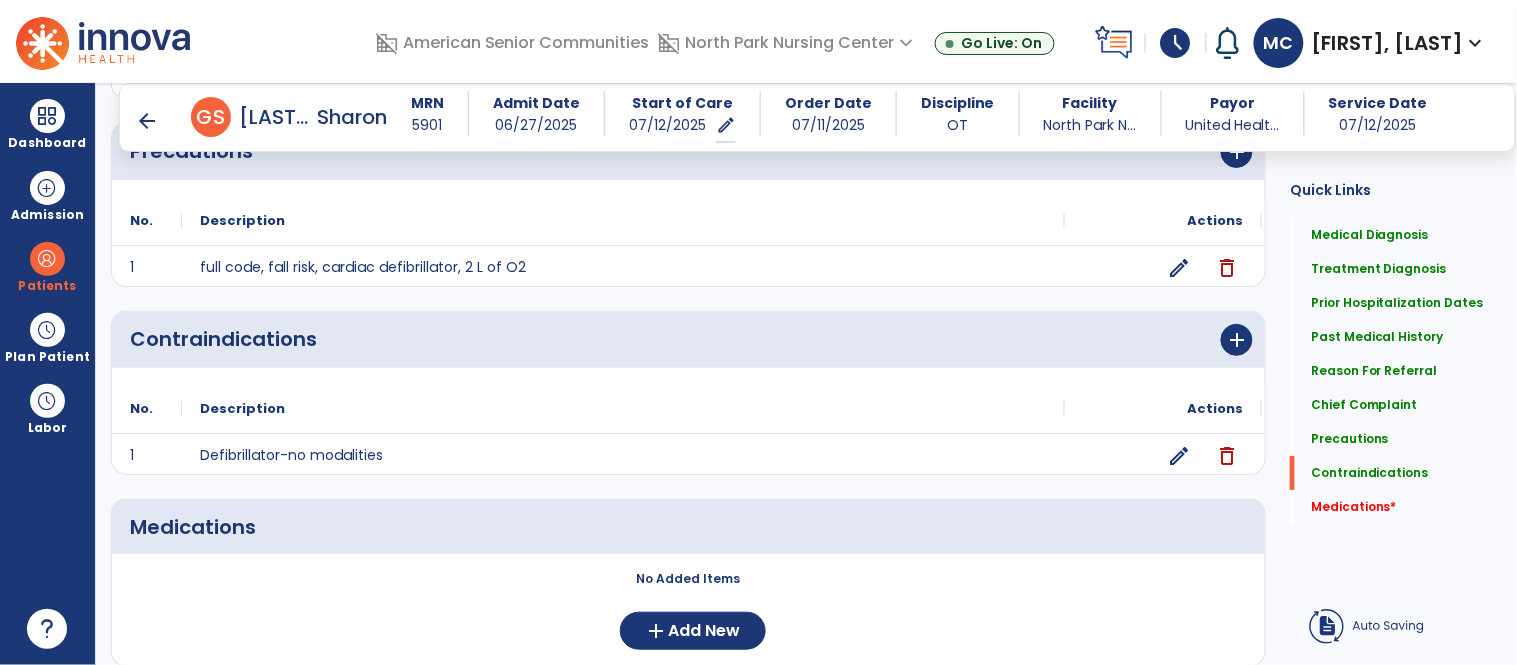 scroll, scrollTop: 1776, scrollLeft: 0, axis: vertical 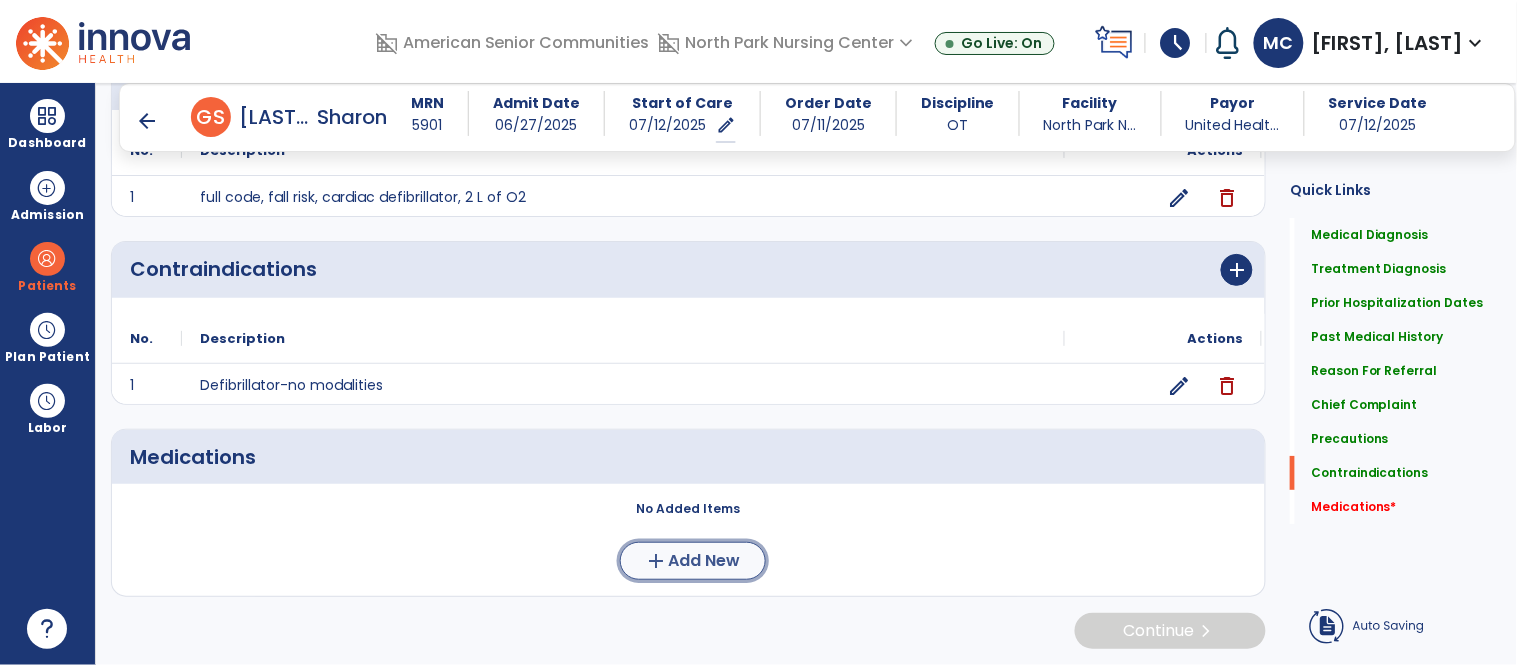 click on "Add New" 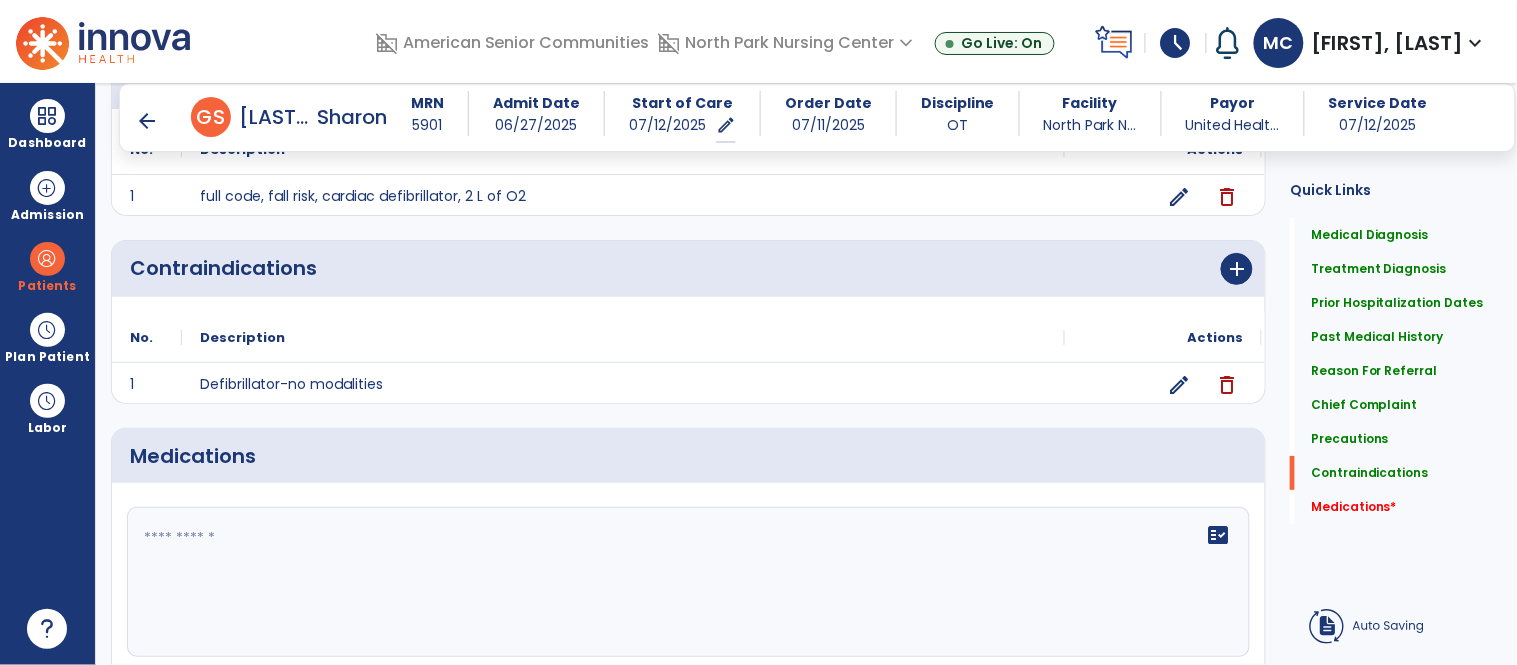 click on "fact_check" 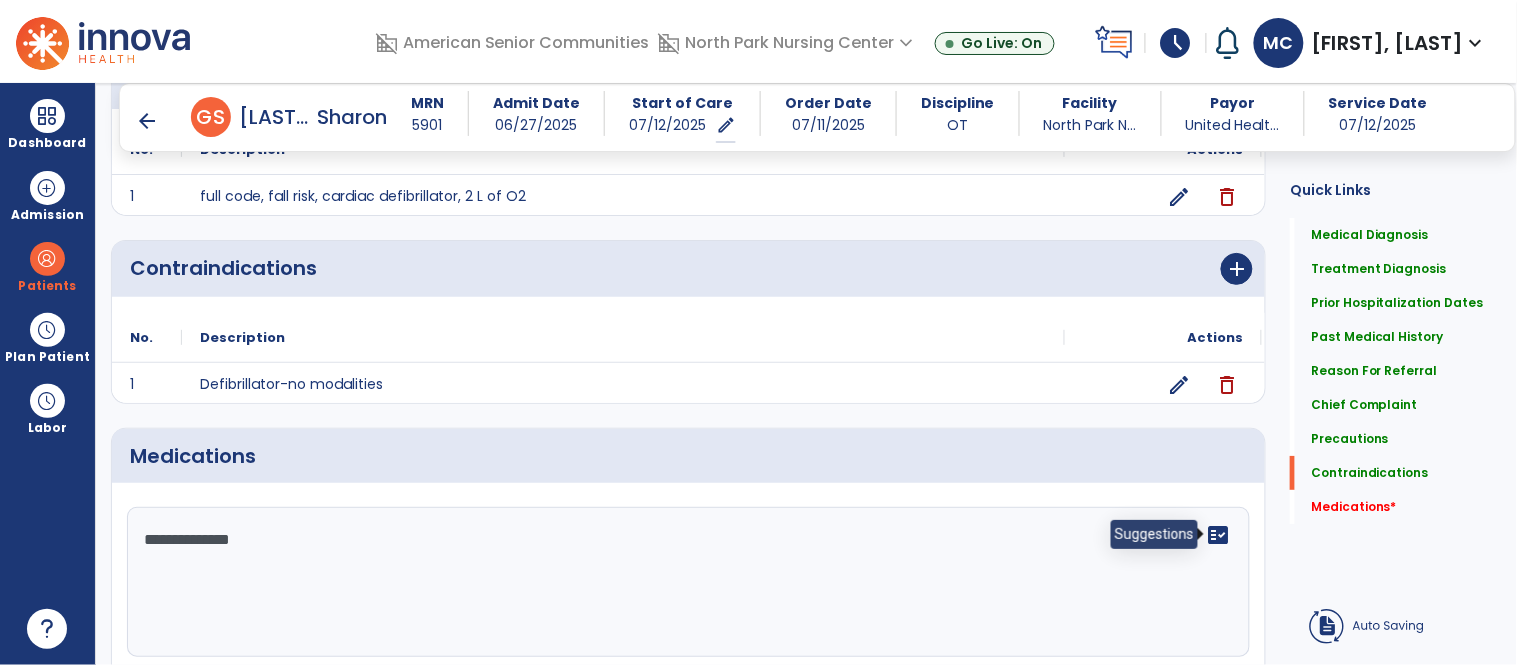 type on "**********" 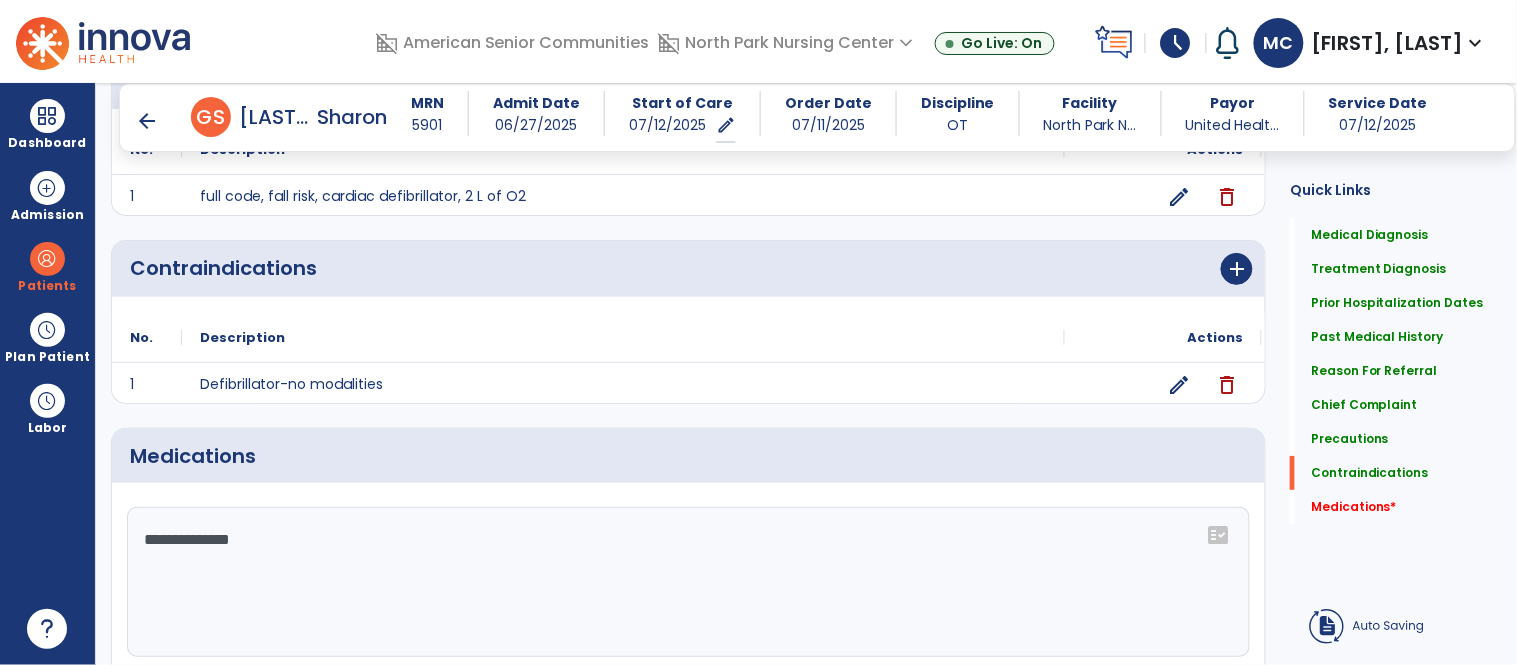 scroll, scrollTop: 1961, scrollLeft: 0, axis: vertical 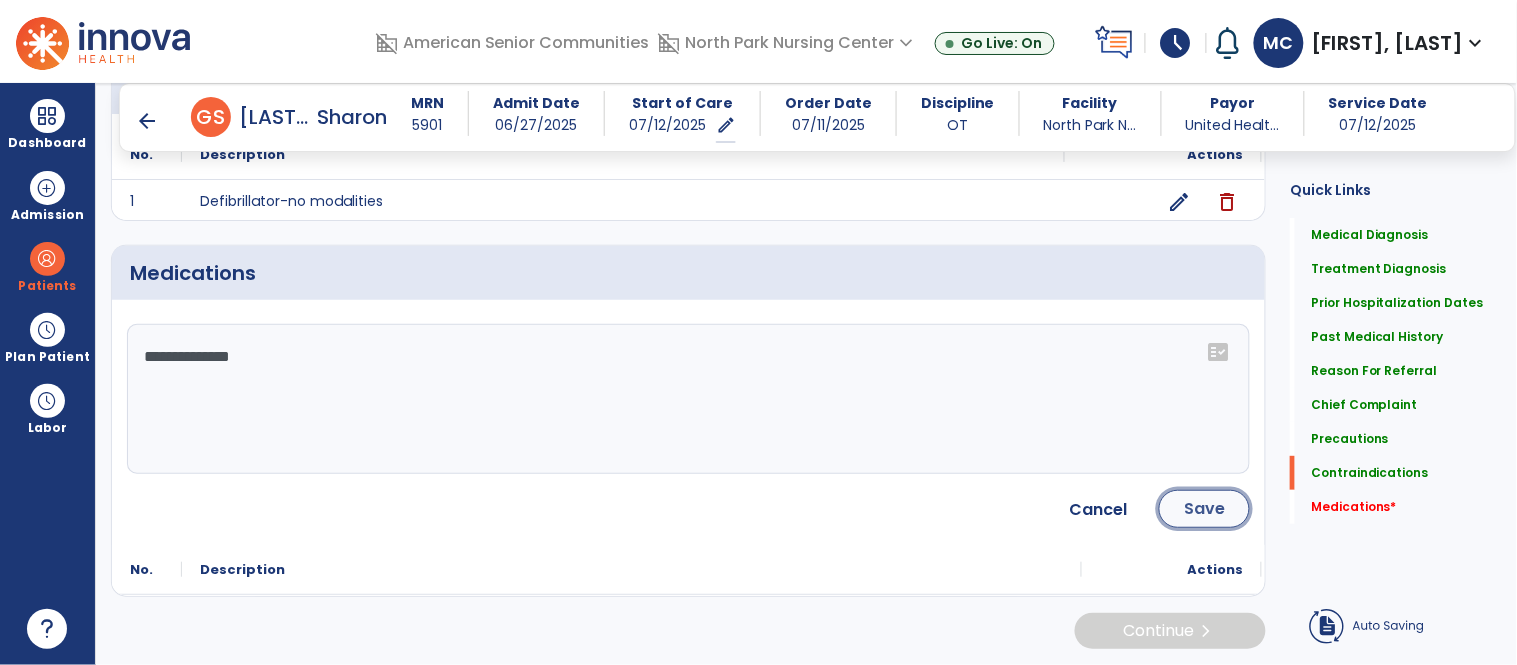 click on "Save" 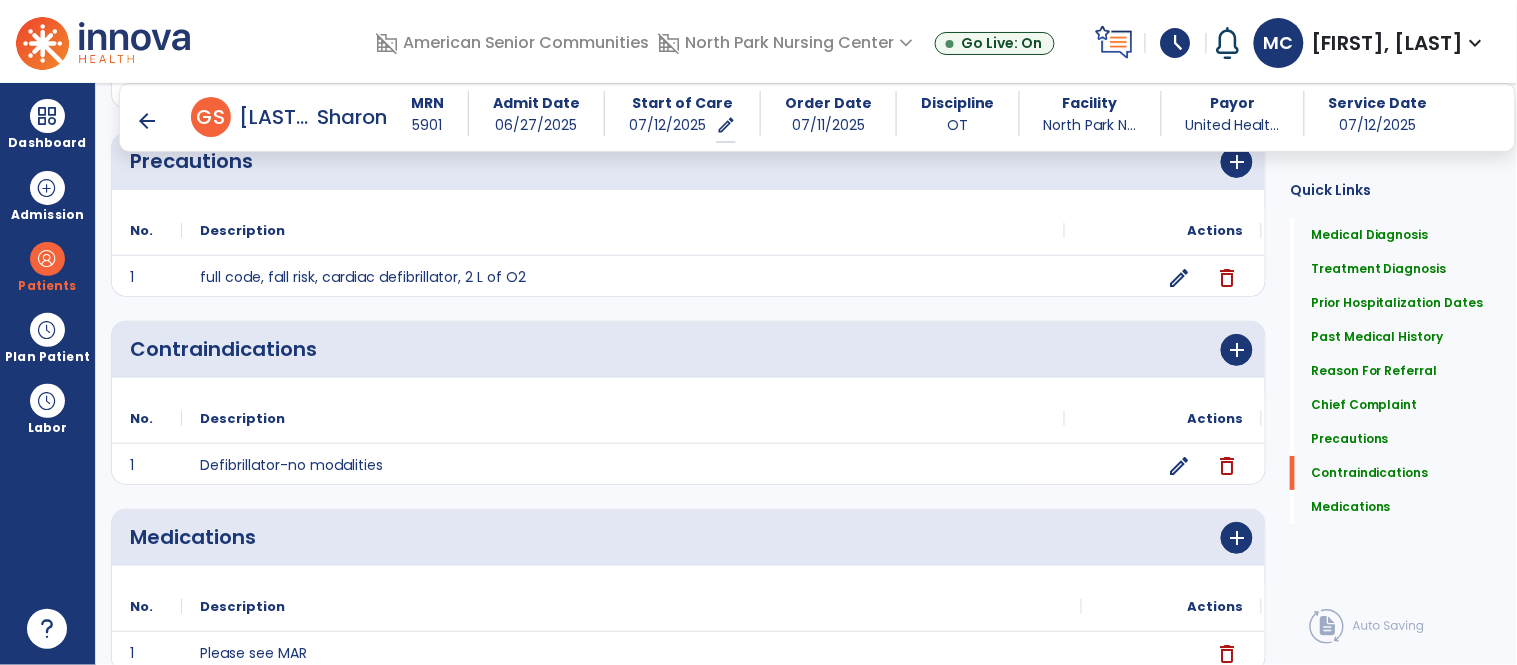 scroll, scrollTop: 1775, scrollLeft: 0, axis: vertical 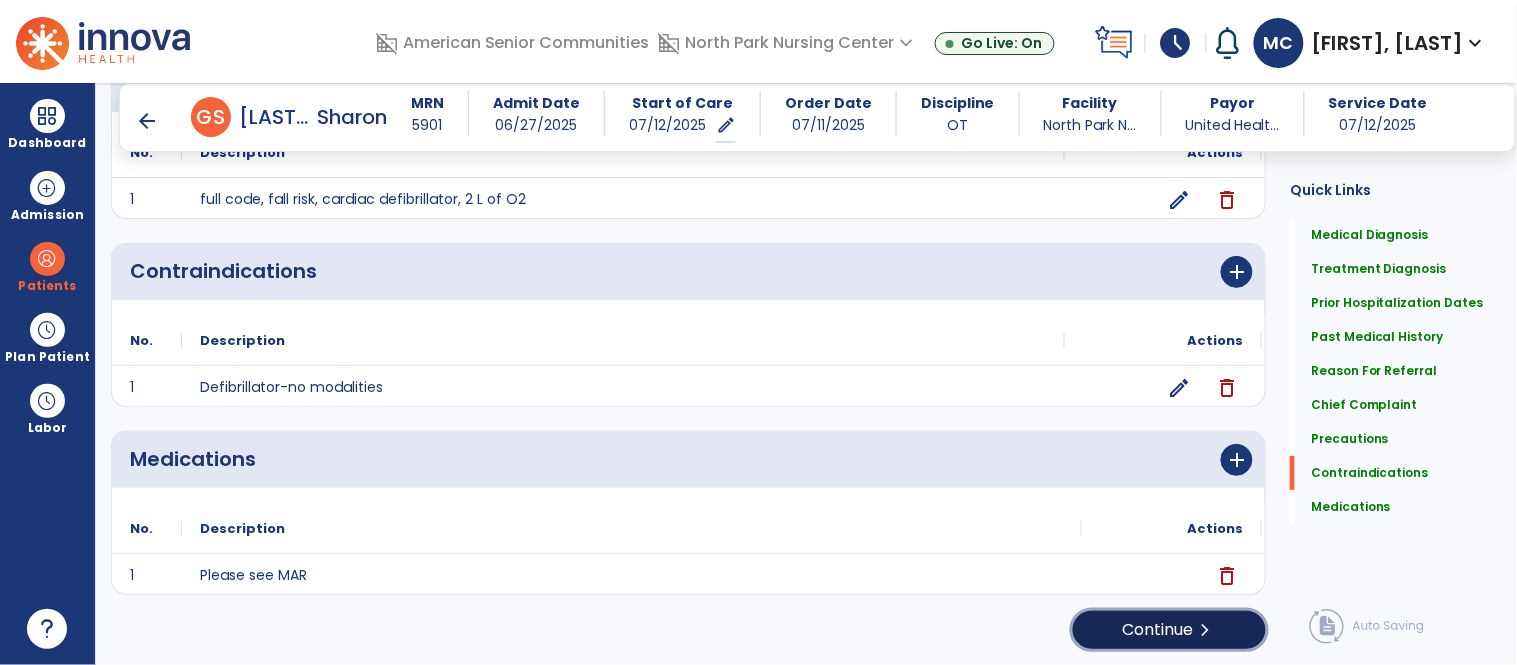 click on "Continue  chevron_right" 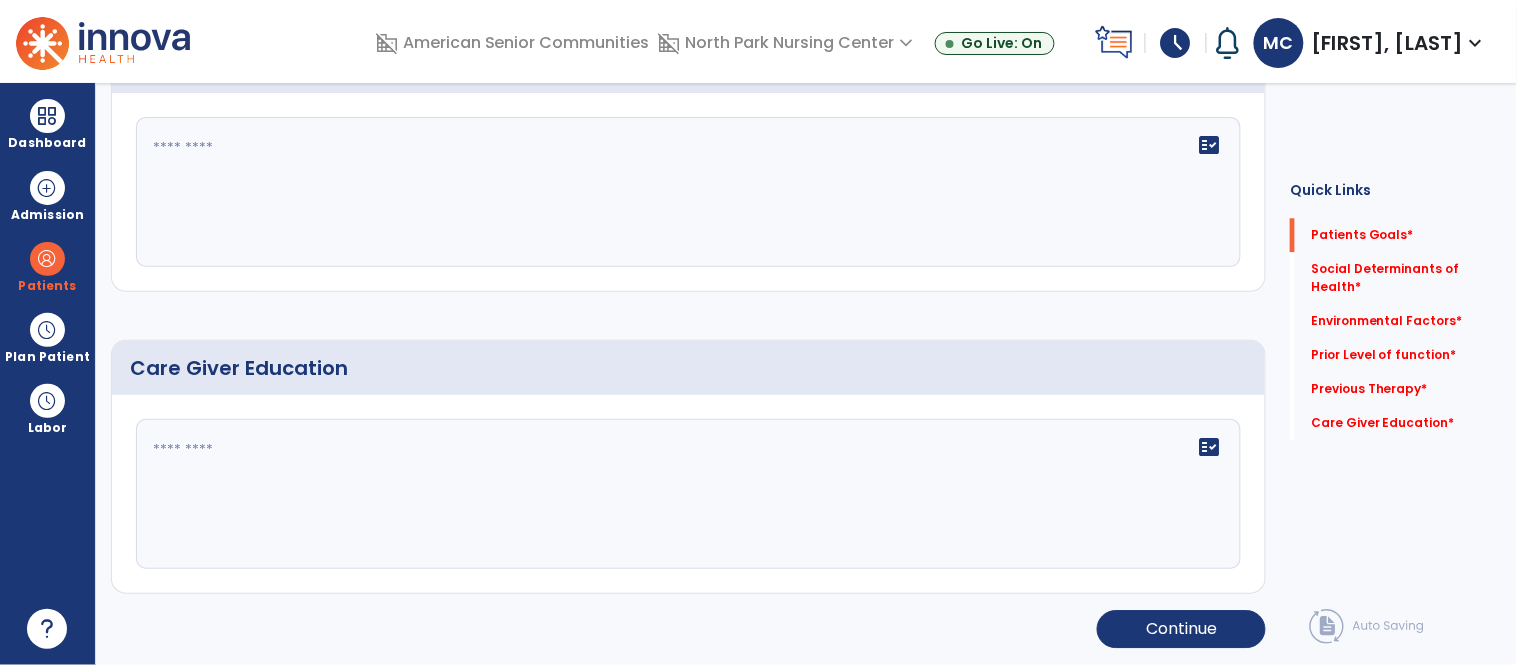 scroll, scrollTop: 0, scrollLeft: 0, axis: both 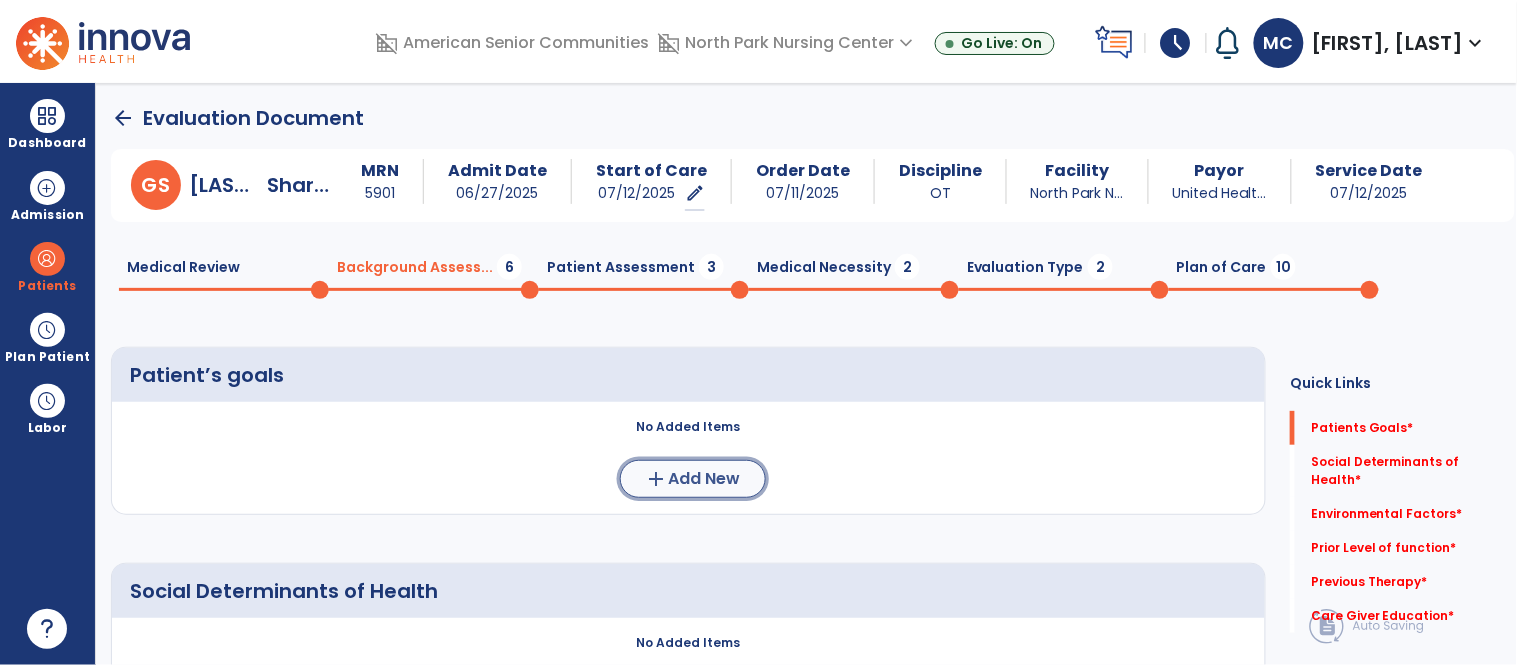 click on "Add New" 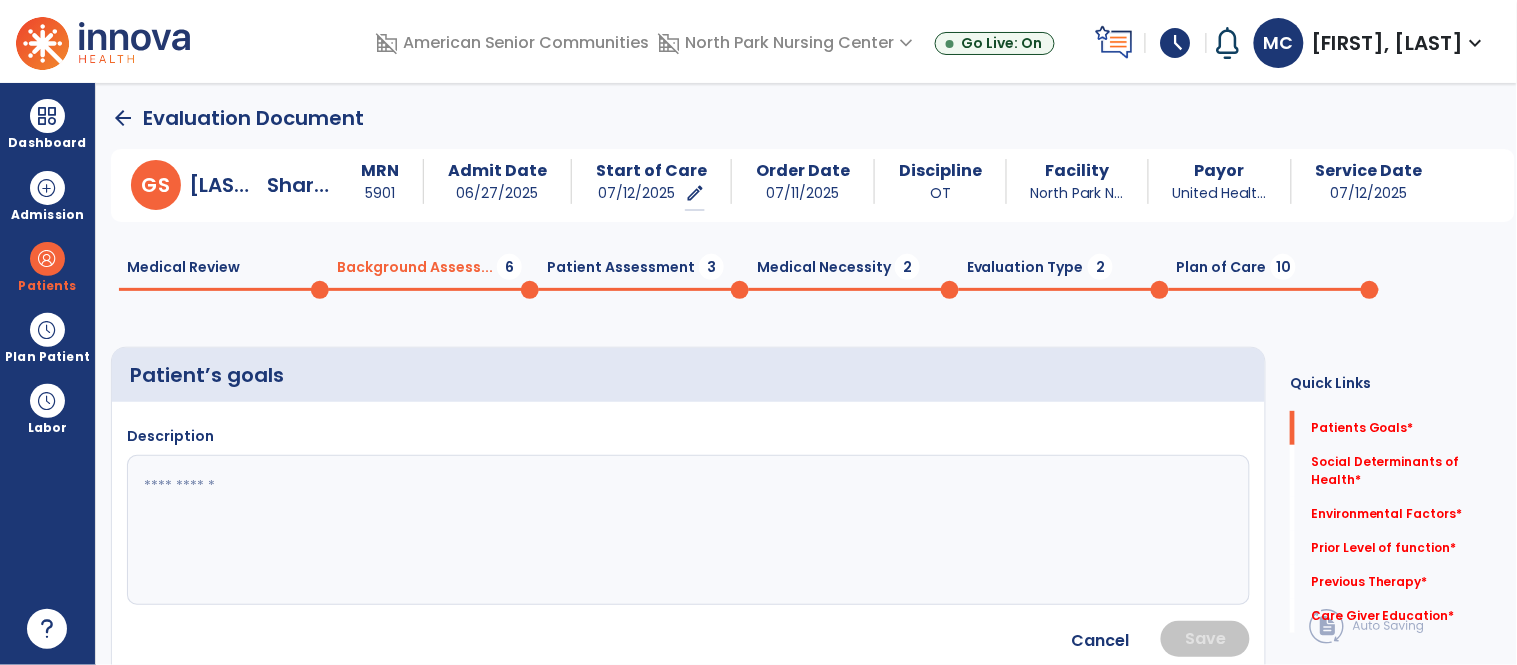 click 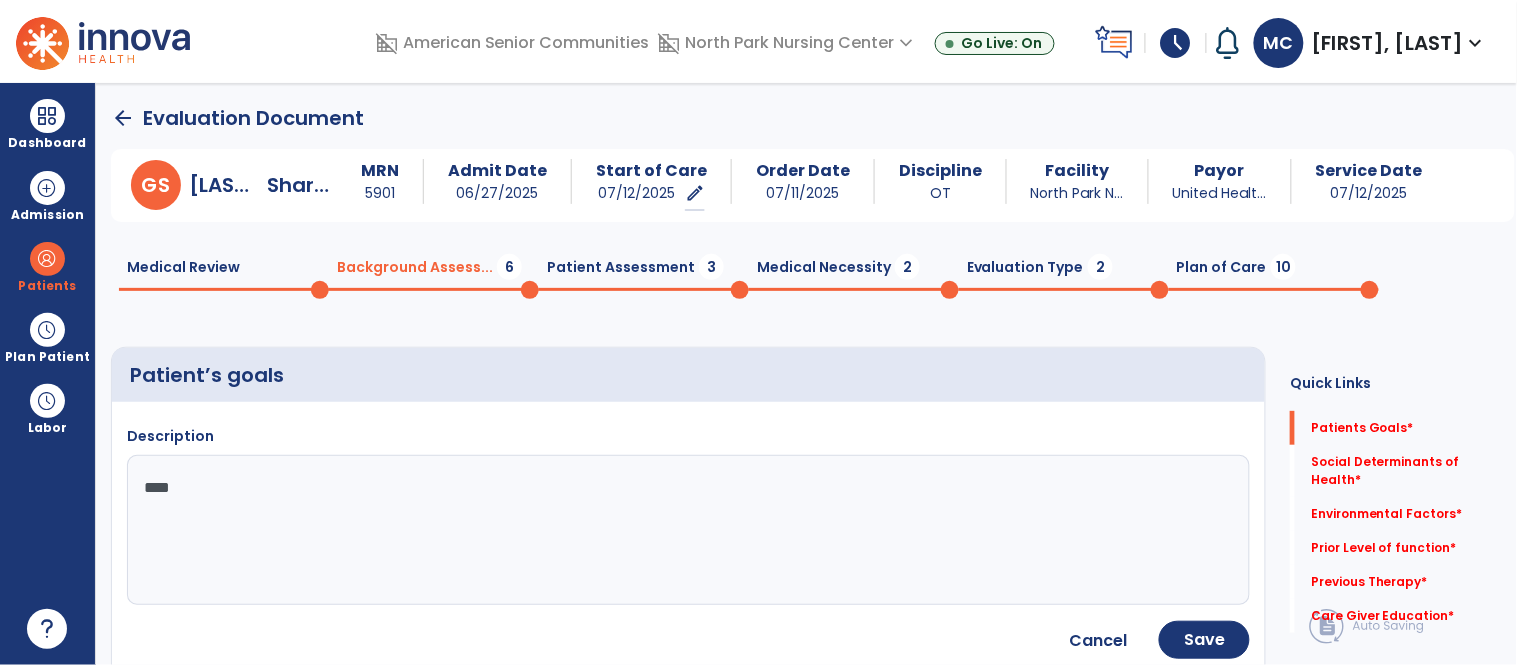 type on "*****" 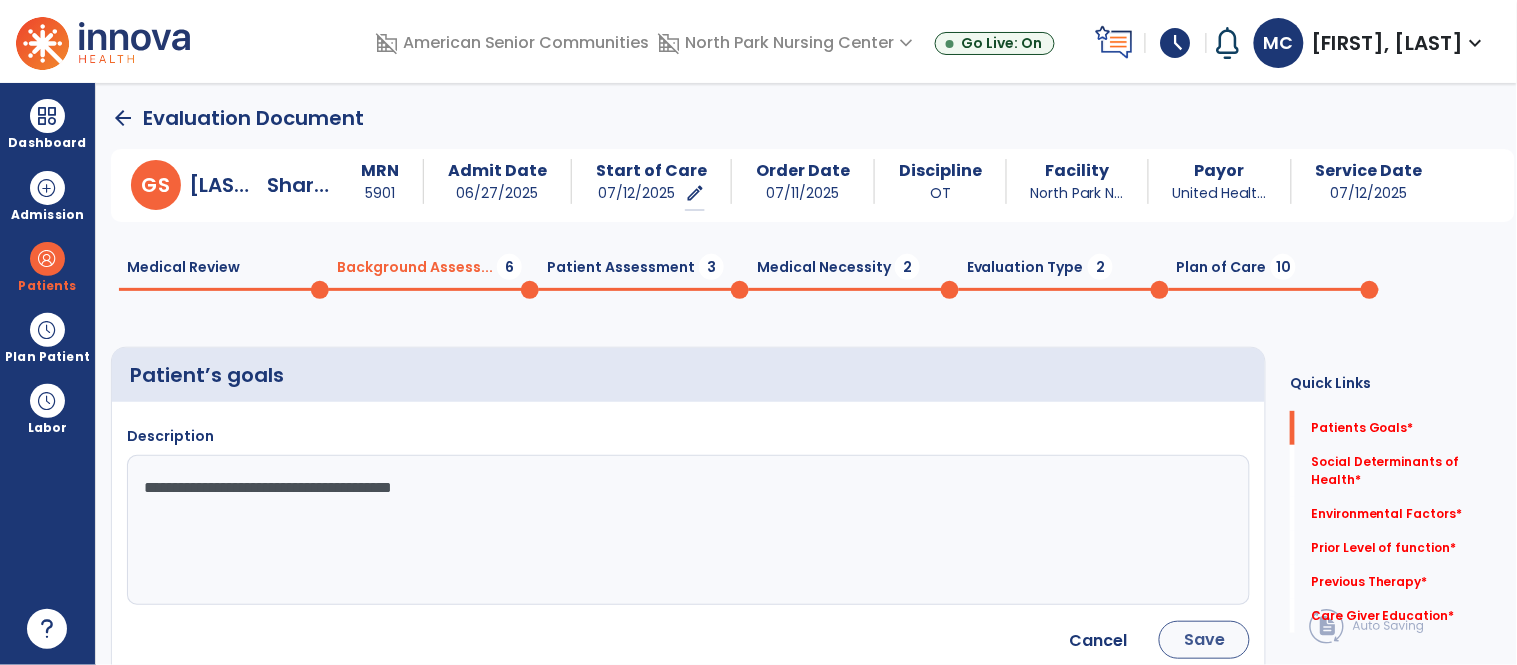 type on "**********" 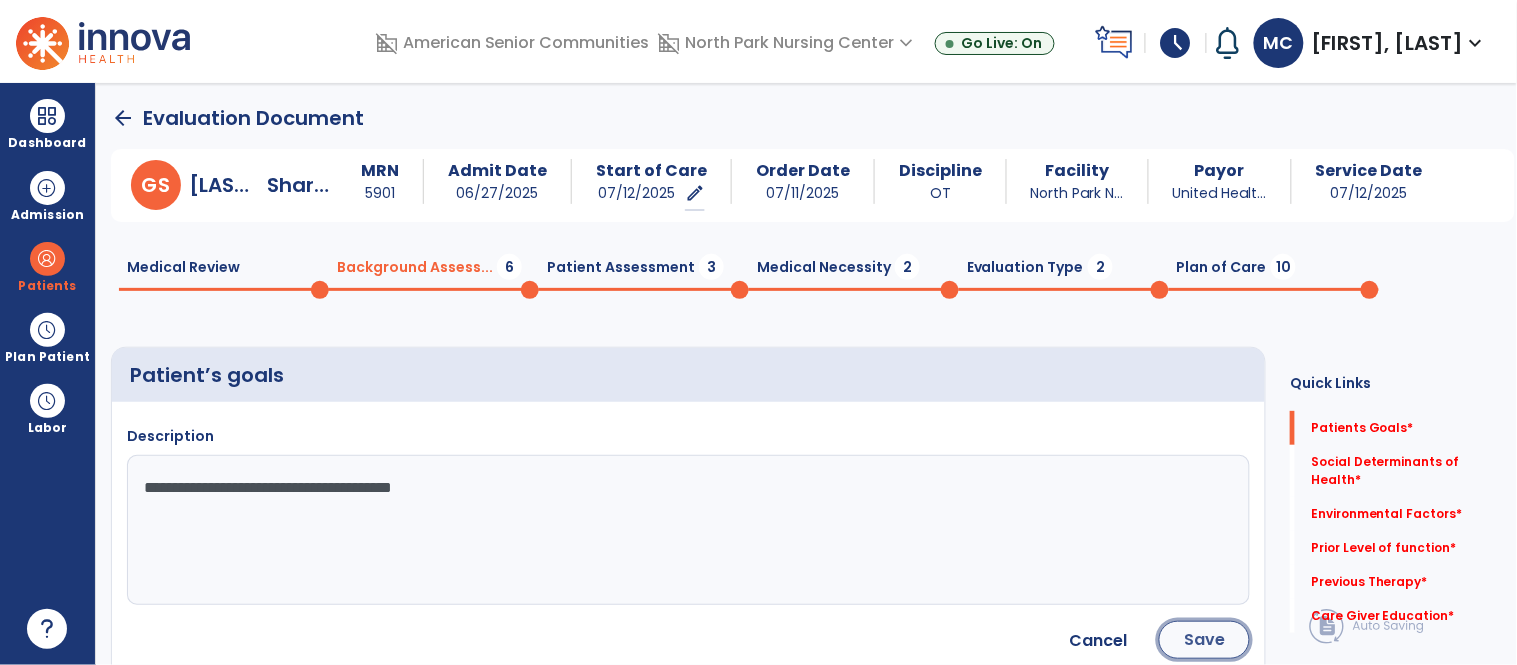 click on "Save" 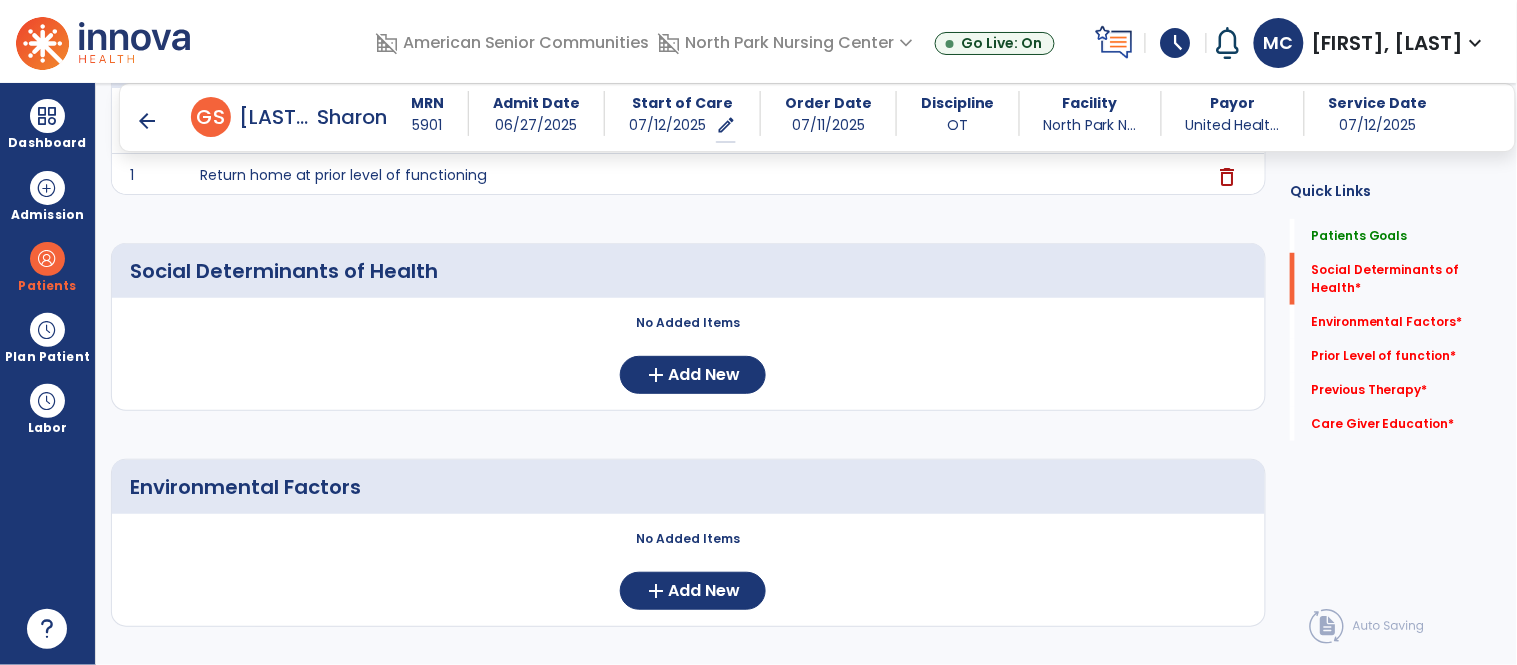 scroll, scrollTop: 300, scrollLeft: 0, axis: vertical 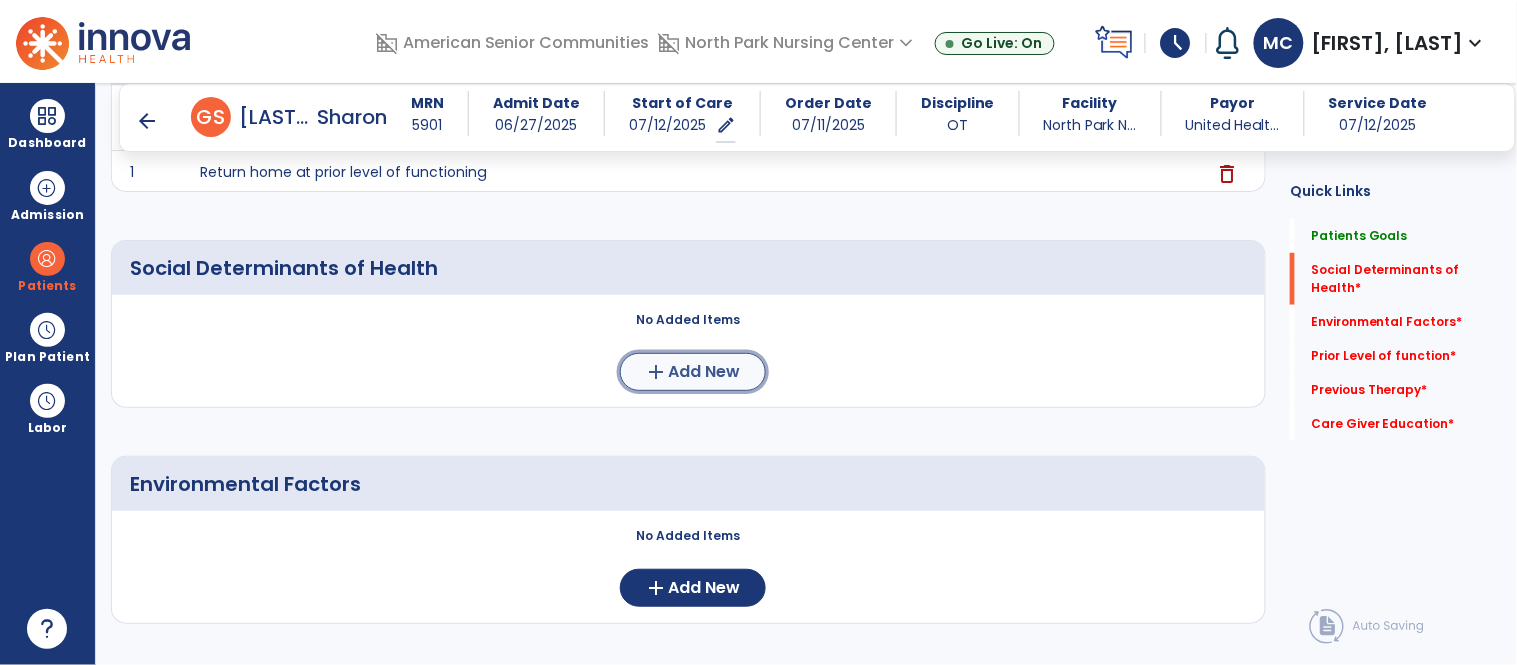 click on "Add New" 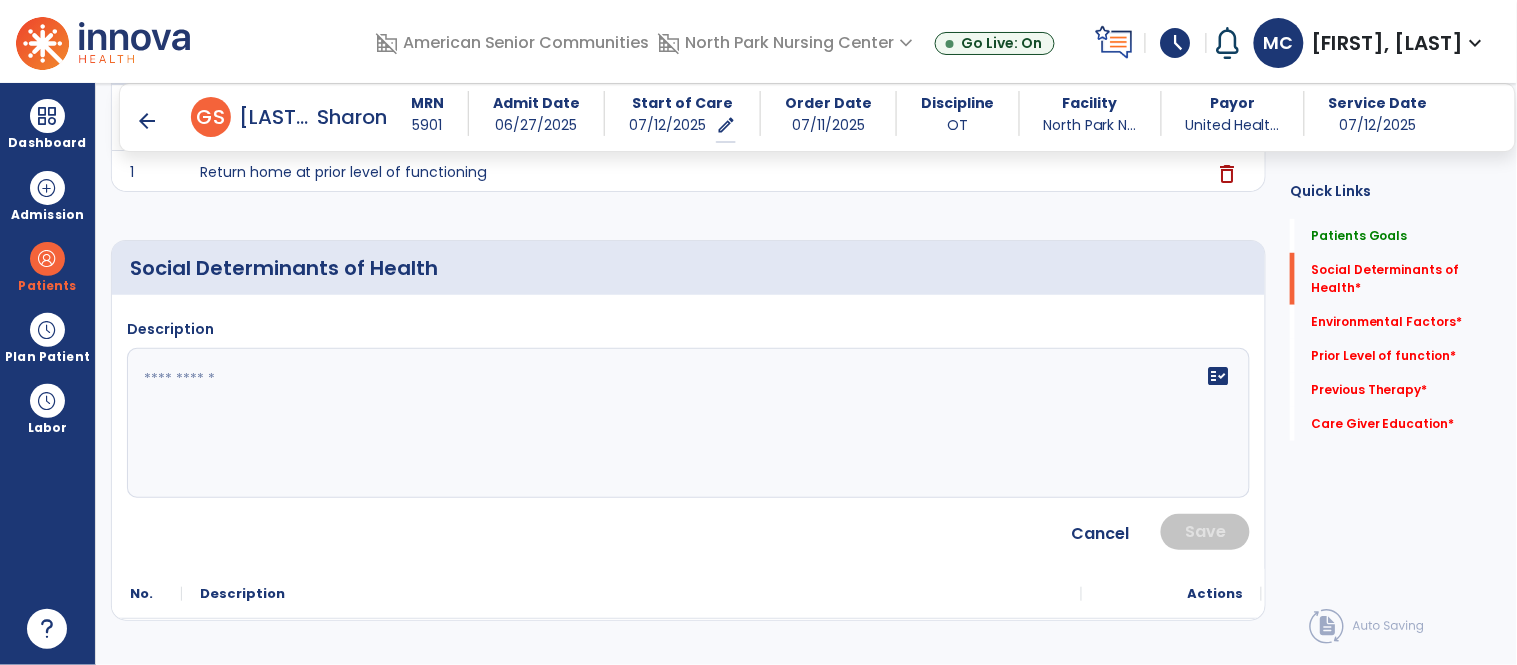 click on "fact_check" 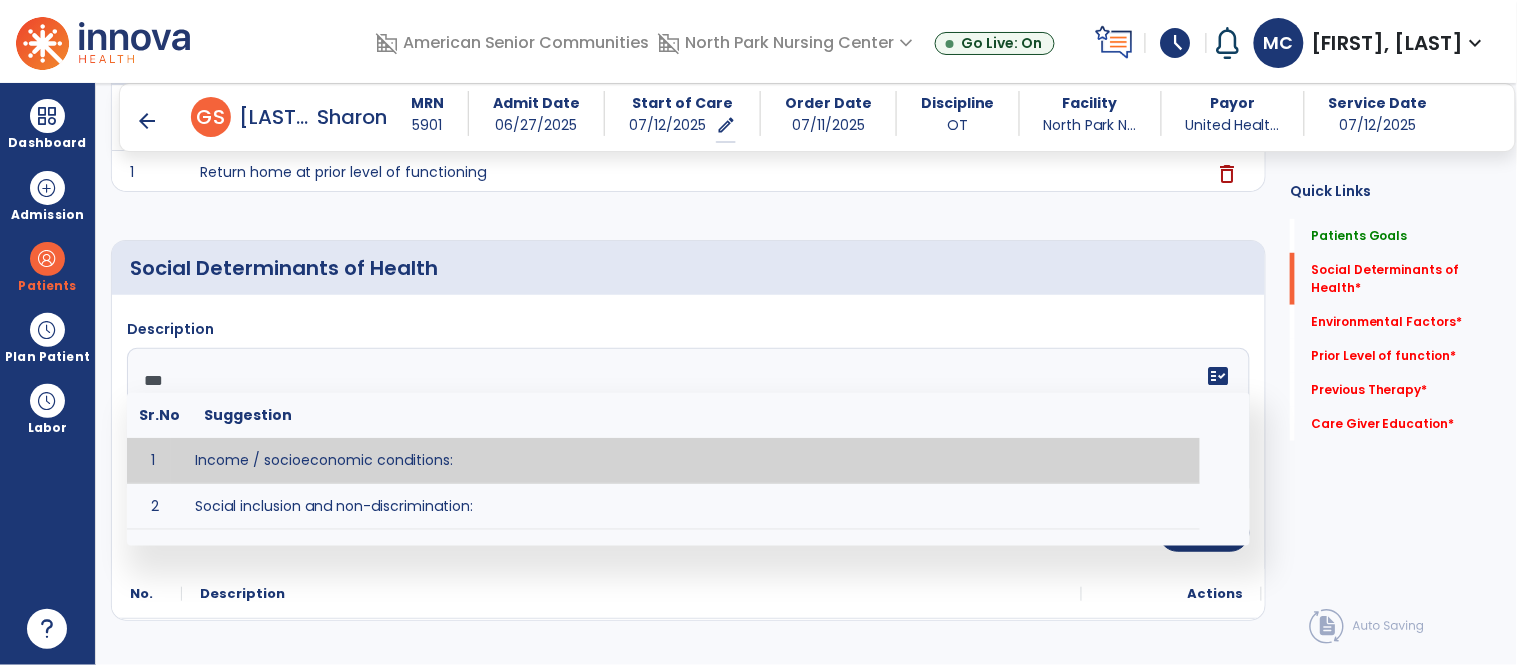 type on "****" 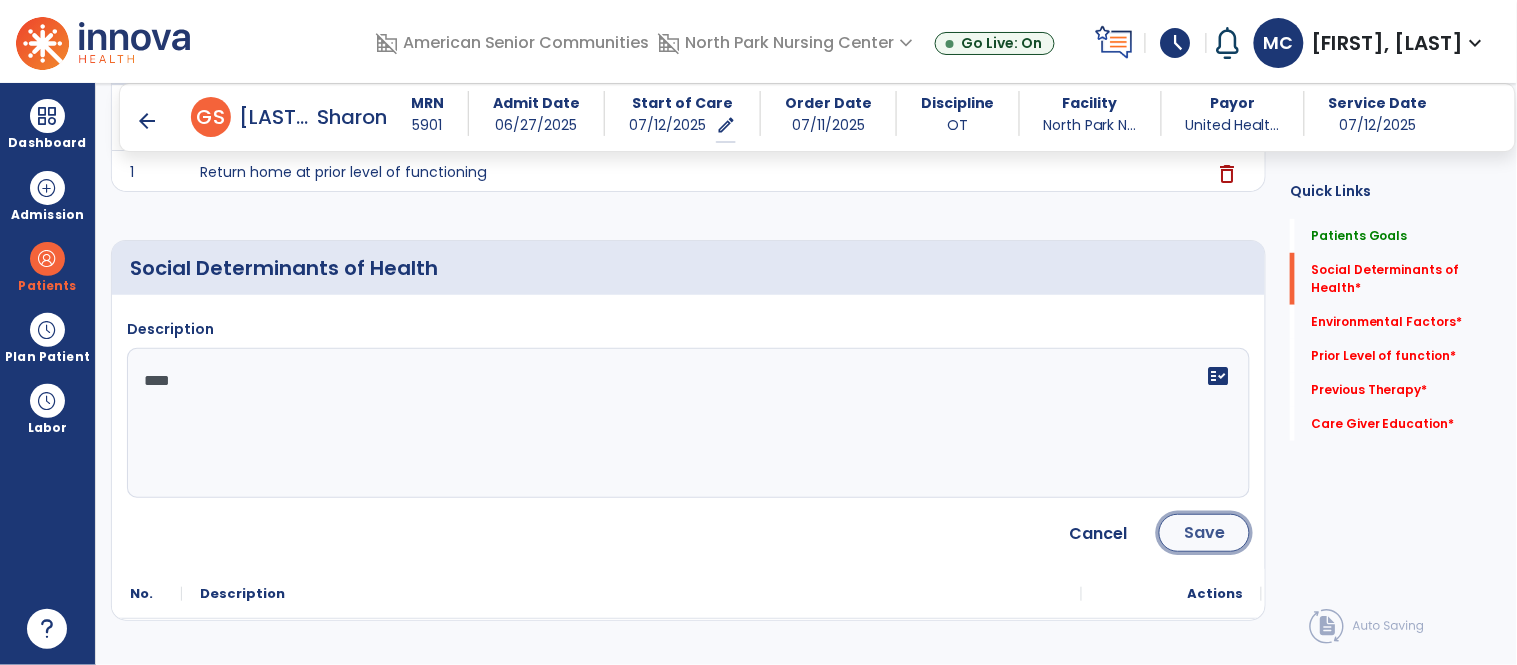 click on "Save" 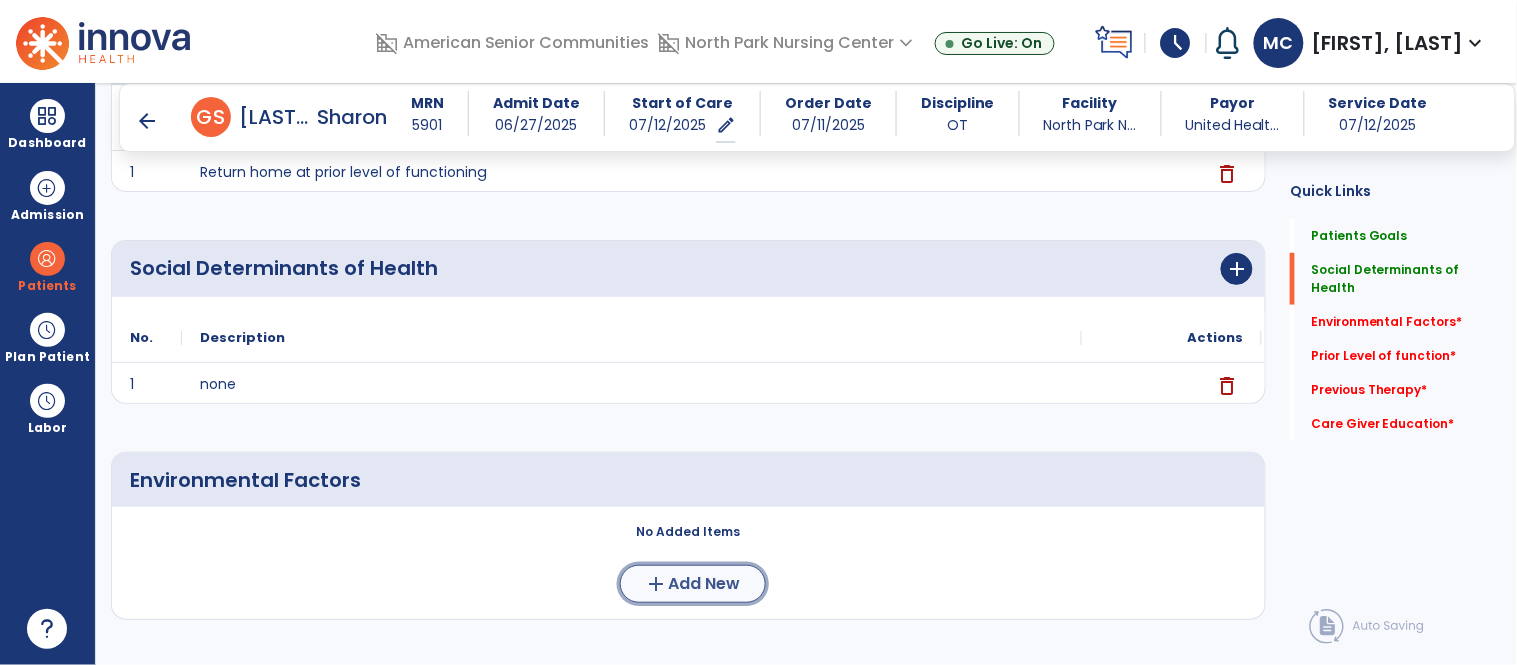 click on "Add New" 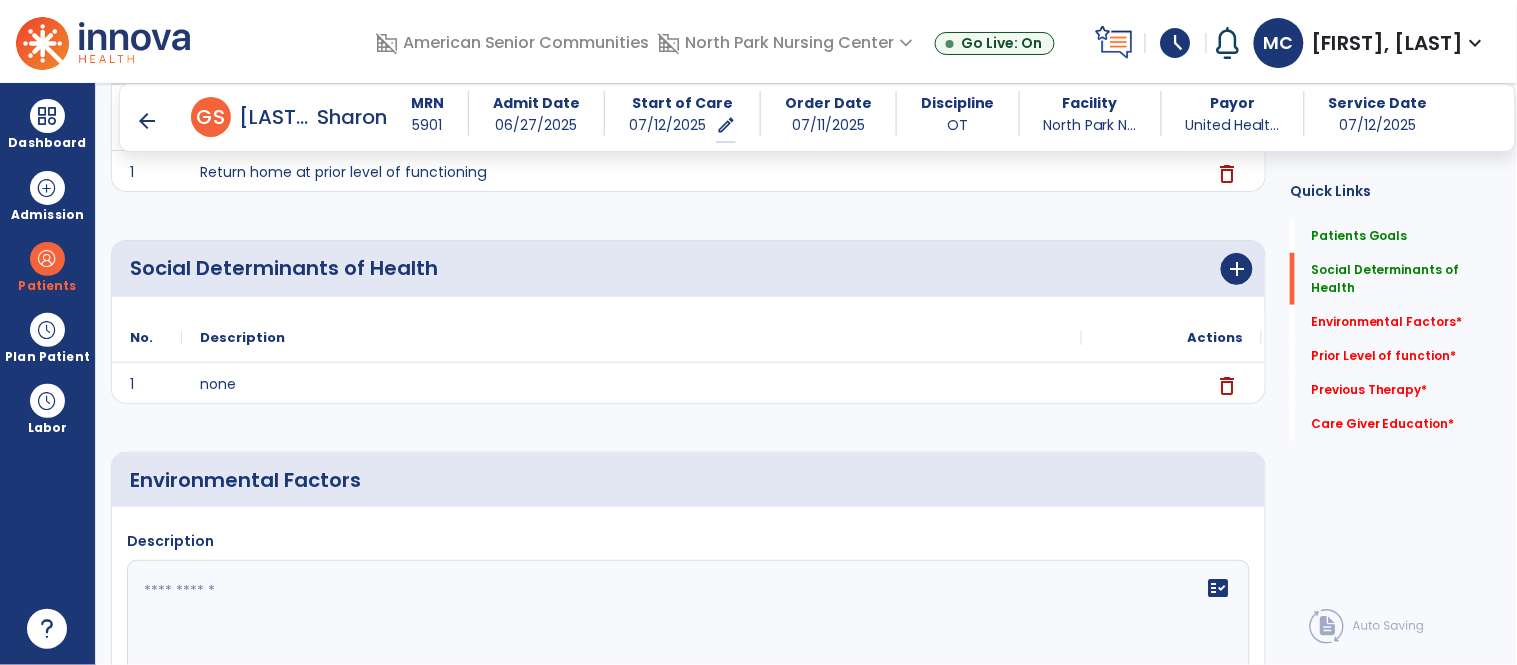 click on "fact_check" 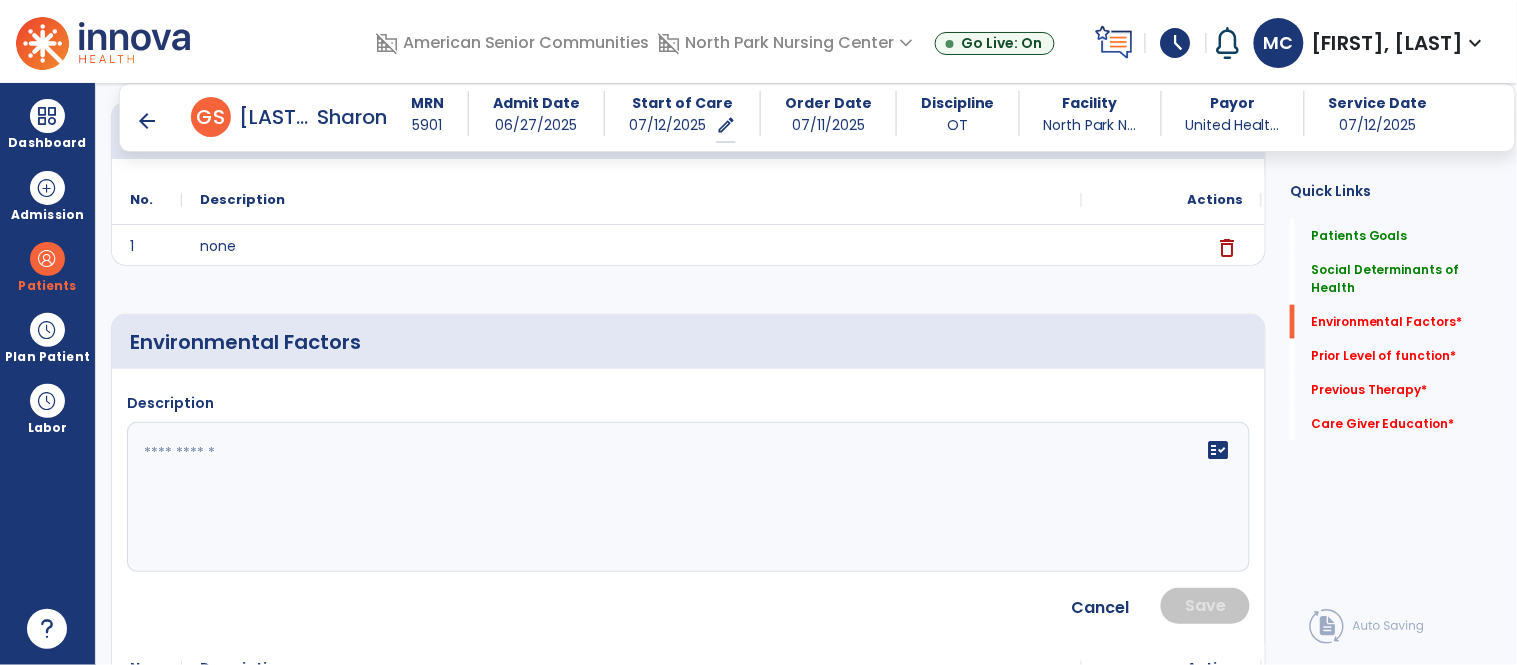 scroll, scrollTop: 440, scrollLeft: 0, axis: vertical 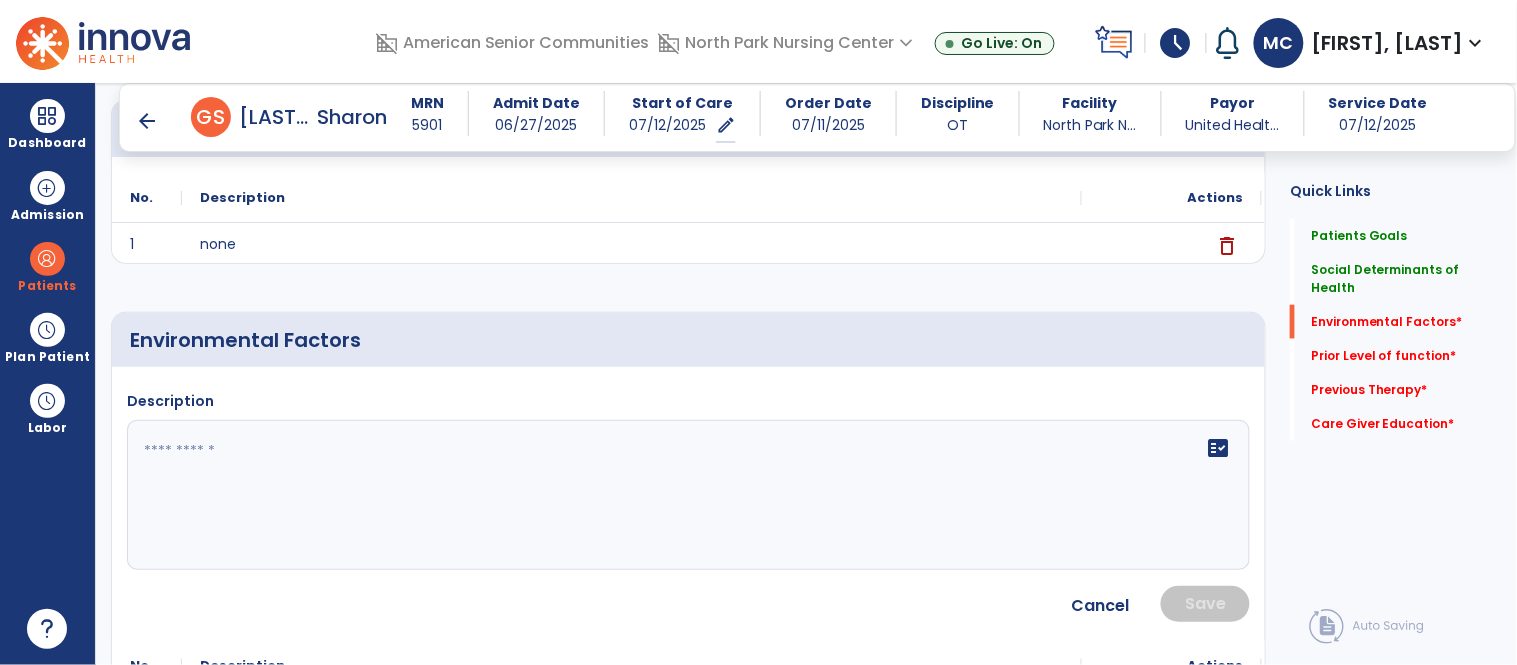 click 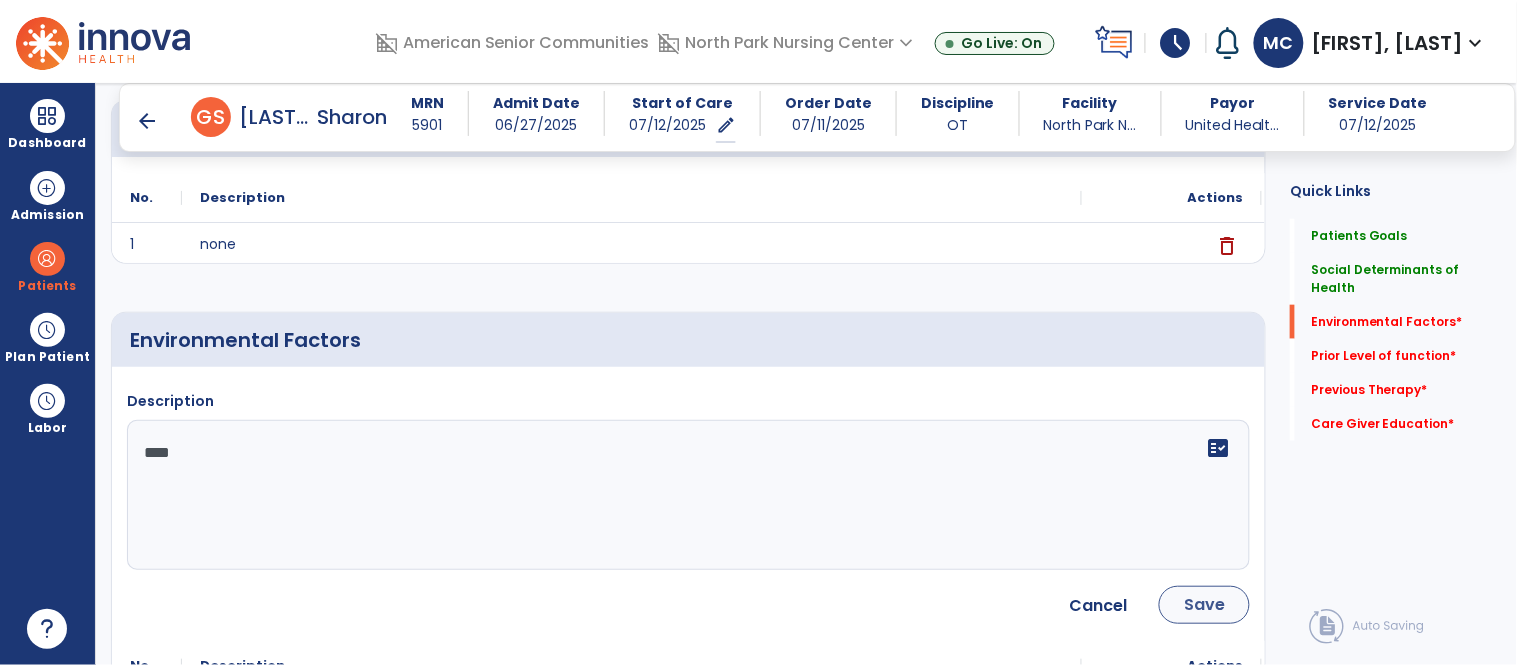 type on "****" 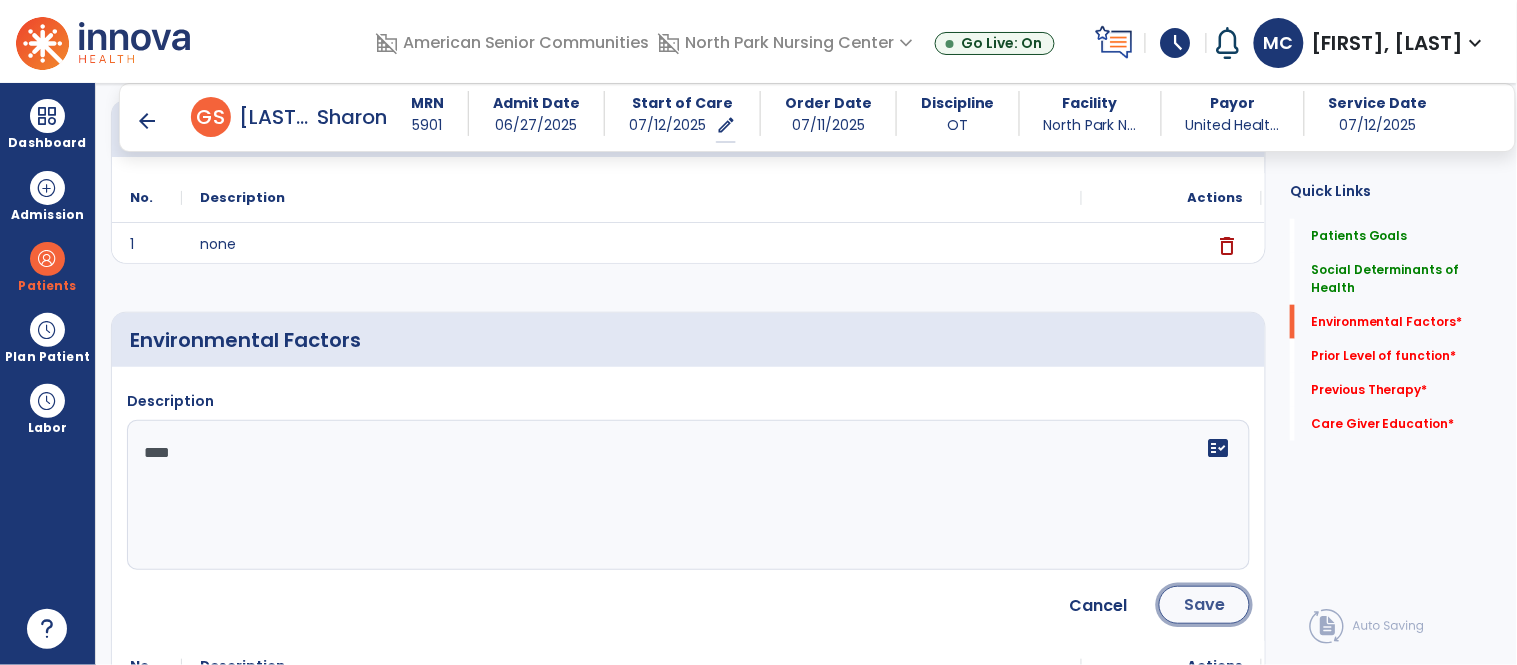 click on "Save" 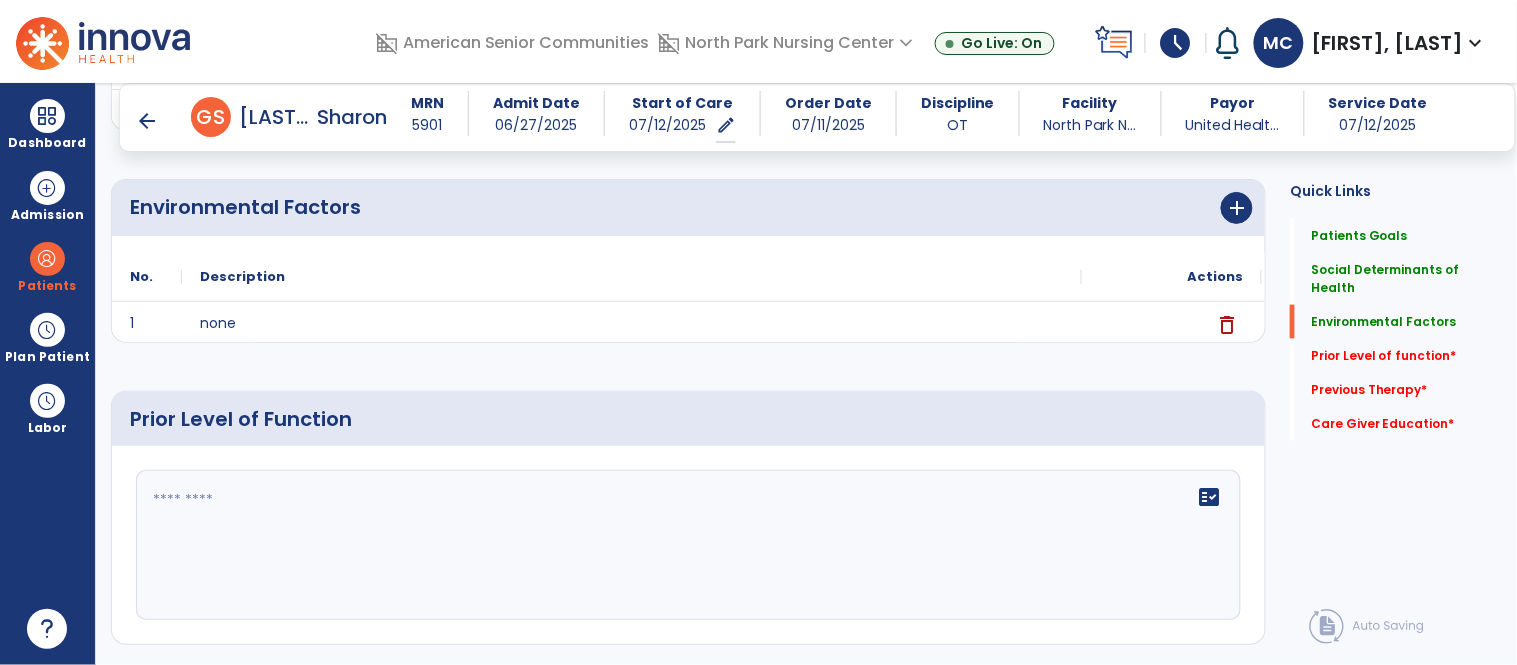 scroll, scrollTop: 576, scrollLeft: 0, axis: vertical 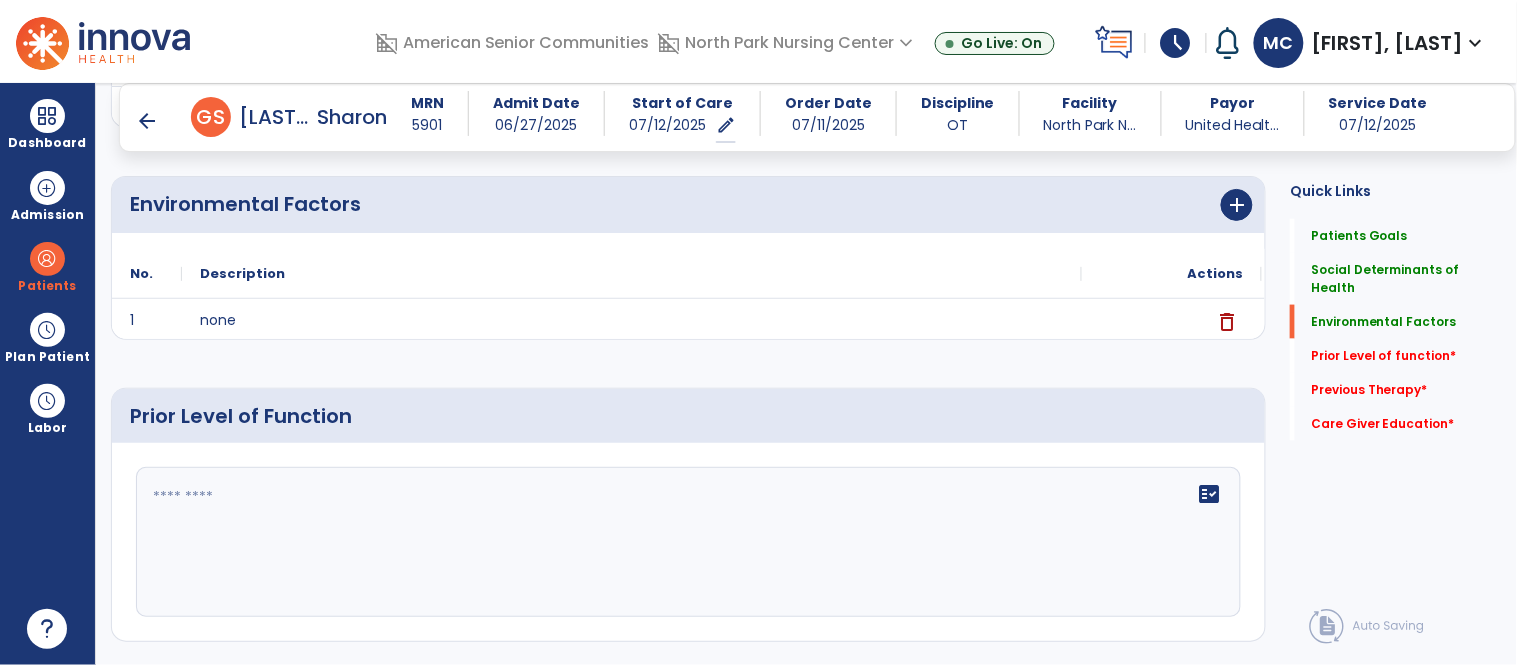 click 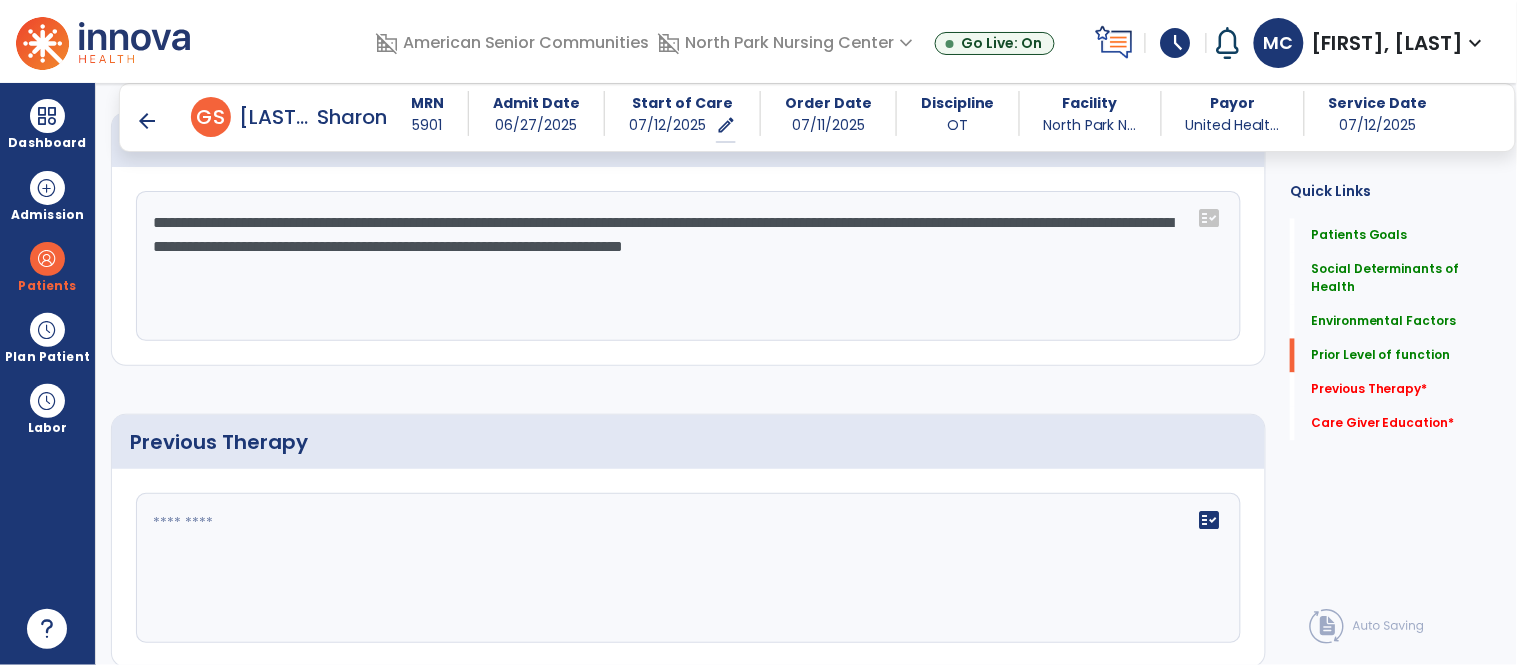 scroll, scrollTop: 887, scrollLeft: 0, axis: vertical 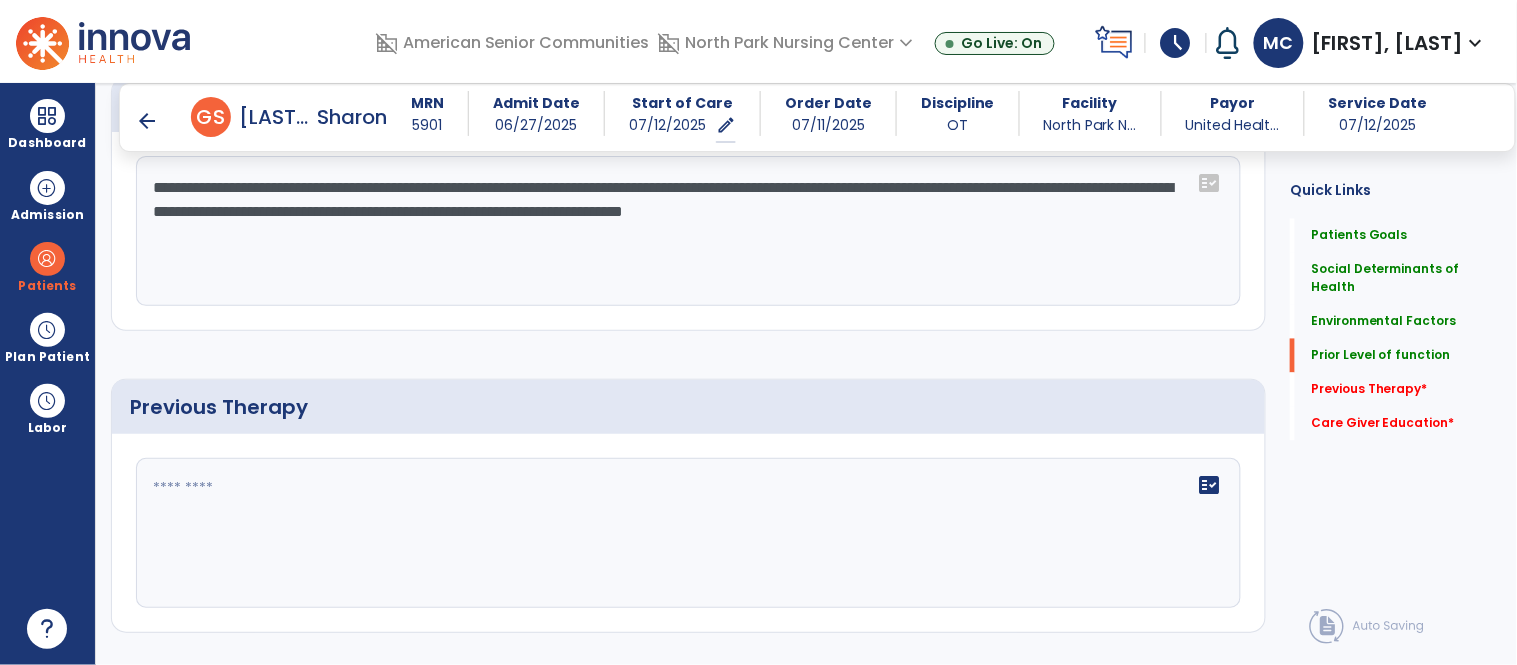 type on "**********" 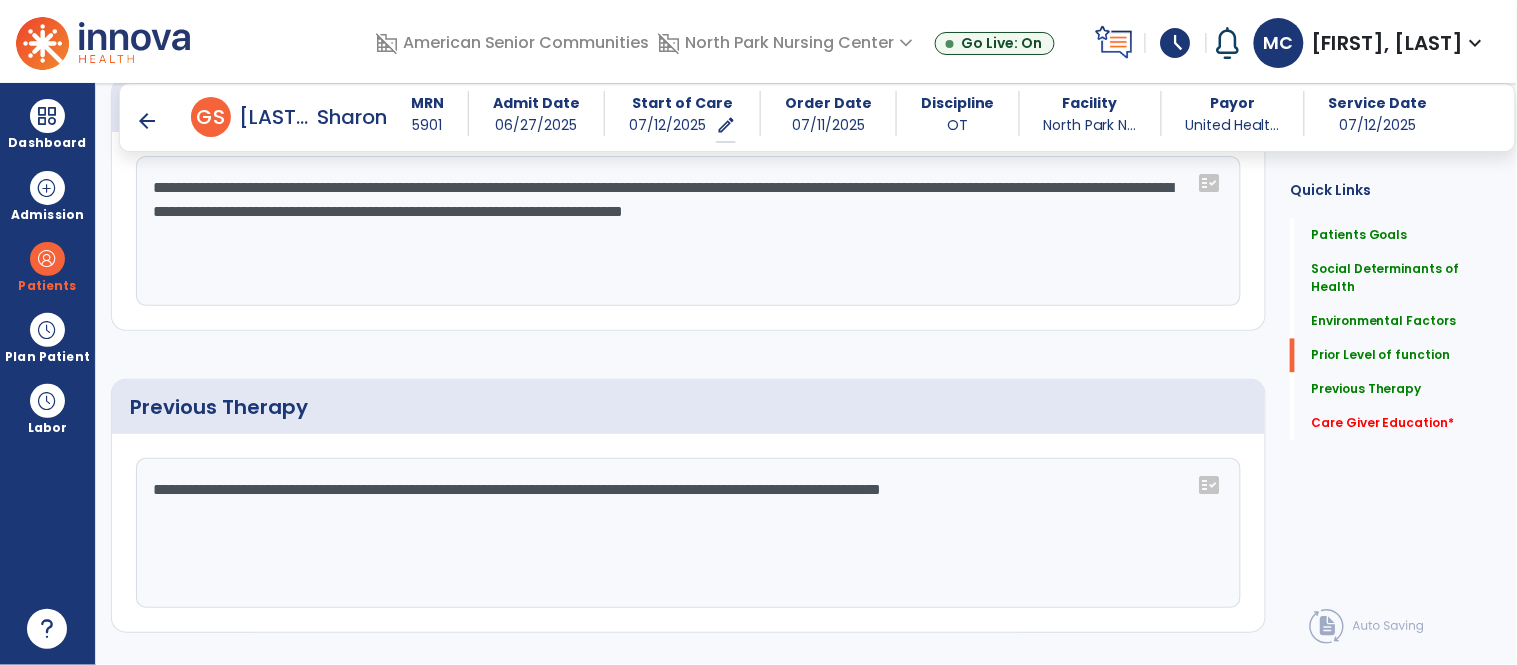 click on "**********" 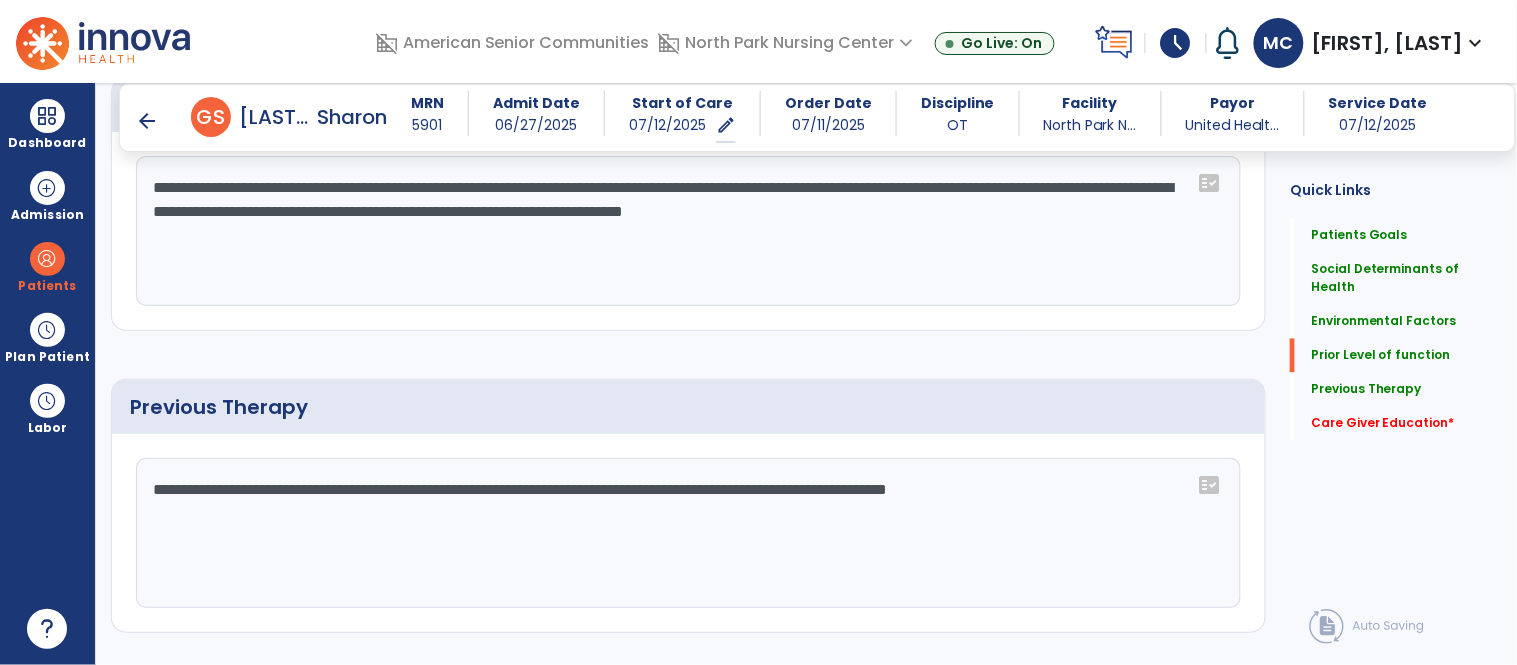 click on "**********" 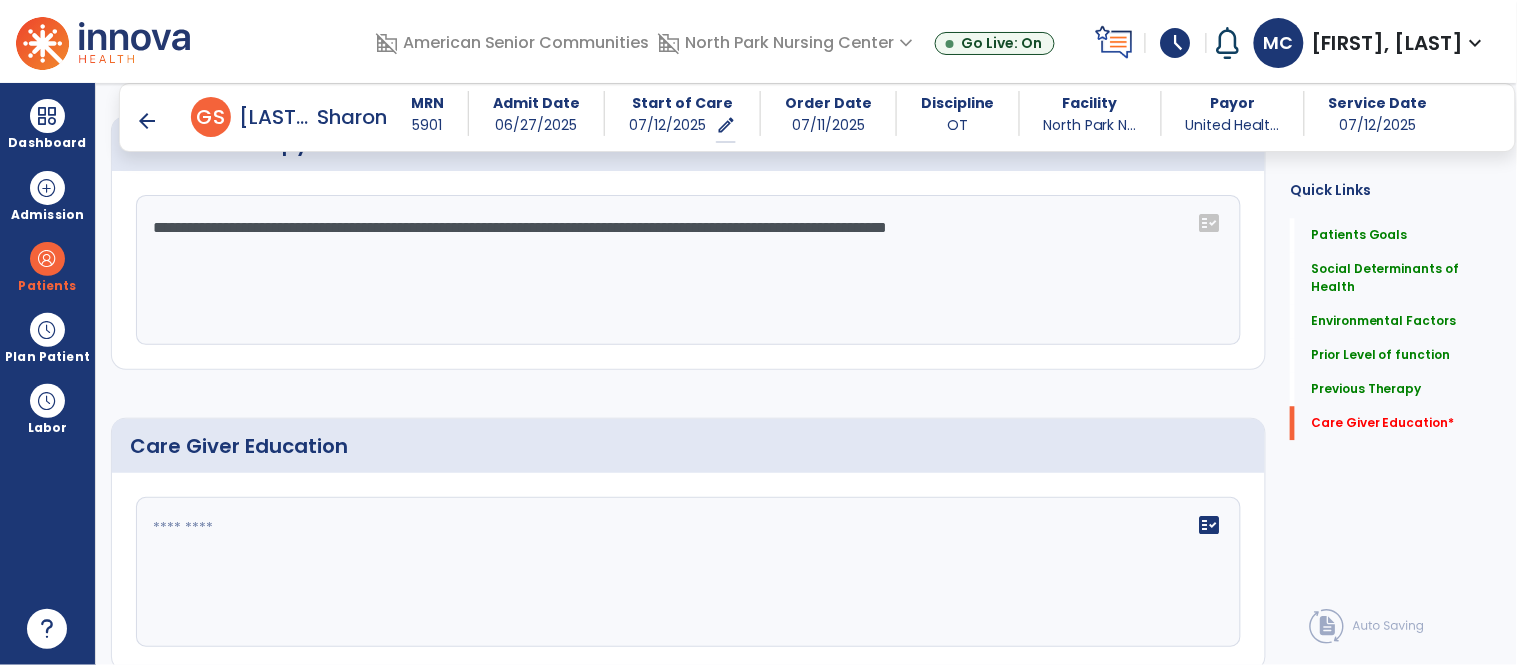 scroll, scrollTop: 1153, scrollLeft: 0, axis: vertical 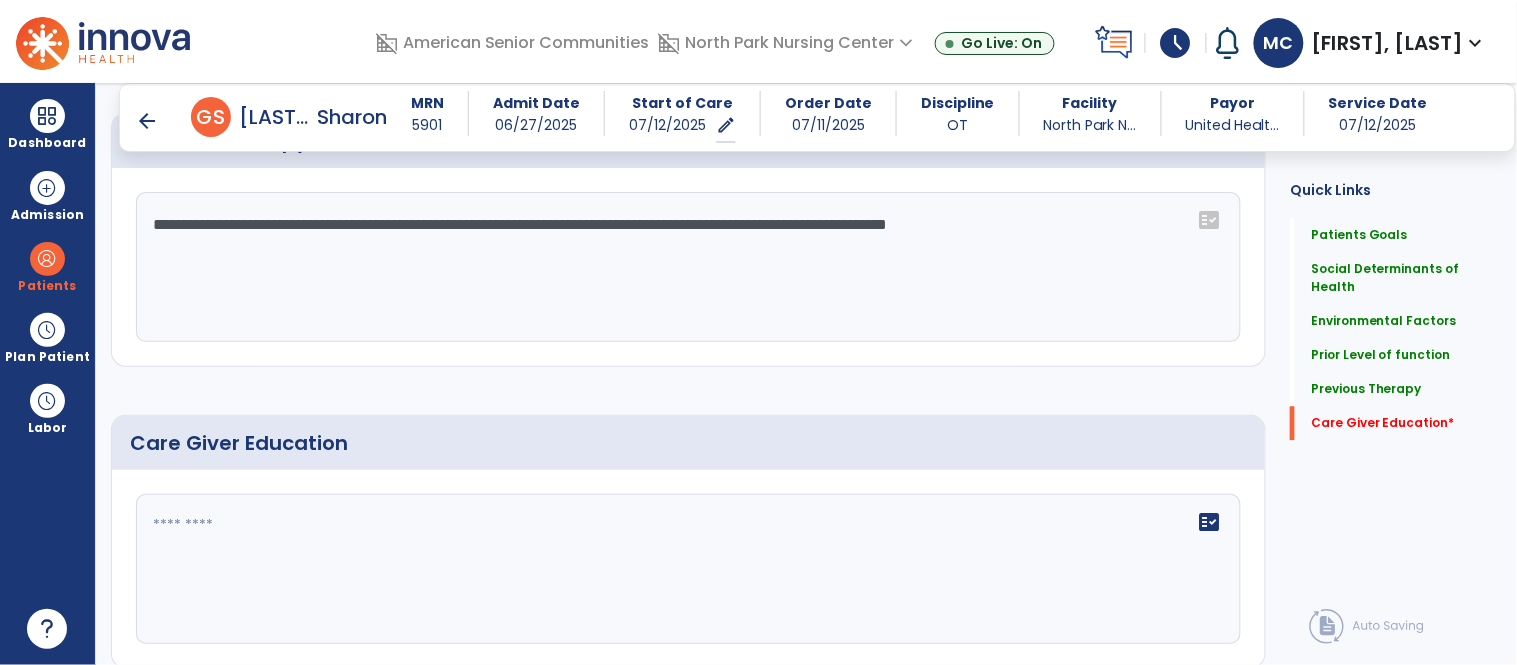 type on "**********" 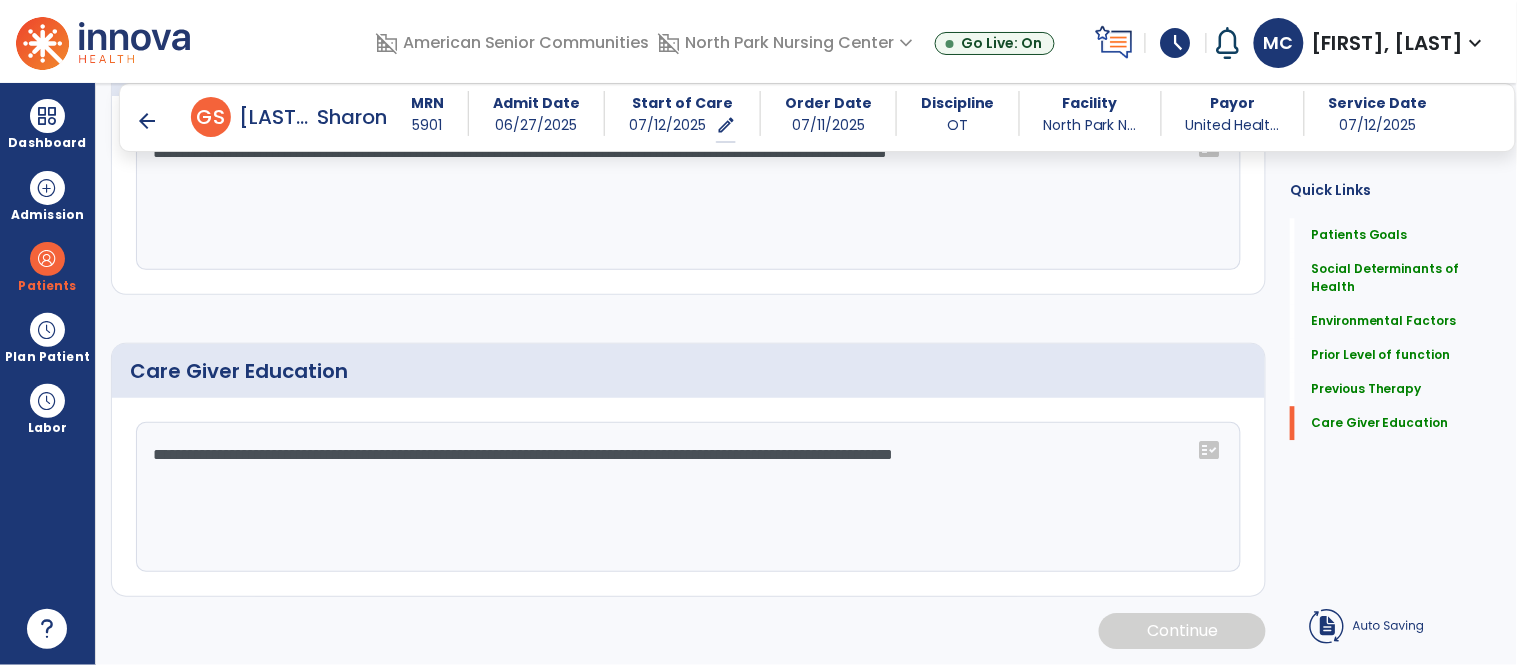scroll, scrollTop: 1228, scrollLeft: 0, axis: vertical 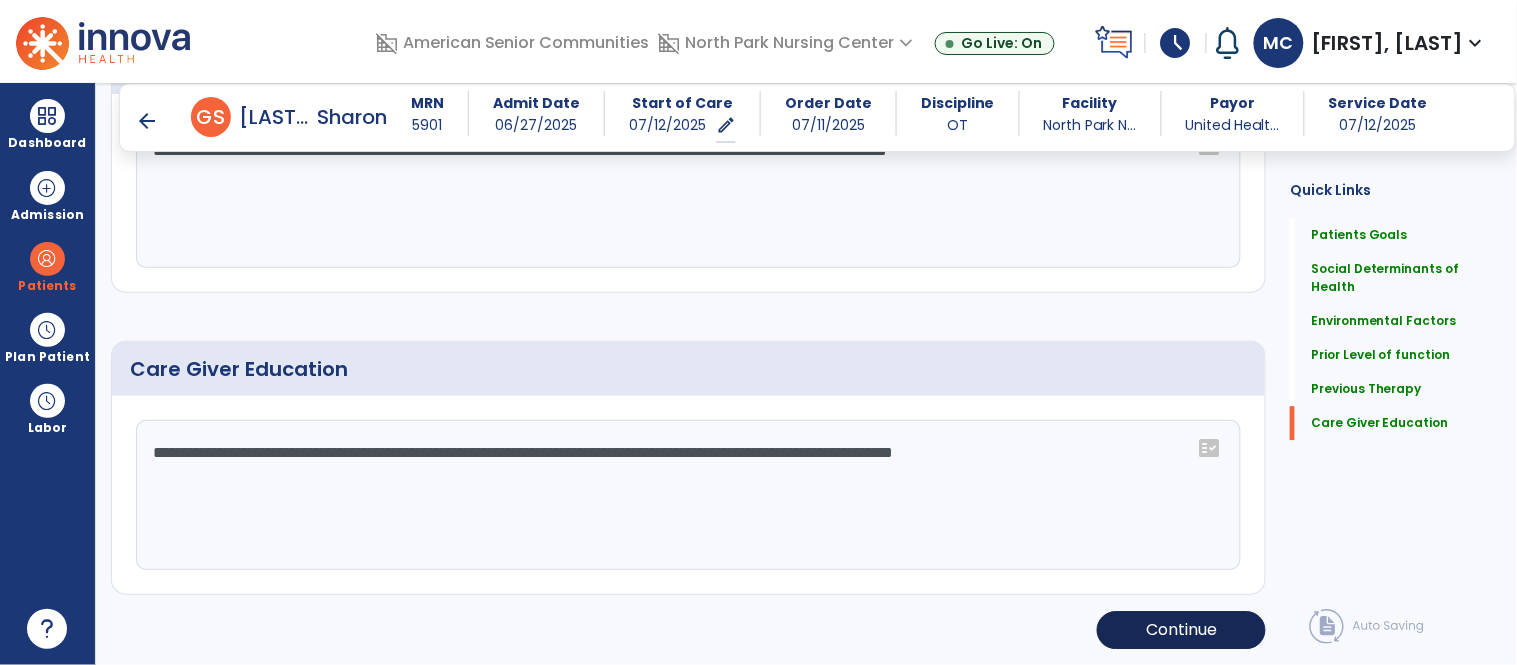 type on "**********" 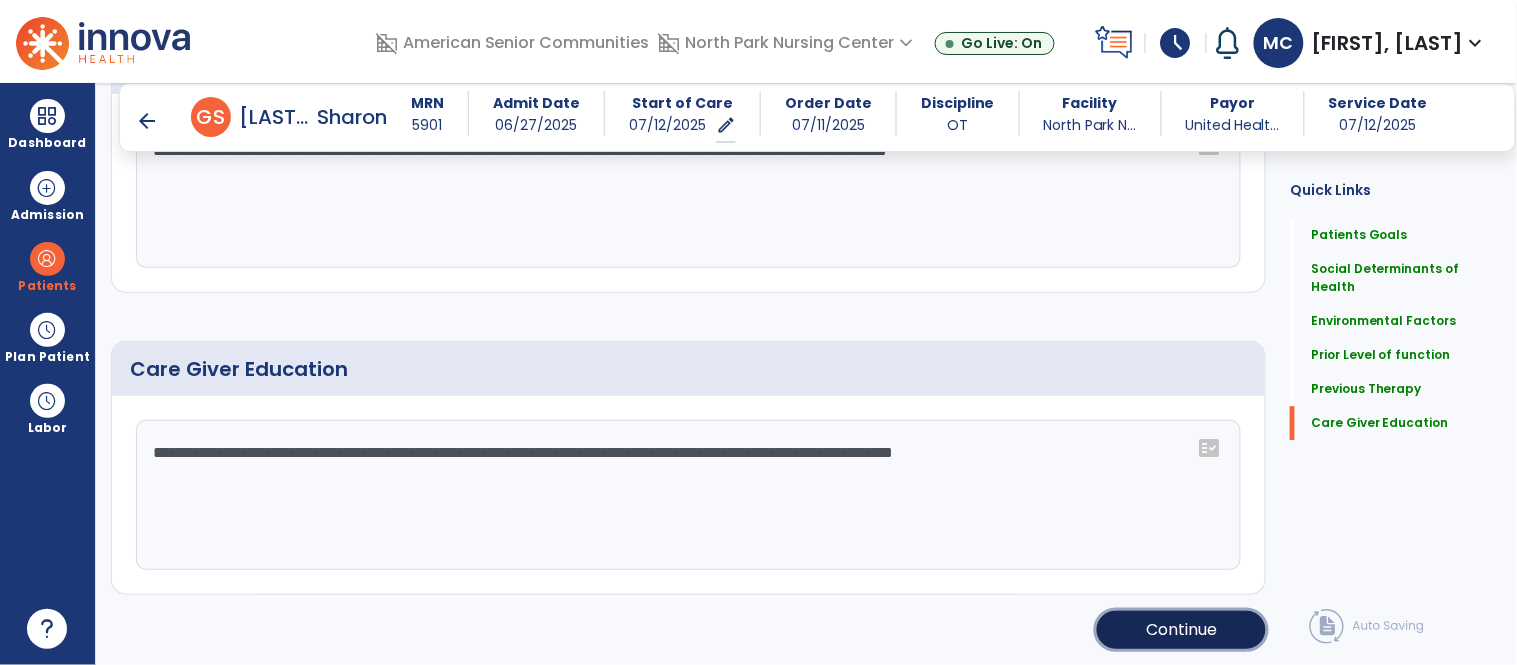 click on "Continue" 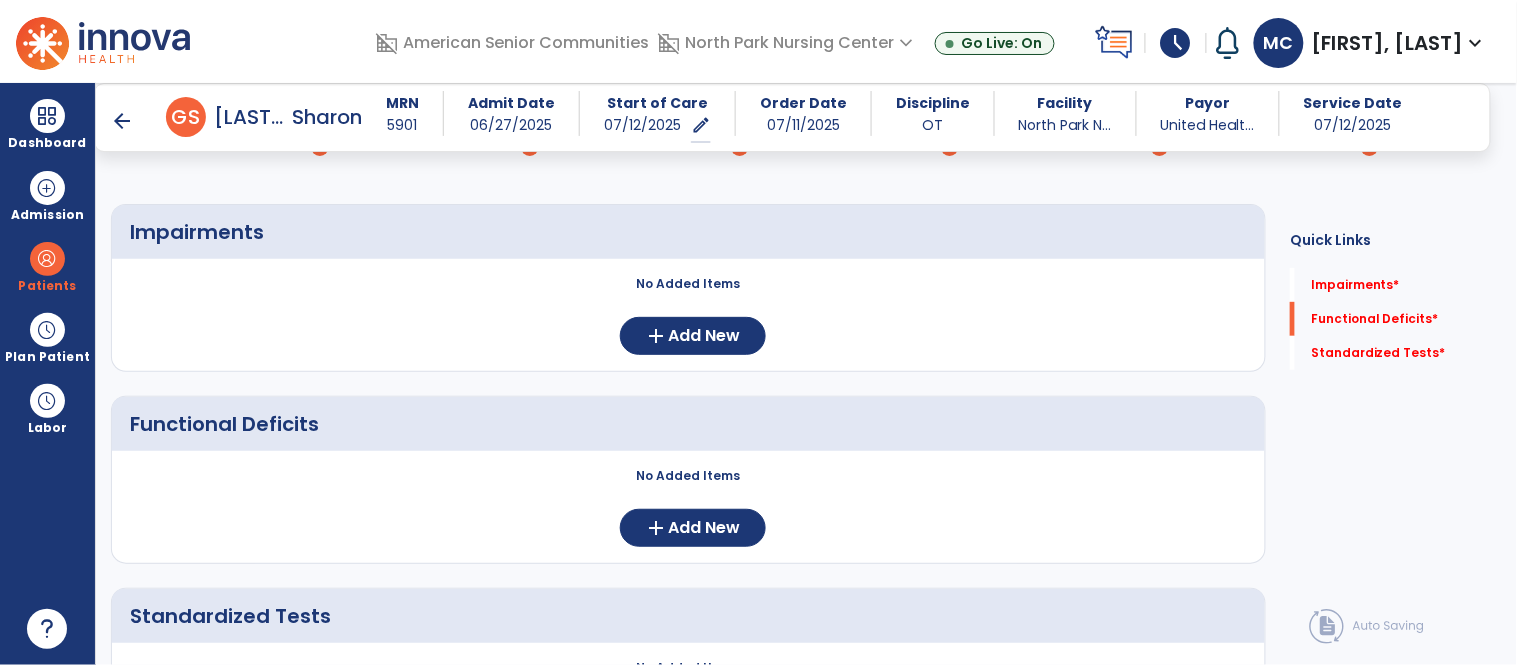 scroll, scrollTop: 130, scrollLeft: 0, axis: vertical 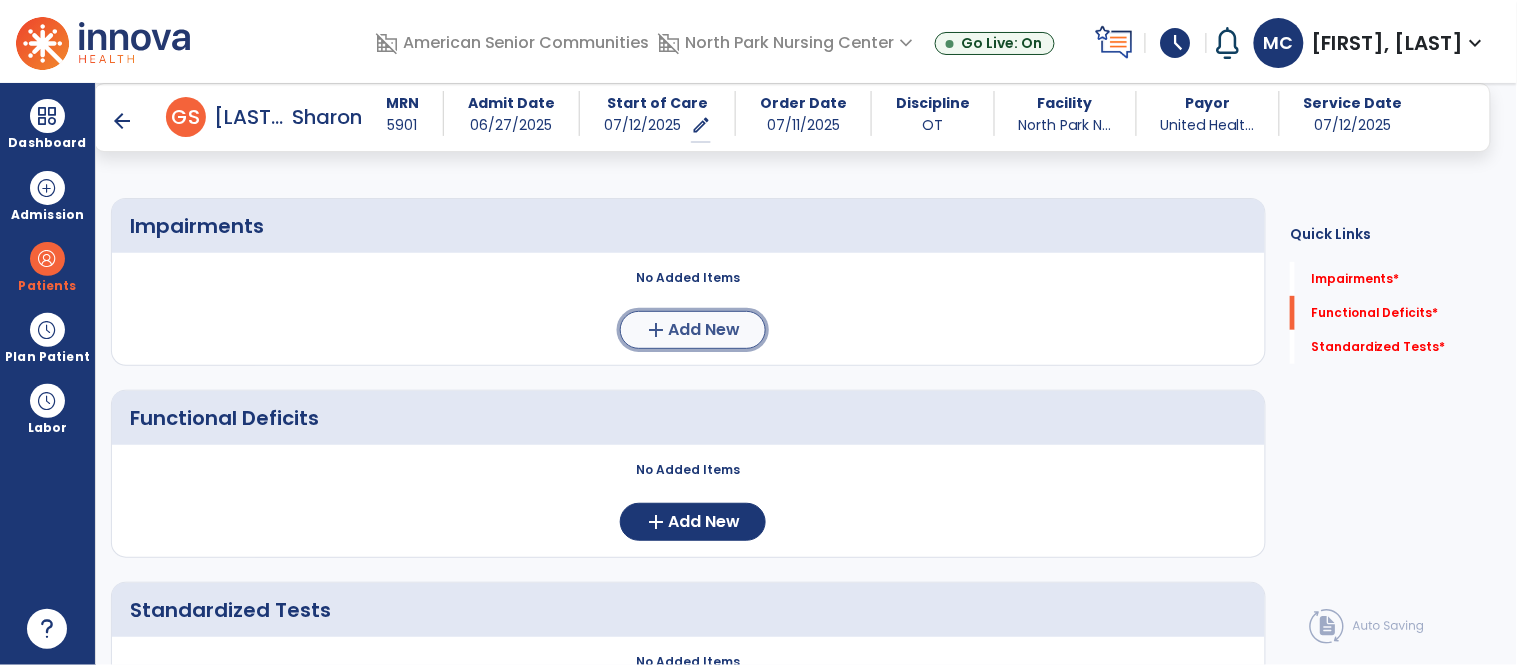 click on "Add New" 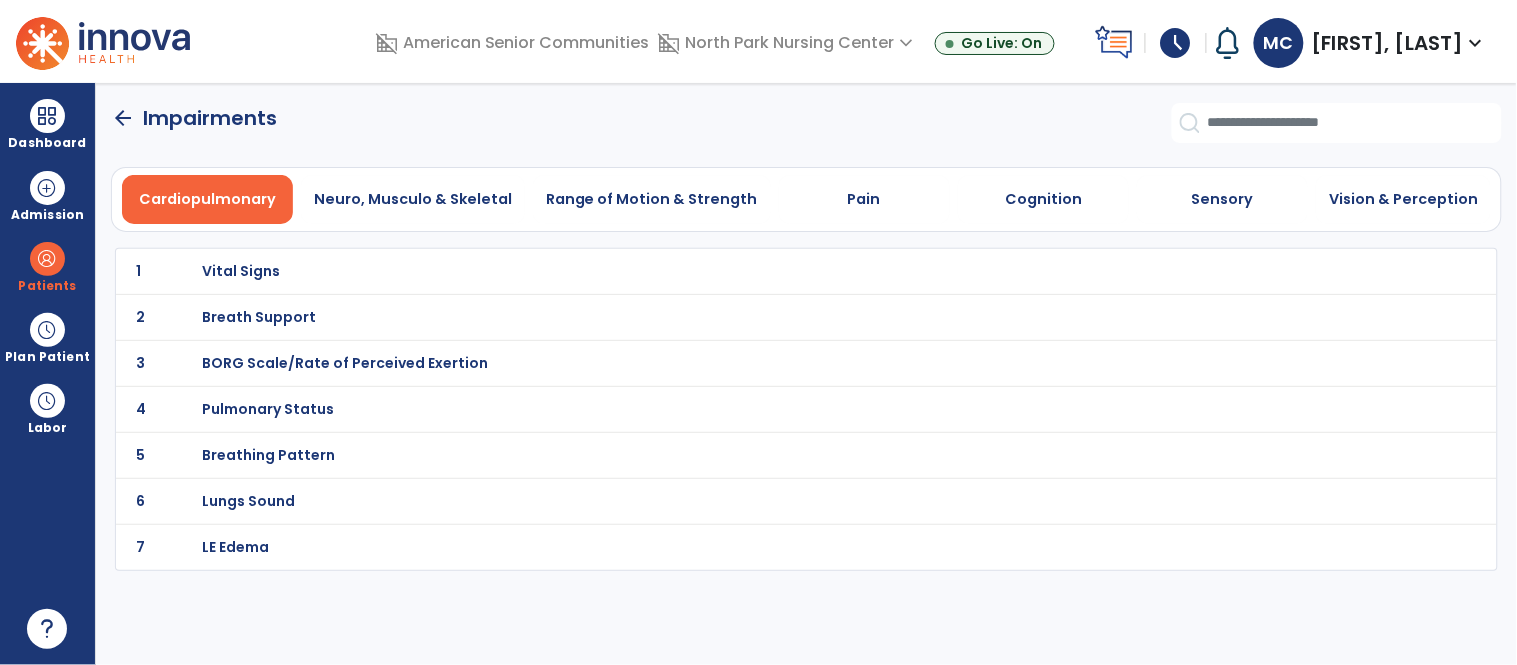 scroll, scrollTop: 0, scrollLeft: 0, axis: both 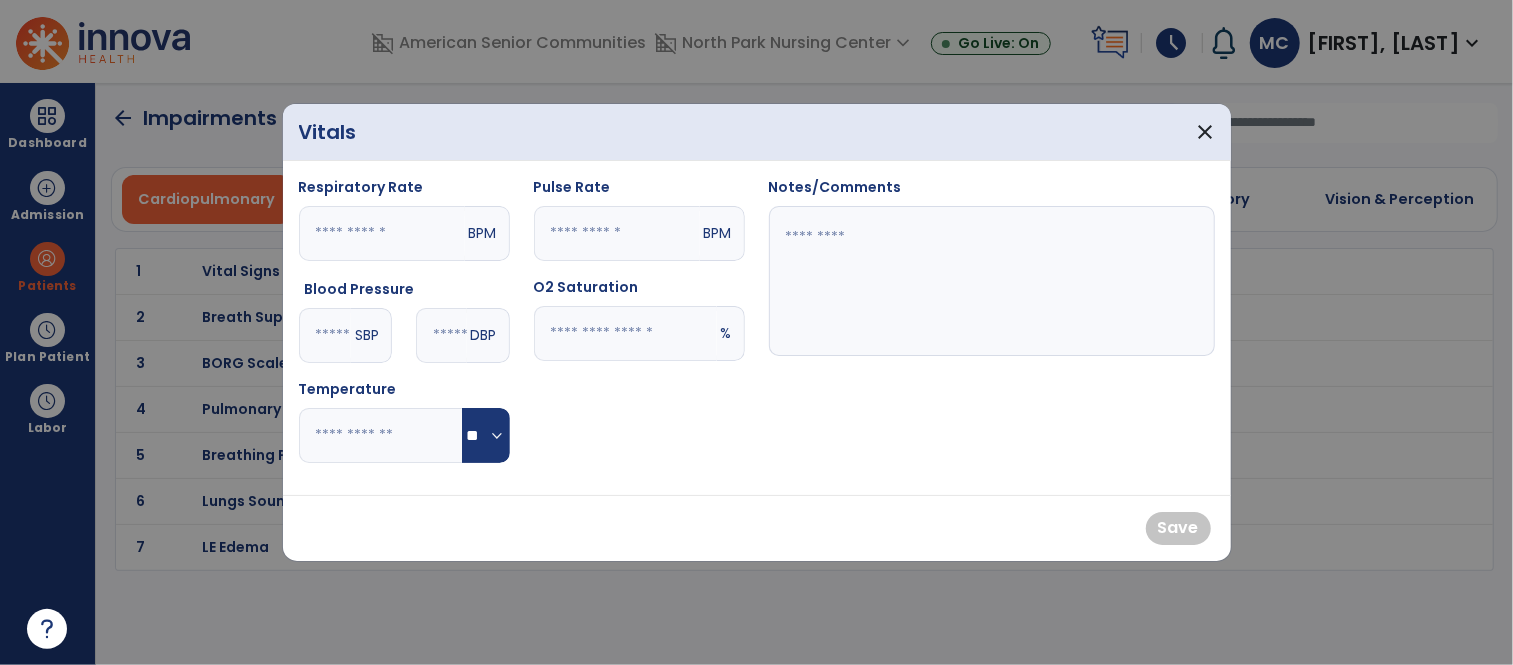 click at bounding box center [625, 333] 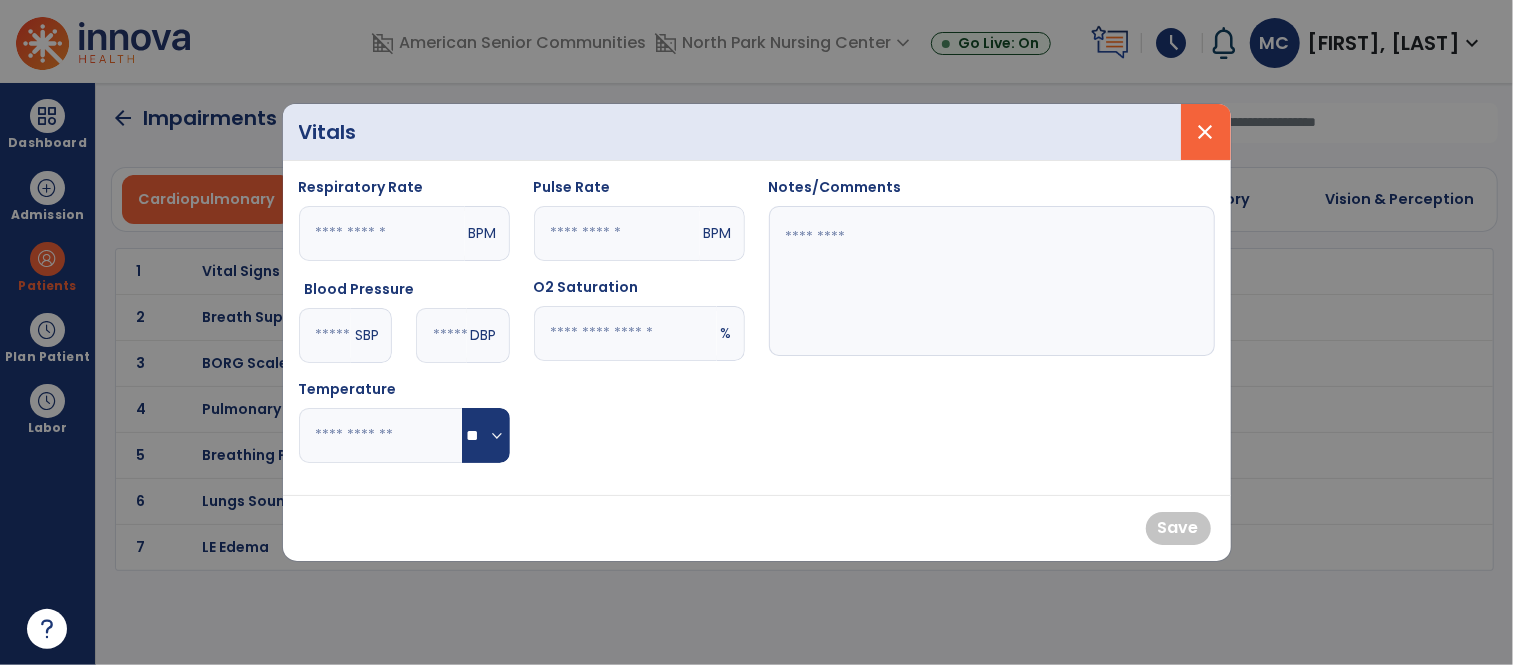 type on "**" 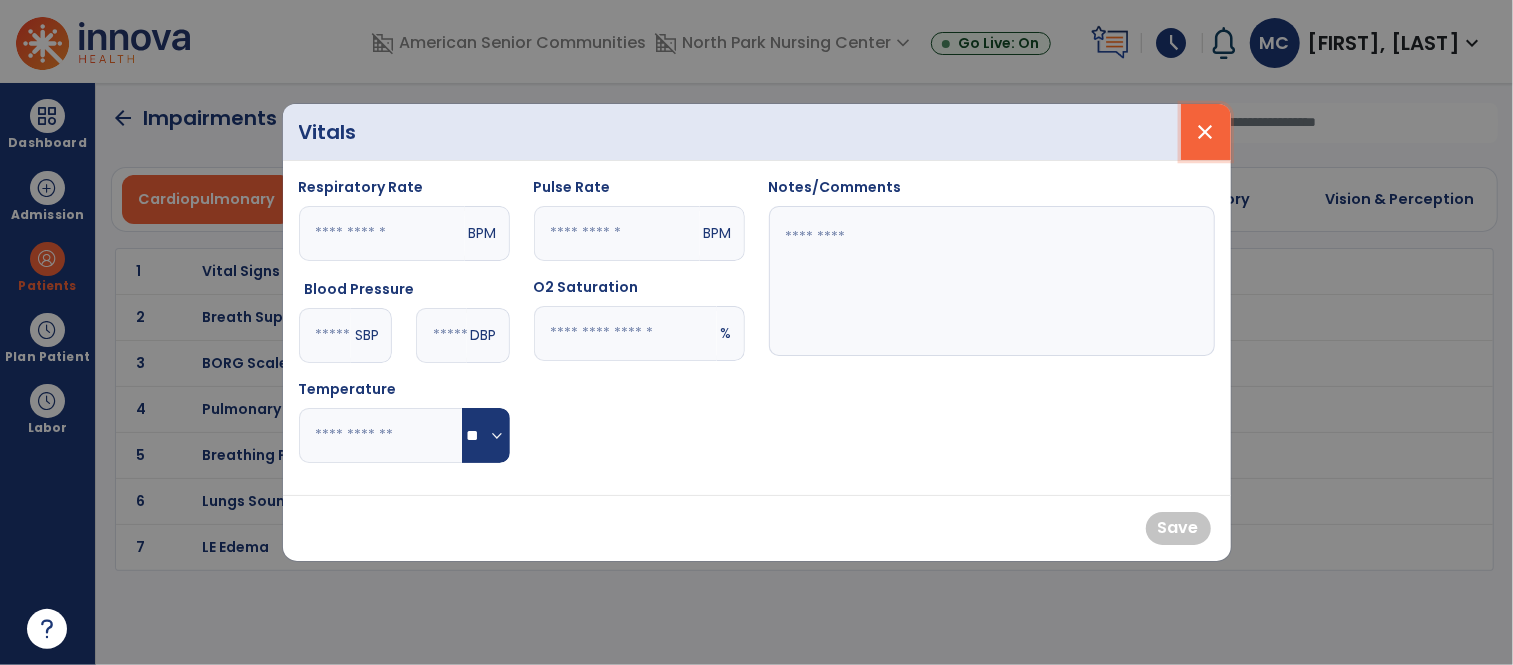 click on "close" at bounding box center (1206, 132) 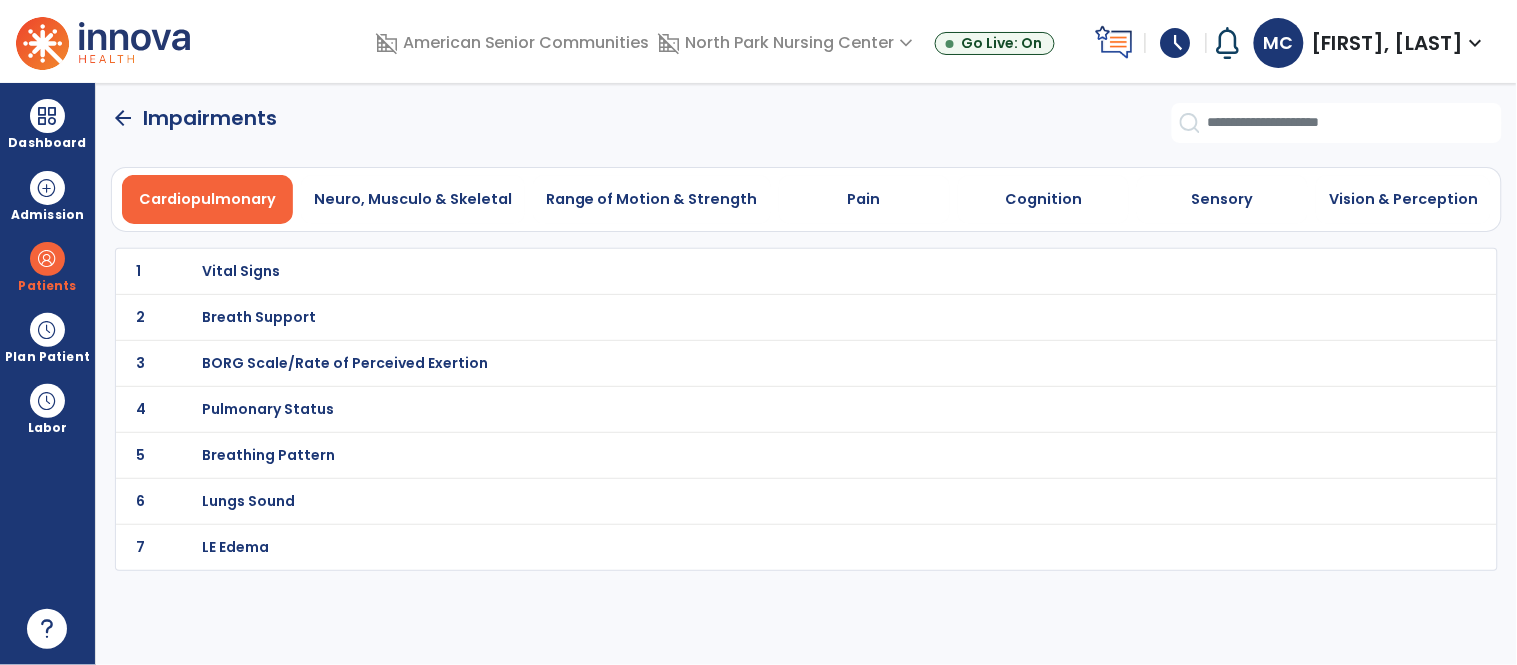 click on "Pulmonary Status" at bounding box center (241, 271) 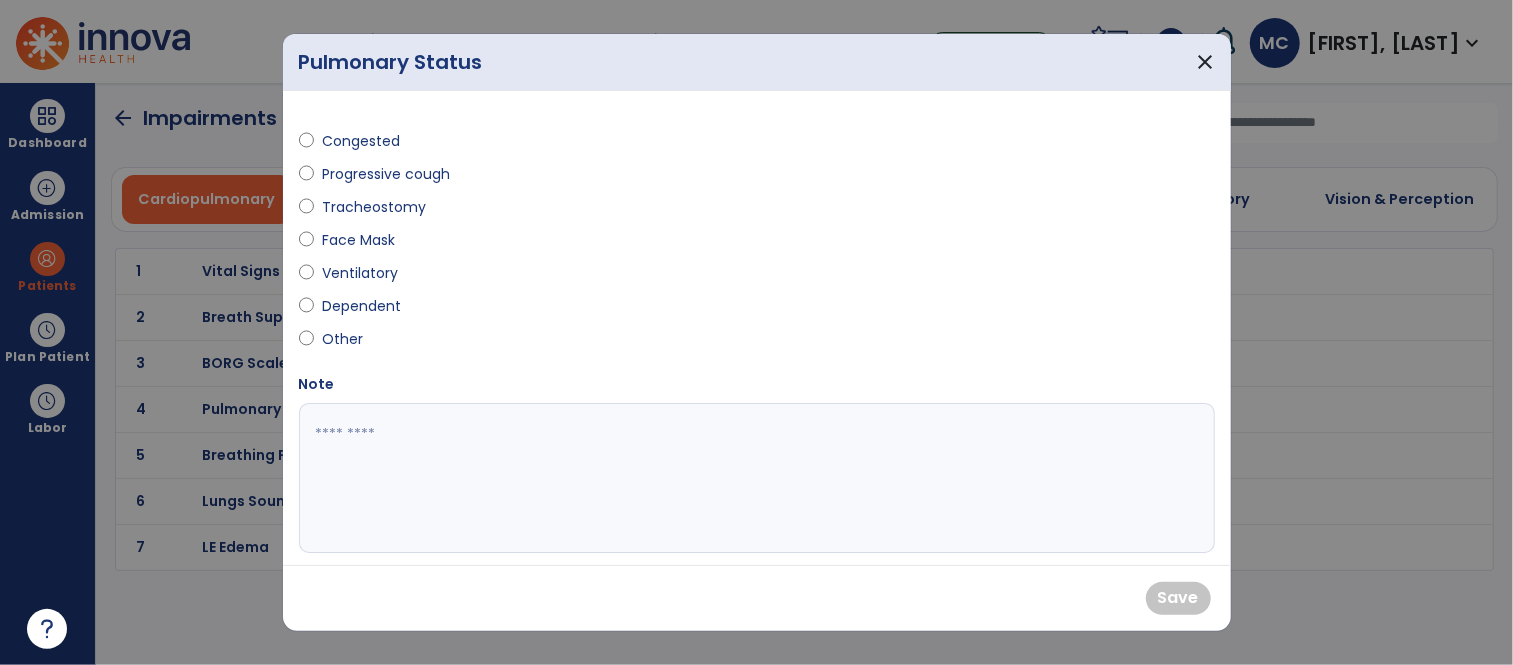 click on "Dependent" at bounding box center (361, 306) 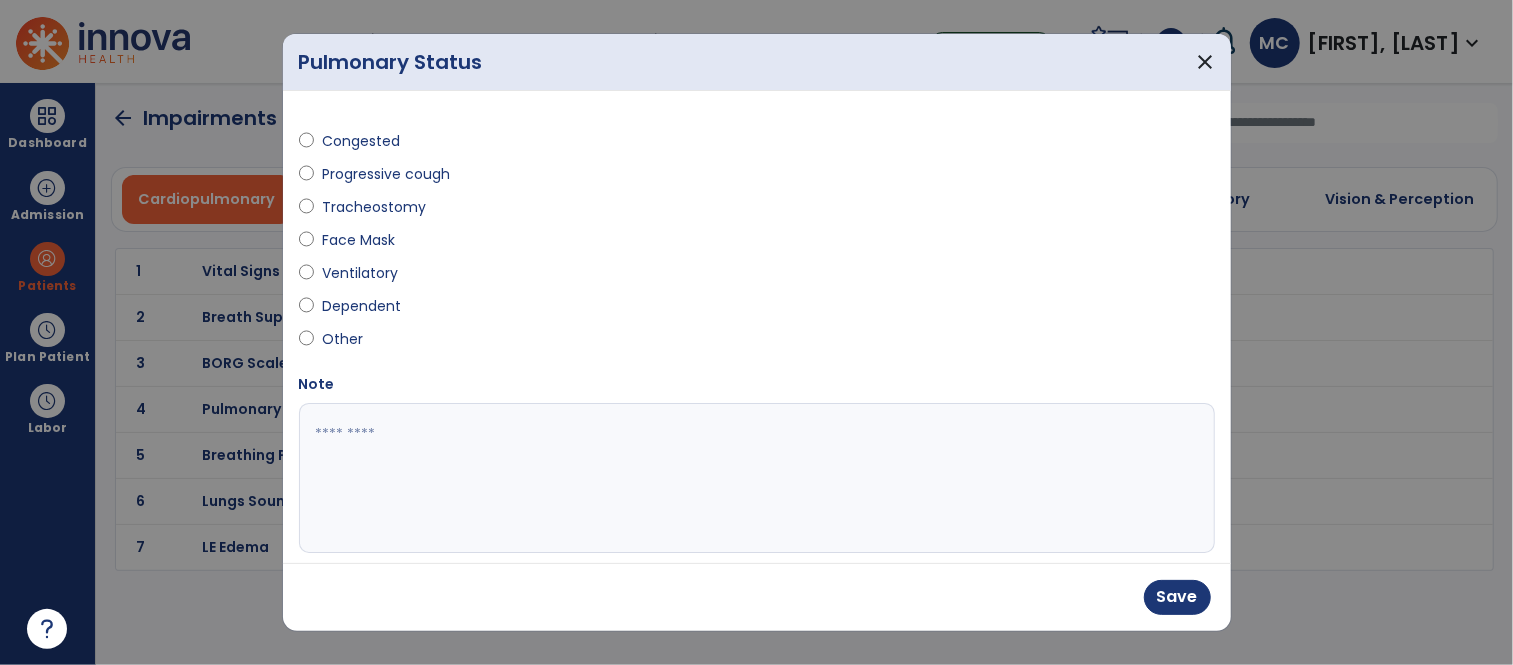 click at bounding box center [754, 478] 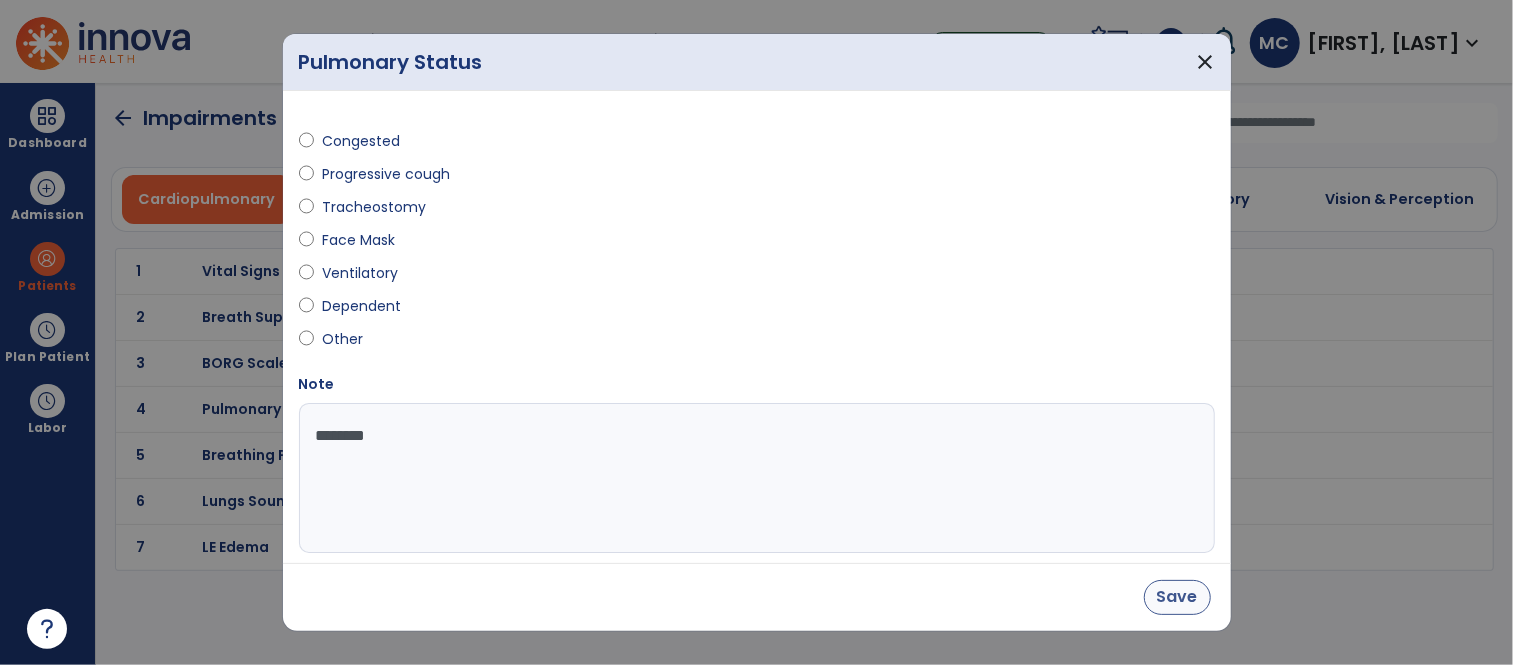 type on "********" 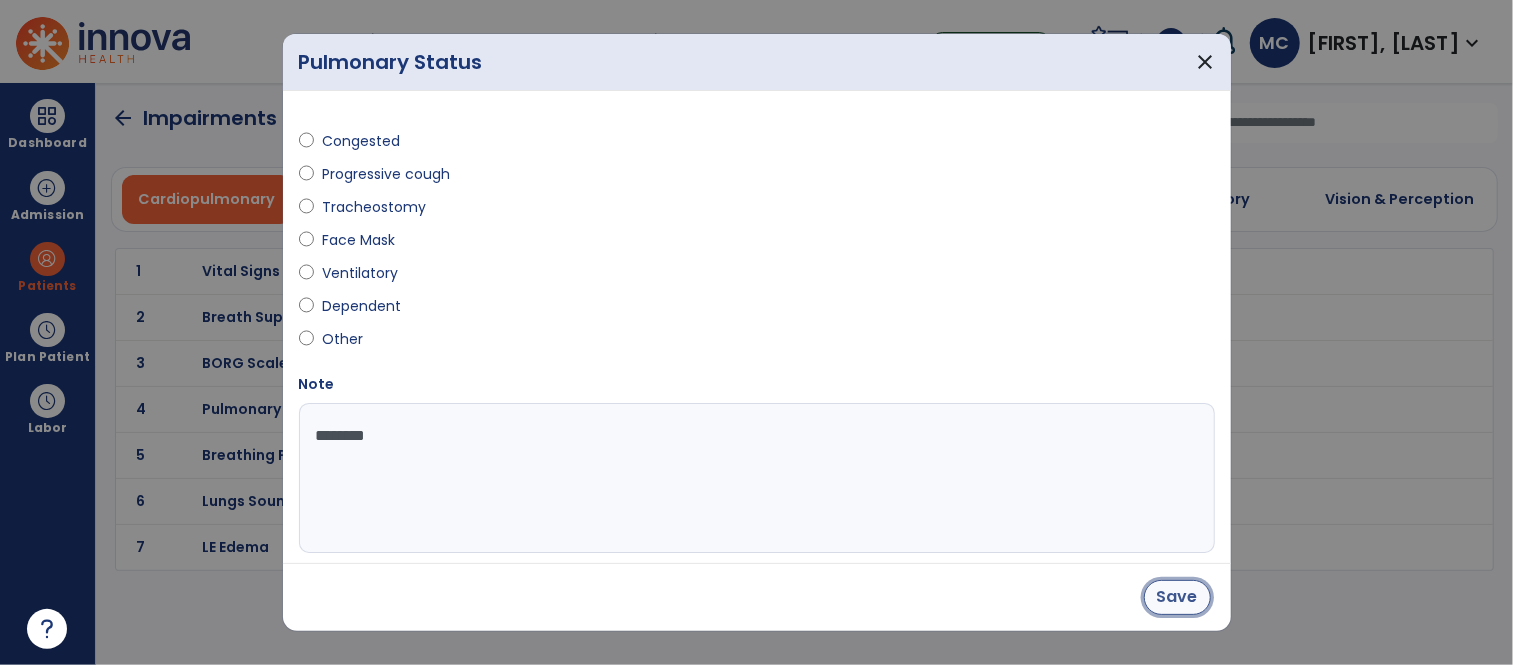click on "Save" at bounding box center (1177, 597) 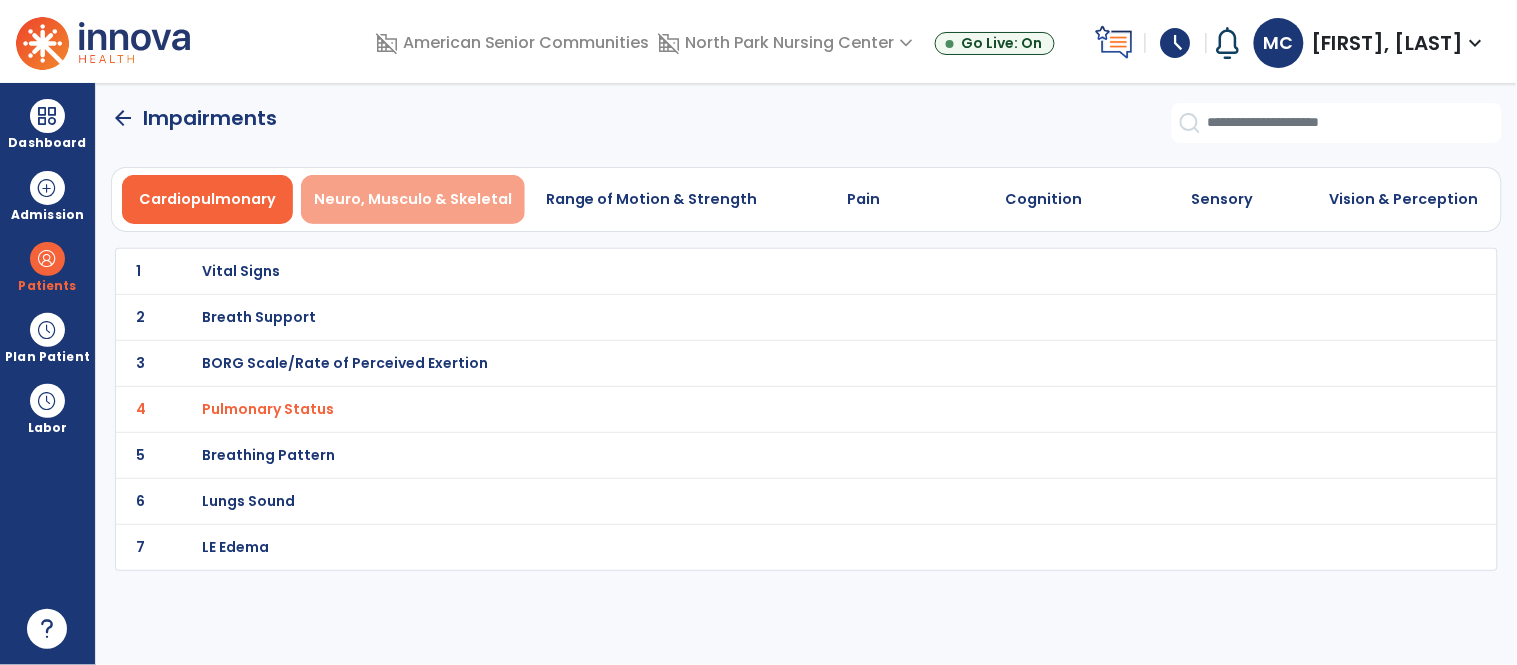 click on "Neuro, Musculo & Skeletal" at bounding box center (413, 199) 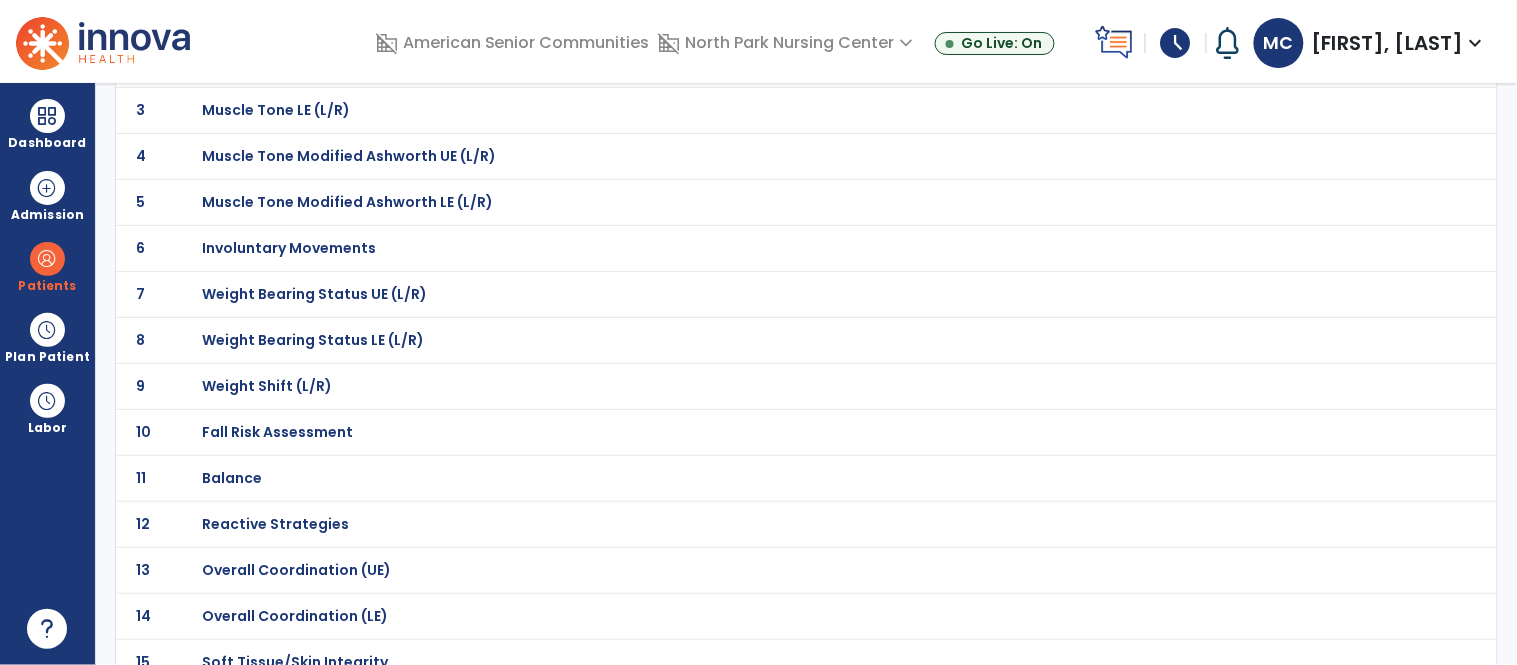 scroll, scrollTop: 268, scrollLeft: 0, axis: vertical 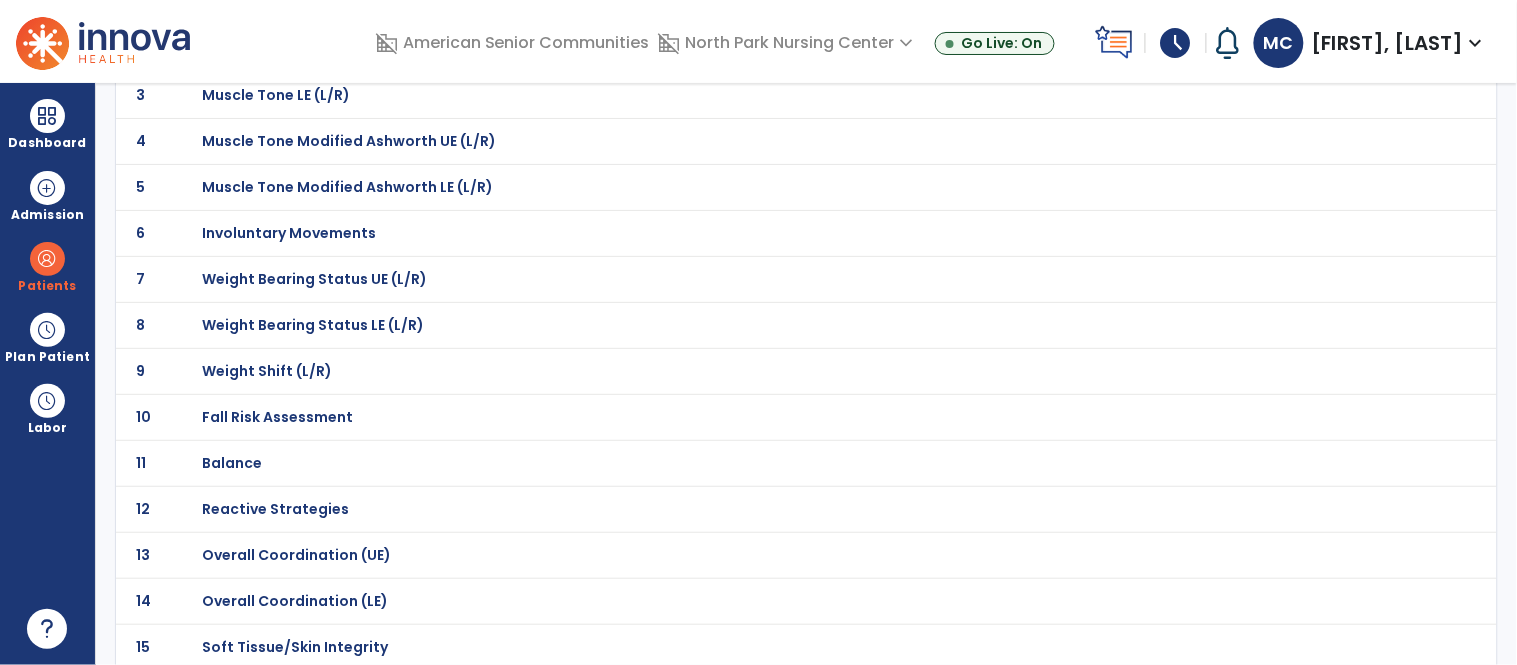 click on "Balance" at bounding box center [762, 3] 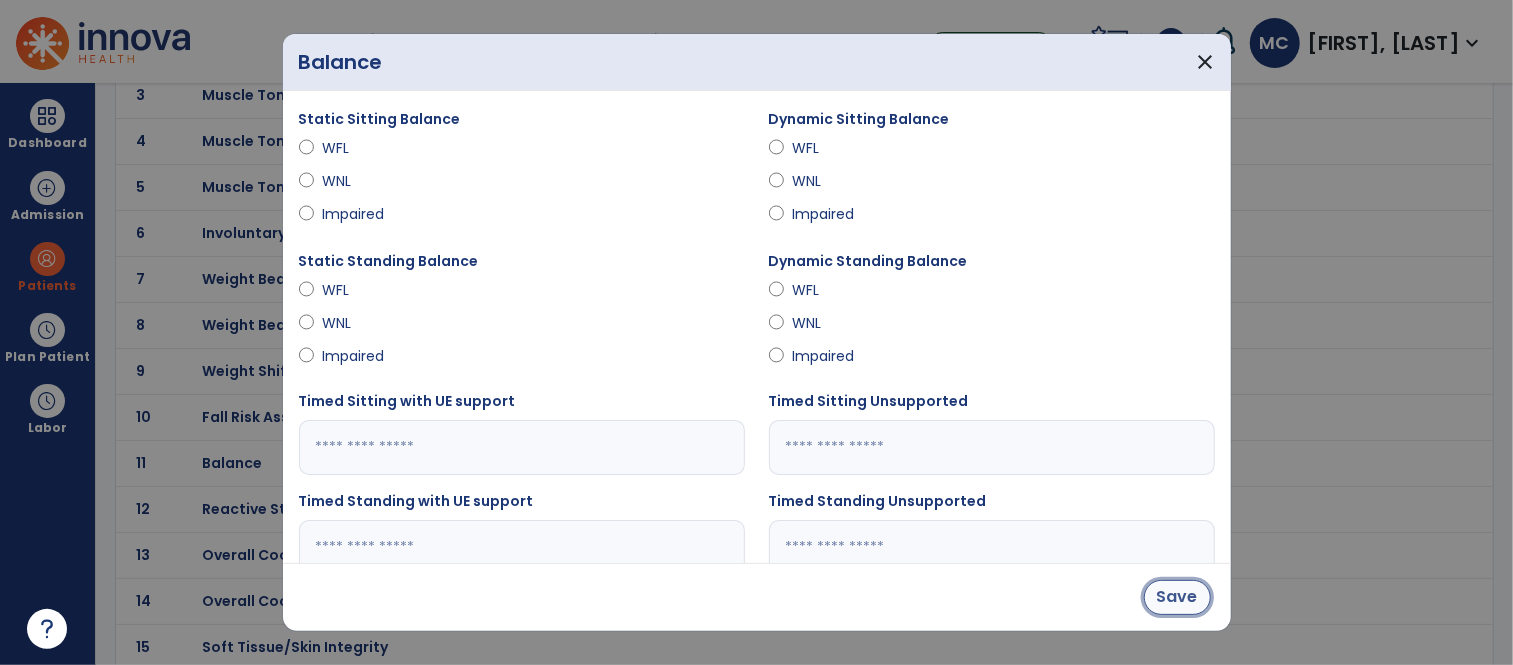 click on "Save" at bounding box center (1177, 597) 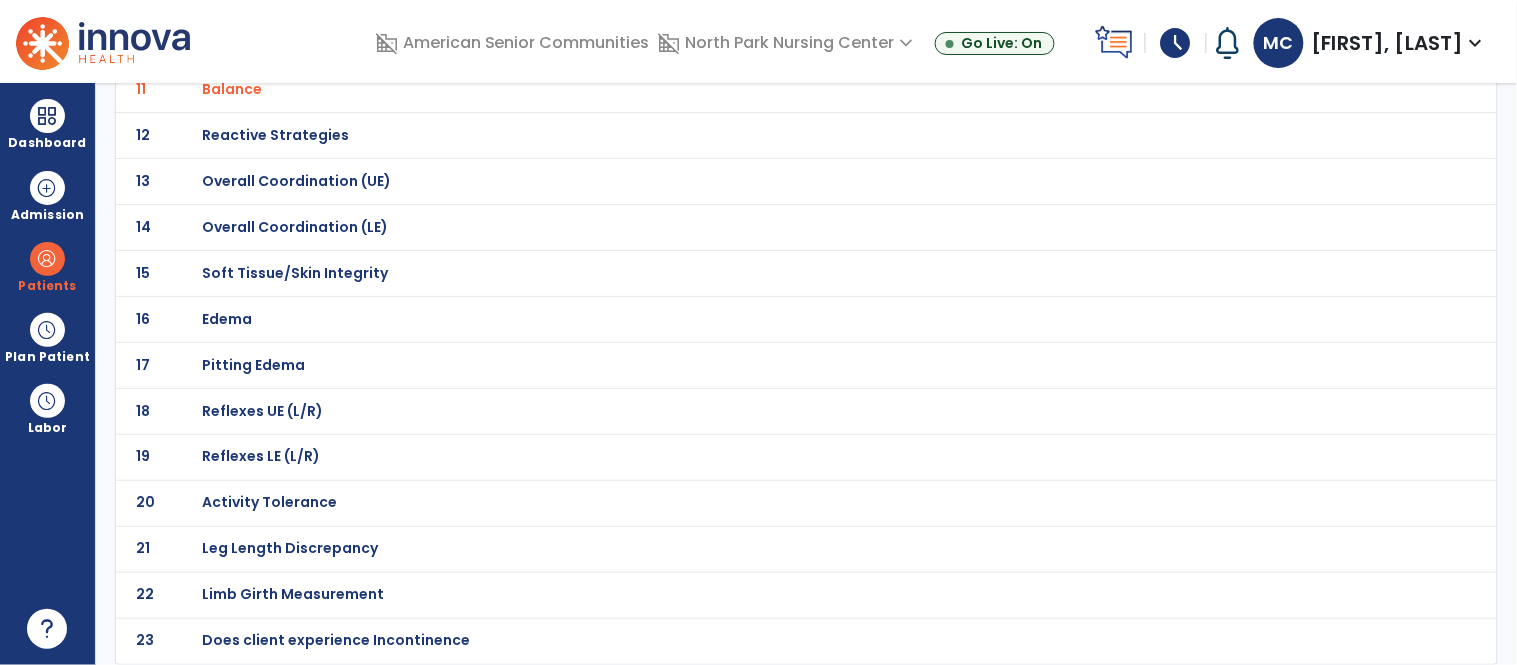 scroll, scrollTop: 0, scrollLeft: 0, axis: both 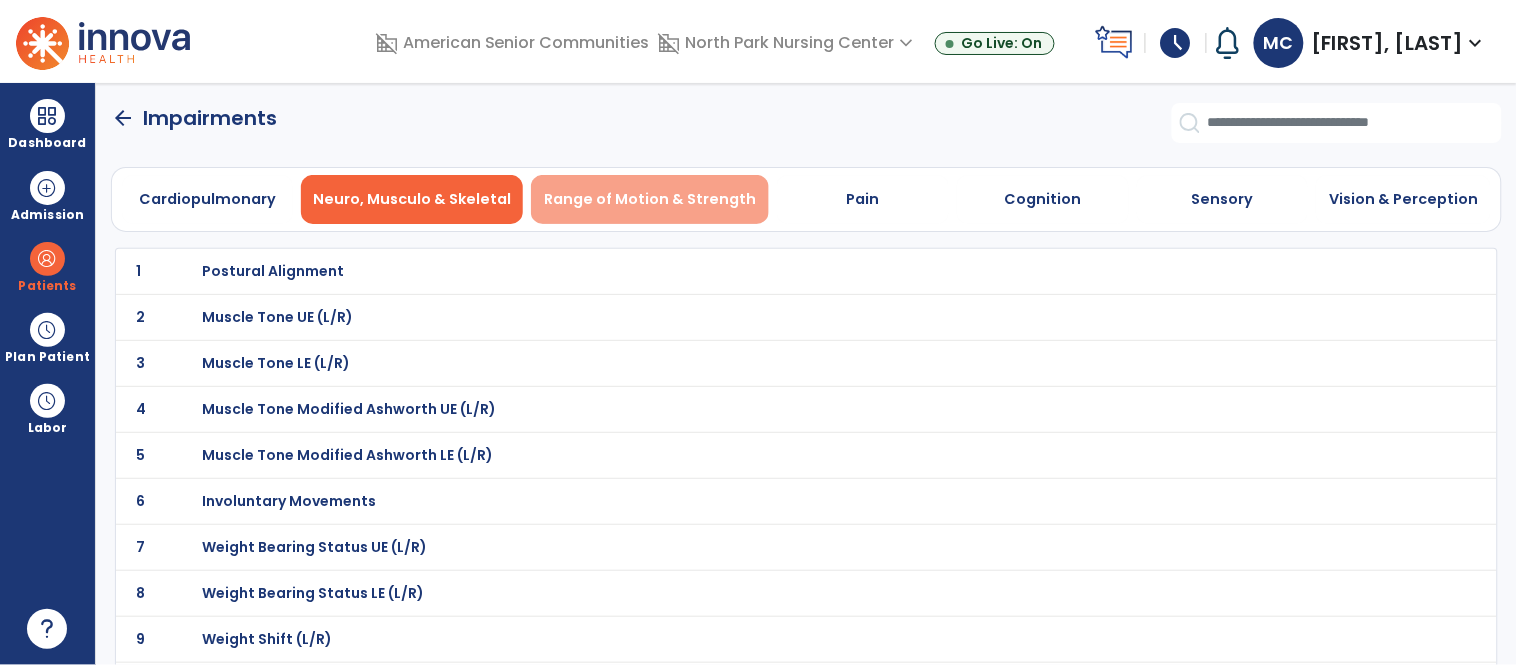 click on "Range of Motion & Strength" at bounding box center [650, 199] 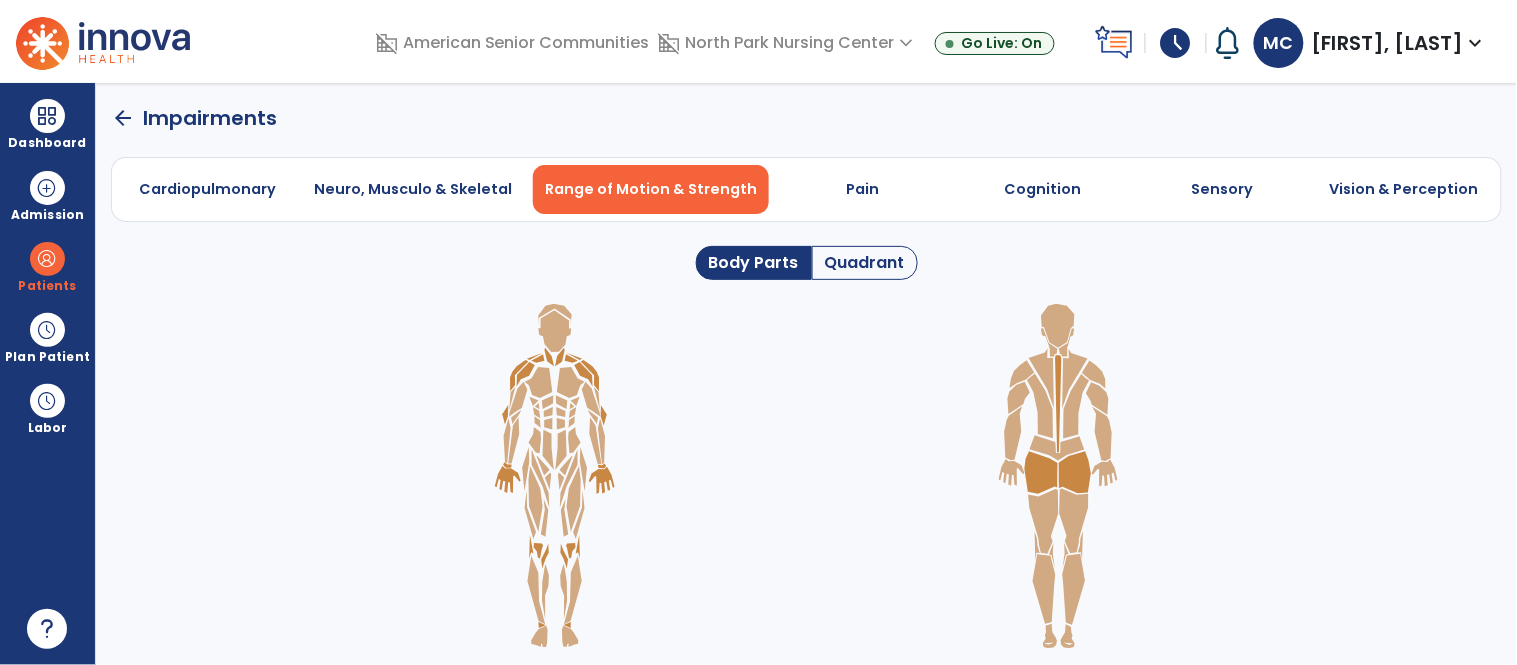 click 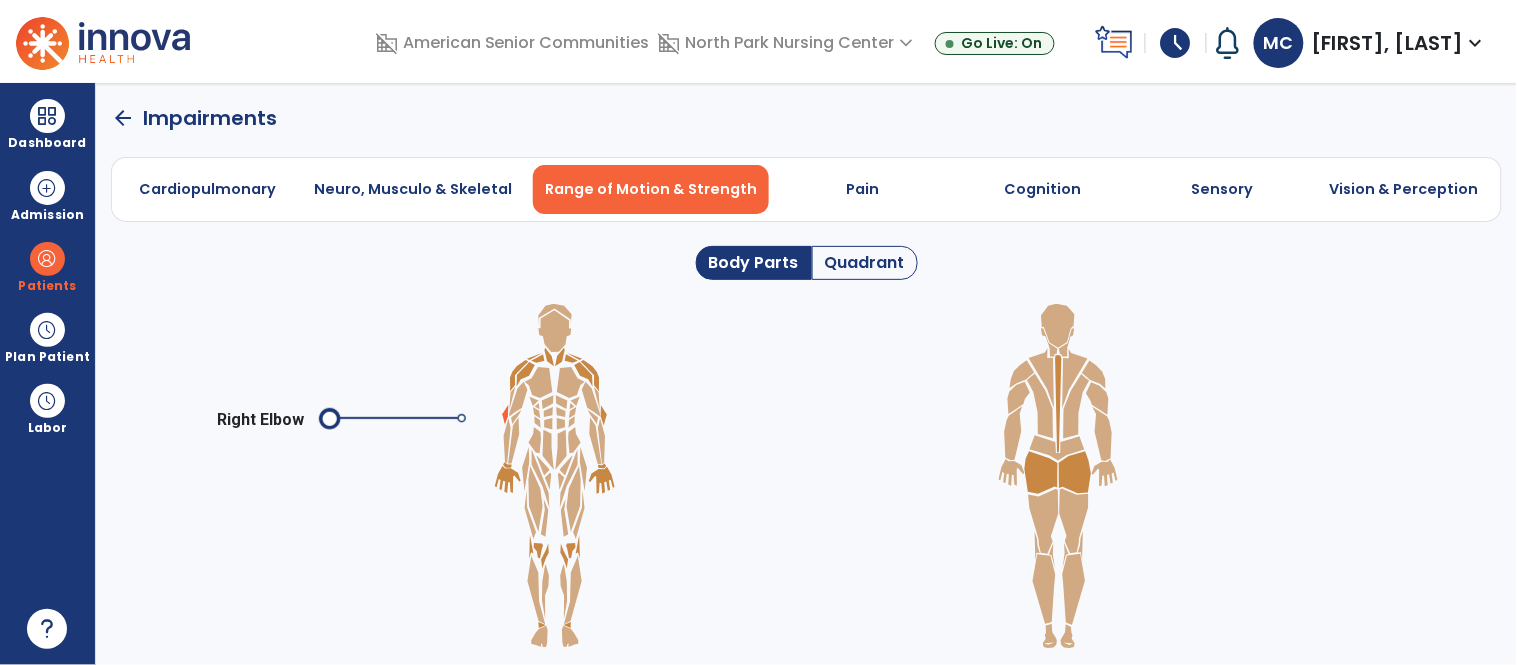 click 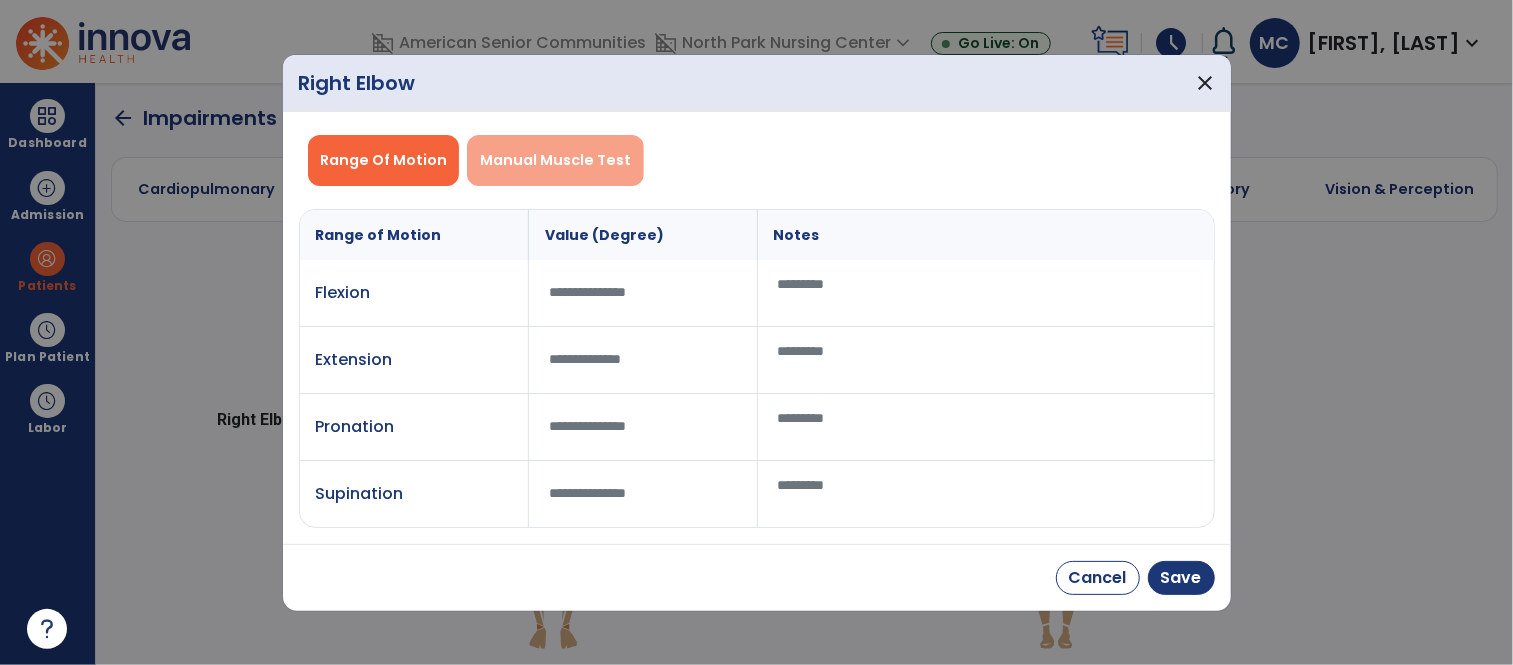 click on "Manual Muscle Test" at bounding box center [555, 160] 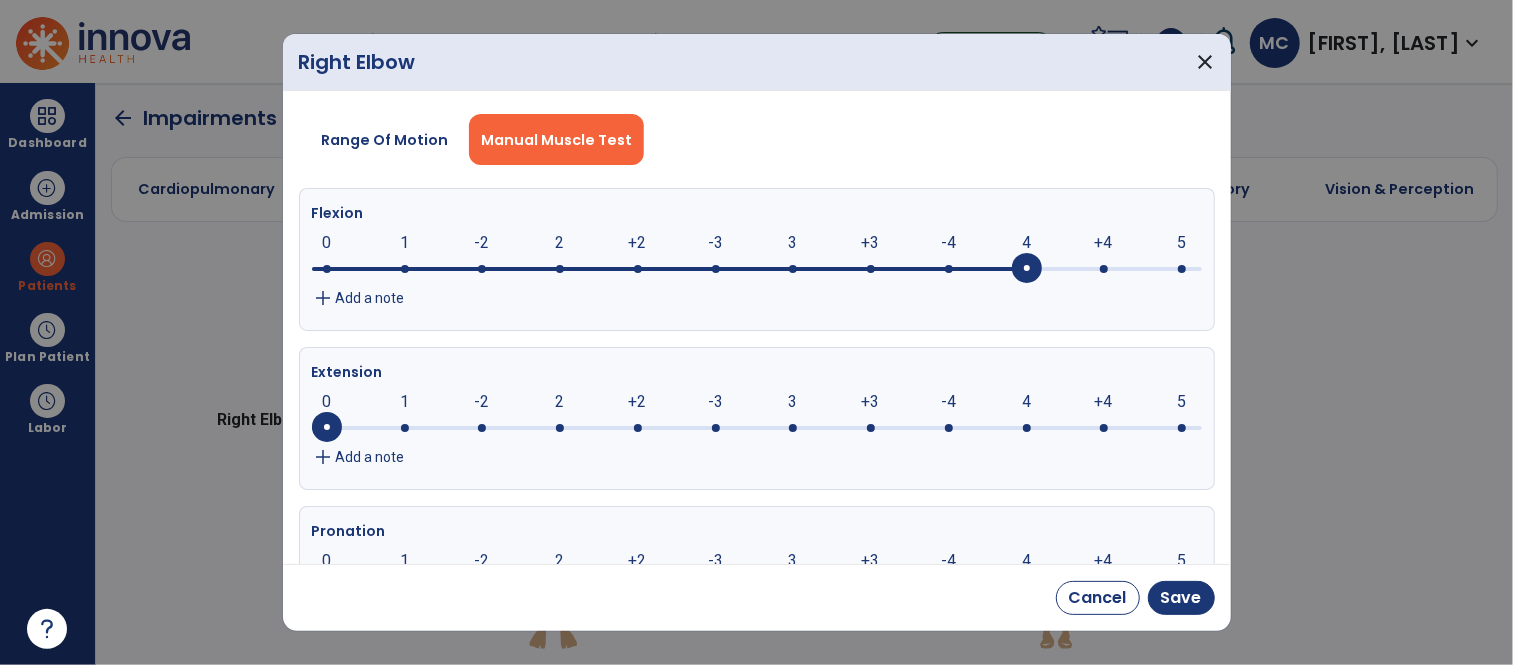 click 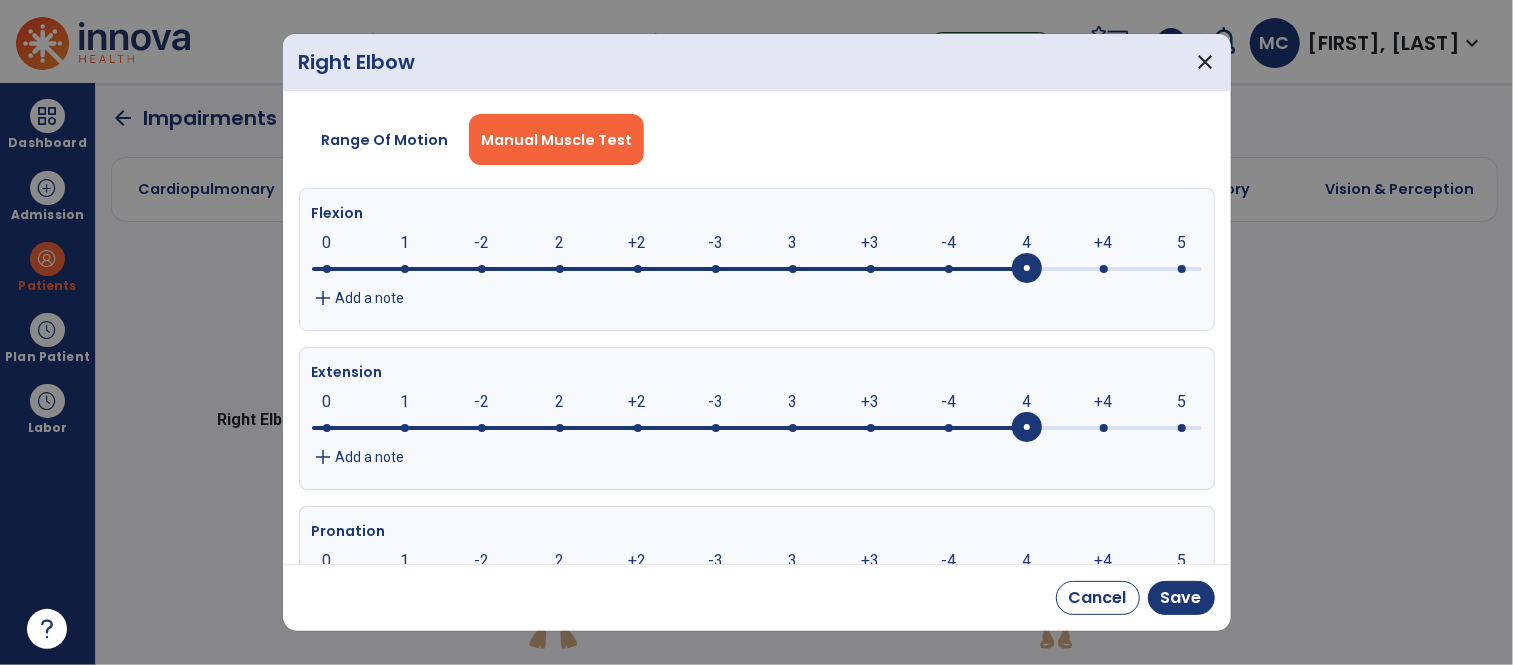 click 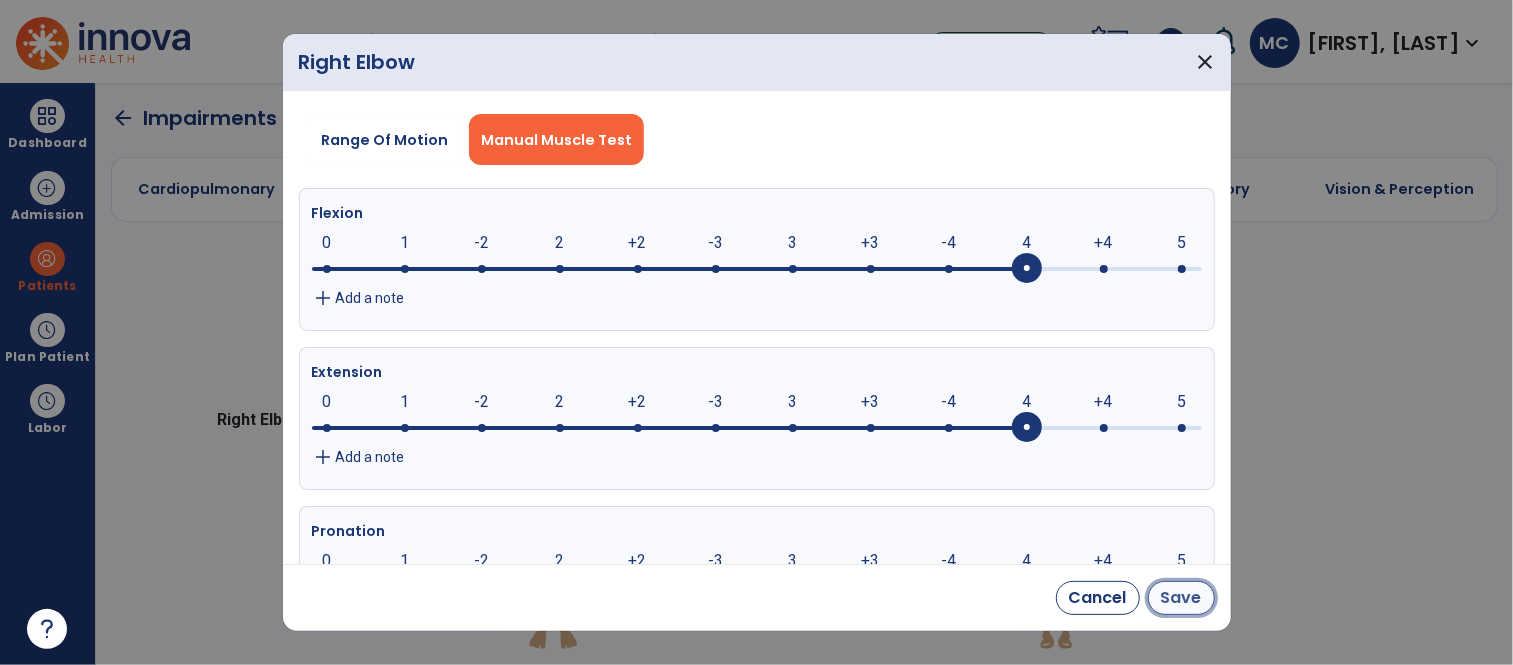 click on "Save" at bounding box center [1181, 598] 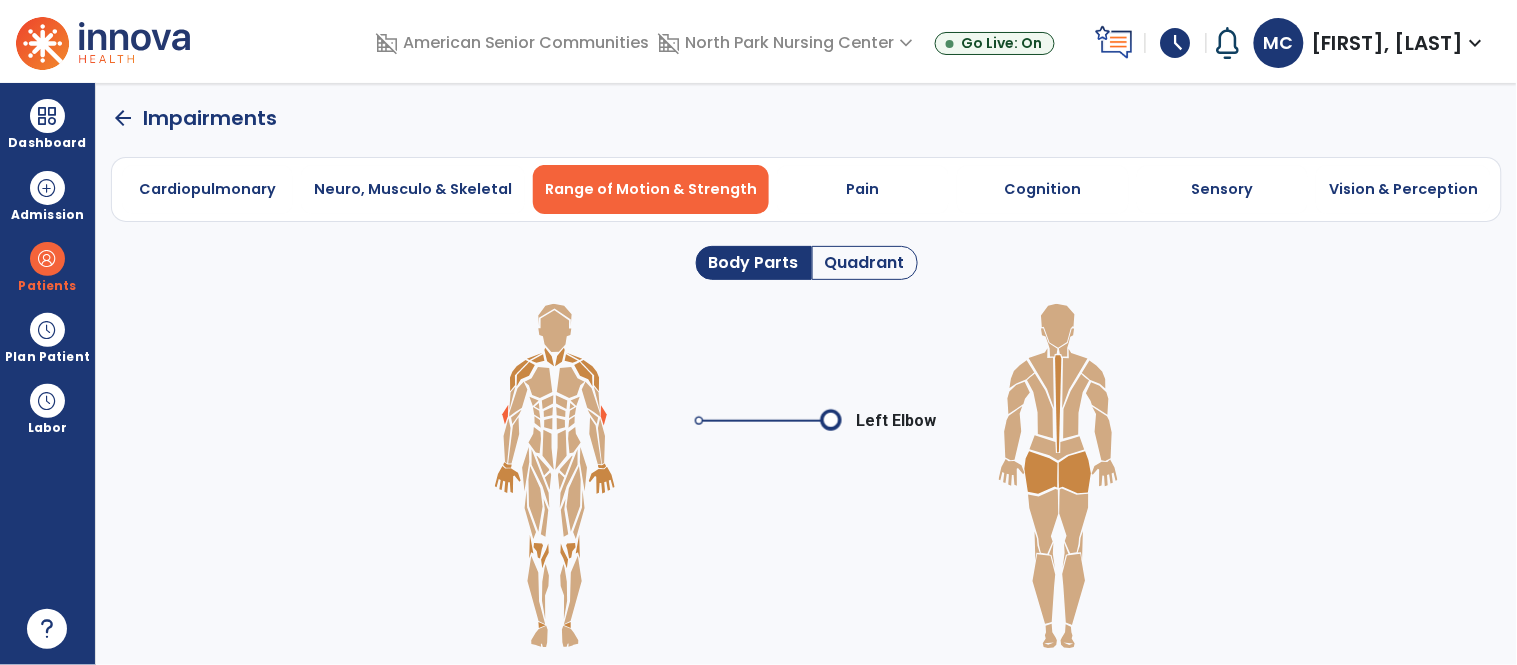 click 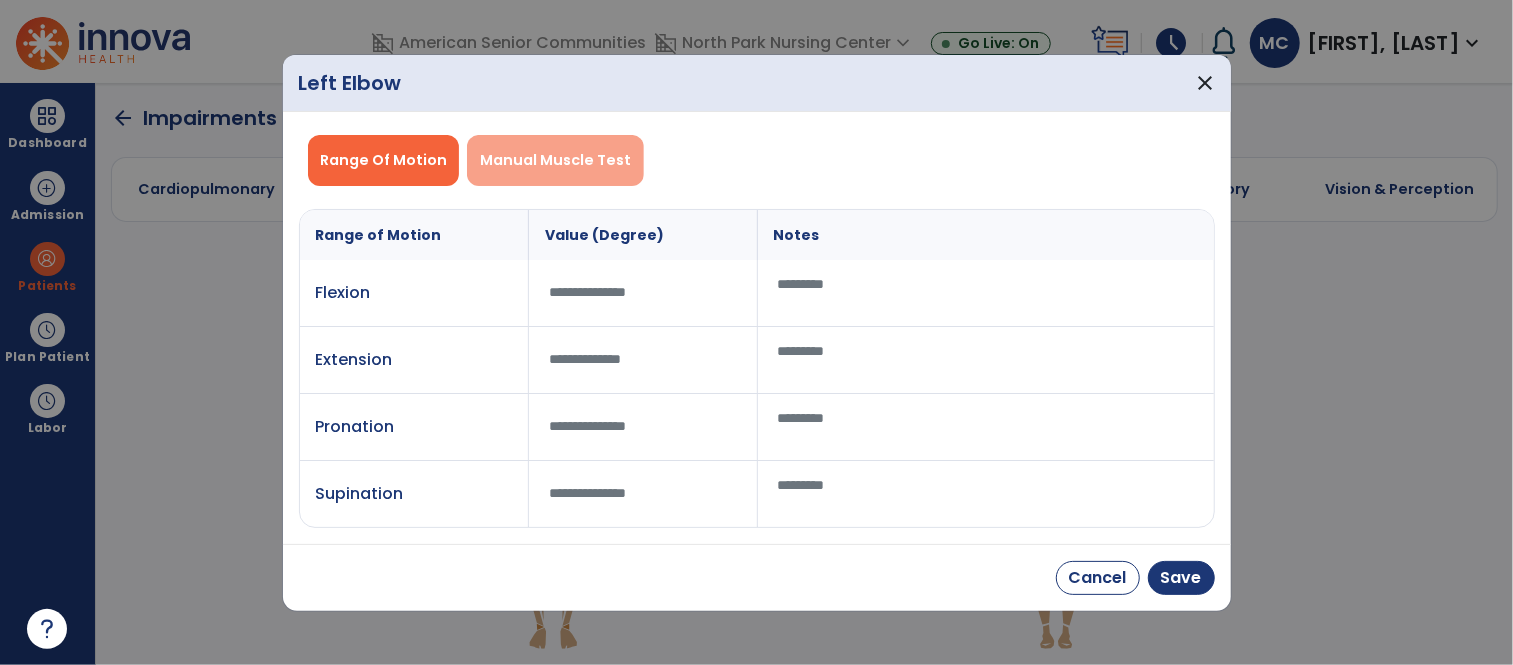 click on "Manual Muscle Test" at bounding box center [555, 160] 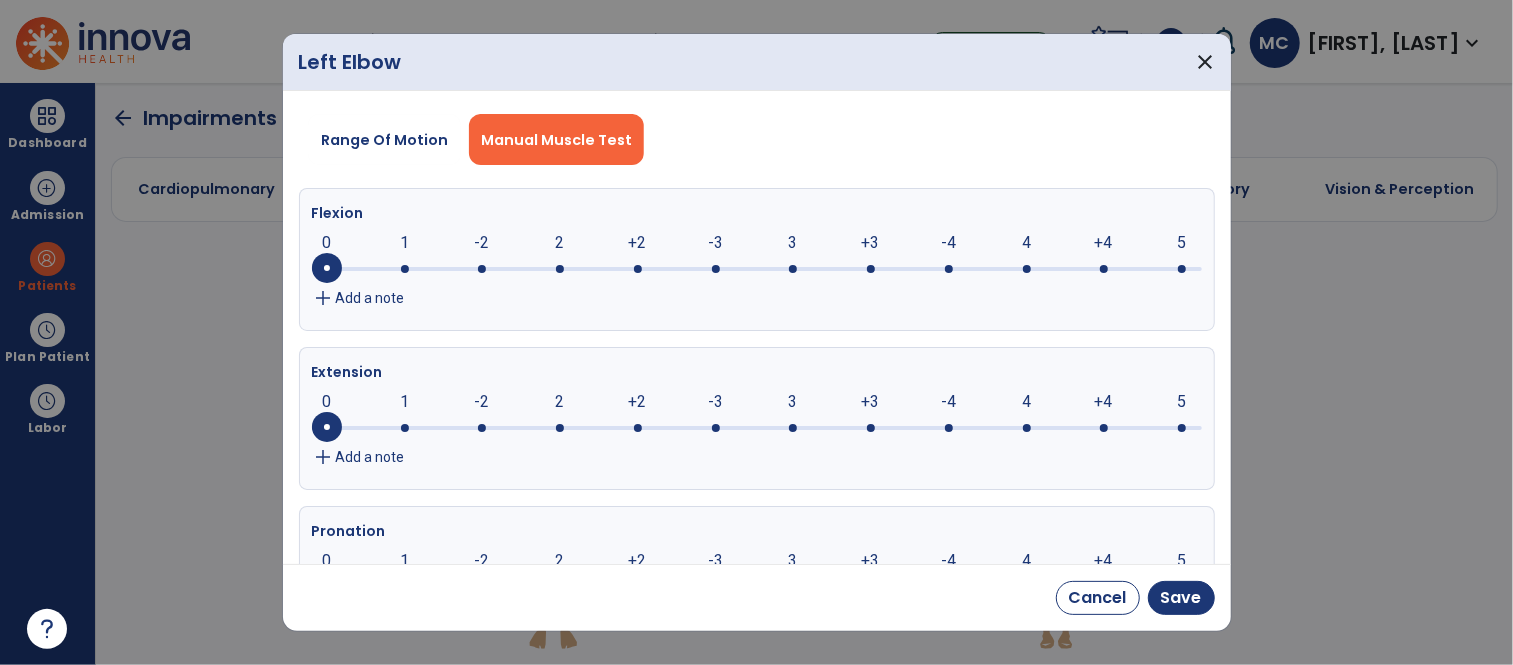 click 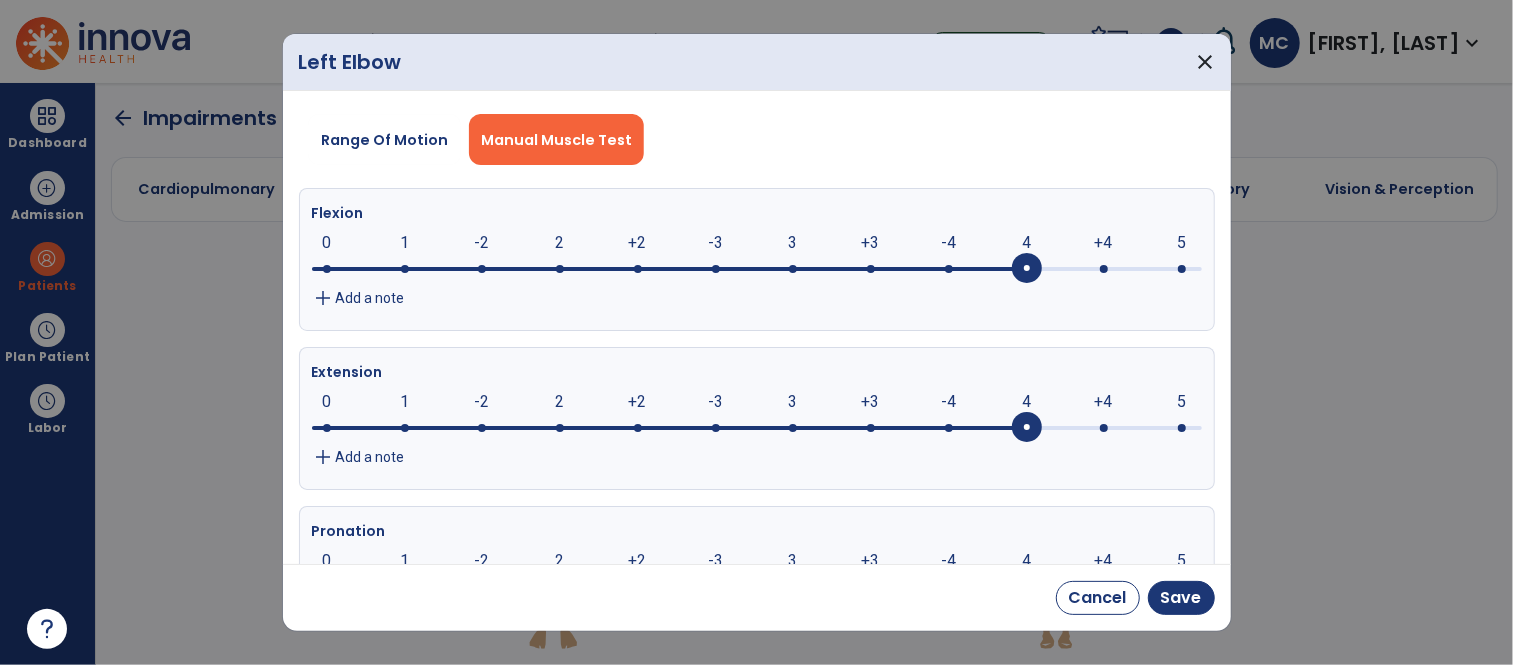 click 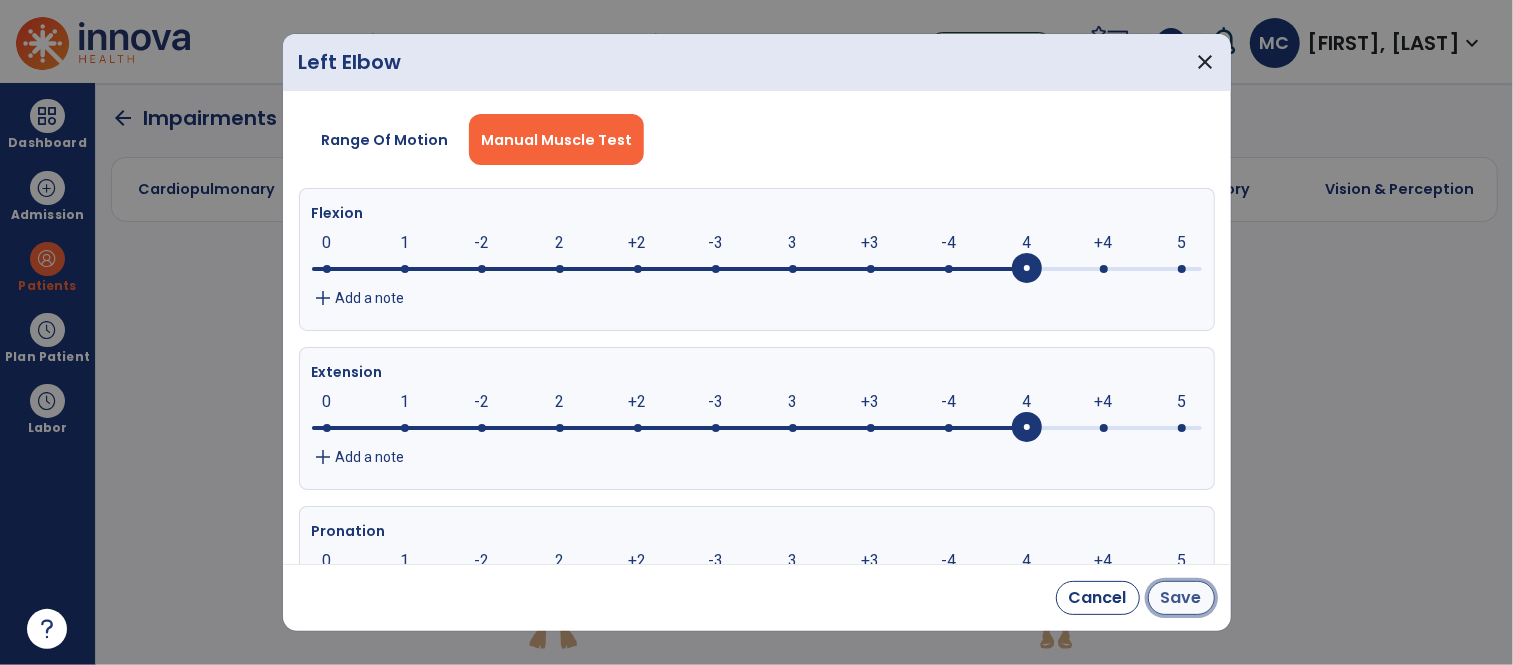 click on "Save" at bounding box center (1181, 598) 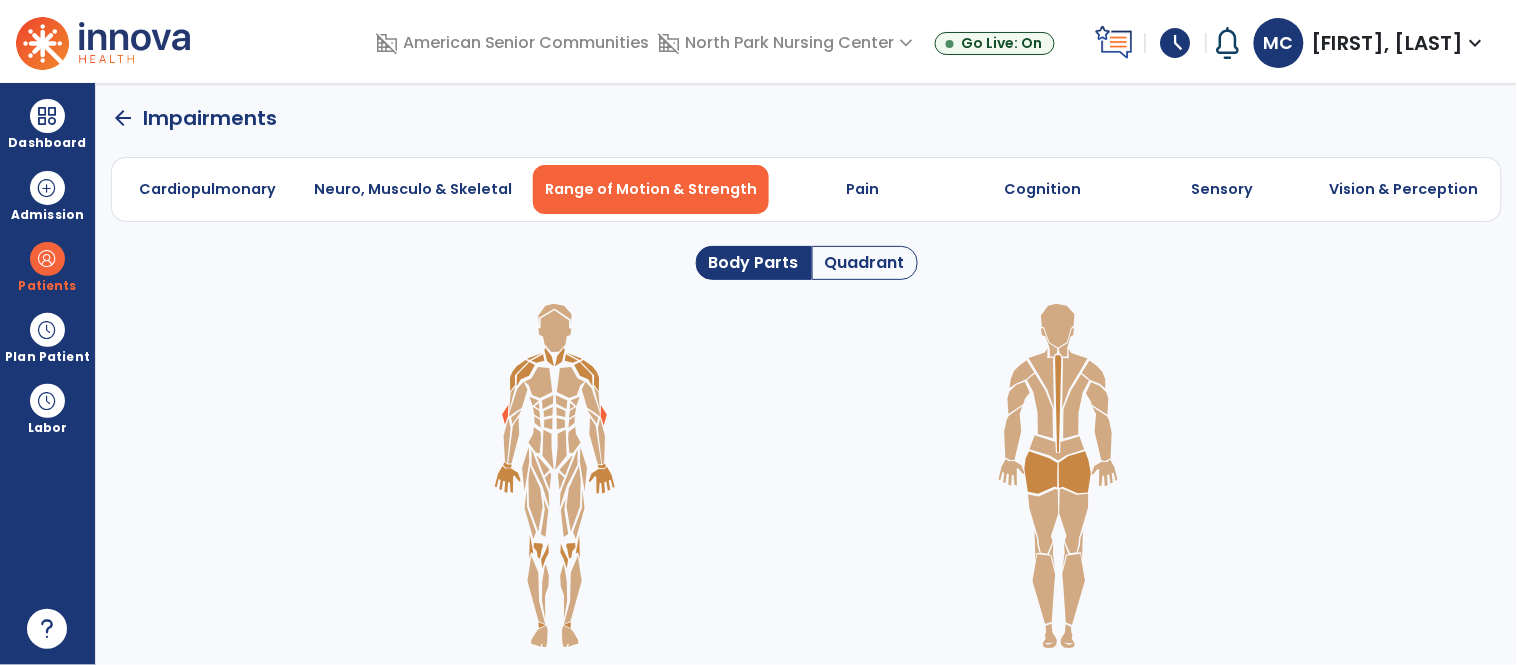 click 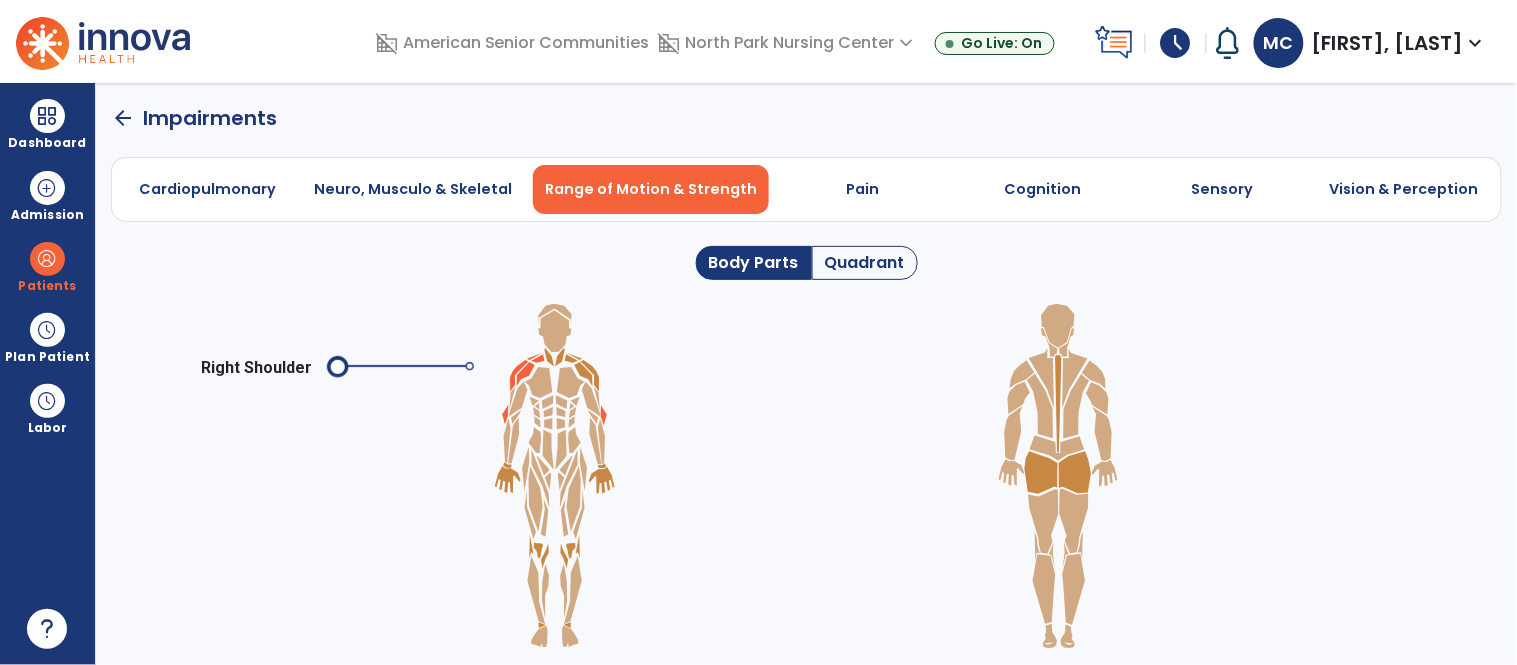 click 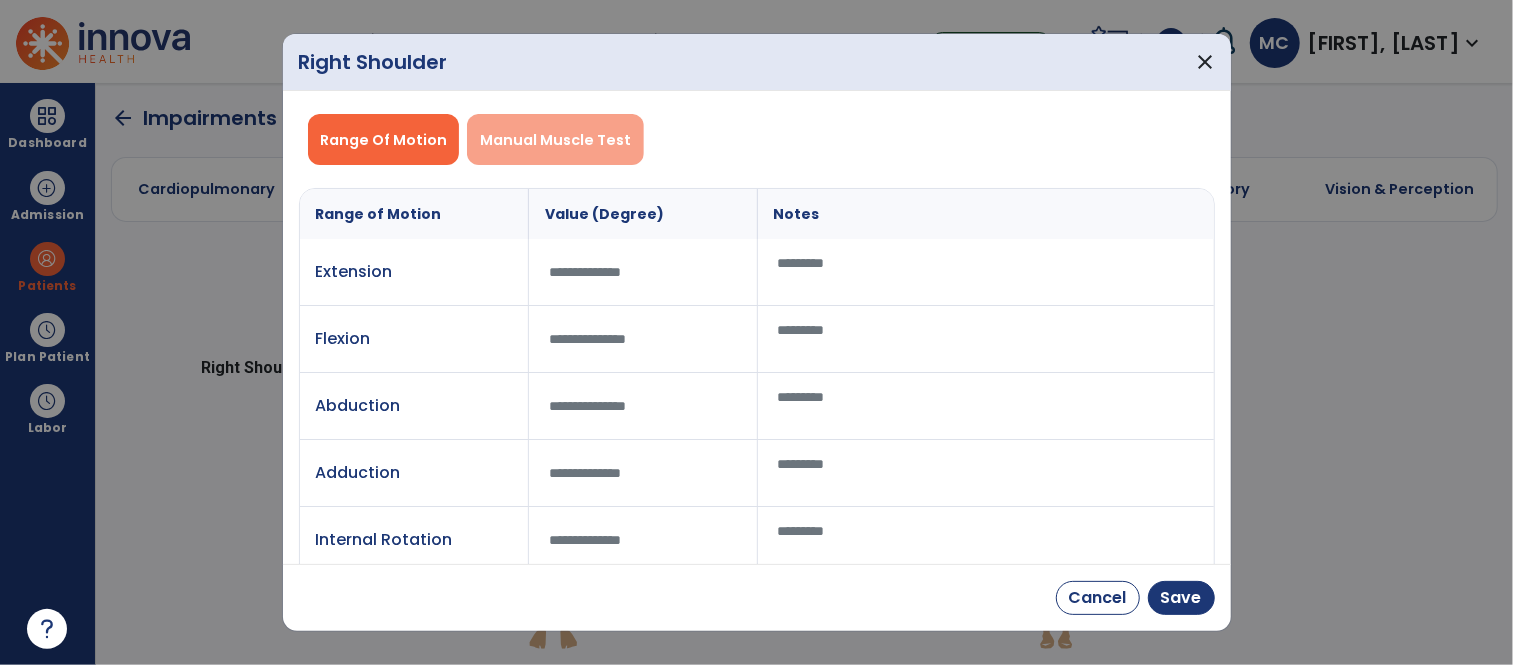 click on "Manual Muscle Test" at bounding box center (555, 140) 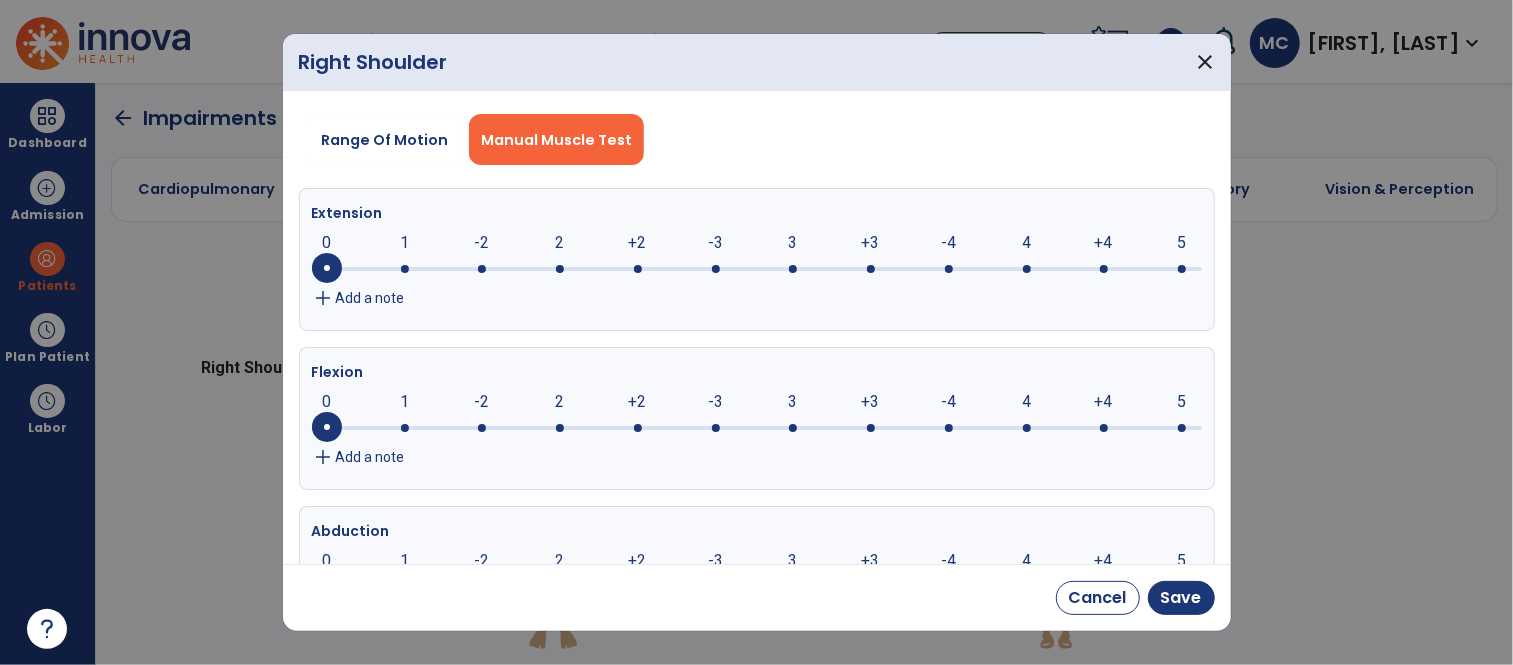 click 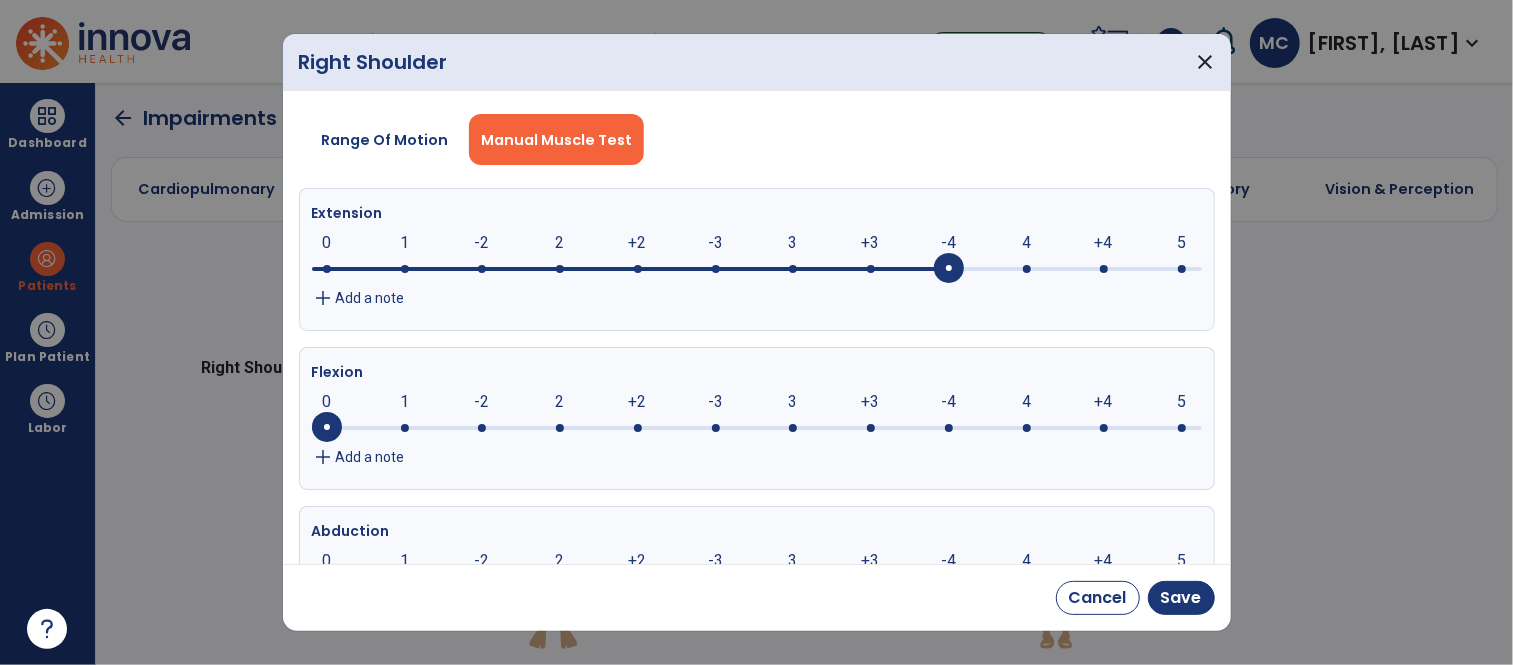 click 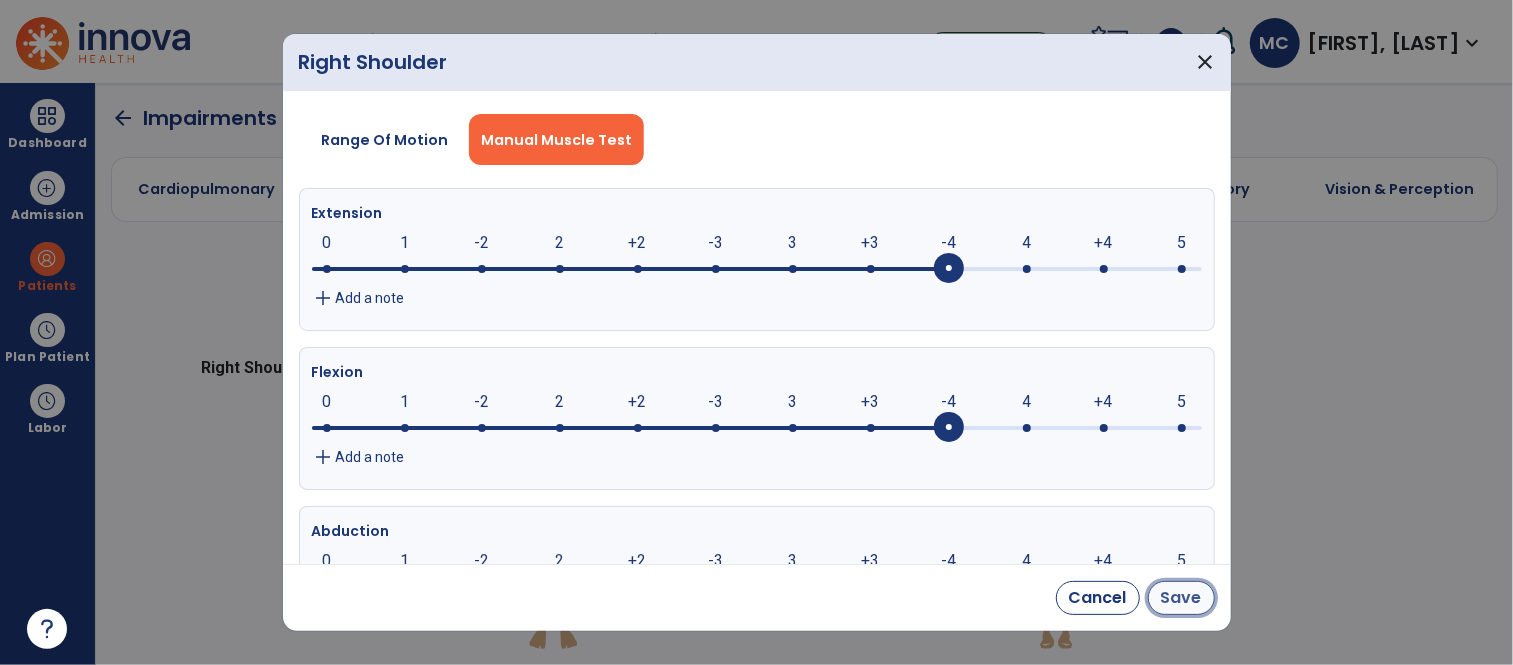 click on "Save" at bounding box center [1181, 598] 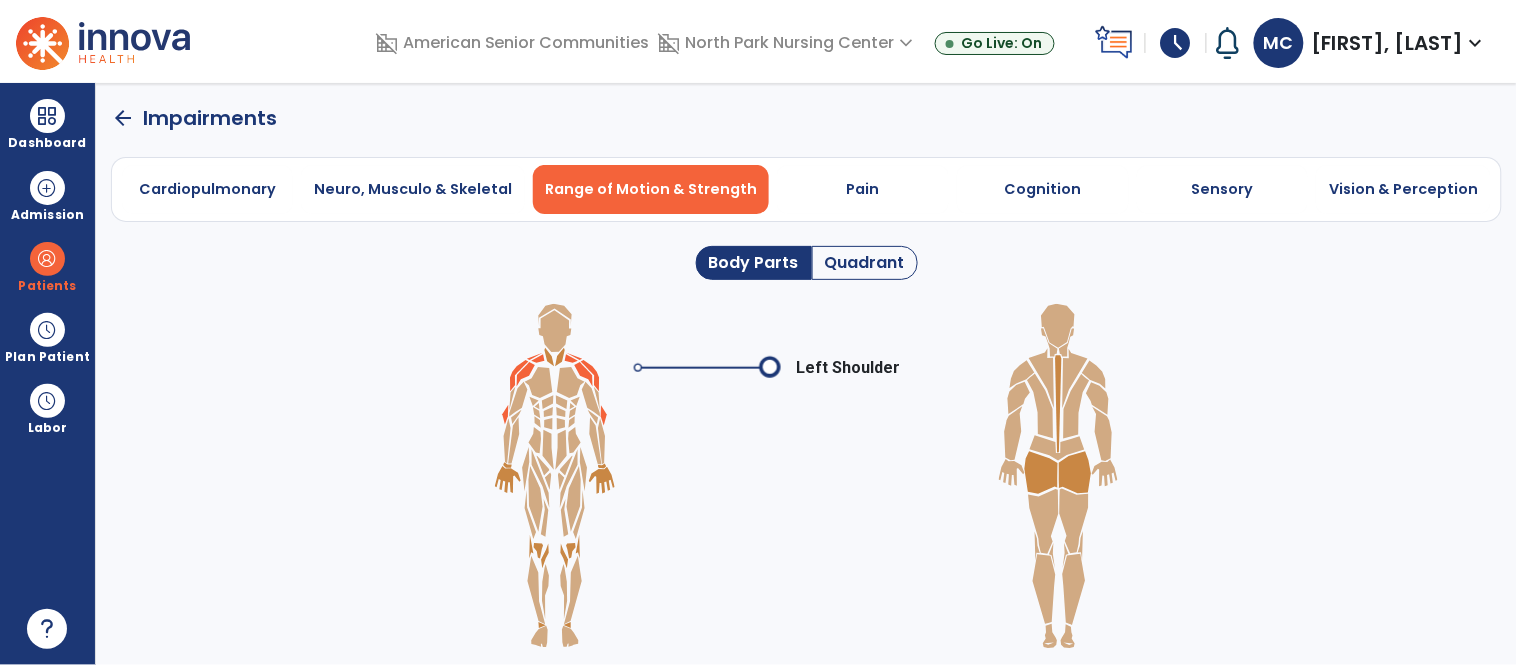 click 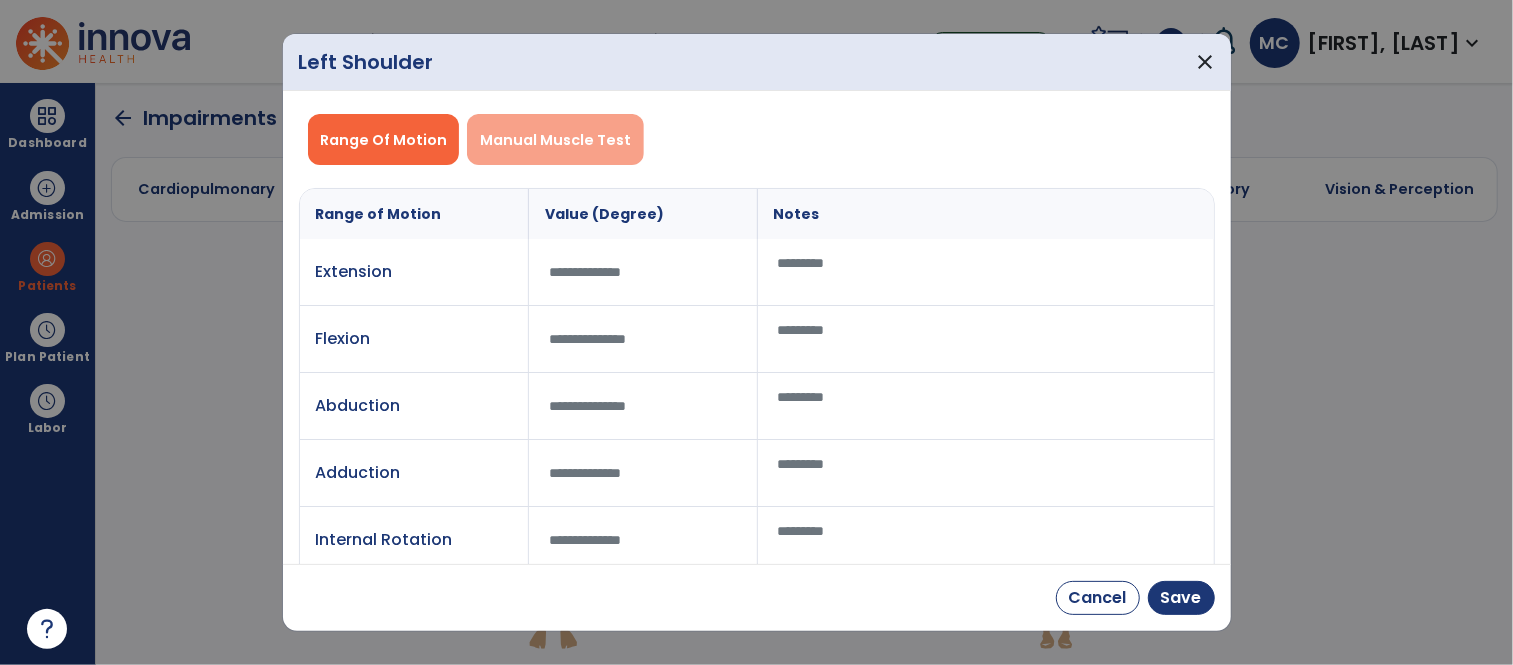 click on "Manual Muscle Test" at bounding box center [555, 140] 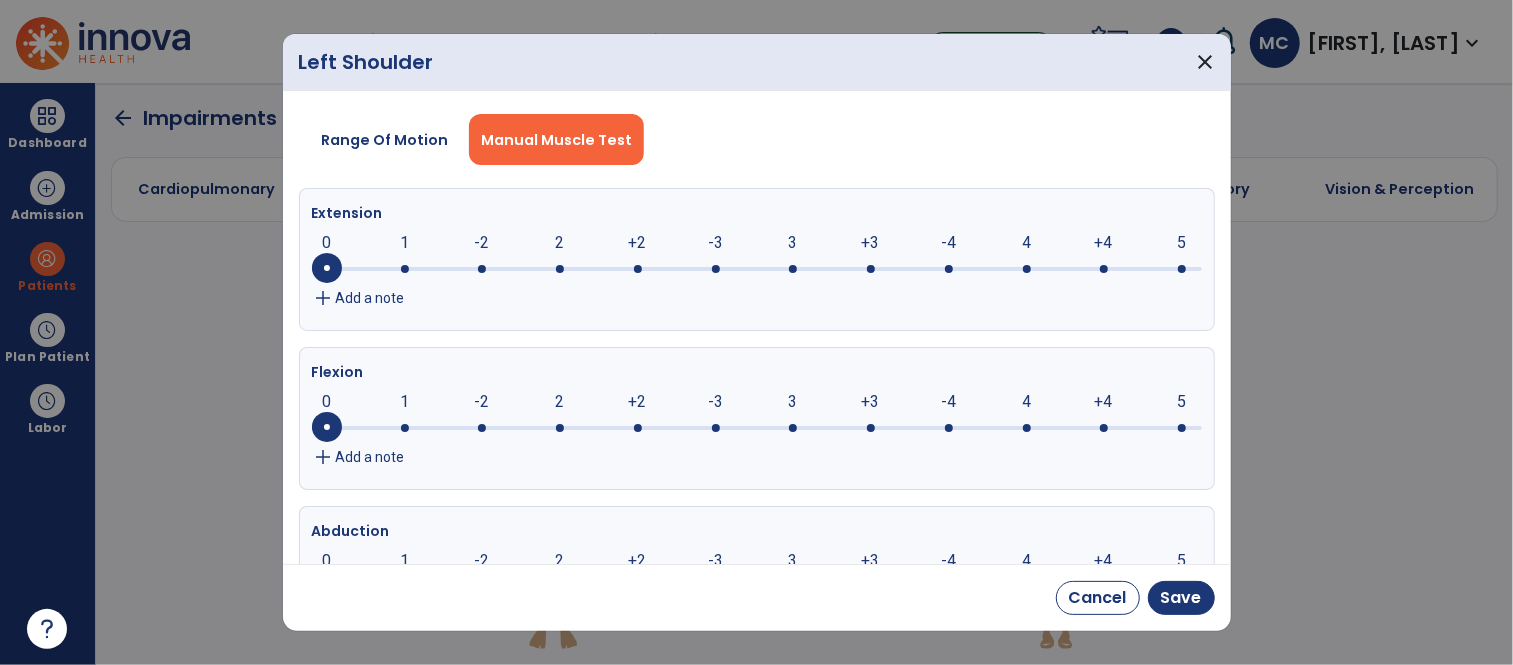 click 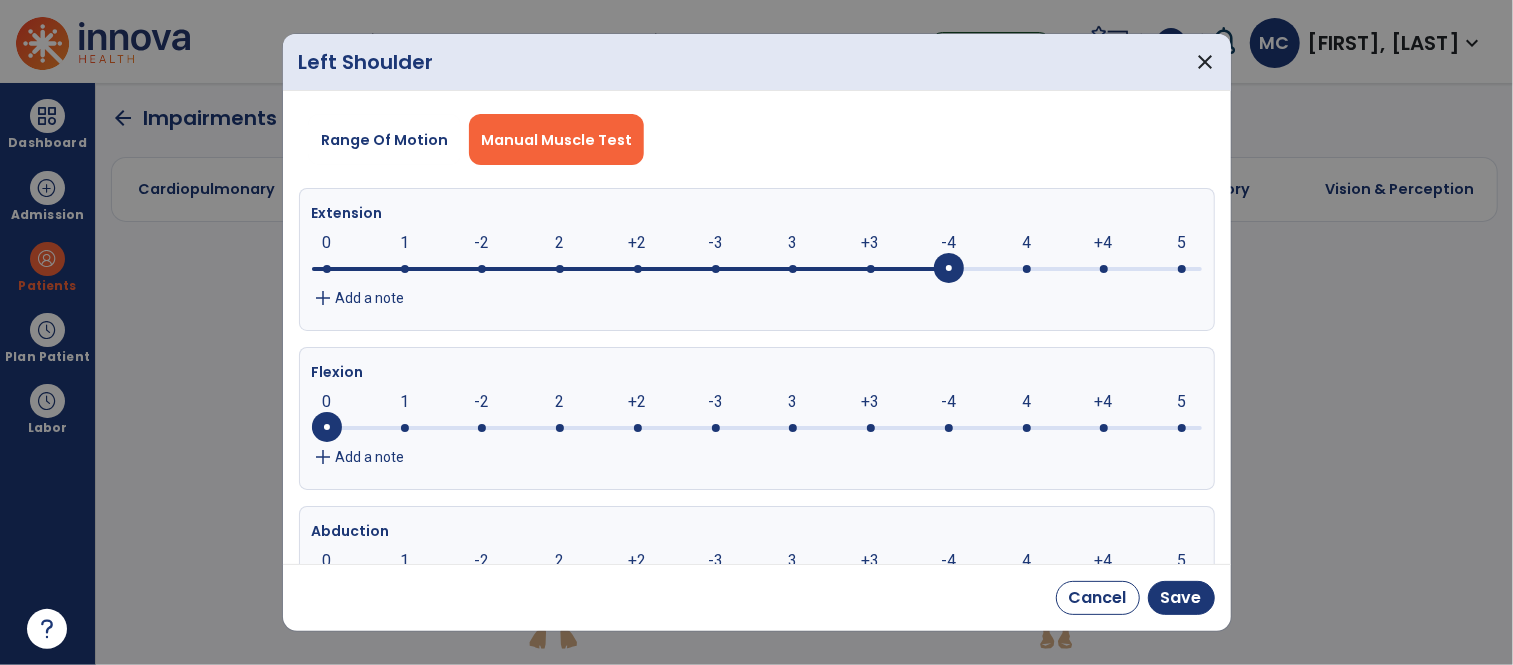 click 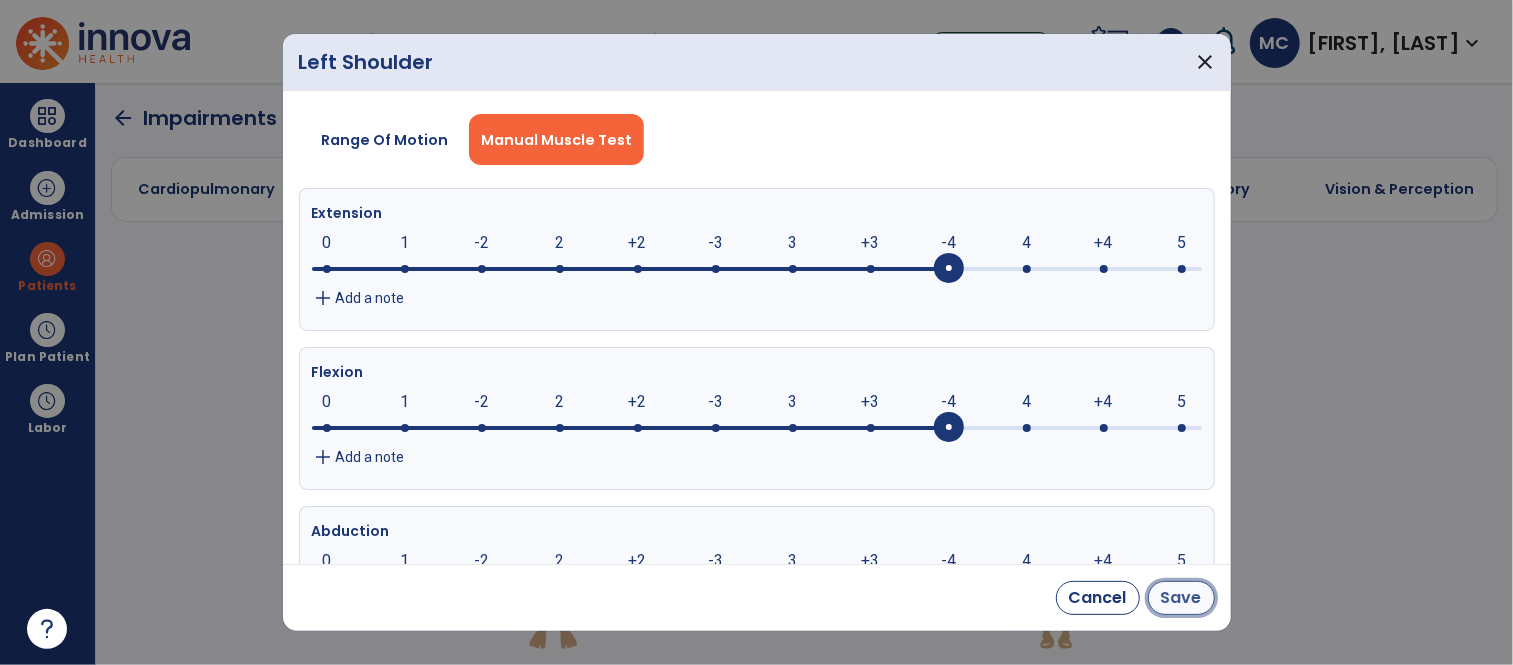 click on "Save" at bounding box center [1181, 598] 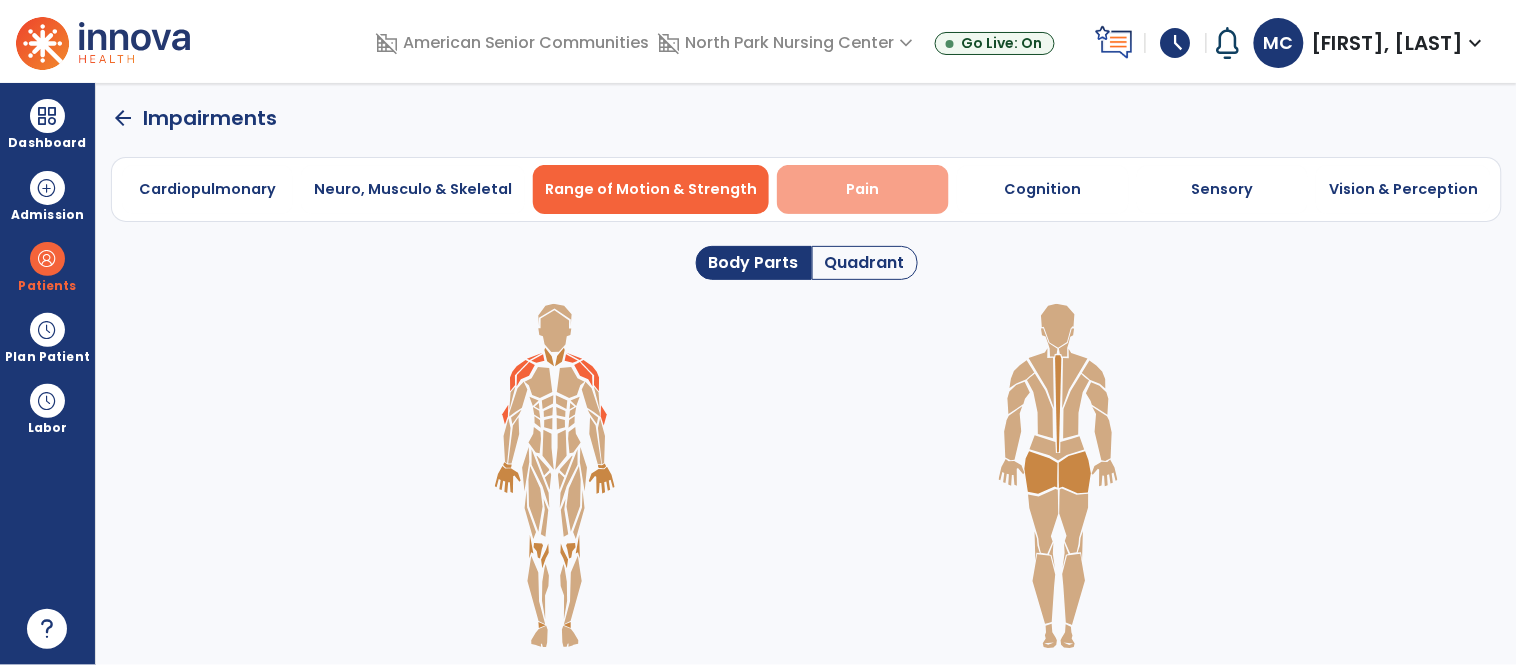 click on "Pain" at bounding box center [863, 189] 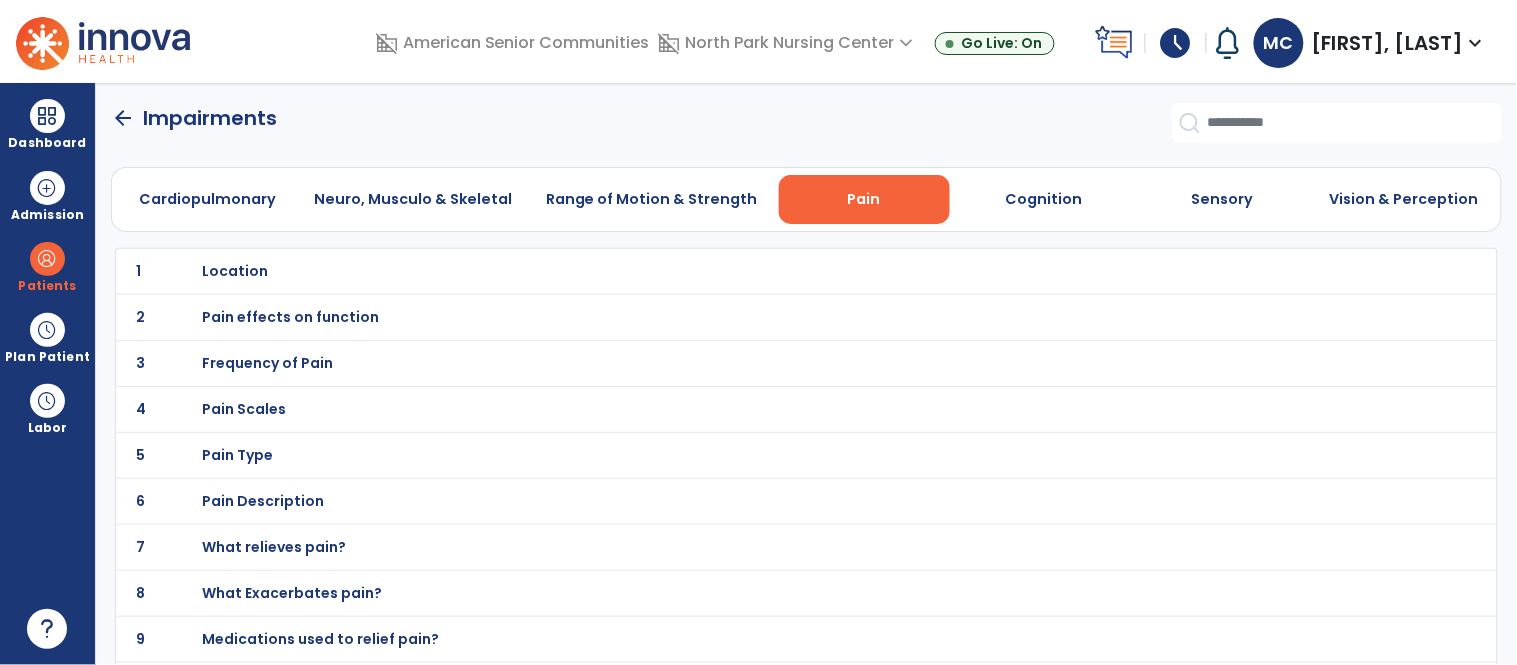 click on "Pain Scales" at bounding box center (235, 271) 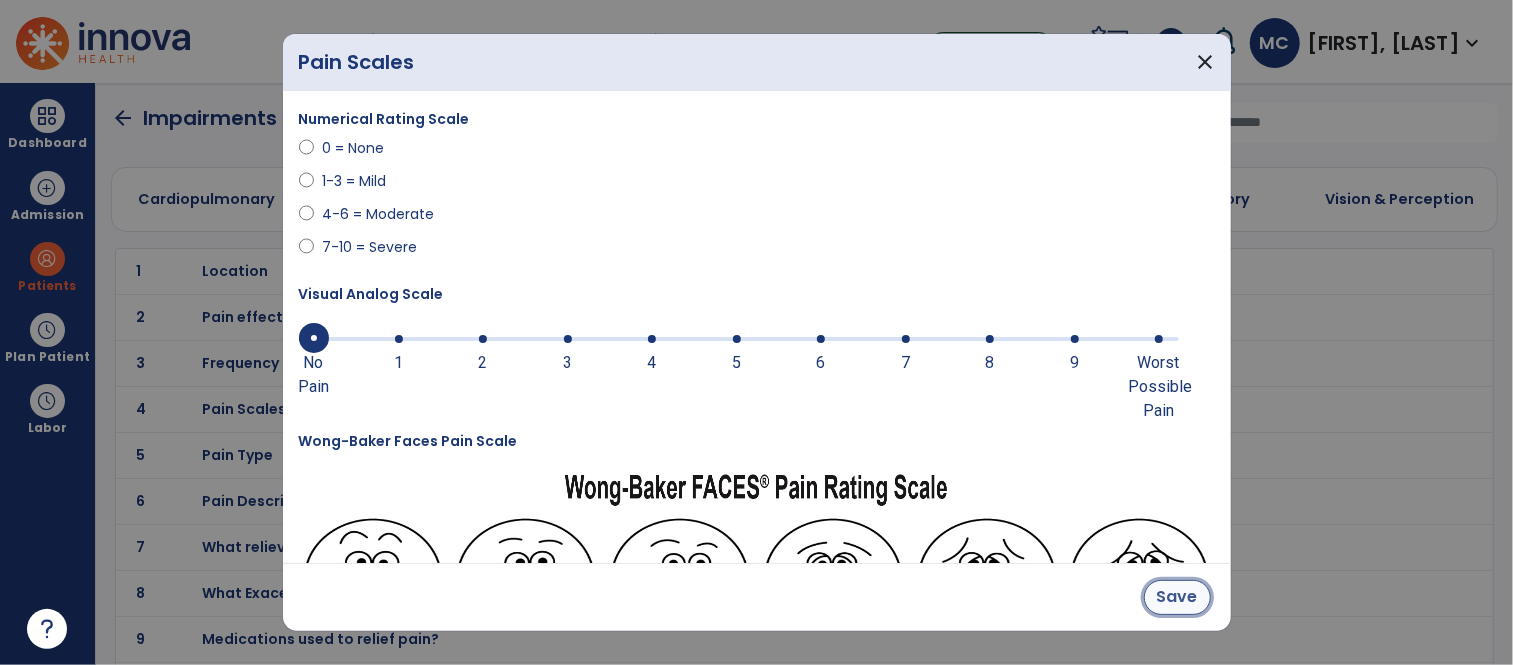 click on "Save" at bounding box center [1177, 597] 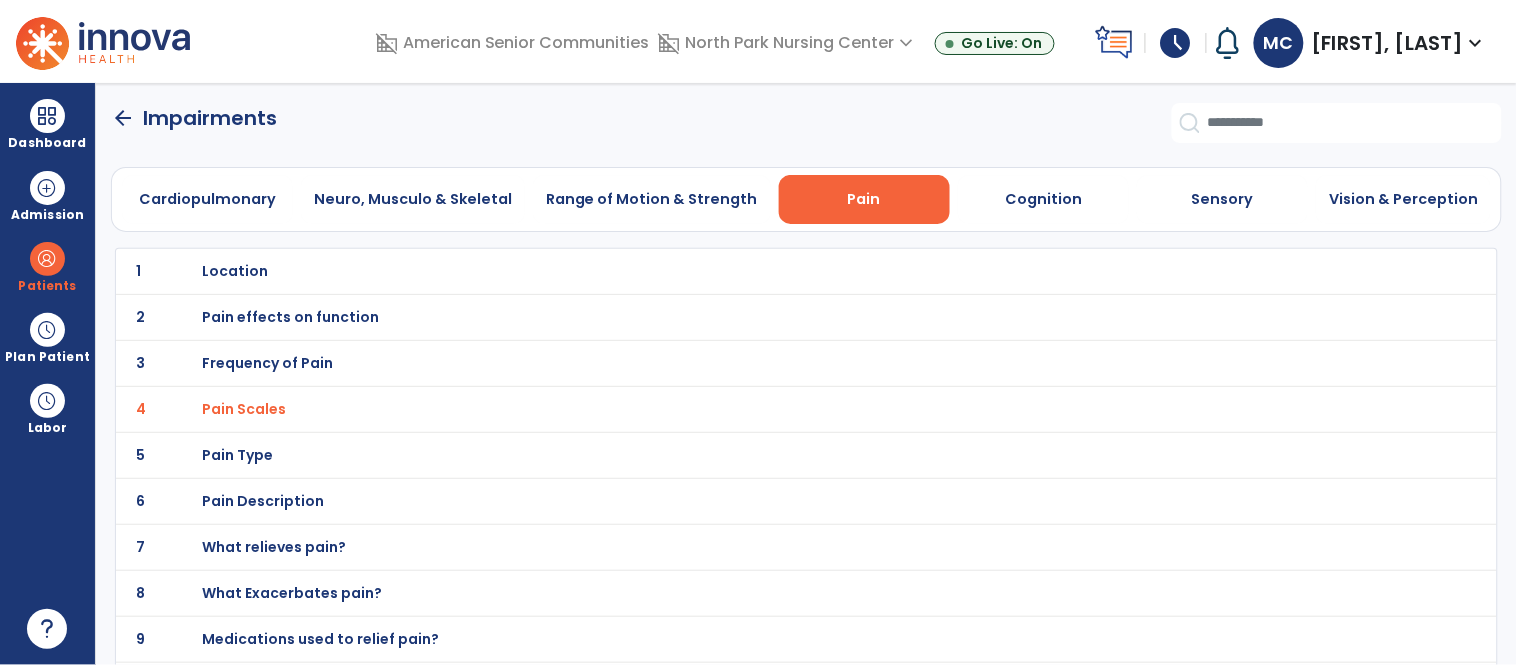 click on "arrow_back" 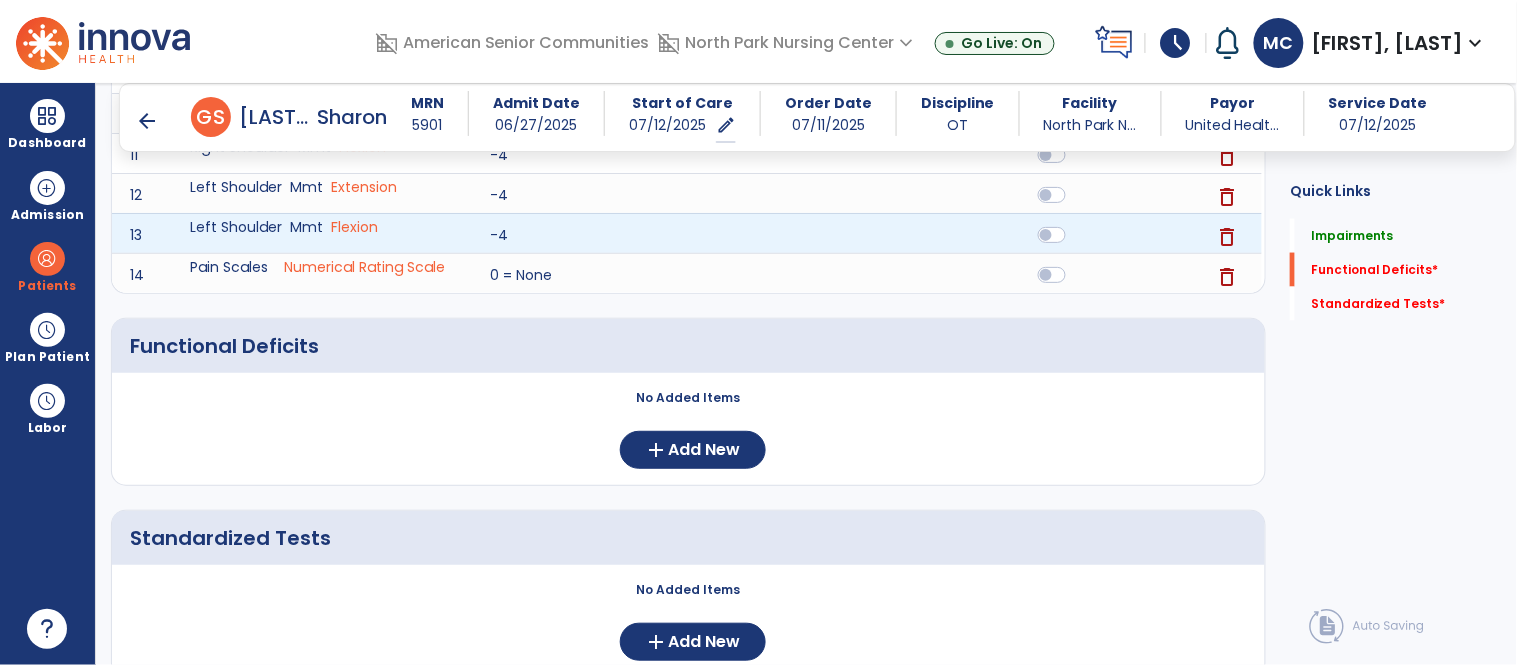 scroll, scrollTop: 716, scrollLeft: 0, axis: vertical 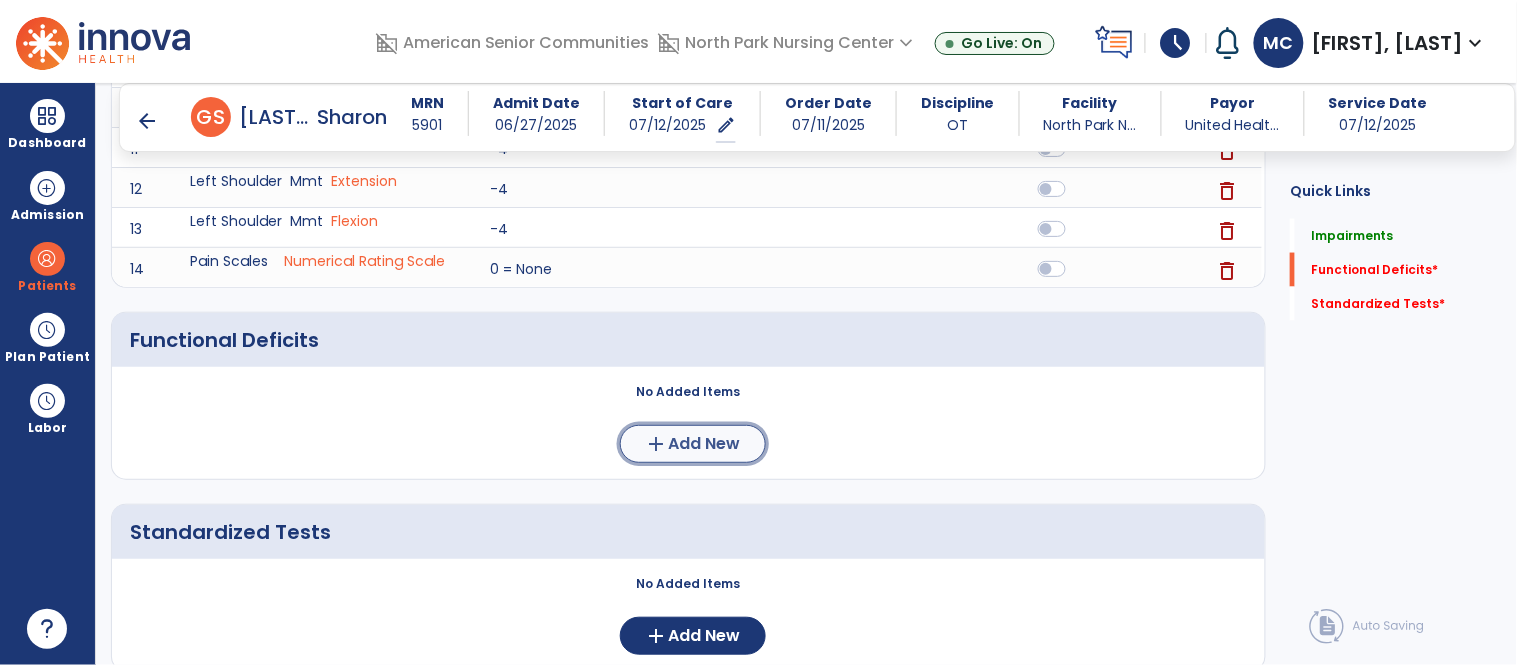 click on "add  Add New" 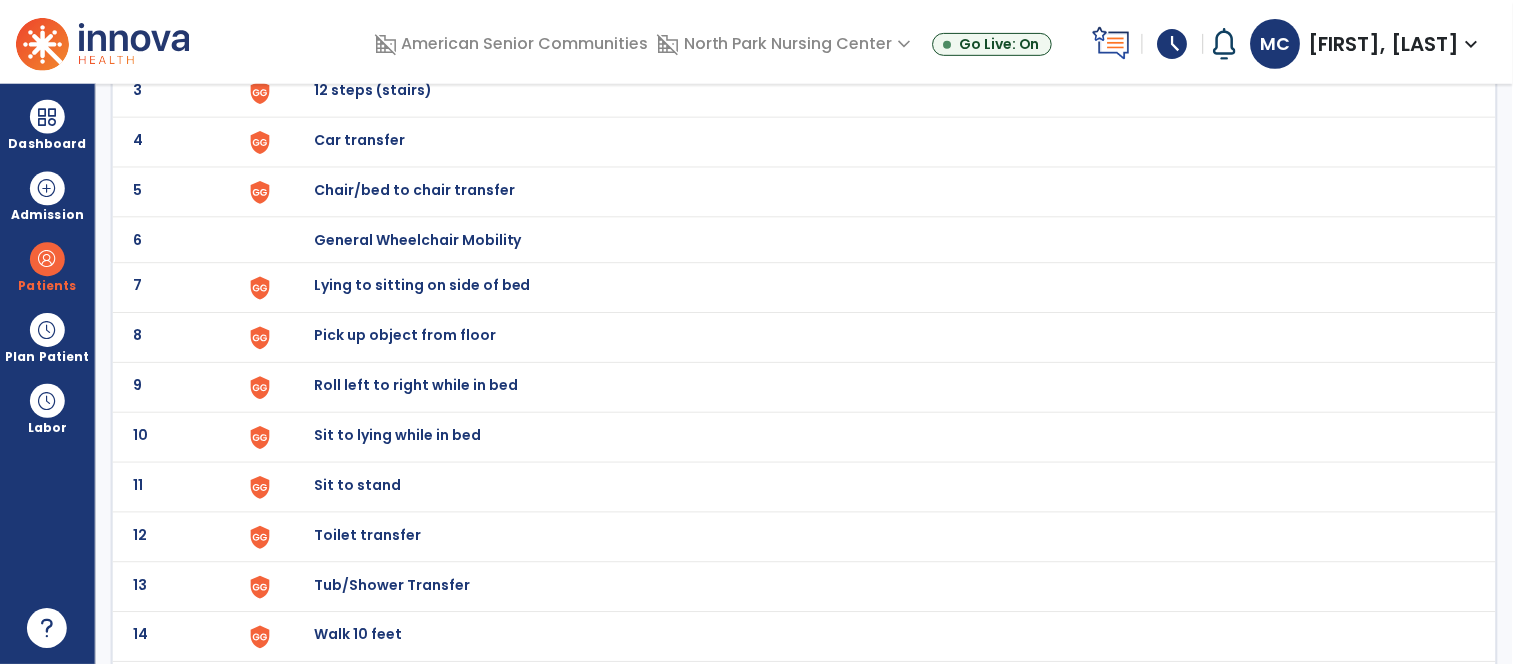 scroll, scrollTop: 285, scrollLeft: 0, axis: vertical 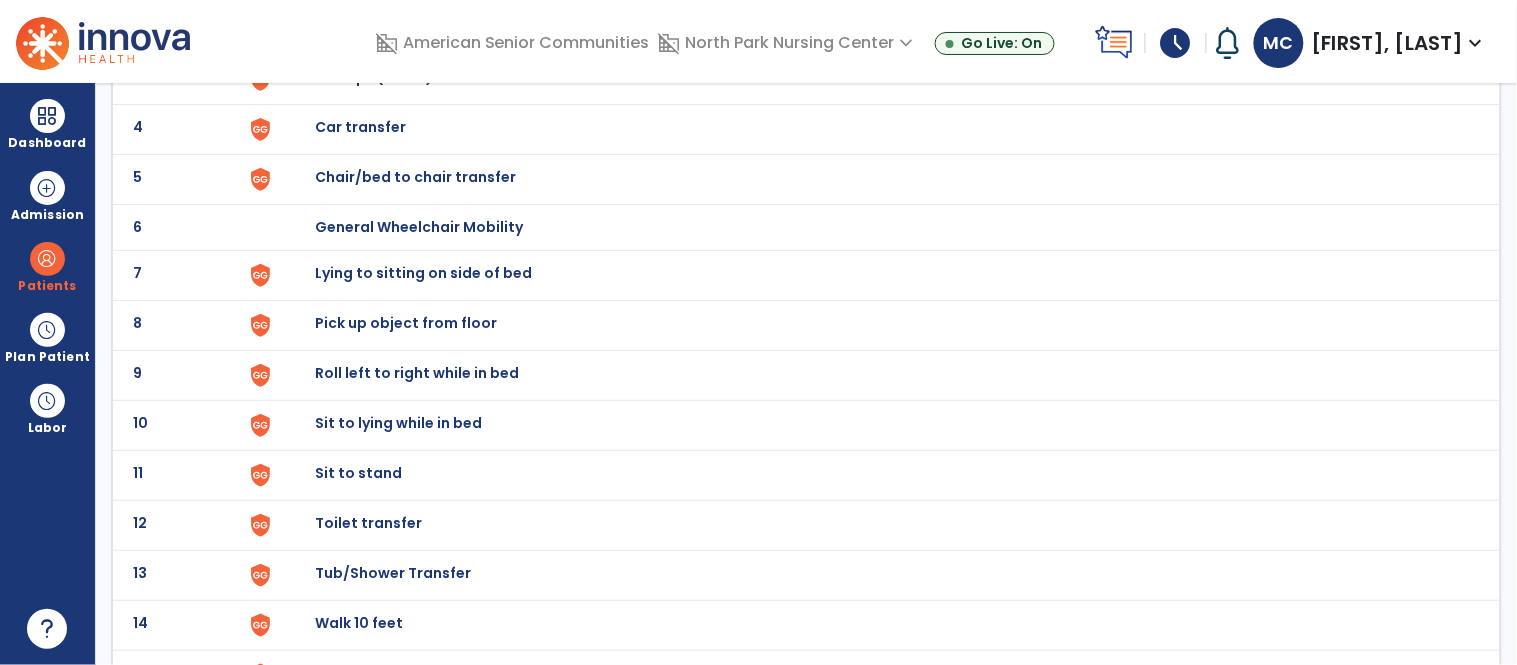 click on "Sit to stand" at bounding box center [361, -23] 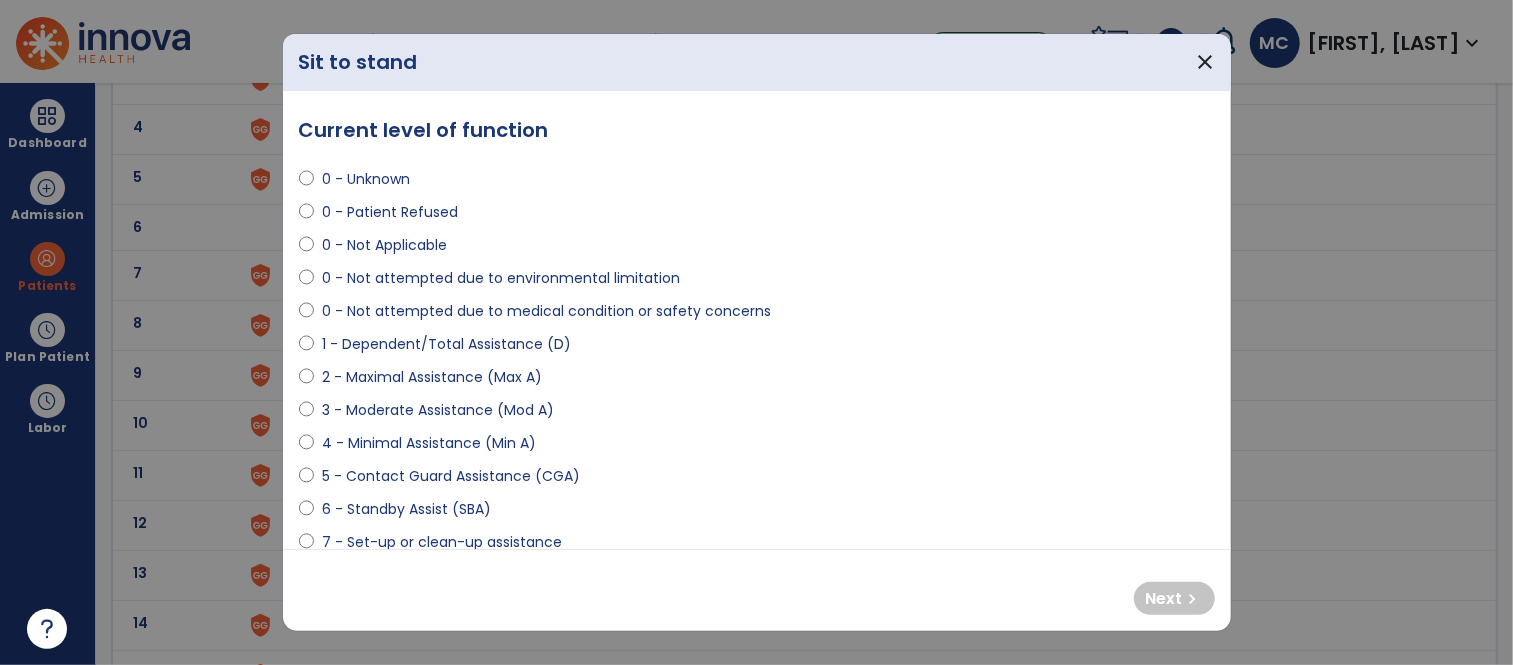 click on "5 - Contact Guard Assistance (CGA)" at bounding box center [451, 476] 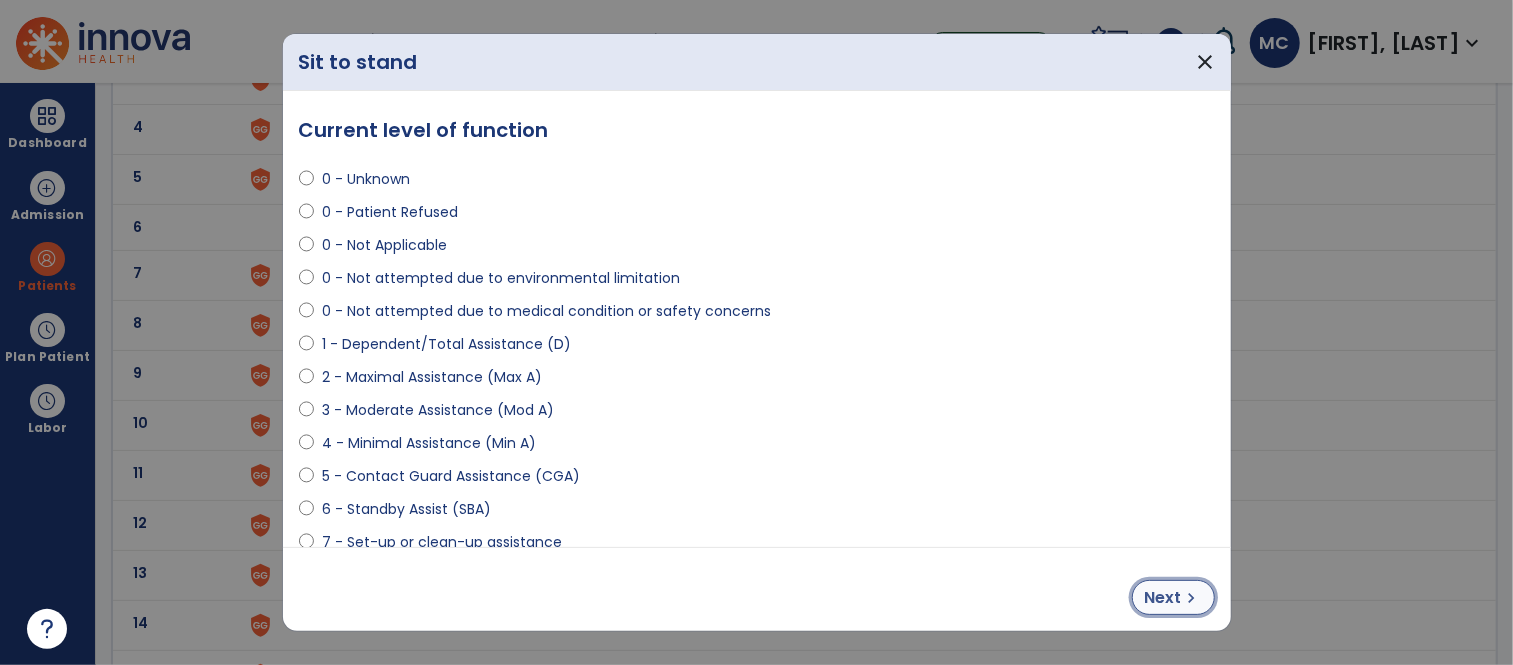 click on "Next" at bounding box center (1163, 598) 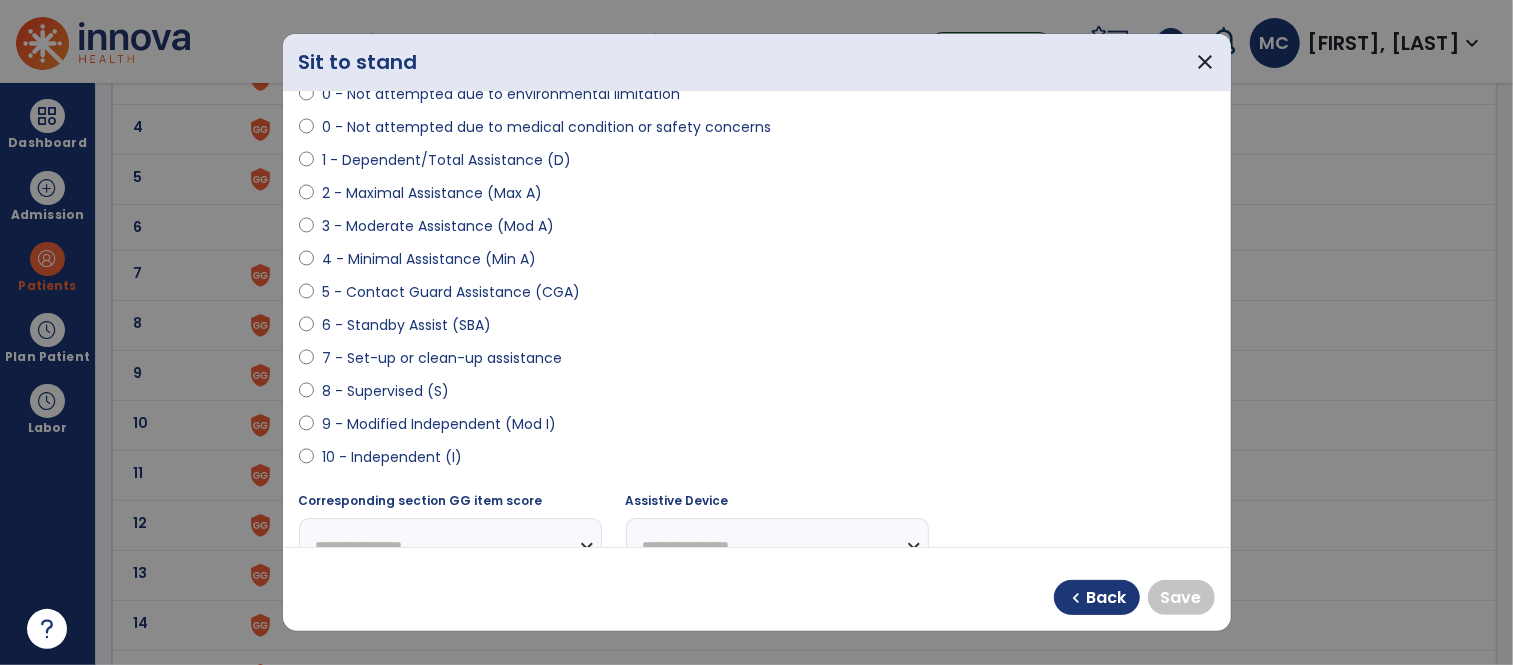 scroll, scrollTop: 197, scrollLeft: 0, axis: vertical 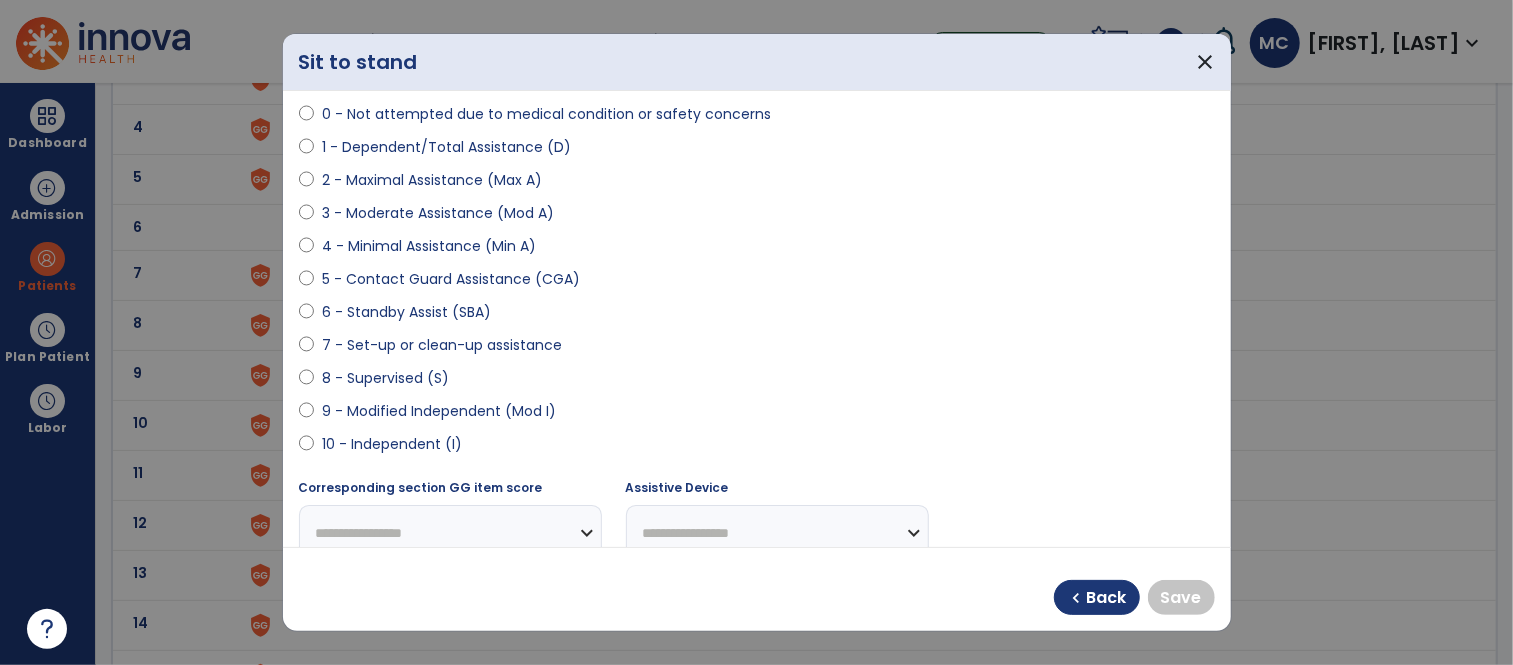 click on "9 - Modified Independent (Mod I)" at bounding box center (439, 411) 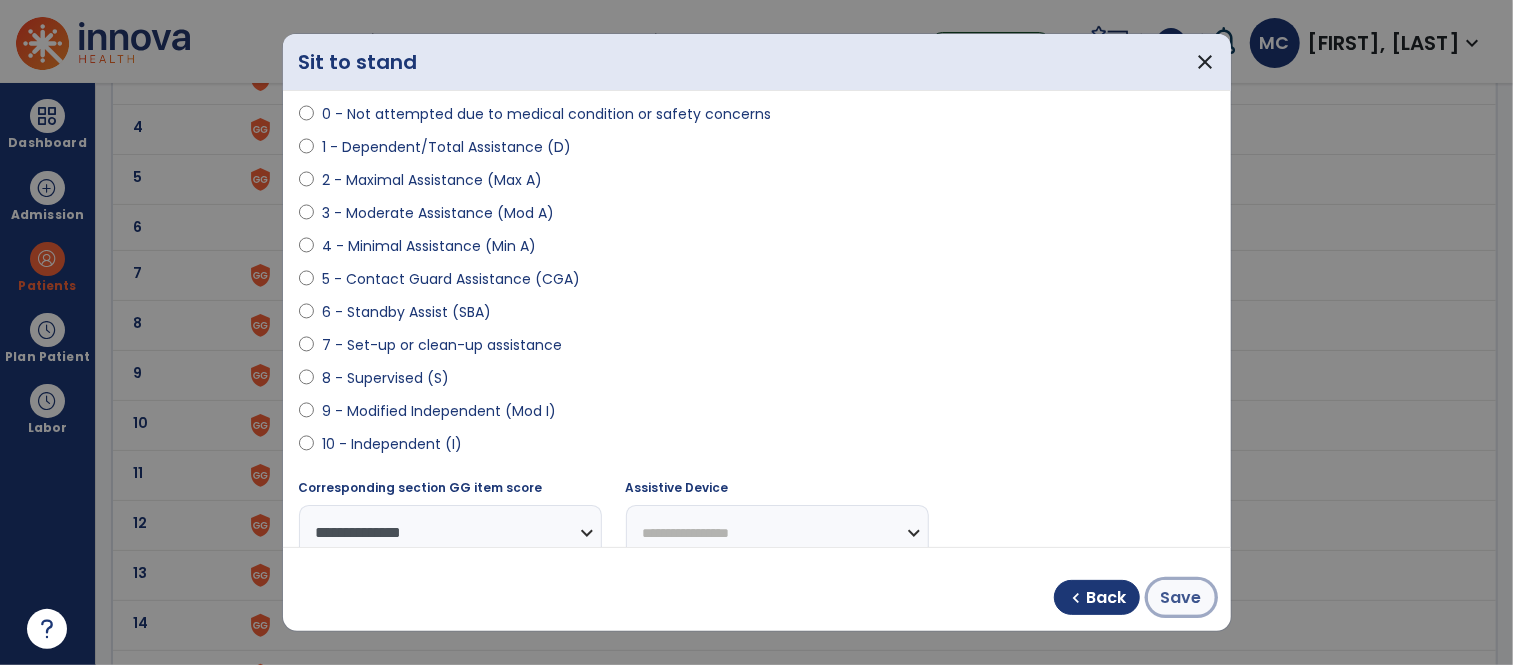 click on "Save" at bounding box center [1181, 598] 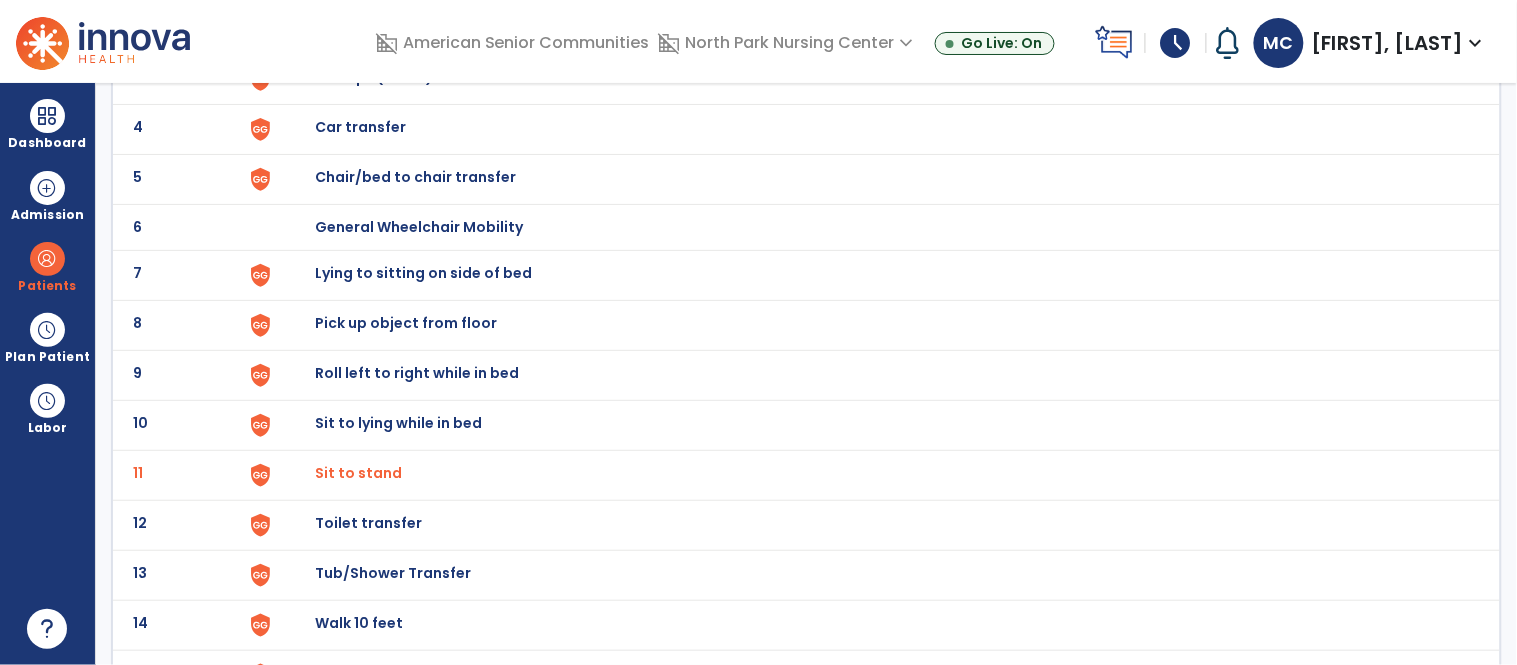 click on "Toilet transfer" at bounding box center [877, -21] 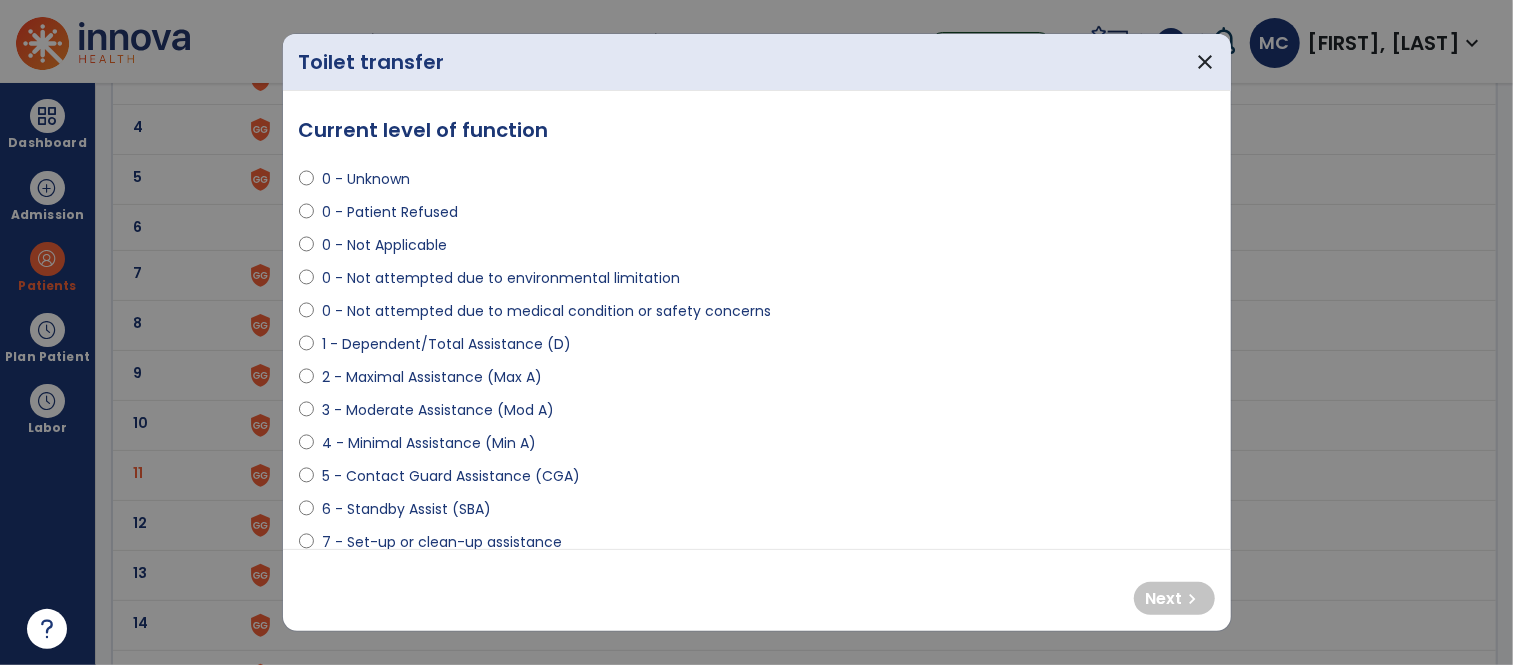 click on "5 - Contact Guard Assistance (CGA)" at bounding box center (451, 476) 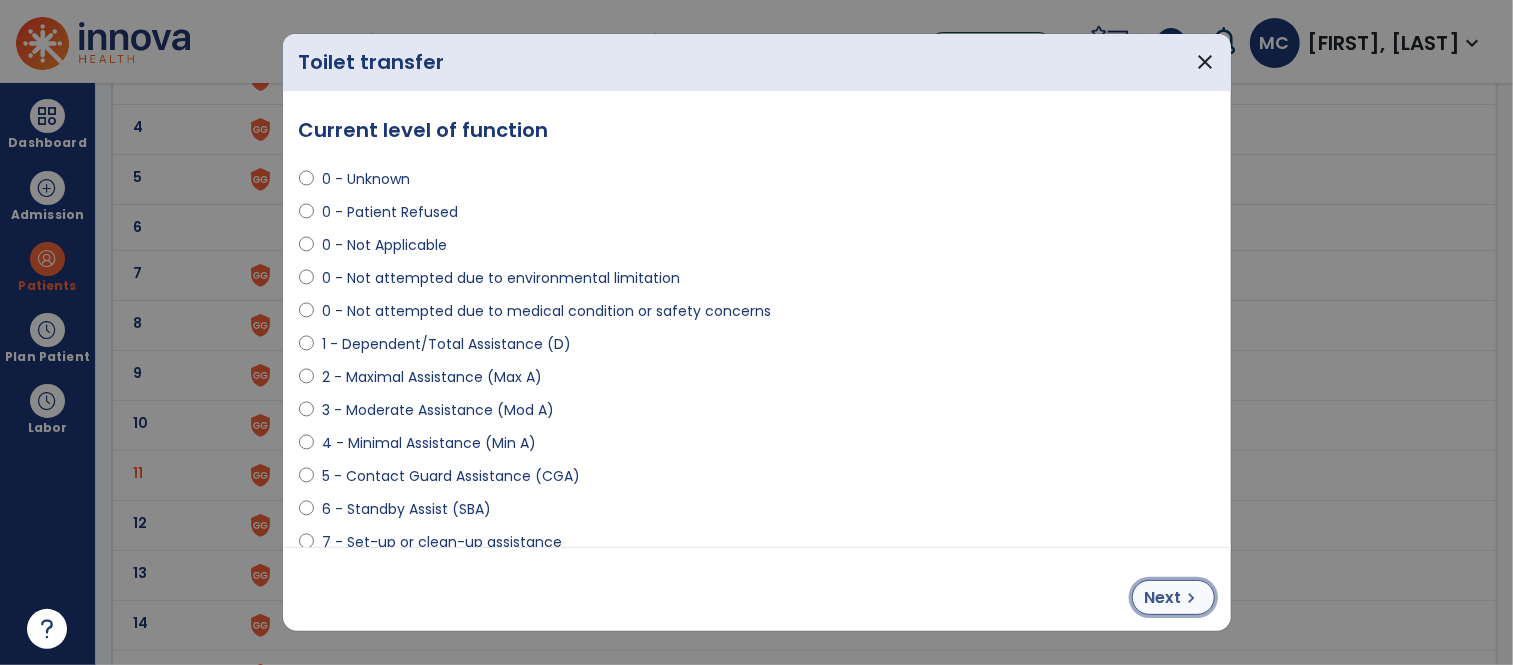 click on "Next" at bounding box center (1163, 598) 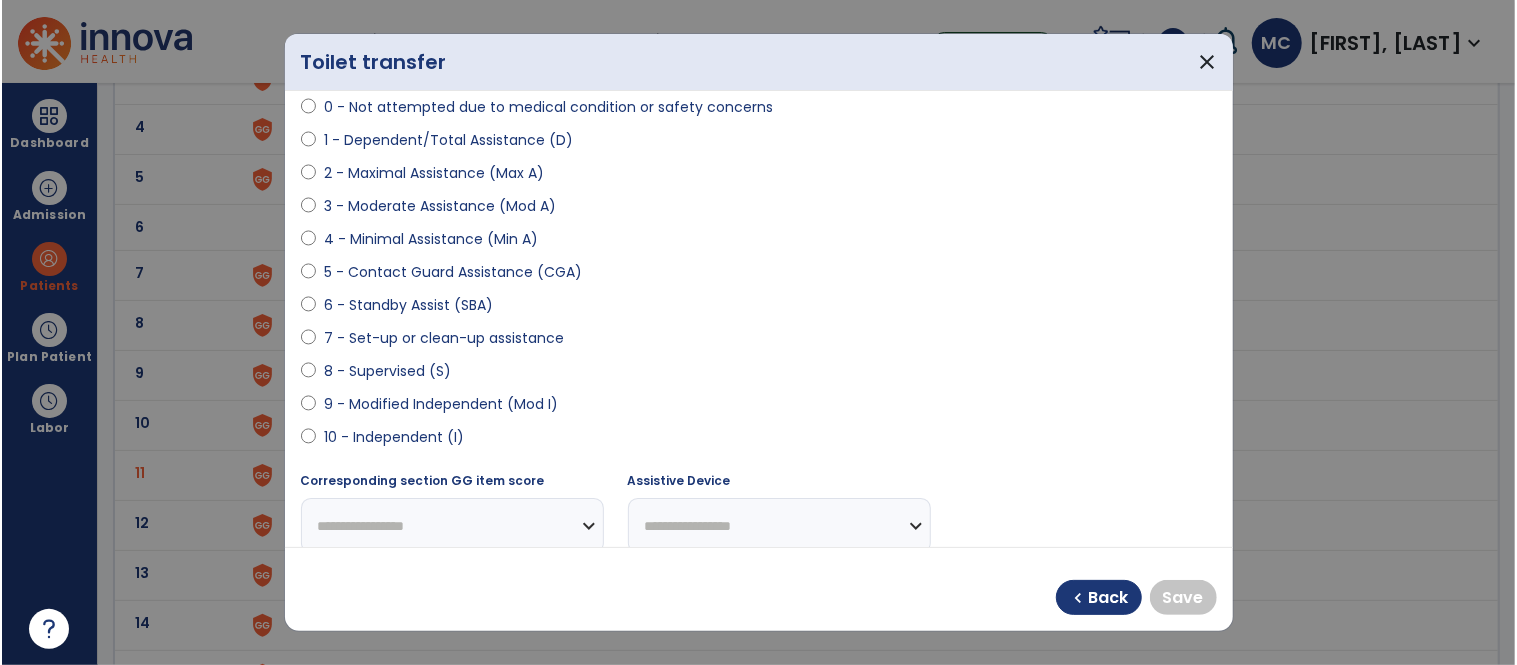 scroll, scrollTop: 208, scrollLeft: 0, axis: vertical 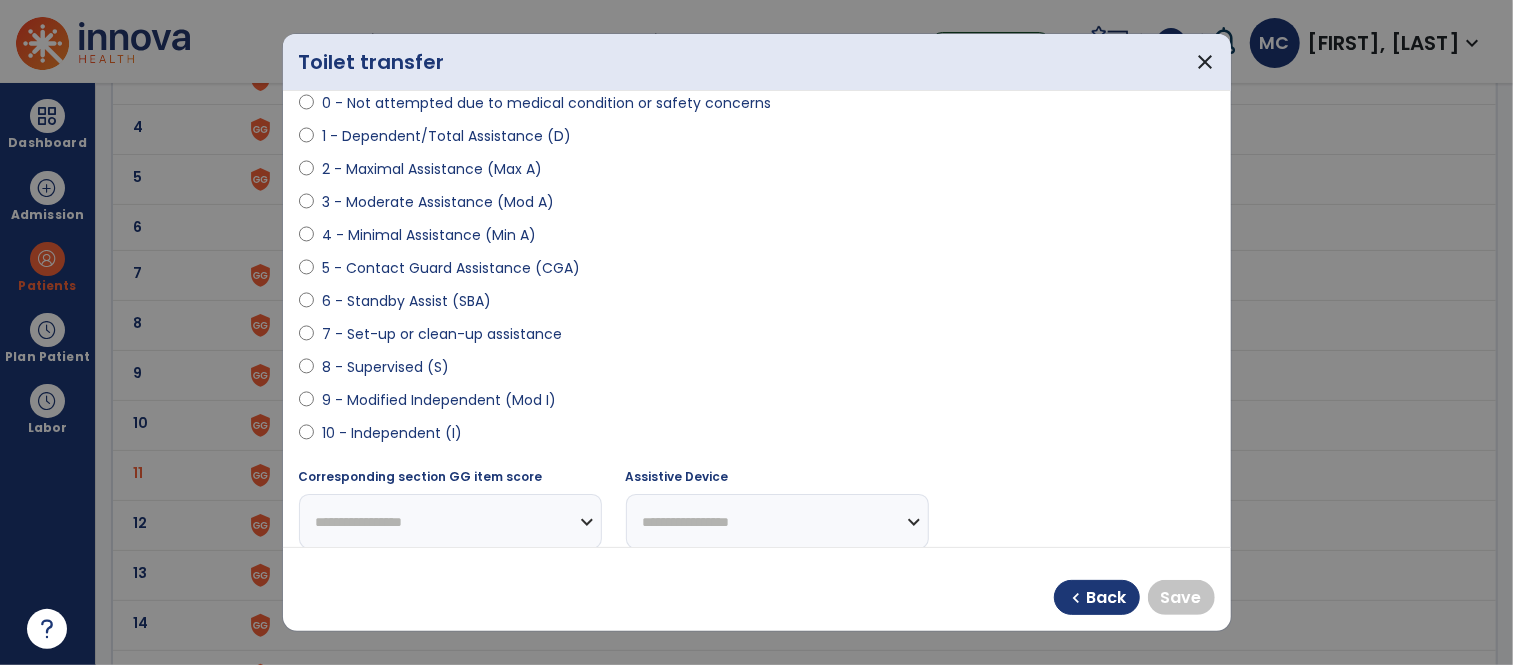 click on "9 - Modified Independent (Mod I)" at bounding box center [439, 400] 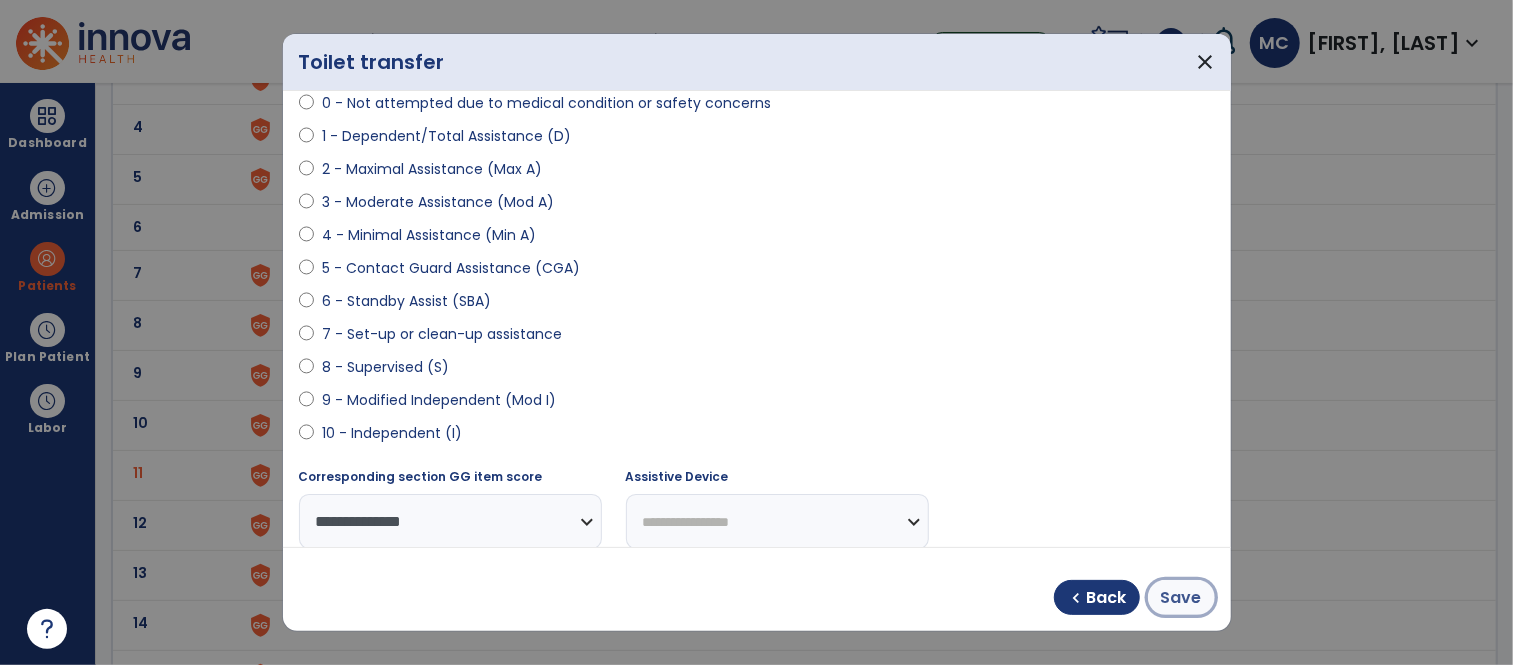 click on "Save" at bounding box center (1181, 598) 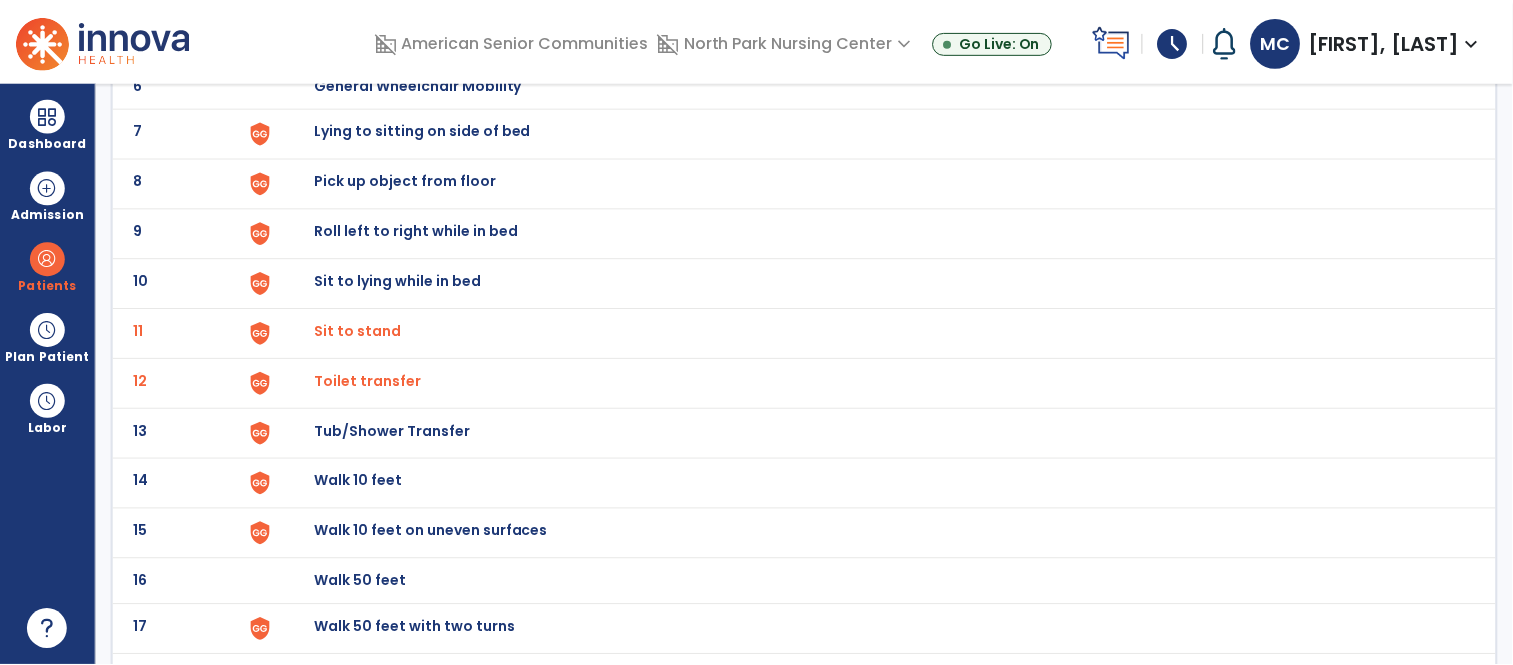 scroll, scrollTop: 431, scrollLeft: 0, axis: vertical 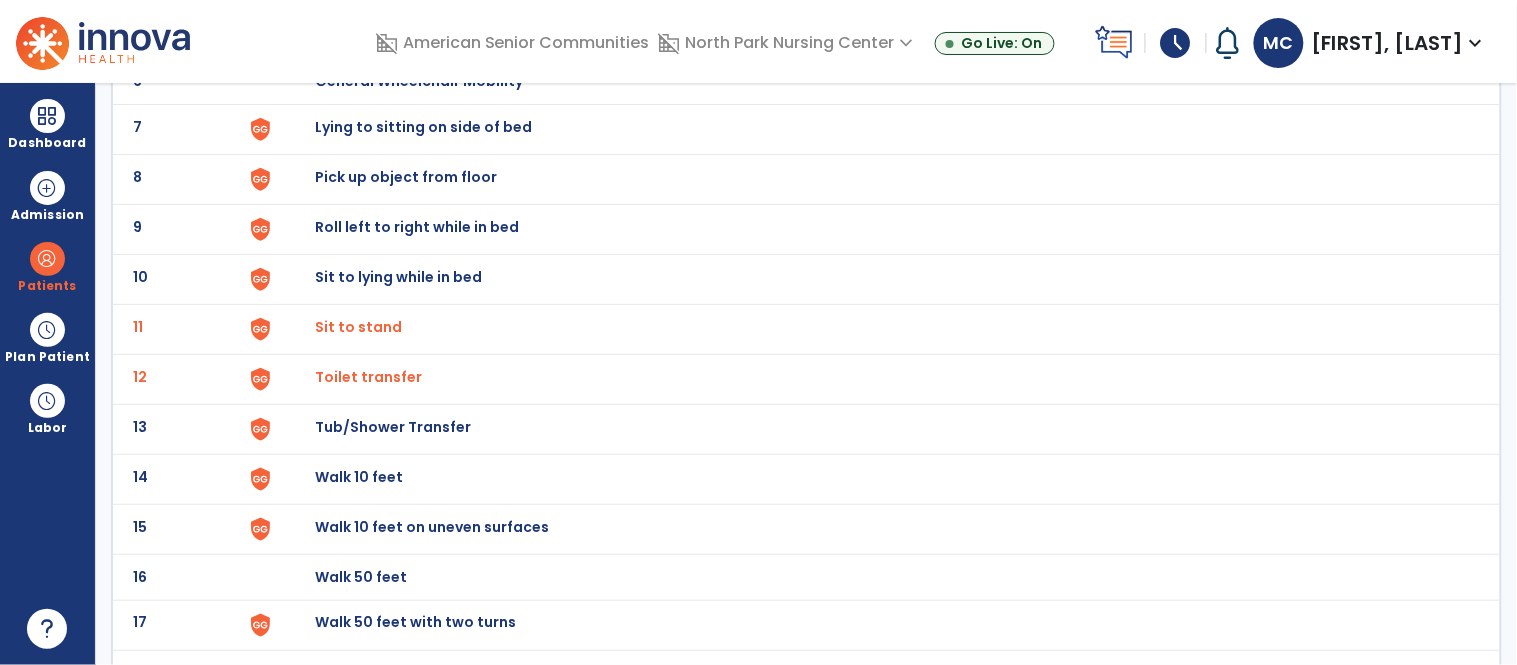 click on "Tub/Shower Transfer" at bounding box center [361, -169] 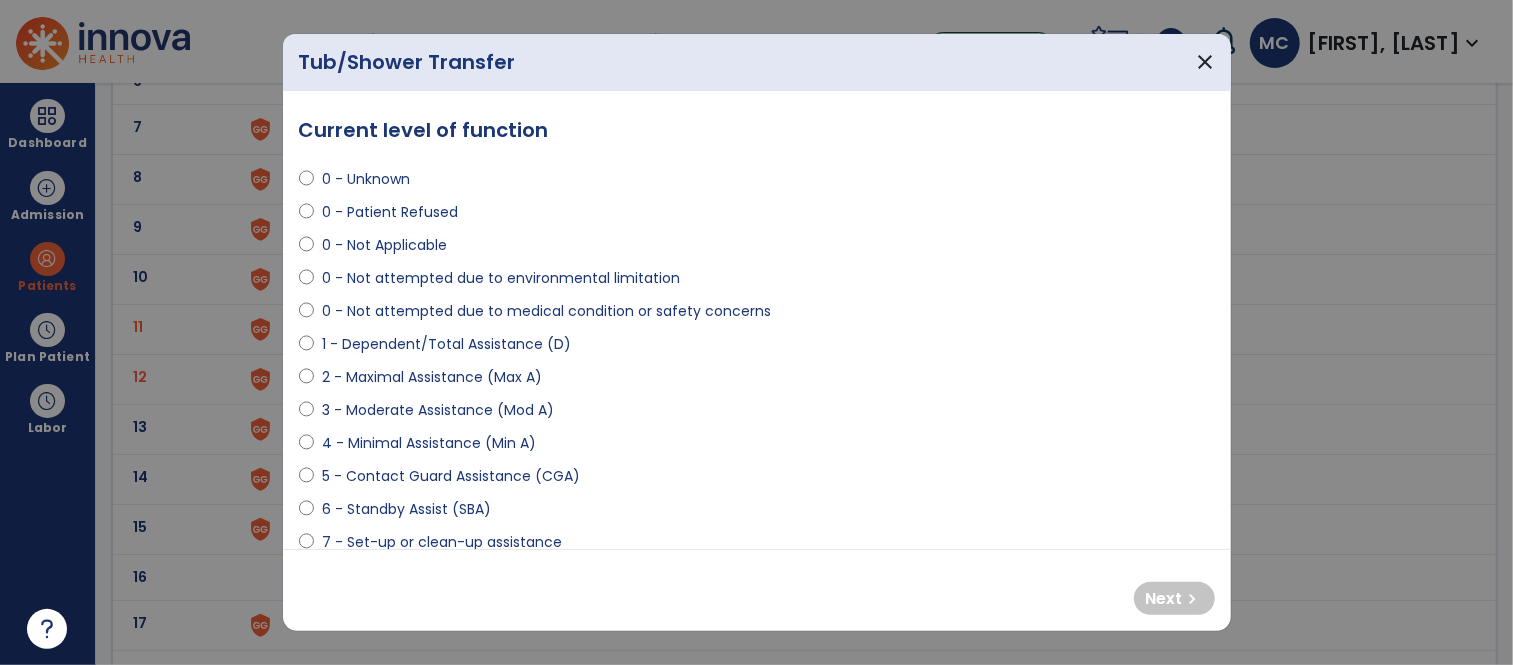 click on "5 - Contact Guard Assistance (CGA)" at bounding box center (451, 476) 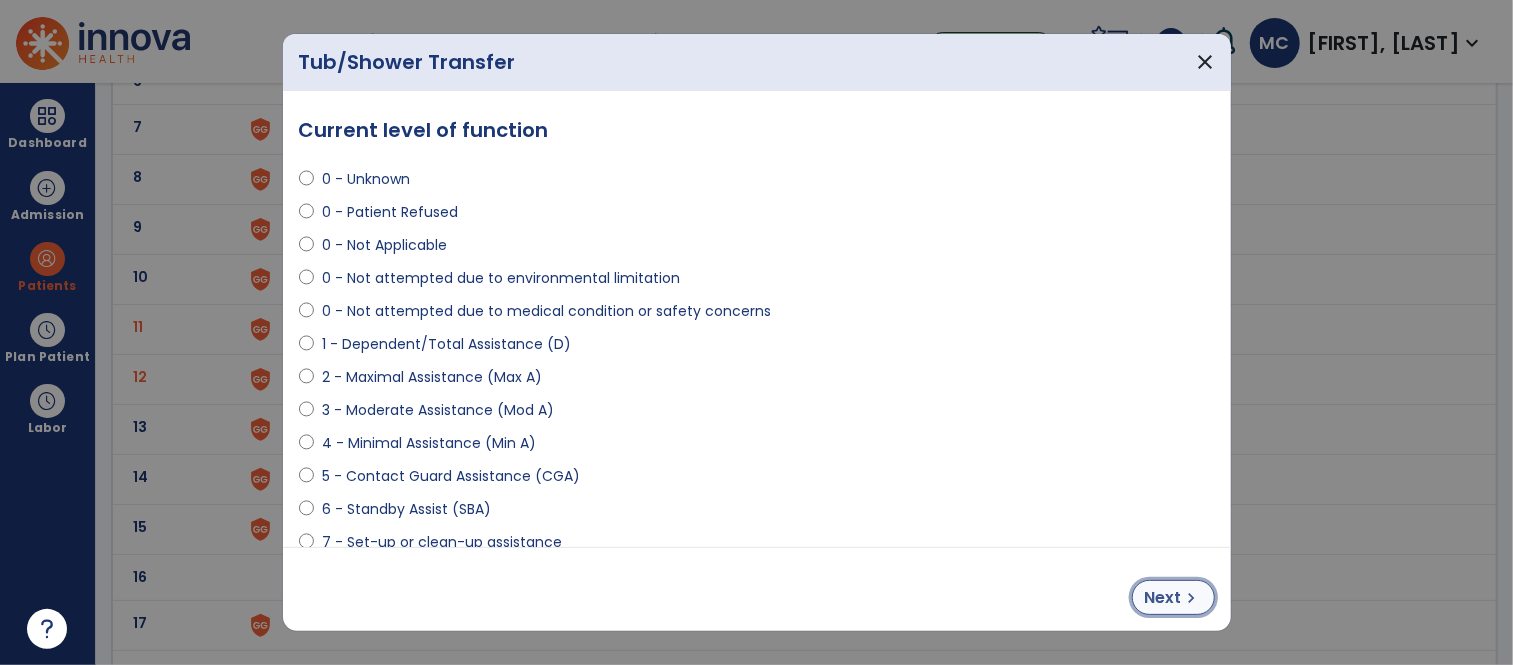 click on "Next" at bounding box center (1163, 598) 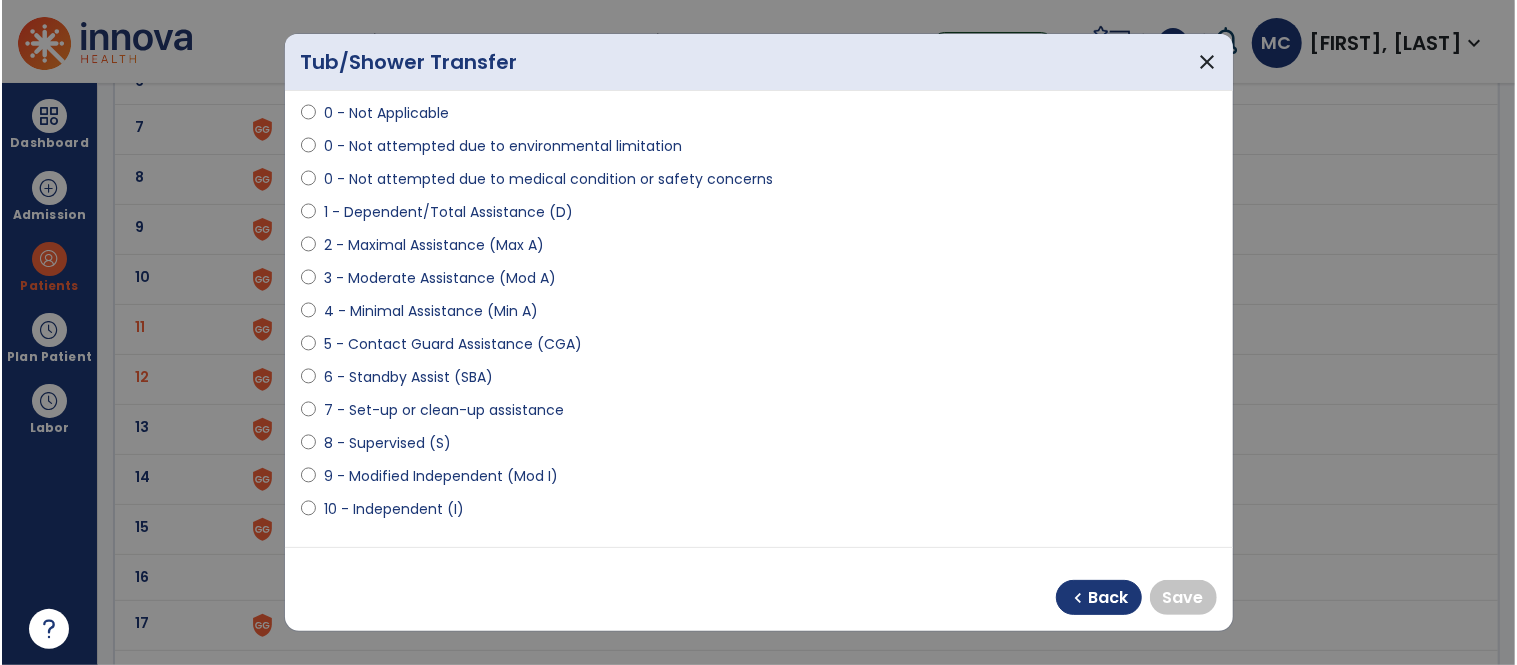 scroll, scrollTop: 138, scrollLeft: 0, axis: vertical 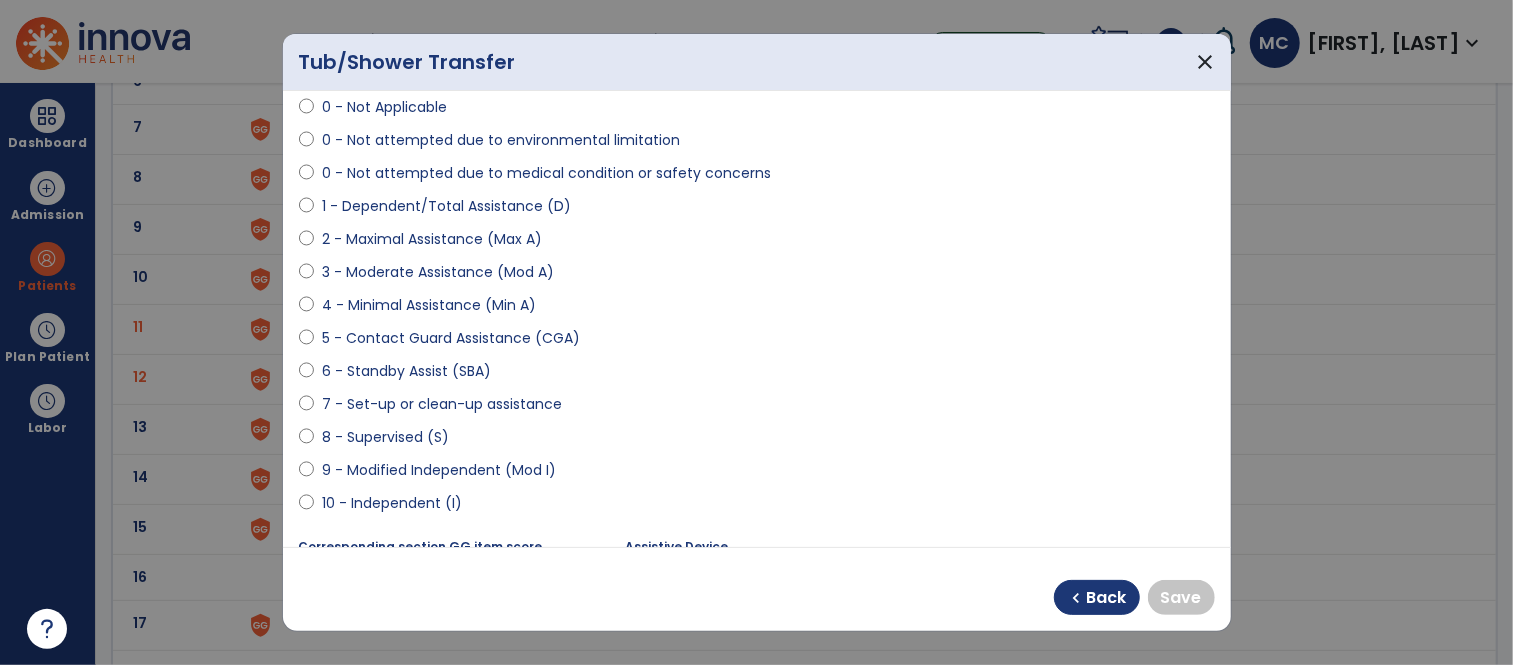 click on "9 - Modified Independent (Mod I)" at bounding box center (439, 470) 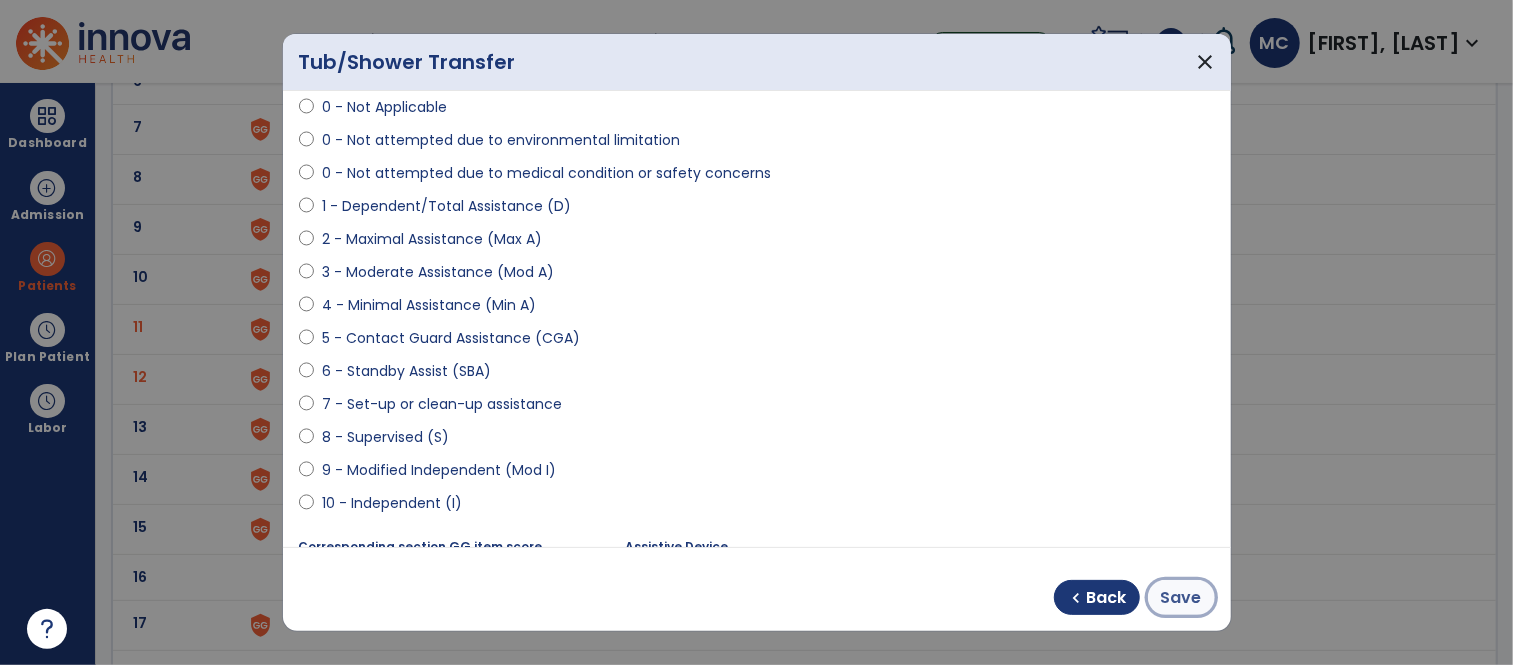 click on "Save" at bounding box center (1181, 598) 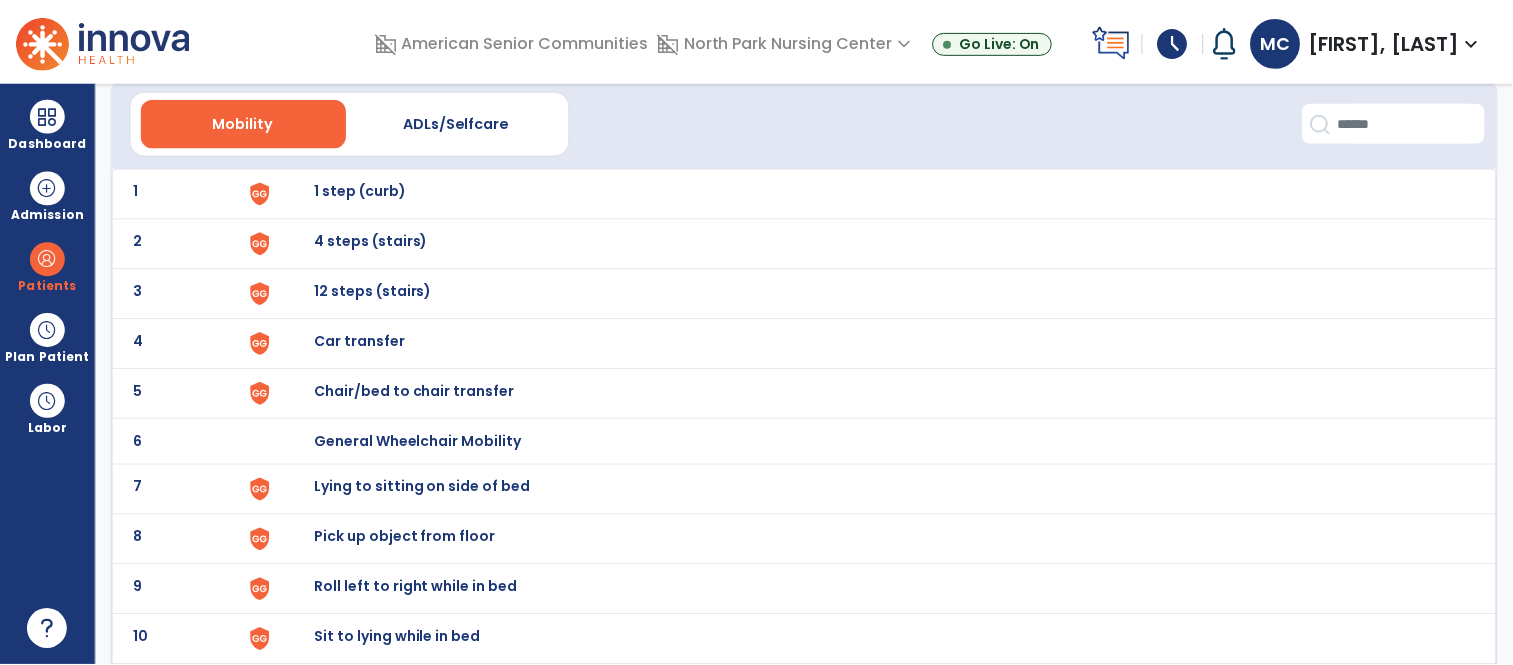scroll, scrollTop: 0, scrollLeft: 0, axis: both 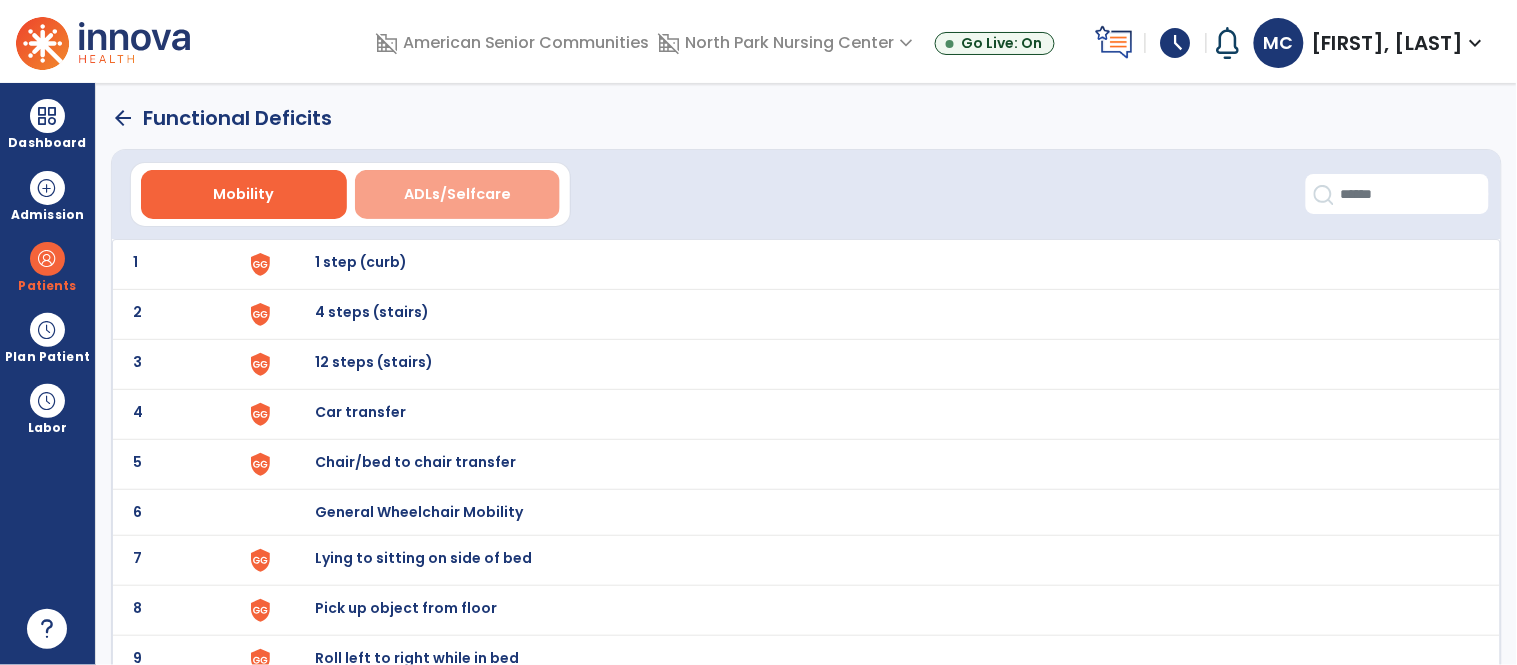 click on "ADLs/Selfcare" at bounding box center (458, 194) 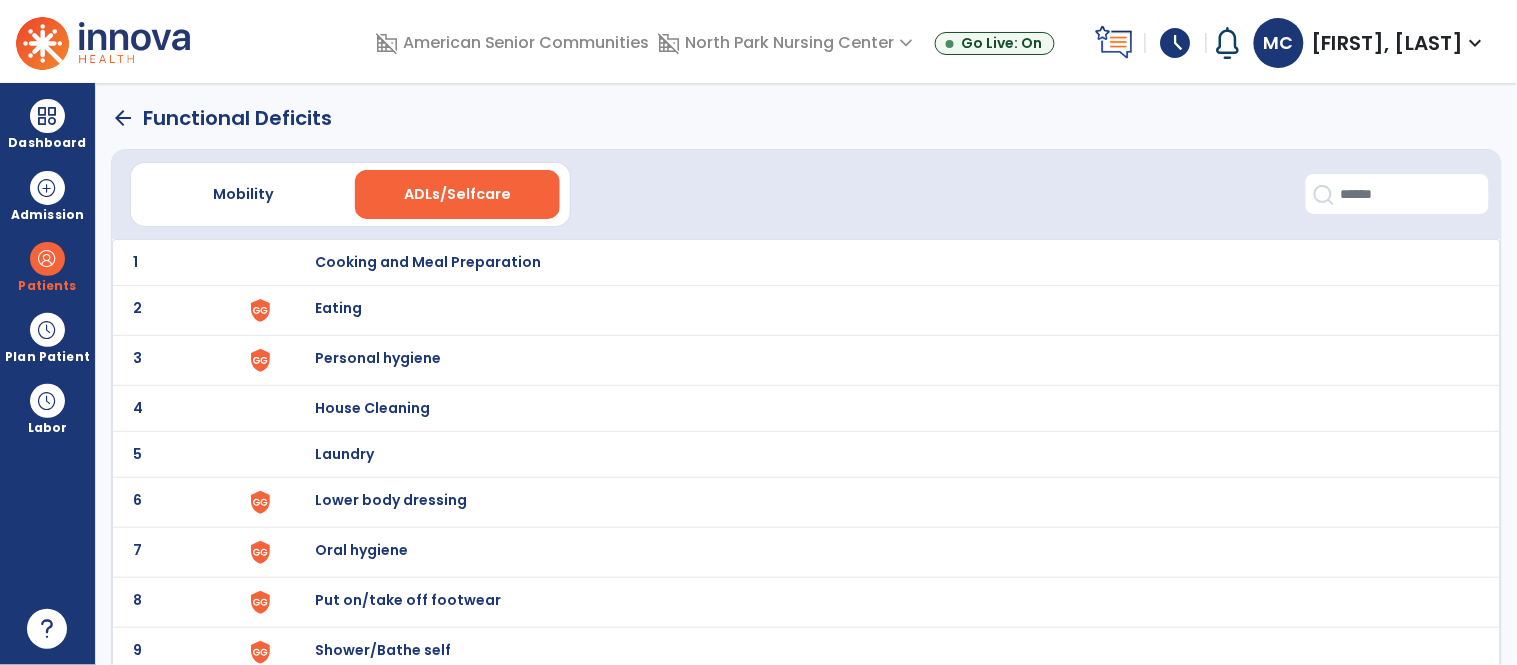 click on "Eating" at bounding box center [428, 262] 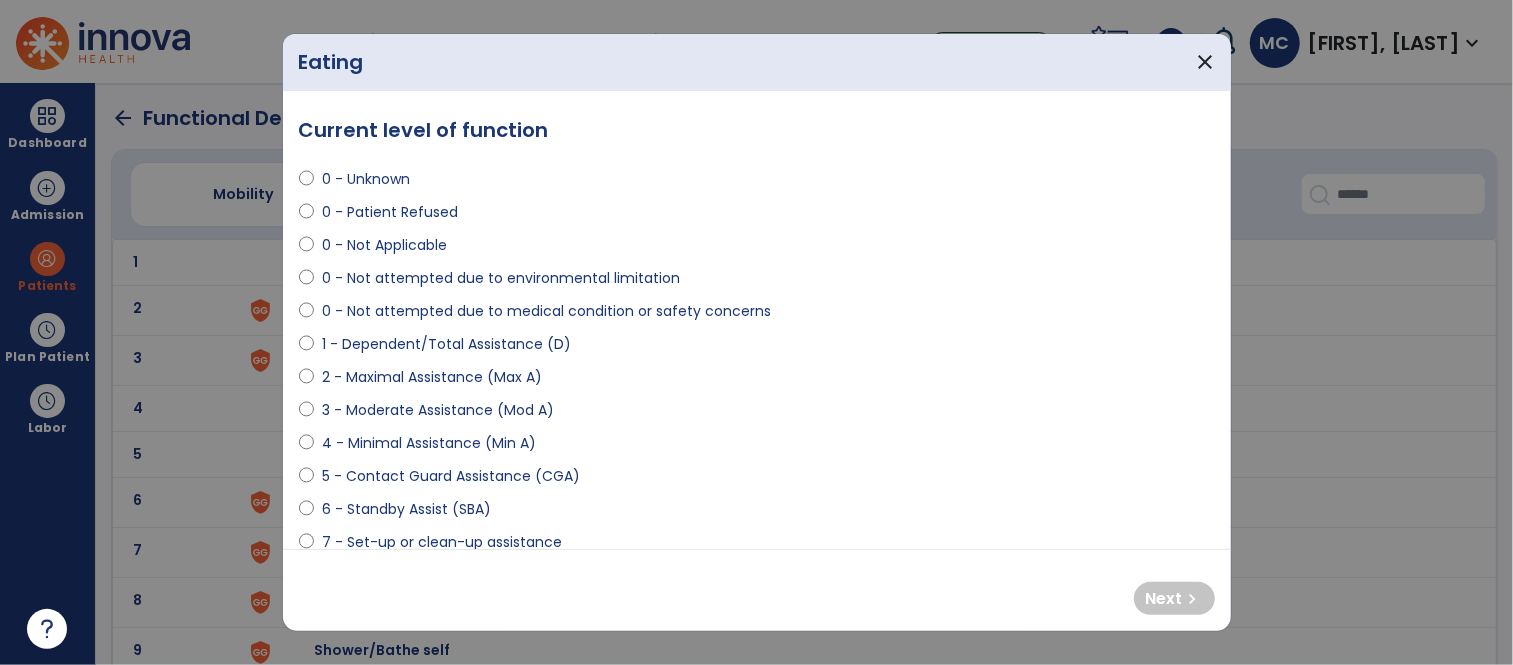 click on "7 - Set-up or clean-up assistance" at bounding box center [442, 542] 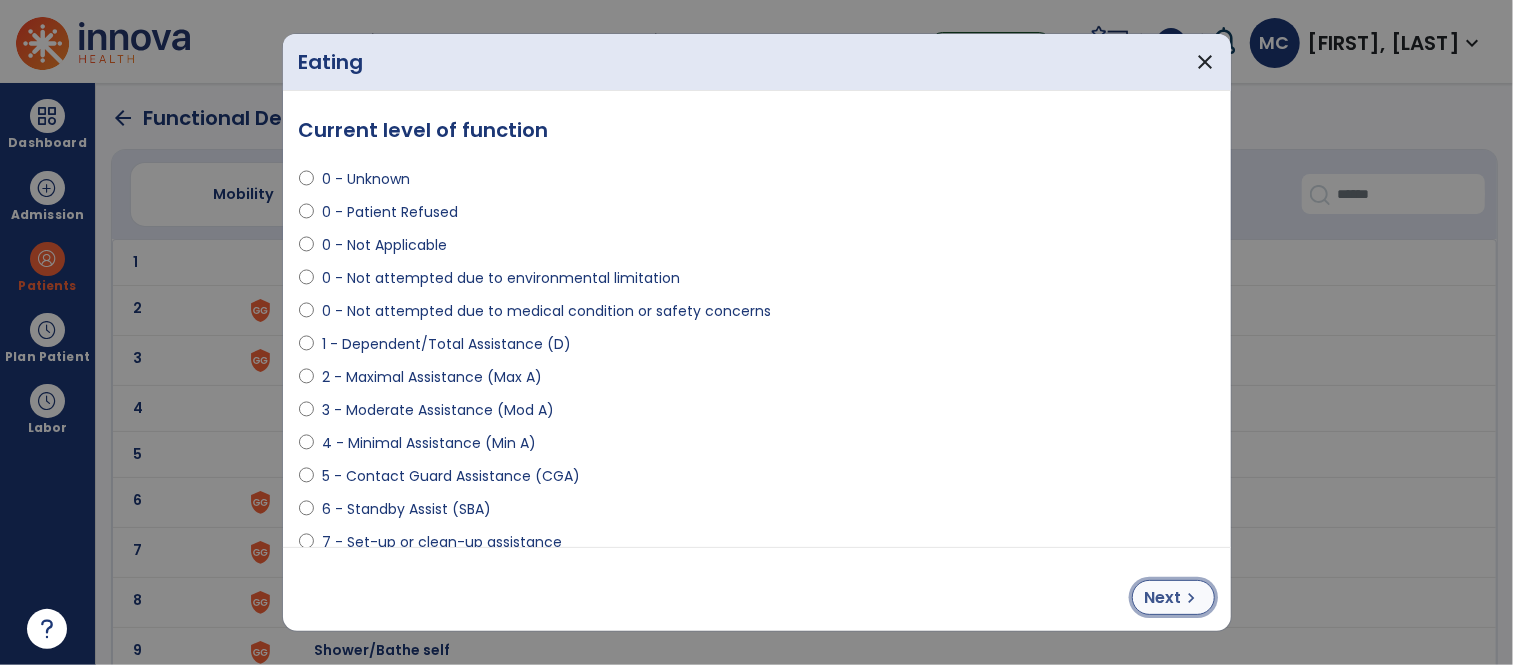 click on "Next" at bounding box center (1163, 598) 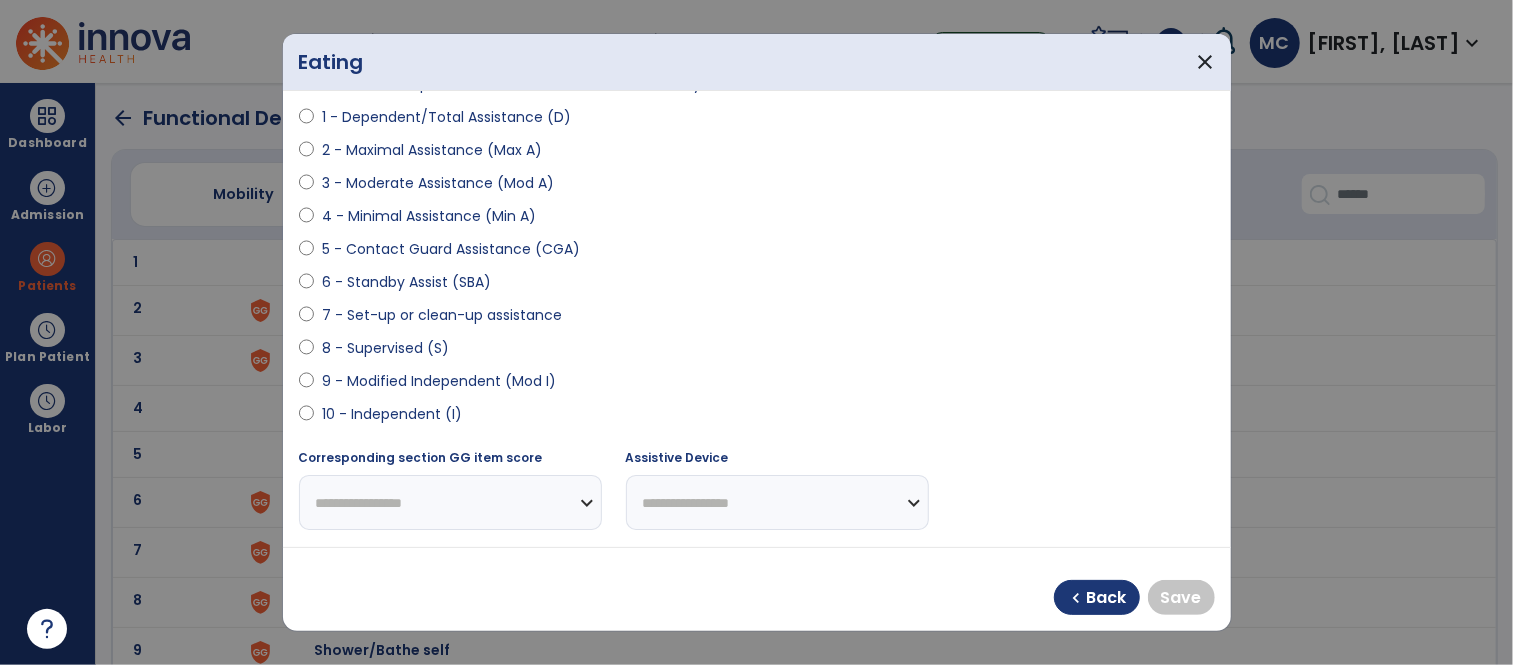scroll, scrollTop: 228, scrollLeft: 0, axis: vertical 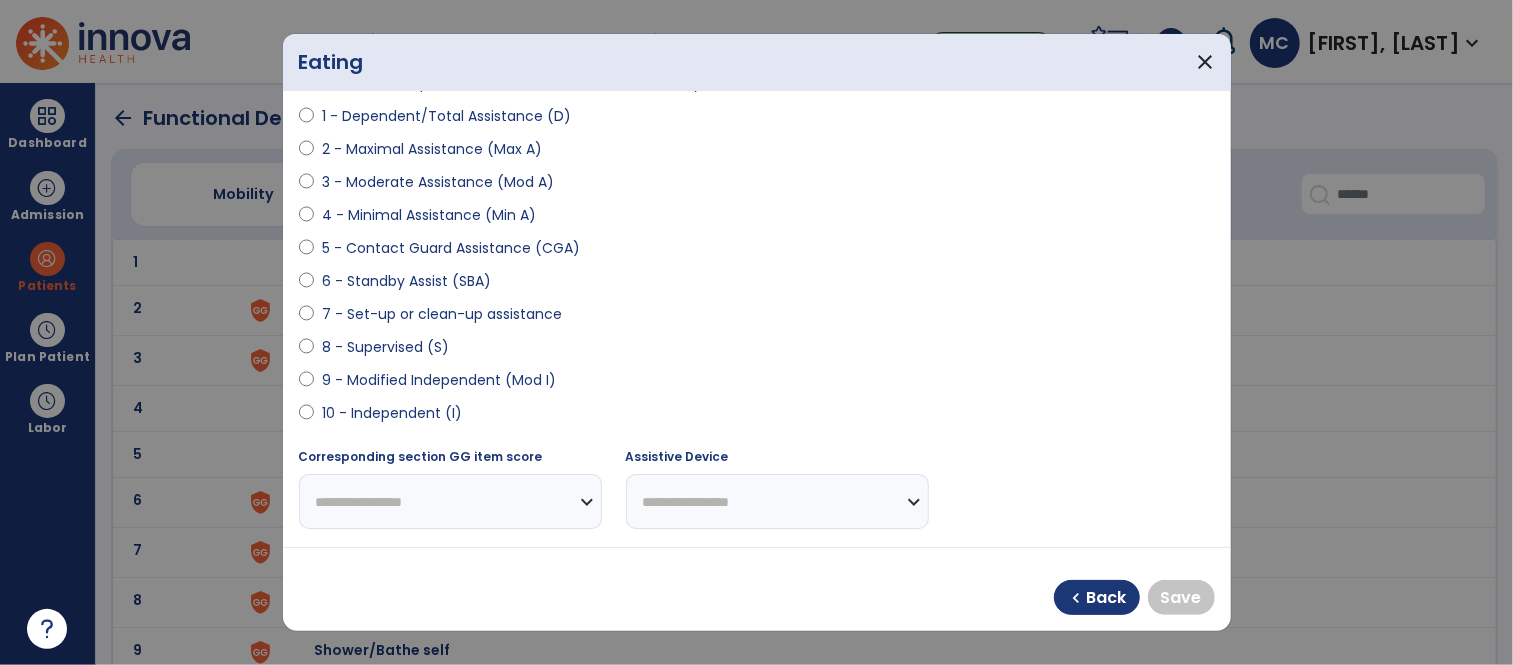 click on "10 - Independent (I)" at bounding box center (392, 413) 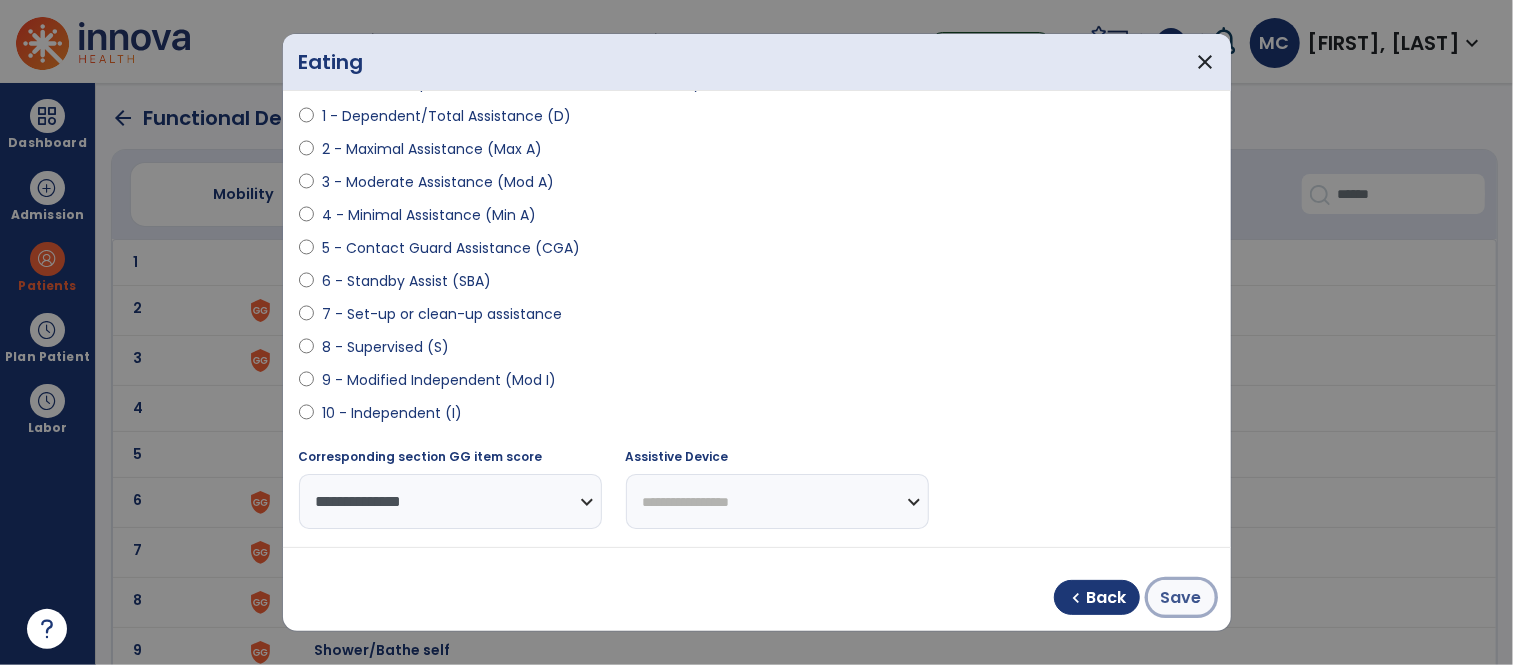 click on "Save" at bounding box center [1181, 598] 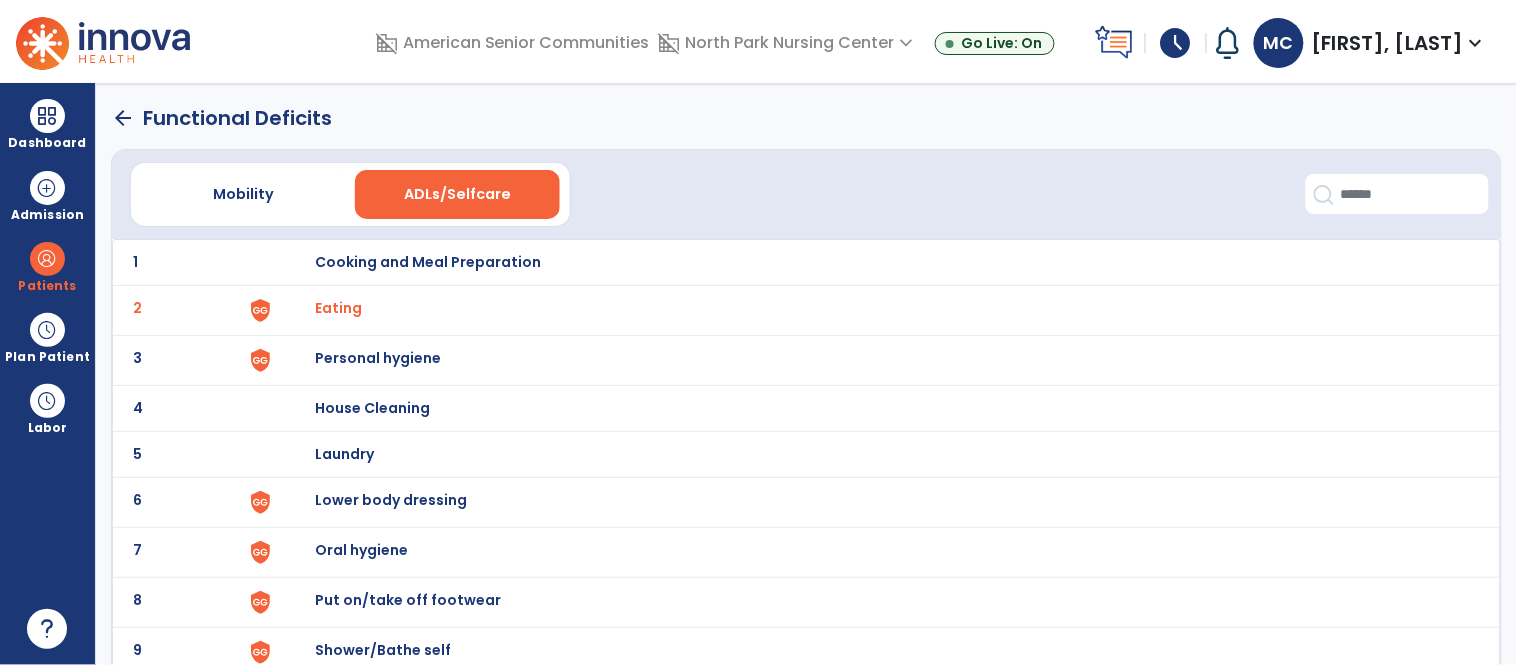 click on "Personal hygiene" at bounding box center [428, 262] 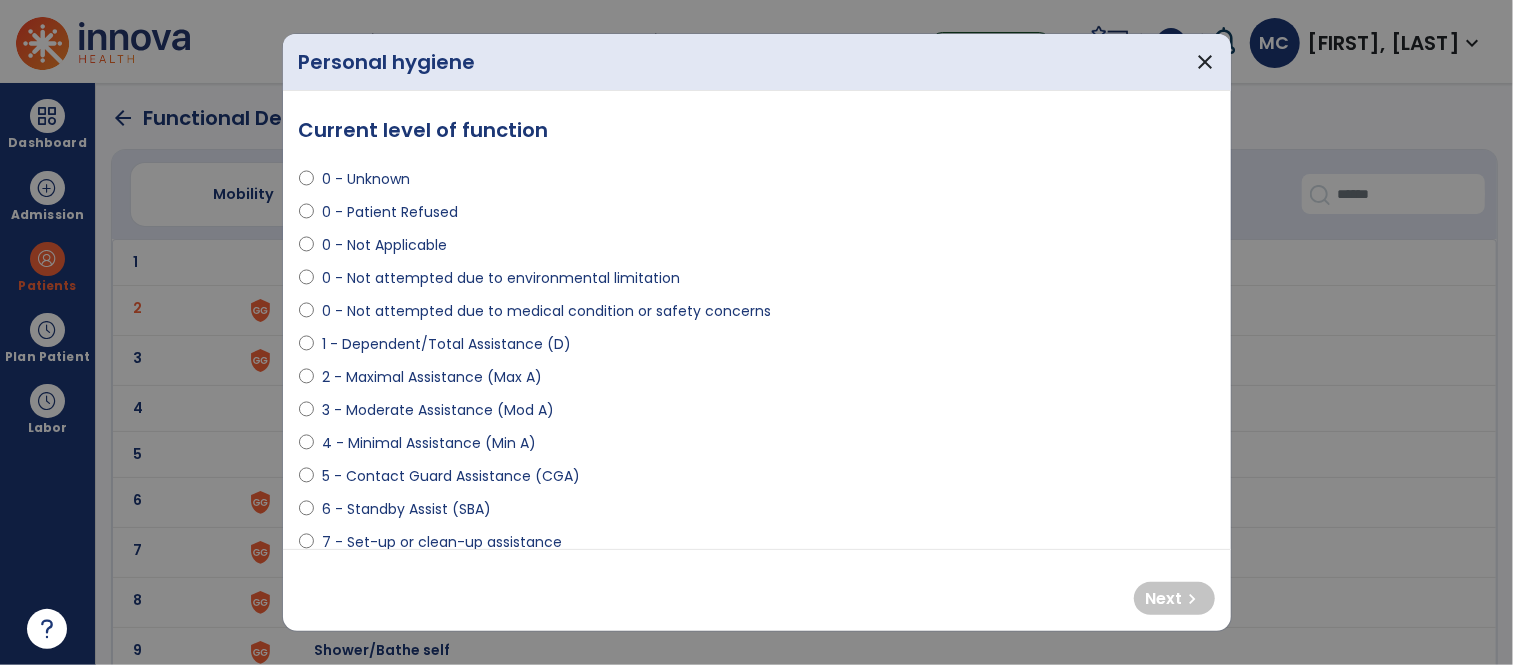 click on "4 - Minimal Assistance (Min A)" at bounding box center (429, 443) 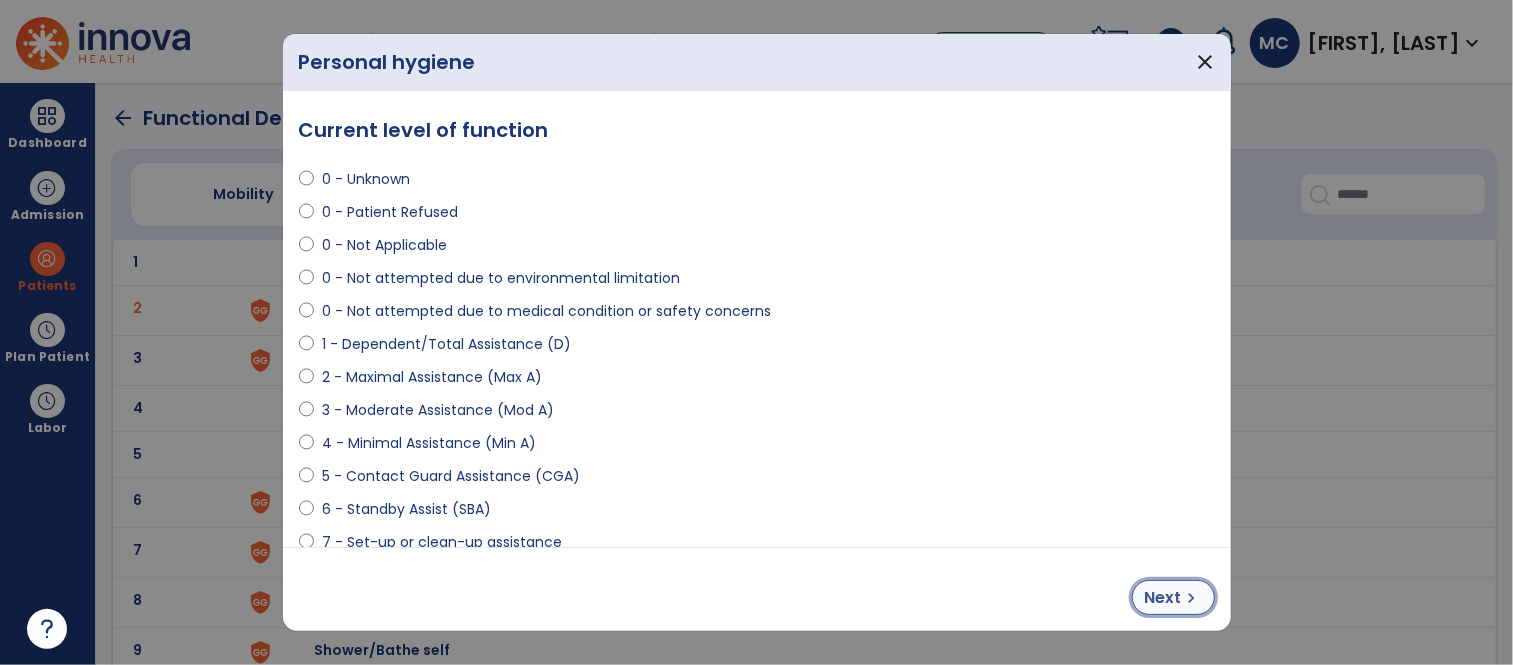 click on "Next" at bounding box center [1163, 598] 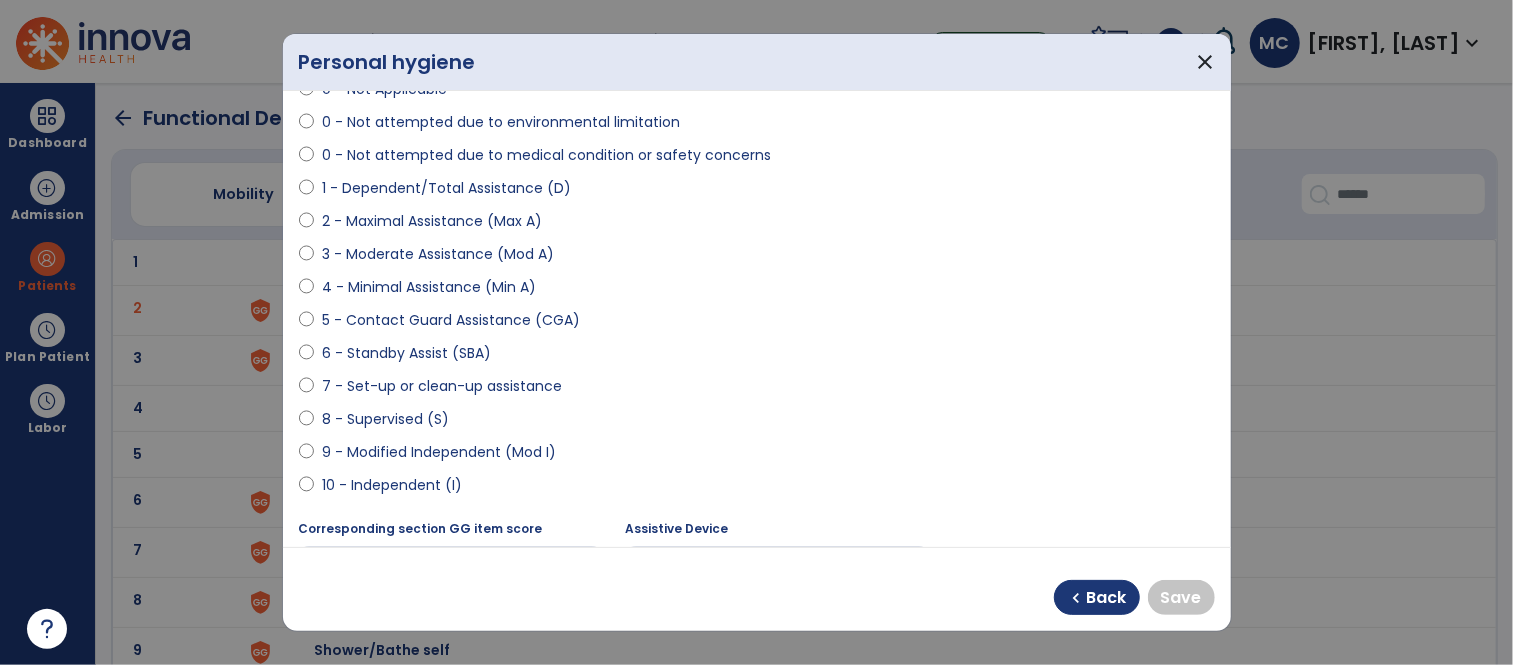scroll, scrollTop: 161, scrollLeft: 0, axis: vertical 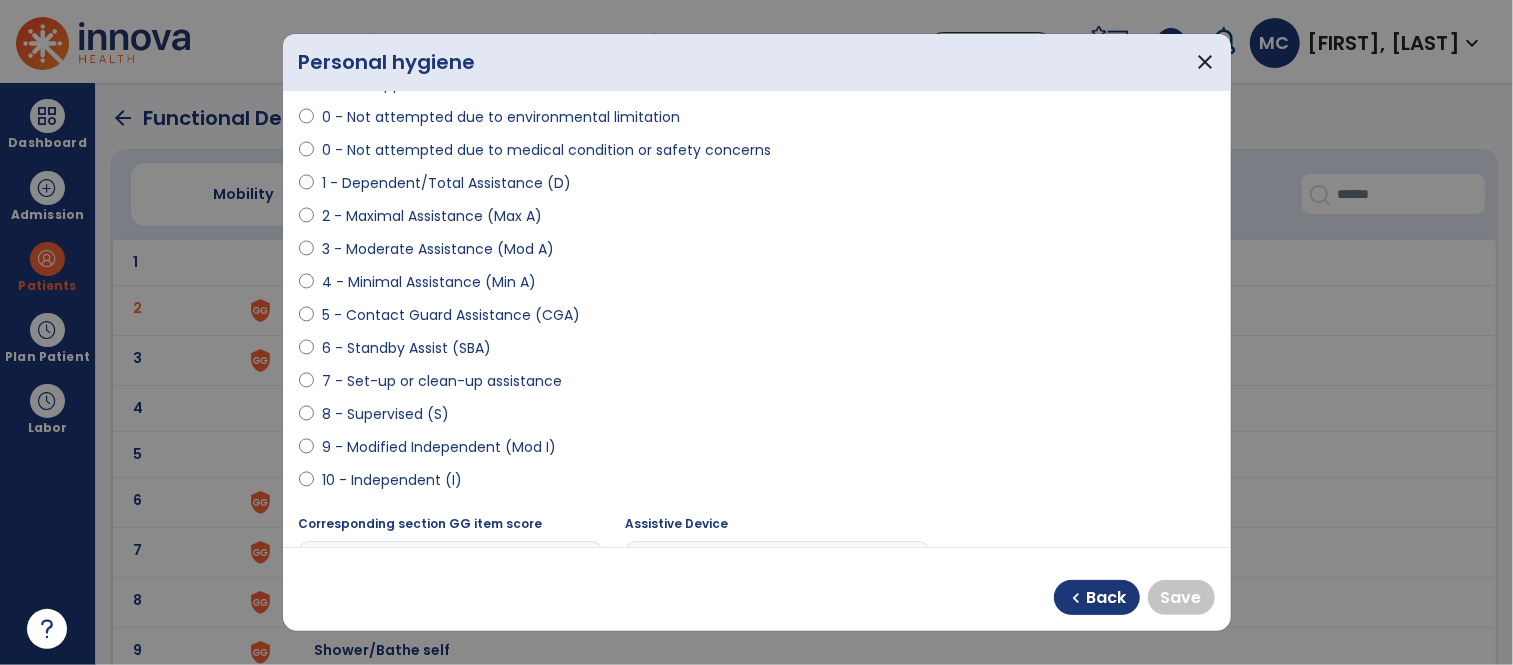 click on "9 - Modified Independent (Mod I)" at bounding box center [439, 447] 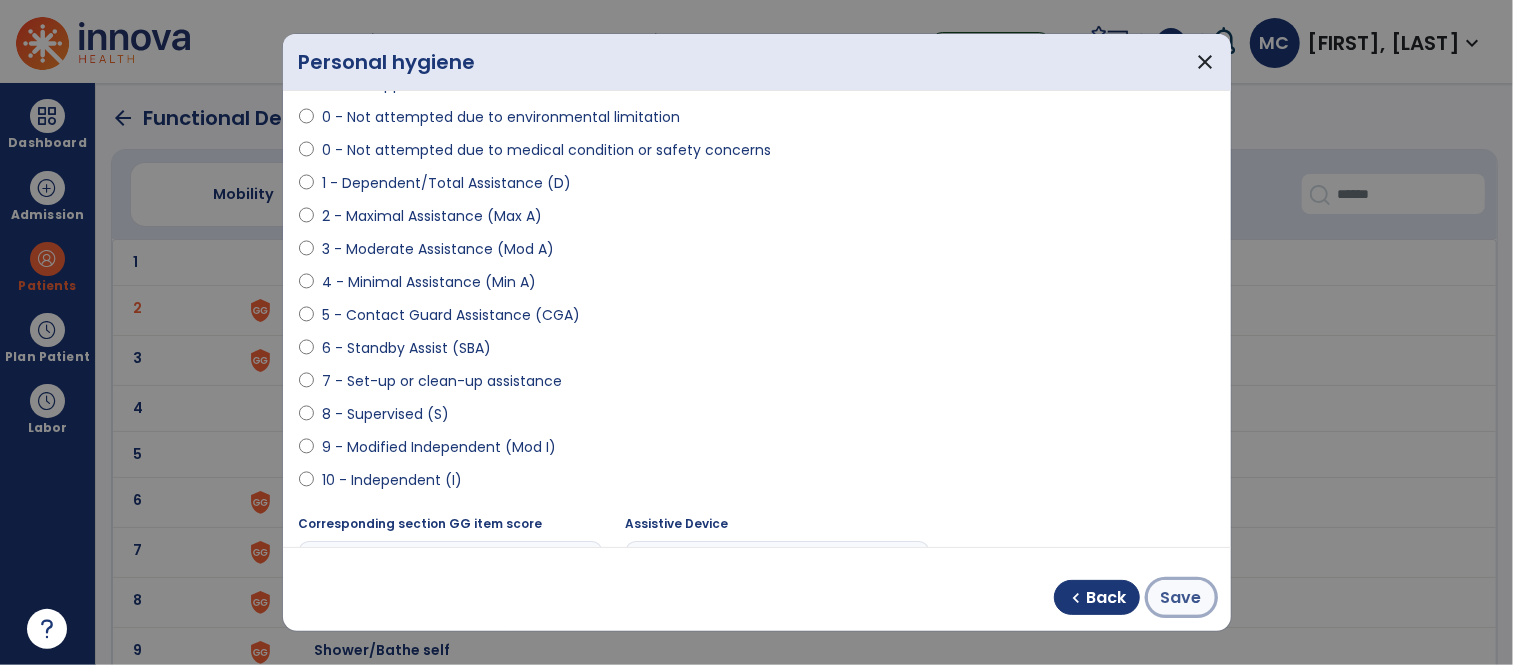 click on "Save" at bounding box center [1181, 598] 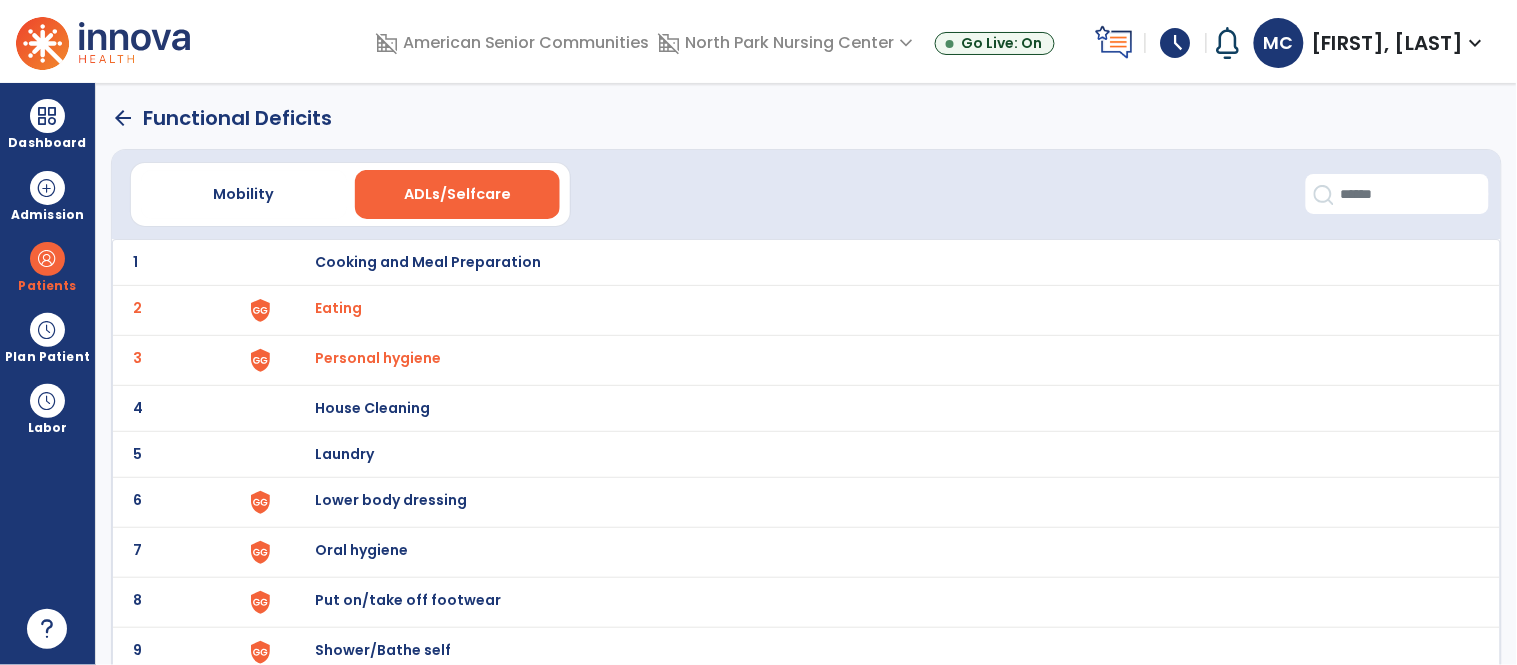 click on "Lower body dressing" at bounding box center (428, 262) 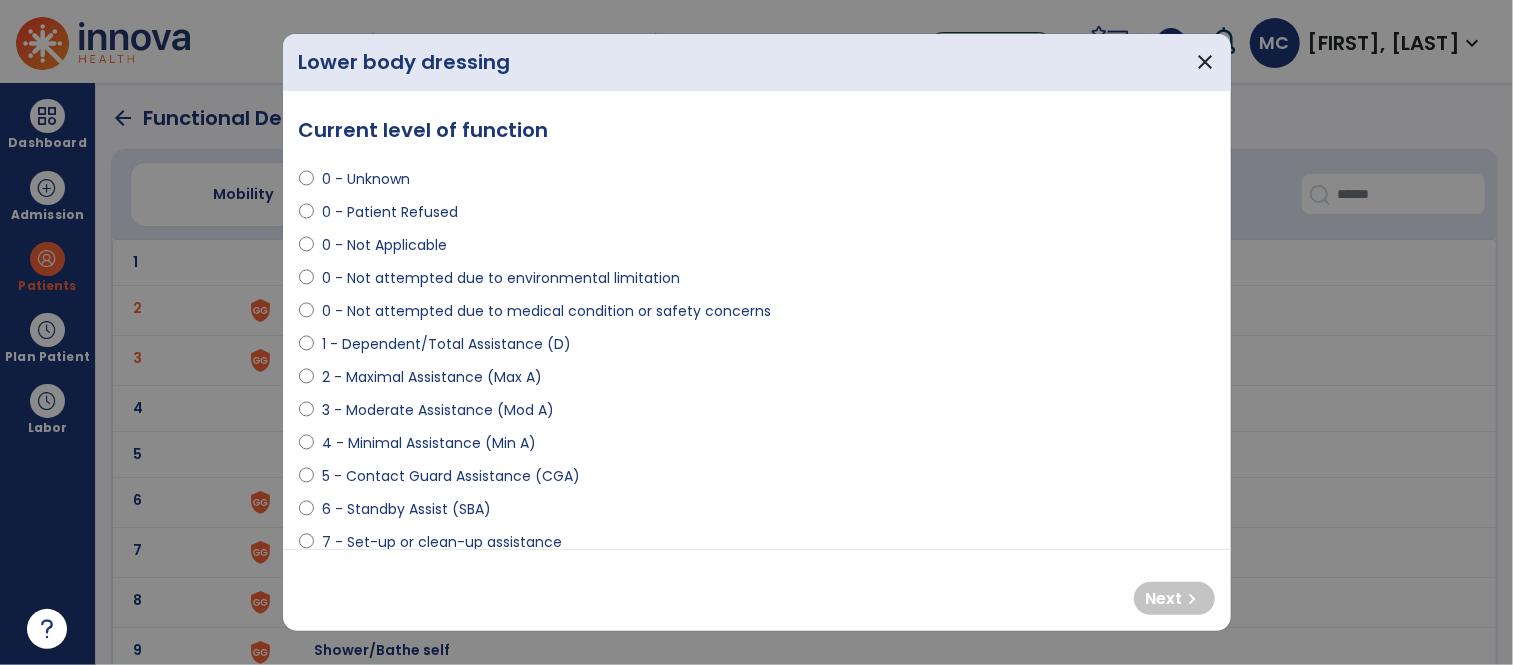 click on "4 - Minimal Assistance (Min A)" at bounding box center [429, 443] 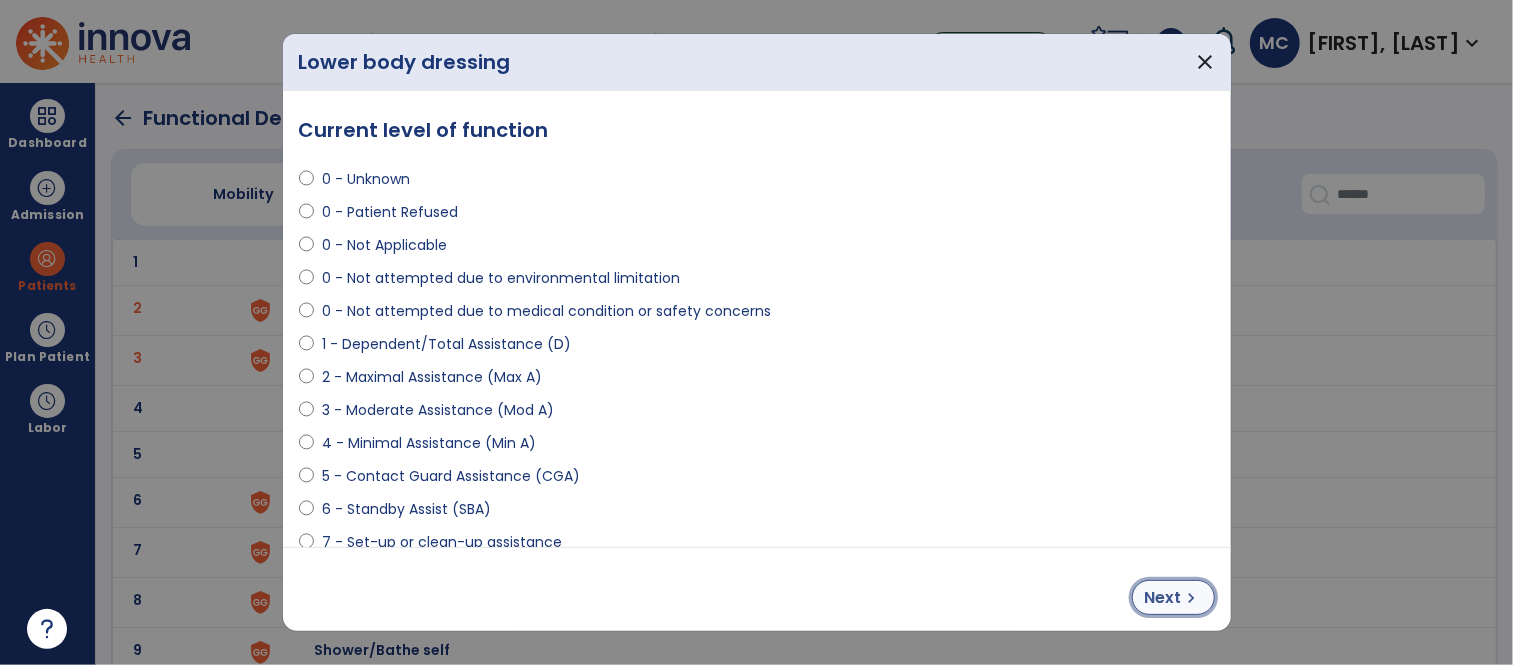 click on "Next  chevron_right" at bounding box center [1173, 597] 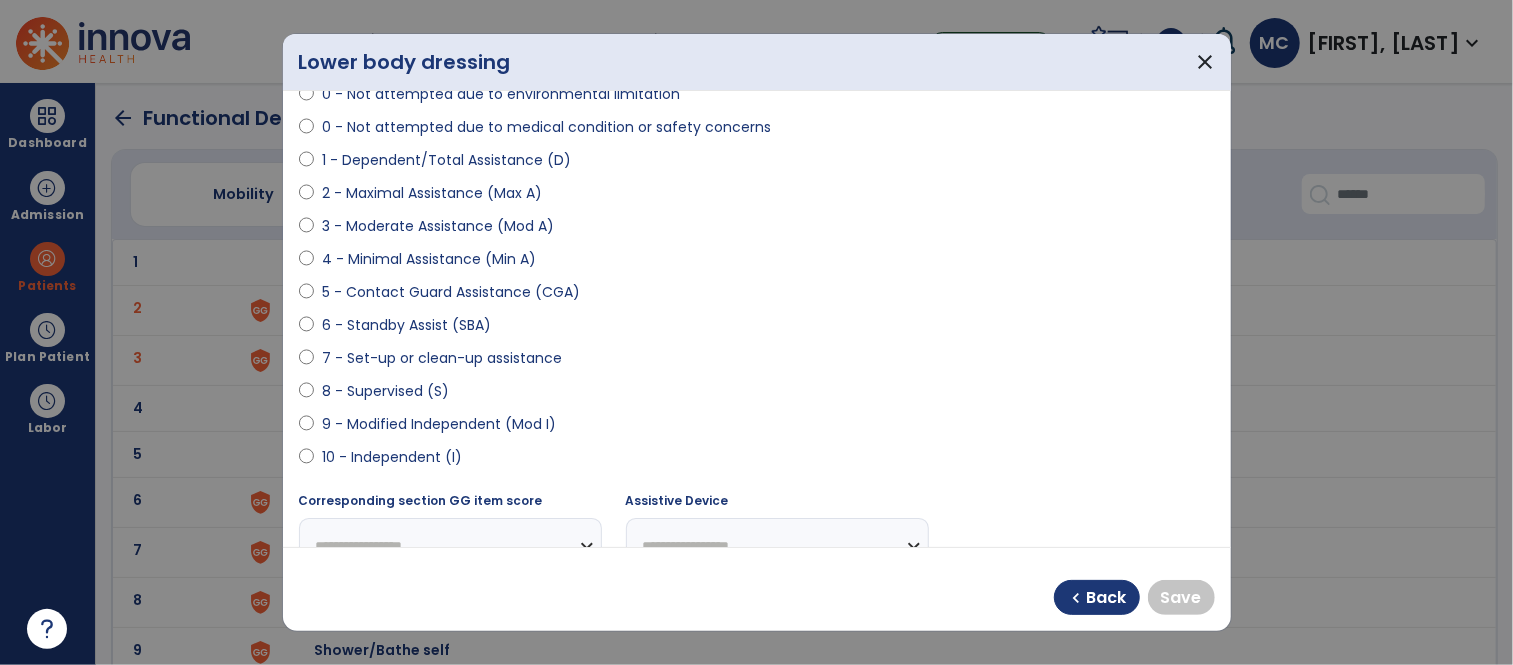 scroll, scrollTop: 187, scrollLeft: 0, axis: vertical 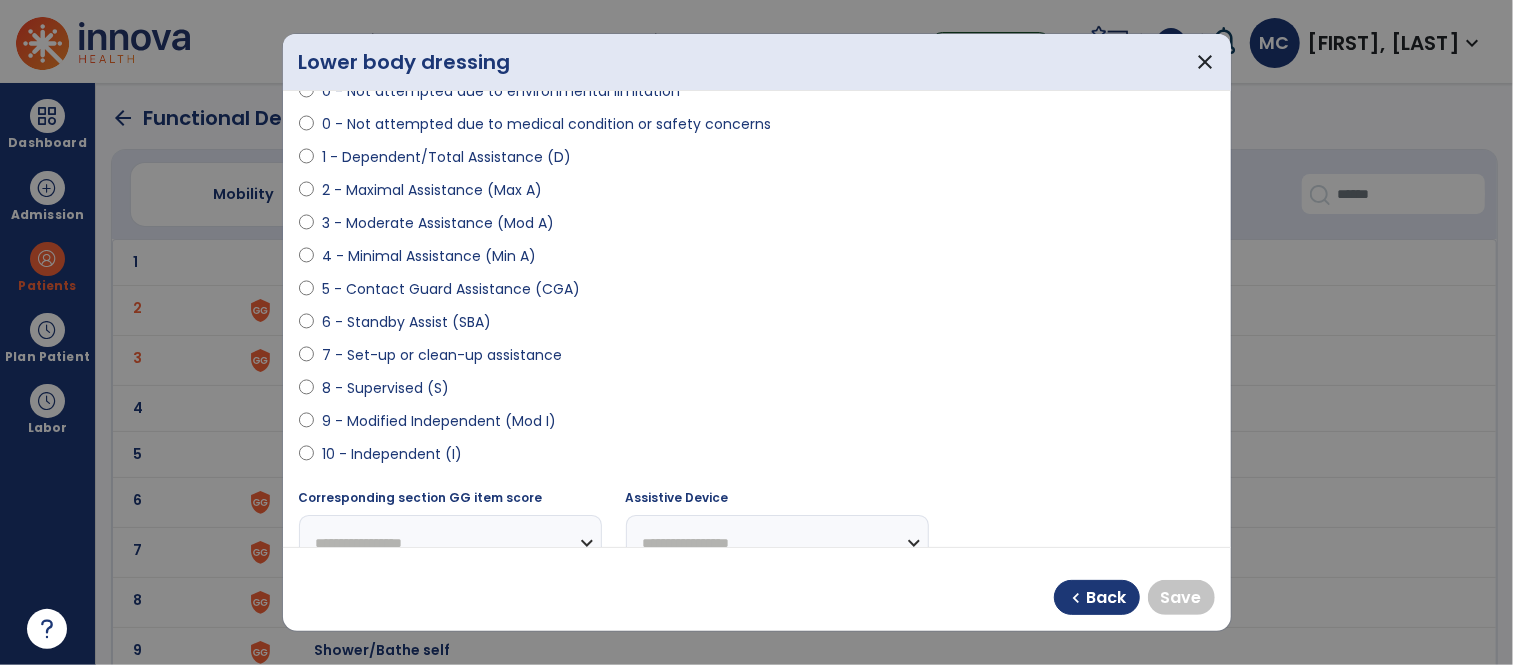 click on "9 - Modified Independent (Mod I)" at bounding box center [439, 421] 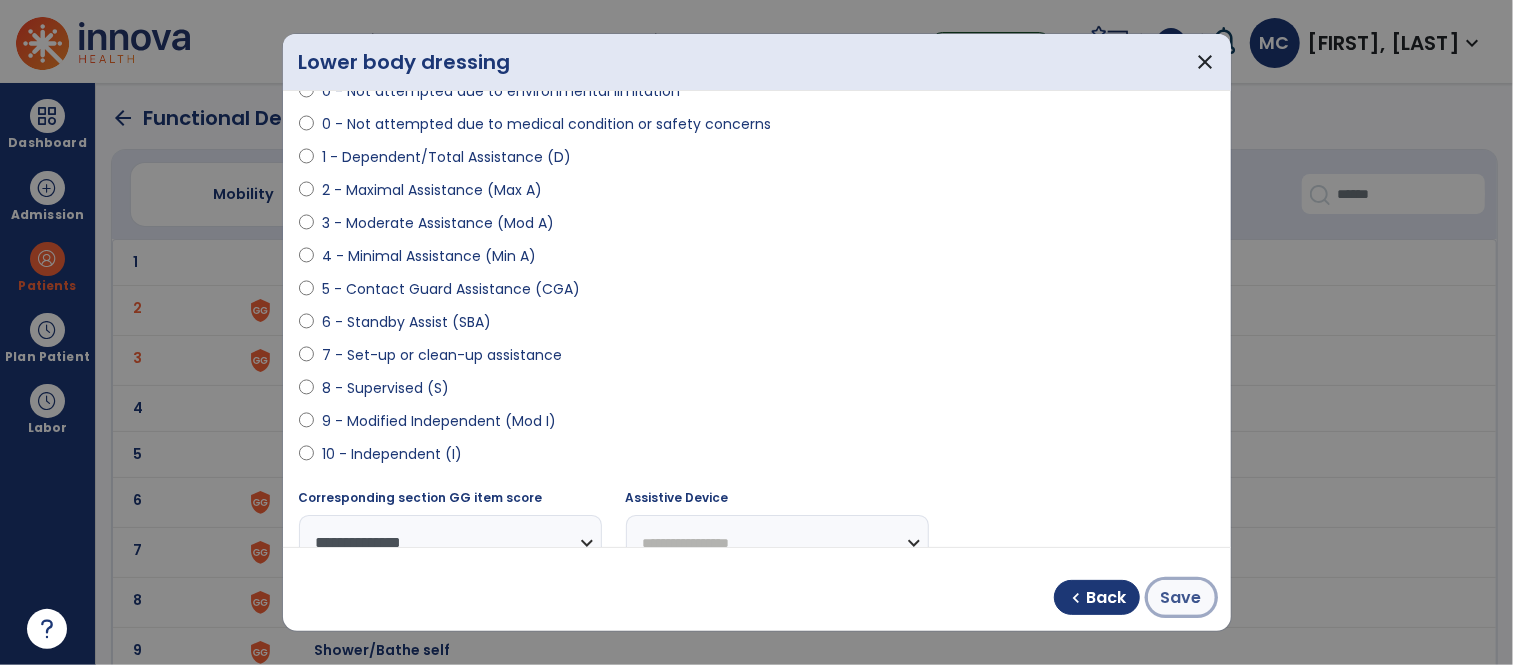 click on "Save" at bounding box center (1181, 598) 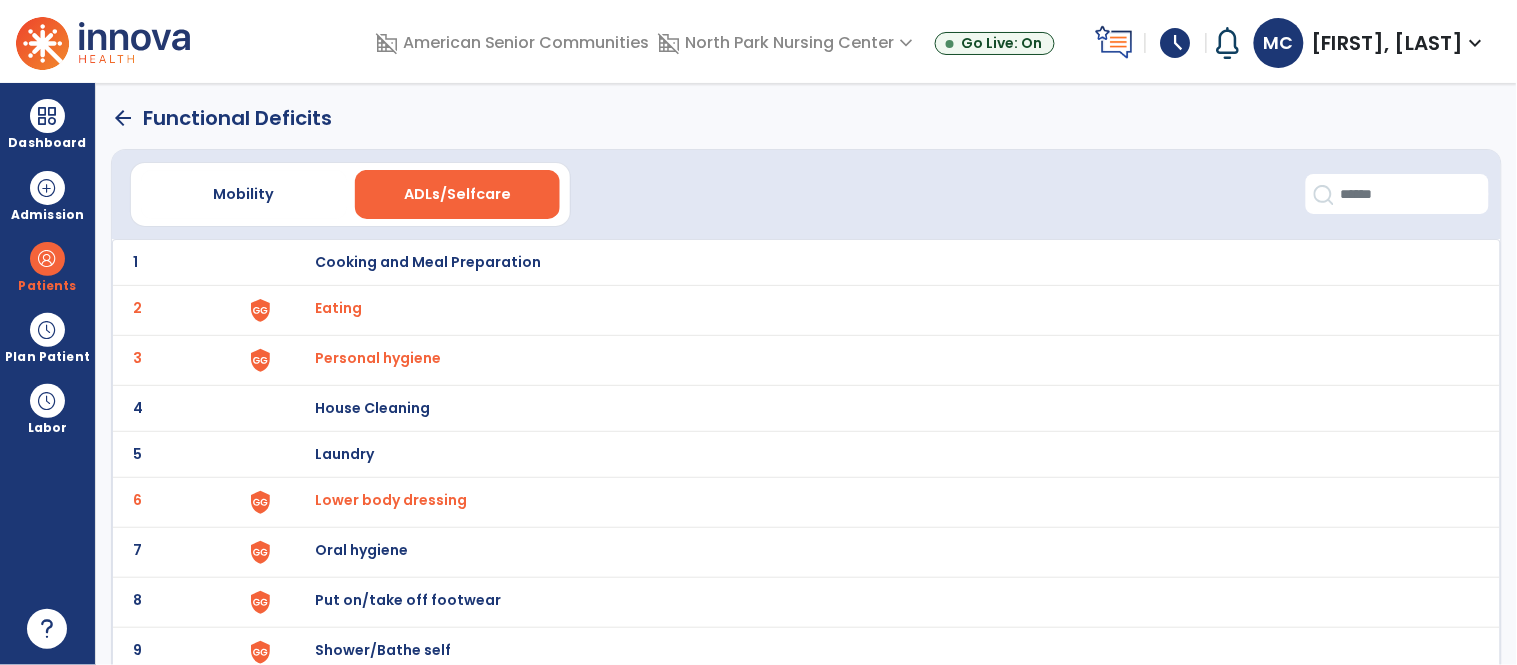 click on "Oral hygiene" at bounding box center [877, 262] 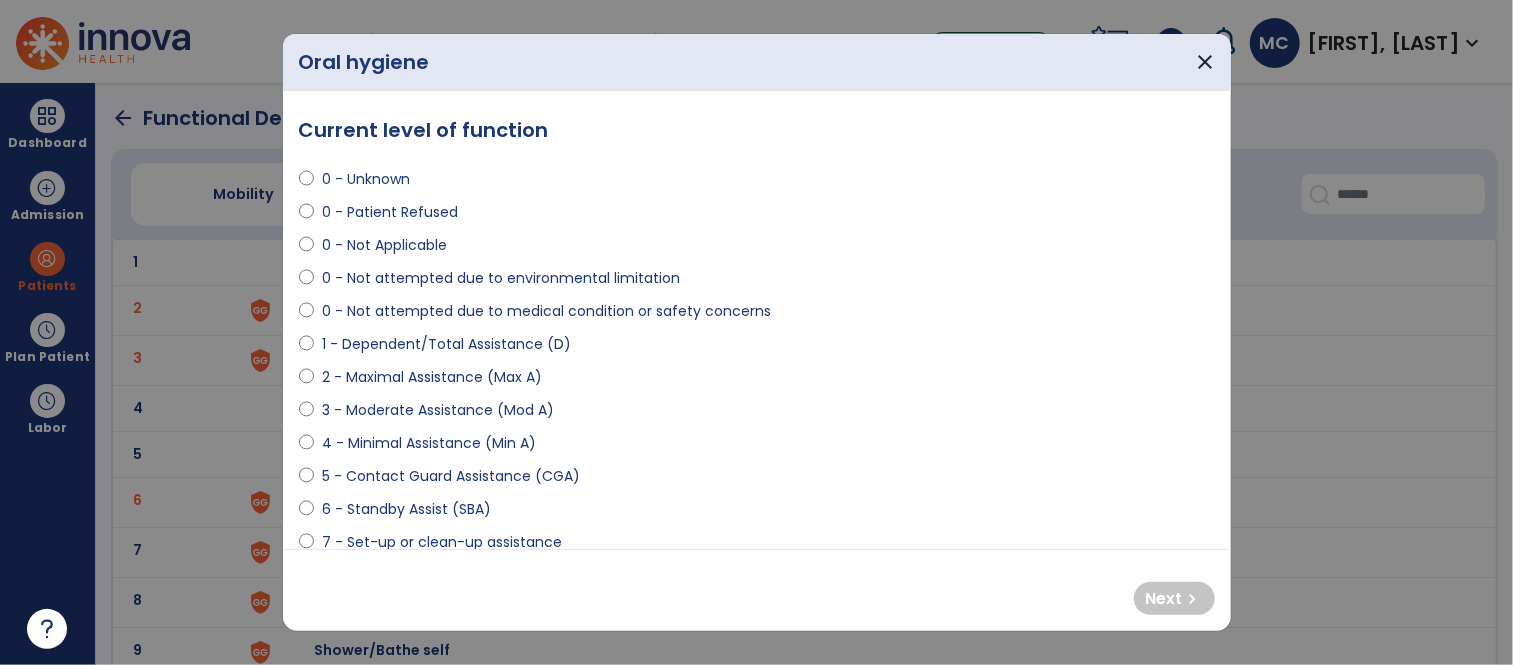 click on "4 - Minimal Assistance (Min A)" at bounding box center [429, 443] 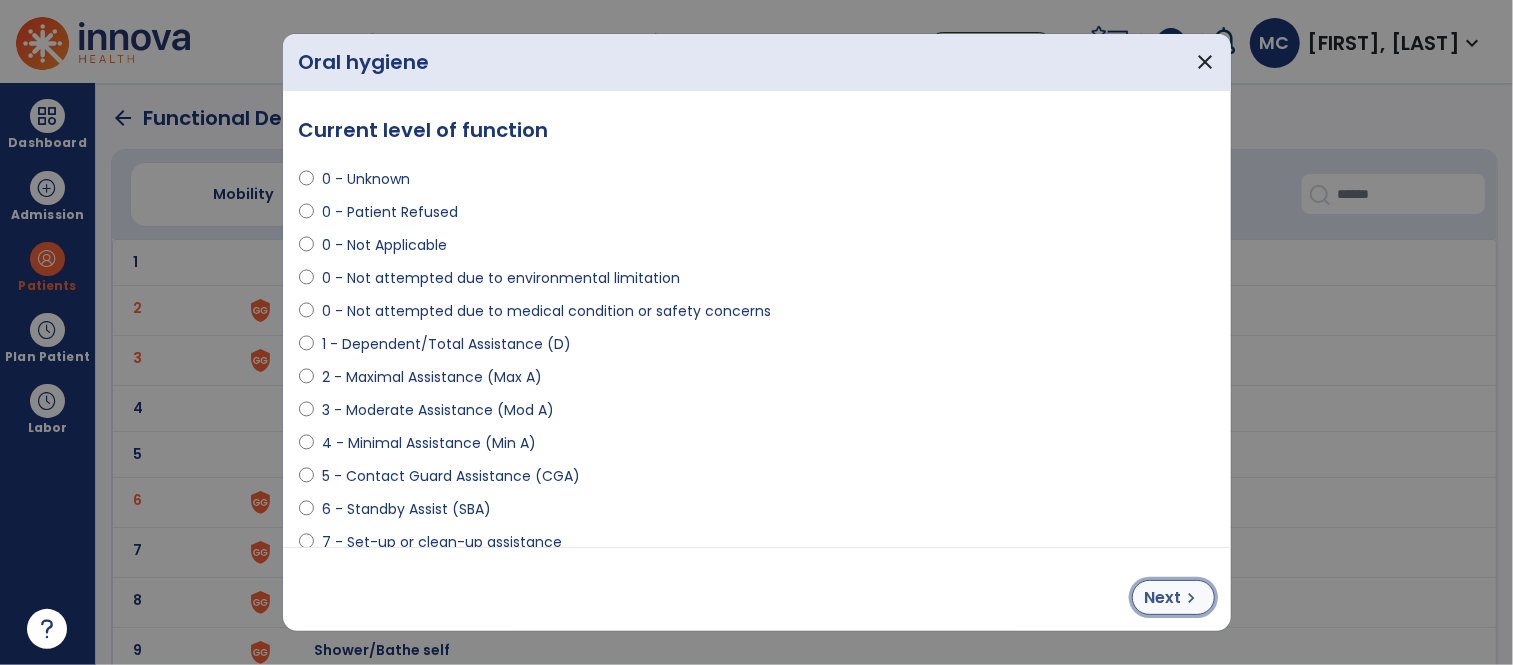 click on "Next" at bounding box center (1163, 598) 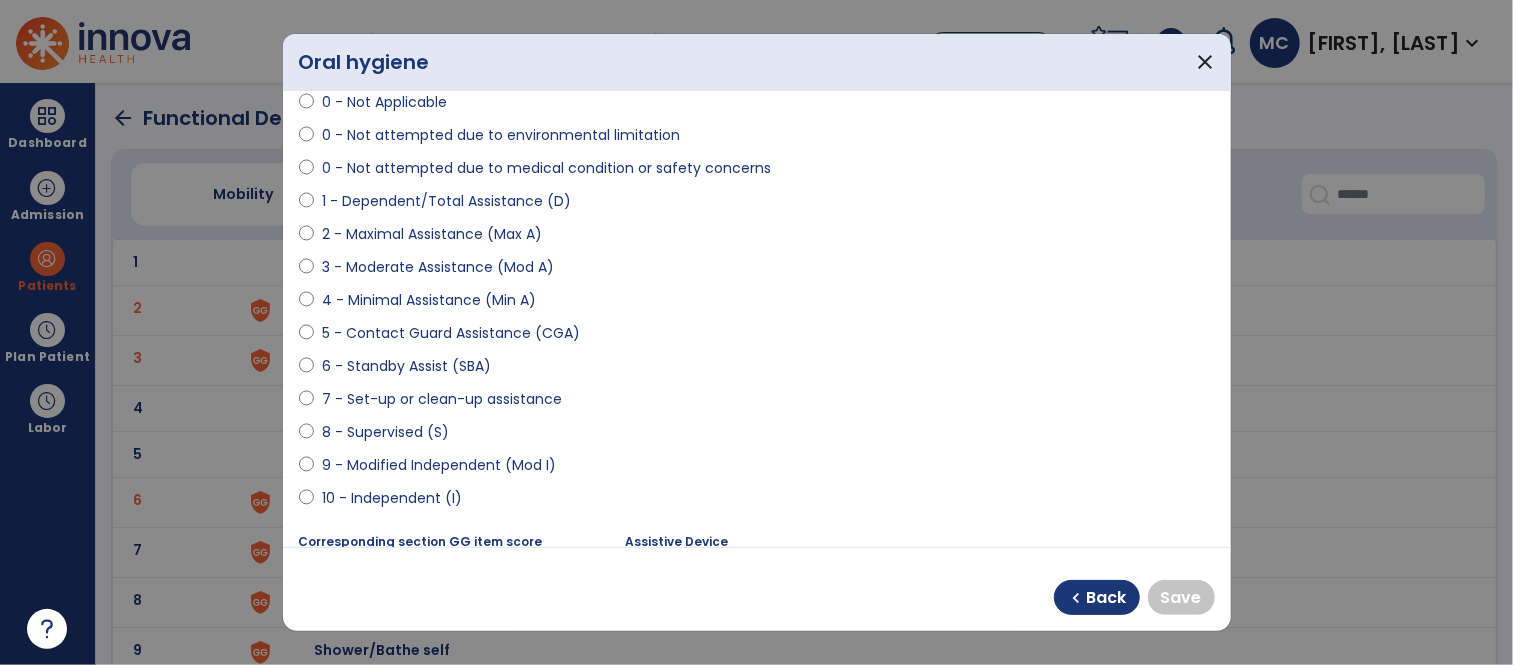 scroll, scrollTop: 144, scrollLeft: 0, axis: vertical 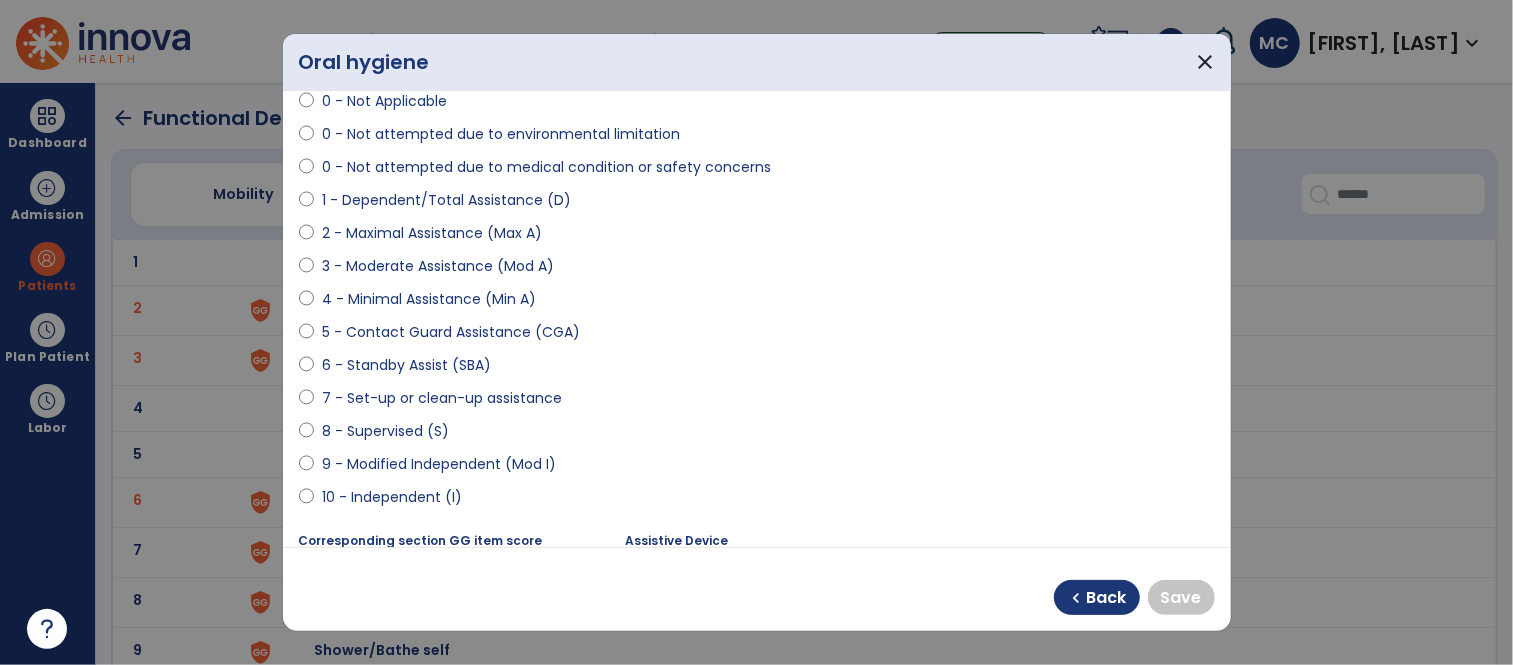 click on "10 - Independent (I)" at bounding box center (392, 497) 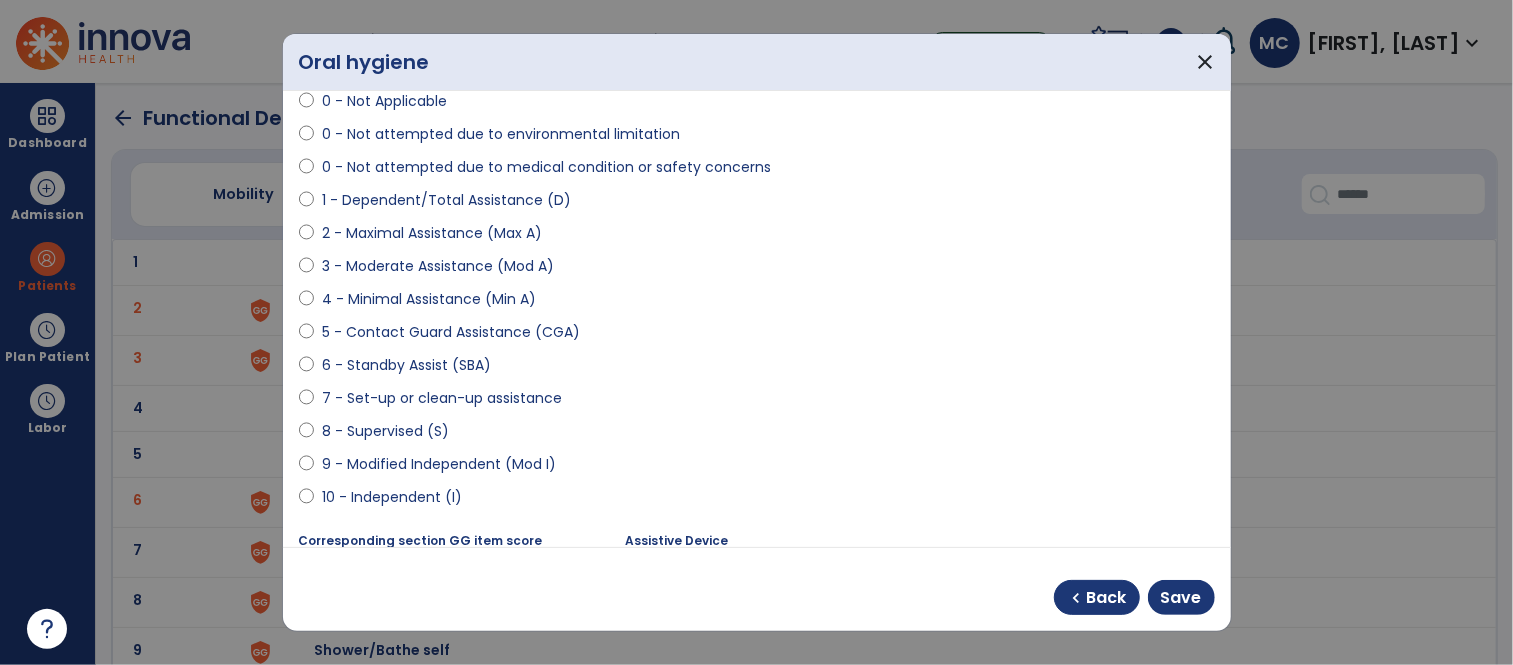 click on "9 - Modified Independent (Mod I)" at bounding box center [439, 464] 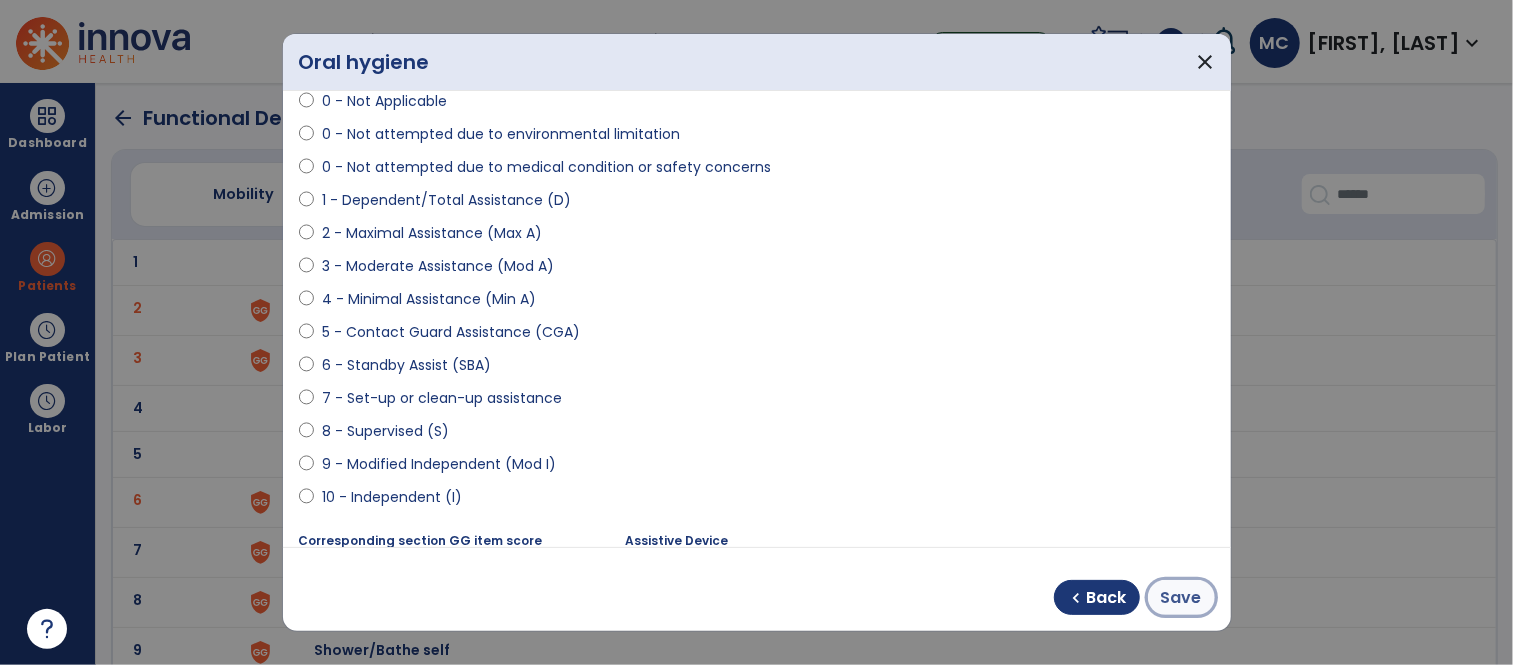 click on "Save" at bounding box center (1181, 598) 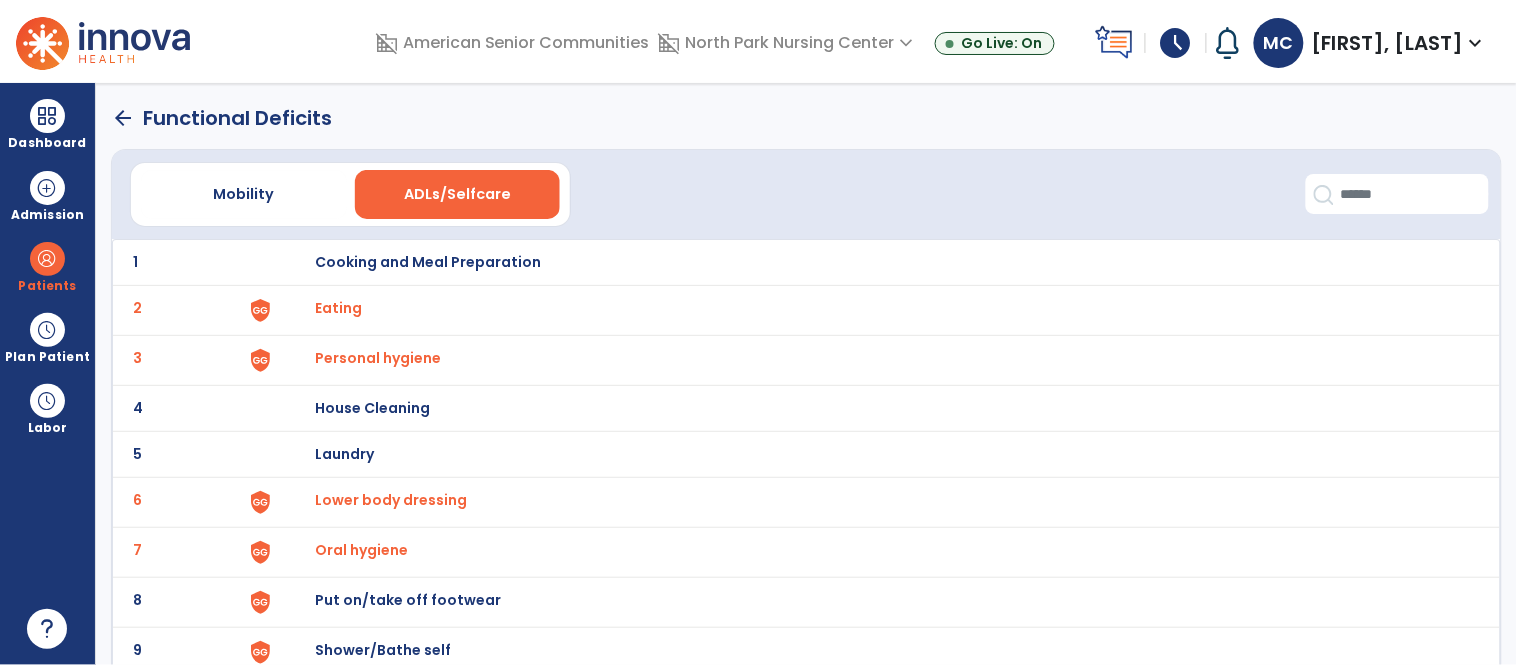 click on "Put on/take off footwear" at bounding box center [428, 262] 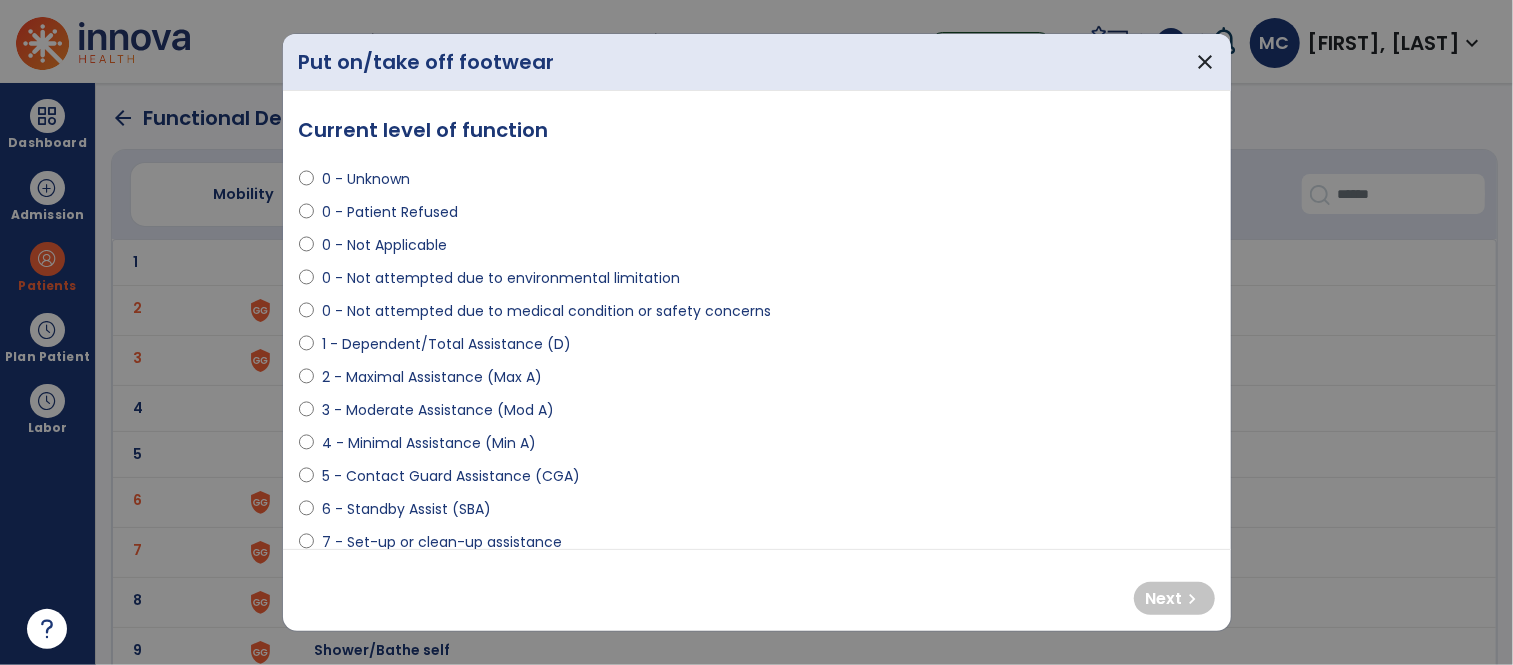 click on "2 - Maximal Assistance (Max A)" at bounding box center (432, 377) 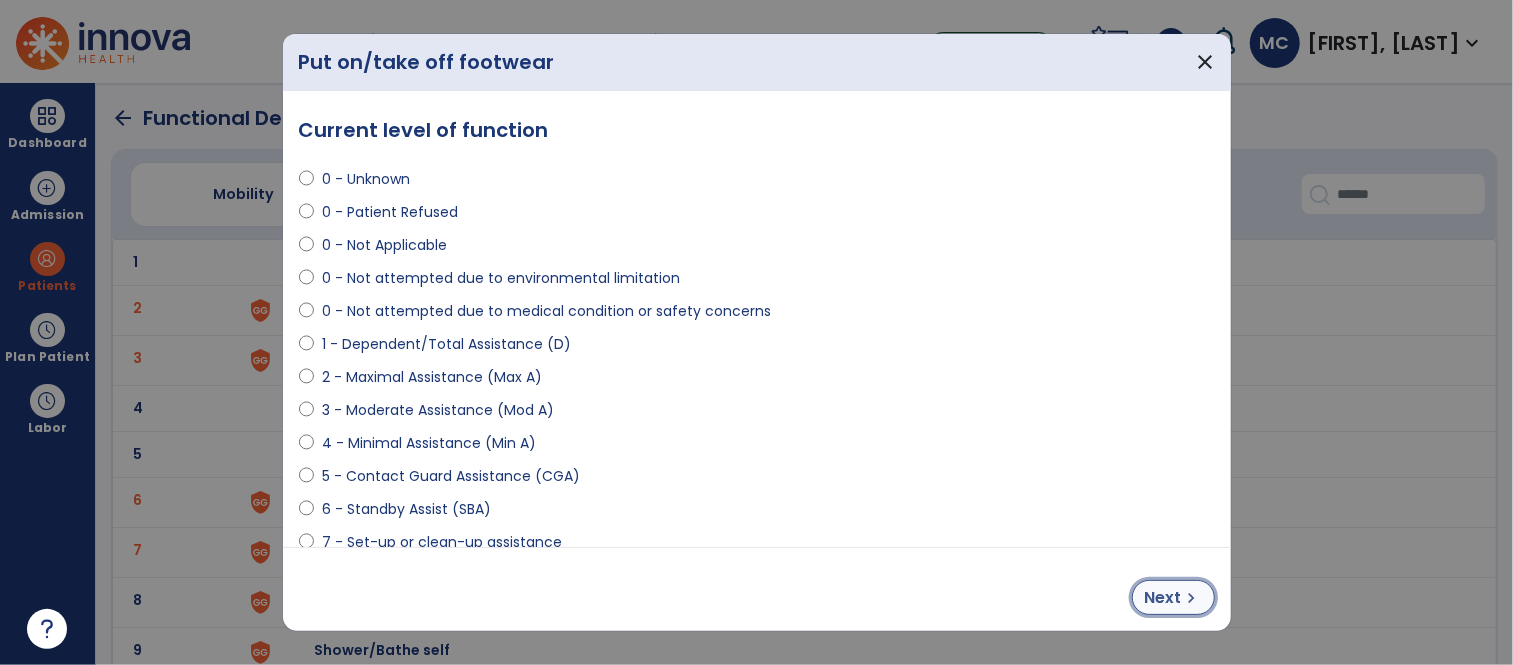 click on "Next" at bounding box center [1163, 598] 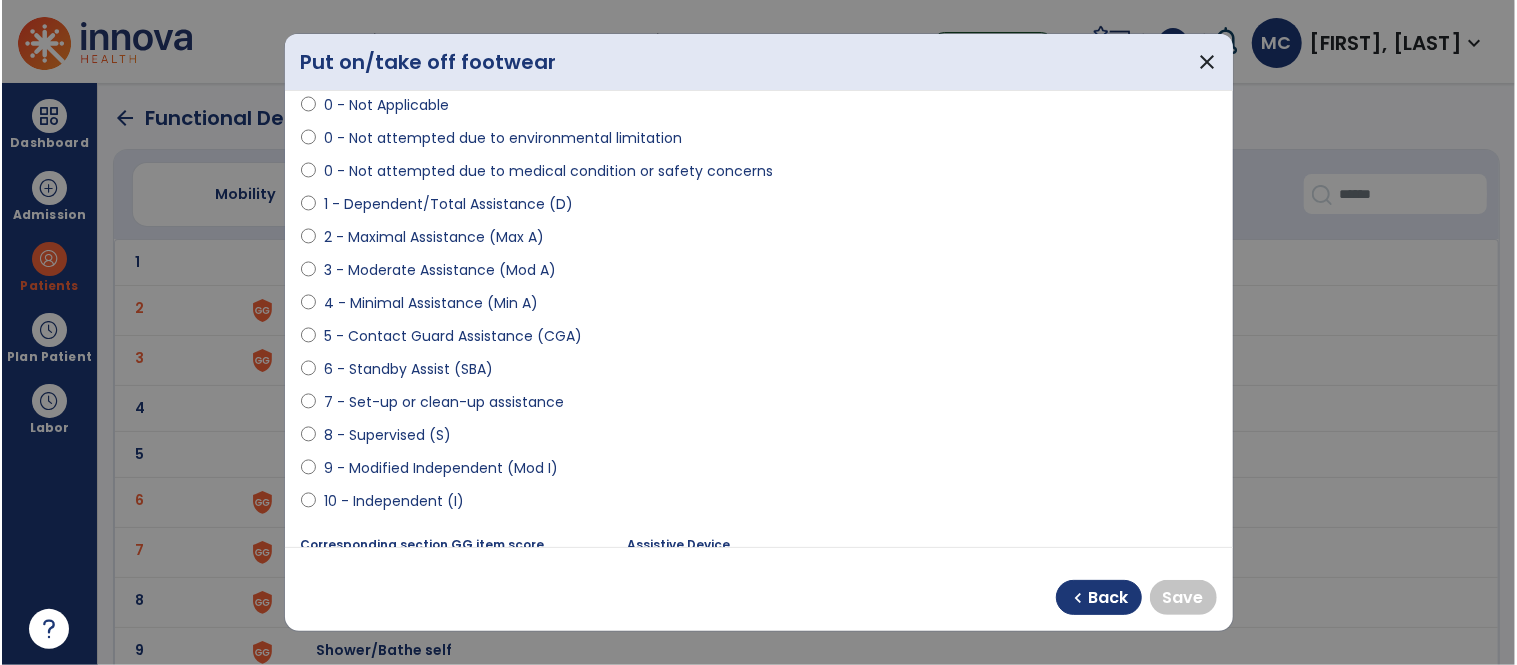 scroll, scrollTop: 142, scrollLeft: 0, axis: vertical 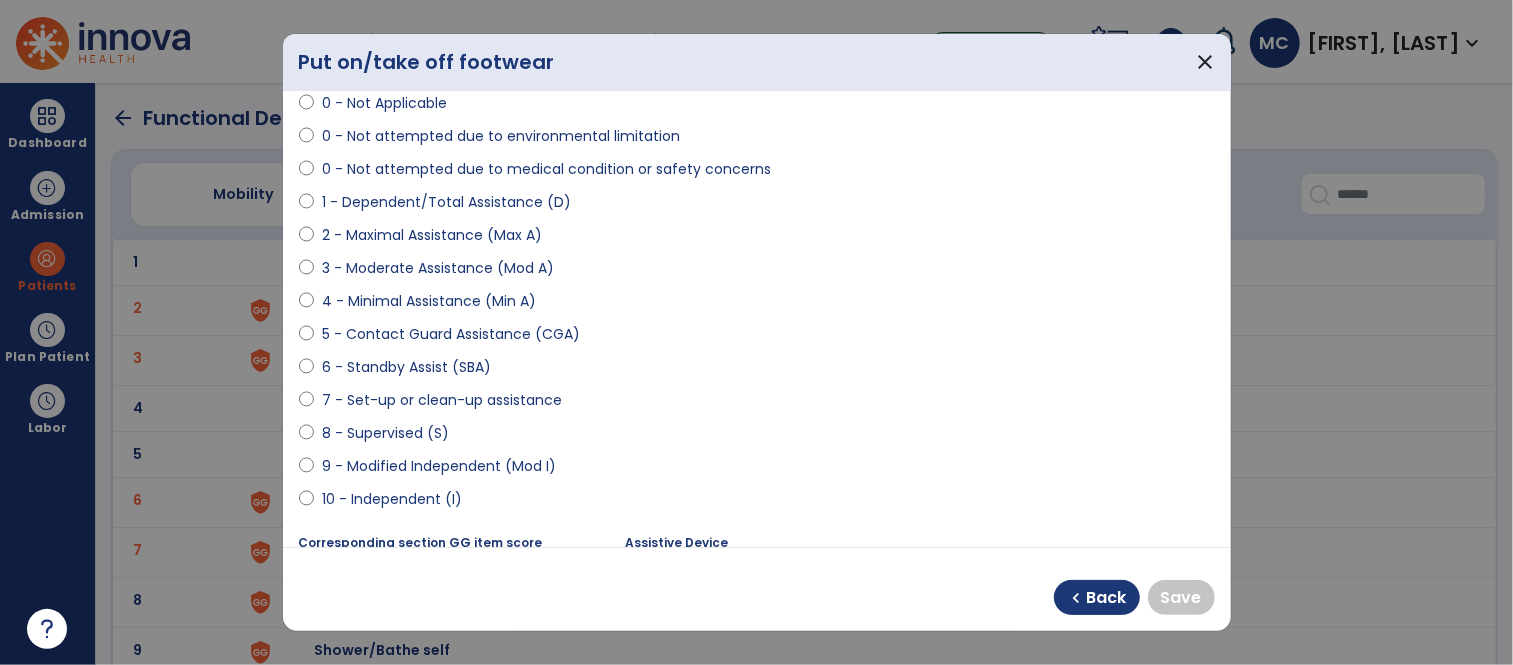 click on "9 - Modified Independent (Mod I)" at bounding box center [439, 466] 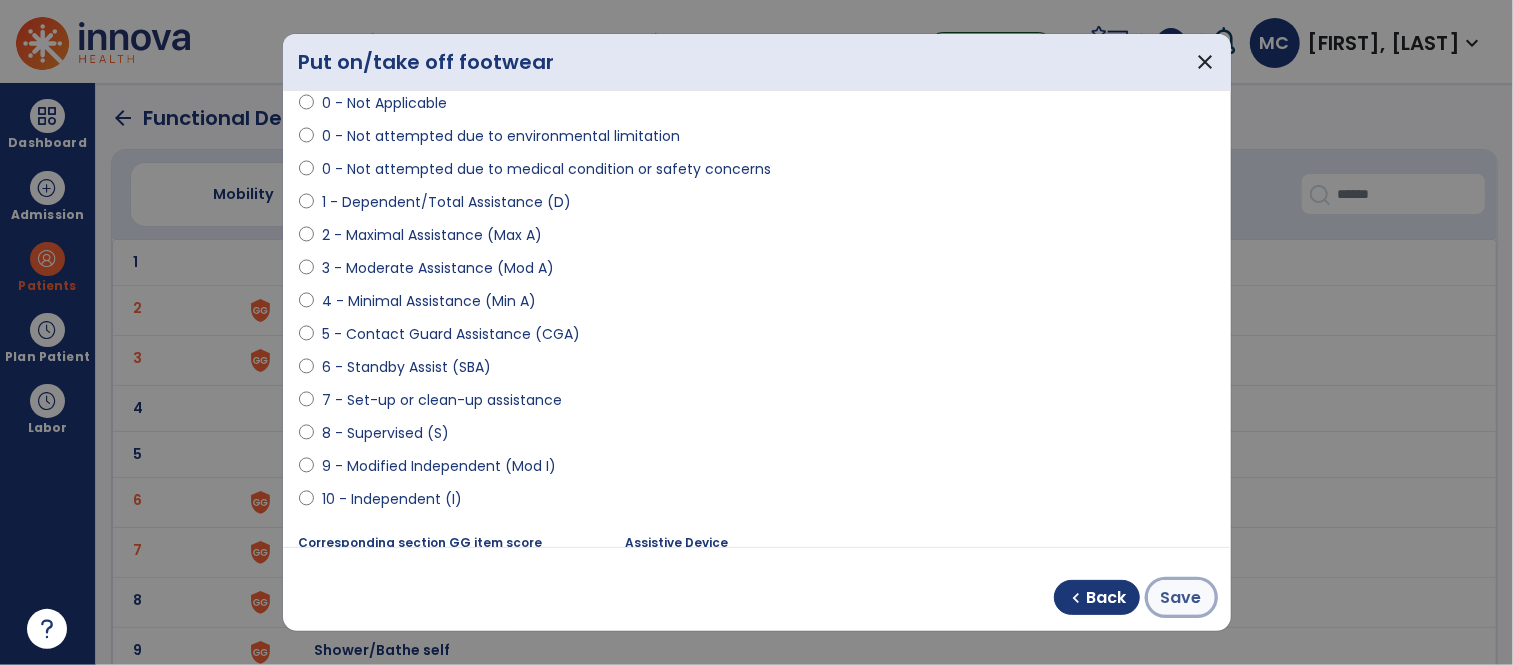 click on "Save" at bounding box center [1181, 598] 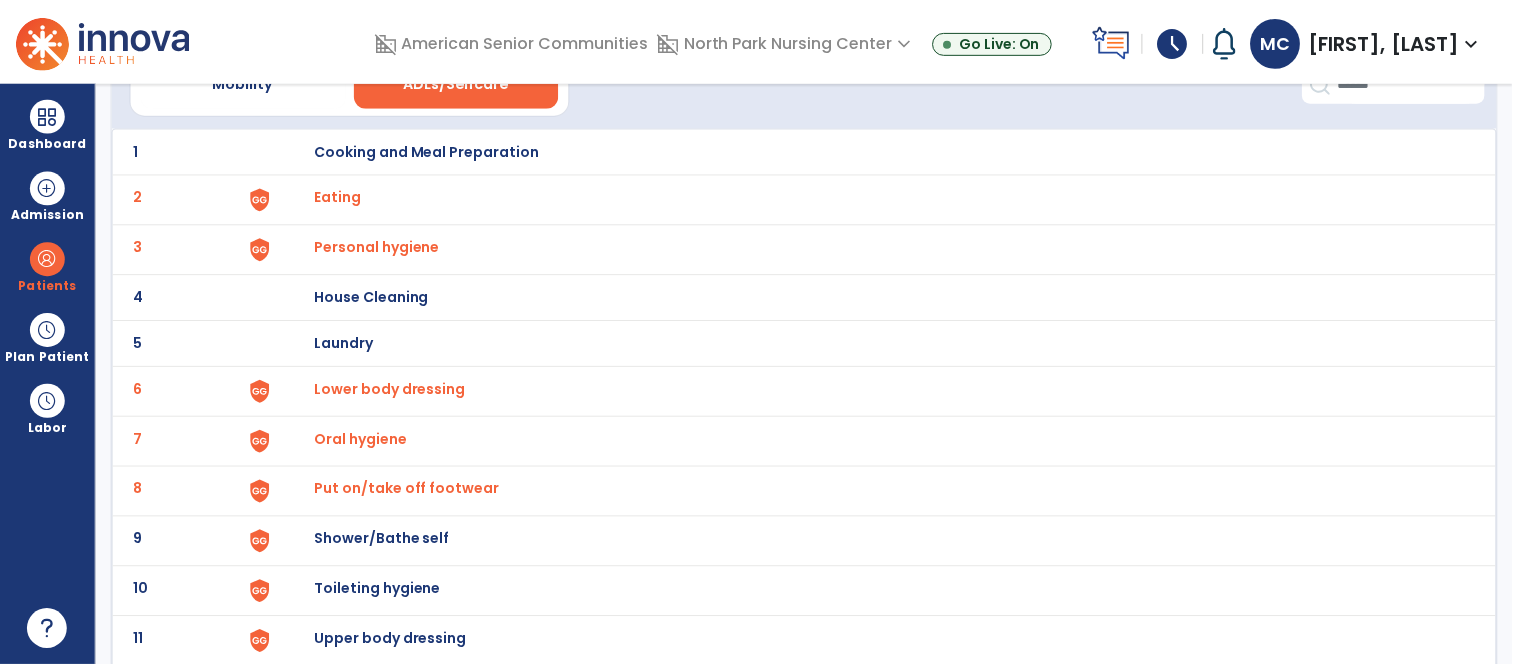 scroll, scrollTop: 112, scrollLeft: 0, axis: vertical 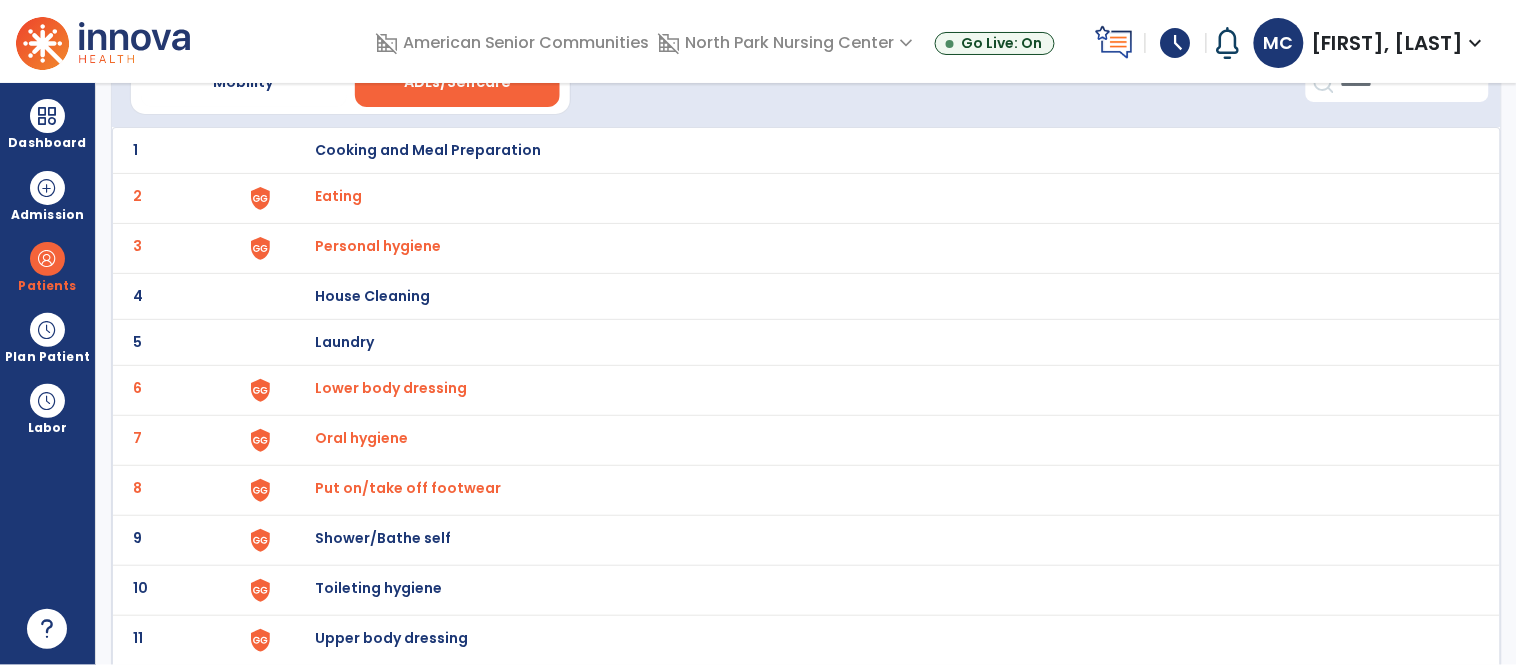 click on "Shower/Bathe self" at bounding box center [428, 150] 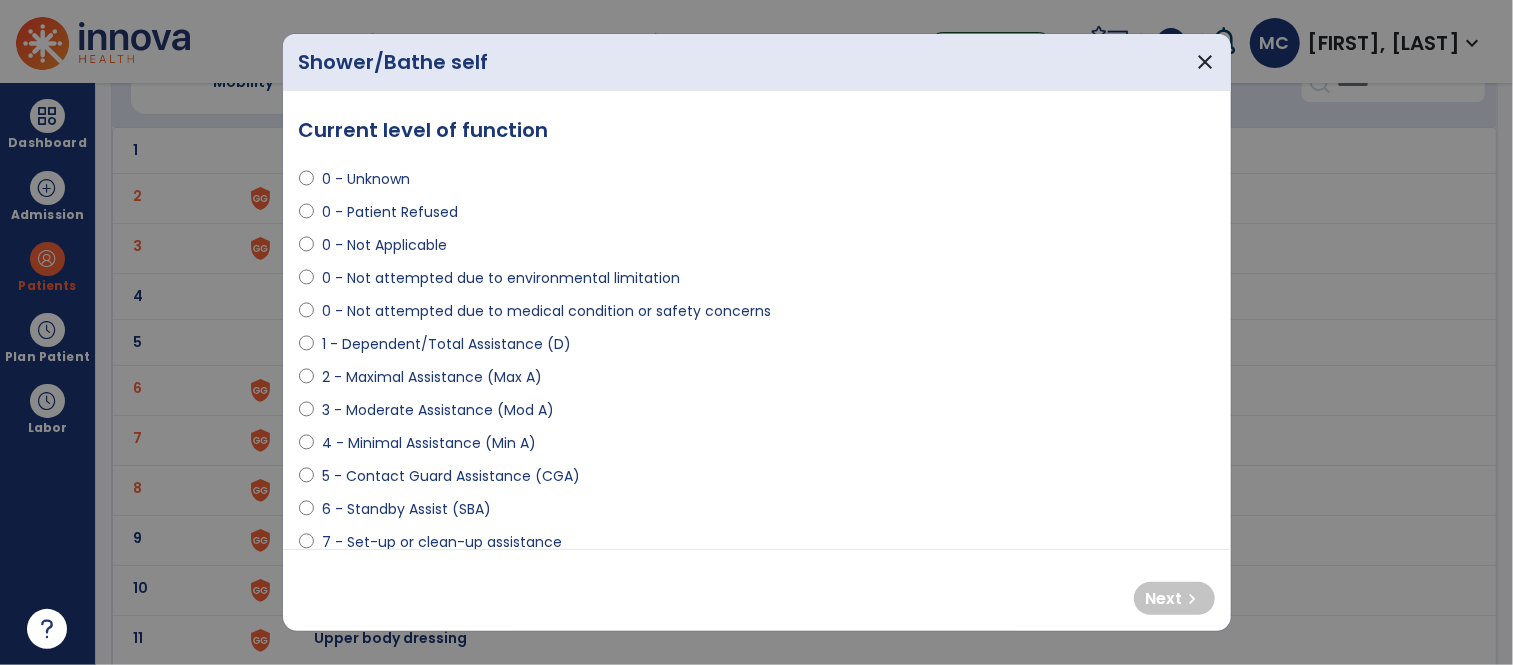 click on "4 - Minimal Assistance (Min A)" at bounding box center [429, 443] 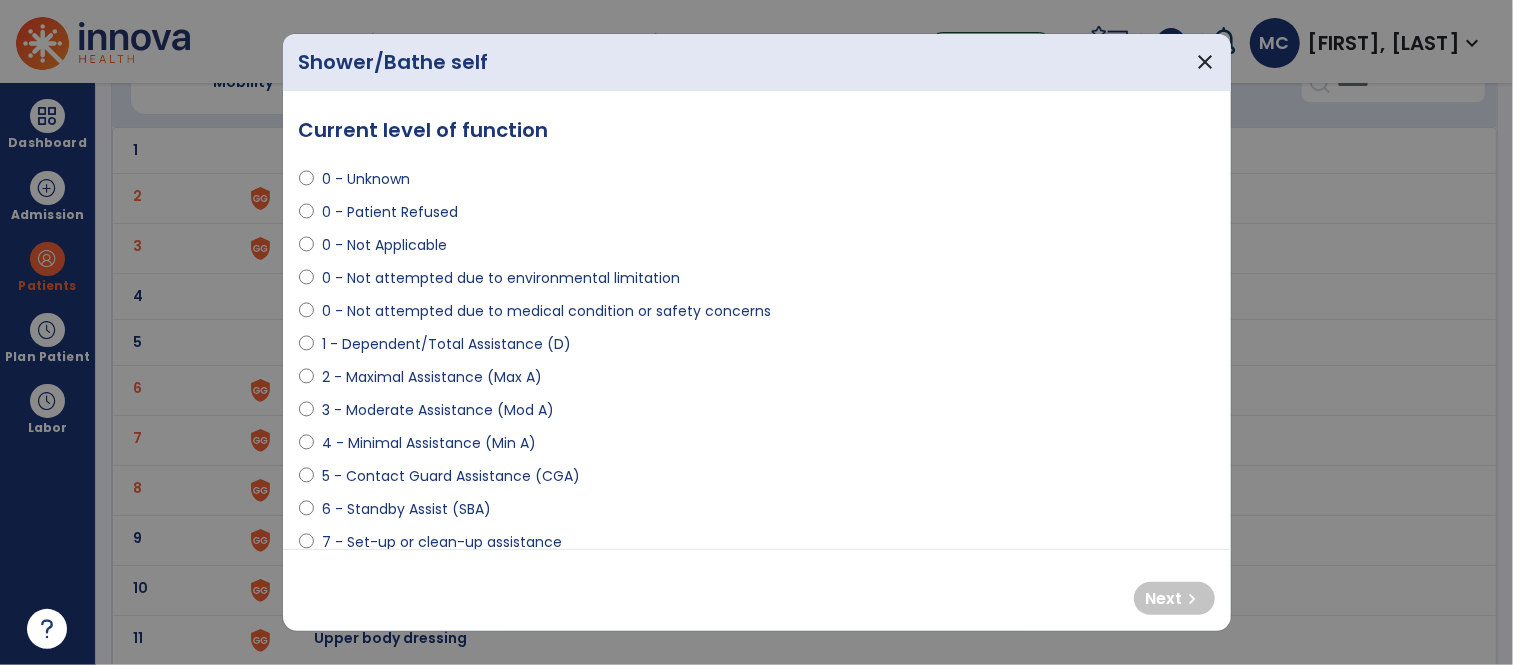 select on "**********" 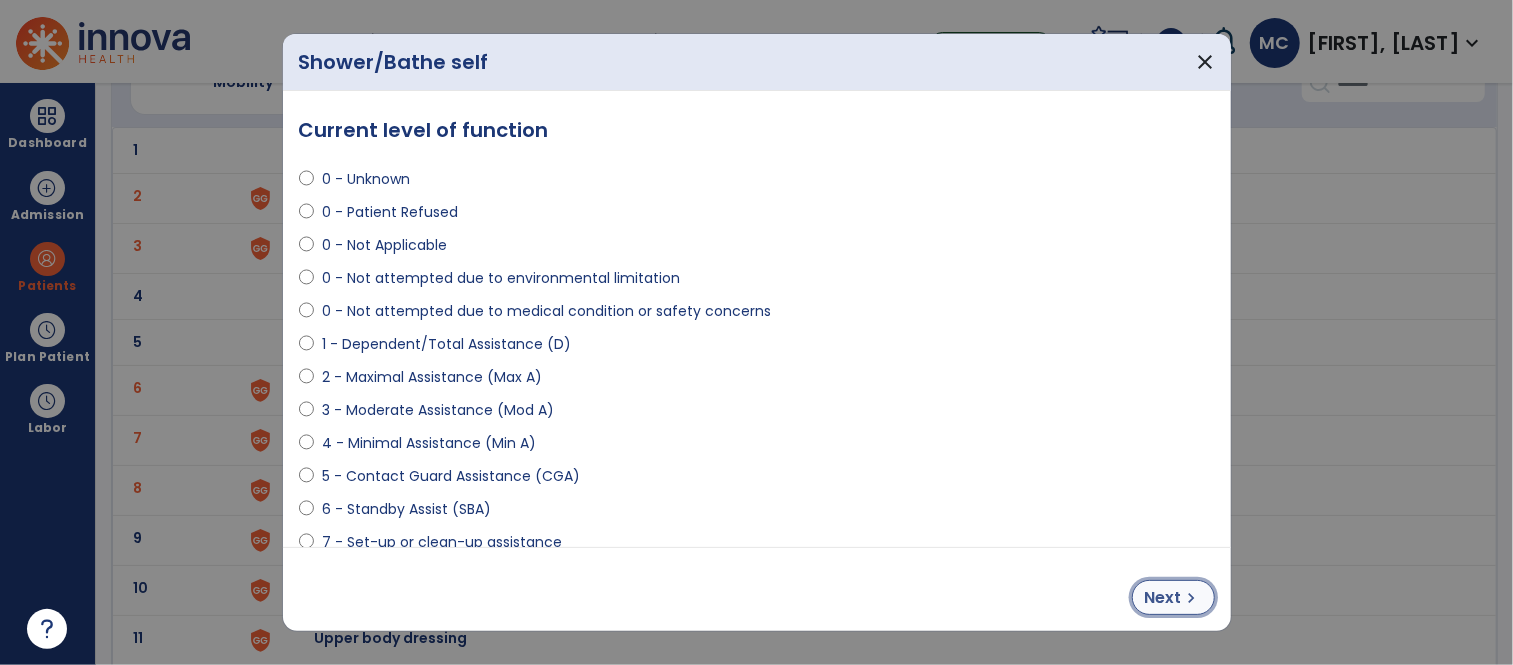 click on "Next" at bounding box center (1163, 598) 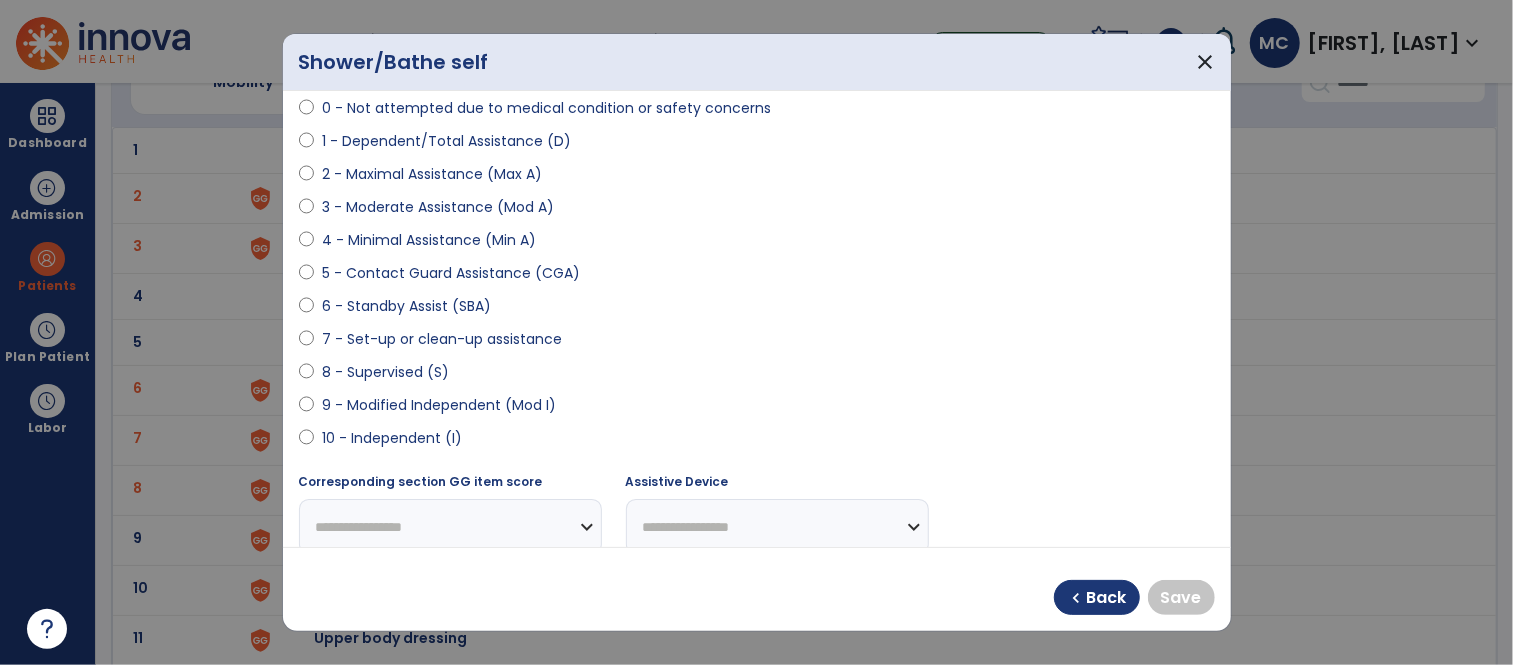 scroll, scrollTop: 206, scrollLeft: 0, axis: vertical 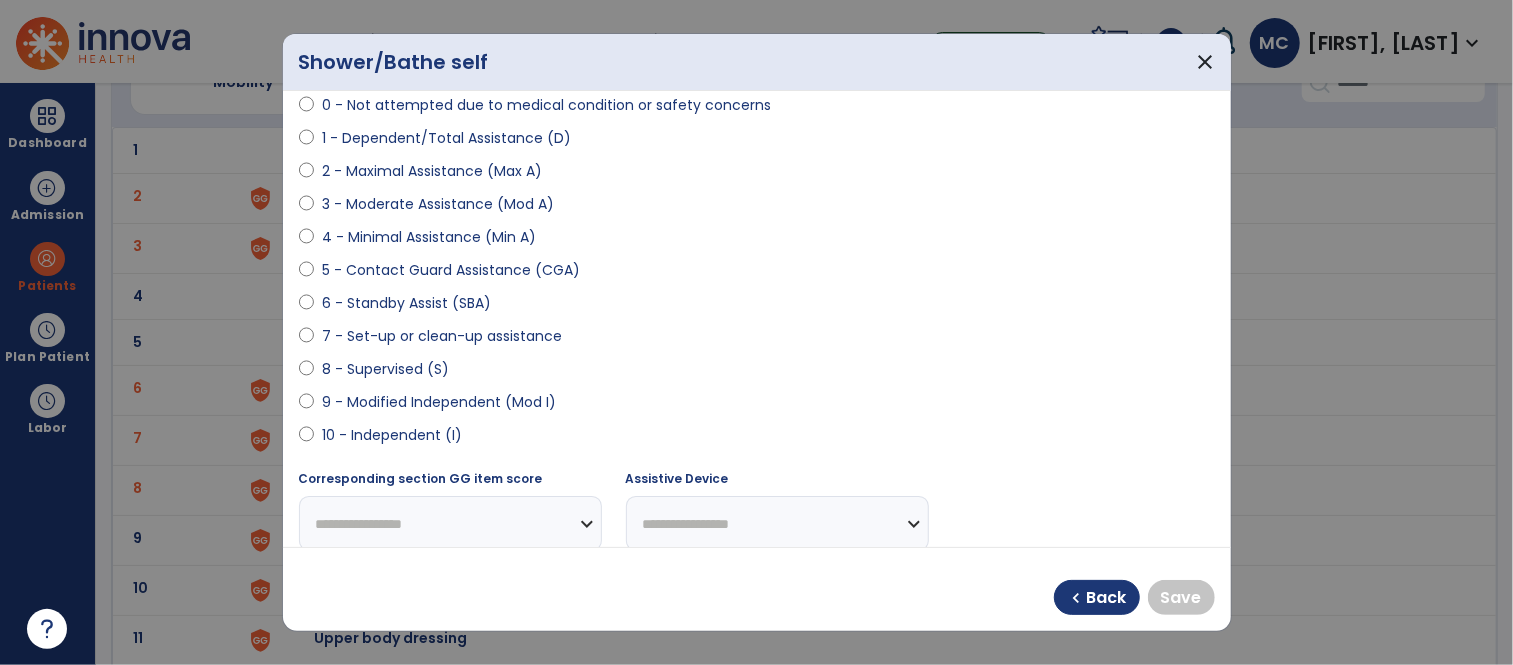 click on "9 - Modified Independent (Mod I)" at bounding box center (439, 402) 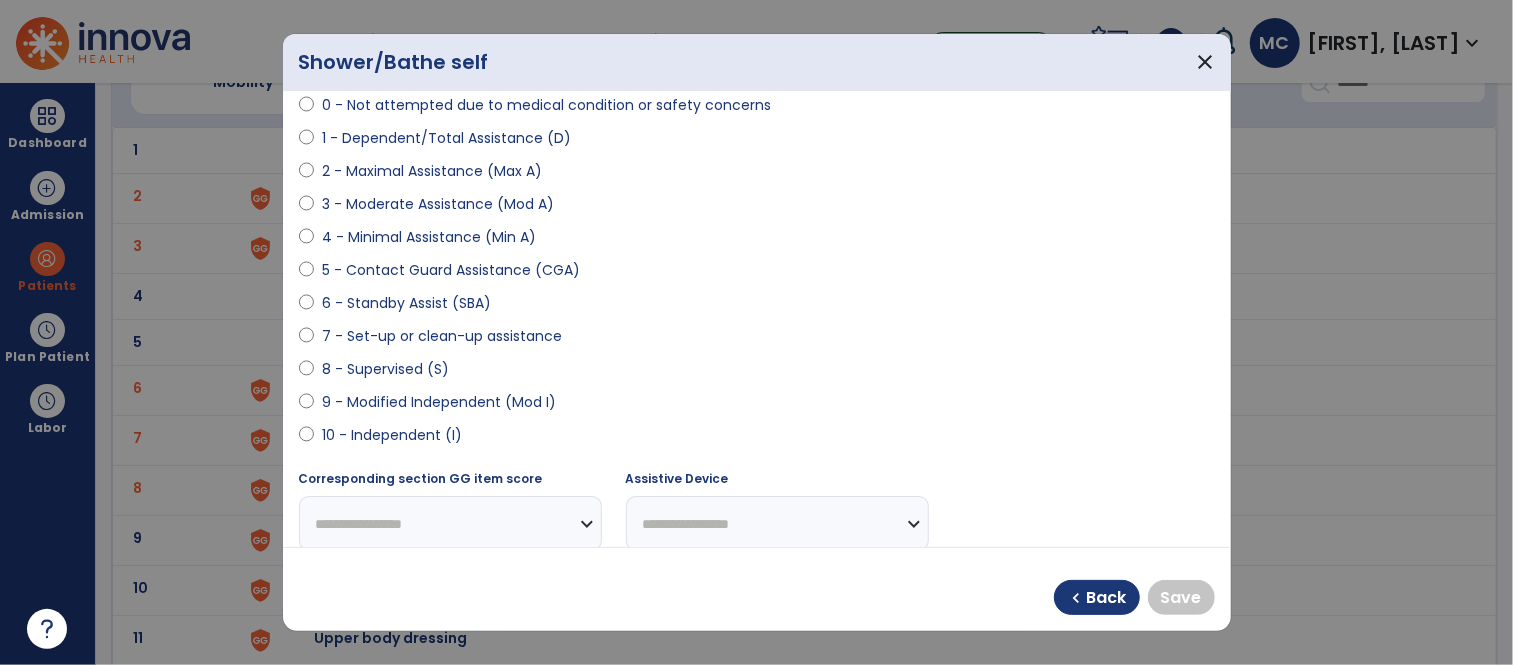 select on "**********" 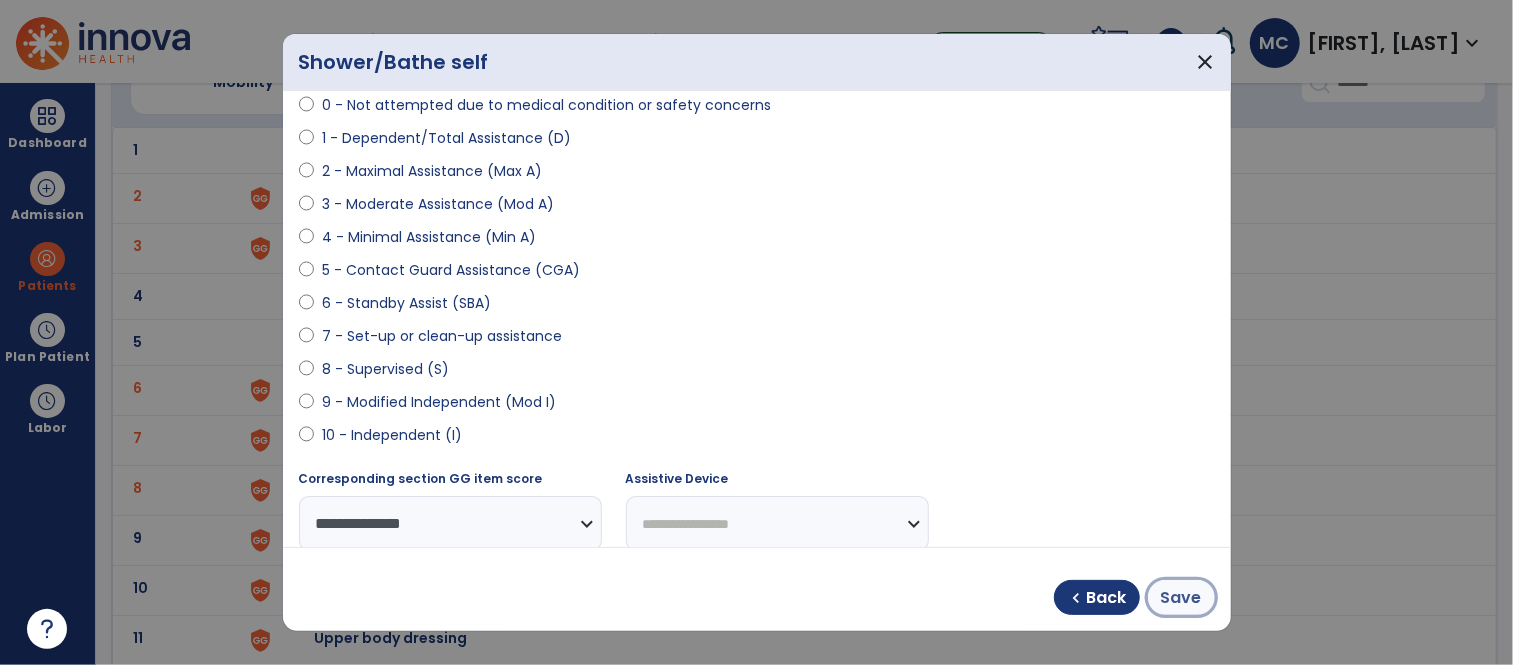 click on "Save" at bounding box center [1181, 598] 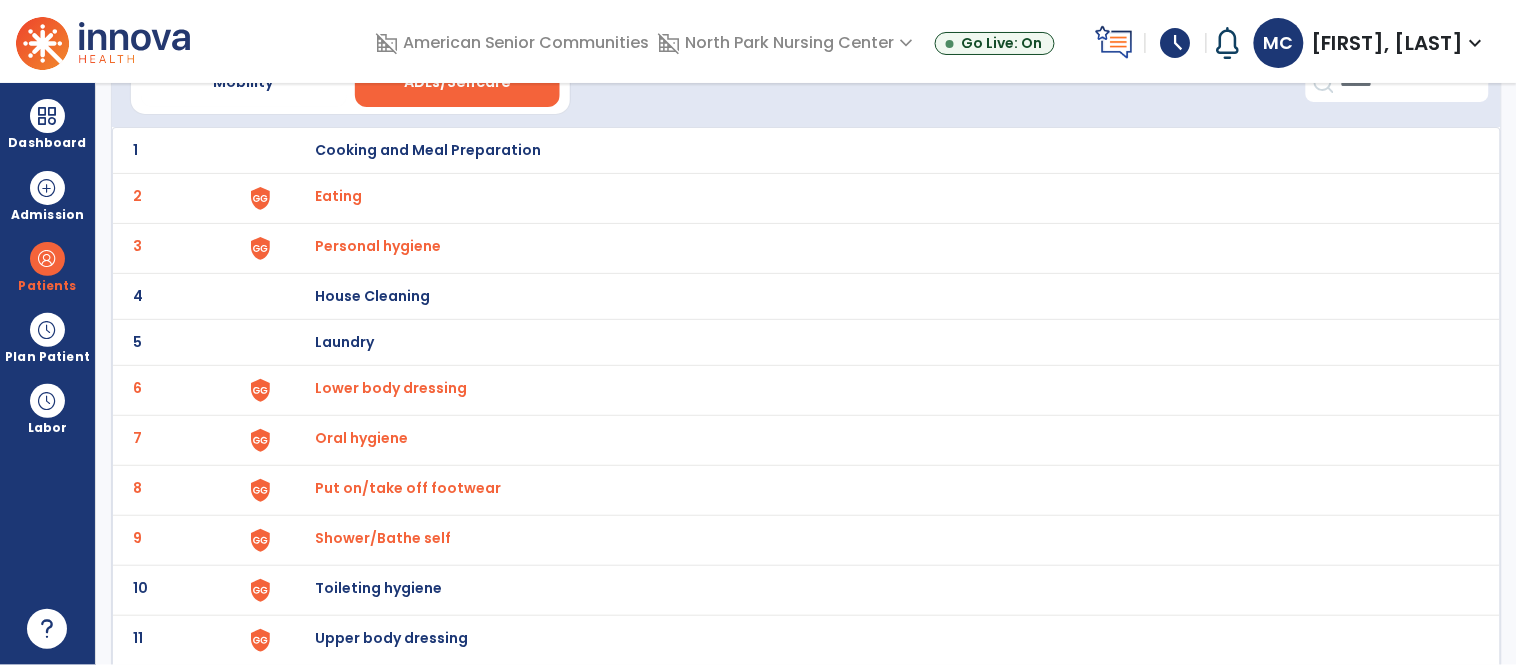 click on "Toileting hygiene" at bounding box center [428, 150] 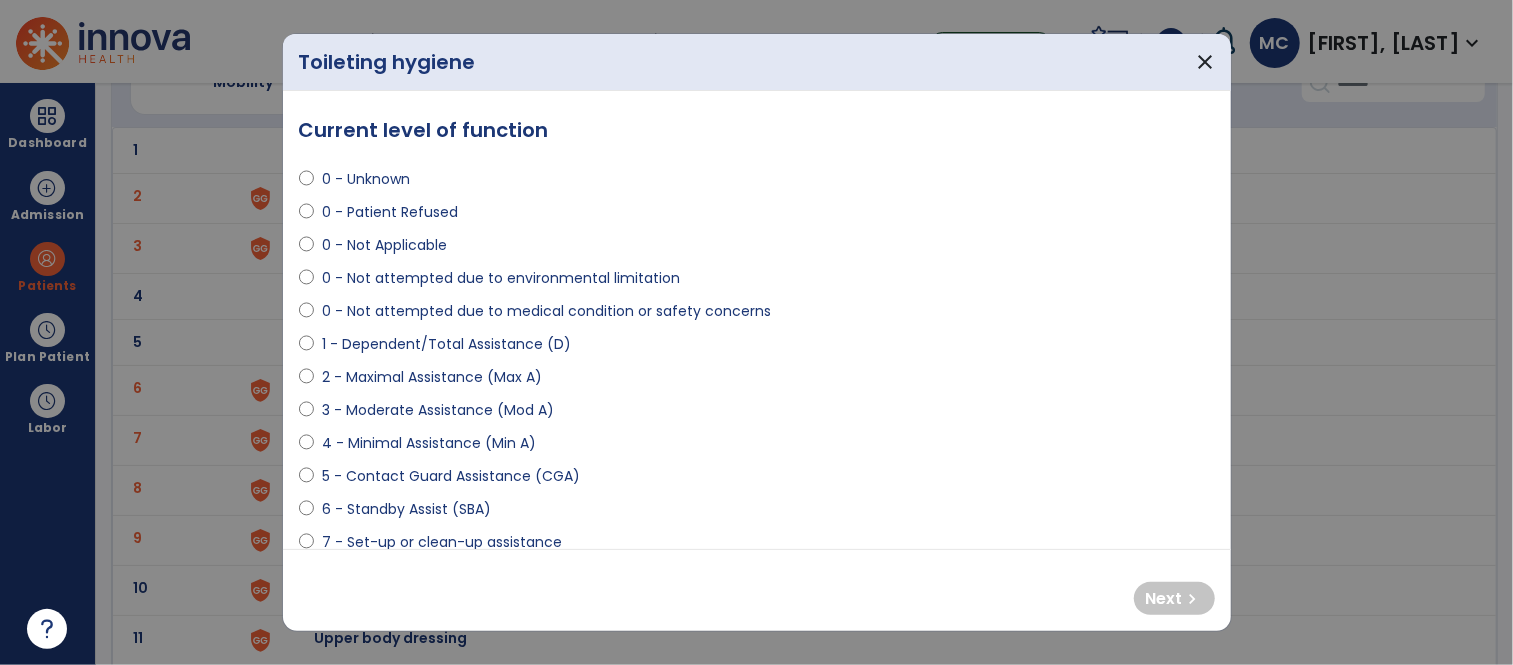click on "5 - Contact Guard Assistance (CGA)" at bounding box center [451, 476] 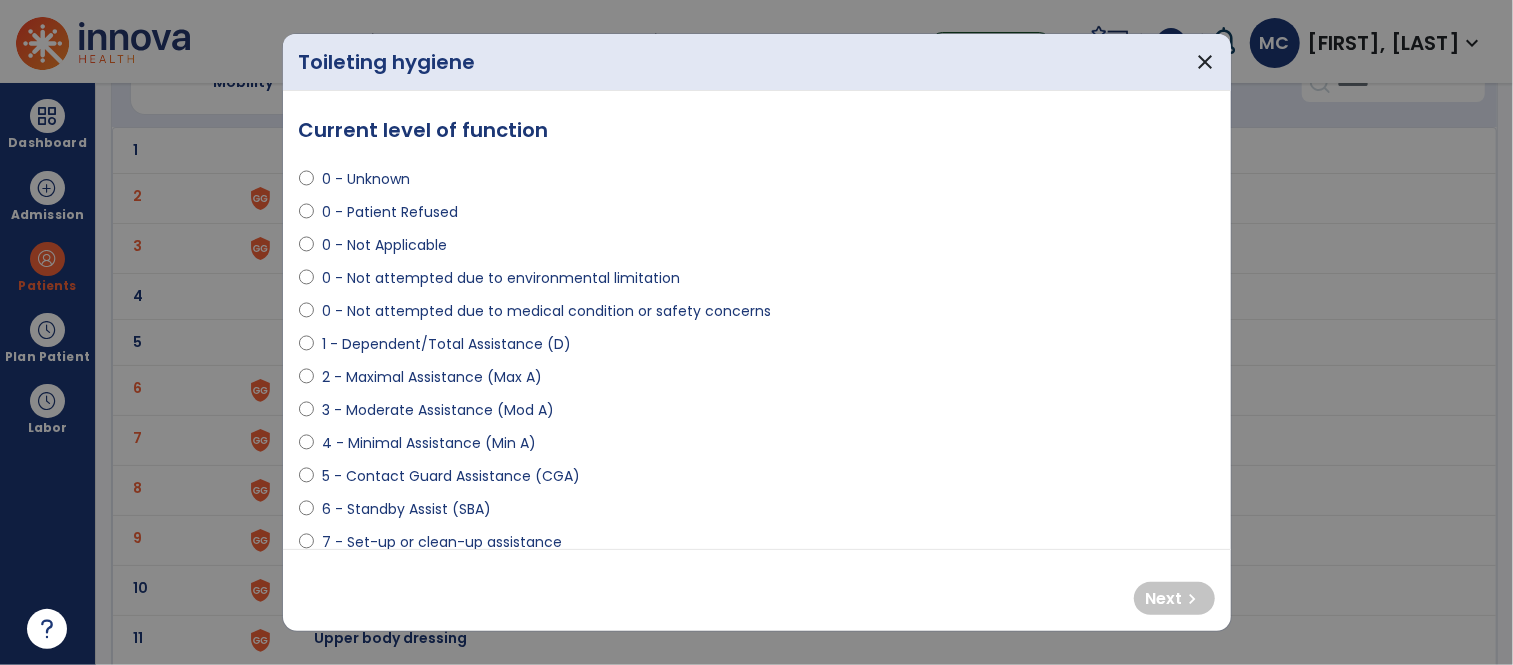 select on "**********" 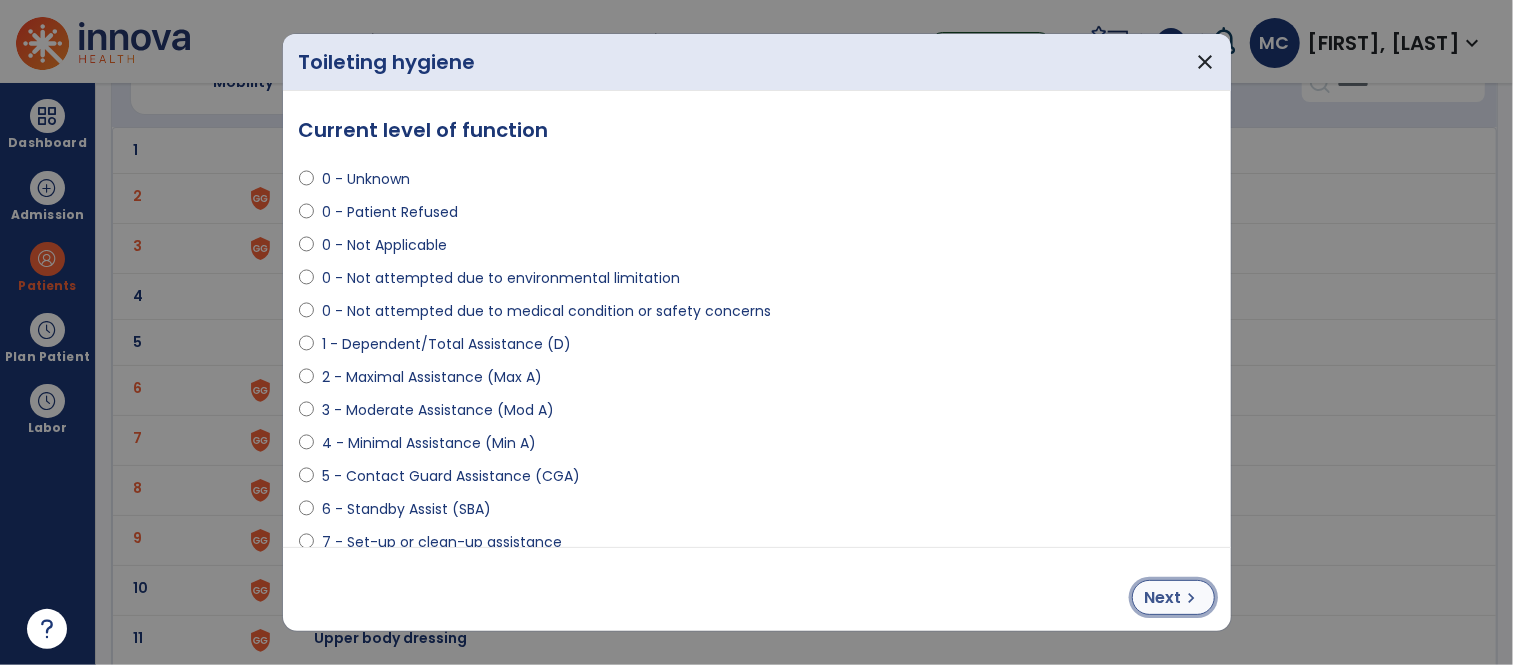 click on "Next" at bounding box center [1163, 598] 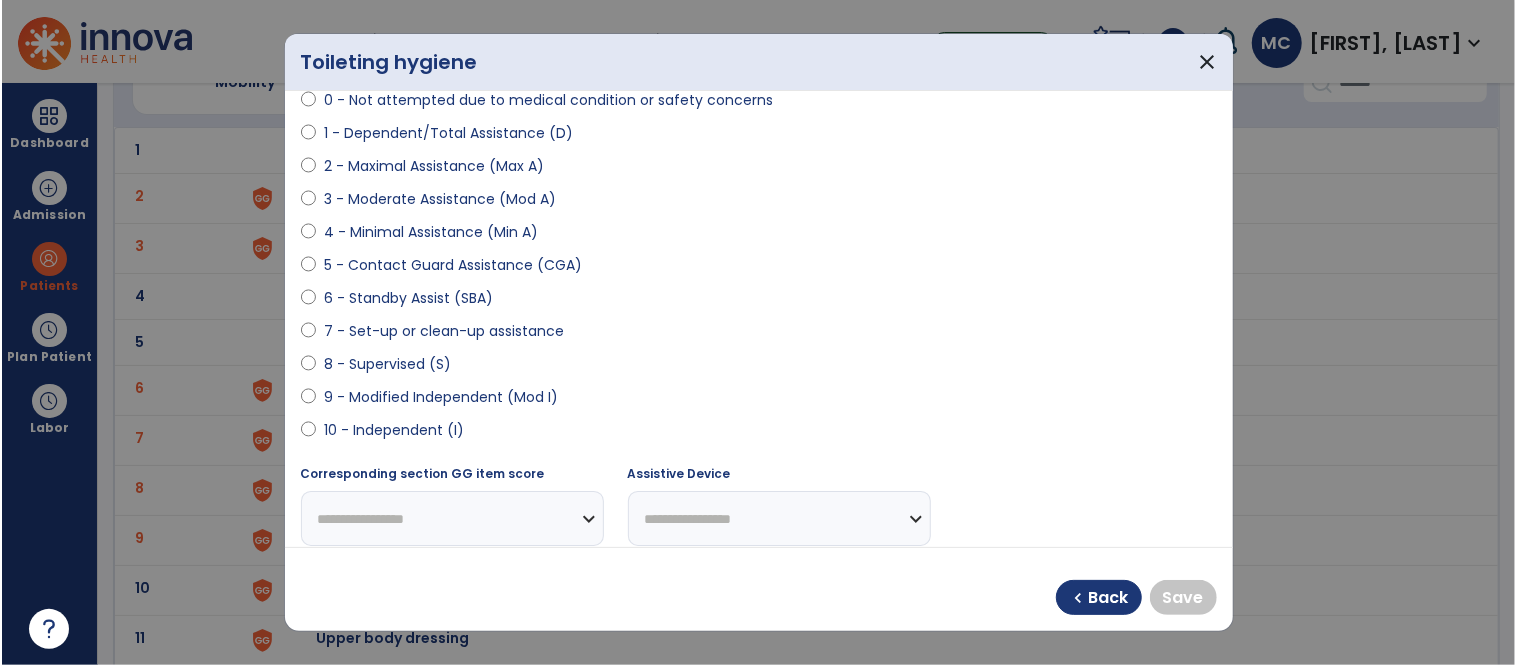 scroll, scrollTop: 213, scrollLeft: 0, axis: vertical 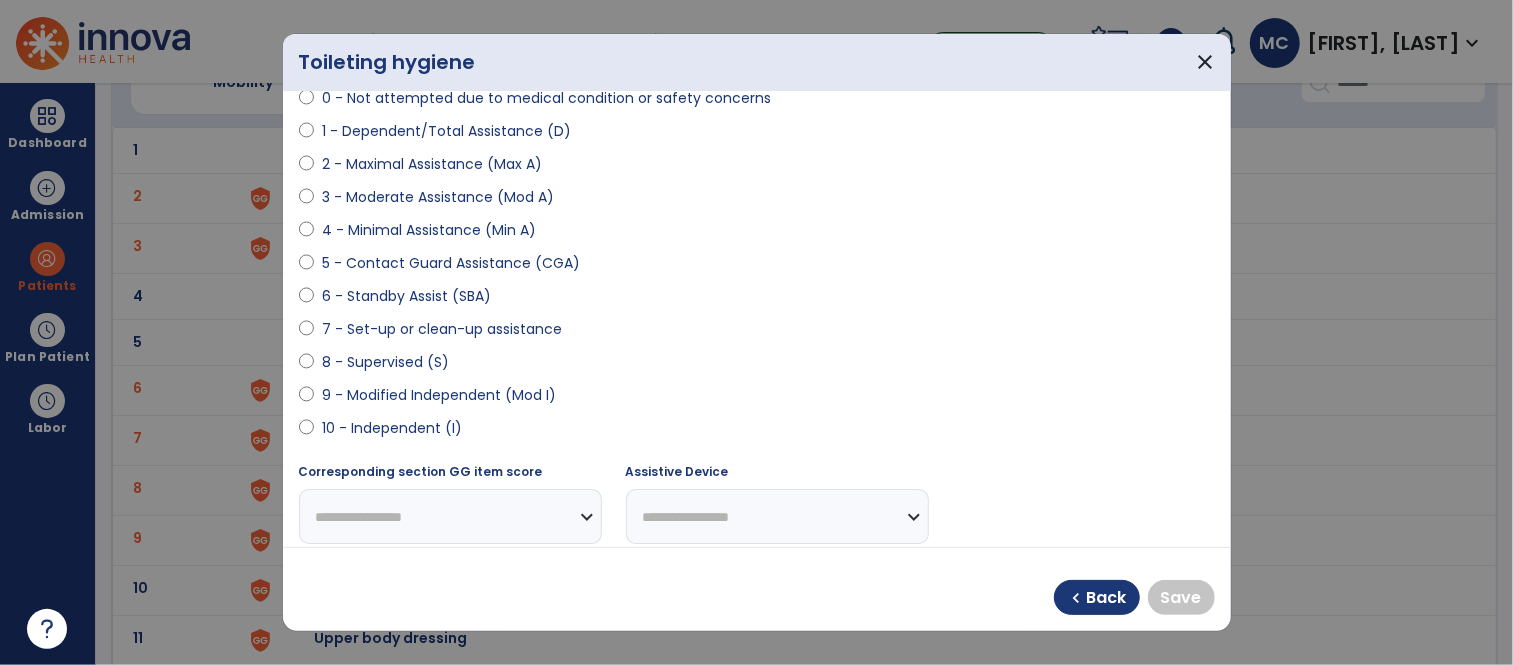 click on "9 - Modified Independent (Mod I)" at bounding box center [439, 395] 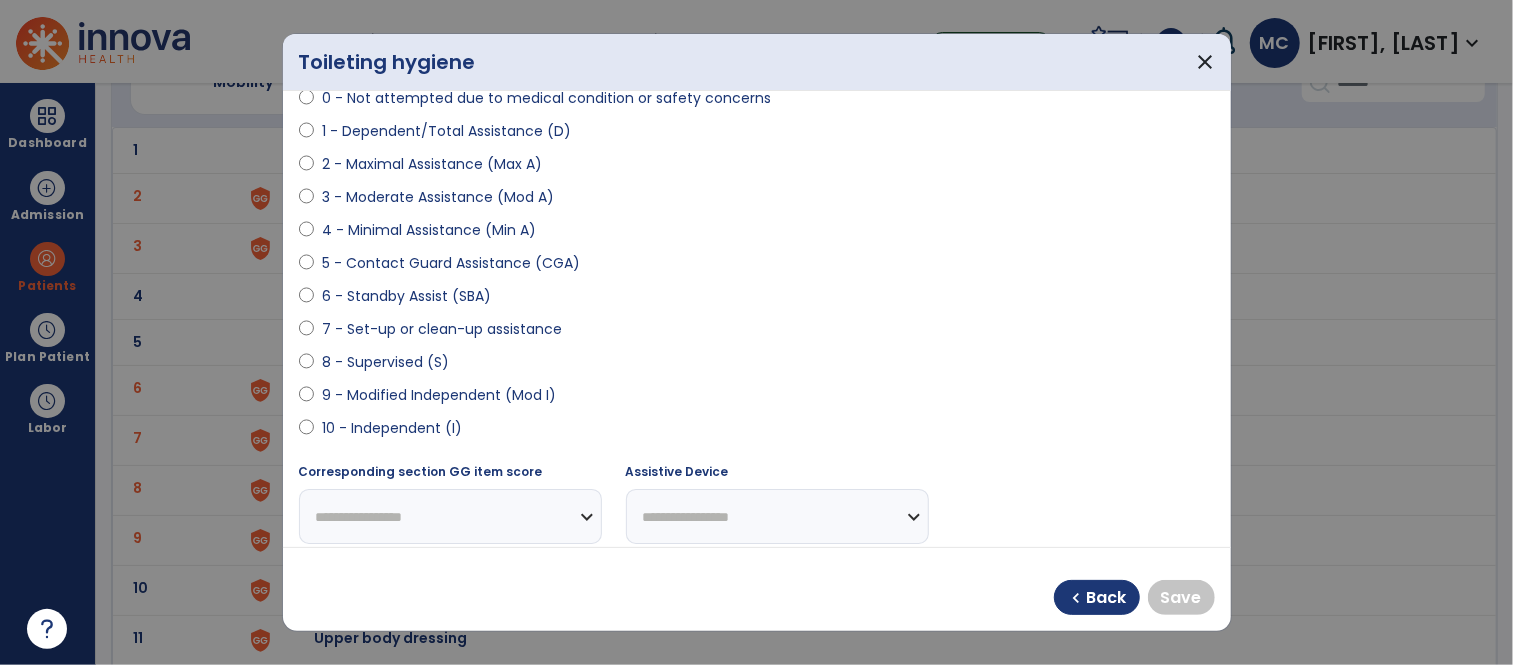 select on "**********" 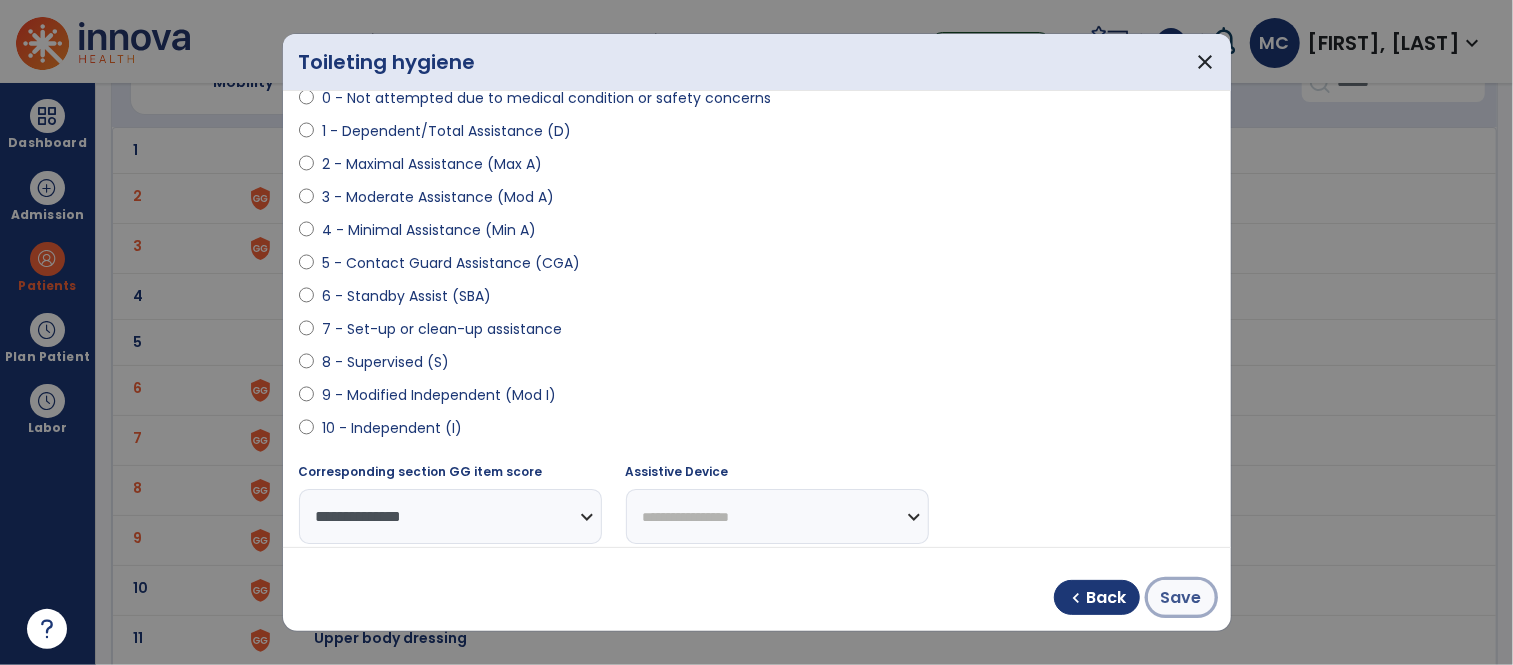 click on "Save" at bounding box center [1181, 598] 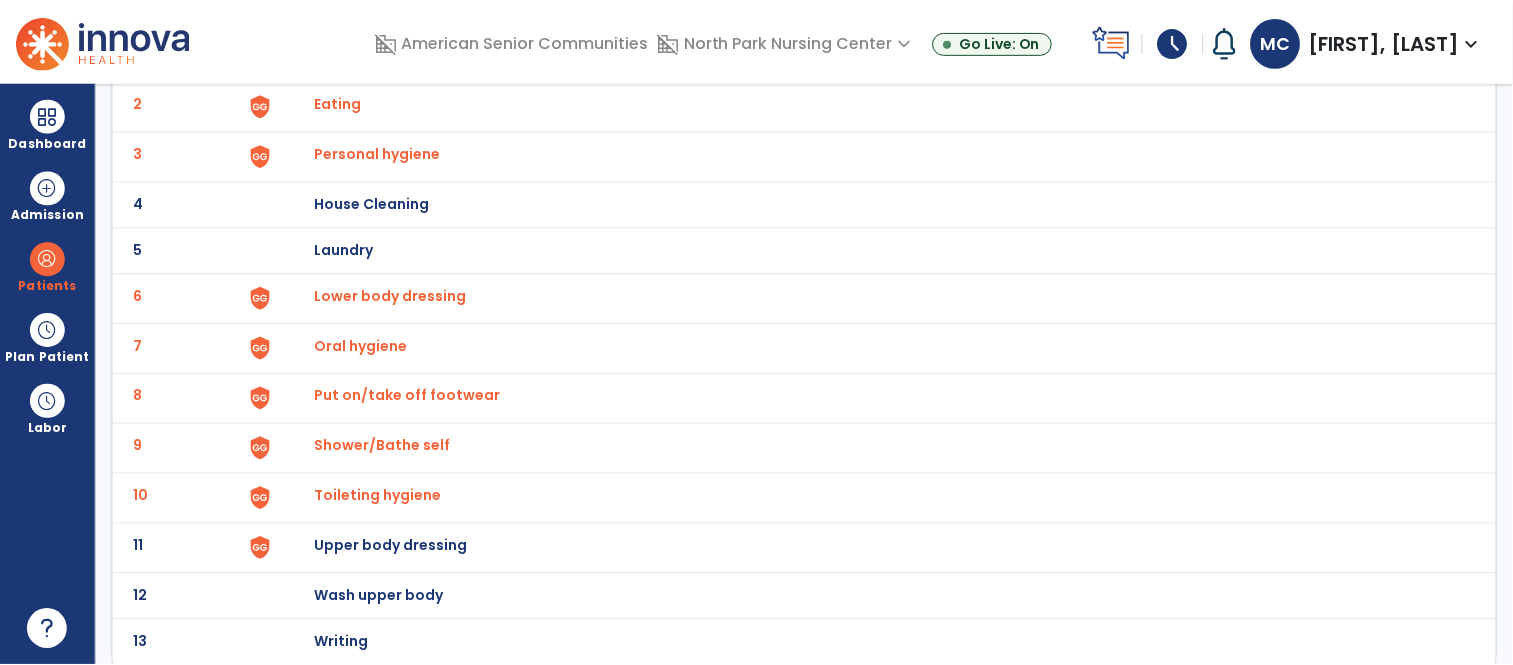 scroll, scrollTop: 206, scrollLeft: 0, axis: vertical 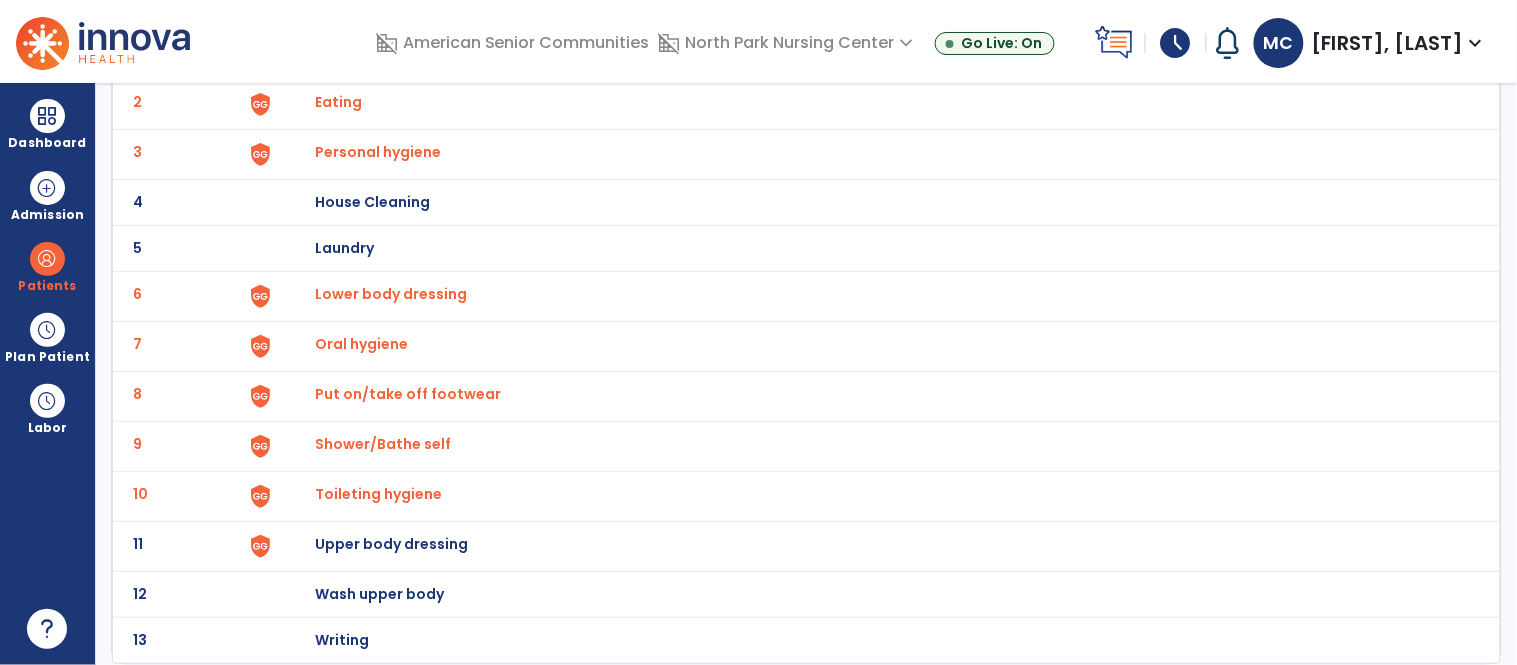 click on "Upper body dressing" at bounding box center [428, 56] 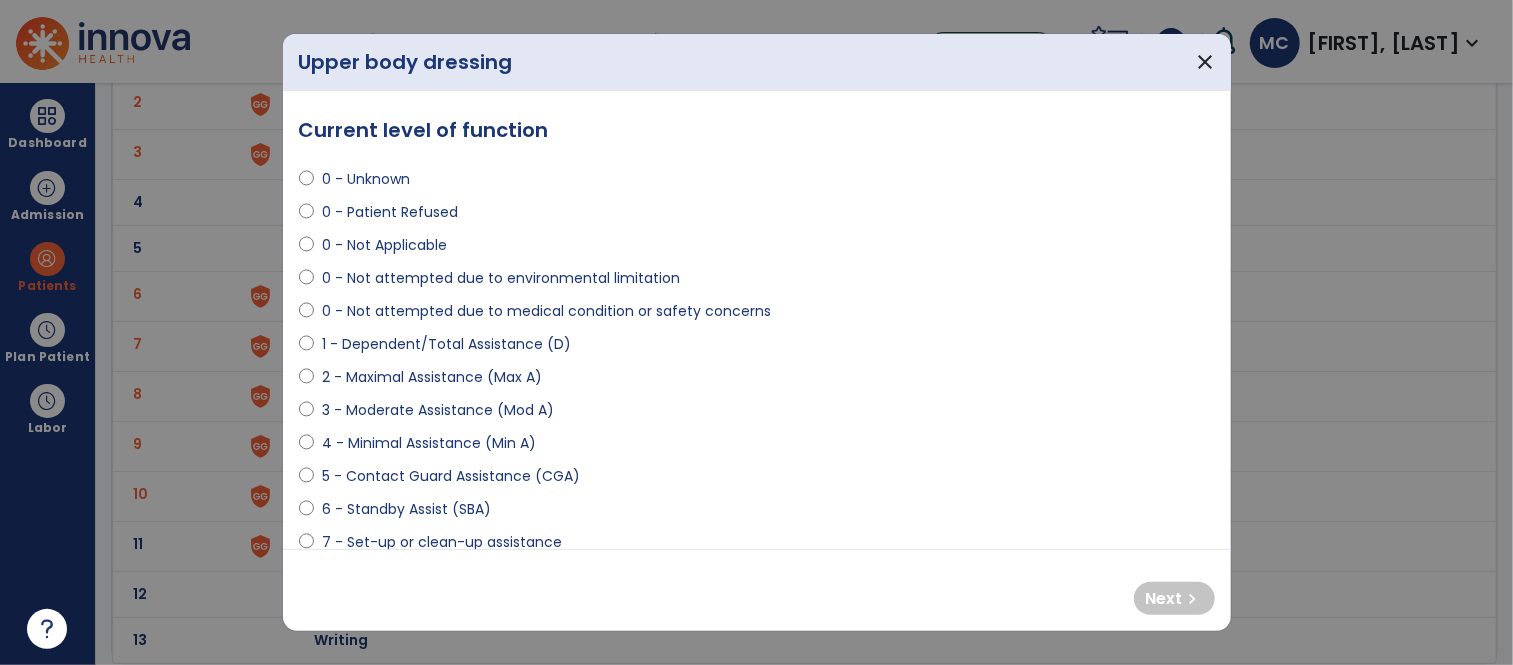 click on "6 - Standby Assist (SBA)" at bounding box center [406, 509] 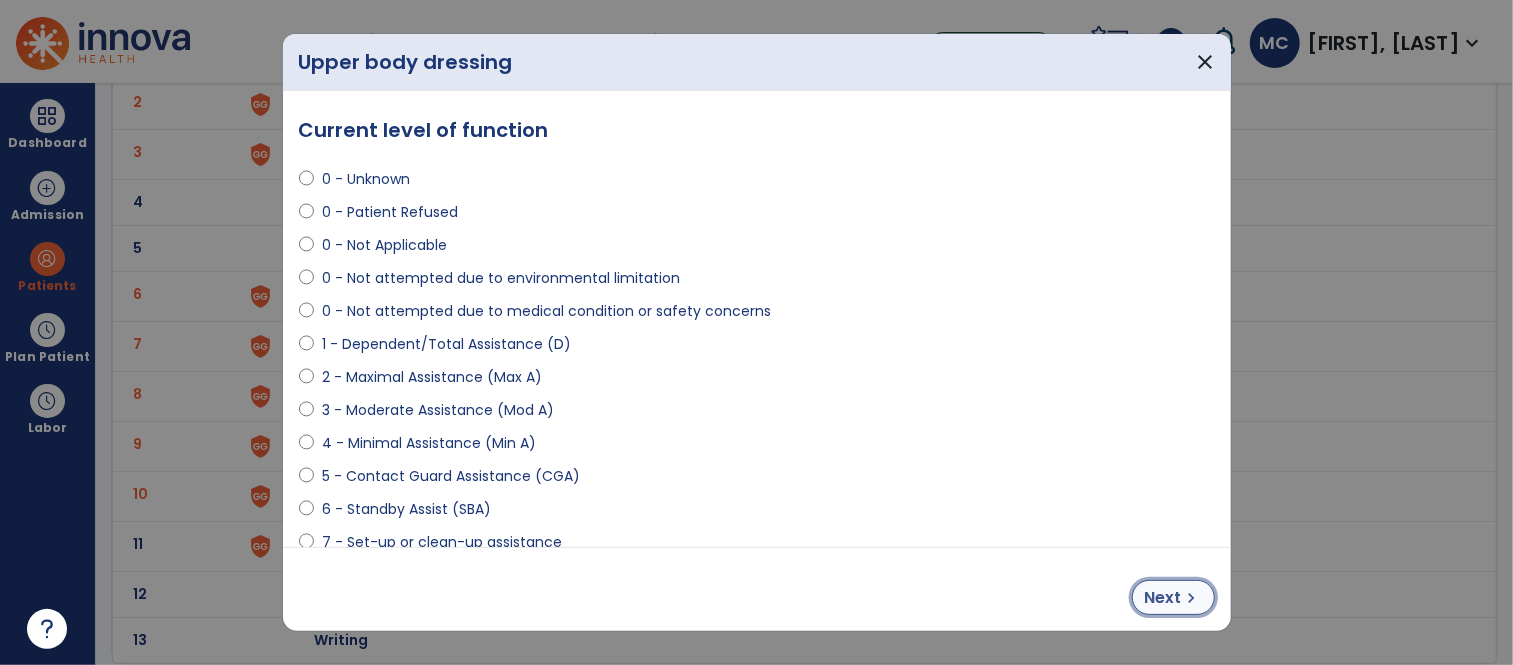 click on "Next" at bounding box center [1163, 598] 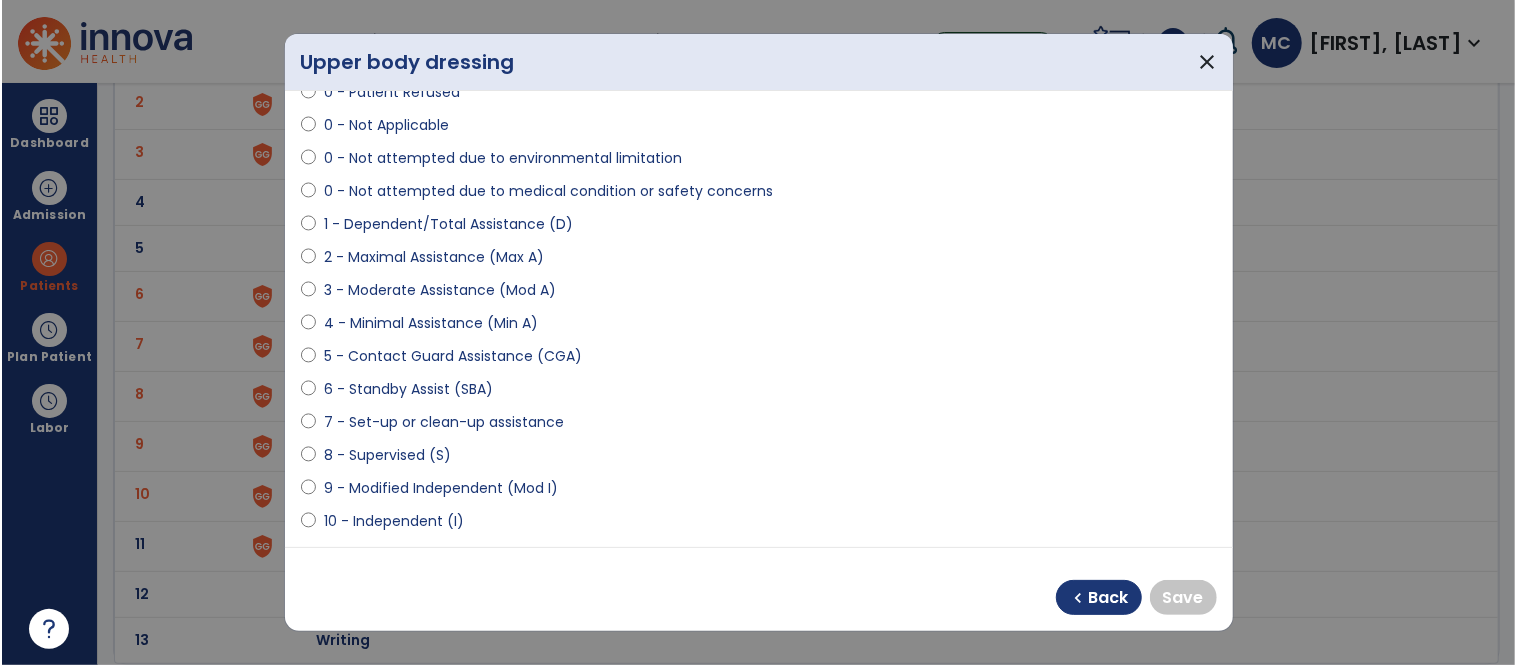 scroll, scrollTop: 124, scrollLeft: 0, axis: vertical 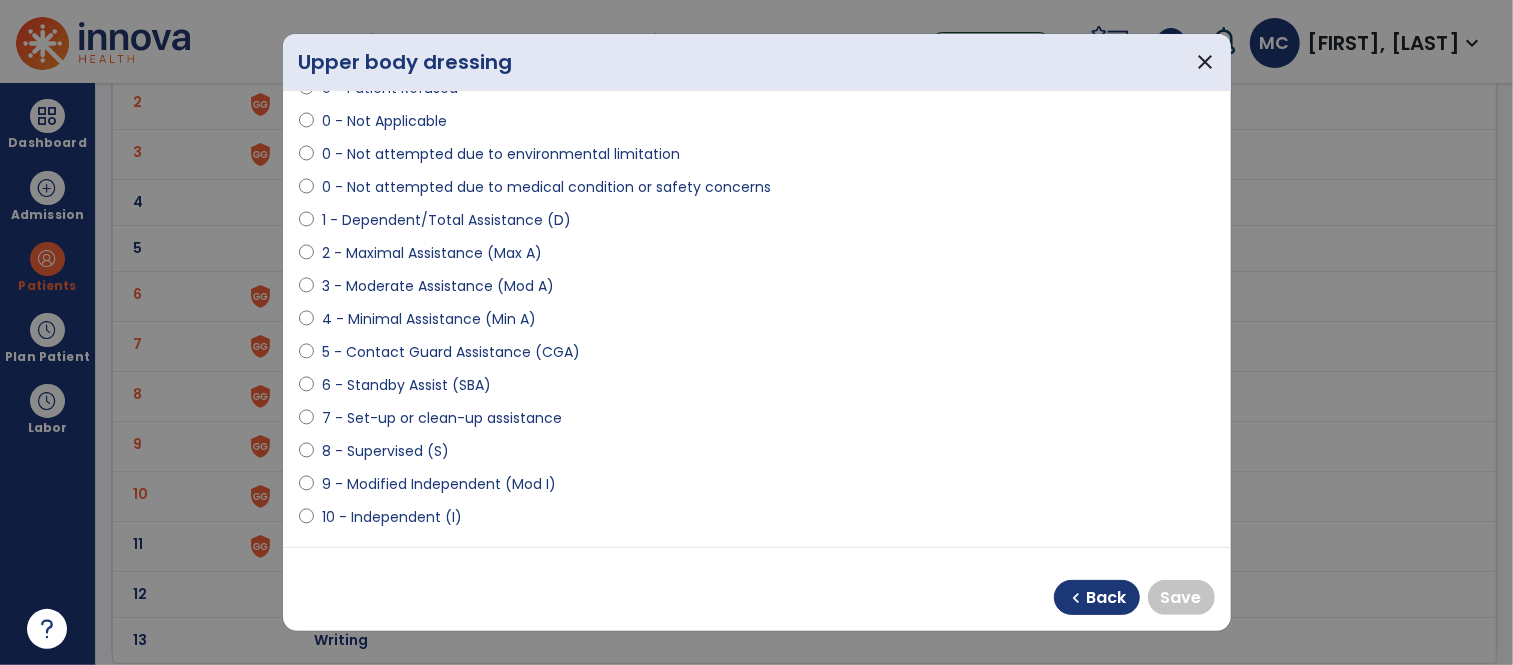 click on "9 - Modified Independent (Mod I)" at bounding box center [439, 484] 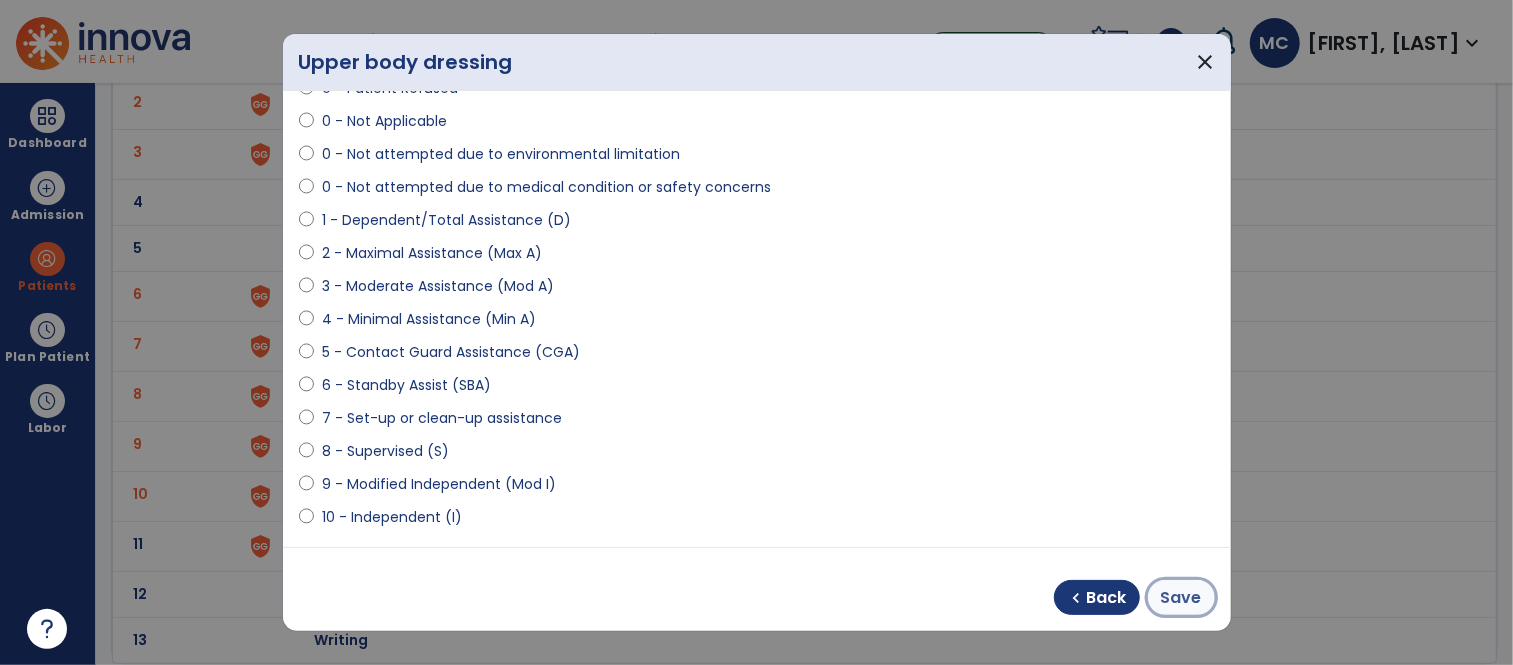 click on "Save" at bounding box center [1181, 598] 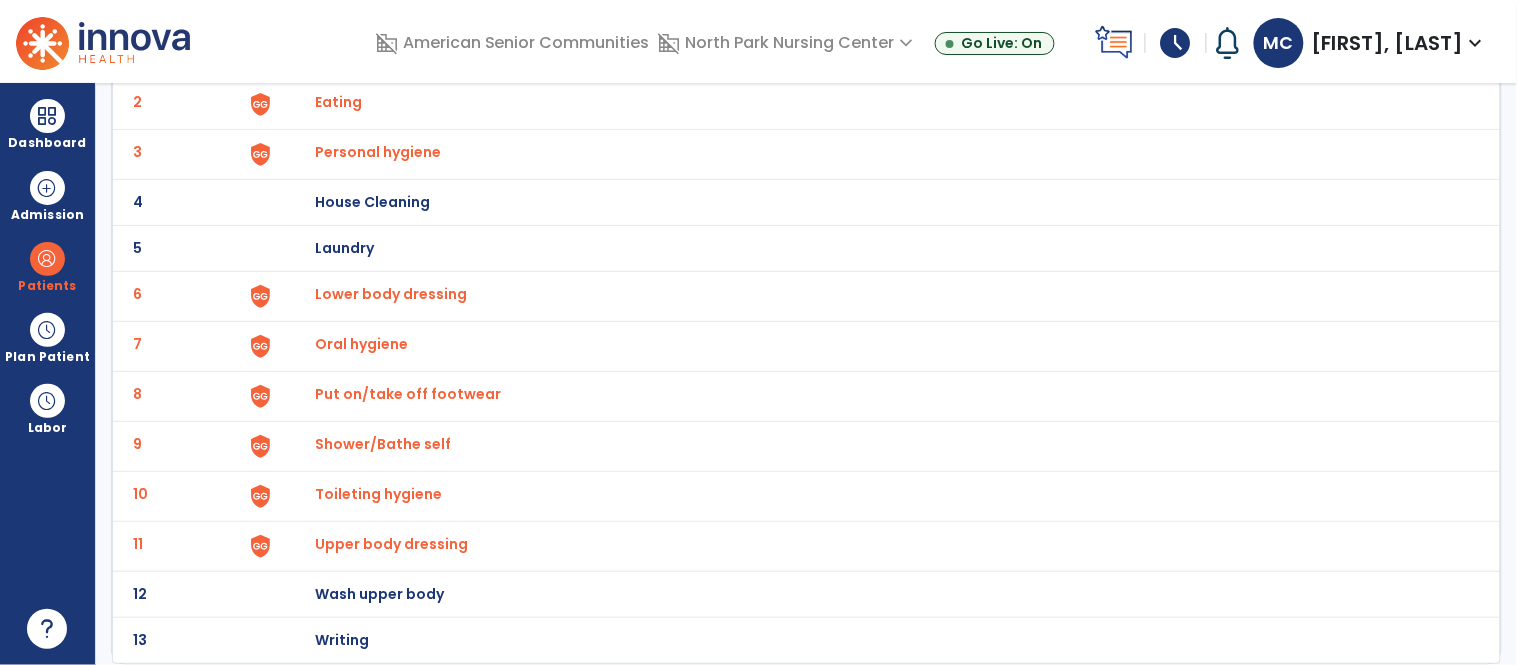 scroll, scrollTop: 0, scrollLeft: 0, axis: both 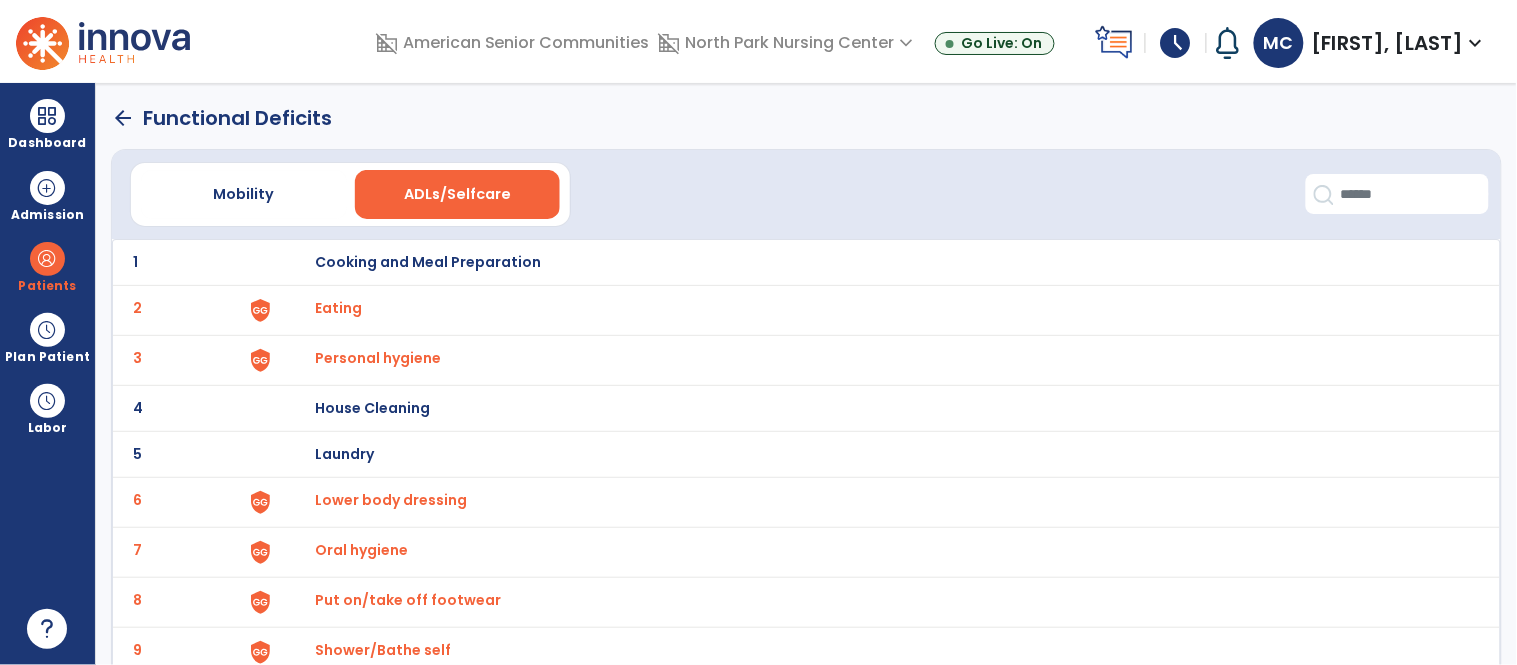 click on "arrow_back" 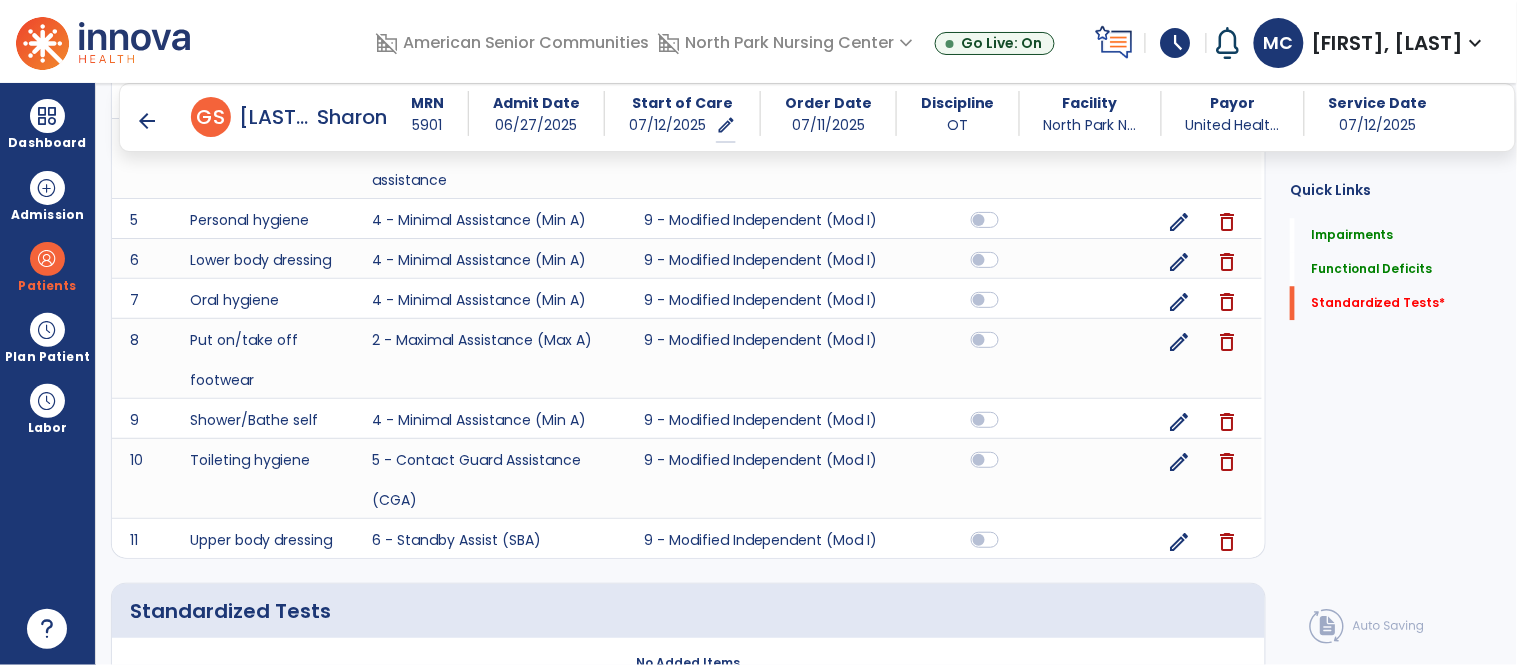 scroll, scrollTop: 1422, scrollLeft: 0, axis: vertical 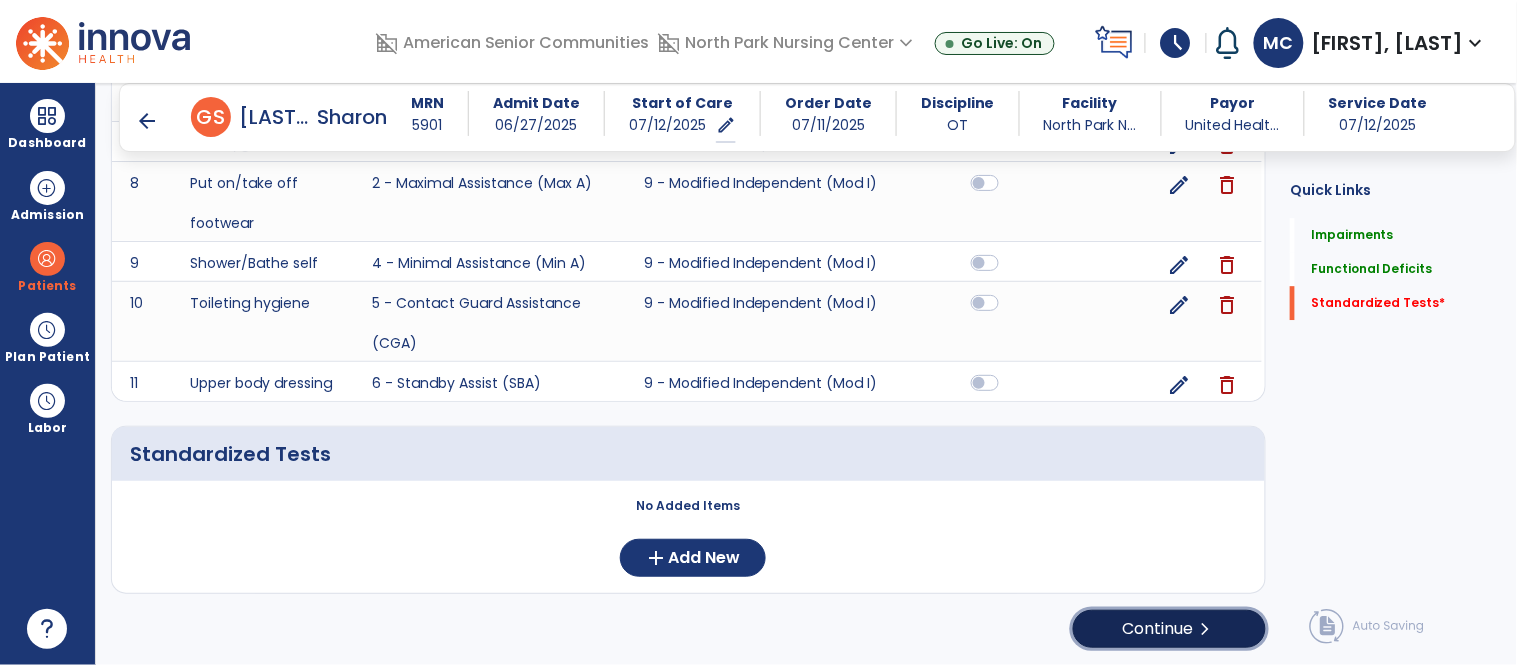 click on "Continue  chevron_right" 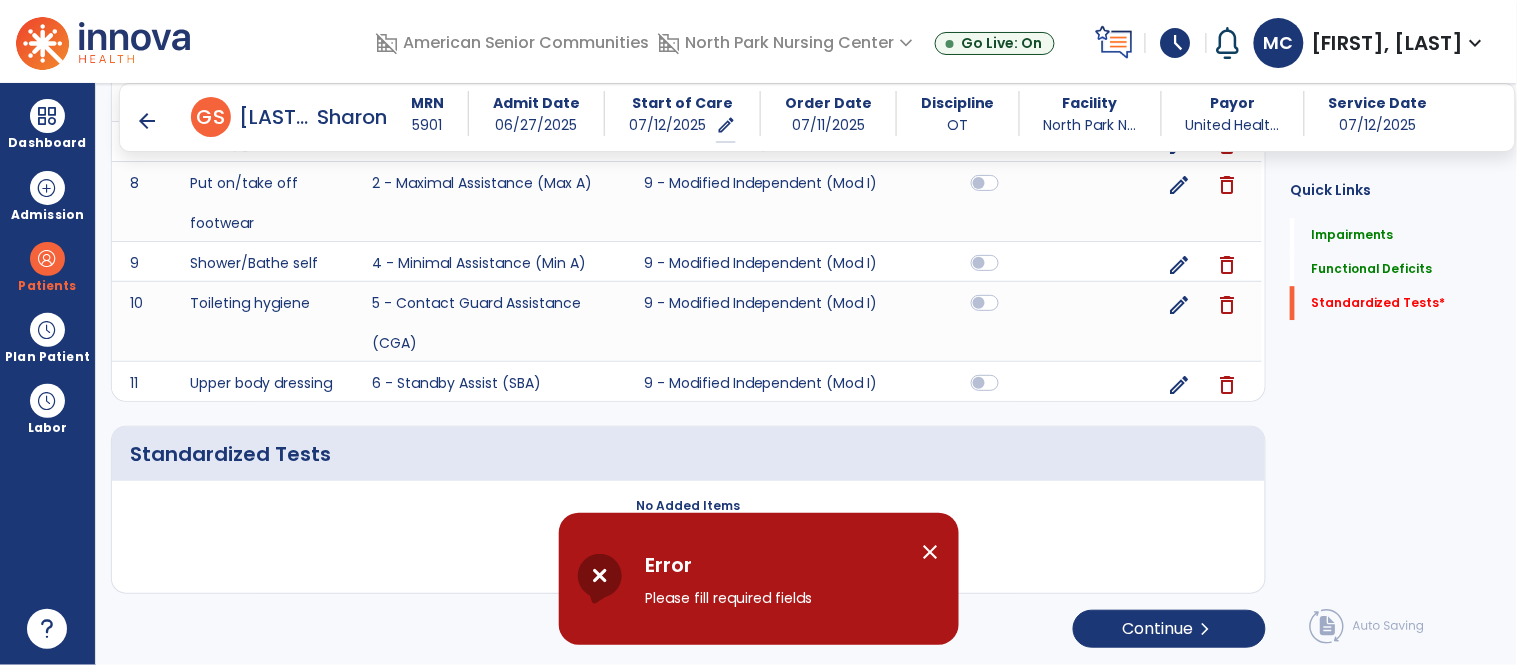 click on "Quick Links  Impairments   Impairments   Functional Deficits   Functional Deficits   Standardized Tests   *  Standardized Tests   *" 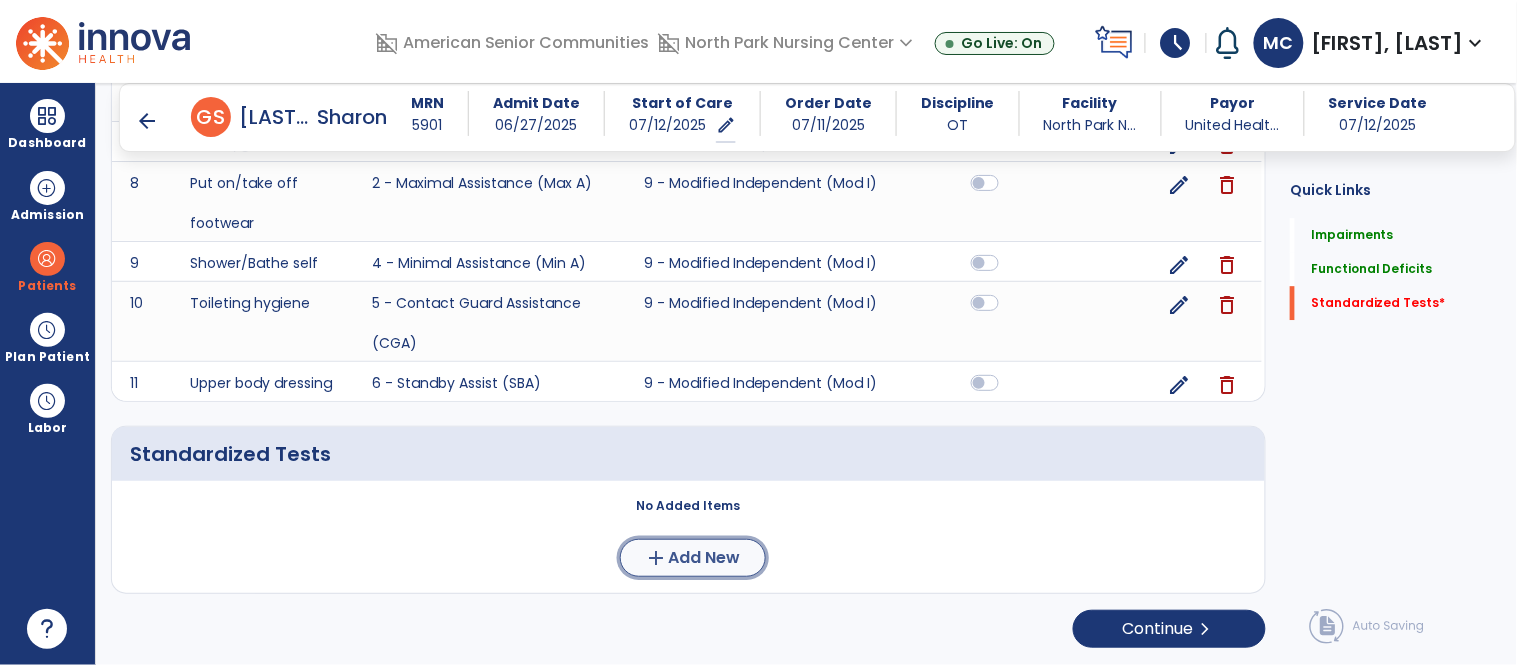 click on "Add New" 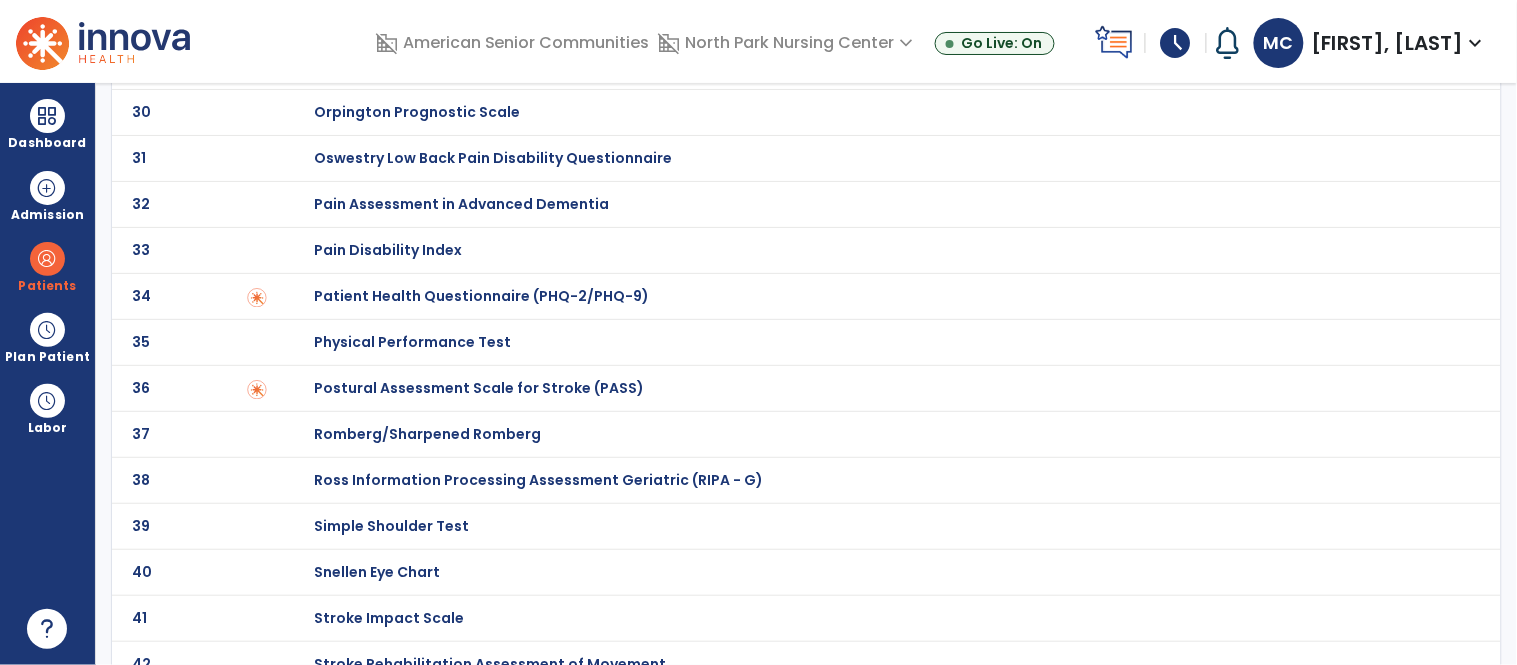 scroll, scrollTop: 0, scrollLeft: 0, axis: both 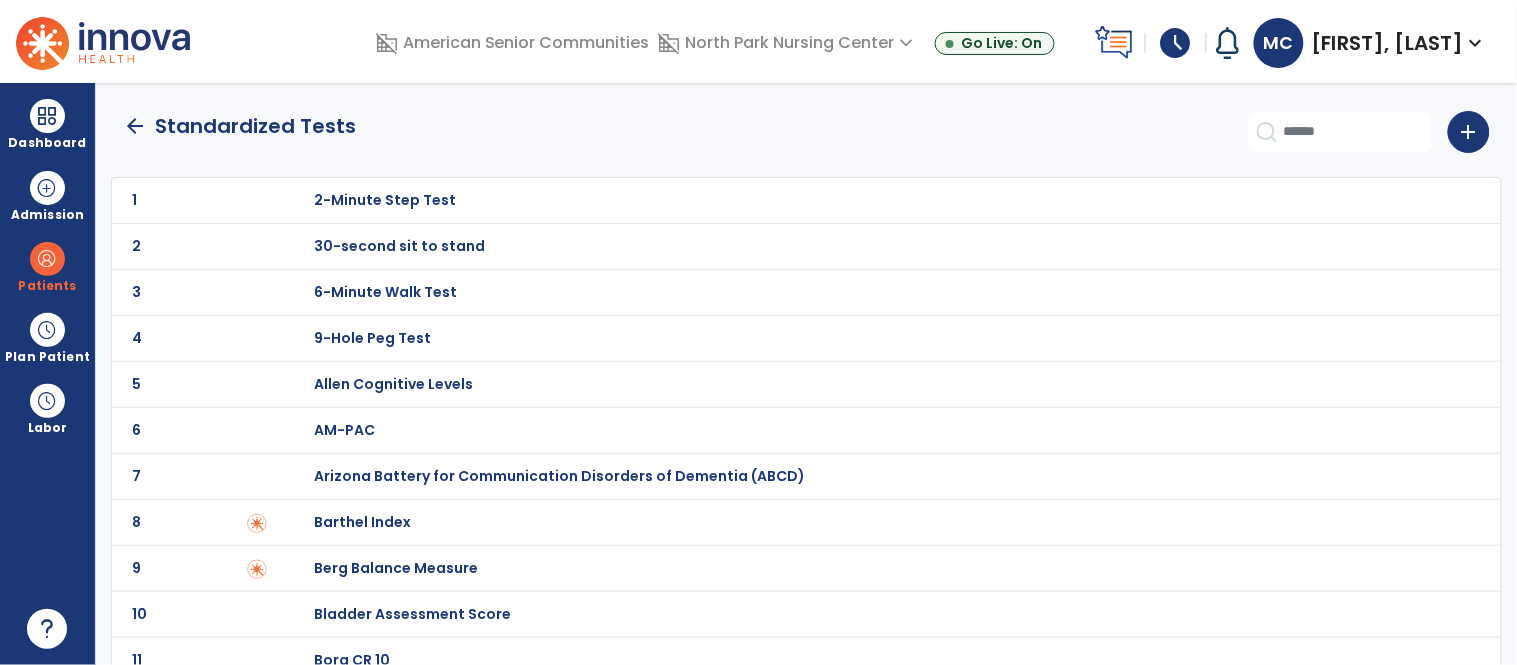 click on "Barthel Index" at bounding box center (385, 200) 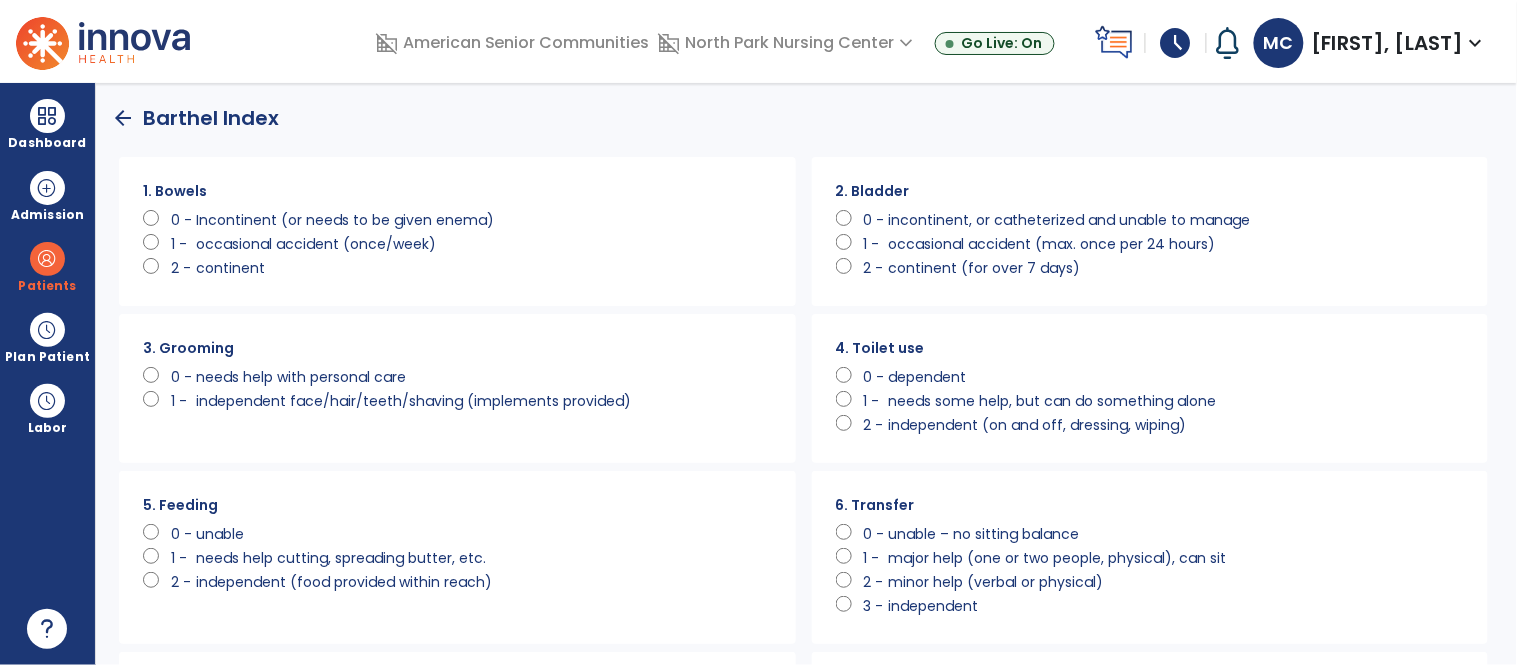 scroll, scrollTop: 0, scrollLeft: 0, axis: both 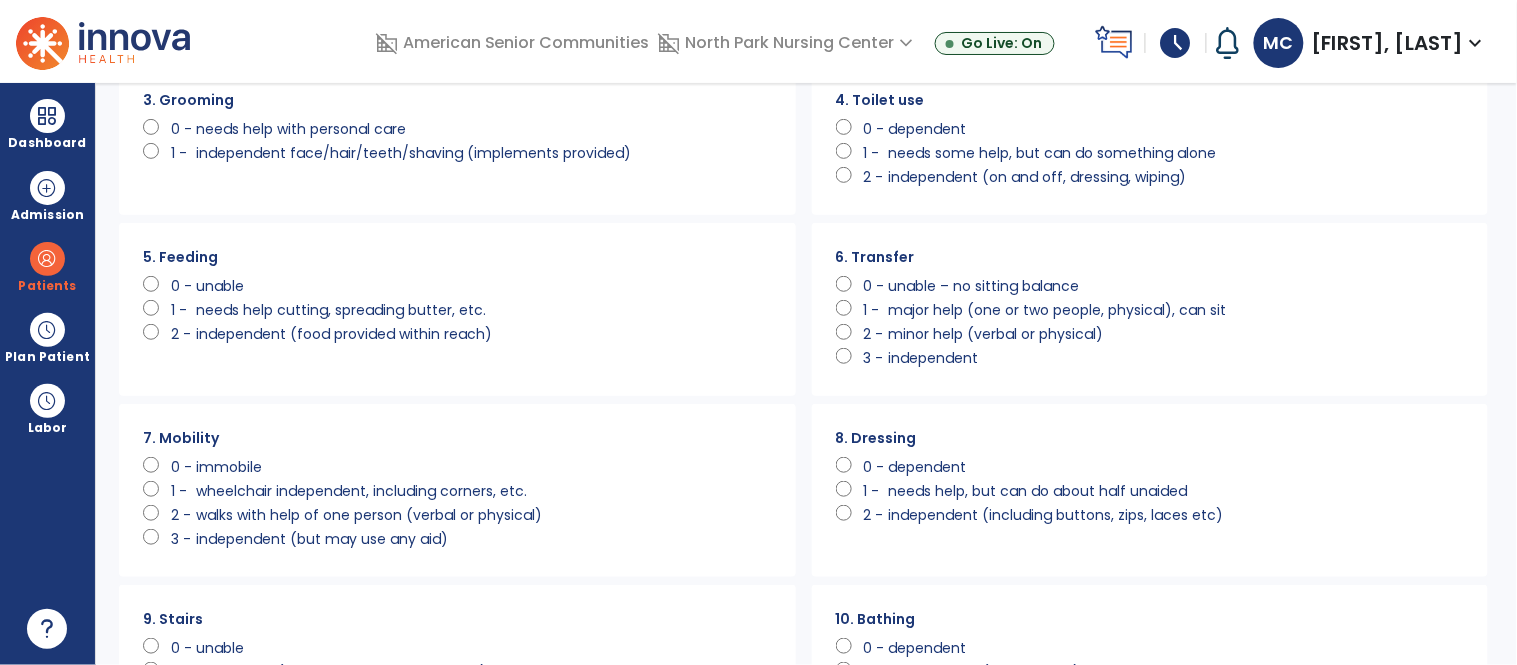 click on "walks with help of one person (verbal or physical)" 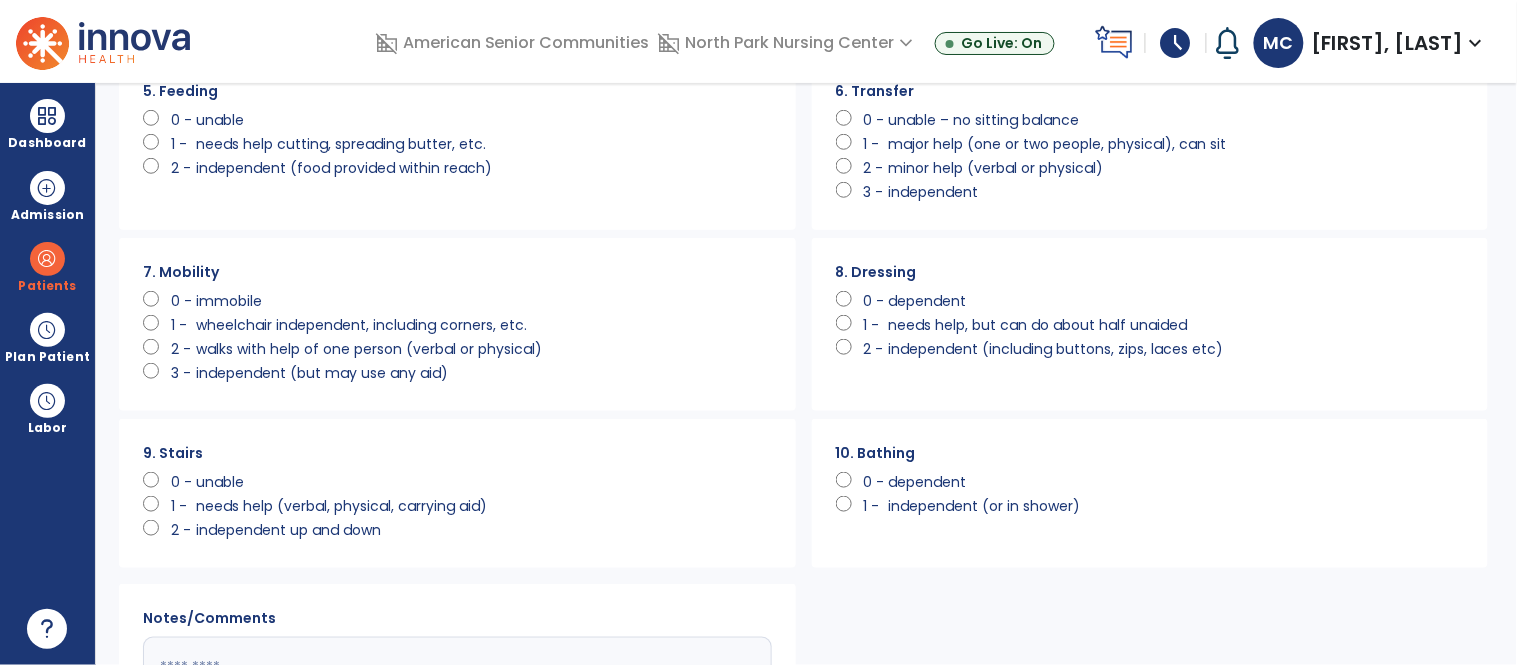 scroll, scrollTop: 417, scrollLeft: 0, axis: vertical 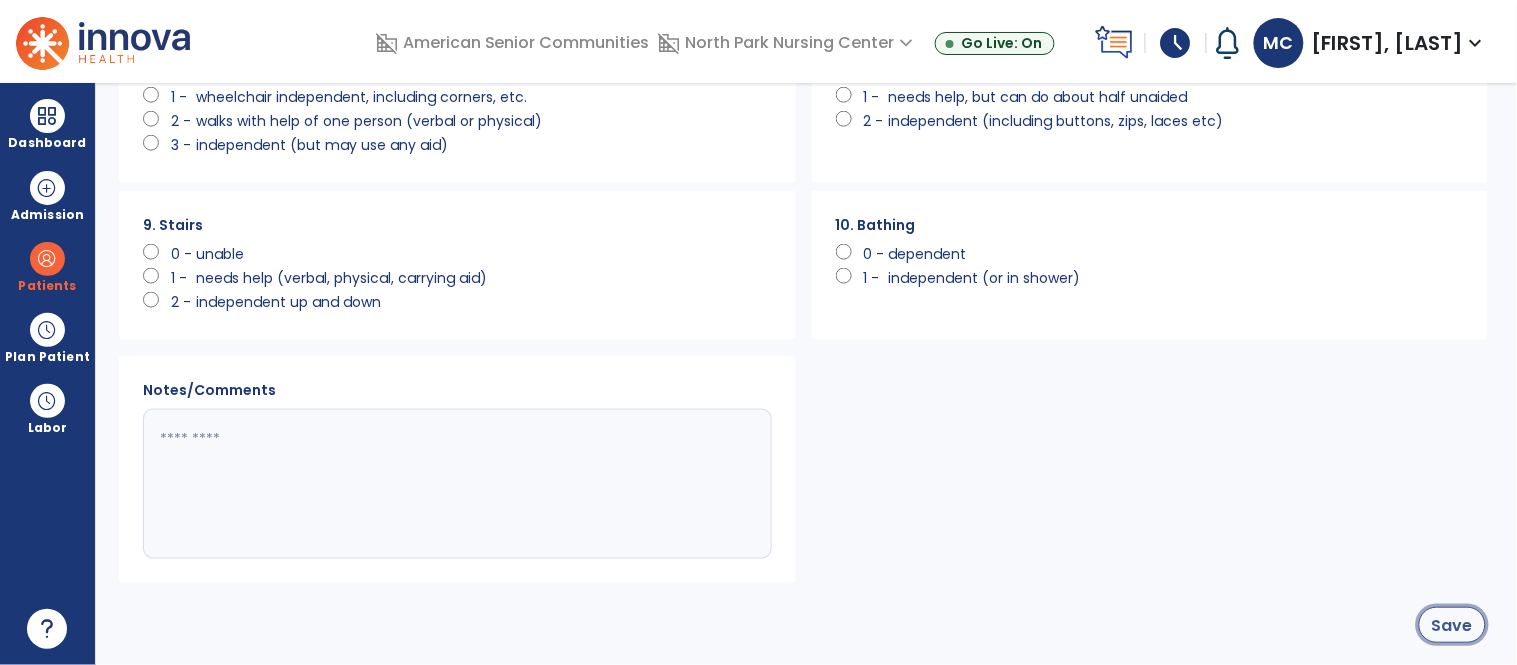 click on "Save" 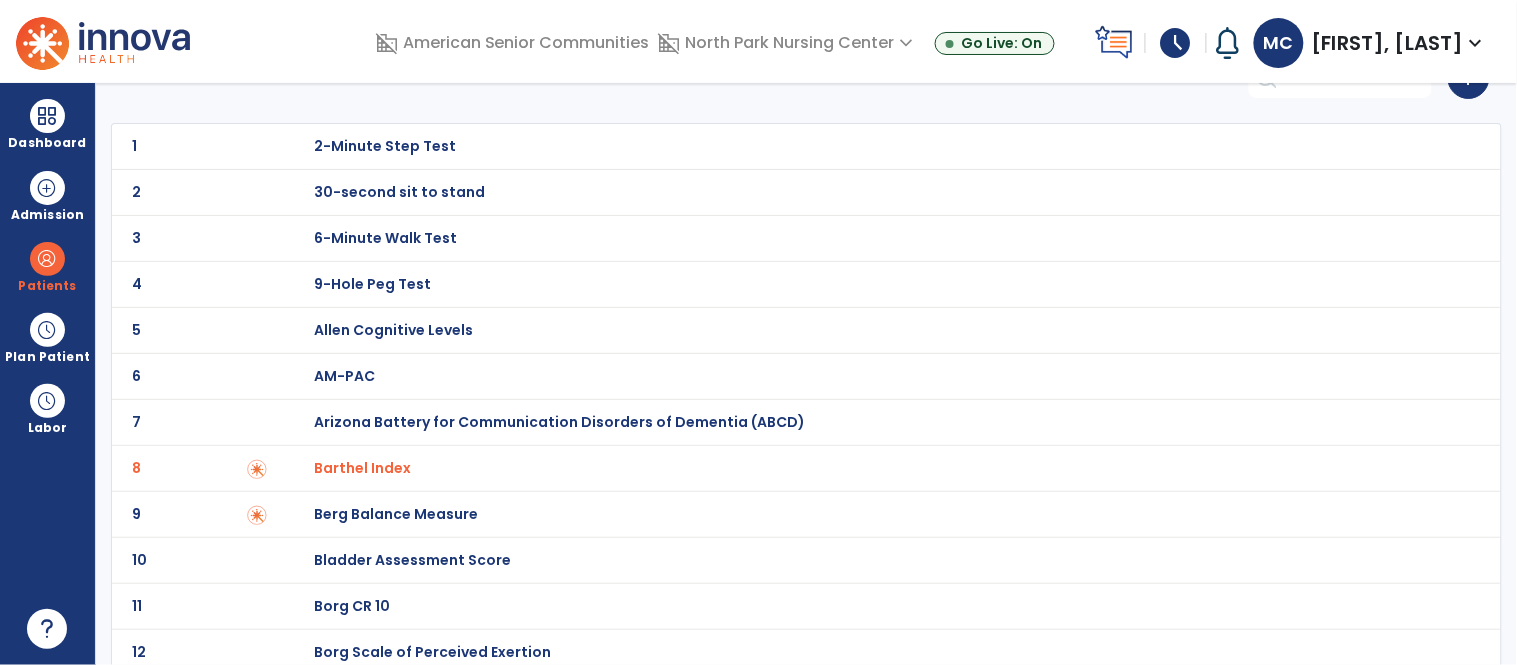 scroll, scrollTop: 0, scrollLeft: 0, axis: both 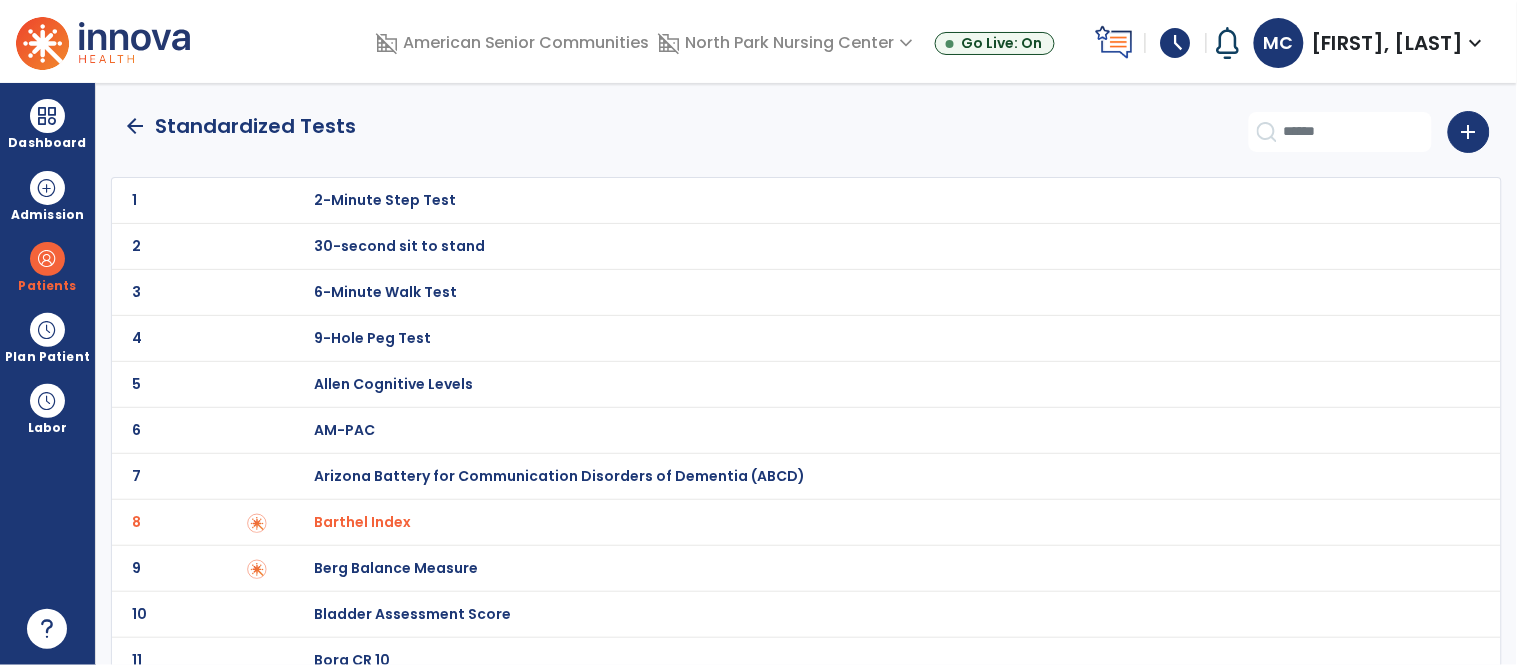 click on "arrow_back" 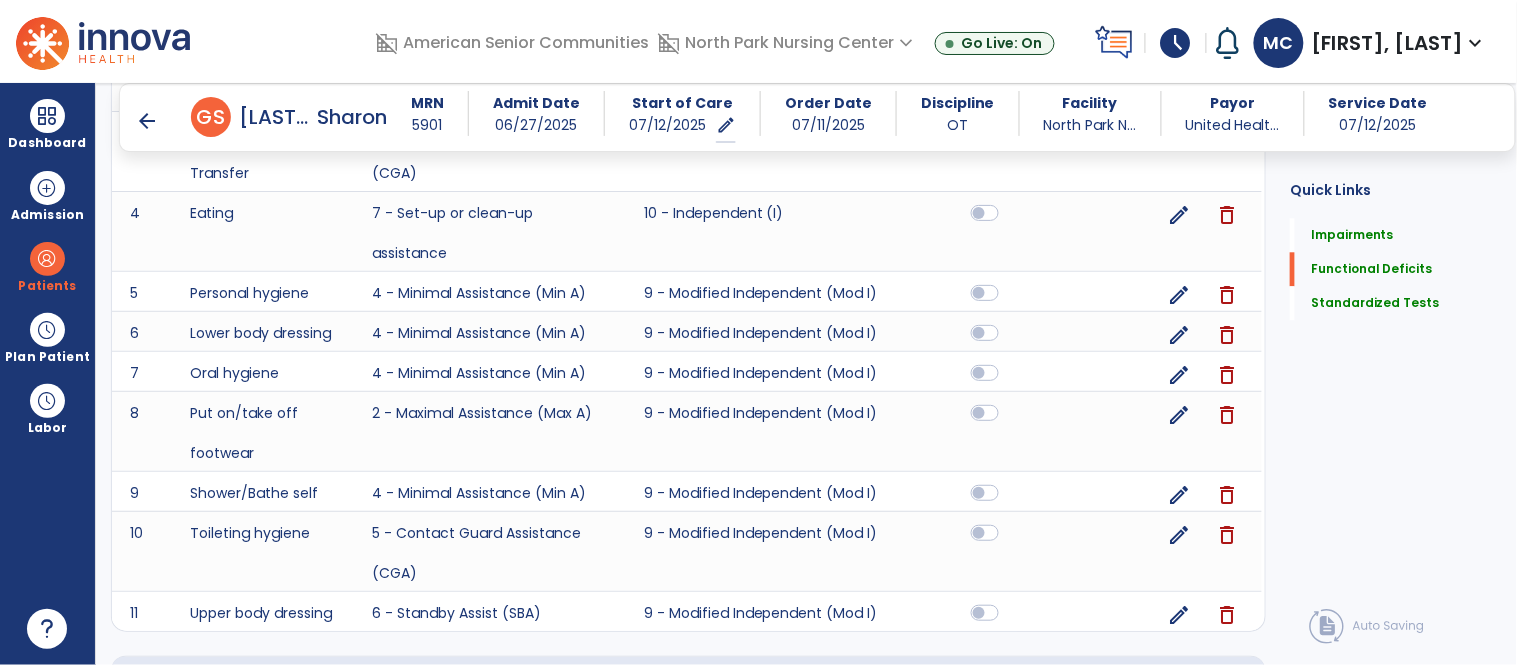 scroll, scrollTop: 1410, scrollLeft: 0, axis: vertical 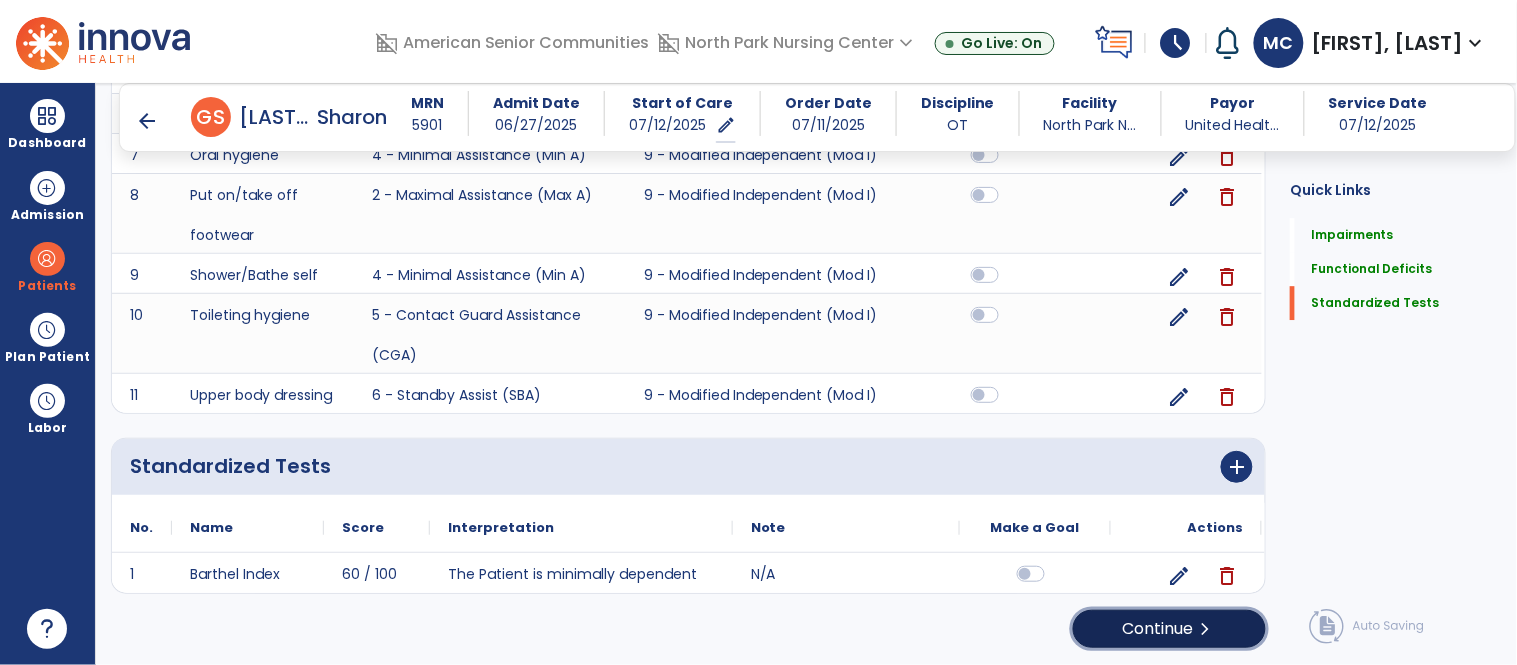 click on "Continue  chevron_right" 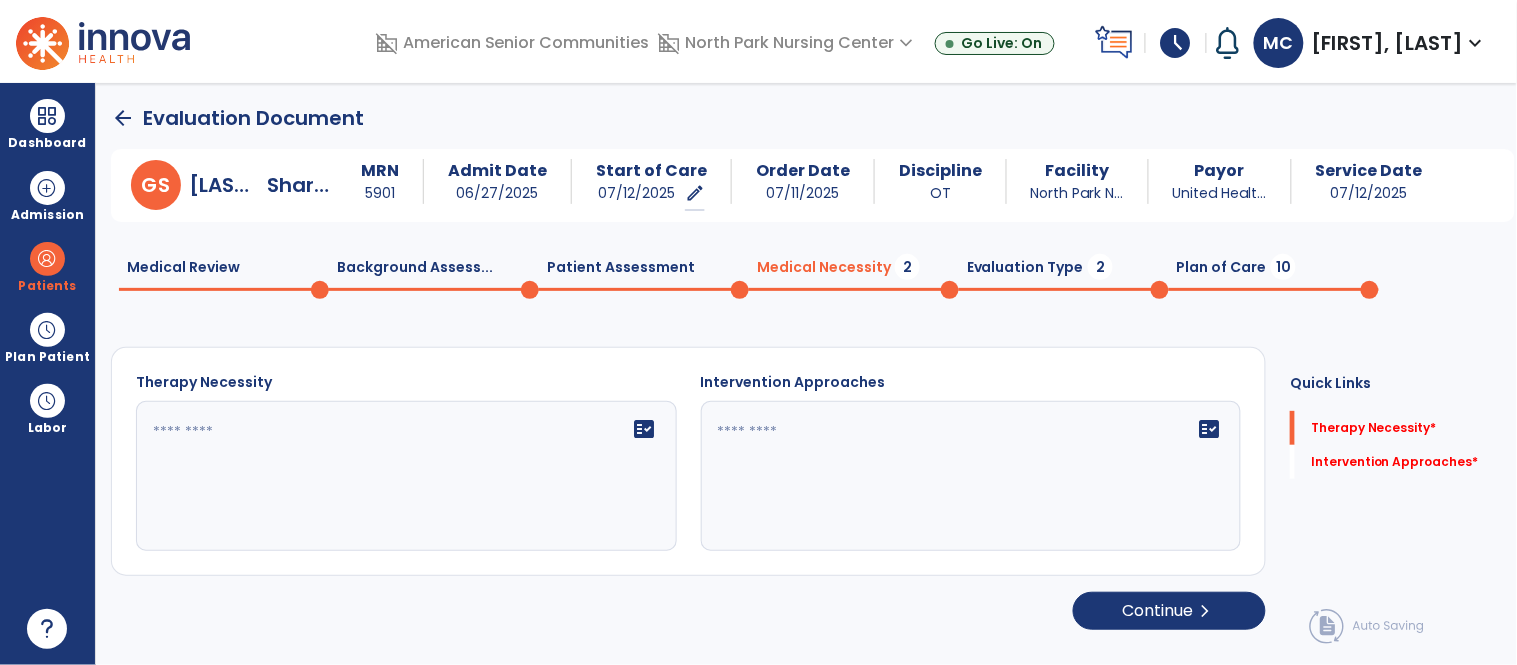 scroll, scrollTop: 1, scrollLeft: 0, axis: vertical 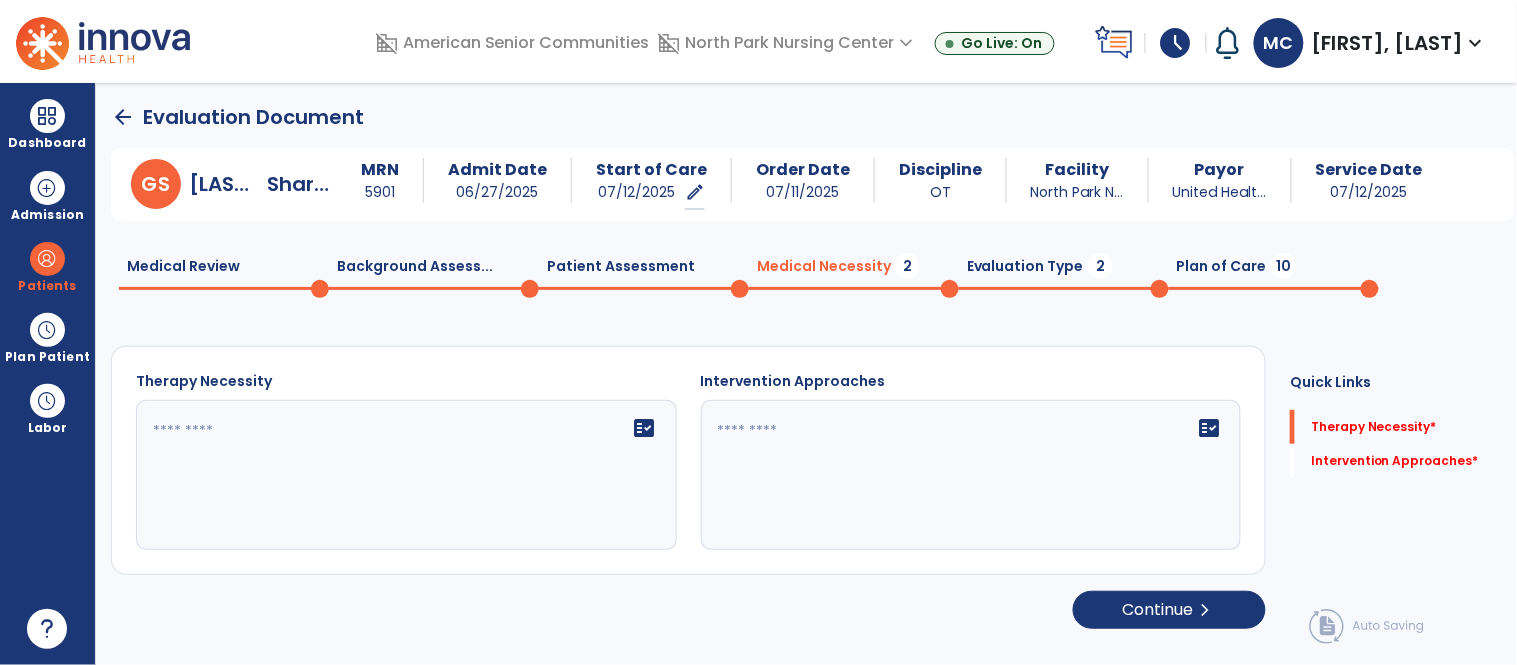 click on "arrow_back" 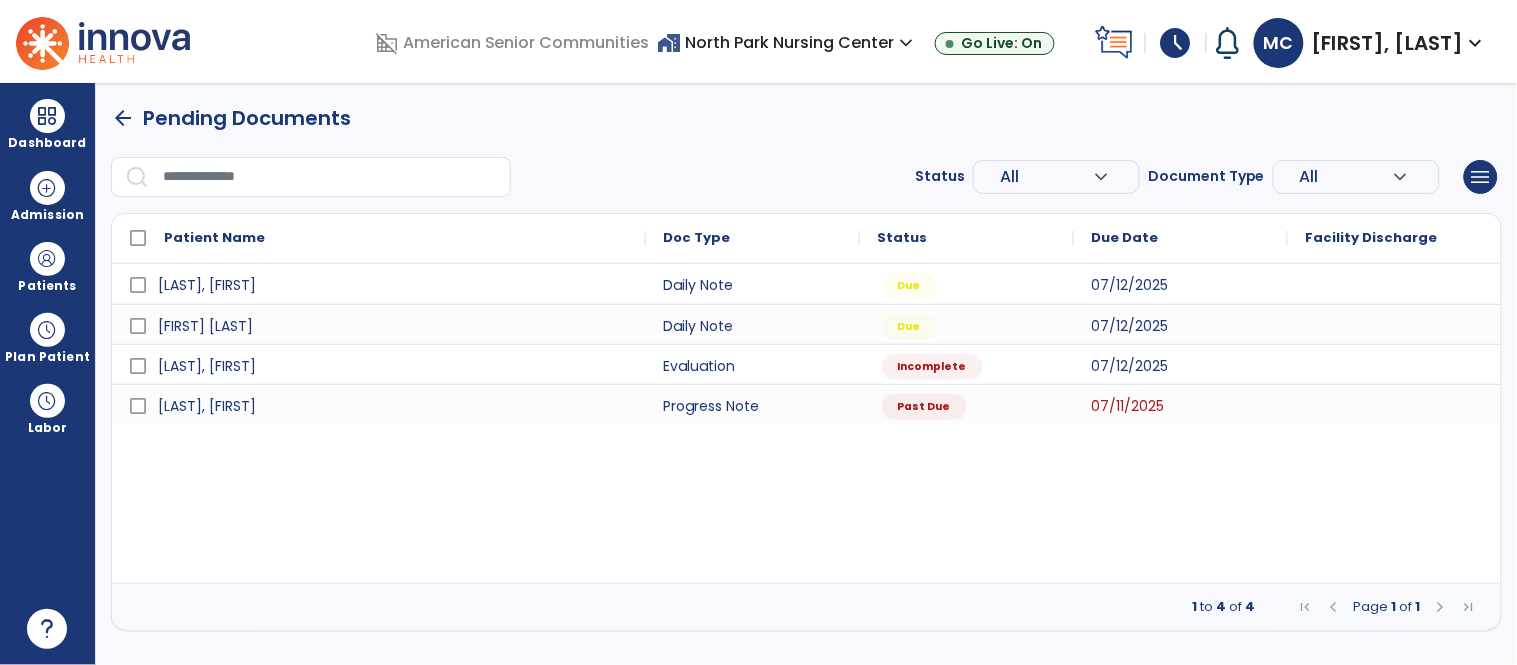 scroll, scrollTop: 0, scrollLeft: 0, axis: both 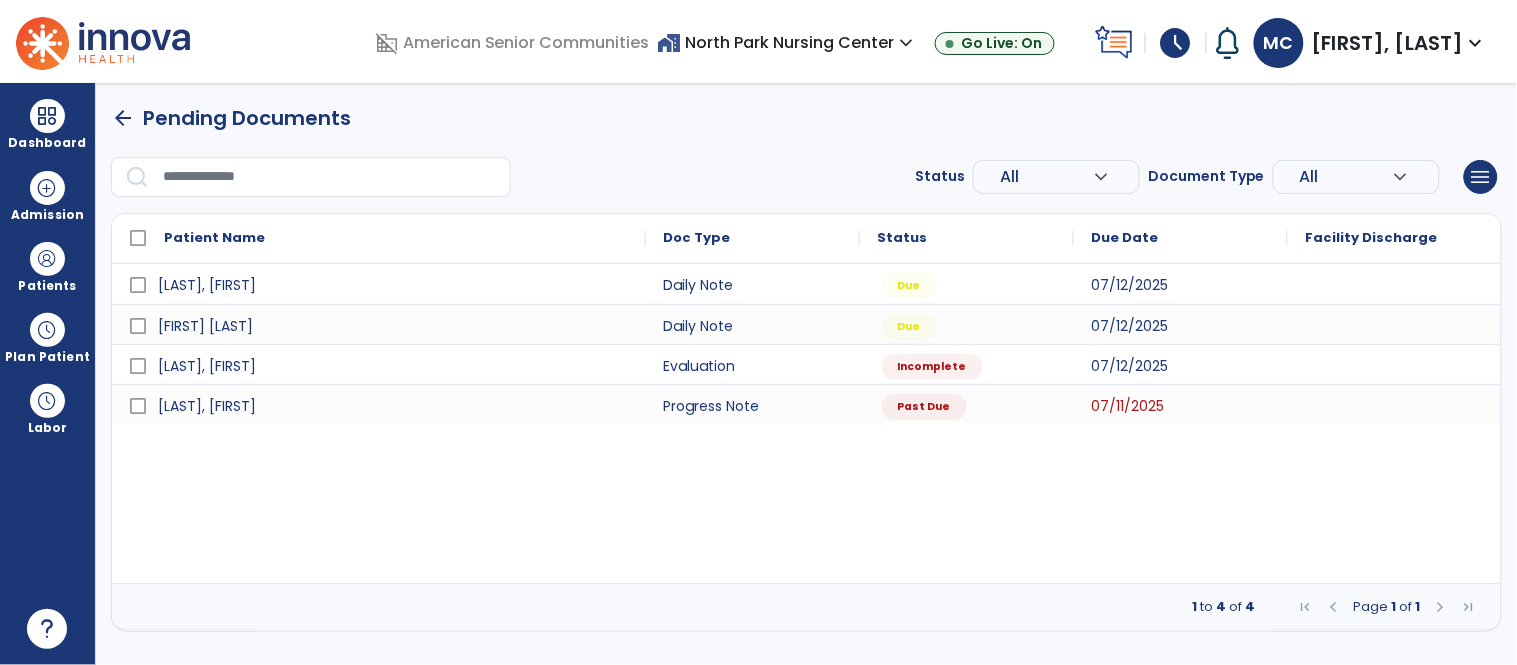 click on "[FIRST], [LAST]" at bounding box center [1388, 43] 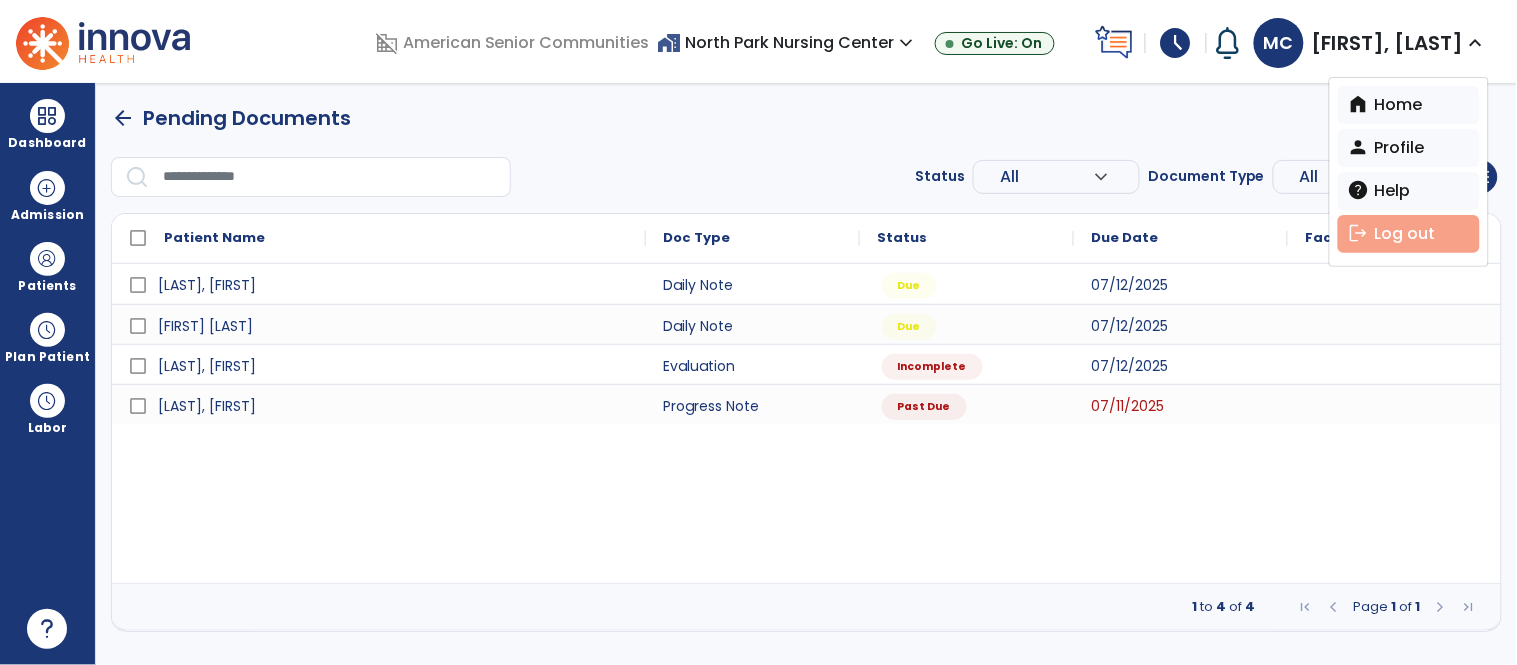 click on "logout   Log out" at bounding box center [1409, 234] 